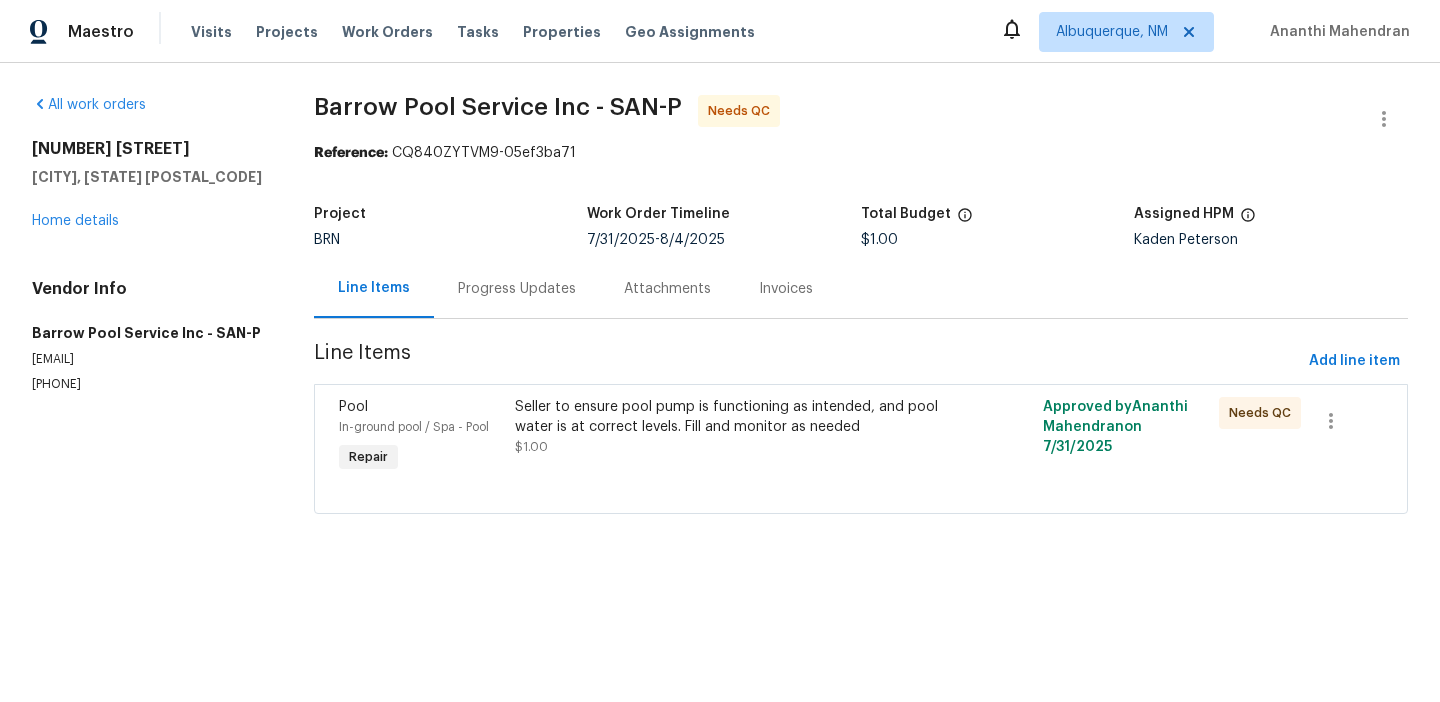 scroll, scrollTop: 0, scrollLeft: 0, axis: both 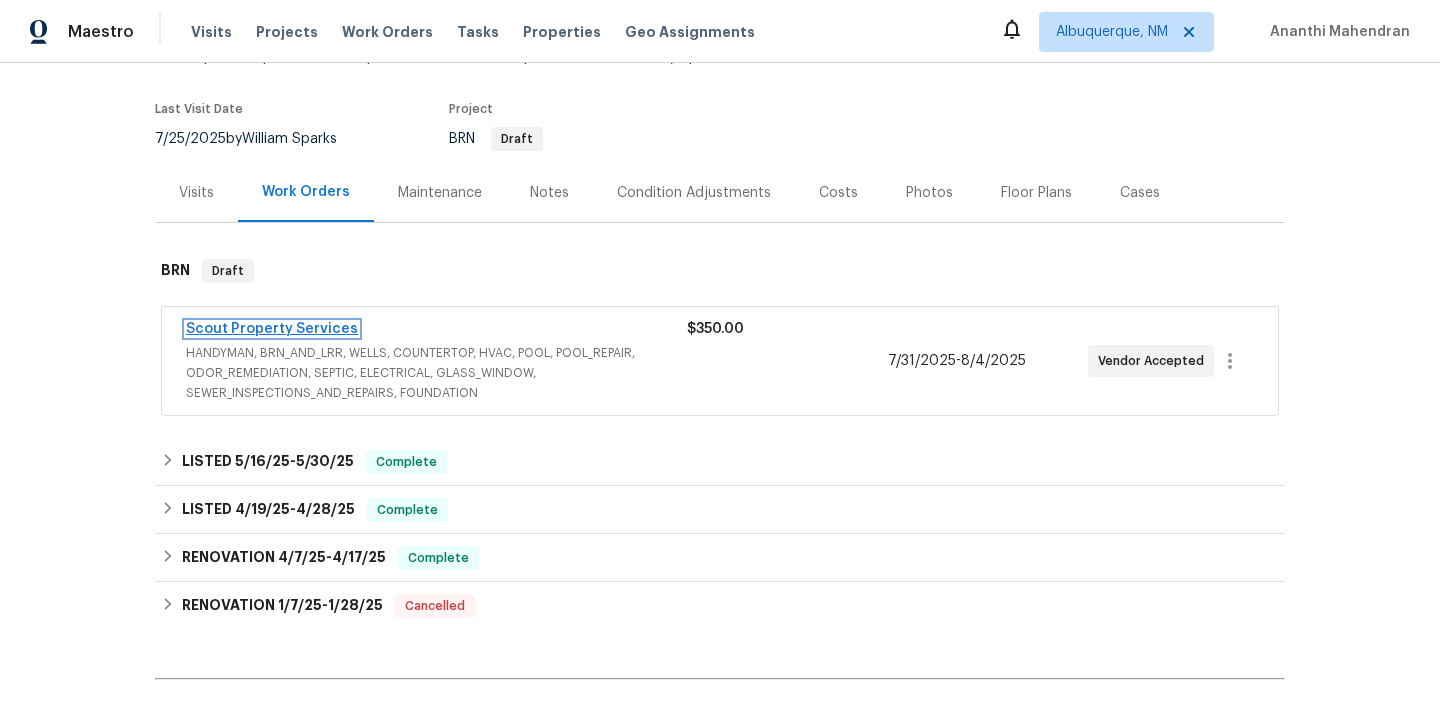 click on "Scout Property Services" at bounding box center (272, 329) 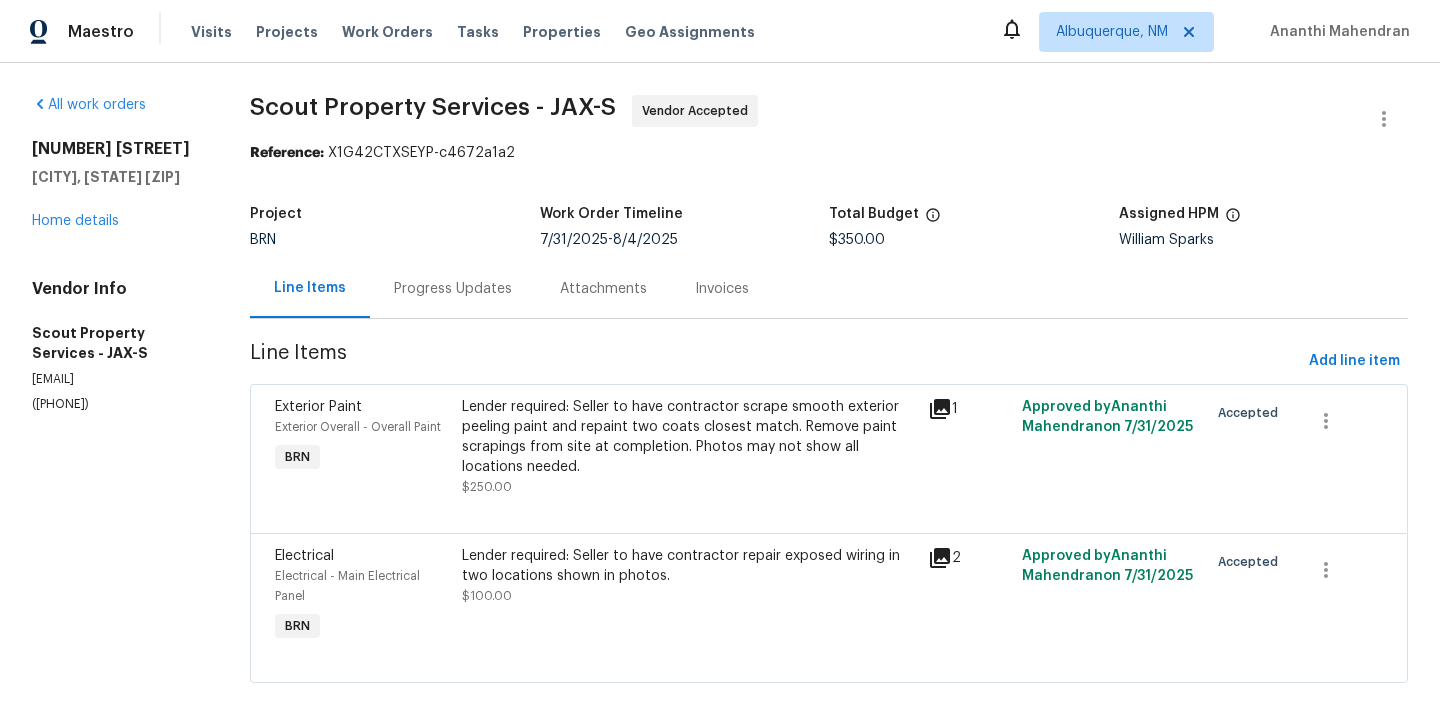 click on "All work orders [NUMBER] [STREET] [CITY], [STATE] [ZIP] Home details Vendor Info Scout Property Services - JAX-S [EMAIL] ([PHONE])" at bounding box center (117, 401) 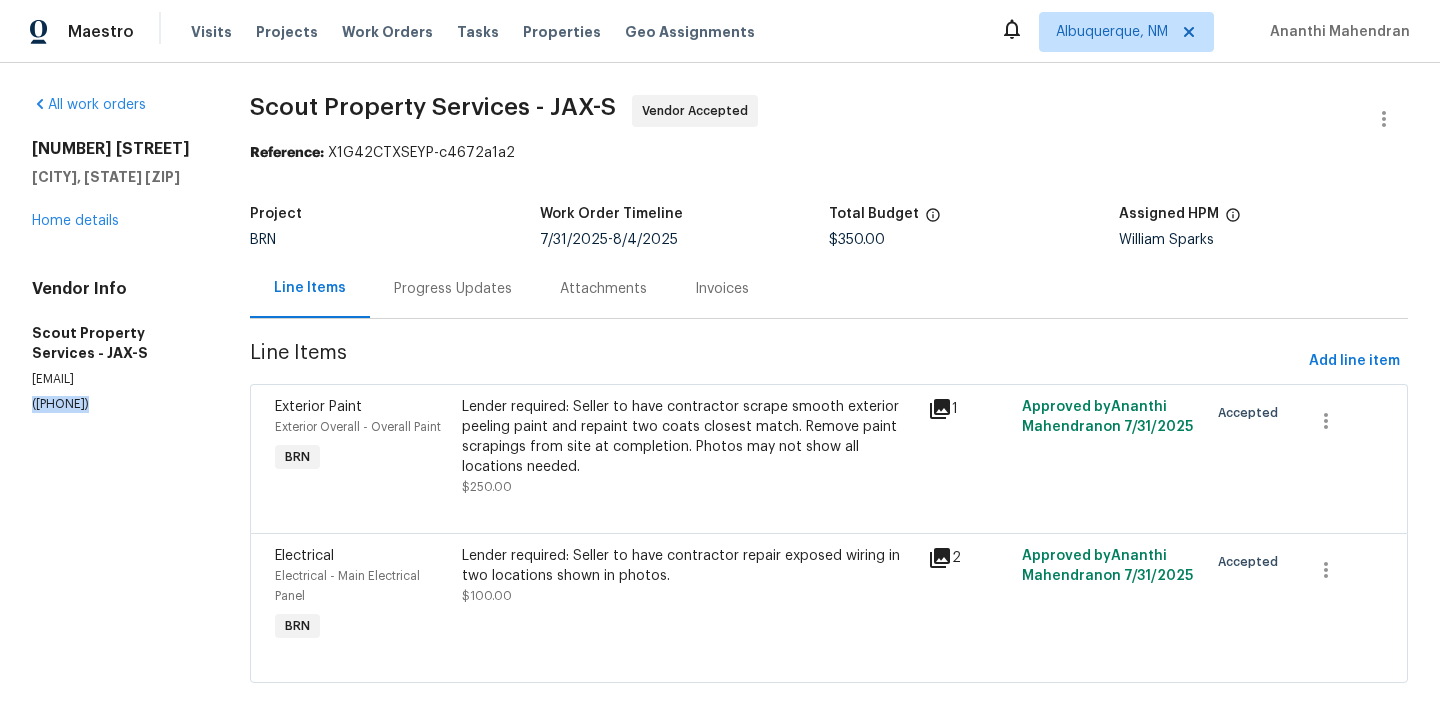 click on "All work orders [NUMBER] [STREET] [CITY], [STATE] [ZIP] Home details Vendor Info Scout Property Services - JAX-S [EMAIL] ([PHONE])" at bounding box center [117, 401] 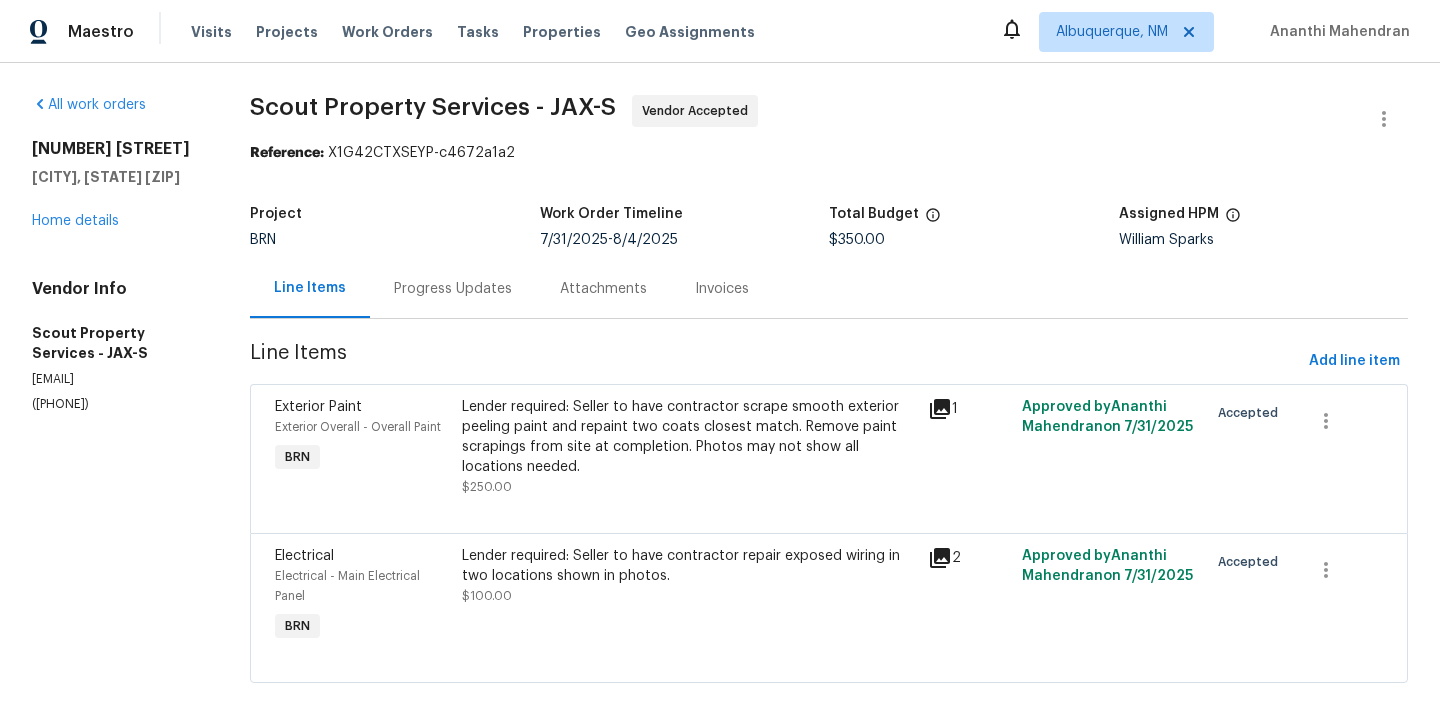 drag, startPoint x: 245, startPoint y: 114, endPoint x: 435, endPoint y: 212, distance: 213.78494 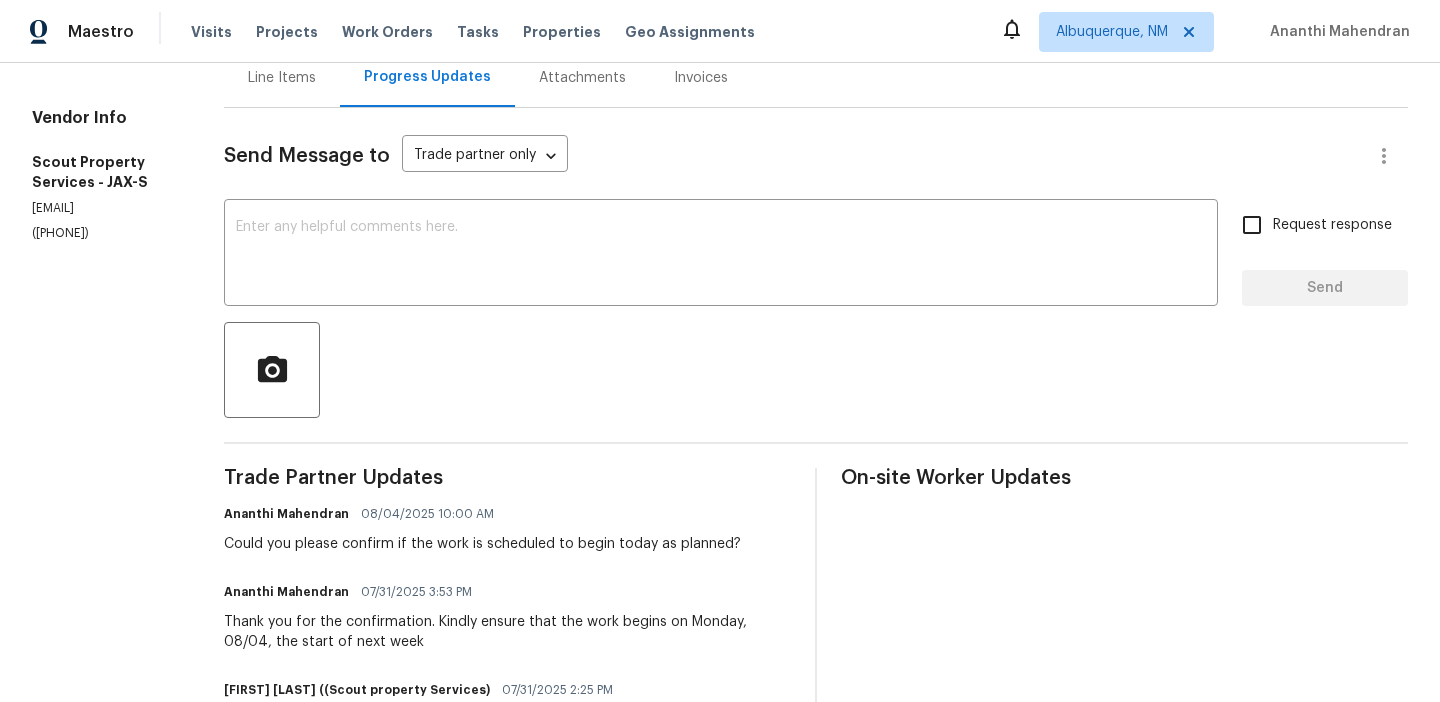 scroll, scrollTop: 0, scrollLeft: 0, axis: both 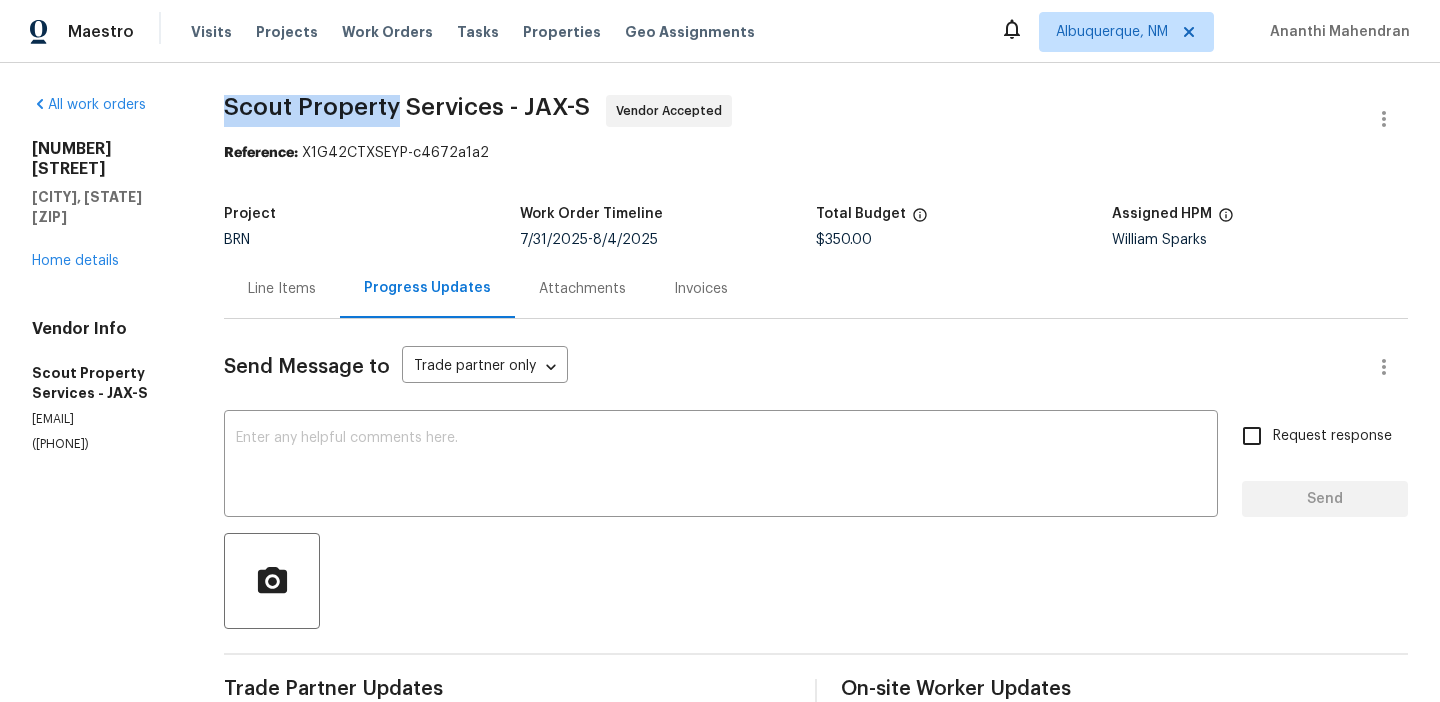 drag, startPoint x: 222, startPoint y: 110, endPoint x: 393, endPoint y: 110, distance: 171 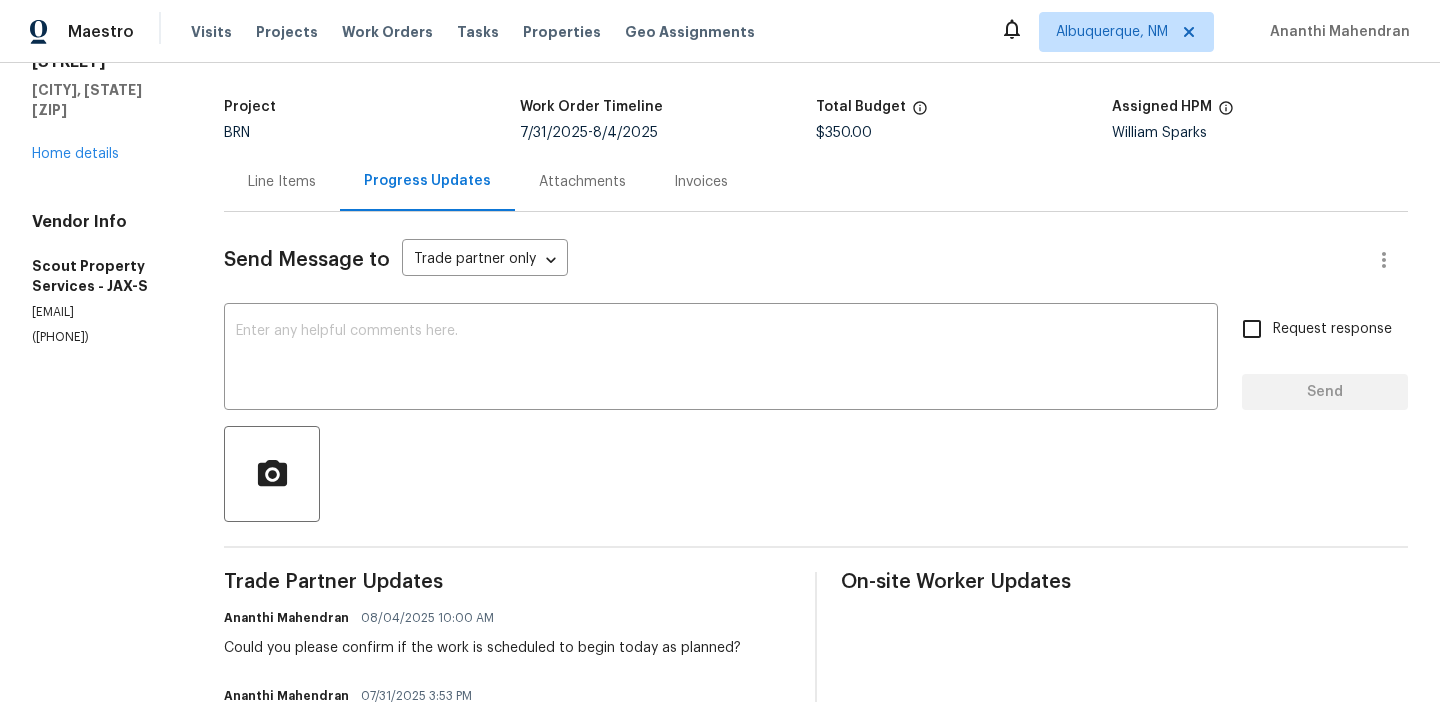 scroll, scrollTop: 166, scrollLeft: 0, axis: vertical 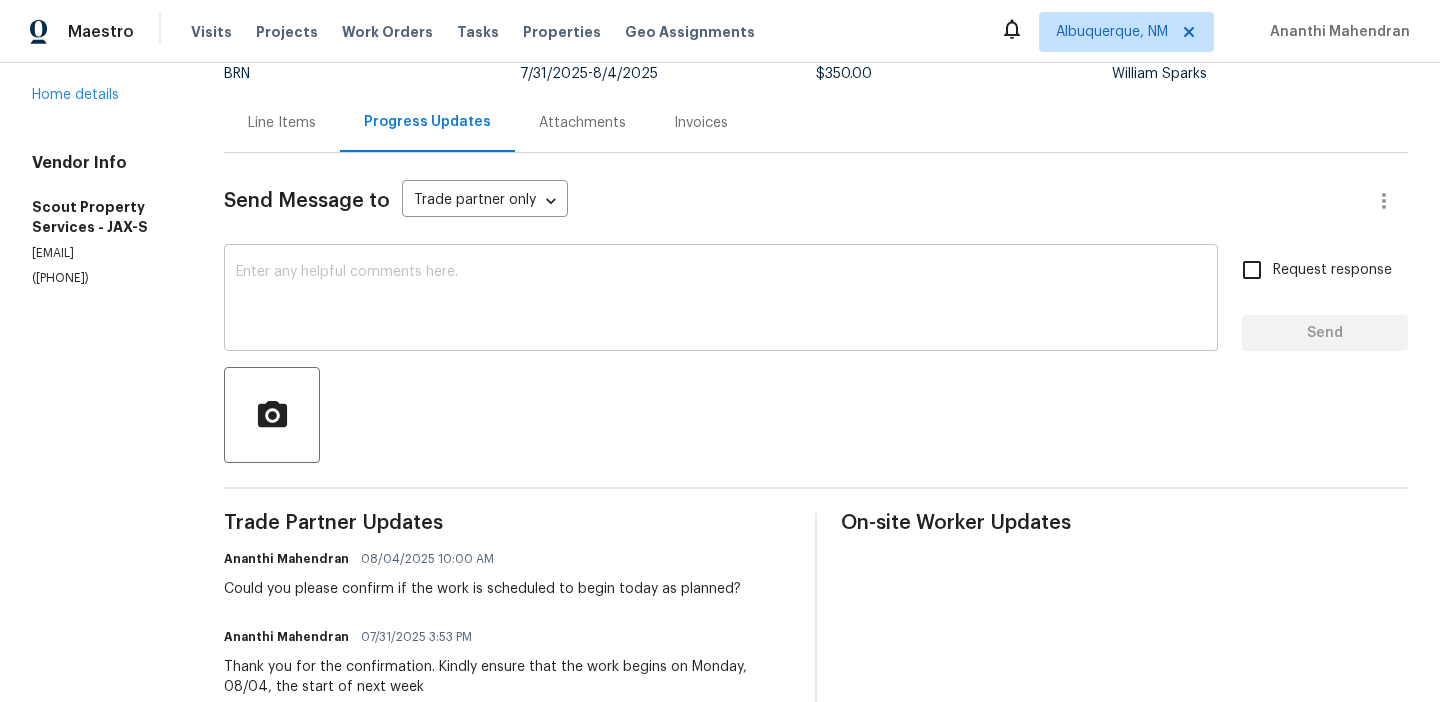 click on "x ​" at bounding box center [721, 300] 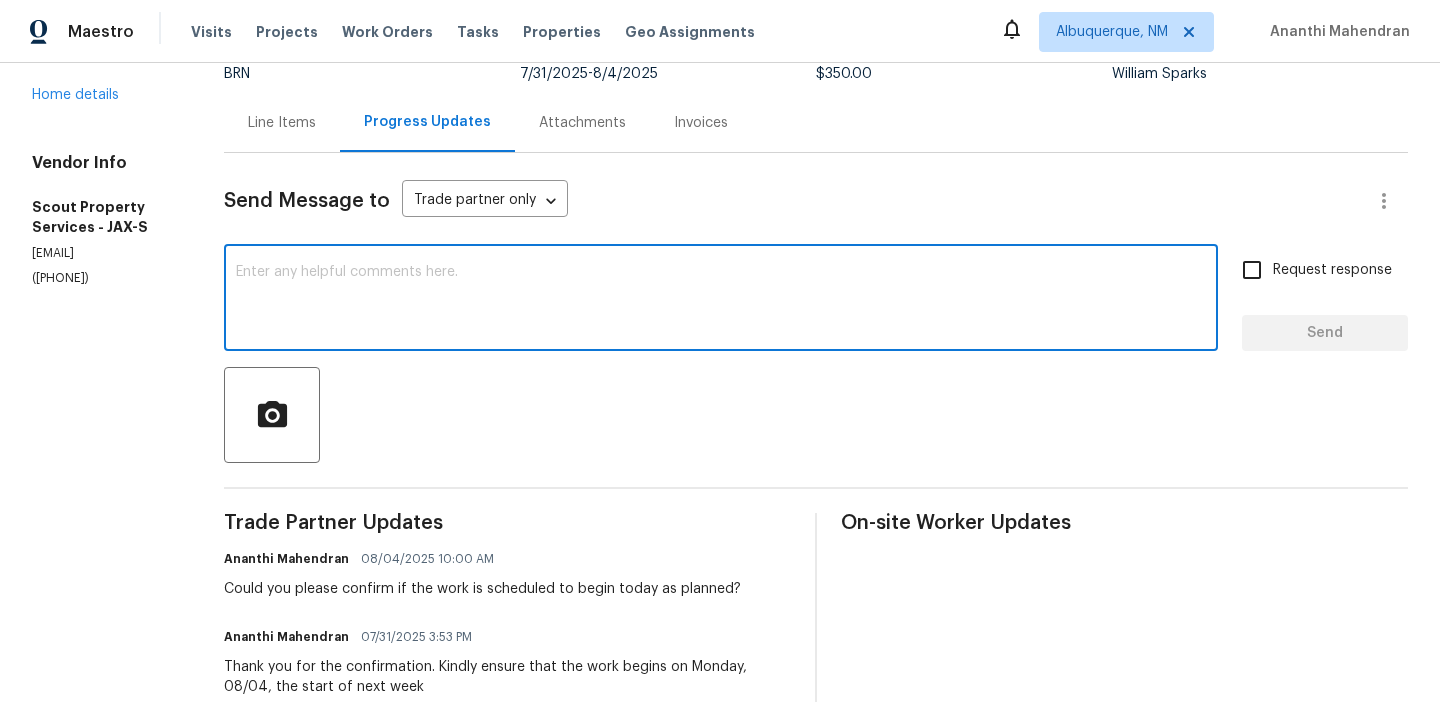 scroll, scrollTop: 0, scrollLeft: 0, axis: both 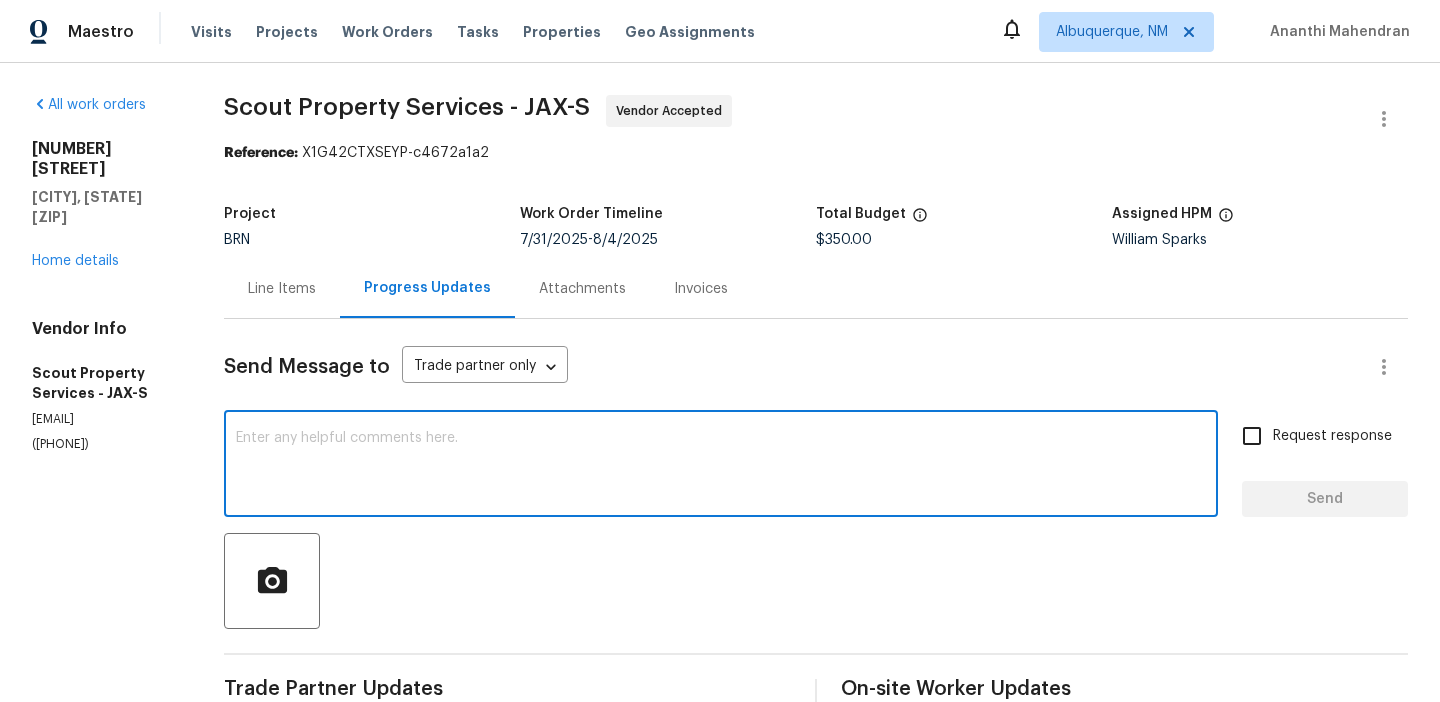 click at bounding box center (721, 466) 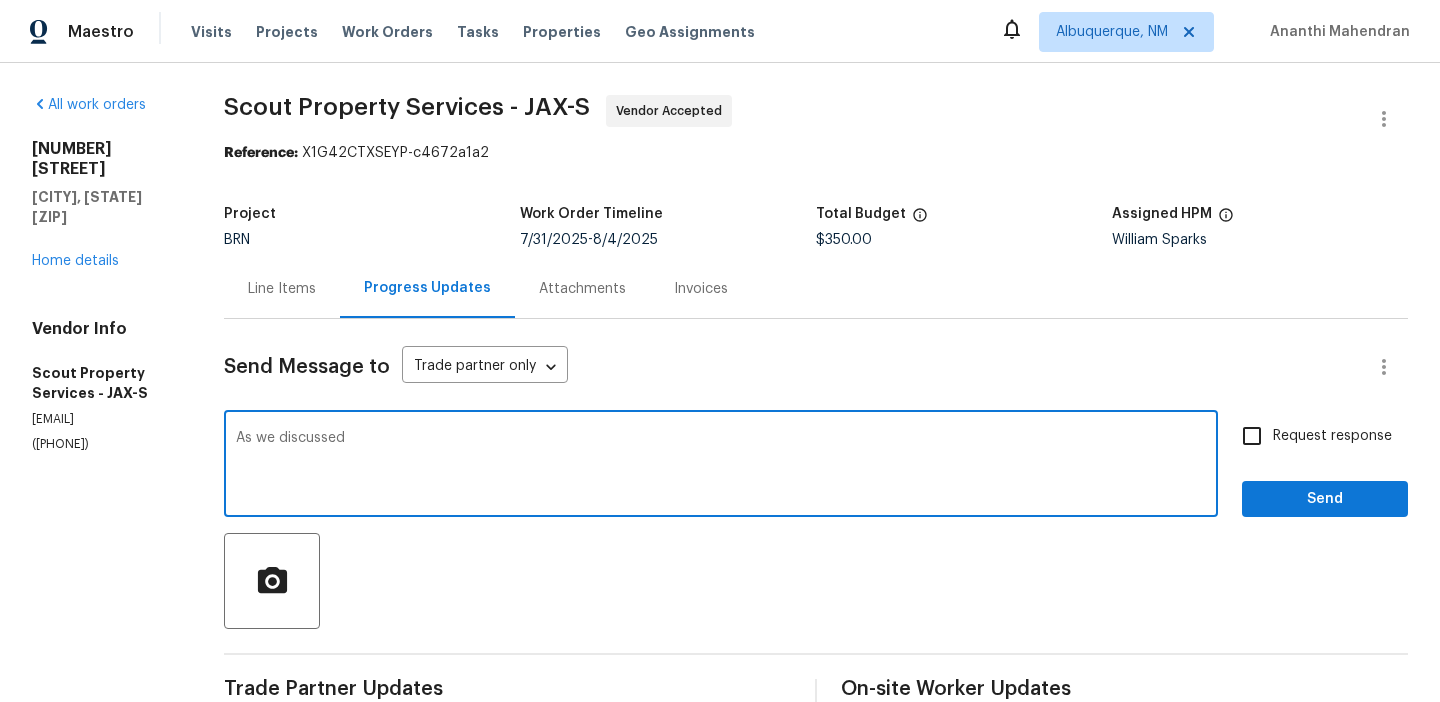 click on "(615) 913-6484" at bounding box center [104, 444] 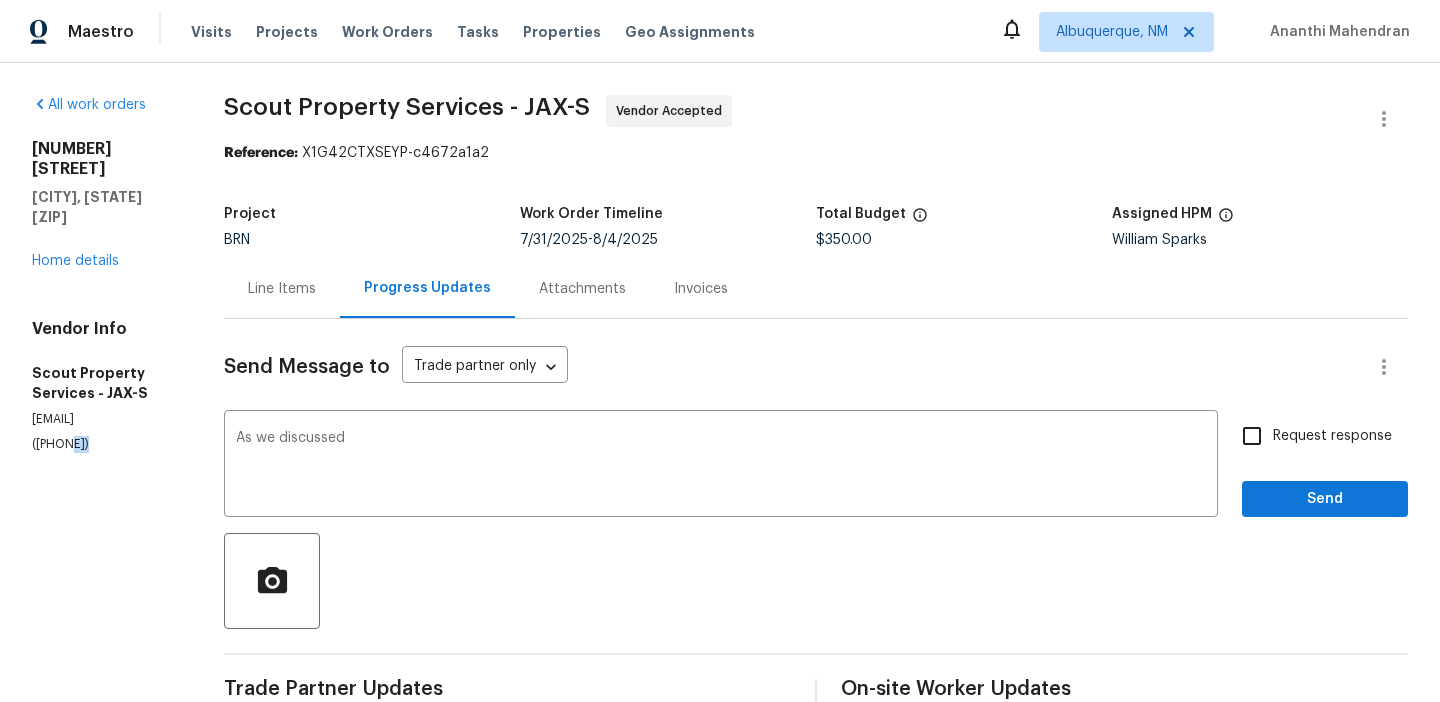 click on "(615) 913-6484" at bounding box center [104, 444] 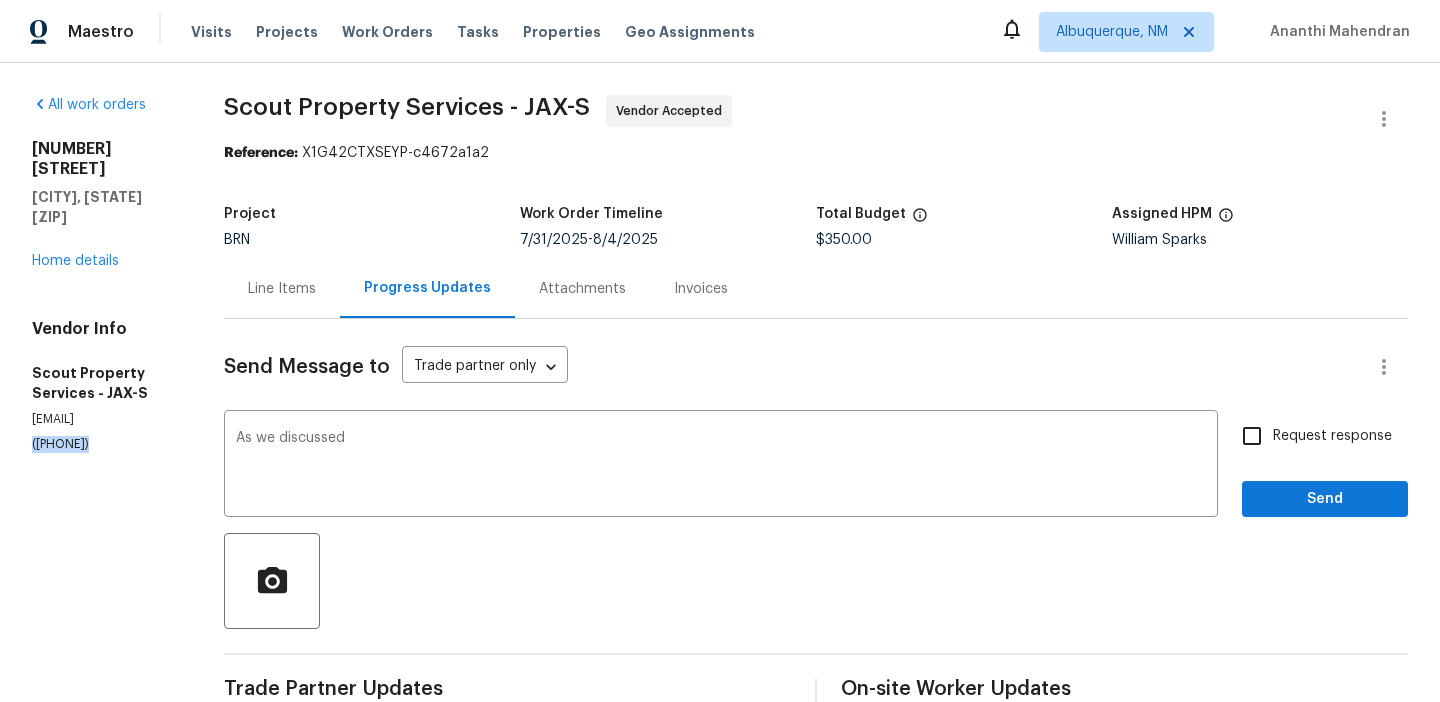 click on "(615) 913-6484" at bounding box center (104, 444) 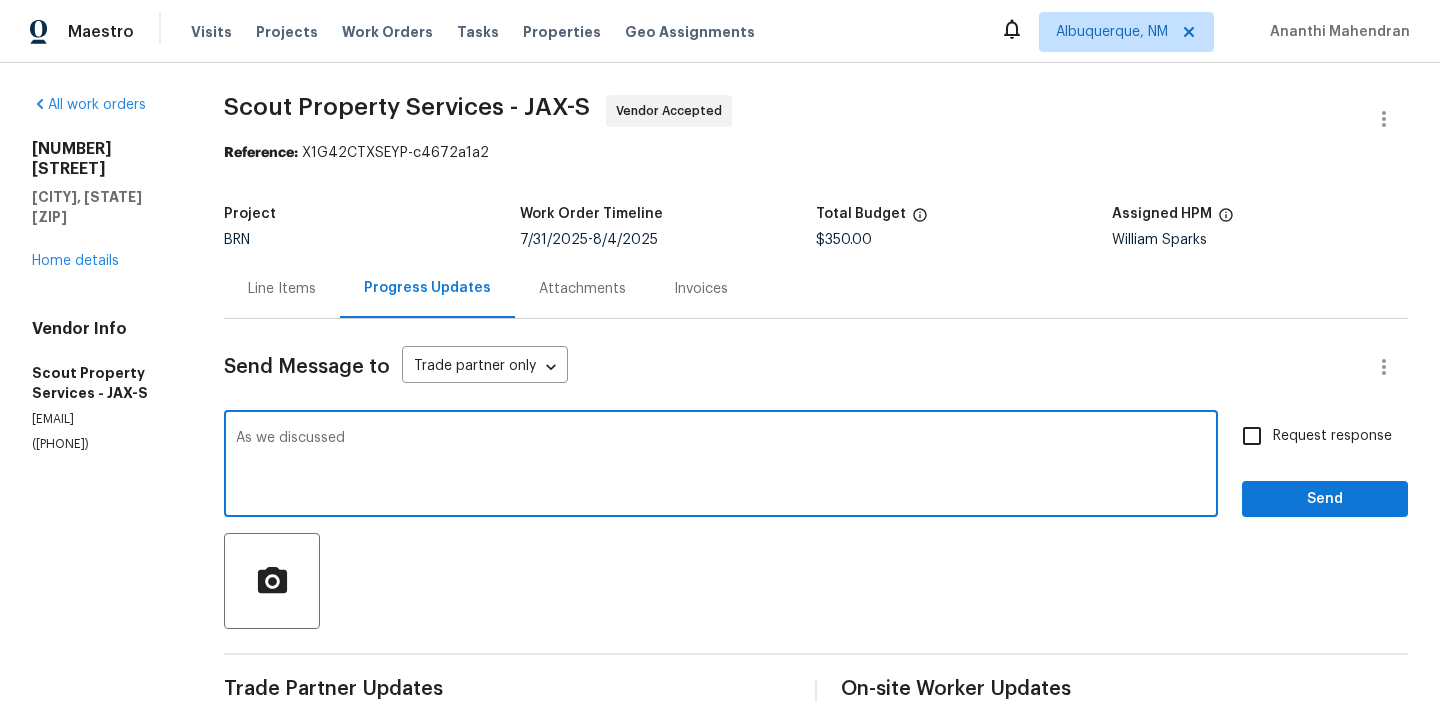 click on "As we discussed" at bounding box center (721, 466) 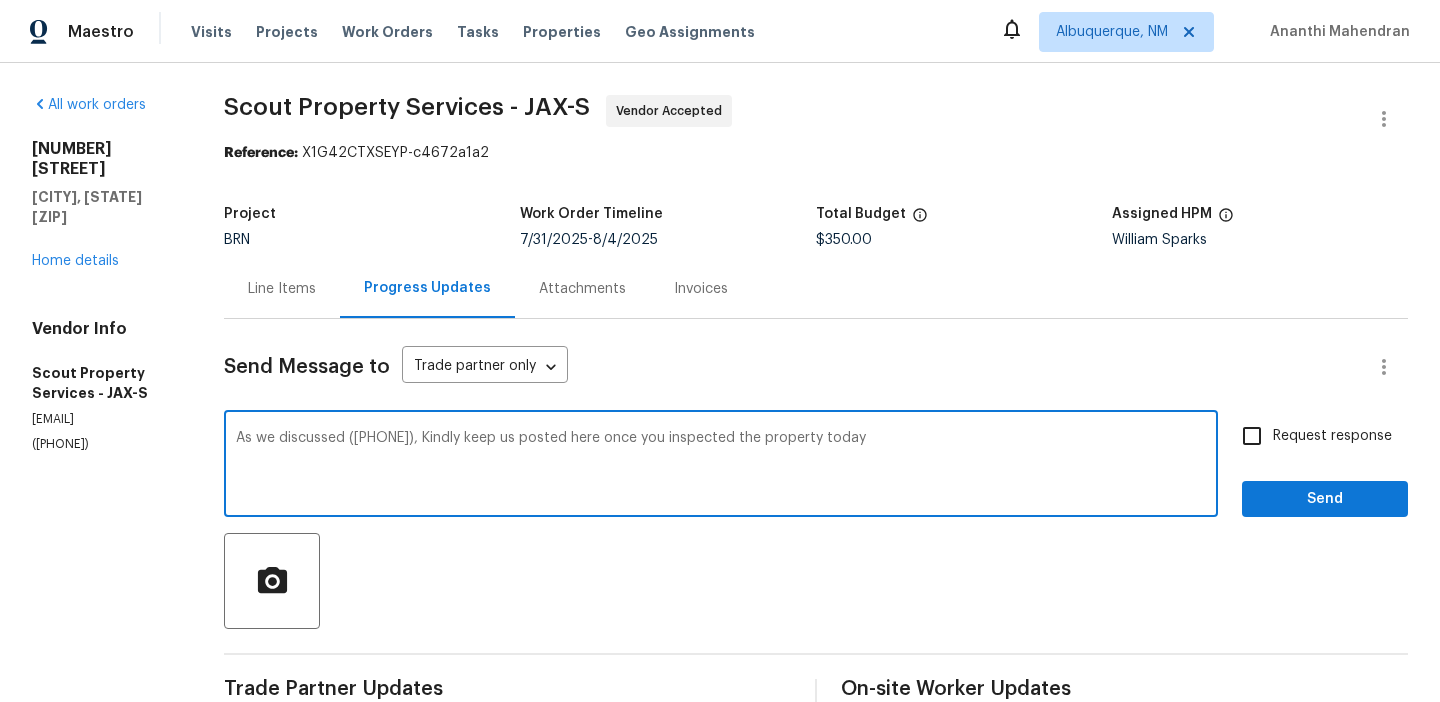 type on "As we discussed (615) 913-6484, Kindly keep us posted here once you inspected the property today" 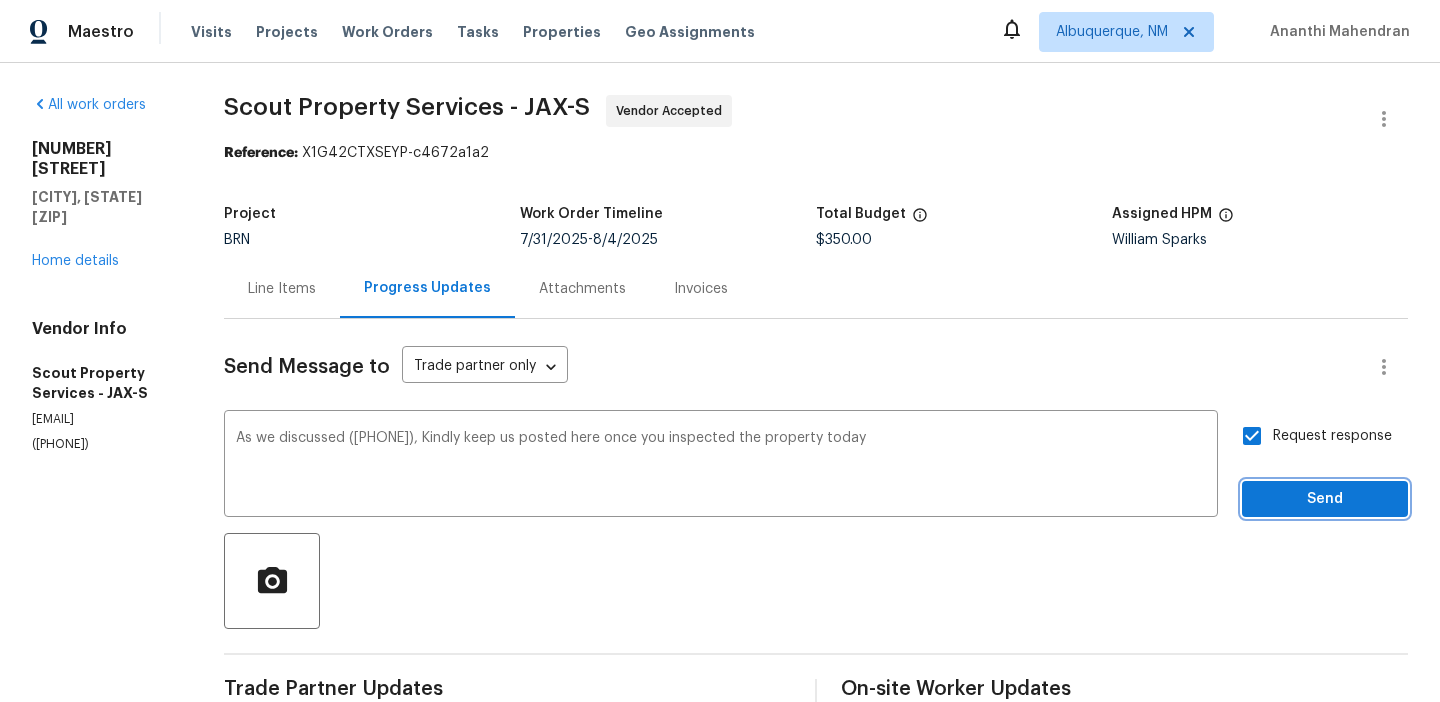 click on "Send" at bounding box center [1325, 499] 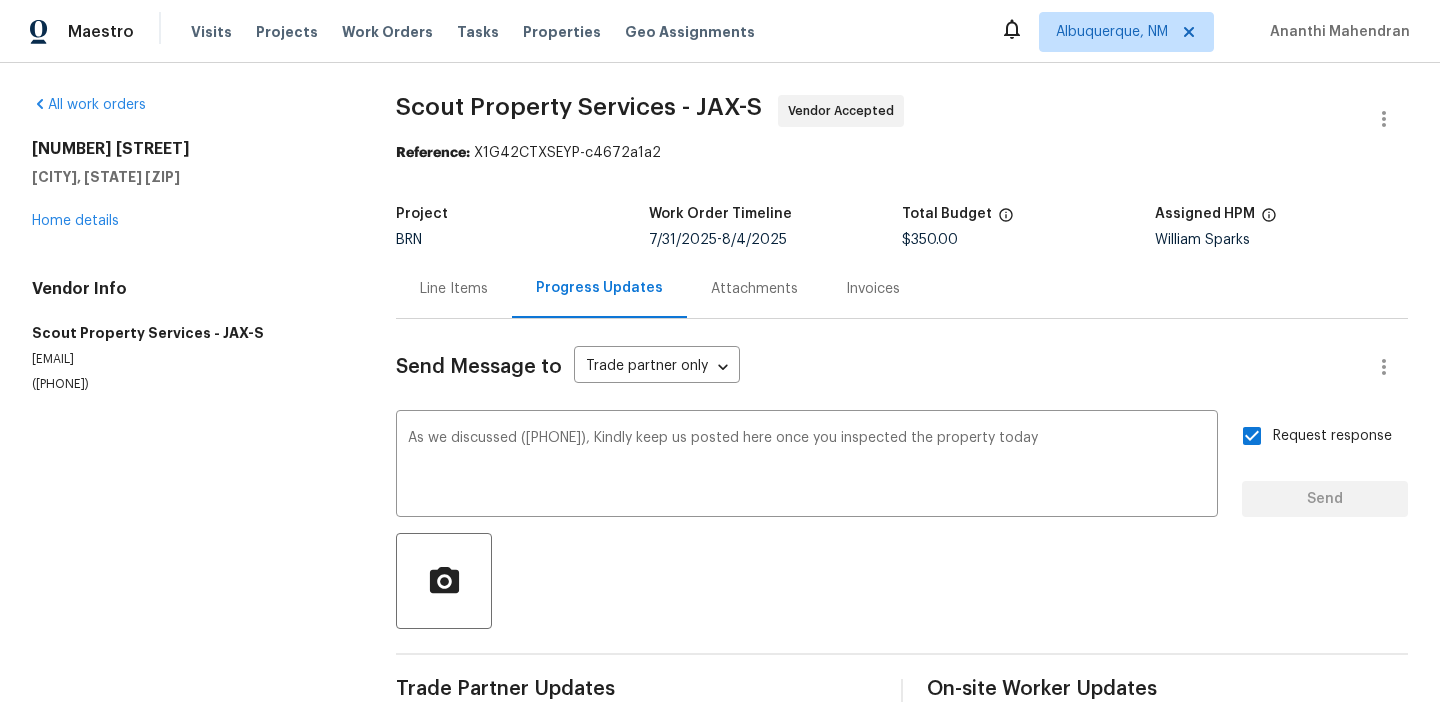 type 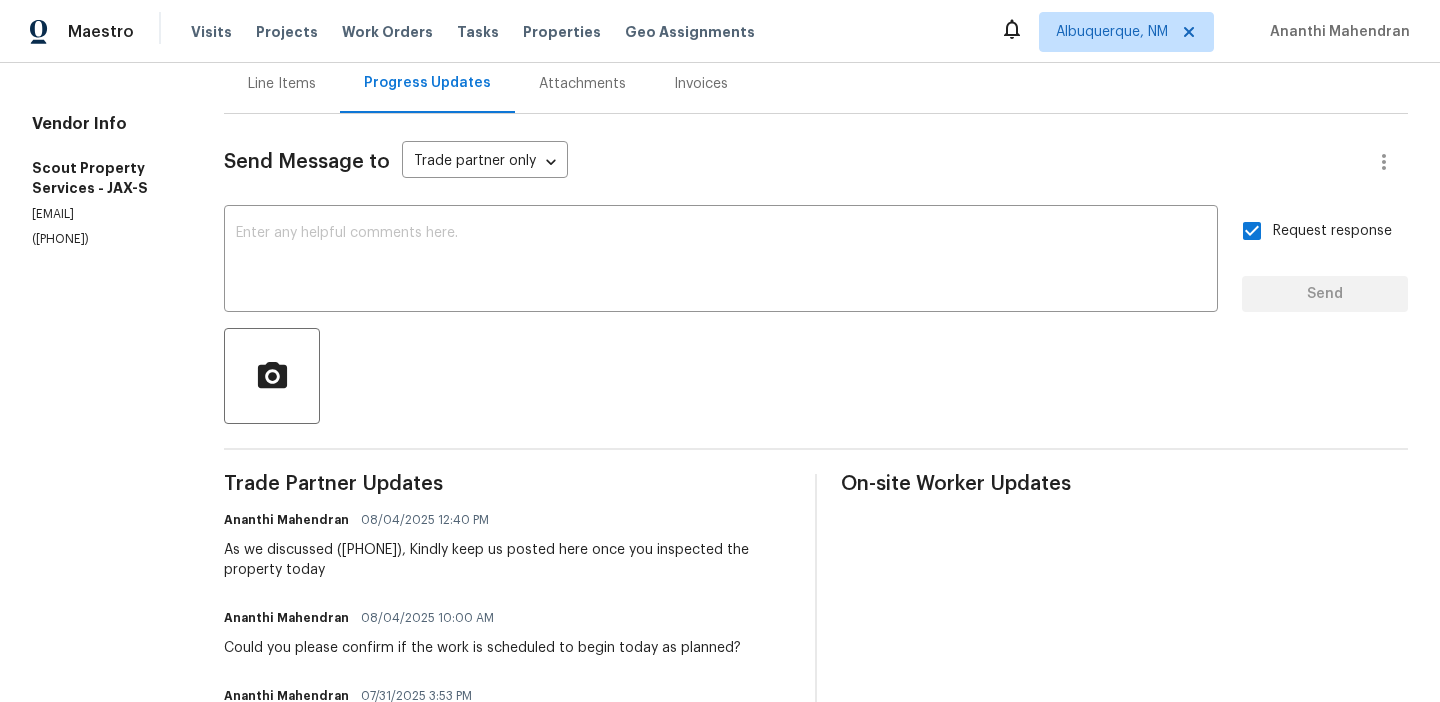 scroll, scrollTop: 217, scrollLeft: 0, axis: vertical 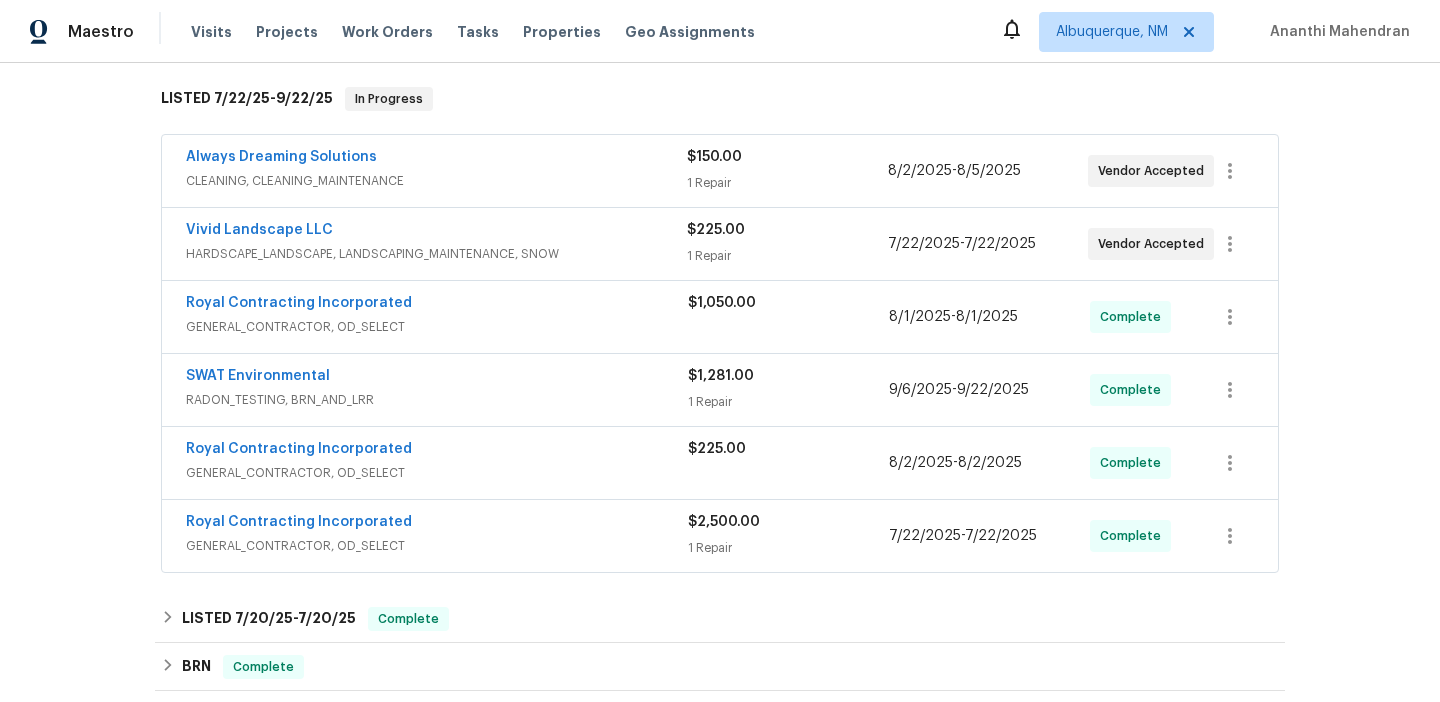click on "Vivid Landscape LLC" at bounding box center (436, 232) 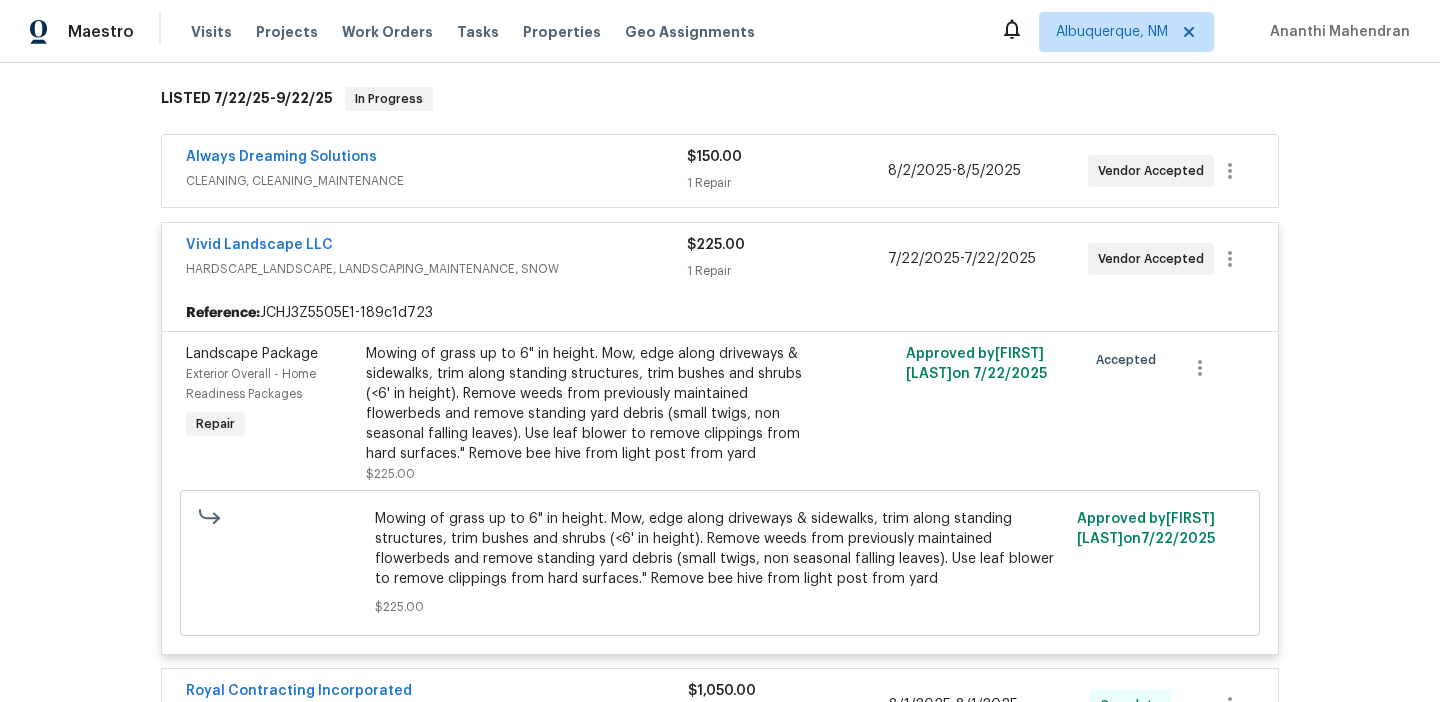 click on "Always Dreaming Solutions" at bounding box center [436, 159] 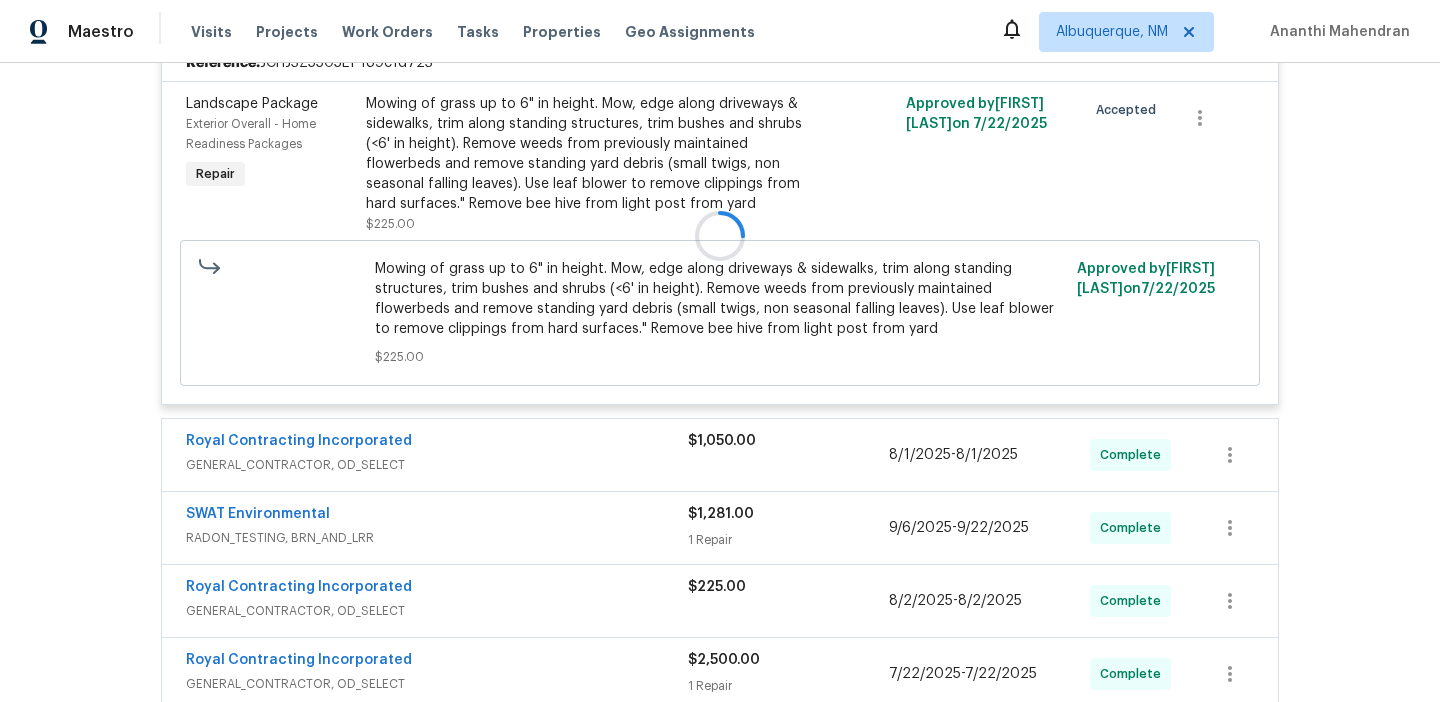 scroll, scrollTop: 1104, scrollLeft: 0, axis: vertical 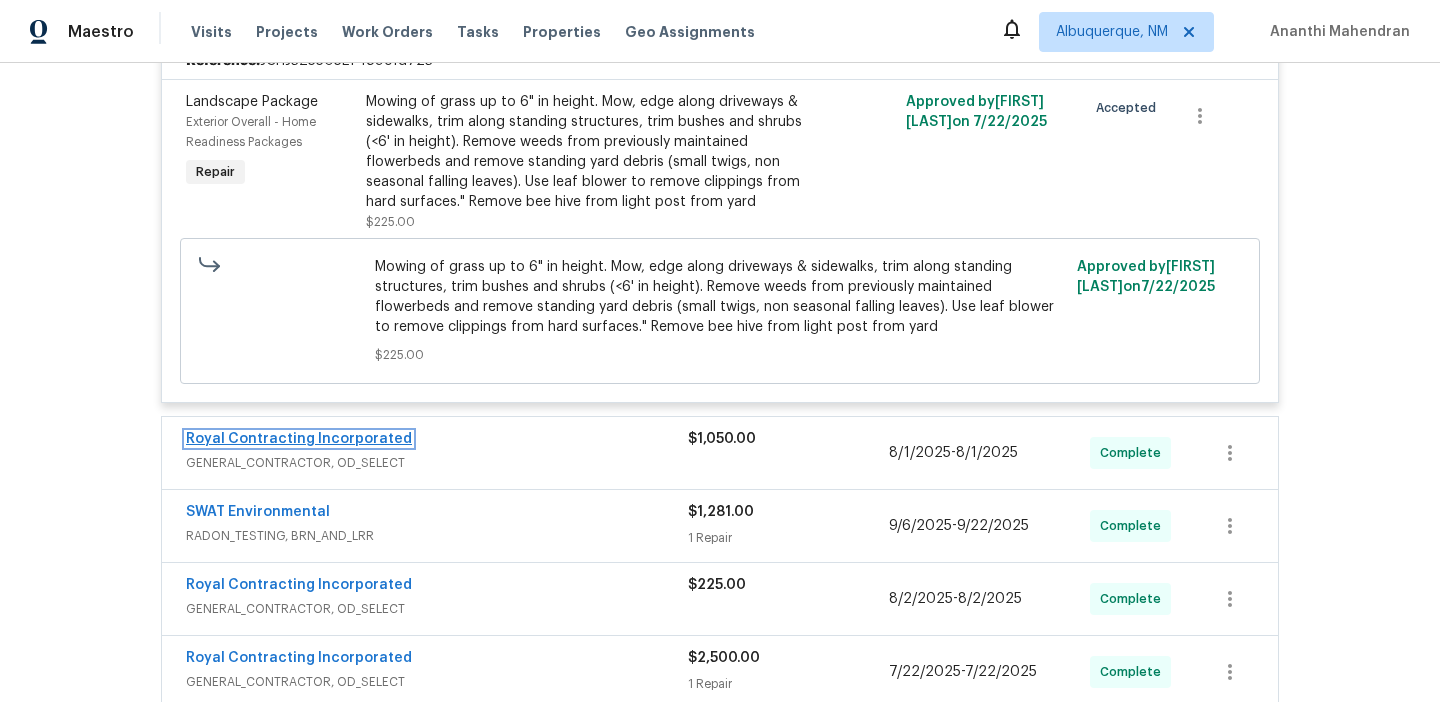 click on "Royal Contracting Incorporated" at bounding box center [299, 439] 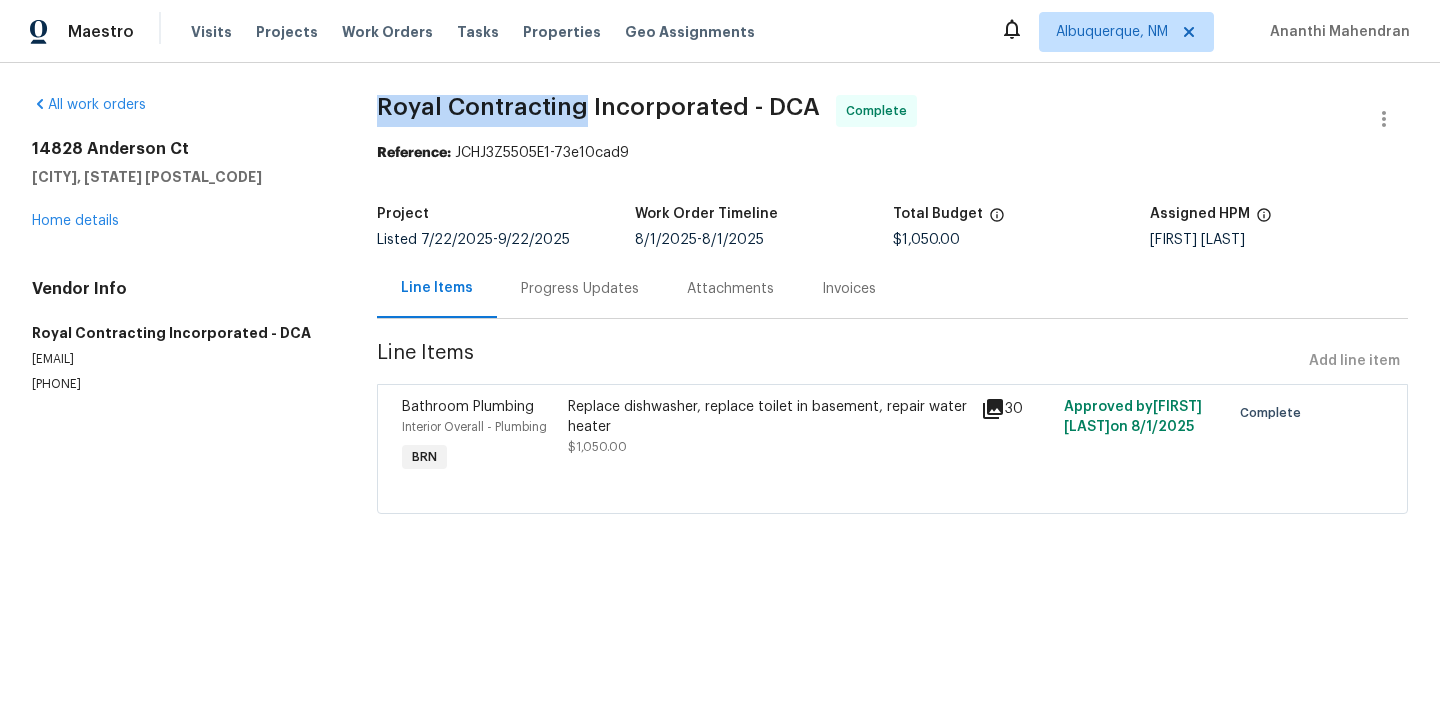 drag, startPoint x: 370, startPoint y: 119, endPoint x: 580, endPoint y: 110, distance: 210.19276 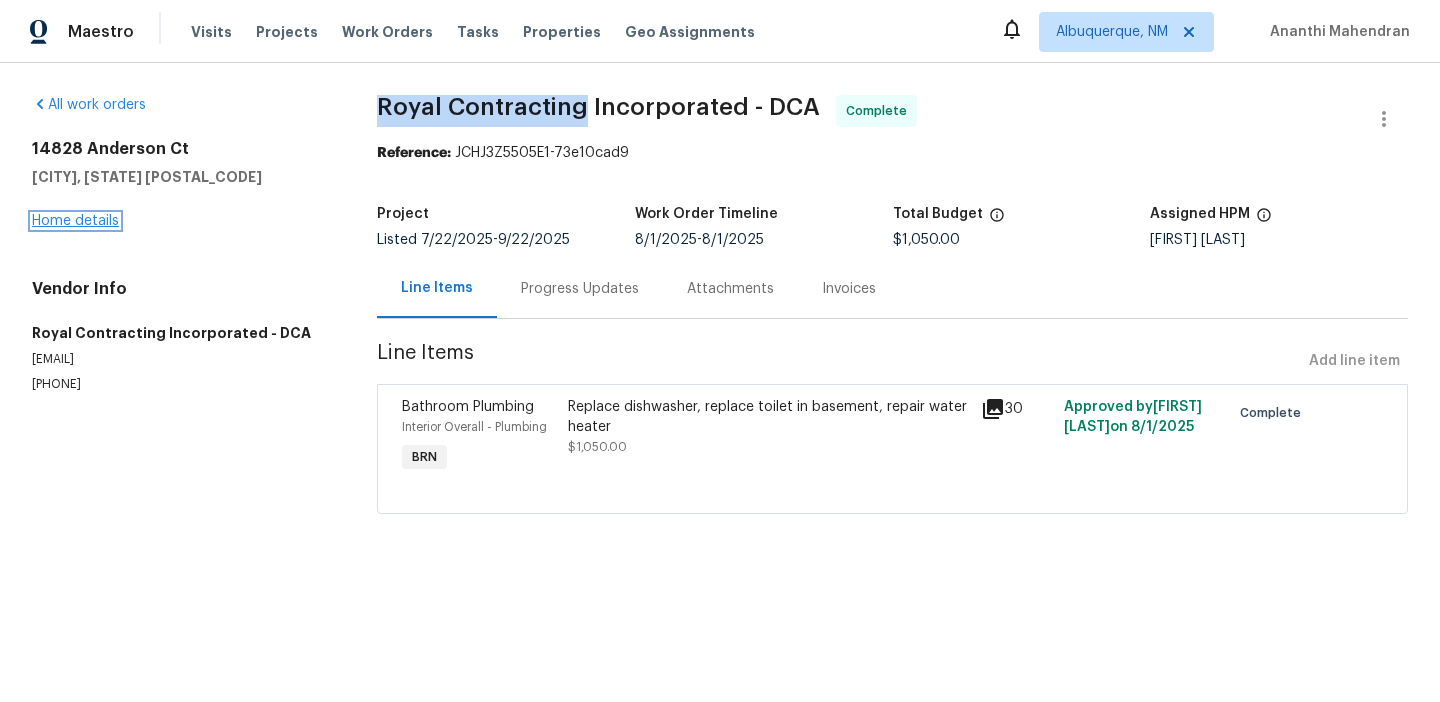 click on "Home details" at bounding box center (75, 221) 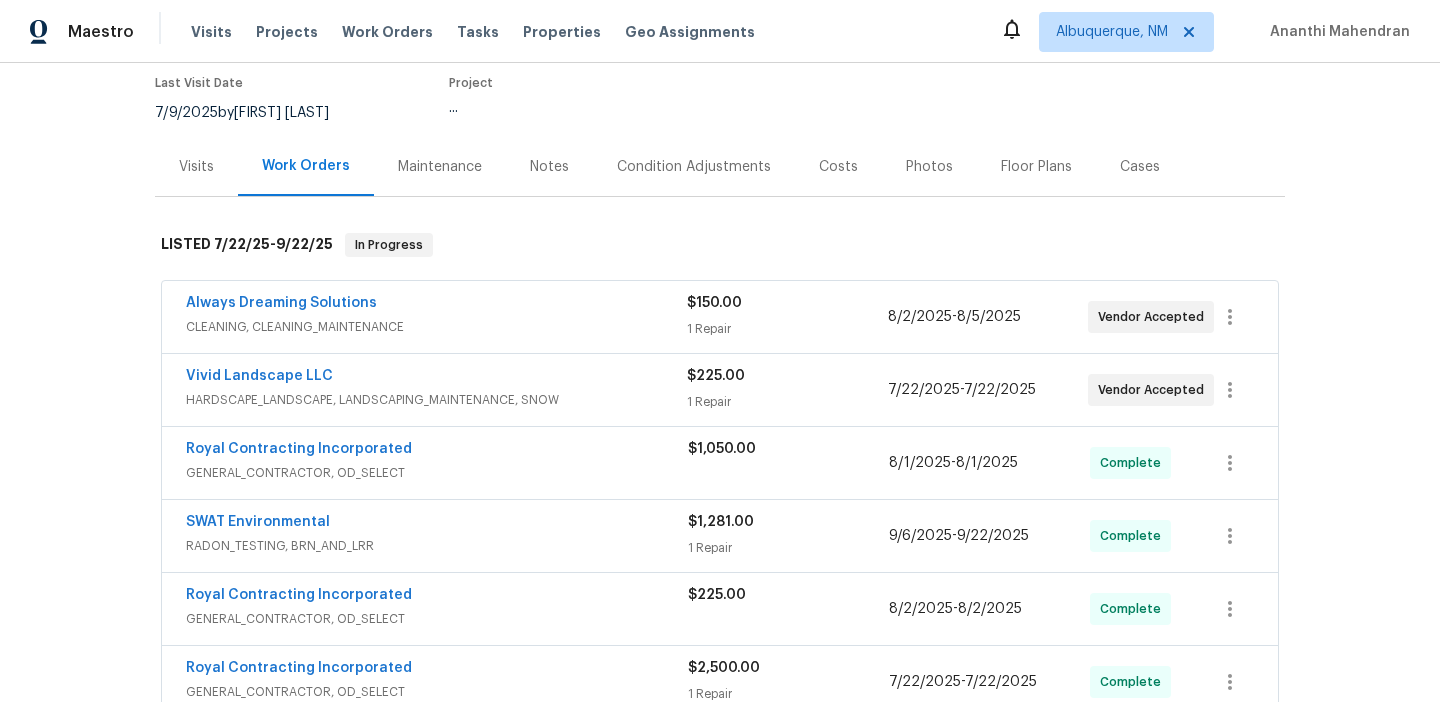 scroll, scrollTop: 167, scrollLeft: 0, axis: vertical 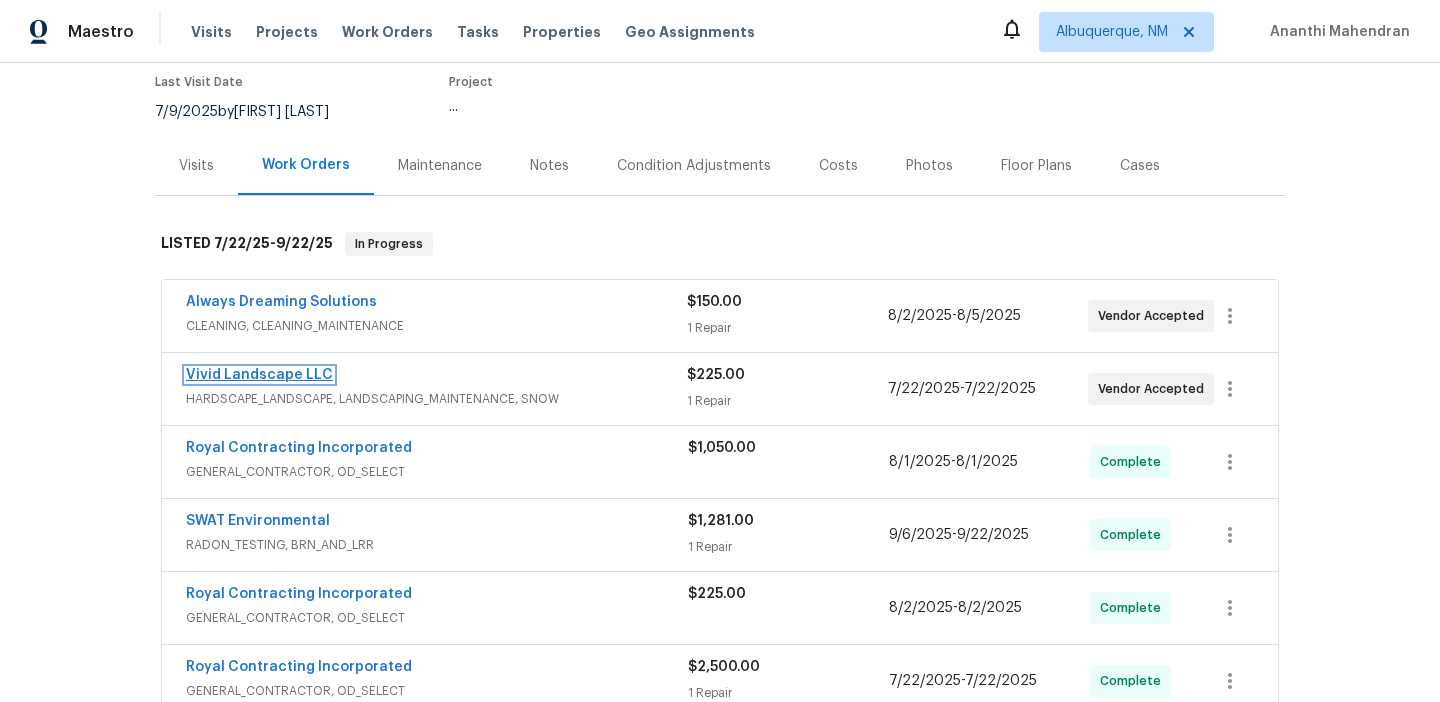 click on "Vivid Landscape LLC" at bounding box center (259, 375) 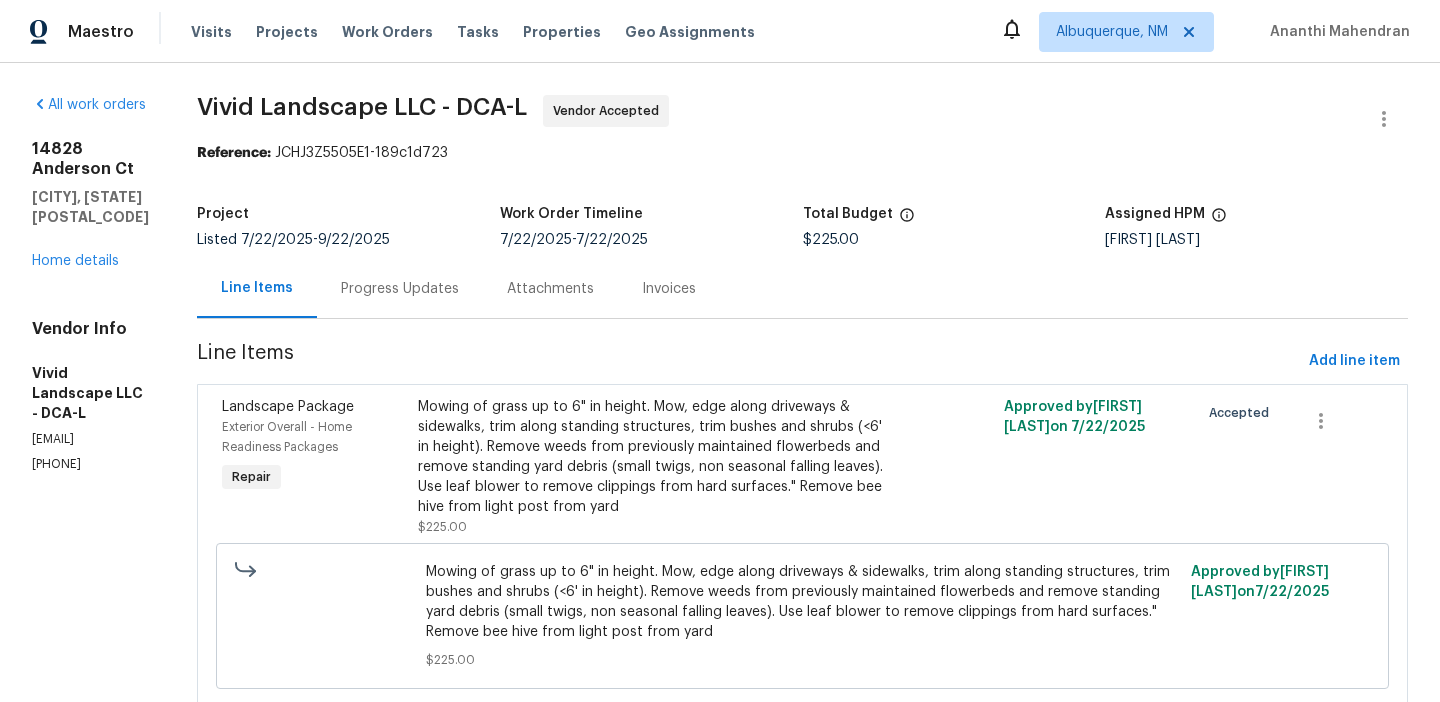 click on "Mowing of grass up to 6" in height. Mow, edge along driveways & sidewalks, trim along standing structures, trim bushes and shrubs (<6' in height). Remove weeds from previously maintained flowerbeds and remove standing yard debris (small twigs, non seasonal falling leaves).  Use leaf blower to remove clippings from hard surfaces."
Remove bee hive from light post from yard" at bounding box center (656, 457) 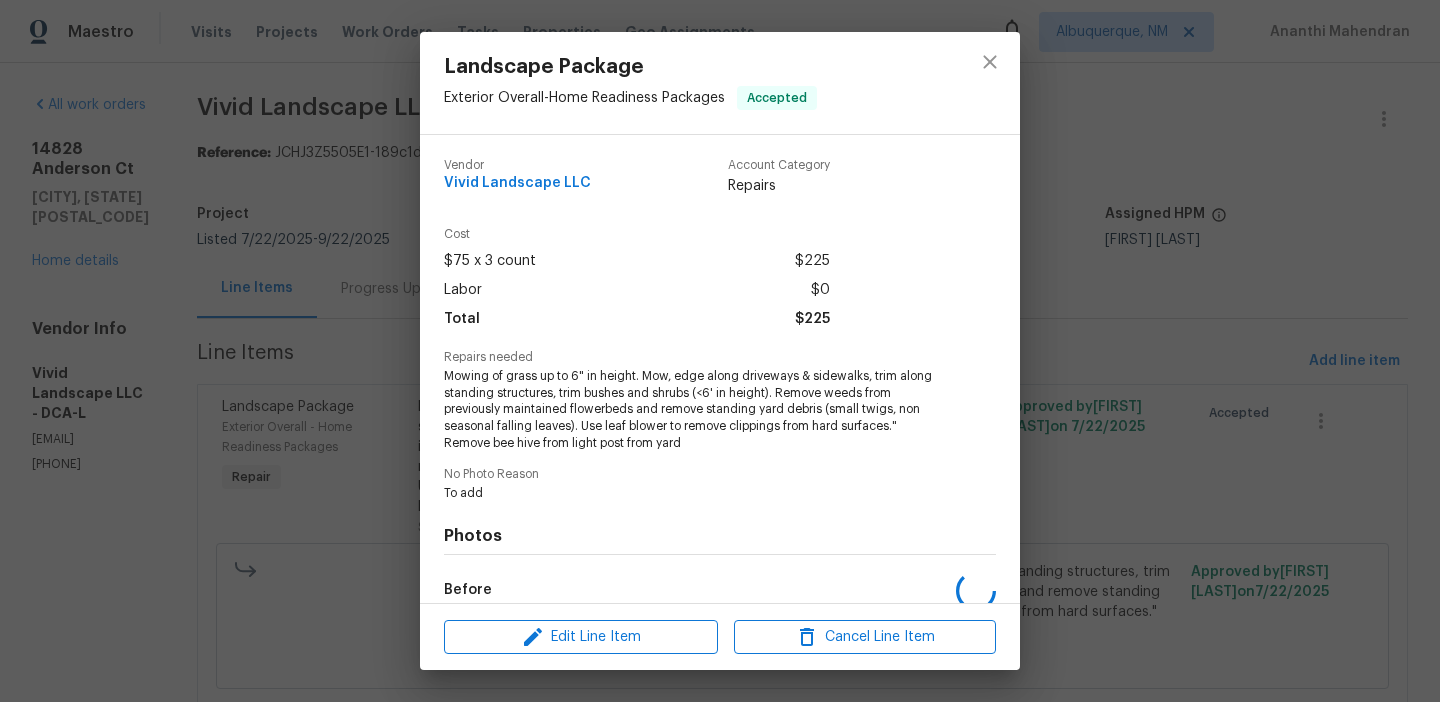 scroll, scrollTop: 235, scrollLeft: 0, axis: vertical 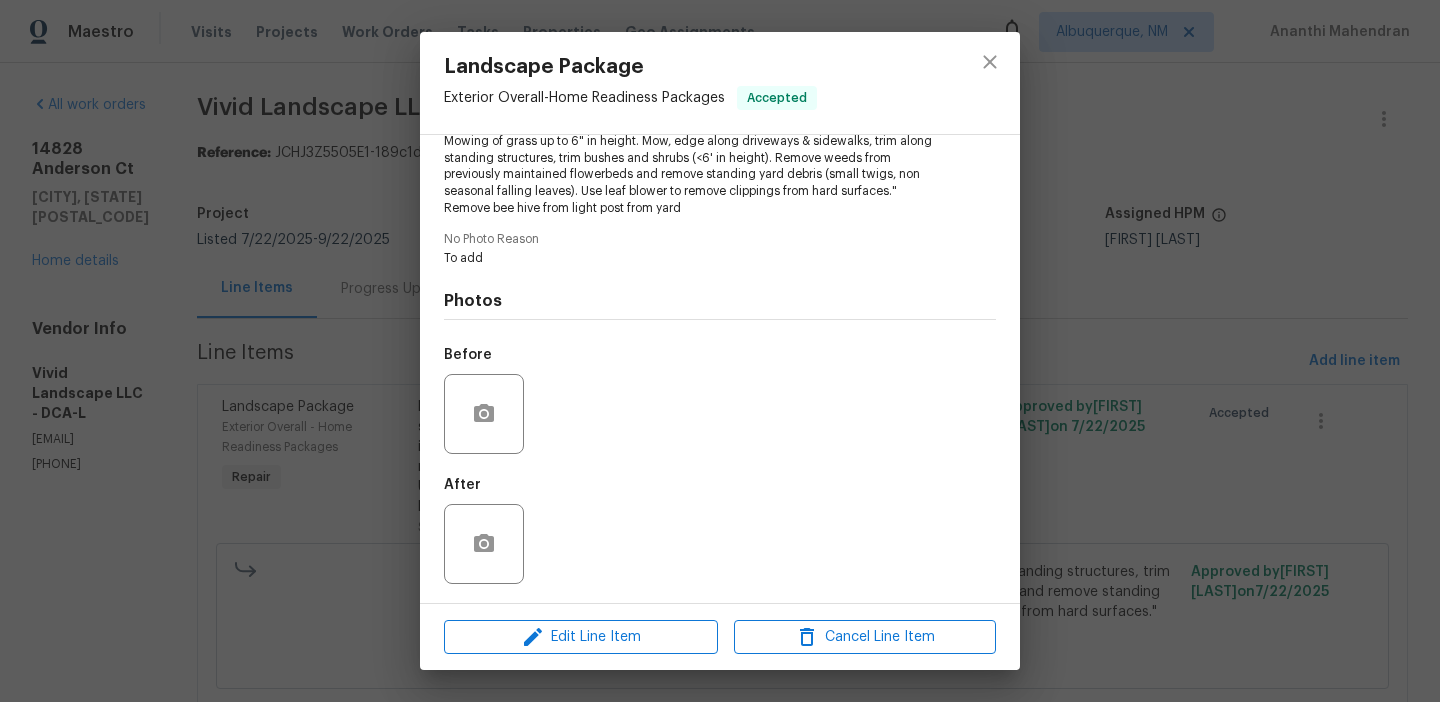 click on "Landscape Package Exterior Overall  -  Home Readiness Packages Accepted Vendor Vivid Landscape LLC Account Category Repairs Cost $75 x 3 count $225 Labor $0 Total $225 Repairs needed Mowing of grass up to 6" in height. Mow, edge along driveways & sidewalks, trim along standing structures, trim bushes and shrubs (<6' in height). Remove weeds from previously maintained flowerbeds and remove standing yard debris (small twigs, non seasonal falling leaves).  Use leaf blower to remove clippings from hard surfaces."
Remove bee hive from light post from yard No Photo Reason To add Photos Before After  Edit Line Item  Cancel Line Item" at bounding box center [720, 351] 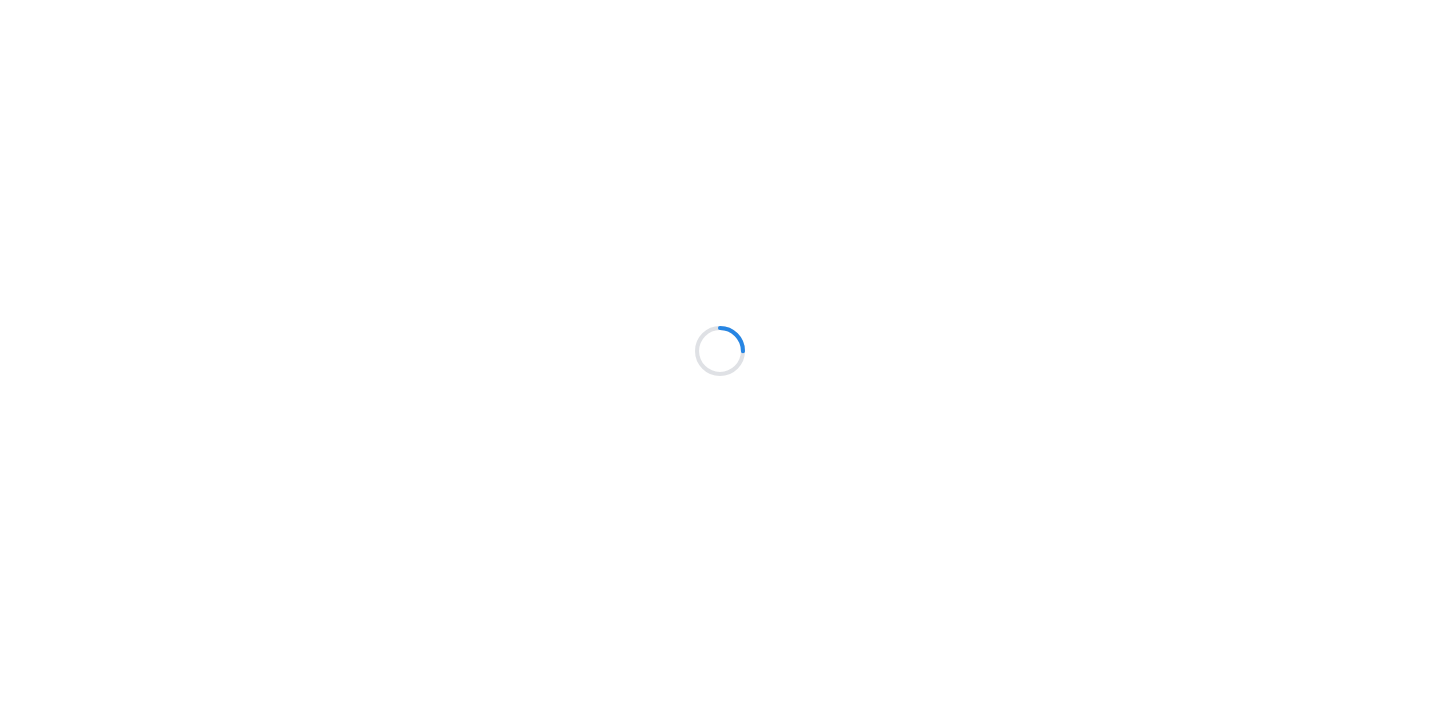 scroll, scrollTop: 0, scrollLeft: 0, axis: both 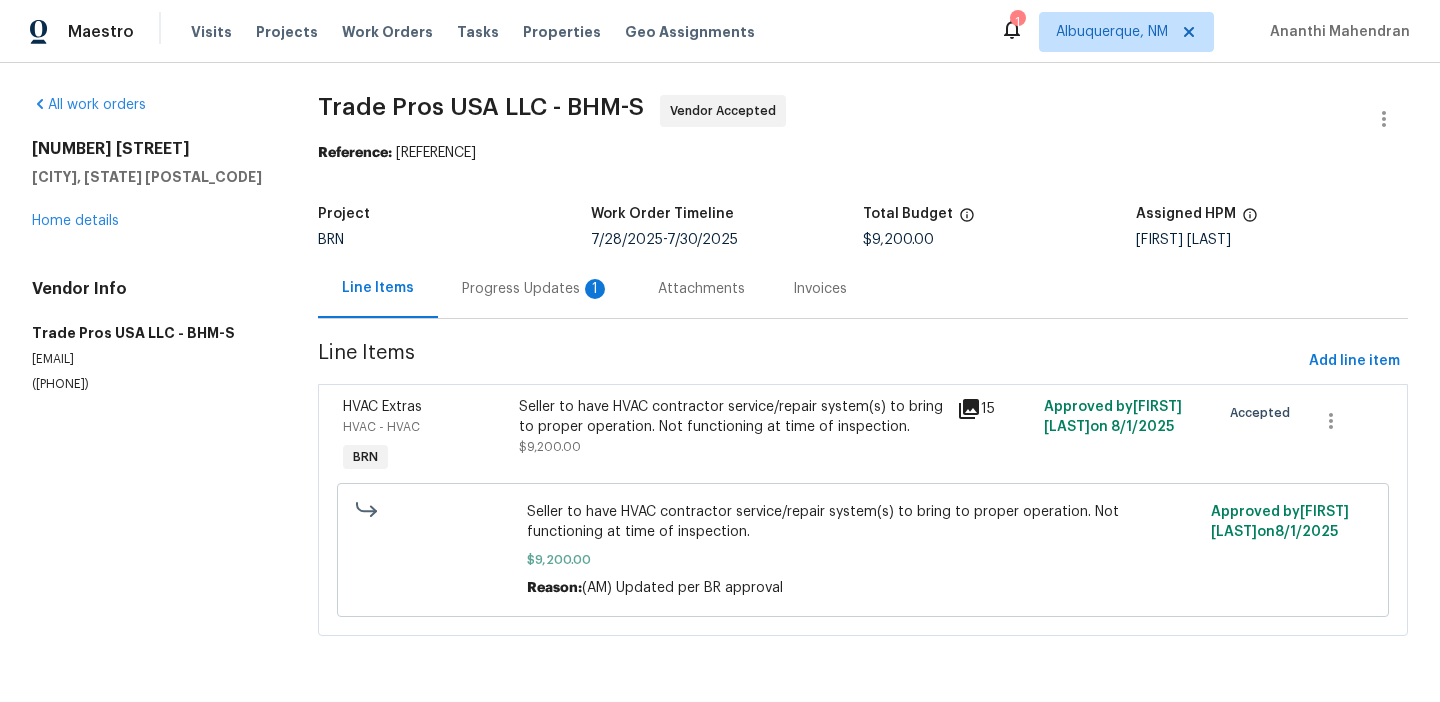 click on "Progress Updates 1" at bounding box center [536, 288] 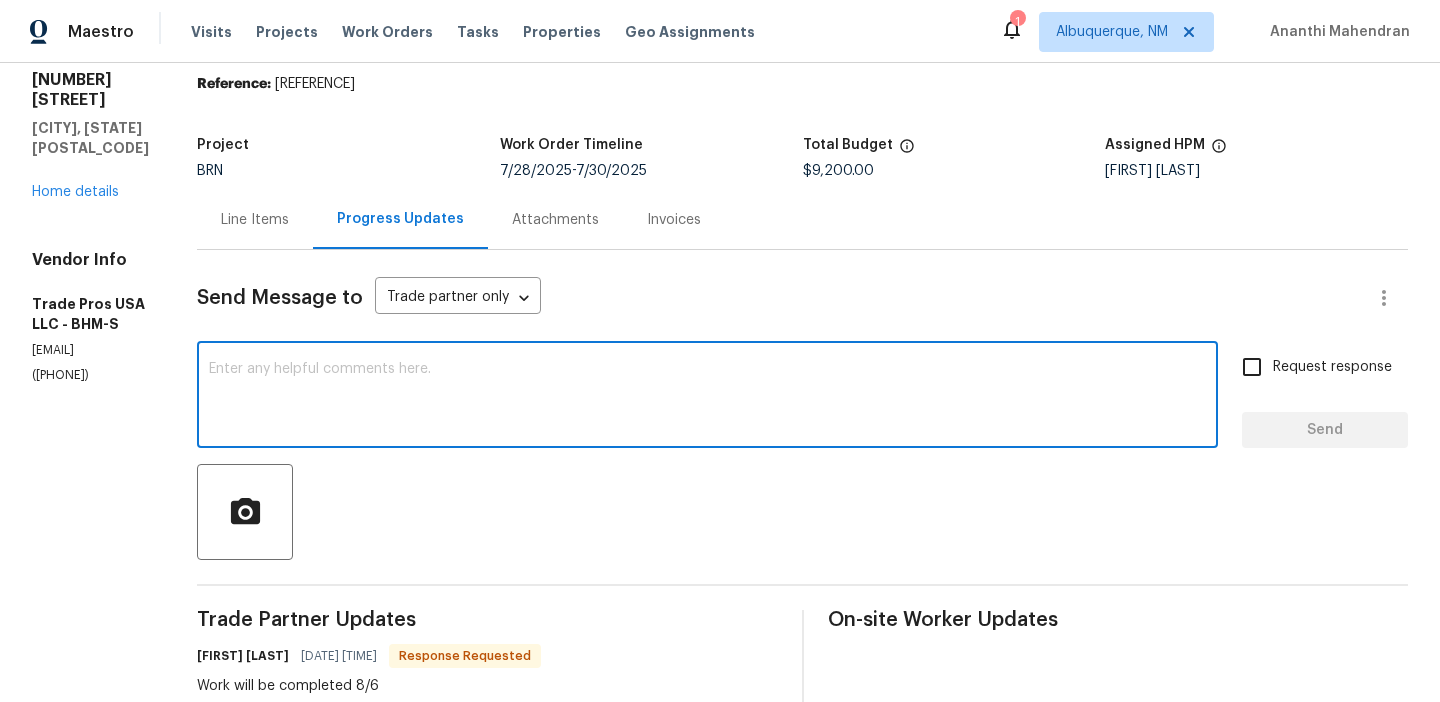 click at bounding box center [707, 397] 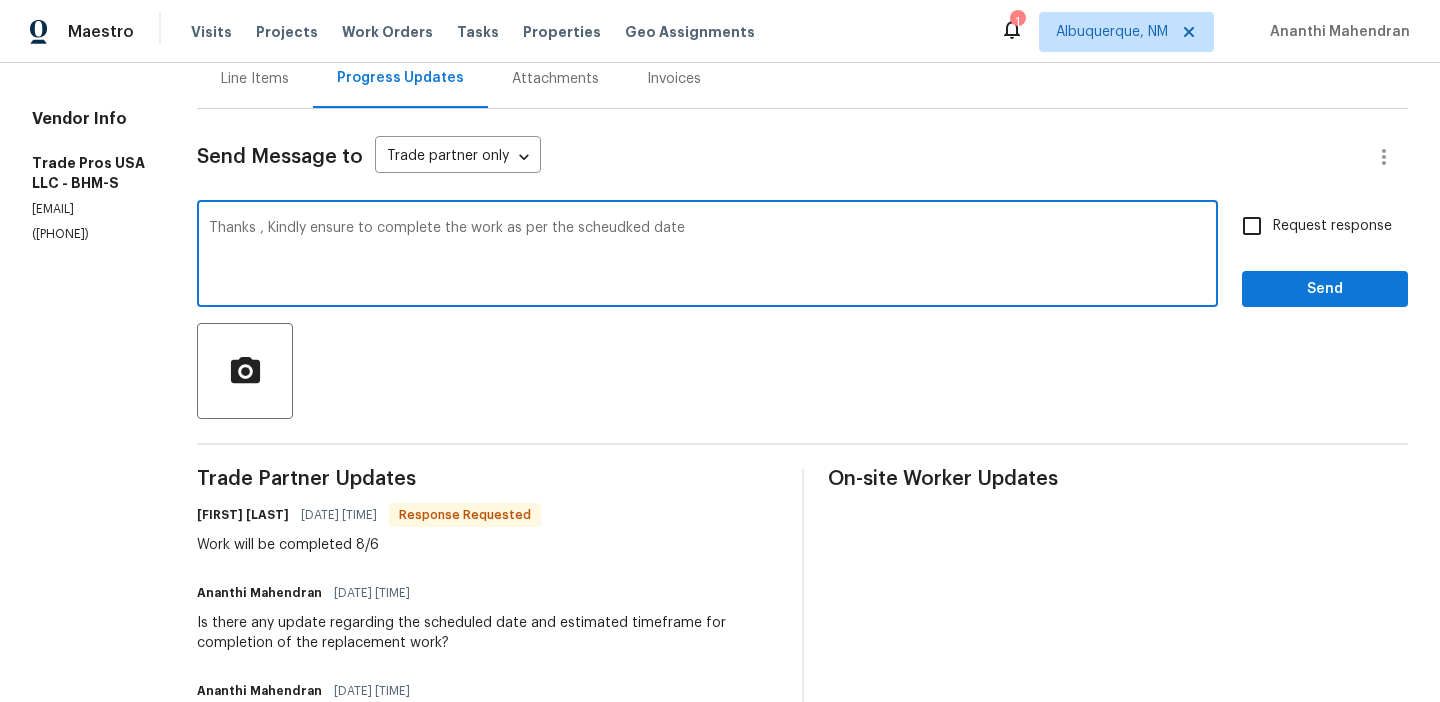 type on "Thanks , Kindly ensure to complete the work as per the scheudked date" 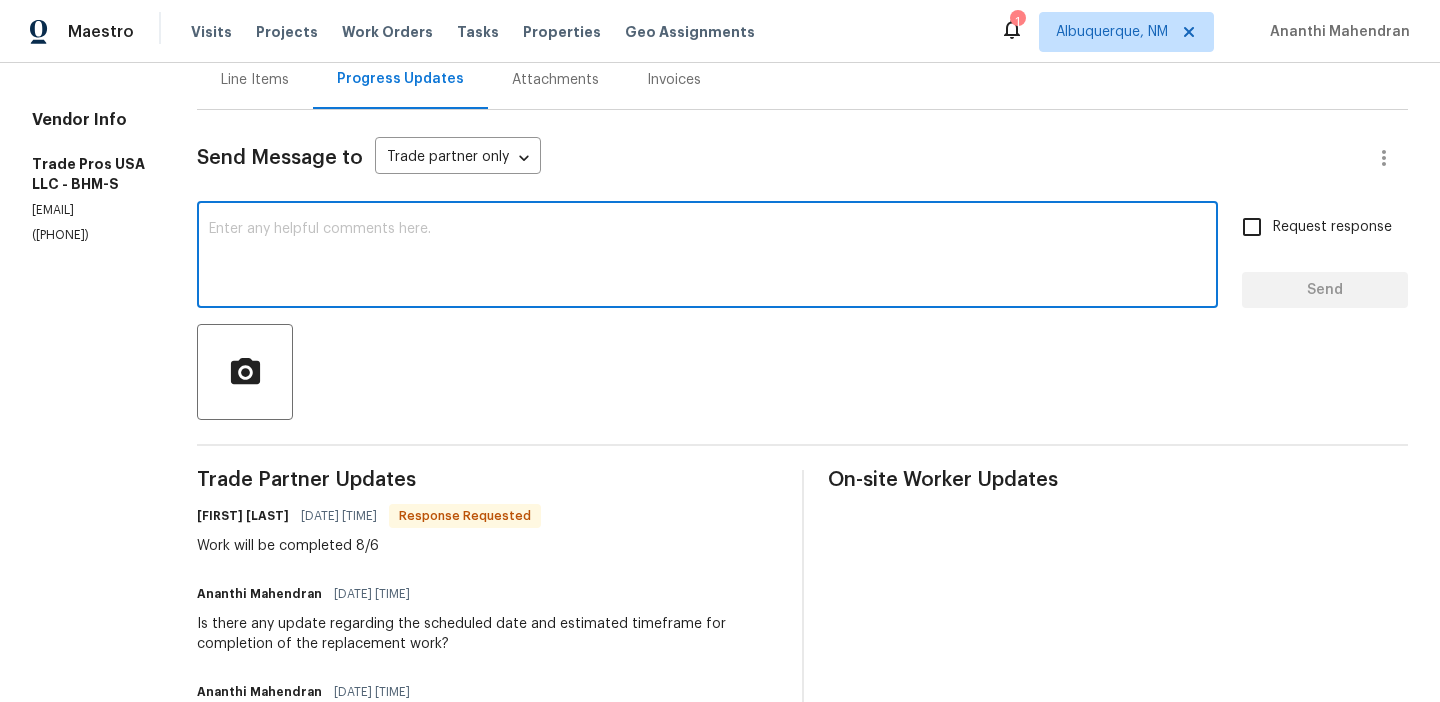 scroll, scrollTop: 0, scrollLeft: 0, axis: both 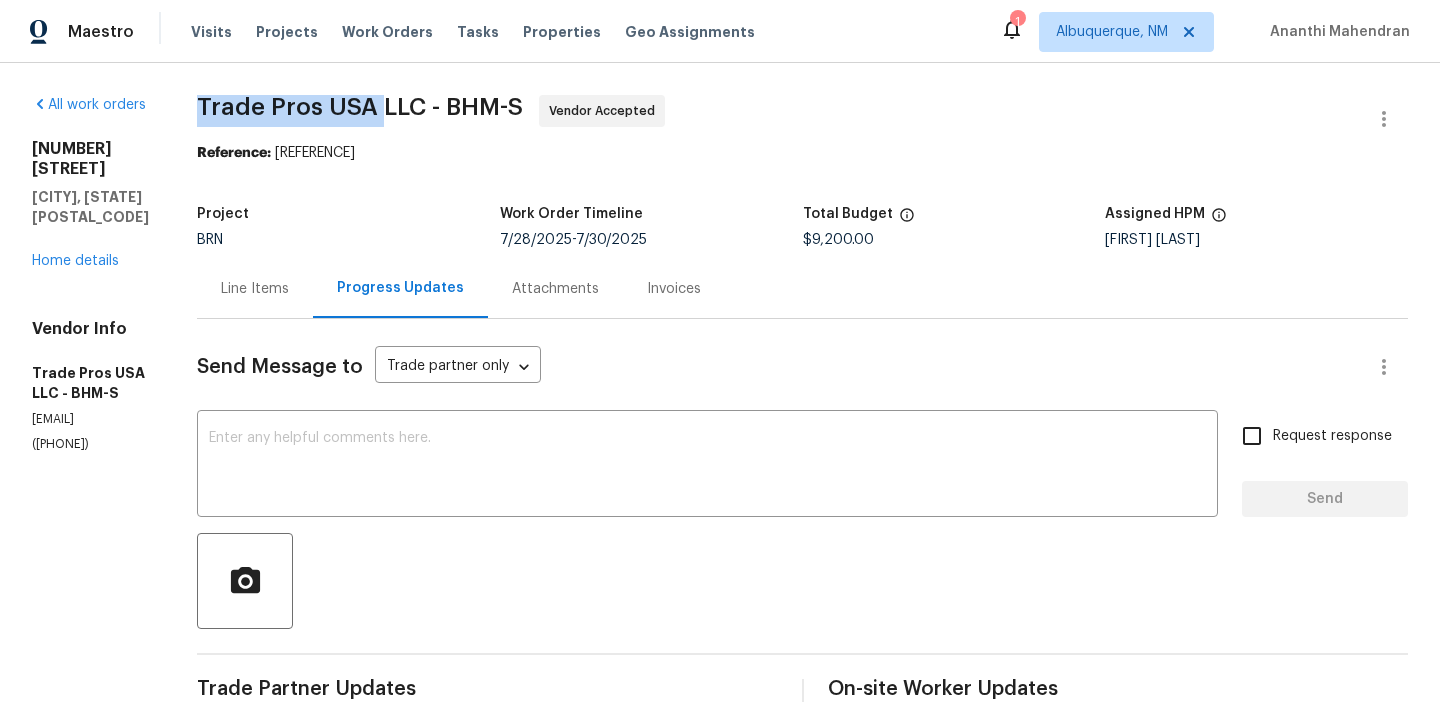 drag, startPoint x: 207, startPoint y: 99, endPoint x: 405, endPoint y: 99, distance: 198 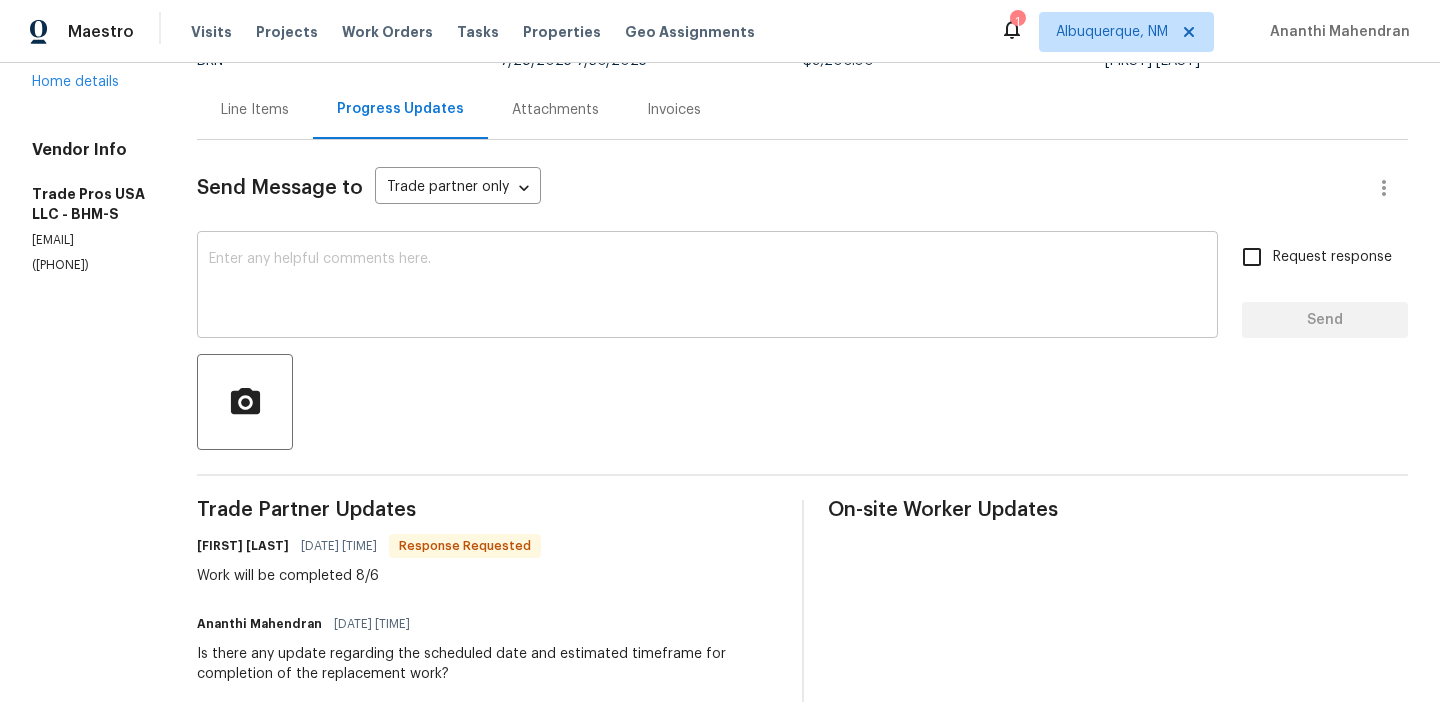 scroll, scrollTop: 9, scrollLeft: 0, axis: vertical 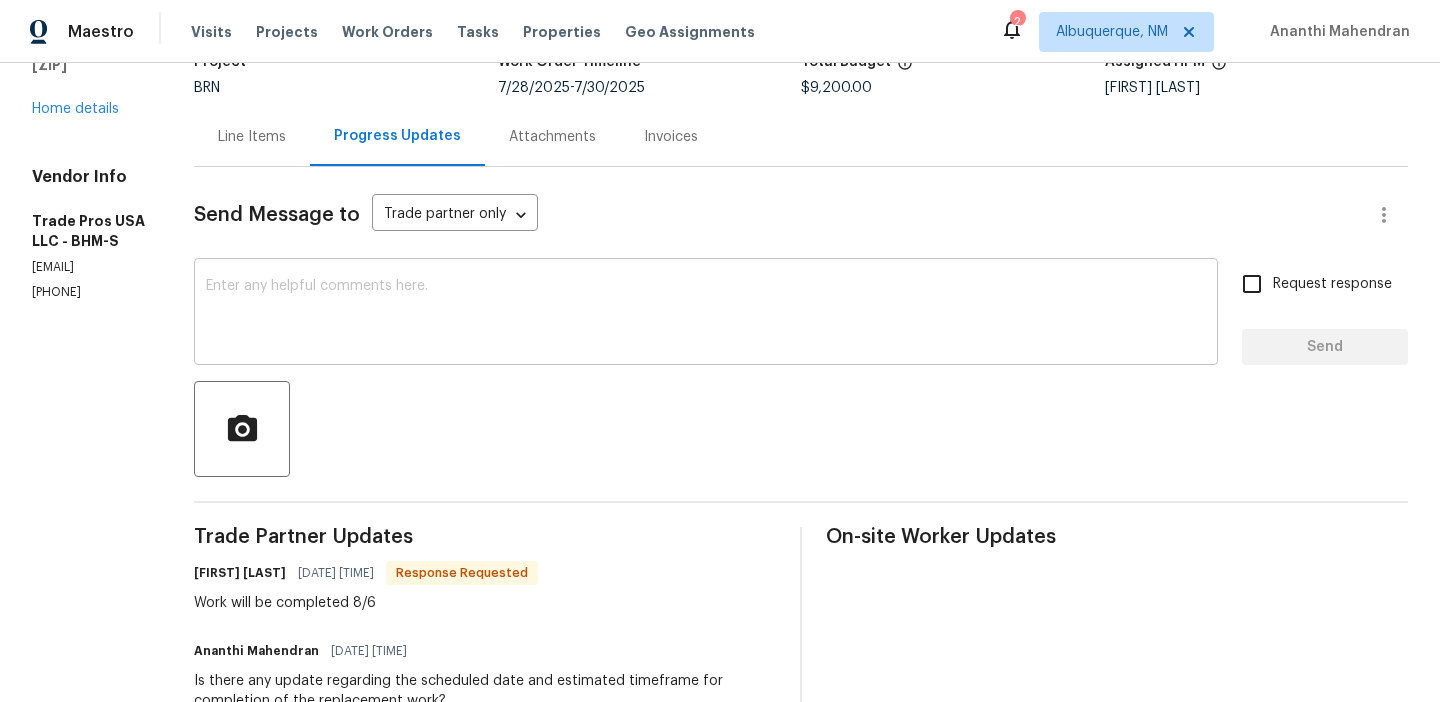 click at bounding box center (706, 314) 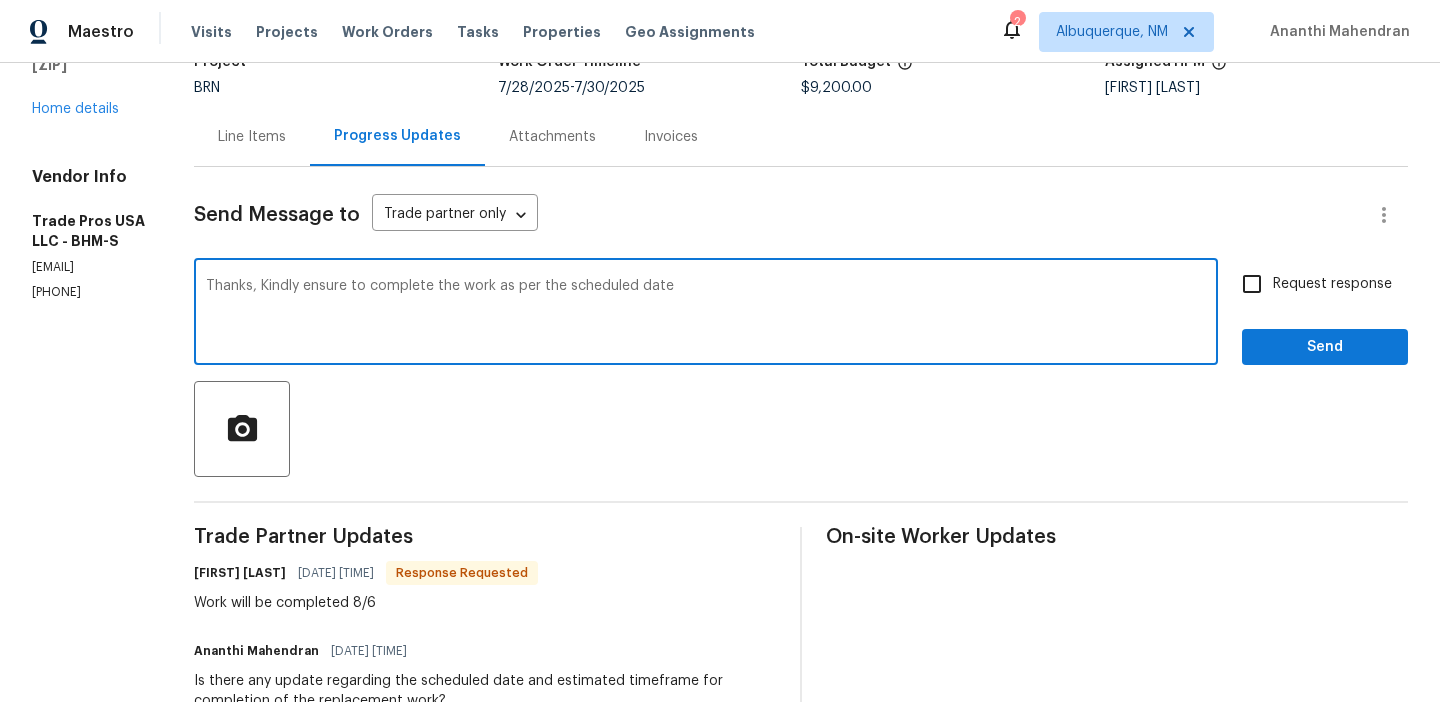 type on "Thanks, Kindly ensure to complete the work as per the scheduled date" 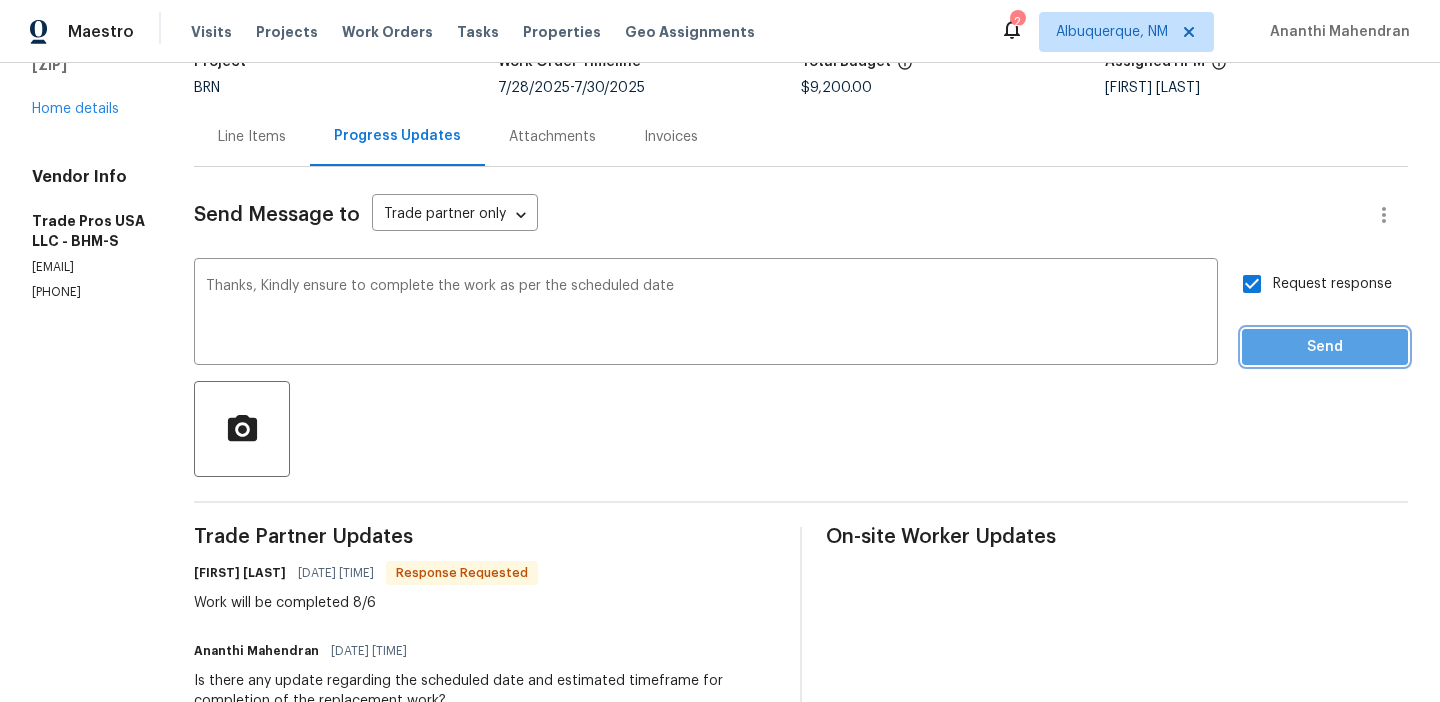 click on "Send" at bounding box center [1325, 347] 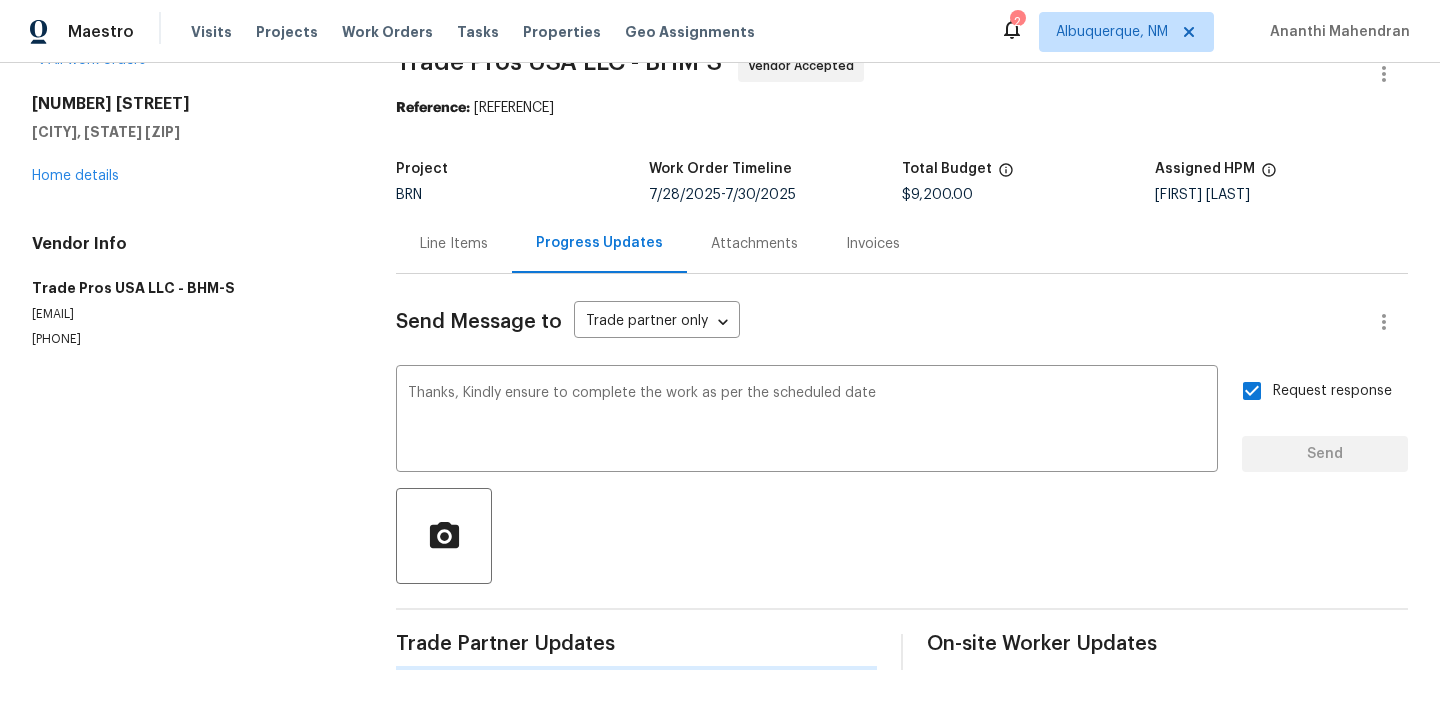 scroll, scrollTop: 0, scrollLeft: 0, axis: both 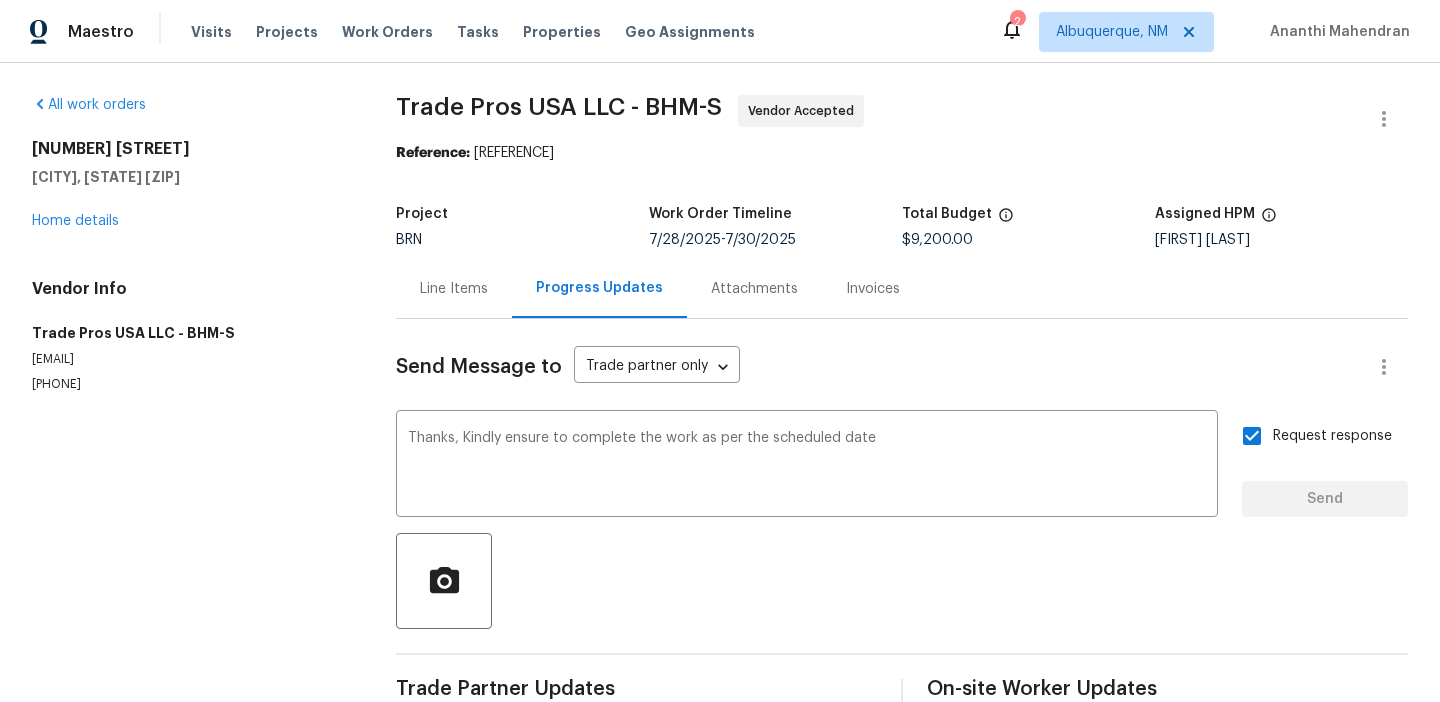 type 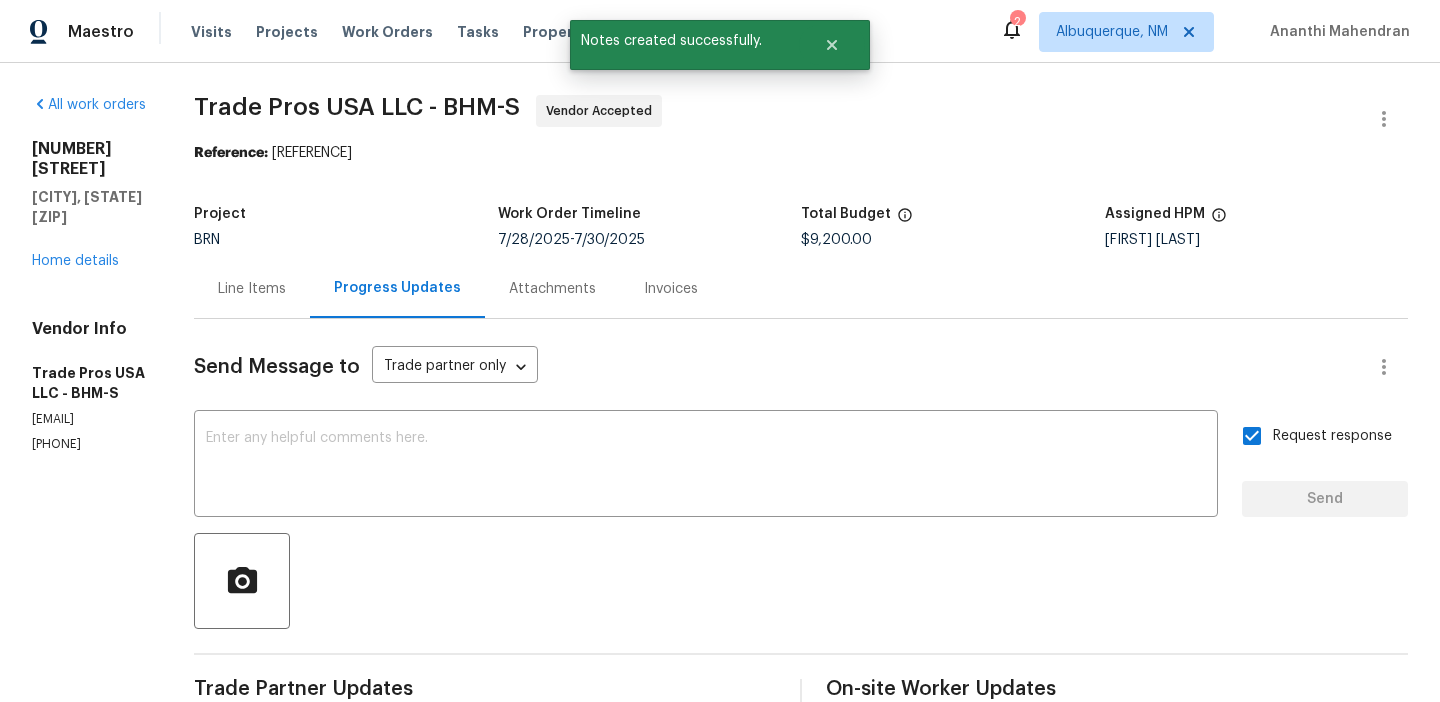 click on "All work orders 3 Holt Ave Birmingham, AL 35214 Home details Vendor Info Trade Pros USA LLC - BHM-S trevor@tradeprosusa.com (256) 910-1247 Trade Pros USA LLC - BHM-S Vendor Accepted Reference:   71D90G2GRBAQ9-53933ee4b Project BRN   Work Order Timeline 7/28/2025  -  7/30/2025 Total Budget $9,200.00 Assigned HPM Brian Holloway Line Items Progress Updates Attachments Invoices Send Message to Trade partner only Trade partner only ​ x ​ Request response Send Trade Partner Updates Ananthi Mahendran 08/04/2025 12:54 PM Thanks, Kindly ensure to complete the work as per the scheduled date Trevor Davidson 08/04/2025 11:01 AM Work will be completed 8/6 Ananthi Mahendran 08/04/2025 10:56 AM Is there any update regarding the  scheduled date and estimated timeframe for completion of the replacement work? Ananthi Mahendran 08/01/2025 12:36 PM Cost has been updated. Kindly proceed with replacing both systems and keep us informed here with the scheduled date and estimated timeframe for completion of the work. : Thanks." at bounding box center (720, 1108) 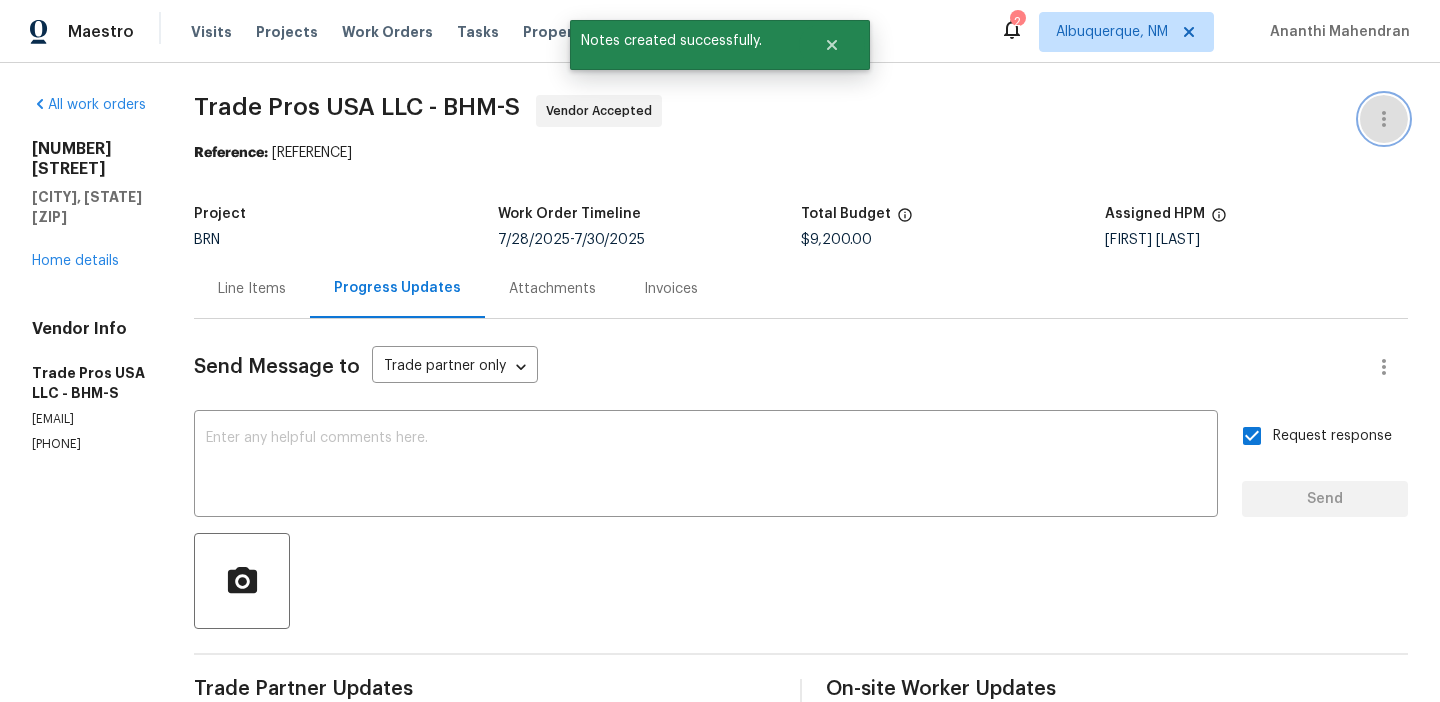 click at bounding box center (1384, 119) 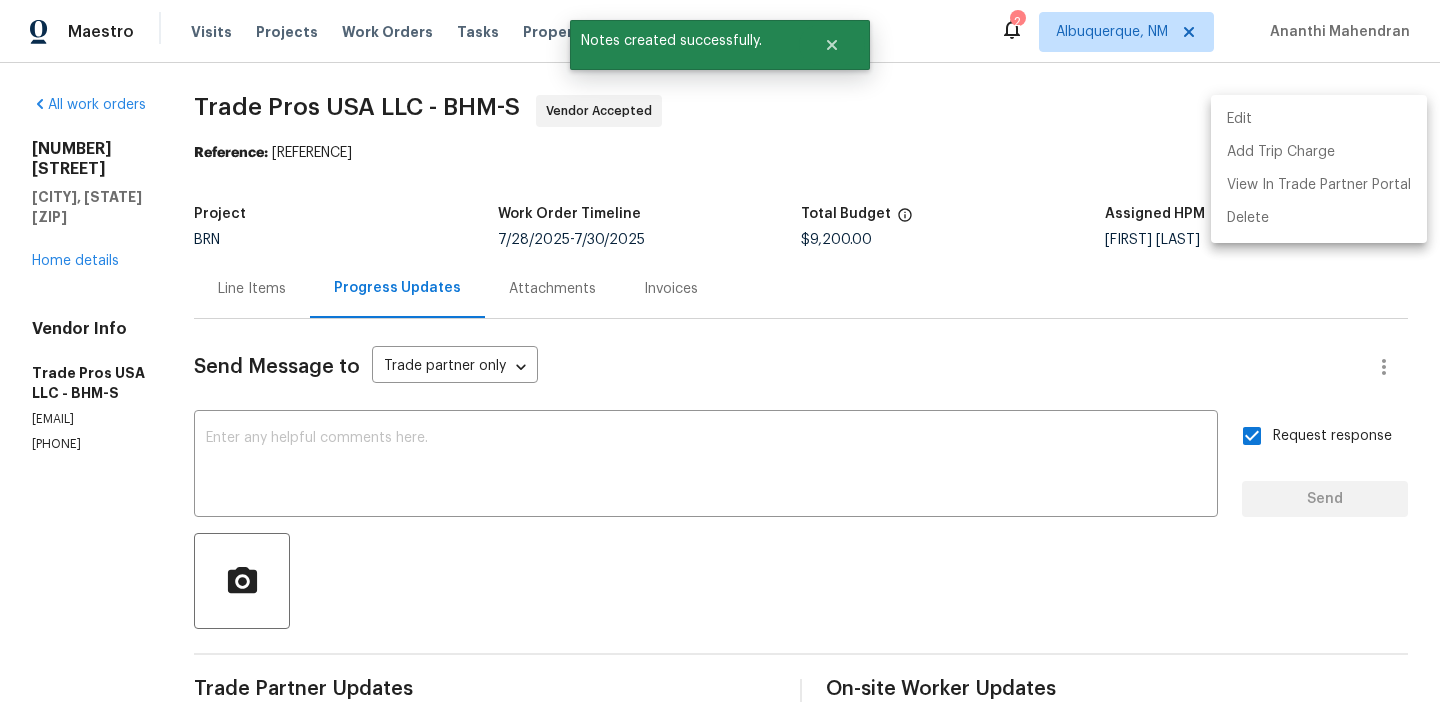 click on "Edit" at bounding box center (1319, 119) 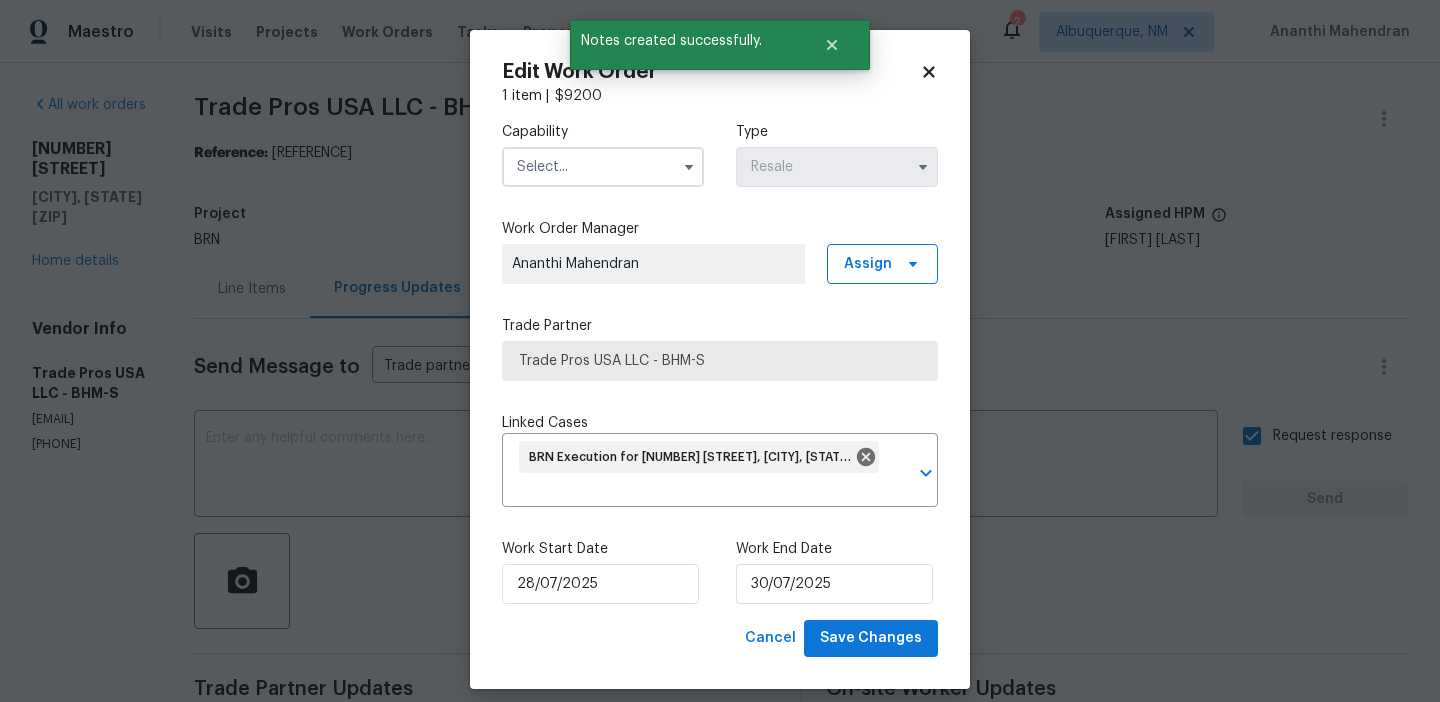 click at bounding box center [603, 167] 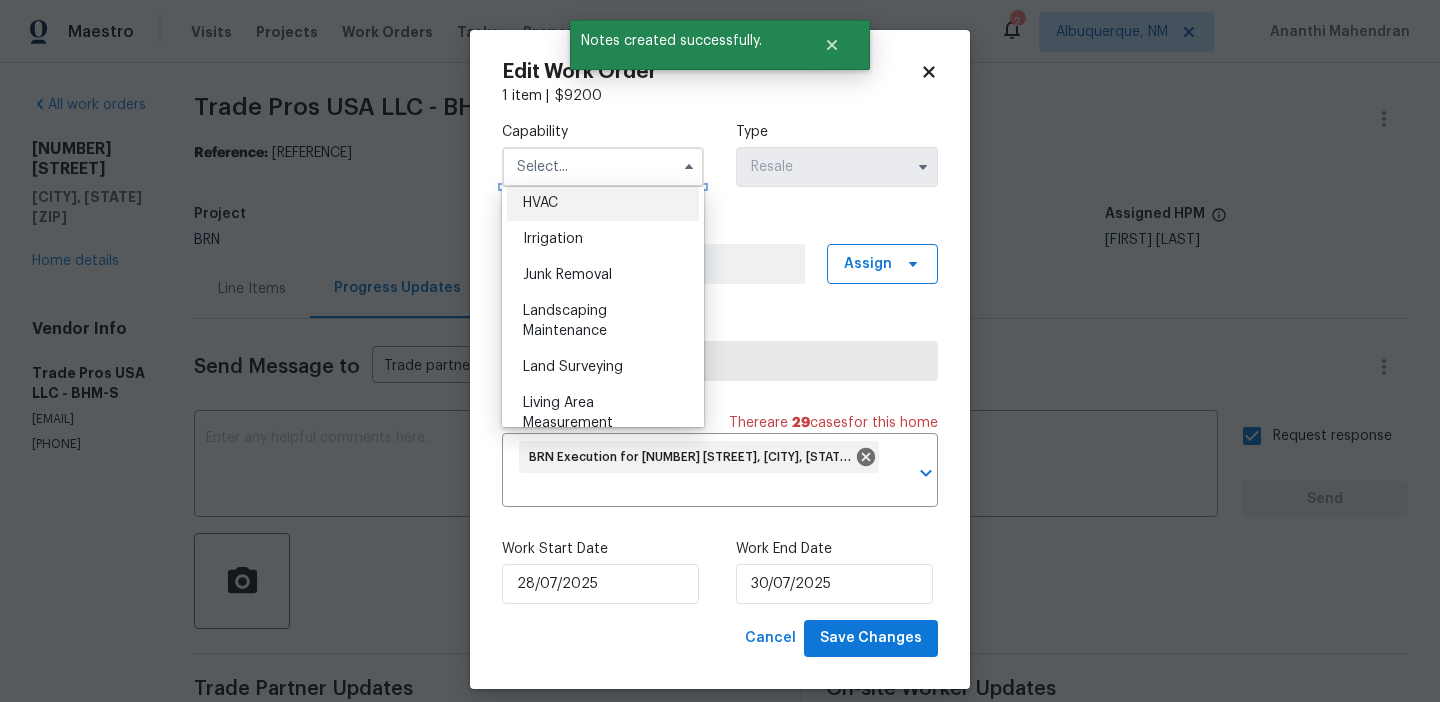 click on "HVAC" at bounding box center (603, 203) 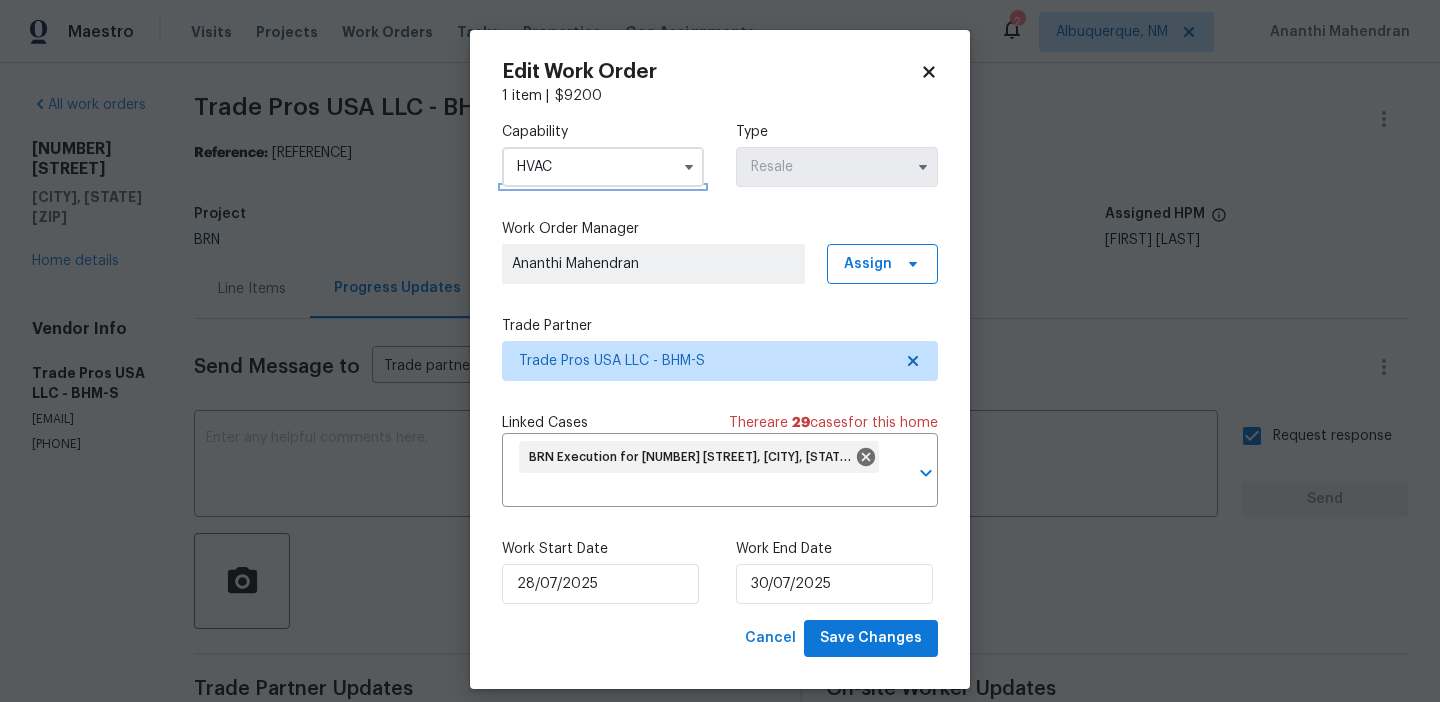 scroll, scrollTop: 1172, scrollLeft: 0, axis: vertical 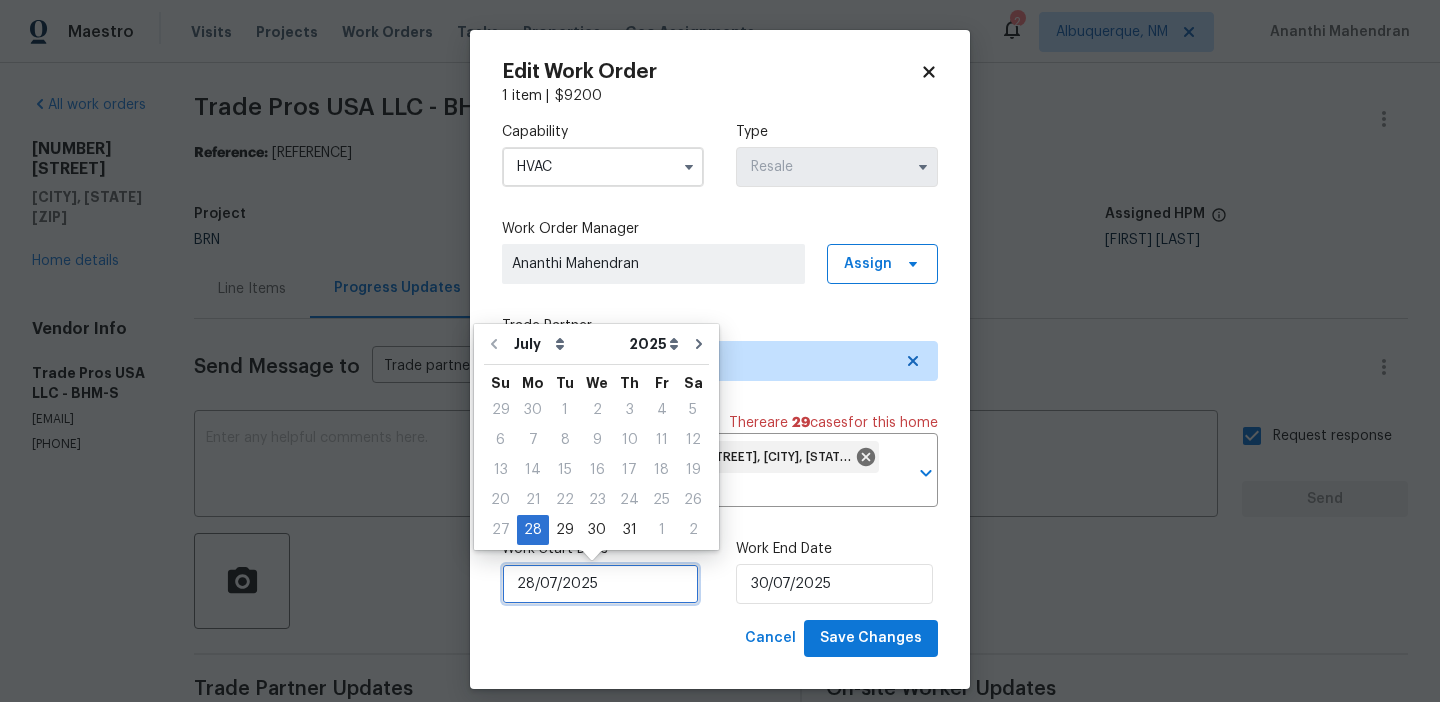 click on "28/07/2025" at bounding box center (600, 584) 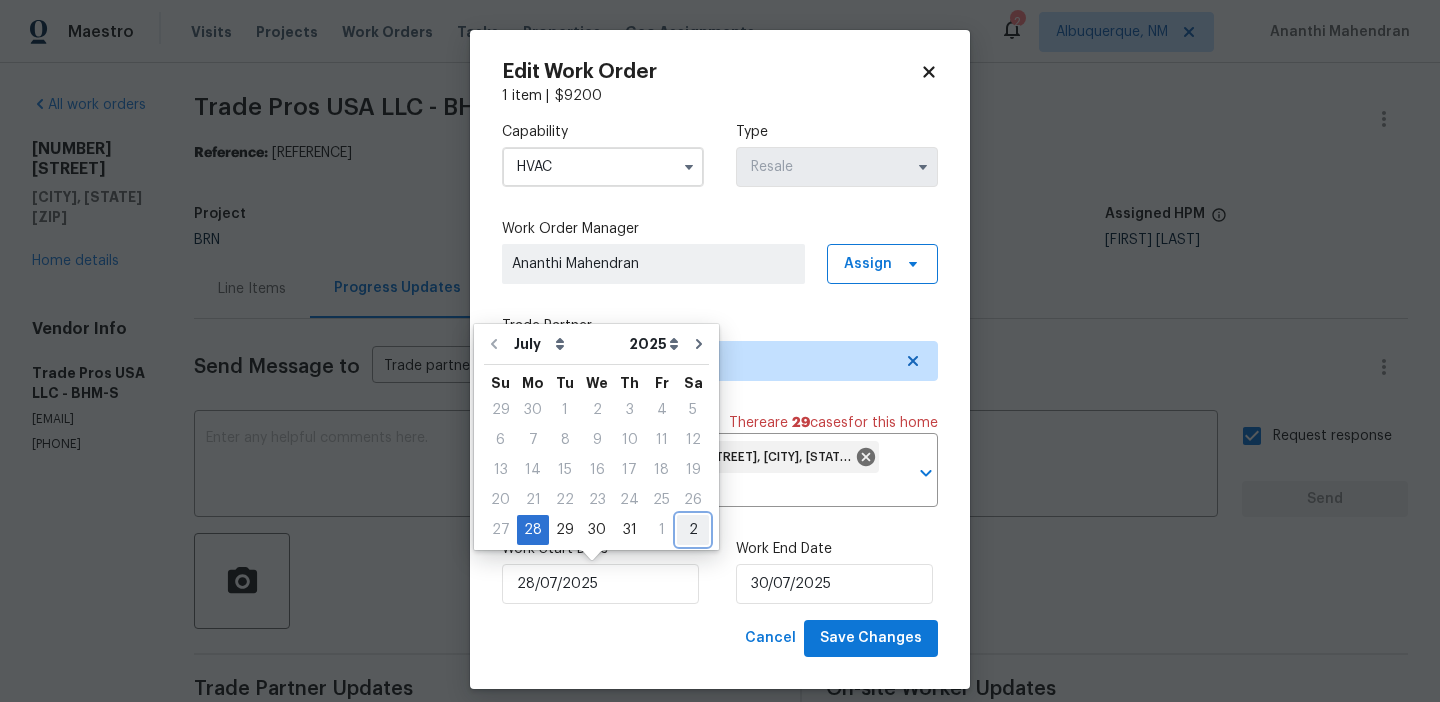 click on "2" at bounding box center (693, 530) 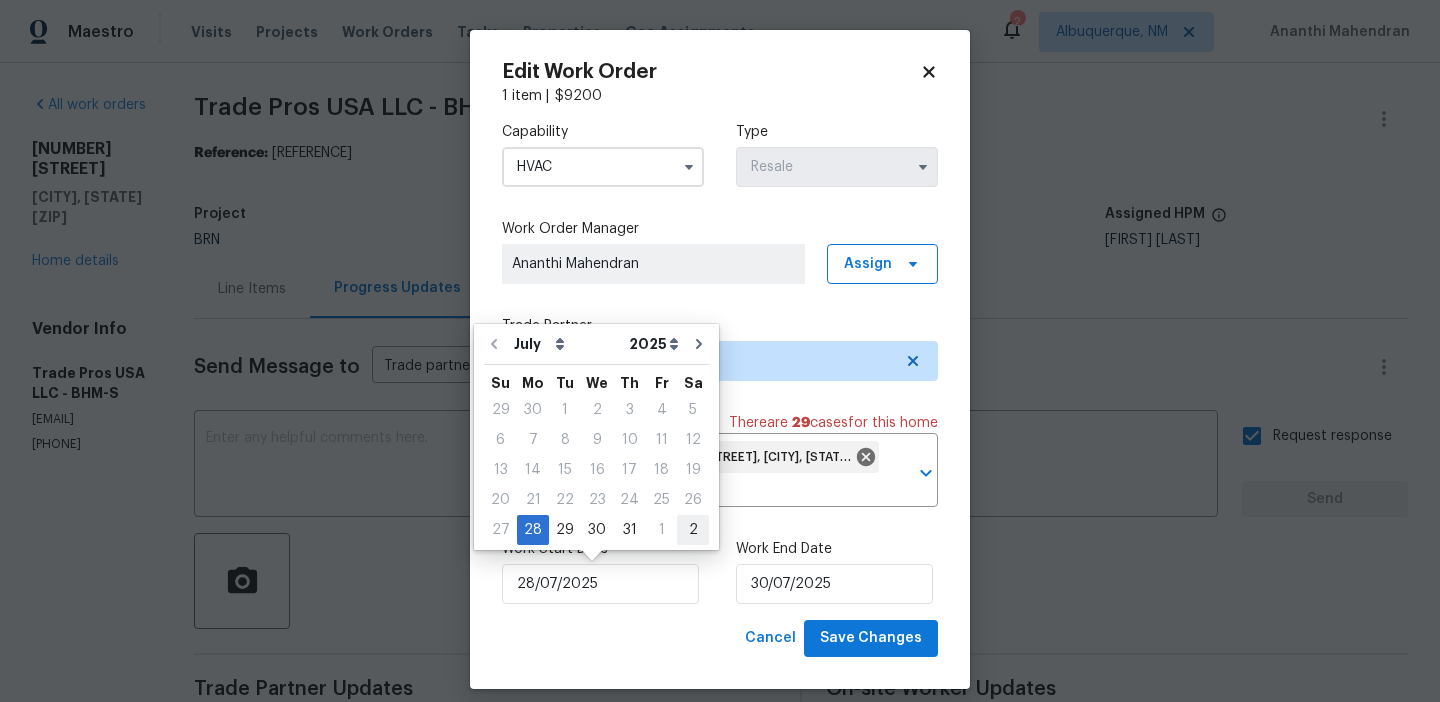 type on "02/08/2025" 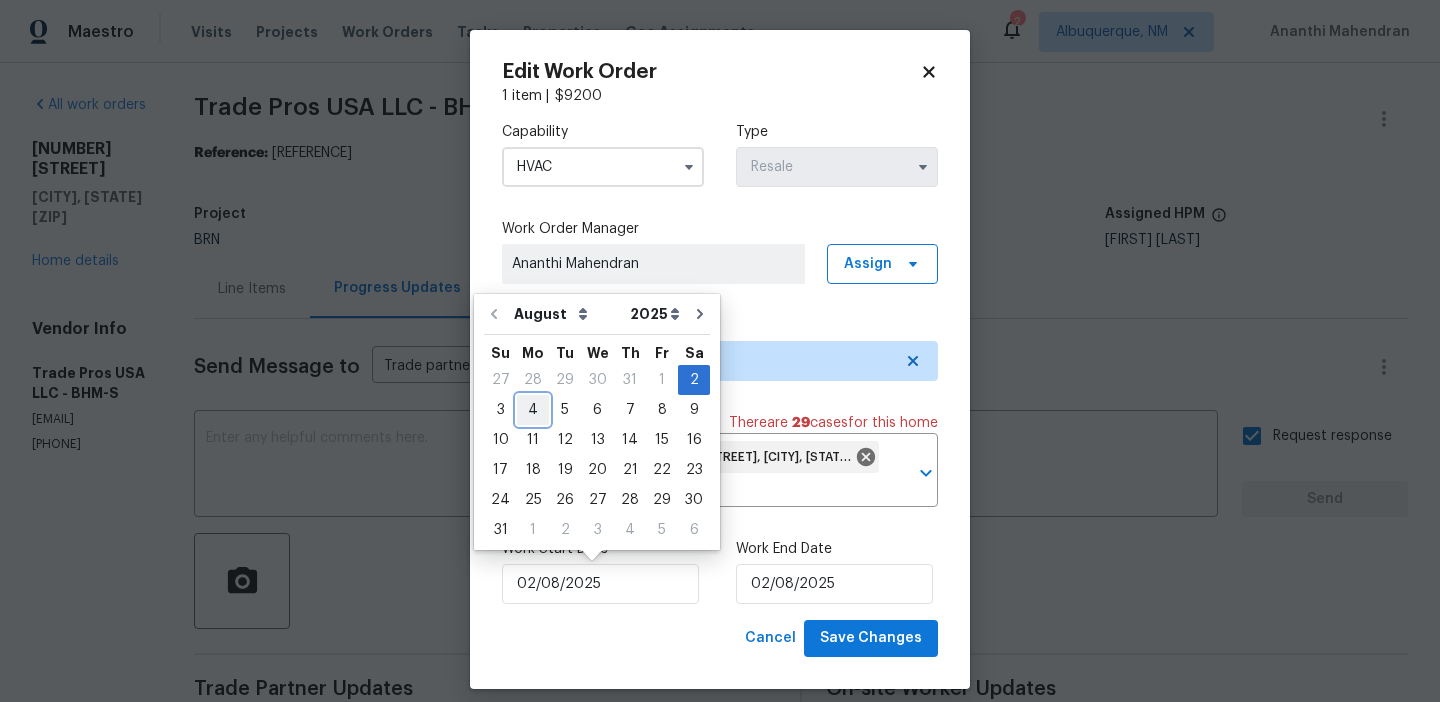 click on "4" at bounding box center [533, 410] 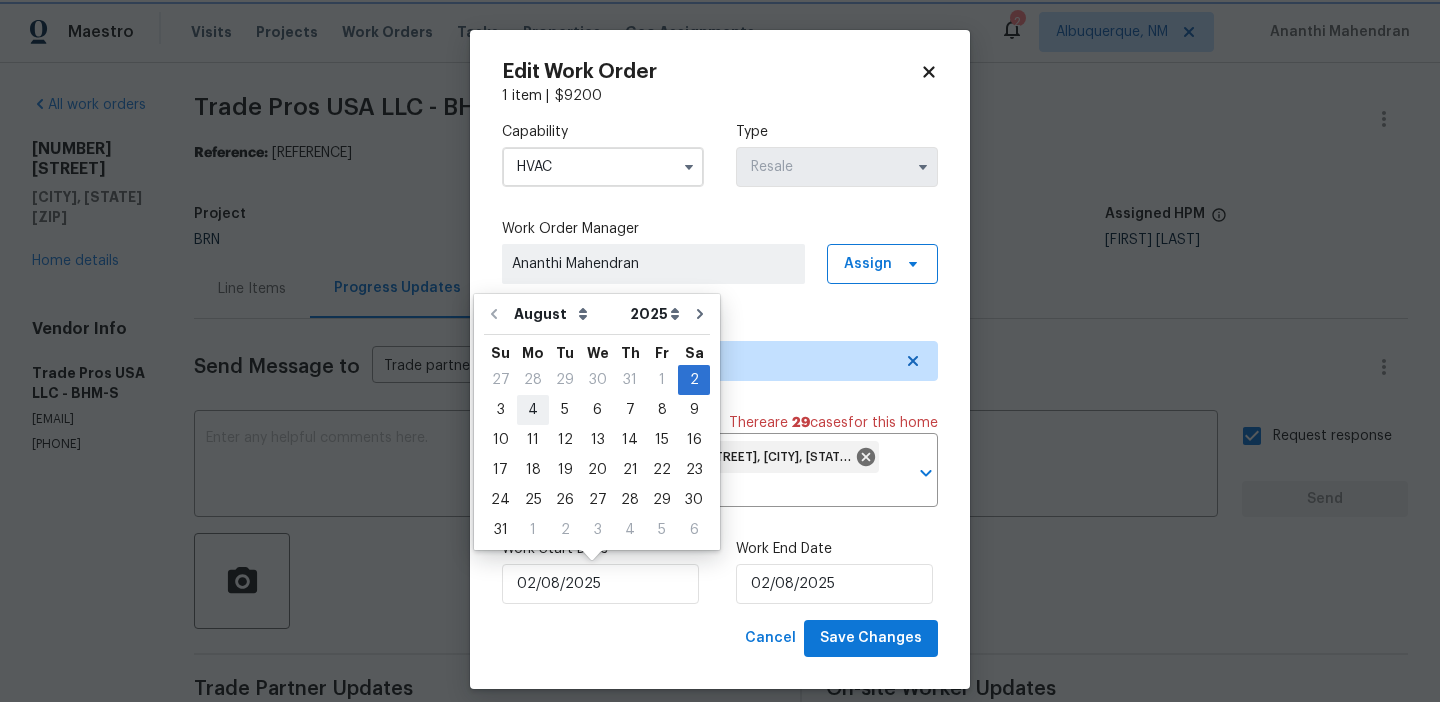 type on "04/08/2025" 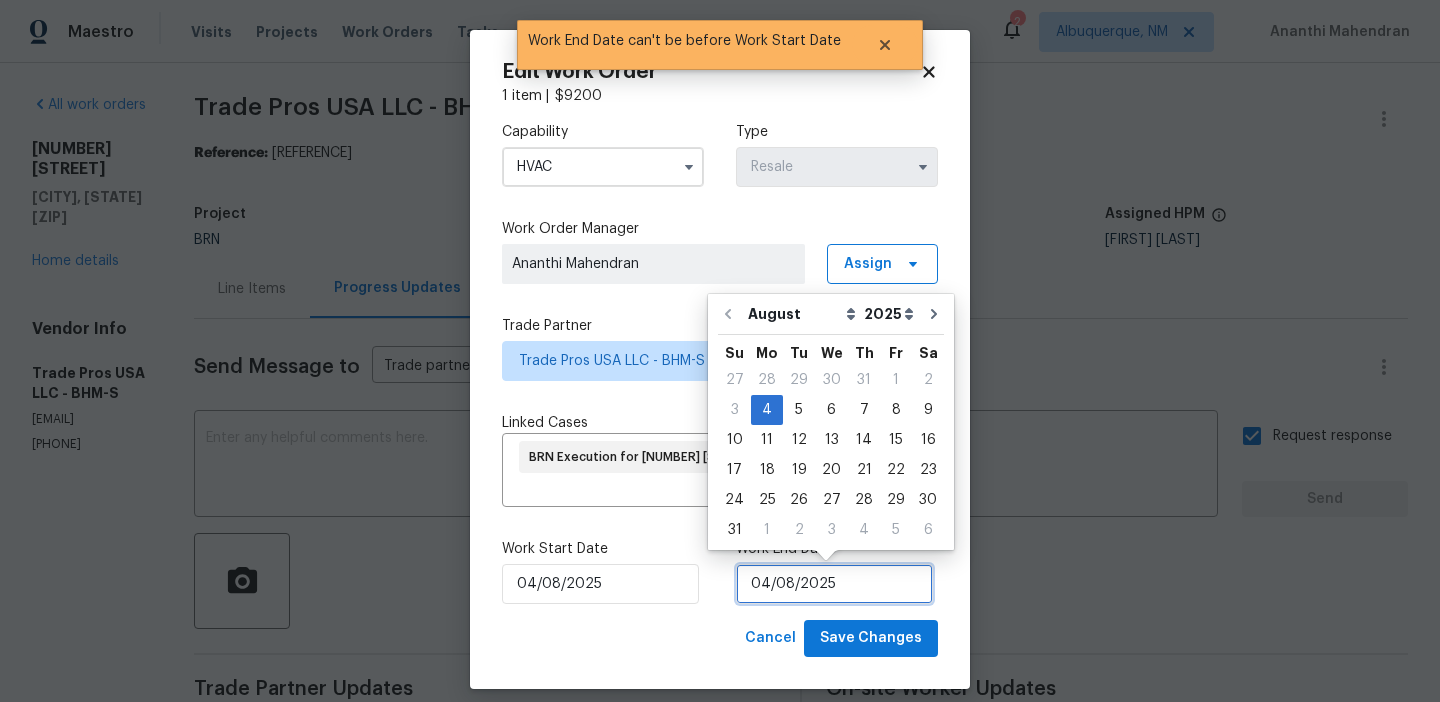 click on "04/08/2025" at bounding box center [834, 584] 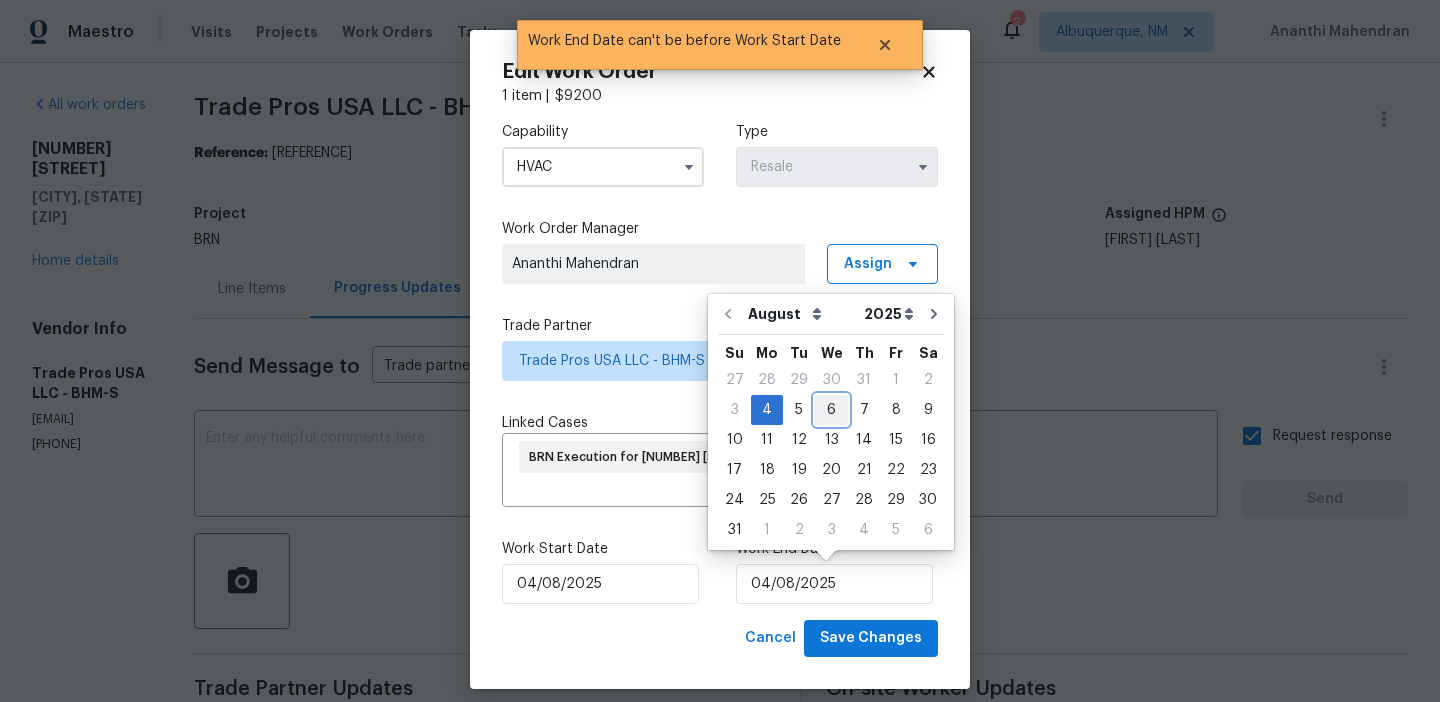 click on "6" at bounding box center [831, 410] 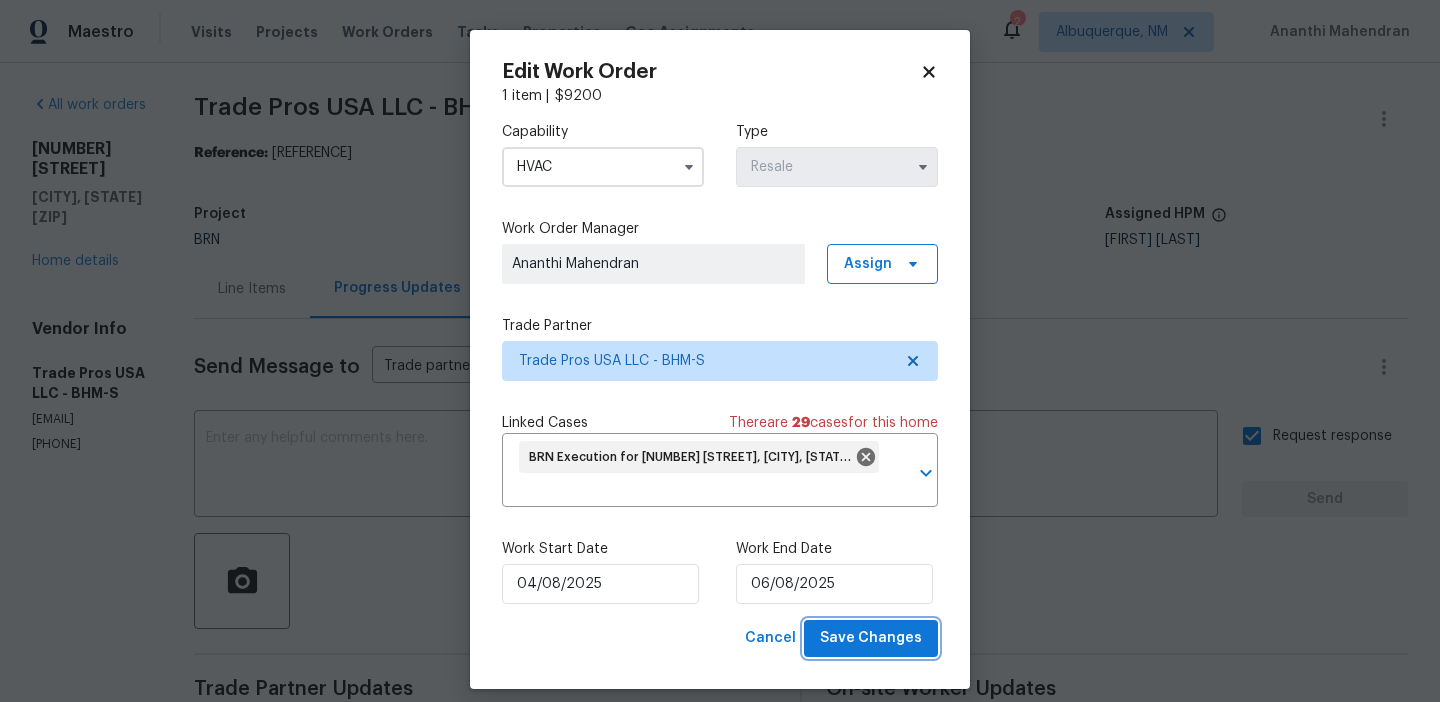click on "Save Changes" at bounding box center [871, 638] 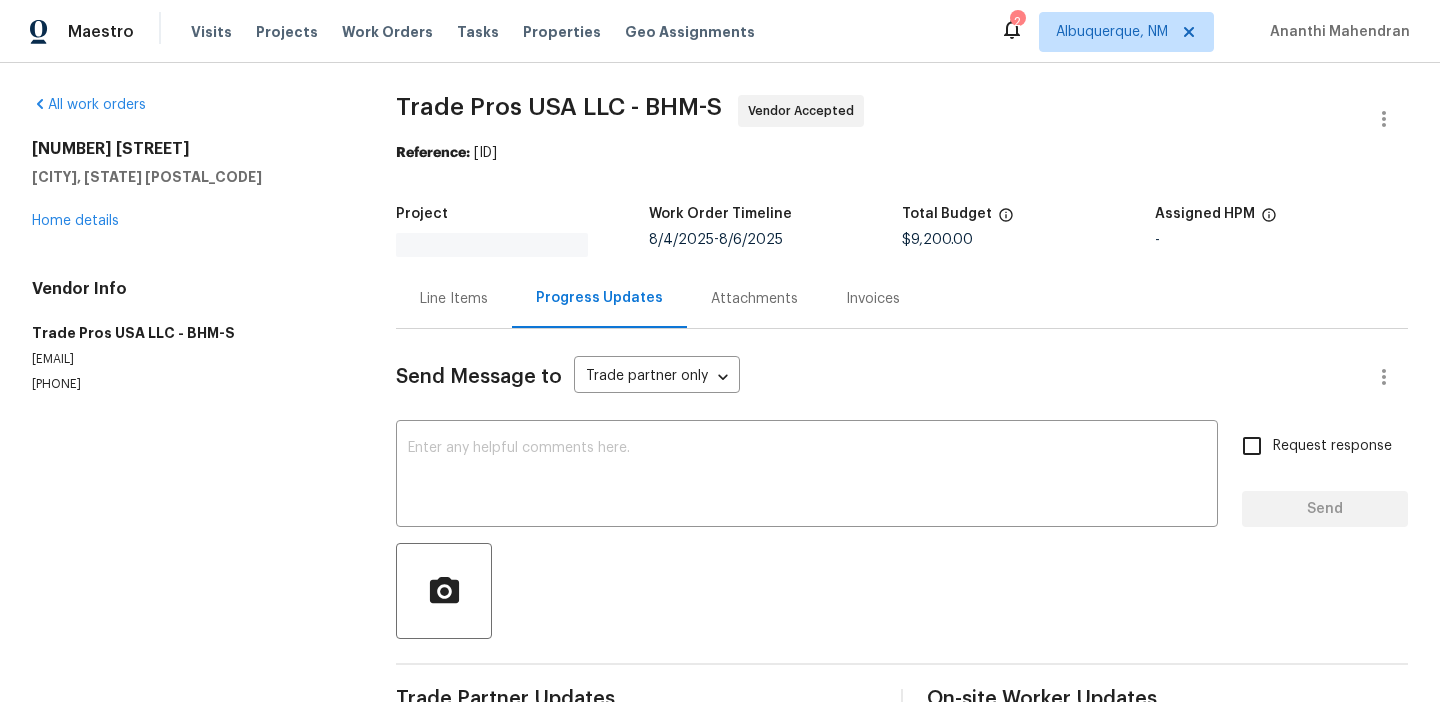 scroll, scrollTop: 0, scrollLeft: 0, axis: both 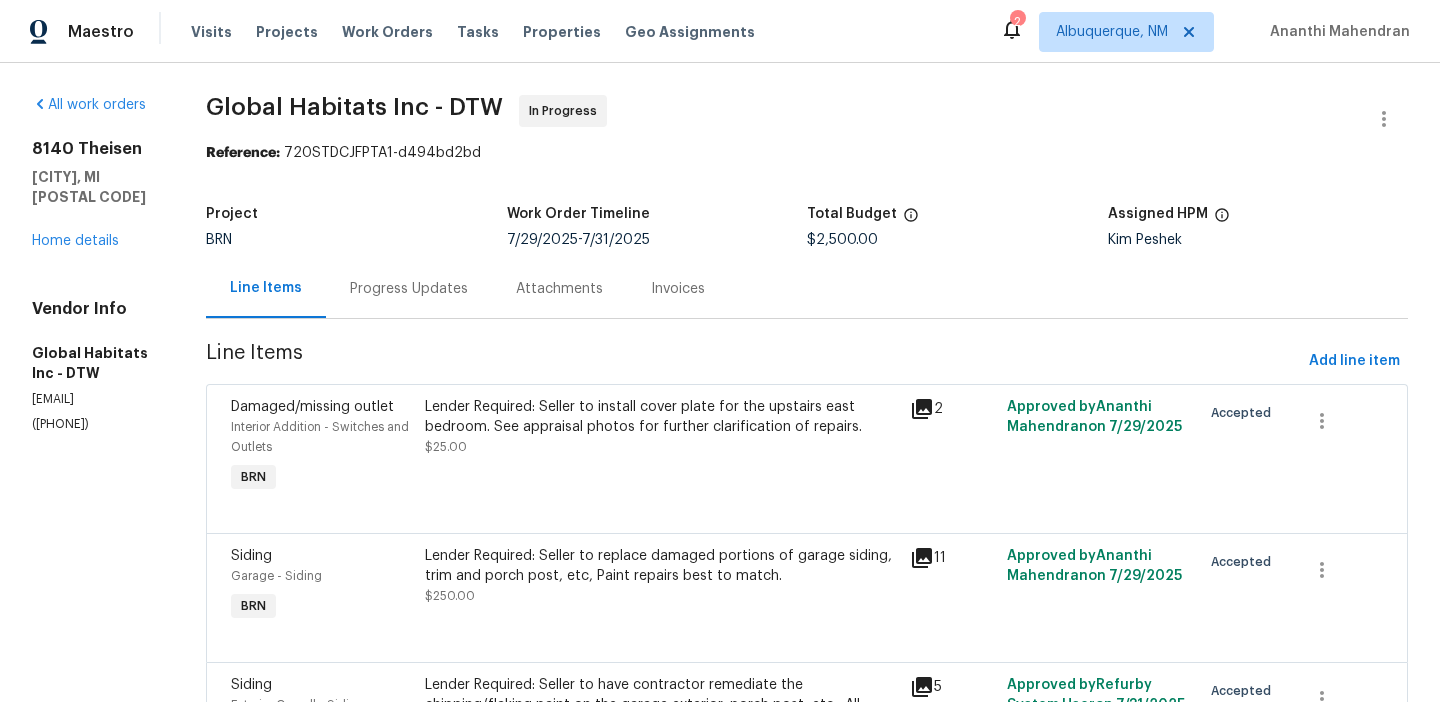 click on "Global Habitats Inc - DTW In Progress Reference:   720STDCJFPTA1-d494bd2bd Project BRN   Work Order Timeline [DATE]  -  [DATE] Total Budget $2,500.00 Assigned HPM [FIRST] [LAST] Line Items Progress Updates Attachments Invoices Line Items Add line item Damaged/missing outlet Interior Addition - Switches and Outlets BRN Lender Required: Seller to install cover plate for the upstairs east bedroom. See appraisal photos for further clarification of repairs. $25.00   2 Approved by  [FIRST] [LAST]  on   [DATE] Accepted Siding Garage - Siding BRN Lender Required: Seller to replace damaged portions of  garage siding, trim and porch post, etc, Paint repairs best to match. $250.00   11 Approved by  [FIRST] [LAST]  on   [DATE] Accepted Siding Exterior Overall - Siding BRN $2,225.00   5 Approved by  [FIRST] [LAST]  on   [DATE] Accepted $2,225.00 Reason:  (AM) Updated per BR approval Approved by  [FIRST] [LAST]  on  [DATE]" at bounding box center (807, 566) 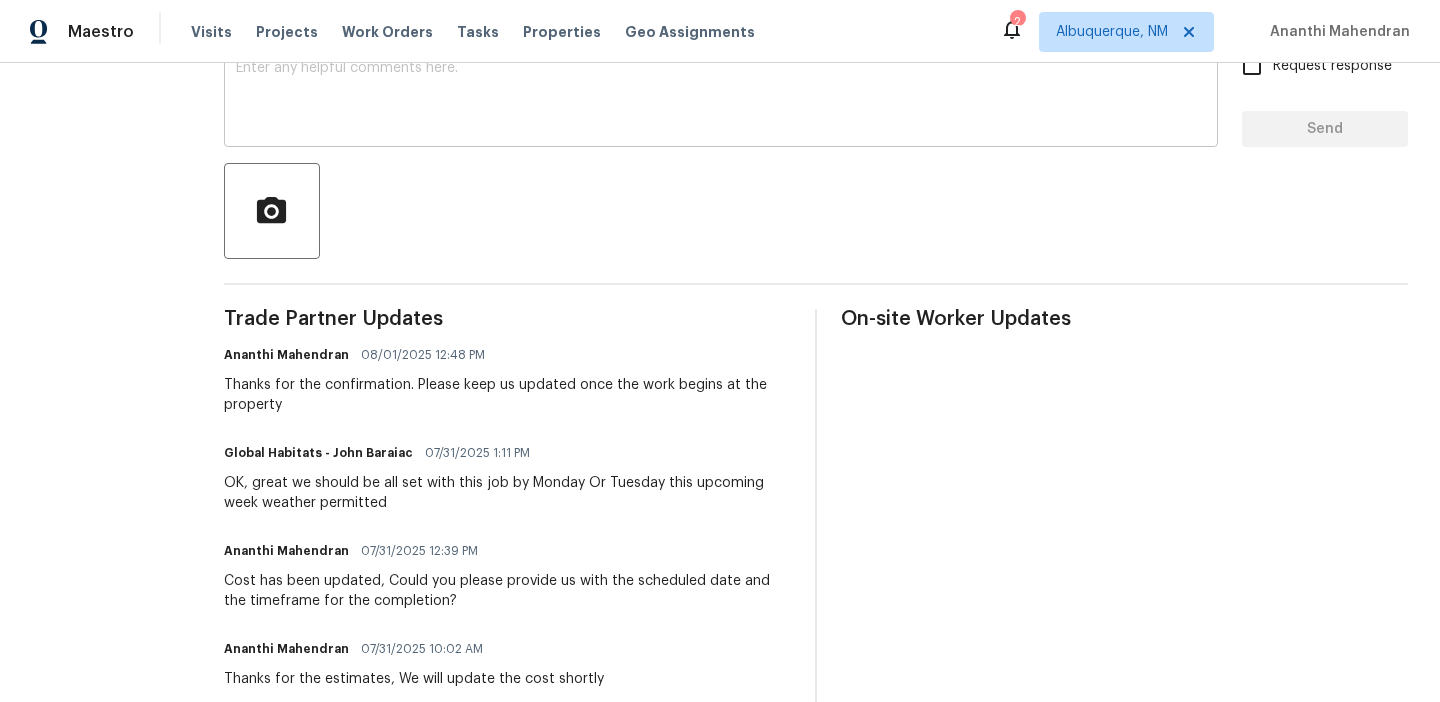 click on "x ​" at bounding box center [721, 96] 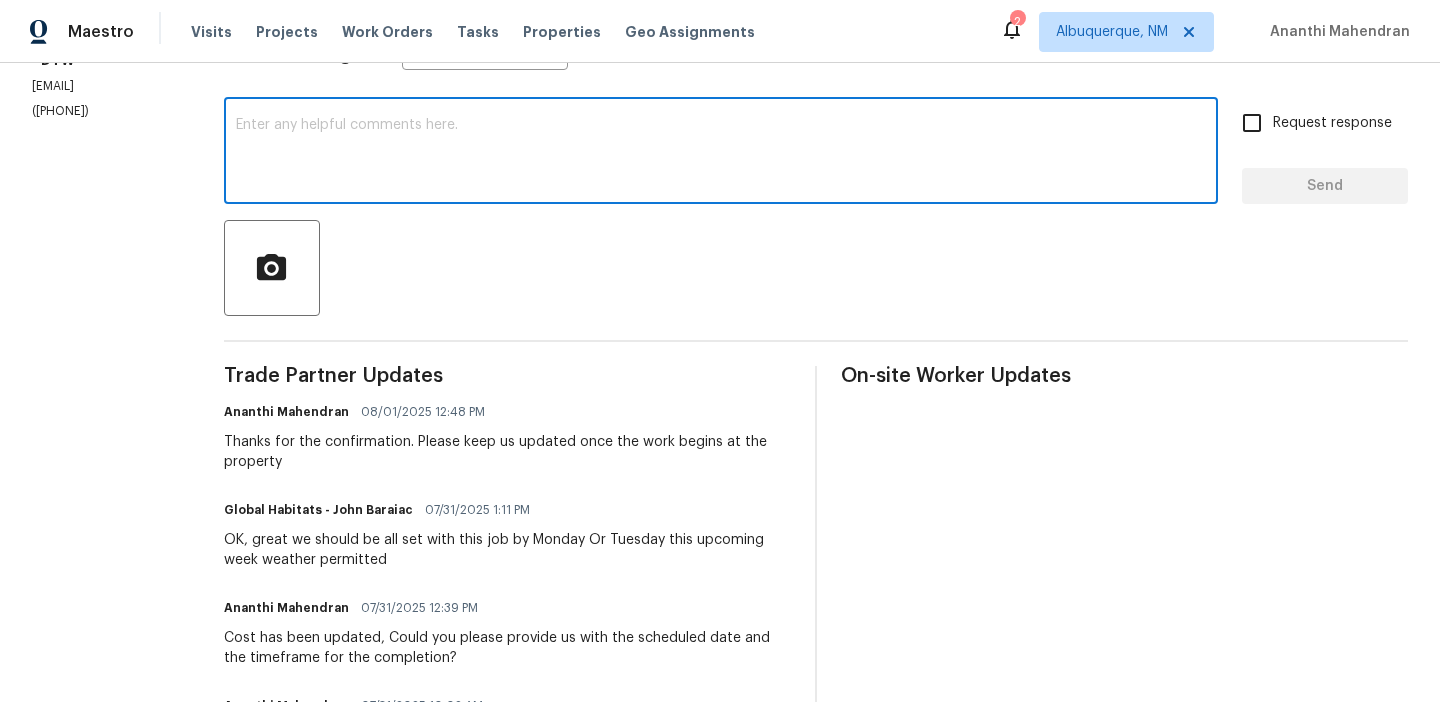 scroll, scrollTop: 254, scrollLeft: 0, axis: vertical 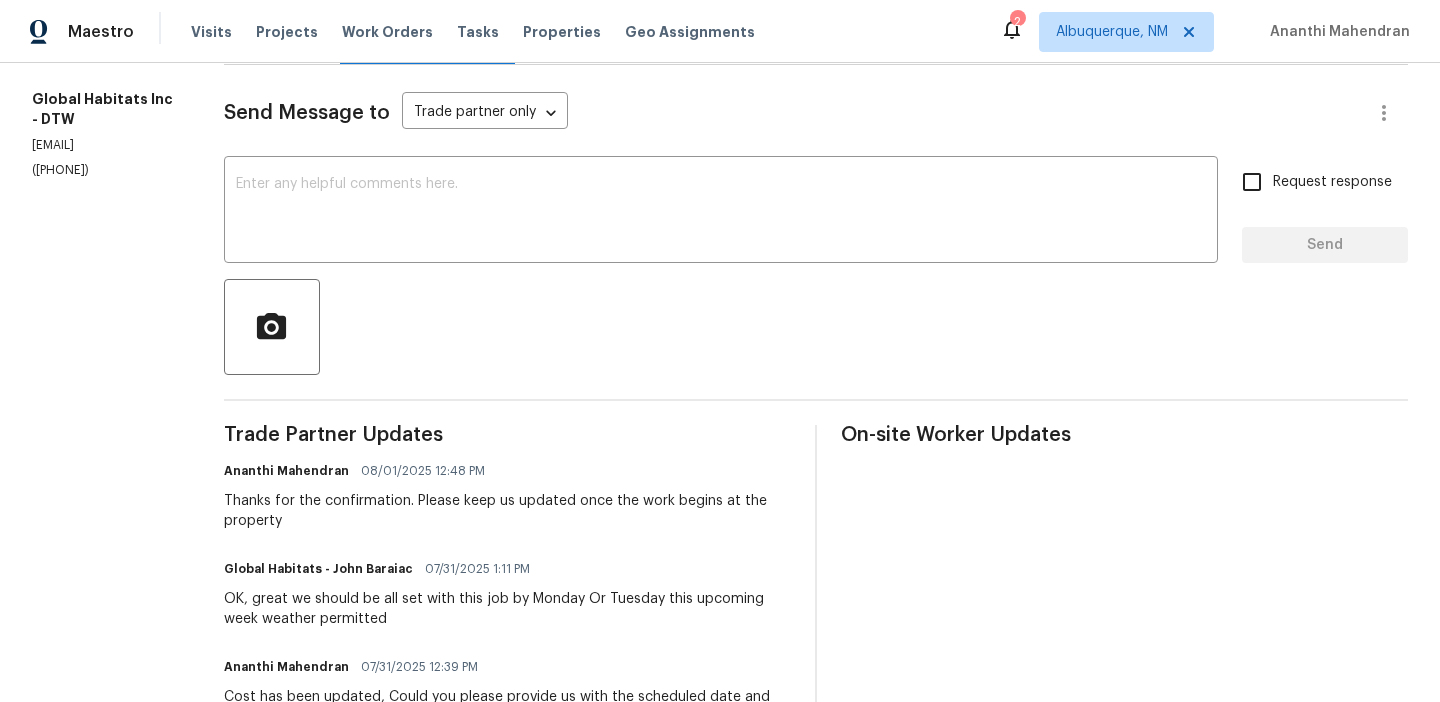 click on "Vendor Info Global Habitats Inc - DTW johnbaraiac@yahoo.com (248) 928-6434" at bounding box center (104, 112) 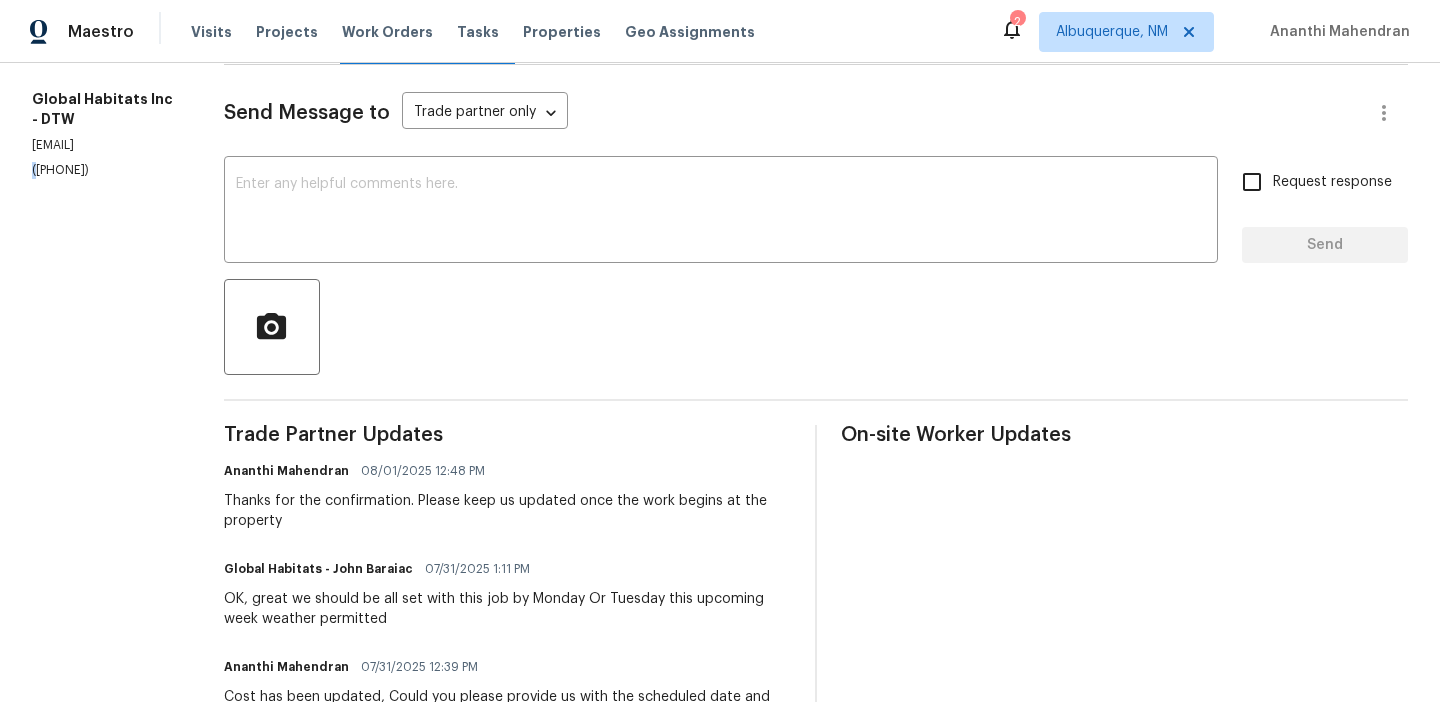 click on "Vendor Info Global Habitats Inc - DTW johnbaraiac@yahoo.com (248) 928-6434" at bounding box center (104, 112) 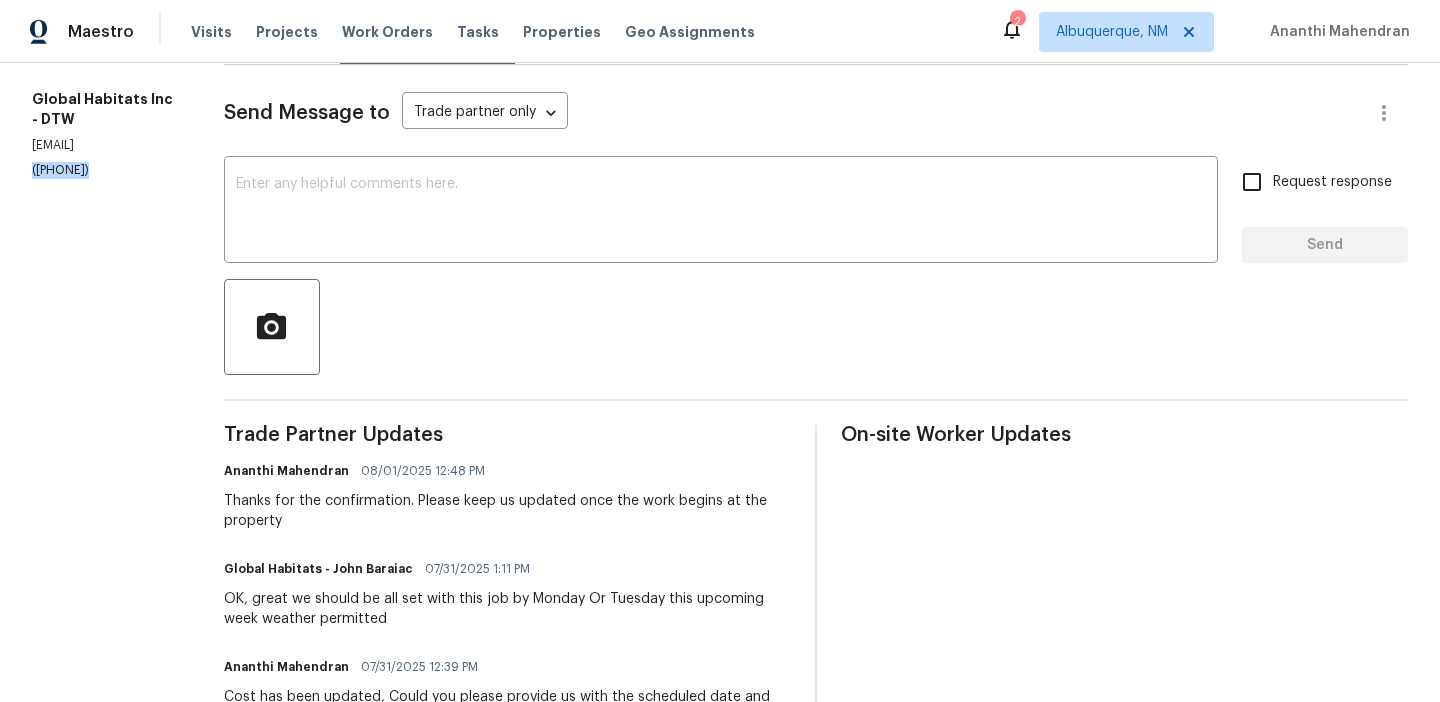 click on "Vendor Info Global Habitats Inc - DTW johnbaraiac@yahoo.com (248) 928-6434" at bounding box center (104, 112) 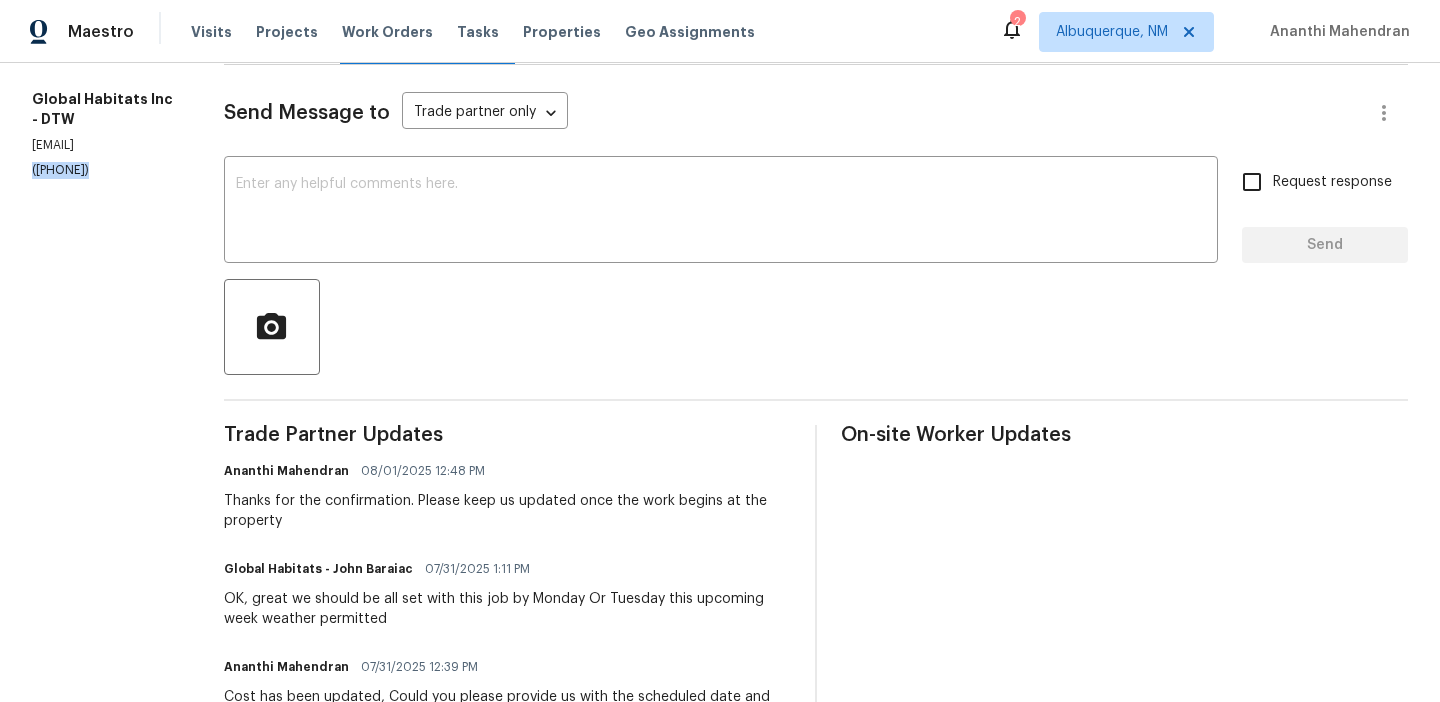 scroll, scrollTop: 0, scrollLeft: 0, axis: both 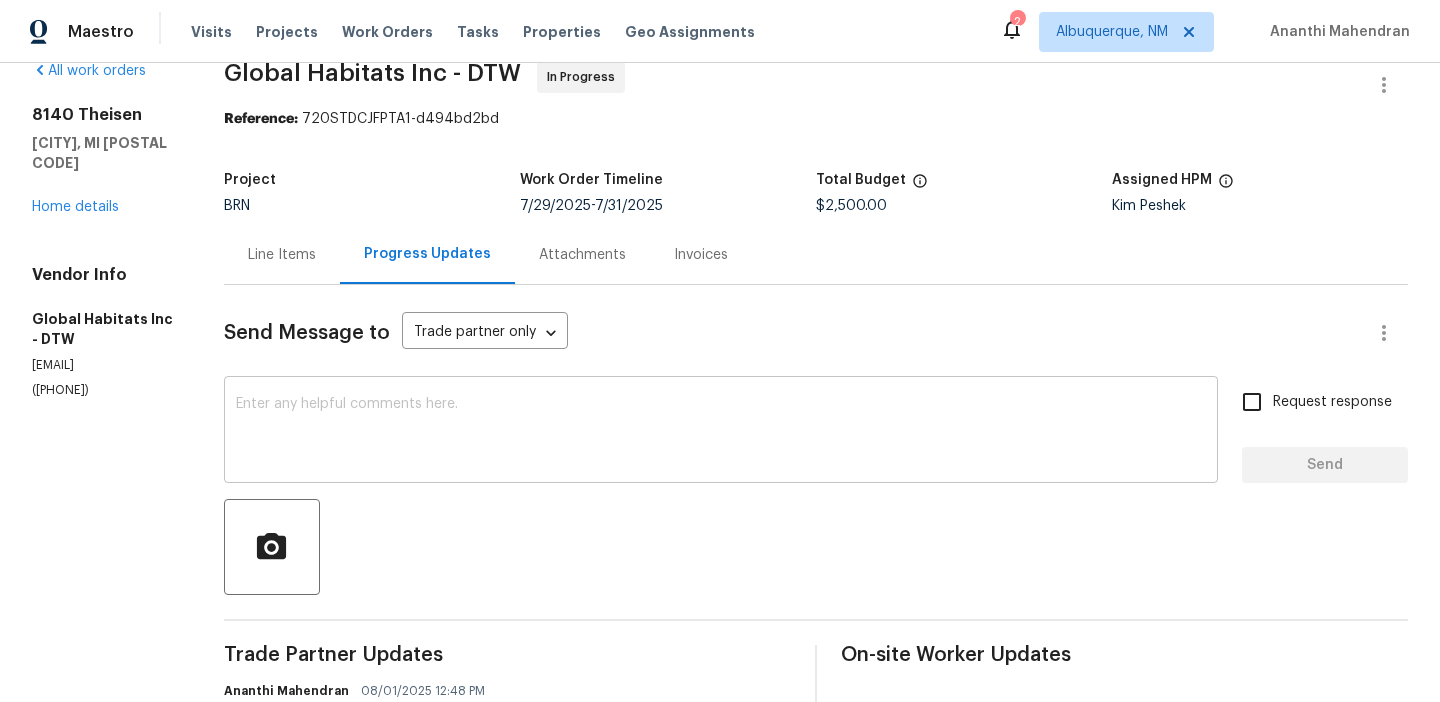 click at bounding box center (721, 432) 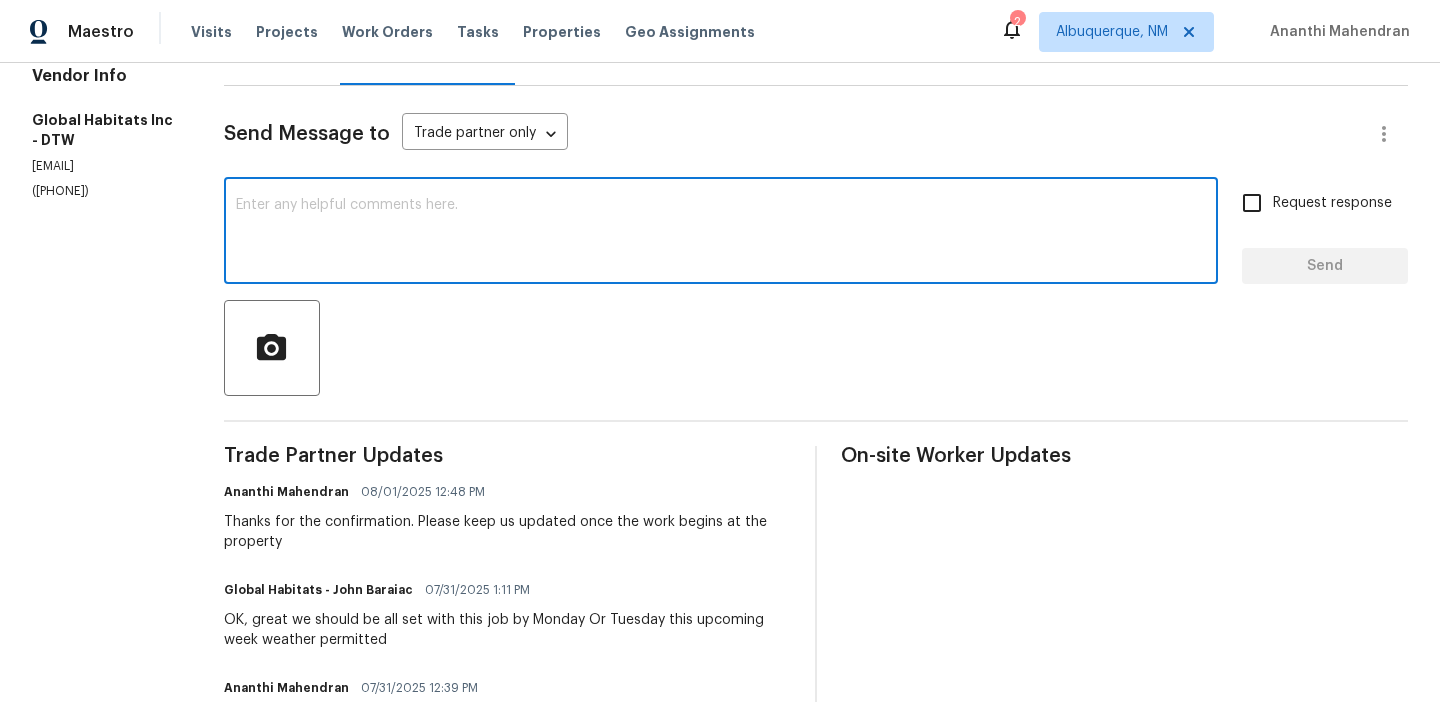 scroll, scrollTop: 237, scrollLeft: 0, axis: vertical 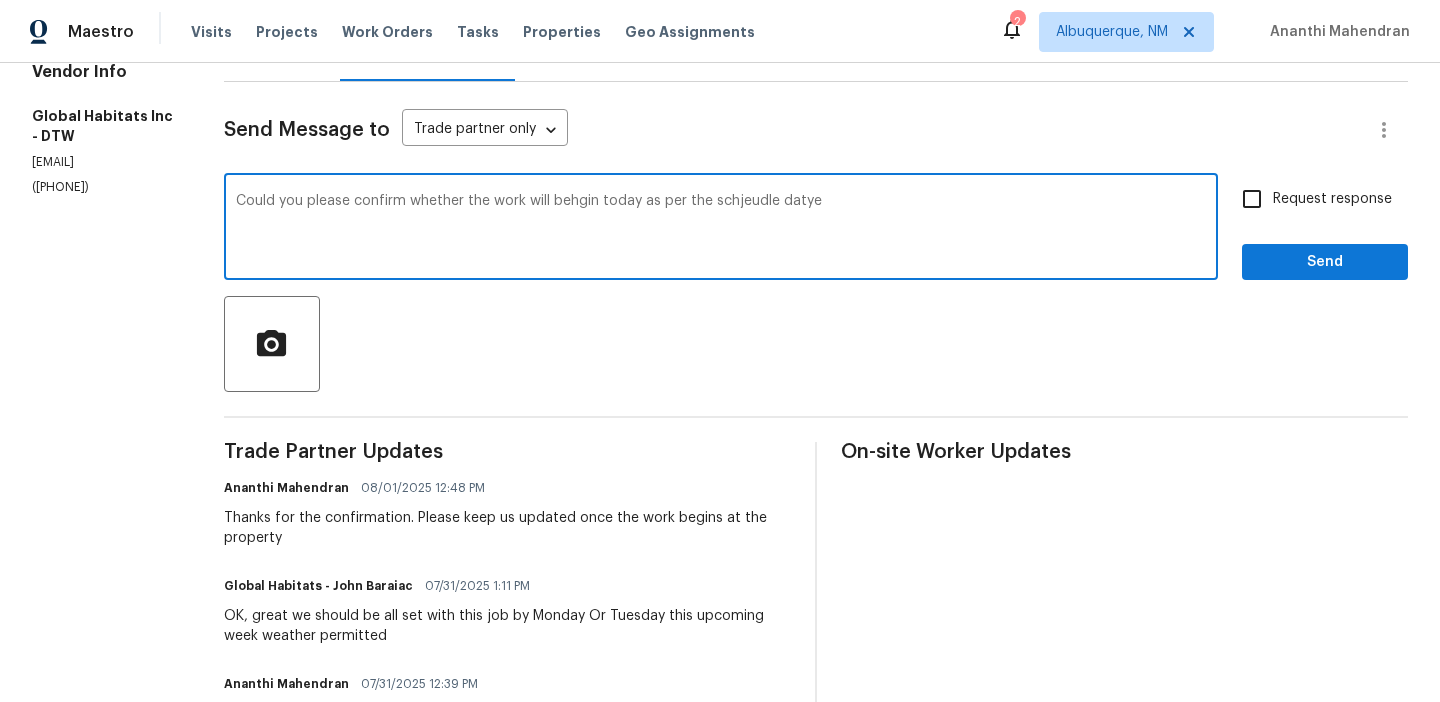 type on "Could you please confirm whether the work will behgin today as per the schjeudle datye" 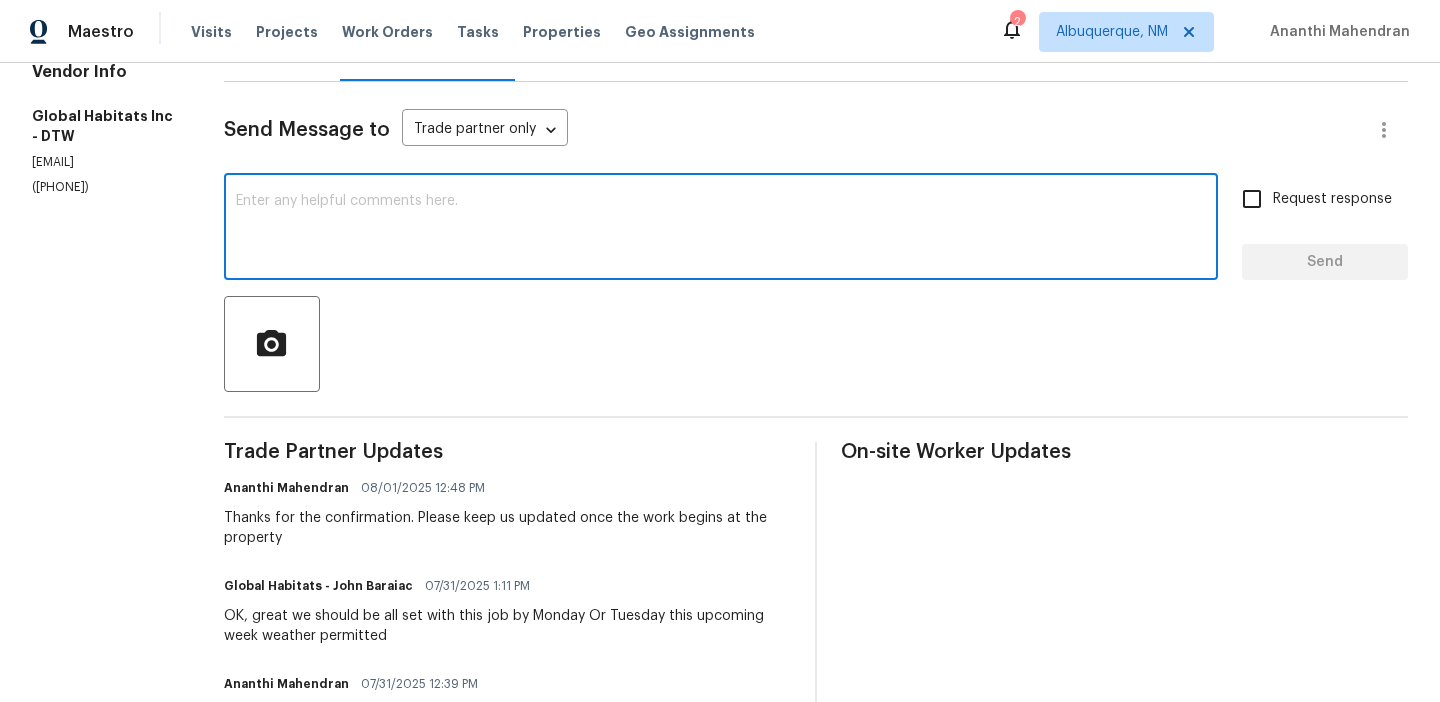 paste on "Could you please confirm if the work is scheduled to begin today as planned?"" 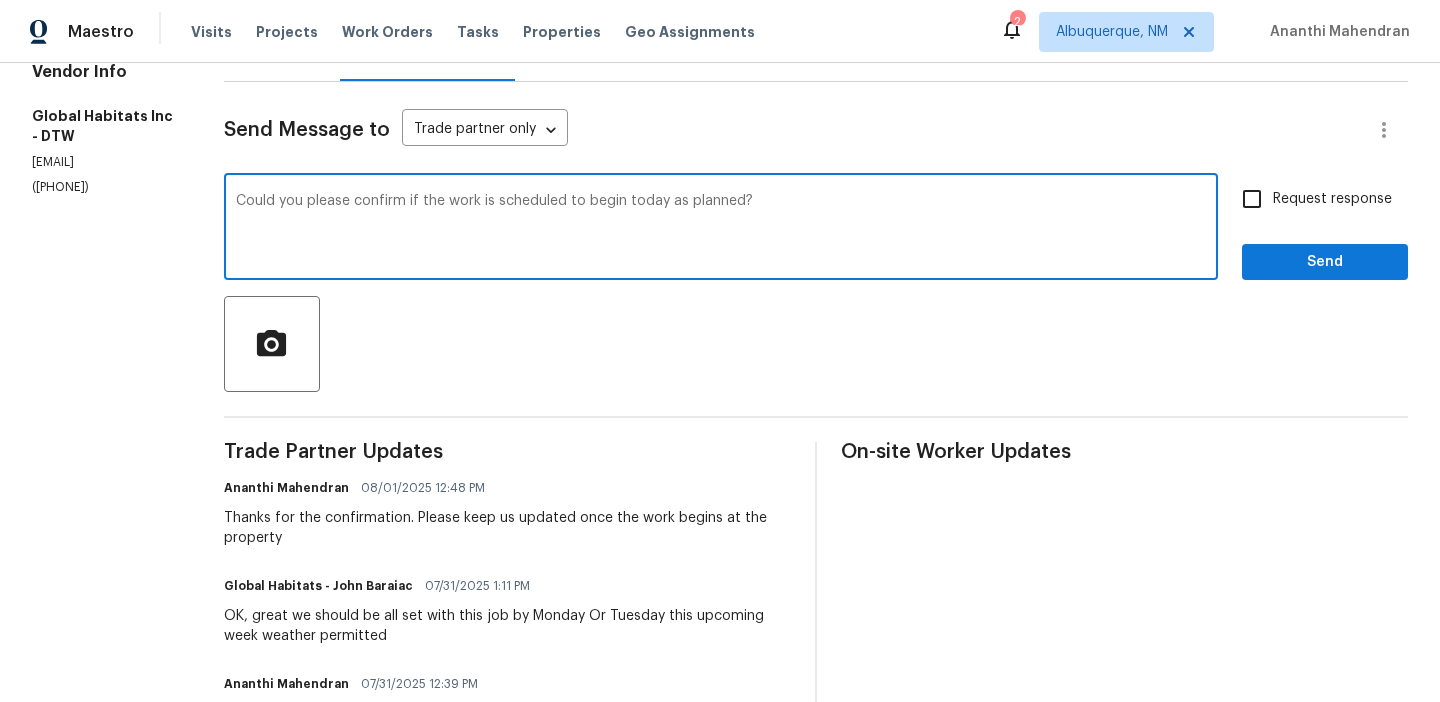 type on "Could you please confirm if the work is scheduled to begin today as planned?" 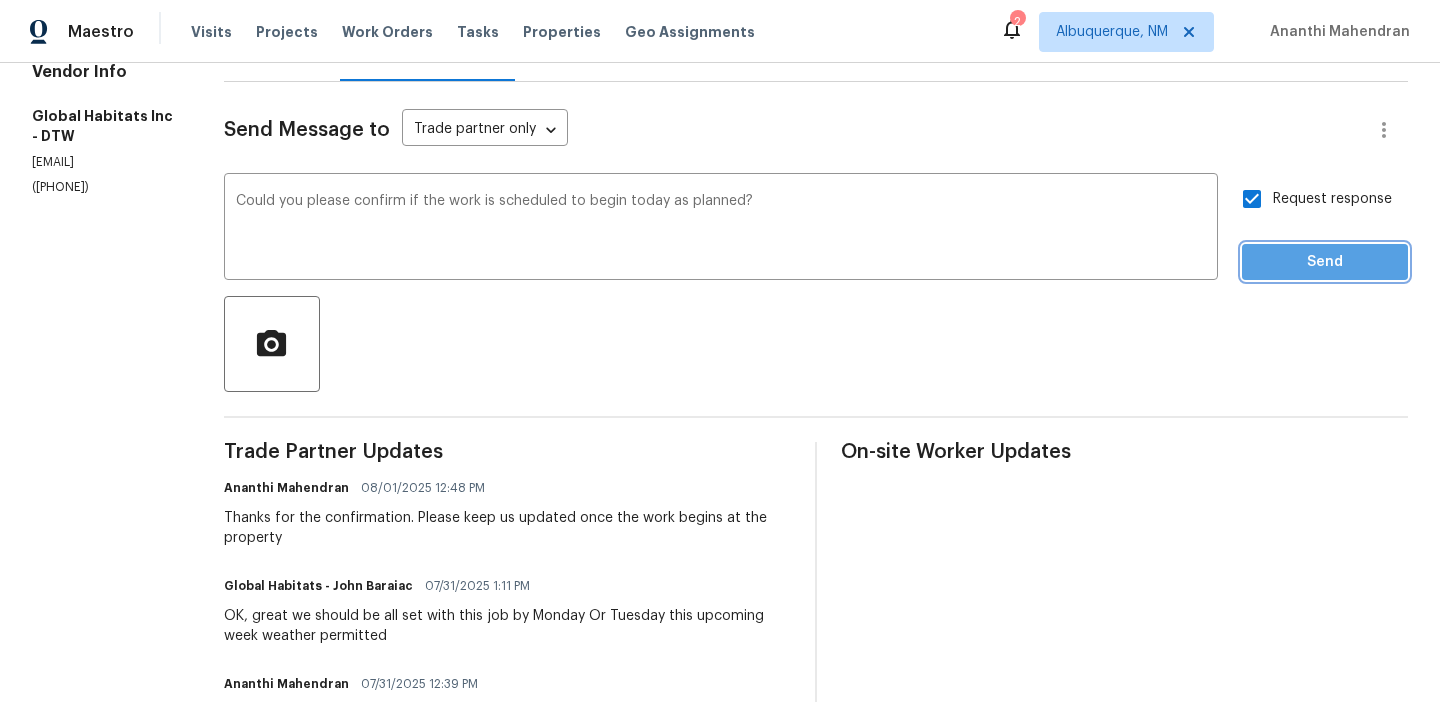 click on "Send" at bounding box center (1325, 262) 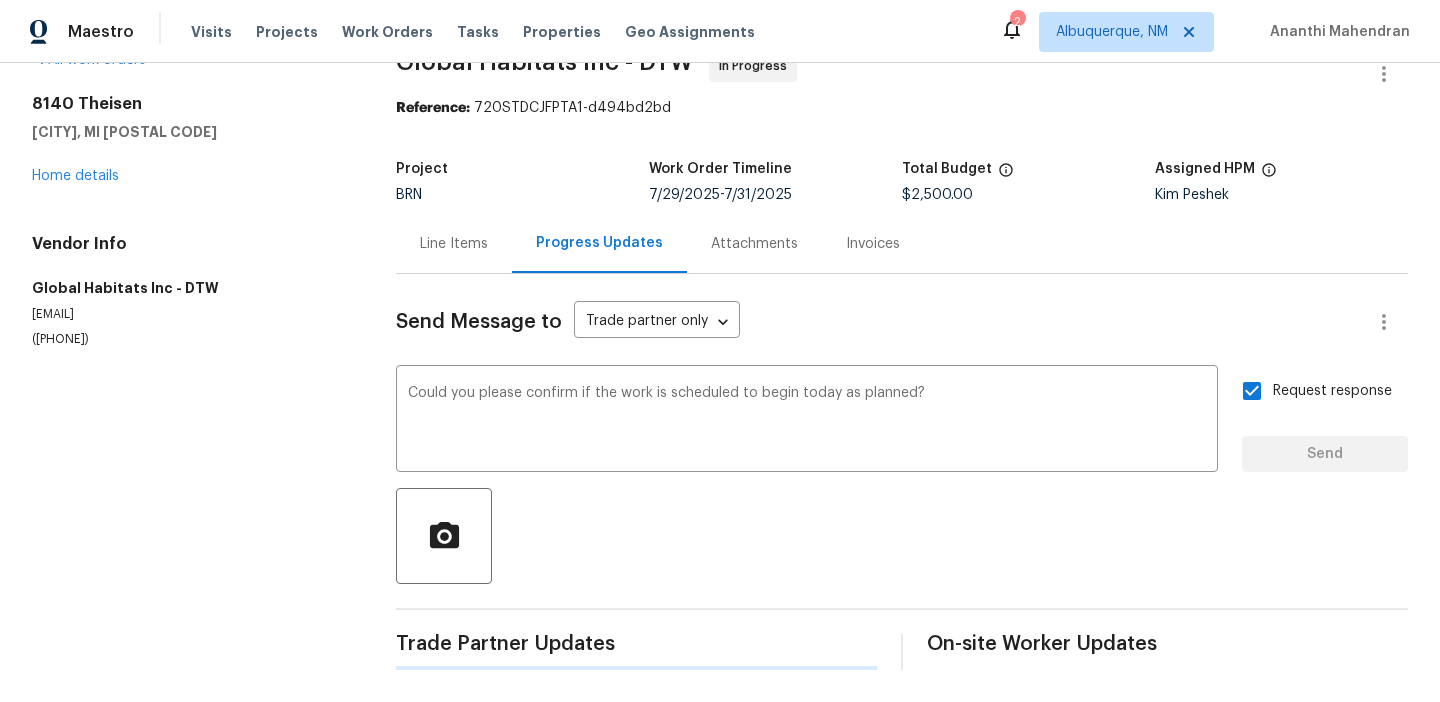 type 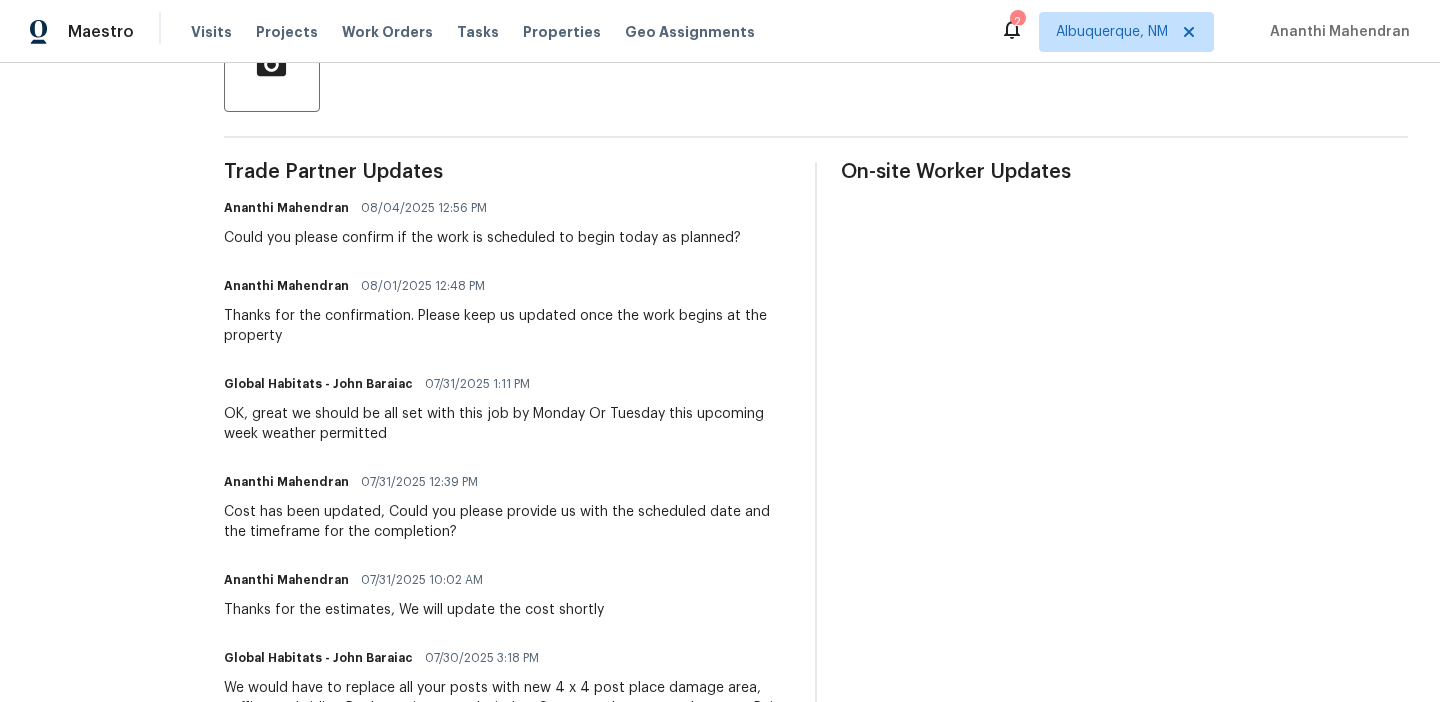 scroll, scrollTop: 0, scrollLeft: 0, axis: both 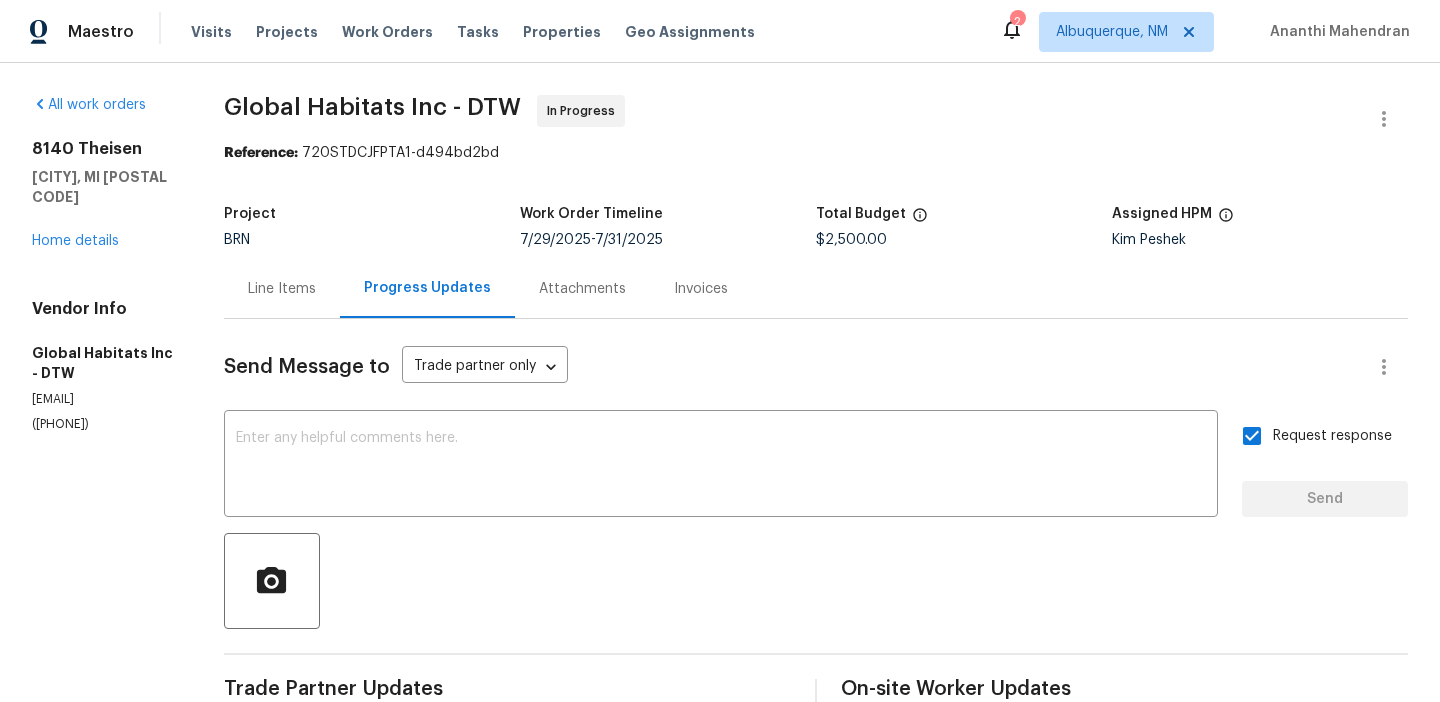 click on "Vendor Info Global Habitats Inc - DTW johnbaraiac@yahoo.com (248) 928-6434" at bounding box center [104, 366] 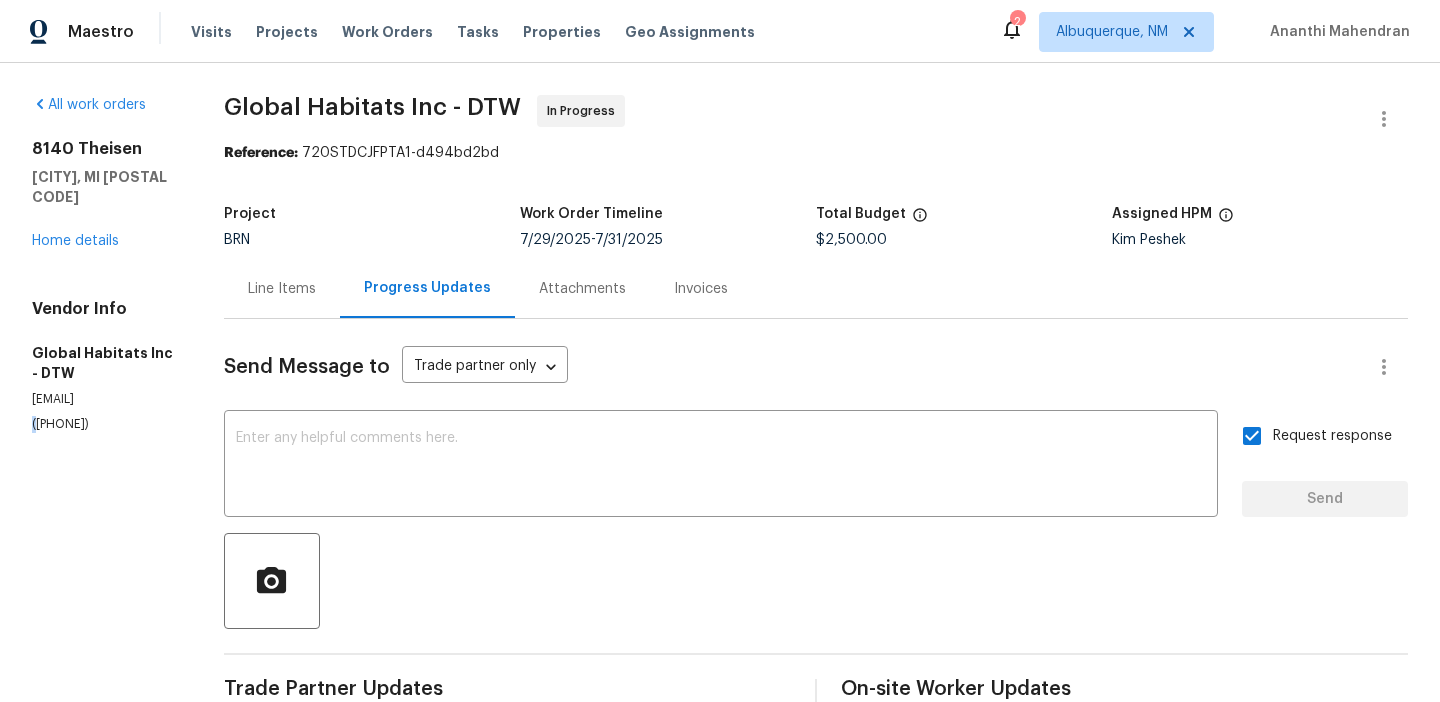click on "Vendor Info Global Habitats Inc - DTW johnbaraiac@yahoo.com (248) 928-6434" at bounding box center (104, 366) 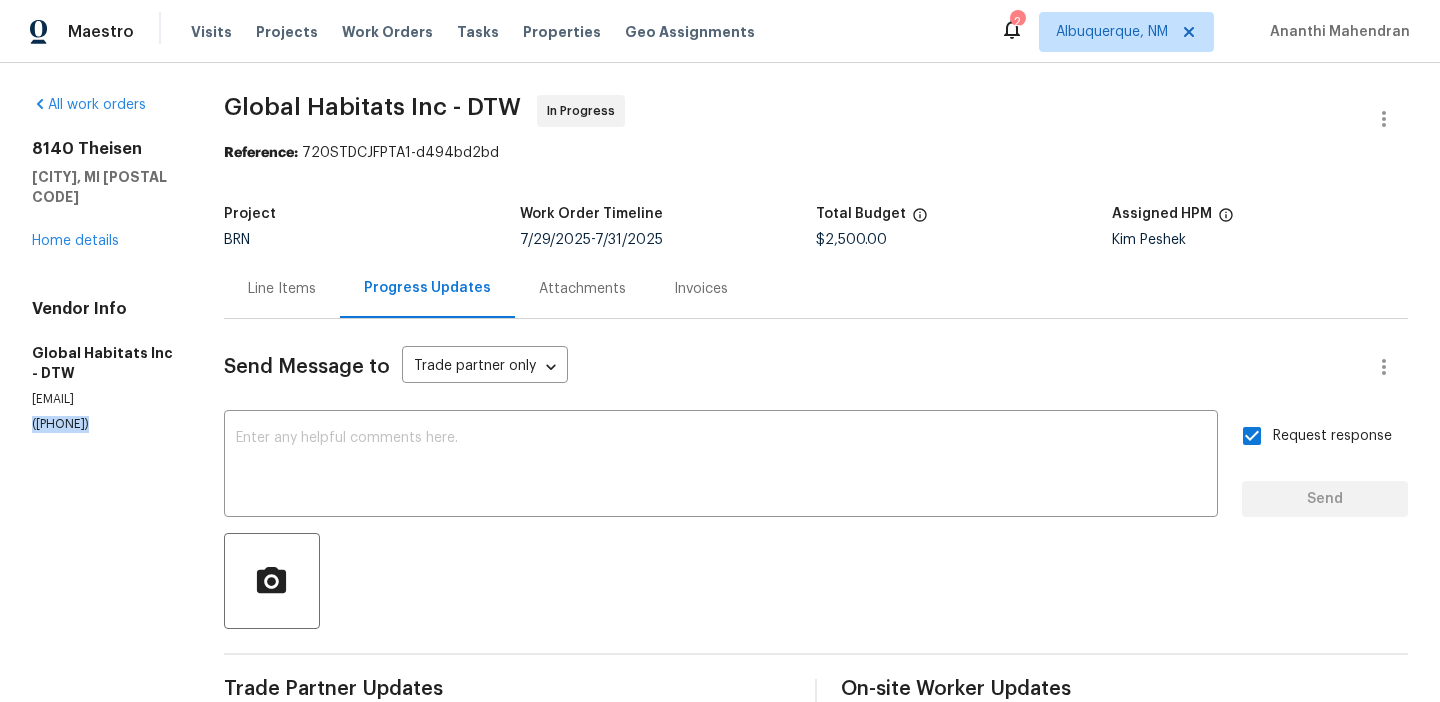 click on "Vendor Info Global Habitats Inc - DTW johnbaraiac@yahoo.com (248) 928-6434" at bounding box center [104, 366] 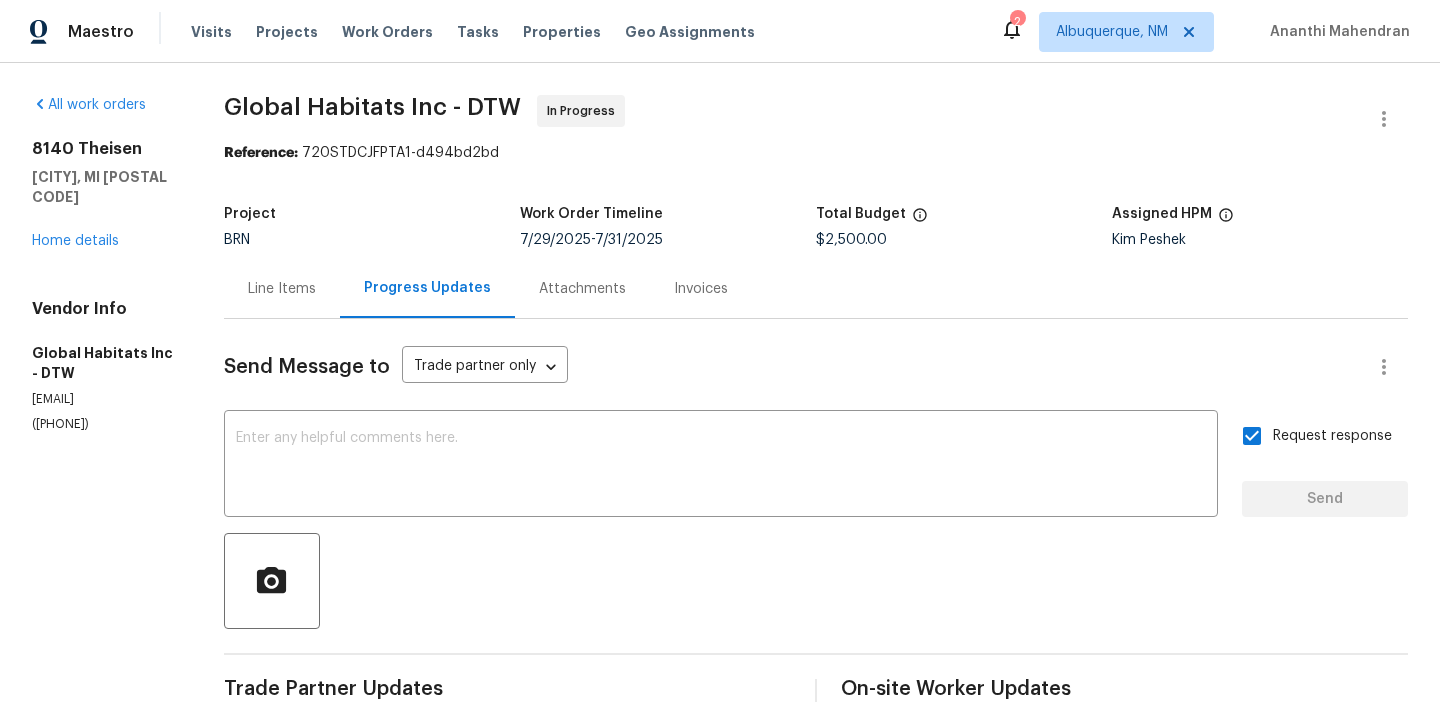 click on "Line Items" at bounding box center (282, 289) 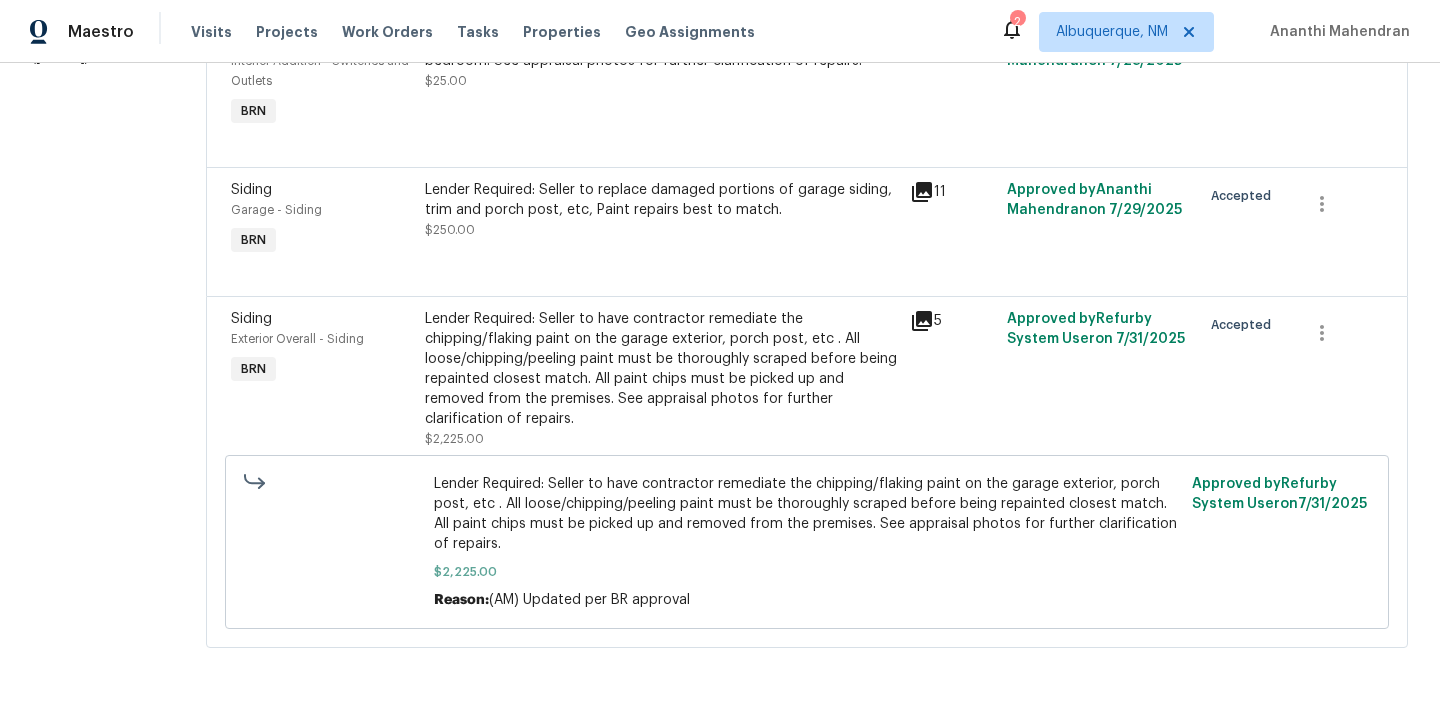 scroll, scrollTop: 0, scrollLeft: 0, axis: both 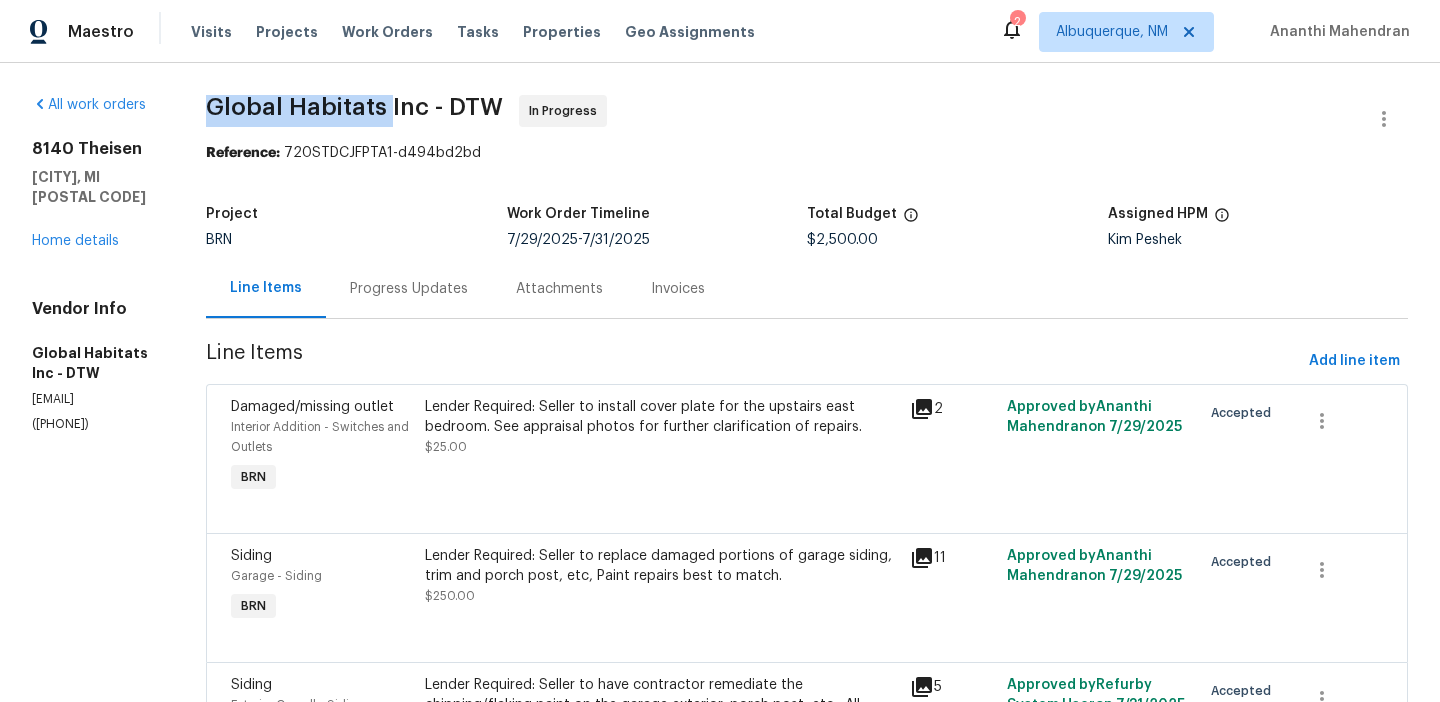 drag, startPoint x: 203, startPoint y: 115, endPoint x: 400, endPoint y: 114, distance: 197.00253 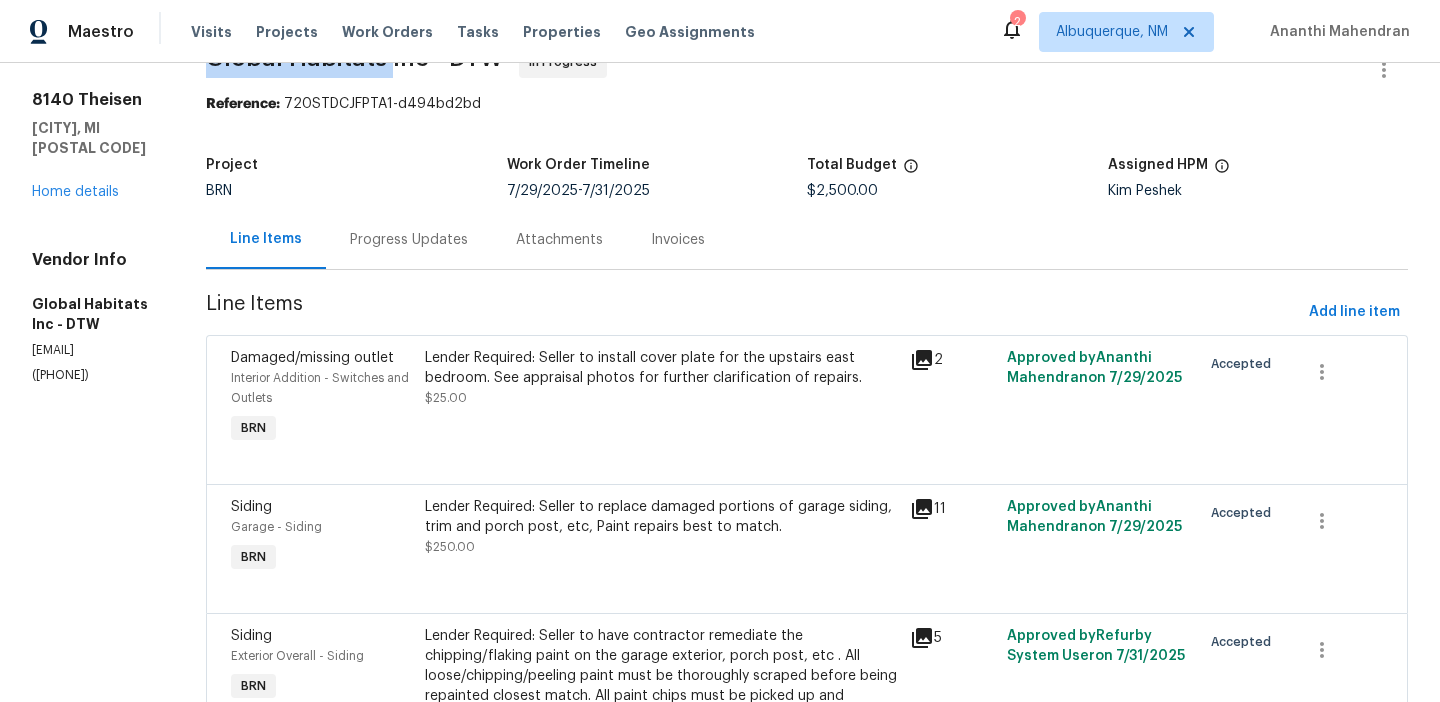 scroll, scrollTop: 65, scrollLeft: 0, axis: vertical 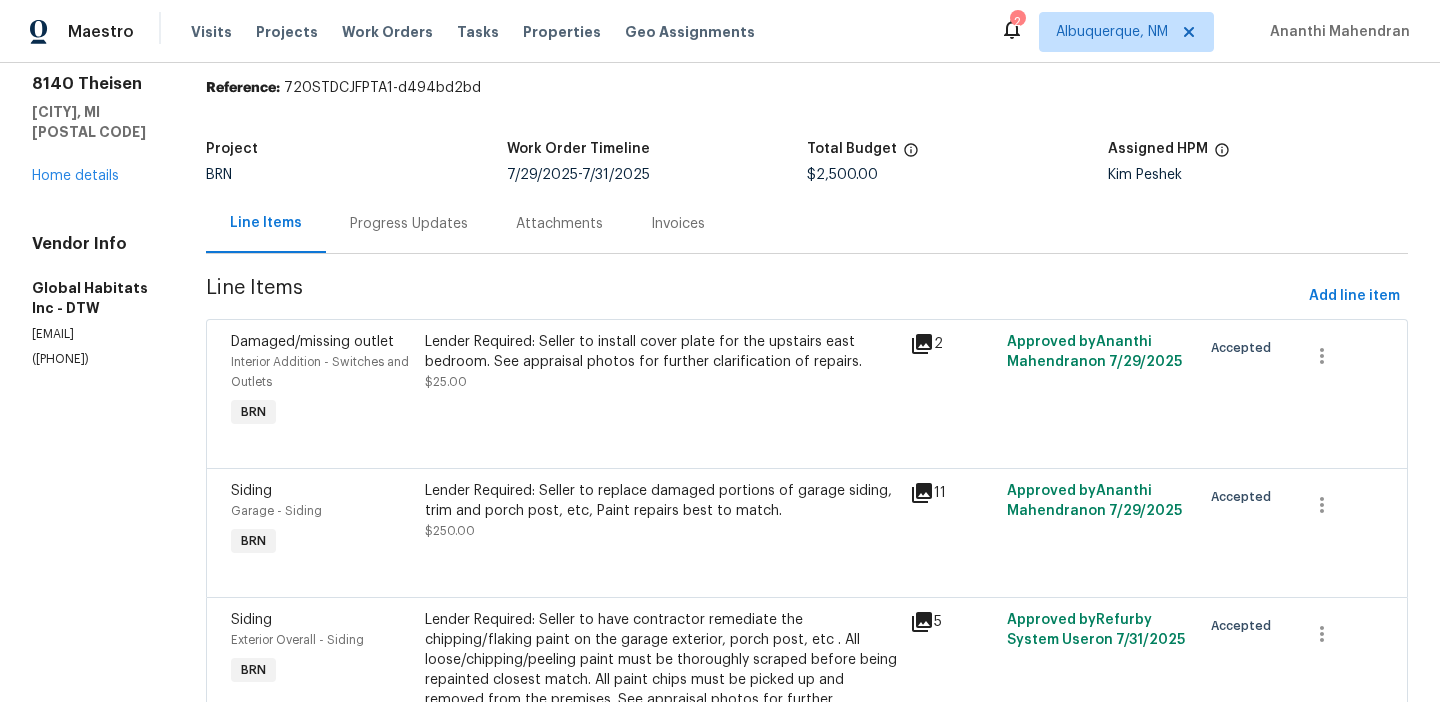 click on "Global Habitats Inc - DTW In Progress Reference:   720STDCJFPTA1-d494bd2bd Project BRN   Work Order Timeline 7/29/2025  -  7/31/2025 Total Budget $2,500.00 Assigned HPM Kim Peshek Line Items Progress Updates Attachments Invoices Line Items Add line item Damaged/missing outlet Interior Addition - Switches and Outlets BRN Lender Required: Seller to install cover plate for the upstairs east bedroom. See appraisal photos for further clarification of repairs. $25.00   2 Approved by  Ananthi Mahendran  on   7/29/2025 Accepted Siding Garage - Siding BRN Lender Required: Seller to replace damaged portions of  garage siding, trim and porch post, etc, Paint repairs best to match. $250.00   11 Approved by  Ananthi Mahendran  on   7/29/2025 Accepted Siding Exterior Overall - Siding BRN $2,225.00   5 Approved by  Refurby System User  on   7/31/2025 Accepted $2,225.00 Reason:  (AM) Updated per BR approval Approved by  Refurby System User  on  7/31/2025" at bounding box center [807, 501] 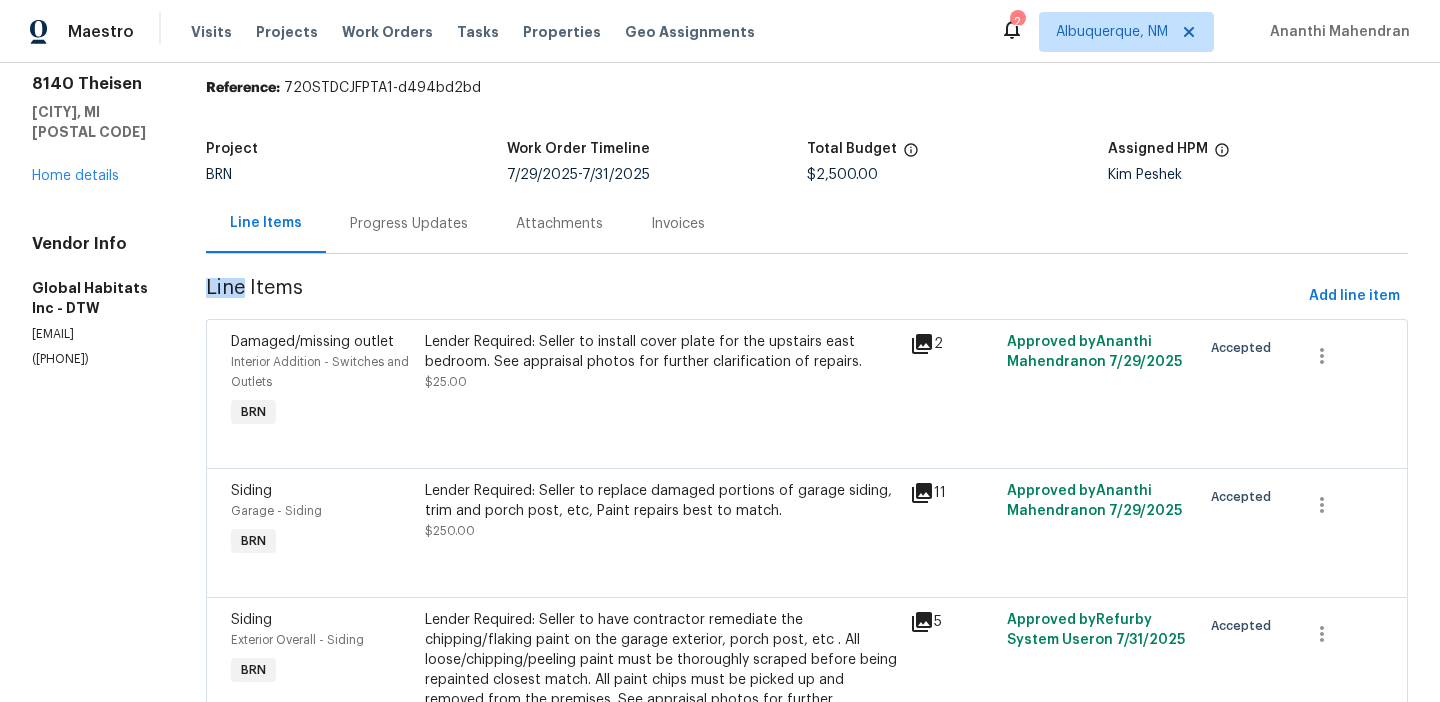 click on "Global Habitats Inc - DTW In Progress Reference:   720STDCJFPTA1-d494bd2bd Project BRN   Work Order Timeline 7/29/2025  -  7/31/2025 Total Budget $2,500.00 Assigned HPM Kim Peshek Line Items Progress Updates Attachments Invoices Line Items Add line item Damaged/missing outlet Interior Addition - Switches and Outlets BRN Lender Required: Seller to install cover plate for the upstairs east bedroom. See appraisal photos for further clarification of repairs. $25.00   2 Approved by  Ananthi Mahendran  on   7/29/2025 Accepted Siding Garage - Siding BRN Lender Required: Seller to replace damaged portions of  garage siding, trim and porch post, etc, Paint repairs best to match. $250.00   11 Approved by  Ananthi Mahendran  on   7/29/2025 Accepted Siding Exterior Overall - Siding BRN $2,225.00   5 Approved by  Refurby System User  on   7/31/2025 Accepted $2,225.00 Reason:  (AM) Updated per BR approval Approved by  Refurby System User  on  7/31/2025" at bounding box center (807, 501) 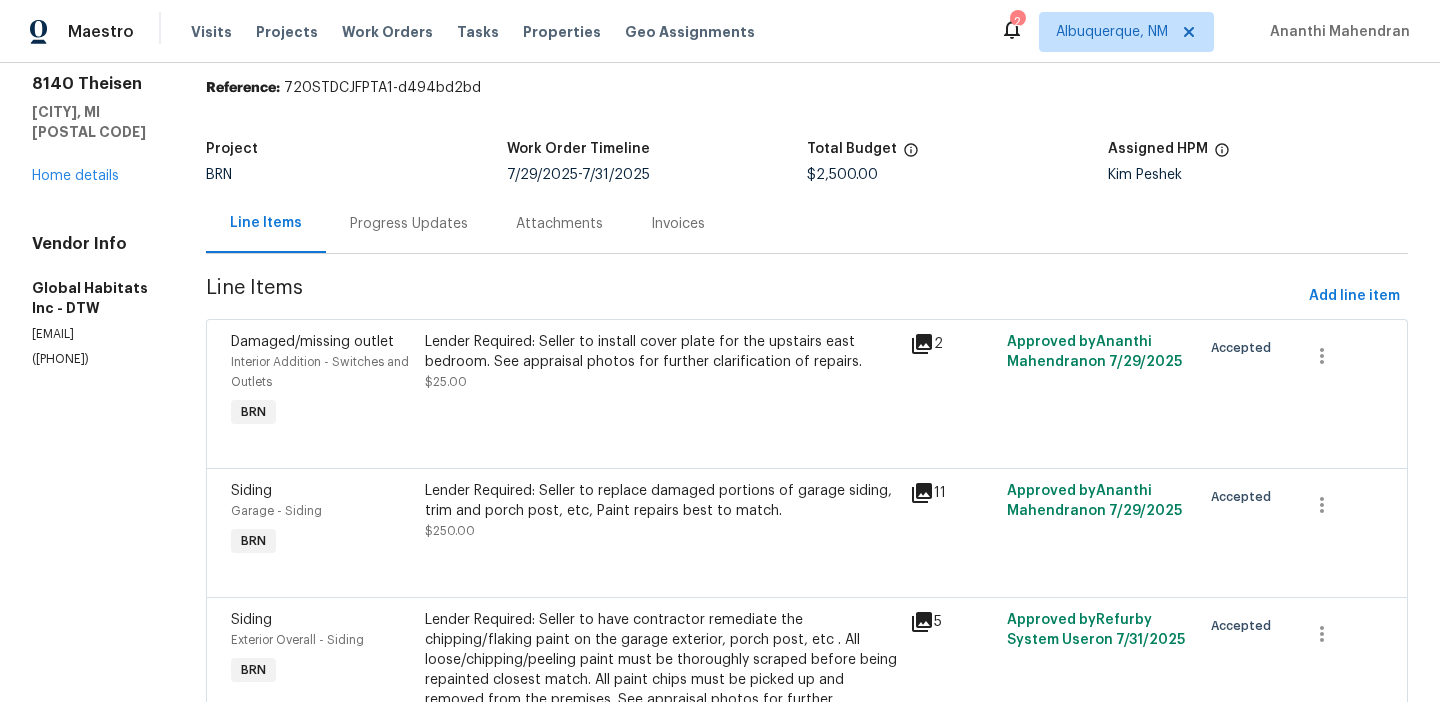 click on "Progress Updates" at bounding box center [409, 224] 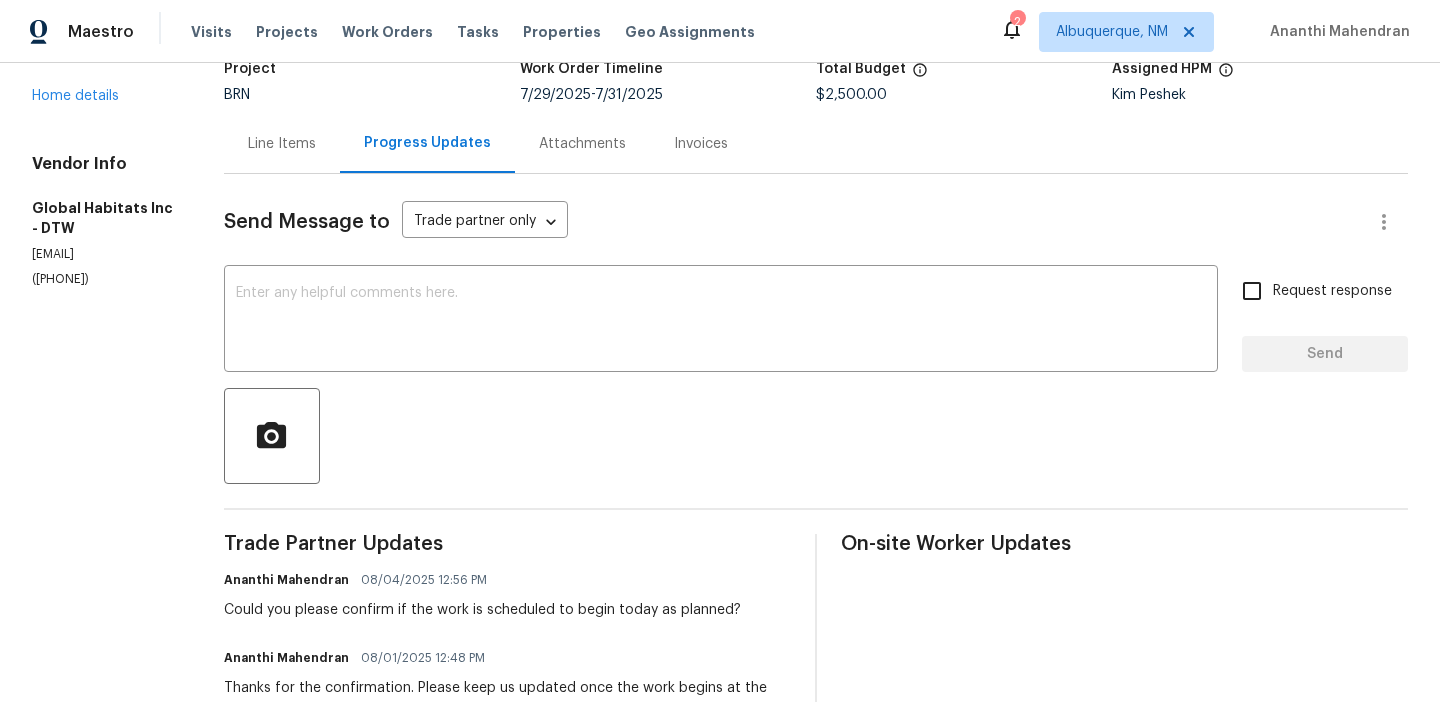scroll, scrollTop: 154, scrollLeft: 0, axis: vertical 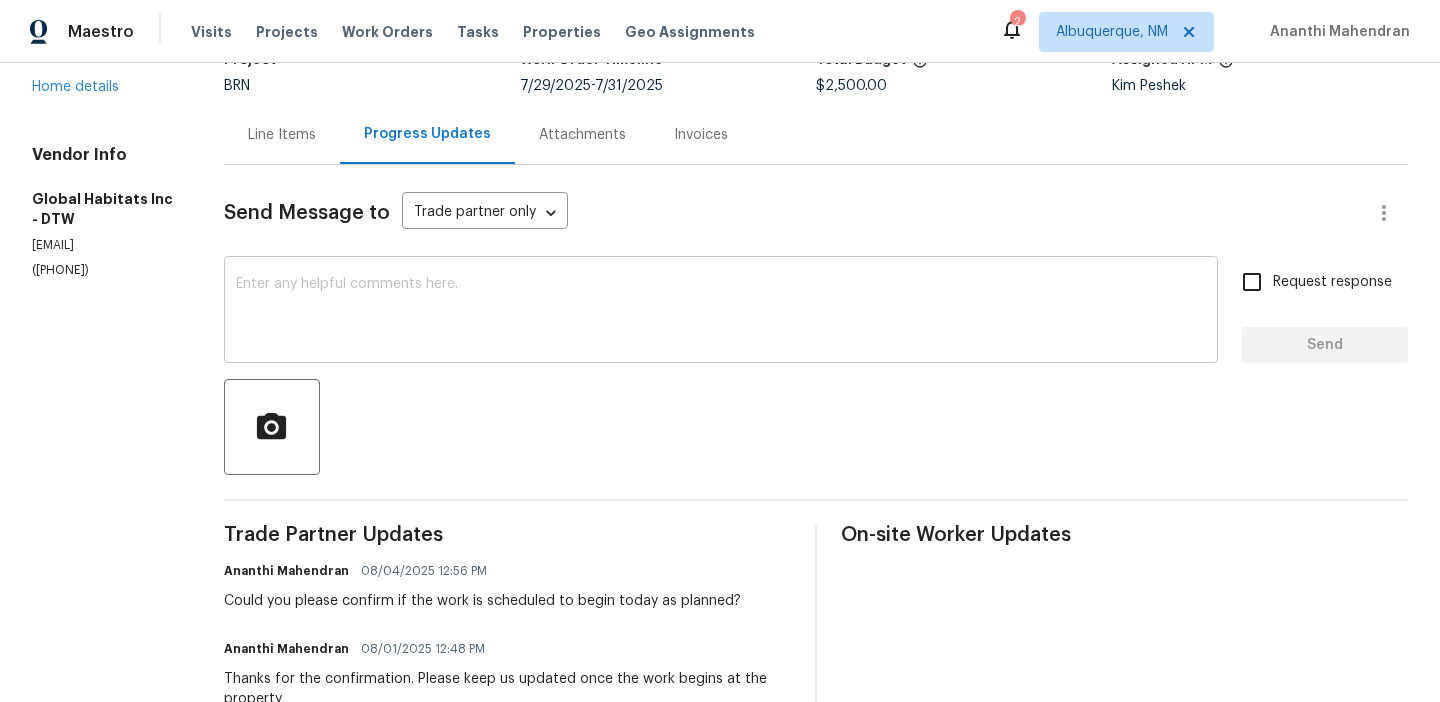 click at bounding box center [721, 312] 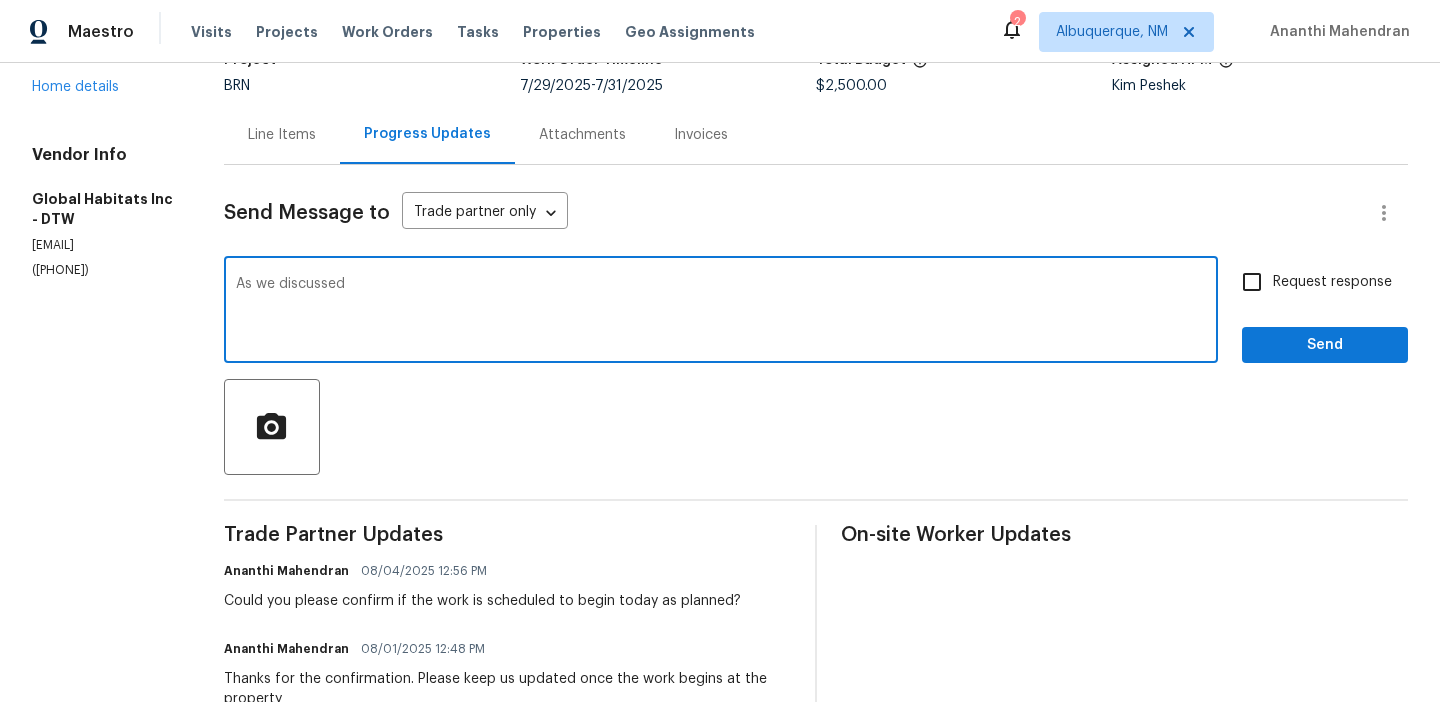 click on "(248) 928-6434" at bounding box center (104, 270) 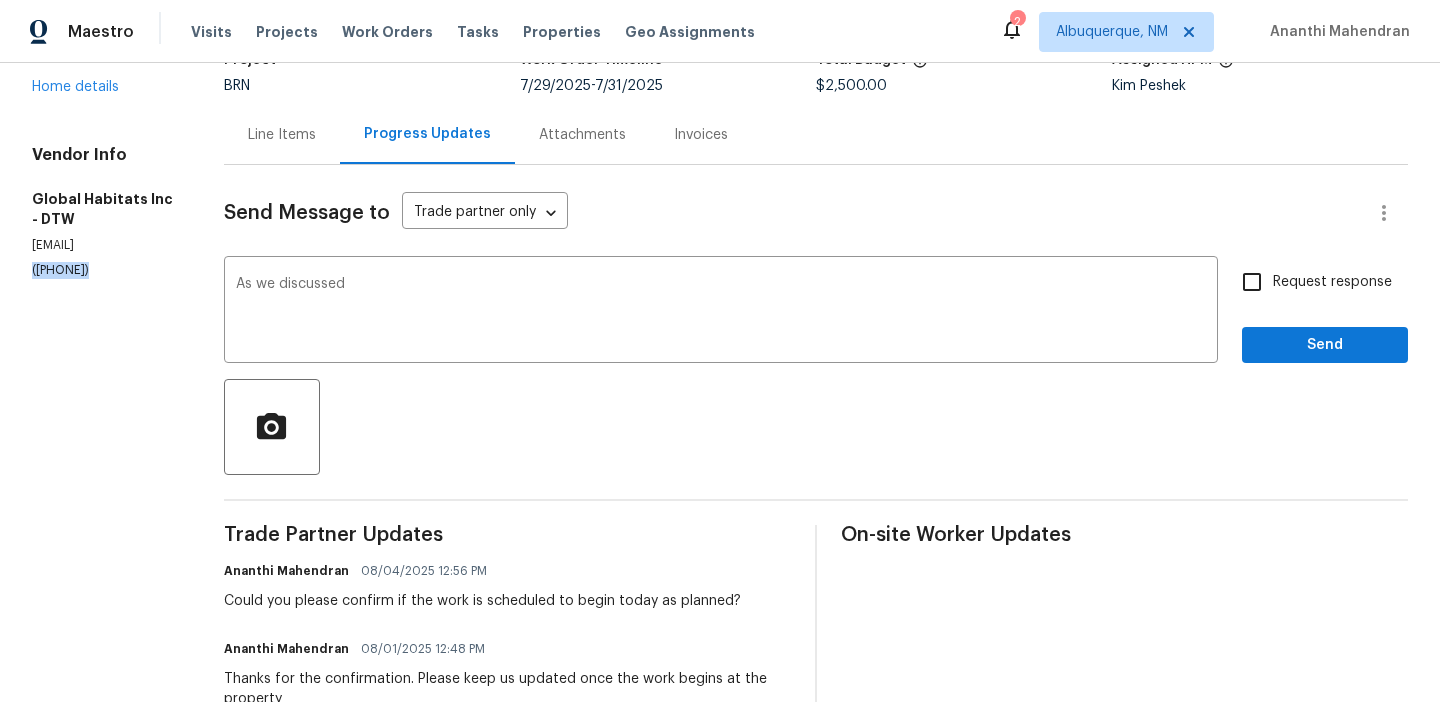 click on "(248) 928-6434" at bounding box center (104, 270) 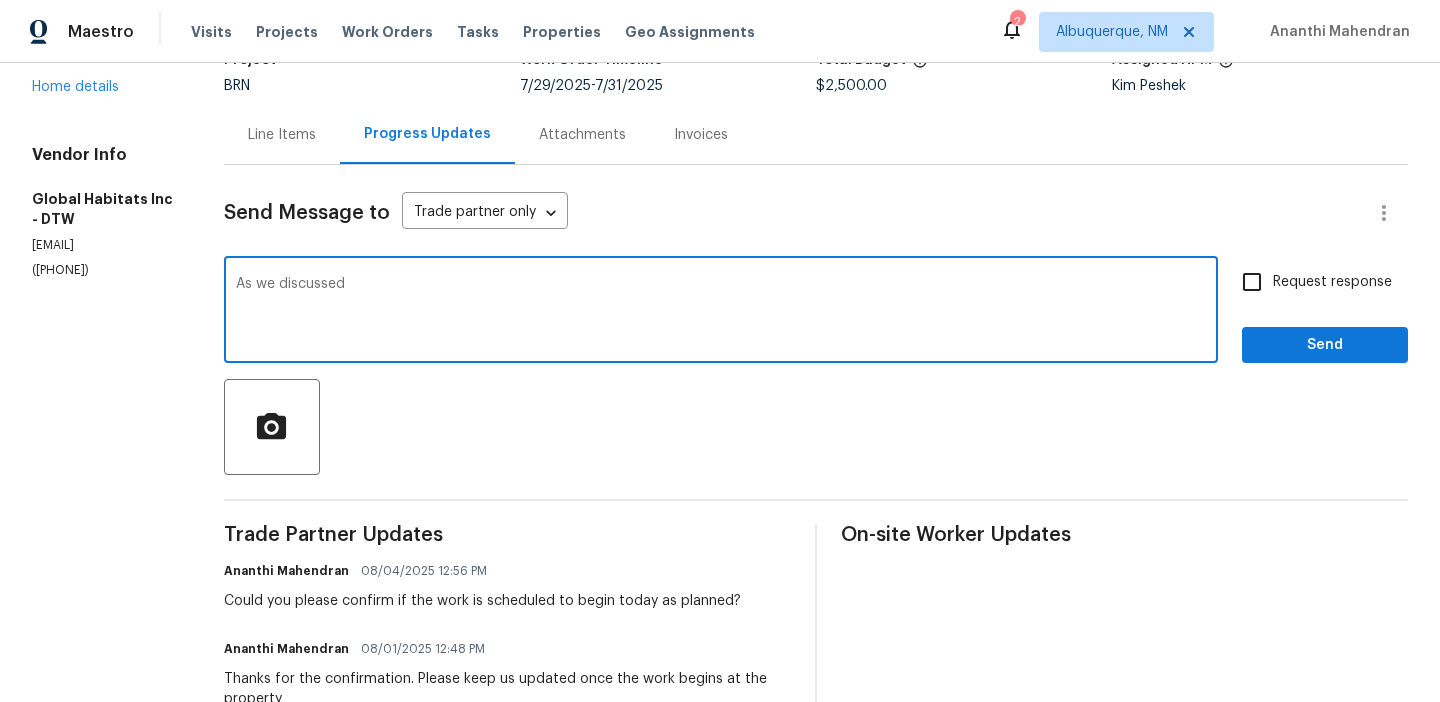 click on "As we discussed" at bounding box center [721, 312] 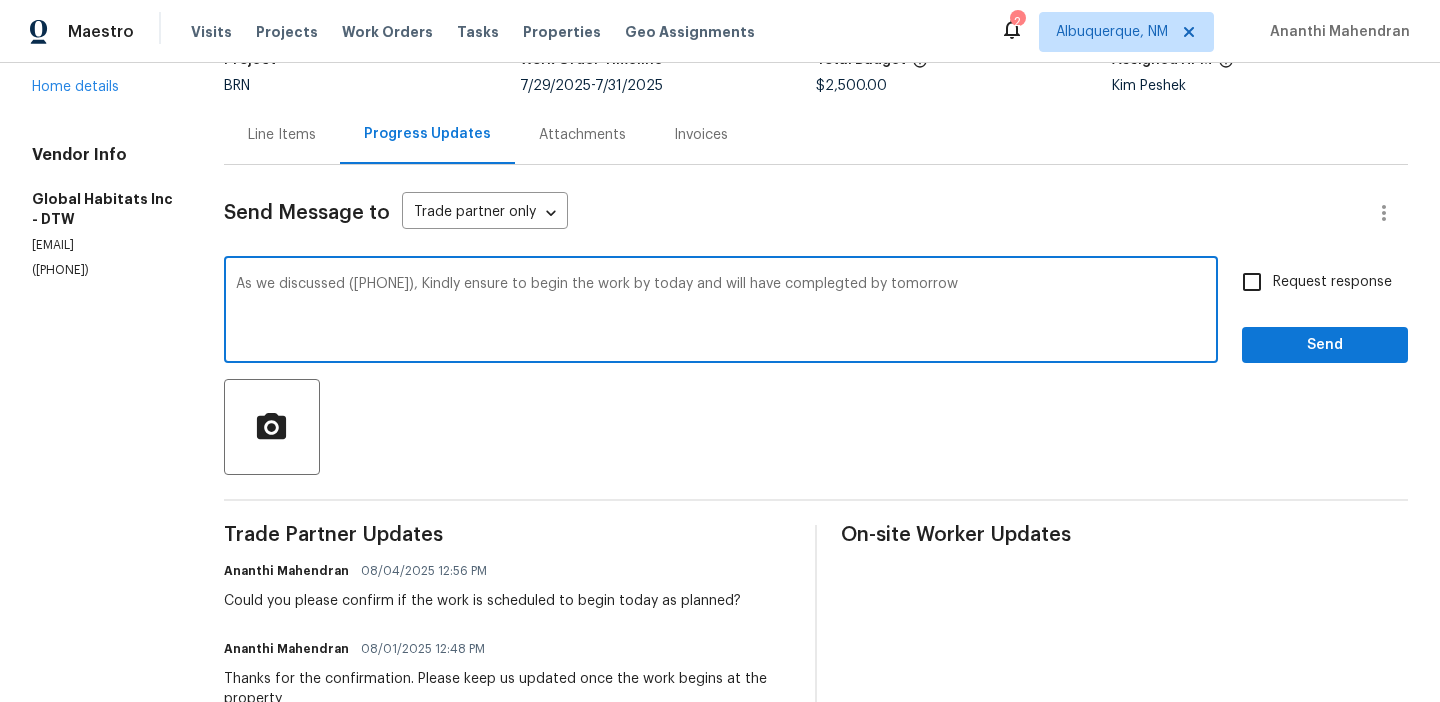 drag, startPoint x: 458, startPoint y: 284, endPoint x: 1021, endPoint y: 284, distance: 563 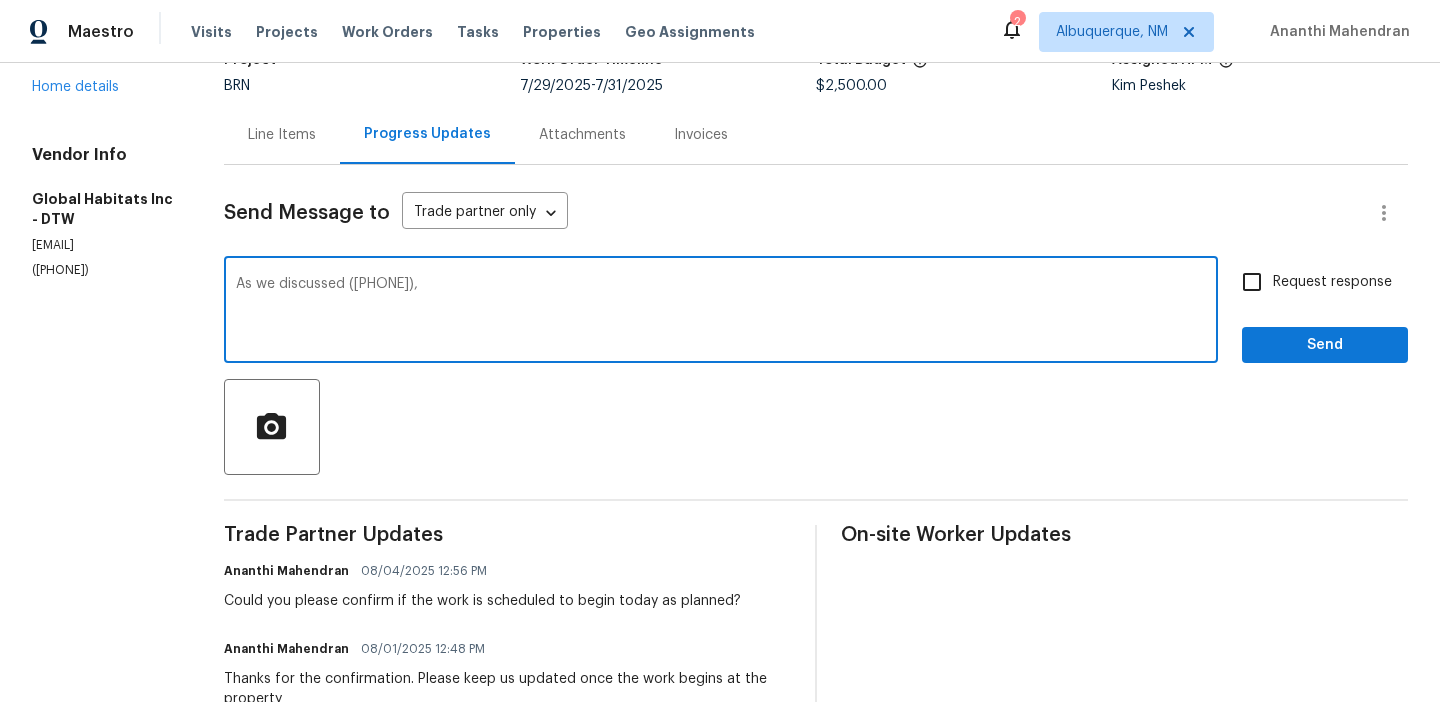 paste on "Kindly ensure that the work is initiated today and completed by tomorrow."" 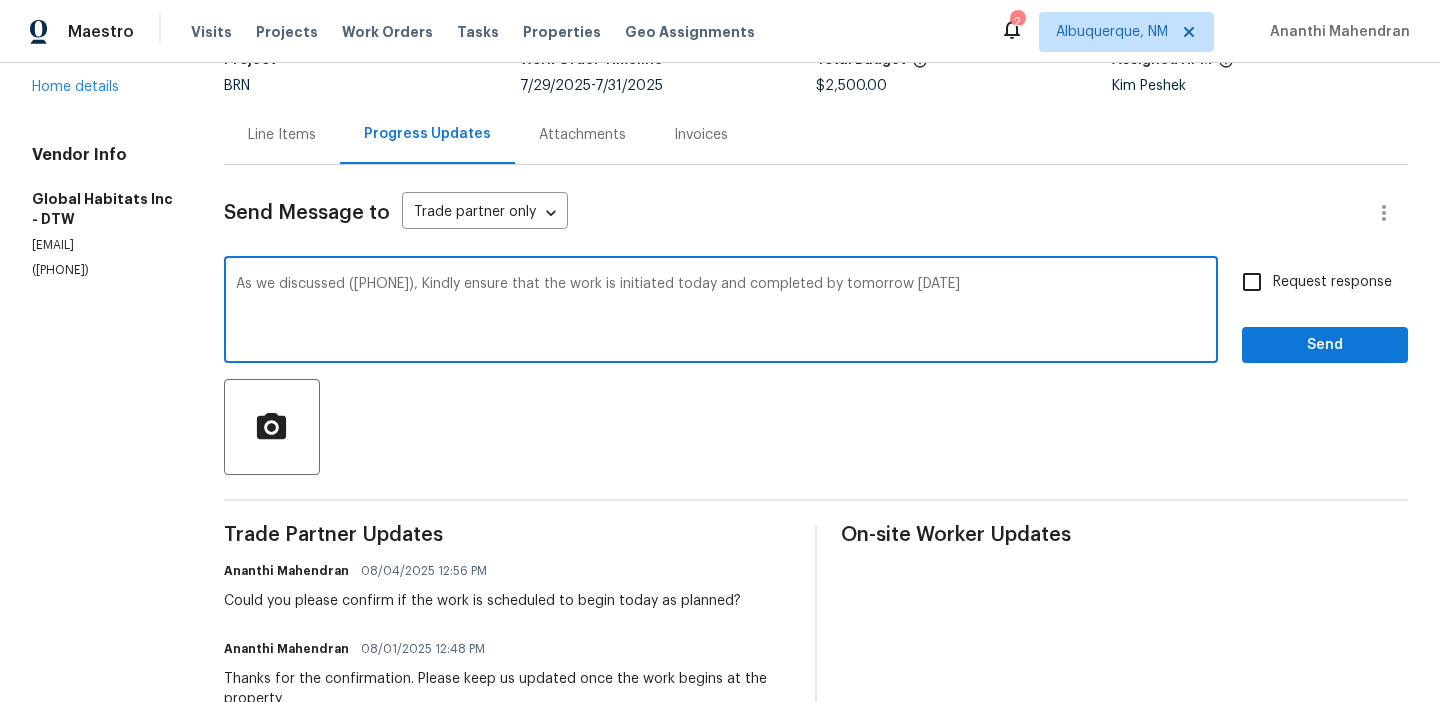 type on "As we discussed (248) 928-6434, Kindly ensure that the work is initiated today and completed by tomorrow 08/05" 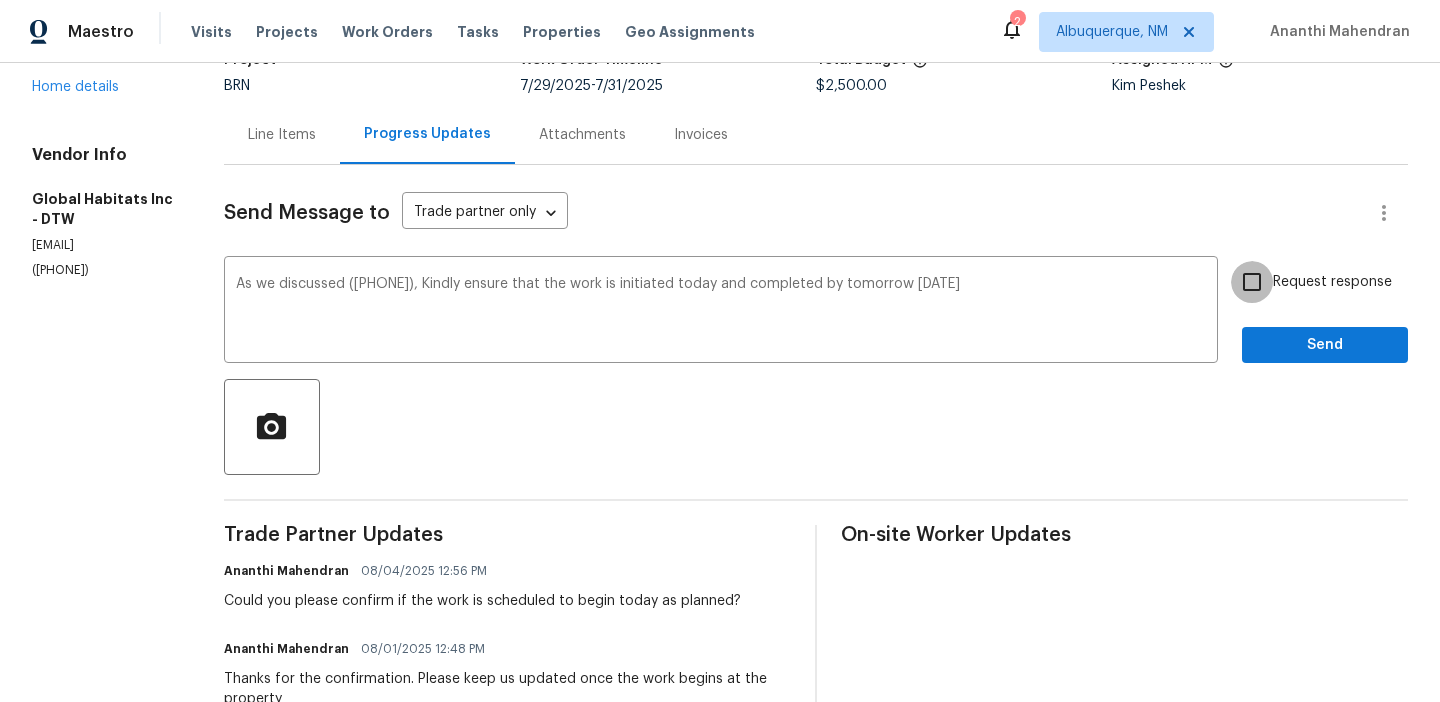click on "Request response" at bounding box center (1252, 282) 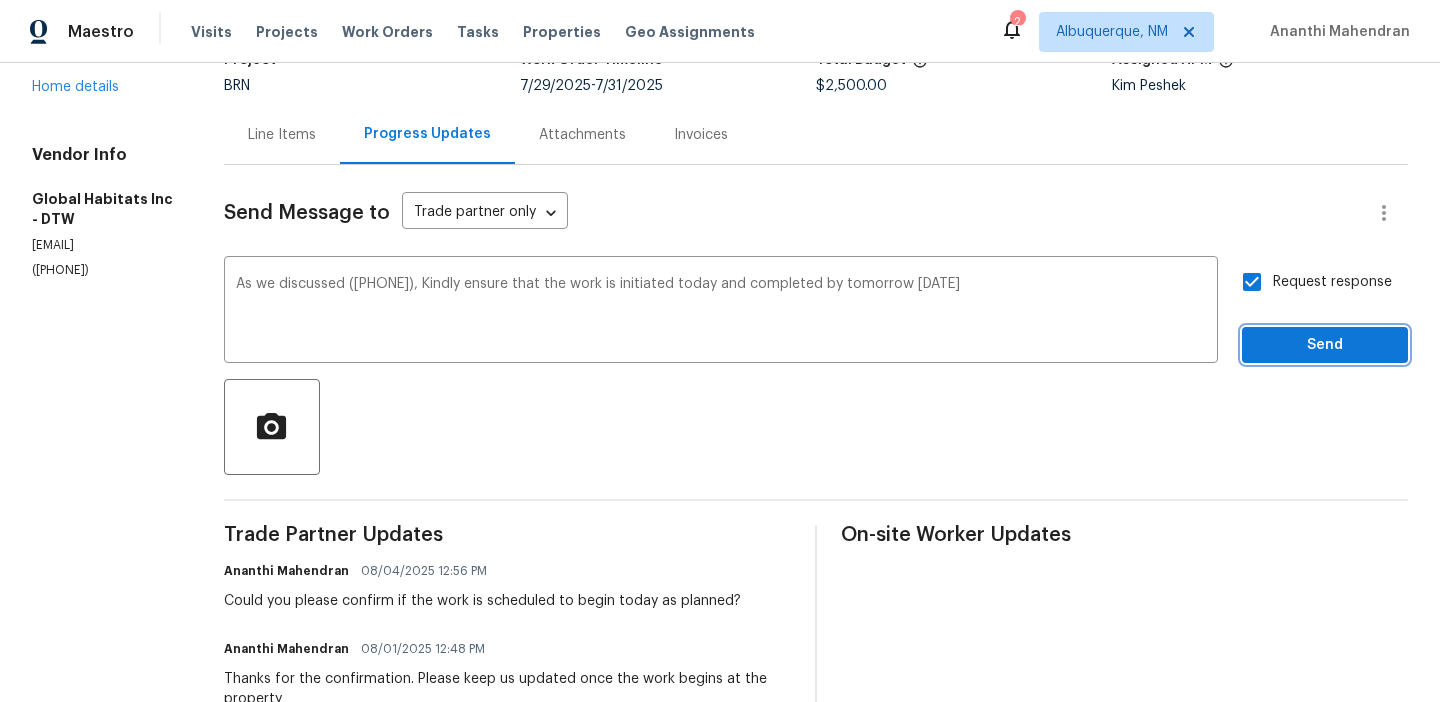 click on "Send" at bounding box center (1325, 345) 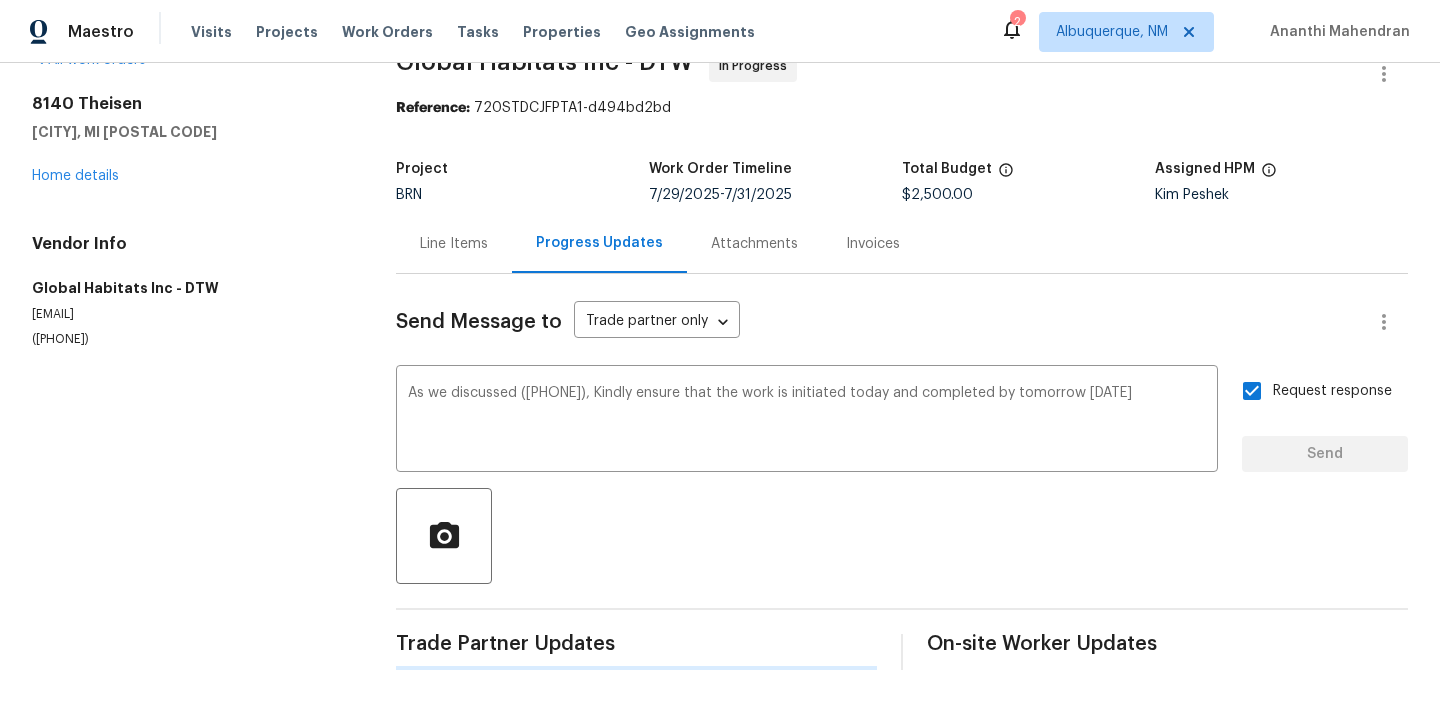 scroll, scrollTop: 45, scrollLeft: 0, axis: vertical 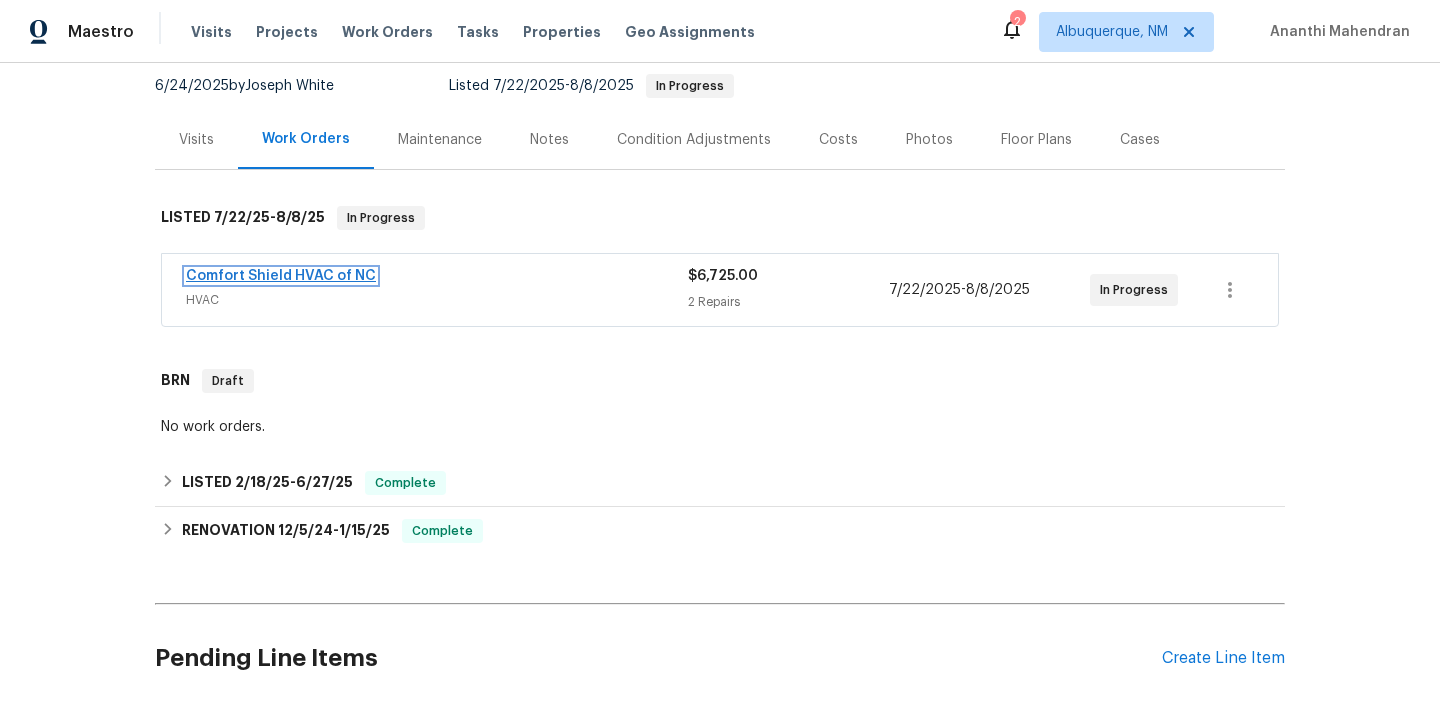 click on "Comfort Shield HVAC of NC" at bounding box center (281, 276) 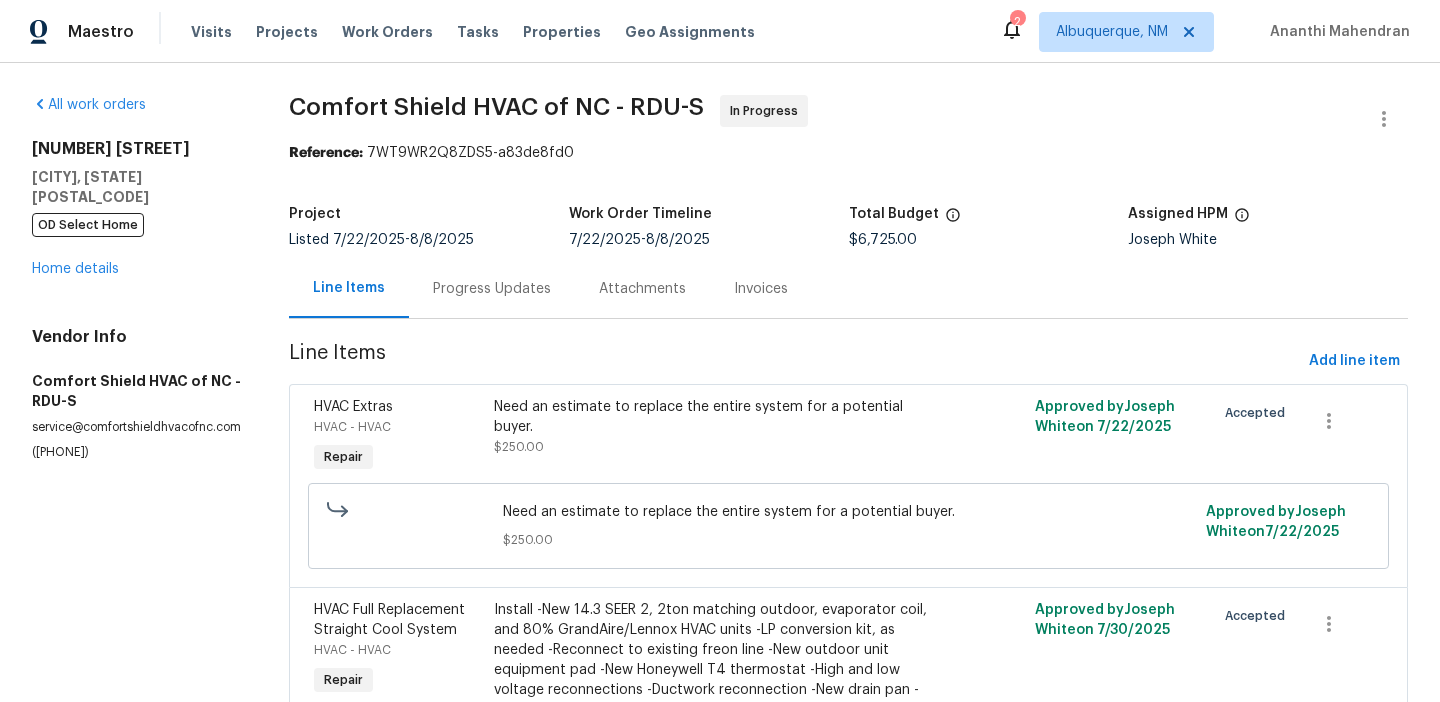 click on "Progress Updates" at bounding box center (492, 289) 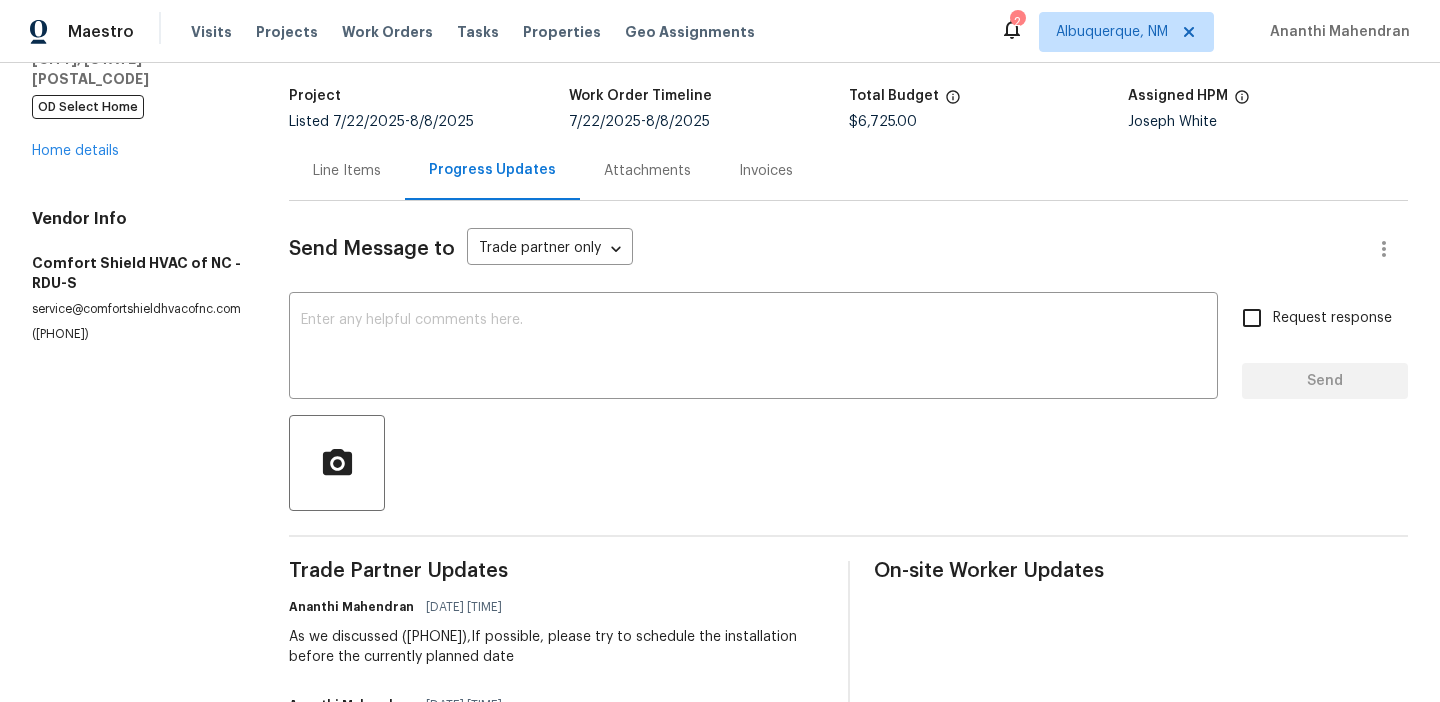 scroll, scrollTop: 0, scrollLeft: 0, axis: both 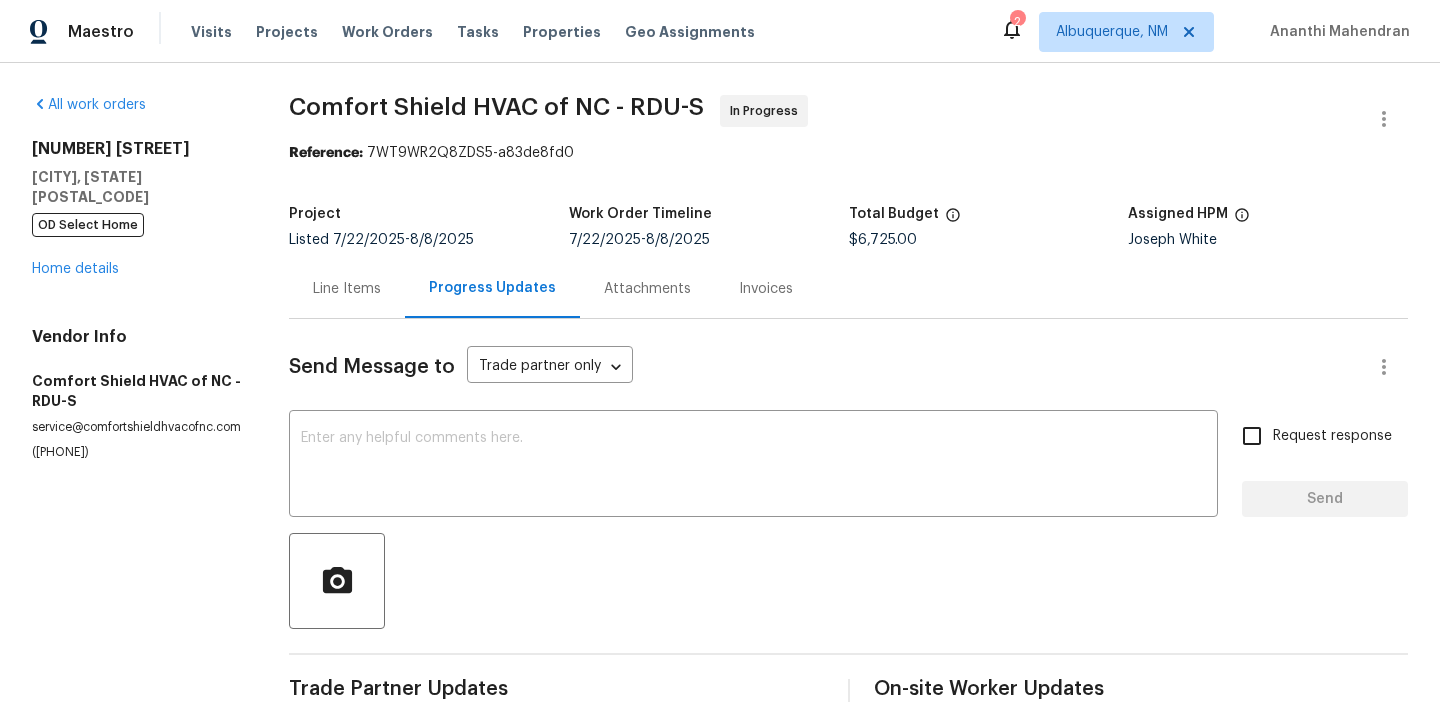 click on "Line Items" at bounding box center (347, 288) 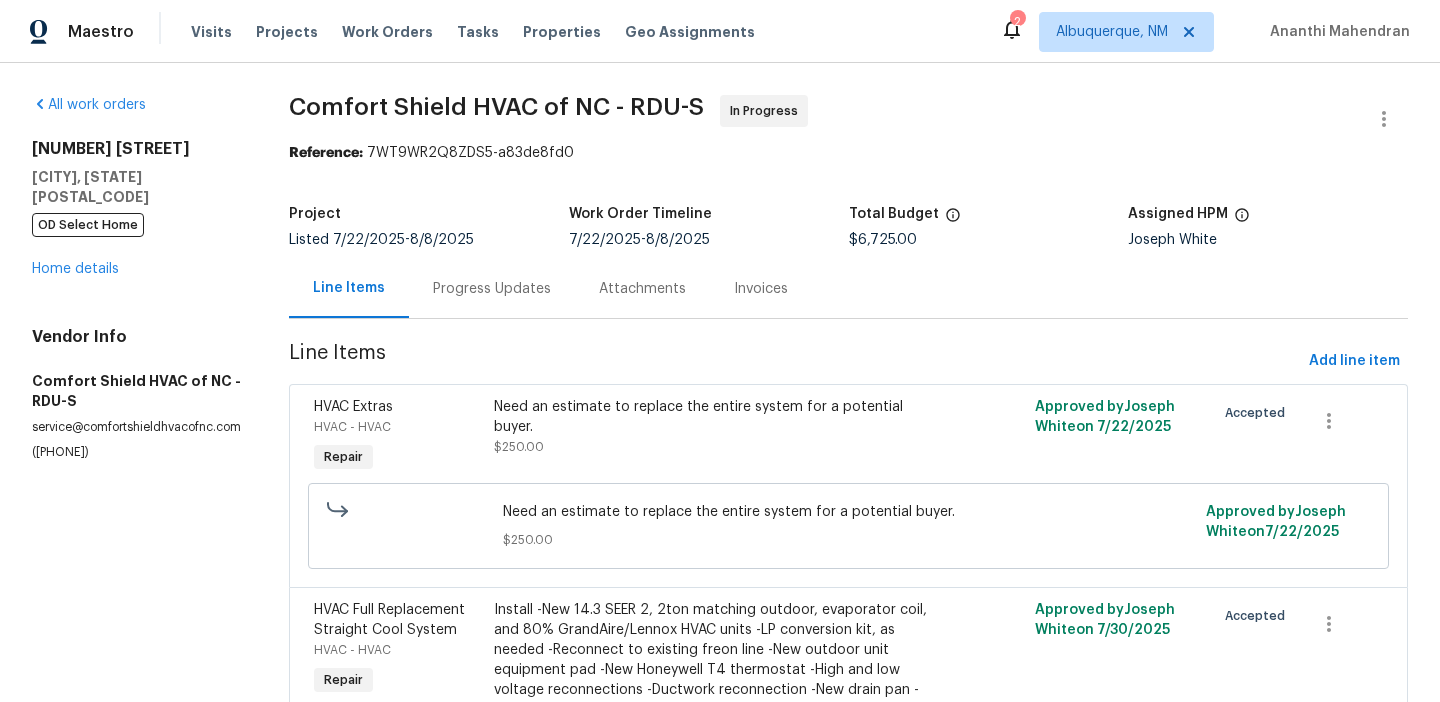 click on "Line Items Progress Updates Attachments Invoices" at bounding box center (848, 289) 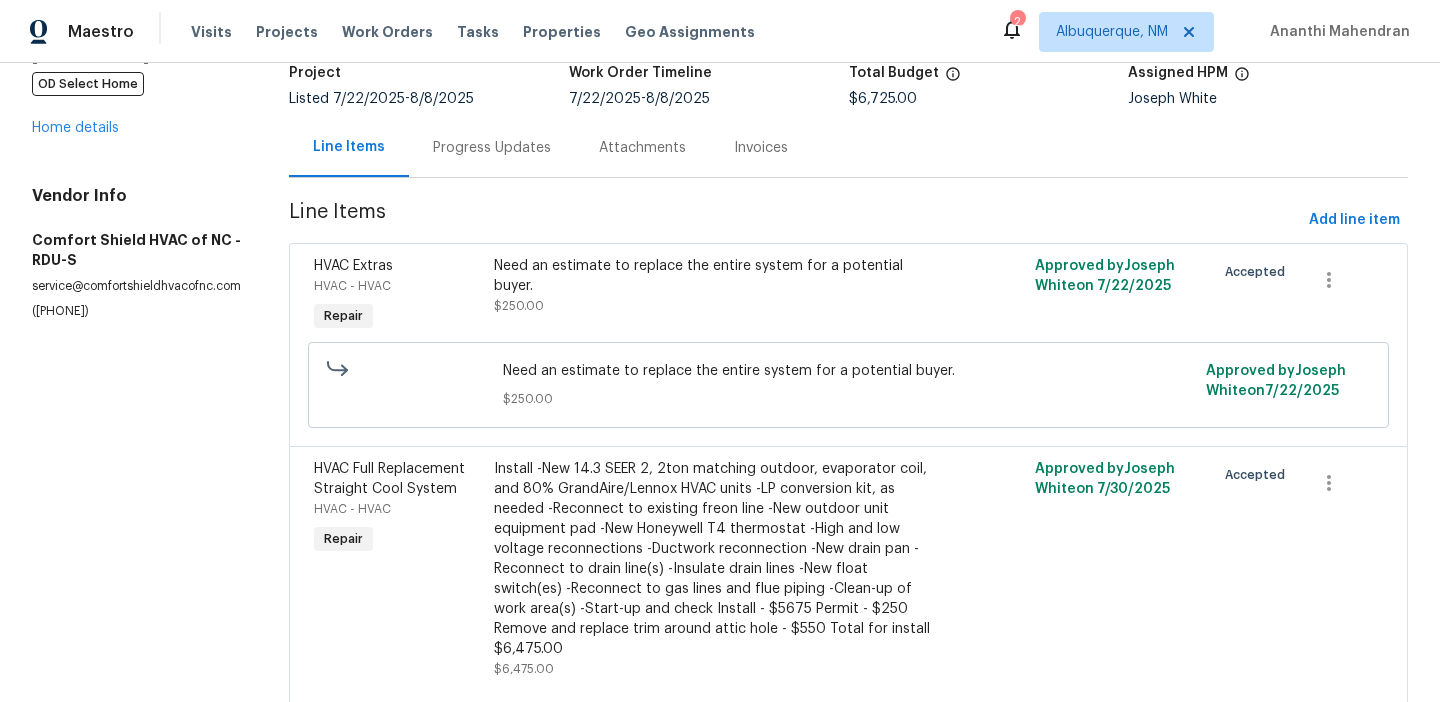 click on "Progress Updates" at bounding box center [492, 147] 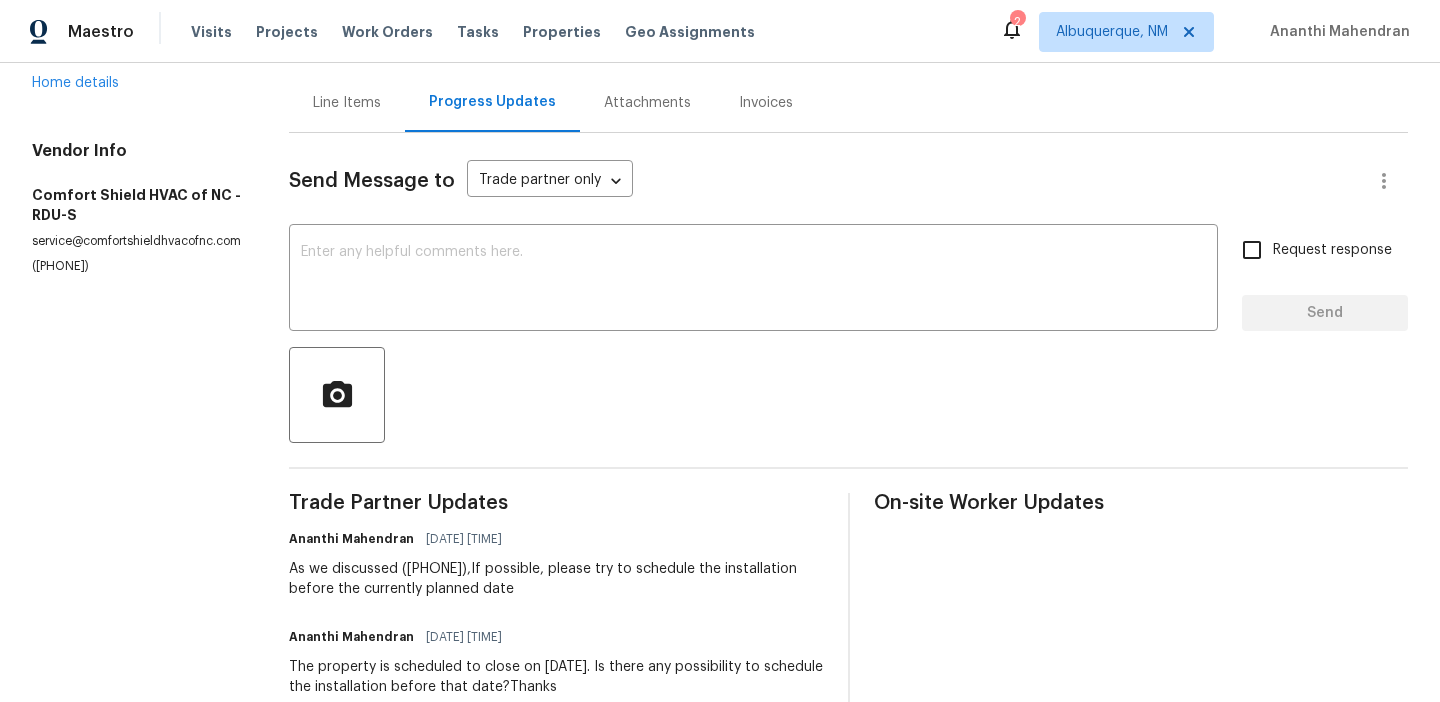 scroll, scrollTop: 188, scrollLeft: 0, axis: vertical 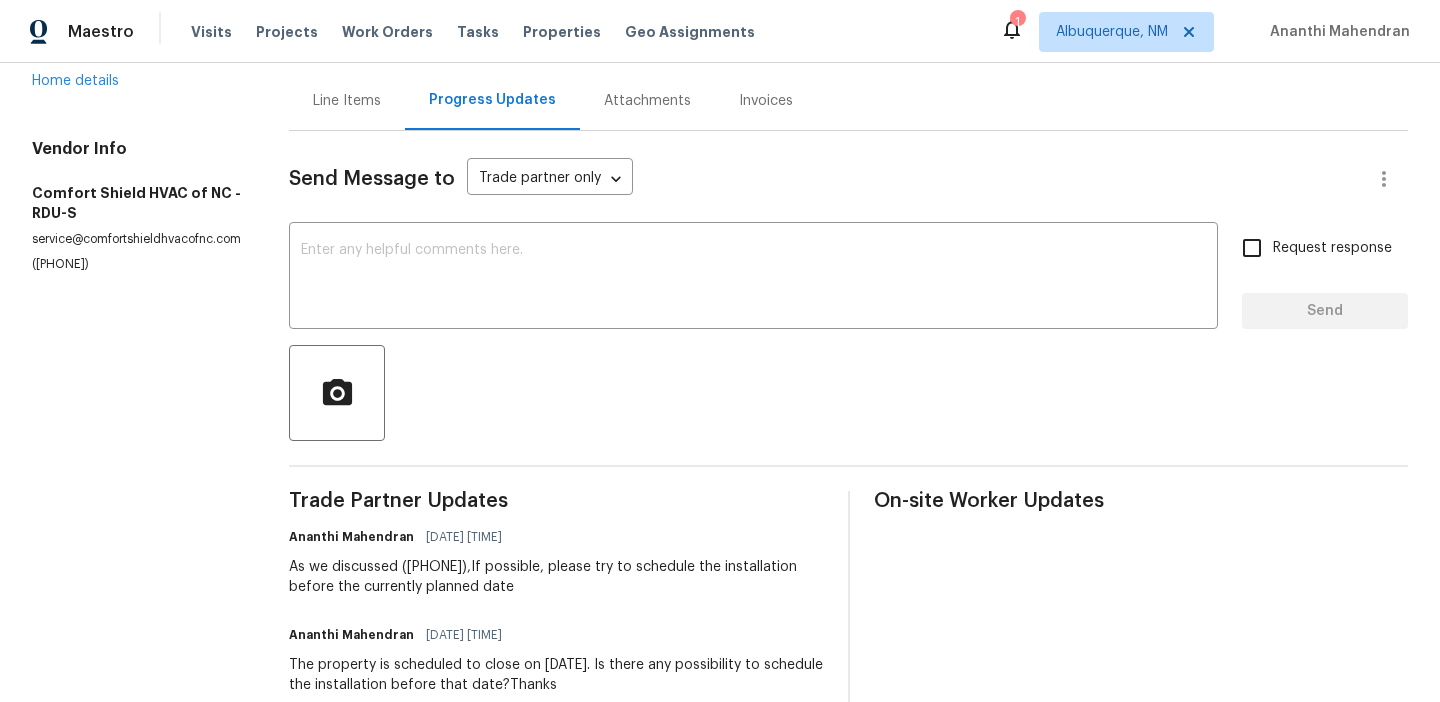 click on "([PHONE])" at bounding box center [136, 264] 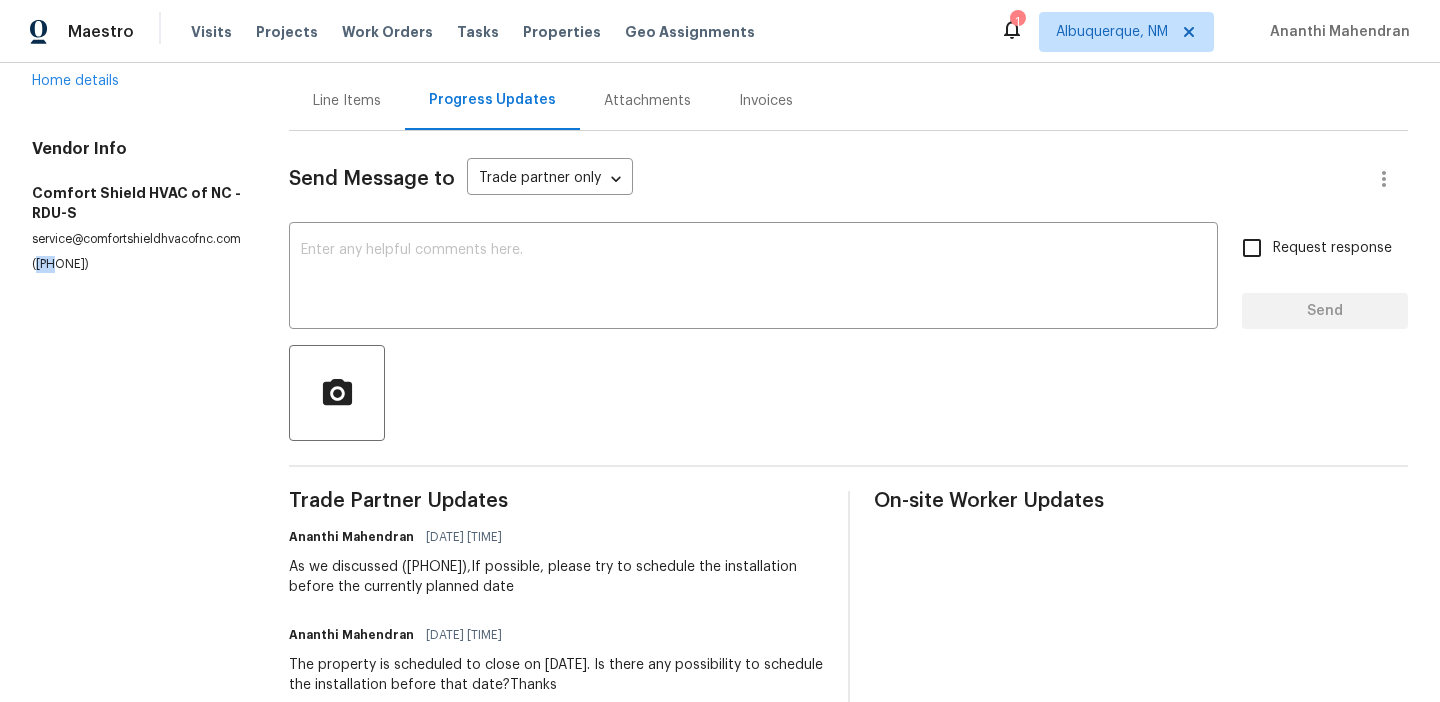 click on "([PHONE])" at bounding box center [136, 264] 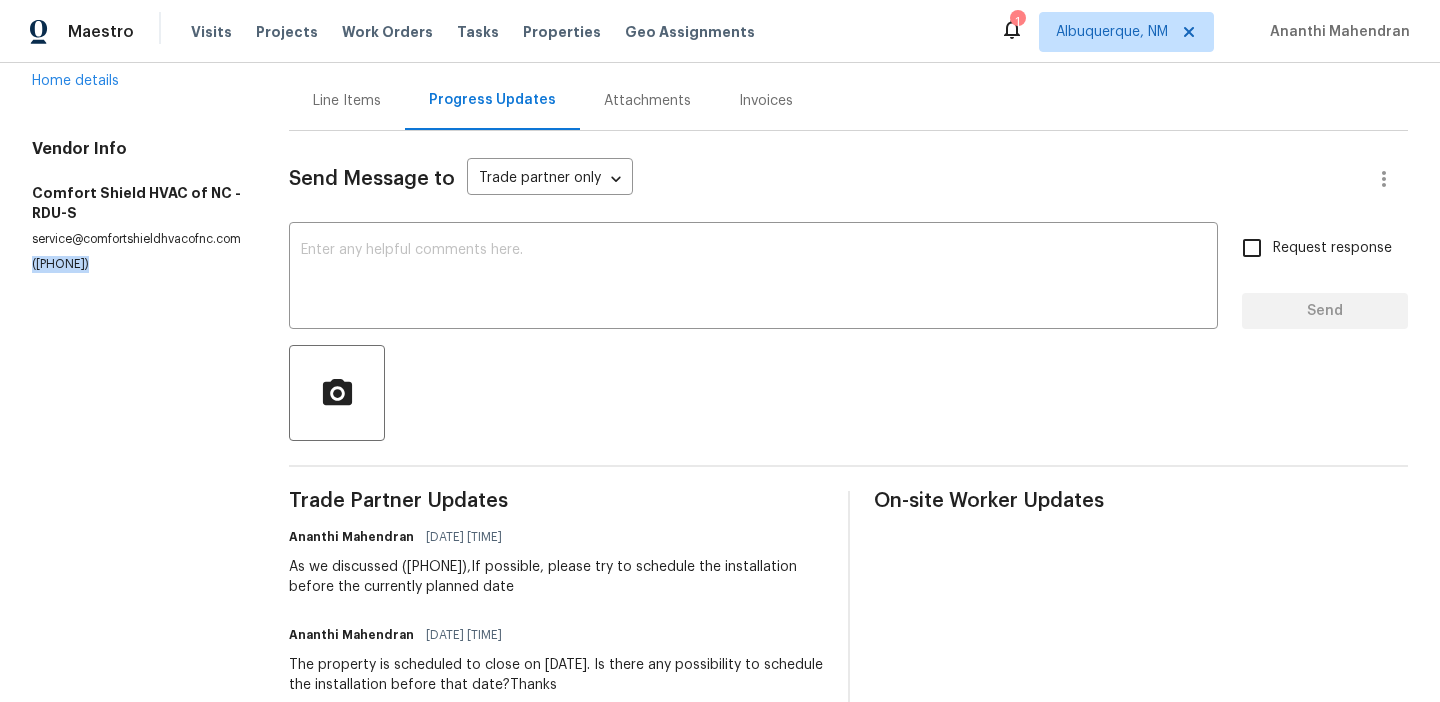 click on "(919) 588-8015" at bounding box center (136, 264) 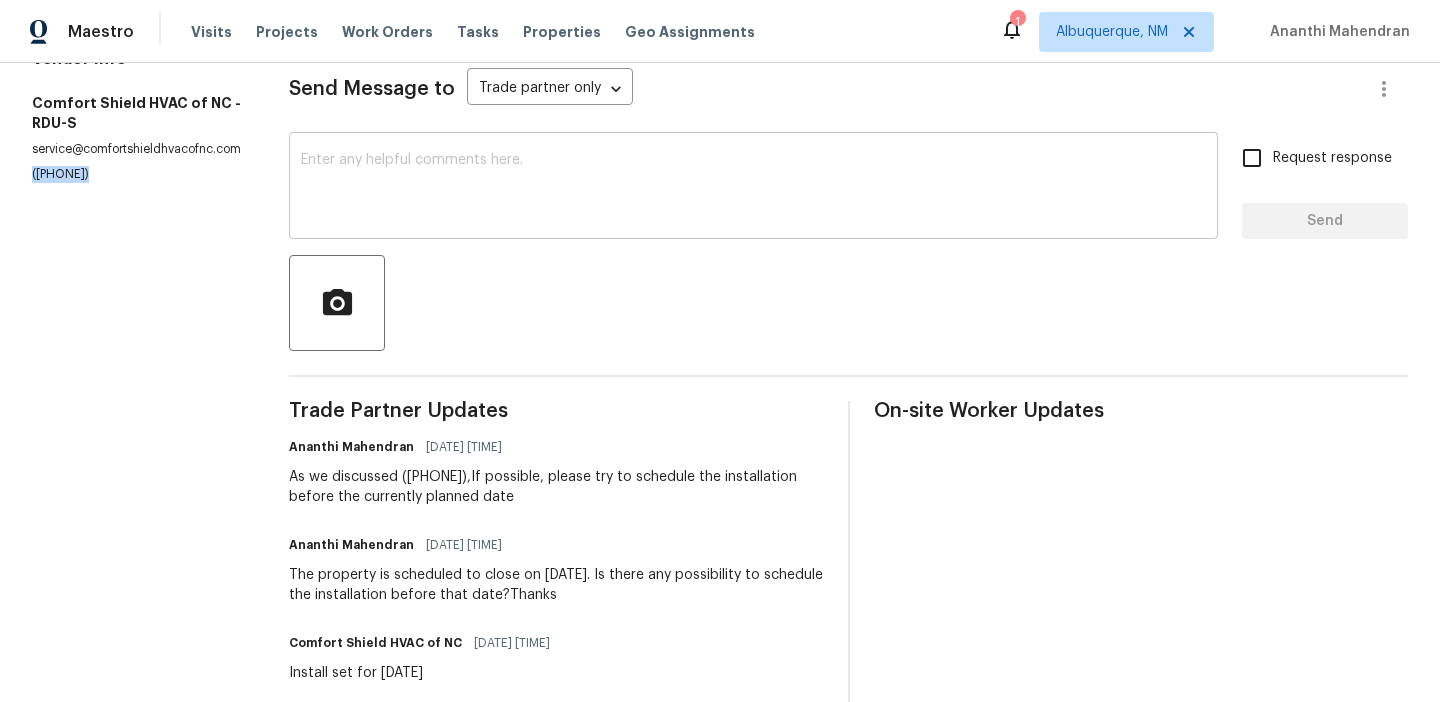 scroll, scrollTop: 0, scrollLeft: 0, axis: both 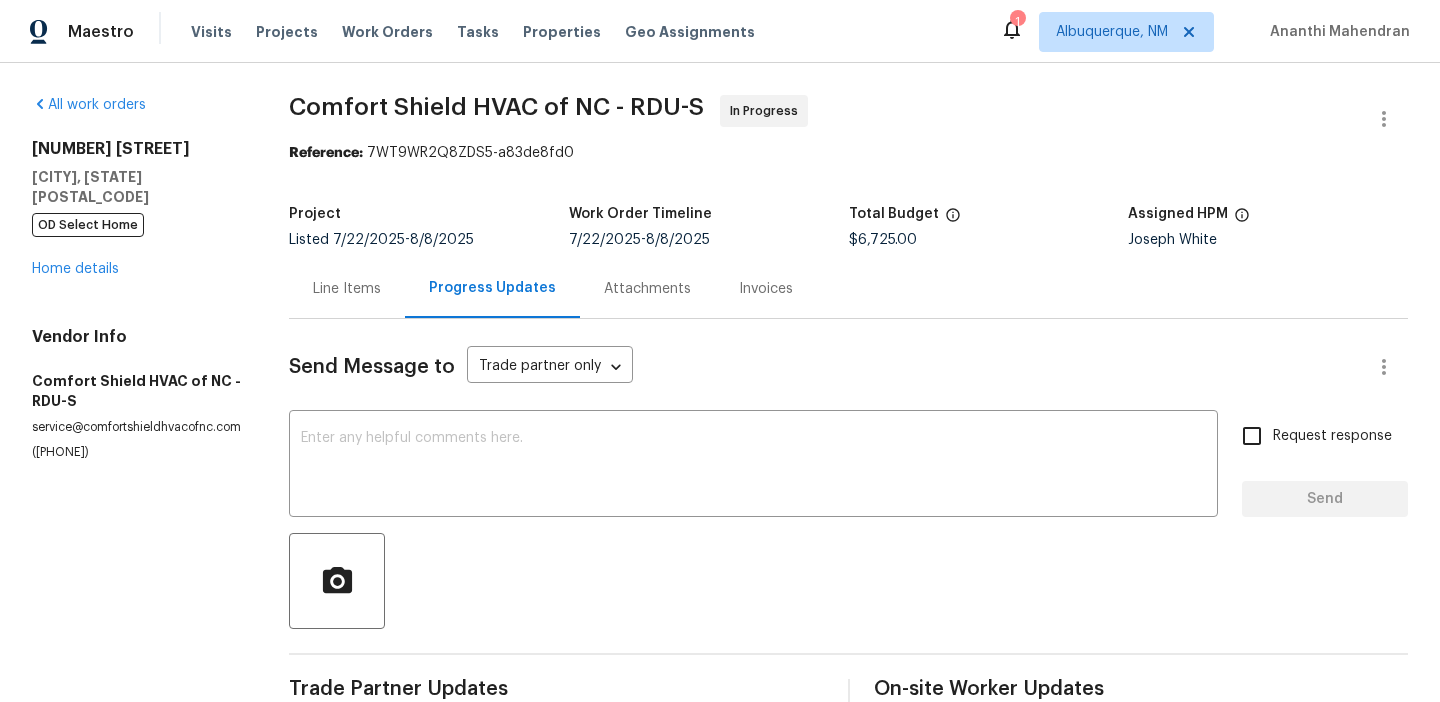click on "Comfort Shield HVAC of NC - RDU-S In Progress Reference:   7WT9WR2Q8ZDS5-a83de8fd0 Project Listed   7/22/2025  -  8/8/2025 Work Order Timeline 7/22/2025  -  8/8/2025 Total Budget $6,725.00 Assigned HPM Joseph White Line Items Progress Updates Attachments Invoices Send Message to Trade partner only Trade partner only ​ x ​ Request response Send Trade Partner Updates Ananthi Mahendran 08/01/2025 1:10 PM As we discussed (919) 588-8015,If possible, please try to schedule the installation before the currently planned date Ananthi Mahendran 08/01/2025 1:04 PM The property is scheduled to close on 08/08. Is there any possibility to schedule the installation before that date?Thanks Comfort Shield HVAC of NC 08/01/2025 10:14 AM Install set for 8/15 Ananthi Mahendran 07/31/2025 2:52 PM Kindly keep us posted here with the scheduled date Comfort Shield HVAC of NC 07/31/2025 10:27 AM Will do, I will update you on scheduling, thank you. Joseph White 07/30/2025 10:10 AM Comfort Shield HVAC of NC 07/24/2025 10:12 AM" at bounding box center [848, 1001] 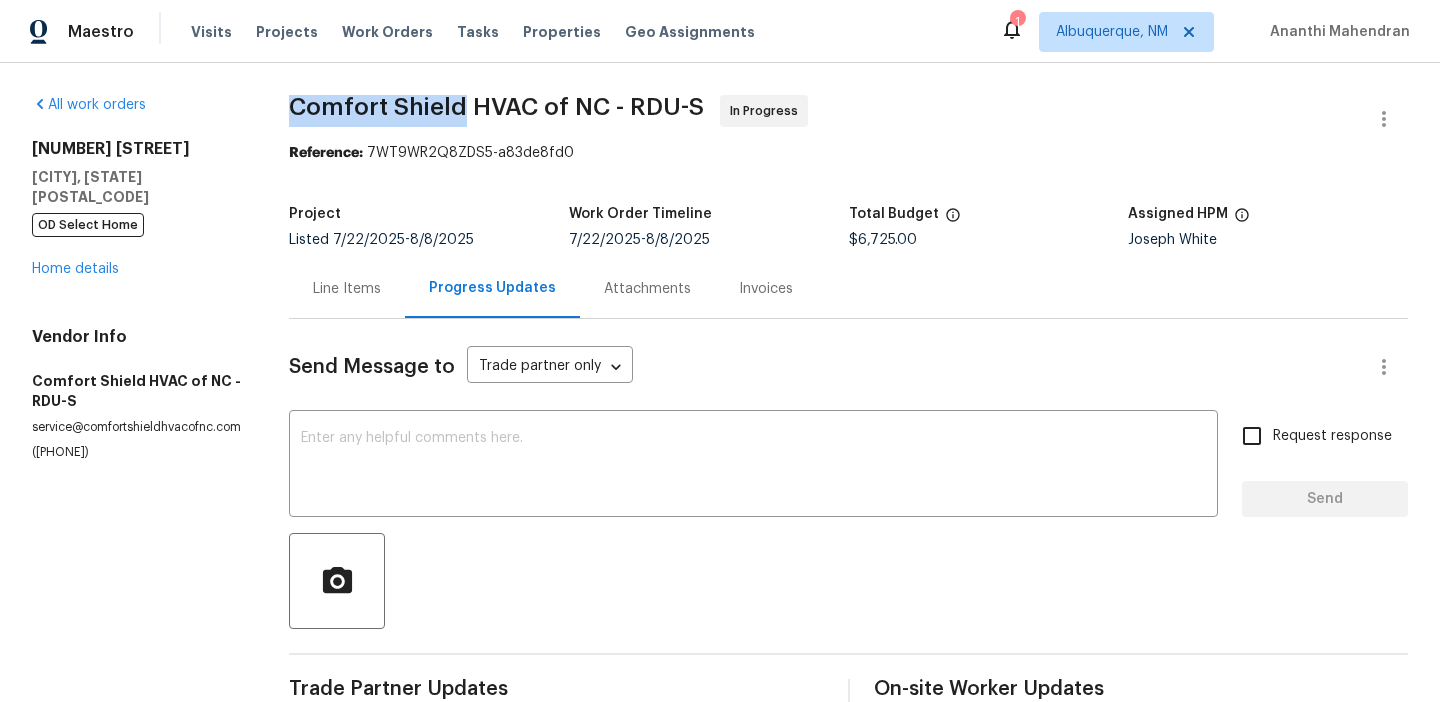 drag, startPoint x: 284, startPoint y: 111, endPoint x: 461, endPoint y: 105, distance: 177.10167 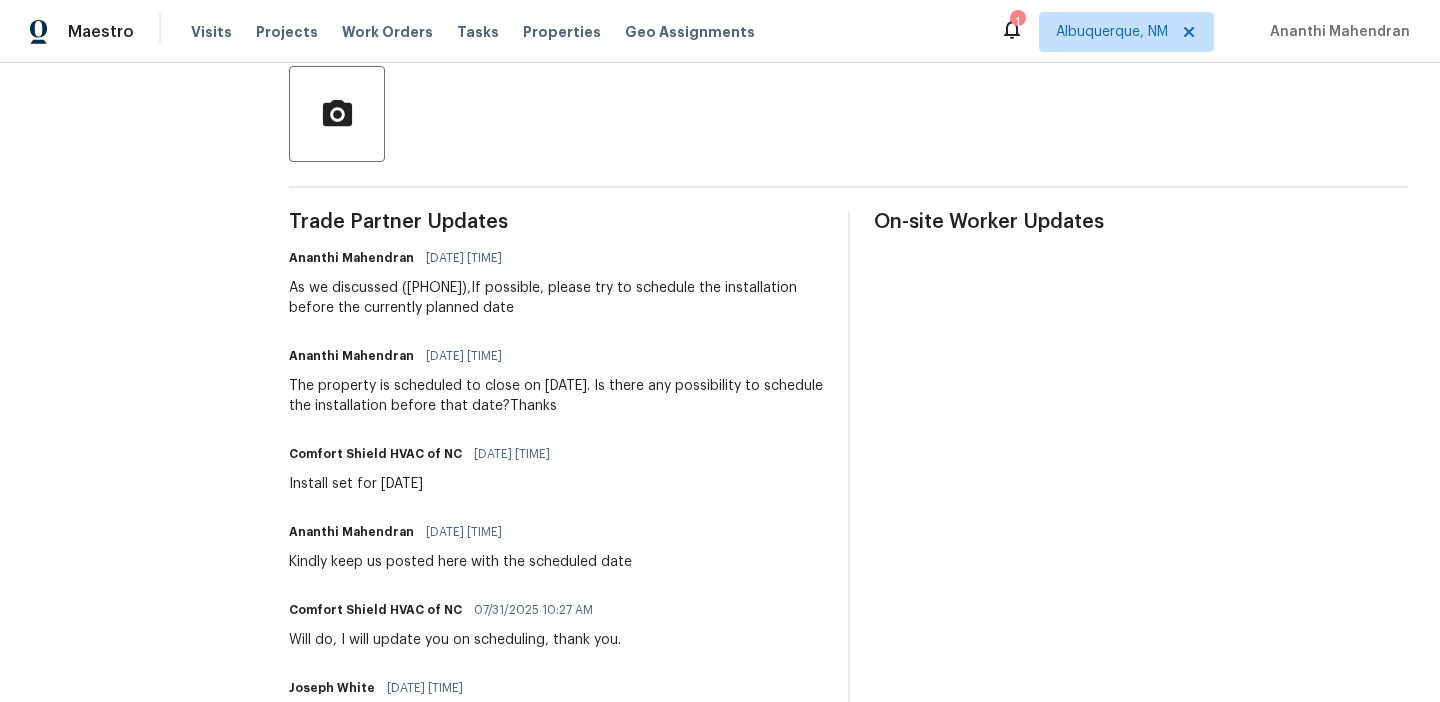 scroll, scrollTop: 470, scrollLeft: 0, axis: vertical 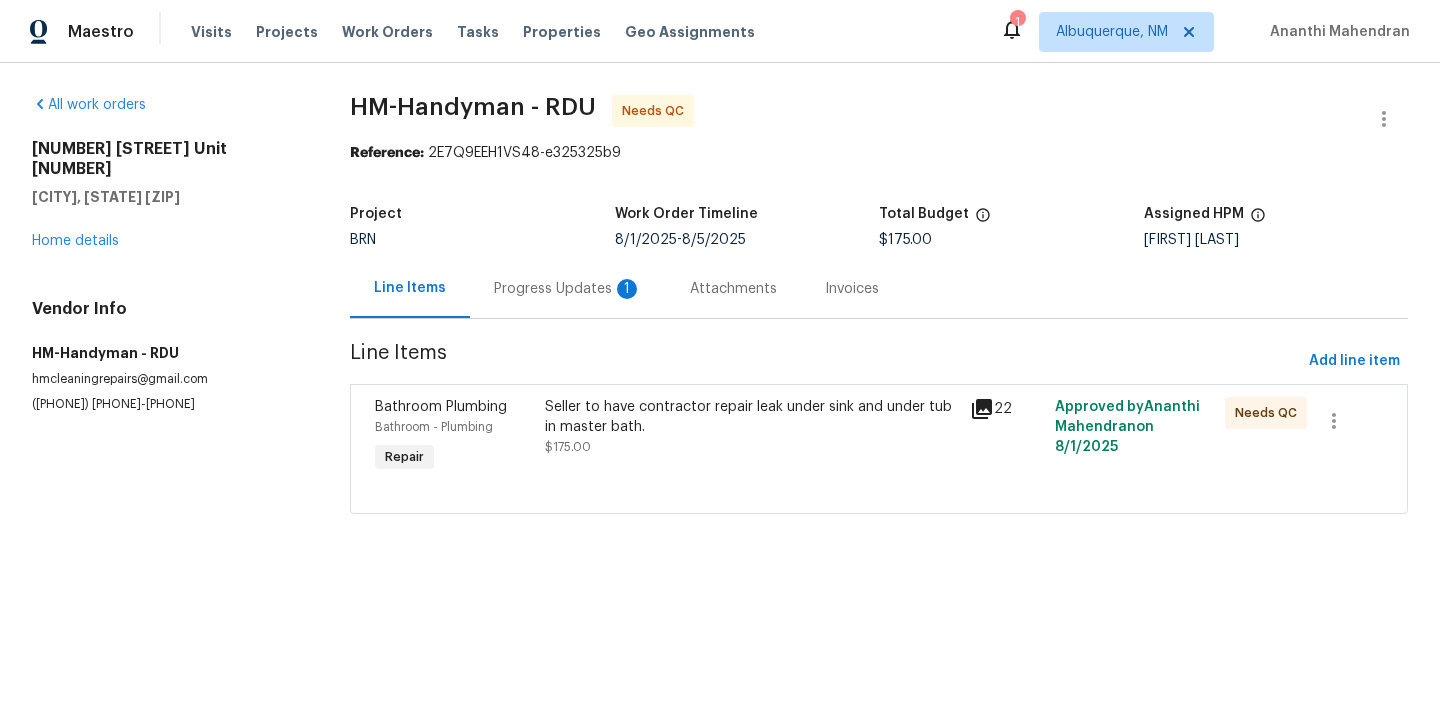 click on "Progress Updates 1" at bounding box center [568, 289] 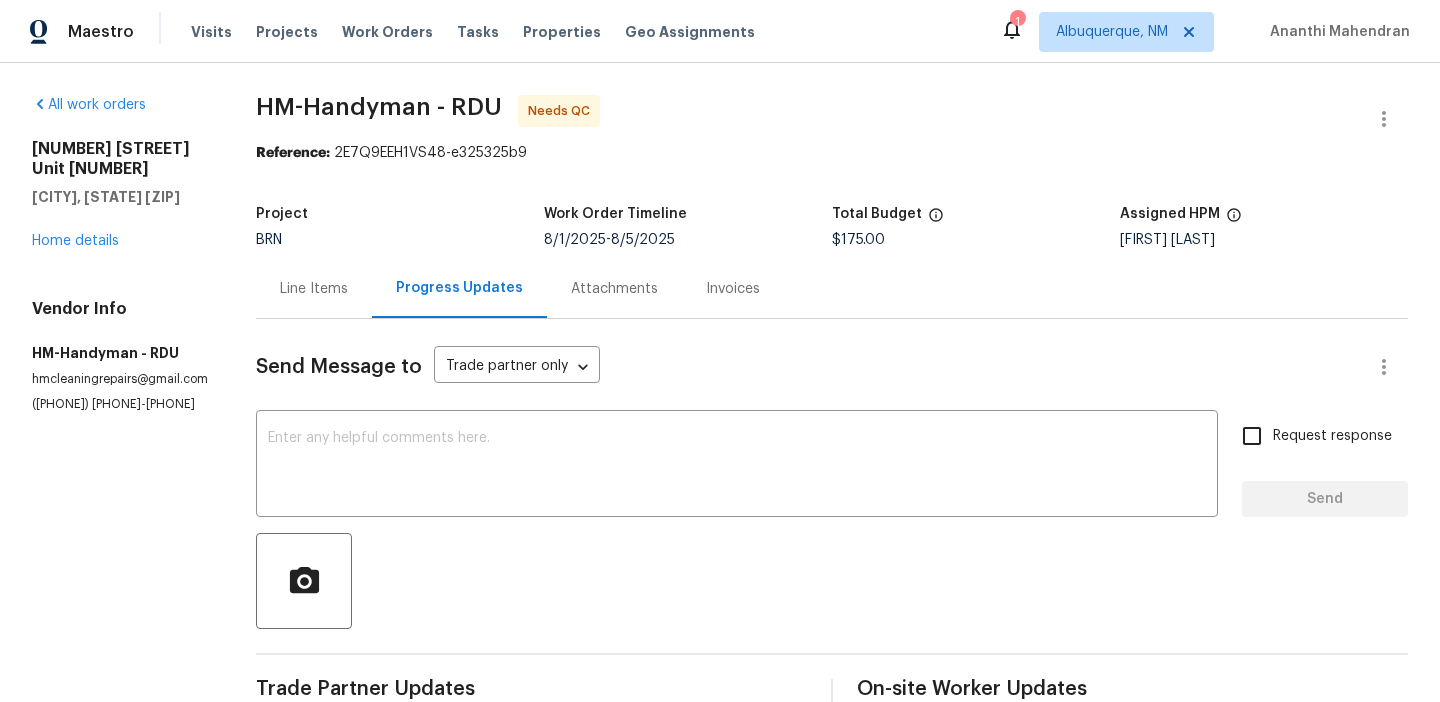 click on "Line Items" at bounding box center (314, 288) 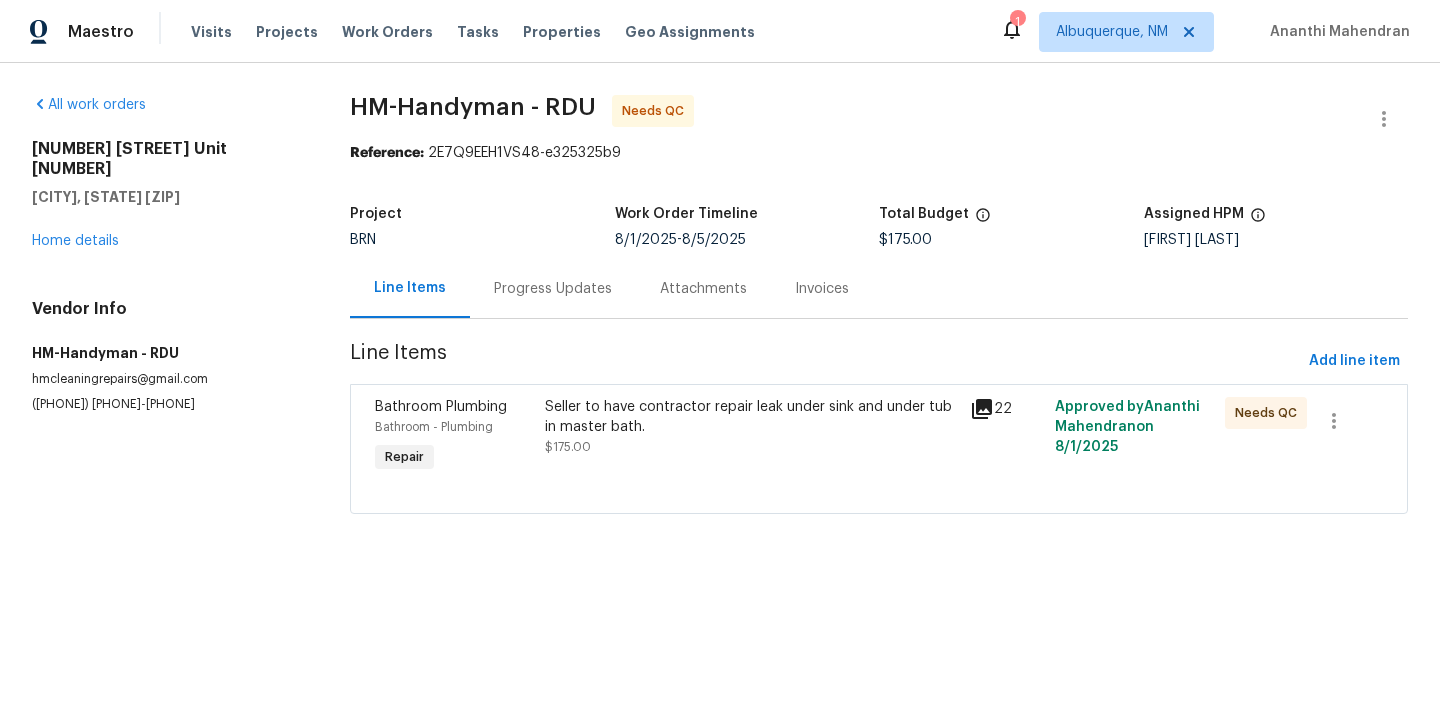 click on "Seller to have contractor repair leak under sink and under tub in master bath." at bounding box center [751, 417] 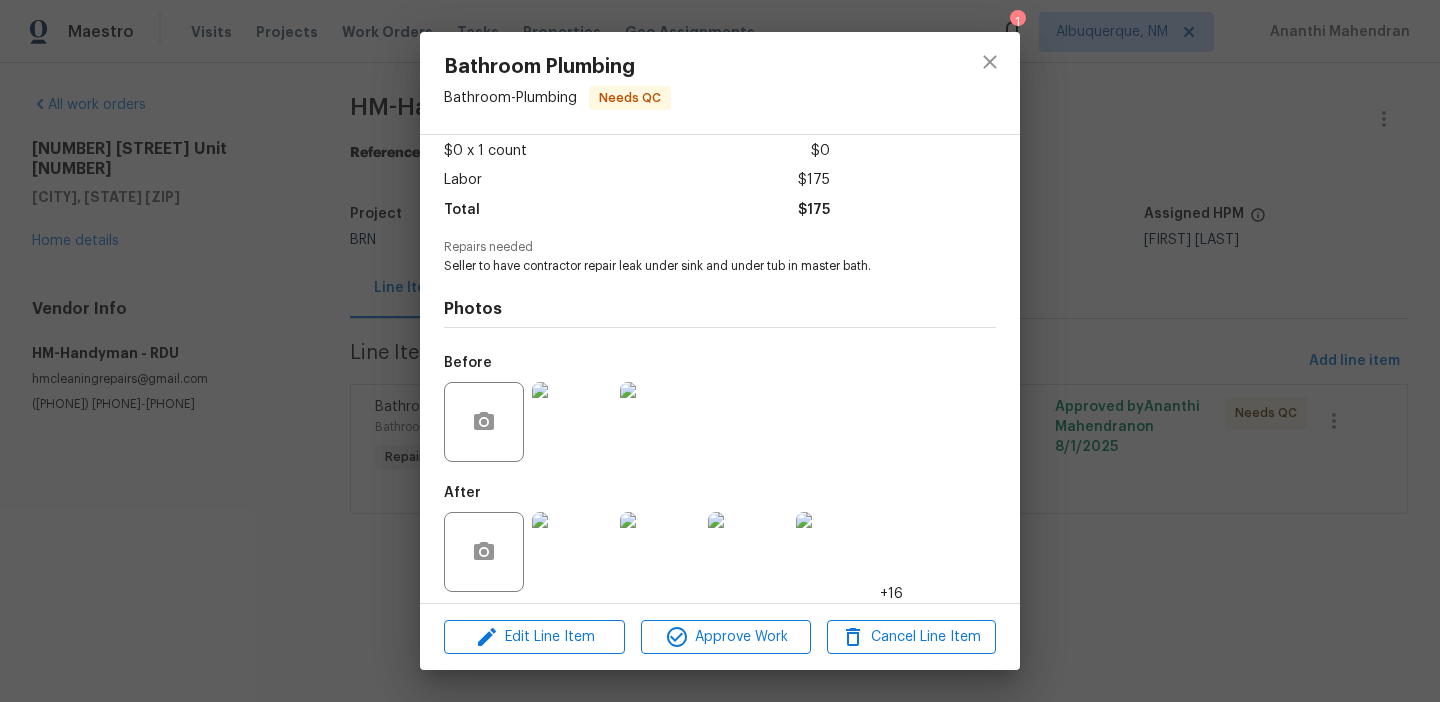 scroll, scrollTop: 119, scrollLeft: 0, axis: vertical 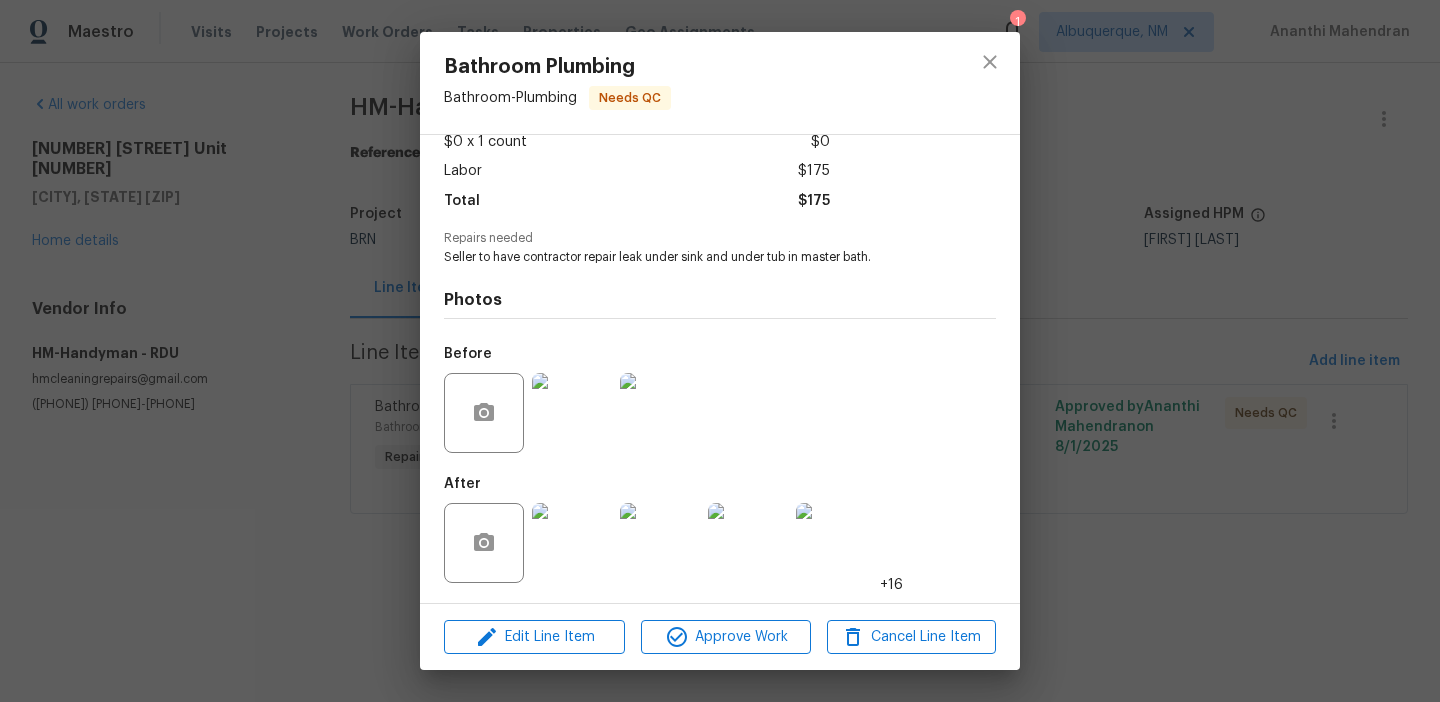 click at bounding box center (572, 413) 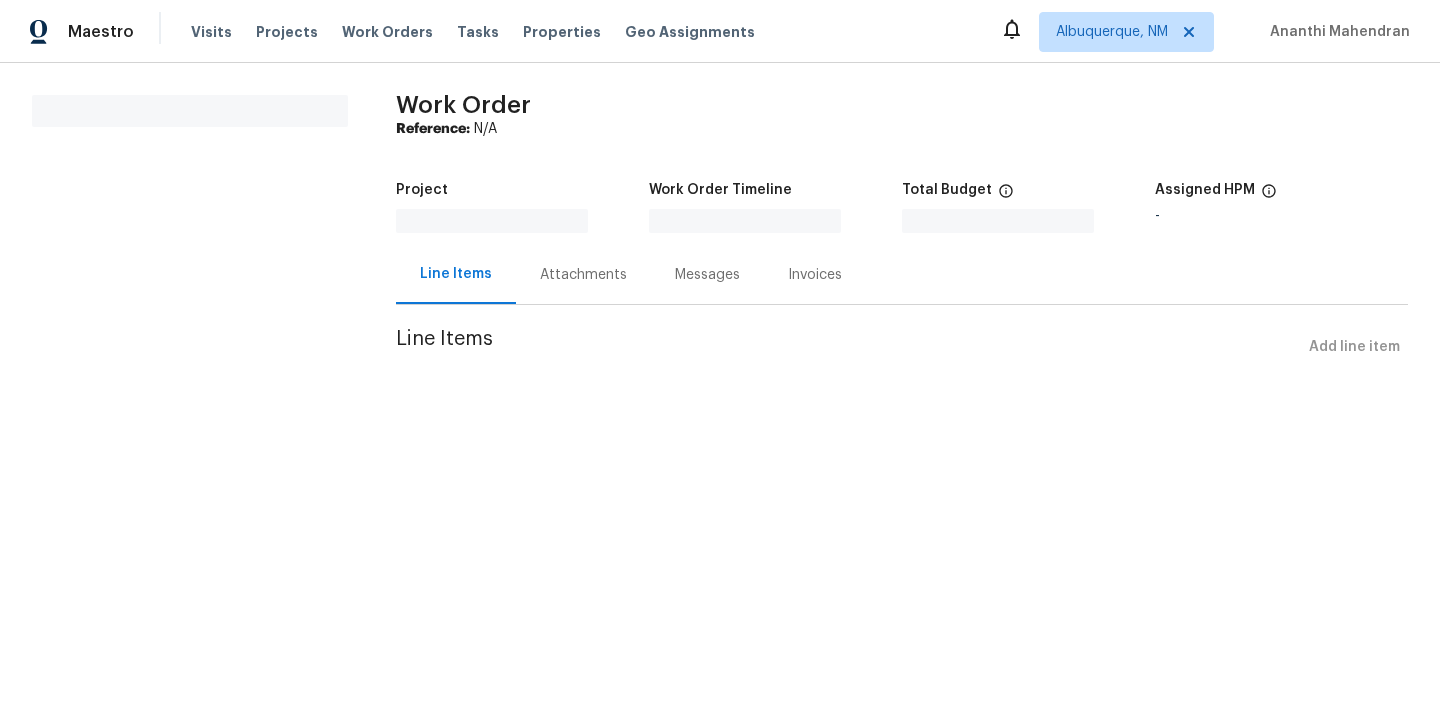 scroll, scrollTop: 0, scrollLeft: 0, axis: both 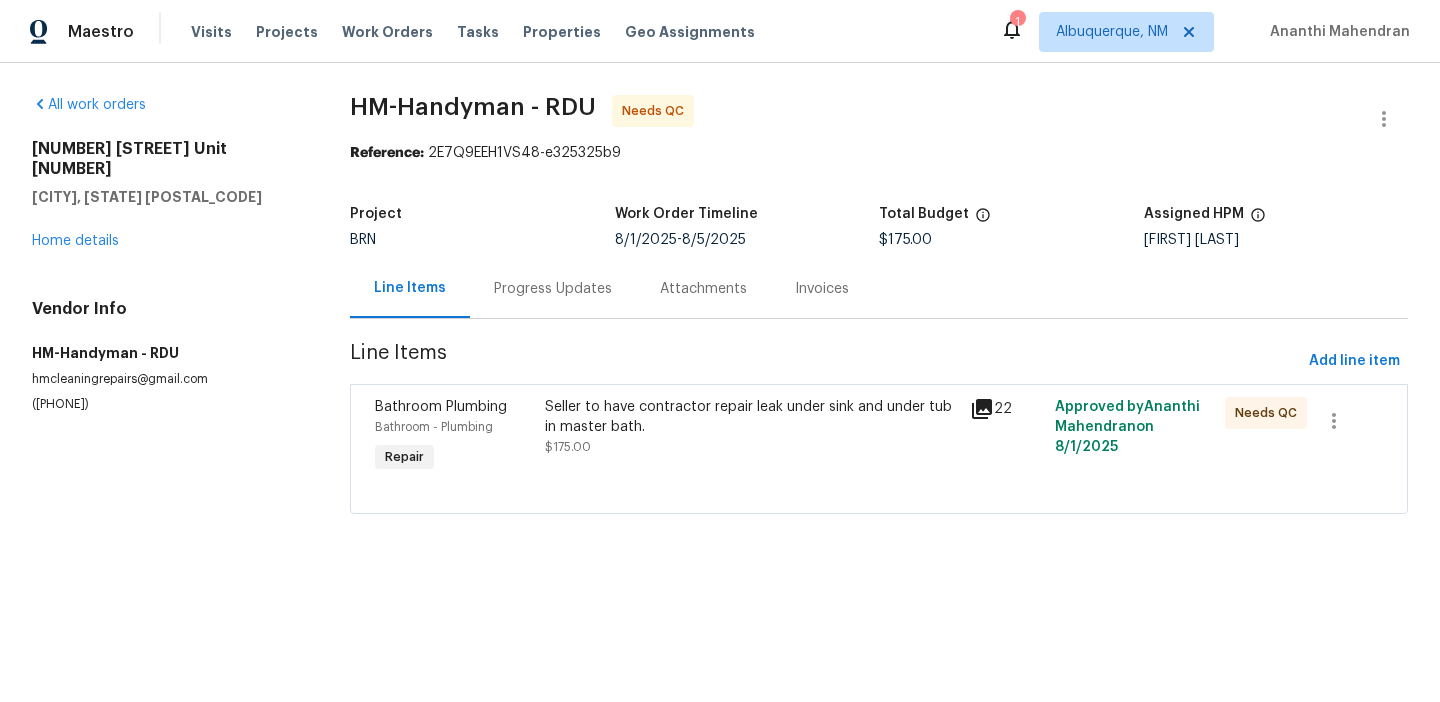 click on "HM-Handyman - RDU Needs QC Reference:   [REFERENCE] Project BRN   Work Order Timeline [DATE]  -  [DATE] Total Budget $175.00 Assigned HPM [LAST] Line Items Progress Updates Attachments Invoices Line Items Add line item Bathroom Plumbing Bathroom - Plumbing Repair Seller to have contractor repair leak under sink and under tub in master bath. $175.00   22 Approved by  [NAME]  on   [DATE] Needs QC" at bounding box center (879, 316) 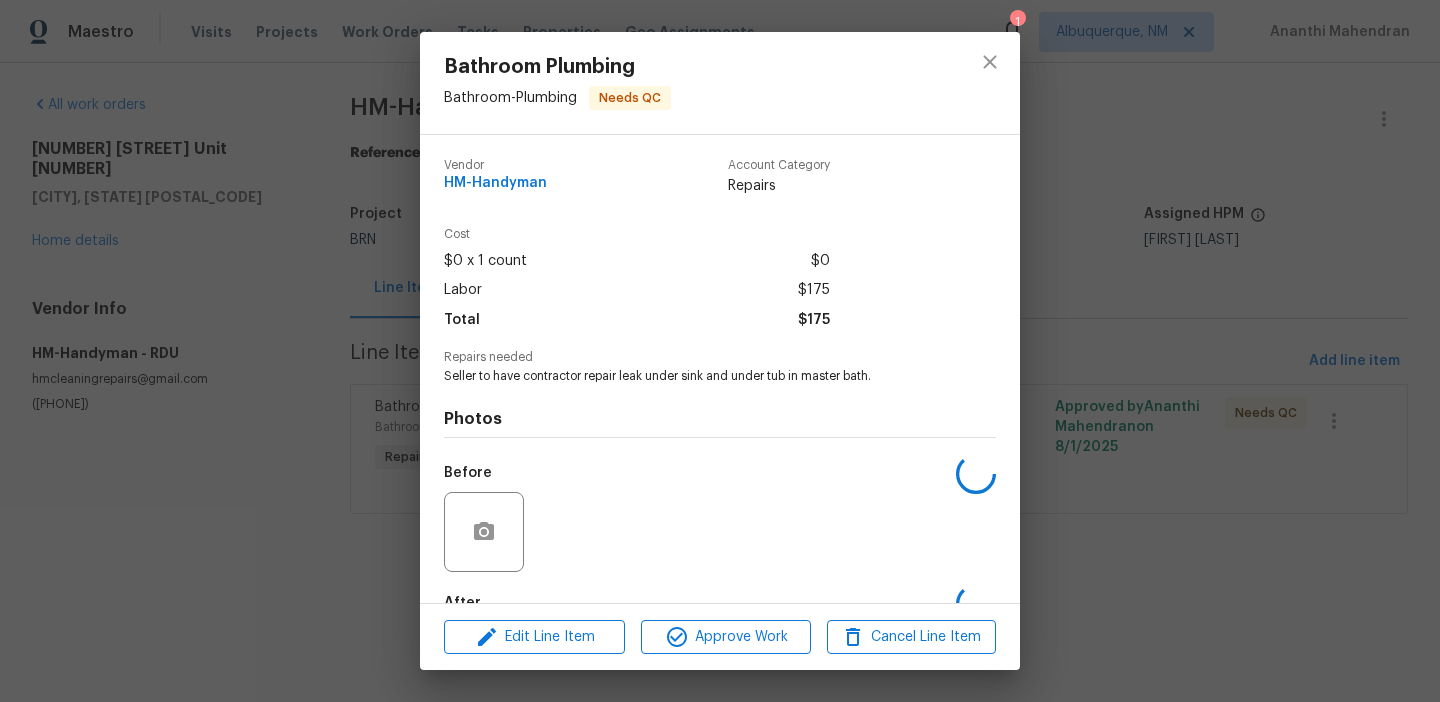 scroll, scrollTop: 119, scrollLeft: 0, axis: vertical 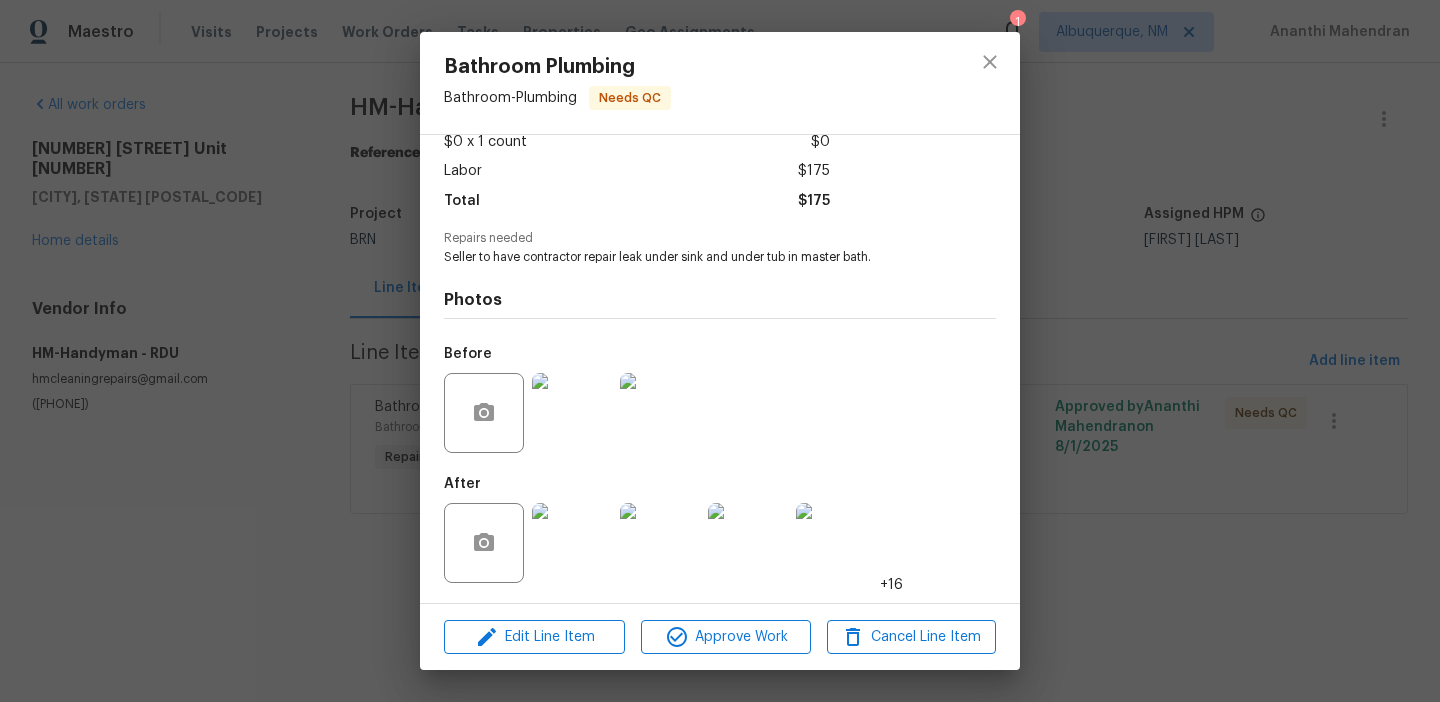 click at bounding box center [572, 543] 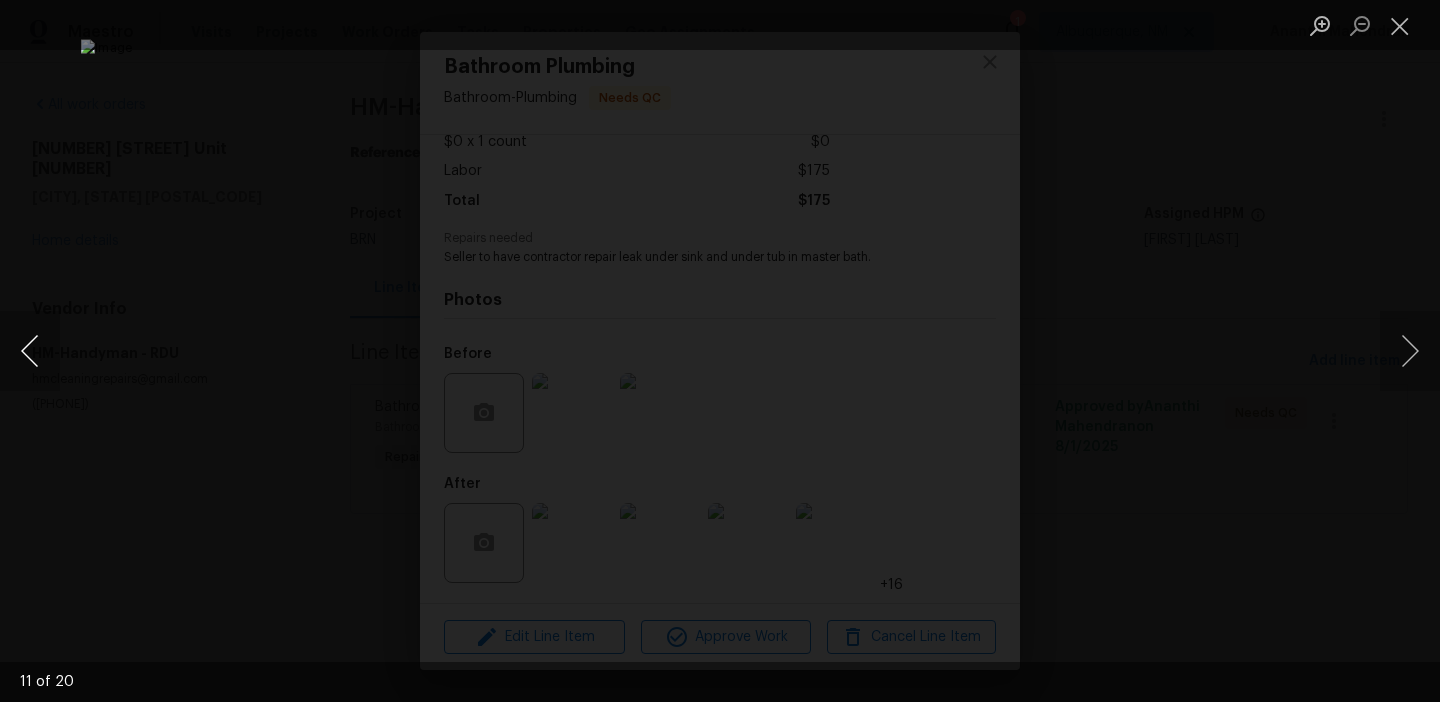 click at bounding box center (30, 351) 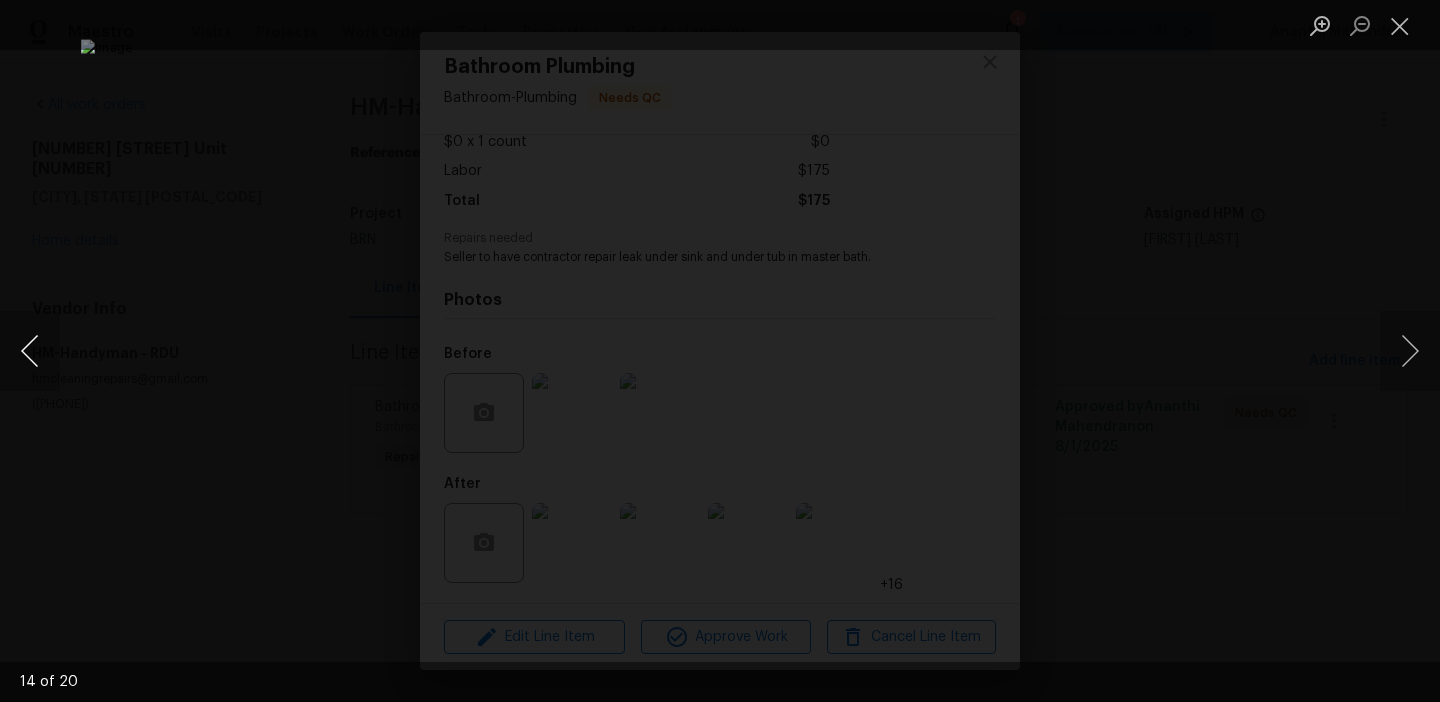 click at bounding box center (30, 351) 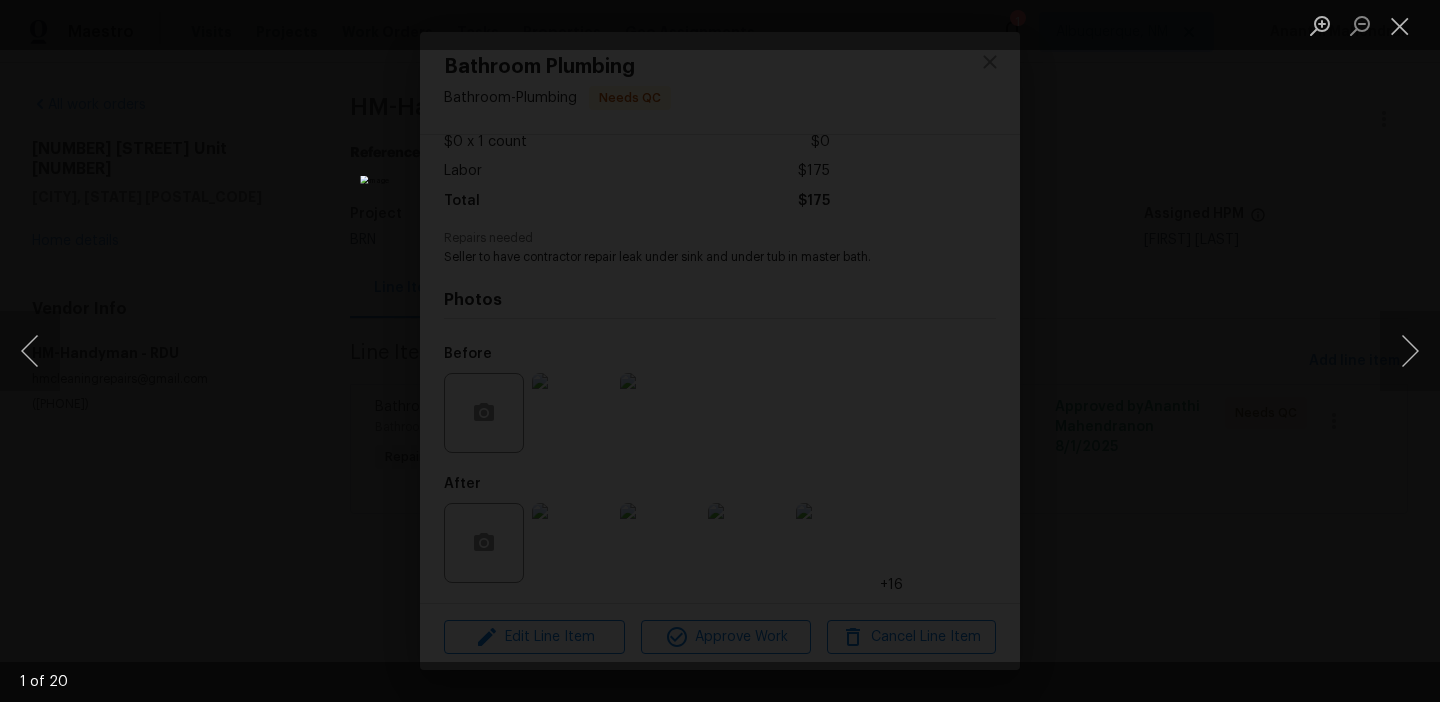 click at bounding box center (720, 351) 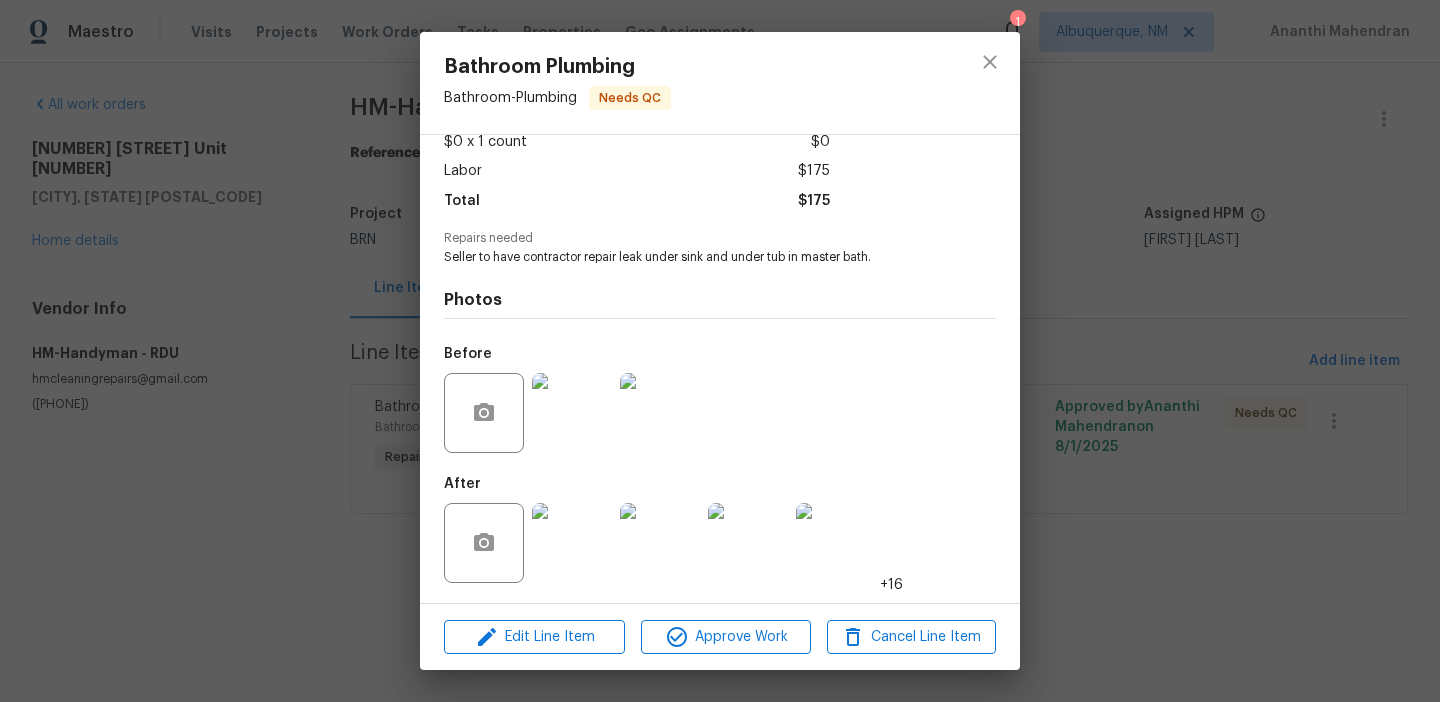 click on "Bathroom Plumbing Bathroom  -  Plumbing Needs QC Vendor HM-Handyman Account Category Repairs Cost $0 x 1 count $0 Labor $175 Total $175 Repairs needed Seller to have contractor repair leak under sink and under tub in master bath. Photos Before After  +16  Edit Line Item  Approve Work  Cancel Line Item" at bounding box center (720, 351) 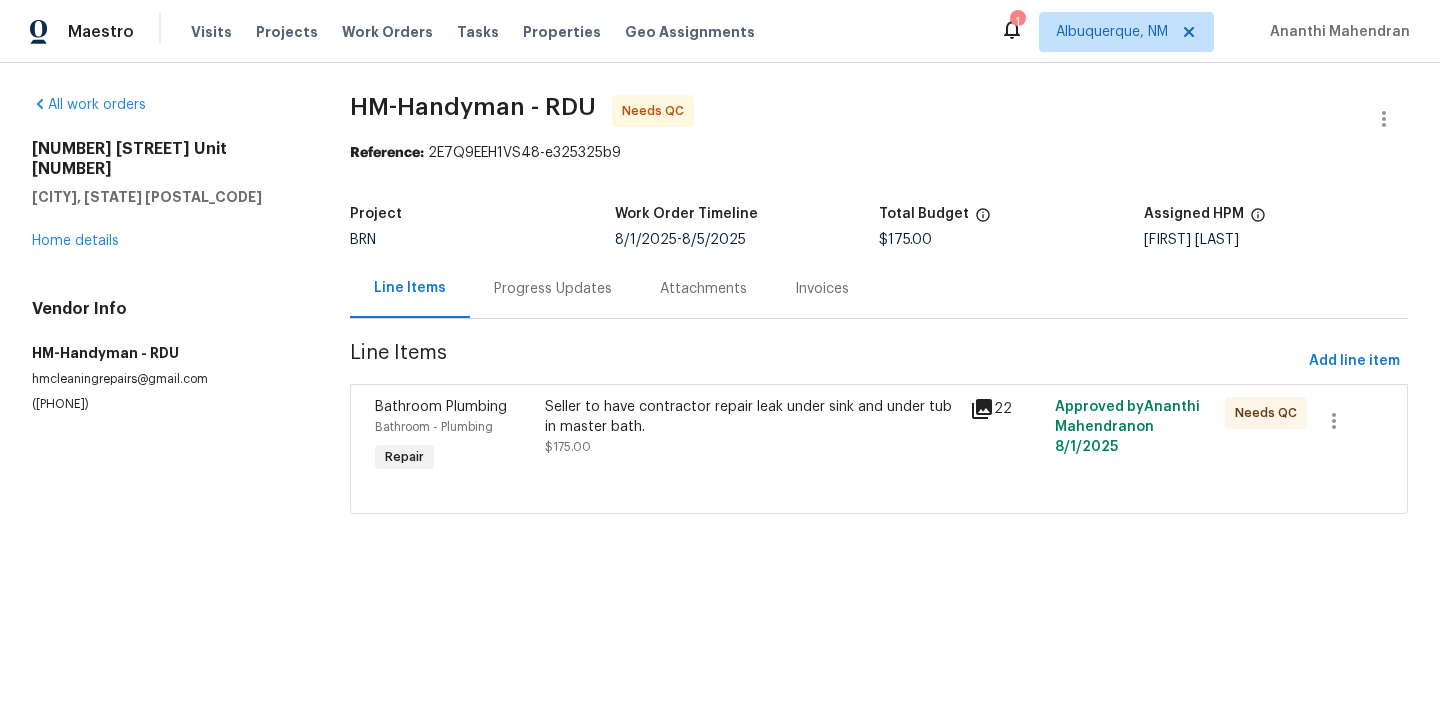 click on "Progress Updates" at bounding box center [553, 288] 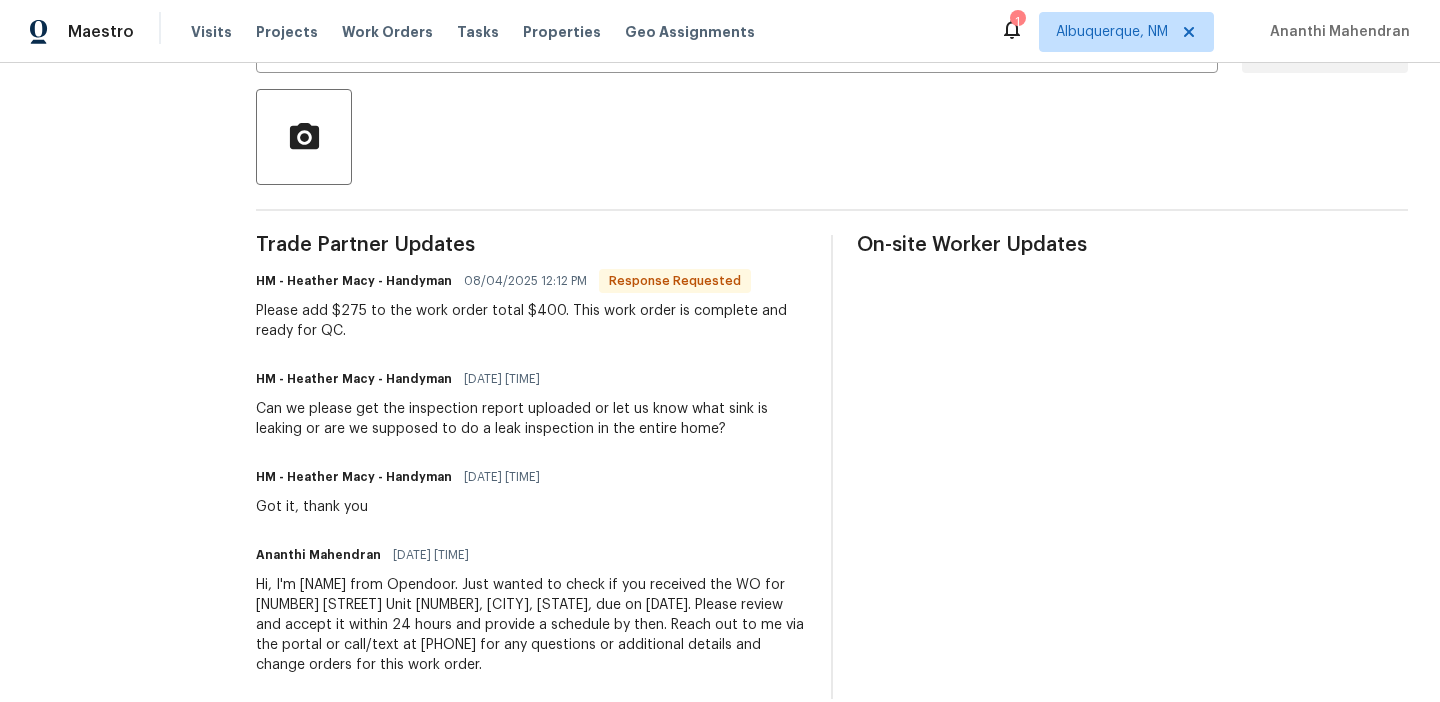 scroll, scrollTop: 18, scrollLeft: 0, axis: vertical 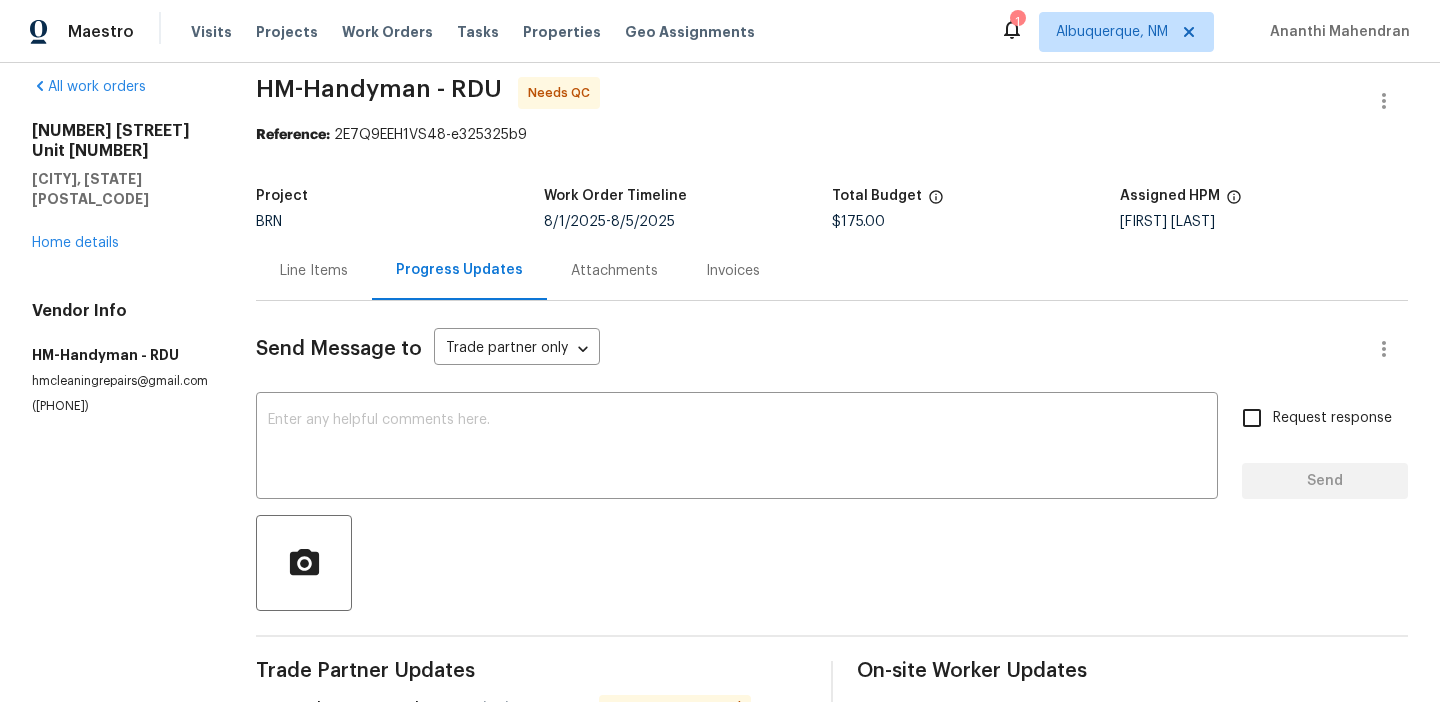 click on "All work orders 2651 Lockwood Rd Unit 201 Fayetteville, NC 28303 Home details Vendor Info HM-Handyman - RDU hmcleaningrepairs@gmail.com (817) 526-5400" at bounding box center [120, 601] 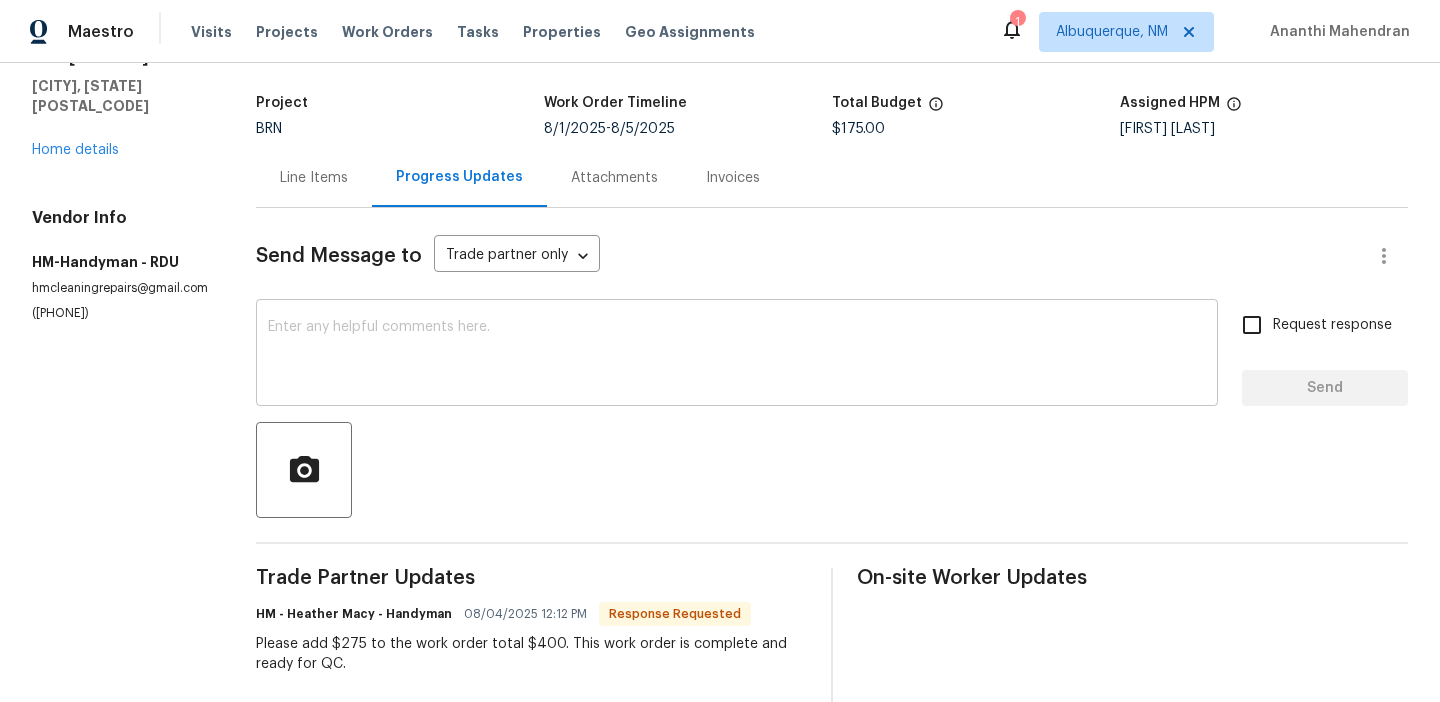 click at bounding box center [737, 355] 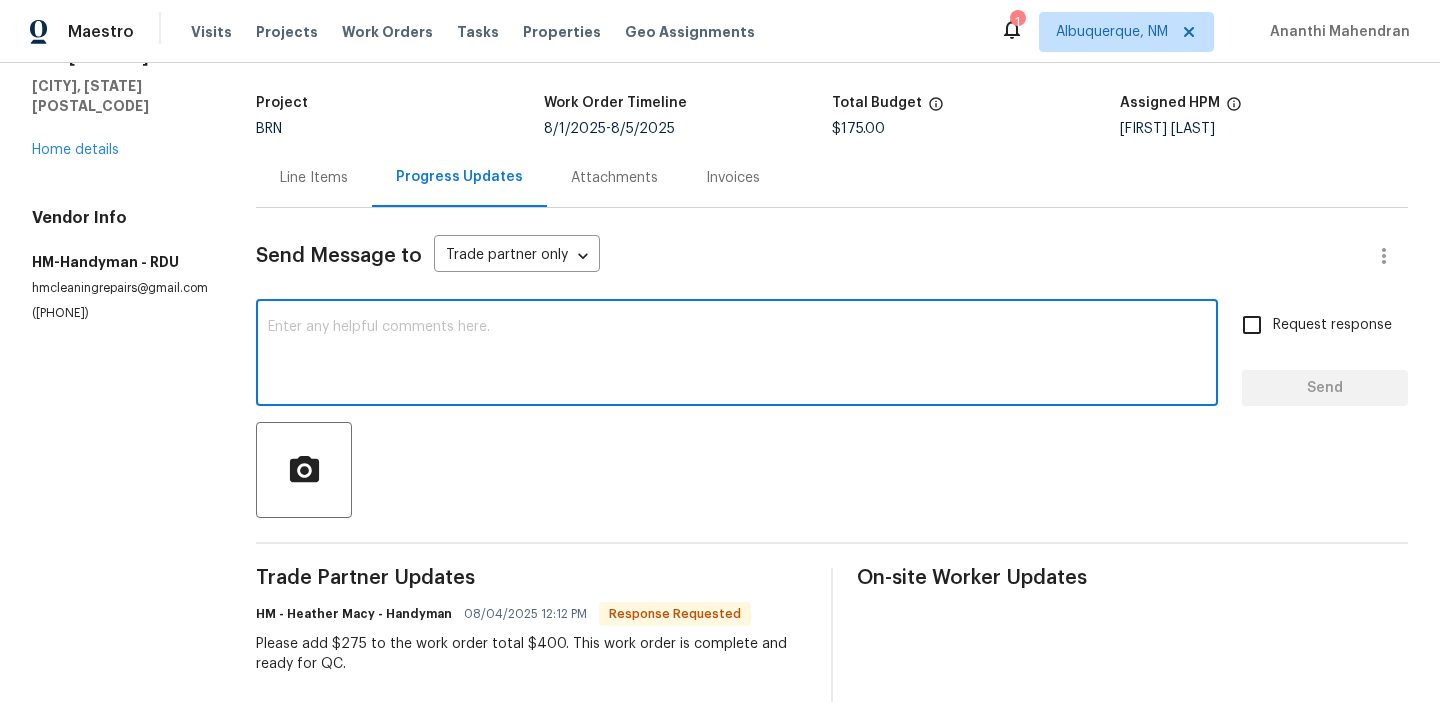 type on "C" 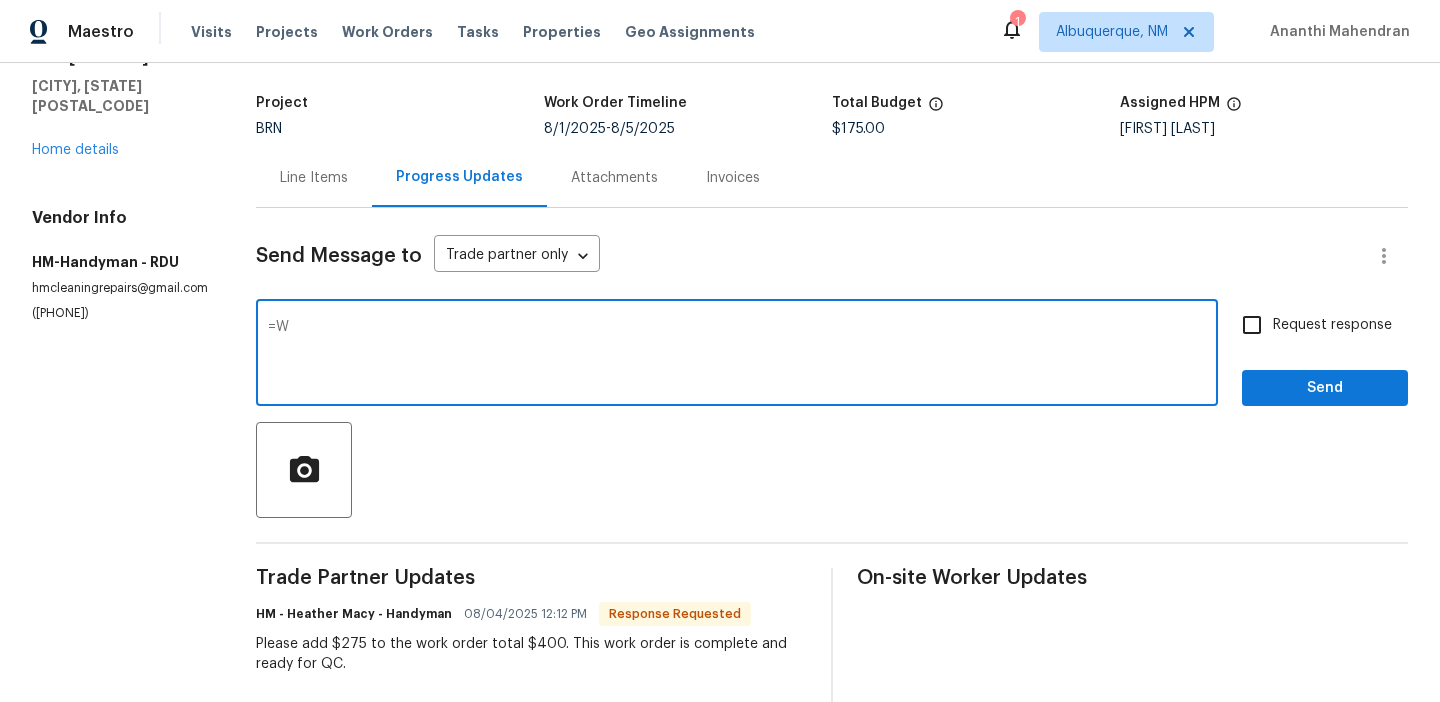 type on "=" 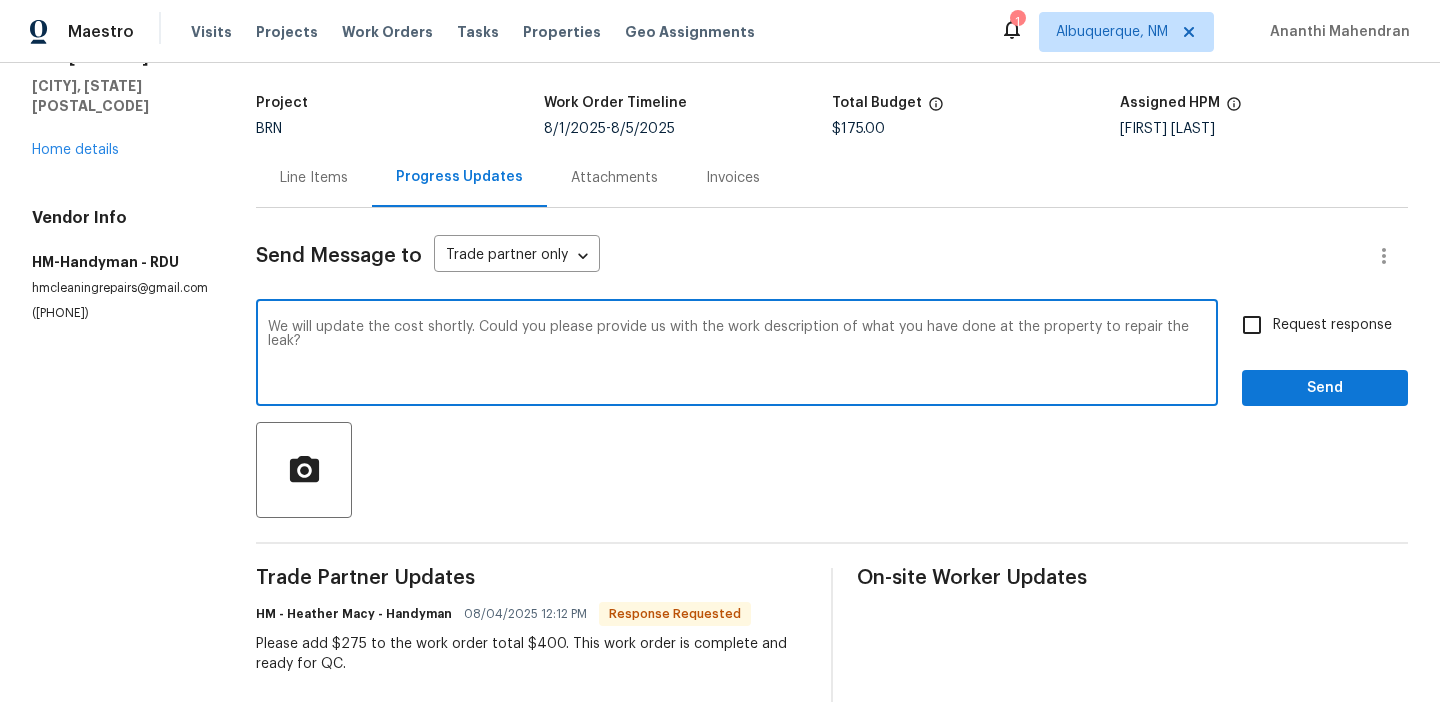 type on "We will update the cost shortly. Could you please provide us with the work description of what you have done at the property to repair the leak?" 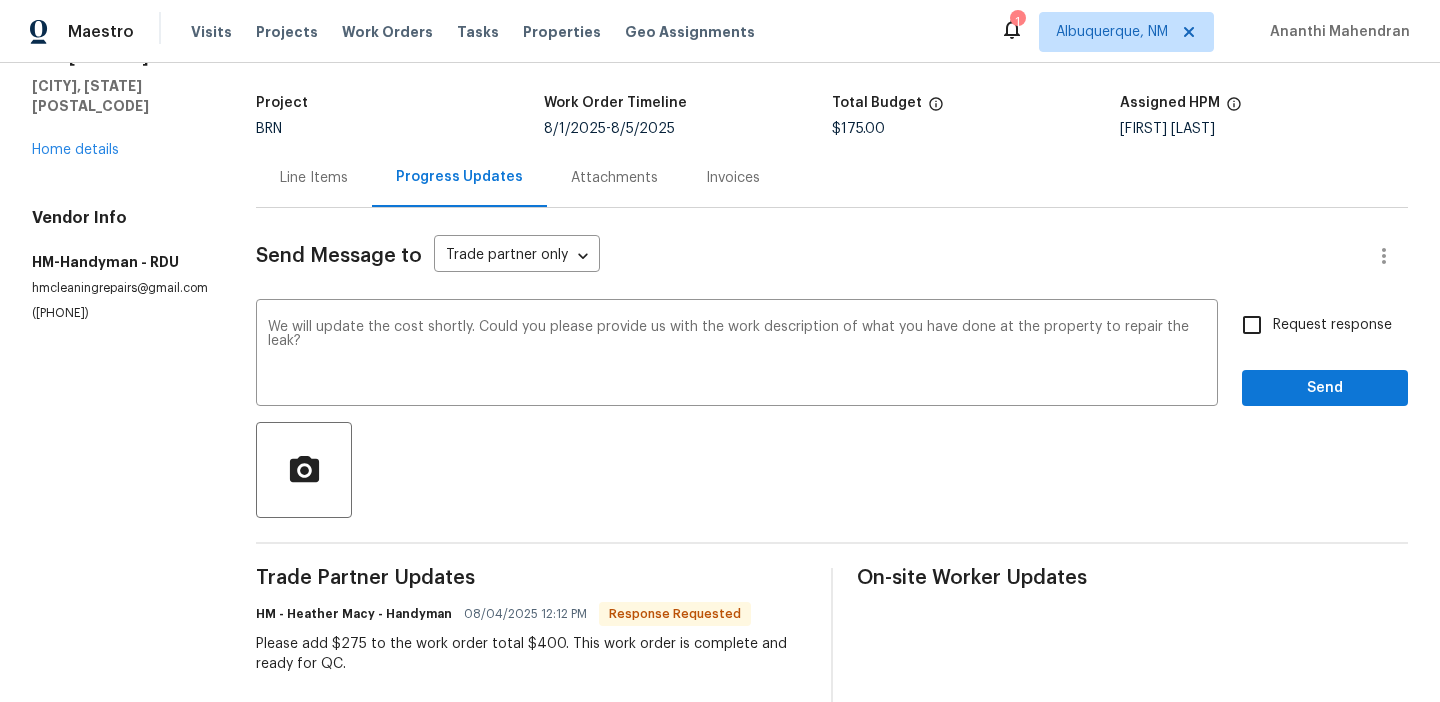 click on "Request response" at bounding box center (1311, 325) 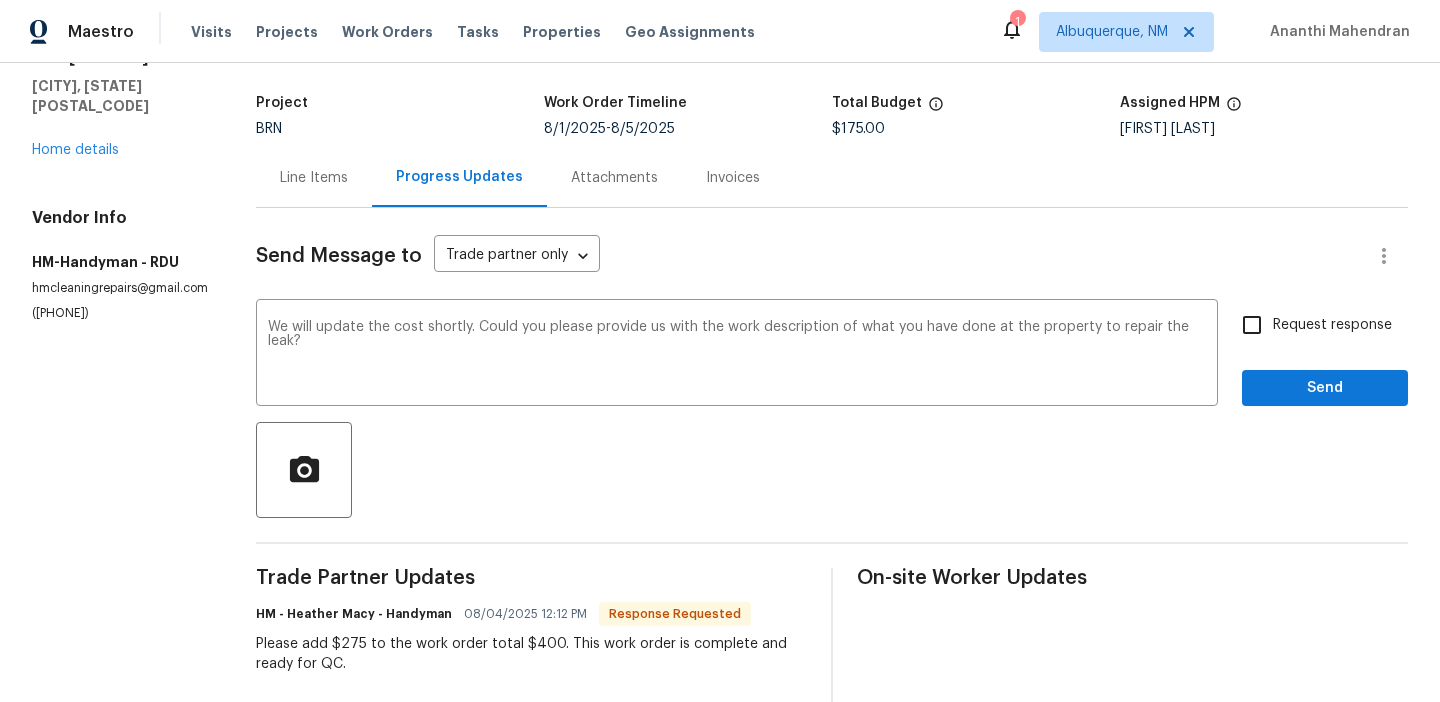 click on "Request response" at bounding box center (1252, 325) 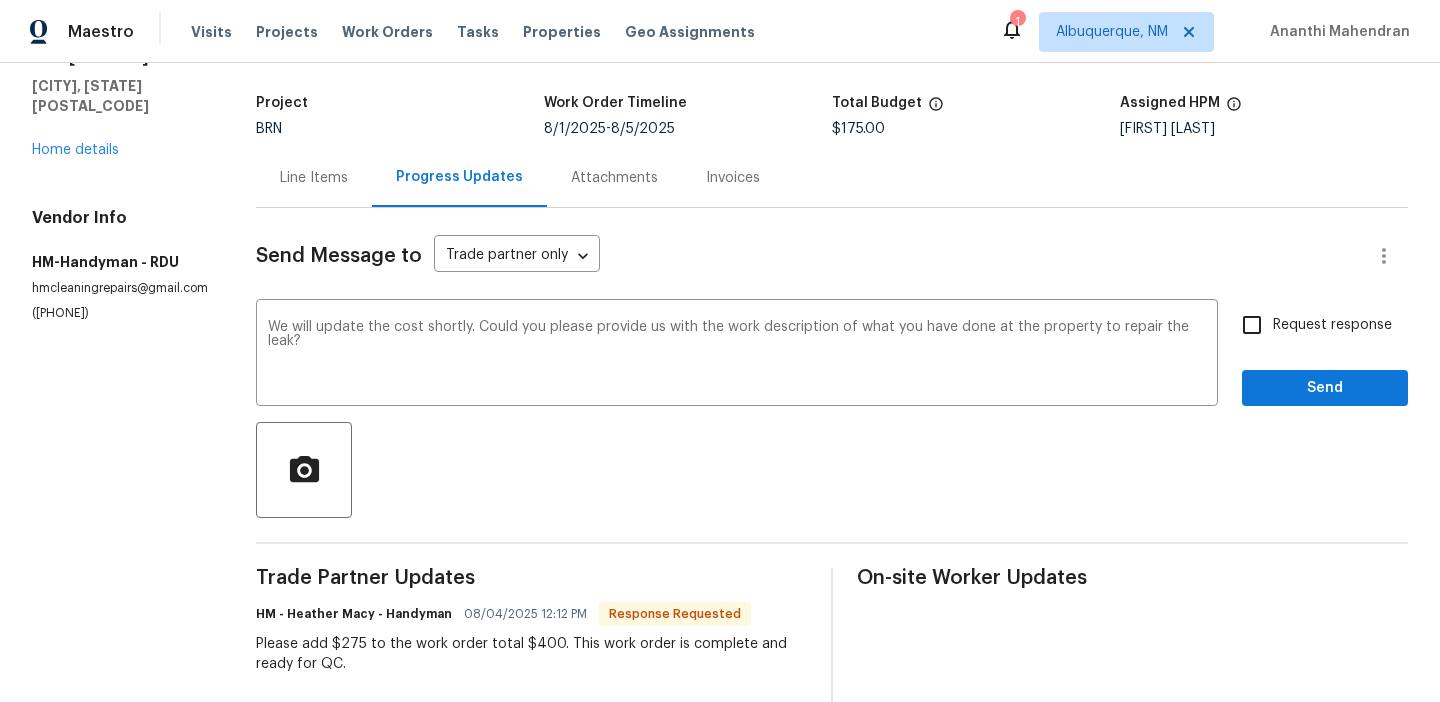 checkbox on "true" 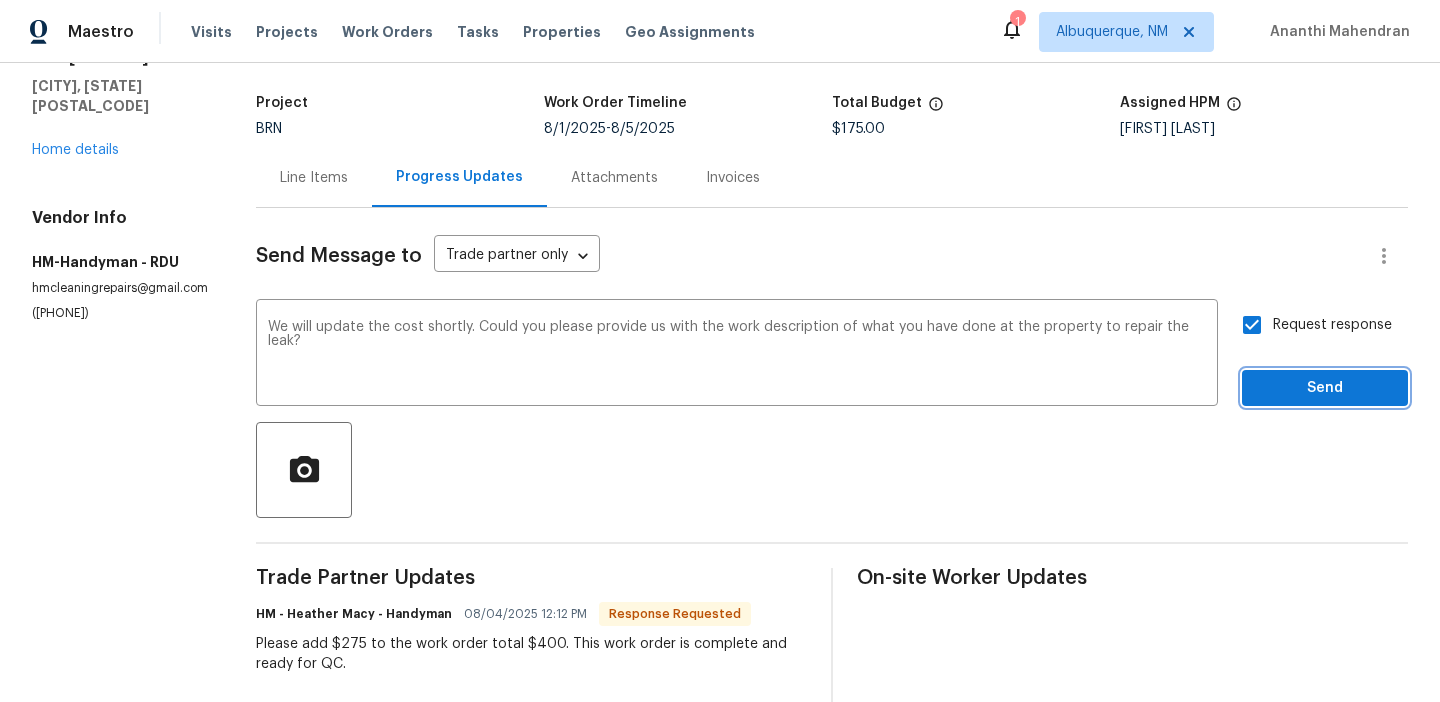 click on "Send" at bounding box center [1325, 388] 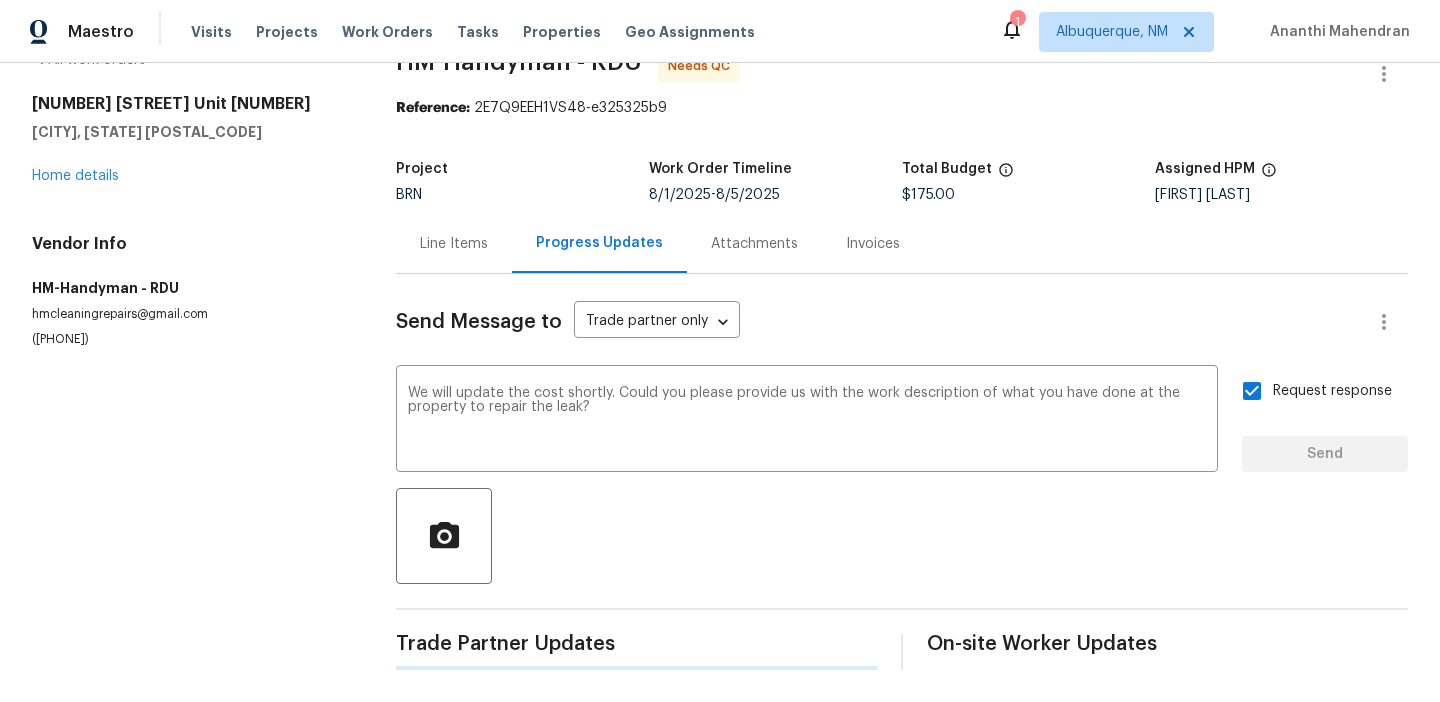 scroll, scrollTop: 0, scrollLeft: 0, axis: both 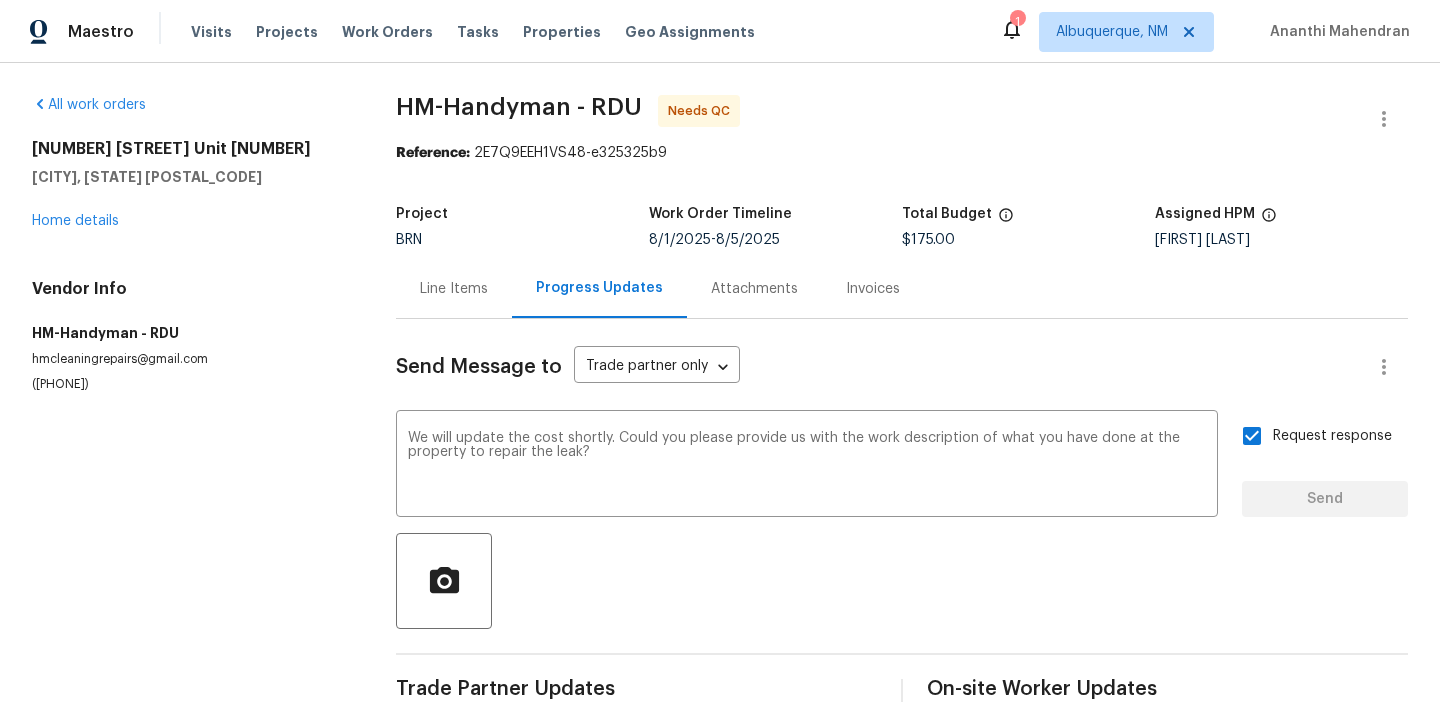 type 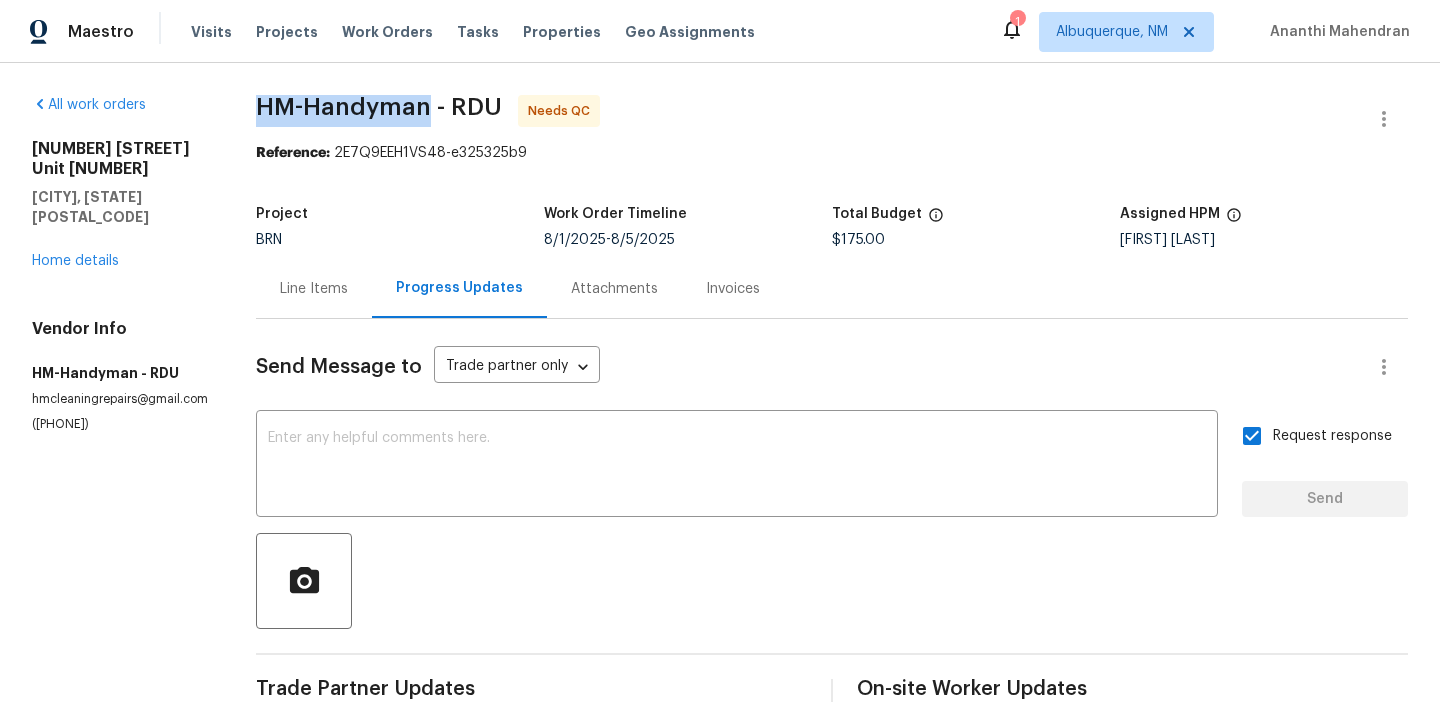 drag, startPoint x: 251, startPoint y: 106, endPoint x: 429, endPoint y: 103, distance: 178.02528 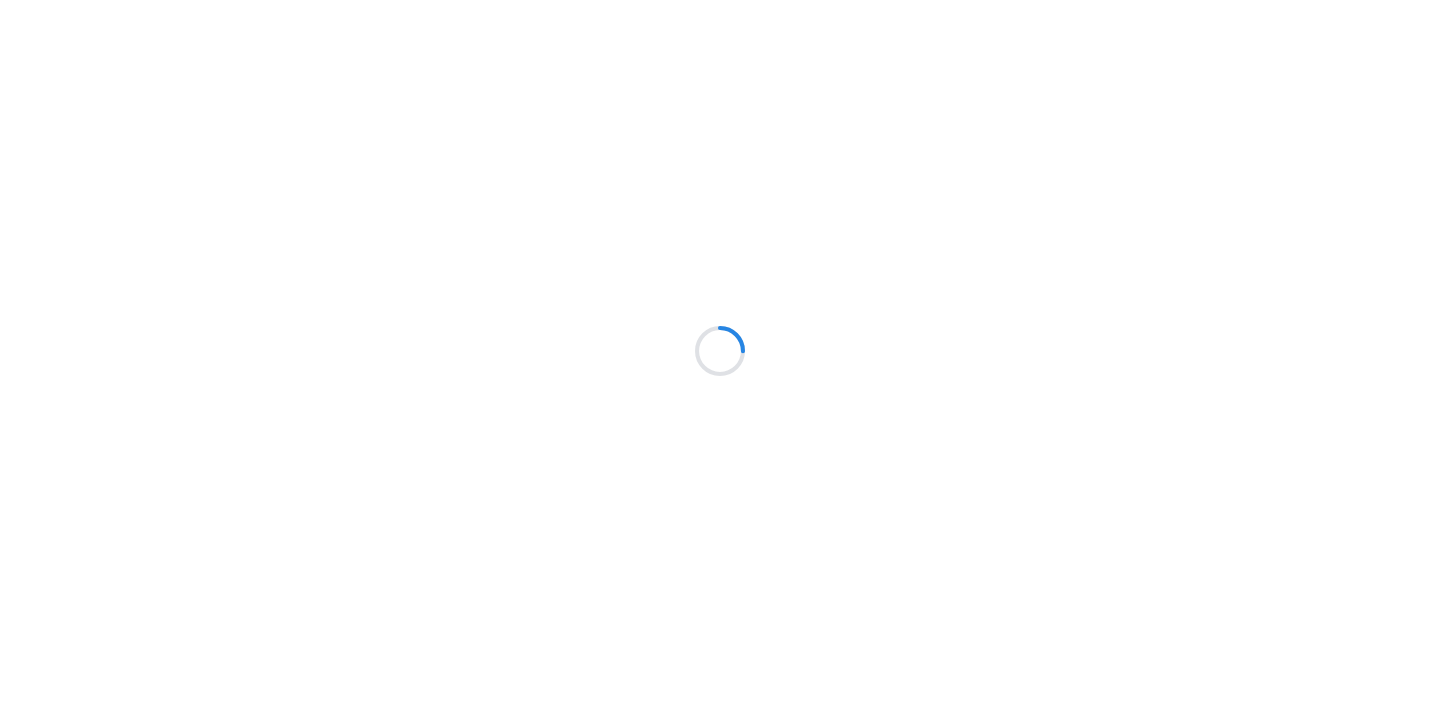 scroll, scrollTop: 0, scrollLeft: 0, axis: both 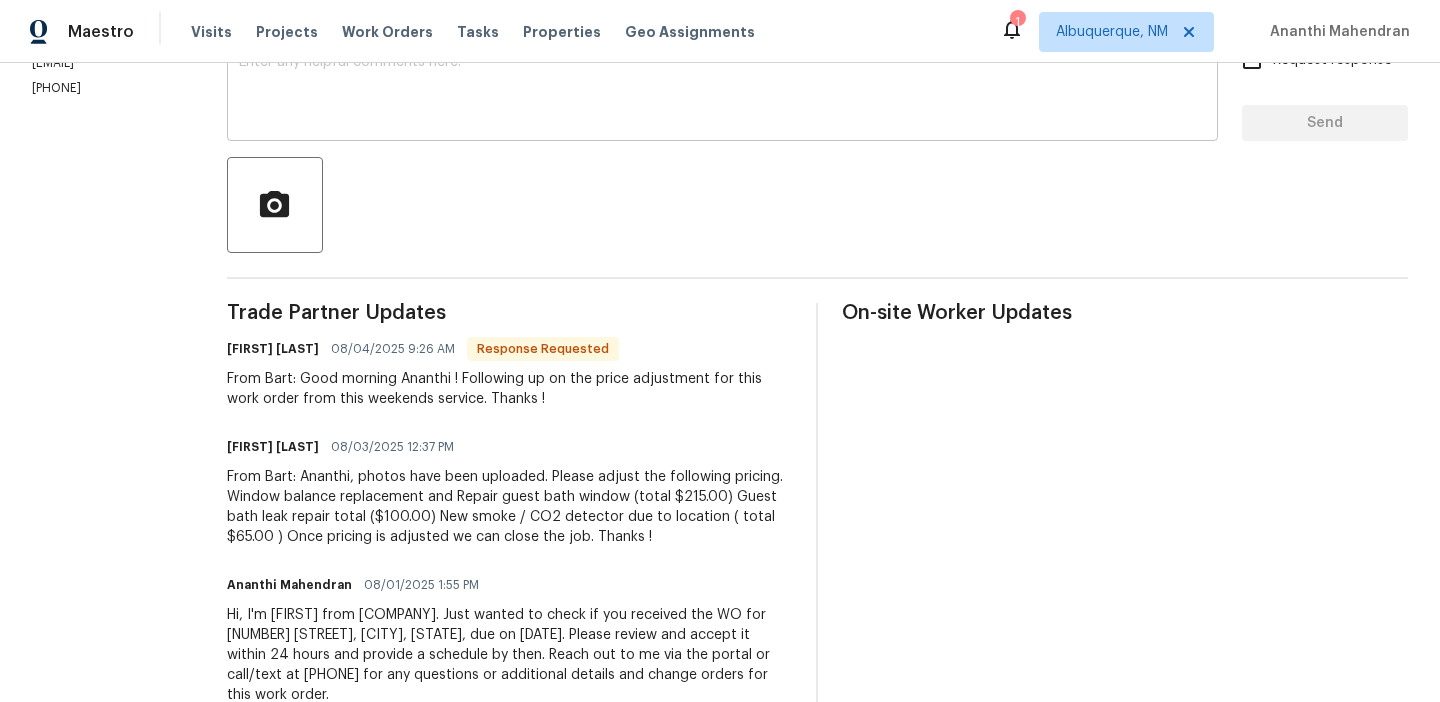 click at bounding box center (722, 90) 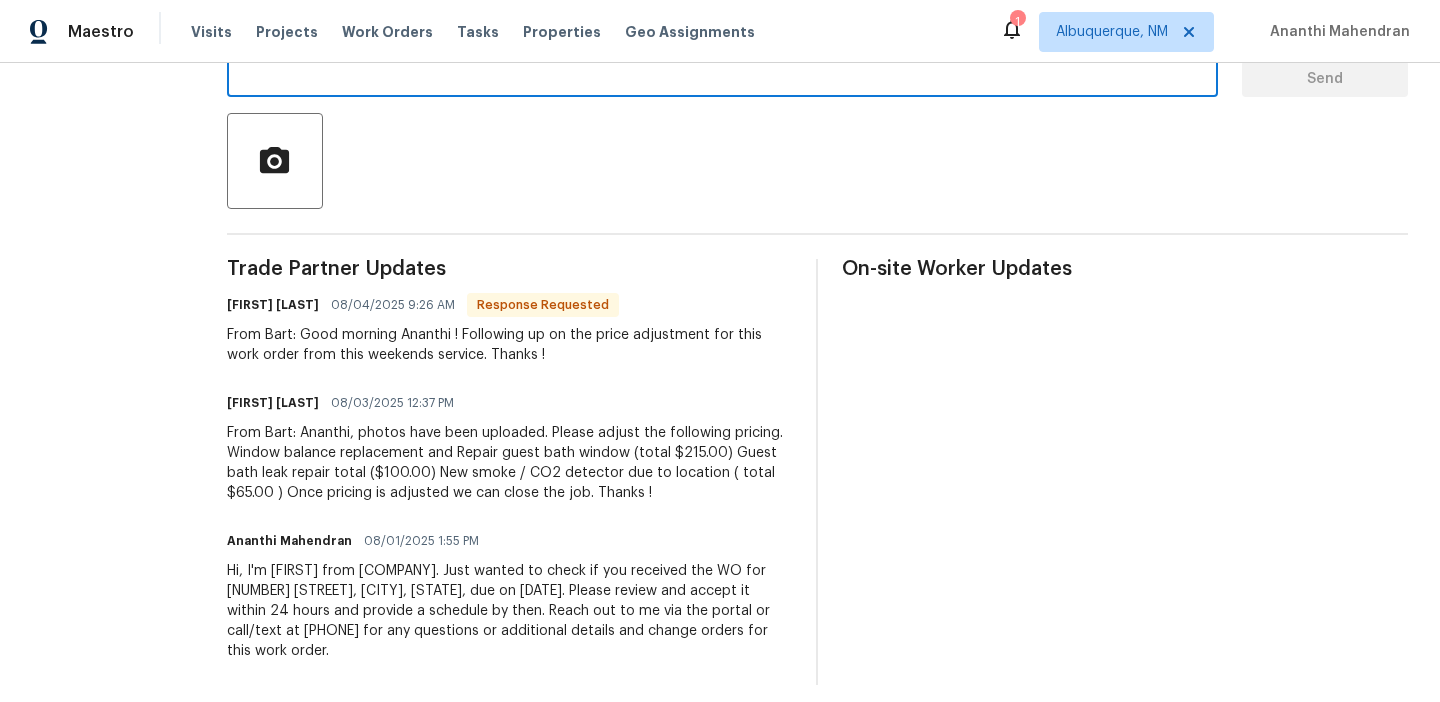 scroll, scrollTop: 435, scrollLeft: 0, axis: vertical 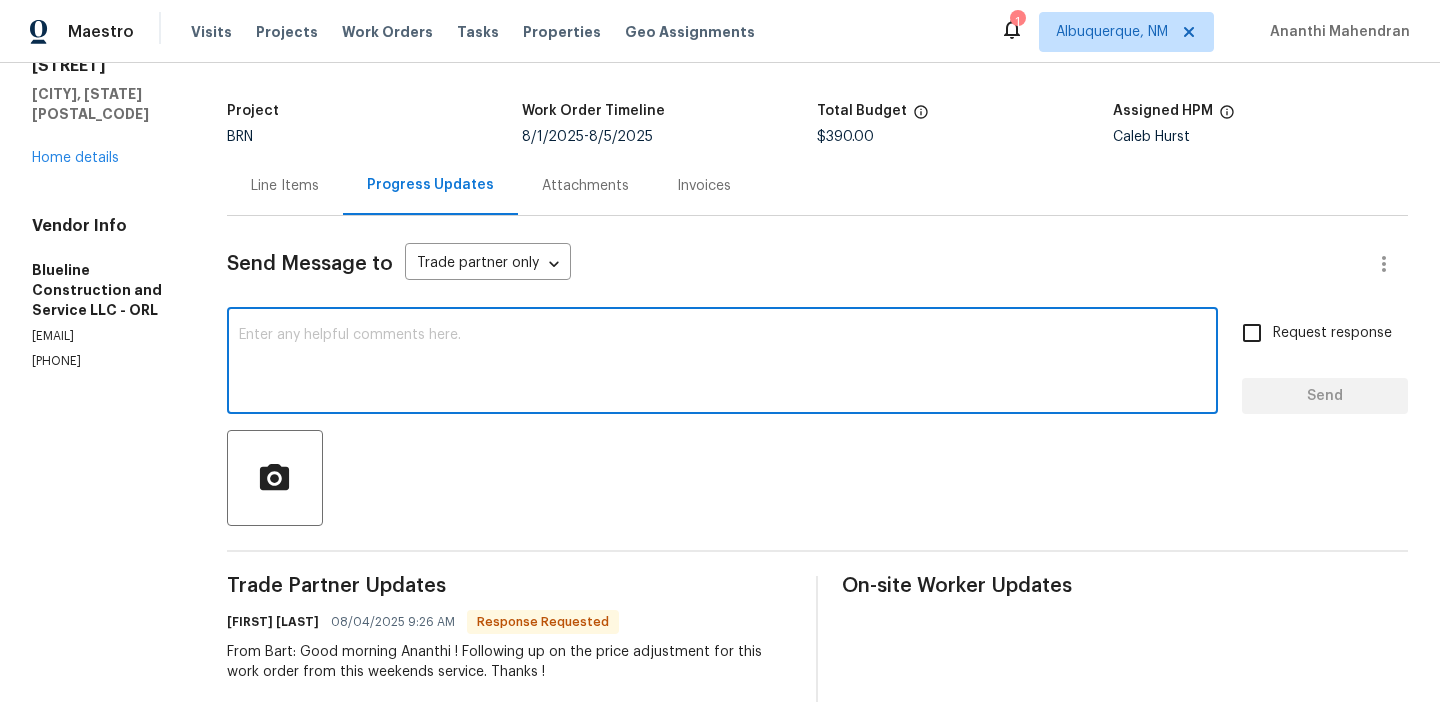 click on "Line Items" at bounding box center [285, 185] 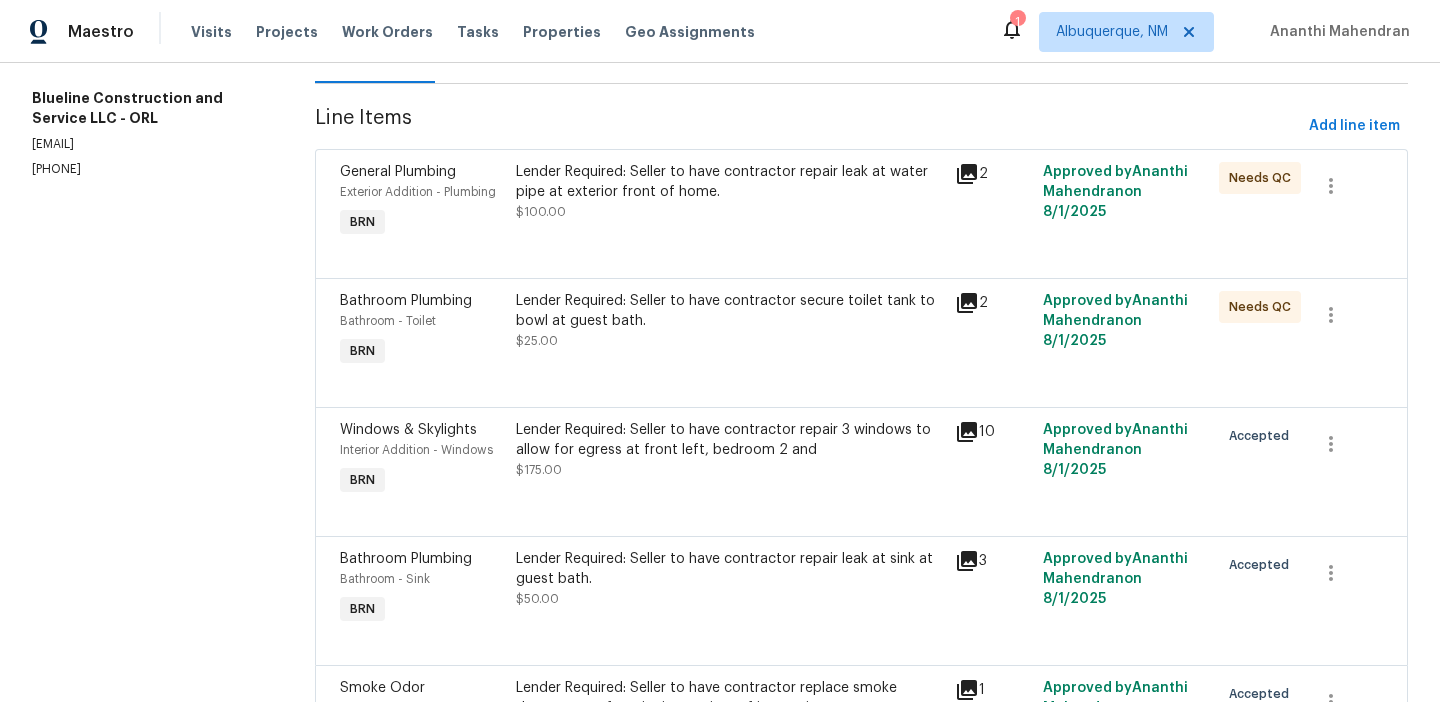 scroll, scrollTop: 188, scrollLeft: 0, axis: vertical 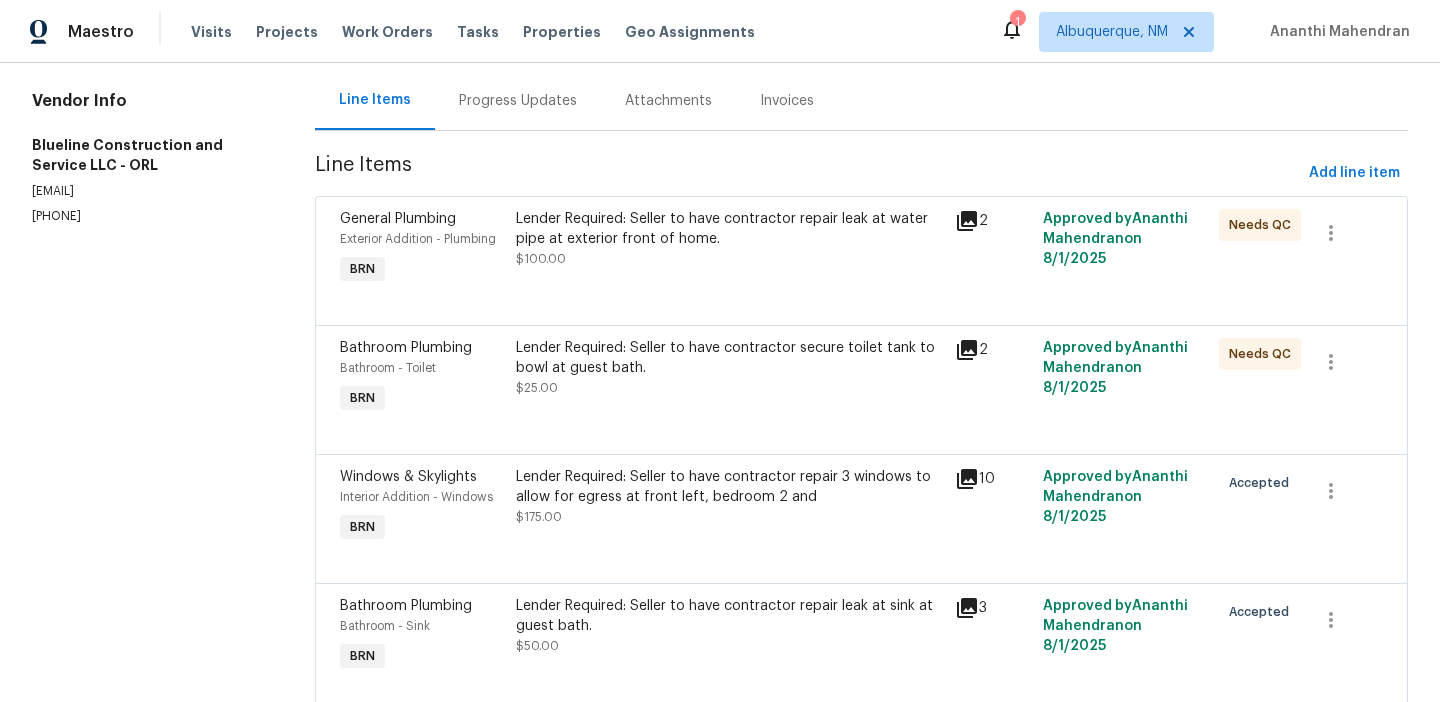 click on "General Plumbing Exterior Addition - Plumbing BRN Lender Required: Seller to have contractor repair leak at water pipe at exterior front of home. $100.00   2 Approved by  Ananthi Mahendran  on   8/1/2025 Needs QC" at bounding box center [861, 260] 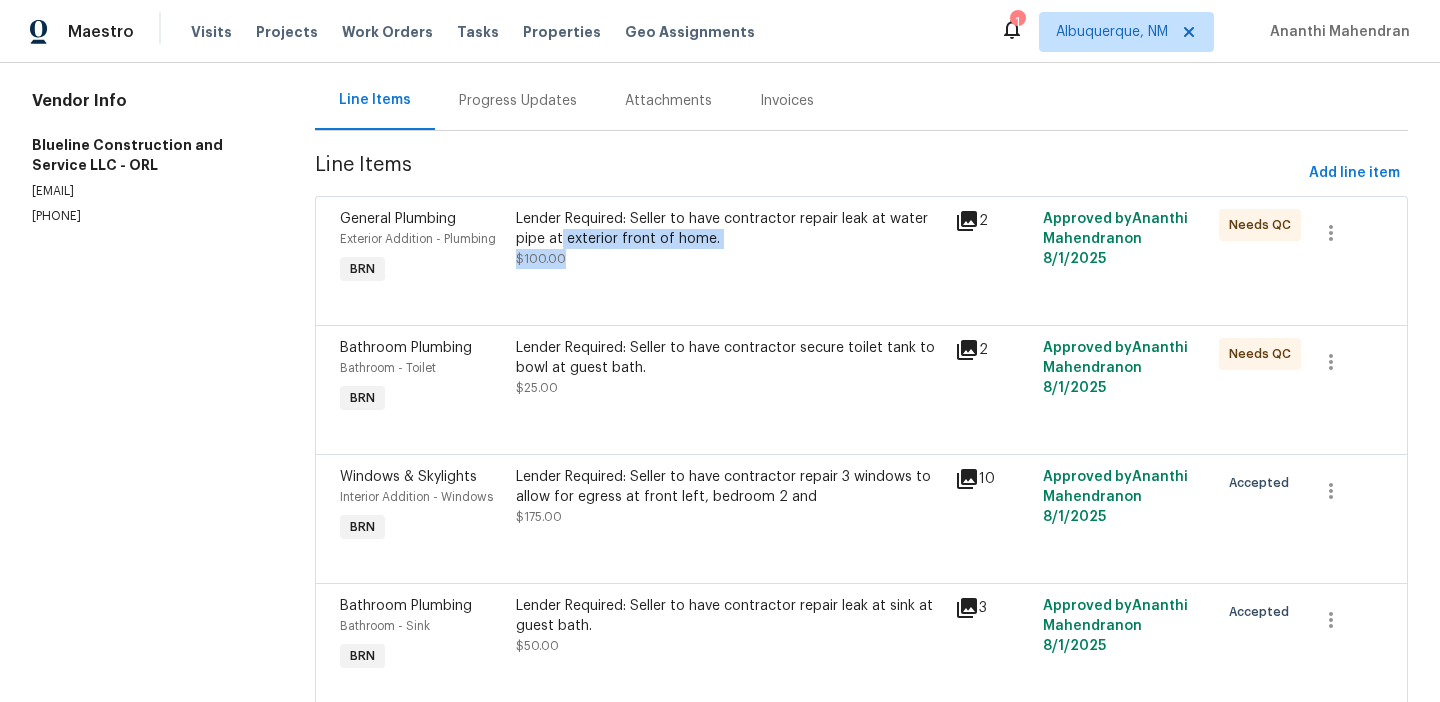 click on "Lender Required: Seller to have contractor repair leak at water pipe at exterior front of home. $100.00" at bounding box center (730, 239) 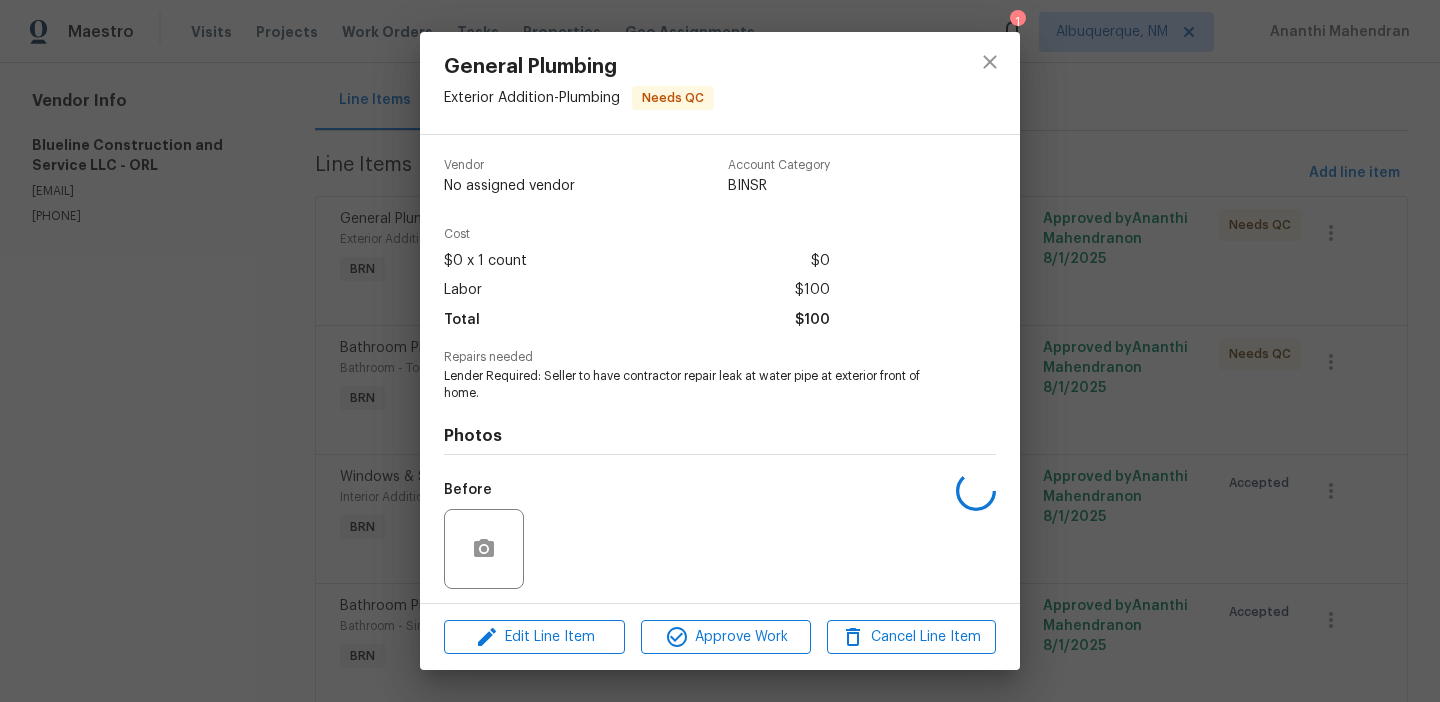 scroll, scrollTop: 136, scrollLeft: 0, axis: vertical 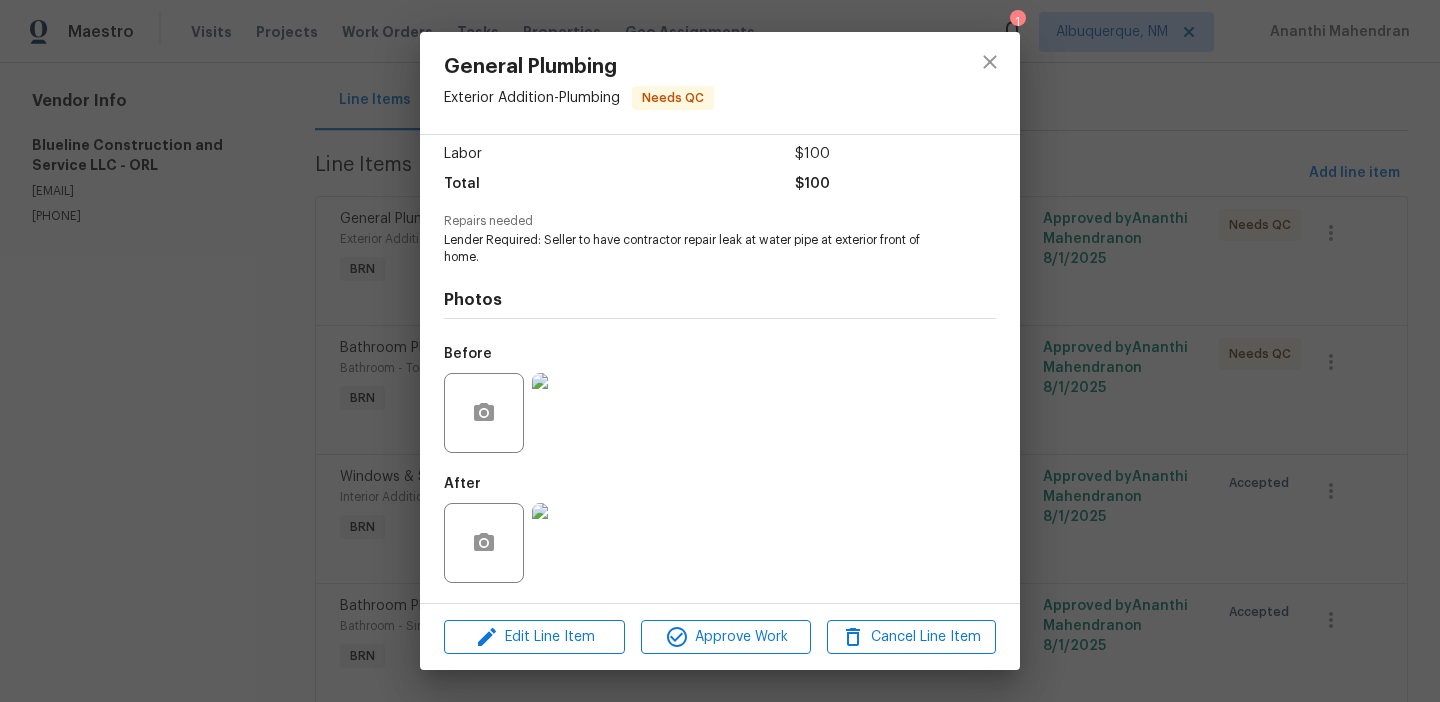 click on "General Plumbing Exterior Addition  -  Plumbing Needs QC Vendor Blueline Construction and Service LLC Account Category BINSR Cost $0 x 1 count $0 Labor $100 Total $100 Repairs needed Lender Required: Seller to have contractor repair leak at water pipe at exterior front of home. Photos Before After  Edit Line Item  Approve Work  Cancel Line Item" at bounding box center (720, 351) 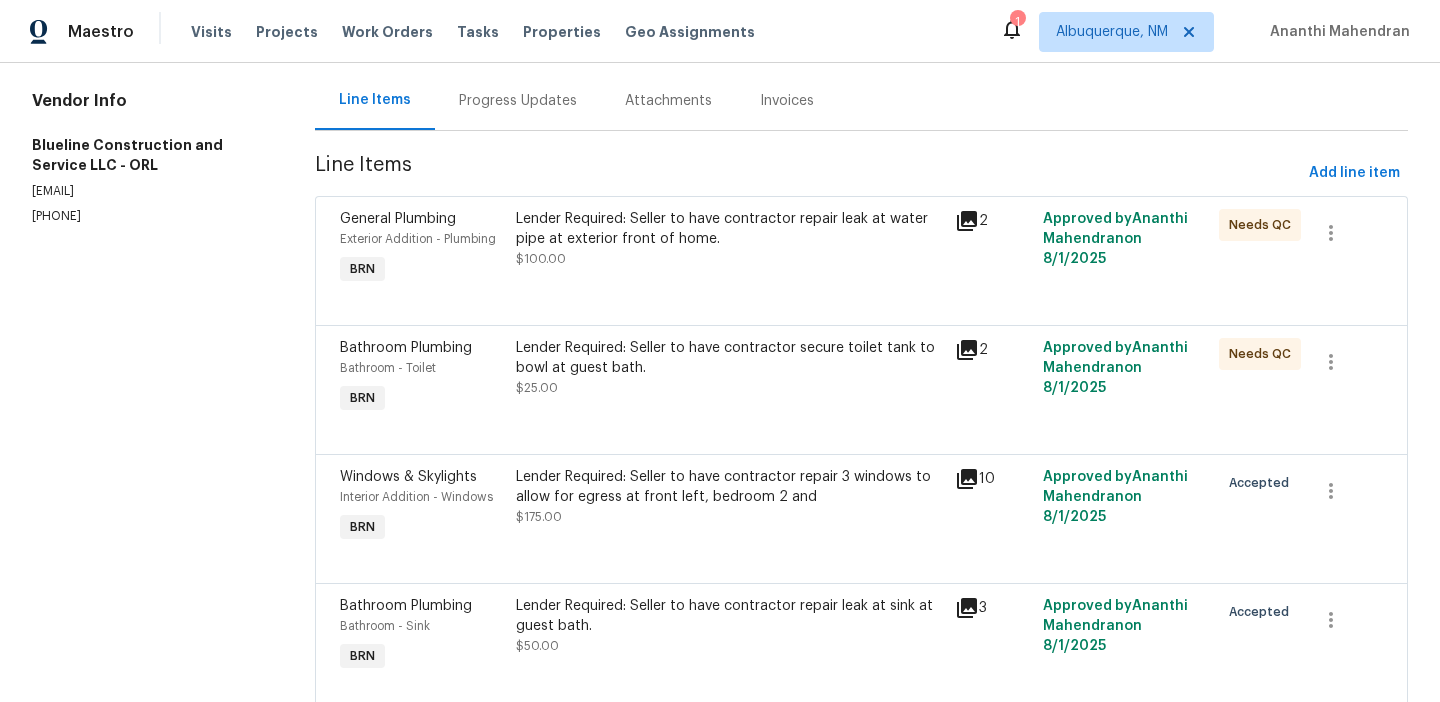 click on "Lender Required: Seller to have contractor repair leak at water pipe at exterior front of home. $100.00" at bounding box center (730, 239) 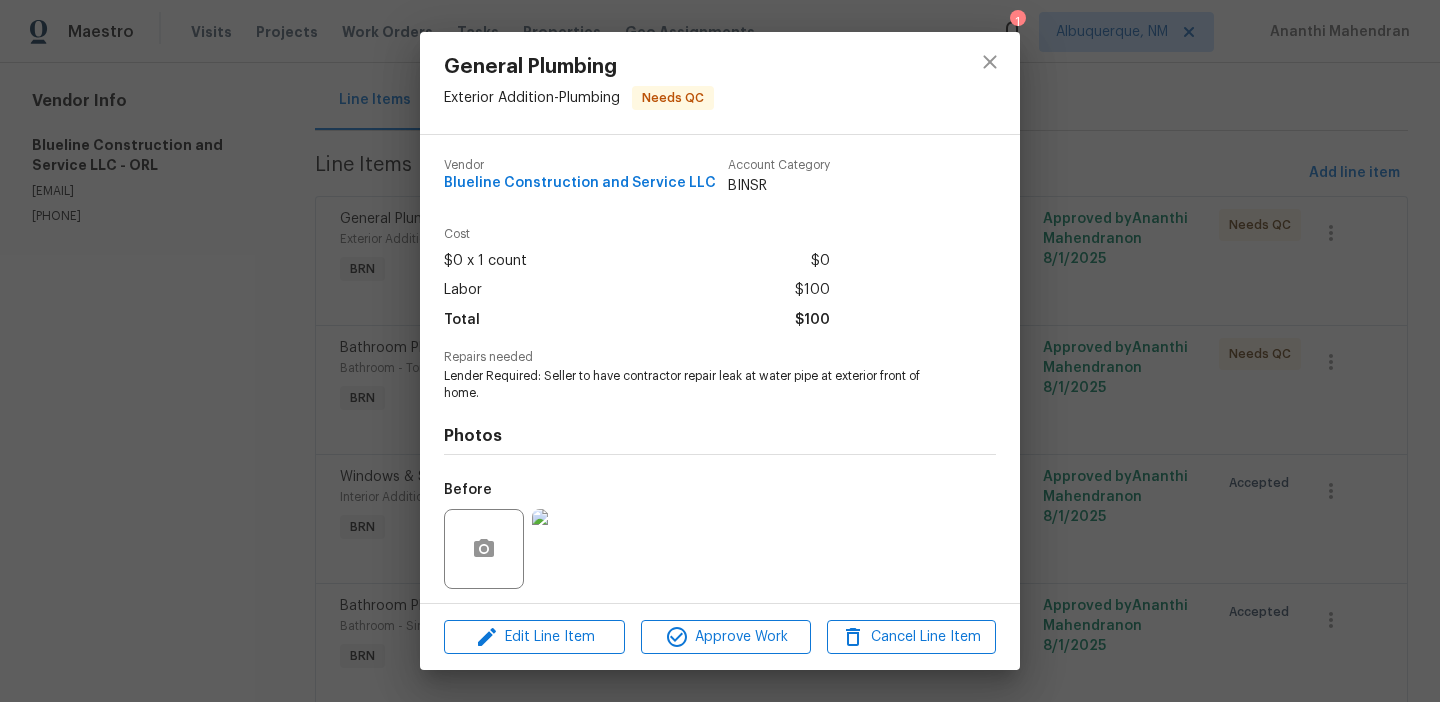 scroll, scrollTop: 136, scrollLeft: 0, axis: vertical 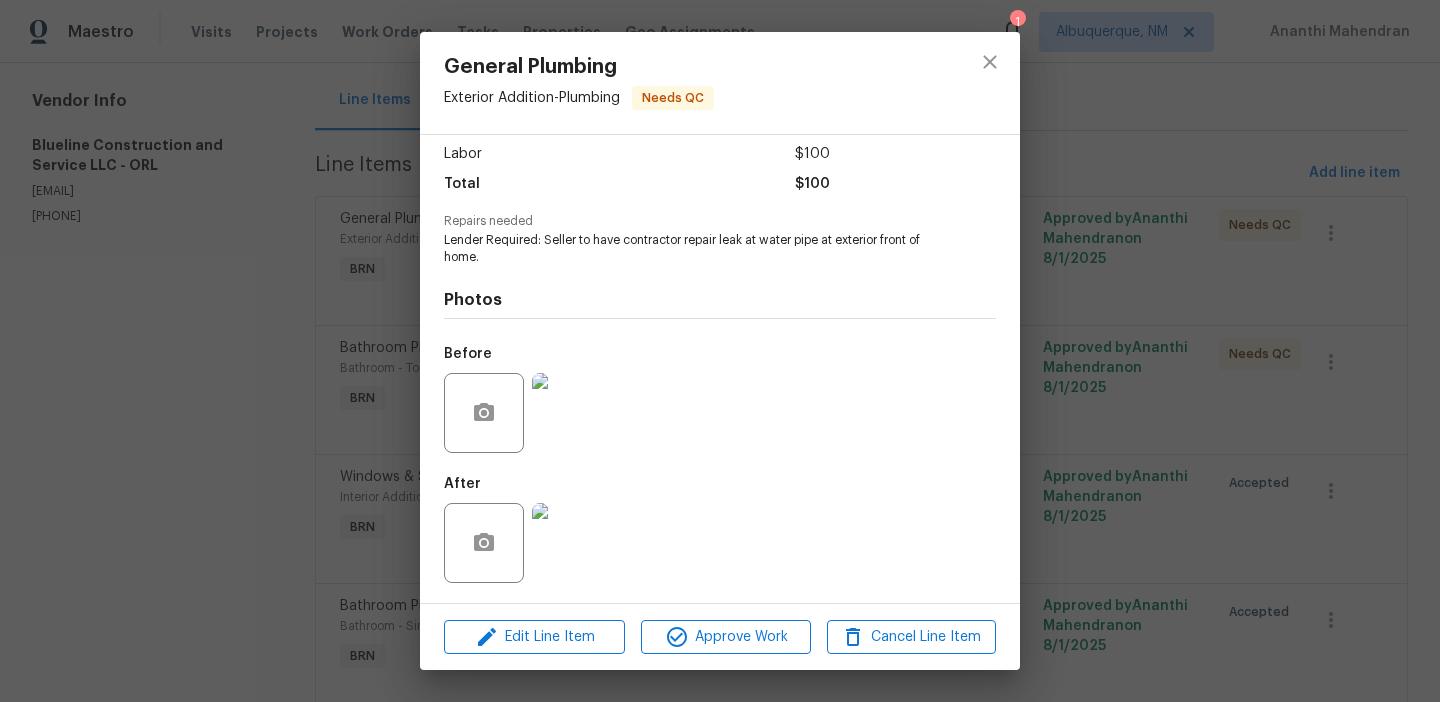 click at bounding box center (572, 543) 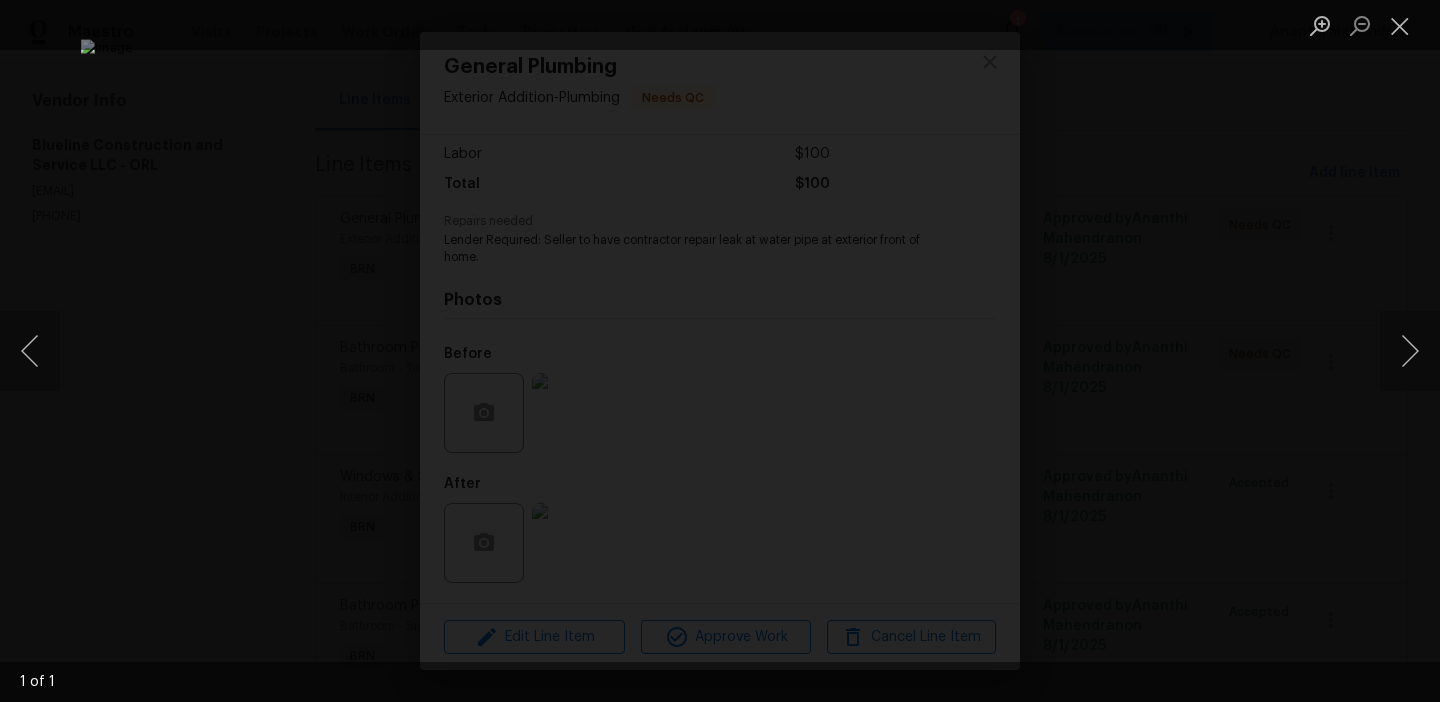 click at bounding box center (720, 350) 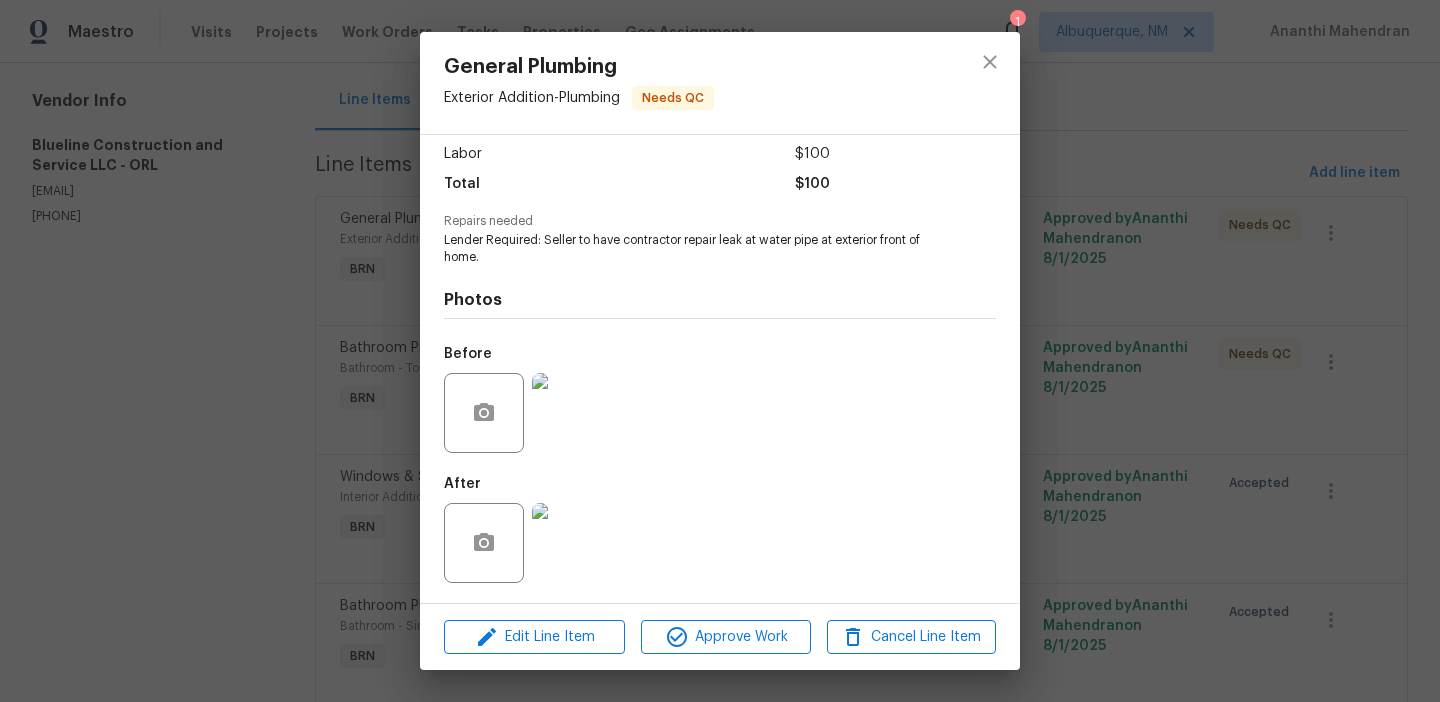click at bounding box center [572, 413] 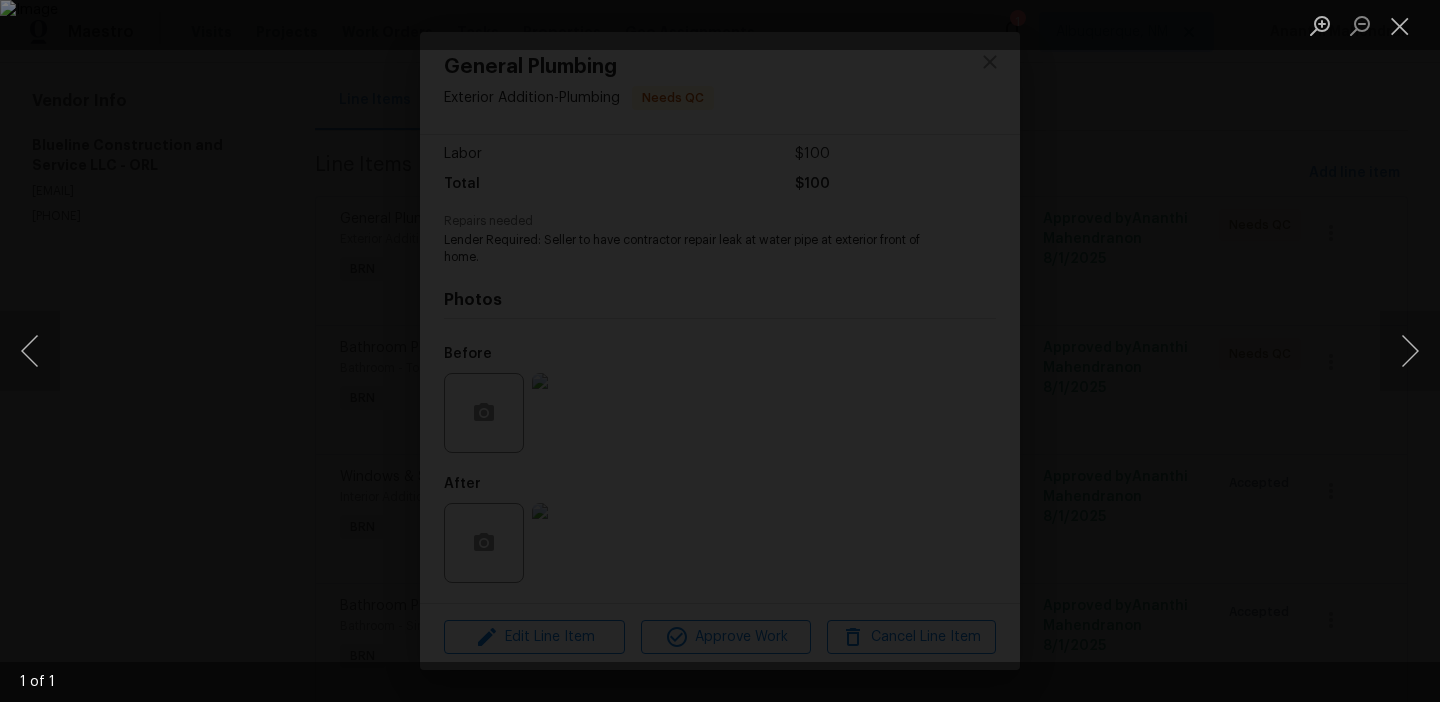 click at bounding box center (720, 351) 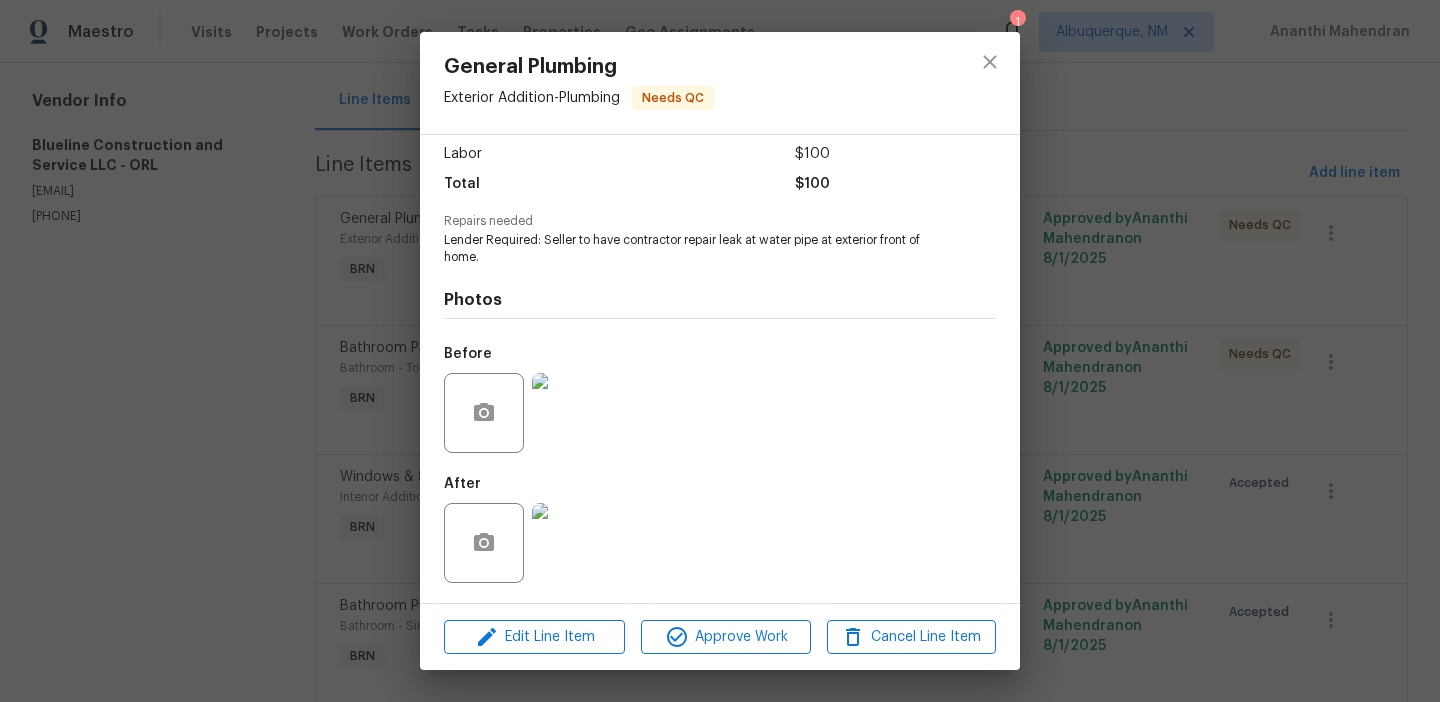 click on "General Plumbing Exterior Addition  -  Plumbing Needs QC Vendor Blueline Construction and Service LLC Account Category BINSR Cost $0 x 1 count $0 Labor $100 Total $100 Repairs needed Lender Required: Seller to have contractor repair leak at water pipe at exterior front of home. Photos Before After  Edit Line Item  Approve Work  Cancel Line Item" at bounding box center (720, 351) 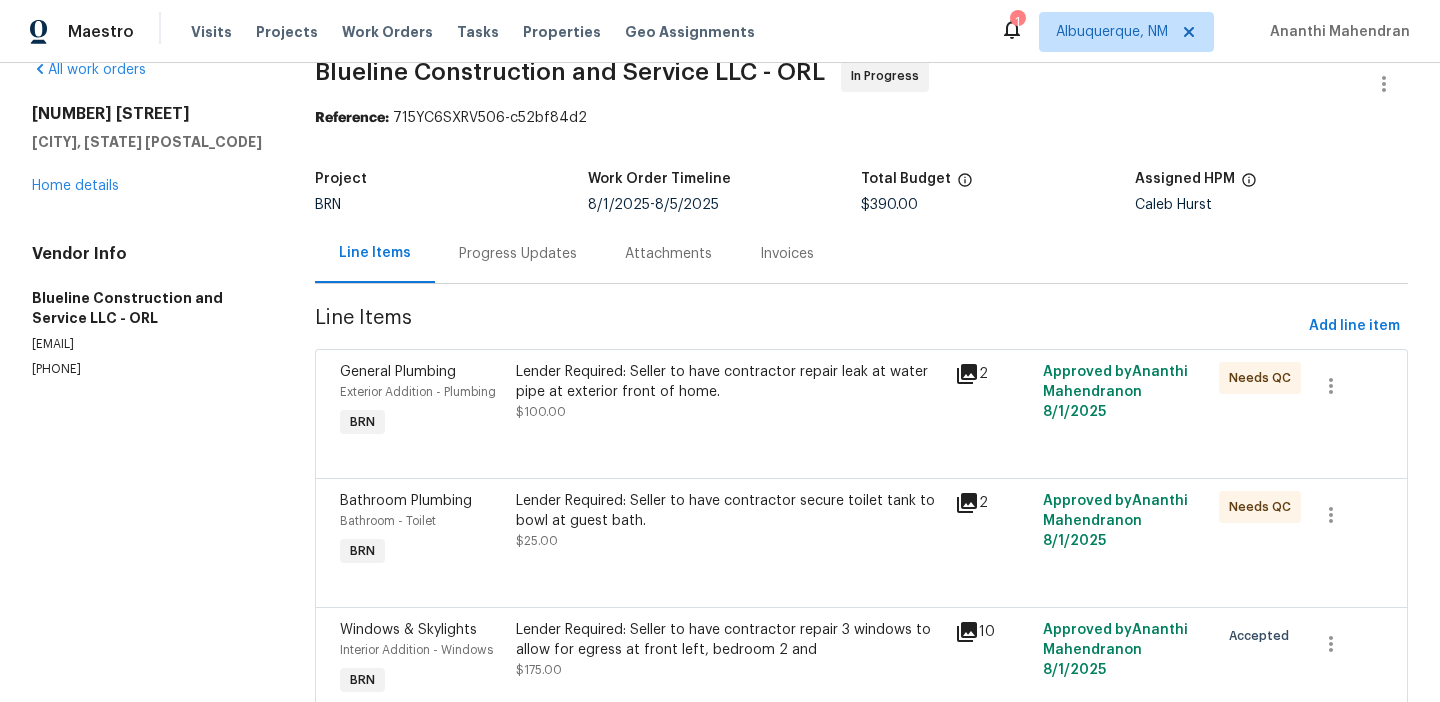 scroll, scrollTop: 0, scrollLeft: 0, axis: both 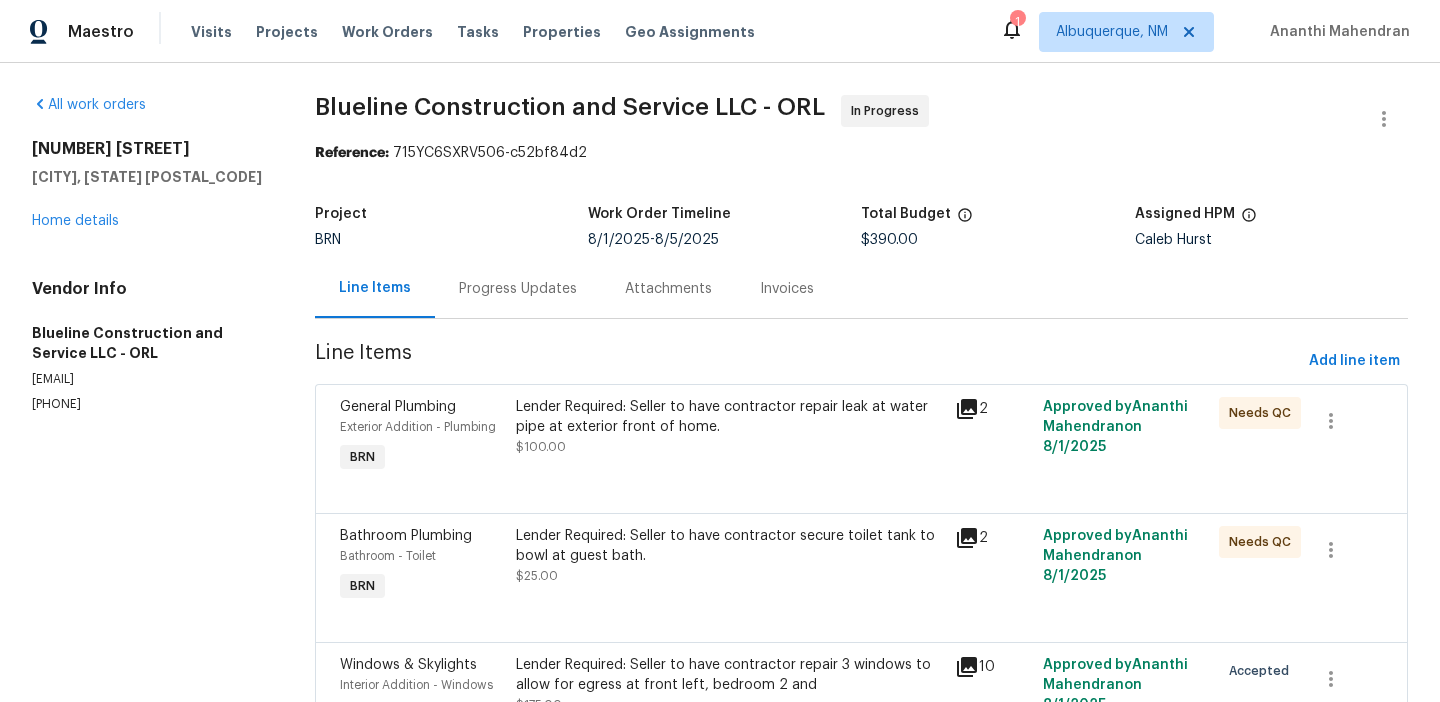 click on "Progress Updates" at bounding box center (518, 289) 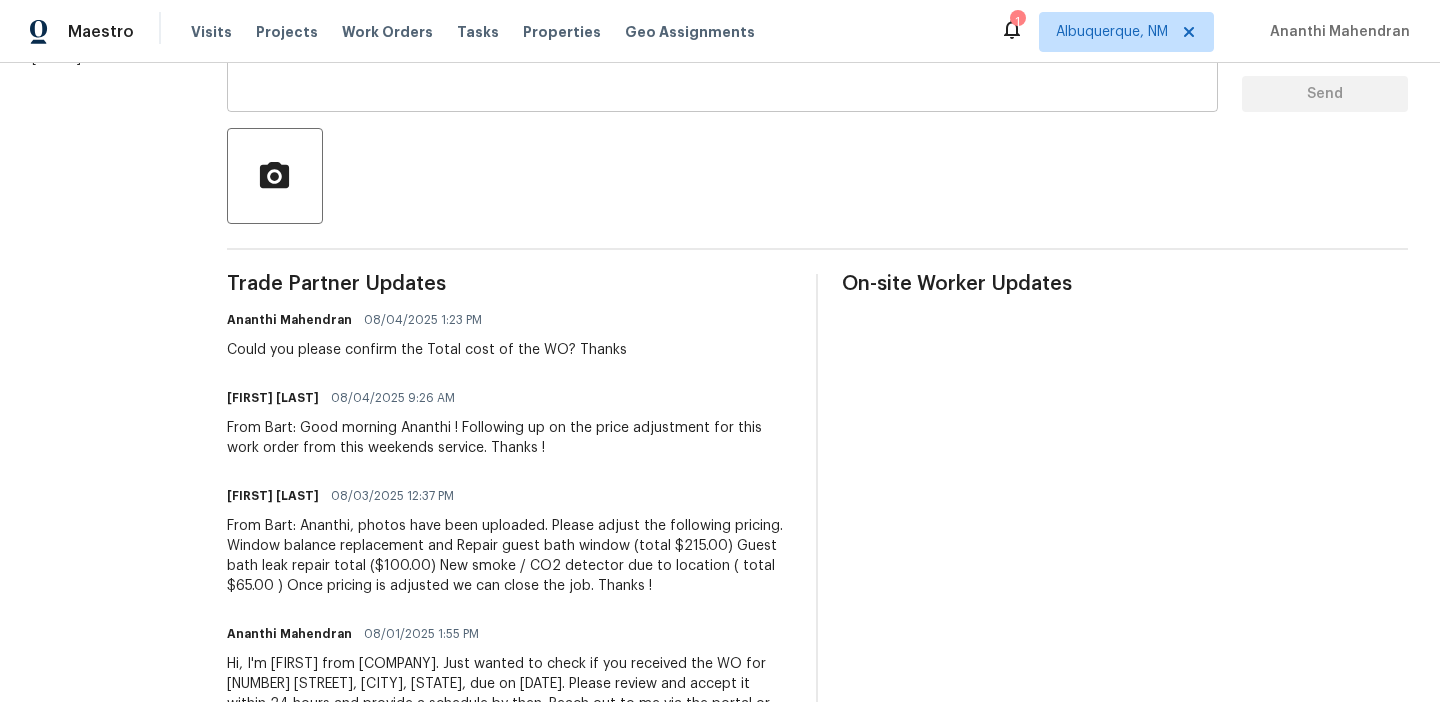 scroll, scrollTop: 0, scrollLeft: 0, axis: both 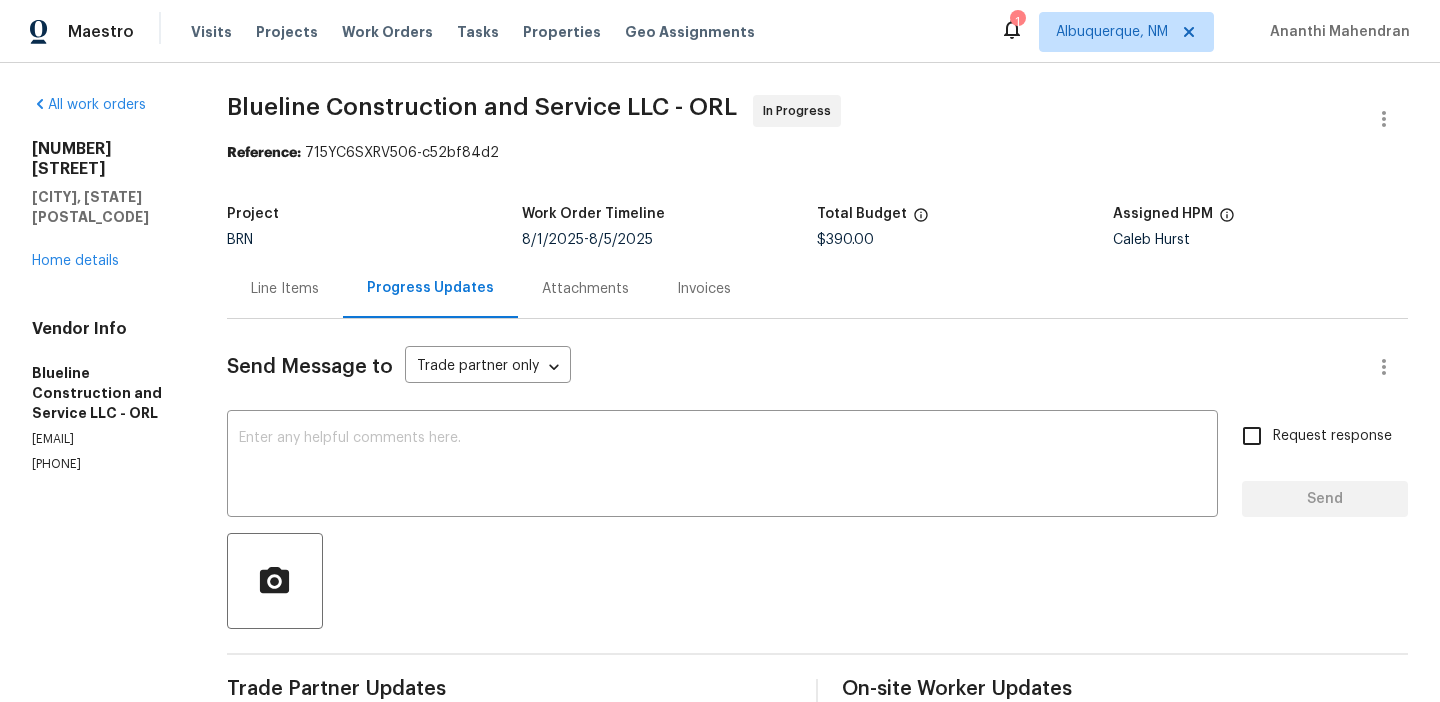 click on "Line Items" at bounding box center [285, 288] 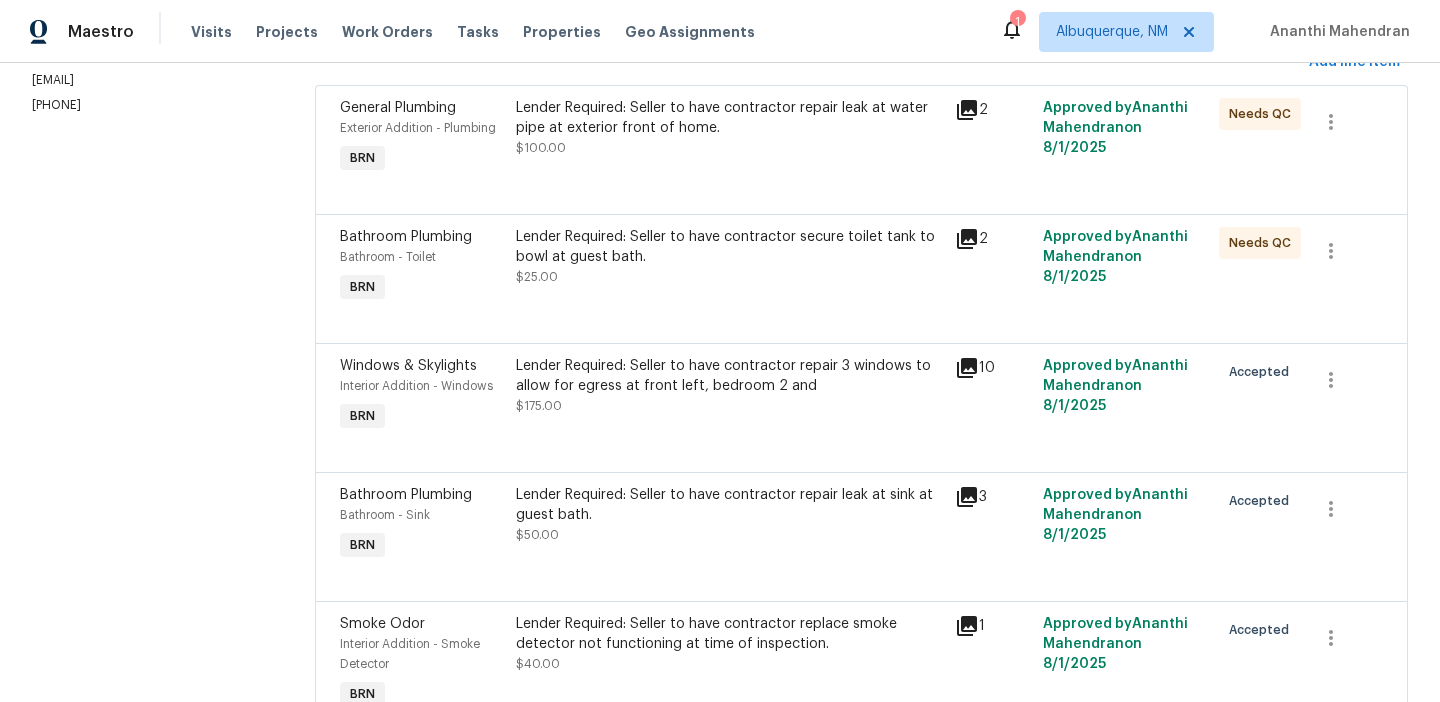 scroll, scrollTop: 407, scrollLeft: 0, axis: vertical 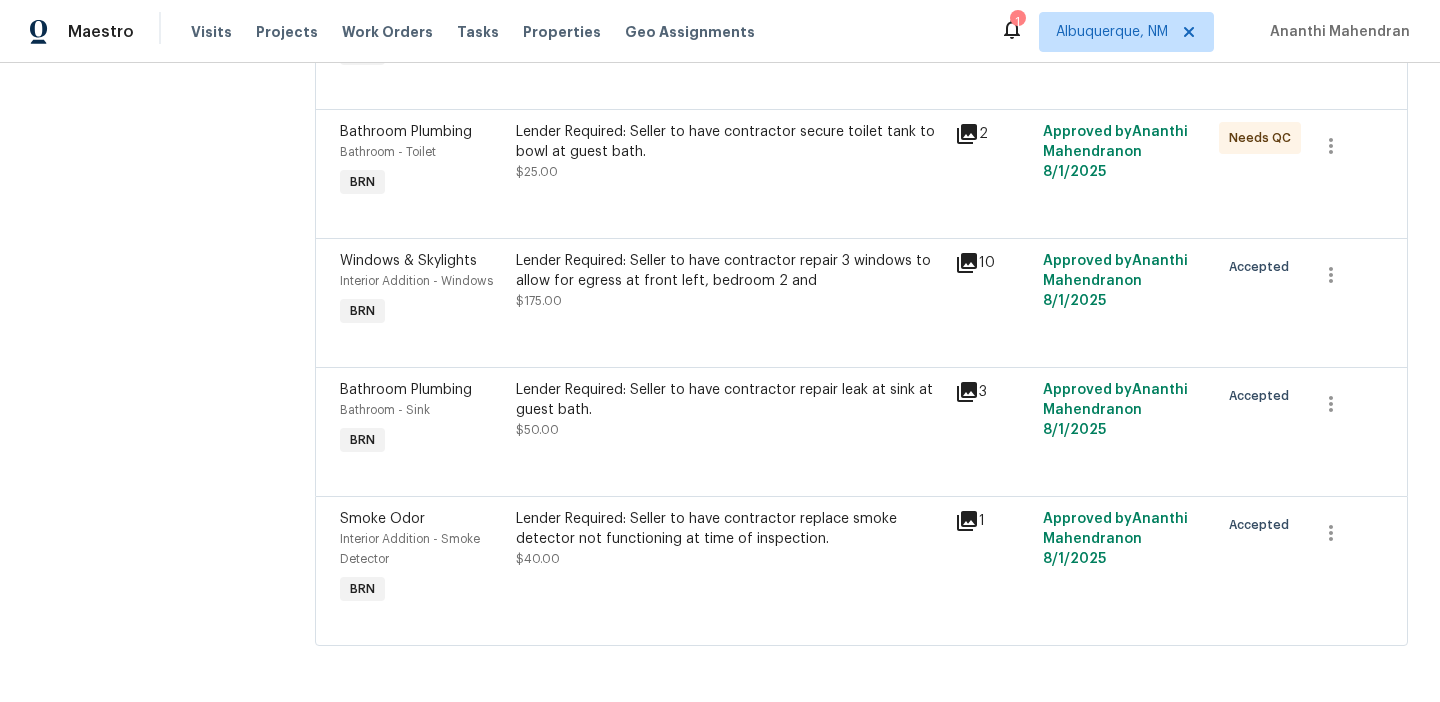 click on "Lender Required: Seller to have contractor replace smoke detector not functioning at time of inspection." at bounding box center (730, 529) 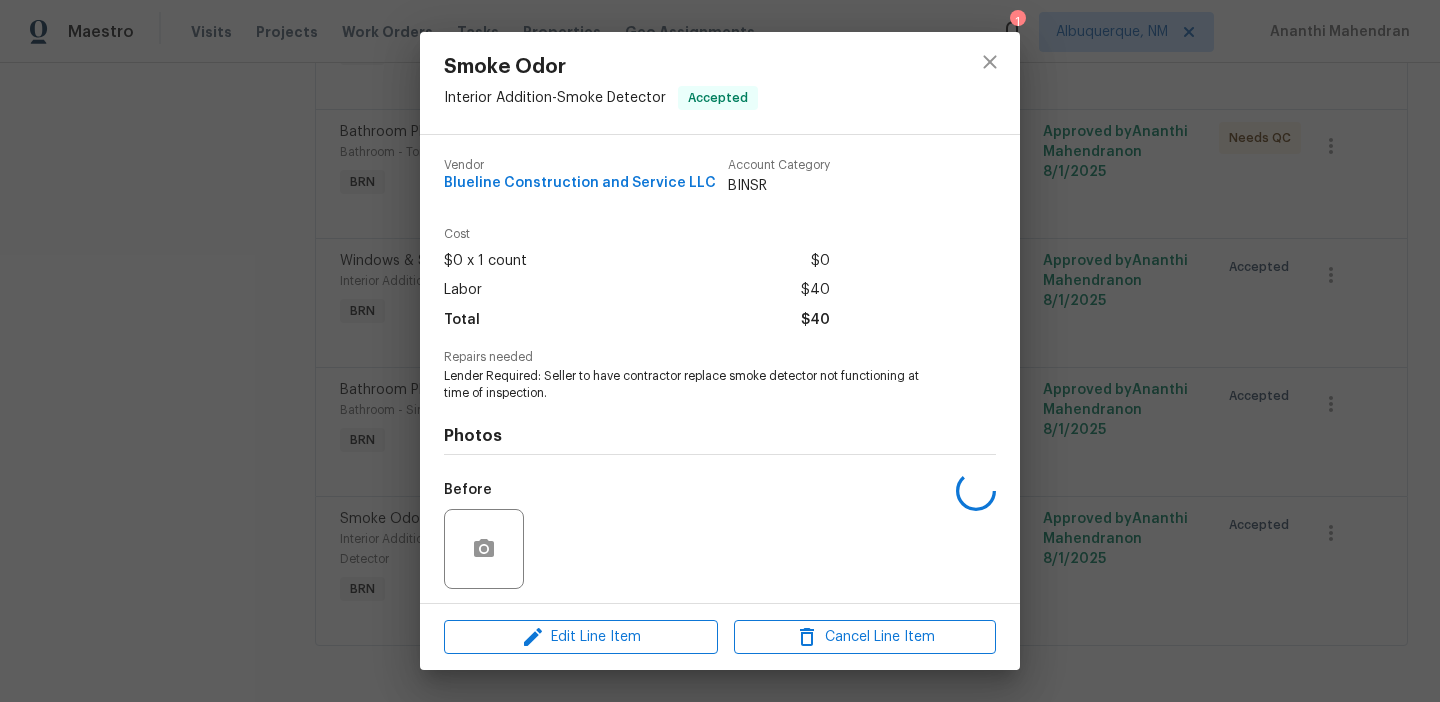 scroll, scrollTop: 136, scrollLeft: 0, axis: vertical 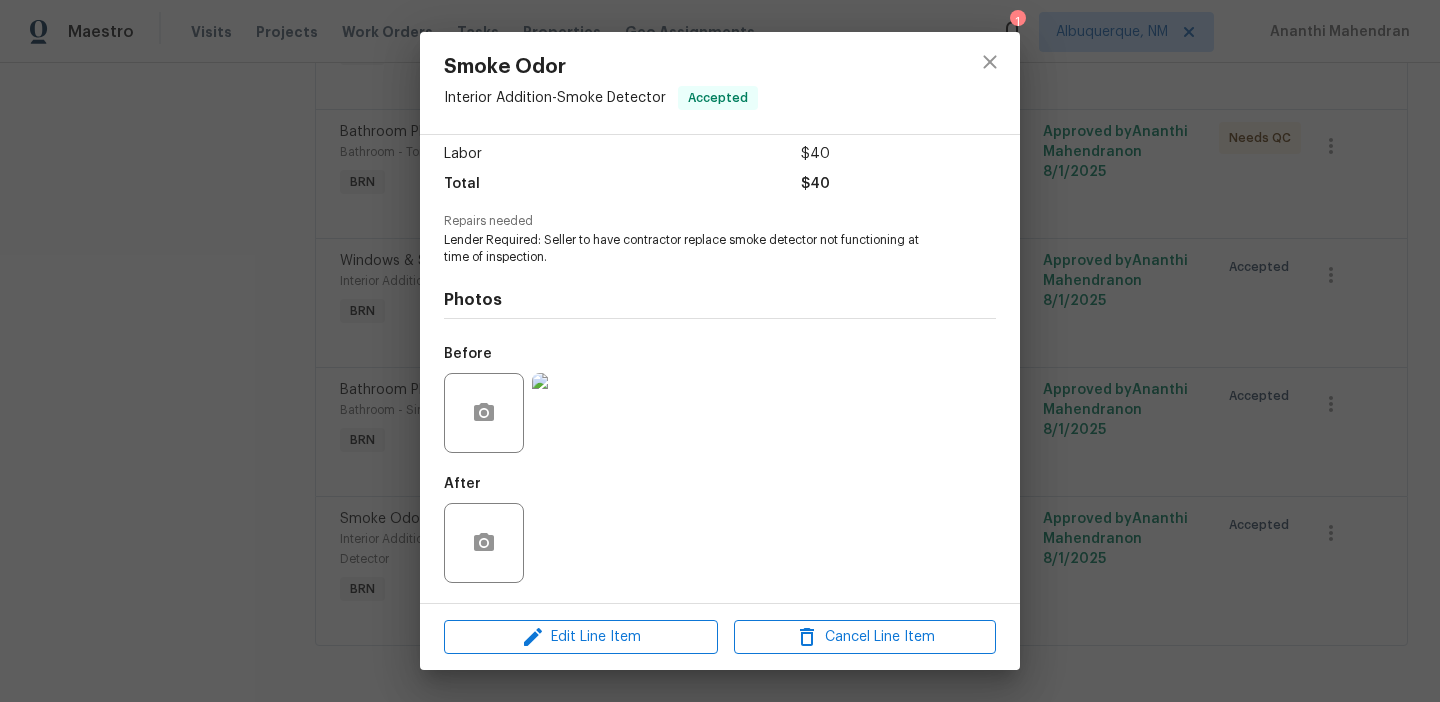 click at bounding box center (572, 413) 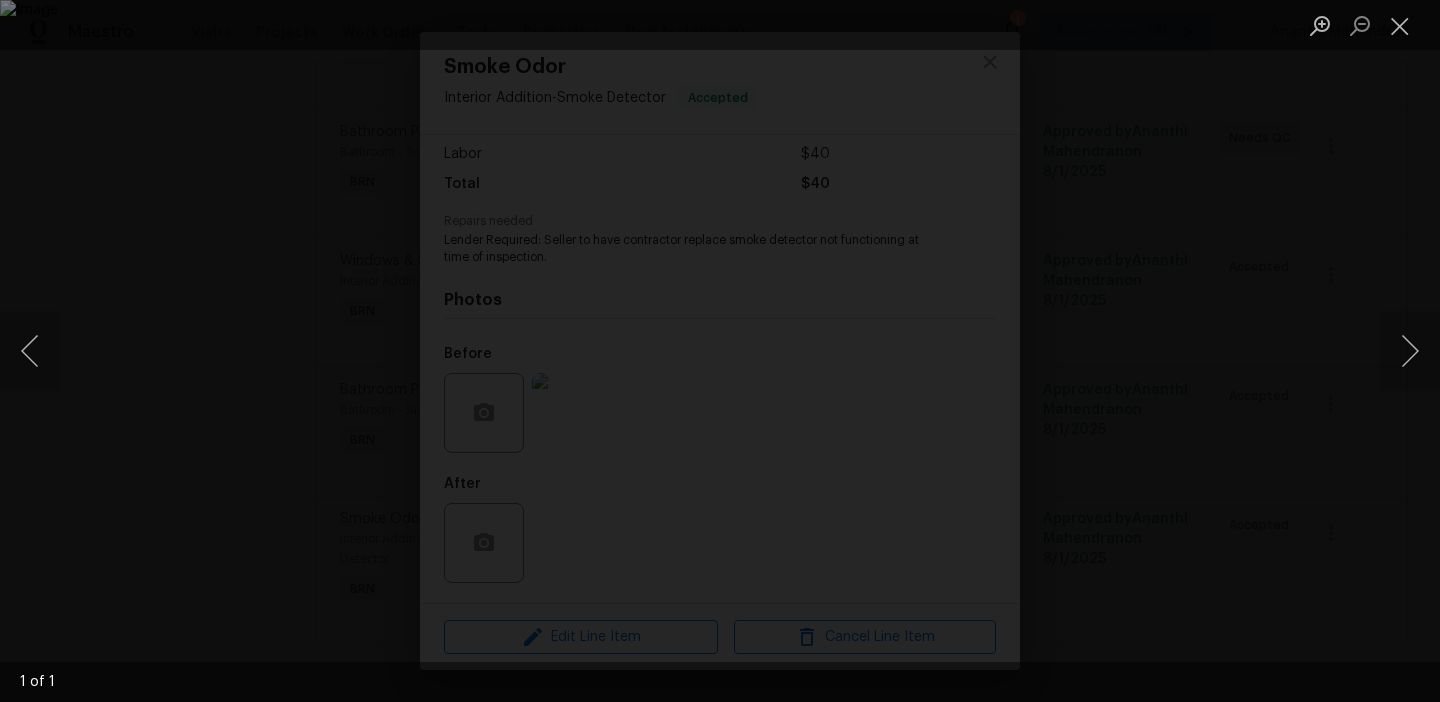 click at bounding box center (720, 351) 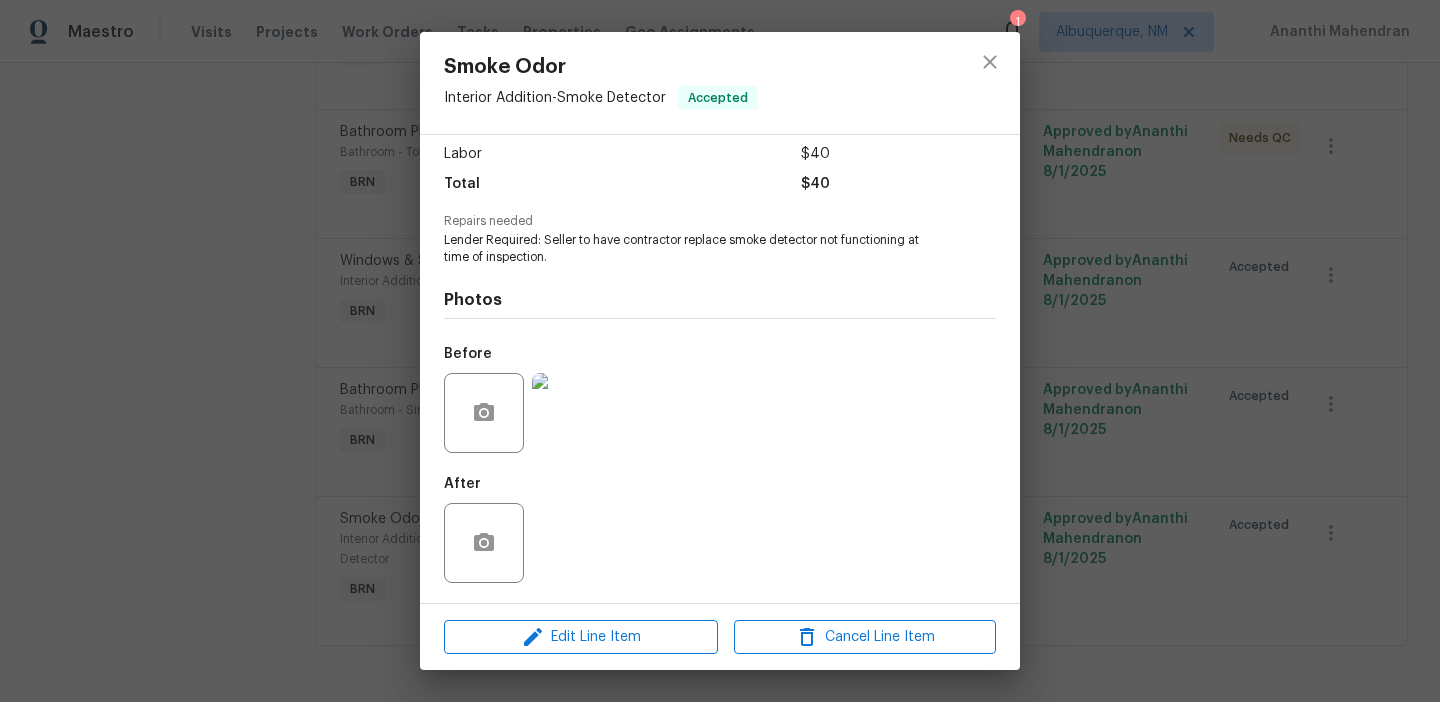 click on "Smoke Odor Interior Addition  -  Smoke Detector Accepted Vendor Blueline Construction and Service LLC Account Category BINSR Cost $0 x 1 count $0 Labor $40 Total $40 Repairs needed Lender Required: Seller to have contractor replace smoke detector not functioning at time of inspection. Photos Before After  Edit Line Item  Cancel Line Item" at bounding box center (720, 351) 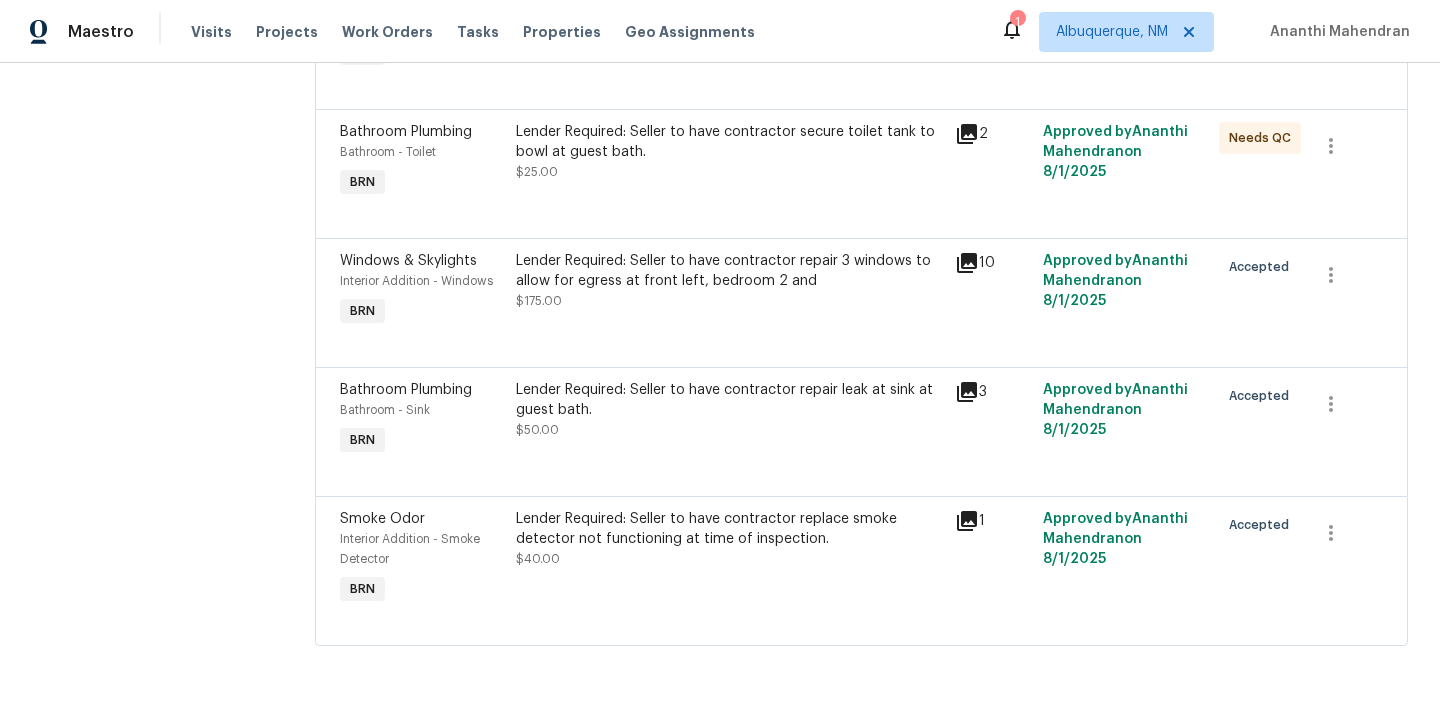scroll, scrollTop: 0, scrollLeft: 0, axis: both 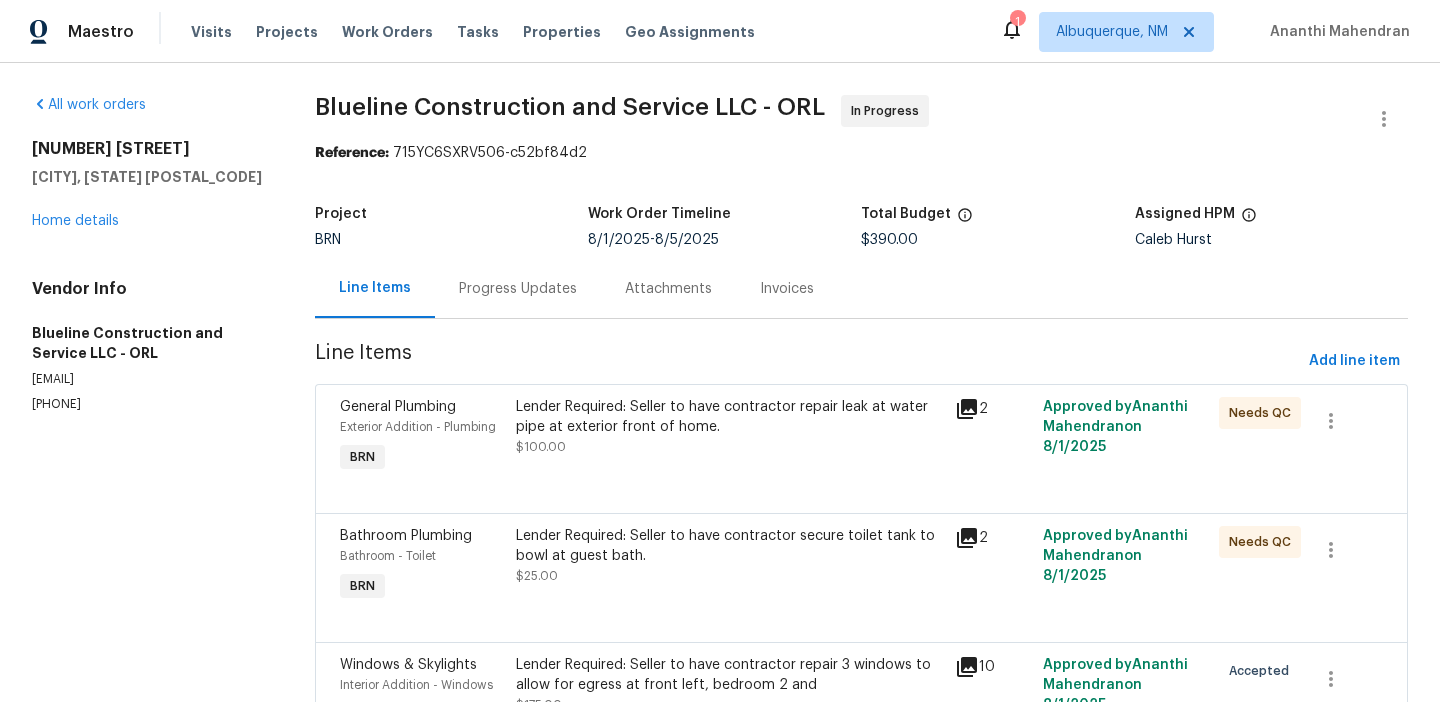 click on "Progress Updates" at bounding box center [518, 288] 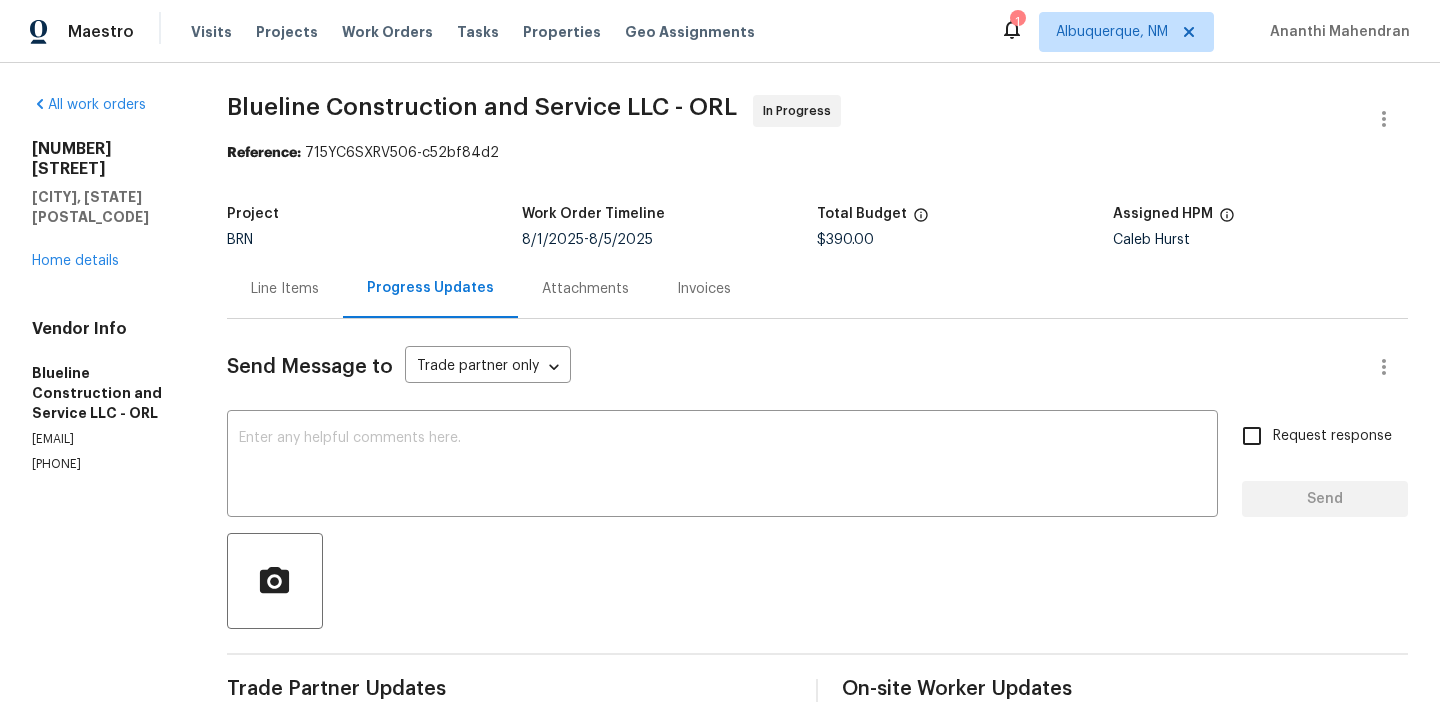 click on "Line Items" at bounding box center (285, 288) 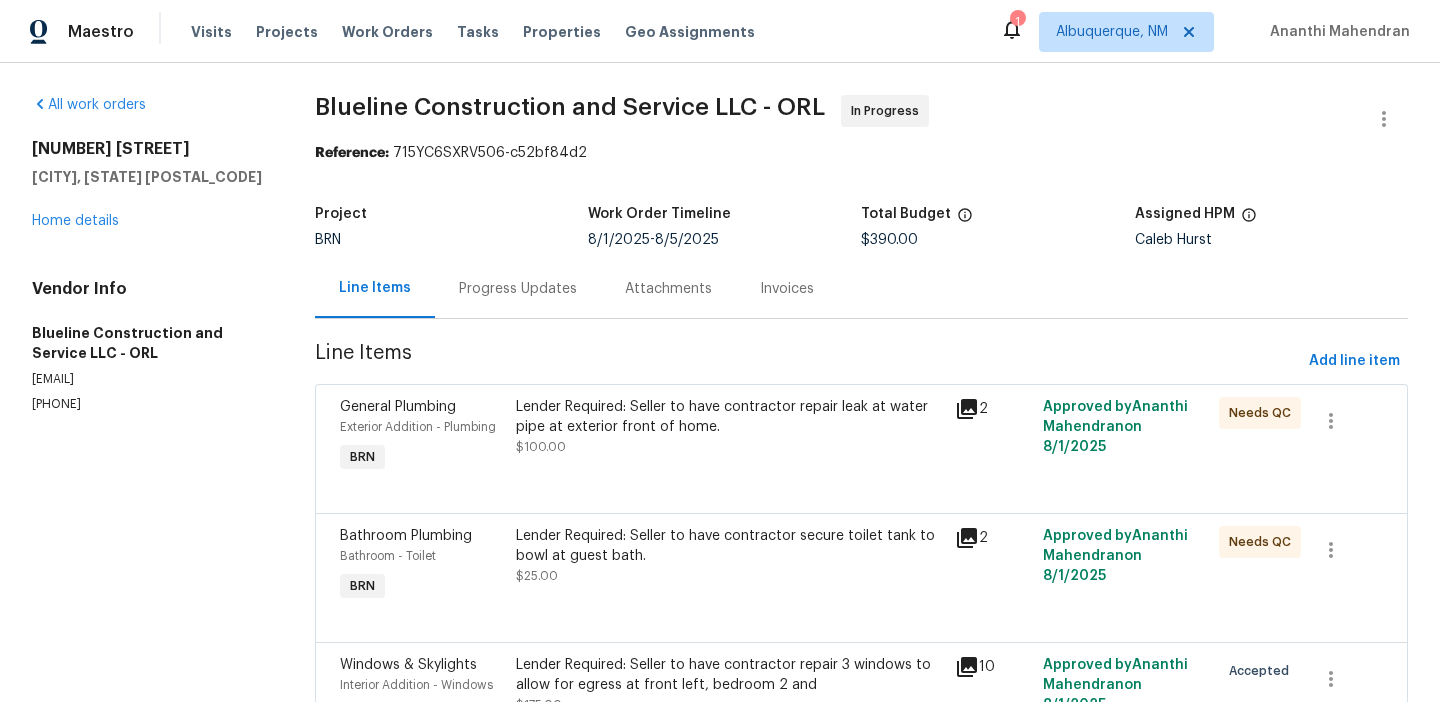 scroll, scrollTop: 352, scrollLeft: 0, axis: vertical 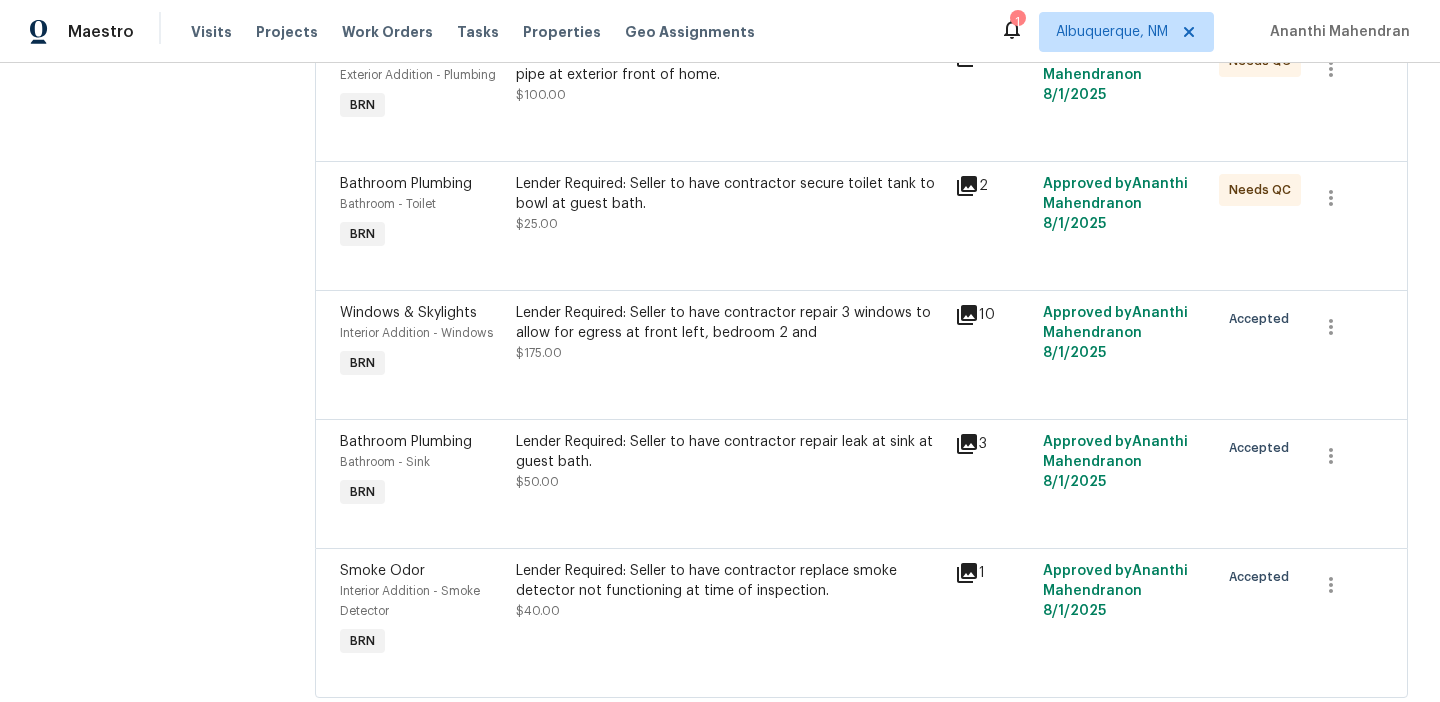 click on "Lender Required: Seller to have contractor repair leak at sink at guest bath." at bounding box center [730, 452] 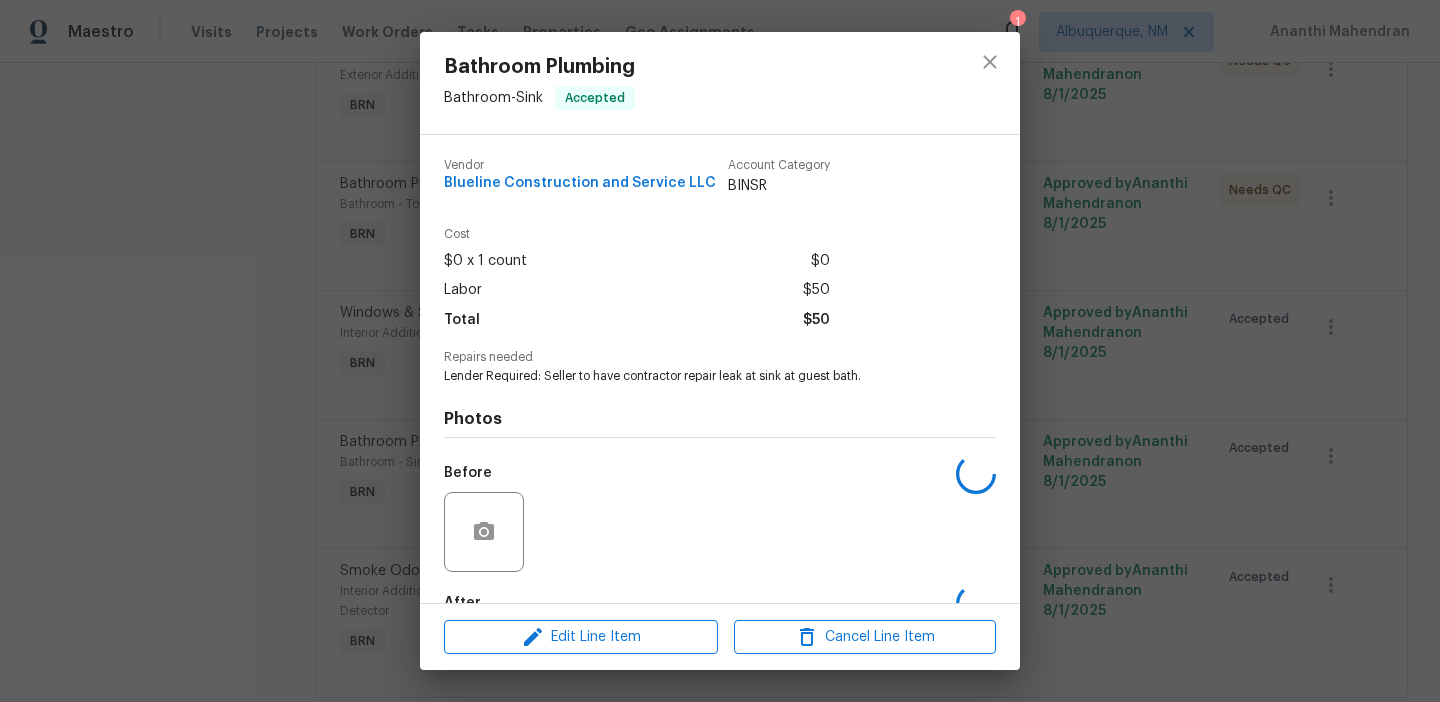 scroll, scrollTop: 119, scrollLeft: 0, axis: vertical 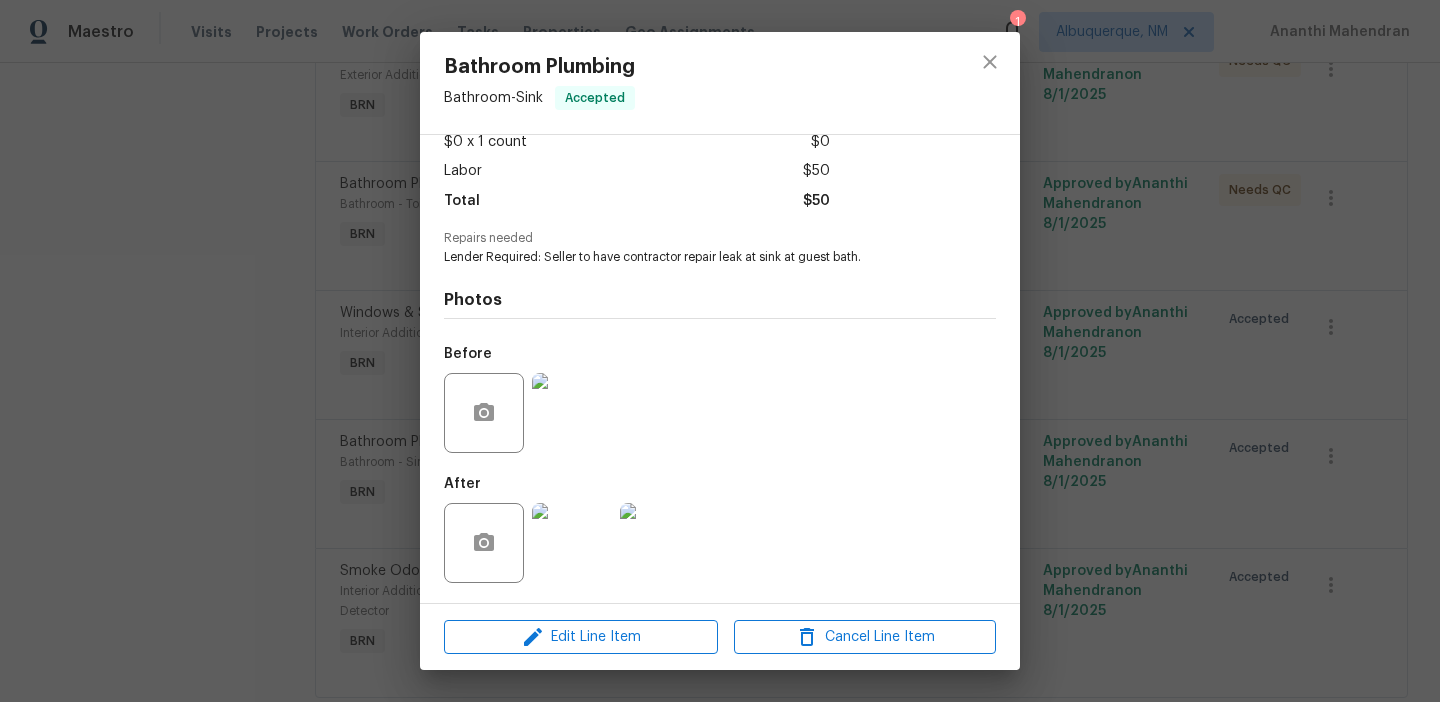 click at bounding box center [572, 413] 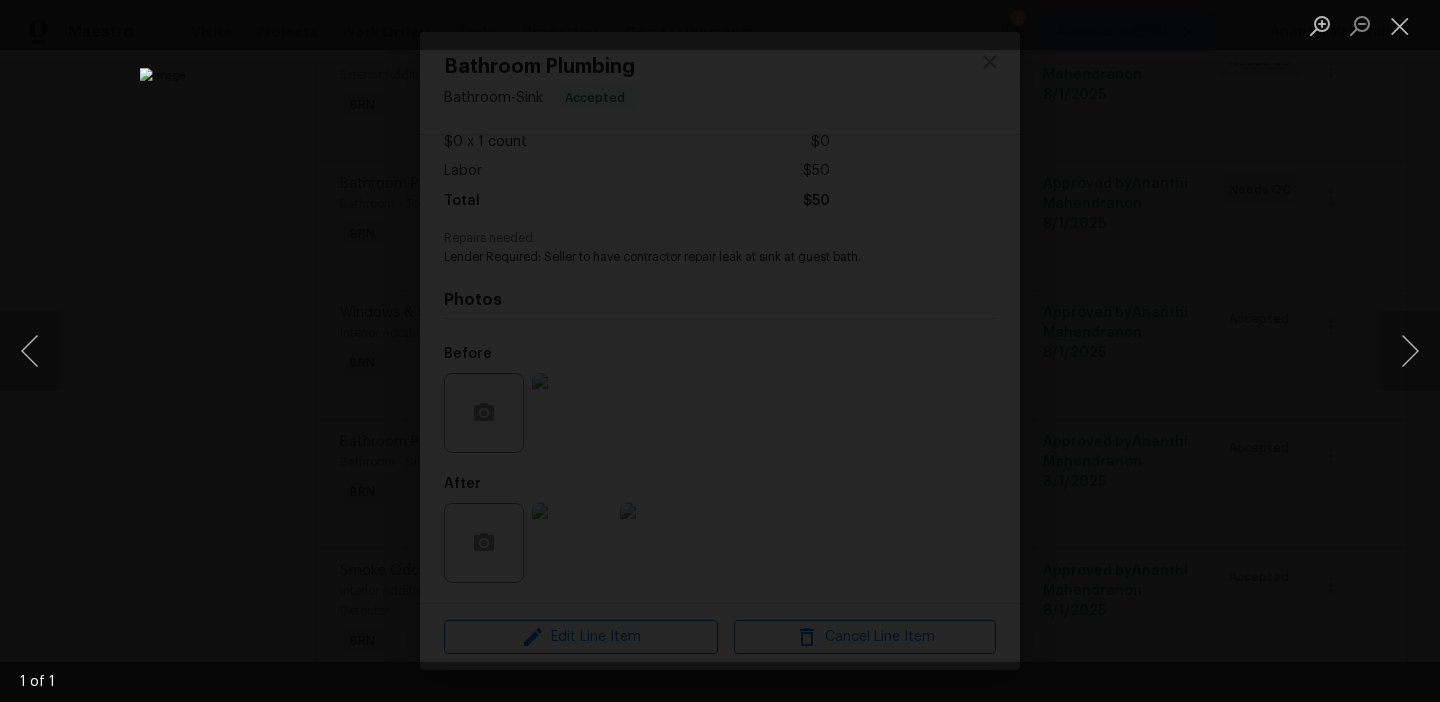 click at bounding box center (720, 351) 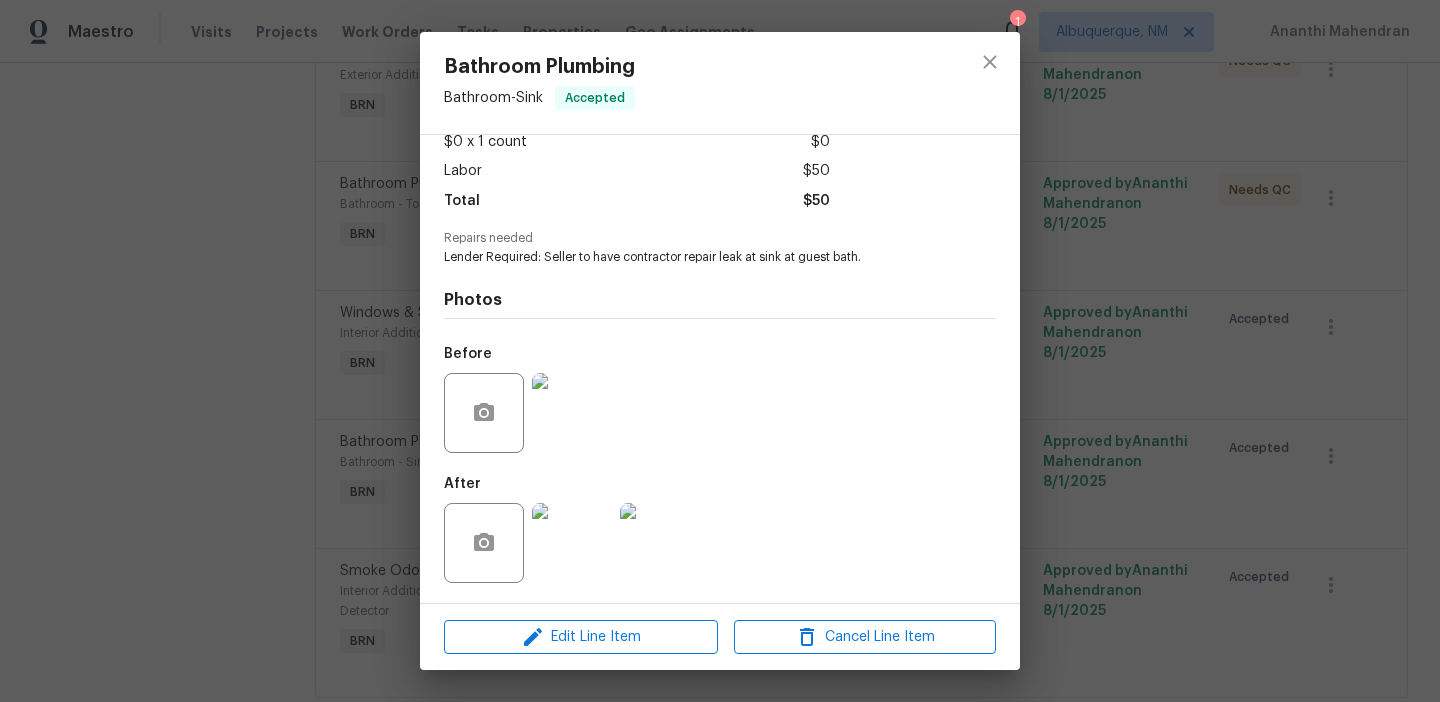 click at bounding box center [572, 543] 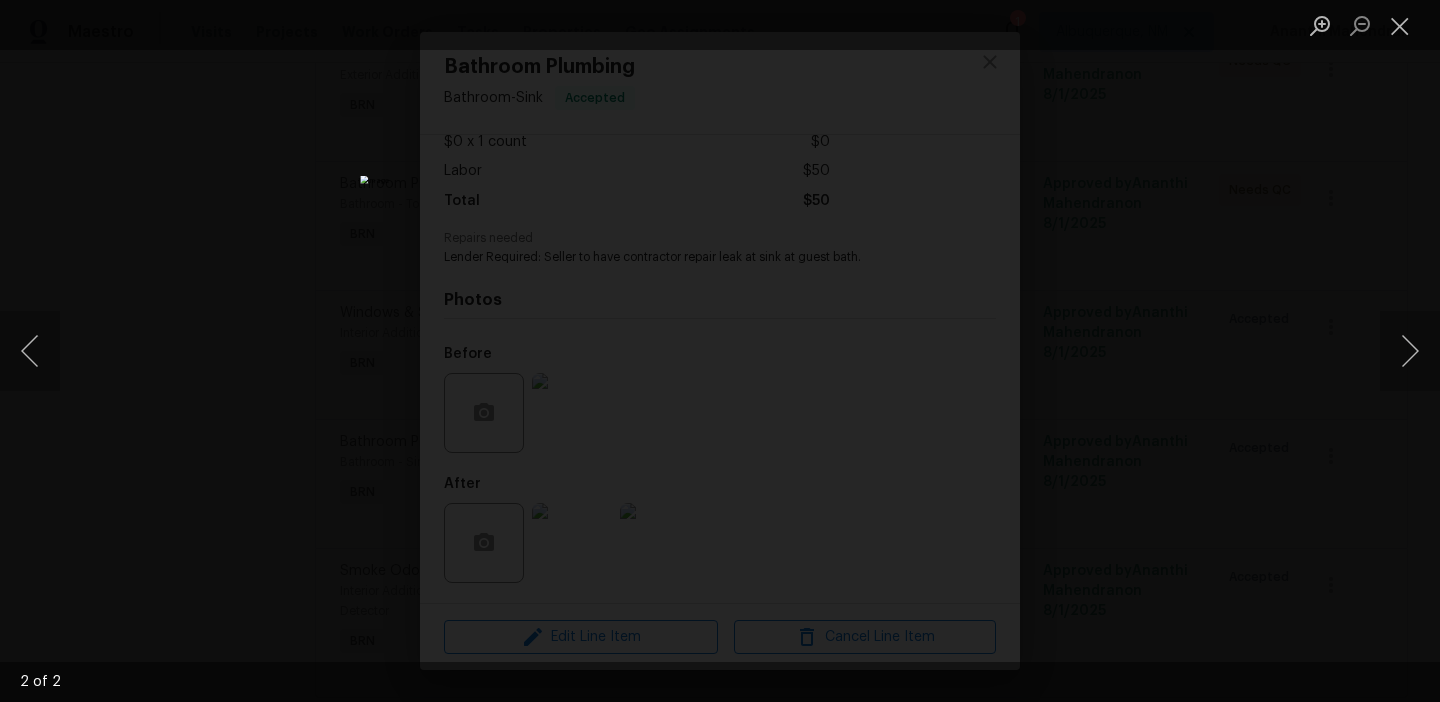 click at bounding box center (720, 351) 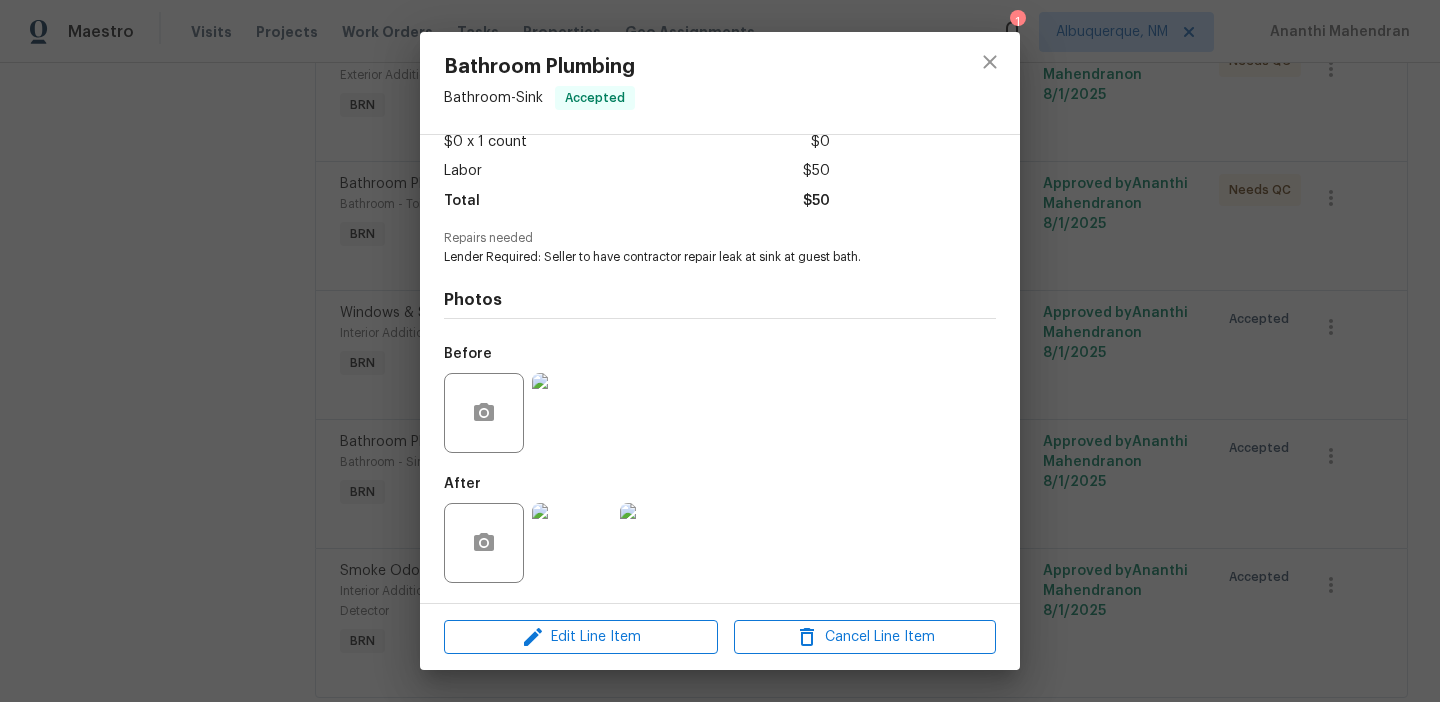 click at bounding box center (572, 413) 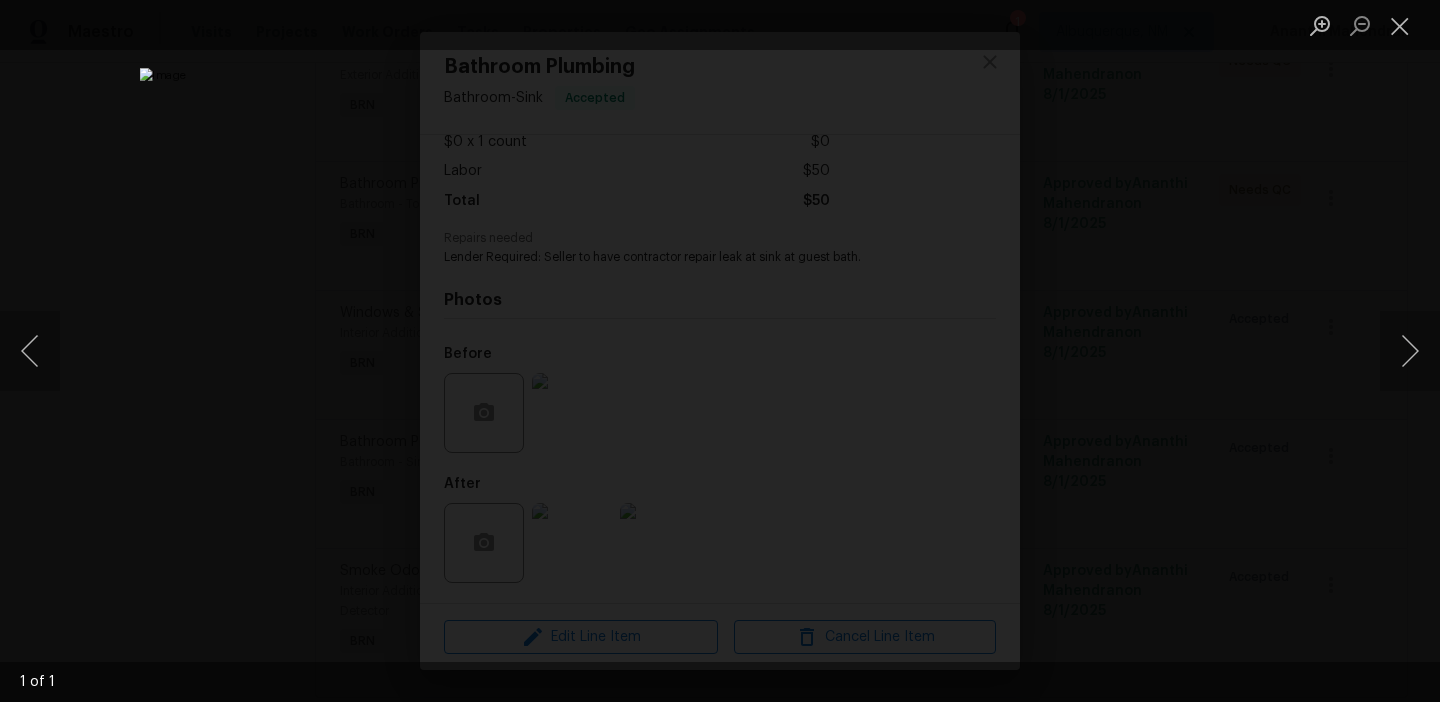 click at bounding box center (720, 351) 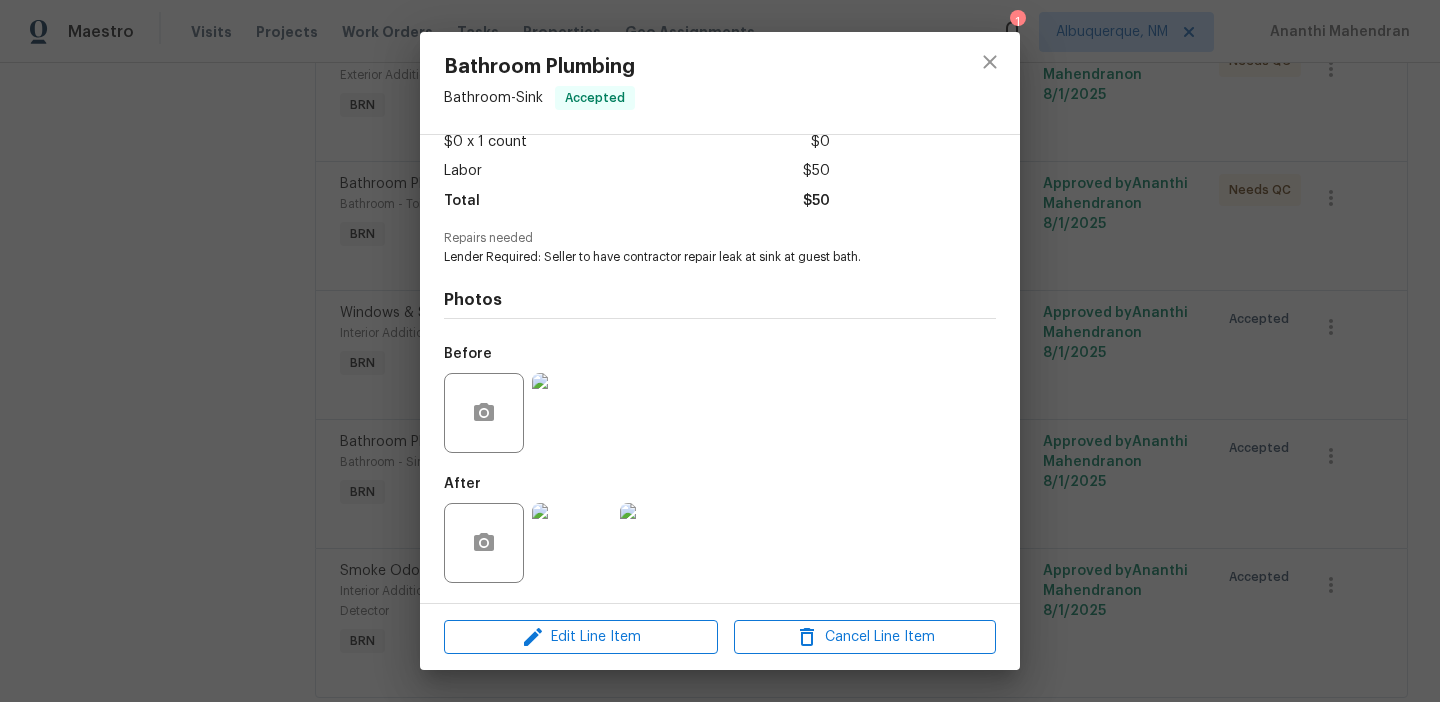 click on "Bathroom Plumbing Bathroom  -  Sink Accepted Vendor Blueline Construction and Service LLC Account Category BINSR Cost $0 x 1 count $0 Labor $50 Total $50 Repairs needed Lender Required: Seller to have contractor repair leak at sink at guest bath. Photos Before After  Edit Line Item  Cancel Line Item" at bounding box center [720, 351] 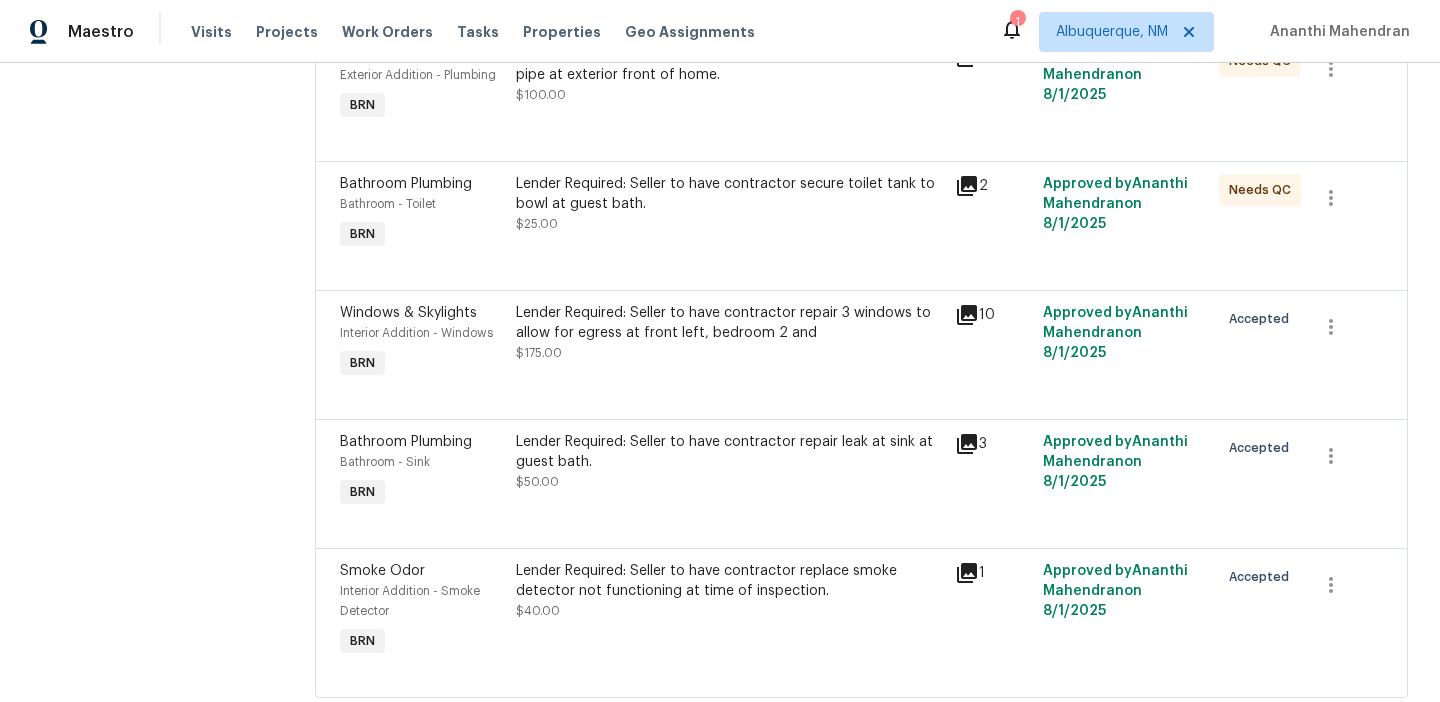 click on "Lender Required: Seller to have contractor repair 3 windows to allow for egress at front left, bedroom 2 and $175.00" at bounding box center (730, 333) 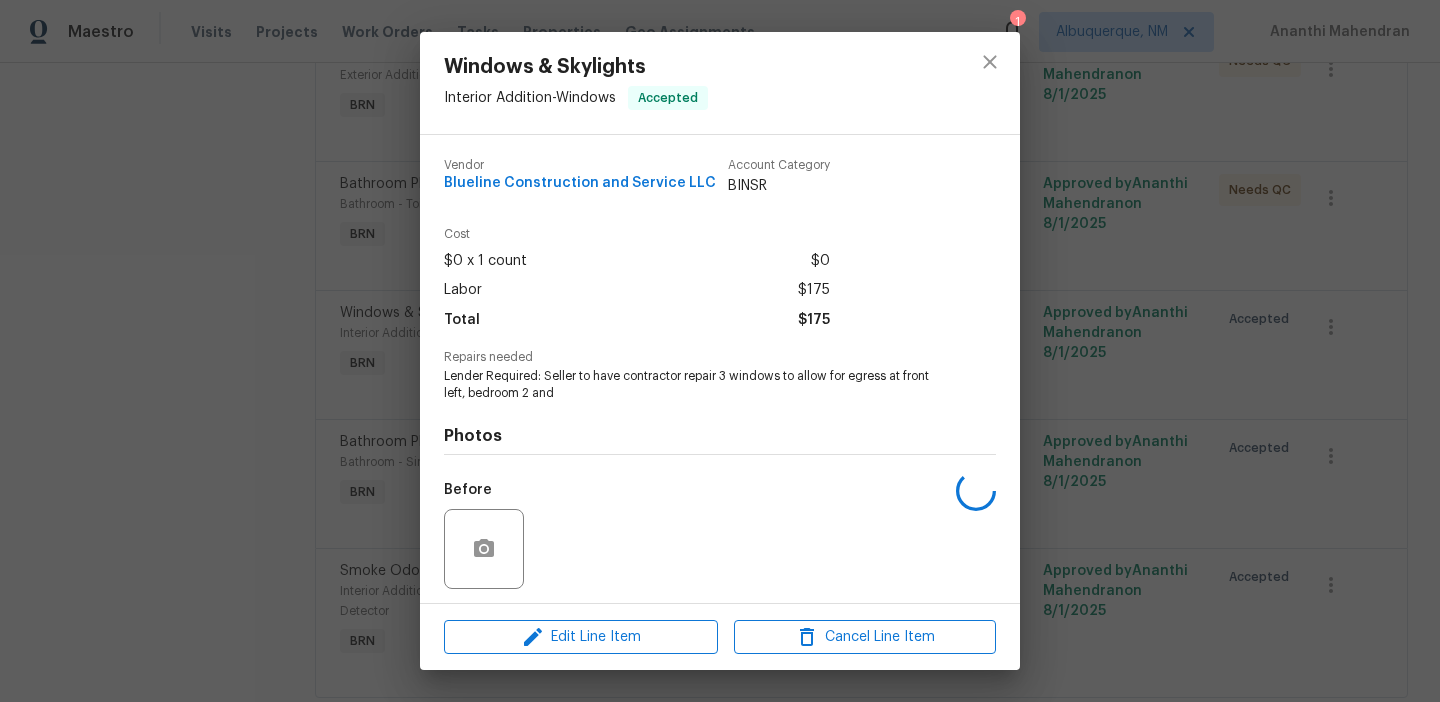scroll, scrollTop: 136, scrollLeft: 0, axis: vertical 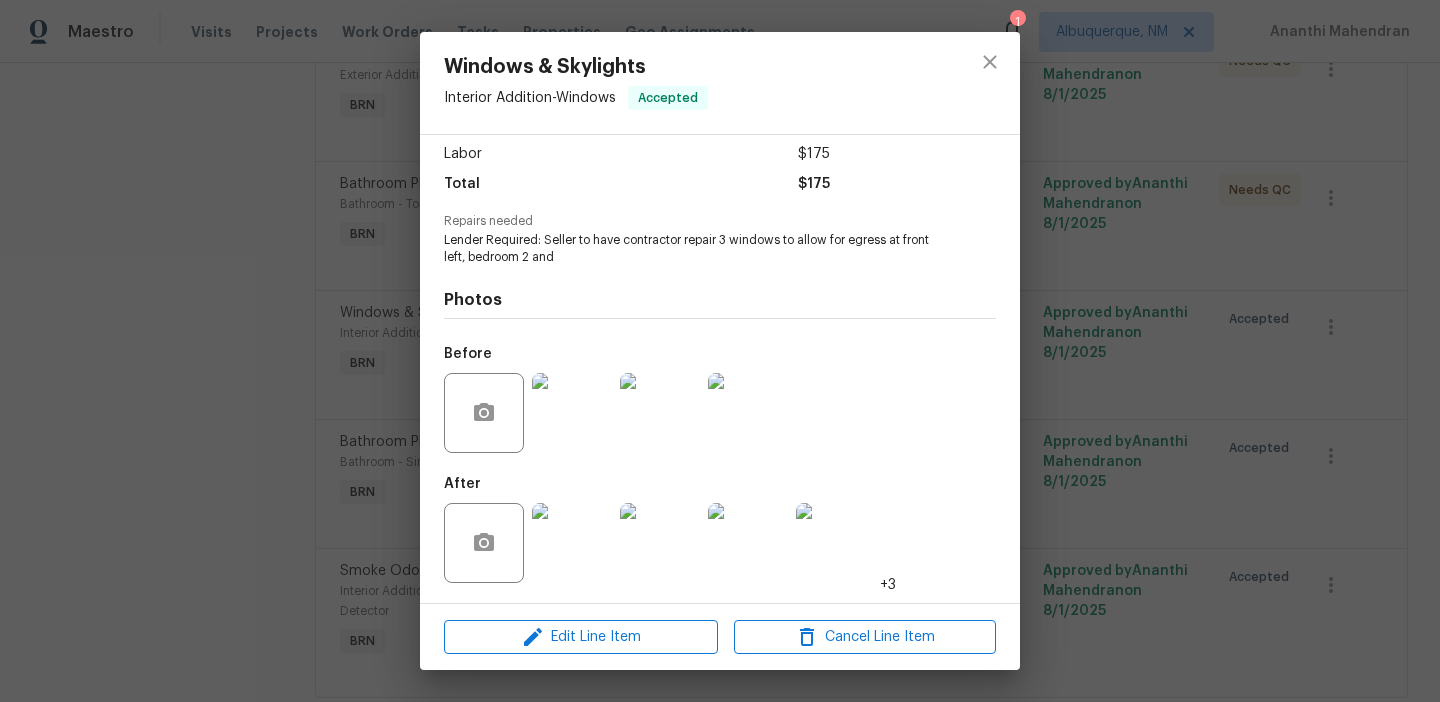 click at bounding box center [572, 413] 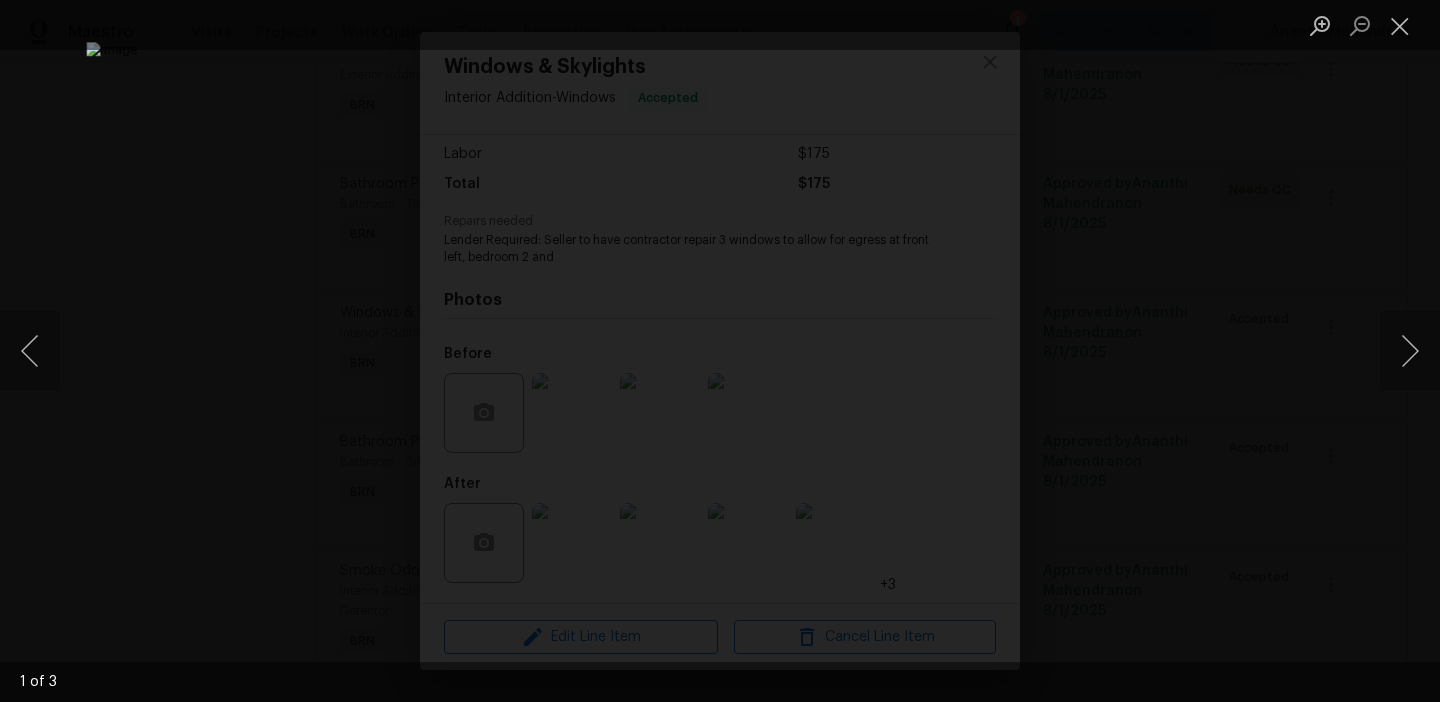 click at bounding box center [720, 351] 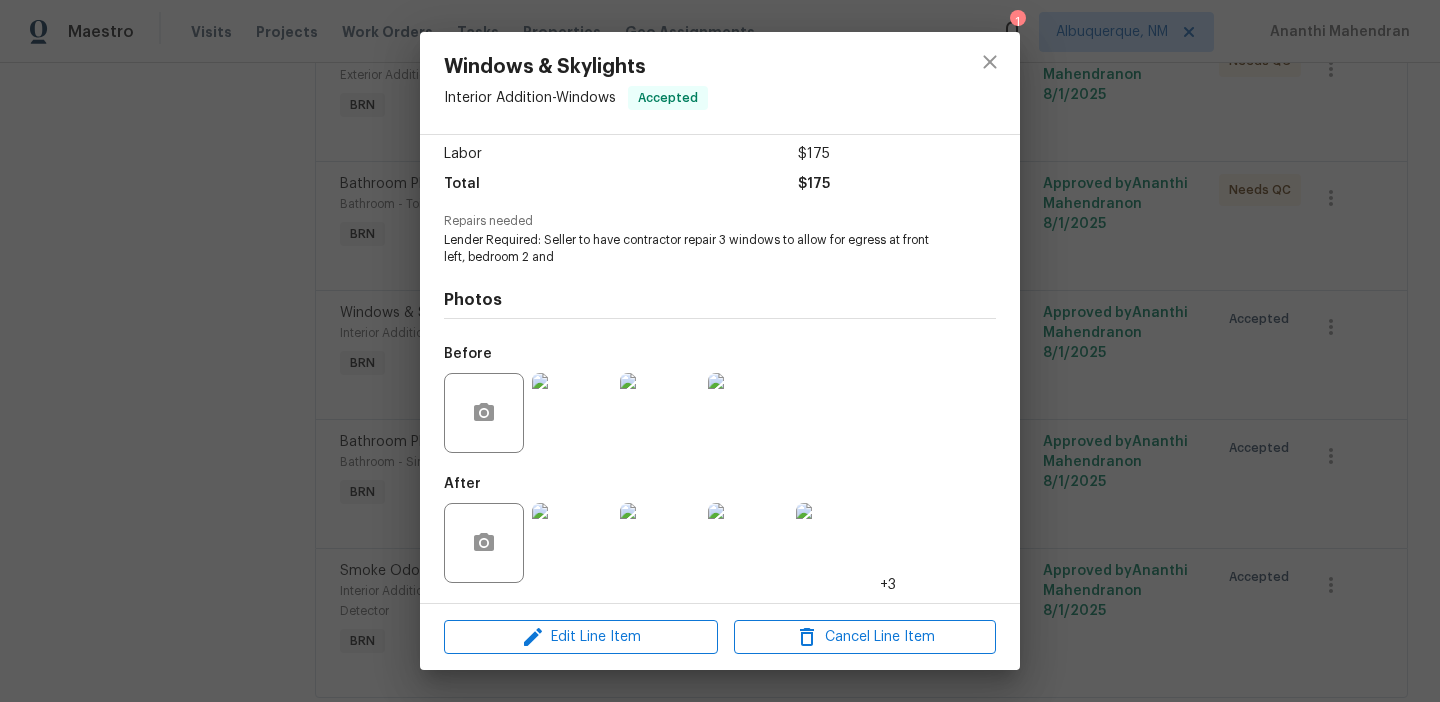 click at bounding box center [572, 543] 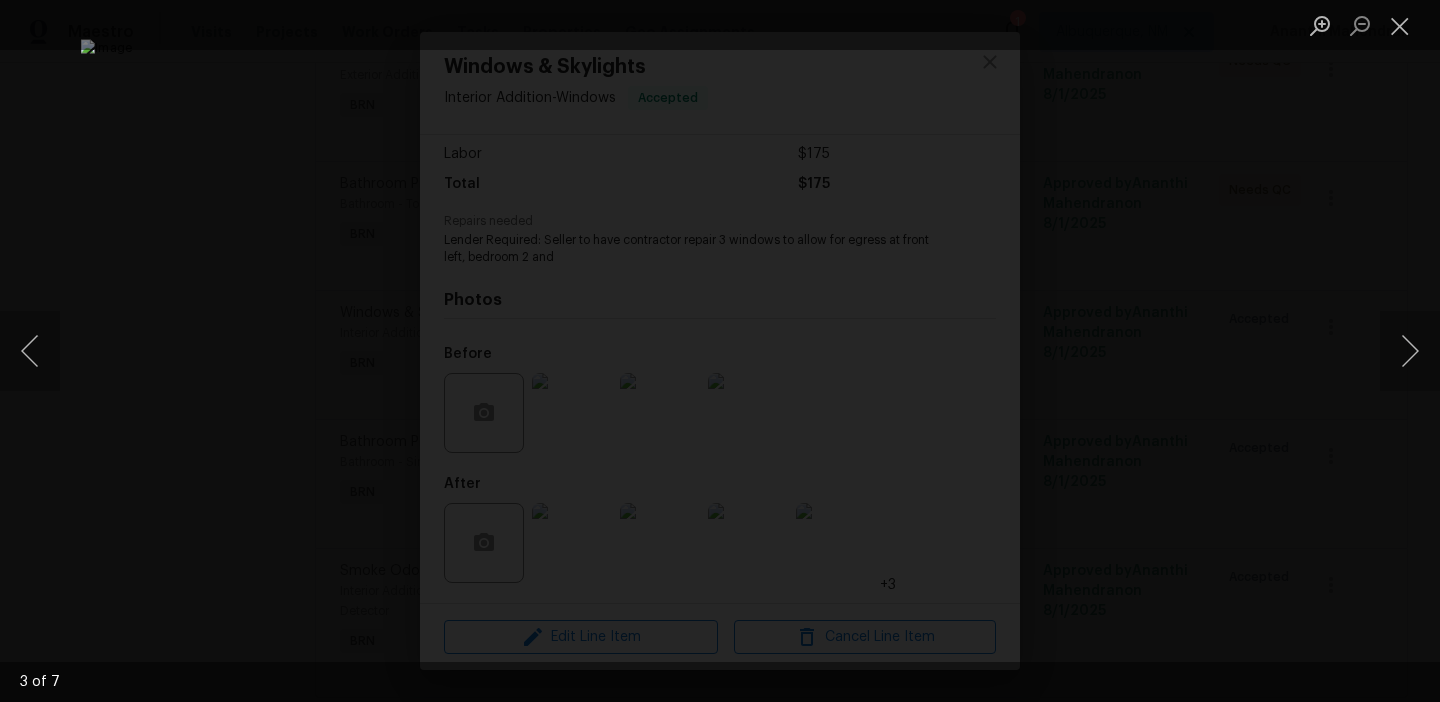 click at bounding box center [720, 351] 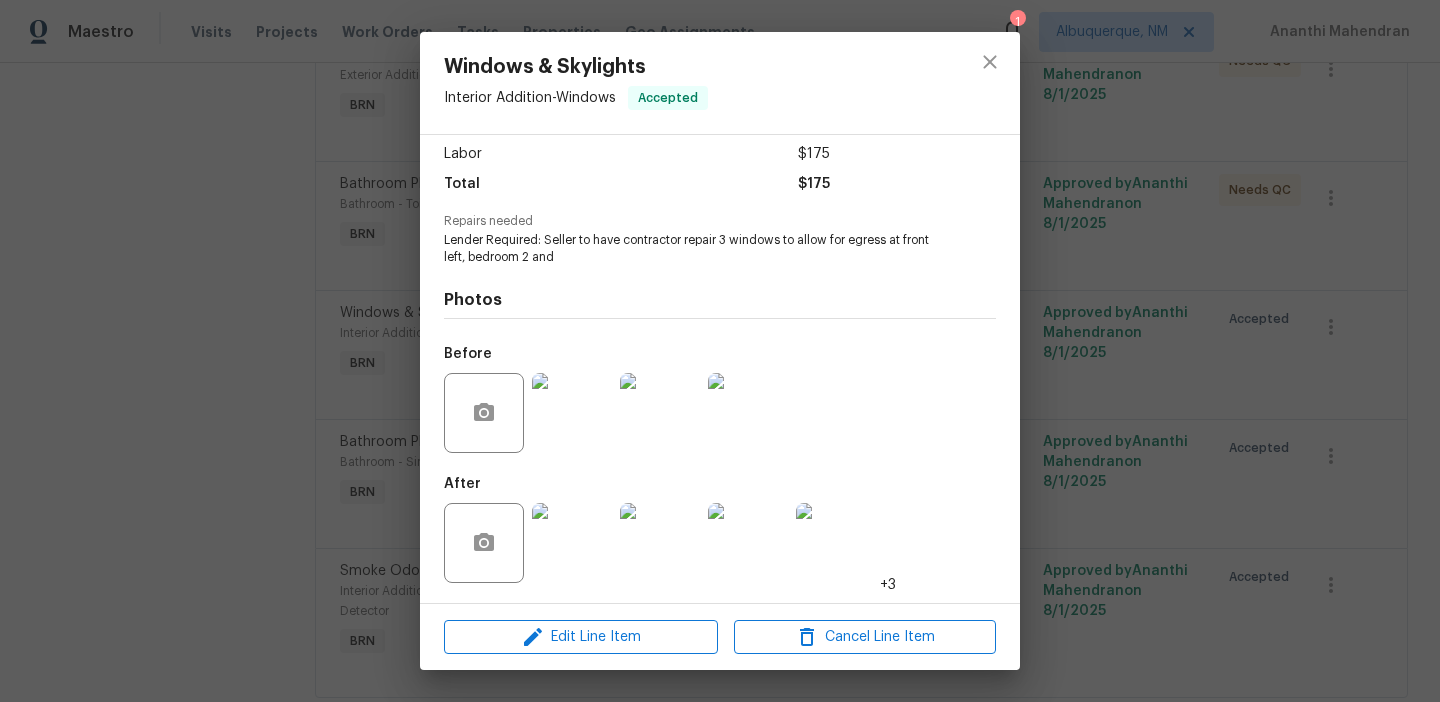 click on "Windows & Skylights Interior Addition  -  Windows Accepted Vendor Blueline Construction and Service LLC Account Category BINSR Cost $0 x 1 count $0 Labor $175 Total $175 Repairs needed Lender Required: Seller to have contractor repair 3 windows to allow for egress at front left, bedroom 2 and Photos Before After  +3  Edit Line Item  Cancel Line Item" at bounding box center (720, 351) 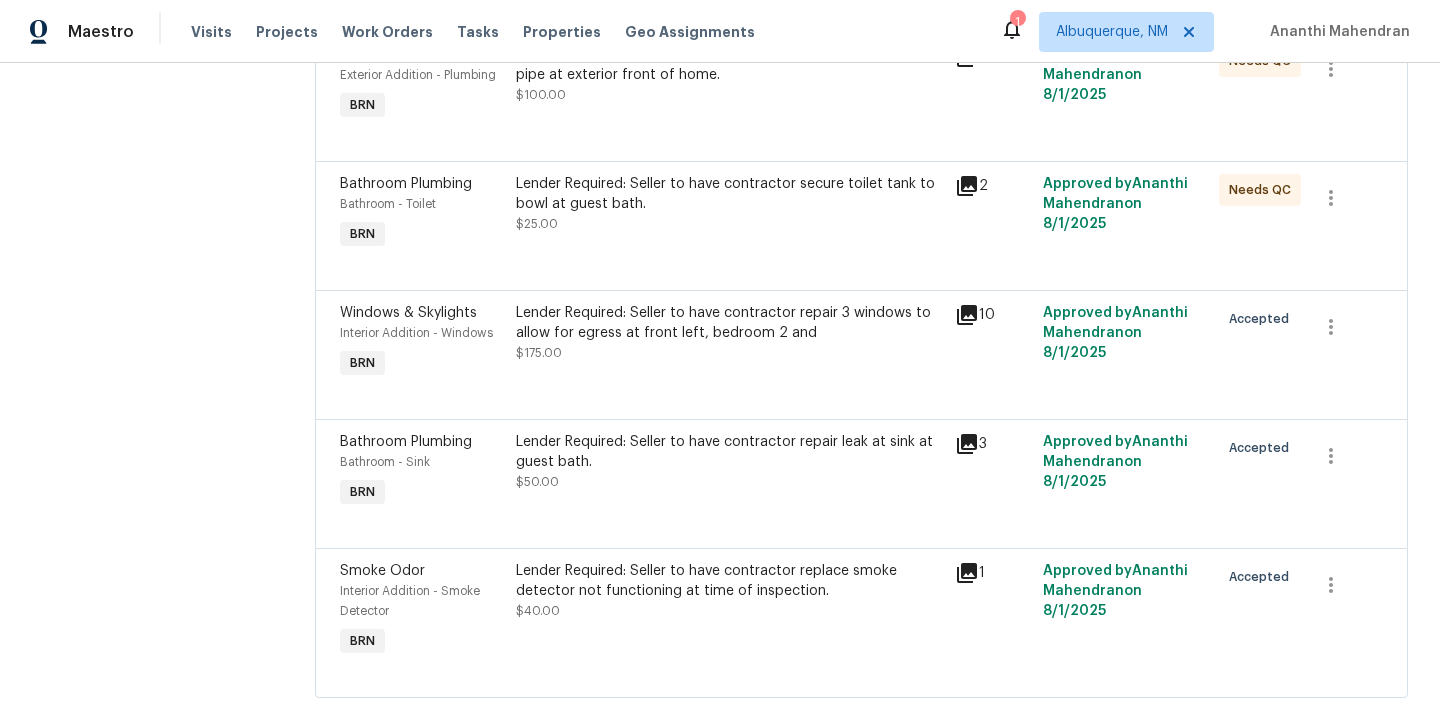 scroll, scrollTop: 0, scrollLeft: 0, axis: both 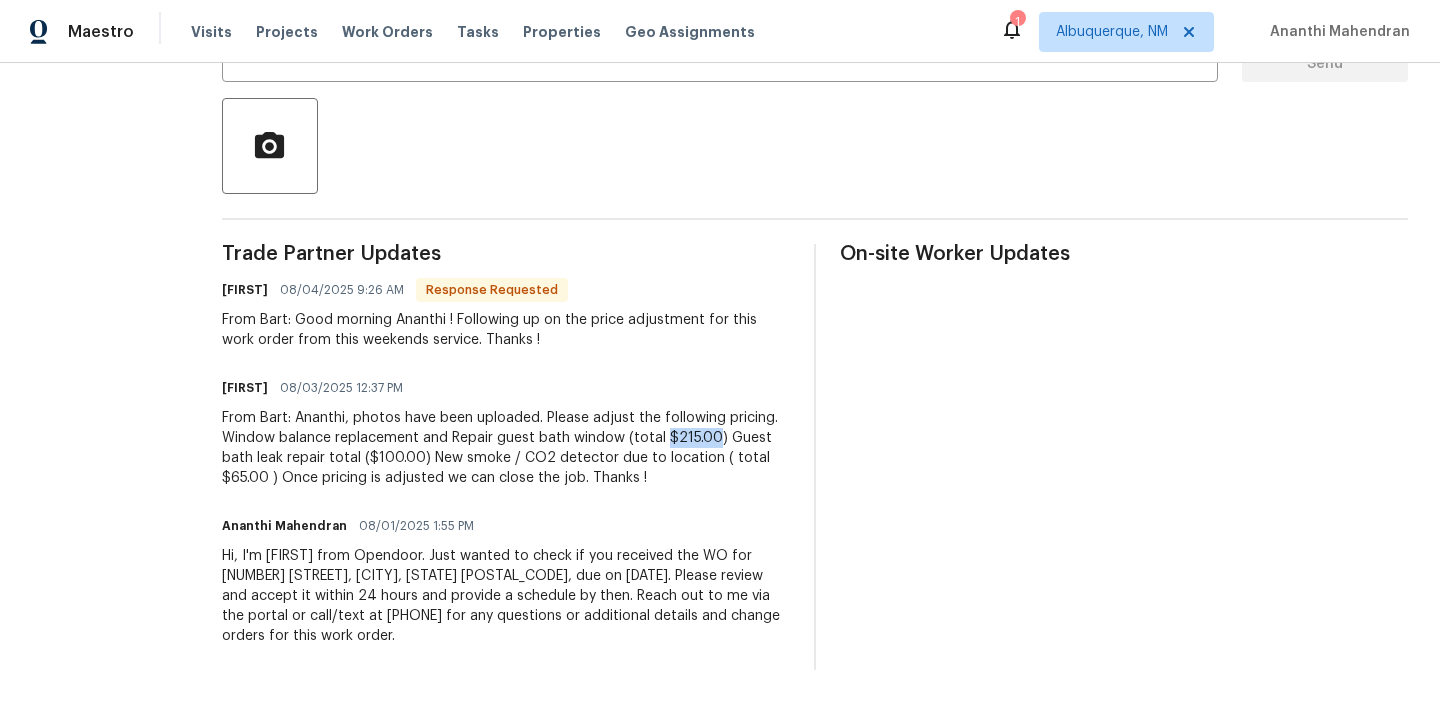 drag, startPoint x: 323, startPoint y: 459, endPoint x: 269, endPoint y: 459, distance: 54 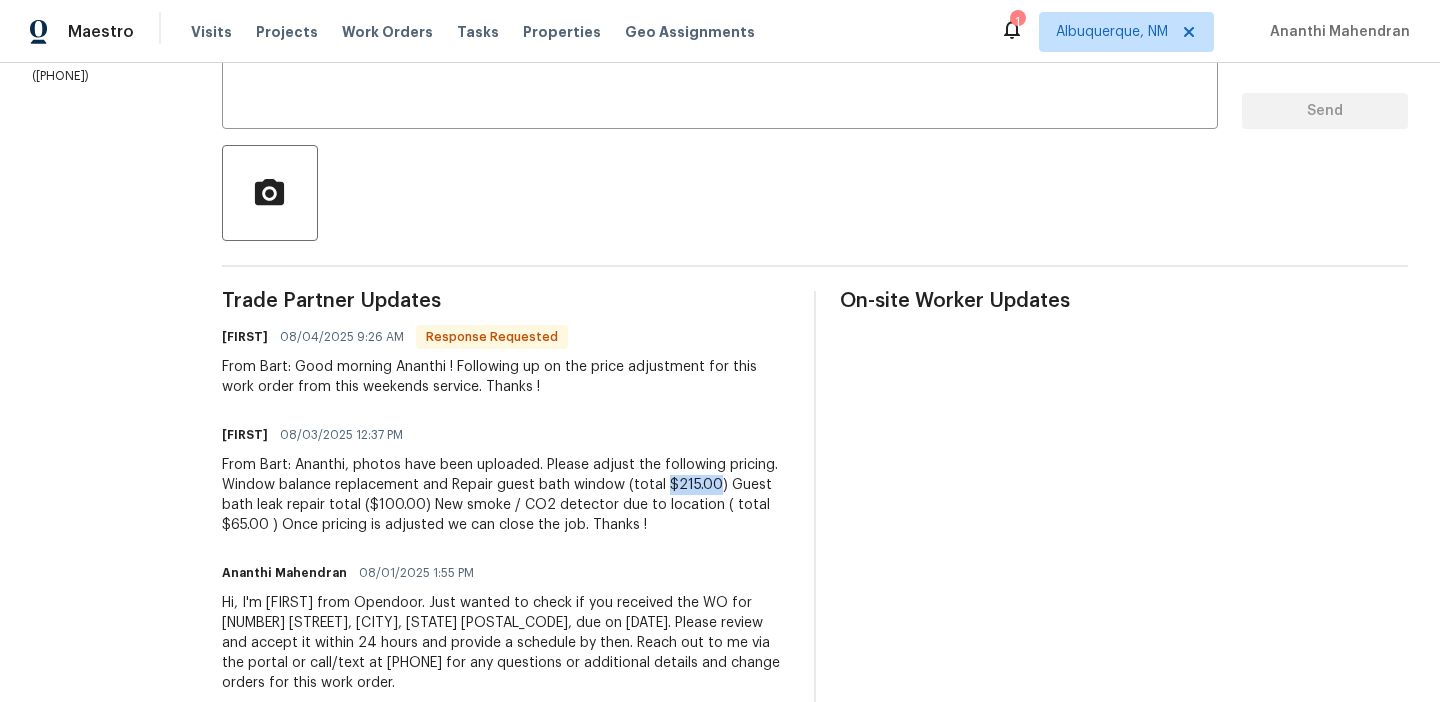 scroll, scrollTop: 423, scrollLeft: 0, axis: vertical 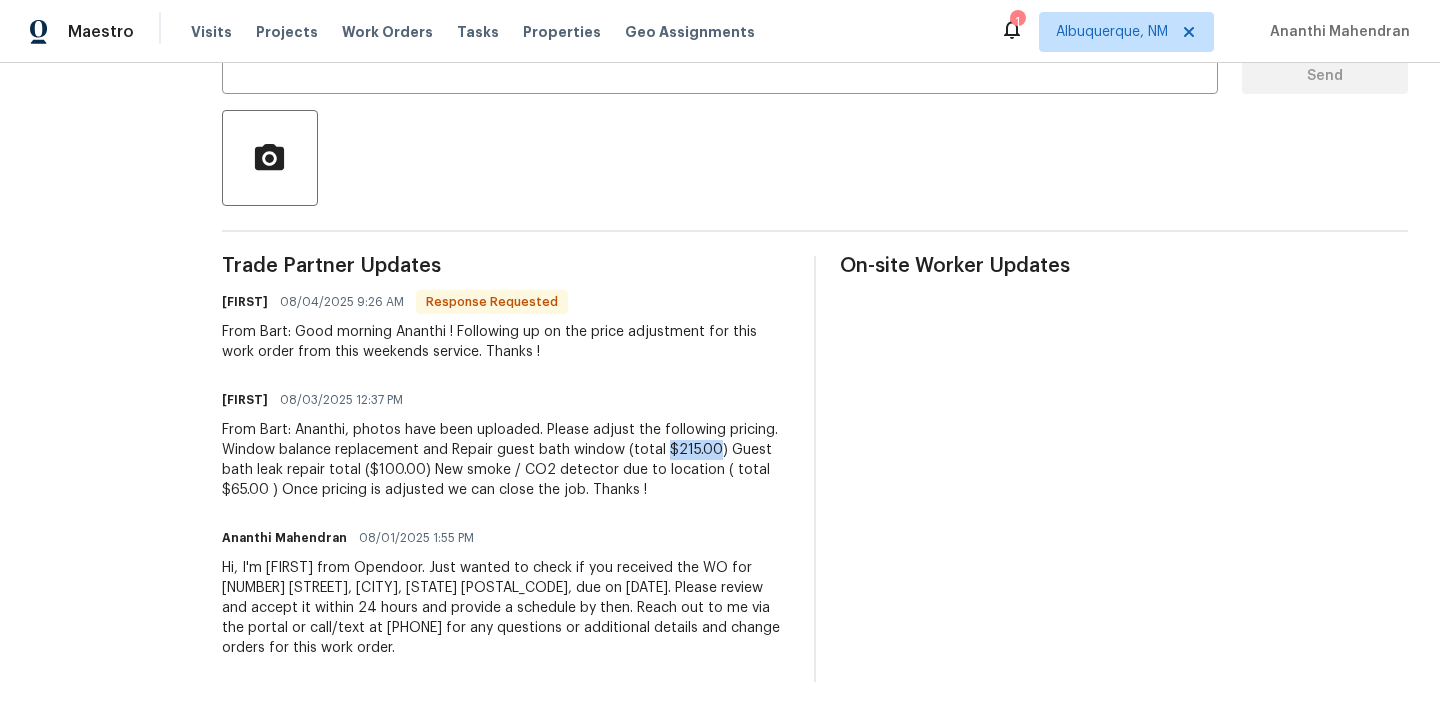 copy on "$215.00" 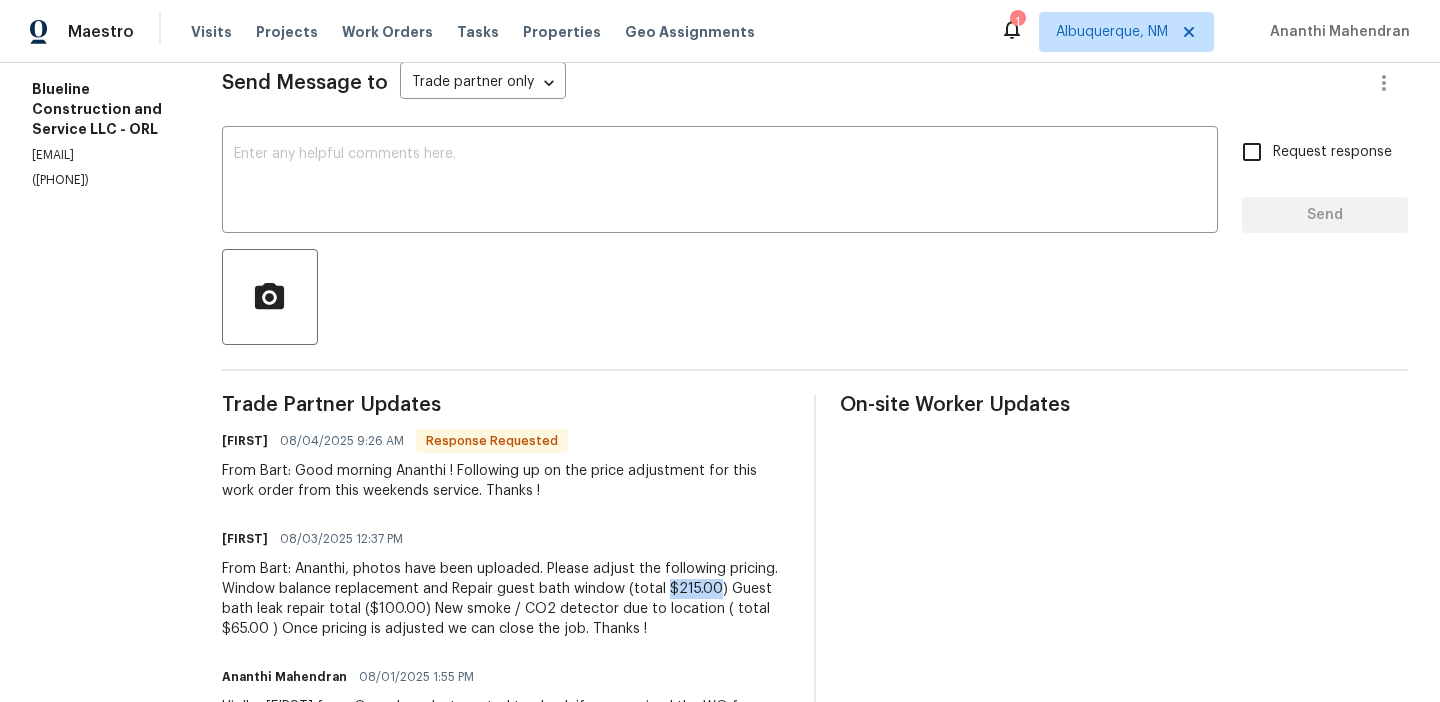 scroll, scrollTop: 261, scrollLeft: 0, axis: vertical 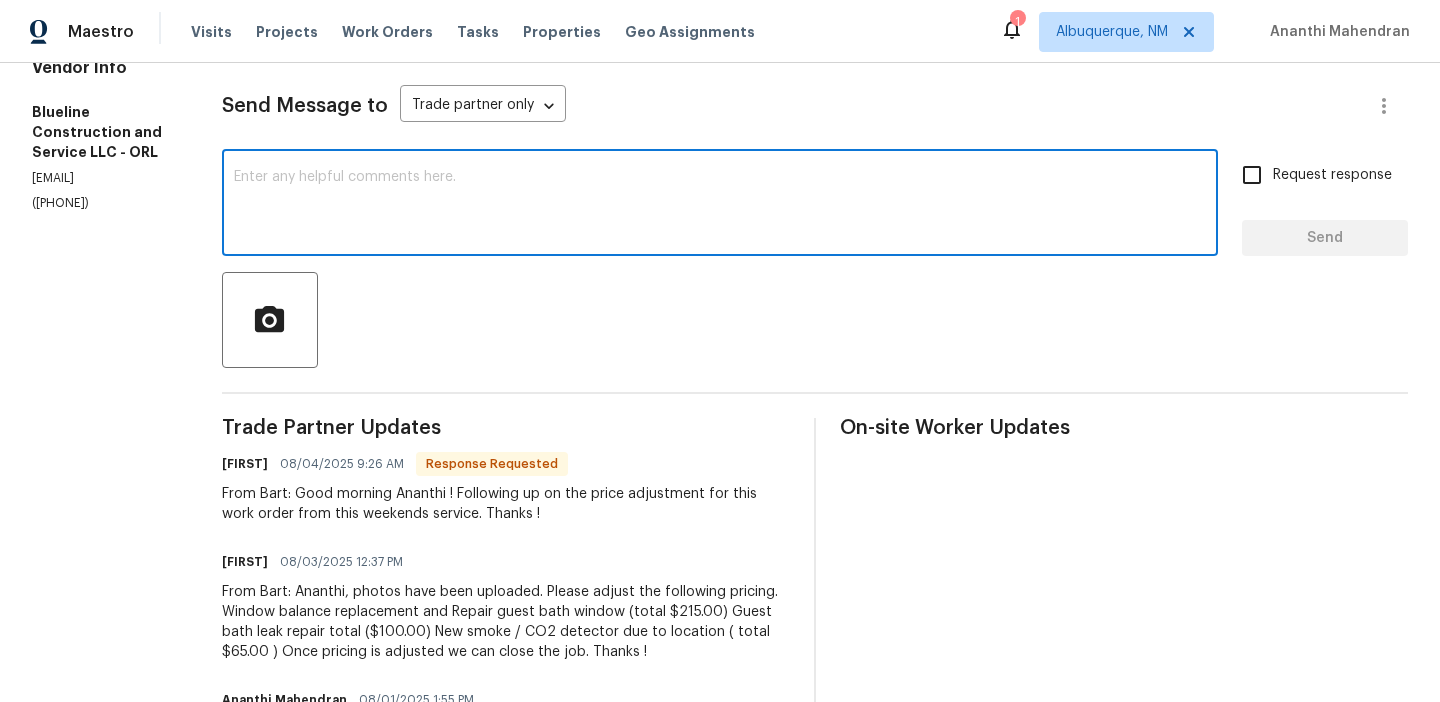 click at bounding box center (720, 205) 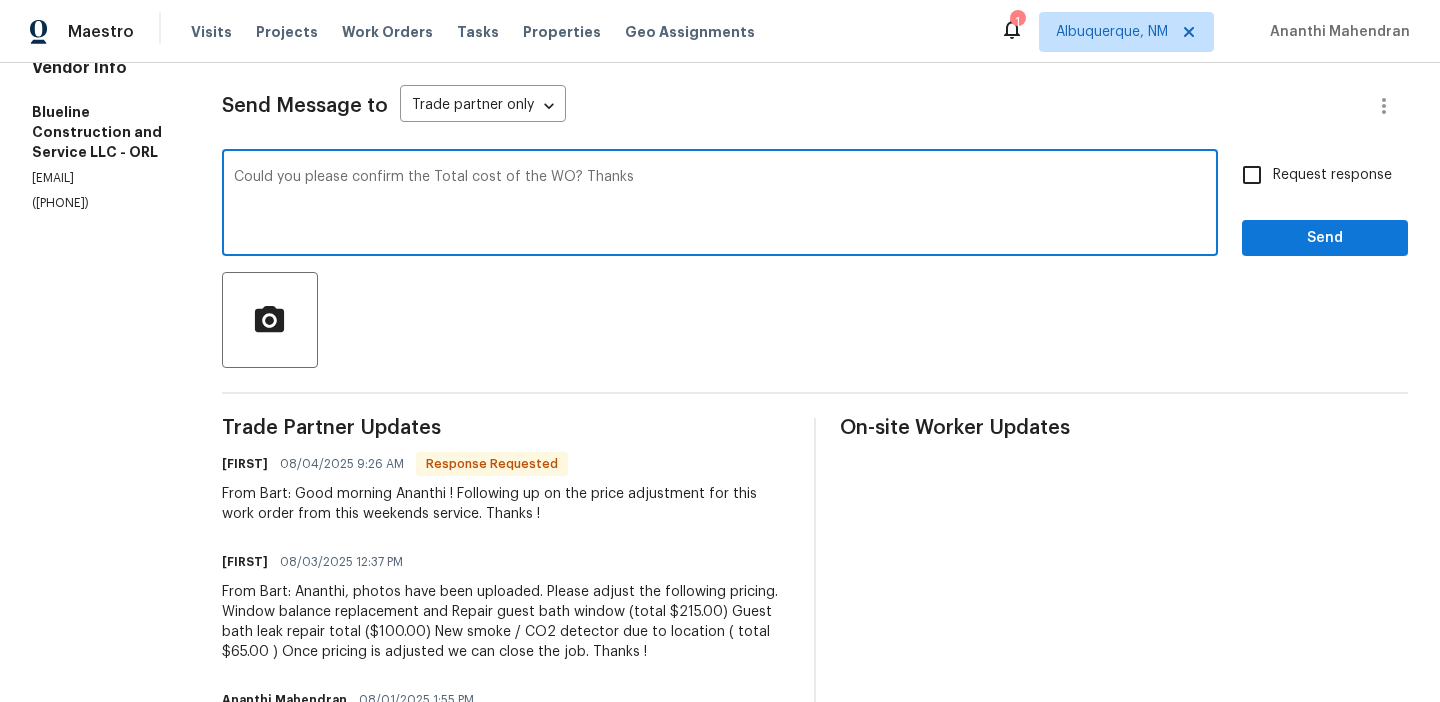 type on "Could you please confirm the Total cost of the WO? Thanks" 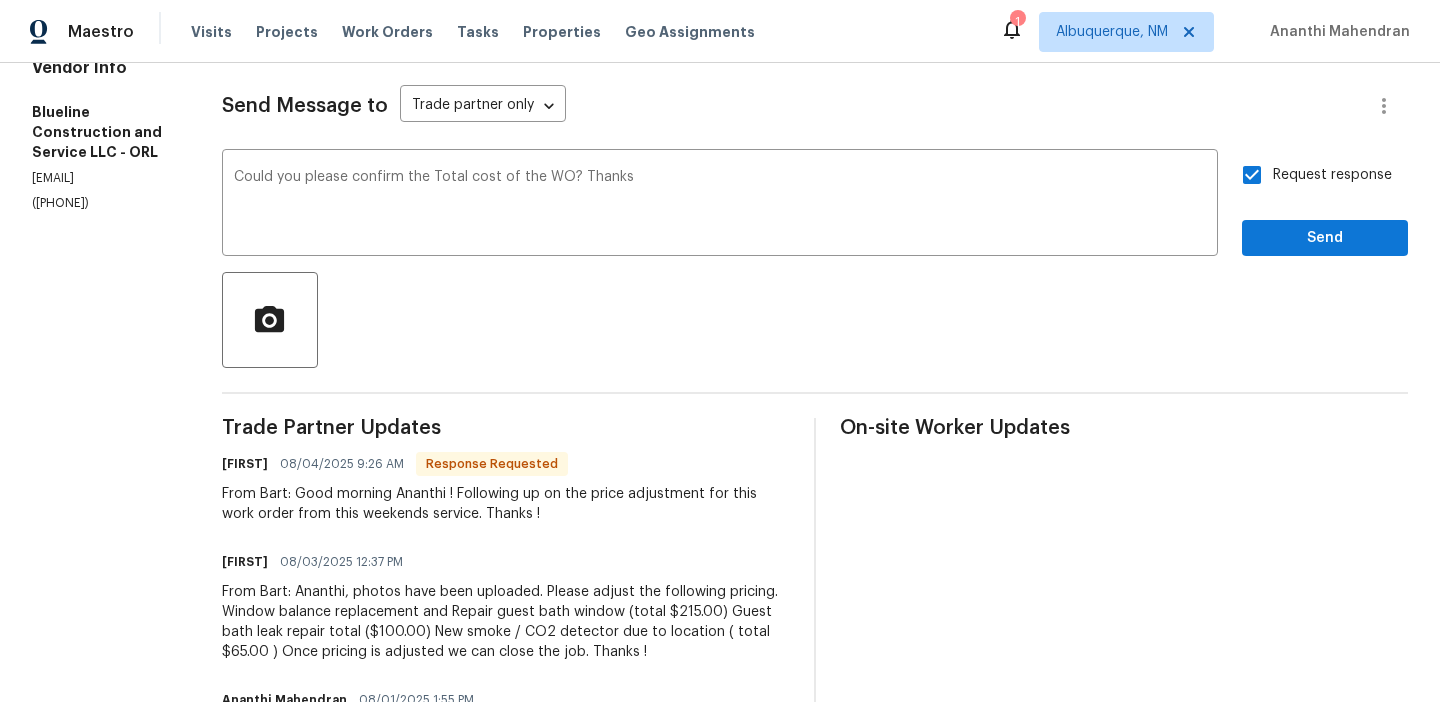 click on "Request response Send" at bounding box center [1325, 205] 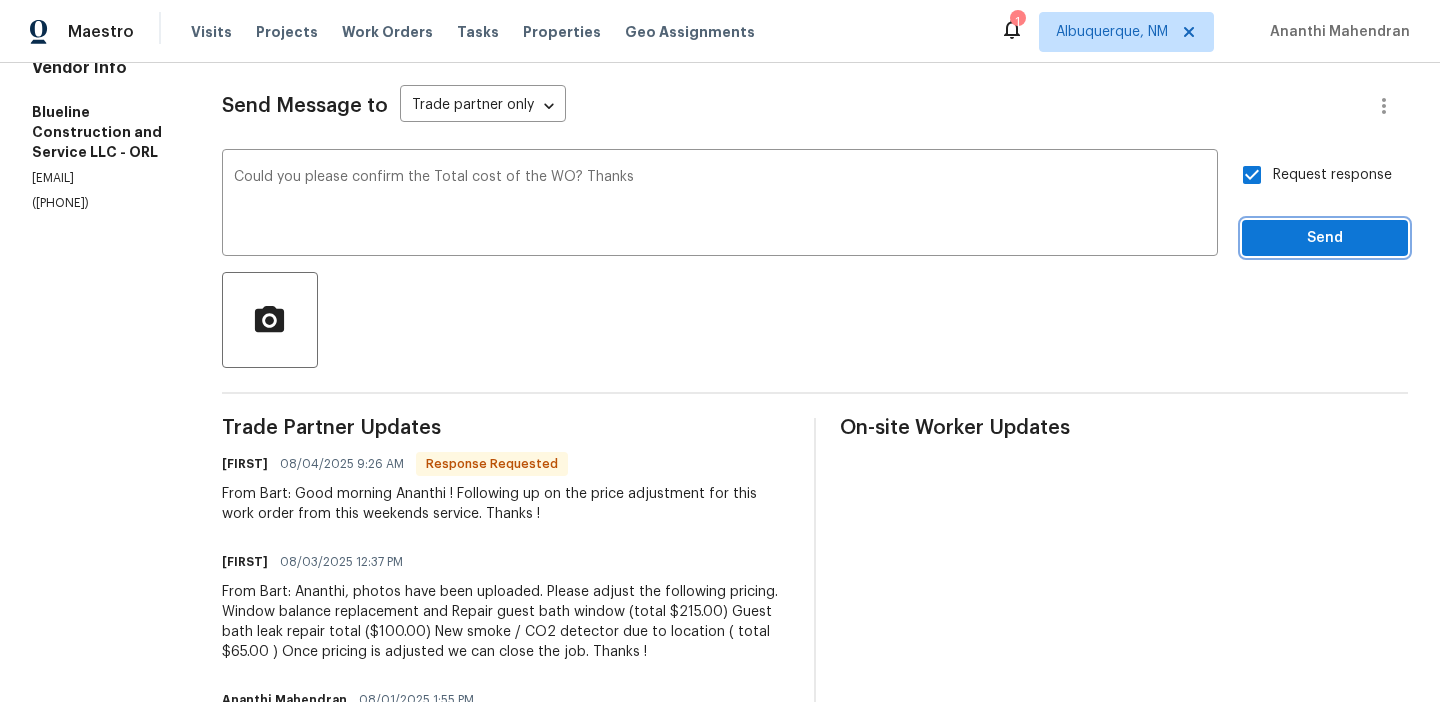 click on "Send" at bounding box center [1325, 238] 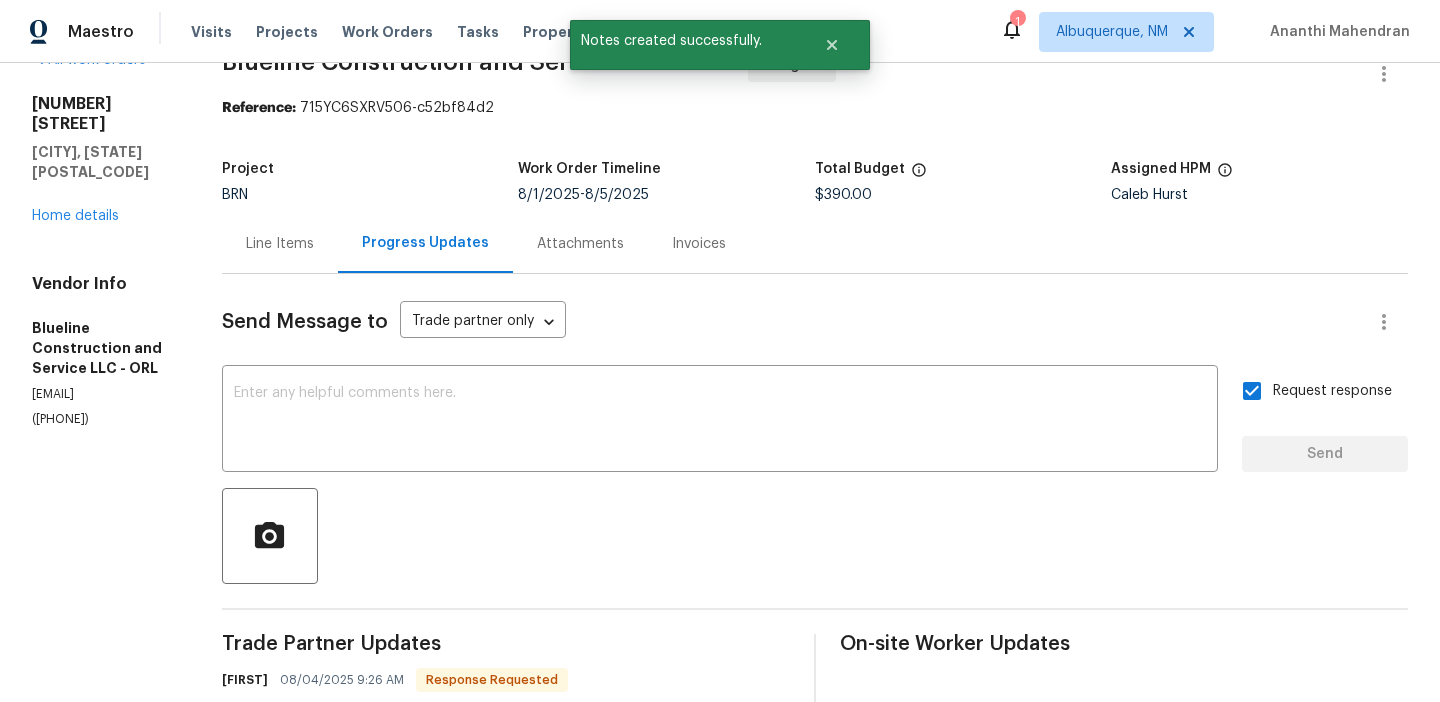 scroll, scrollTop: 261, scrollLeft: 0, axis: vertical 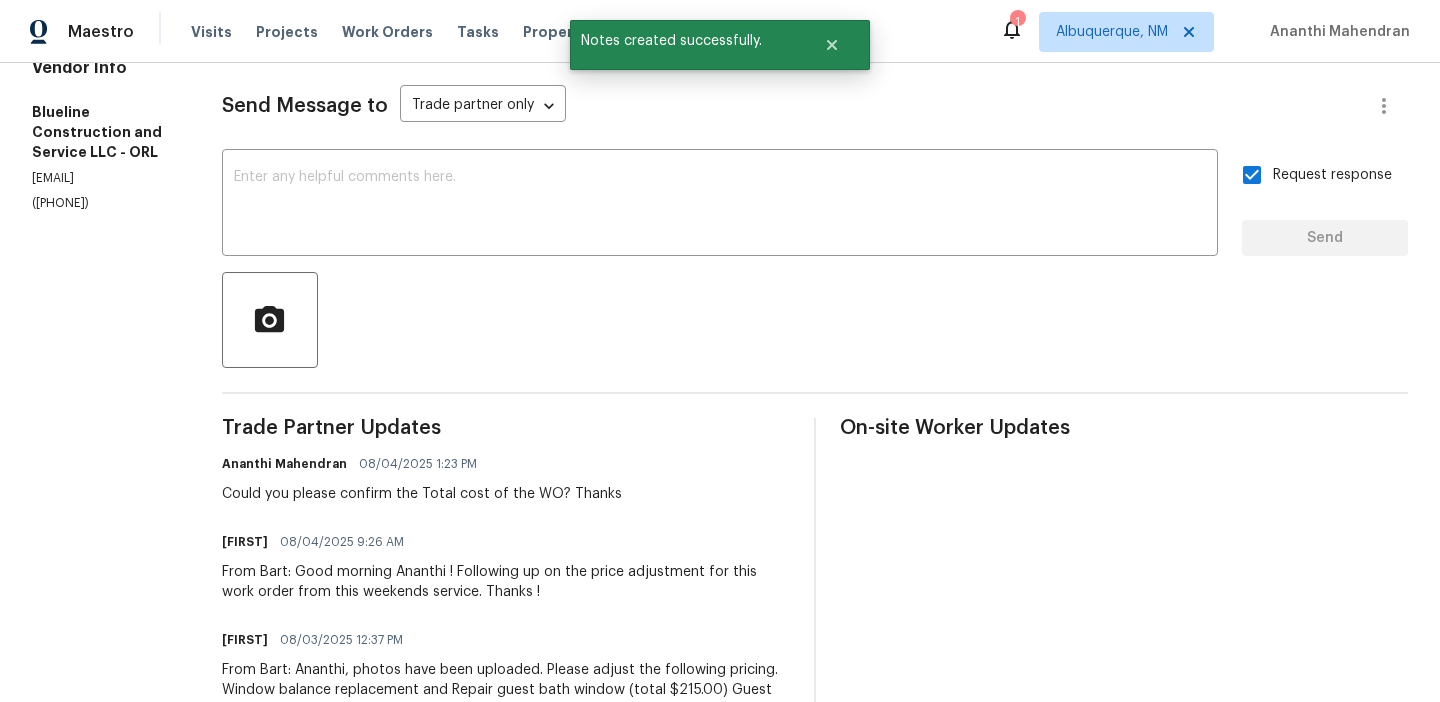 click on "(407) 702-8301" at bounding box center (103, 203) 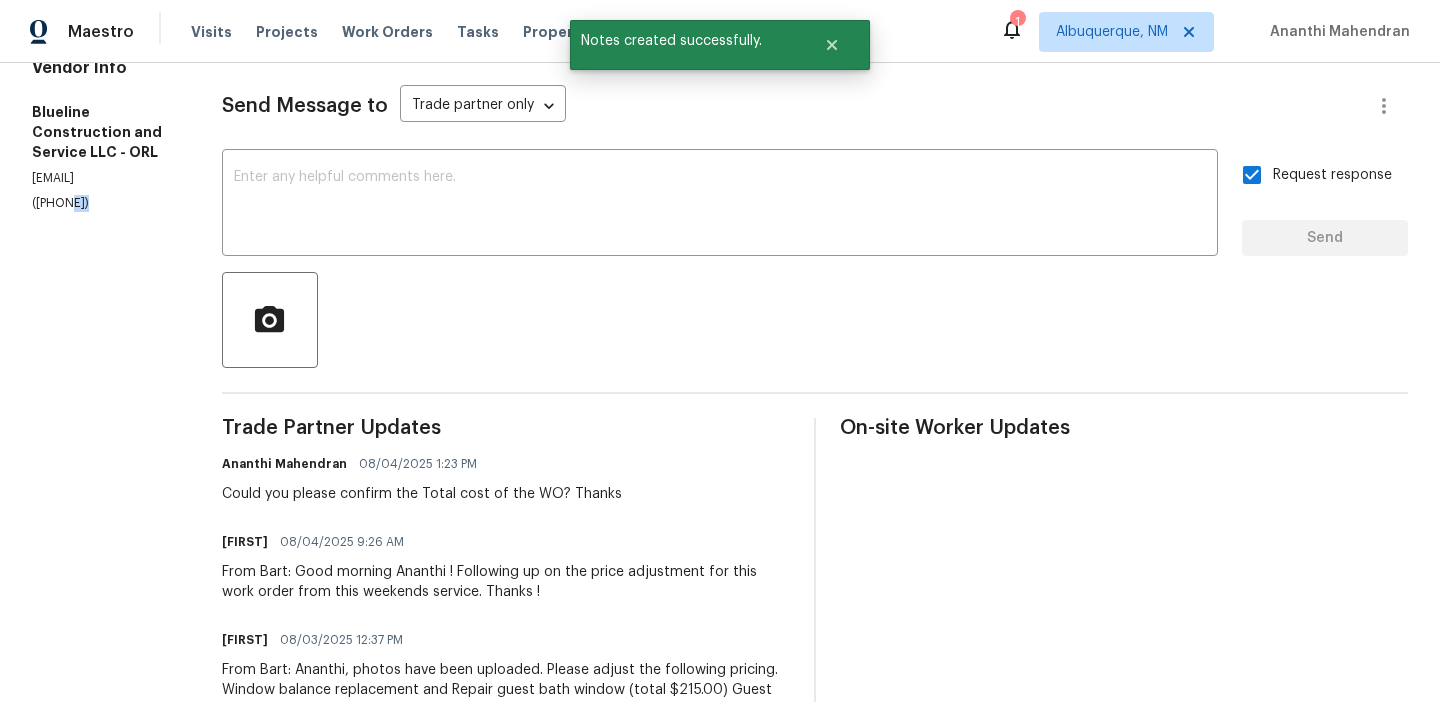 click on "(407) 702-8301" at bounding box center [103, 203] 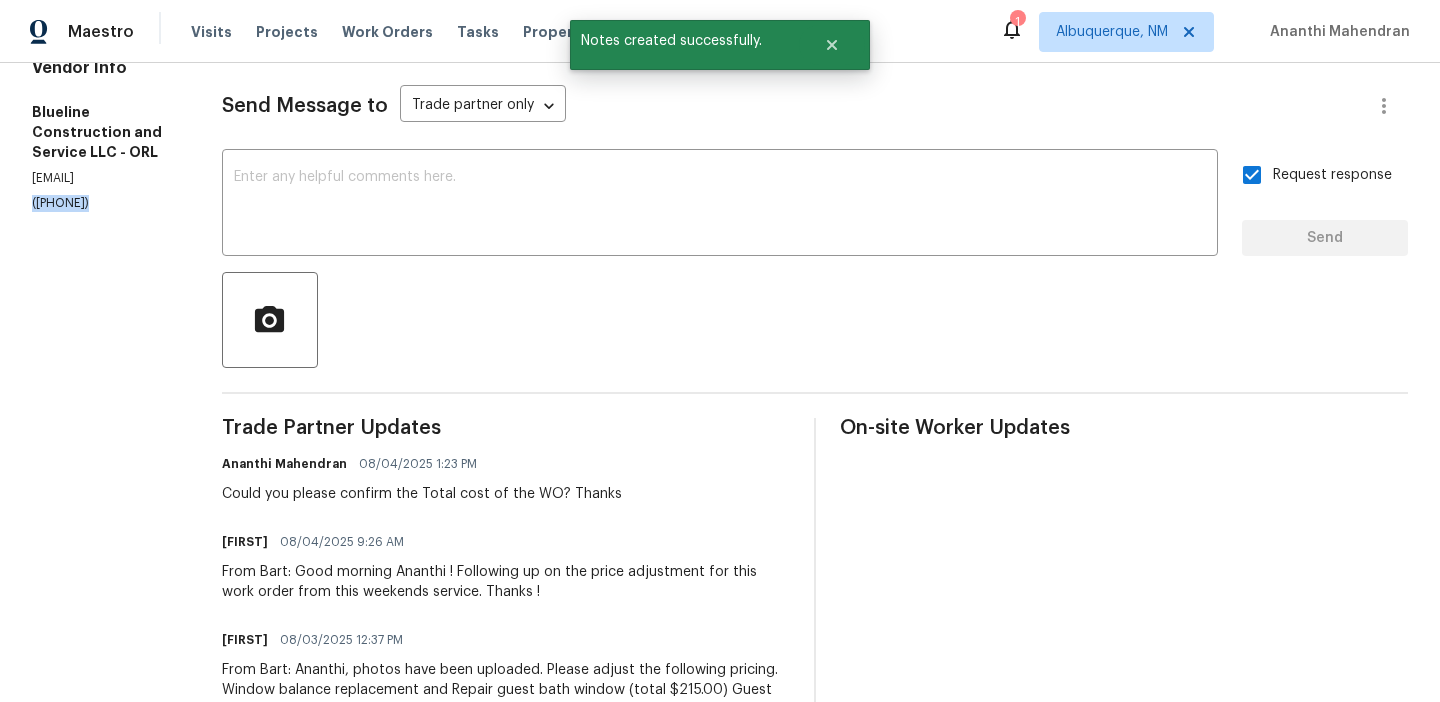 click on "(407) 702-8301" at bounding box center (103, 203) 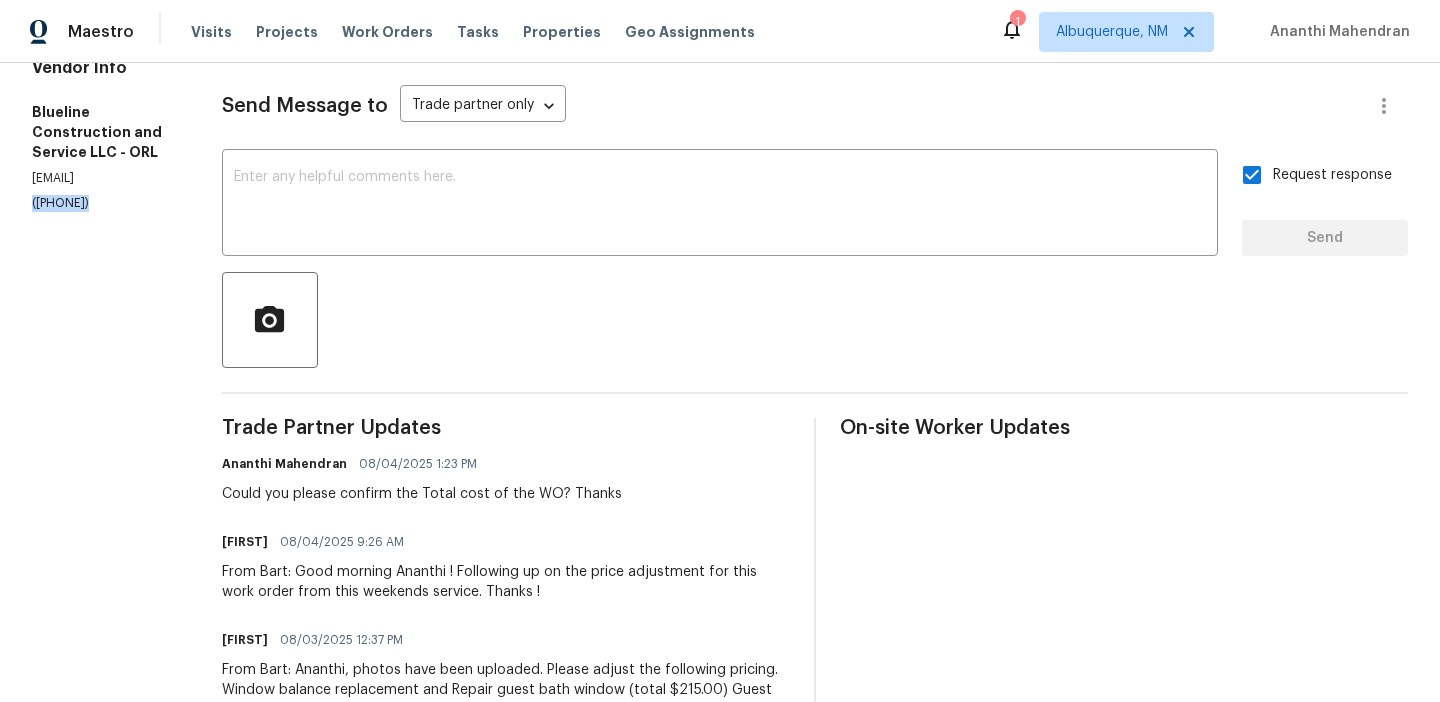 scroll, scrollTop: 0, scrollLeft: 0, axis: both 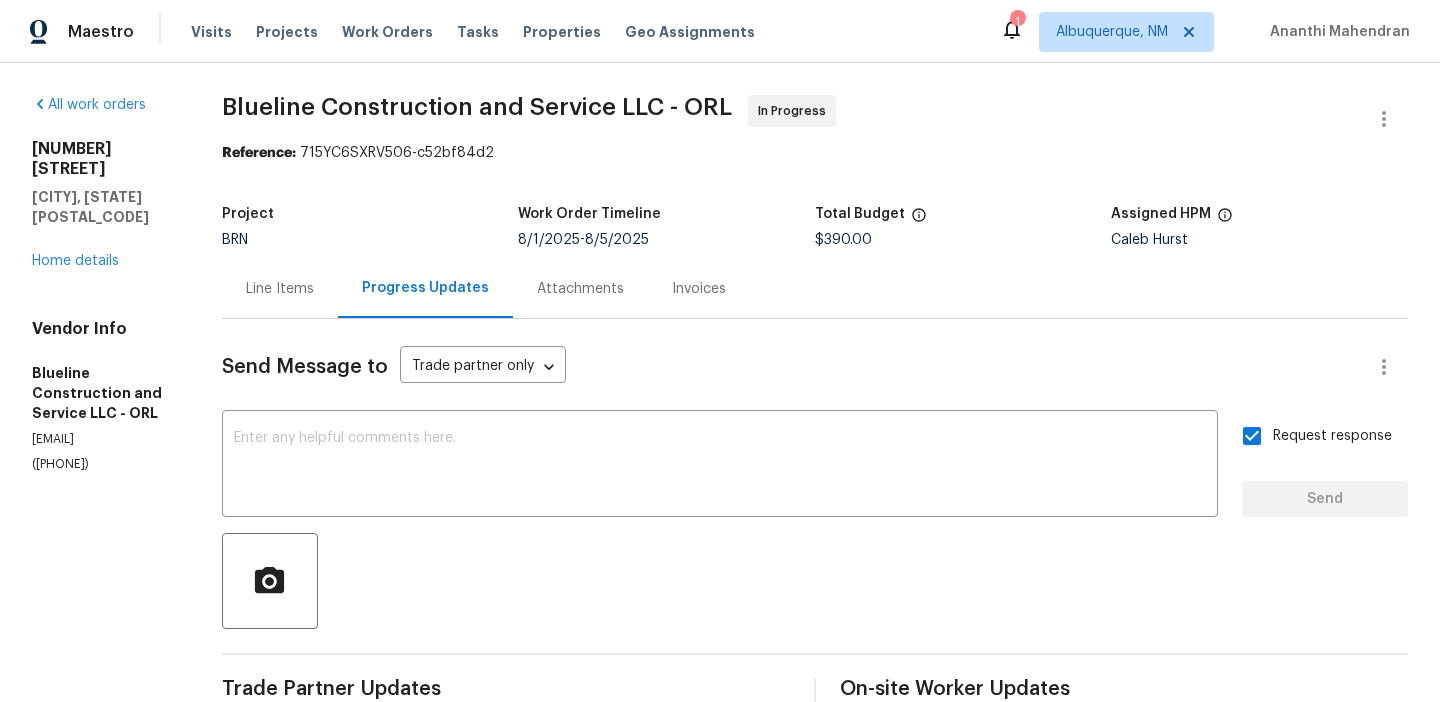 click on "Project BRN   Work Order Timeline 8/1/2025  -  8/5/2025 Total Budget $390.00 Assigned HPM Caleb Hurst" at bounding box center (815, 227) 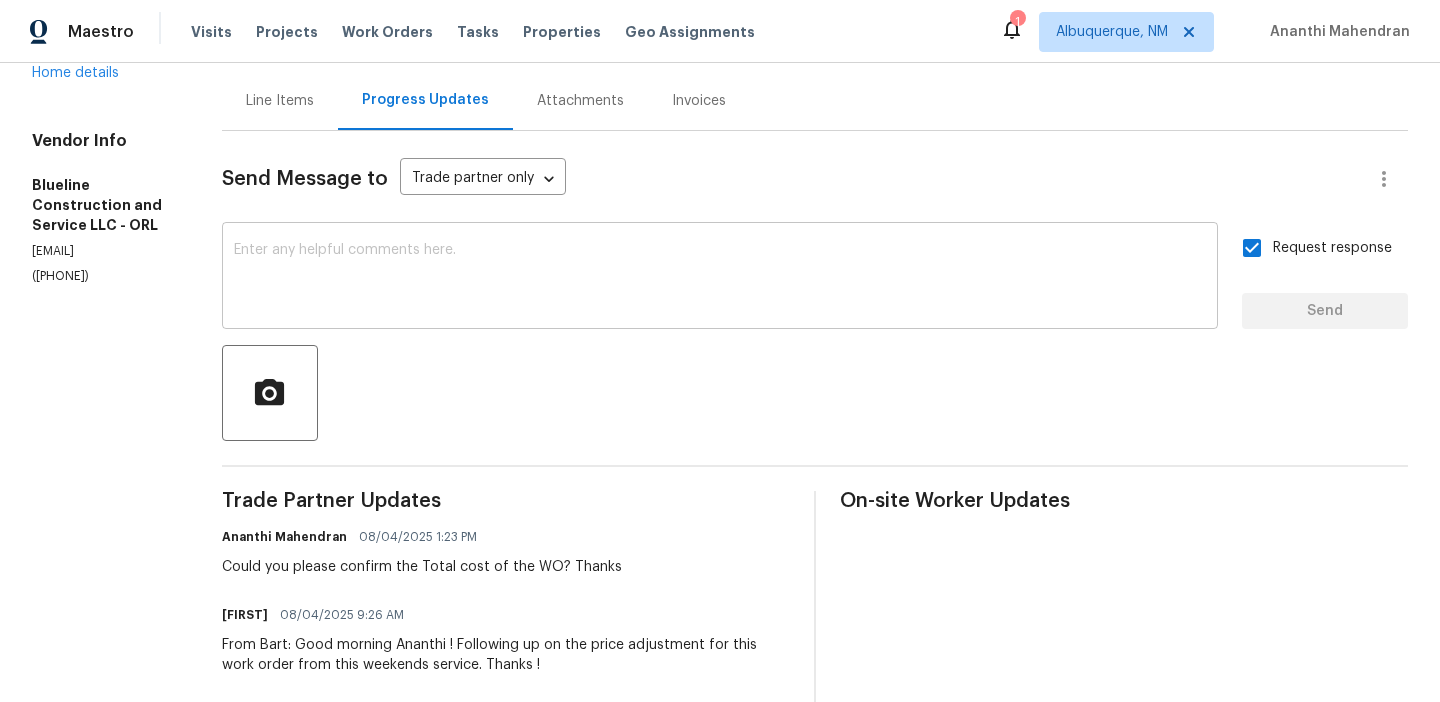 click on "x ​" at bounding box center [720, 278] 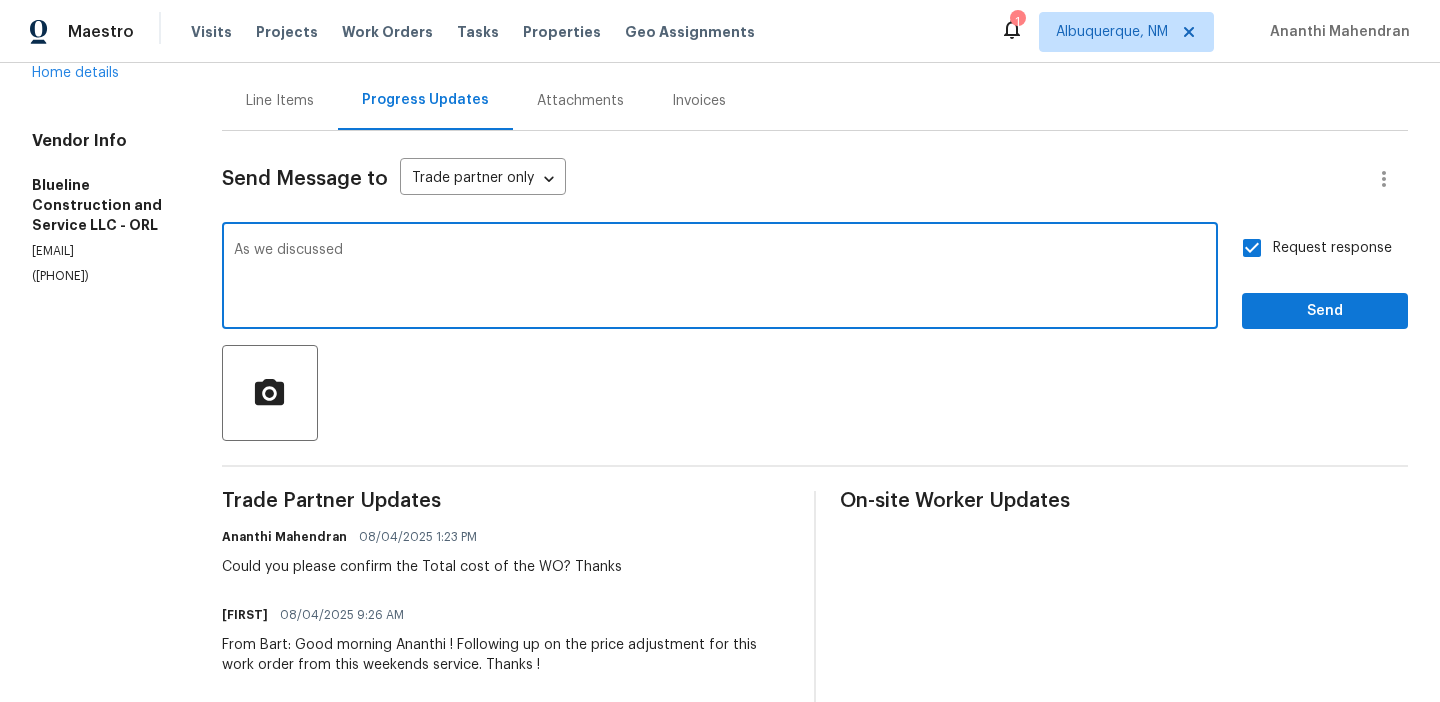 click on "Vendor Info Blueline Construction and Service LLC - ORL cbrown@bluelineconstruction.org (407) 702-8301" at bounding box center (103, 208) 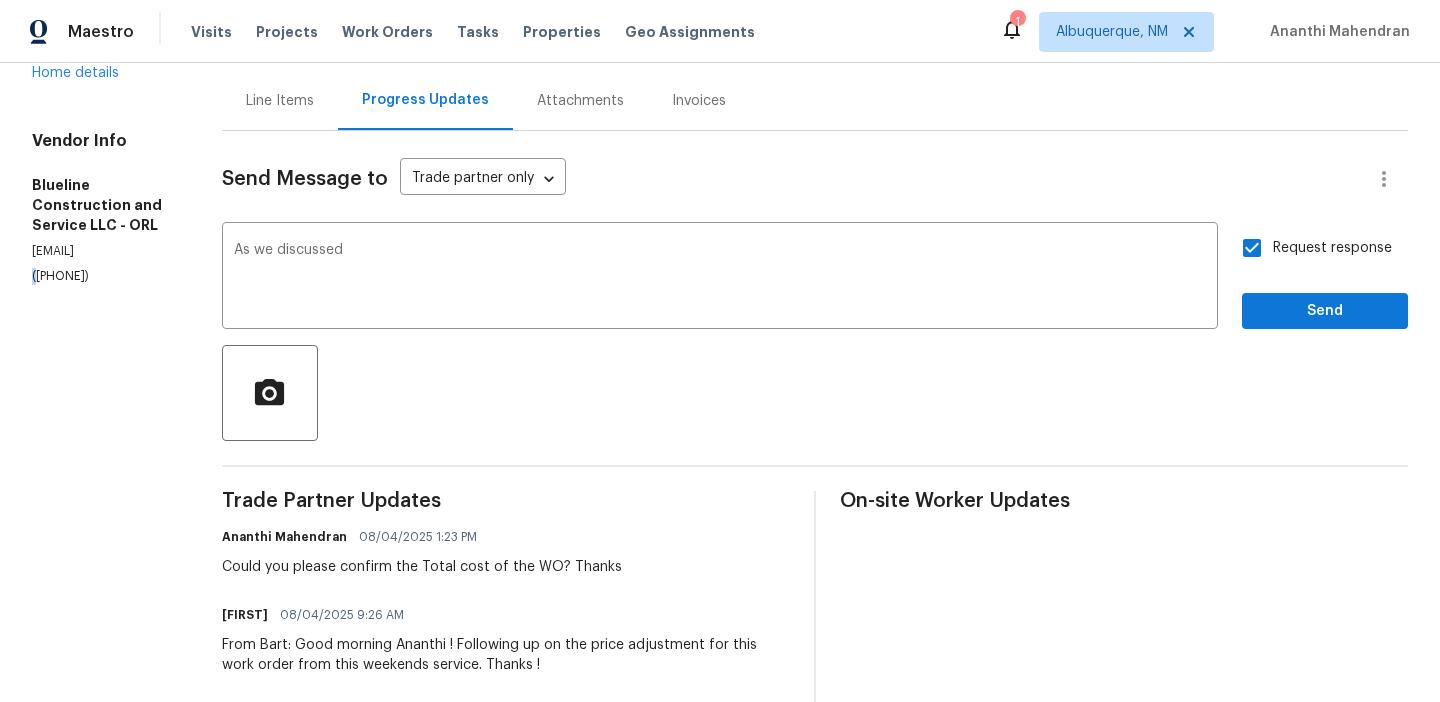 click on "Vendor Info Blueline Construction and Service LLC - ORL cbrown@bluelineconstruction.org (407) 702-8301" at bounding box center [103, 208] 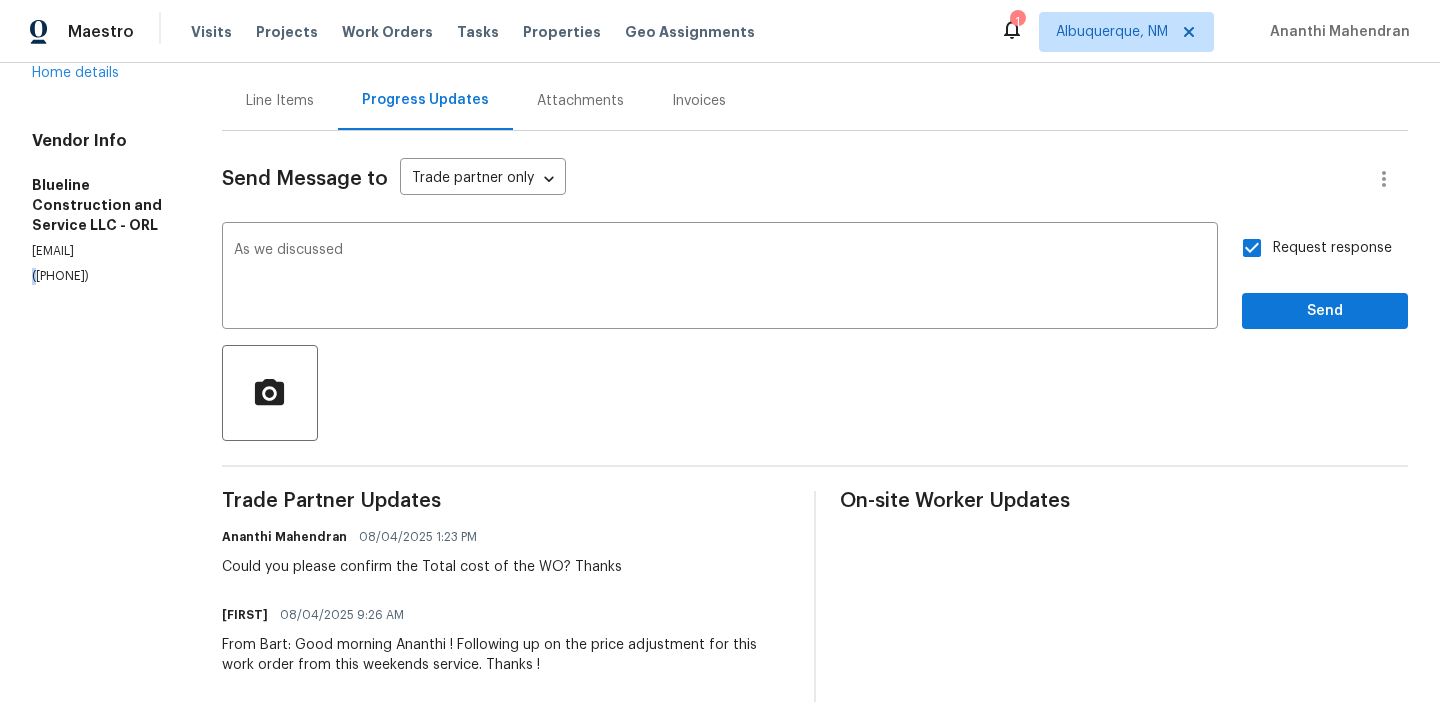 copy on "(" 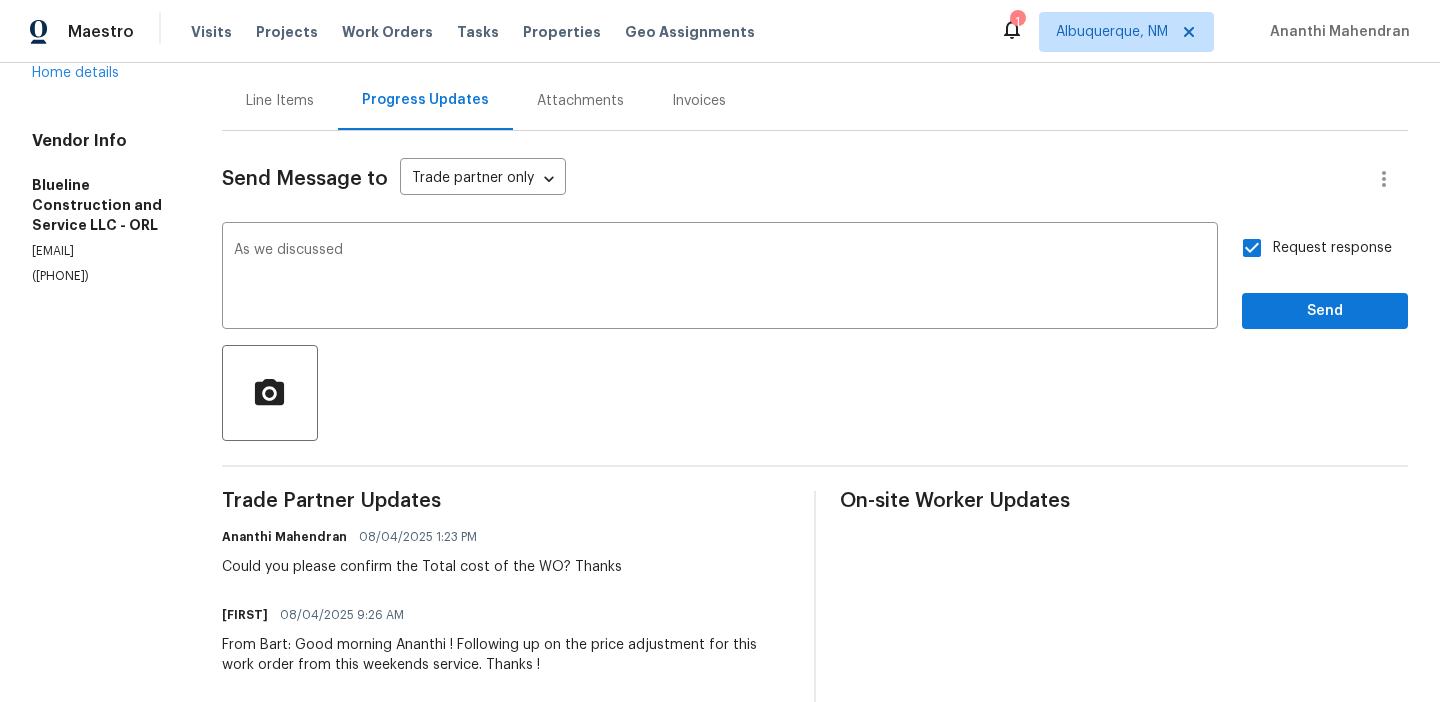 click on "(407) 702-8301" at bounding box center (103, 276) 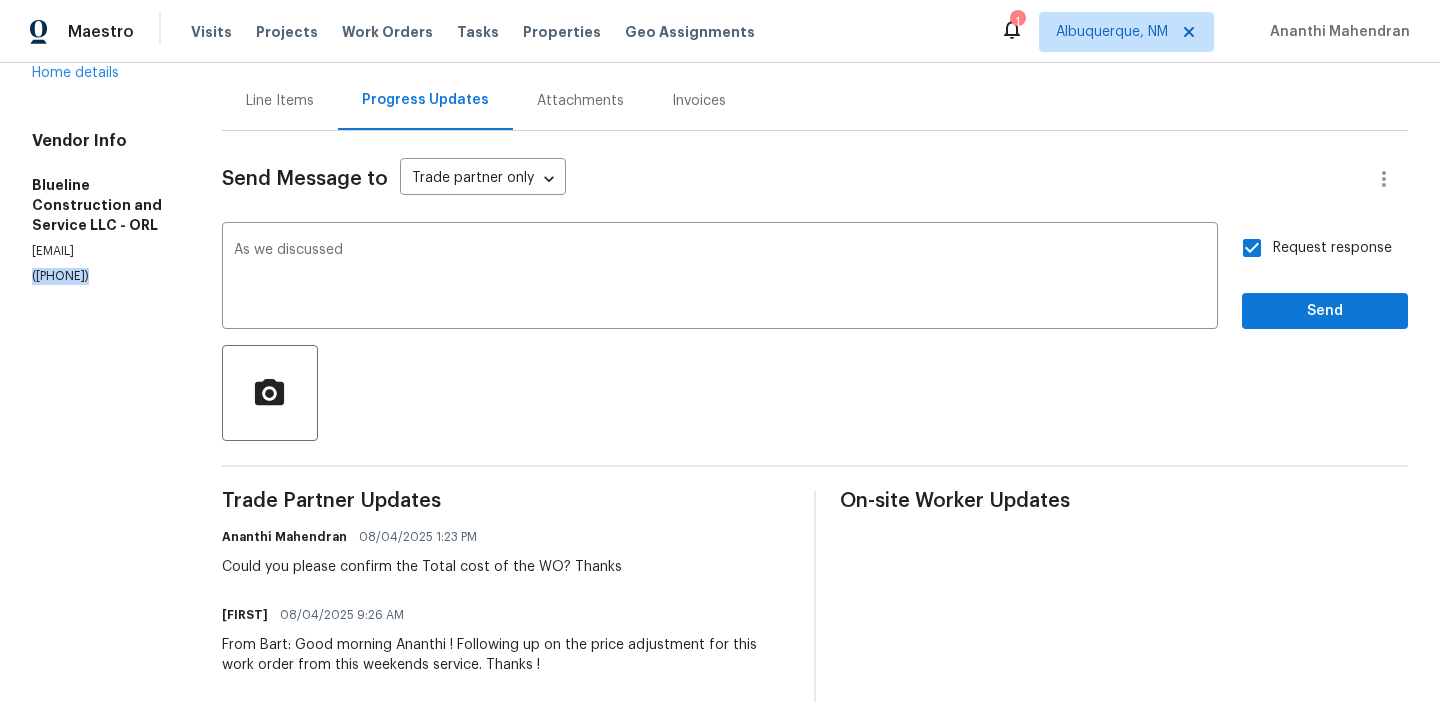 click on "(407) 702-8301" at bounding box center [103, 276] 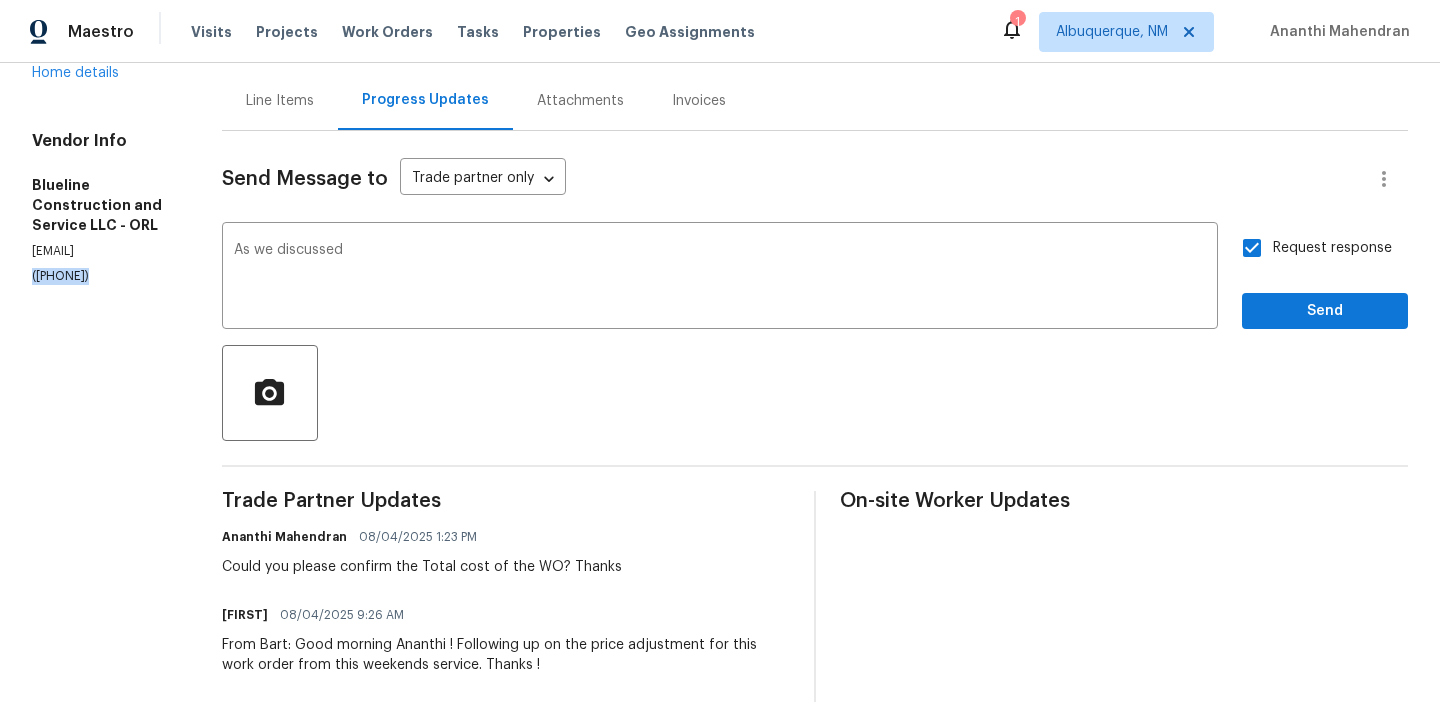 copy on "(407) 702-8301" 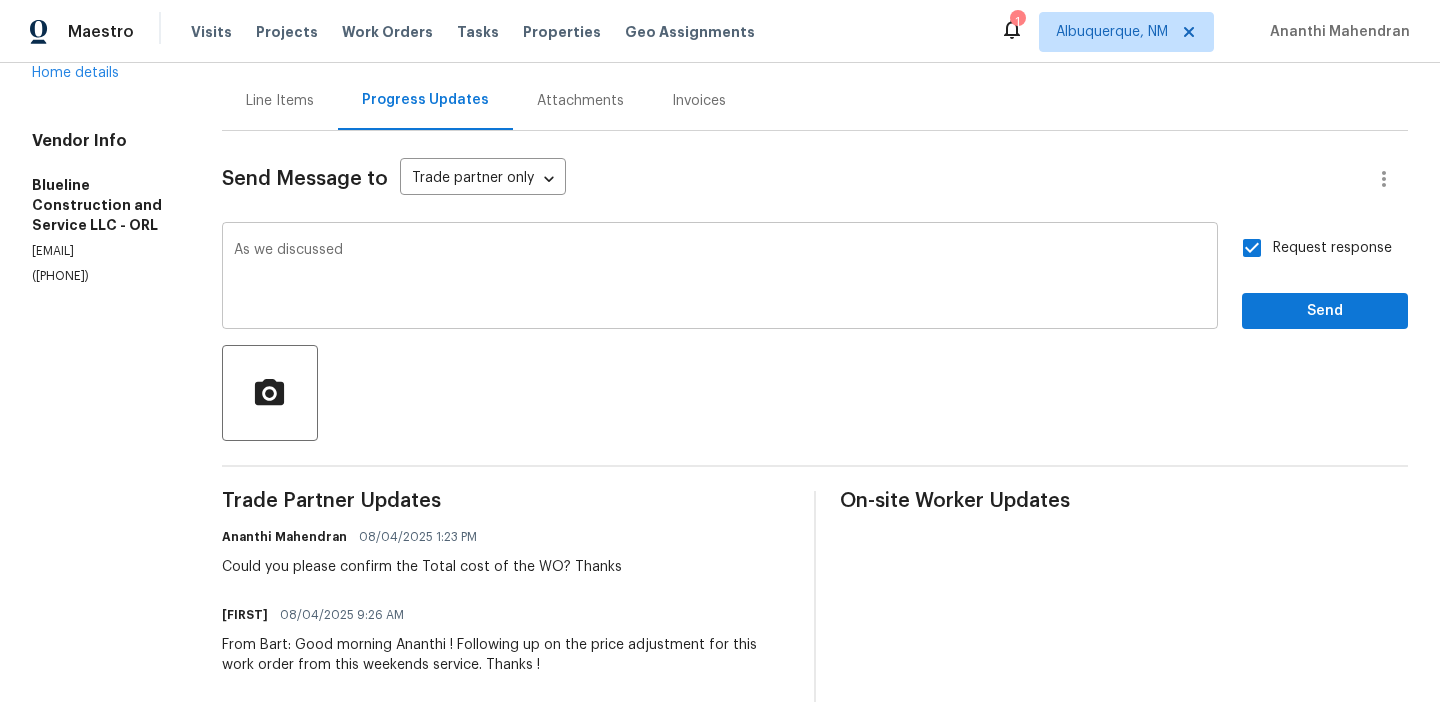 click on "As we discussed" at bounding box center (720, 278) 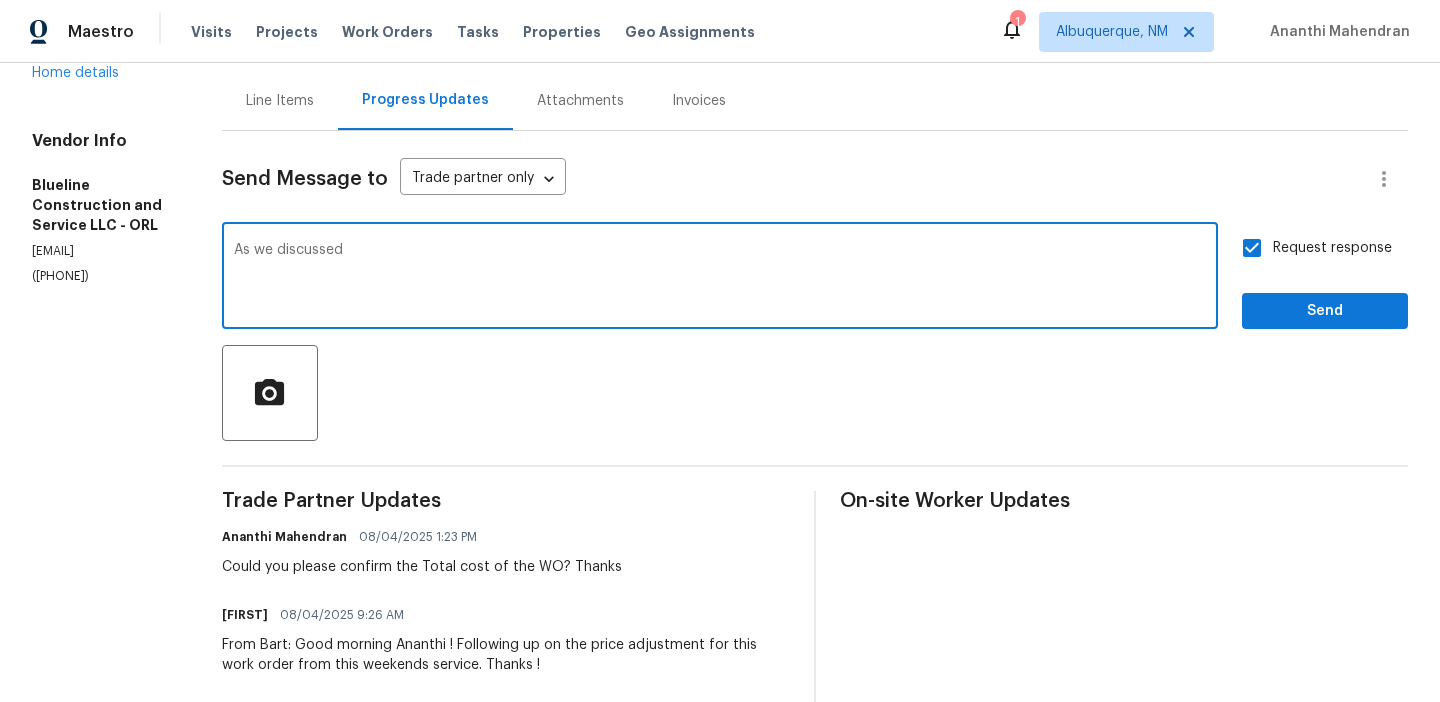 paste on "(407) 702-8301" 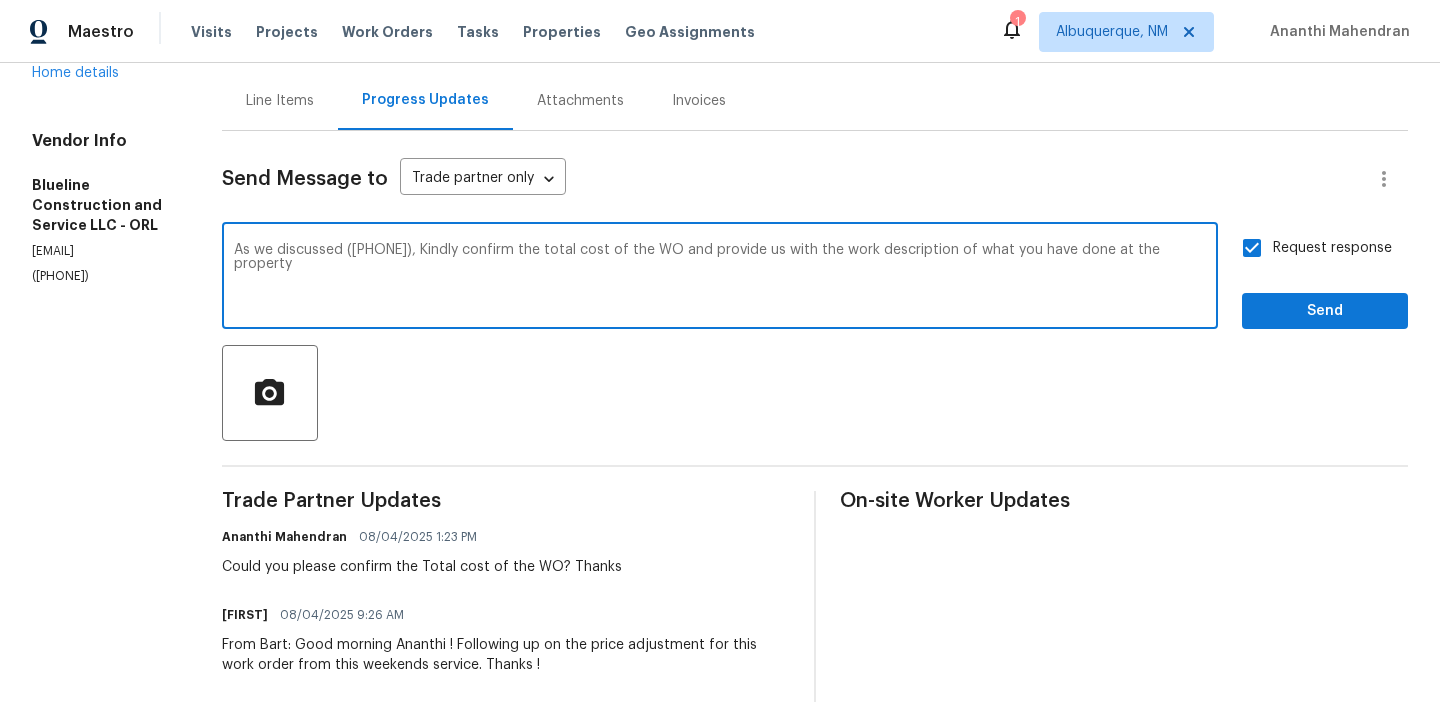 type on "As we discussed (407) 702-8301, Kindly confirm the total cost of the WO and provide us with the work description of what you have done at the property" 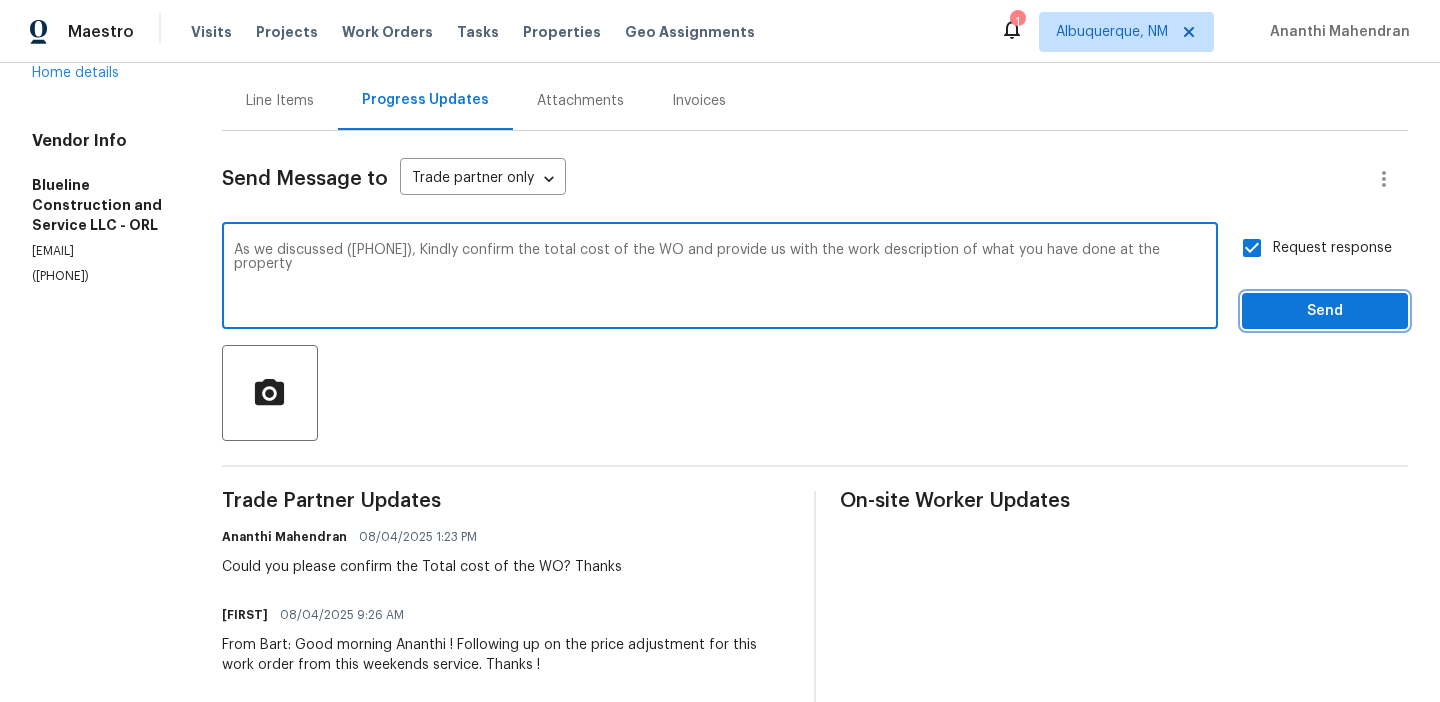 click on "Send" at bounding box center [1325, 311] 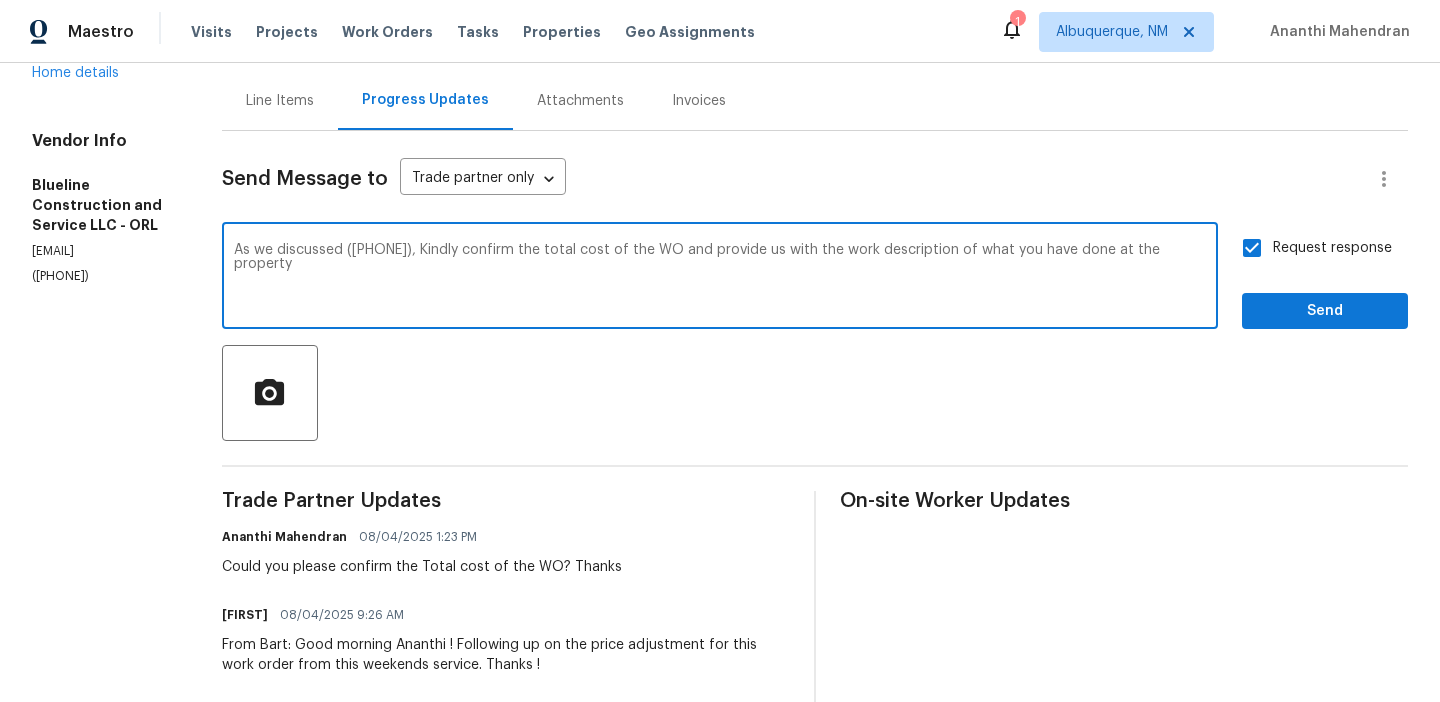 scroll, scrollTop: 45, scrollLeft: 0, axis: vertical 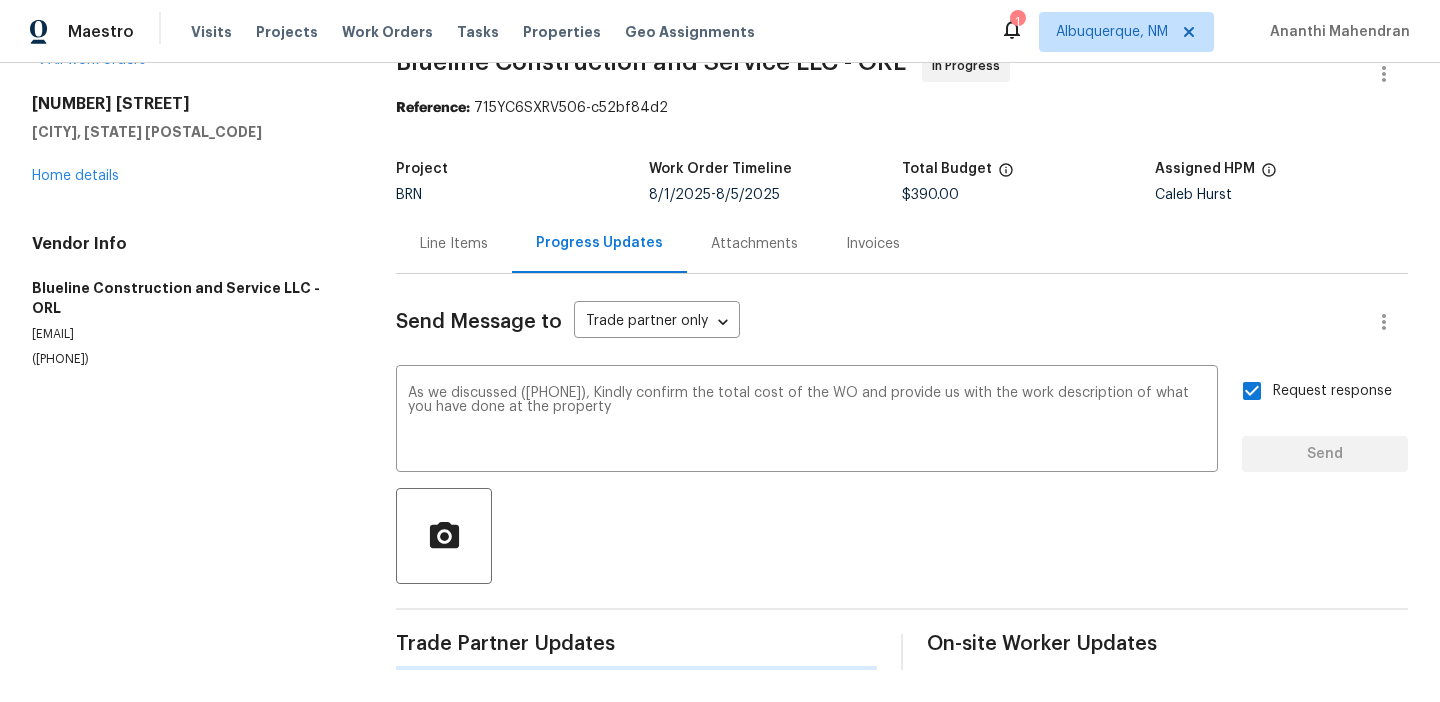 type 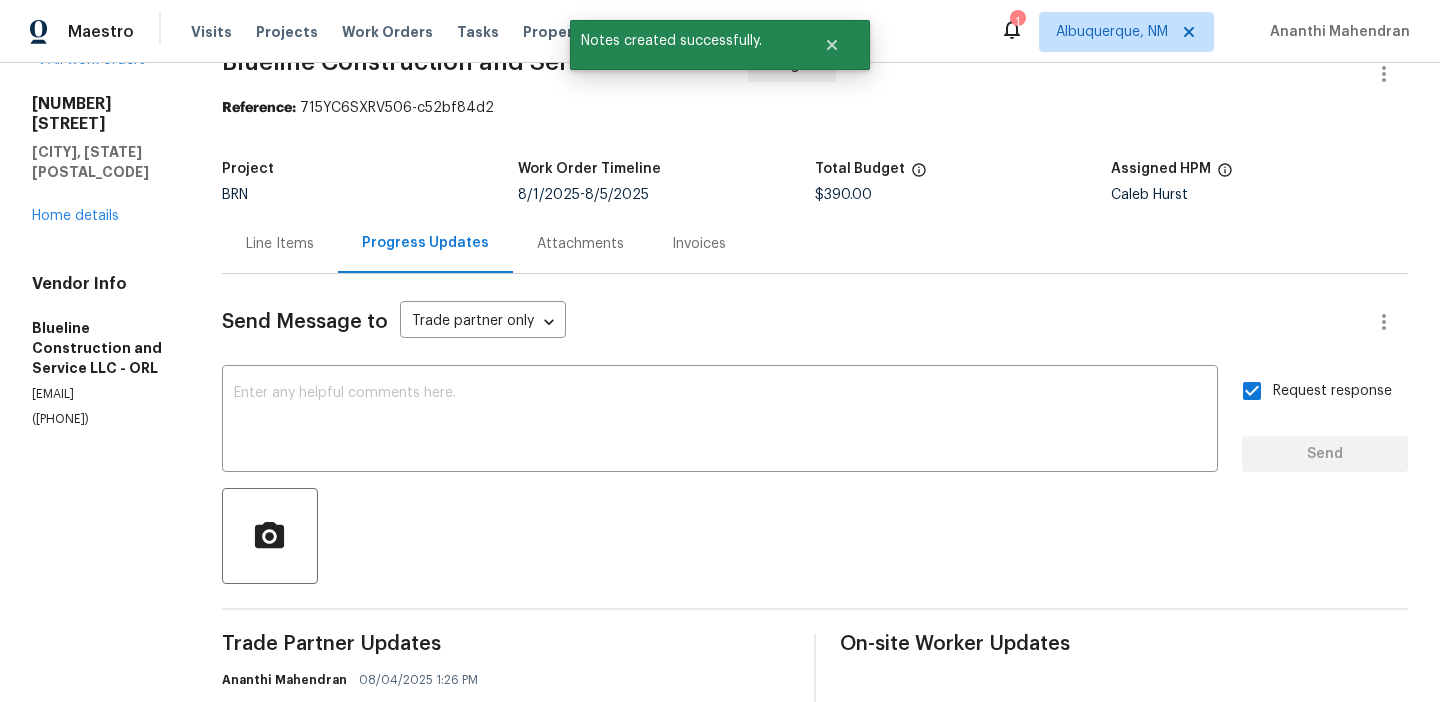 scroll, scrollTop: 0, scrollLeft: 0, axis: both 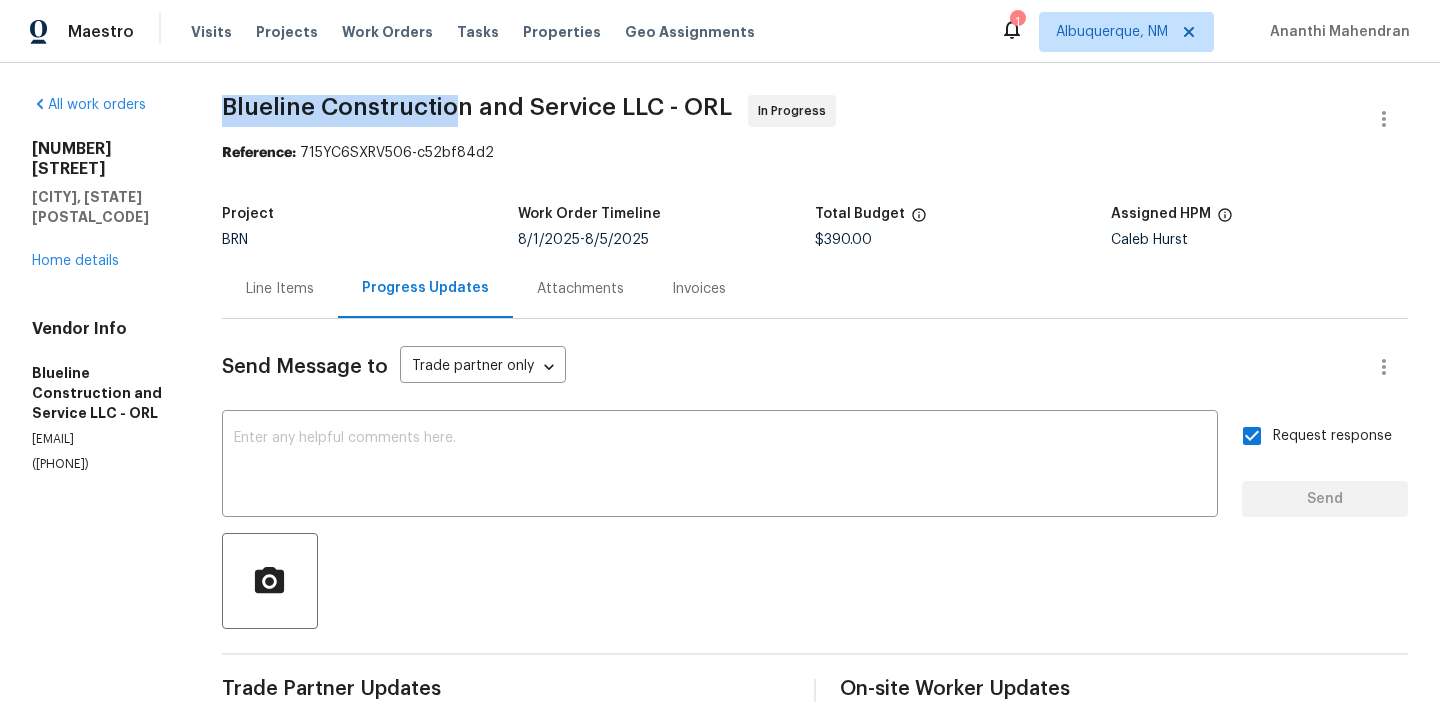 drag, startPoint x: 256, startPoint y: 111, endPoint x: 512, endPoint y: 107, distance: 256.03125 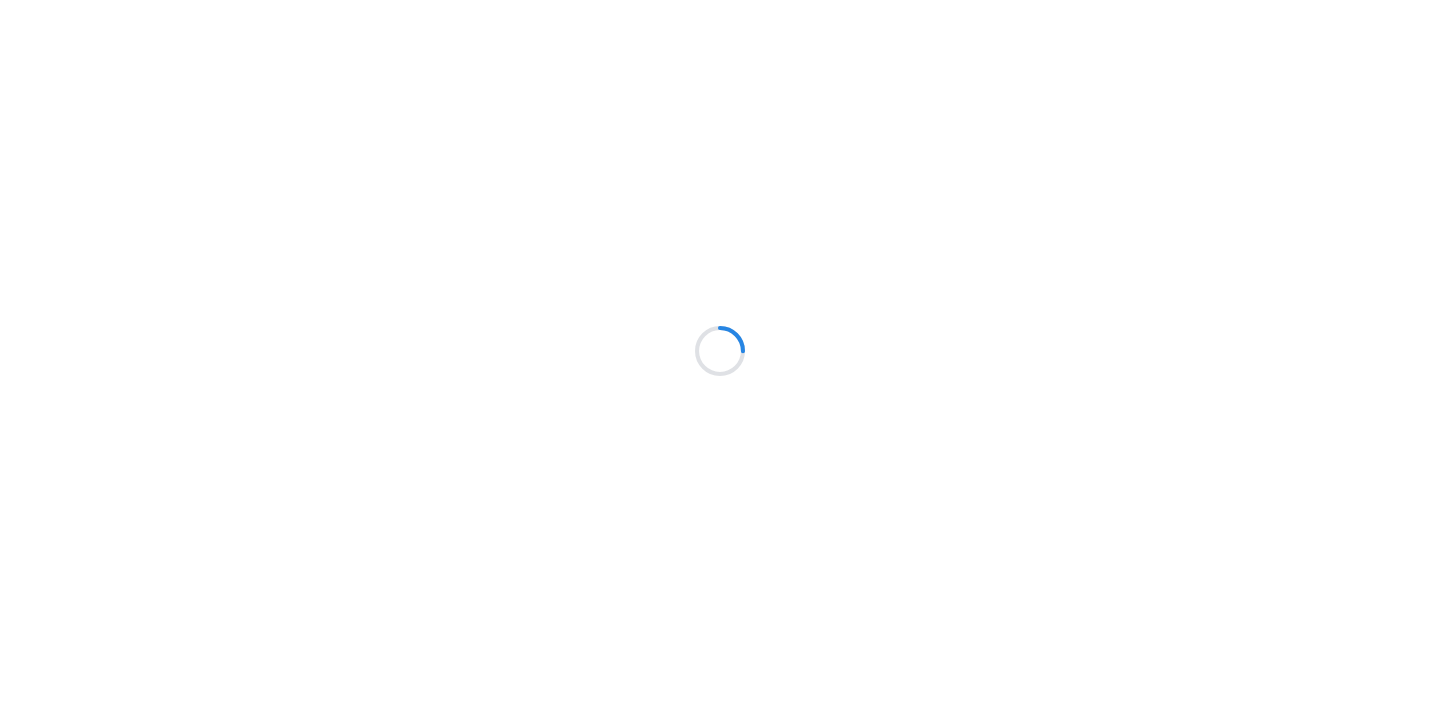 scroll, scrollTop: 0, scrollLeft: 0, axis: both 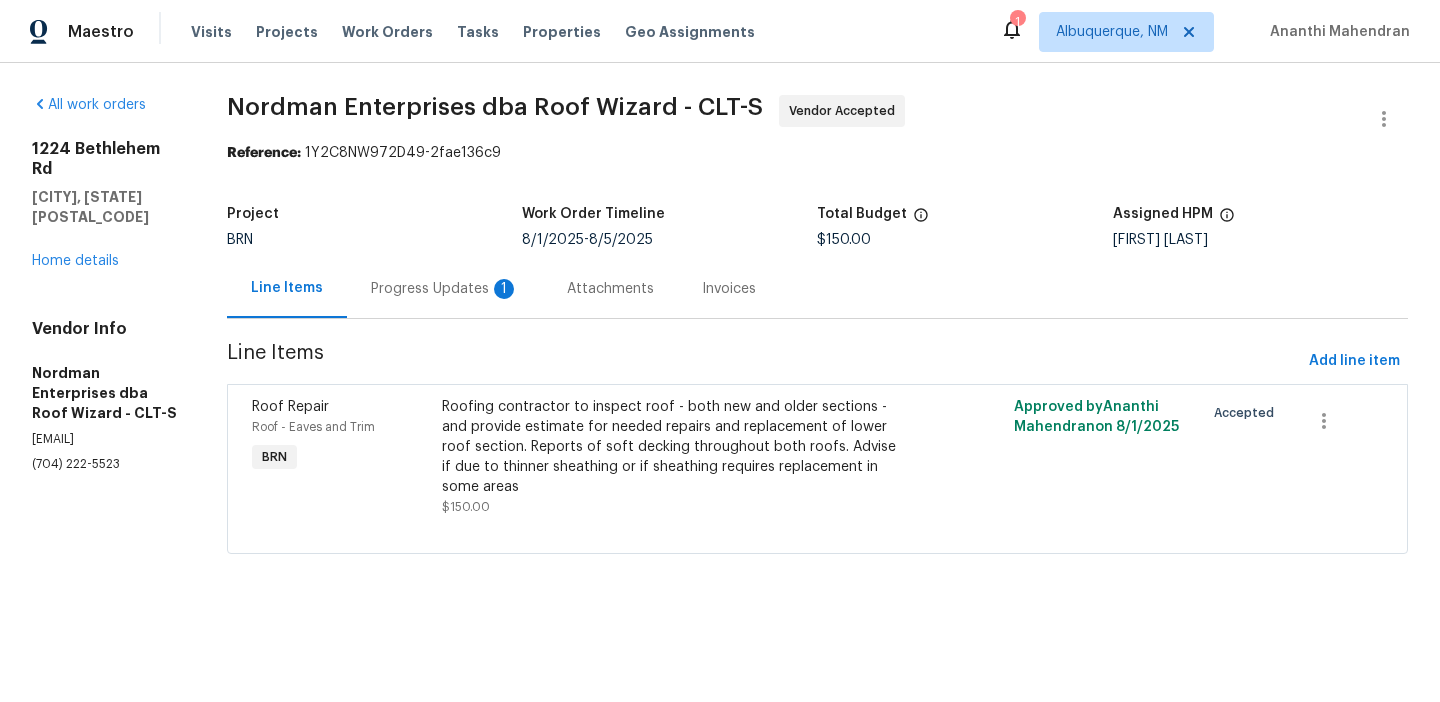 click on "Progress Updates 1" at bounding box center [445, 289] 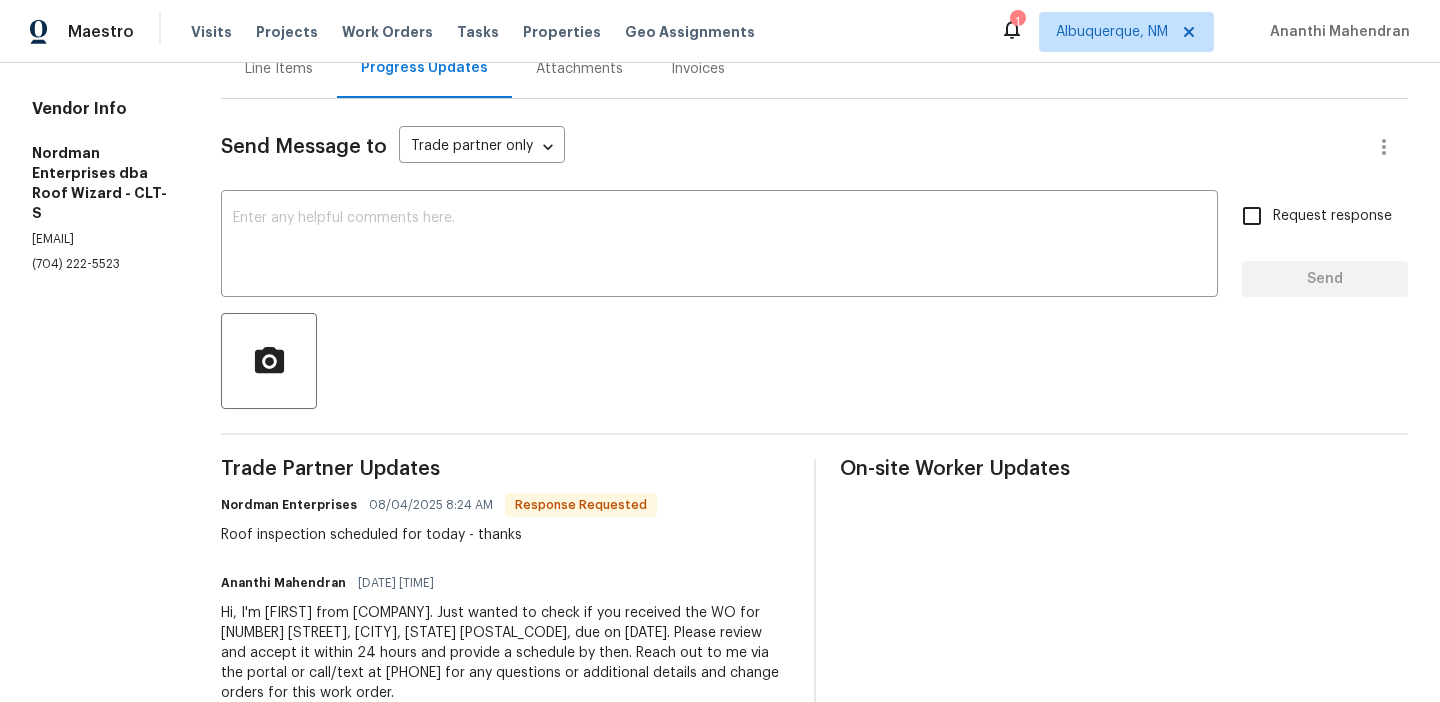 scroll, scrollTop: 232, scrollLeft: 0, axis: vertical 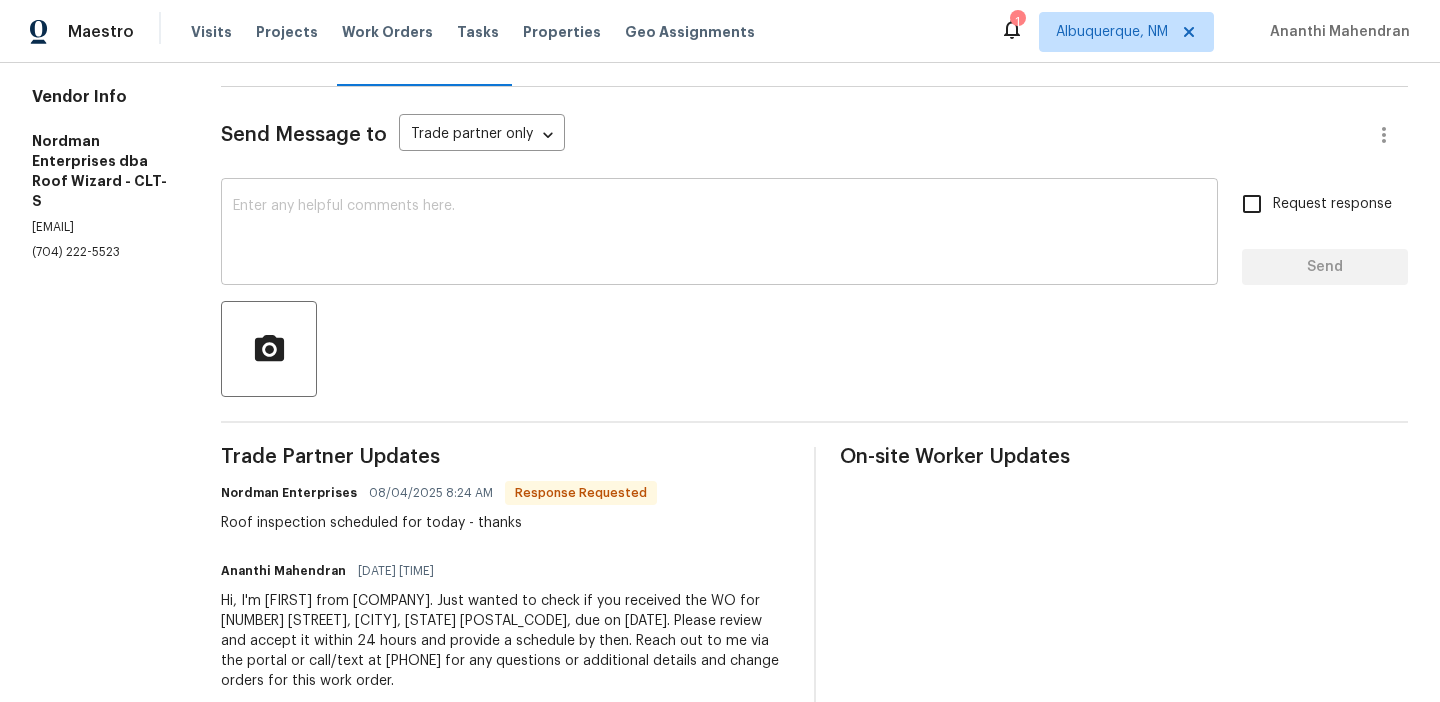 click at bounding box center [719, 234] 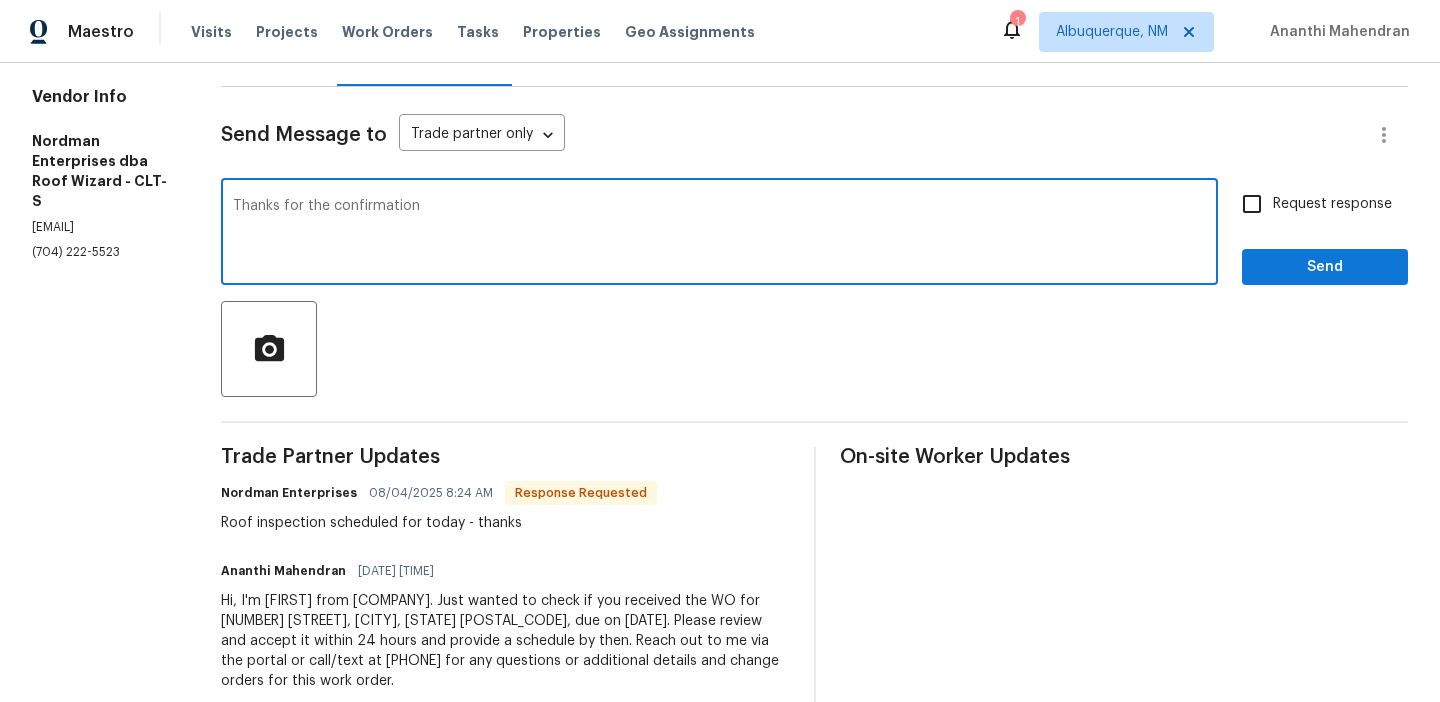type on "Thanks for the confirmation" 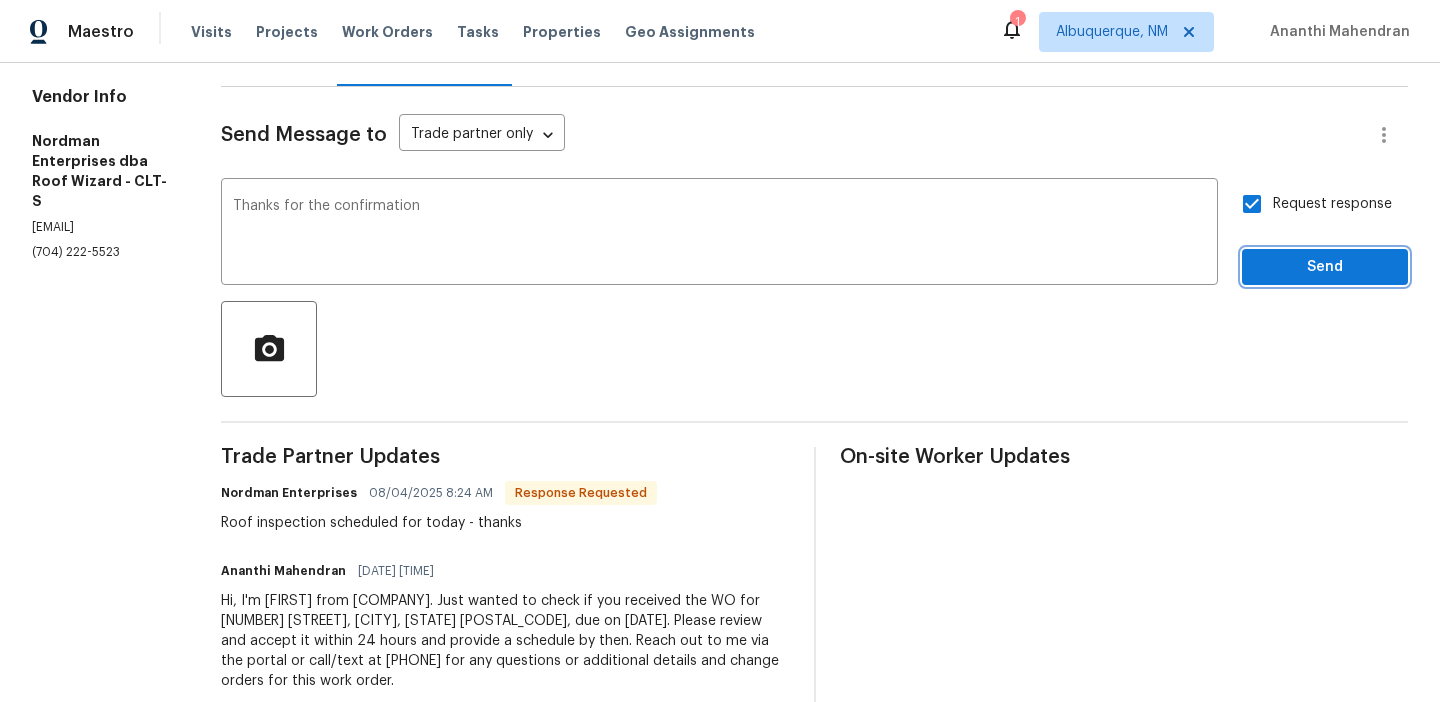 click on "Send" at bounding box center (1325, 267) 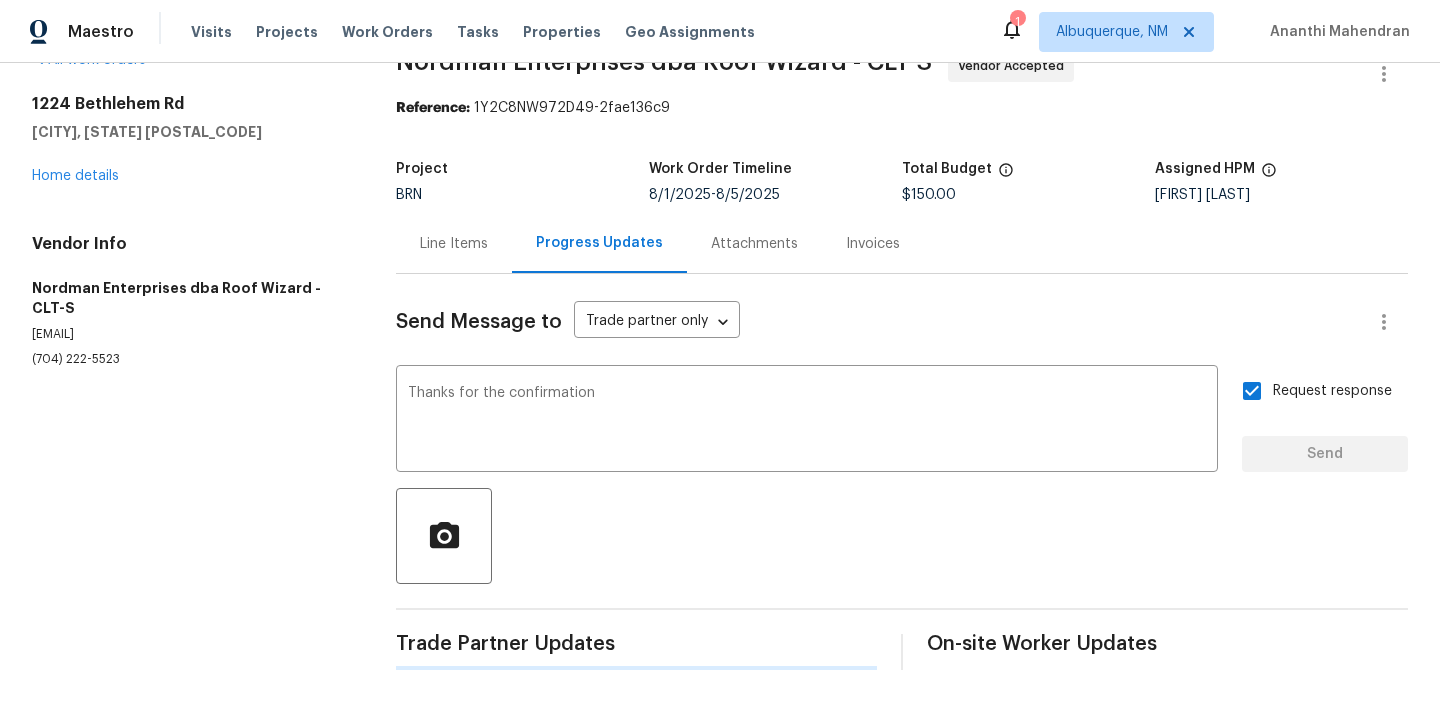 scroll, scrollTop: 45, scrollLeft: 0, axis: vertical 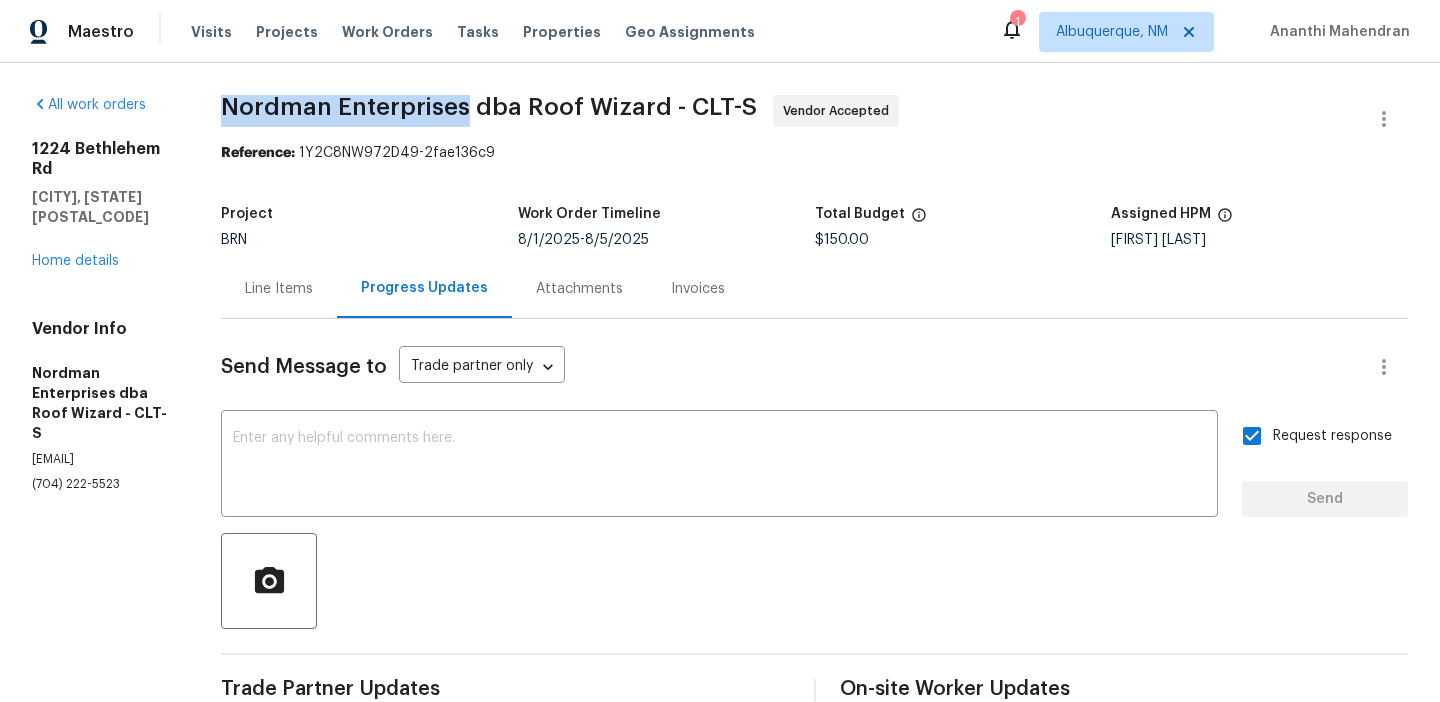 drag, startPoint x: 215, startPoint y: 116, endPoint x: 466, endPoint y: 107, distance: 251.1613 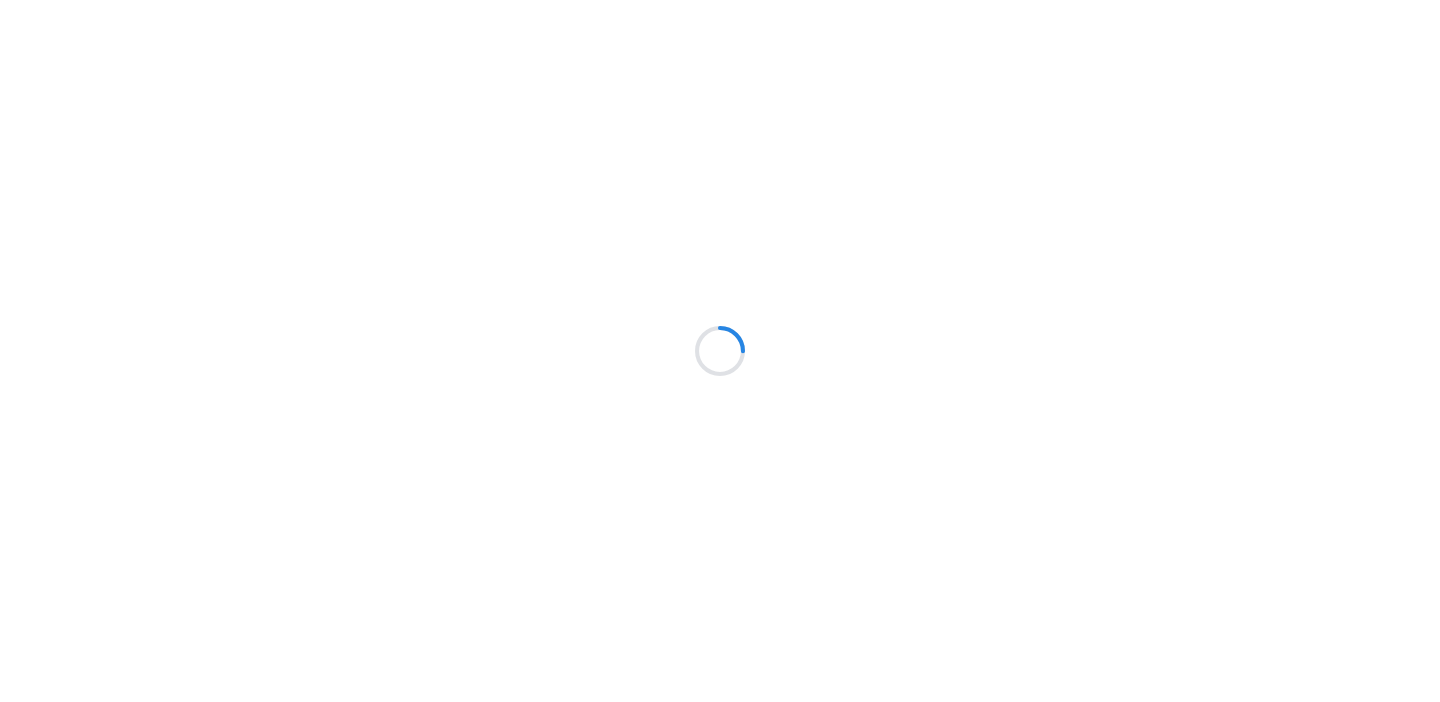 scroll, scrollTop: 0, scrollLeft: 0, axis: both 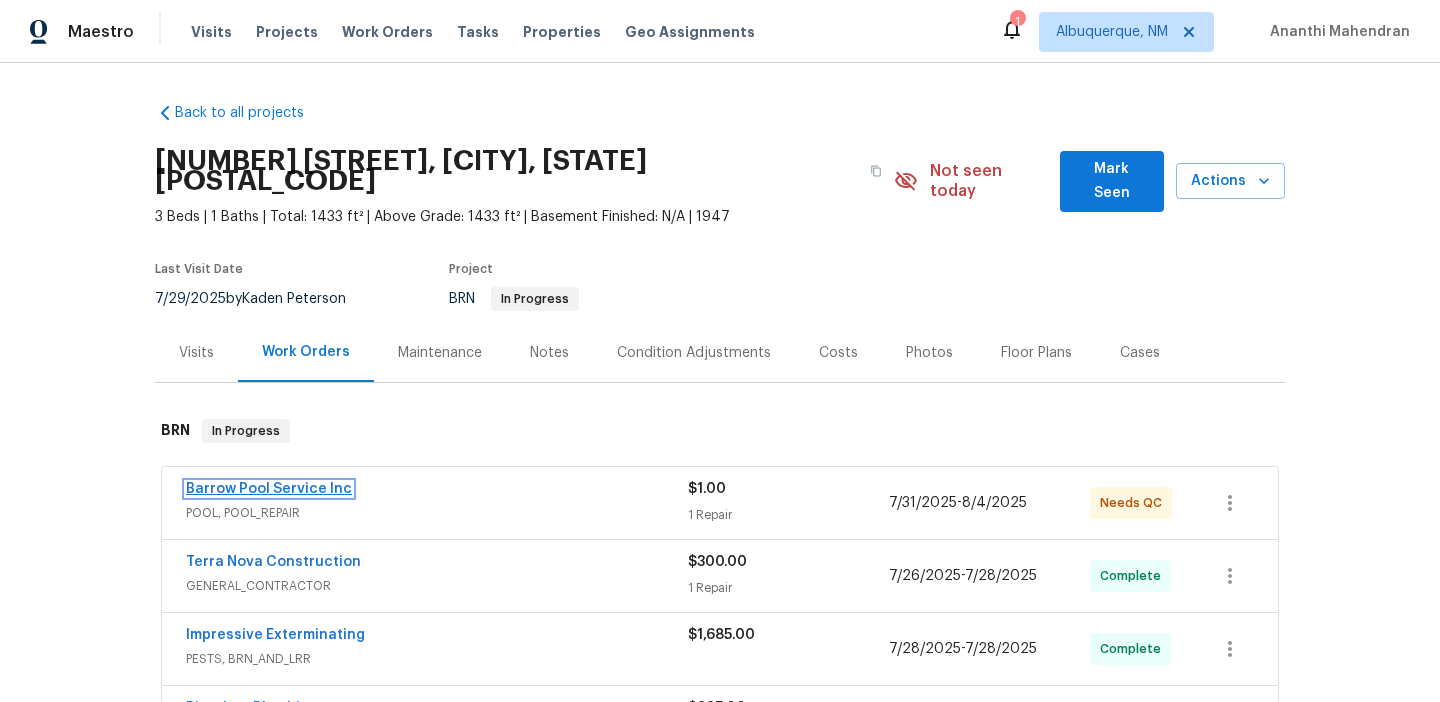 click on "Barrow Pool Service Inc" at bounding box center (269, 489) 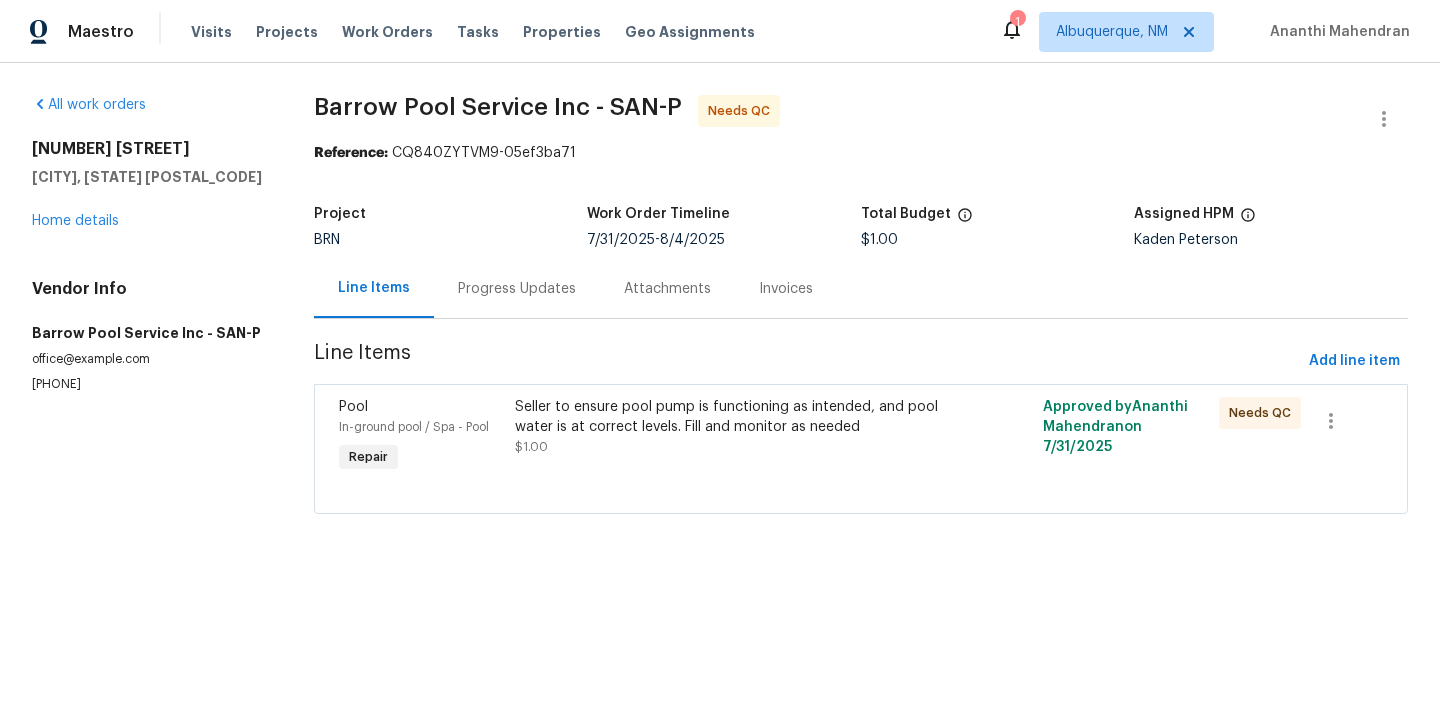 click on "[PHONE]" at bounding box center (149, 384) 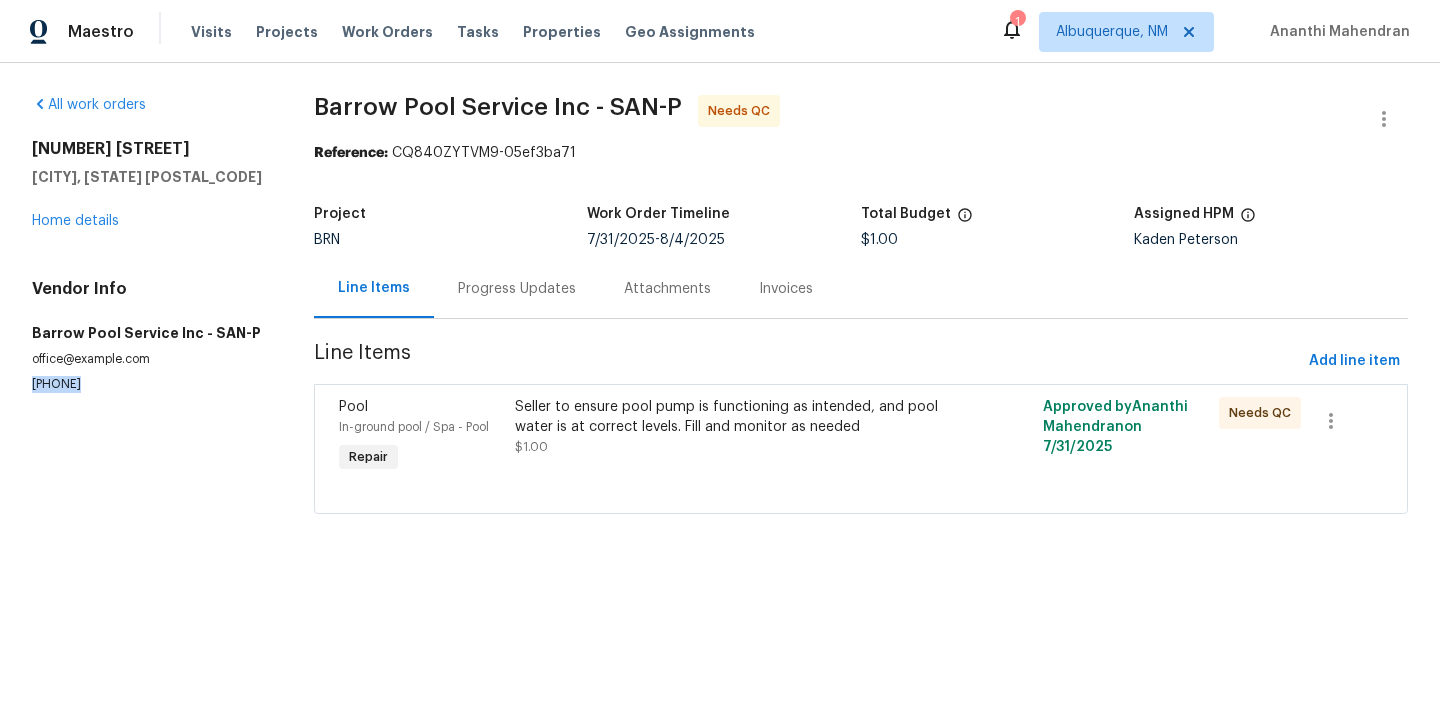 click on "[PHONE]" at bounding box center (149, 384) 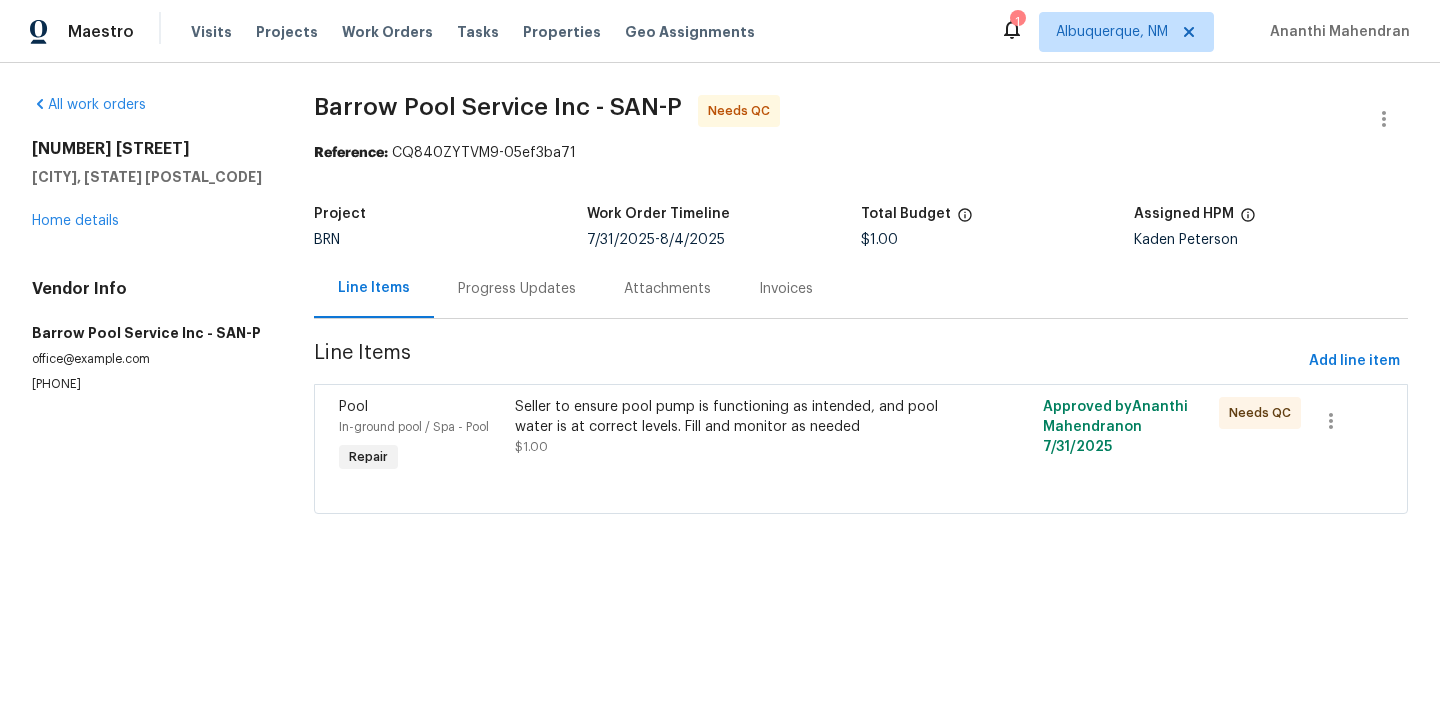 click on "Seller to ensure pool pump is functioning as intended, and pool water is at correct levels. Fill and monitor as needed" at bounding box center [729, 417] 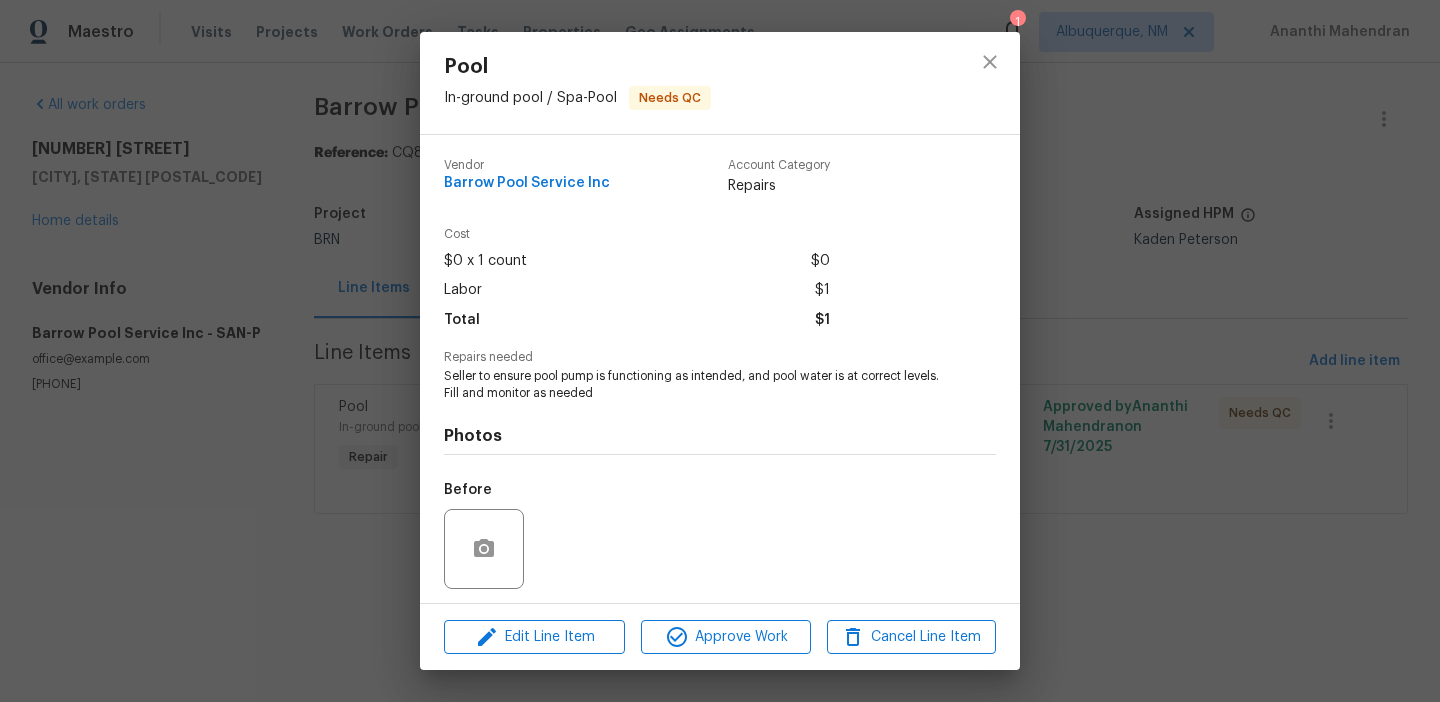 click on "Pool In-ground pool / Spa  -  Pool Needs QC Vendor Barrow Pool Service Inc Account Category Repairs Cost $0 x 1 count $0 Labor $1 Total $1 Repairs needed Seller to ensure pool pump is functioning as intended, and pool water is at correct levels. Fill and monitor as needed Photos Before After  Edit Line Item  Approve Work  Cancel Line Item" at bounding box center (720, 351) 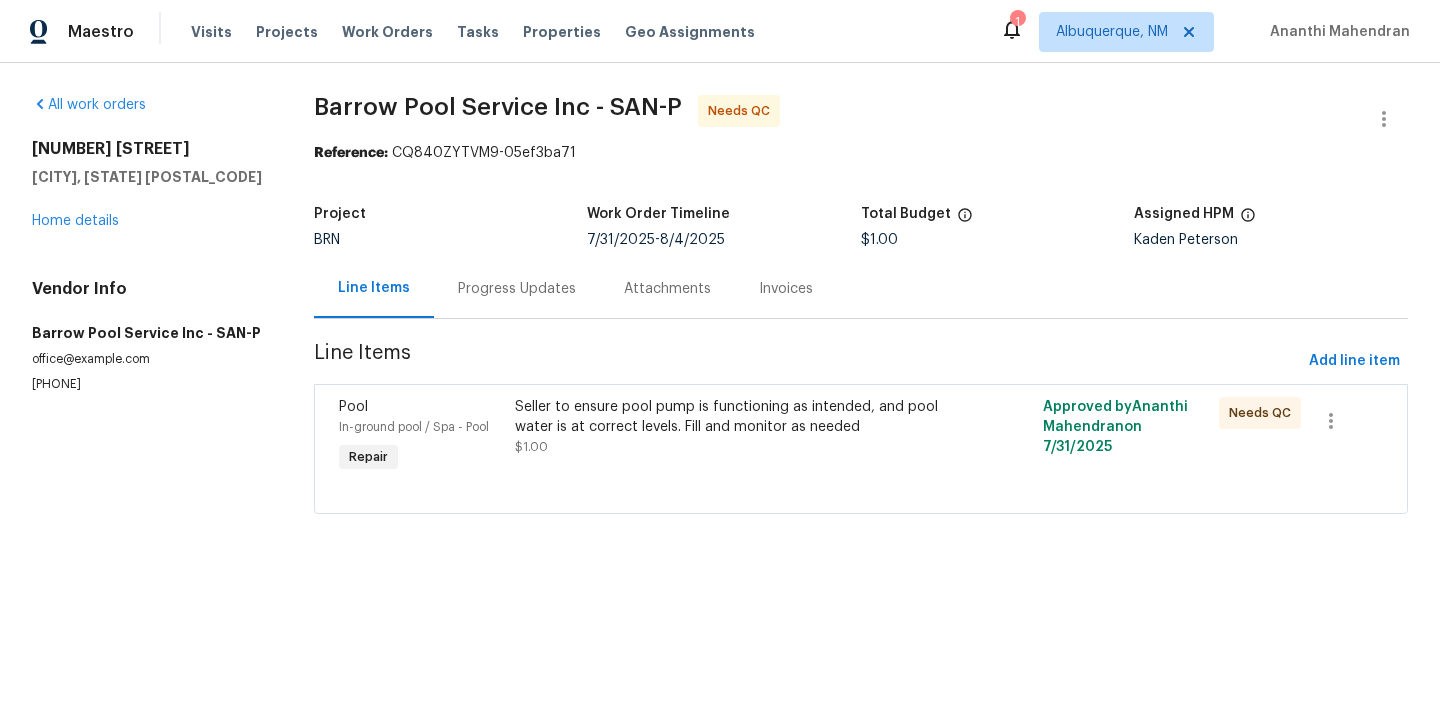 click on "(619) 395-6700" at bounding box center [149, 384] 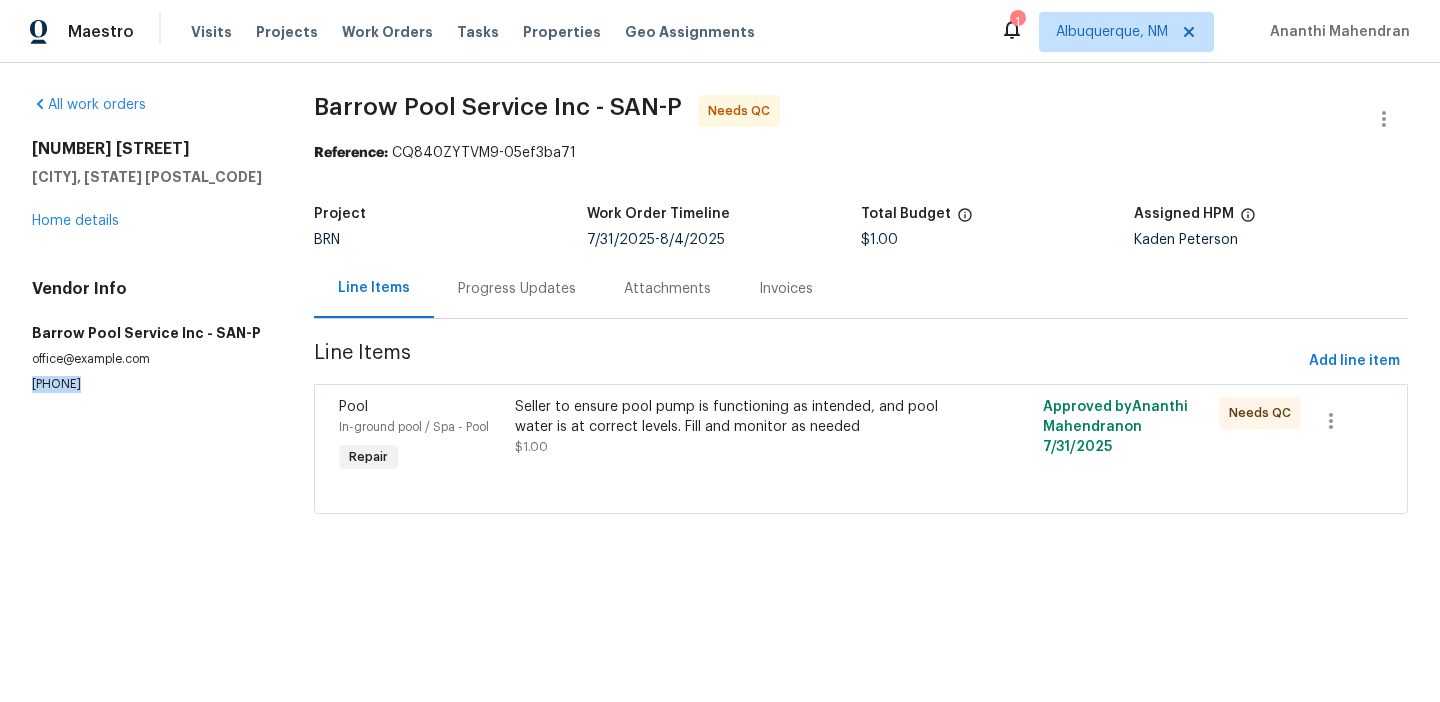 click on "(619) 395-6700" at bounding box center [149, 384] 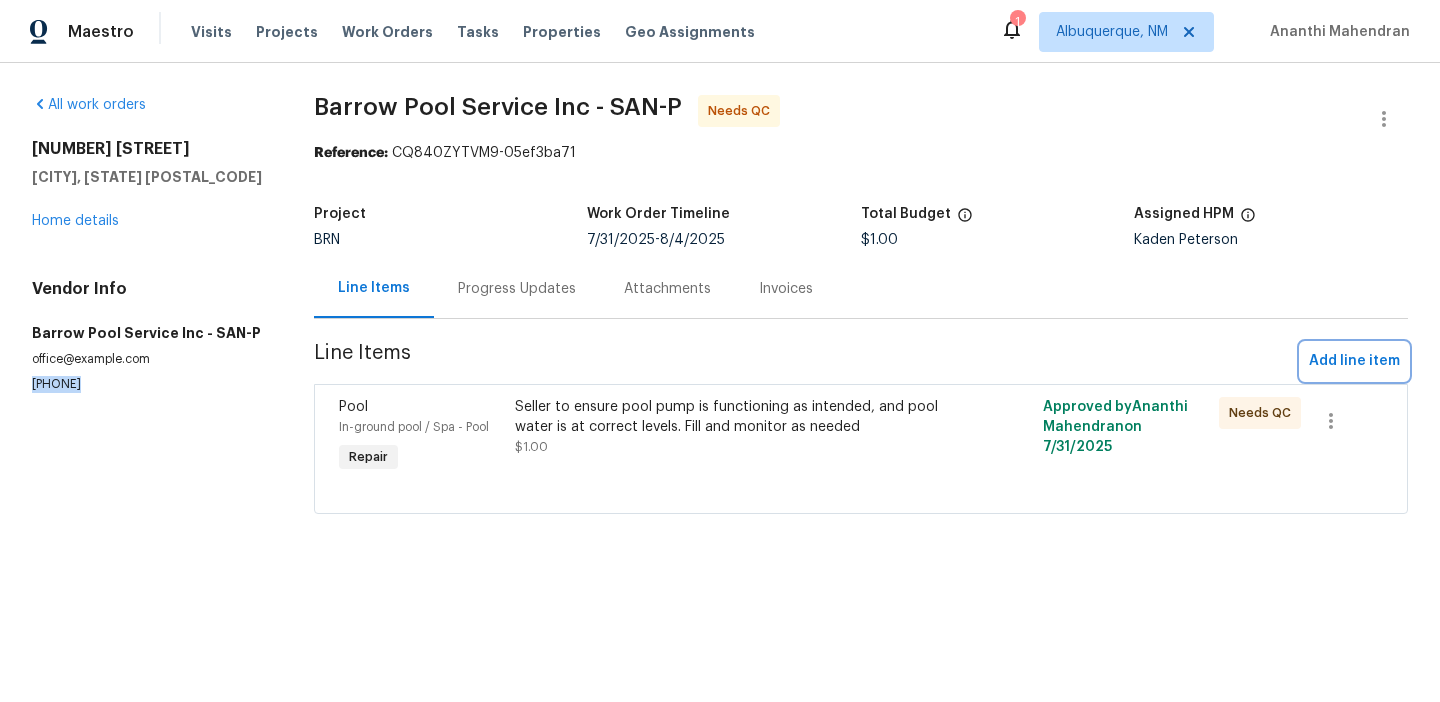 click on "Add line item" at bounding box center (1354, 361) 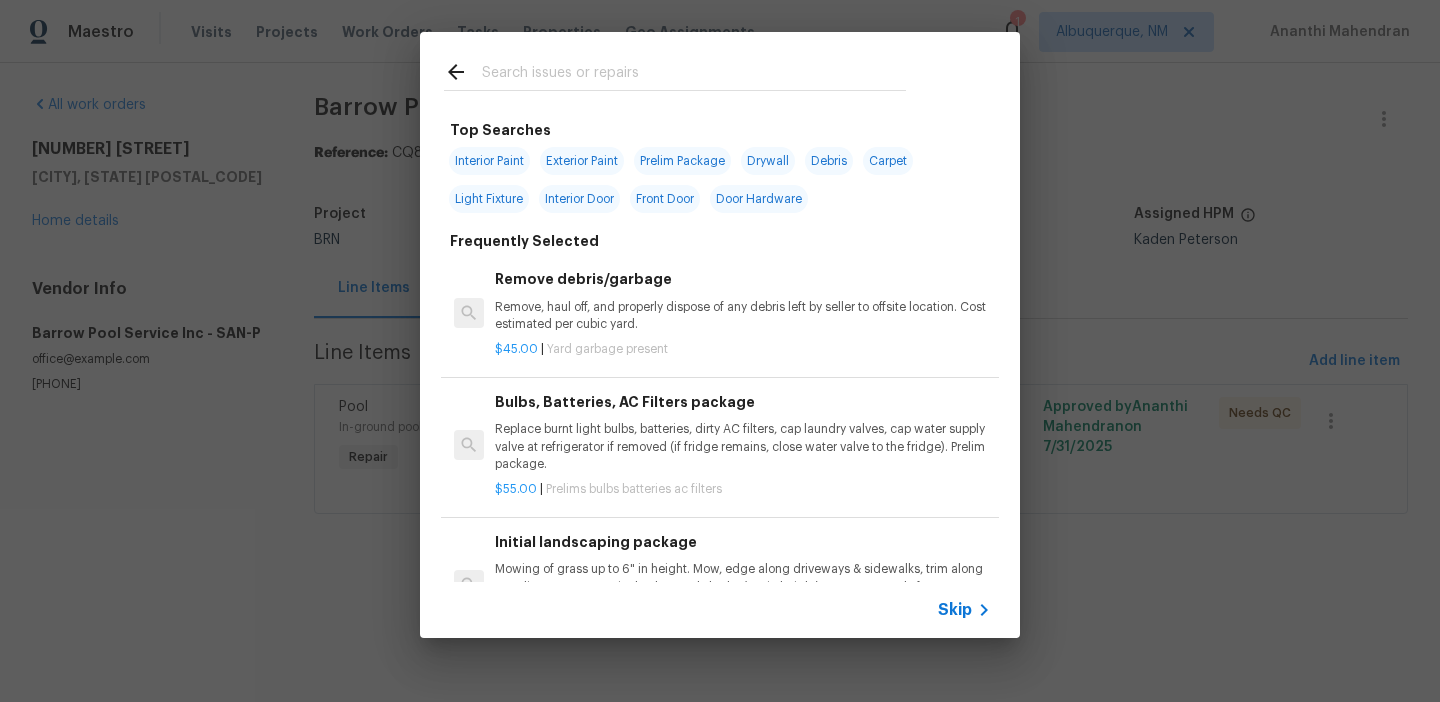 click on "Skip" at bounding box center (955, 610) 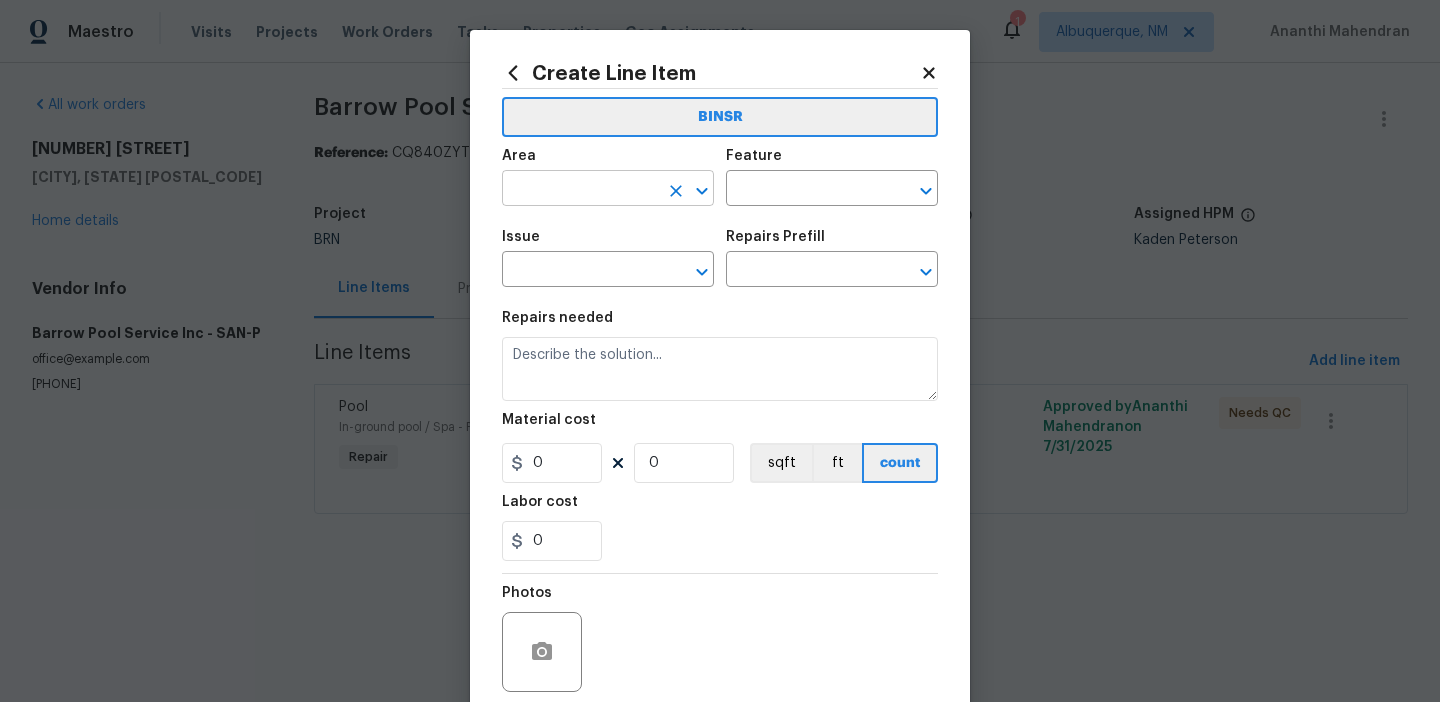click at bounding box center (580, 190) 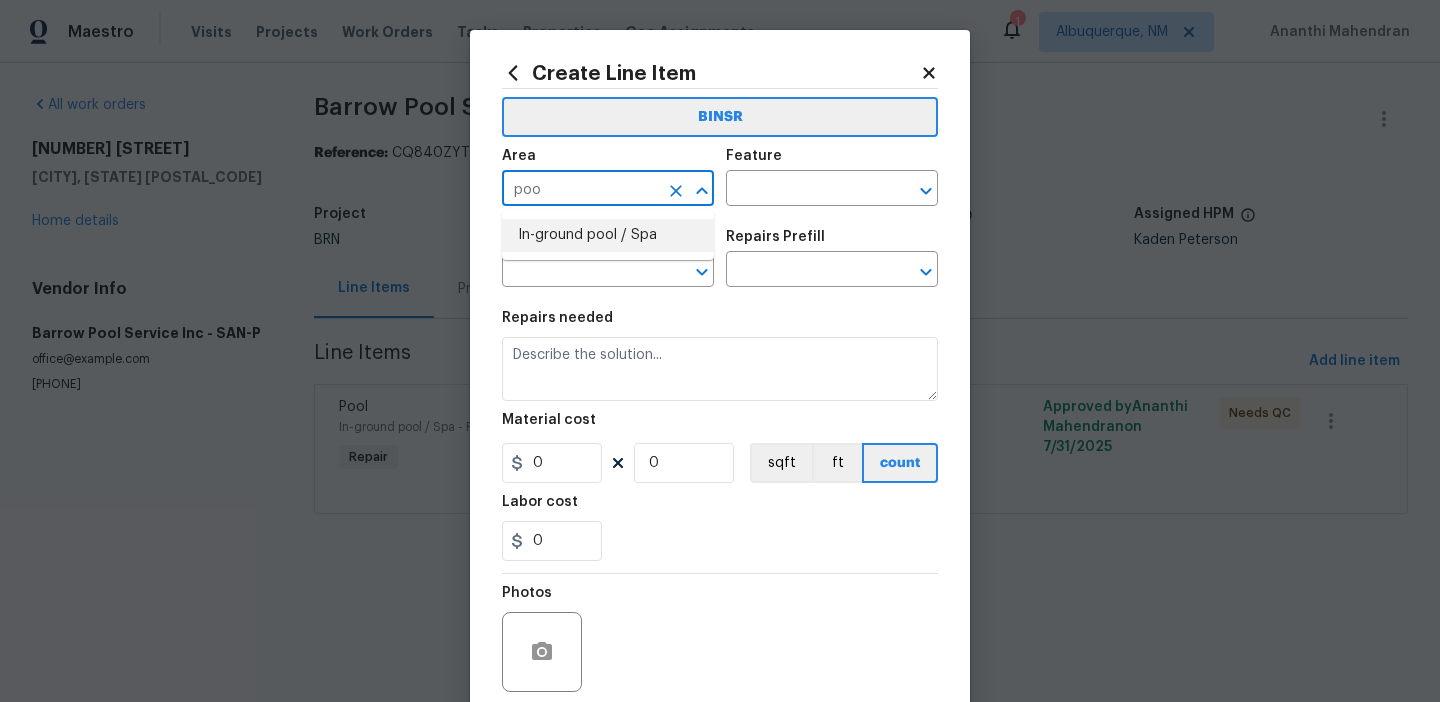 click on "In-ground pool / Spa" at bounding box center [608, 235] 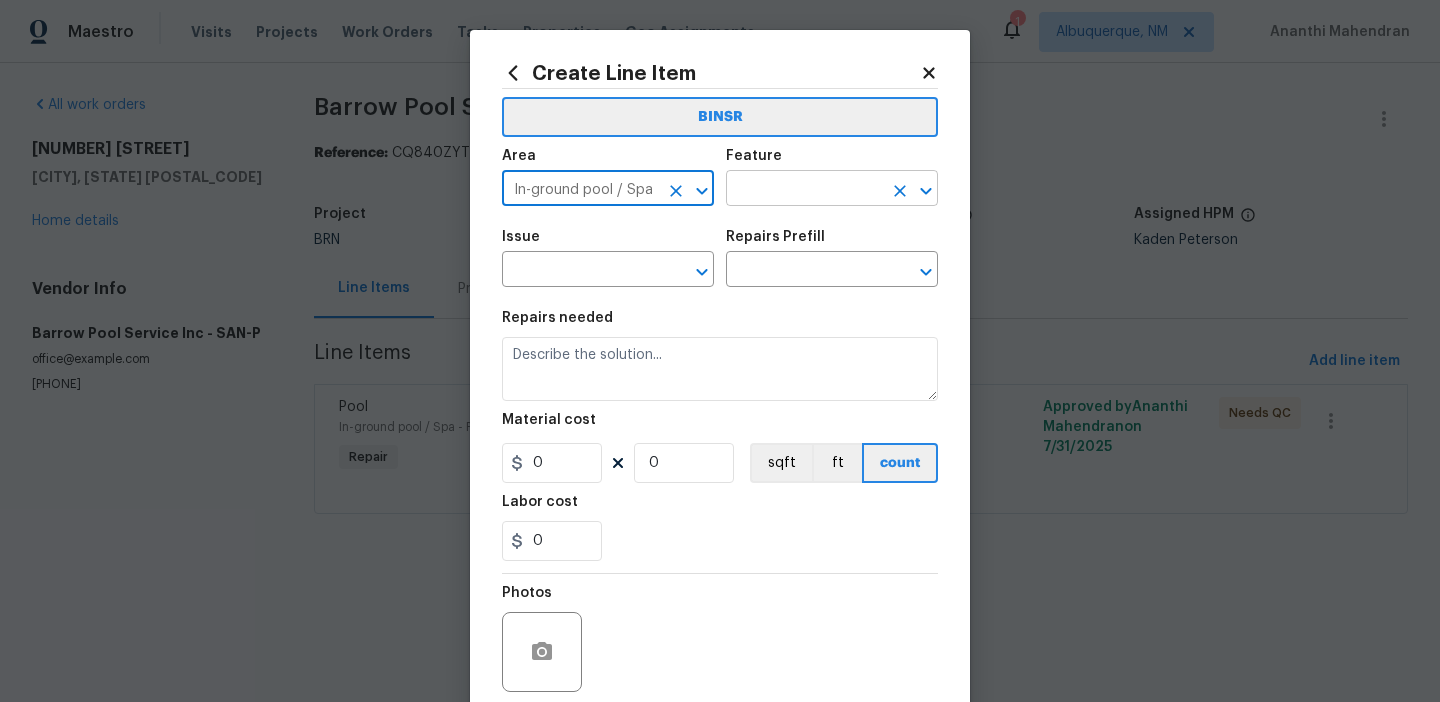 type on "In-ground pool / Spa" 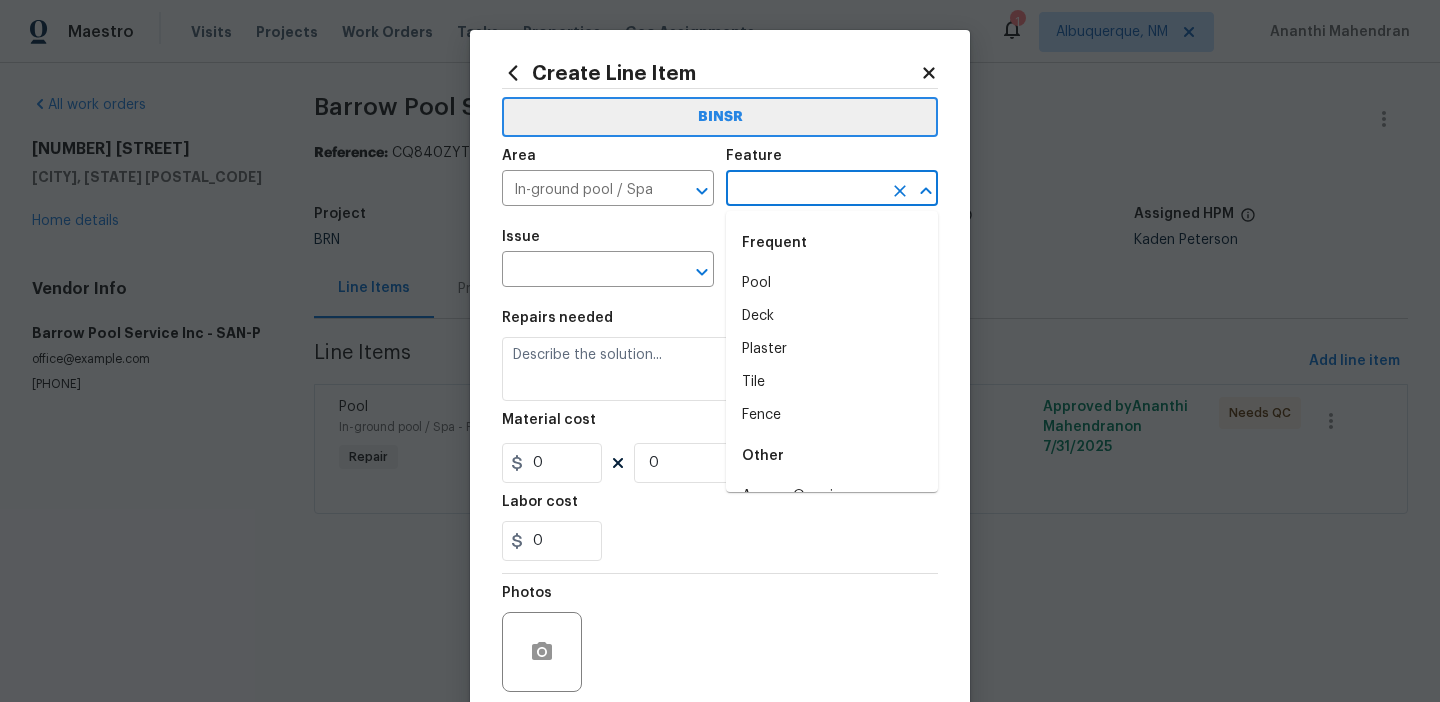 click at bounding box center (804, 190) 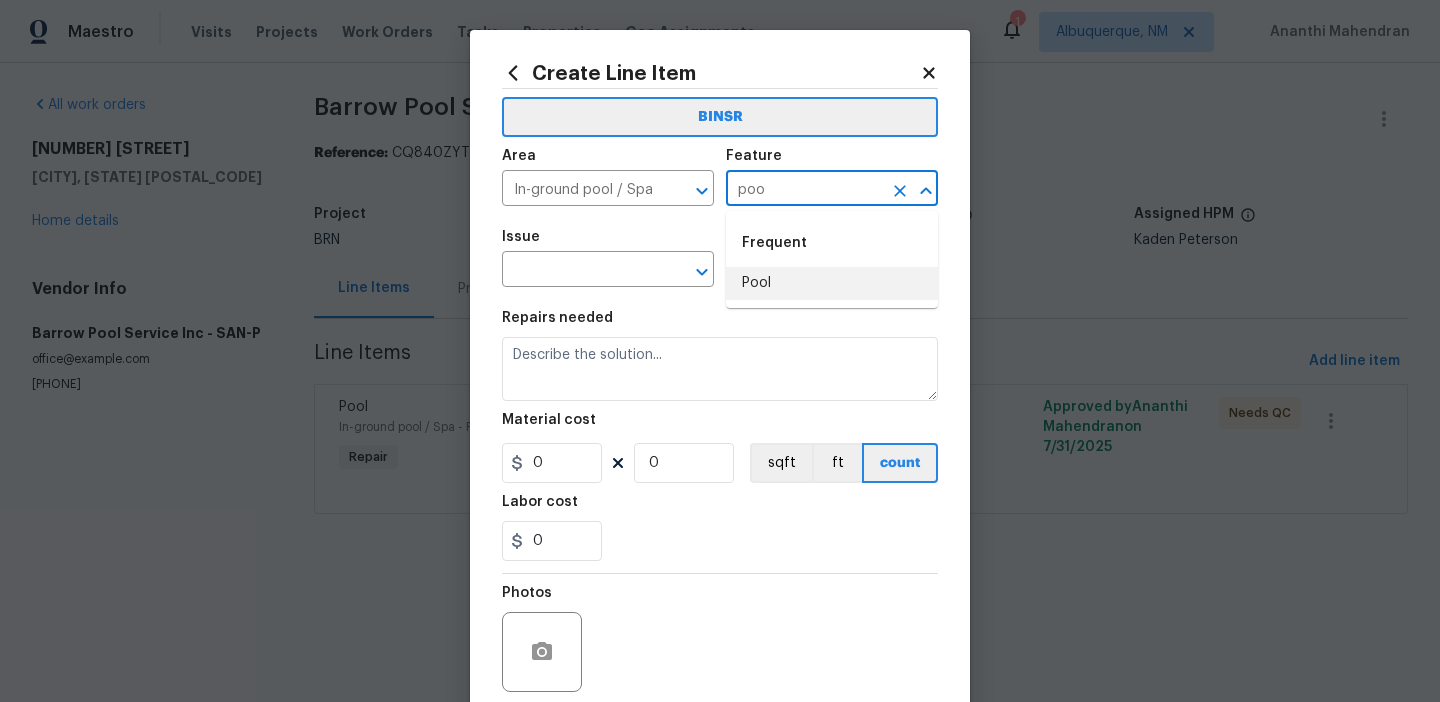 click on "Pool" at bounding box center (832, 283) 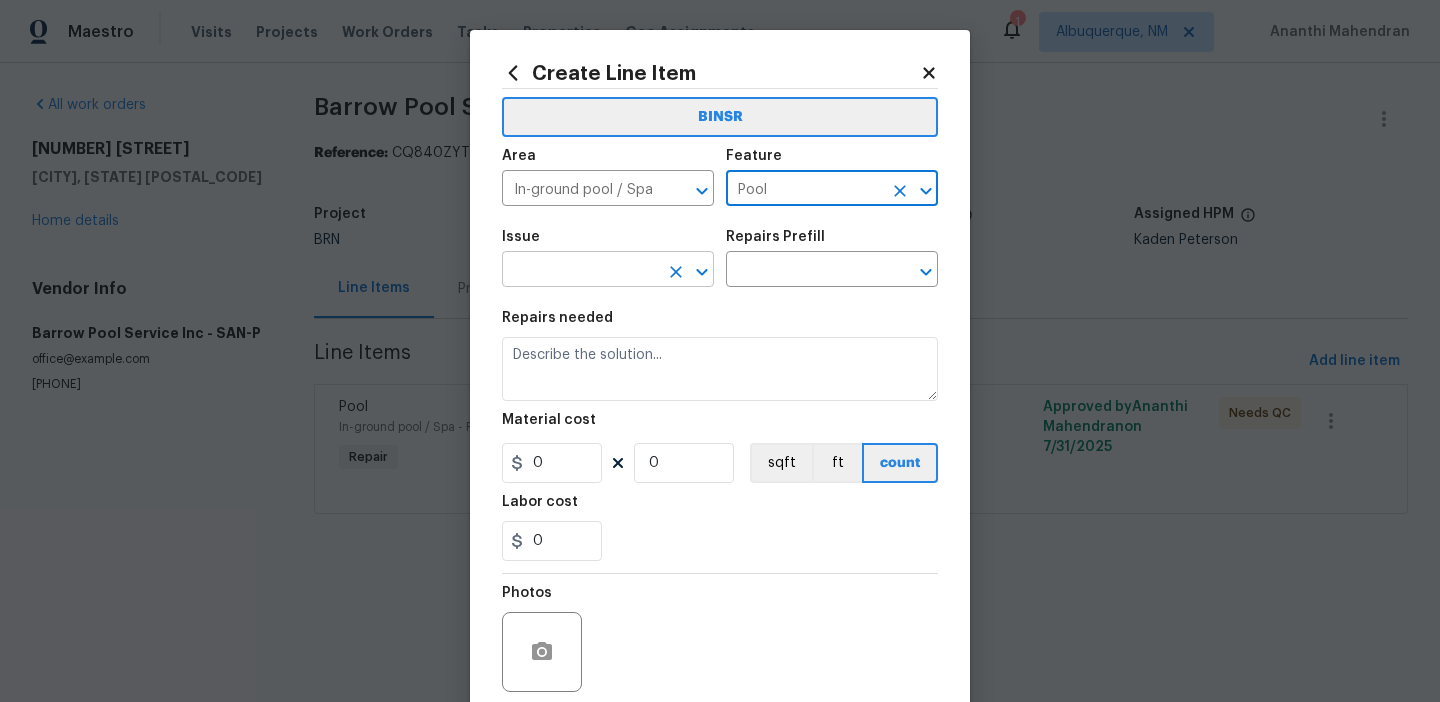 type on "Pool" 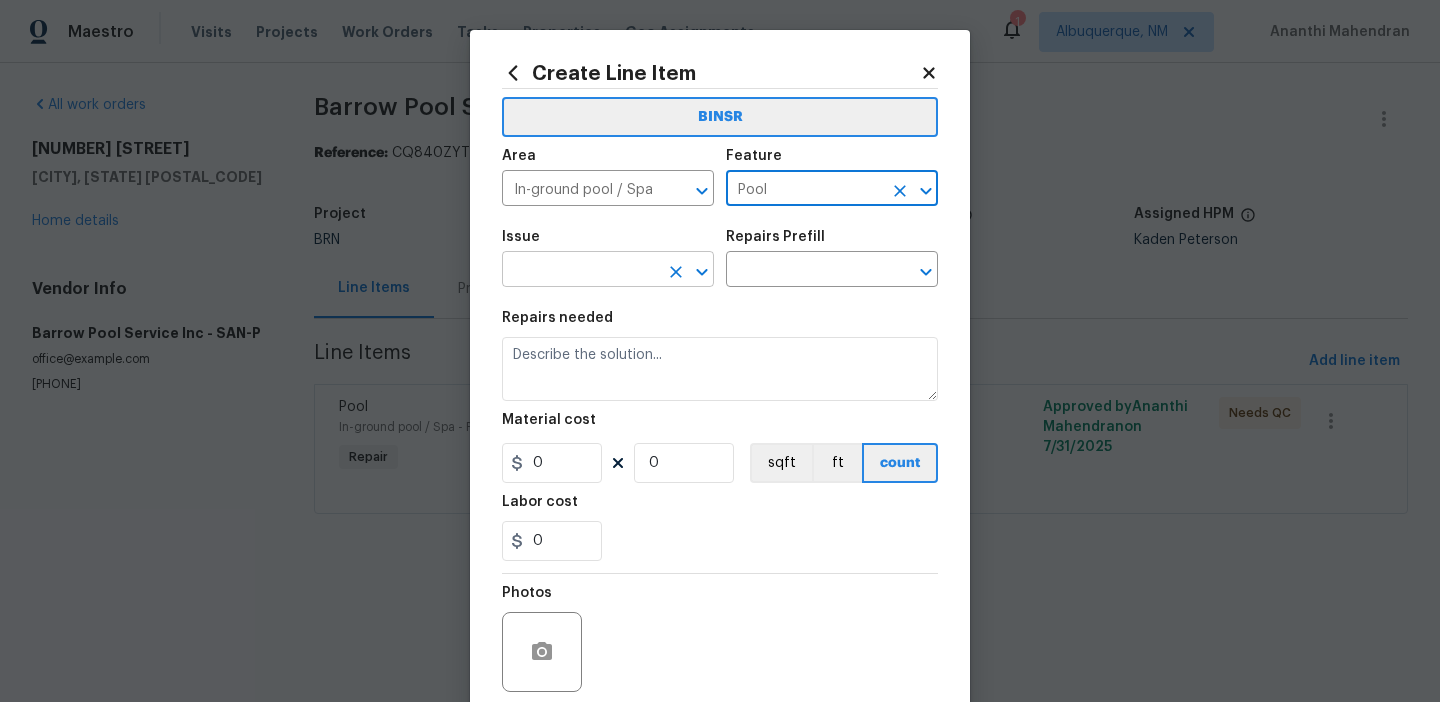 click at bounding box center [580, 271] 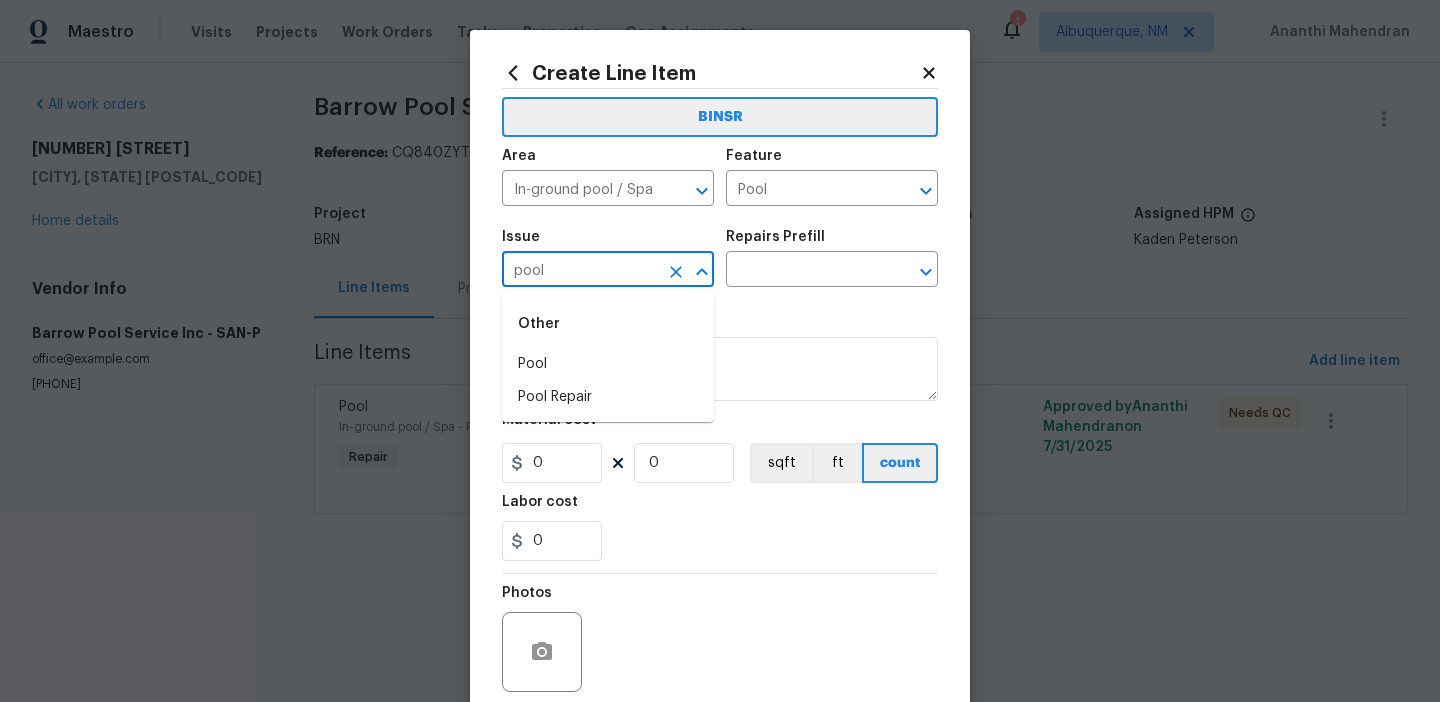click on "Pool" at bounding box center (608, 364) 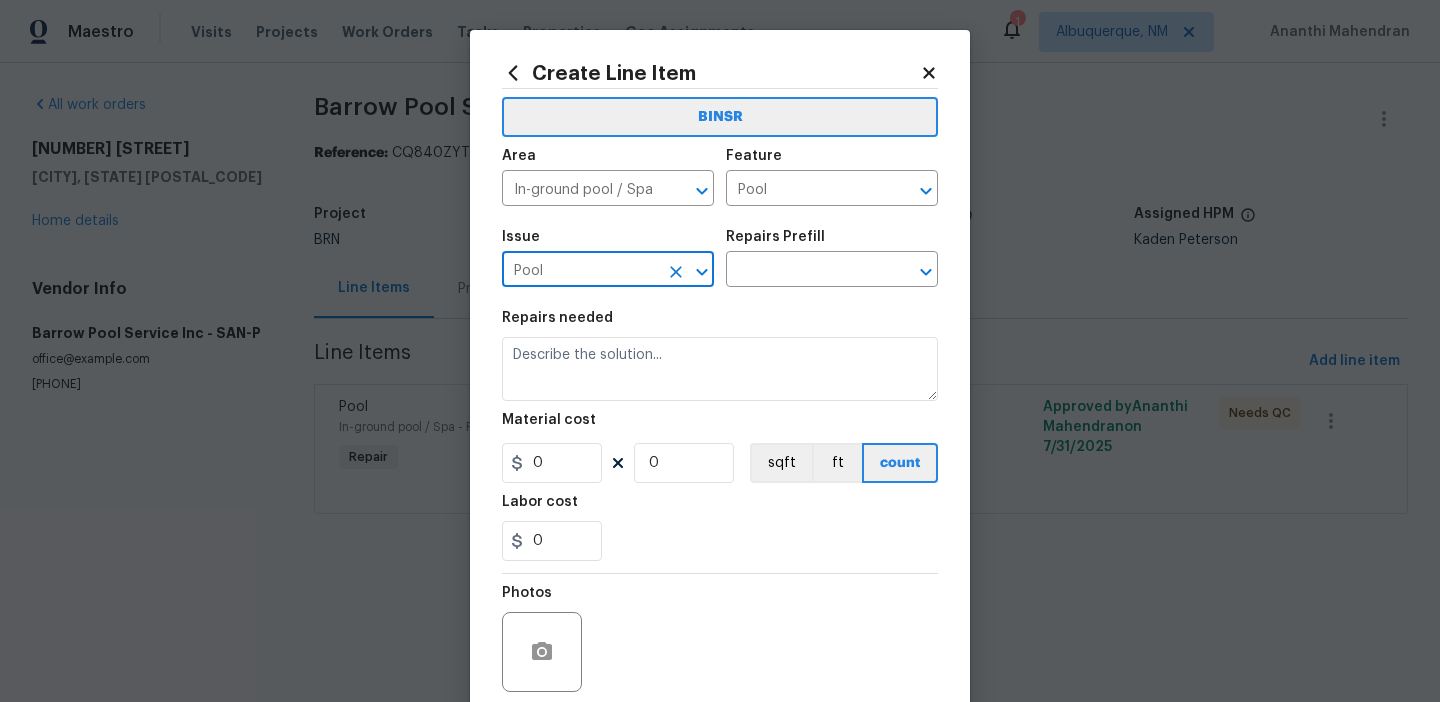 type on "Pool" 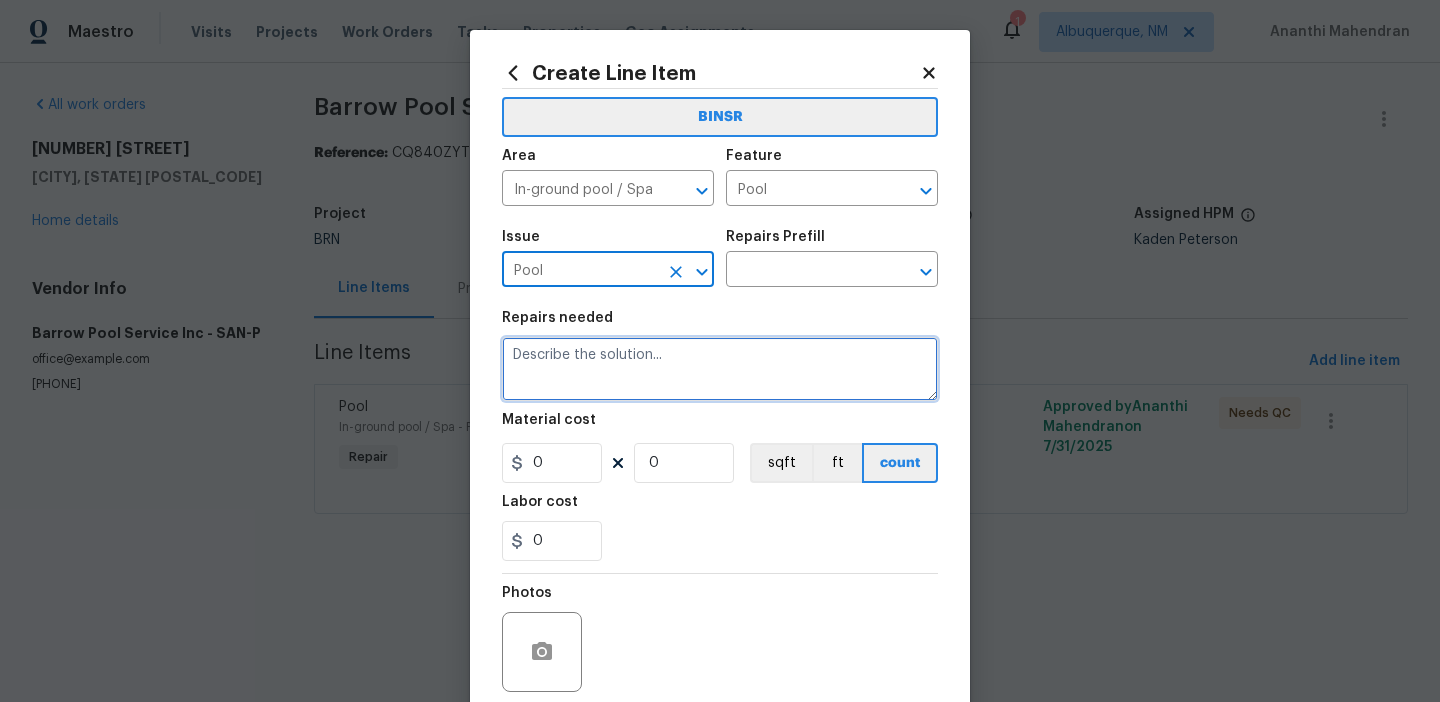 click at bounding box center [720, 369] 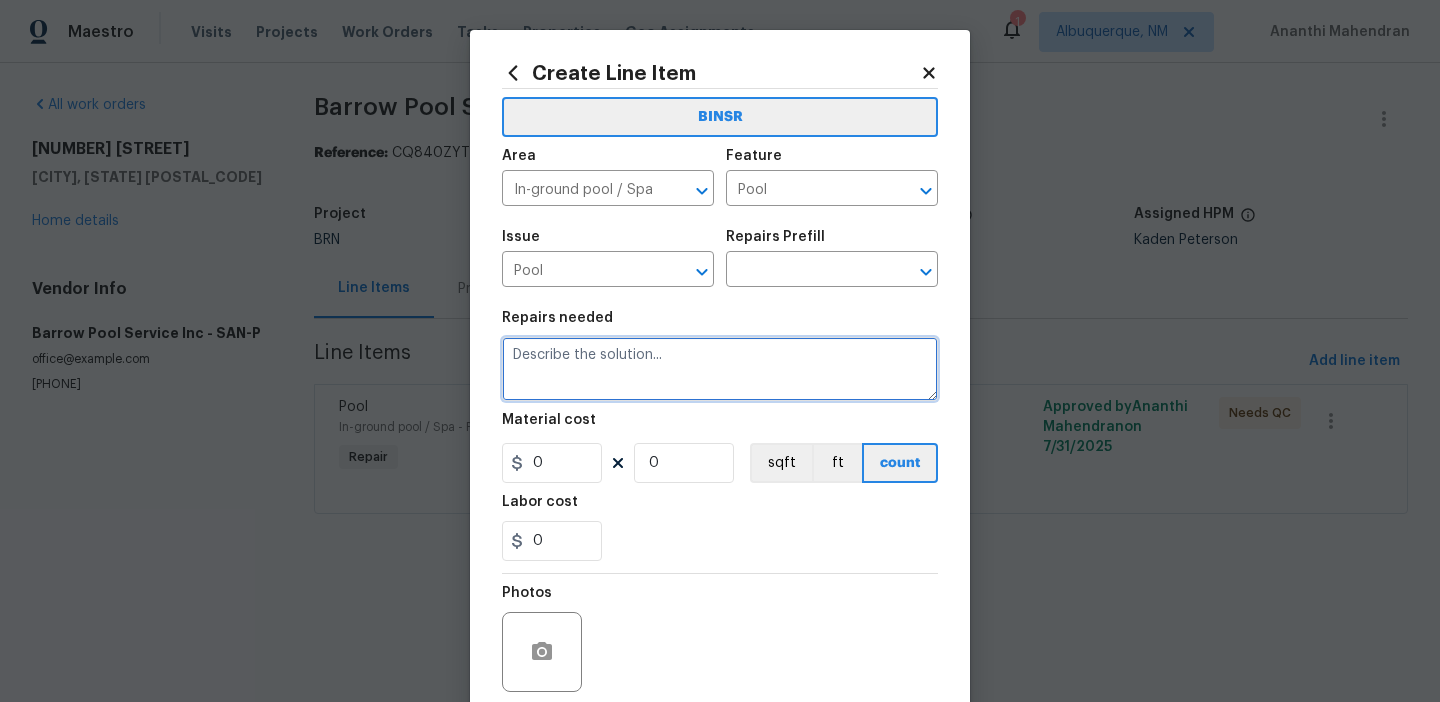 type on "A" 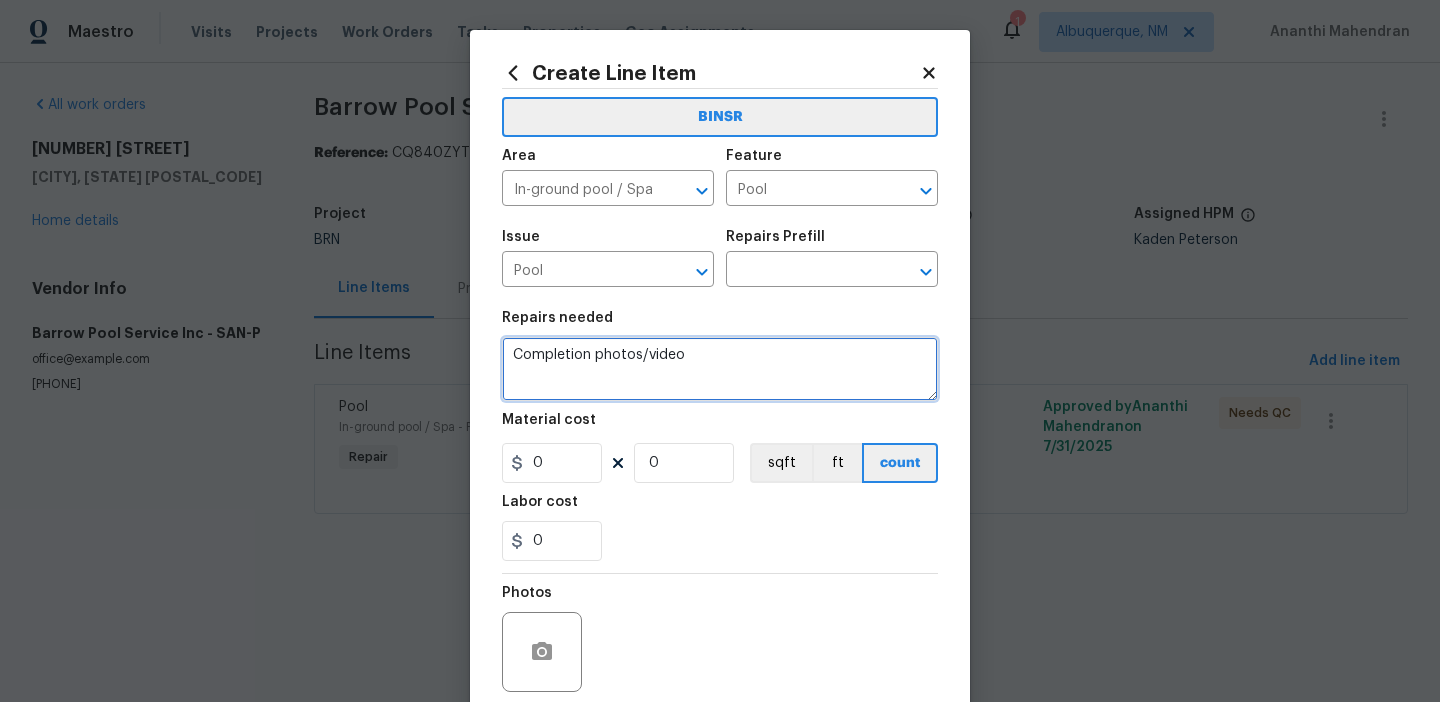 scroll, scrollTop: 160, scrollLeft: 0, axis: vertical 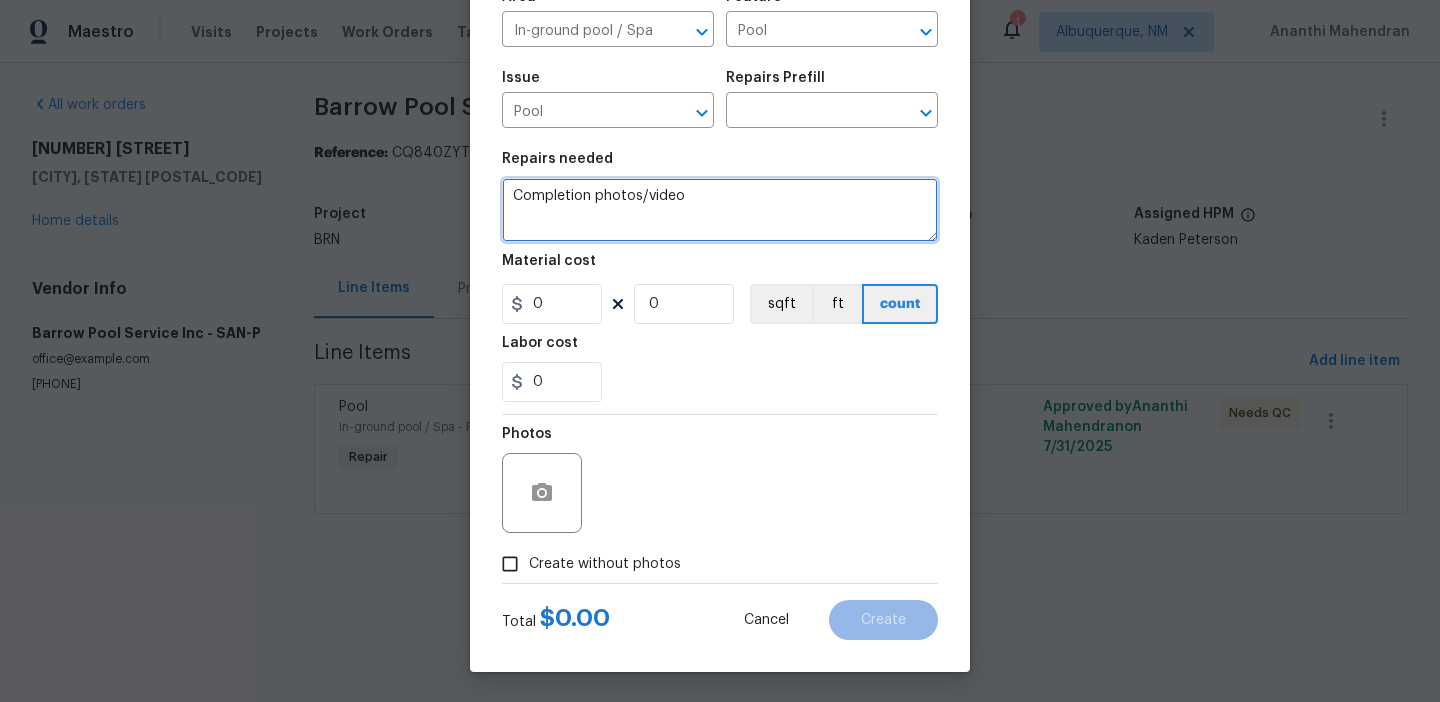 type on "Completion photos/video" 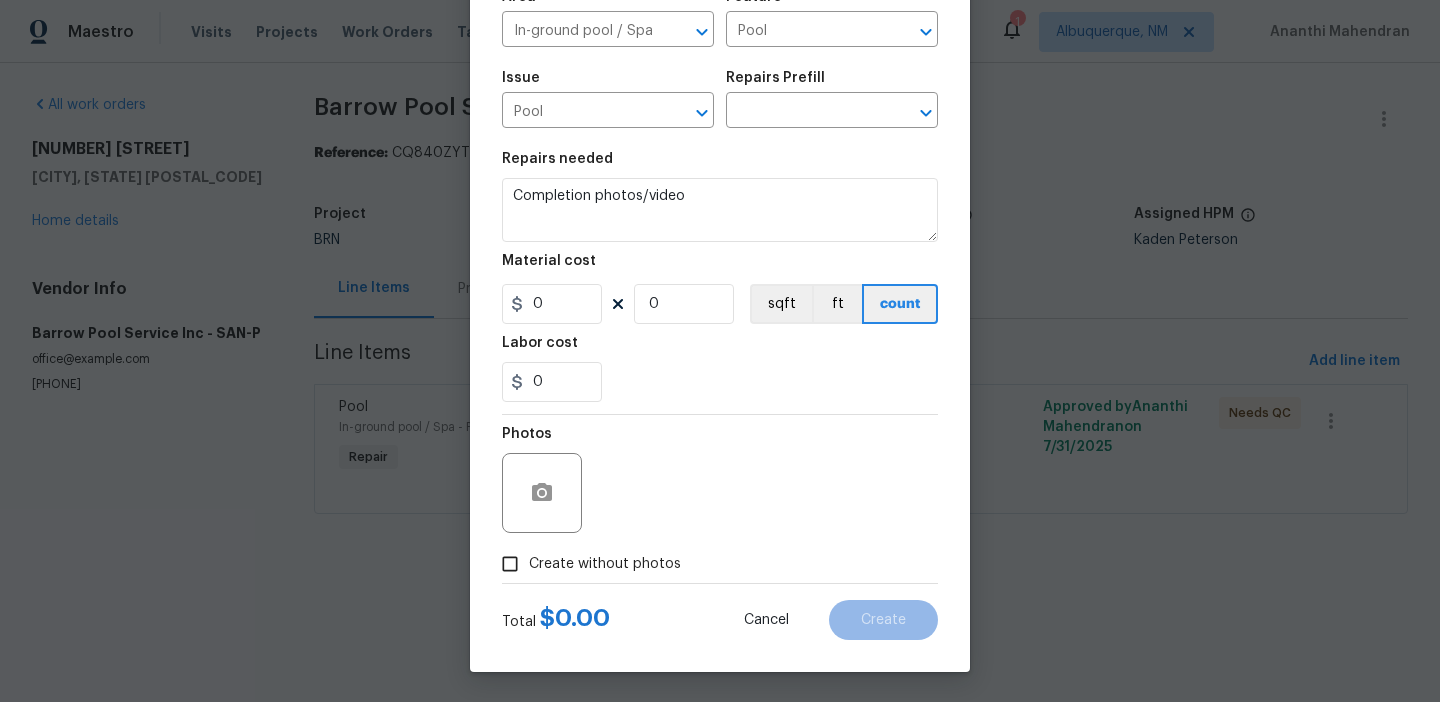 click on "Create without photos" at bounding box center (605, 564) 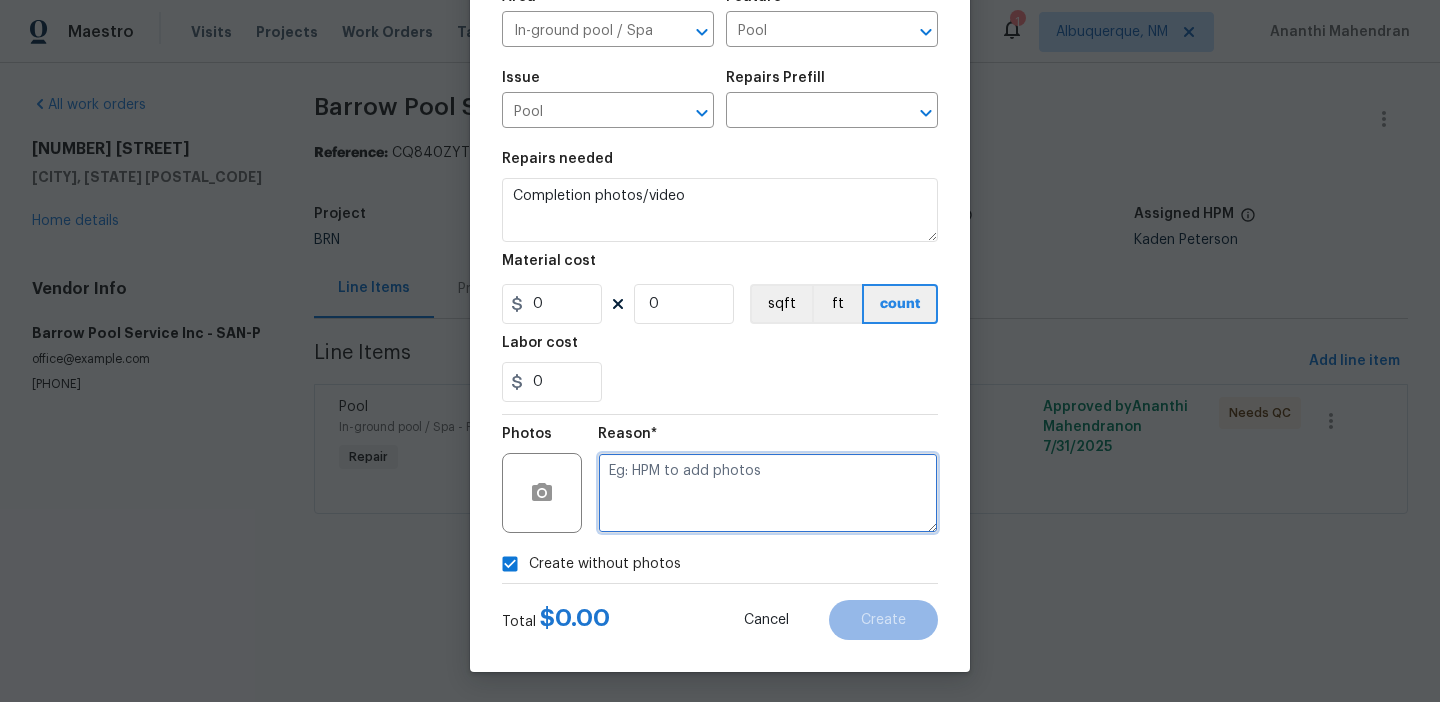 click at bounding box center (768, 493) 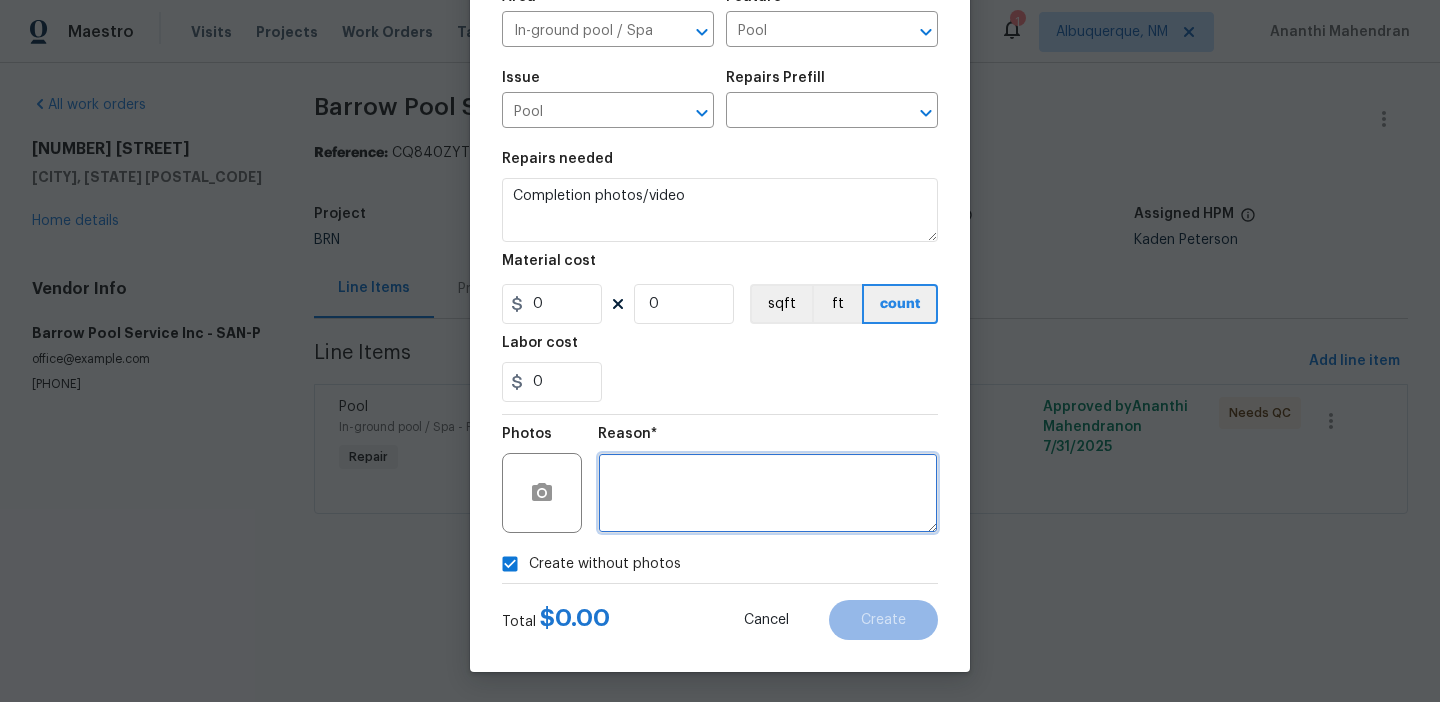type 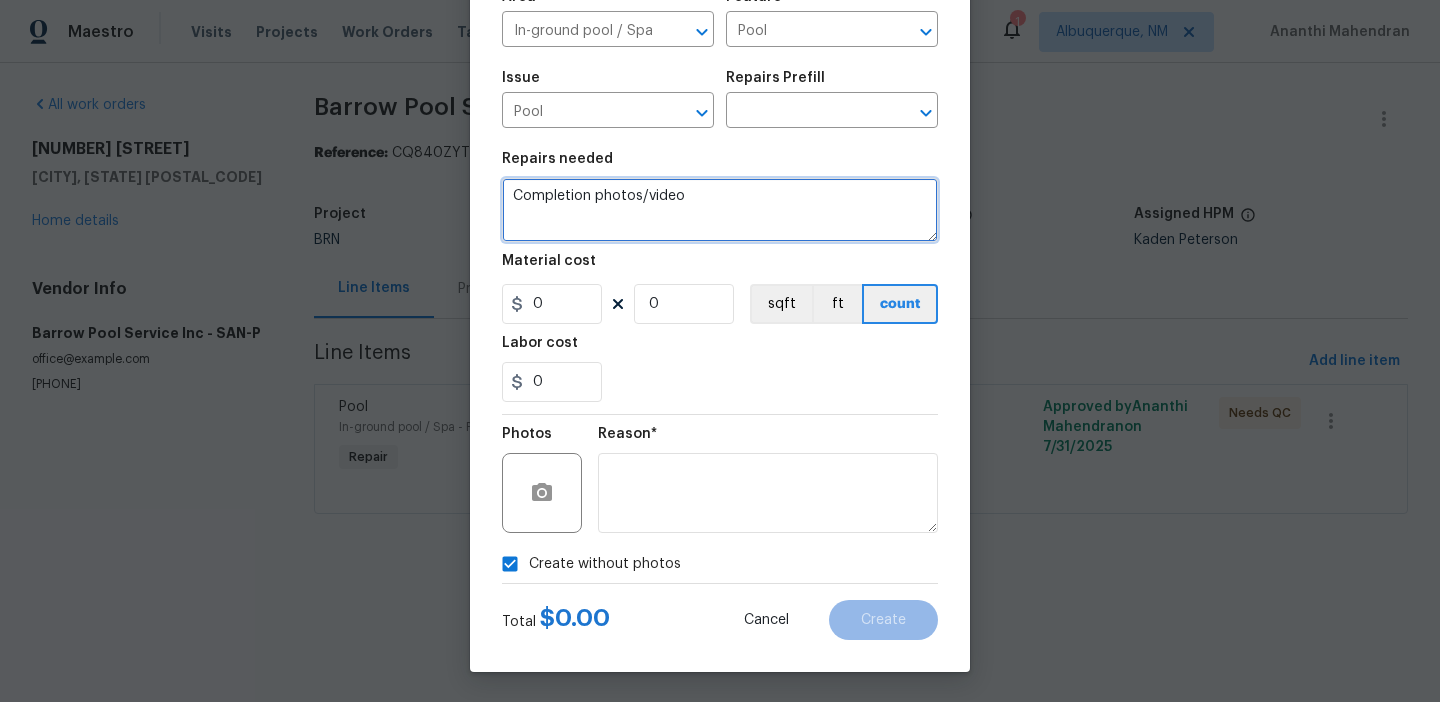 click on "Completion photos/video" at bounding box center (720, 210) 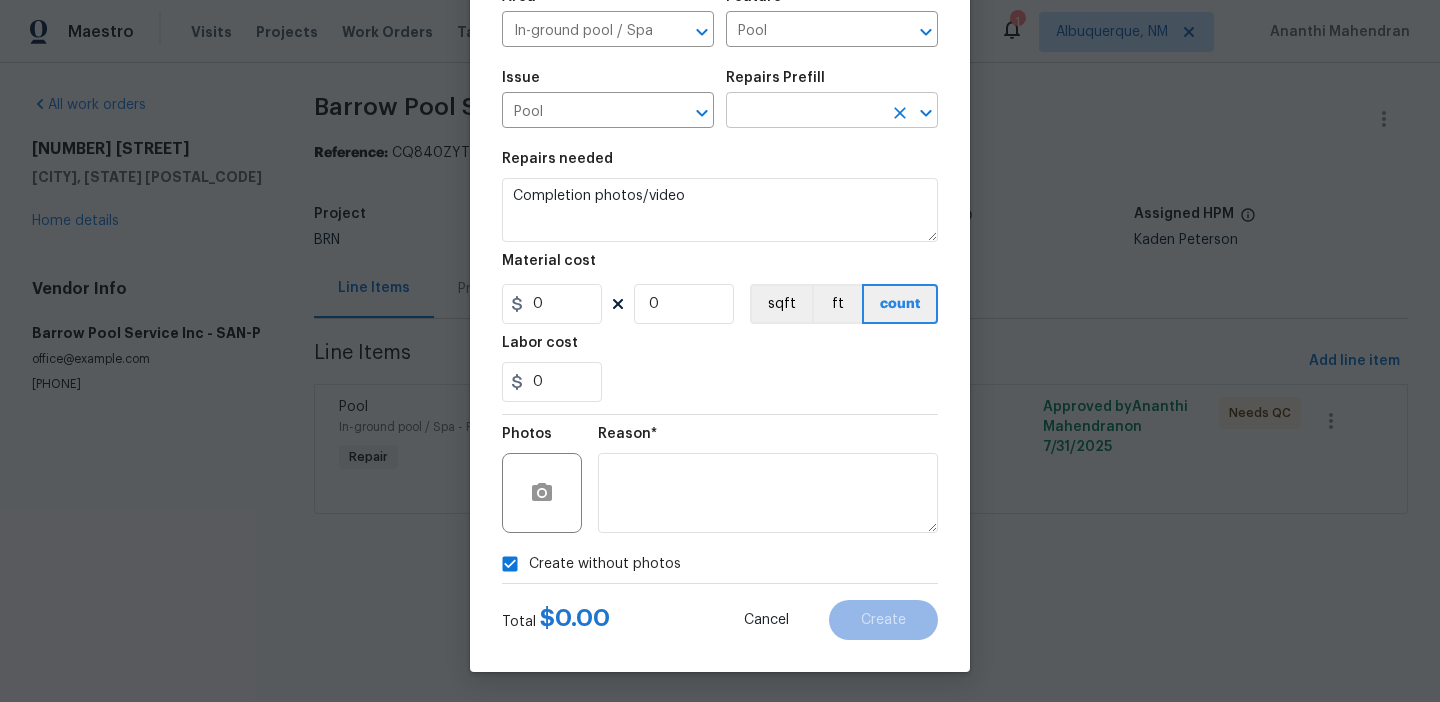 click at bounding box center [804, 112] 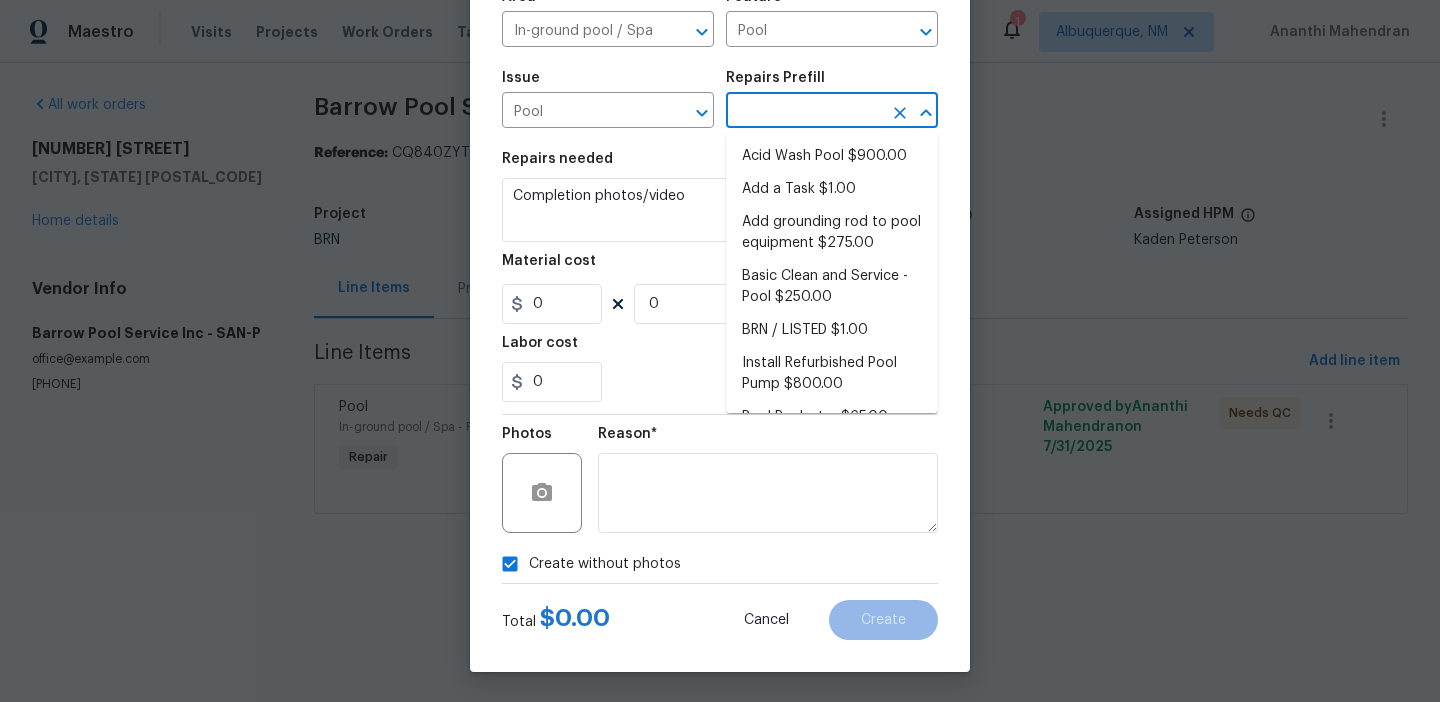 click on "Acid Wash Pool $900.00" at bounding box center [832, 156] 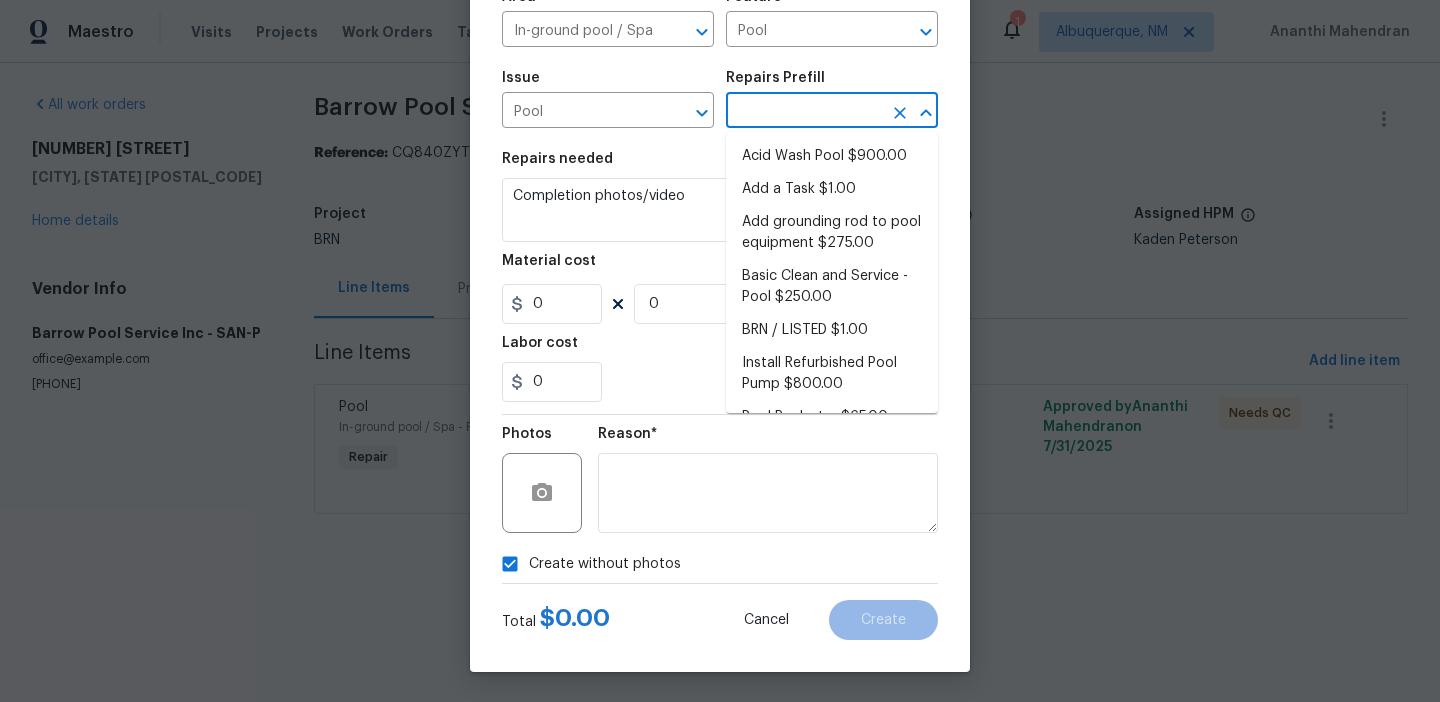 type on "900" 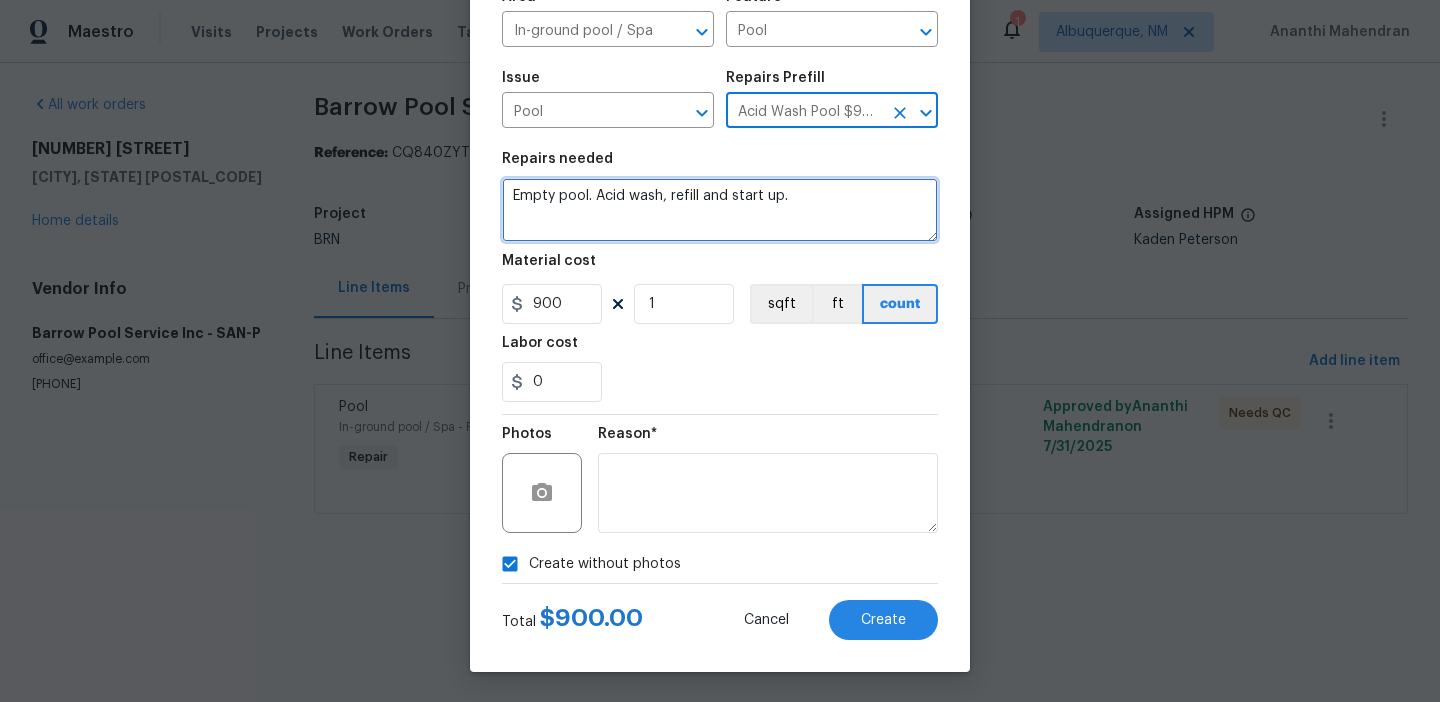 click on "Empty pool. Acid wash, refill and start up." at bounding box center (720, 210) 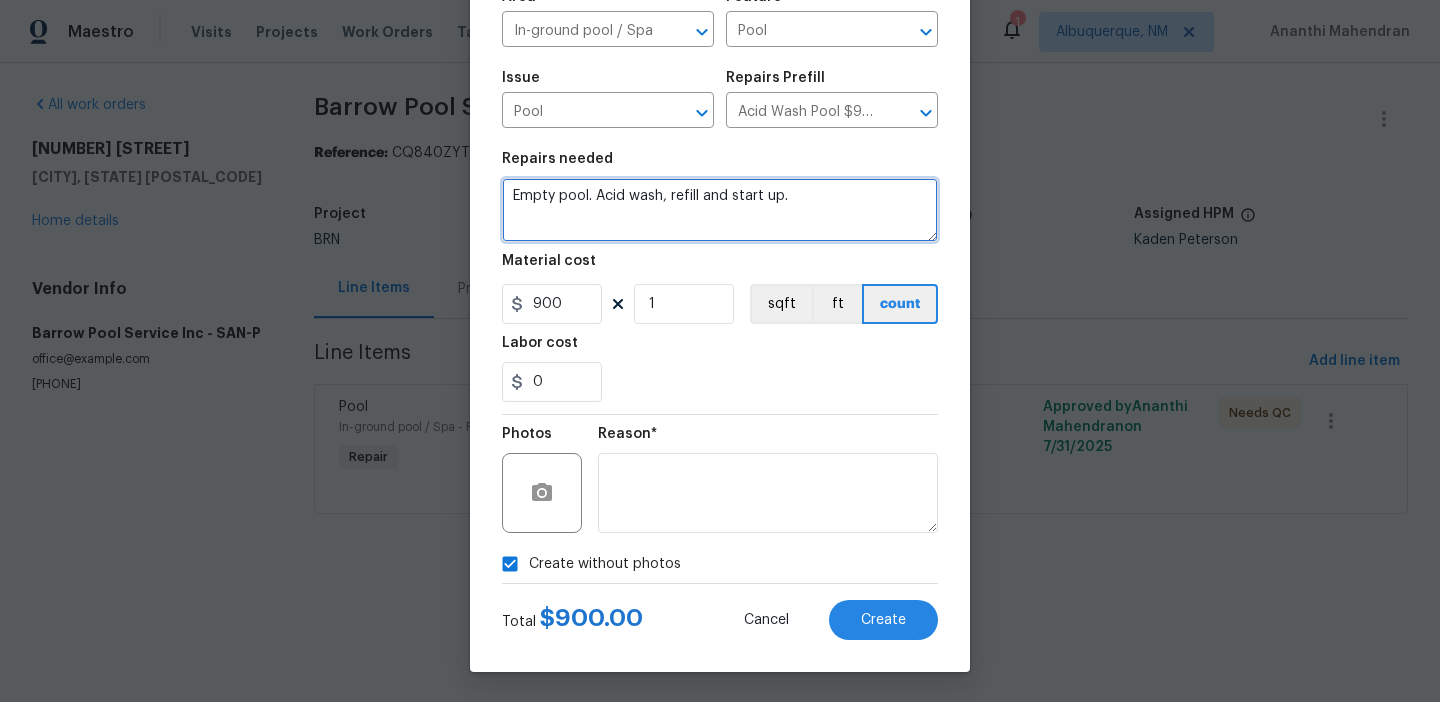 click on "Empty pool. Acid wash, refill and start up." at bounding box center [720, 210] 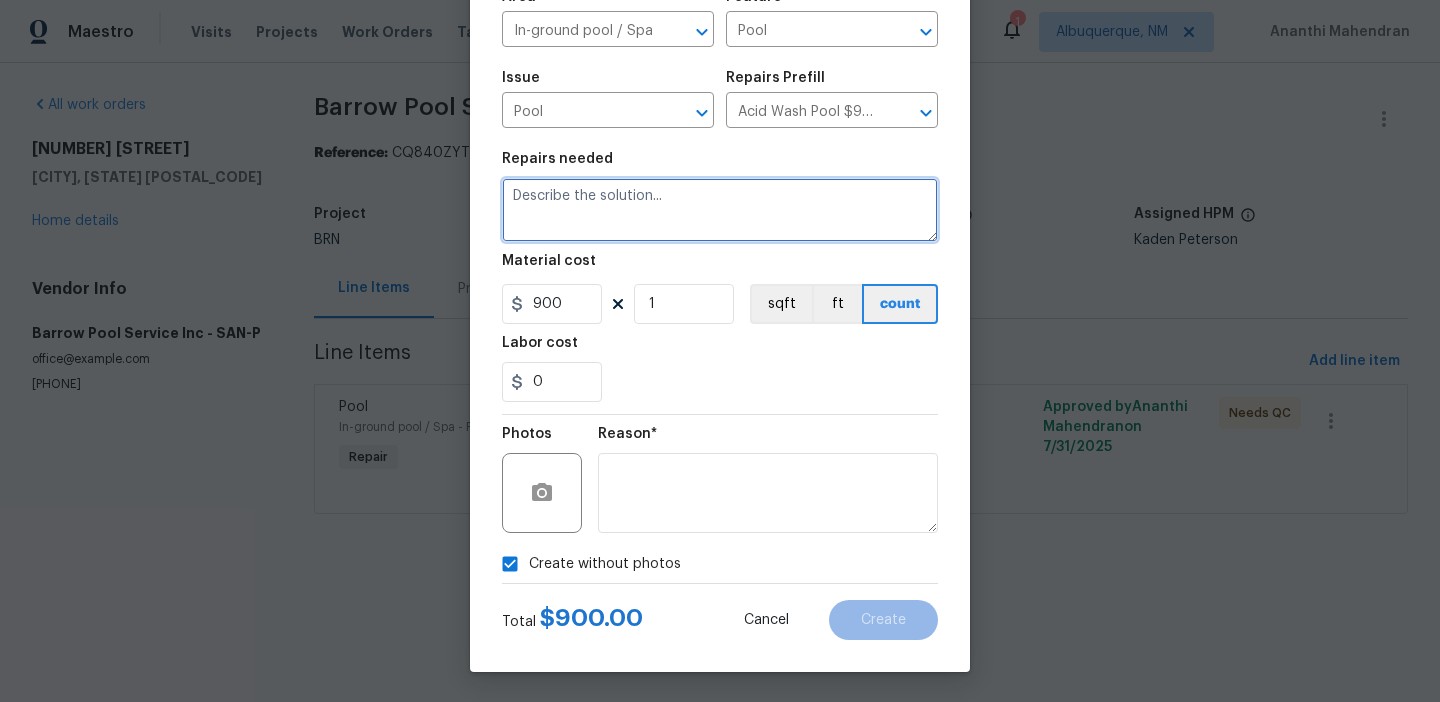 paste on "Completion photos/video" 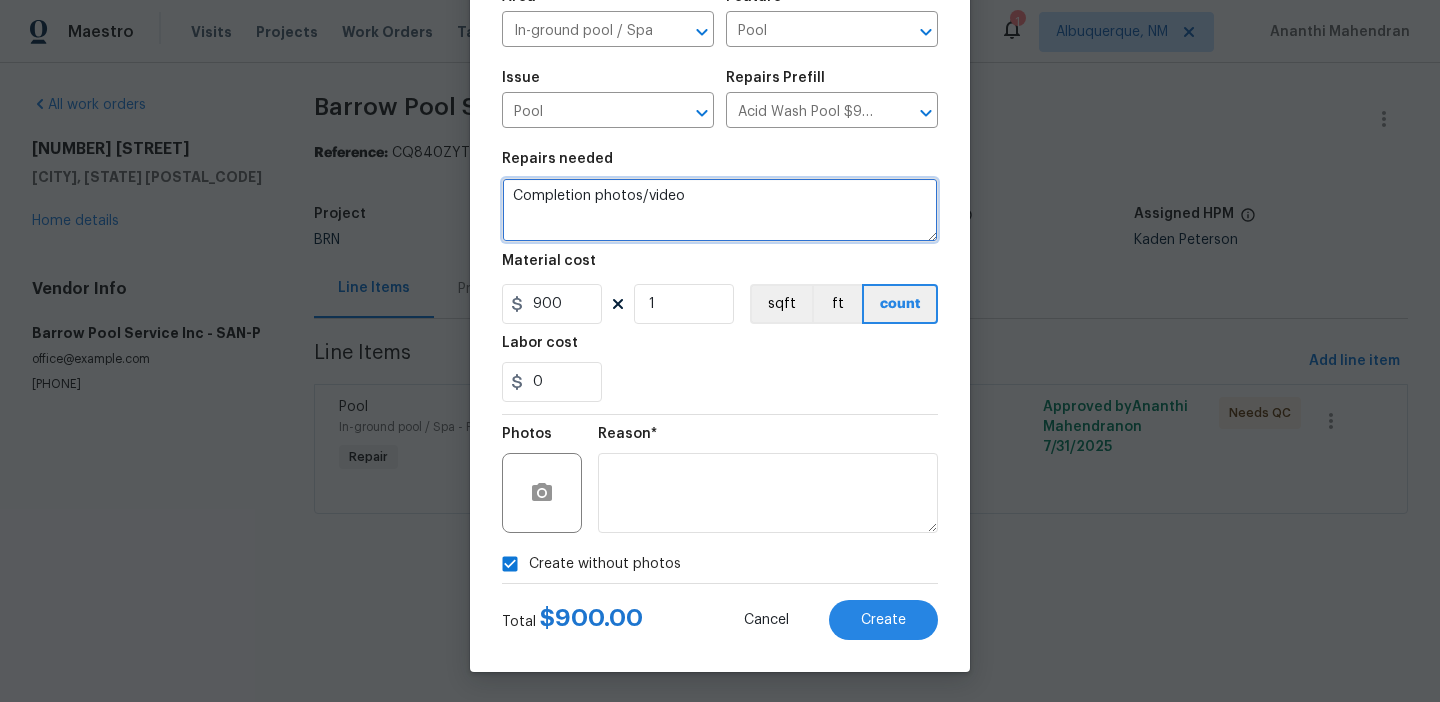 type on "Completion photos/video" 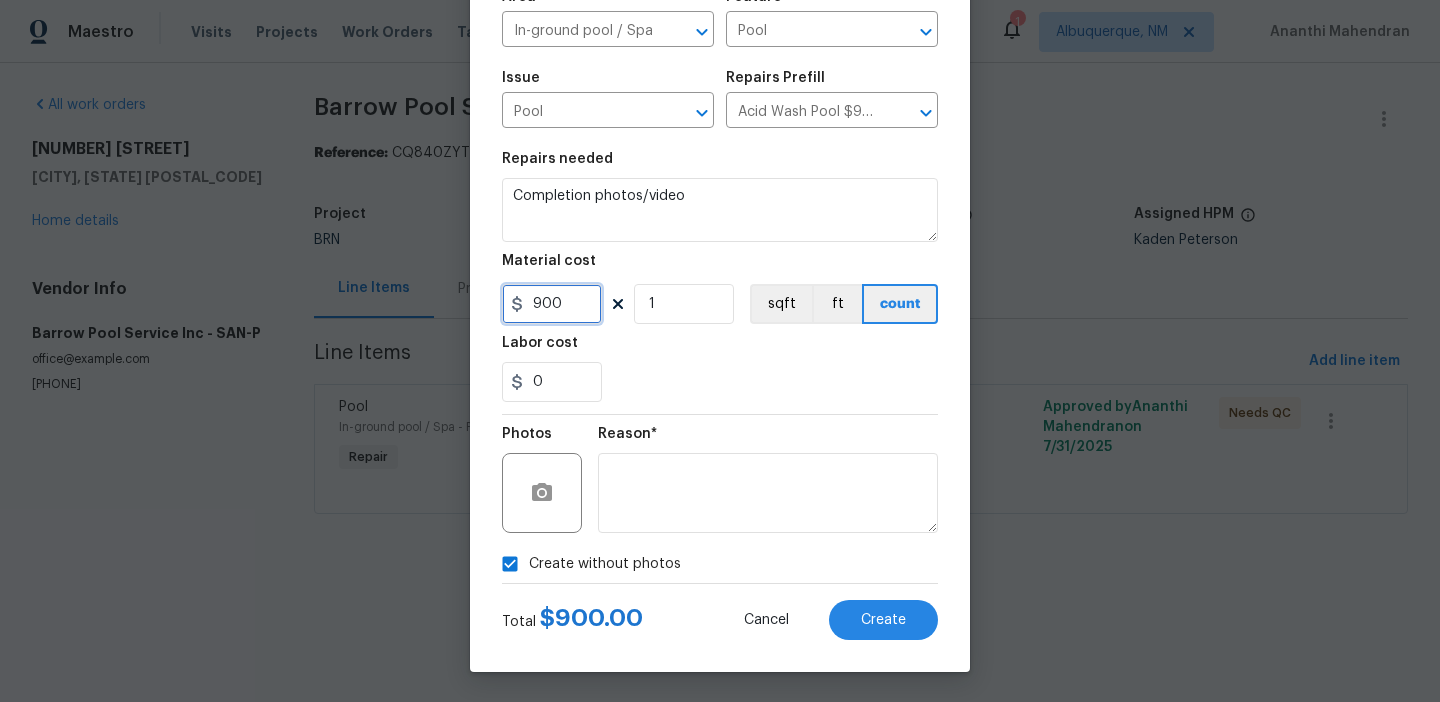 click on "900" at bounding box center [552, 304] 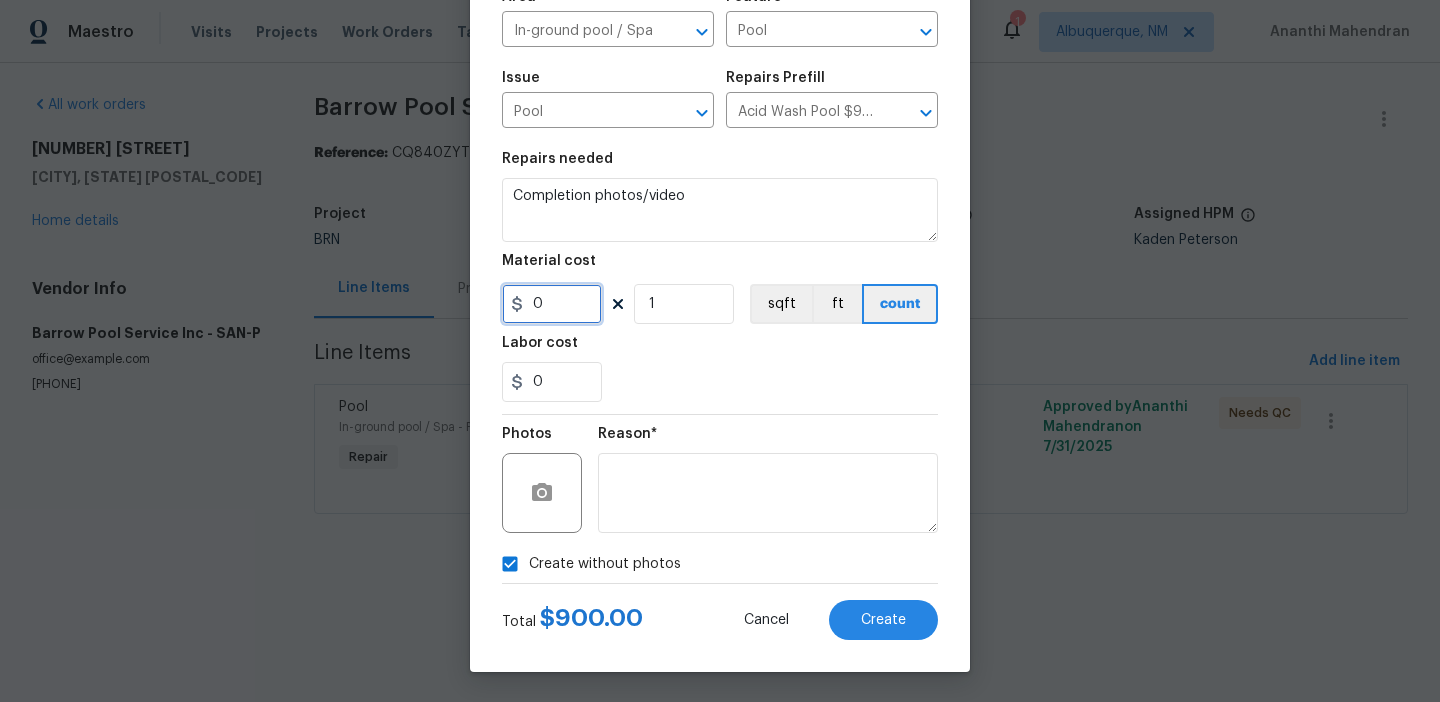 type on "0" 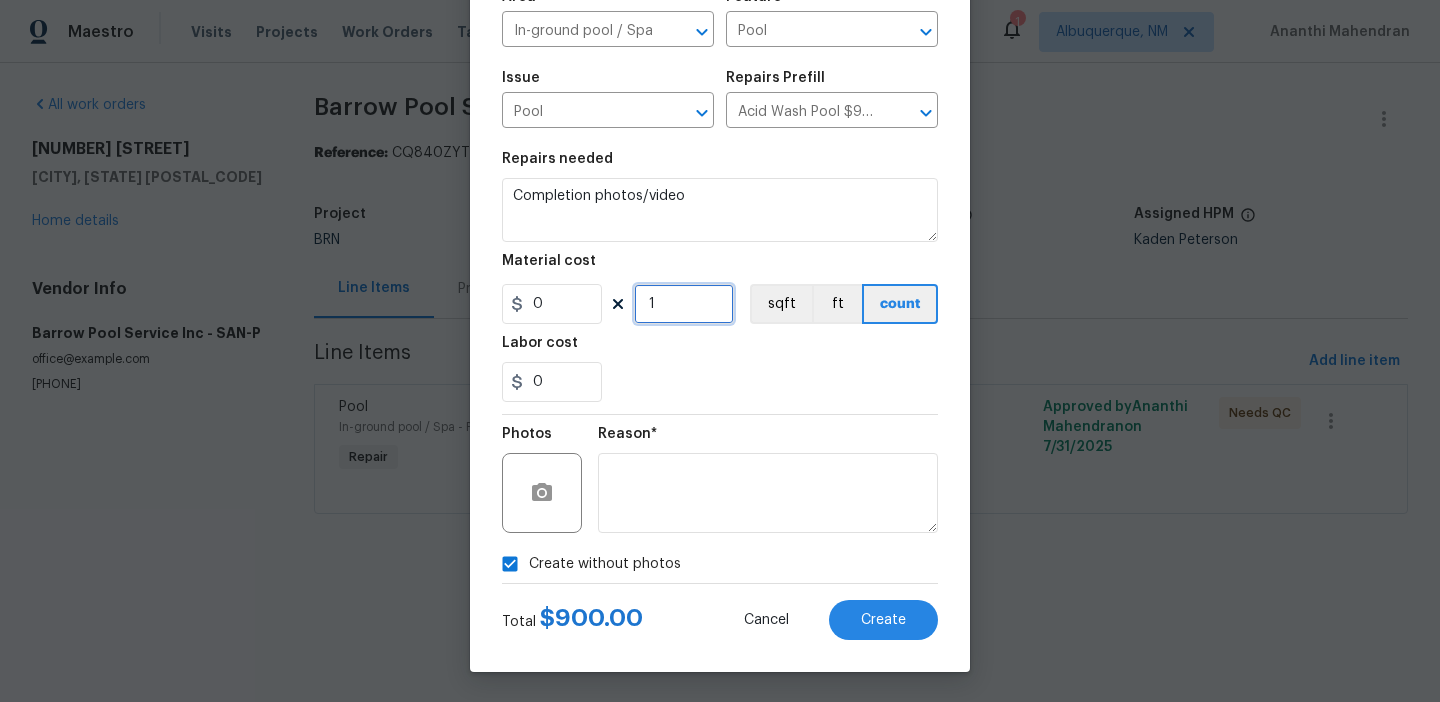 click on "1" at bounding box center (684, 304) 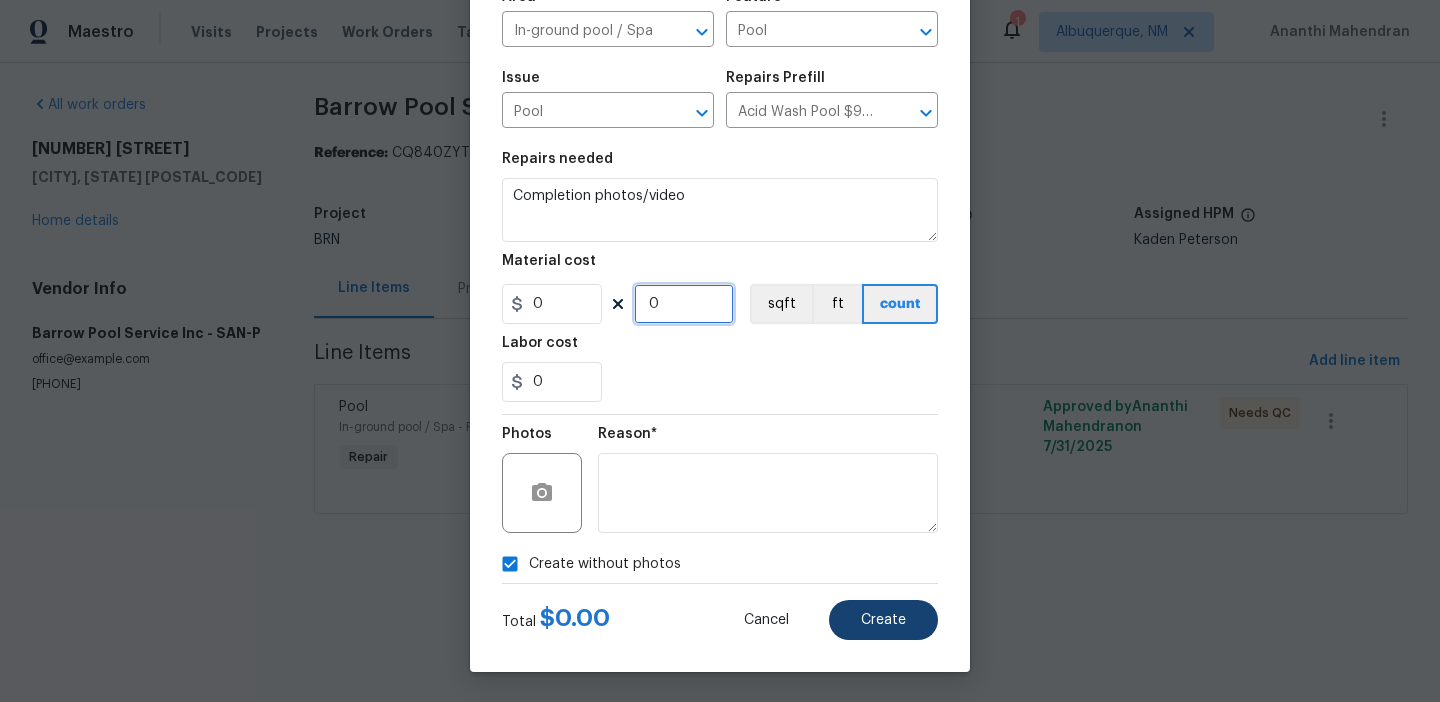 type on "0" 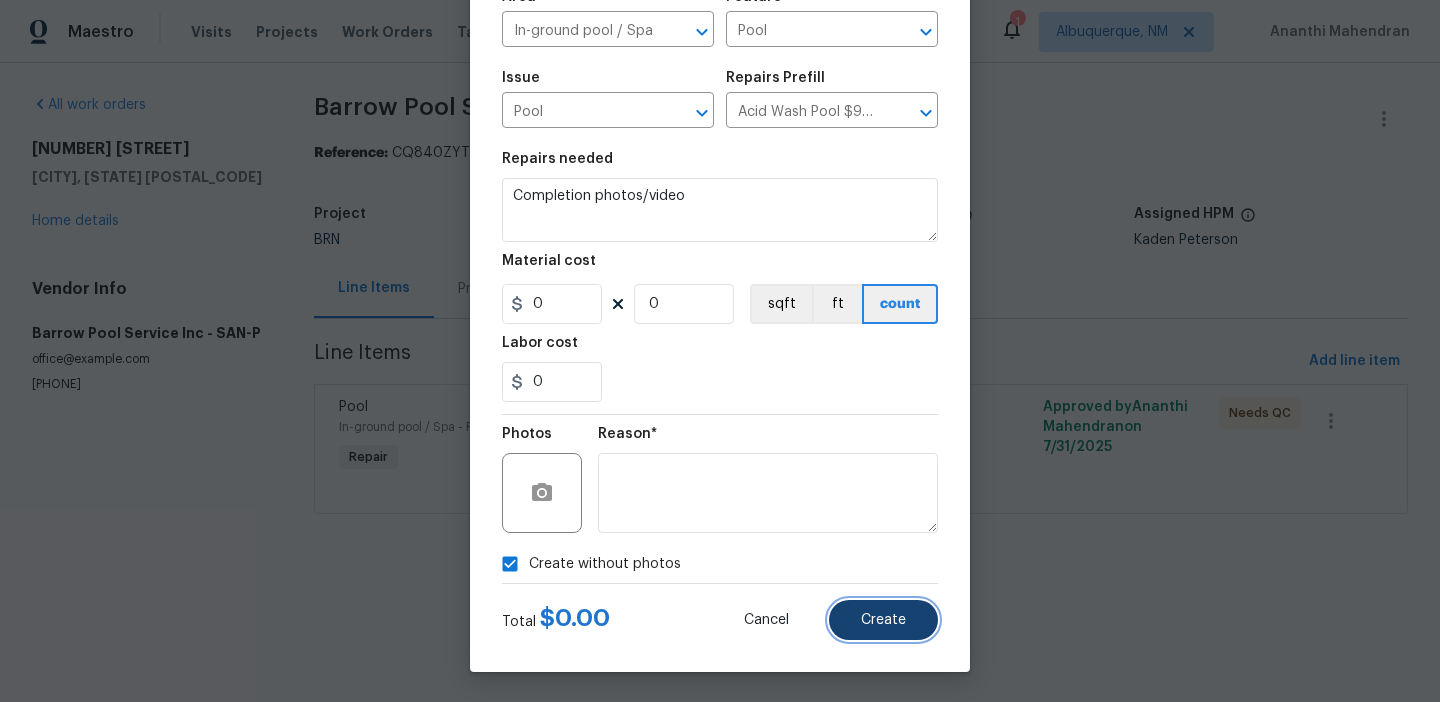 click on "Create" at bounding box center [883, 620] 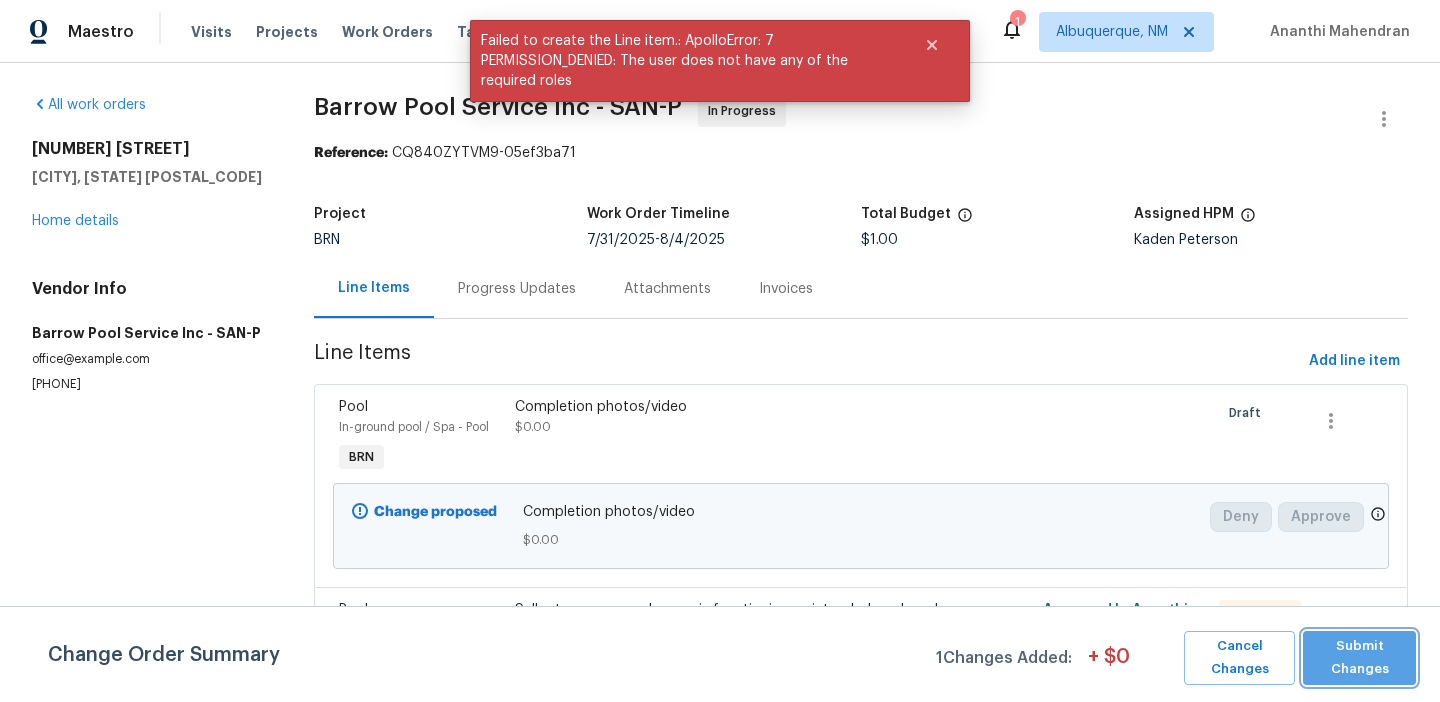 click on "Submit Changes" at bounding box center (1359, 658) 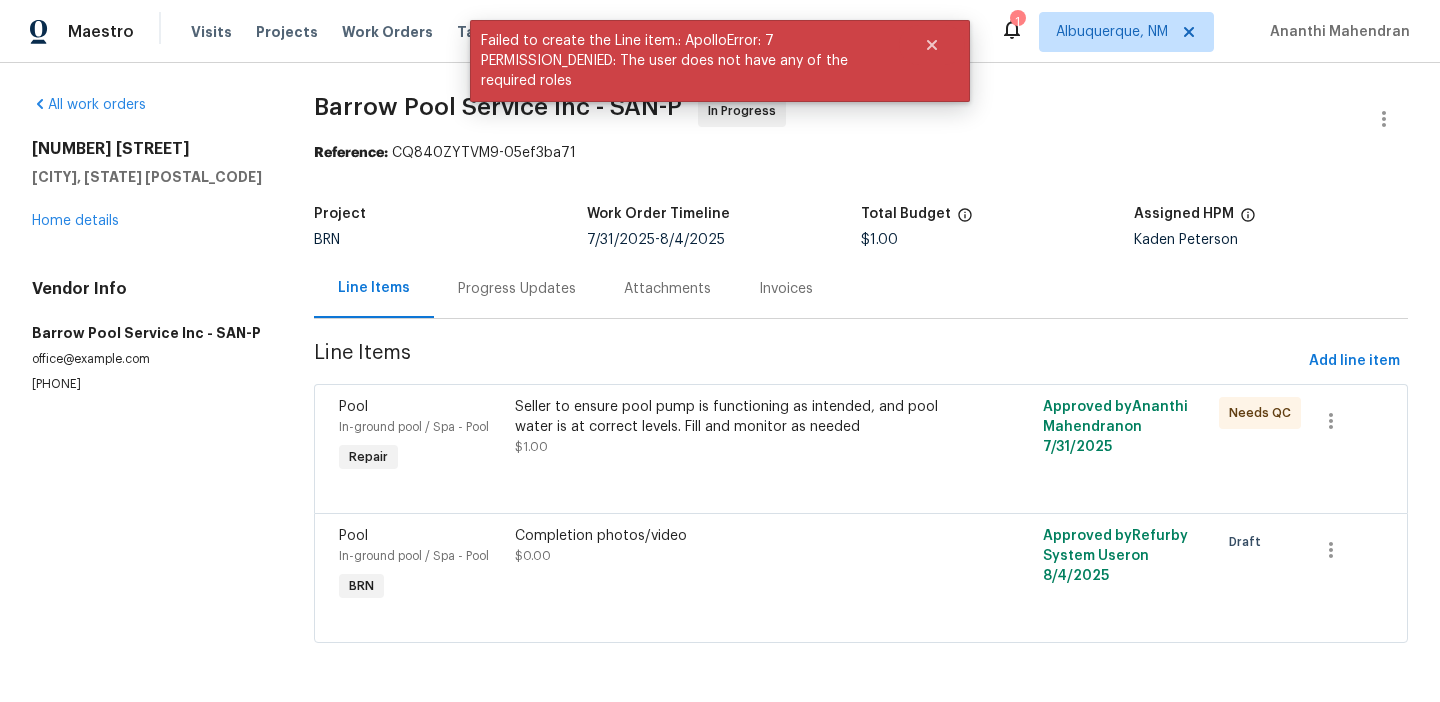 click on "Progress Updates" at bounding box center [517, 289] 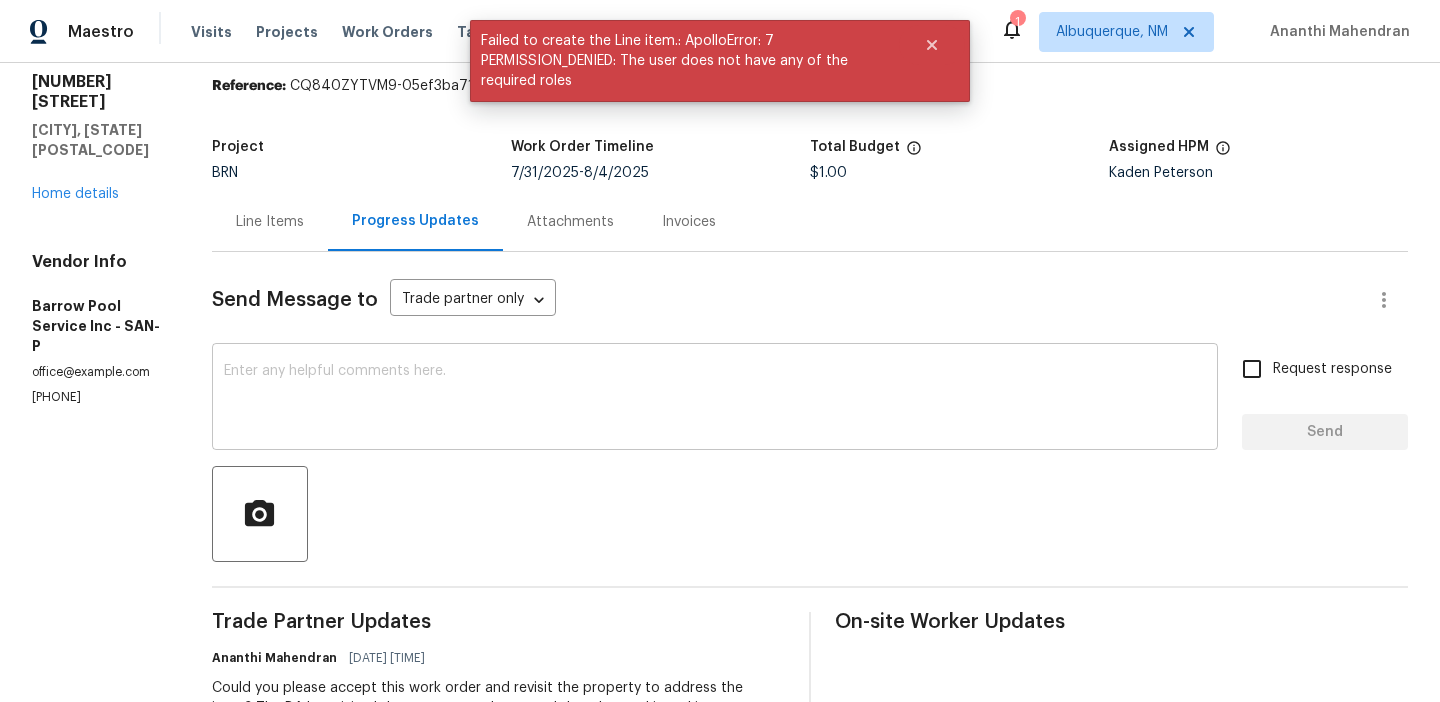 scroll, scrollTop: 145, scrollLeft: 0, axis: vertical 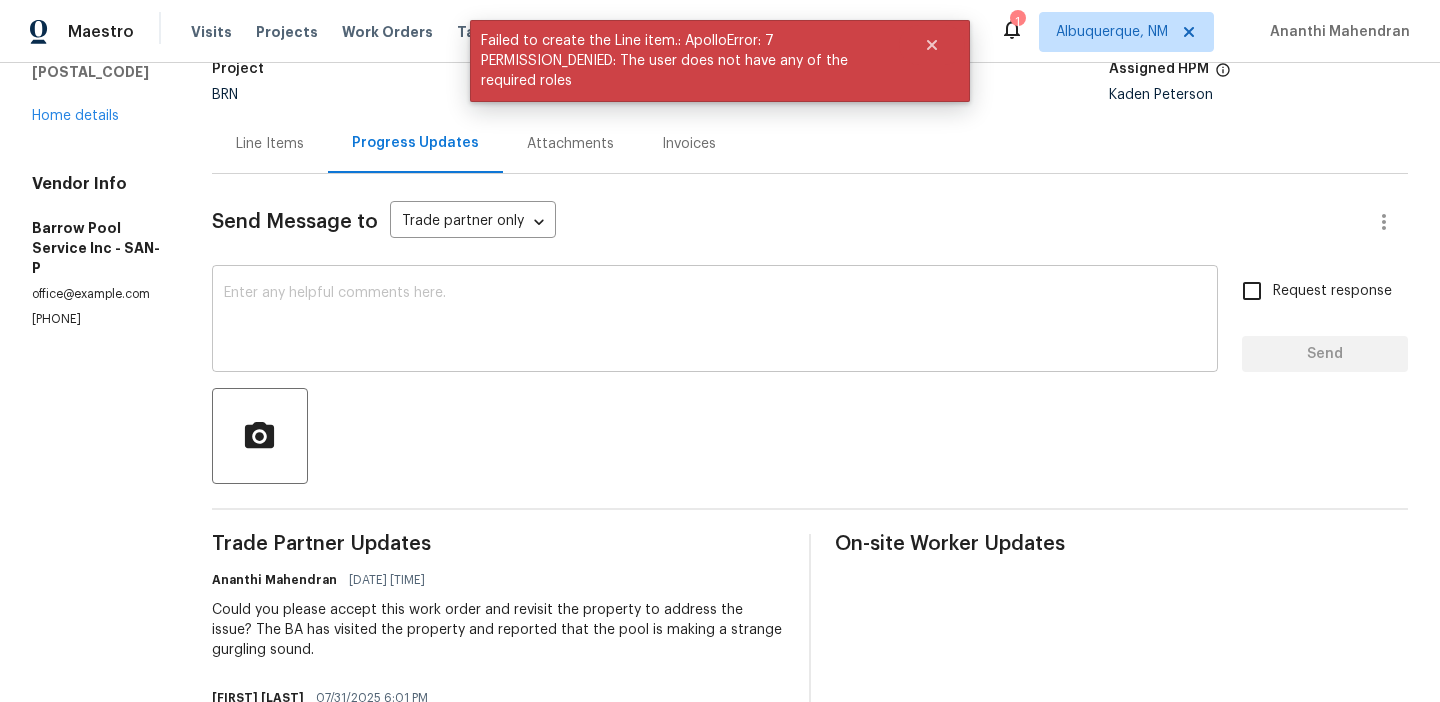 click at bounding box center [715, 321] 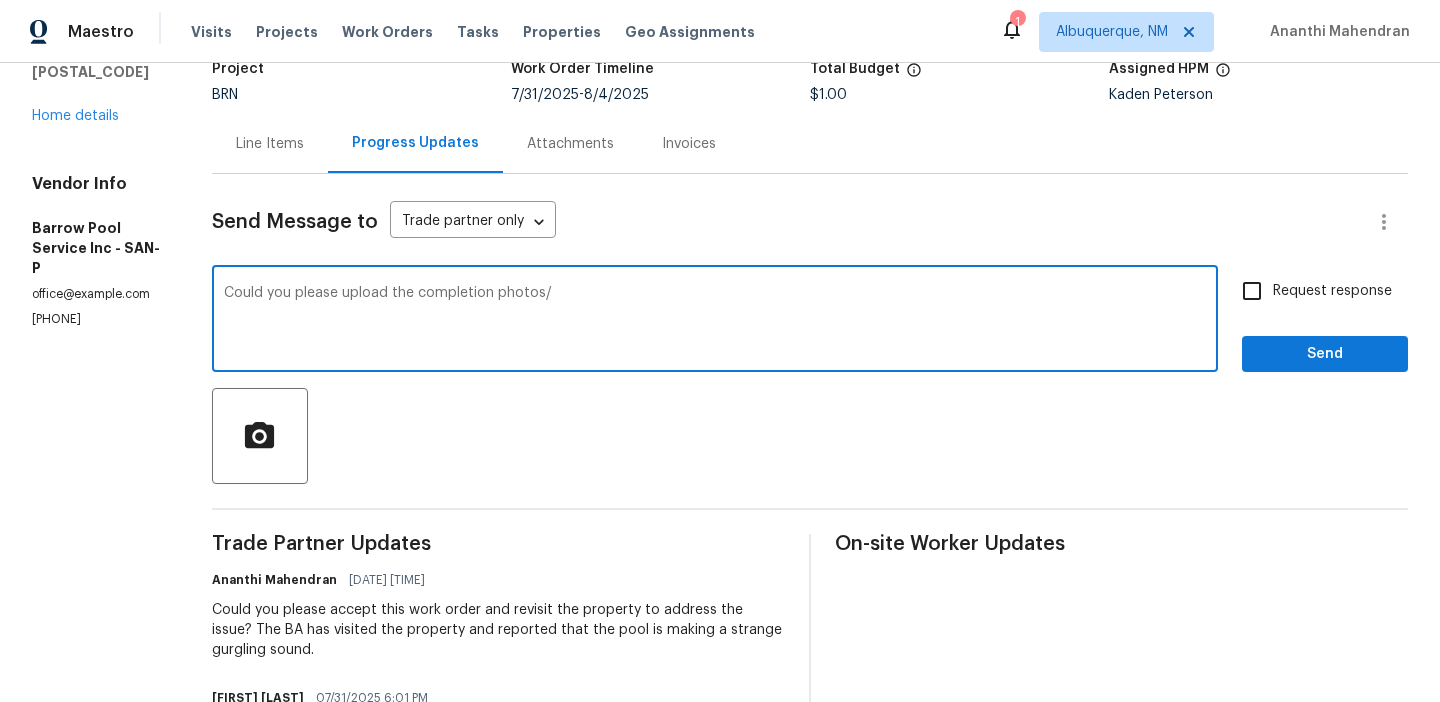 click on "Could you please upload the completion photos/" at bounding box center [715, 321] 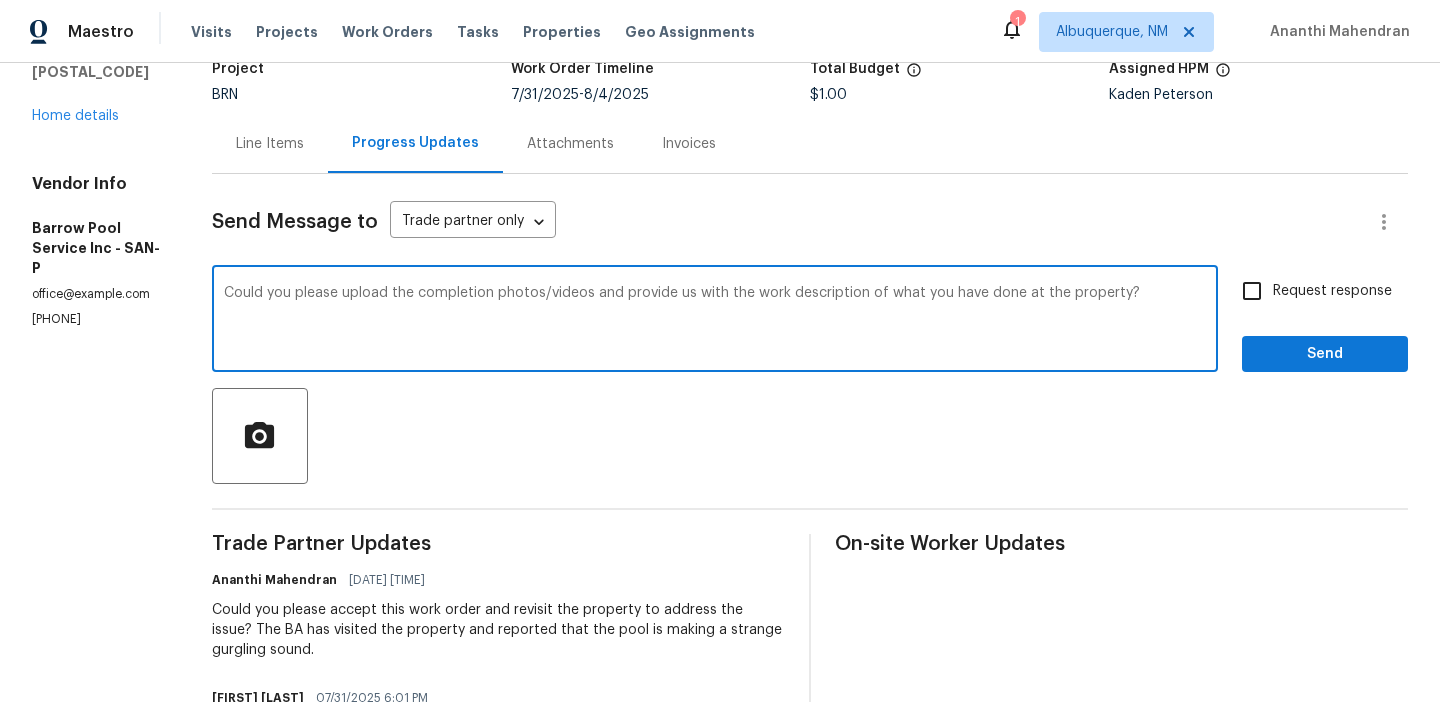 type on "Could you please upload the completion photos/videos and provide us with the work description of what you have done at the property?" 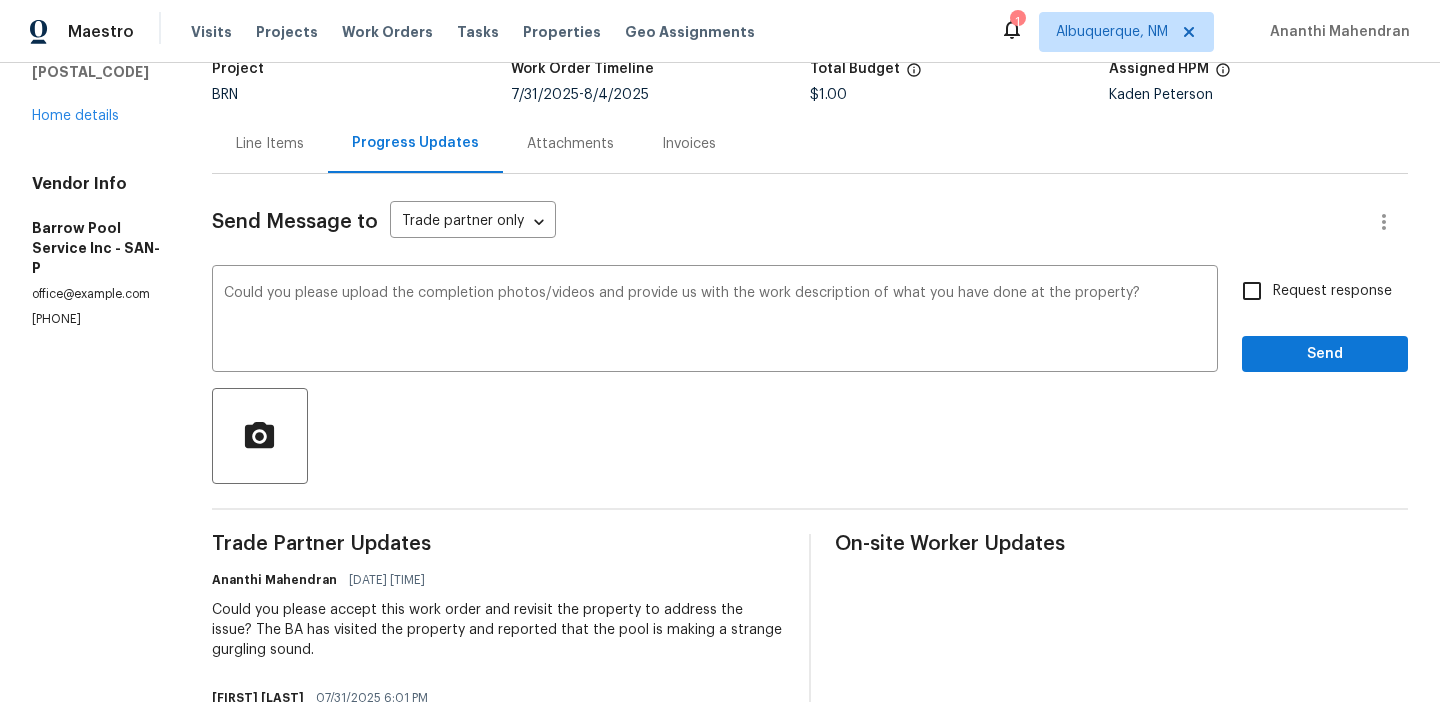click on "Request response" at bounding box center [1332, 291] 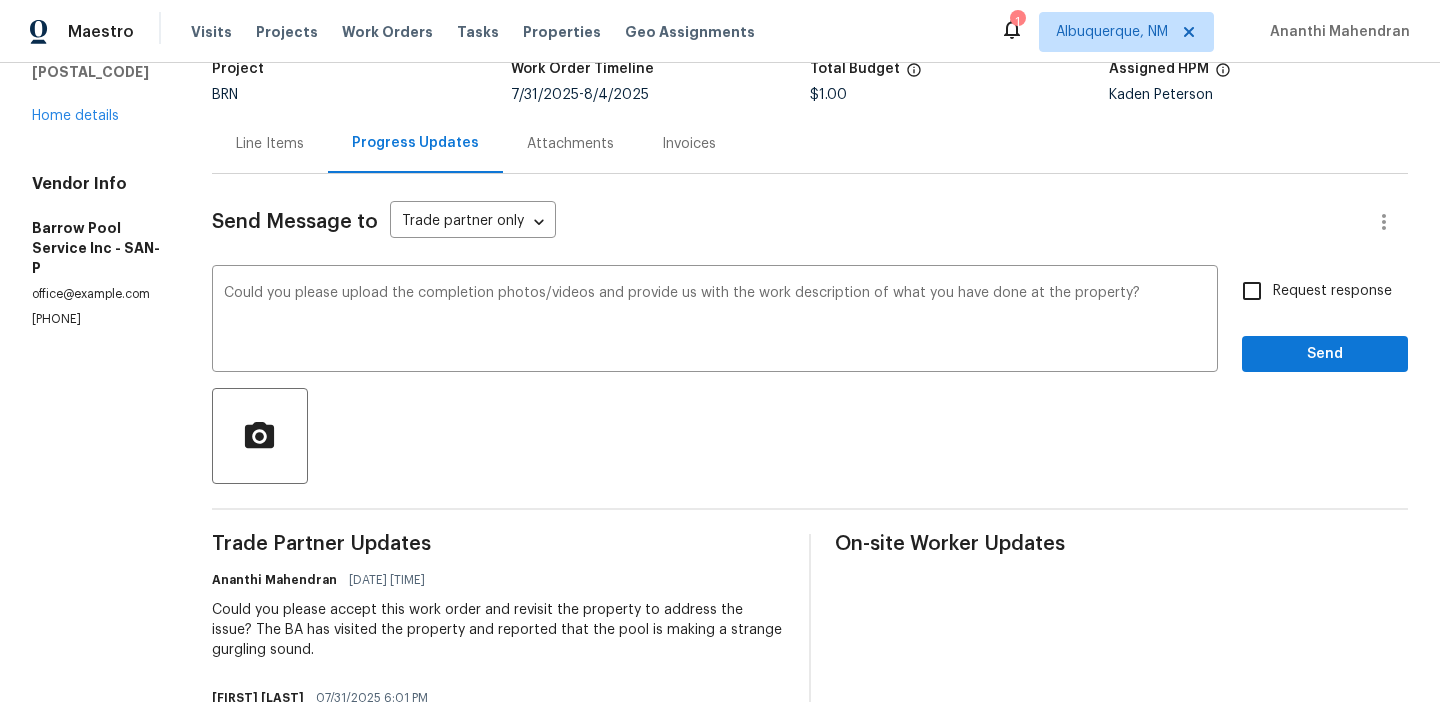 click on "Request response" at bounding box center [1252, 291] 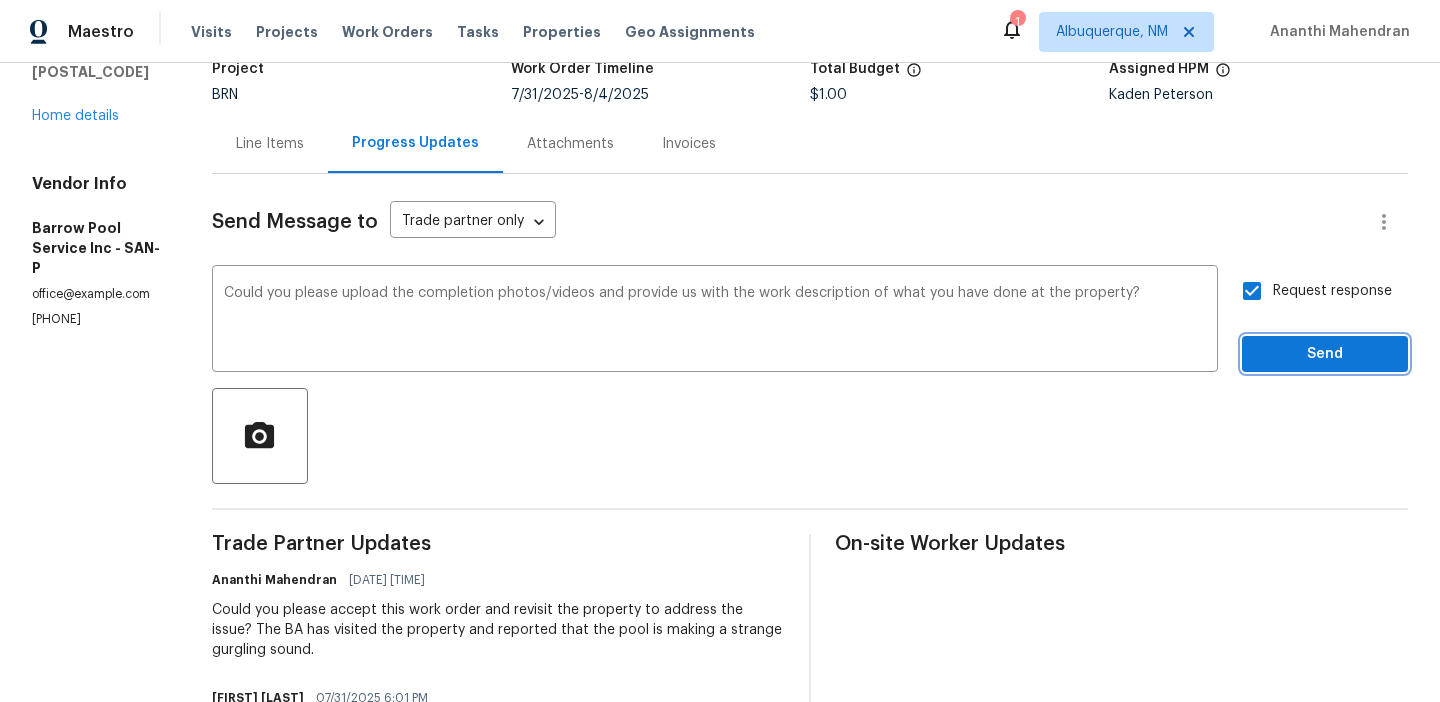 click on "Send" at bounding box center [1325, 354] 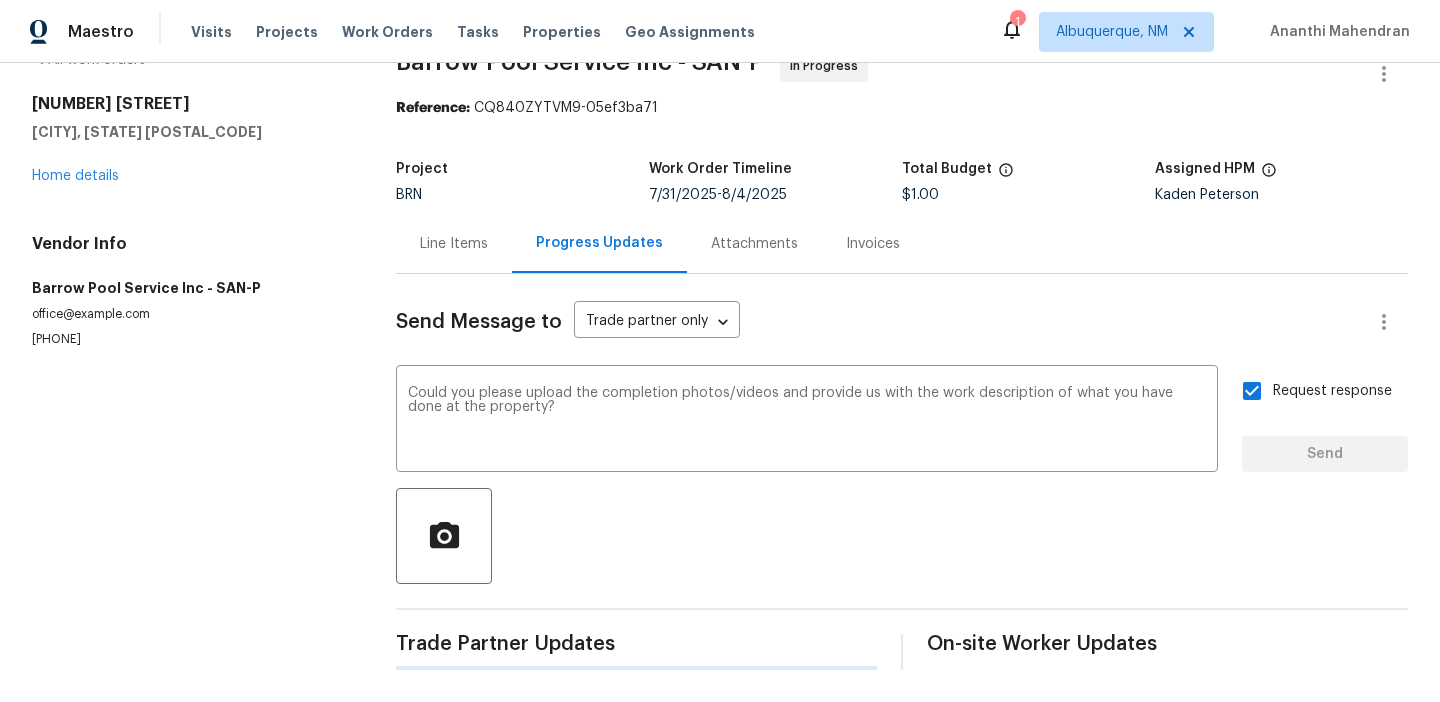 scroll, scrollTop: 0, scrollLeft: 0, axis: both 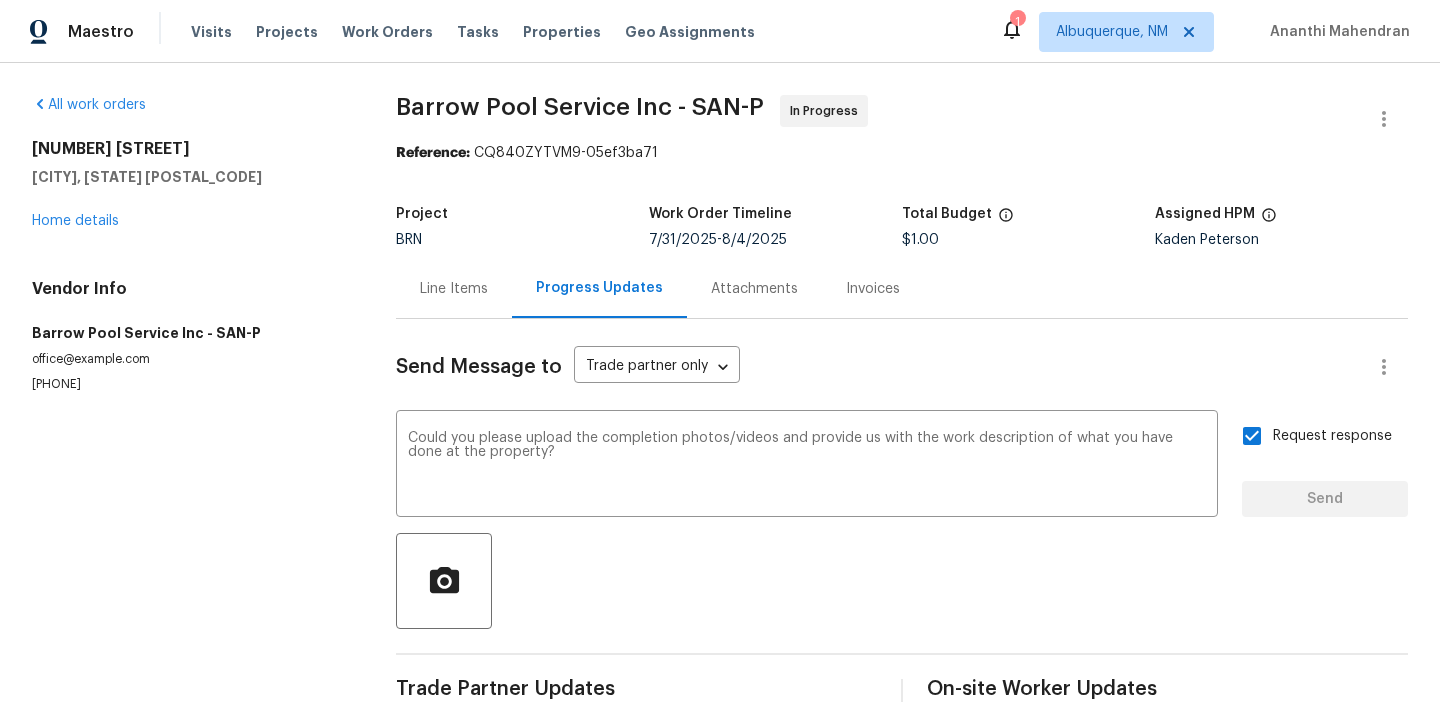 type 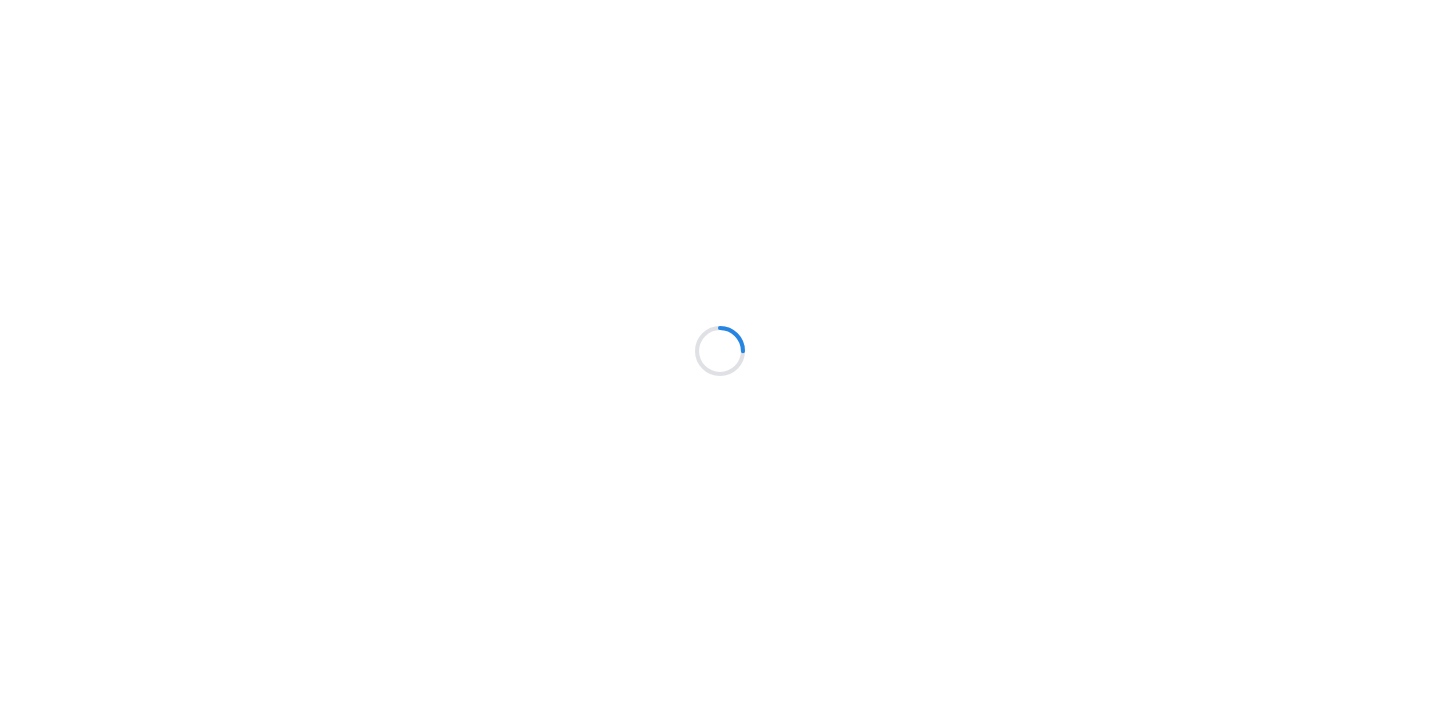 scroll, scrollTop: 0, scrollLeft: 0, axis: both 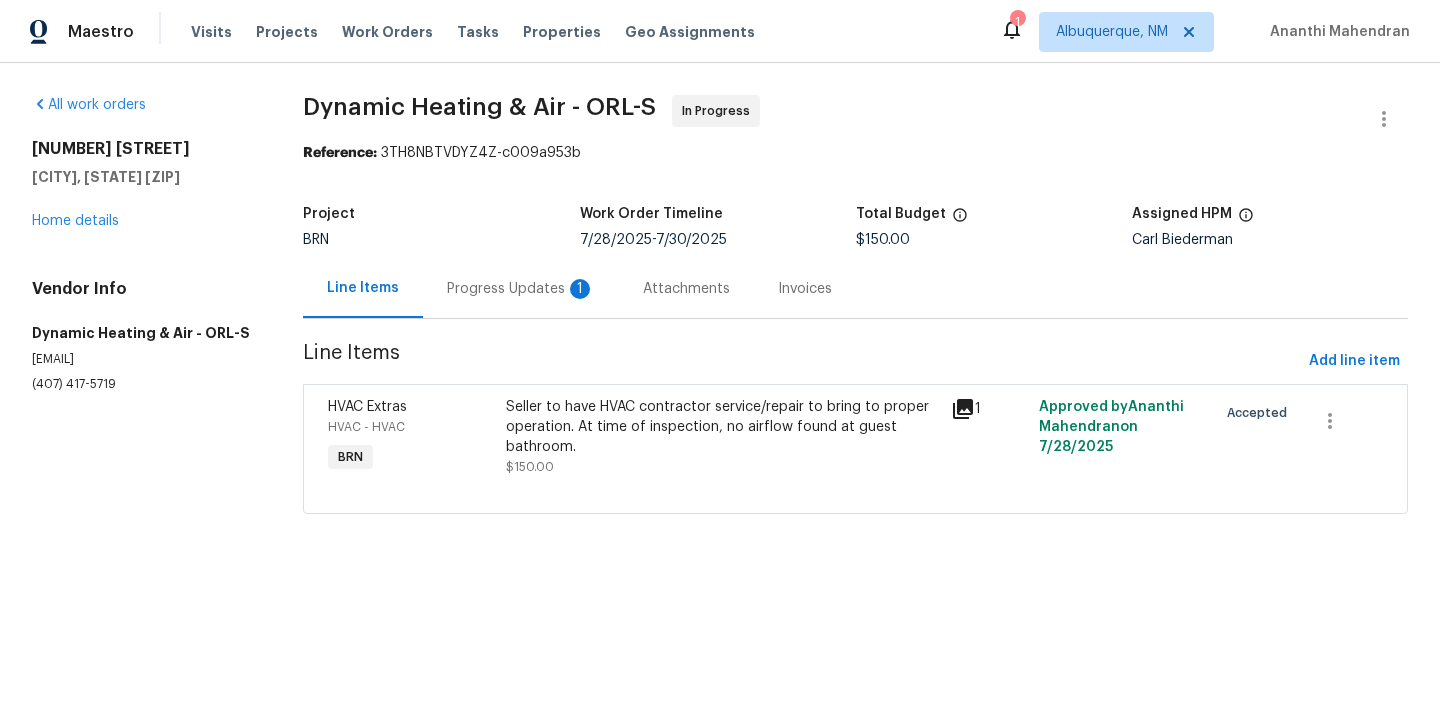 click on "Progress Updates 1" at bounding box center (521, 289) 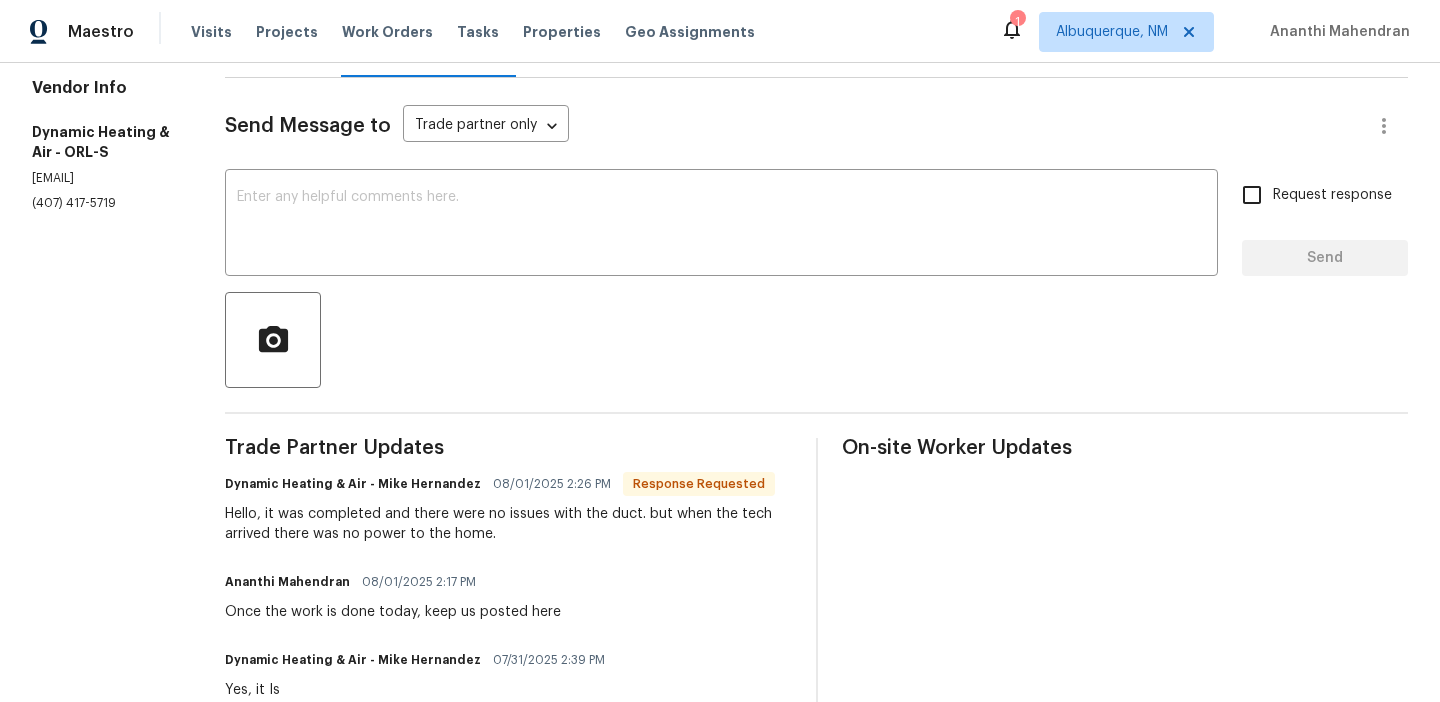 scroll, scrollTop: 248, scrollLeft: 0, axis: vertical 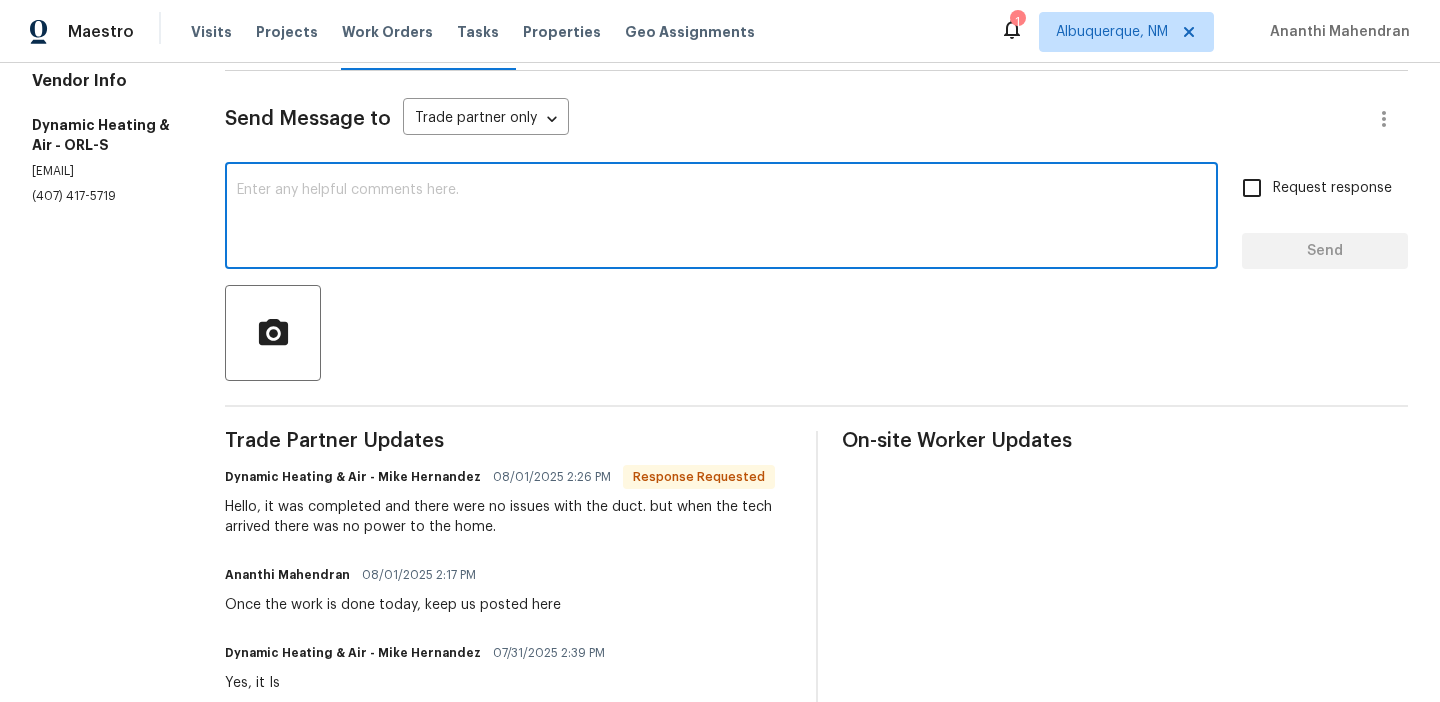 click at bounding box center (721, 218) 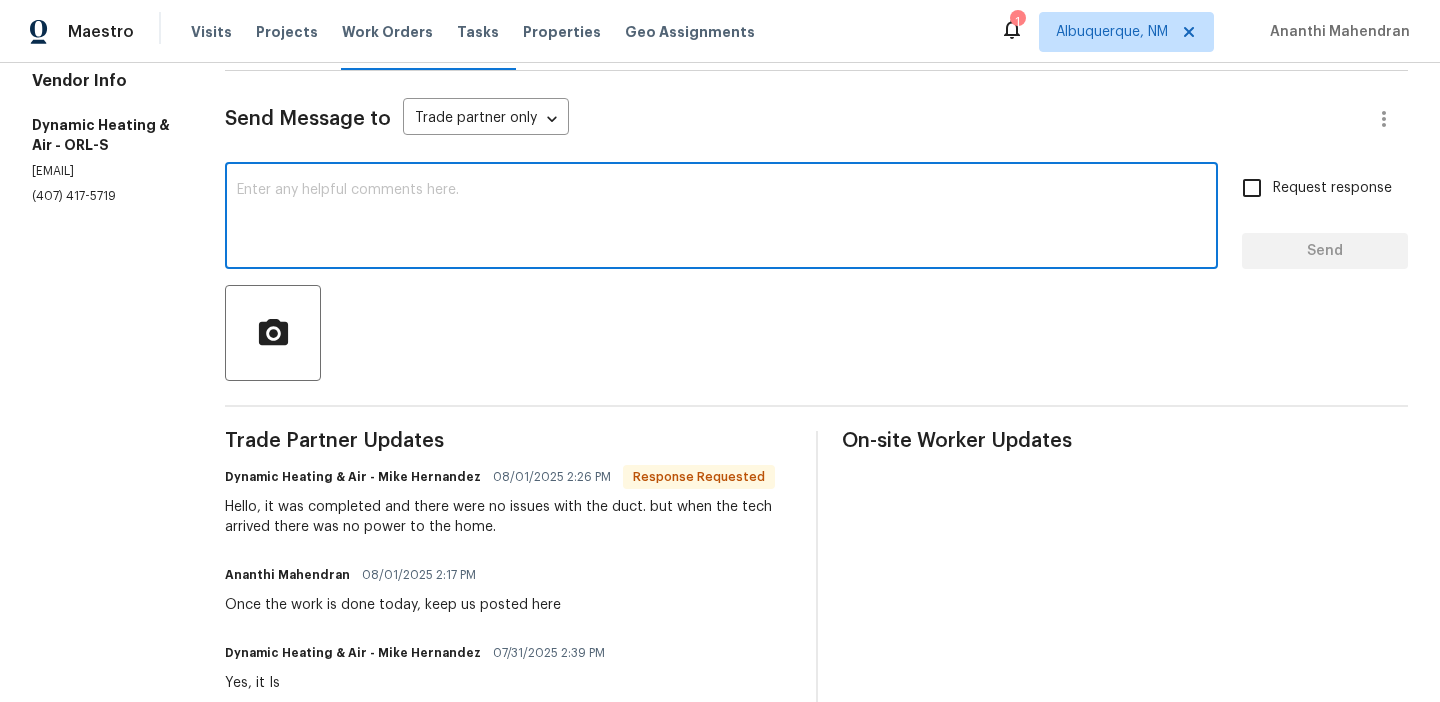 scroll, scrollTop: 0, scrollLeft: 0, axis: both 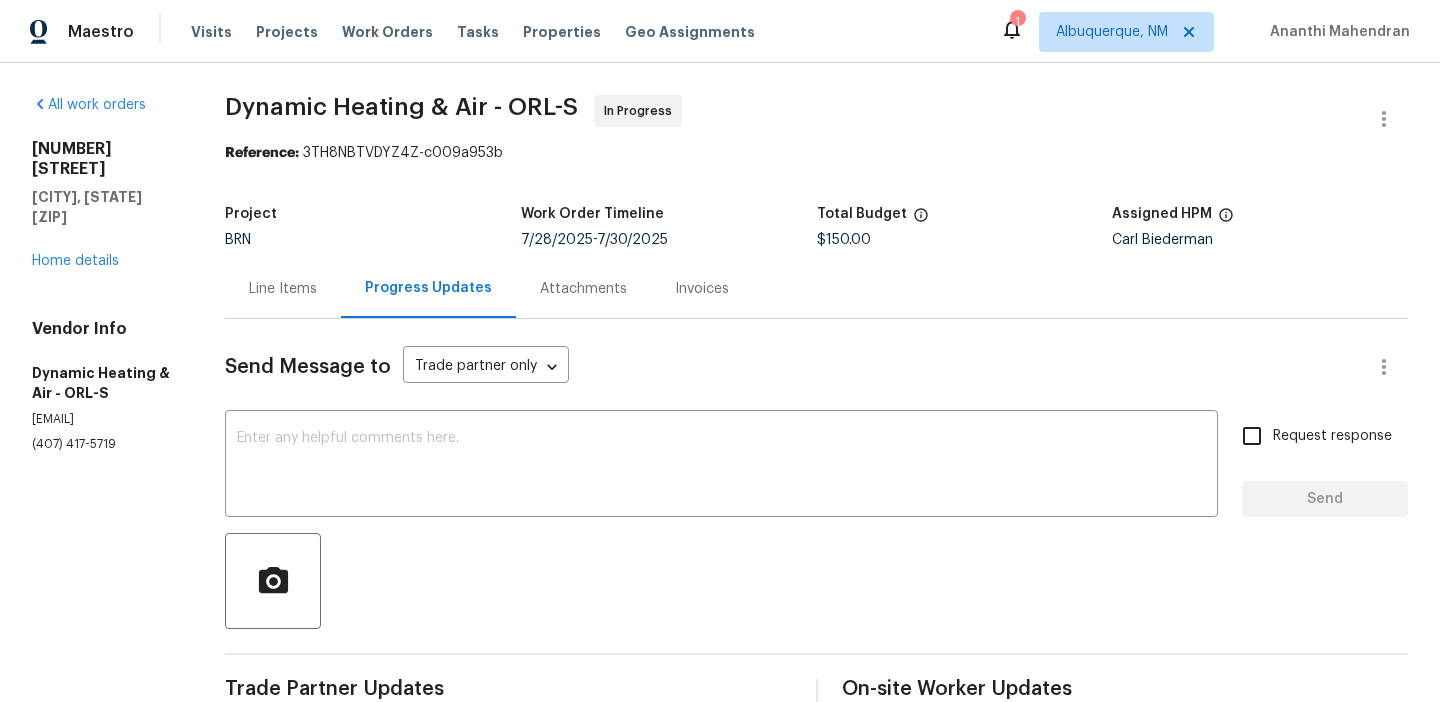 click on "Line Items" at bounding box center (283, 288) 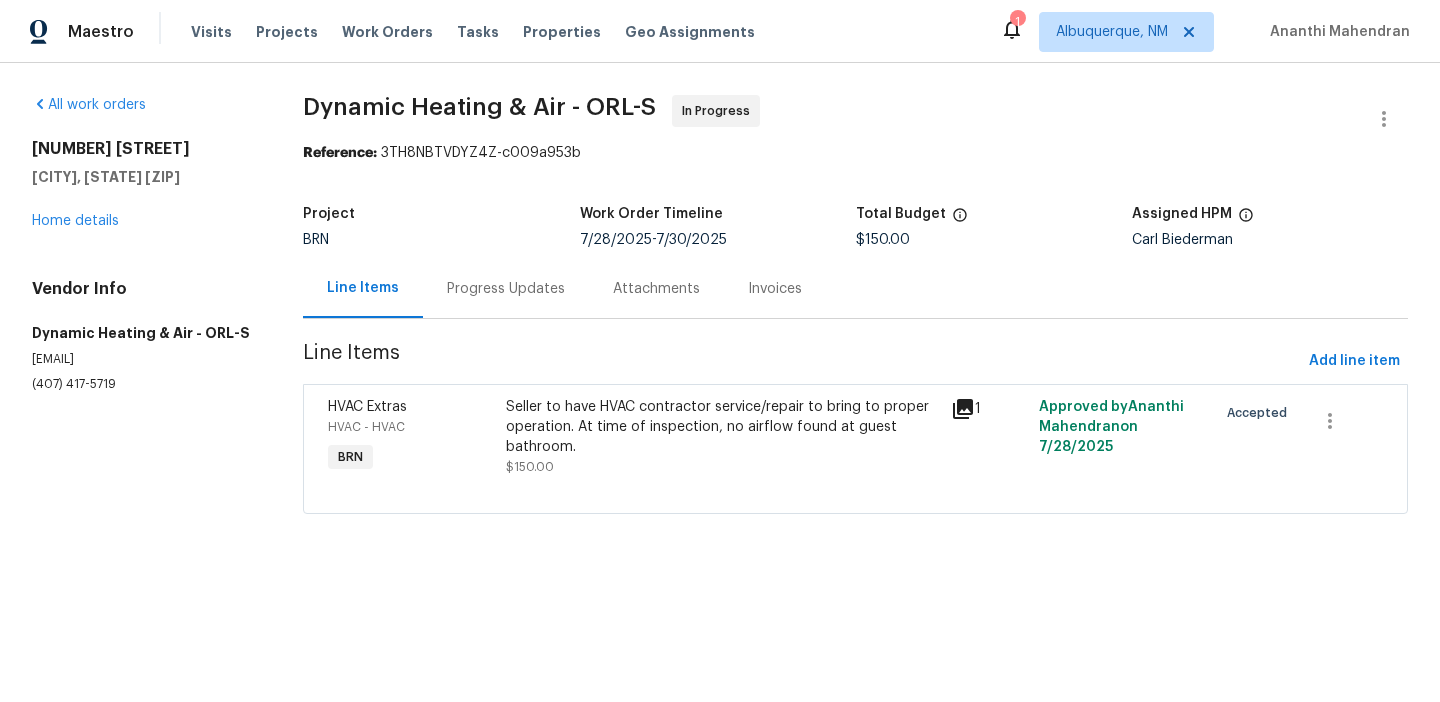 click on "Seller to have HVAC contractor service/repair to bring to proper operation. At time of inspection, no airflow found at guest bathroom." at bounding box center (722, 427) 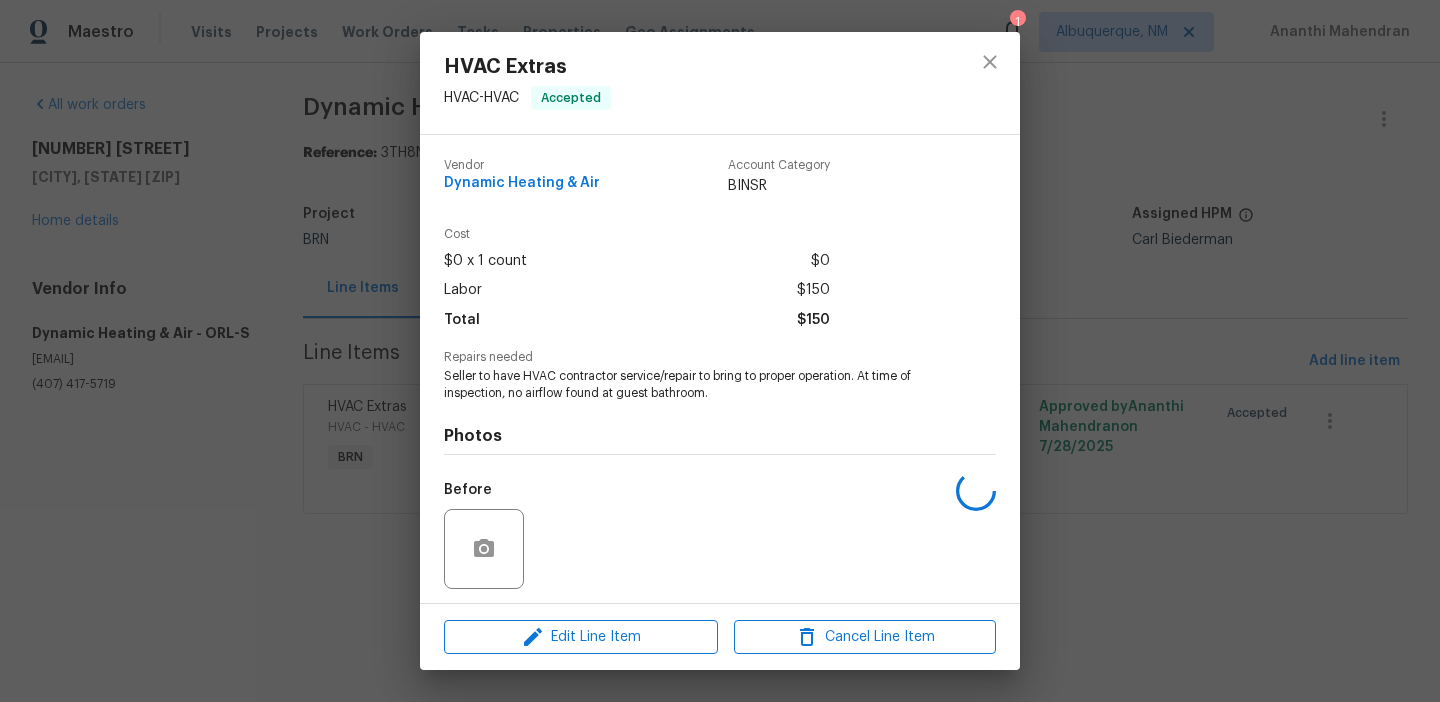 scroll, scrollTop: 136, scrollLeft: 0, axis: vertical 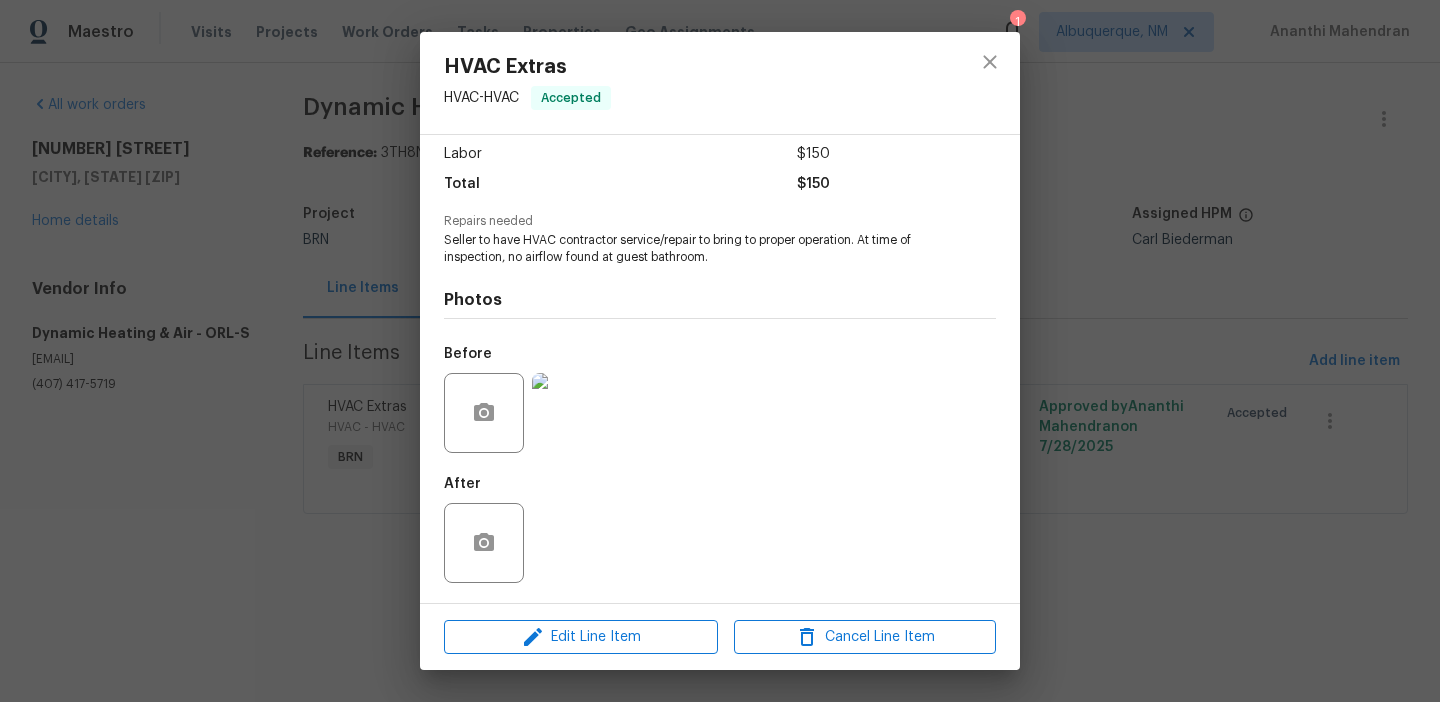 click at bounding box center [572, 413] 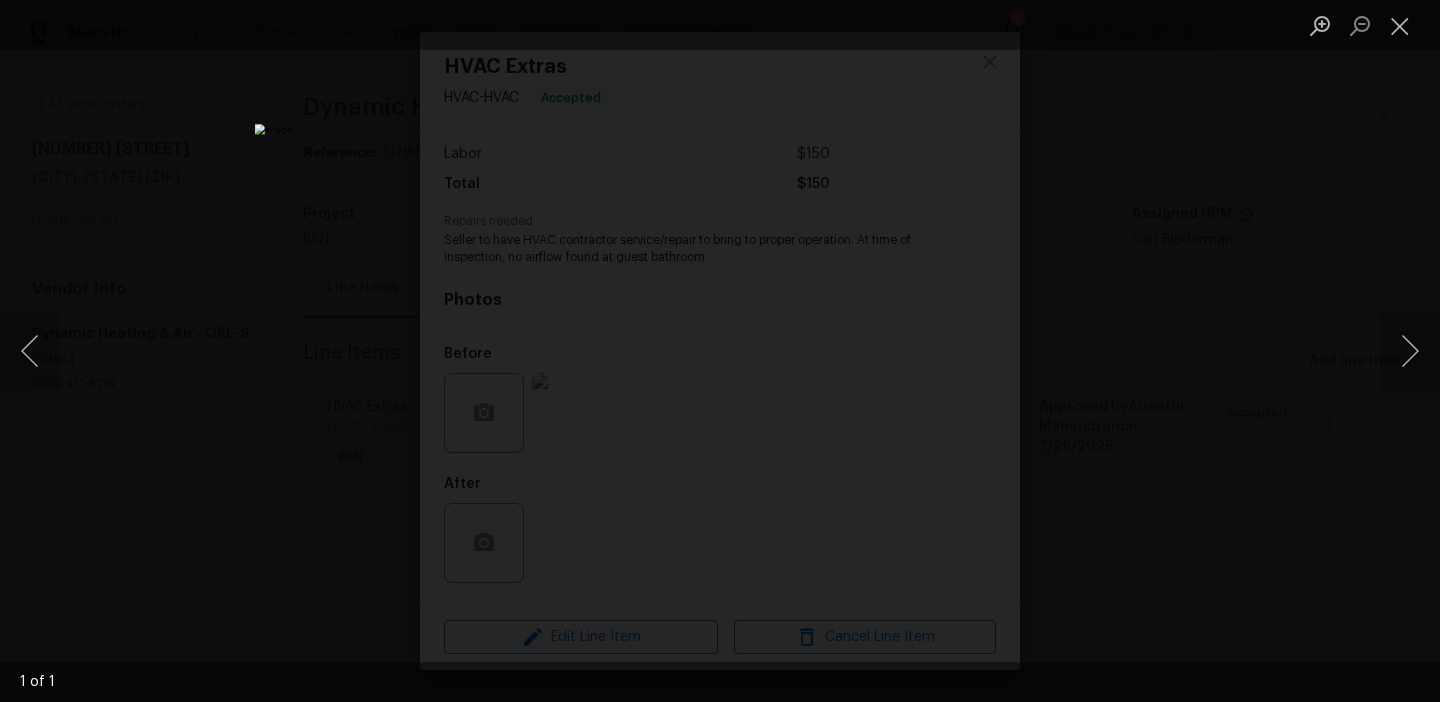 click at bounding box center [720, 351] 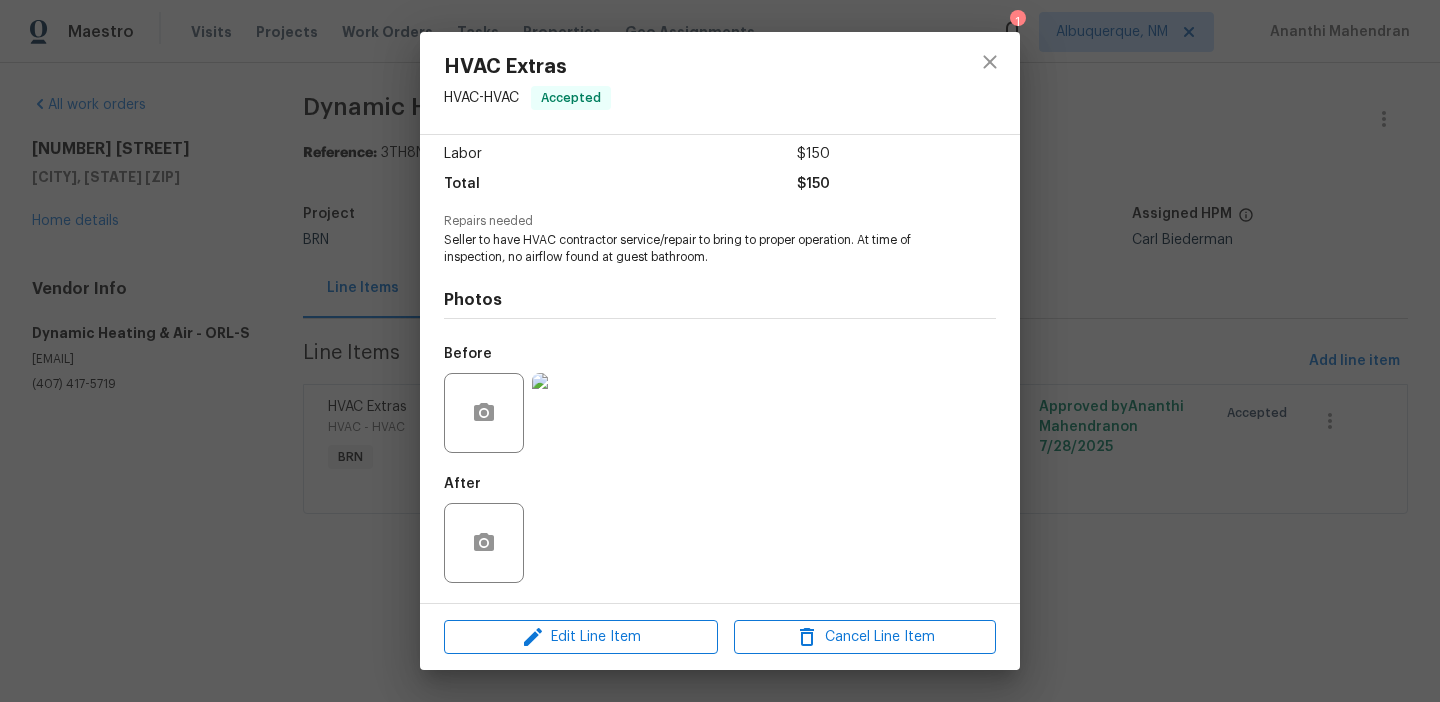 click at bounding box center (572, 413) 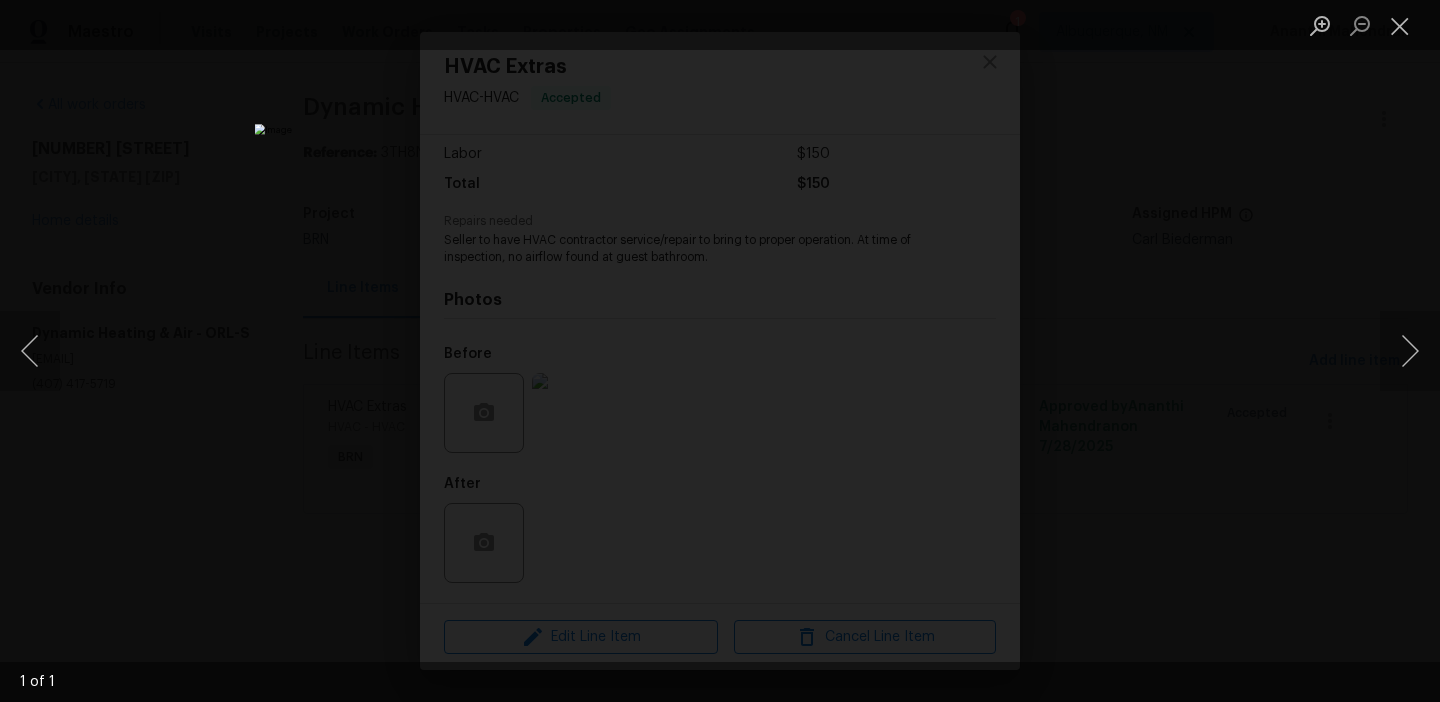 click at bounding box center [720, 351] 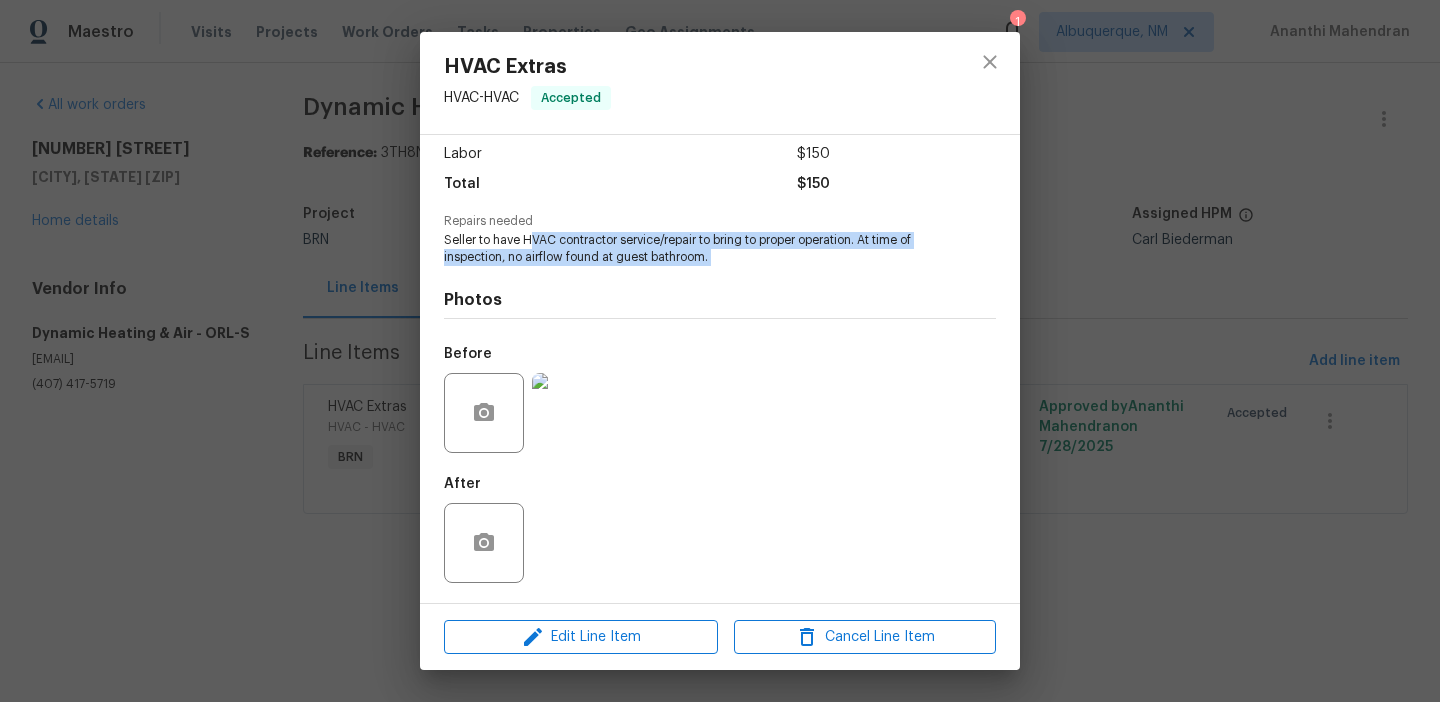 drag, startPoint x: 533, startPoint y: 245, endPoint x: 713, endPoint y: 266, distance: 181.22086 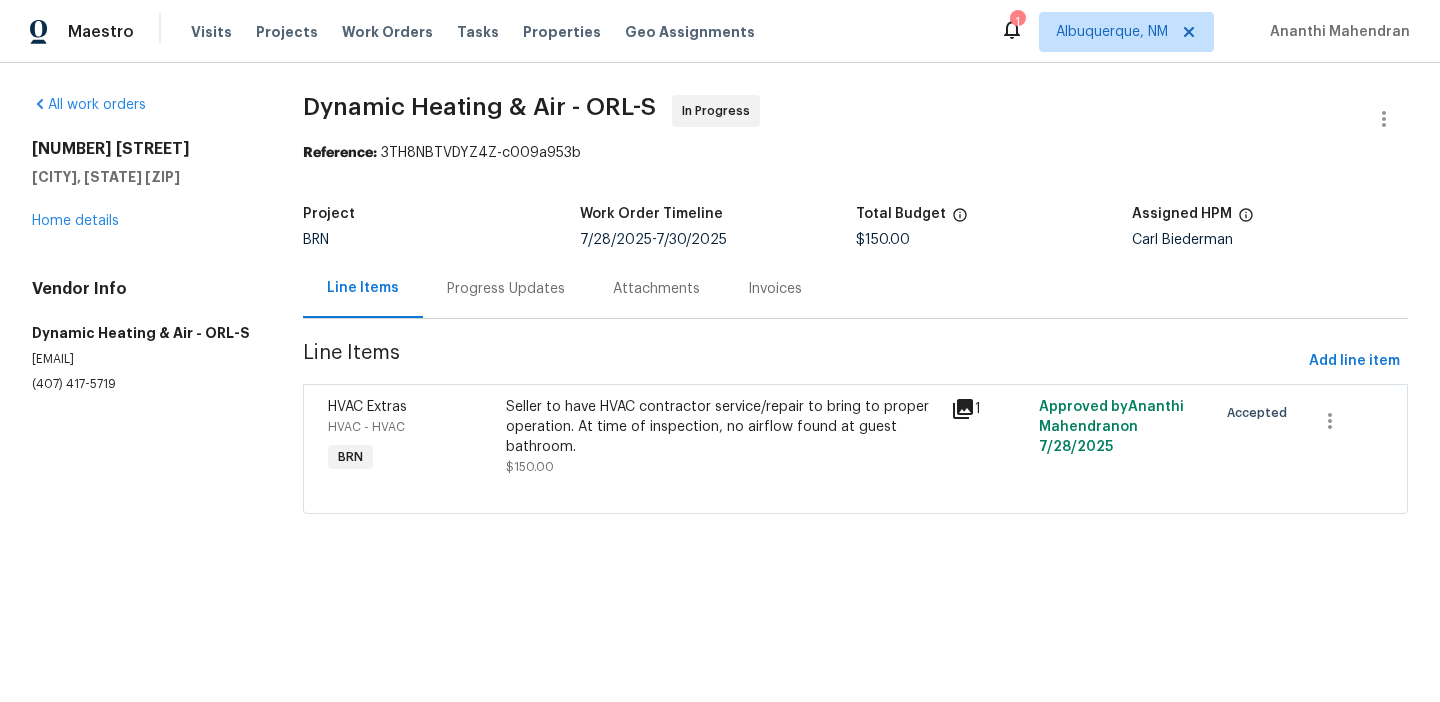 click on "Progress Updates" at bounding box center (506, 288) 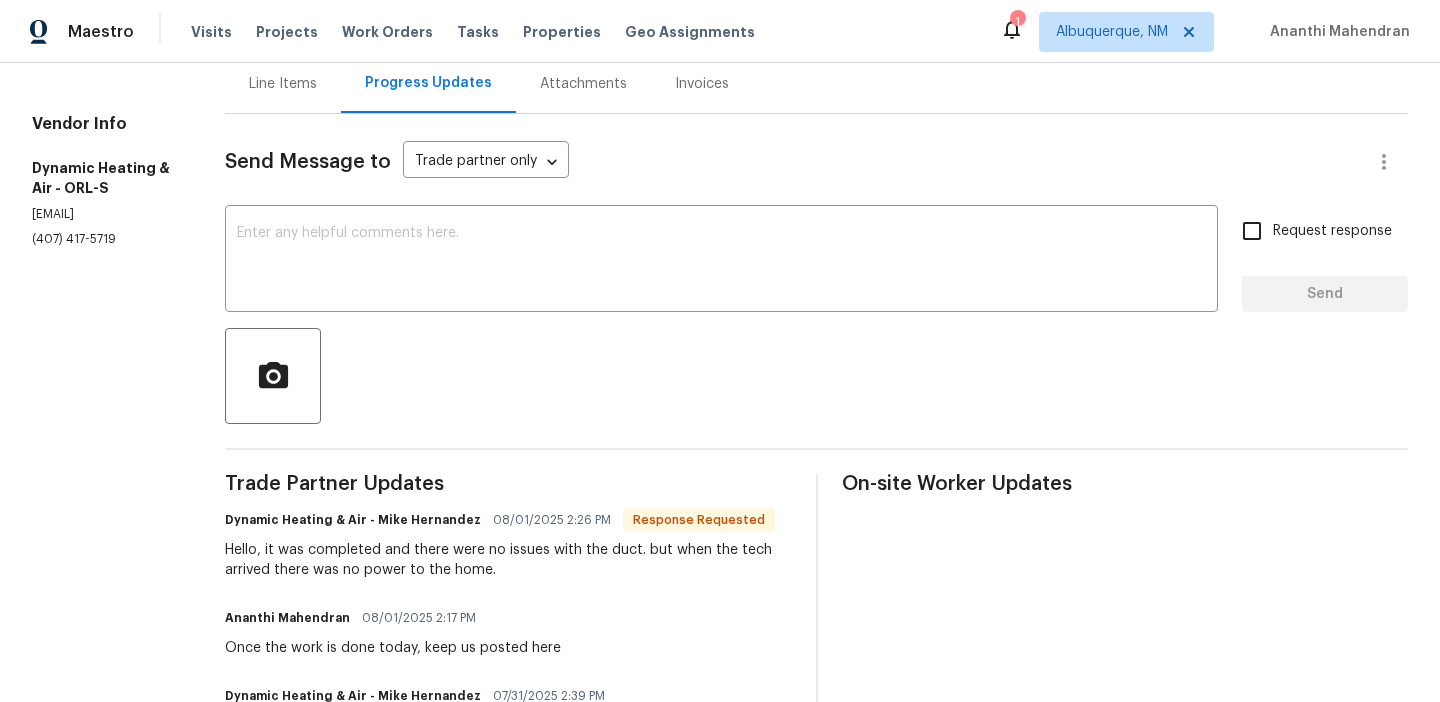 scroll, scrollTop: 215, scrollLeft: 0, axis: vertical 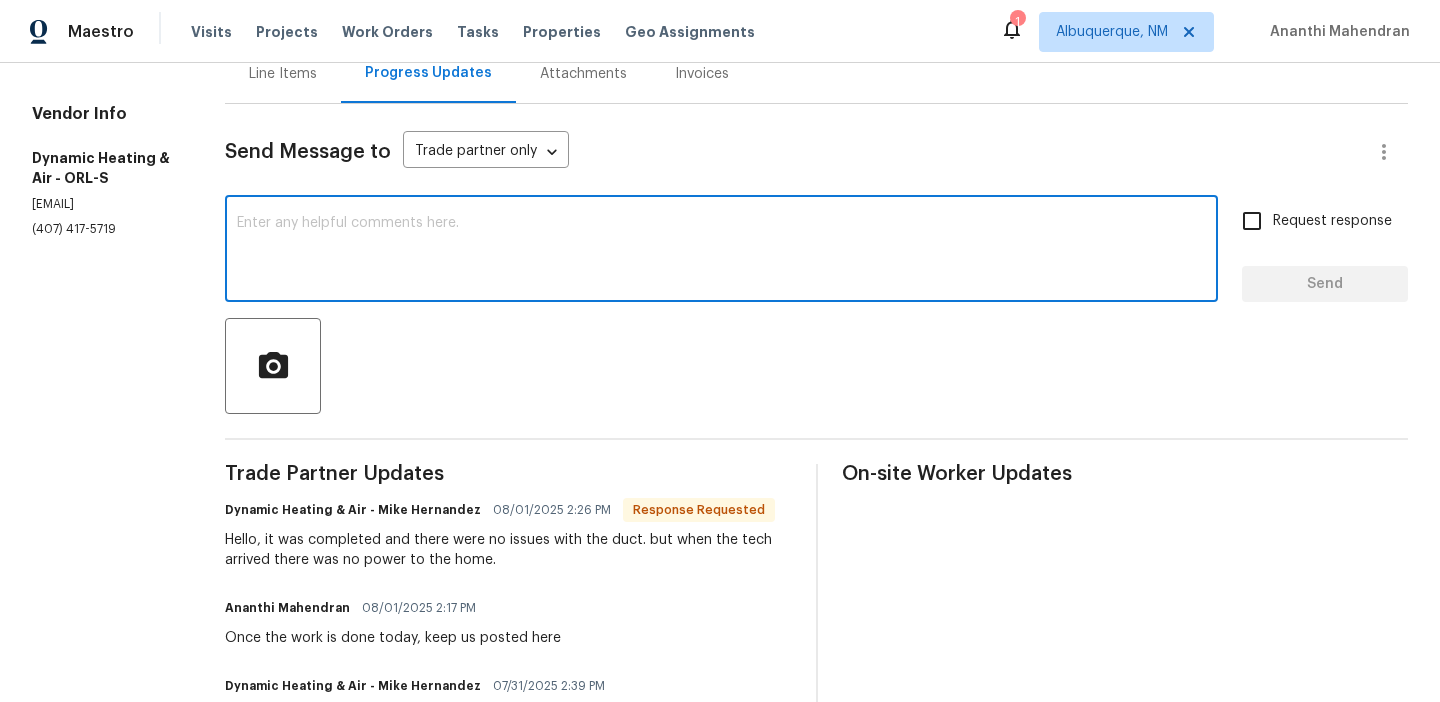 click at bounding box center [721, 251] 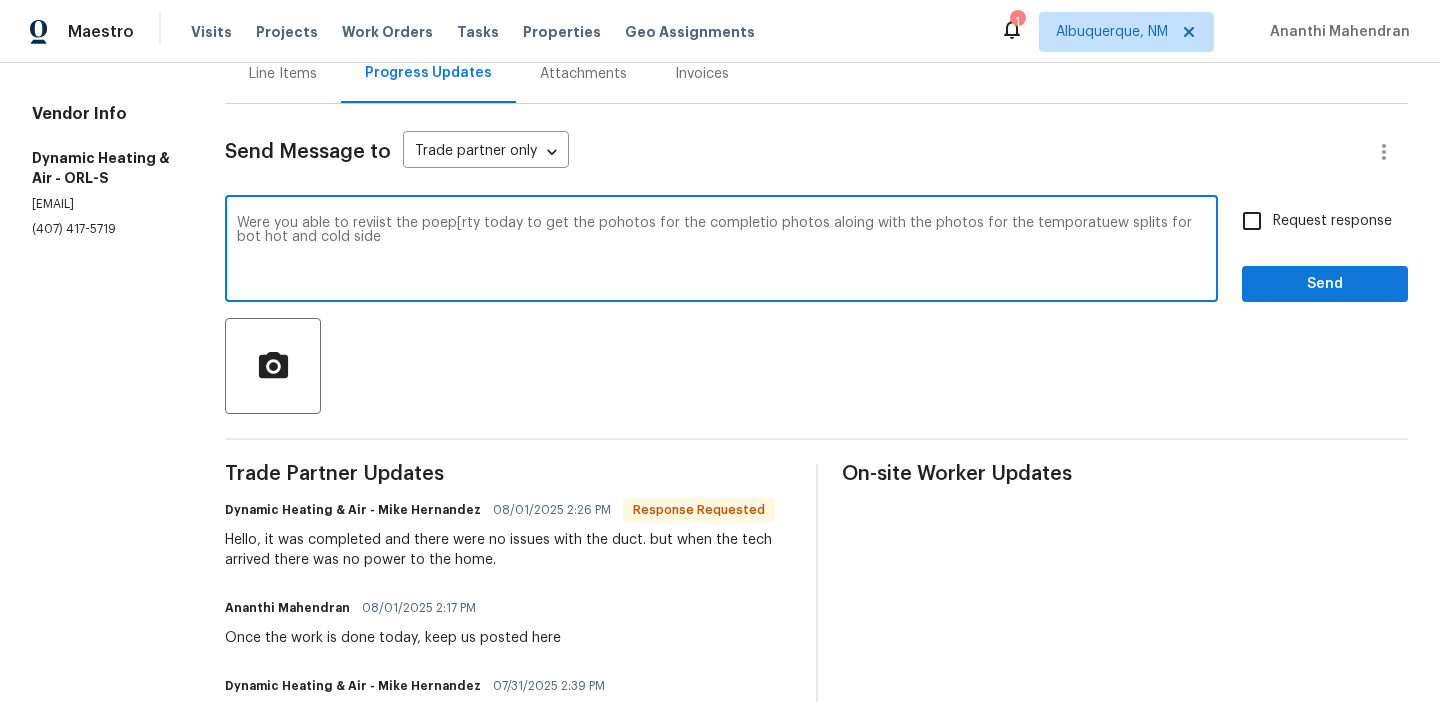 type on "Were you able to reviist the poep[rty today to get the pohotos for the completio photos aloing with the photos for the temporatuew splits for bot hot and cold side" 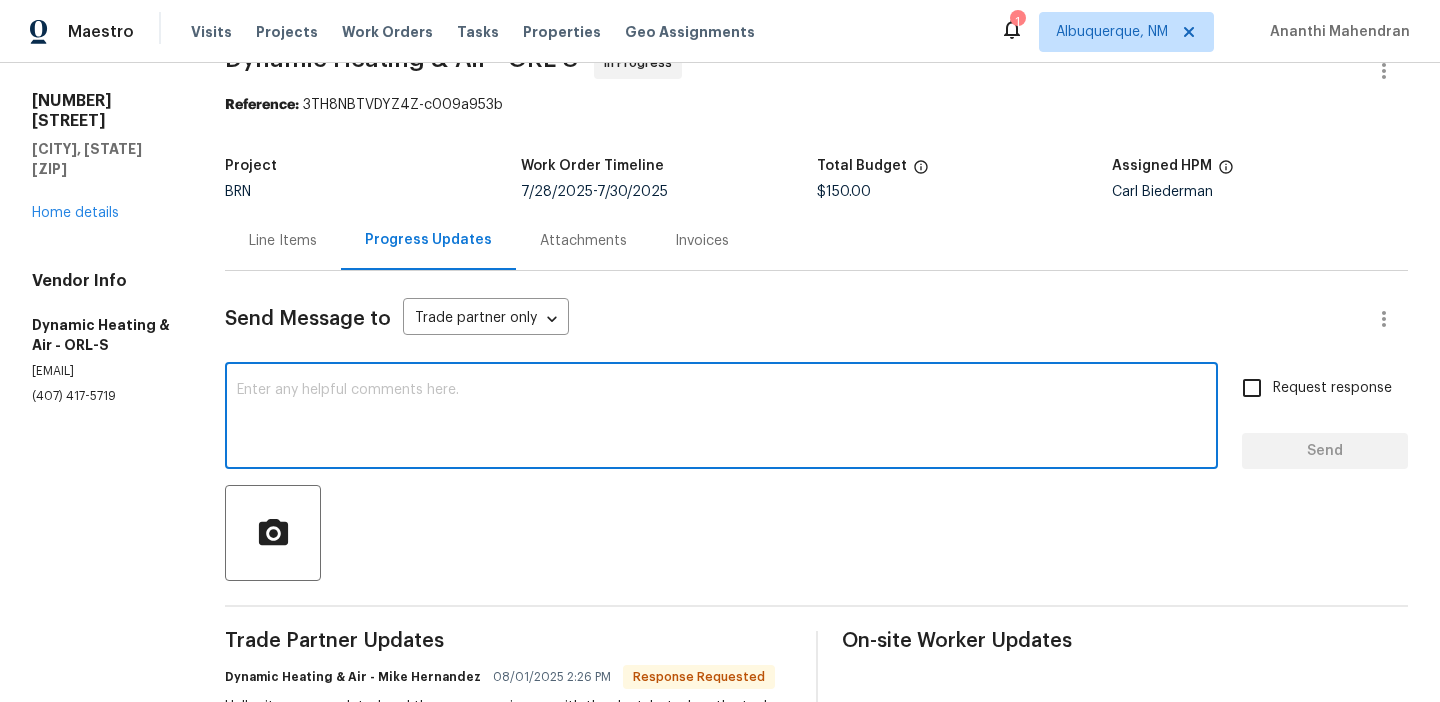 scroll, scrollTop: 0, scrollLeft: 0, axis: both 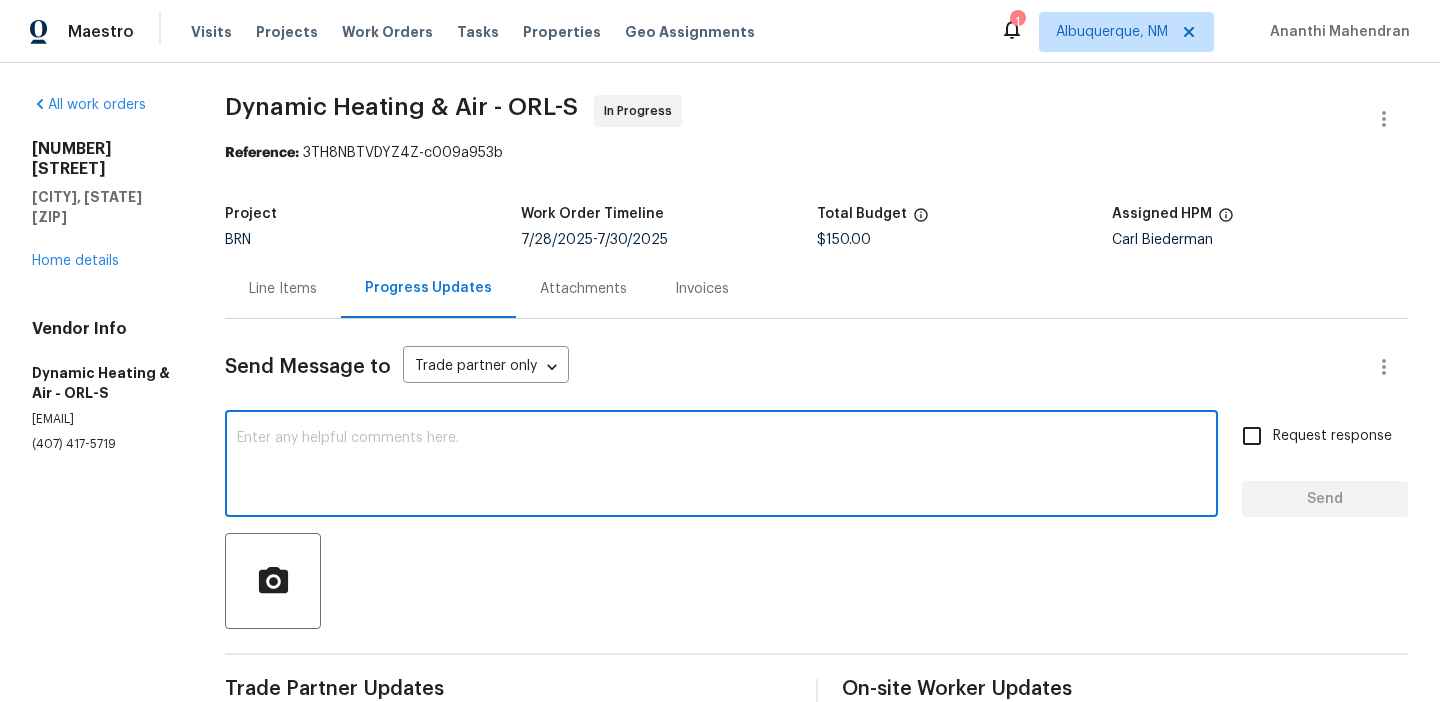 paste on "Were you able to revisit the property today to take the completion photos, along with the temperature split photos for both the hot and cold sides?" 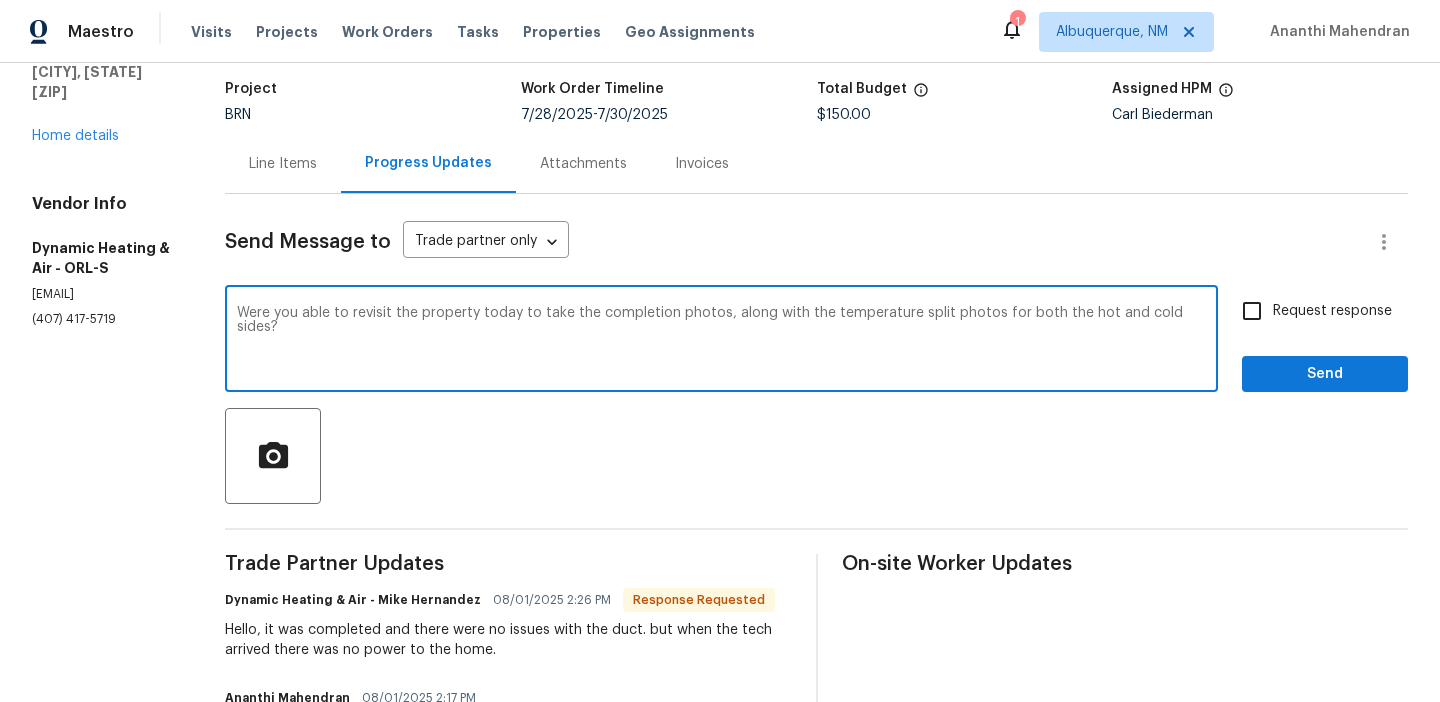 scroll, scrollTop: 136, scrollLeft: 0, axis: vertical 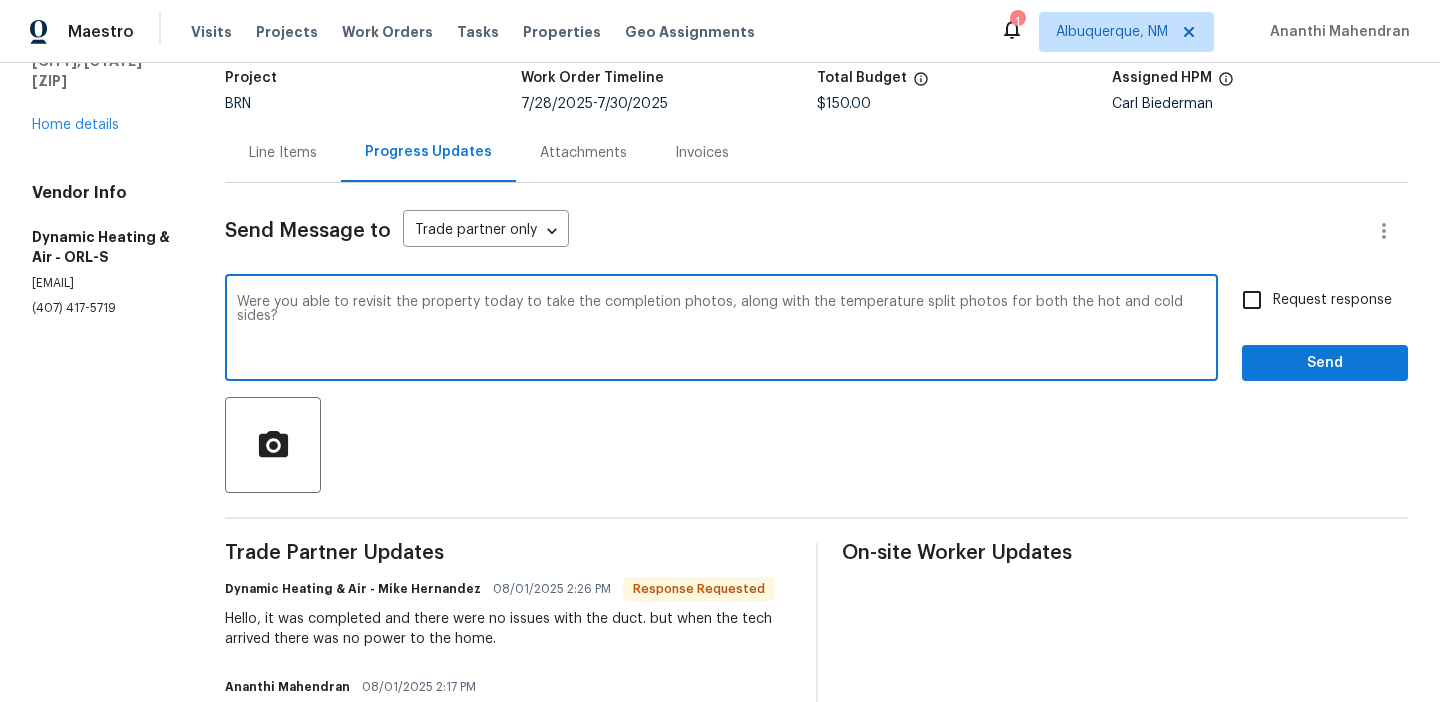 type on "Were you able to revisit the property today to take the completion photos, along with the temperature split photos for both the hot and cold sides?" 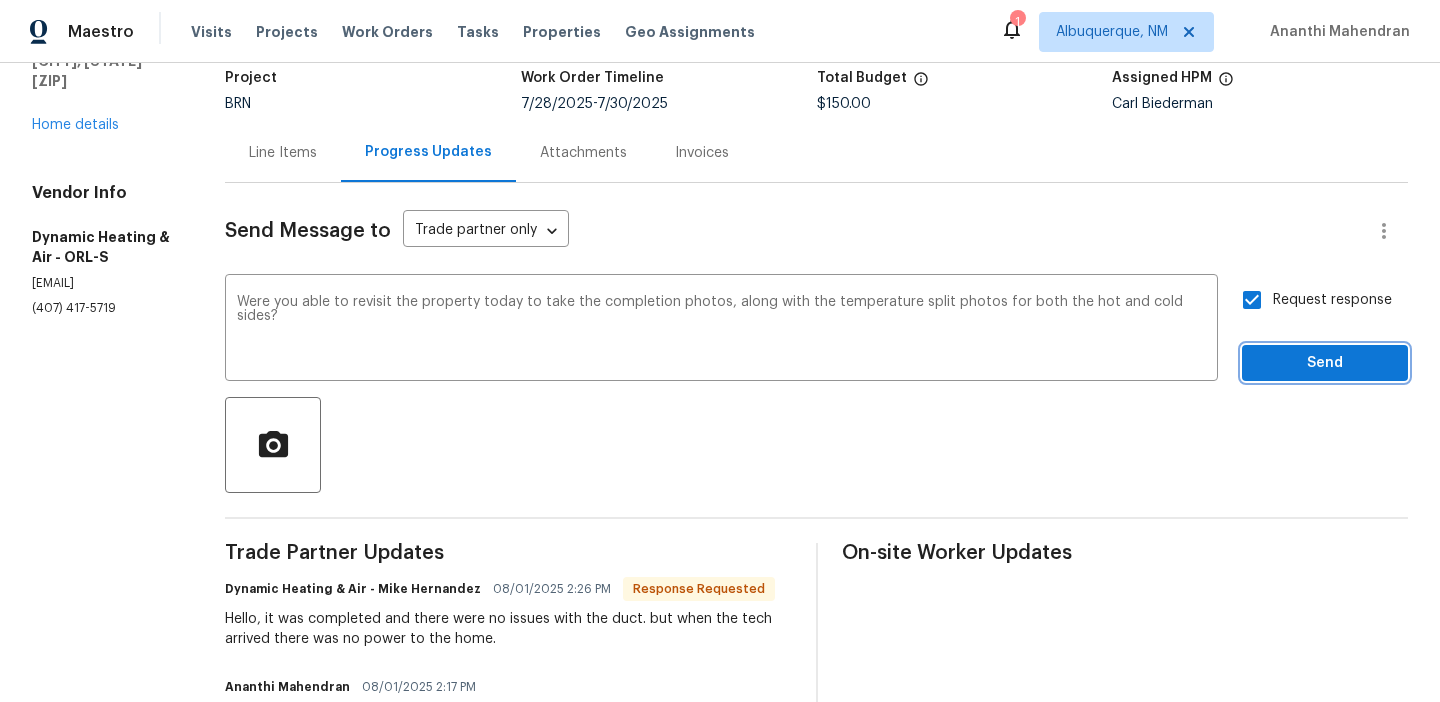 click on "Send" at bounding box center [1325, 363] 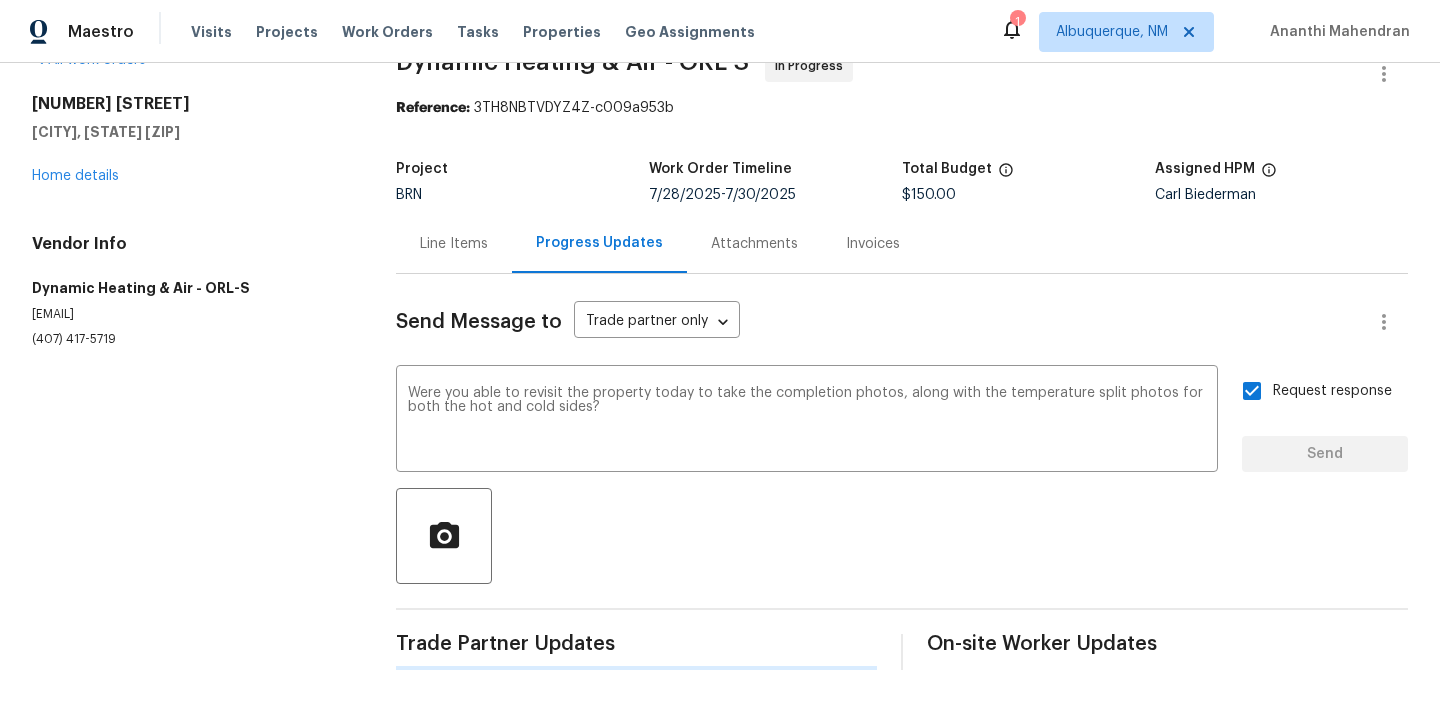 type 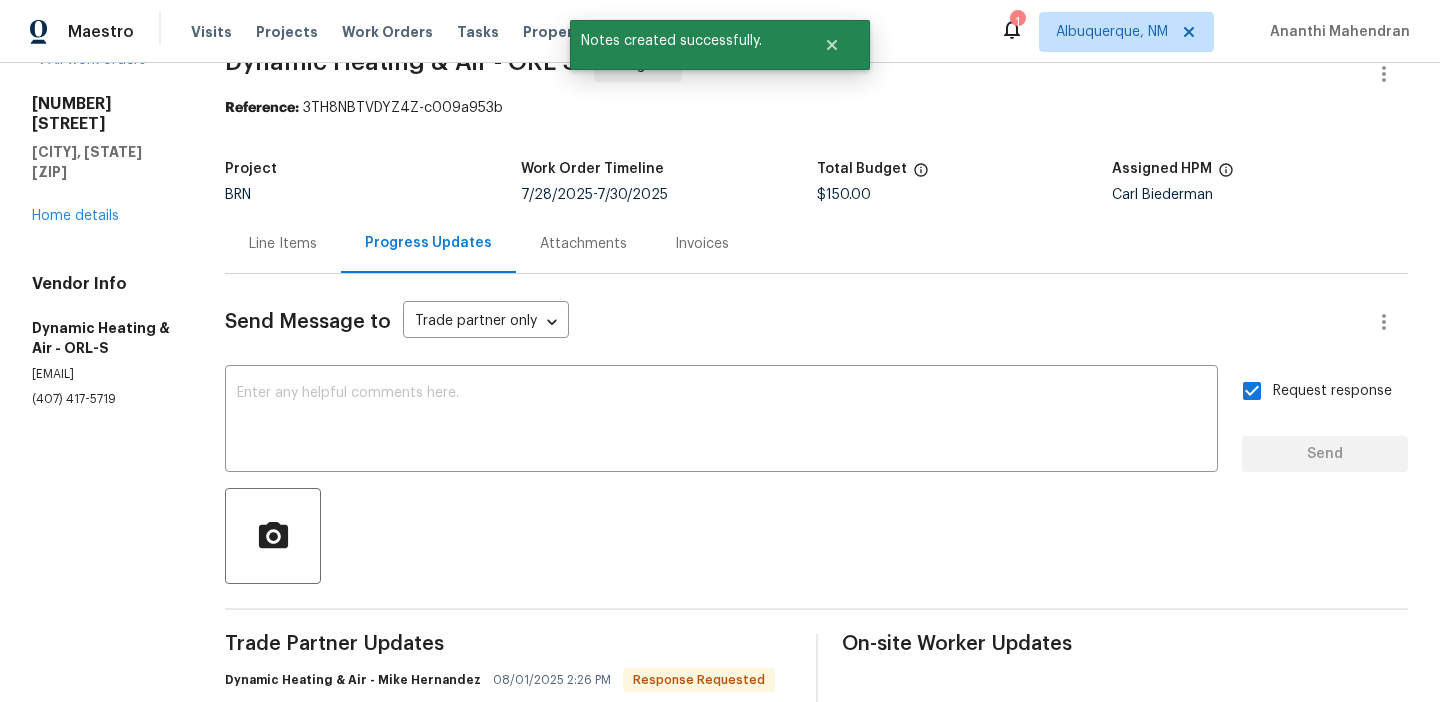 scroll, scrollTop: 136, scrollLeft: 0, axis: vertical 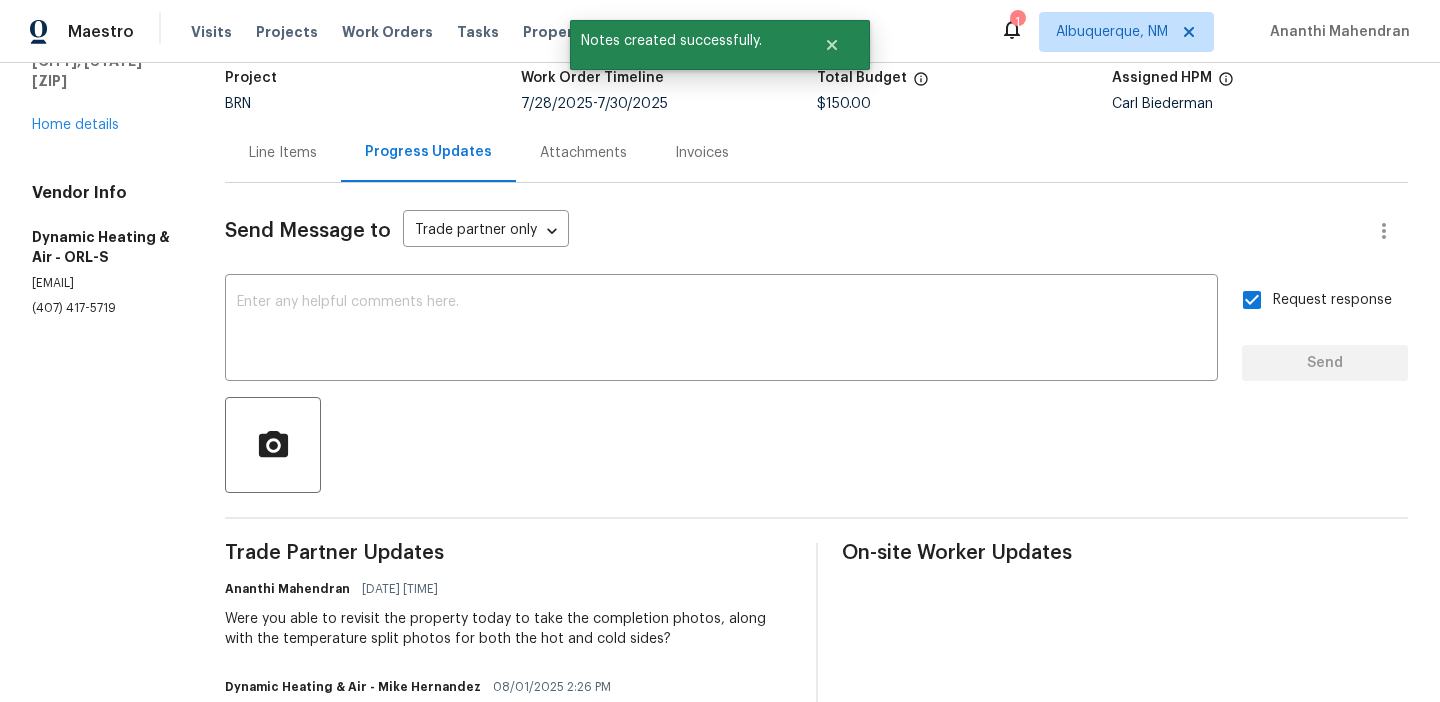 click on "(407) 417-5719" at bounding box center [104, 308] 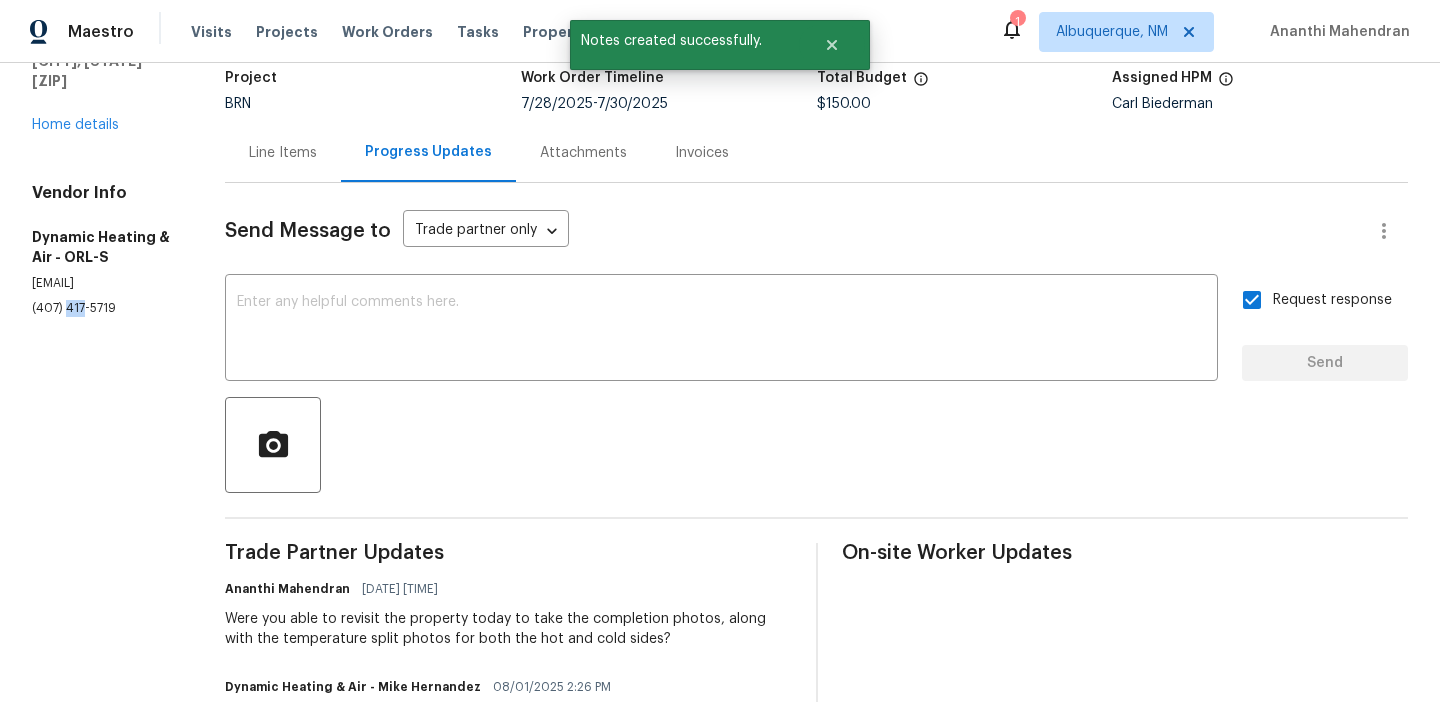 click on "(407) 417-5719" at bounding box center (104, 308) 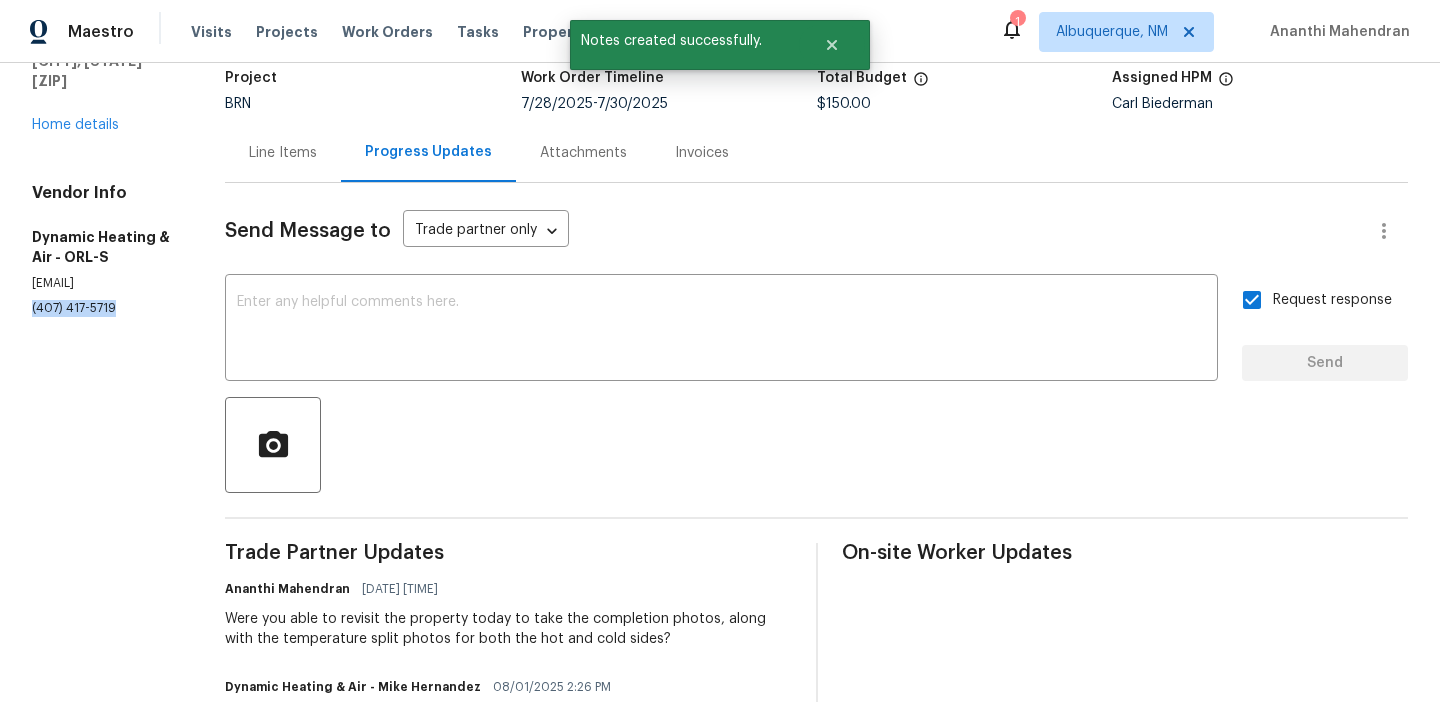 click on "(407) 417-5719" at bounding box center (104, 308) 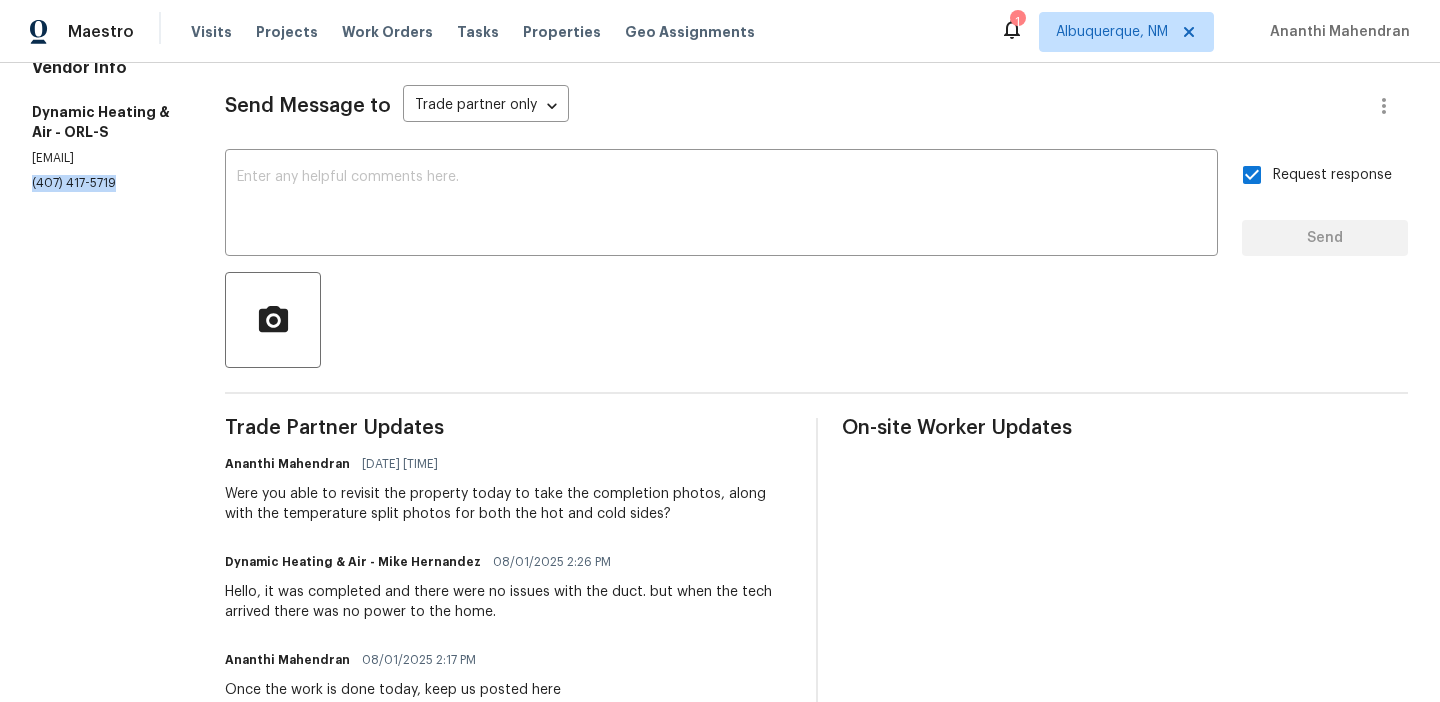 scroll, scrollTop: 280, scrollLeft: 0, axis: vertical 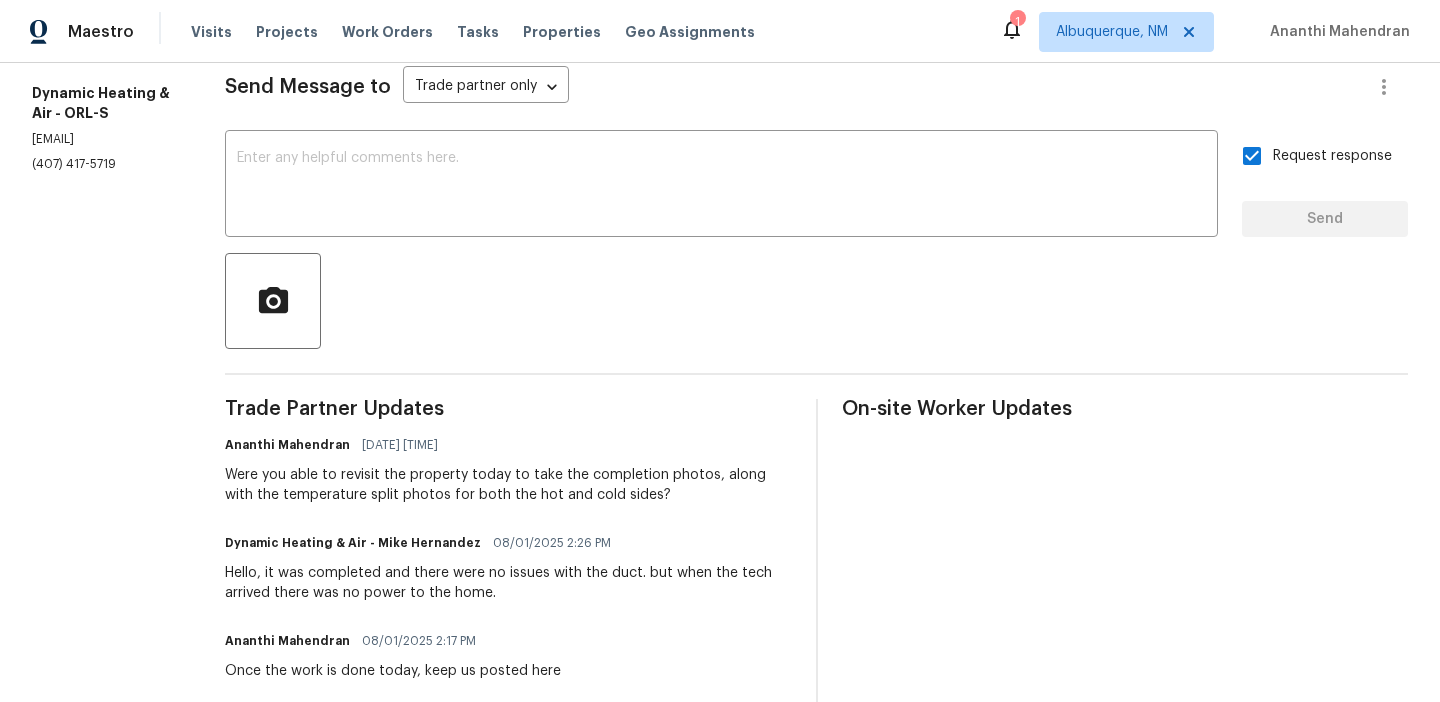 click on "Were you able to revisit the property today to take the completion photos, along with the temperature split photos for both the hot and cold sides?" at bounding box center [508, 485] 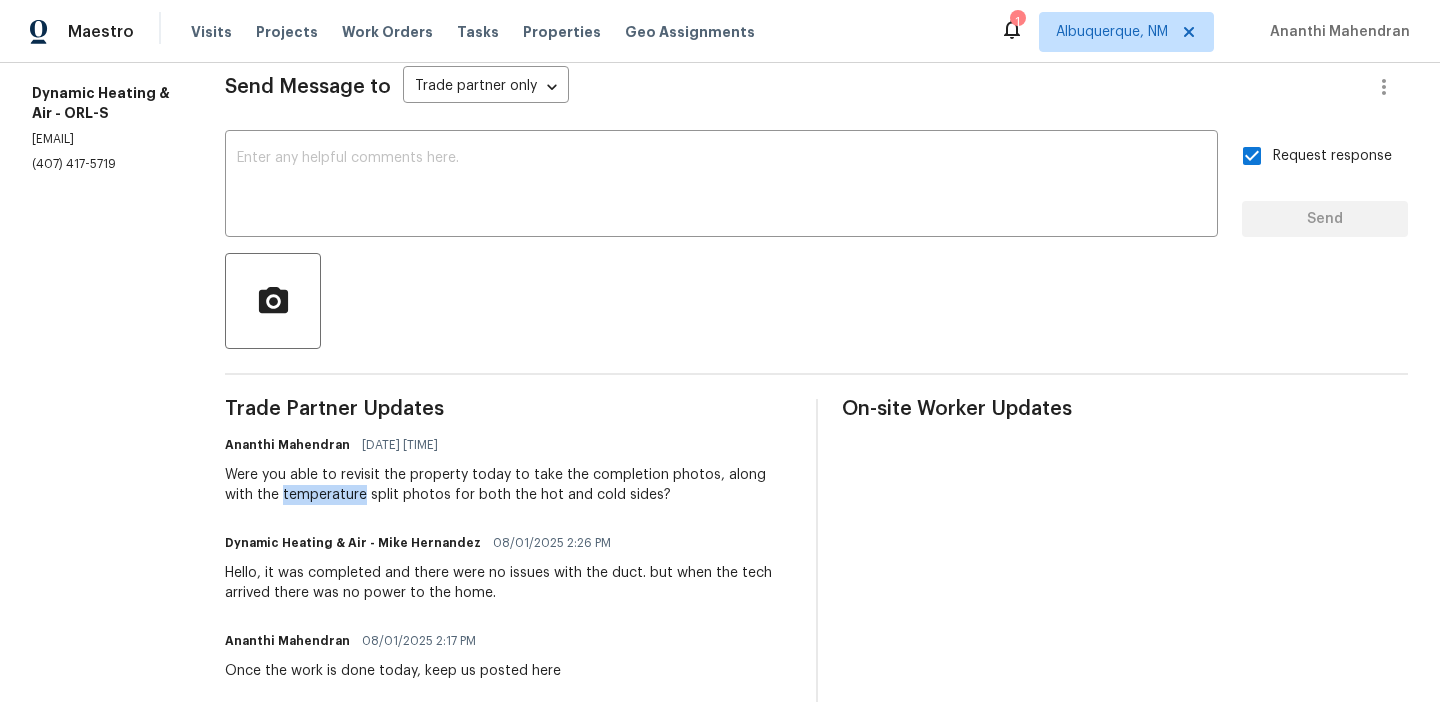 click on "Were you able to revisit the property today to take the completion photos, along with the temperature split photos for both the hot and cold sides?" at bounding box center (508, 485) 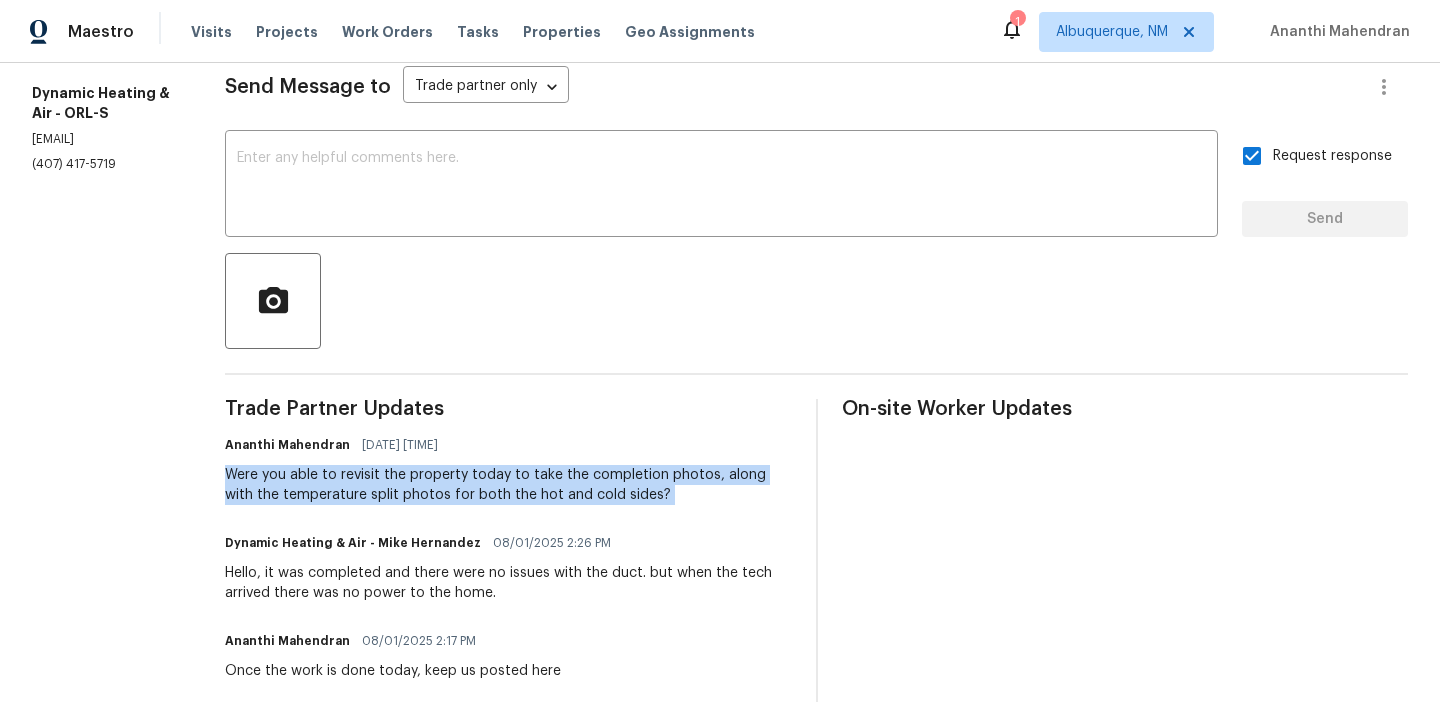 click on "Were you able to revisit the property today to take the completion photos, along with the temperature split photos for both the hot and cold sides?" at bounding box center [508, 485] 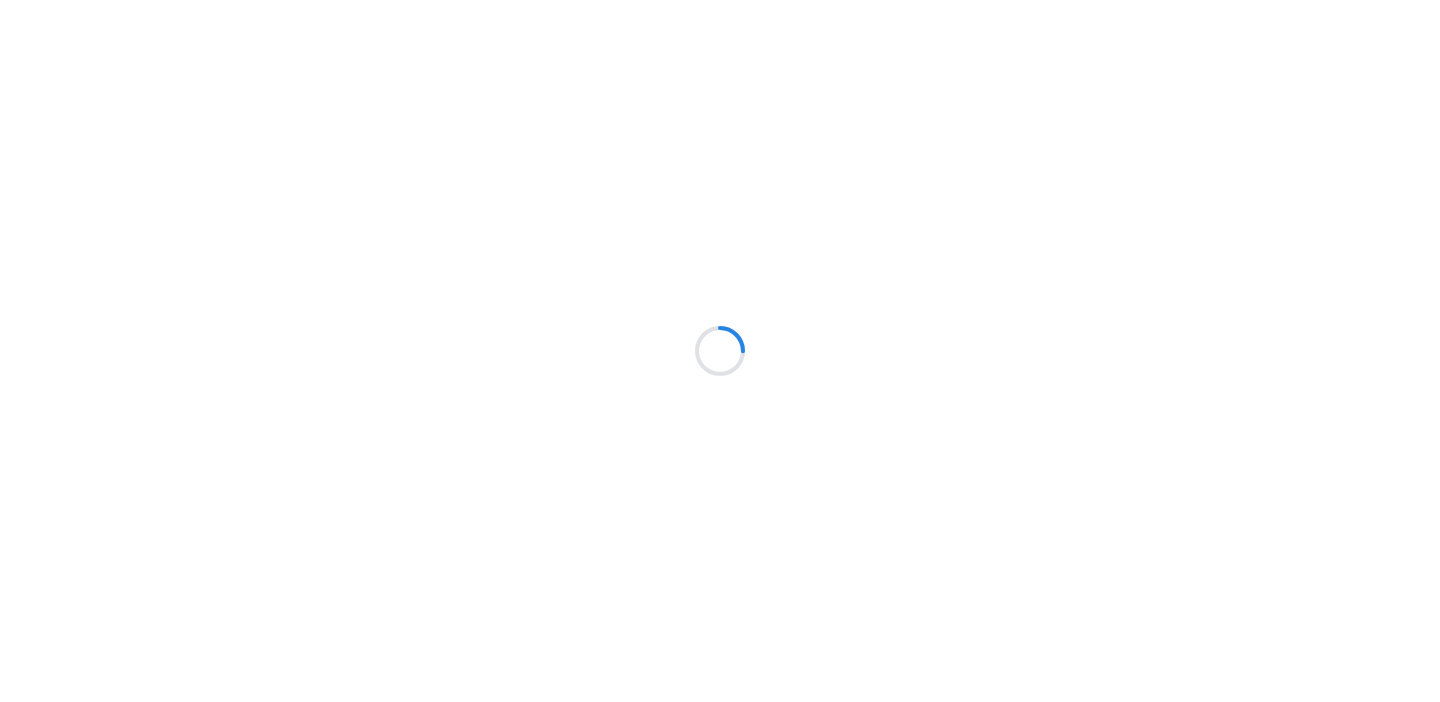scroll, scrollTop: 0, scrollLeft: 0, axis: both 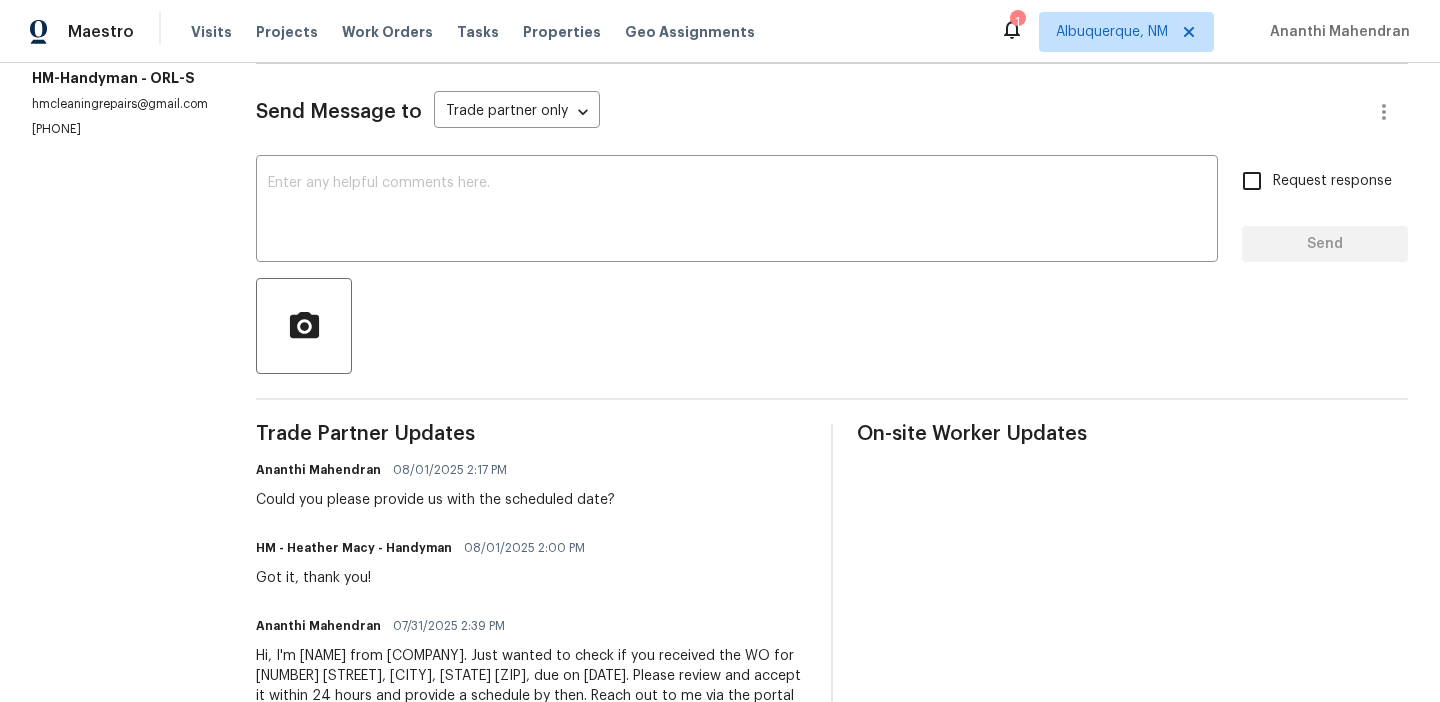 click on "All work orders [NUMBER] [STREET] [CITY], [STATE] [ZIP] Home details Vendor Info [COMPANY] - [CITY] [EMAIL] [PHONE]" at bounding box center (120, 305) 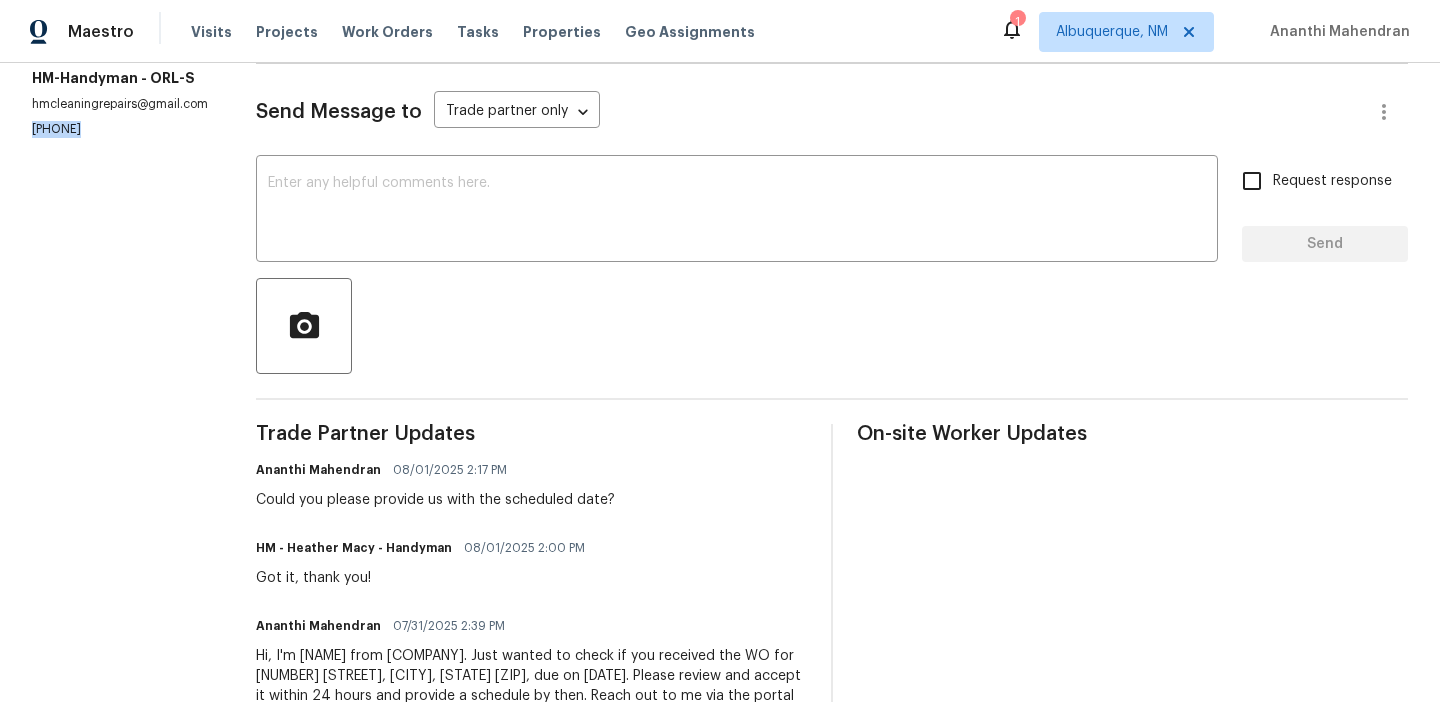 click on "All work orders [NUMBER] [STREET] [CITY], [STATE] [ZIP] Home details Vendor Info [COMPANY] - [CITY] [EMAIL] [PHONE]" at bounding box center (120, 305) 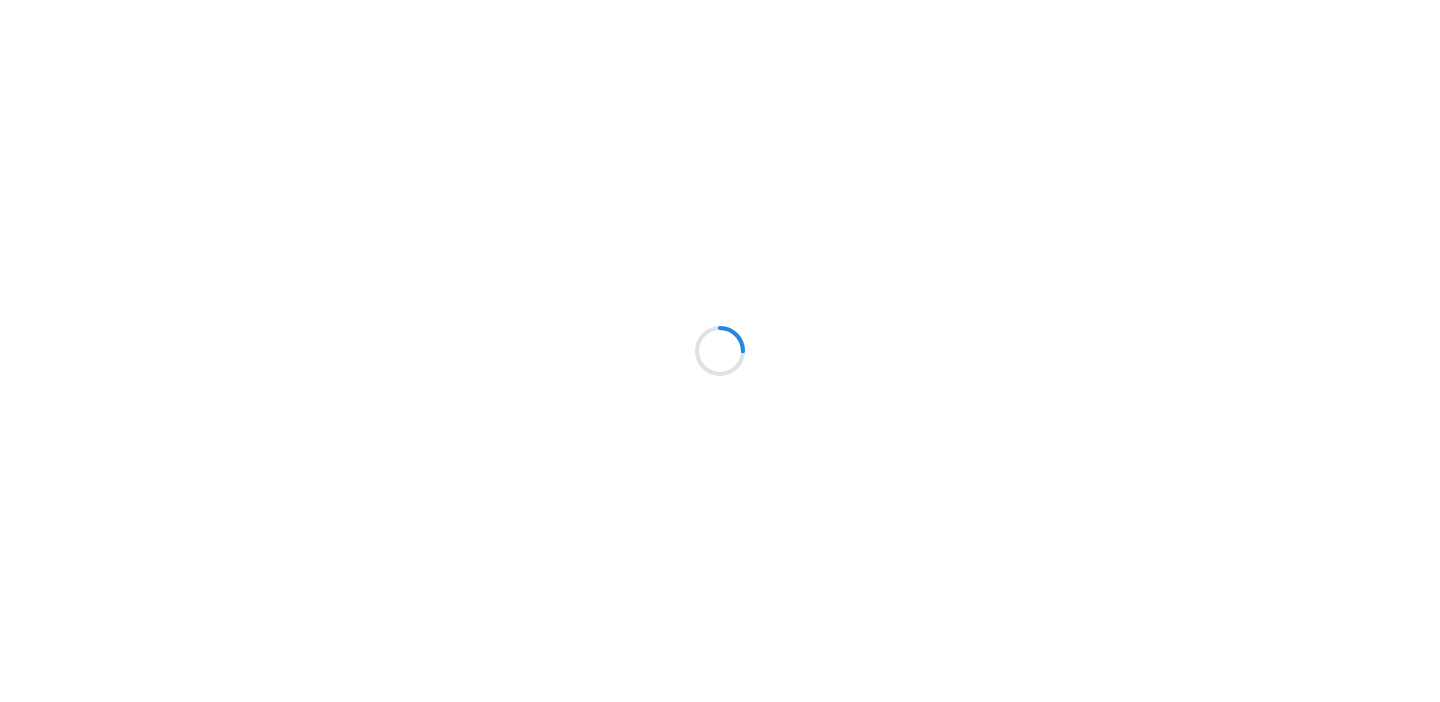 scroll, scrollTop: 0, scrollLeft: 0, axis: both 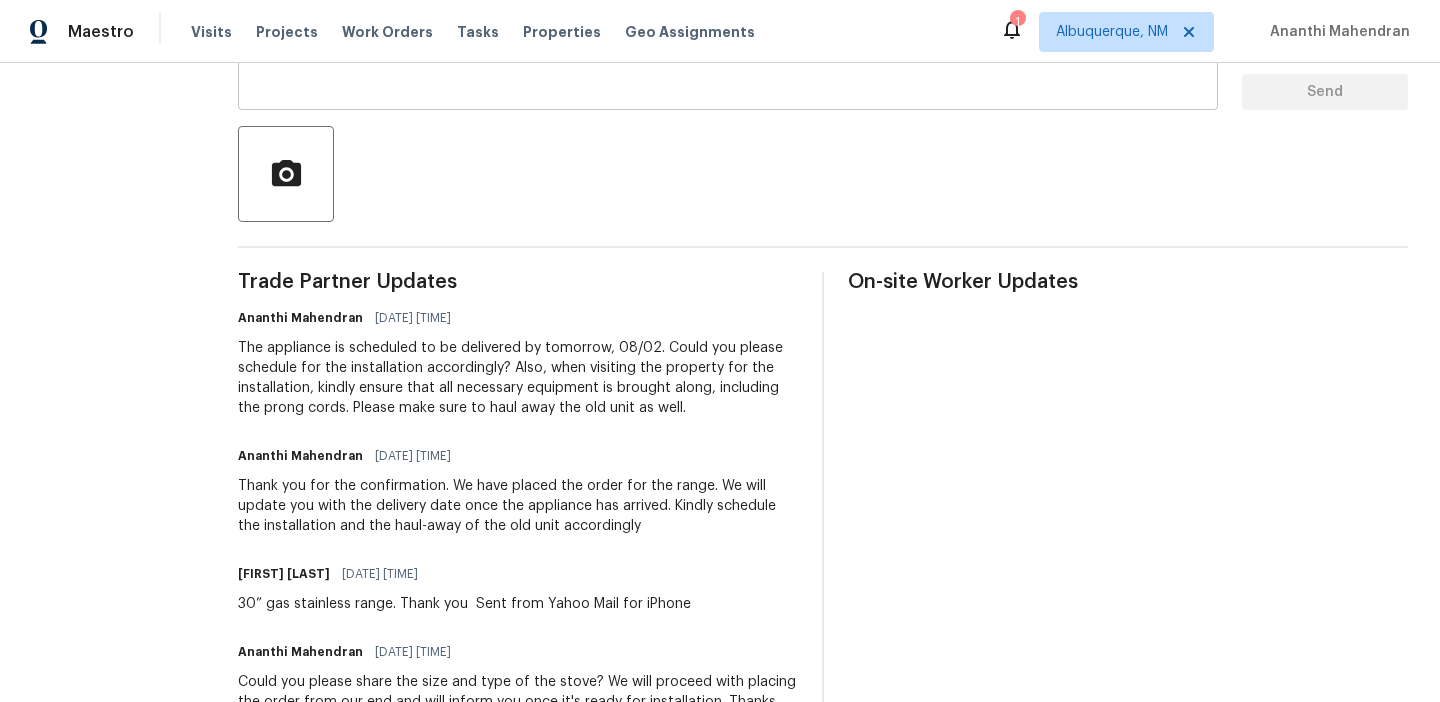click on "x ​" at bounding box center (728, 59) 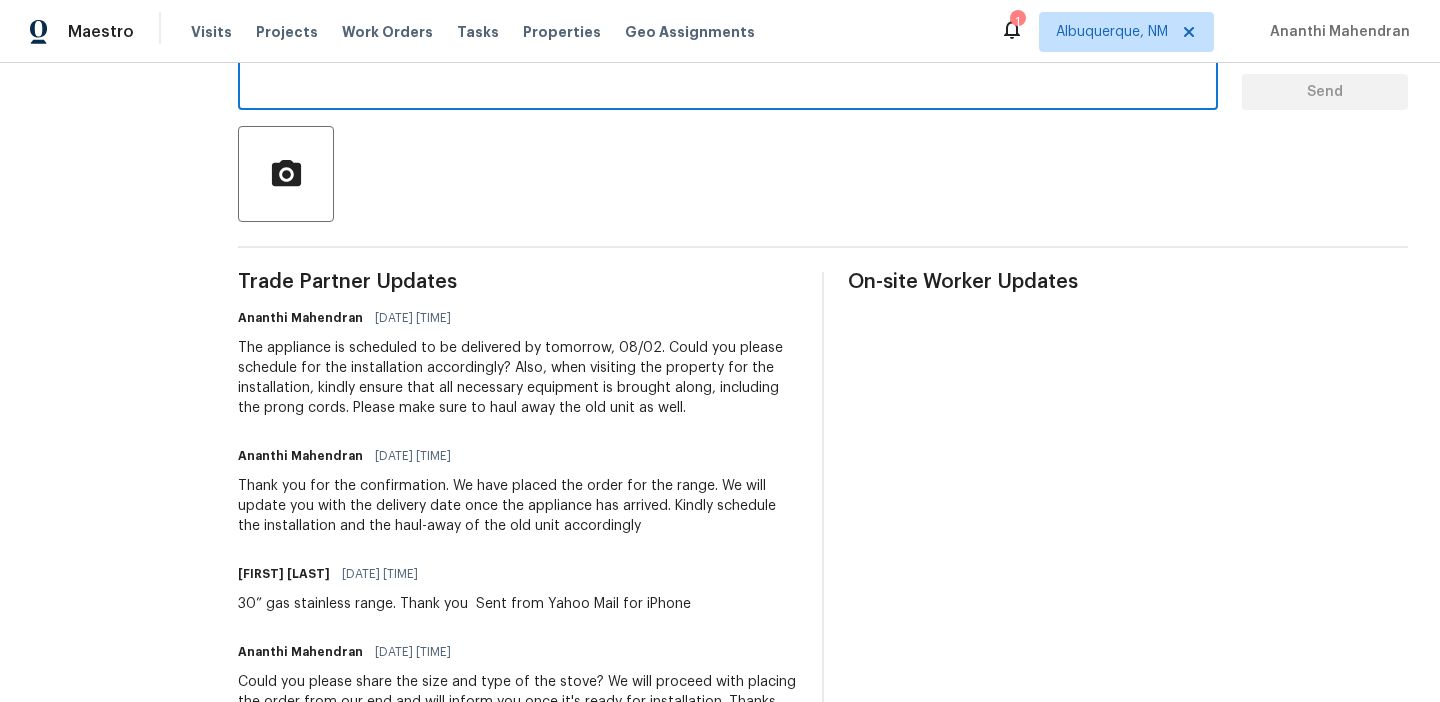 scroll, scrollTop: 56, scrollLeft: 0, axis: vertical 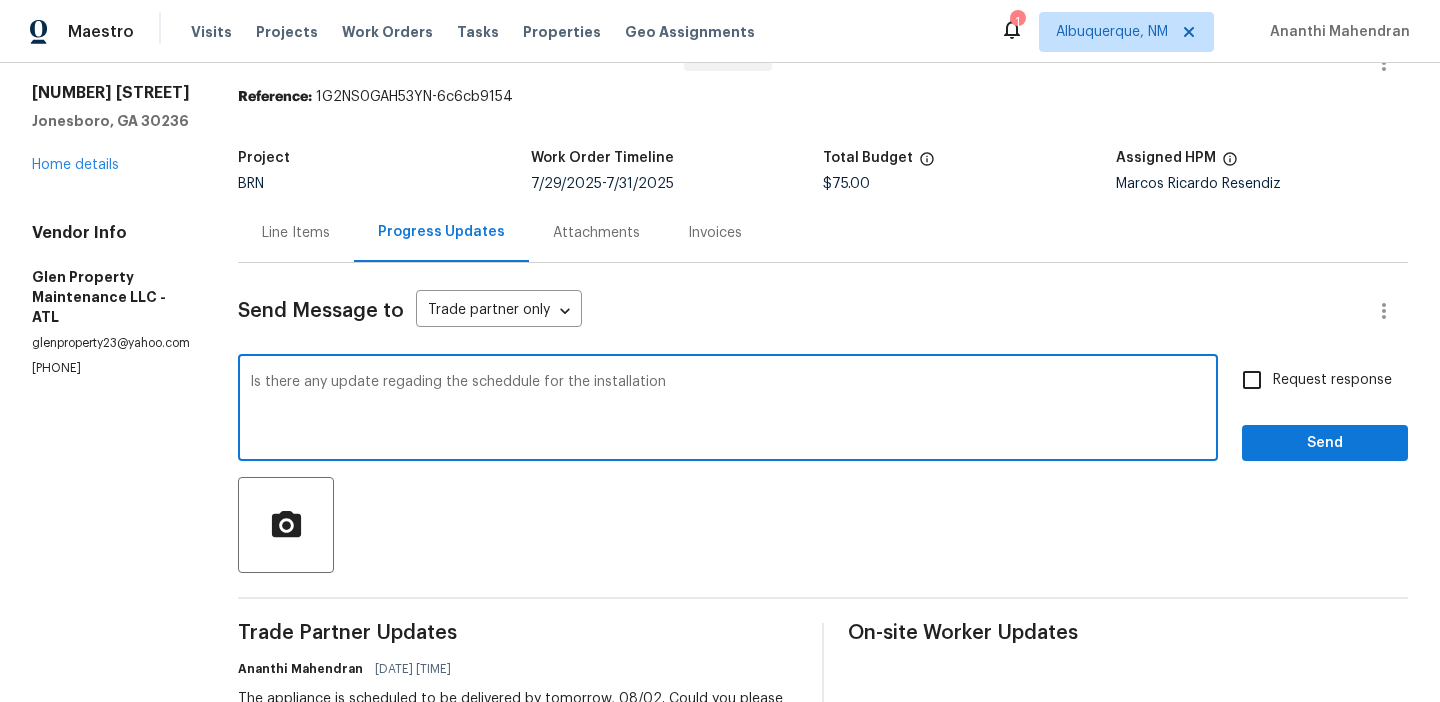 type on "Is there any update regading the scheddule for the installation" 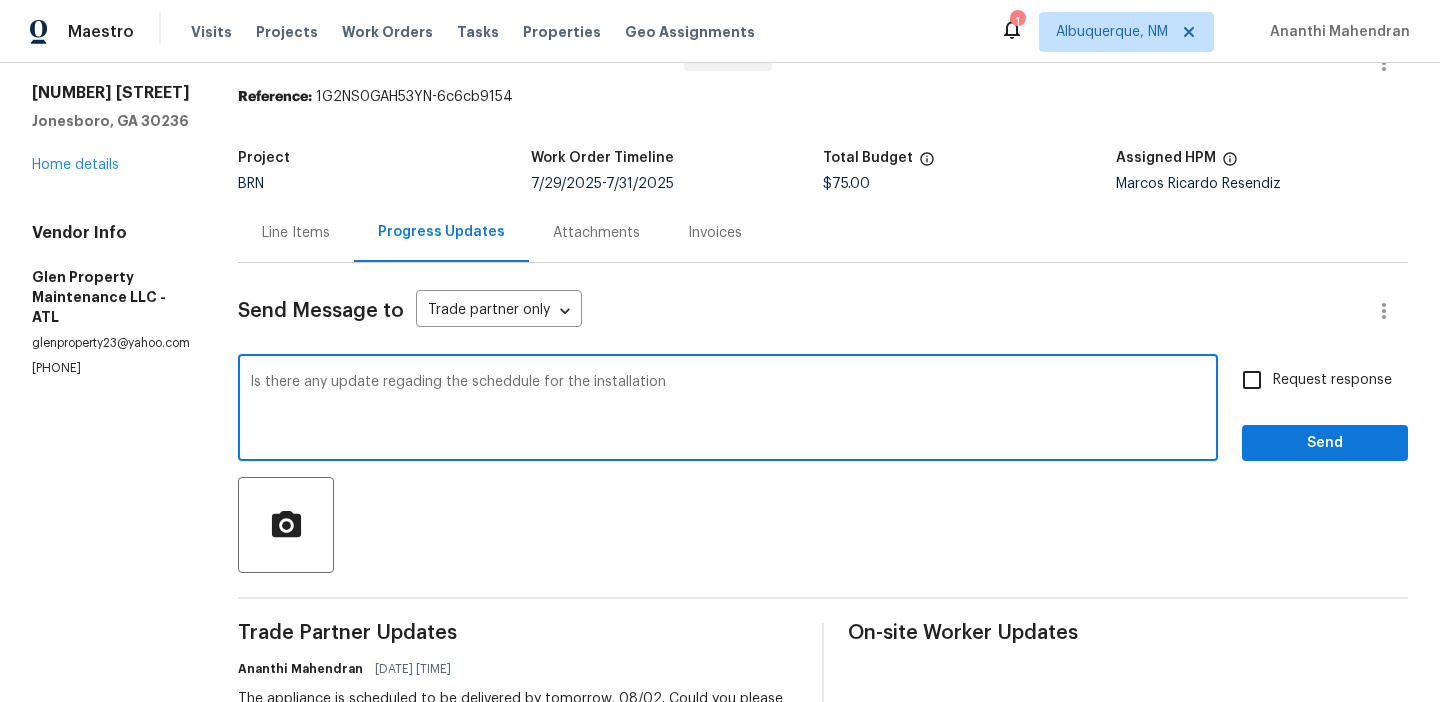 click on "Is there any update regading the scheddule for the installation" at bounding box center [728, 410] 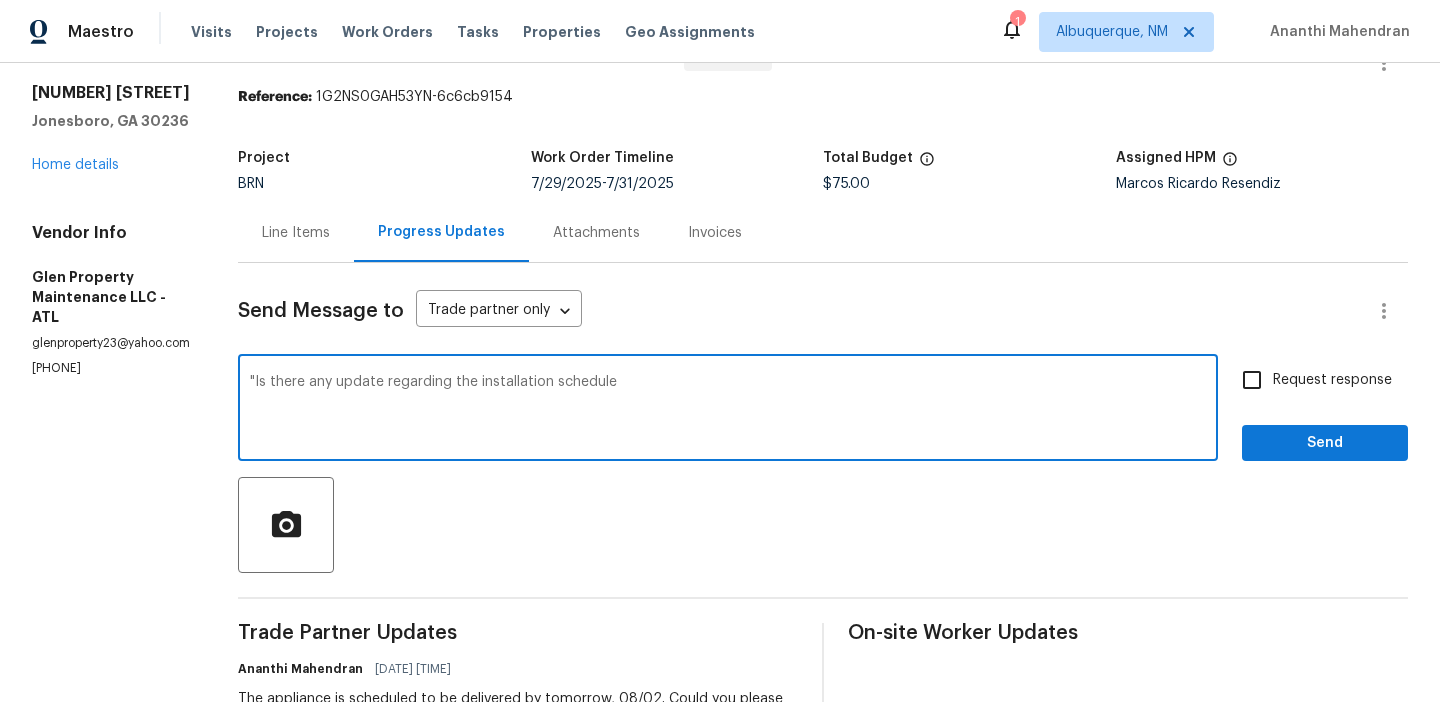 click on ""Is there any update regarding the installation schedule" at bounding box center (728, 410) 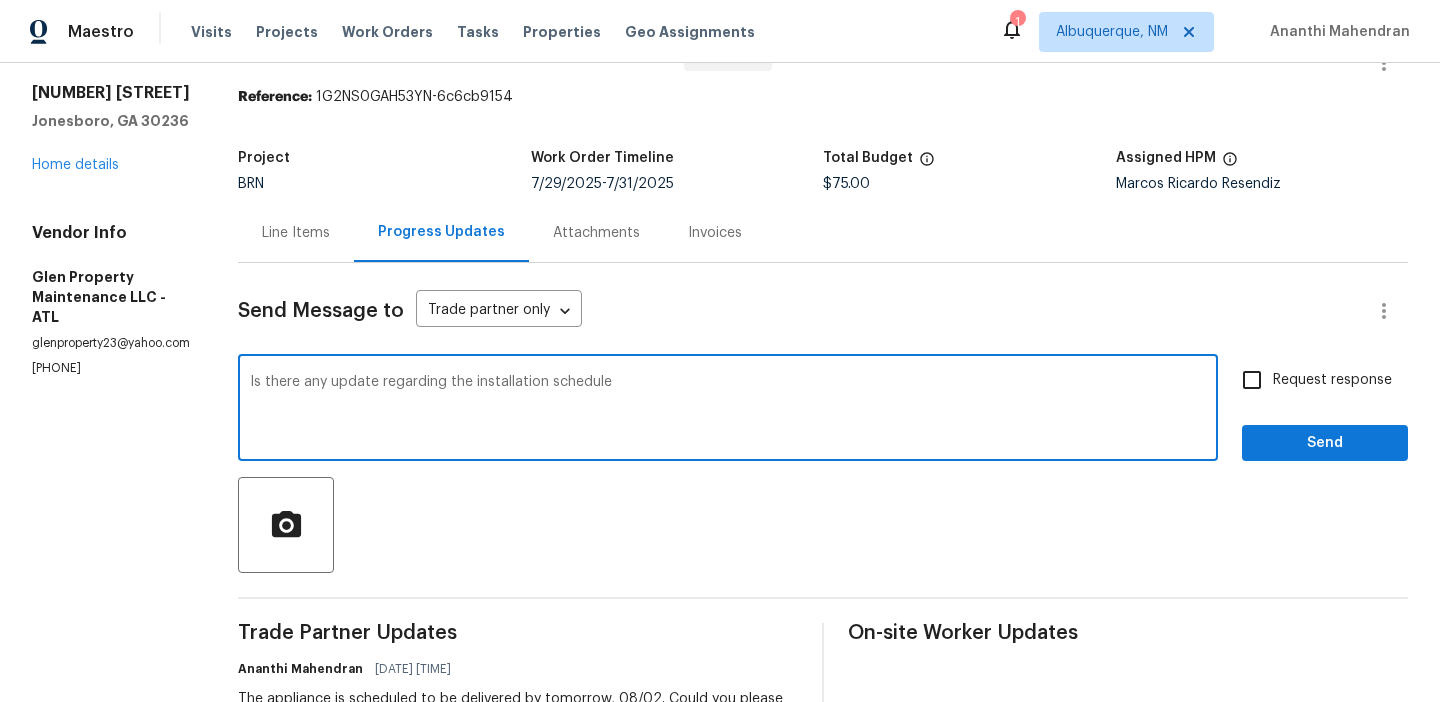 click on "Is there any update regarding the installation schedule" at bounding box center (728, 410) 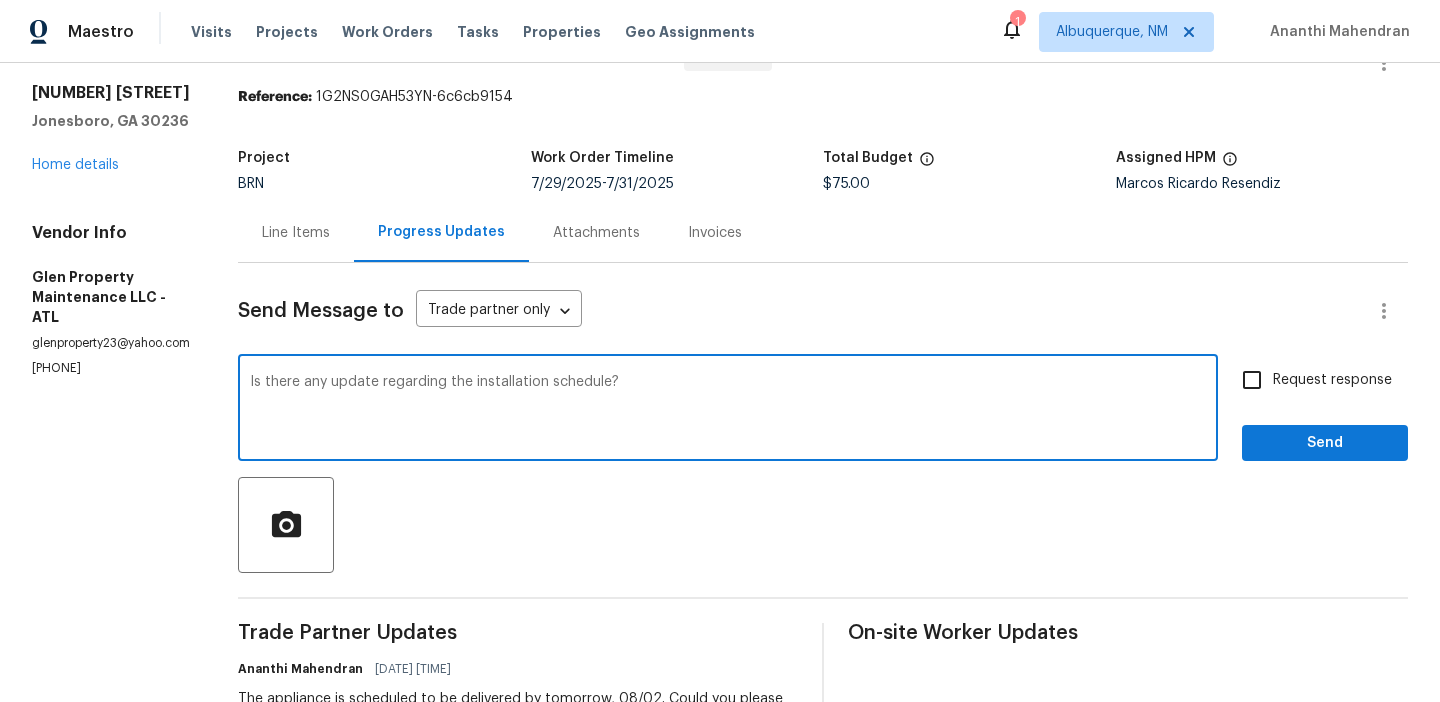 type on "Is there any update regarding the installation schedule?" 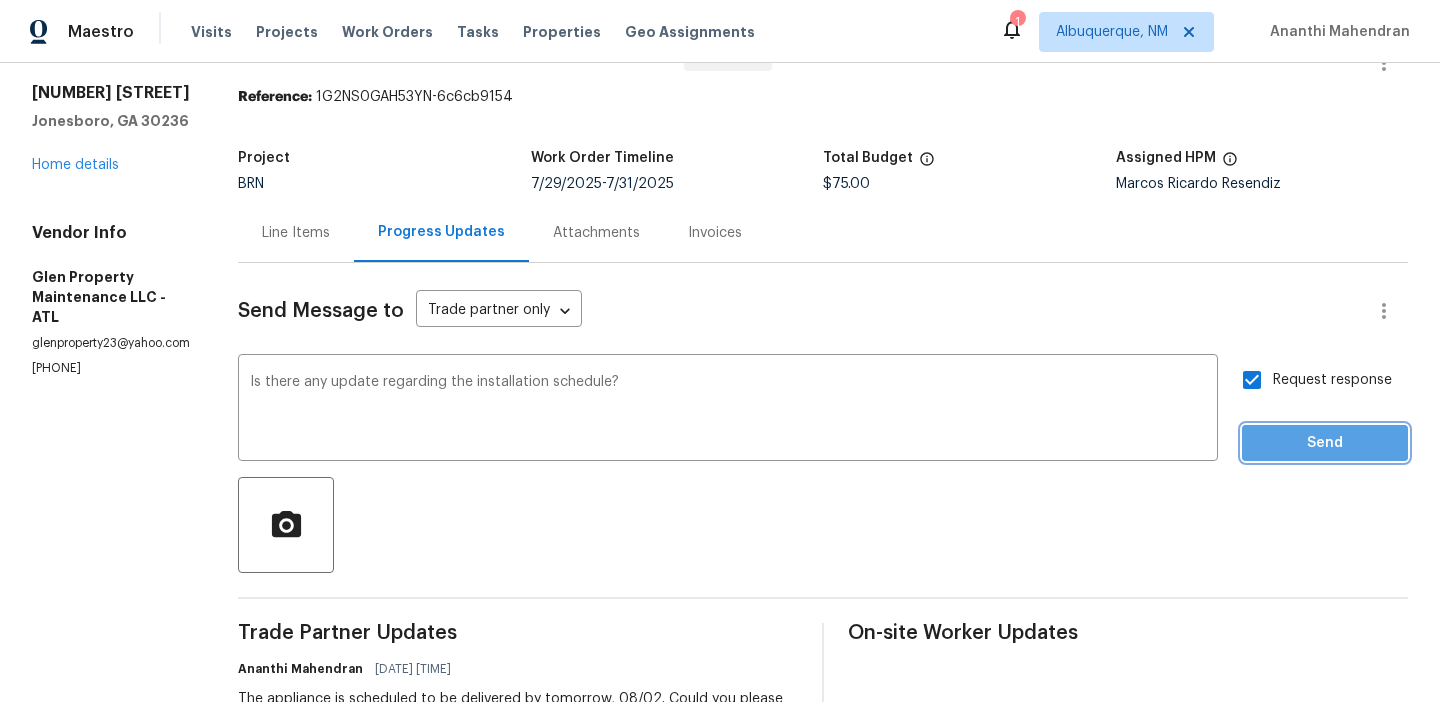 click on "Send" at bounding box center (1325, 443) 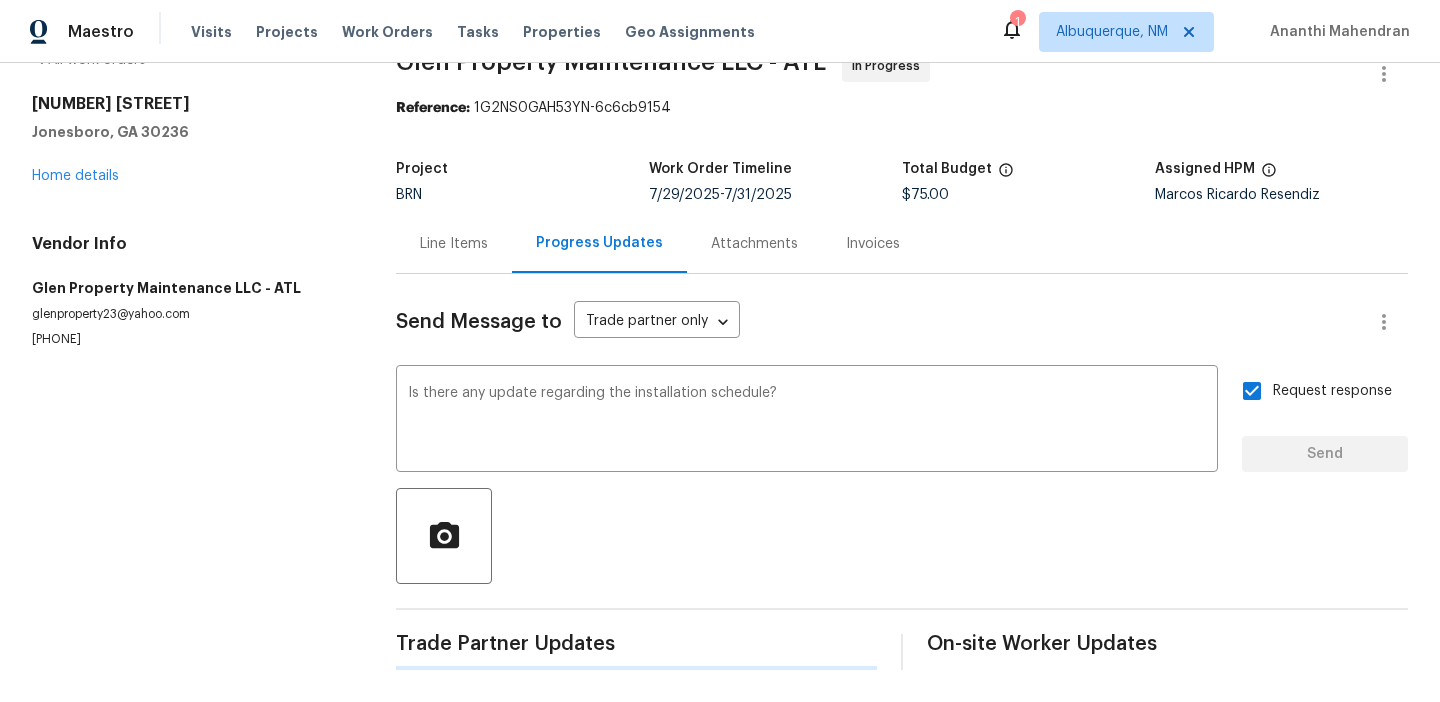 type 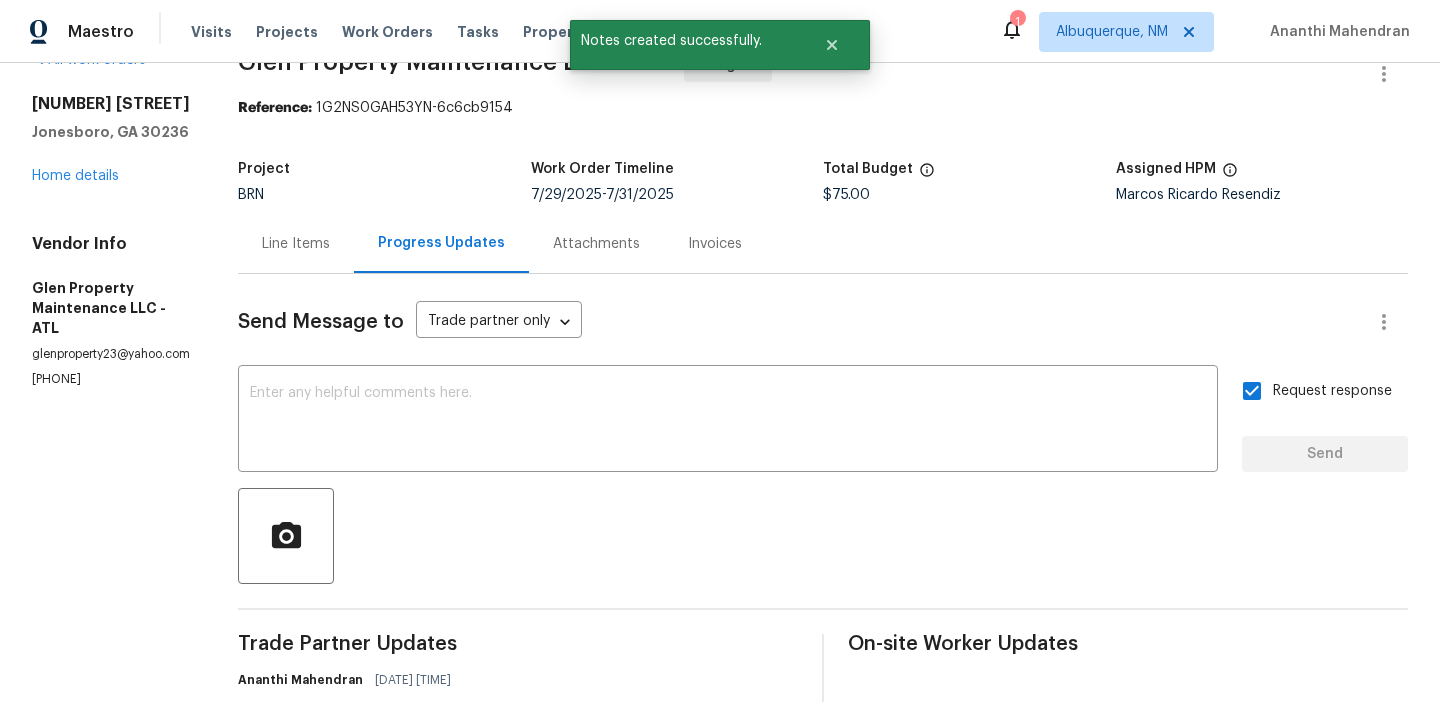 scroll, scrollTop: 56, scrollLeft: 0, axis: vertical 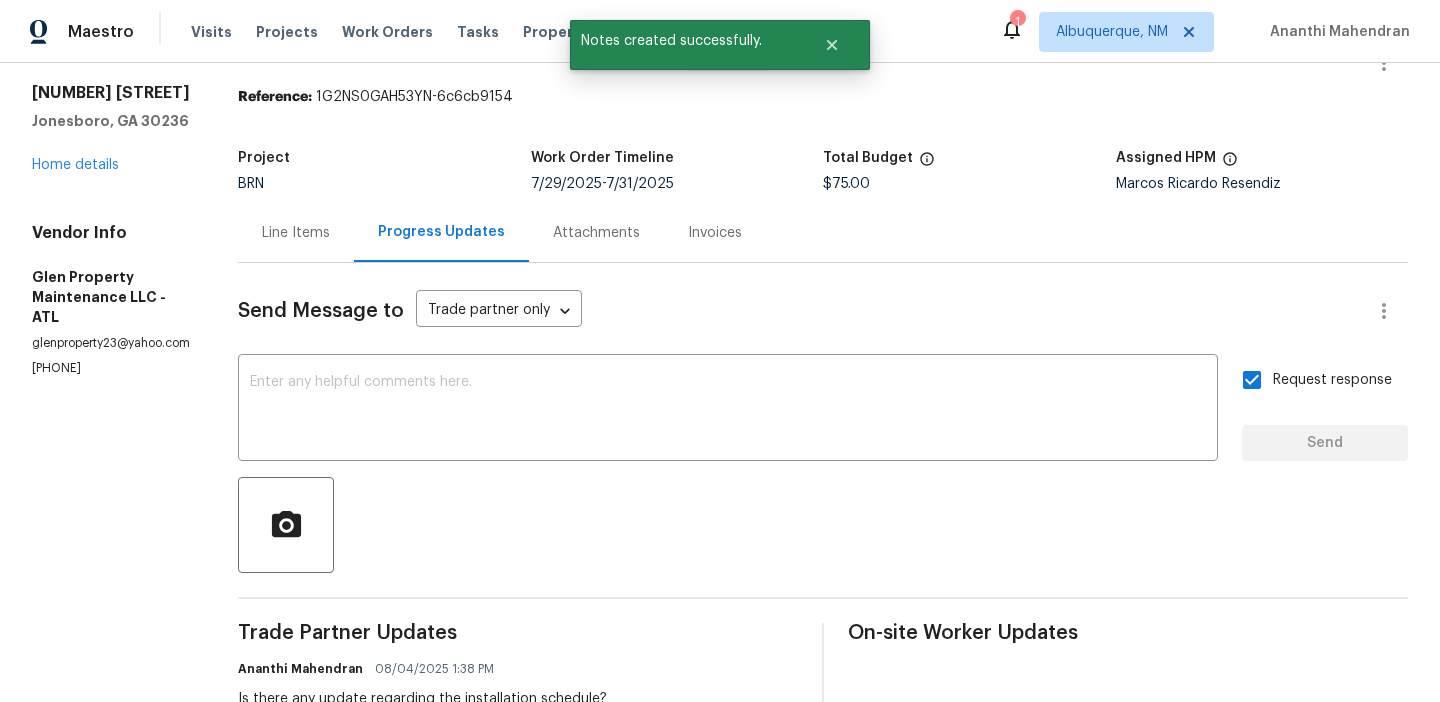 click on "[PHONE]" at bounding box center (111, 368) 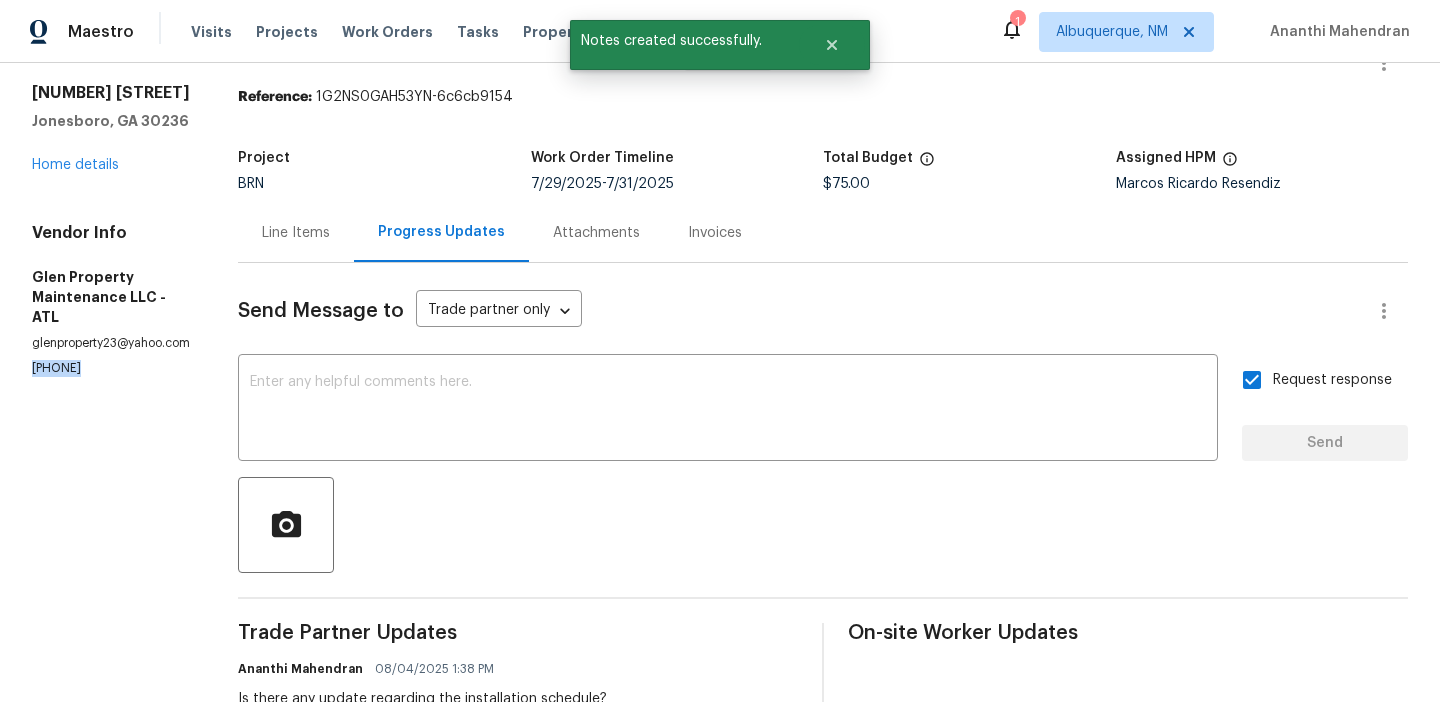 click on "[PHONE]" at bounding box center [111, 368] 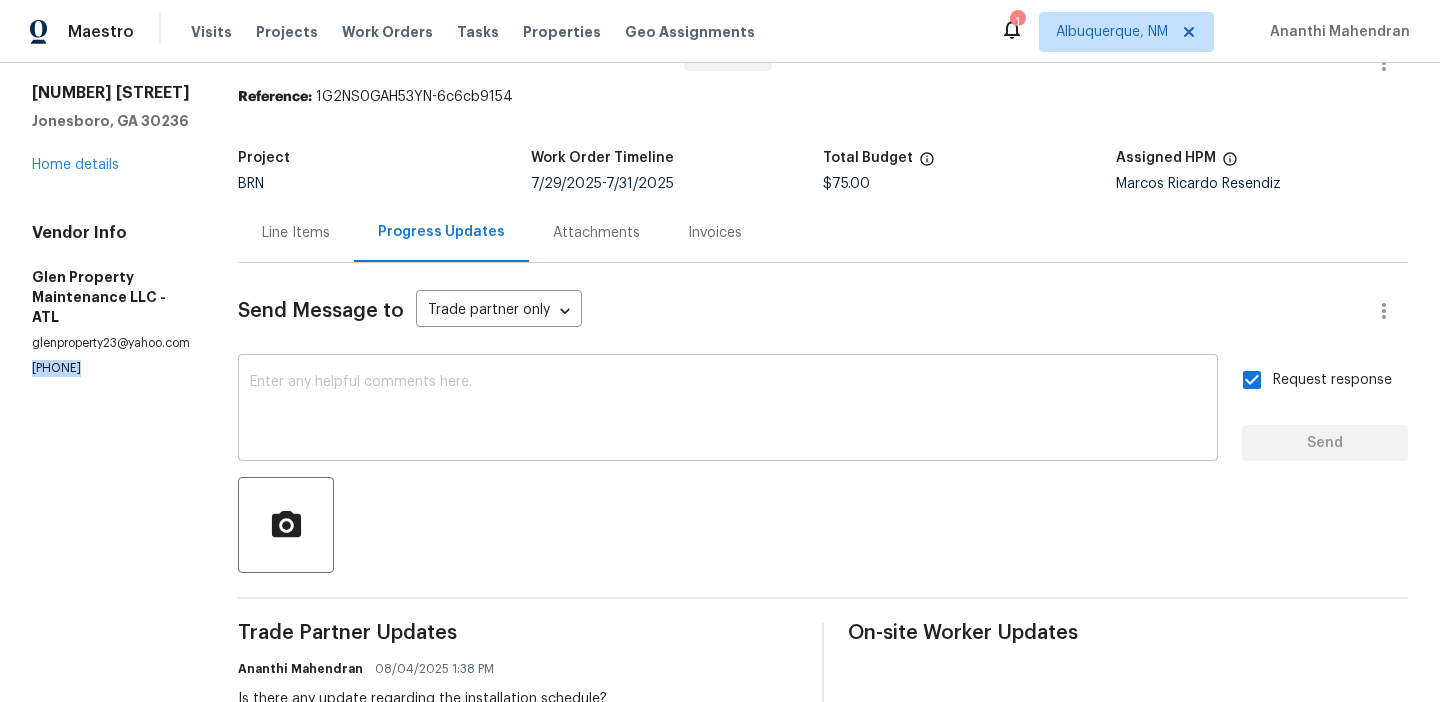 scroll, scrollTop: 310, scrollLeft: 0, axis: vertical 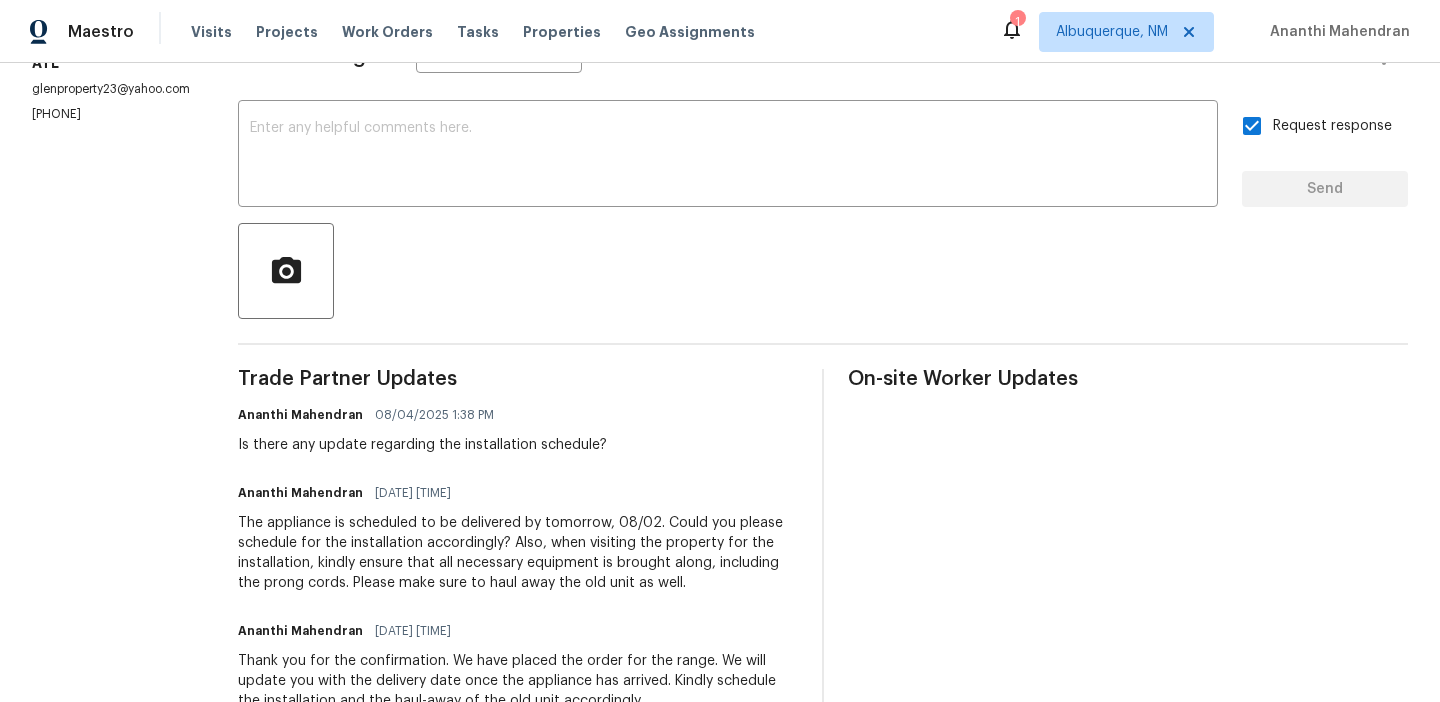 click on "[FIRST] [LAST] [DATE] [TIME] Is there any update regarding the installation schedule?" at bounding box center [422, 428] 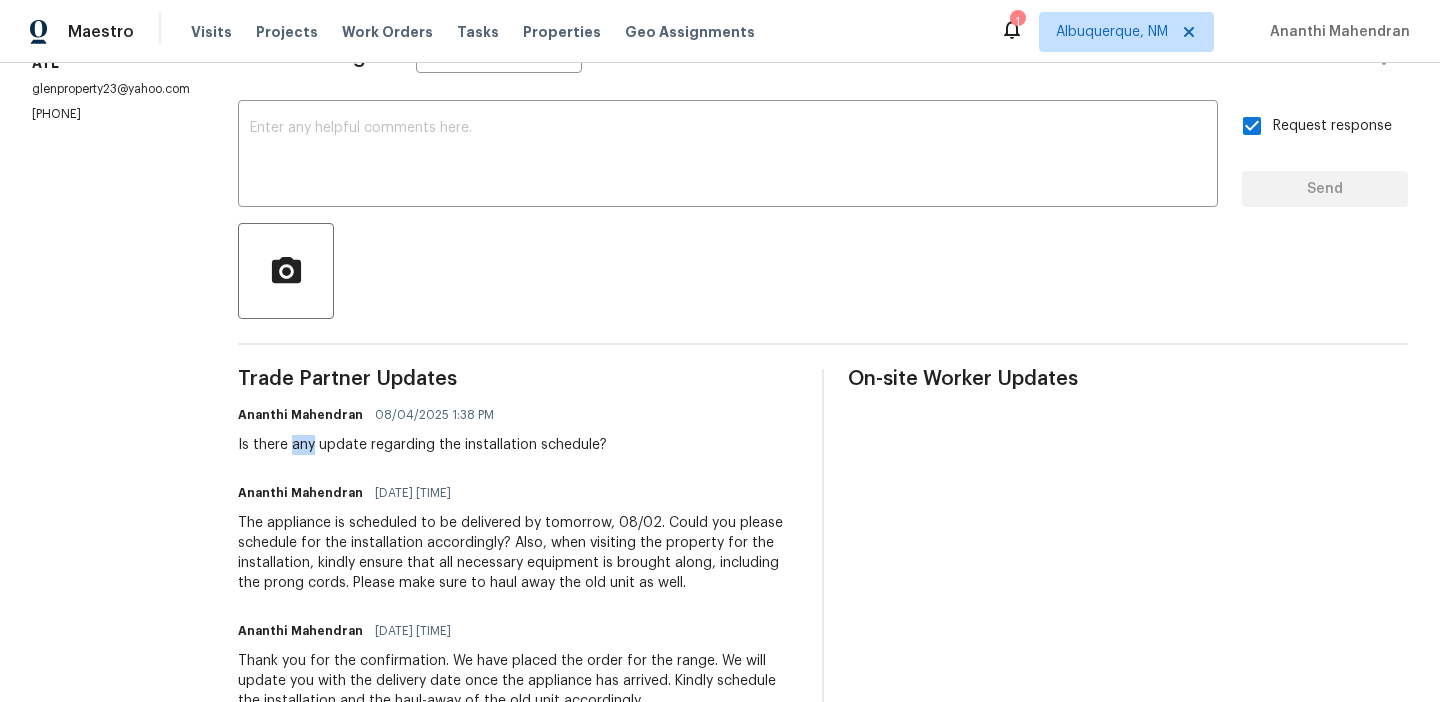 click on "Is there any update regarding the installation schedule?" at bounding box center [422, 445] 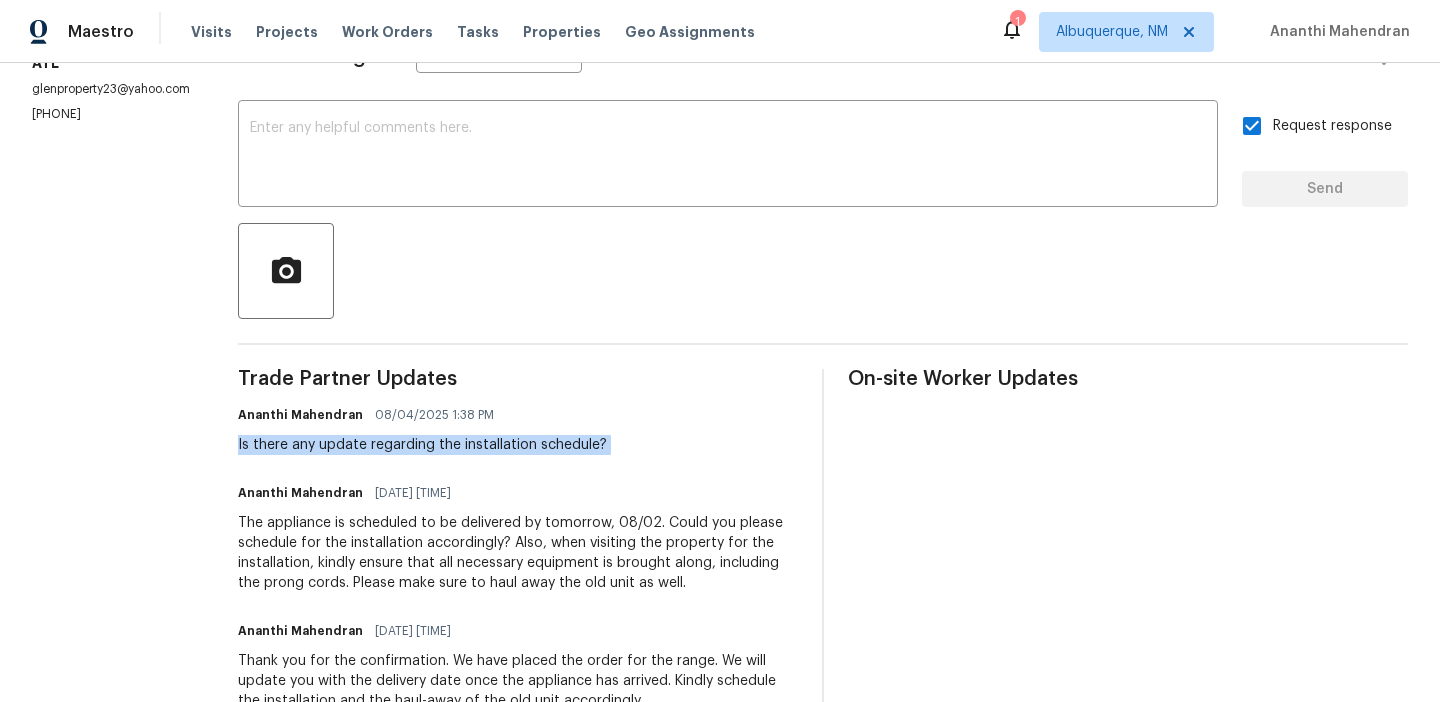 click on "Is there any update regarding the installation schedule?" at bounding box center (422, 445) 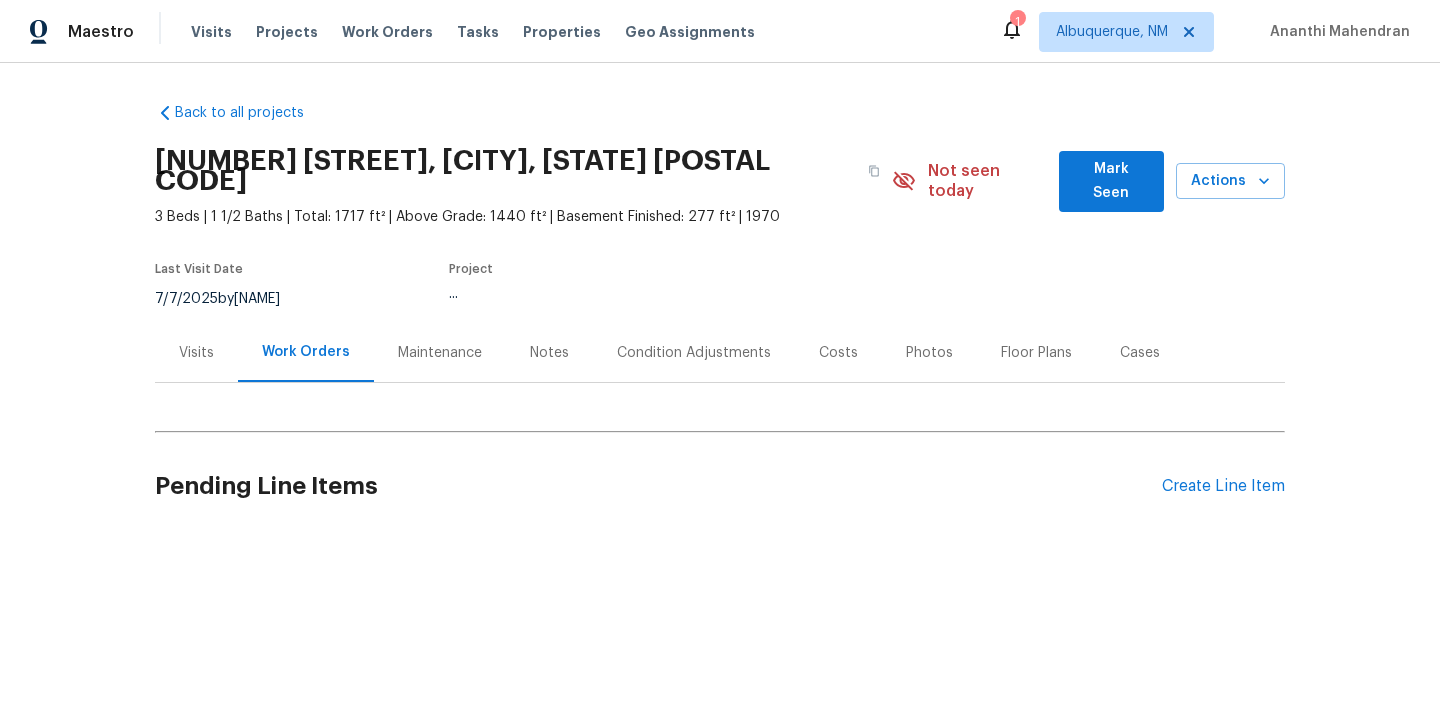 scroll, scrollTop: 0, scrollLeft: 0, axis: both 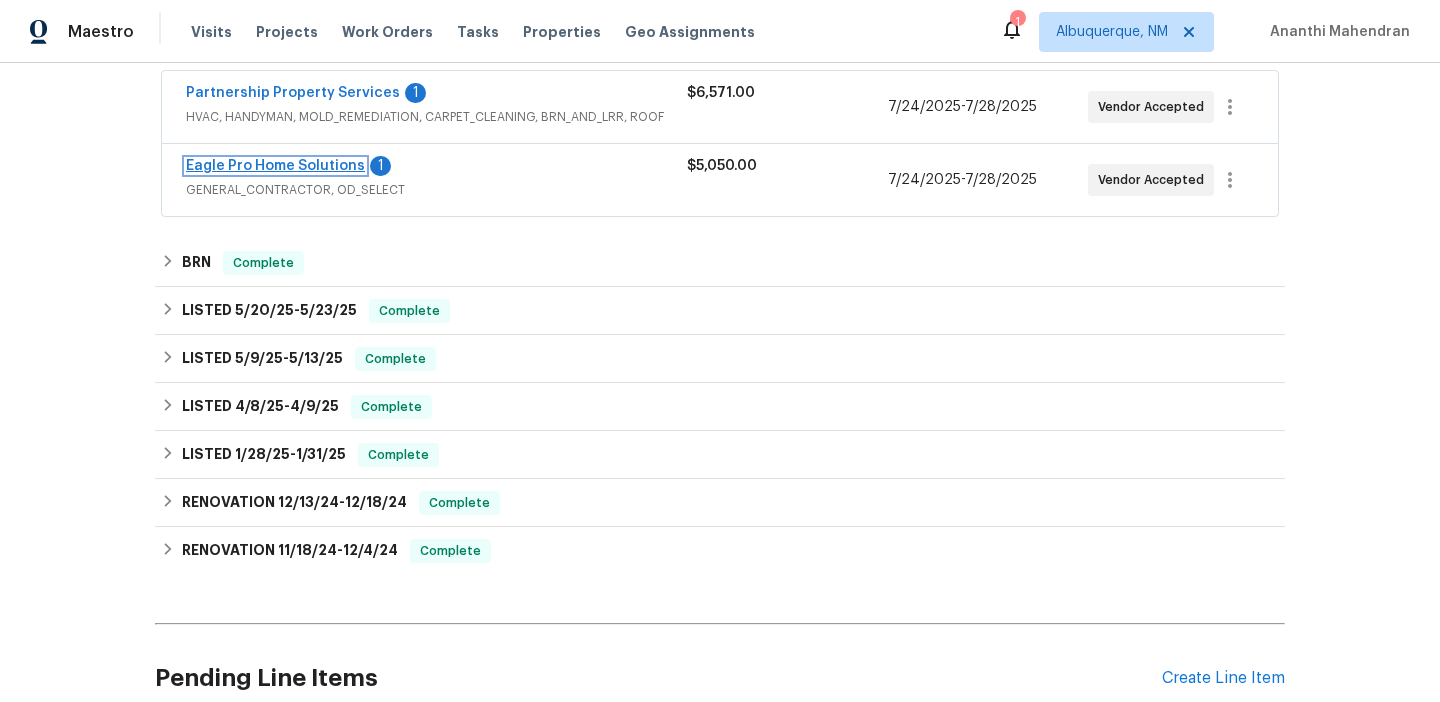 click on "Eagle Pro Home Solutions" at bounding box center [275, 166] 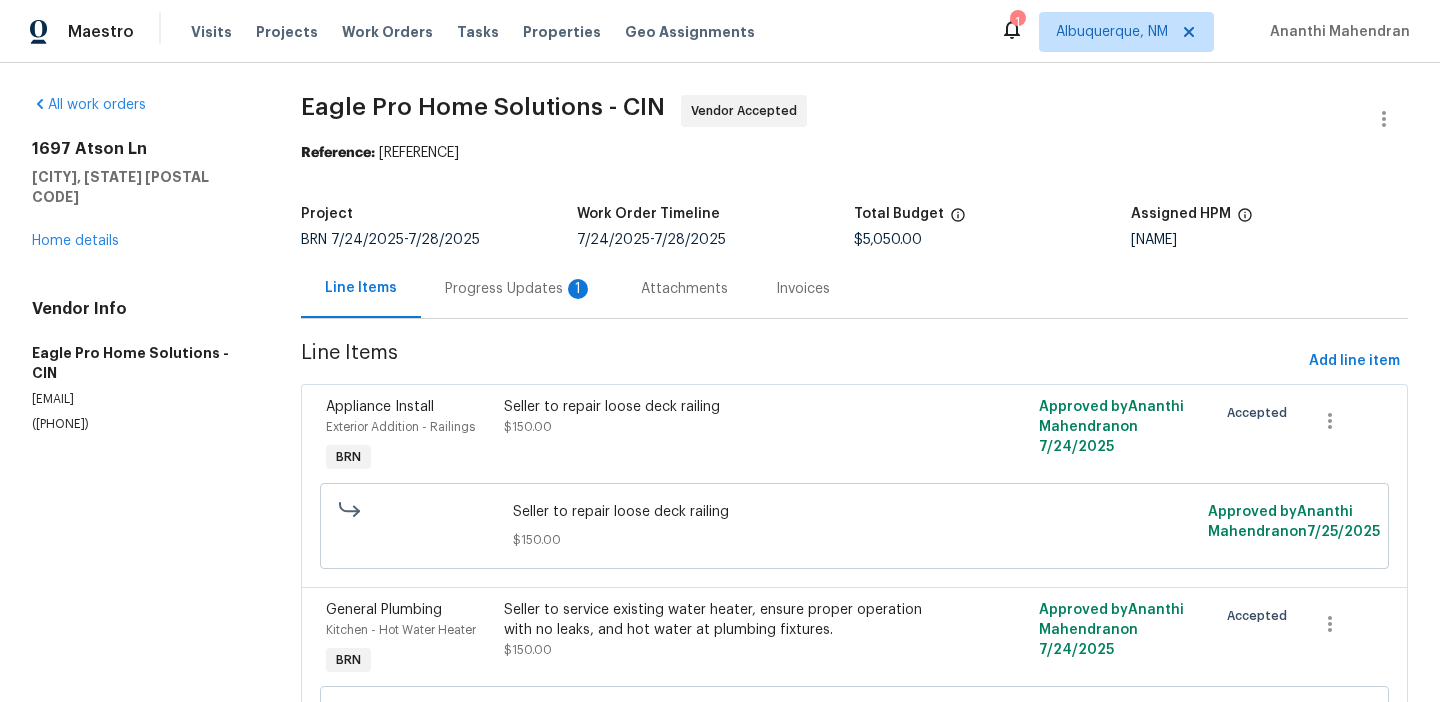 click on "Progress Updates 1" at bounding box center (519, 288) 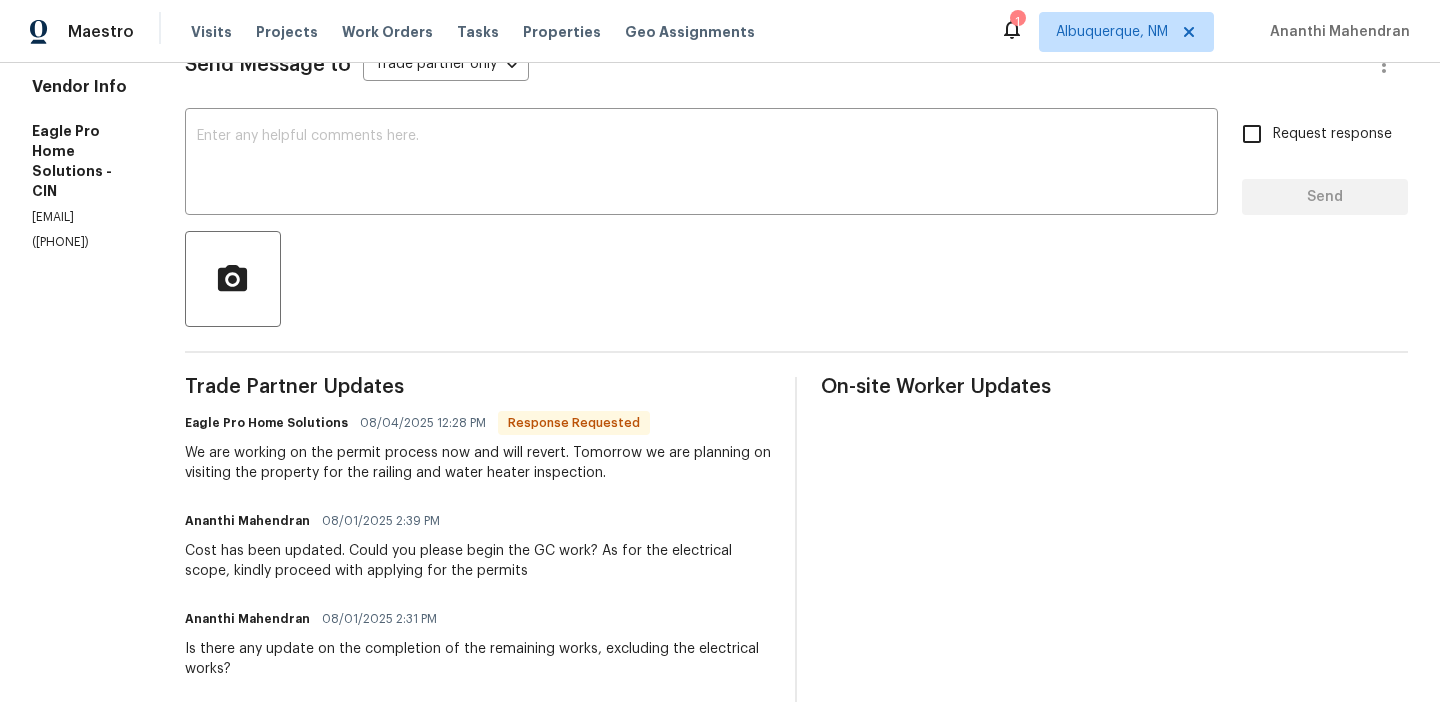 scroll, scrollTop: 304, scrollLeft: 0, axis: vertical 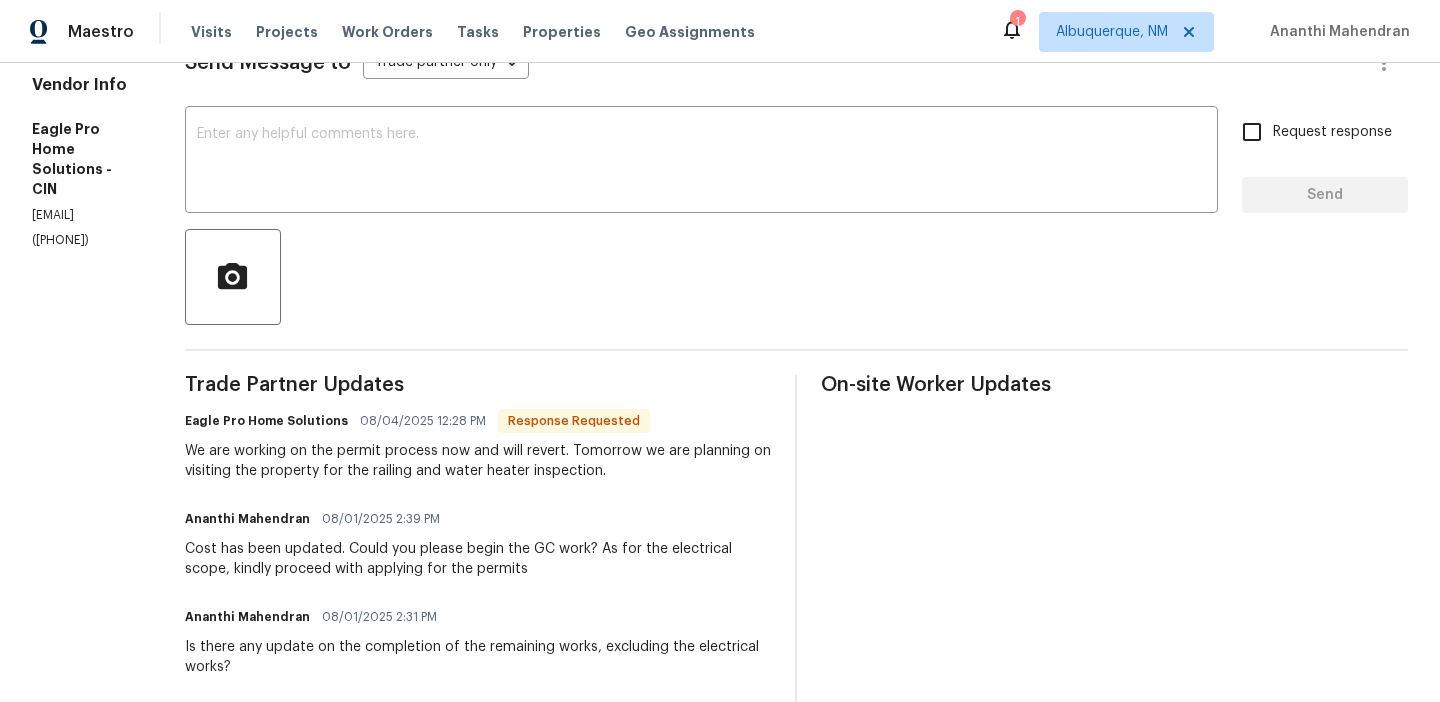 click on "Send Message to Trade partner only Trade partner only ​ x ​ Request response Send Trade Partner Updates Eagle Pro Home Solutions 08/04/2025 12:28 PM Response Requested We are working on the permit process now and will revert. Tomorrow we are planning on visiting the property for the railing and water heater inspection. Ananthi Mahendran 08/01/2025 2:39 PM Cost has been updated. Could you please begin the GC work? As for the electrical scope, kindly proceed with applying for the permits Ananthi Mahendran 08/01/2025 2:31 PM Is there any update on the completion of the remaining works, excluding the electrical works? Ananthi Mahendran 07/29/2025 9:42 AM Thanks for the confirmation, we will update you shortly Eagle Pro Home Solutions 07/28/2025 11:05 AM We have not applie for the permit as we are waiting on your agreement on pricing and timing as your original timing needed to be one week and pricing in owkr order was $3500. Ananthi Mahendran 07/28/2025 10:12 AM Eagle Pro Home Solutions 07/25/2025 2:42 PM" at bounding box center [796, 771] 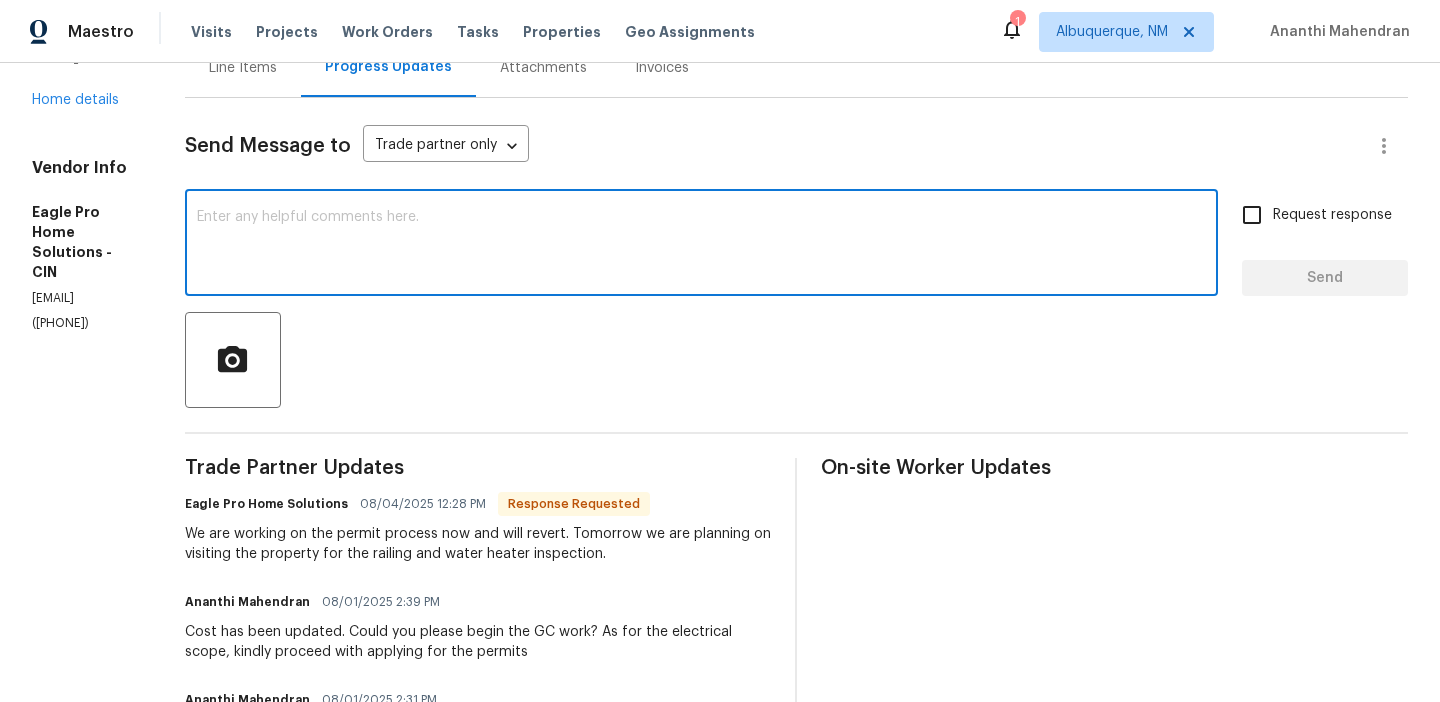 click at bounding box center (701, 245) 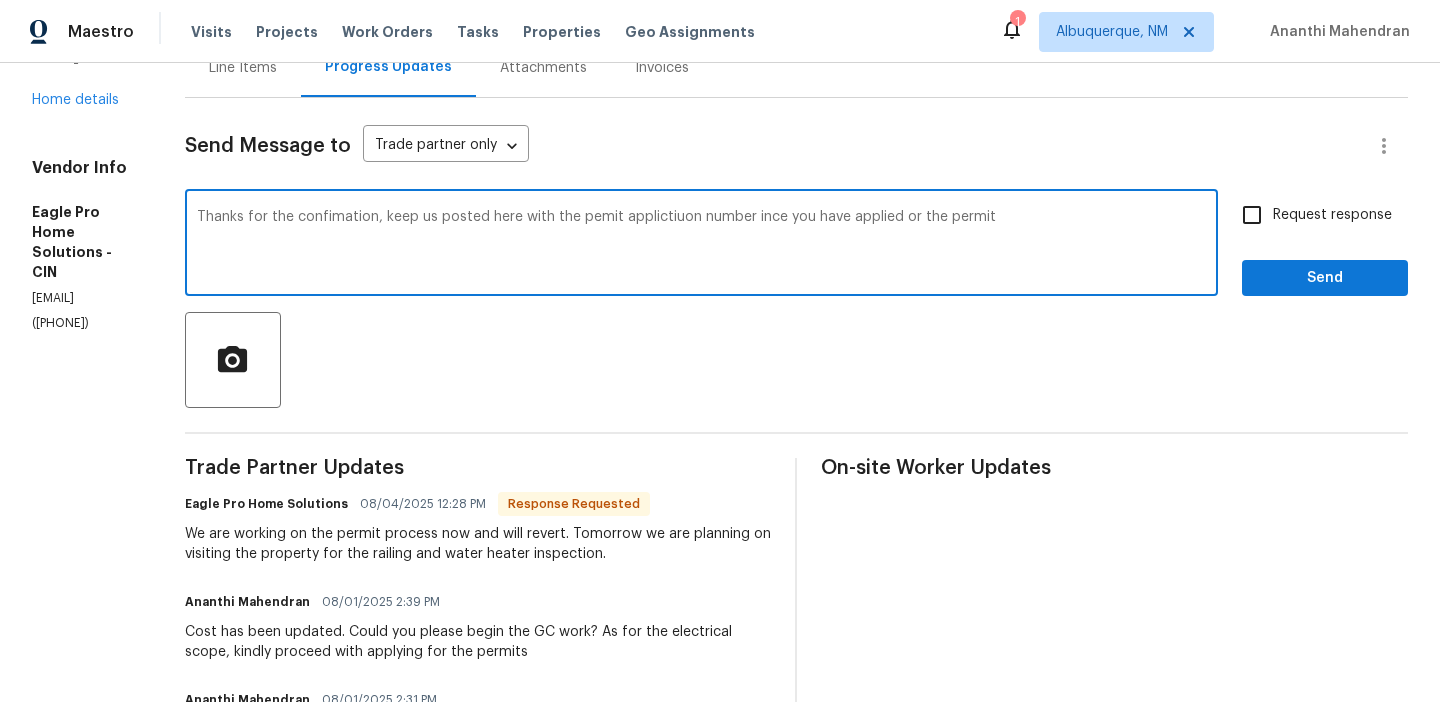 type on "Thanks for the confimation, keep us posted here with the pemit applictiuon number ince you have applied or the permit" 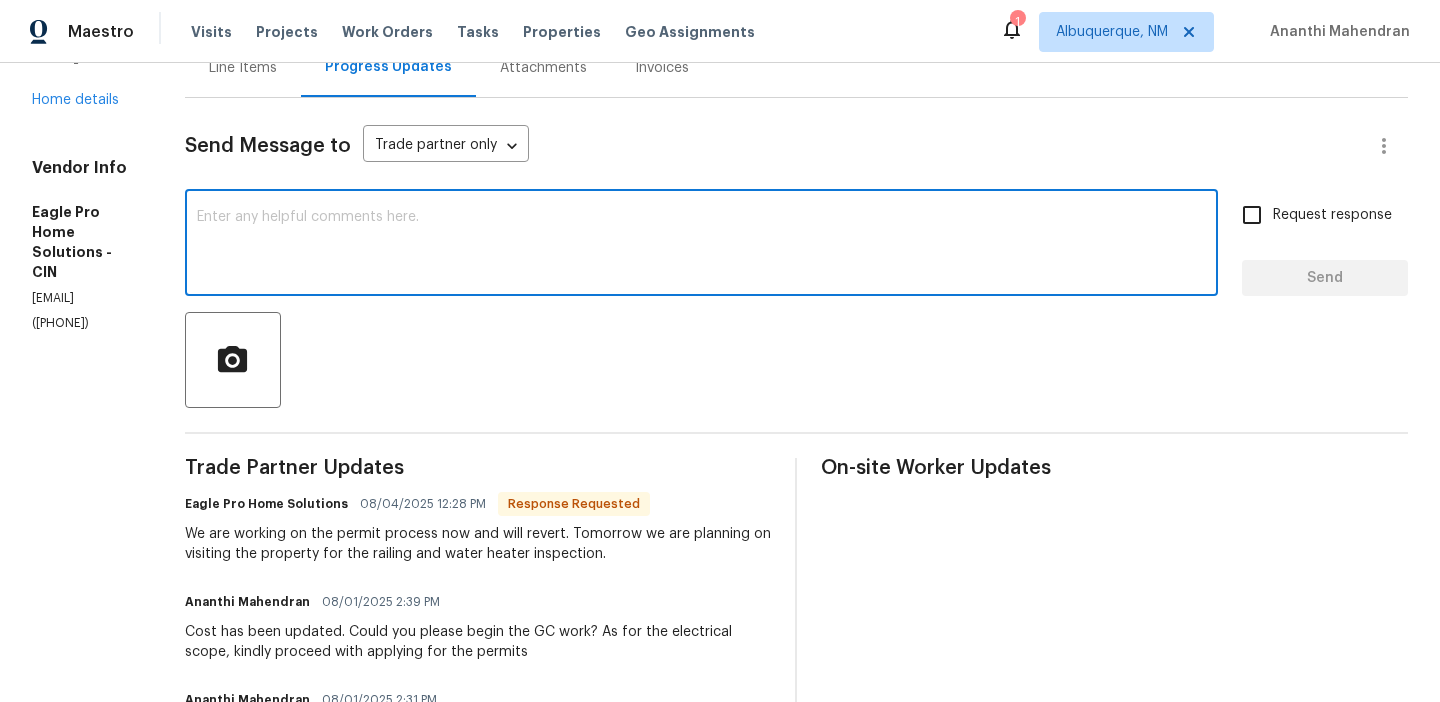 scroll, scrollTop: 0, scrollLeft: 0, axis: both 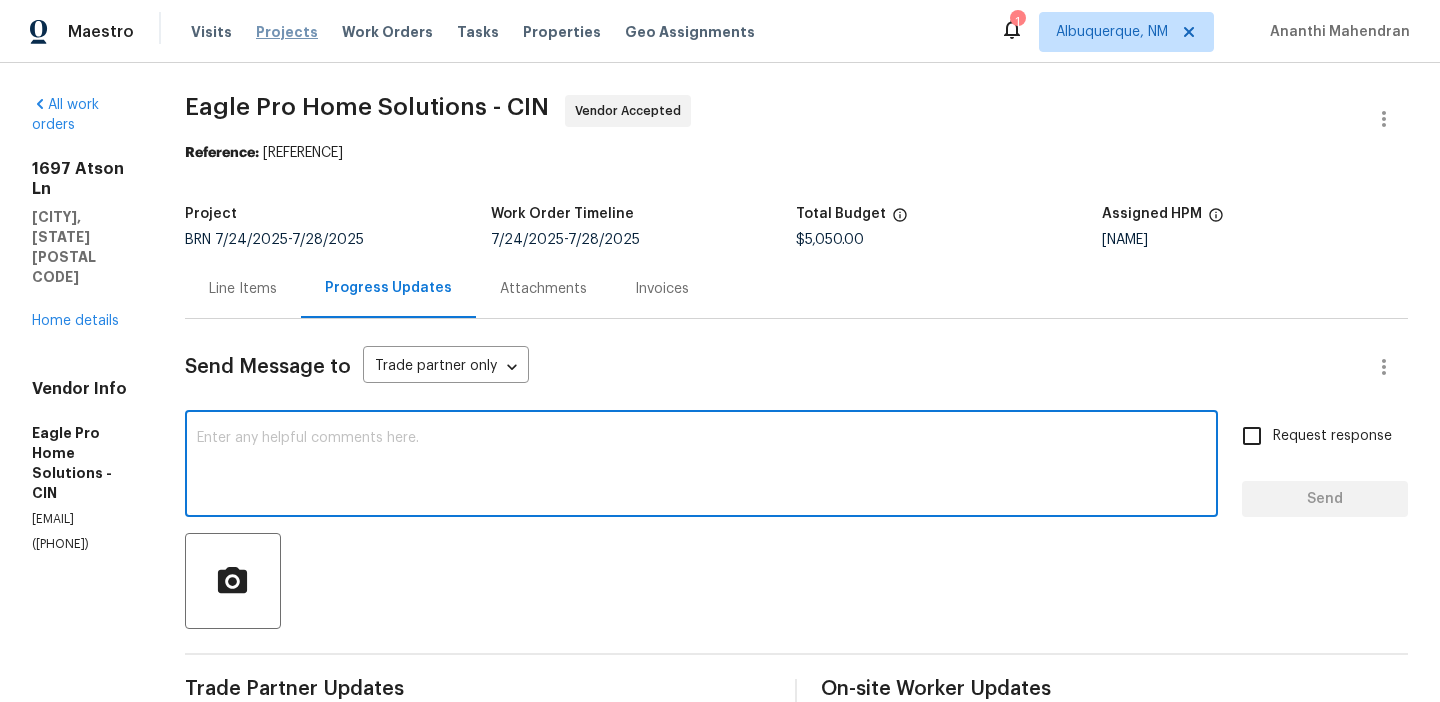 paste on "Thanks for the confirmation. Please keep us posted here with the permit application number once you’ve applied or received the permit." 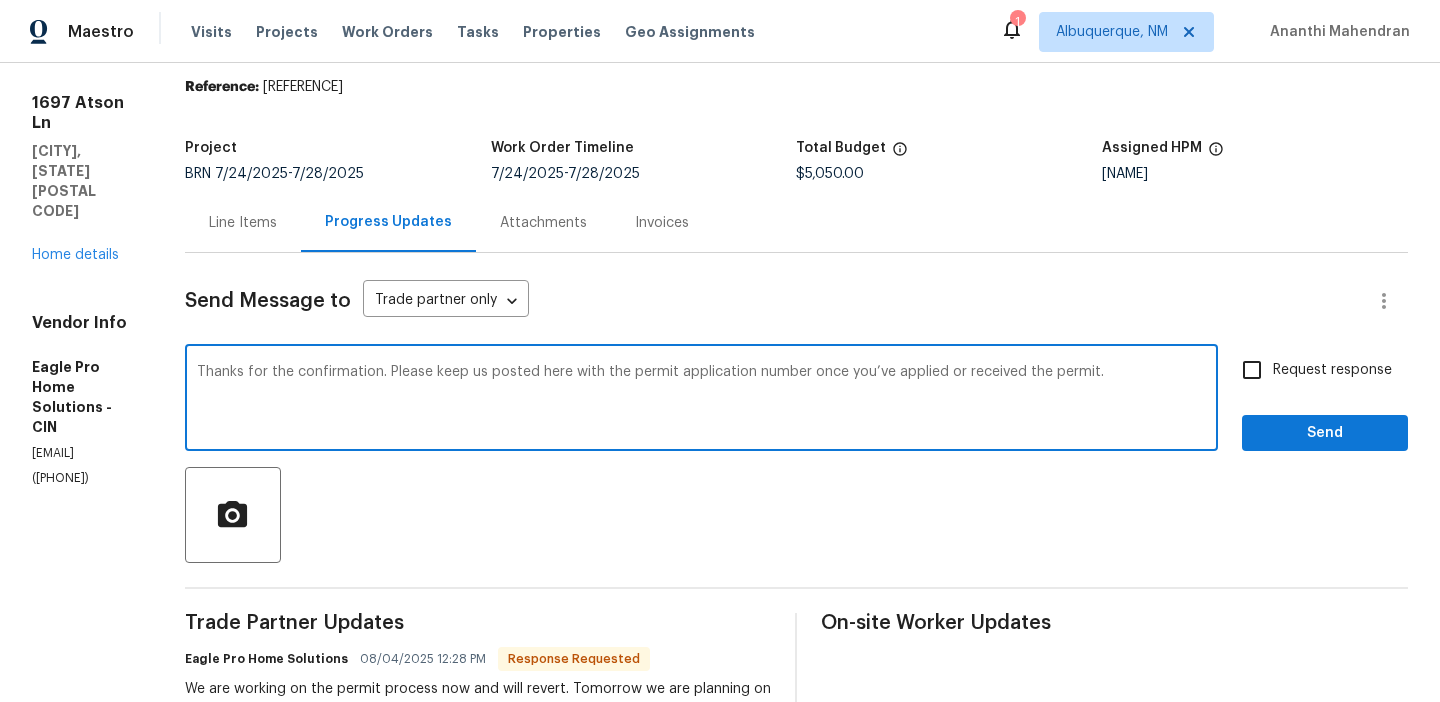 scroll, scrollTop: 80, scrollLeft: 0, axis: vertical 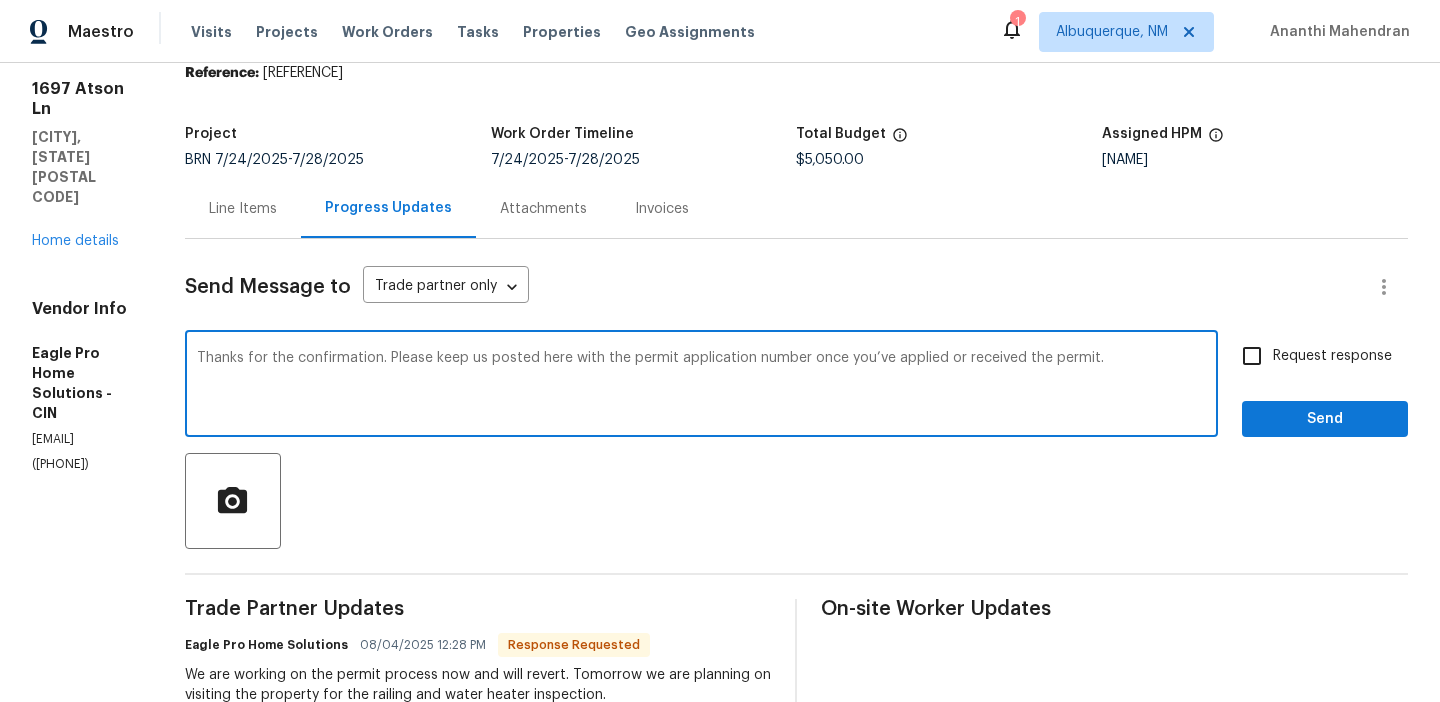 drag, startPoint x: 1040, startPoint y: 362, endPoint x: 1110, endPoint y: 361, distance: 70.00714 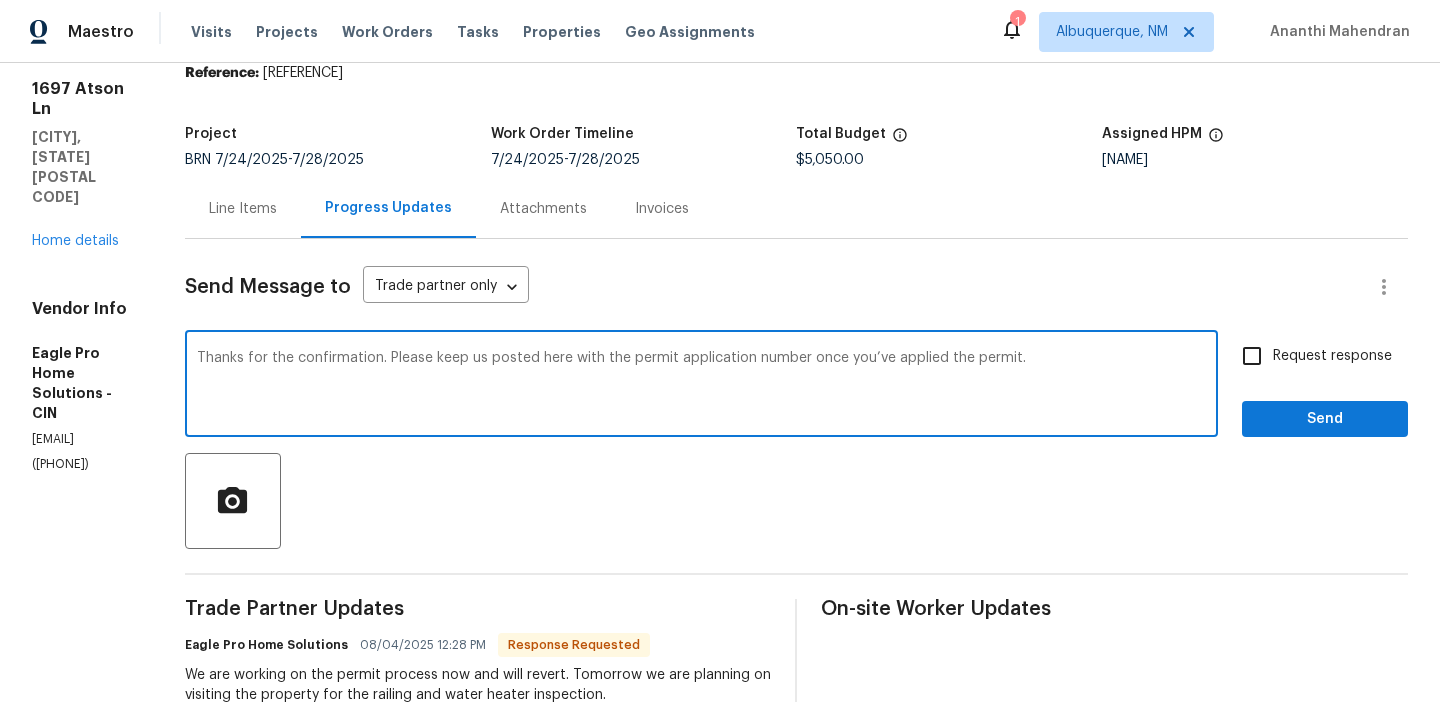 click on "Thanks for the confirmation. Please keep us posted here with the permit application number once you’ve applied the permit." at bounding box center (701, 386) 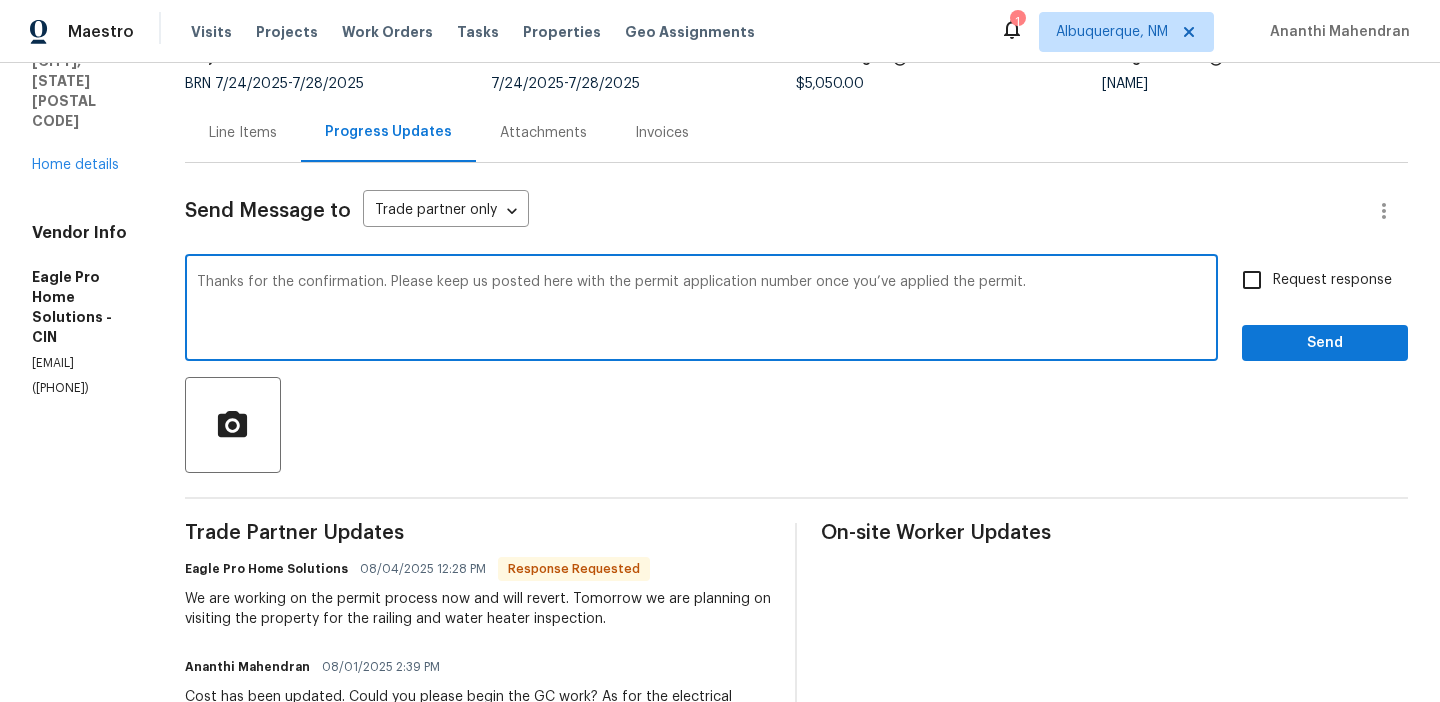 scroll, scrollTop: 155, scrollLeft: 0, axis: vertical 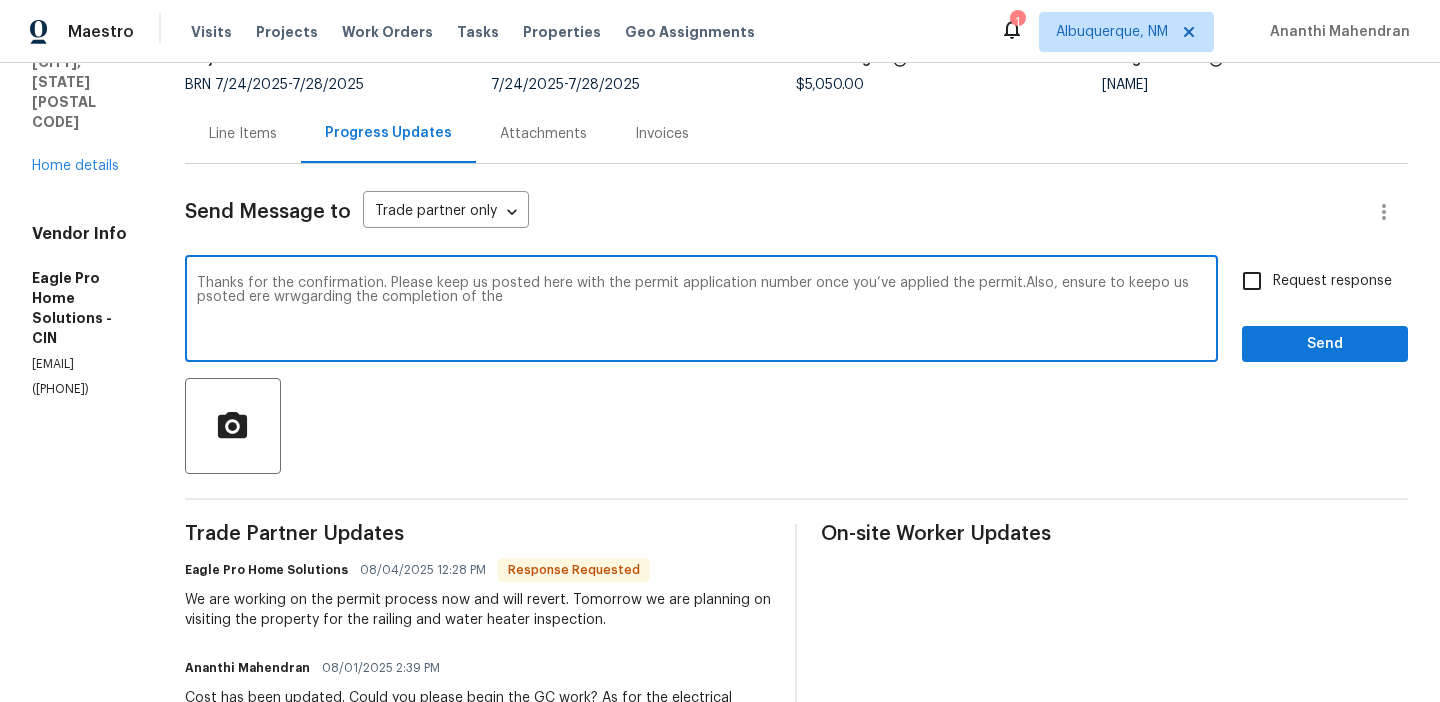 type on "Thanks for the confirmation. Please keep us posted here with the permit application number once you’ve applied the permit.Also, ensure to keepo us psoted ere wrwgarding the completion of the" 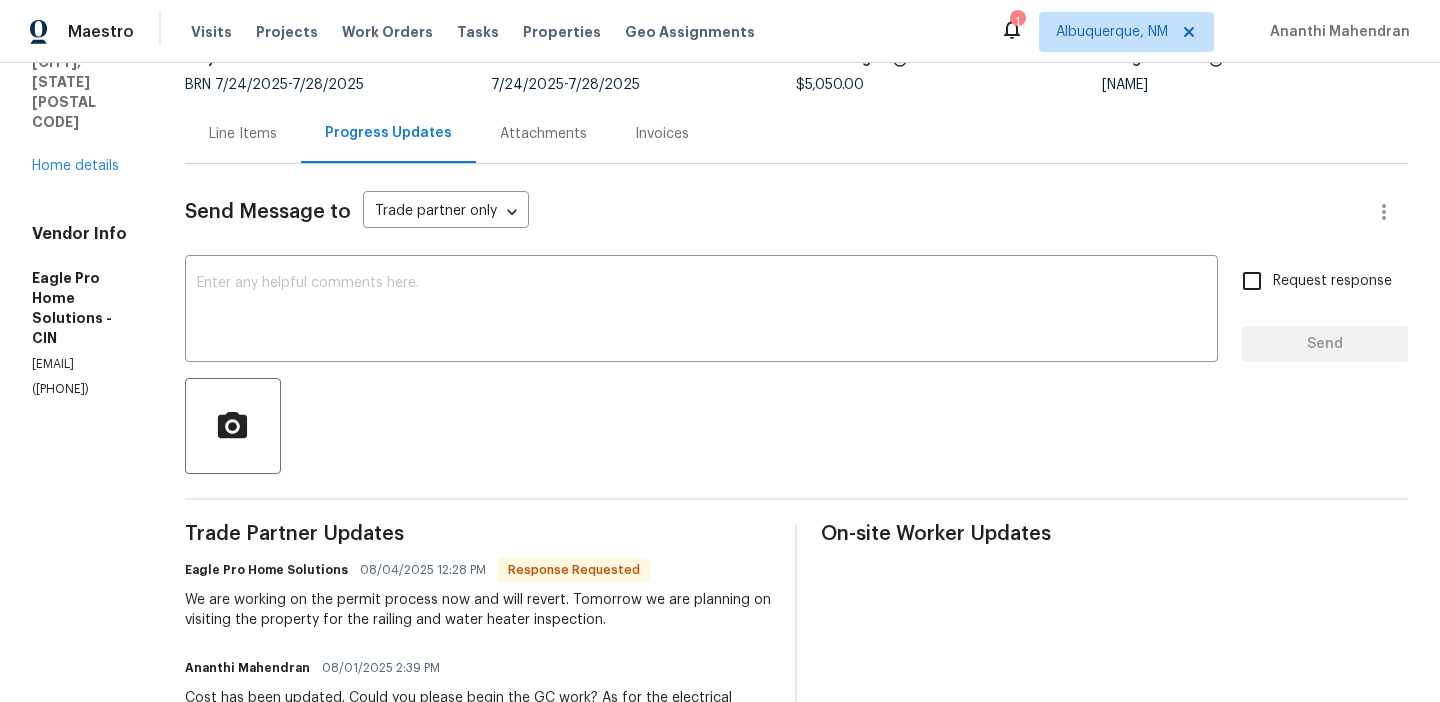 click on "Line Items" at bounding box center [243, 133] 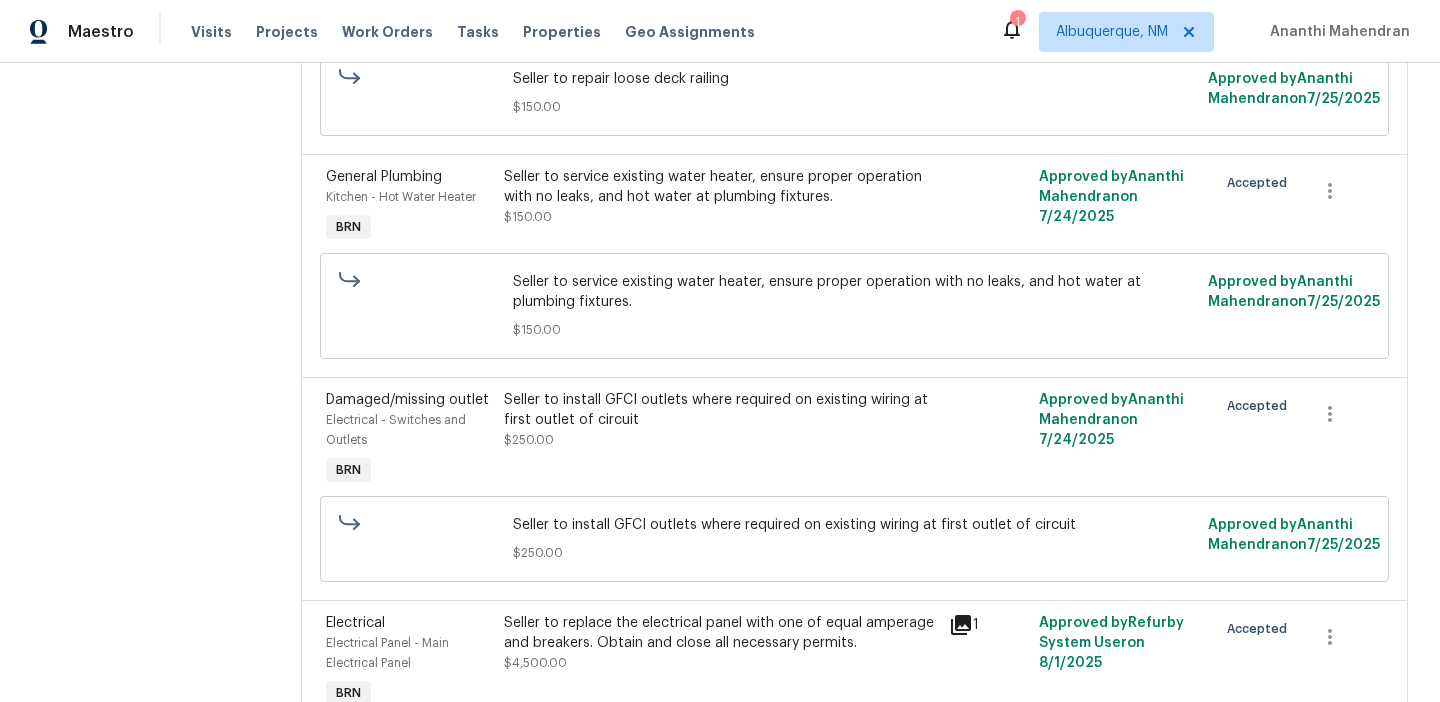 scroll, scrollTop: 0, scrollLeft: 0, axis: both 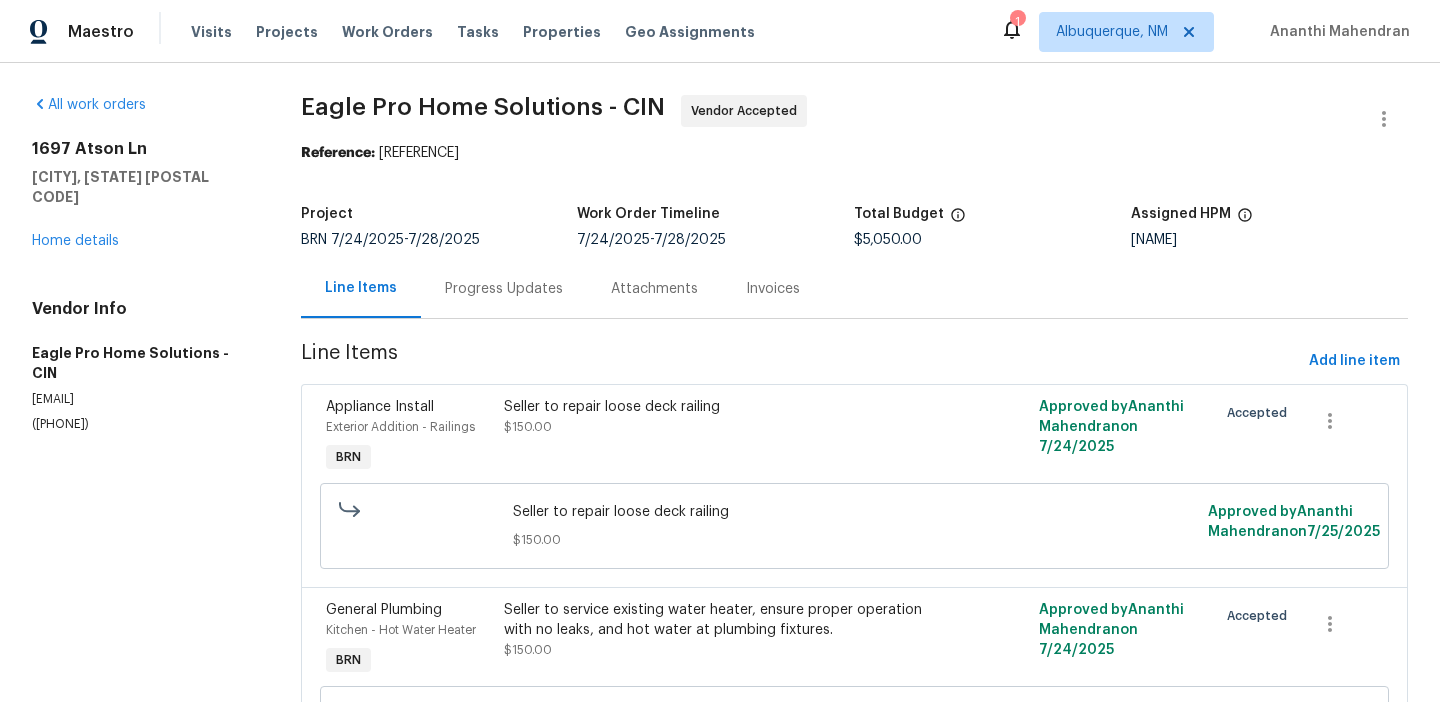 click on "Progress Updates" at bounding box center [504, 289] 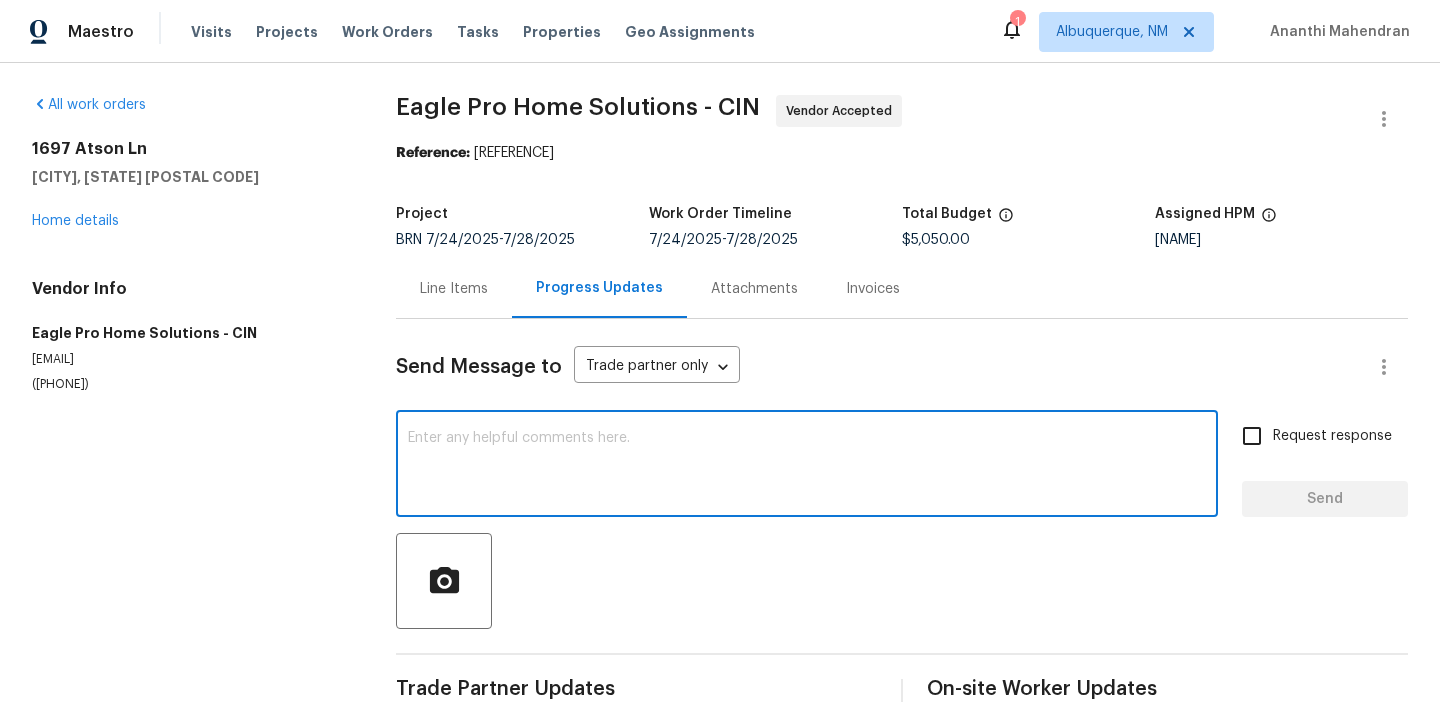 click at bounding box center (807, 466) 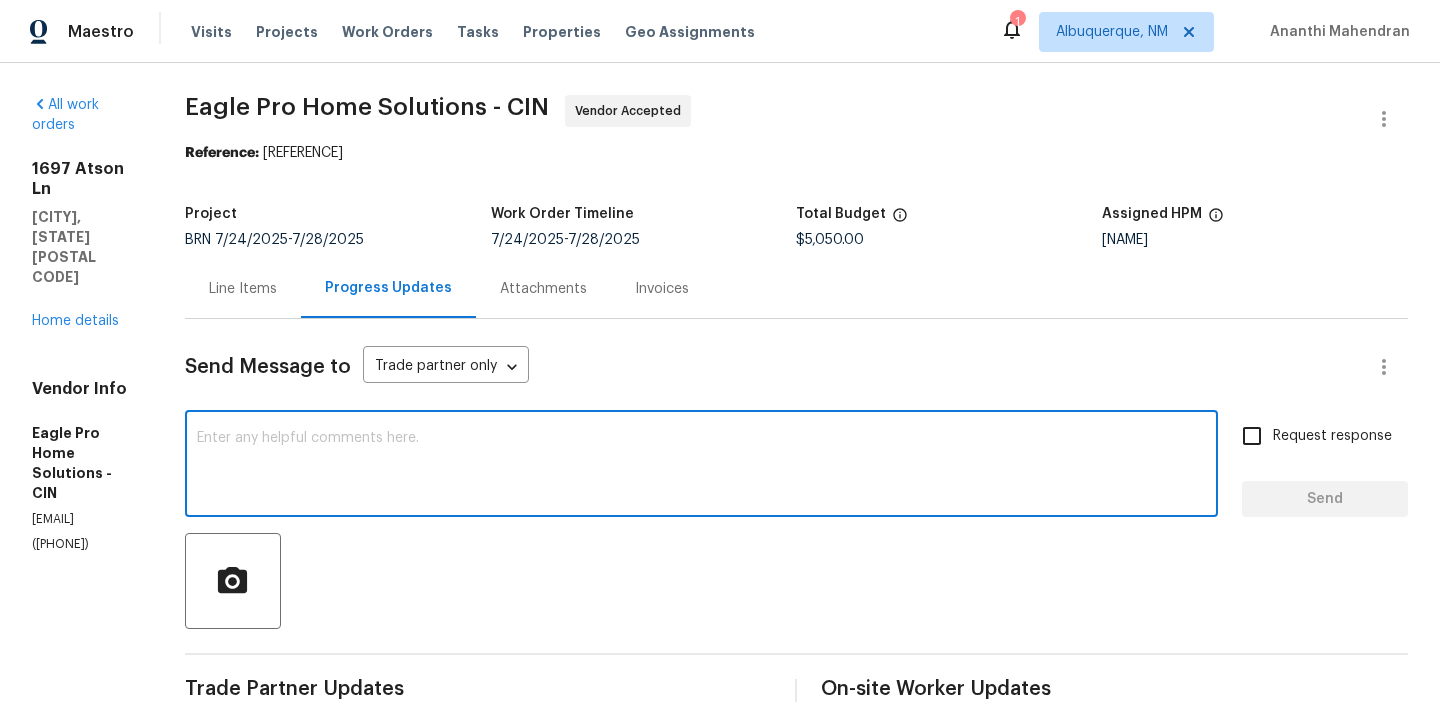 paste on "Thanks for the confirmation. Please keep us posted here with the permit application number once you’ve applied the permit.Also, ensure to keepo us psoted ere wrwgarding the completion of the" 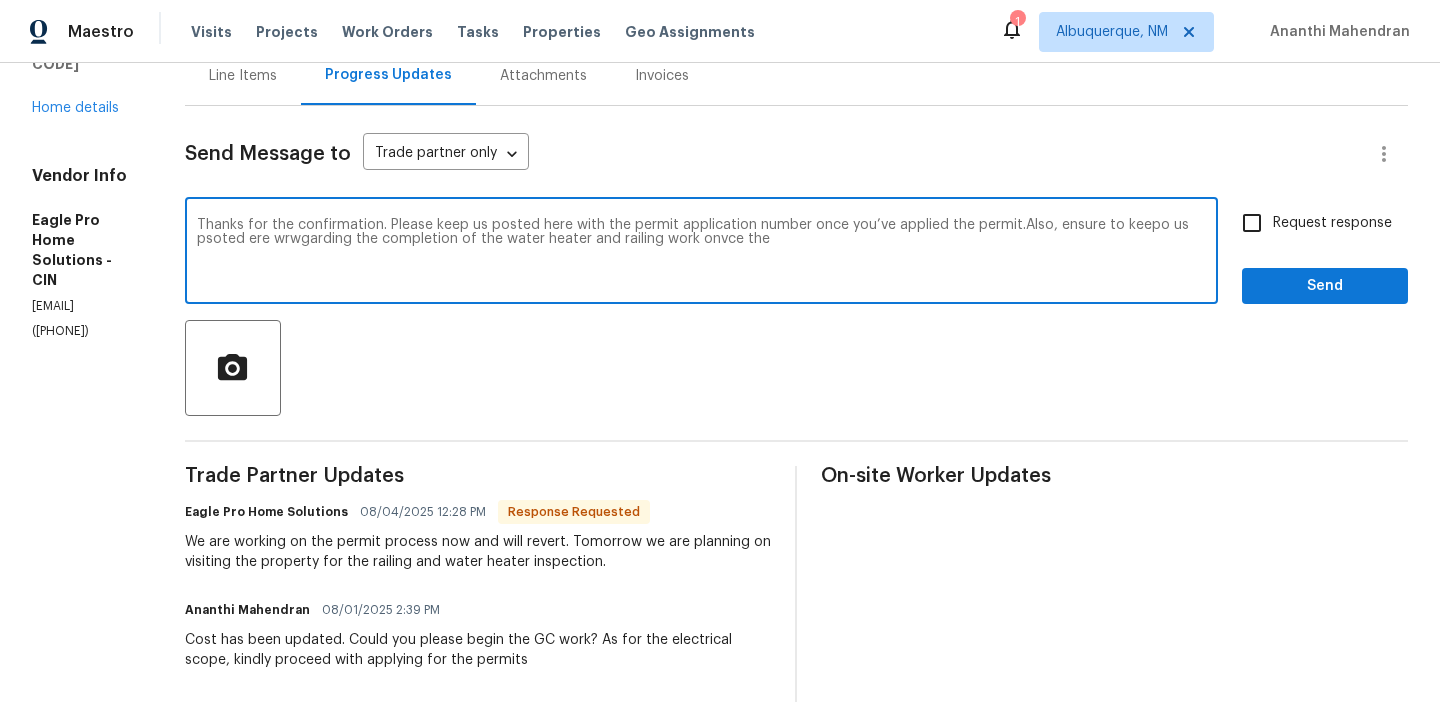 scroll, scrollTop: 222, scrollLeft: 0, axis: vertical 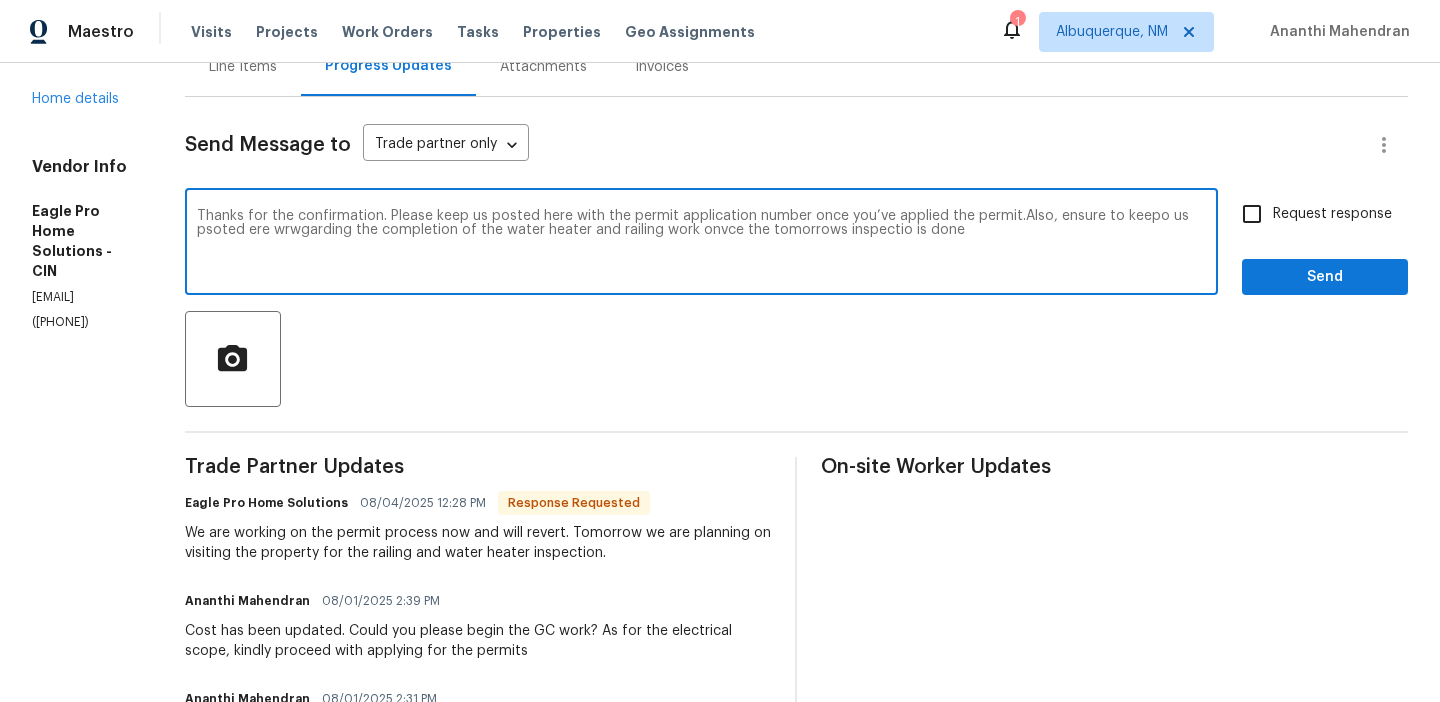 type on "Thanks for the confirmation. Please keep us posted here with the permit application number once you’ve applied the permit.Also, ensure to keepo us psoted ere wrwgarding the completion of the water heater and railing work onvce the tomorrows inspectio is done" 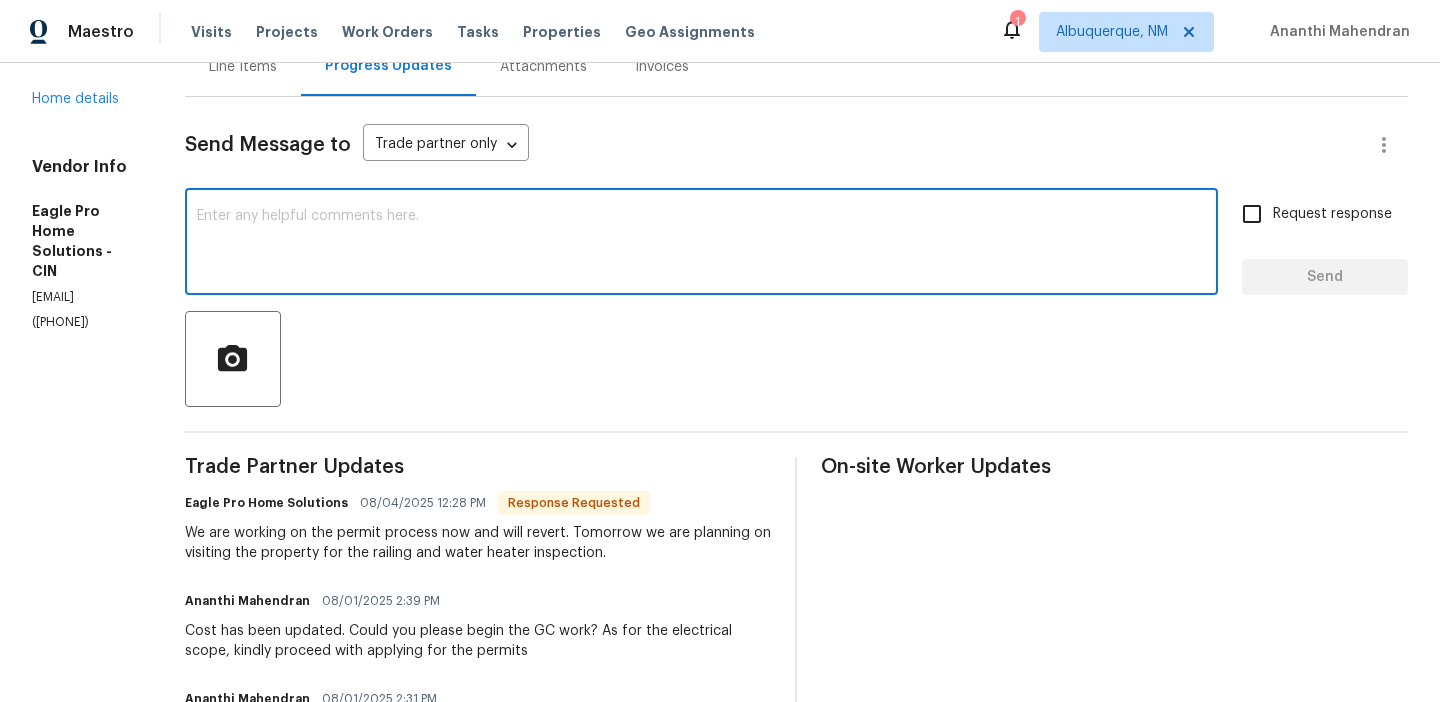 scroll, scrollTop: 0, scrollLeft: 0, axis: both 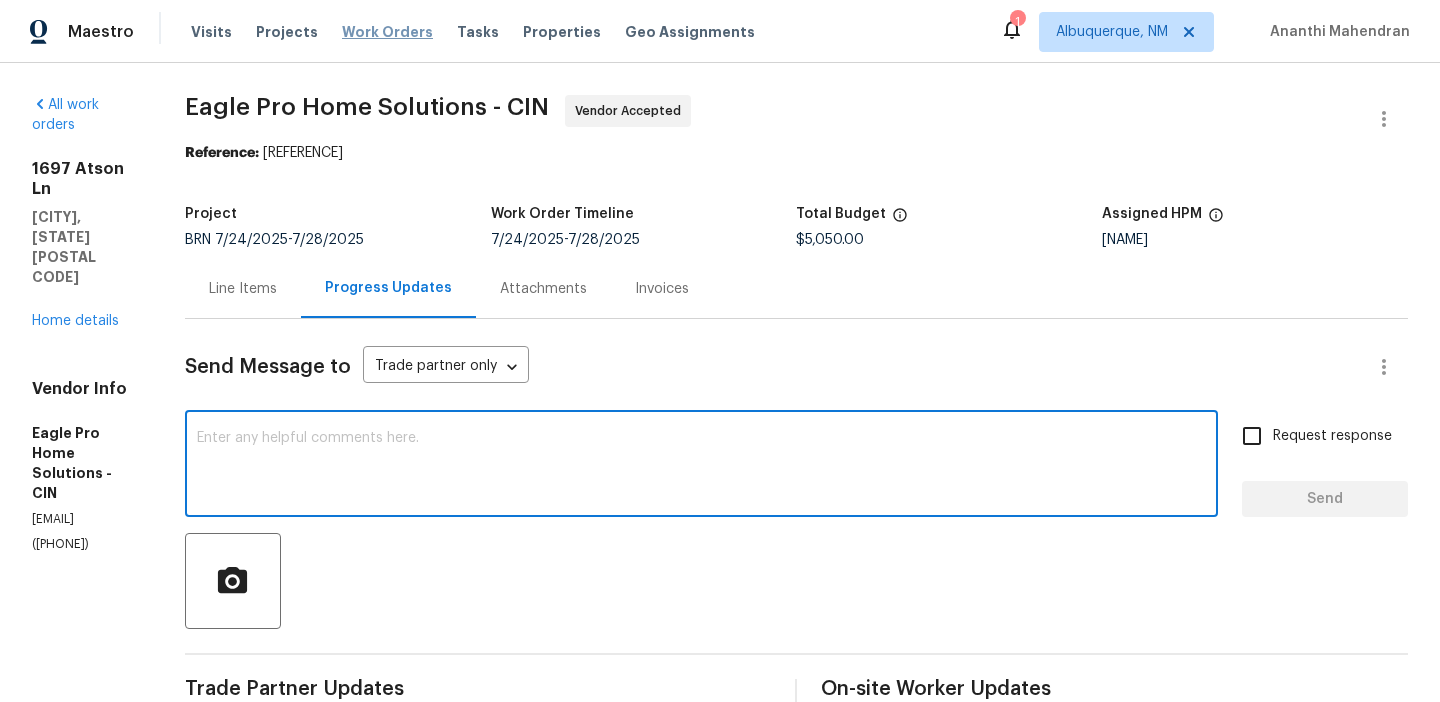 paste on "Thank you for the confirmation. Please keep us updated here with the permit application number once it has been submitted. Also, kindly keep us informed regarding the completion of the water heater and railing work after tomorrow’s inspection is completed." 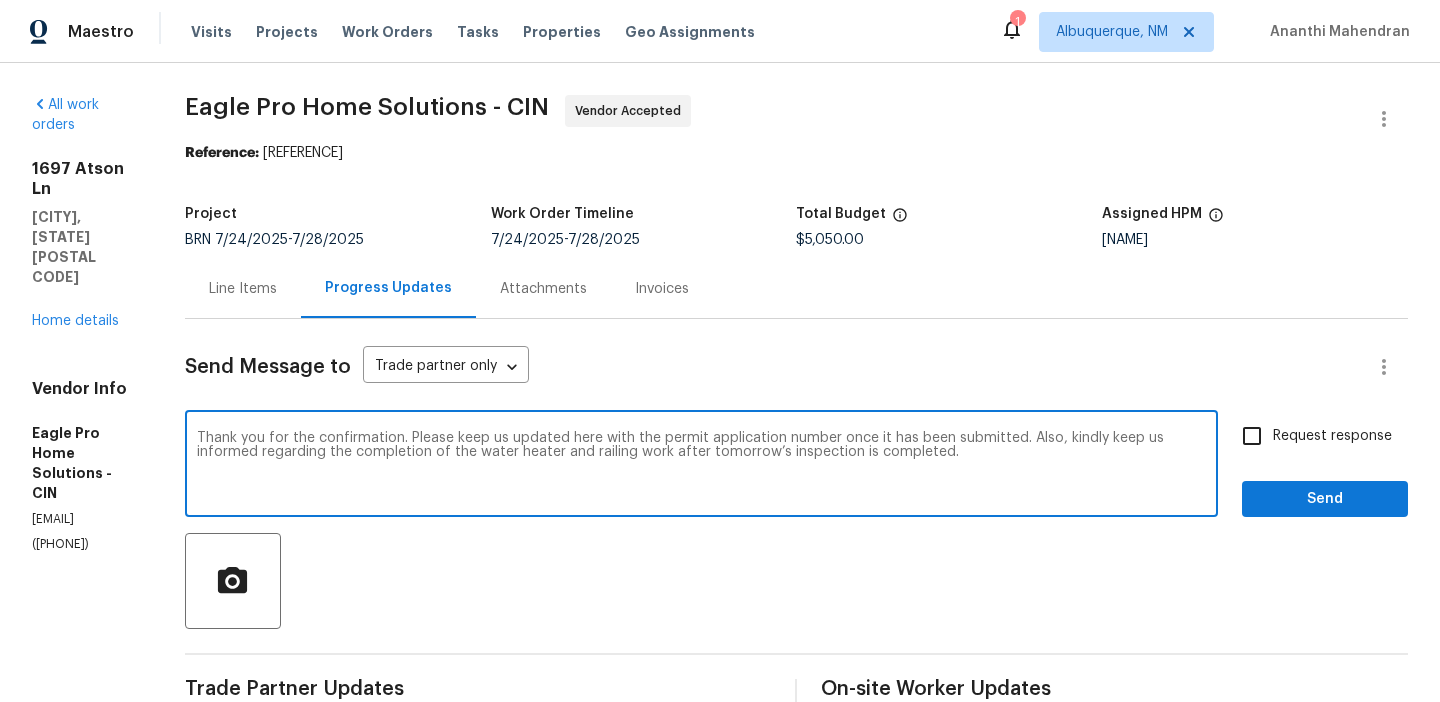 scroll, scrollTop: 33, scrollLeft: 0, axis: vertical 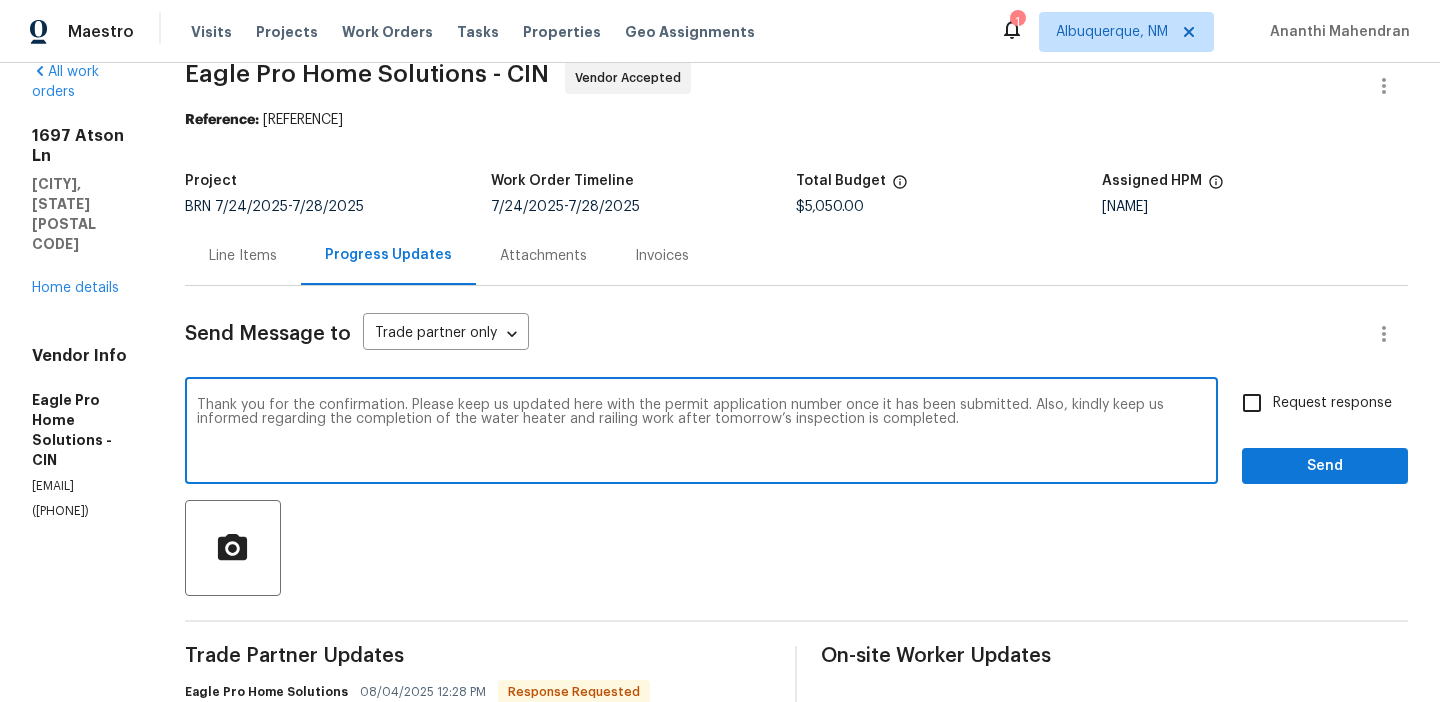 click on "Thank you for the confirmation. Please keep us updated here with the permit application number once it has been submitted. Also, kindly keep us informed regarding the completion of the water heater and railing work after tomorrow’s inspection is completed." at bounding box center [701, 433] 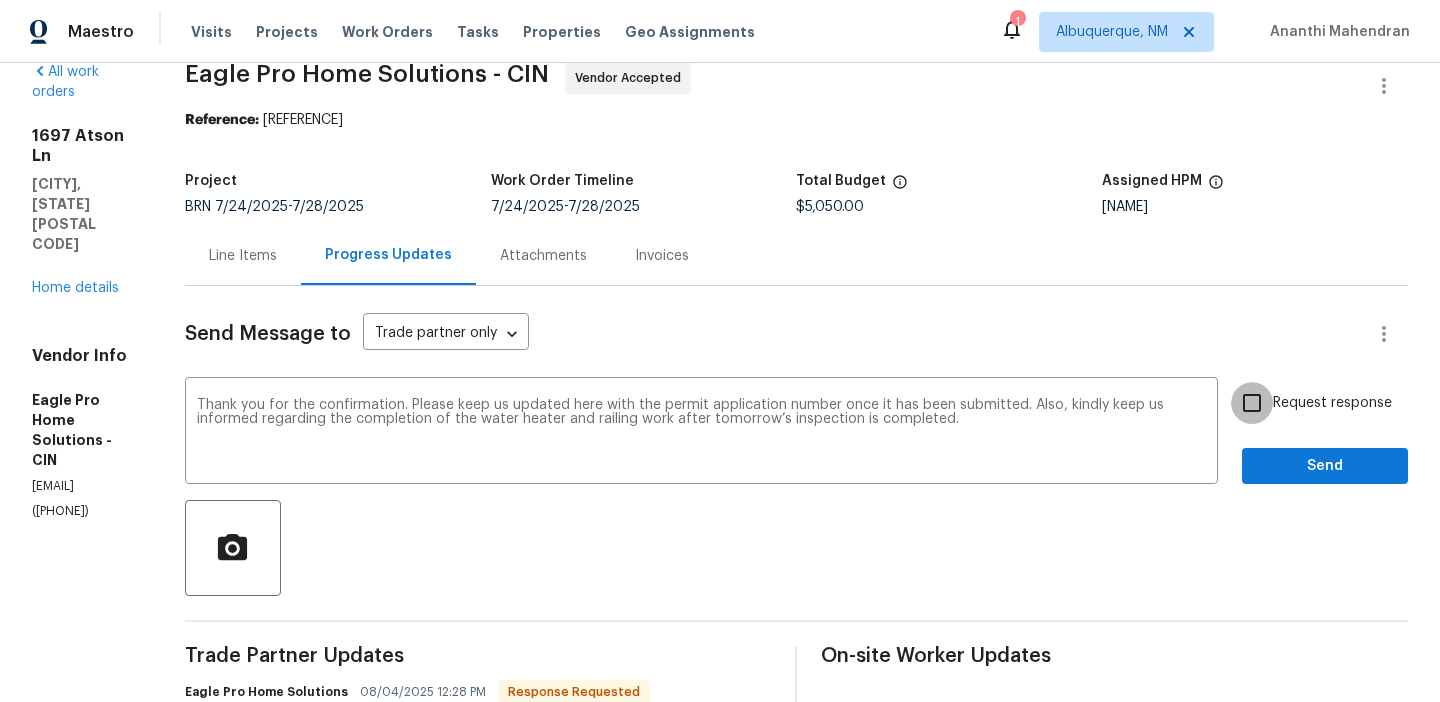 click on "Request response" at bounding box center (1252, 403) 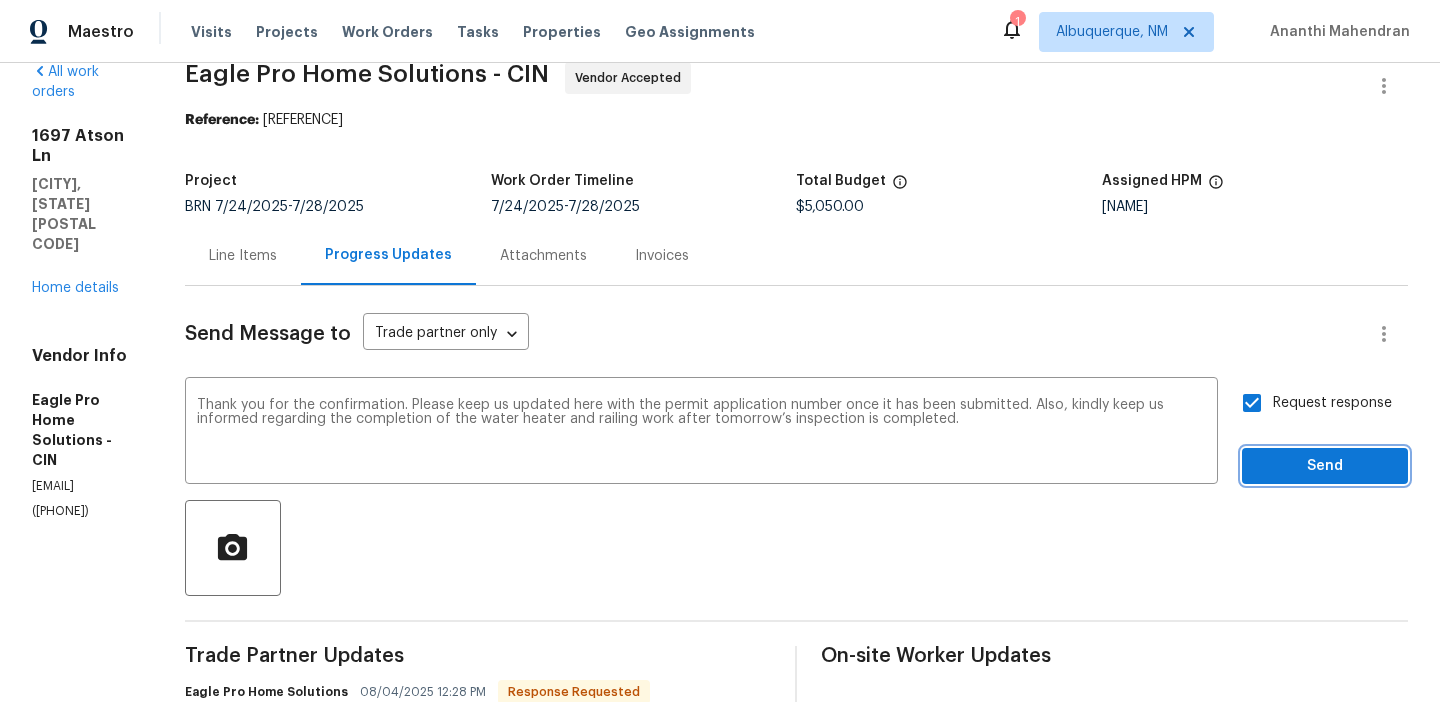 click on "Send" at bounding box center (1325, 466) 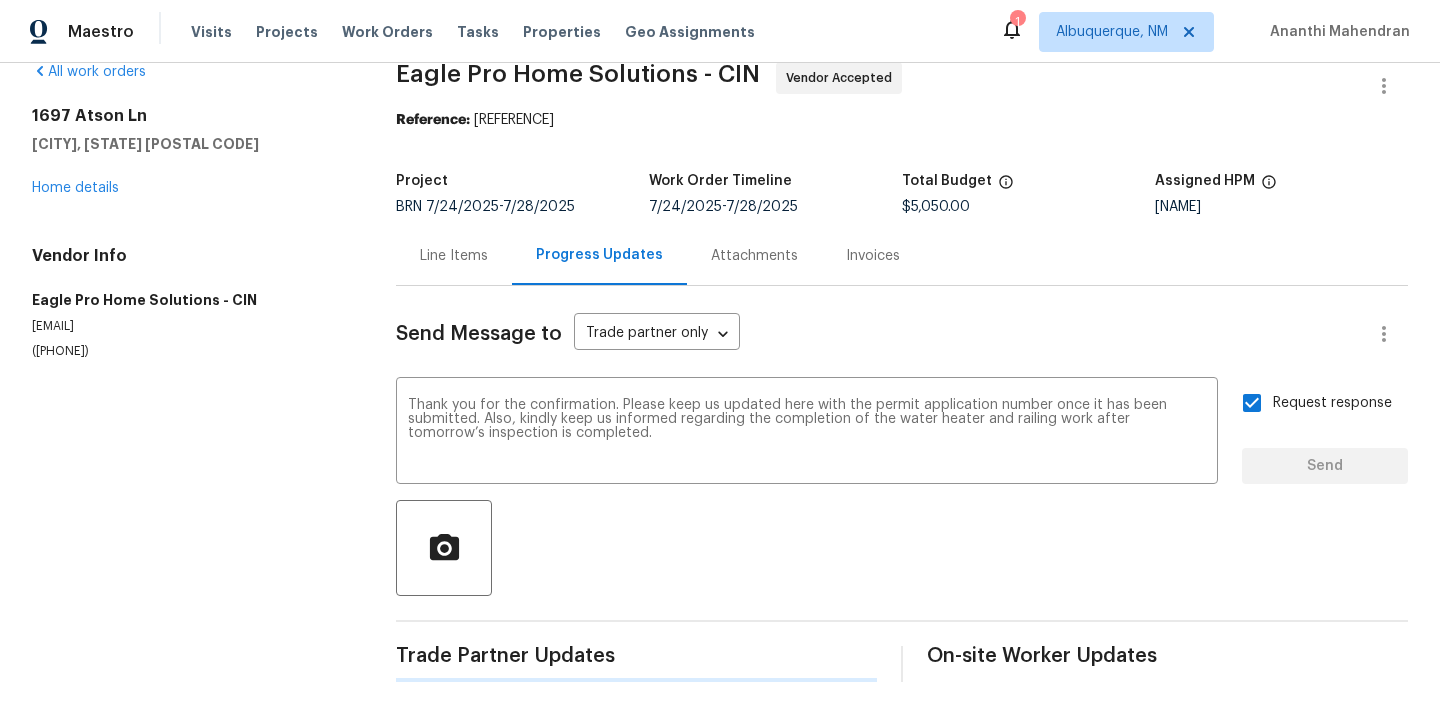 scroll, scrollTop: 31, scrollLeft: 0, axis: vertical 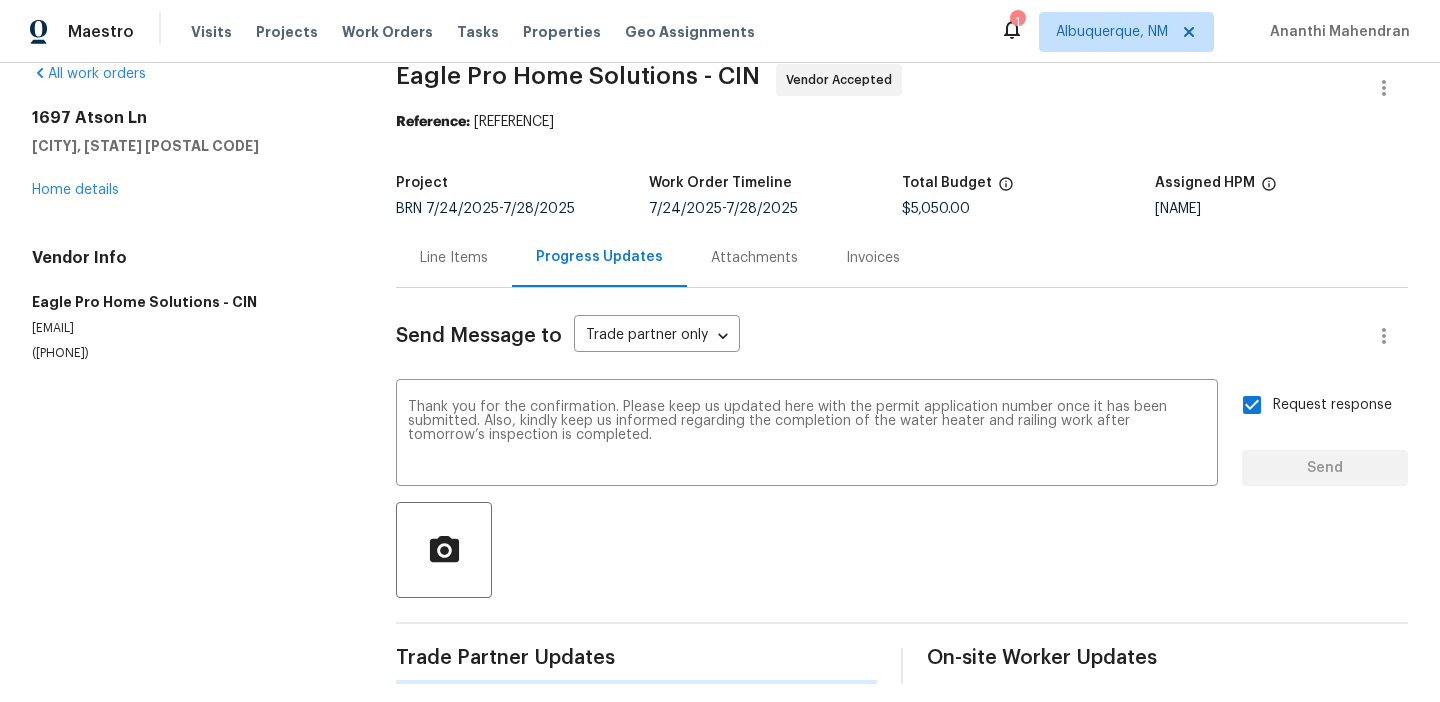 type 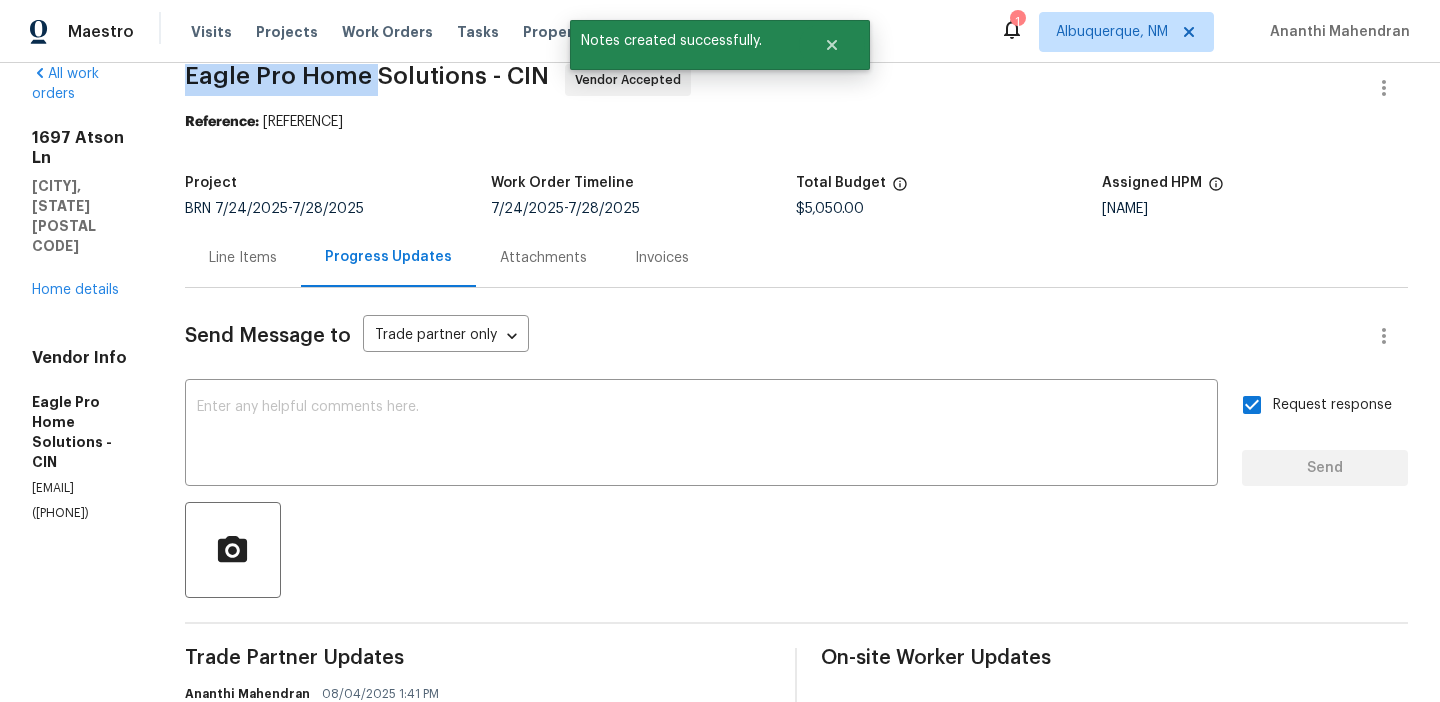 drag, startPoint x: 276, startPoint y: 83, endPoint x: 470, endPoint y: 82, distance: 194.00258 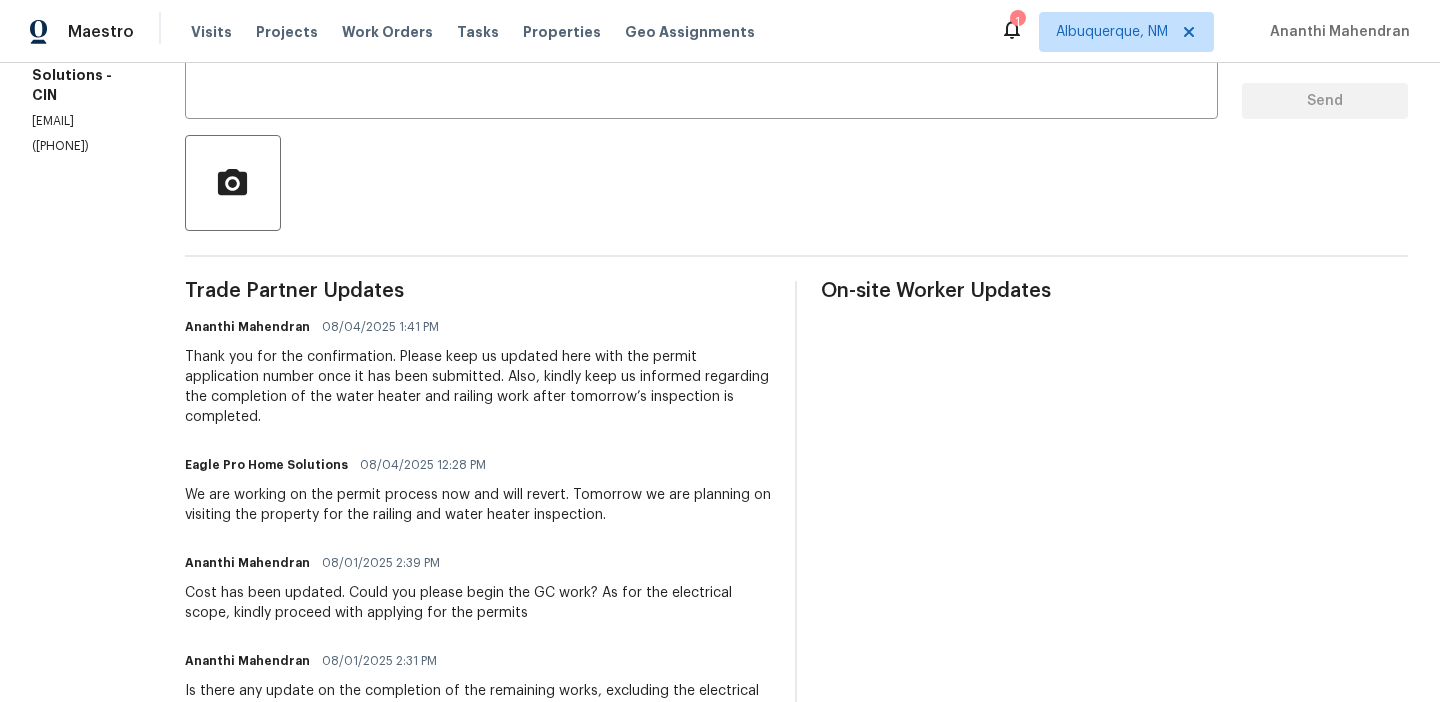 scroll, scrollTop: 421, scrollLeft: 0, axis: vertical 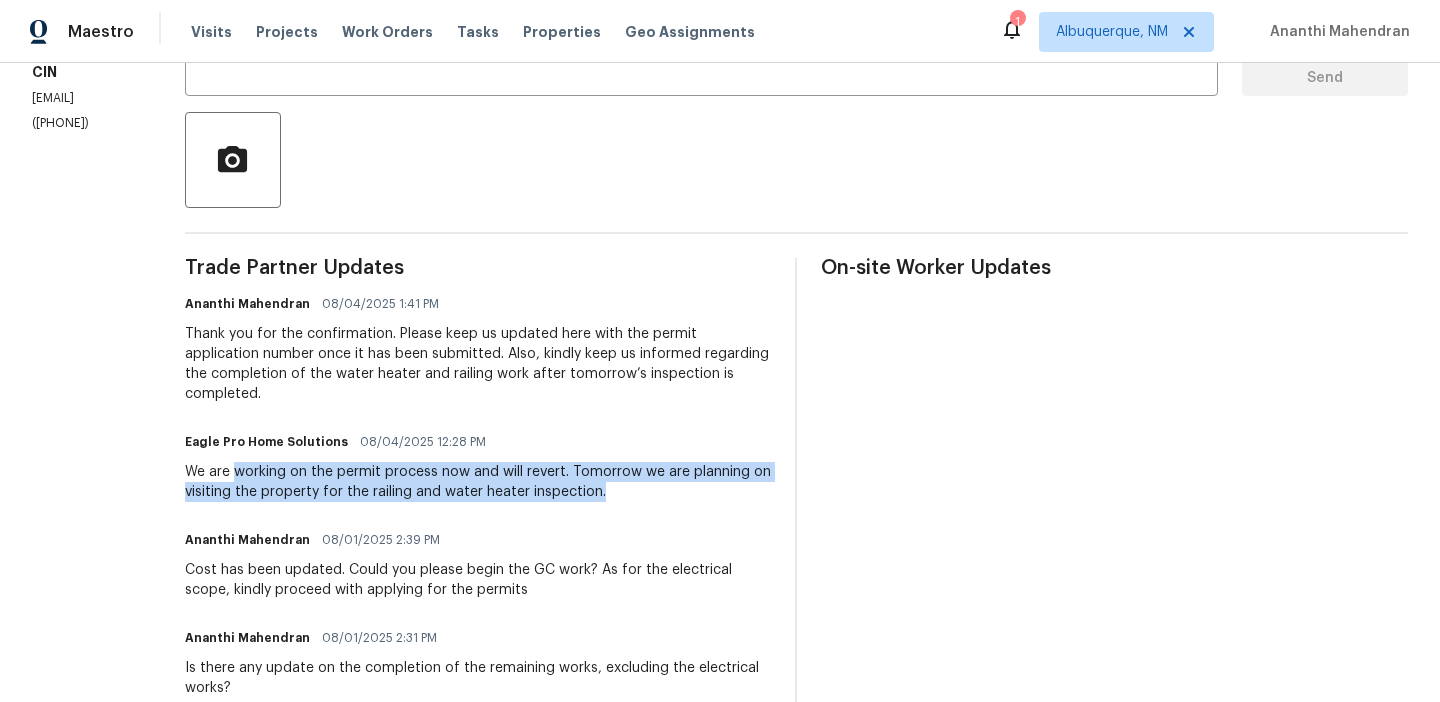 drag, startPoint x: 337, startPoint y: 471, endPoint x: 783, endPoint y: 497, distance: 446.7572 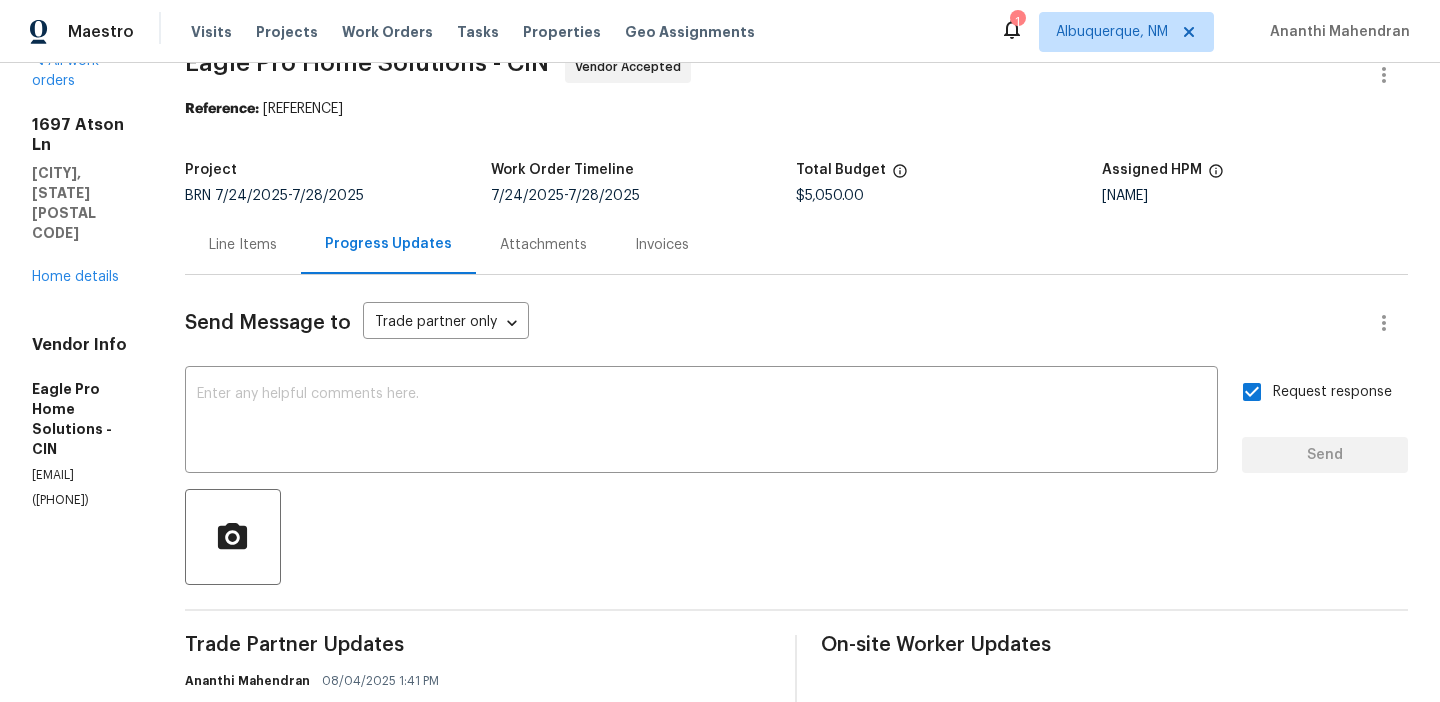 scroll, scrollTop: 0, scrollLeft: 0, axis: both 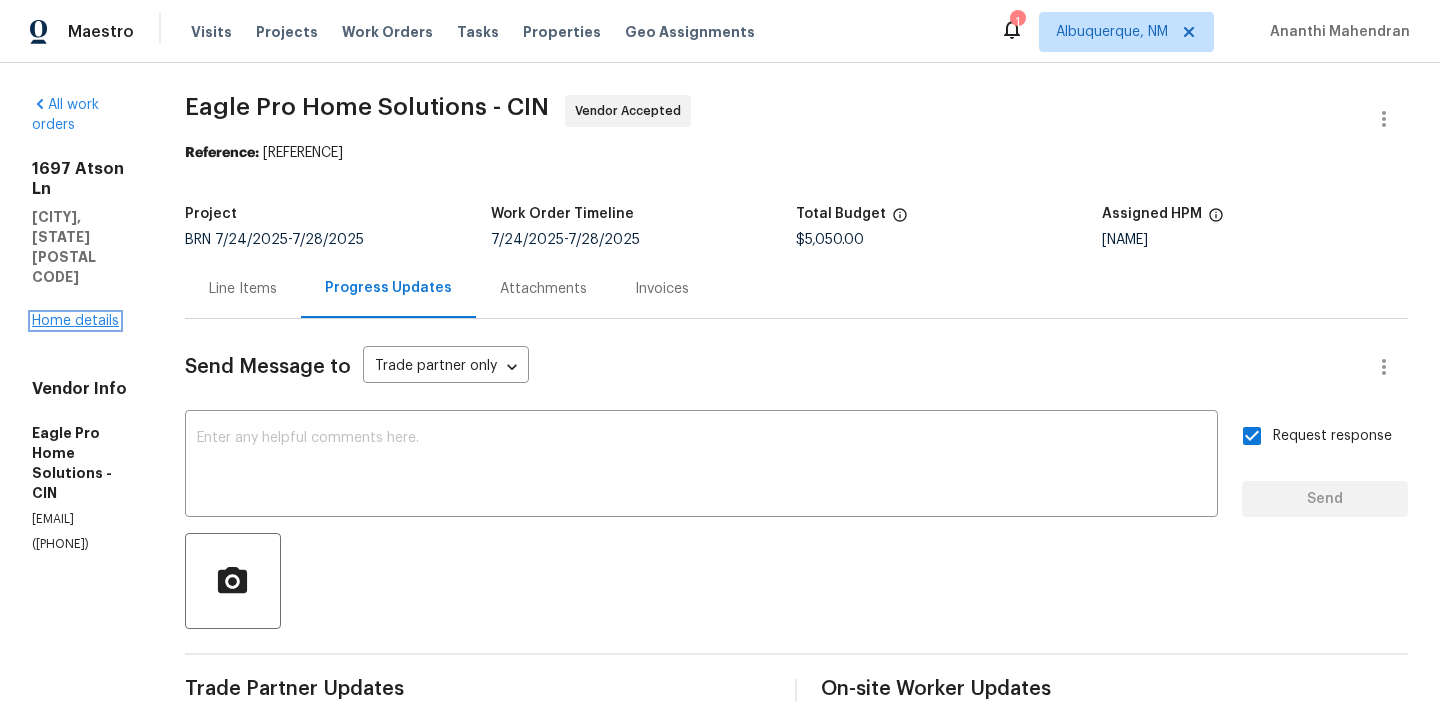 click on "Home details" at bounding box center (75, 321) 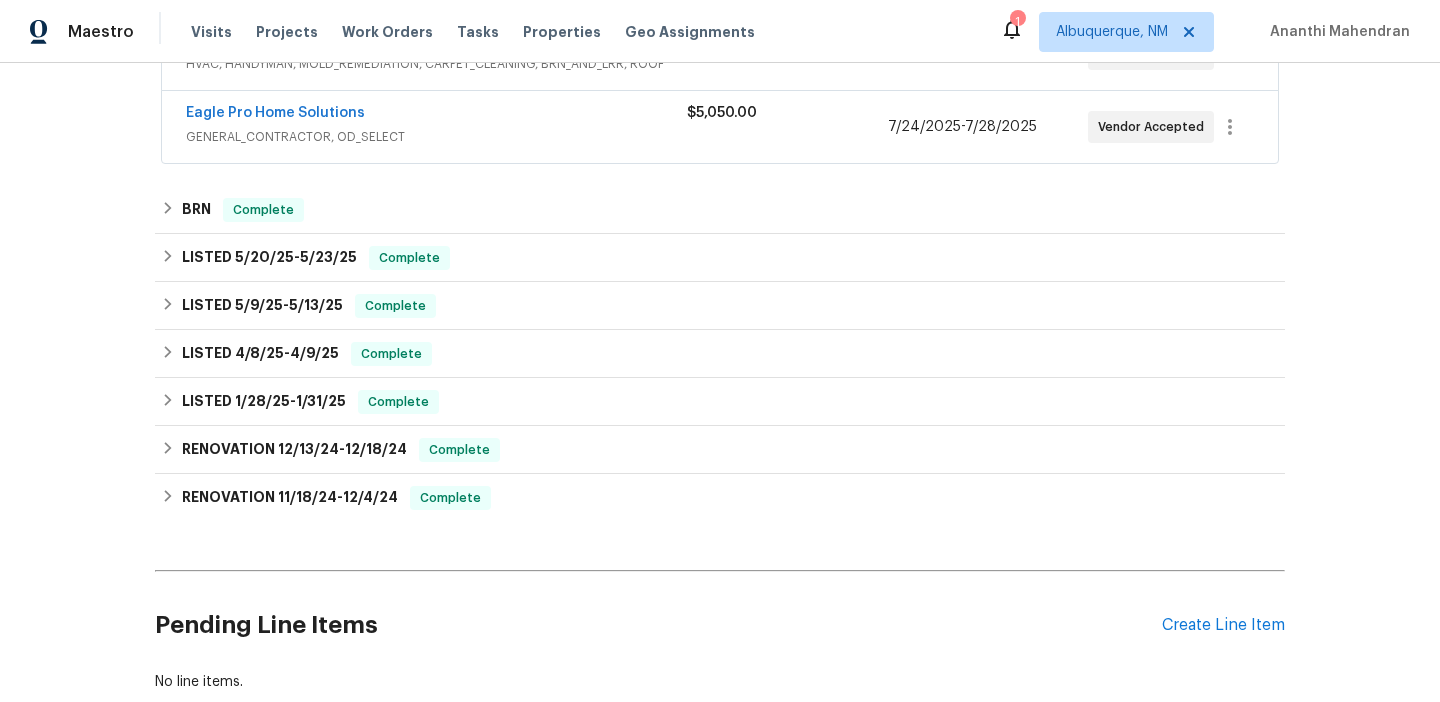 scroll, scrollTop: 223, scrollLeft: 0, axis: vertical 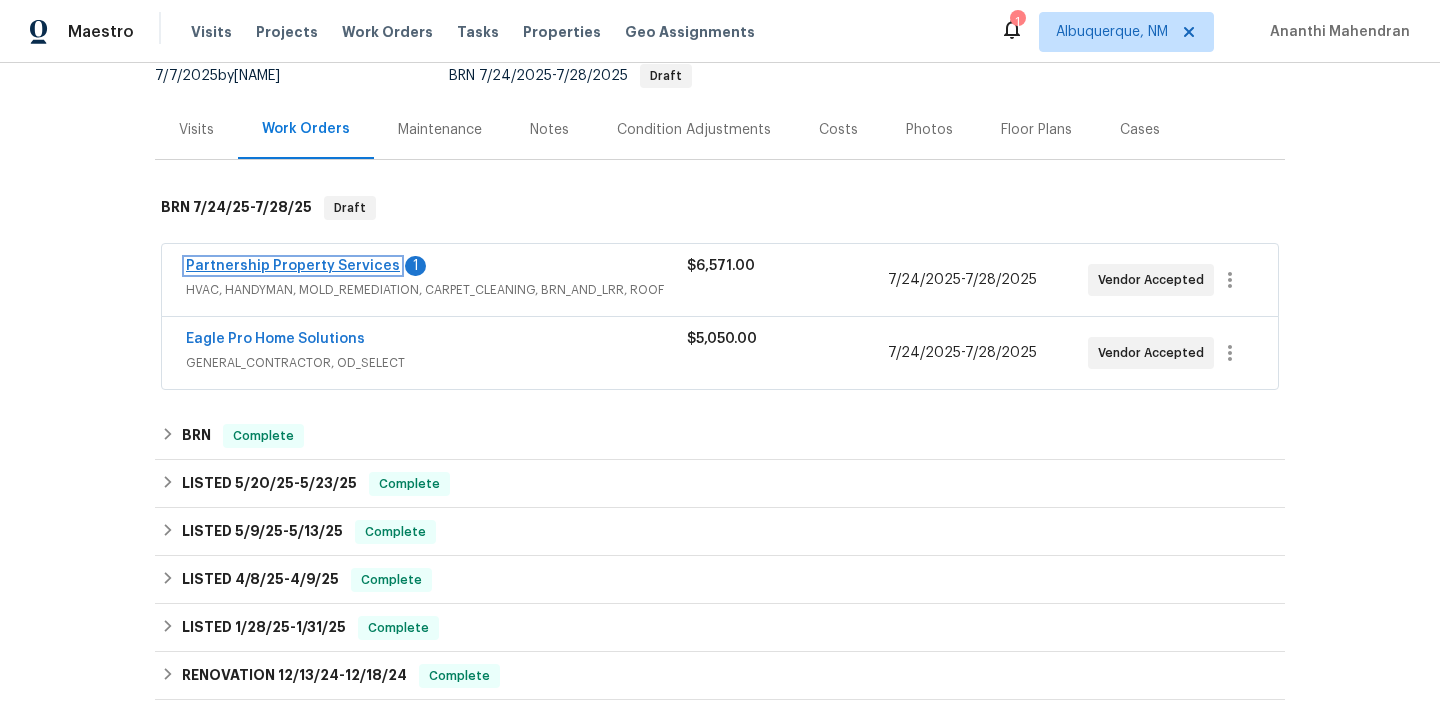 click on "Partnership Property Services" at bounding box center (293, 266) 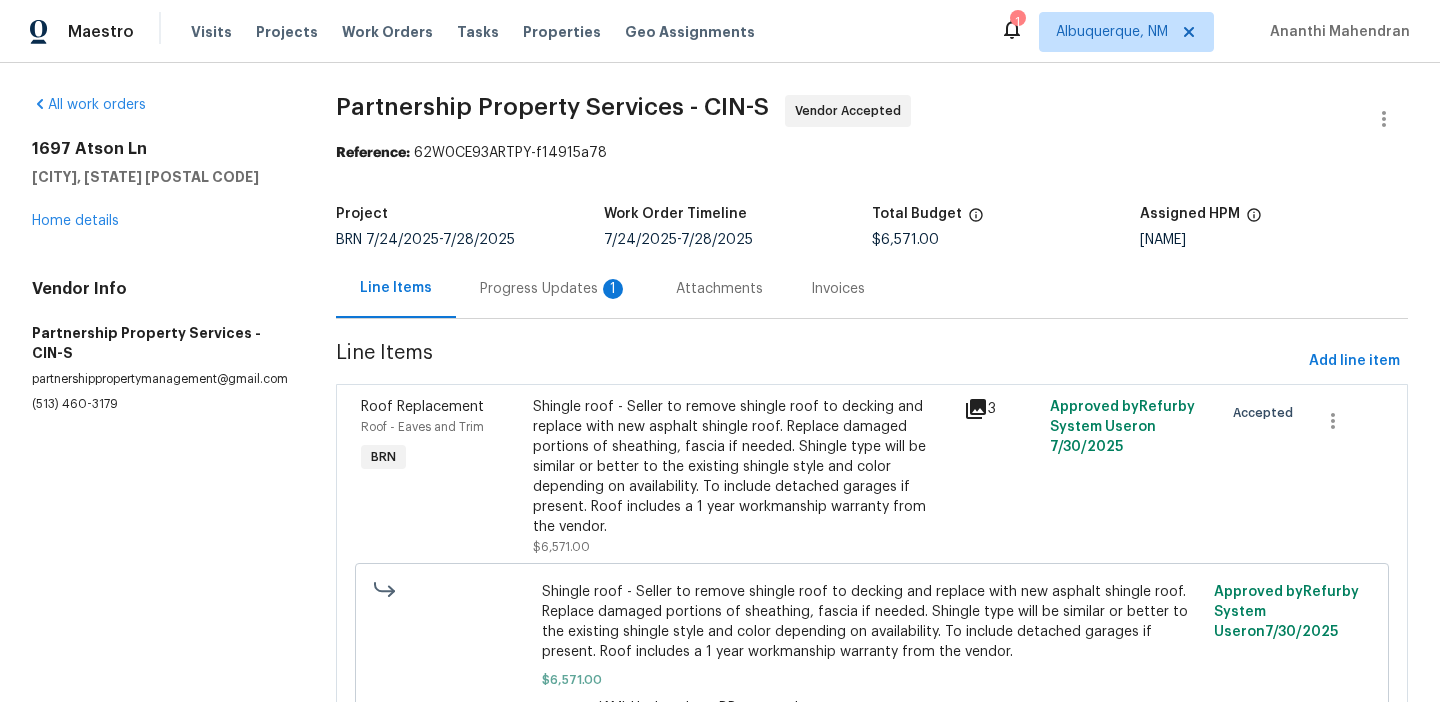 click on "BRN   7/24/2025  -  7/28/2025" at bounding box center [470, 240] 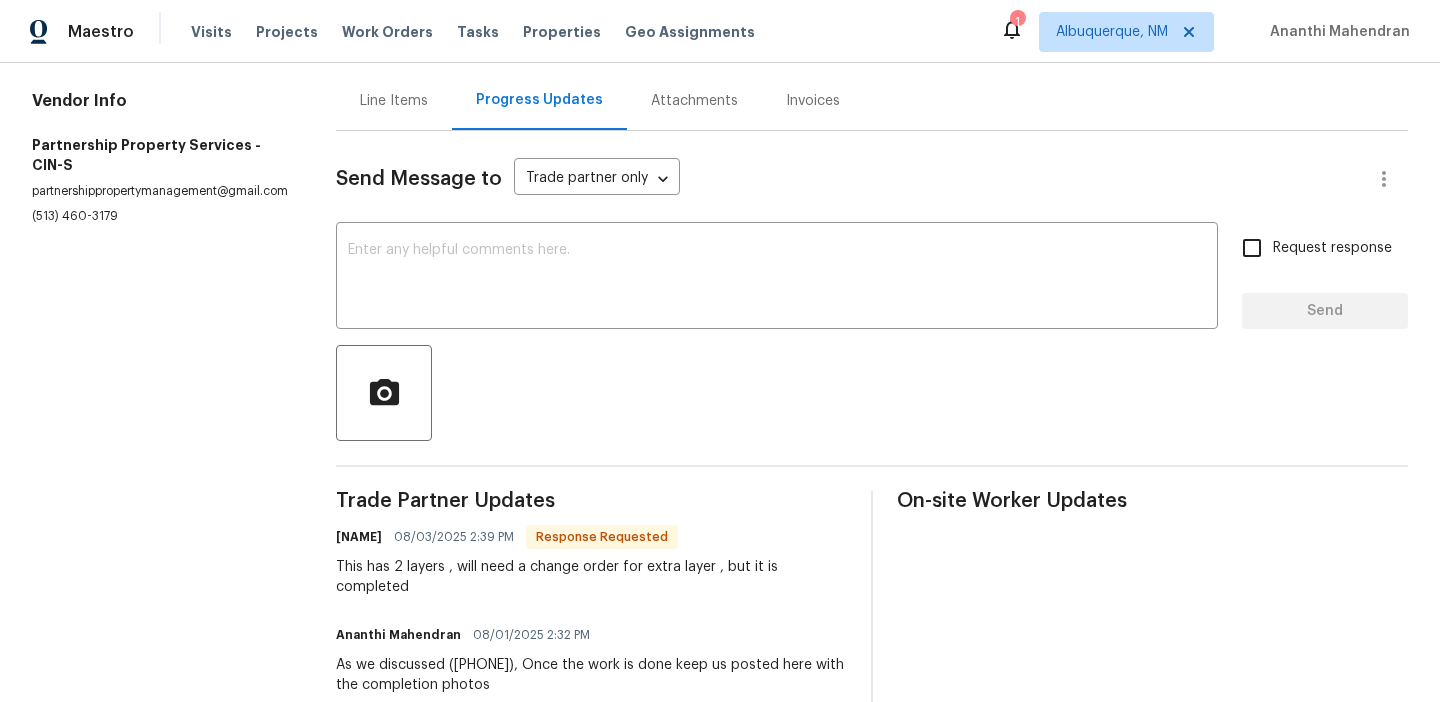 scroll, scrollTop: 229, scrollLeft: 0, axis: vertical 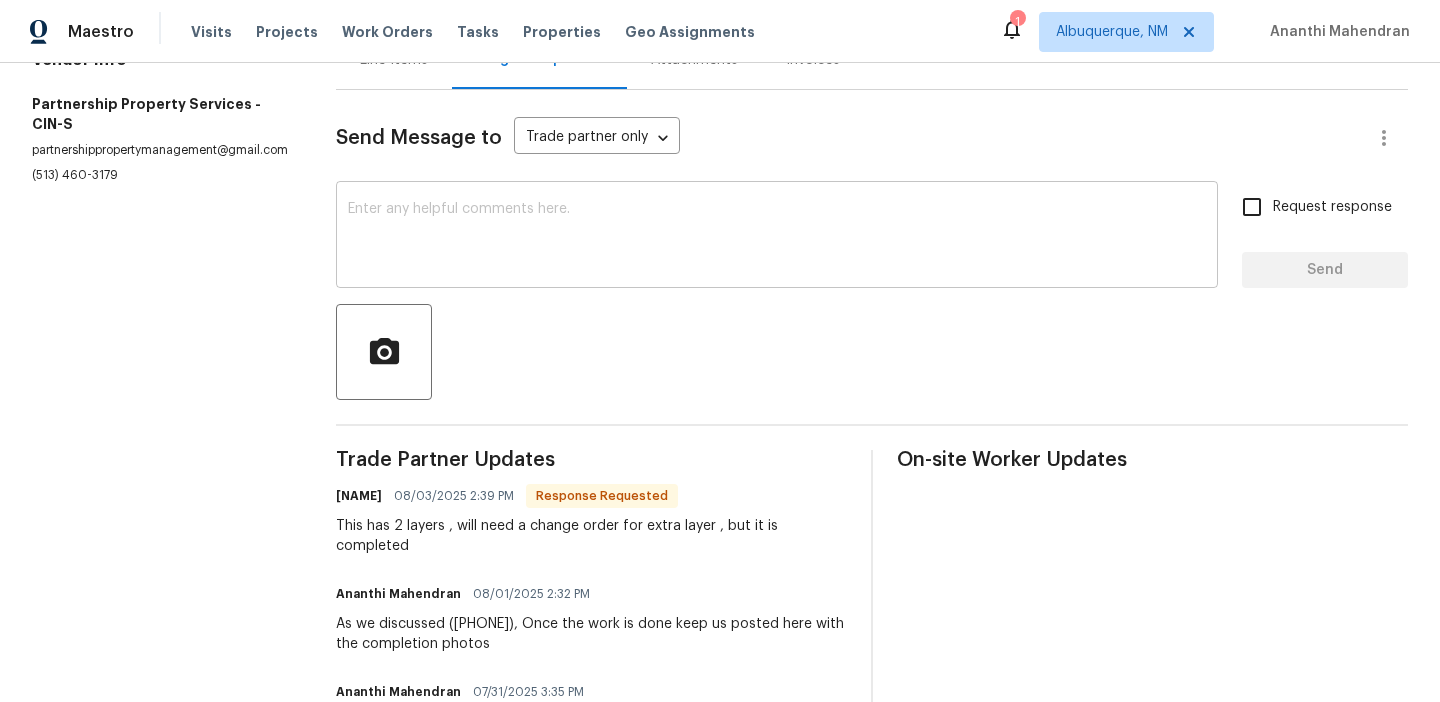 click at bounding box center [777, 237] 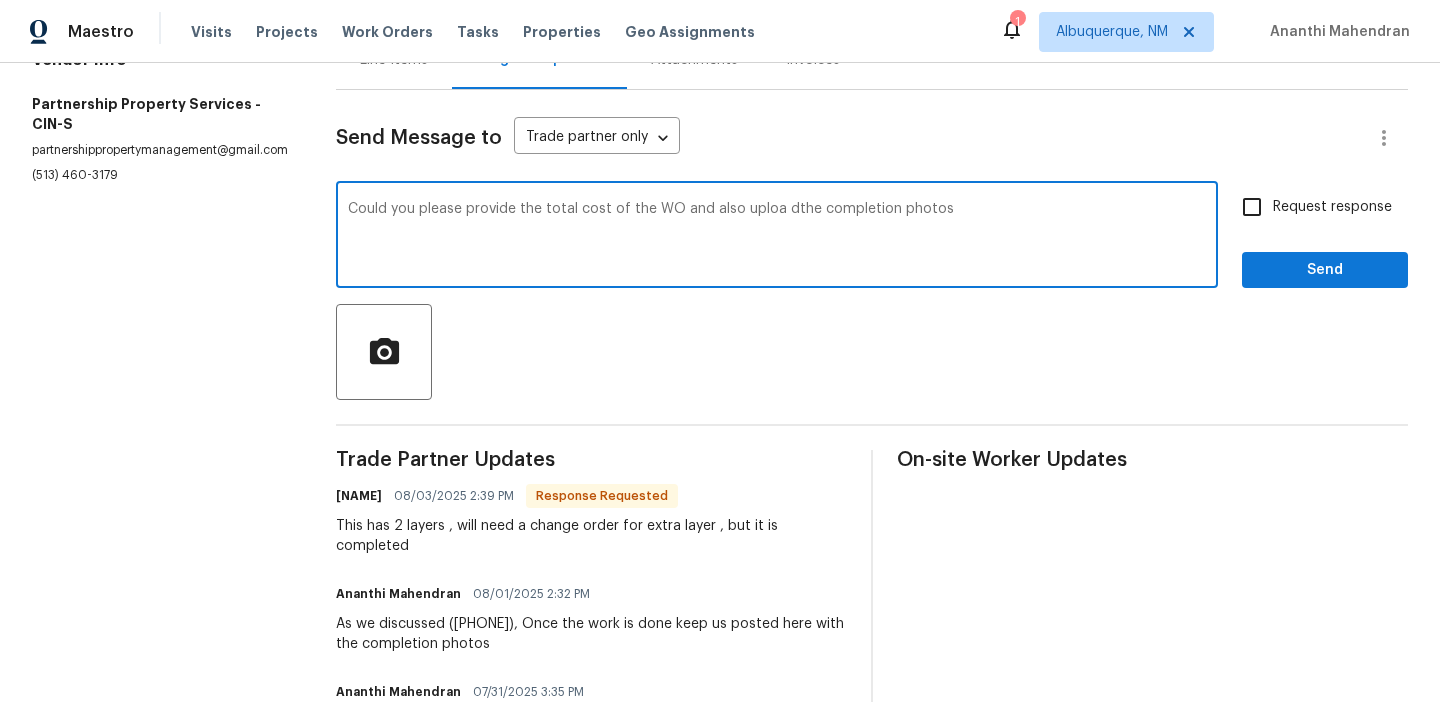 type on "Could you please provide the total cost of the WO and also uploa dthe completion photos" 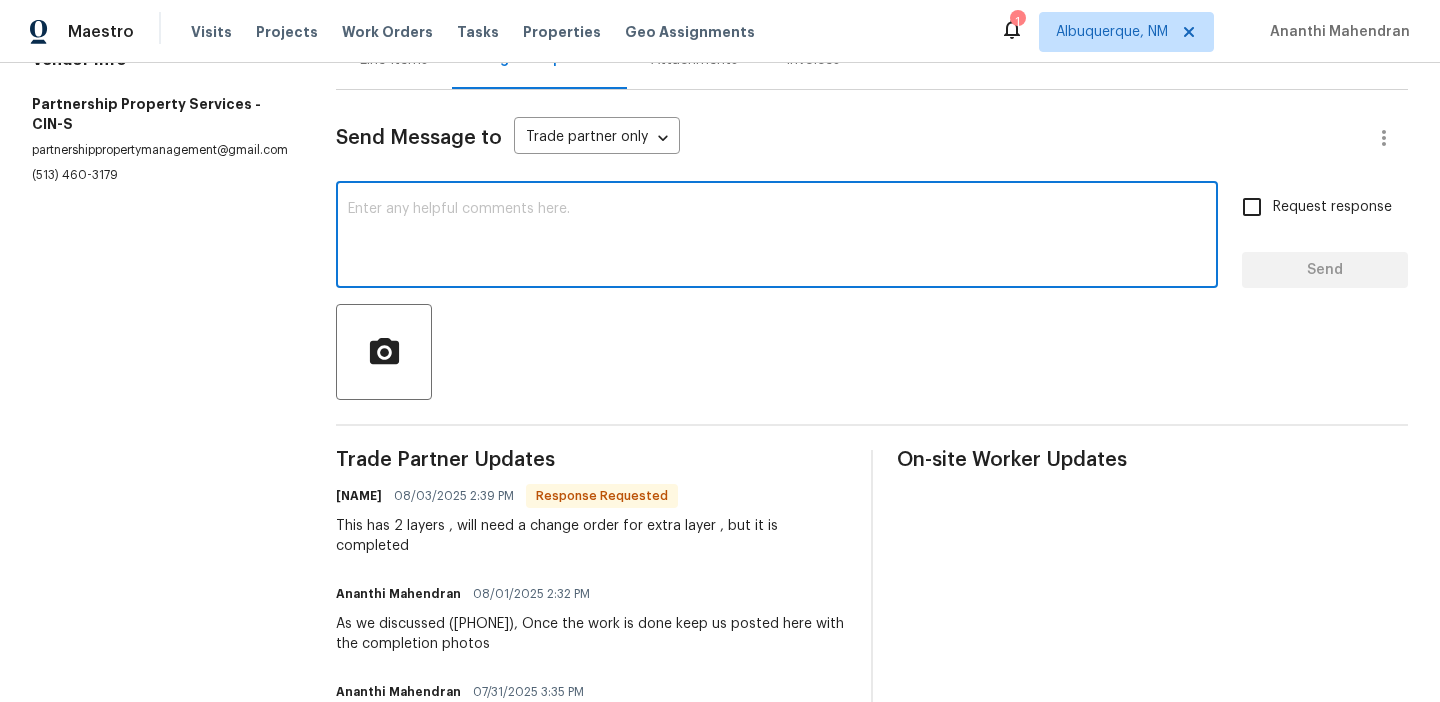 paste on "Could you please share the total cost of the WO and also upload the completion photos?" 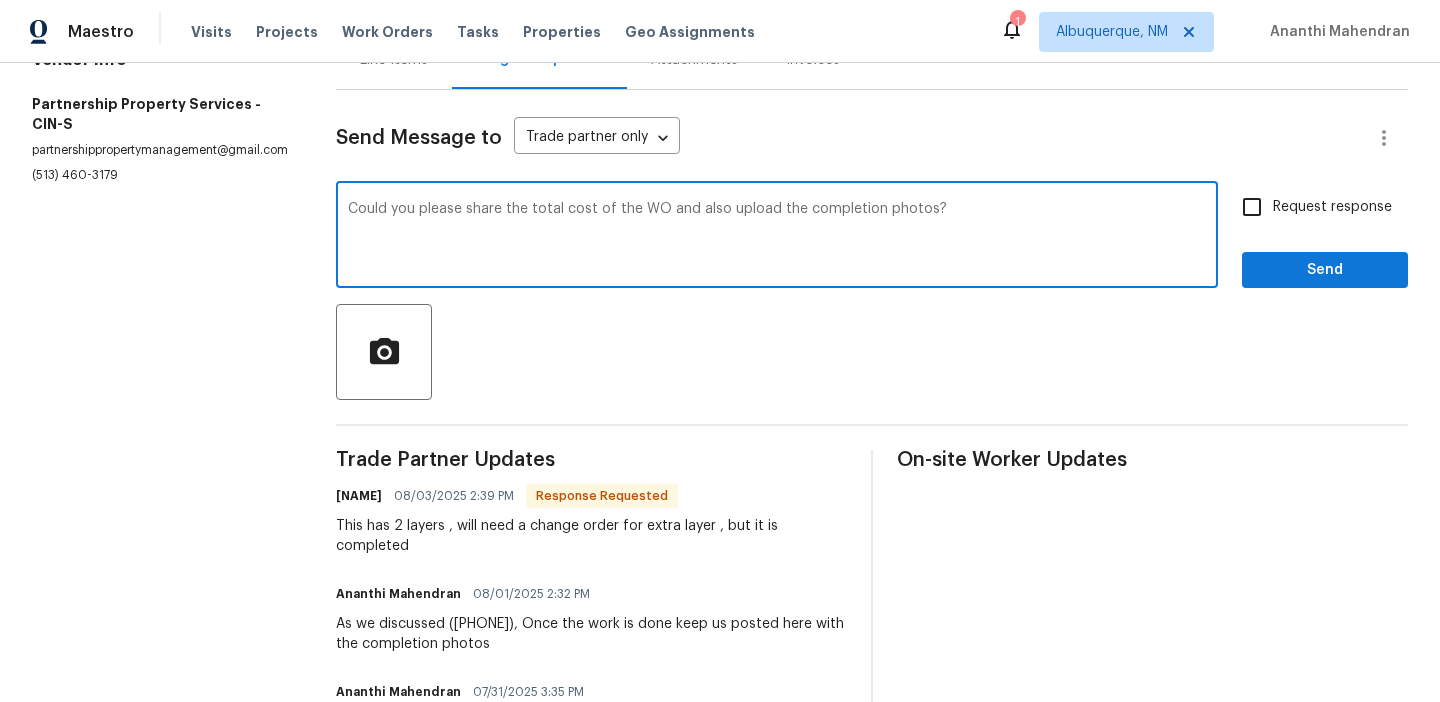 click on "Could you please share the total cost of the WO and also upload the completion photos?" at bounding box center [777, 237] 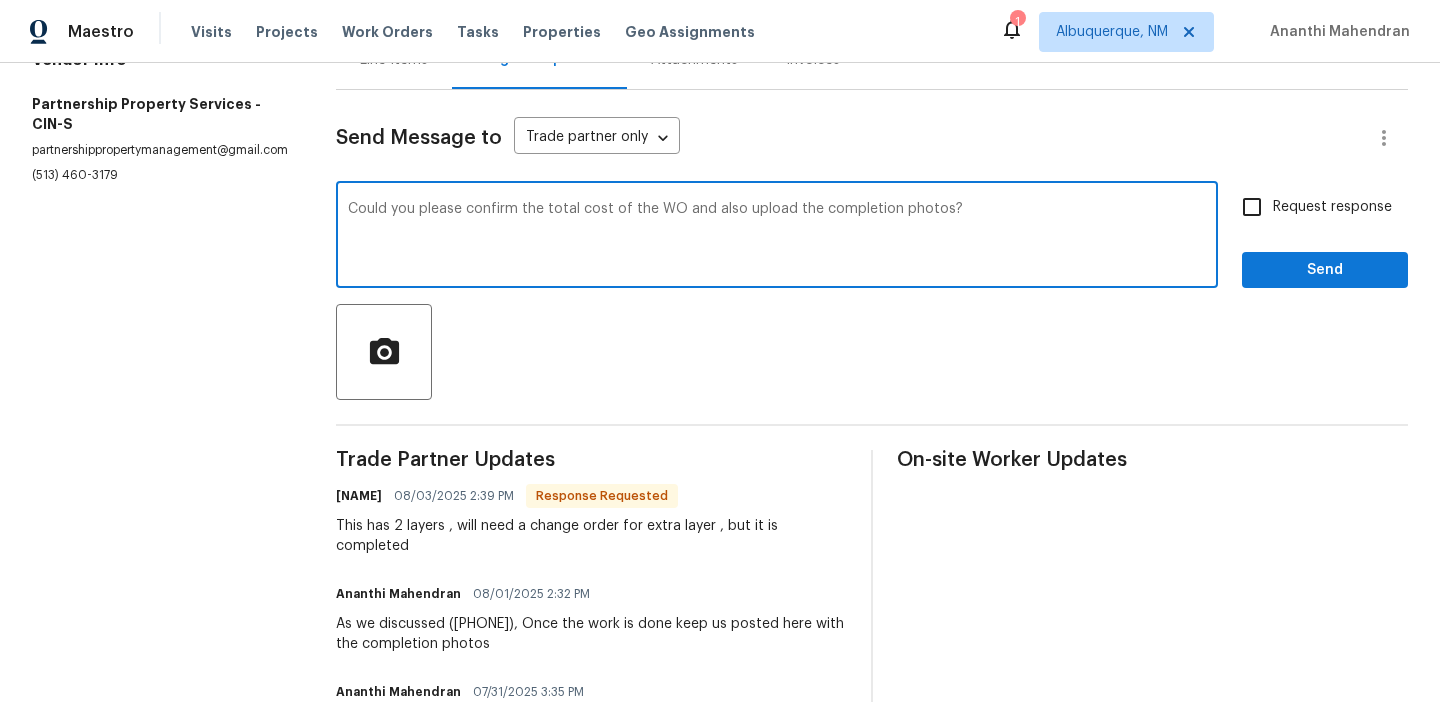 type on "Could you please confirm the total cost of the WO and also upload the completion photos?" 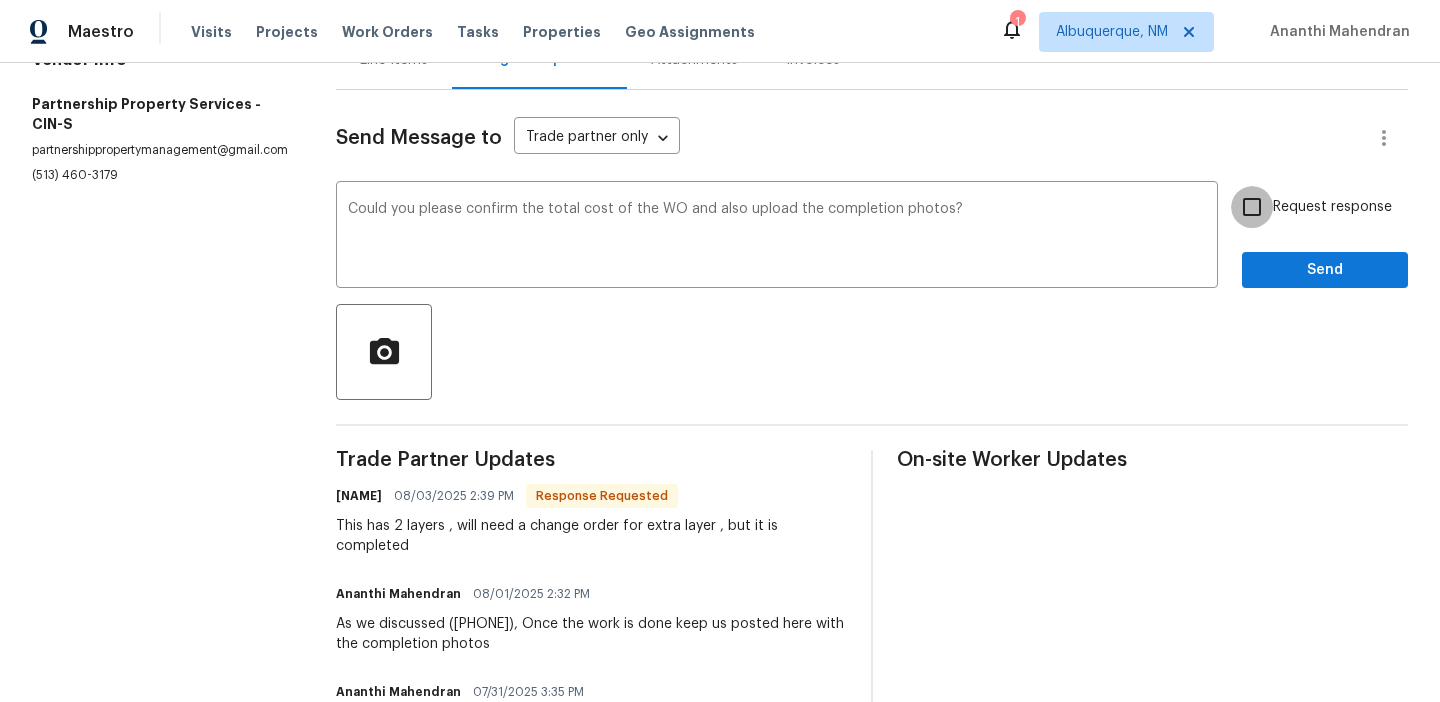 click on "Request response" at bounding box center (1252, 207) 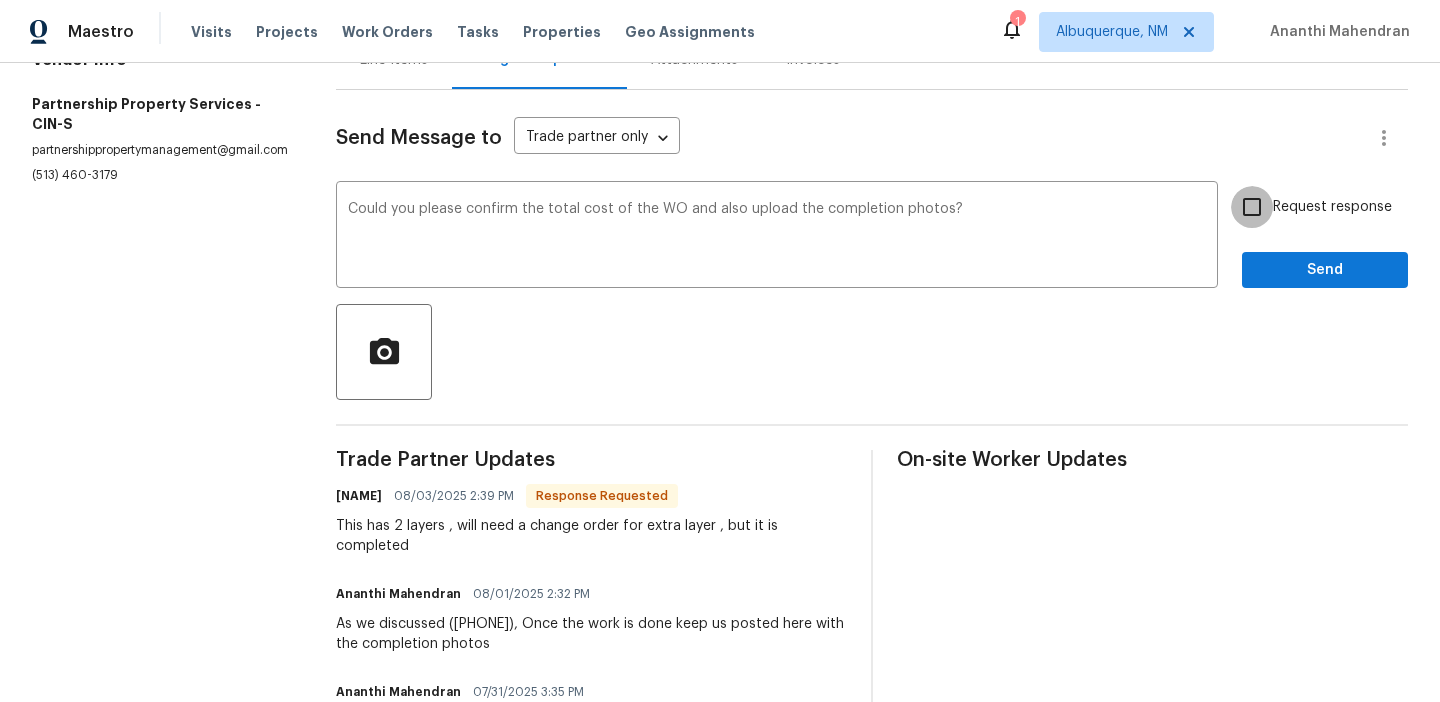 checkbox on "true" 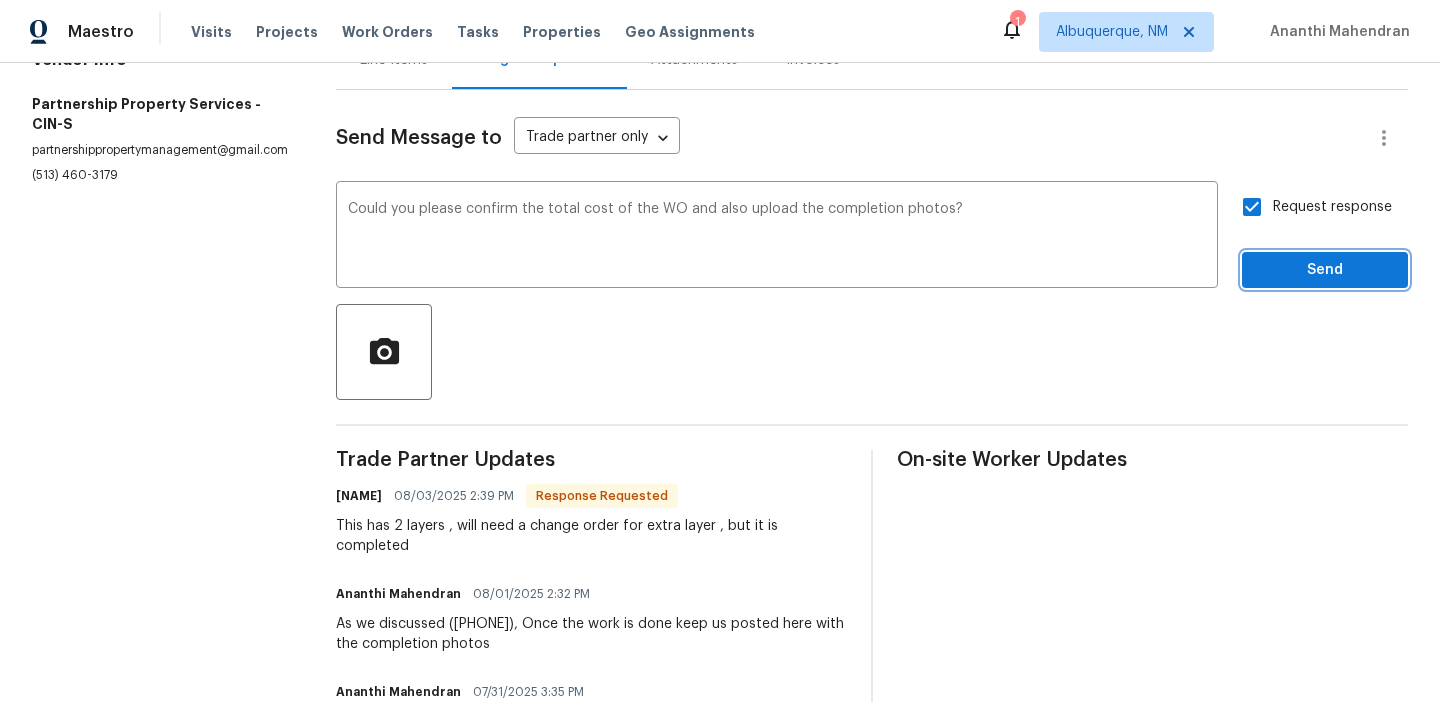click on "Send" at bounding box center (1325, 270) 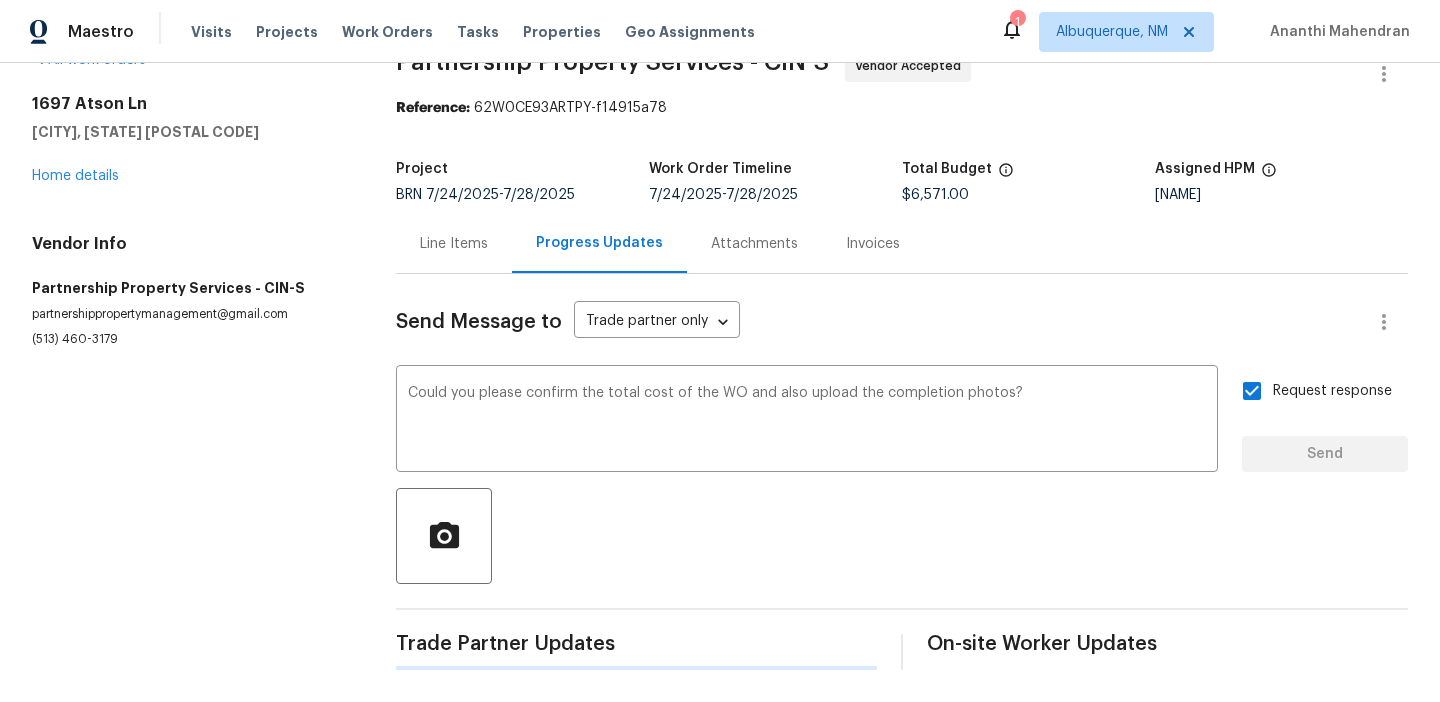 scroll, scrollTop: 45, scrollLeft: 0, axis: vertical 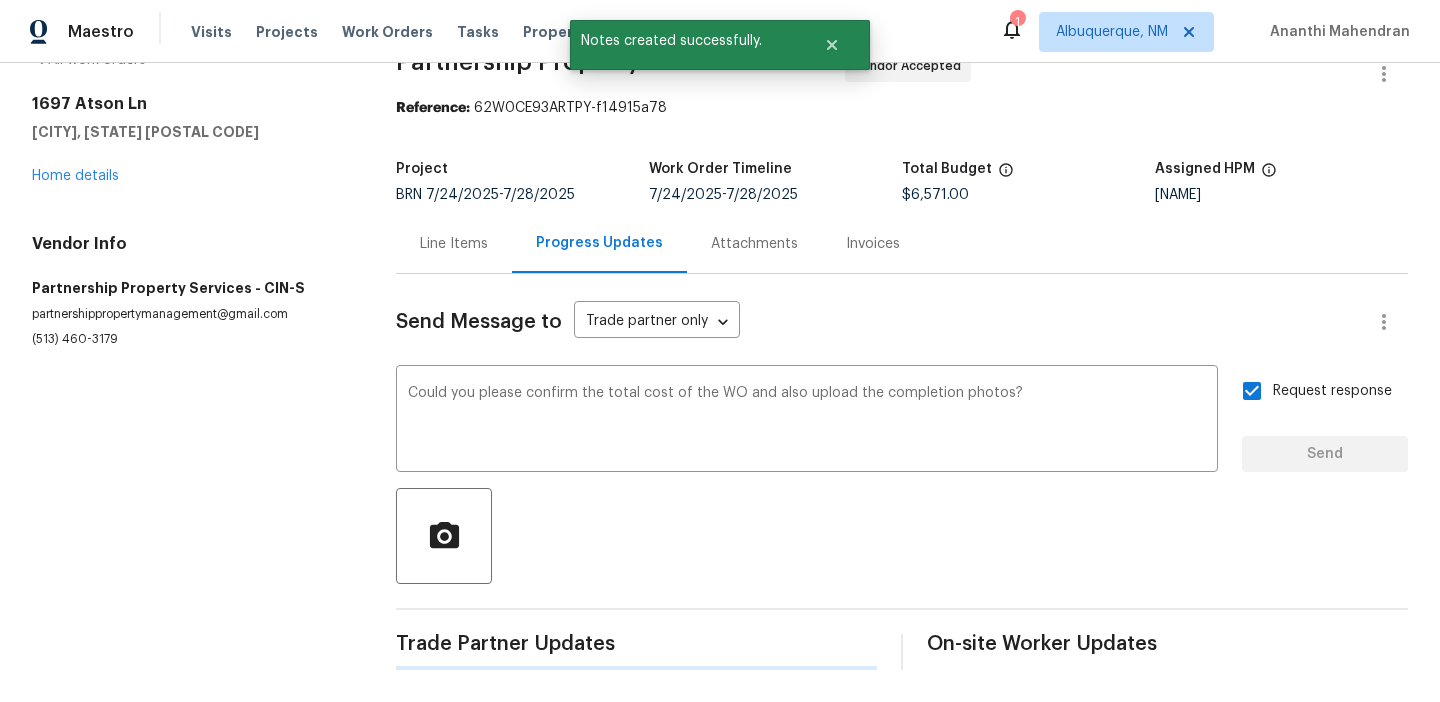 type 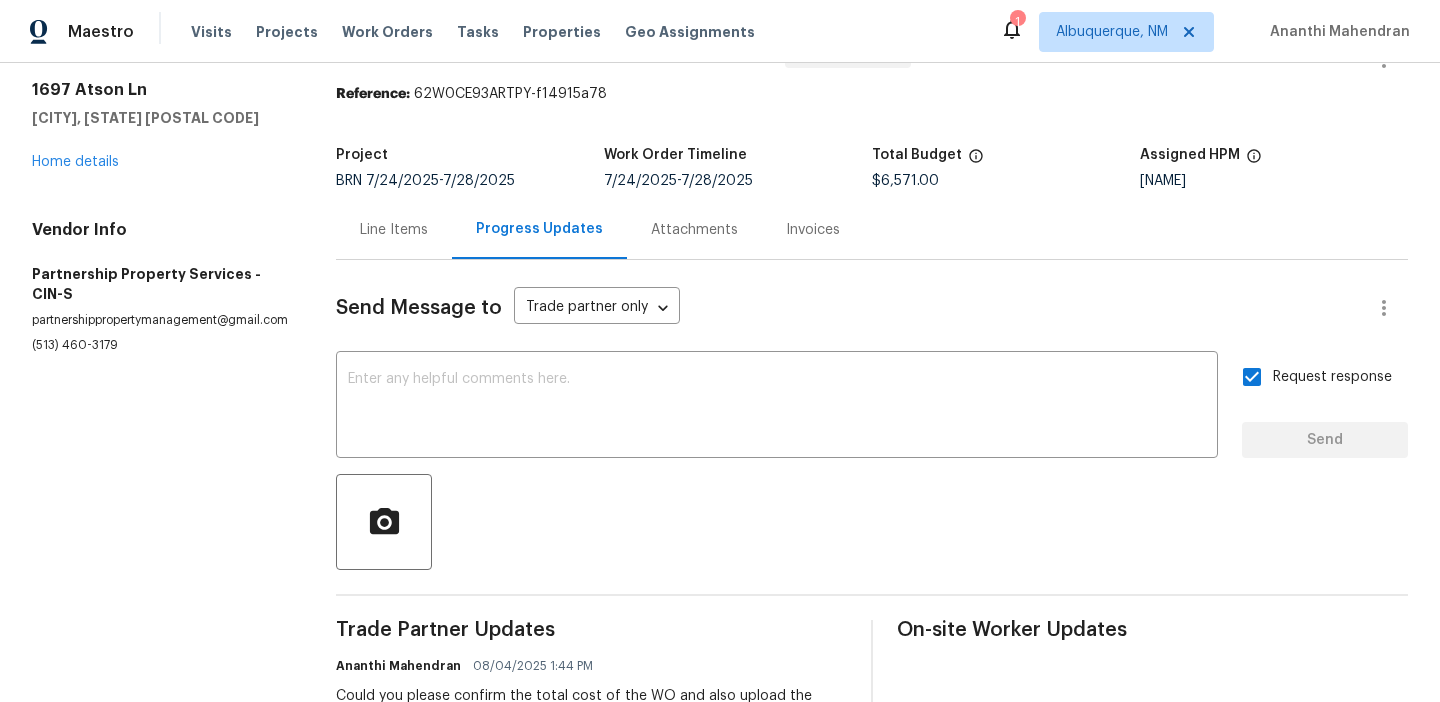 scroll, scrollTop: 77, scrollLeft: 0, axis: vertical 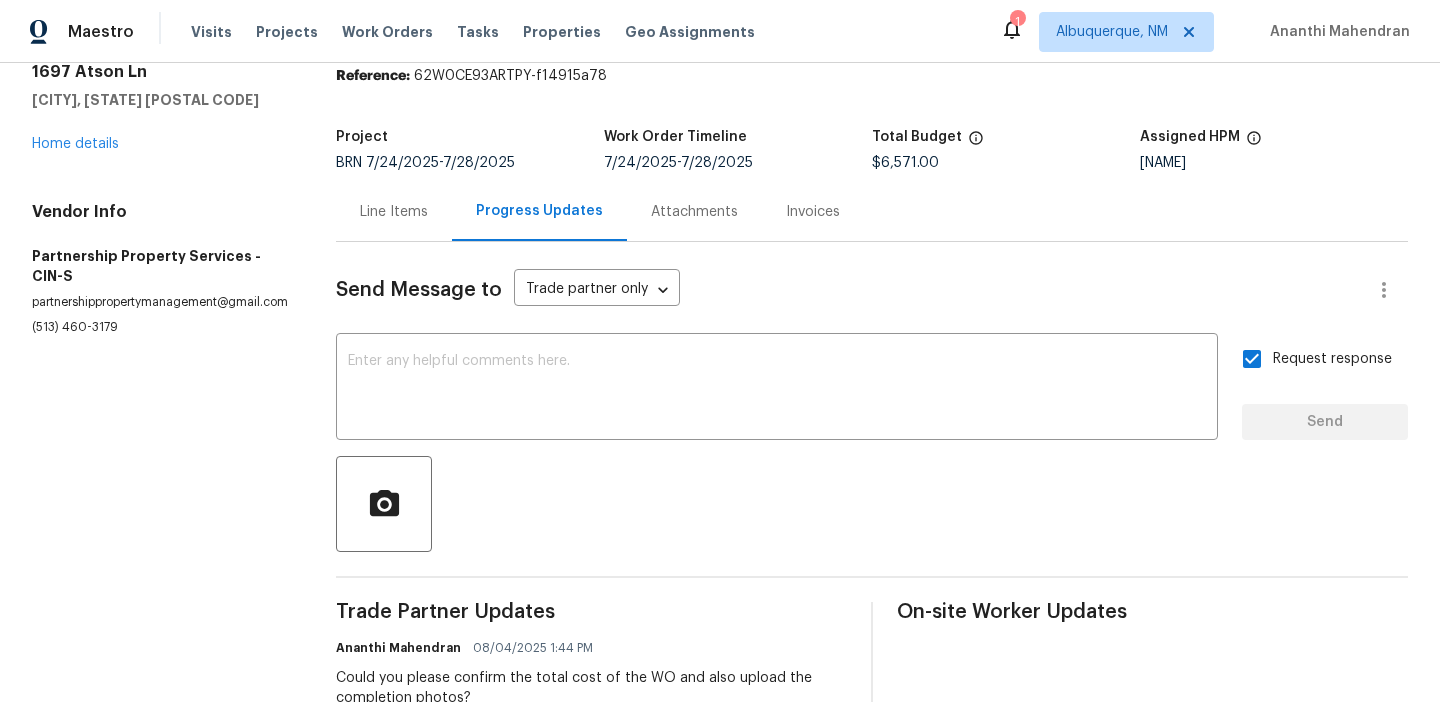click on "partnershippropertymanagement@gmail.com" at bounding box center [160, 302] 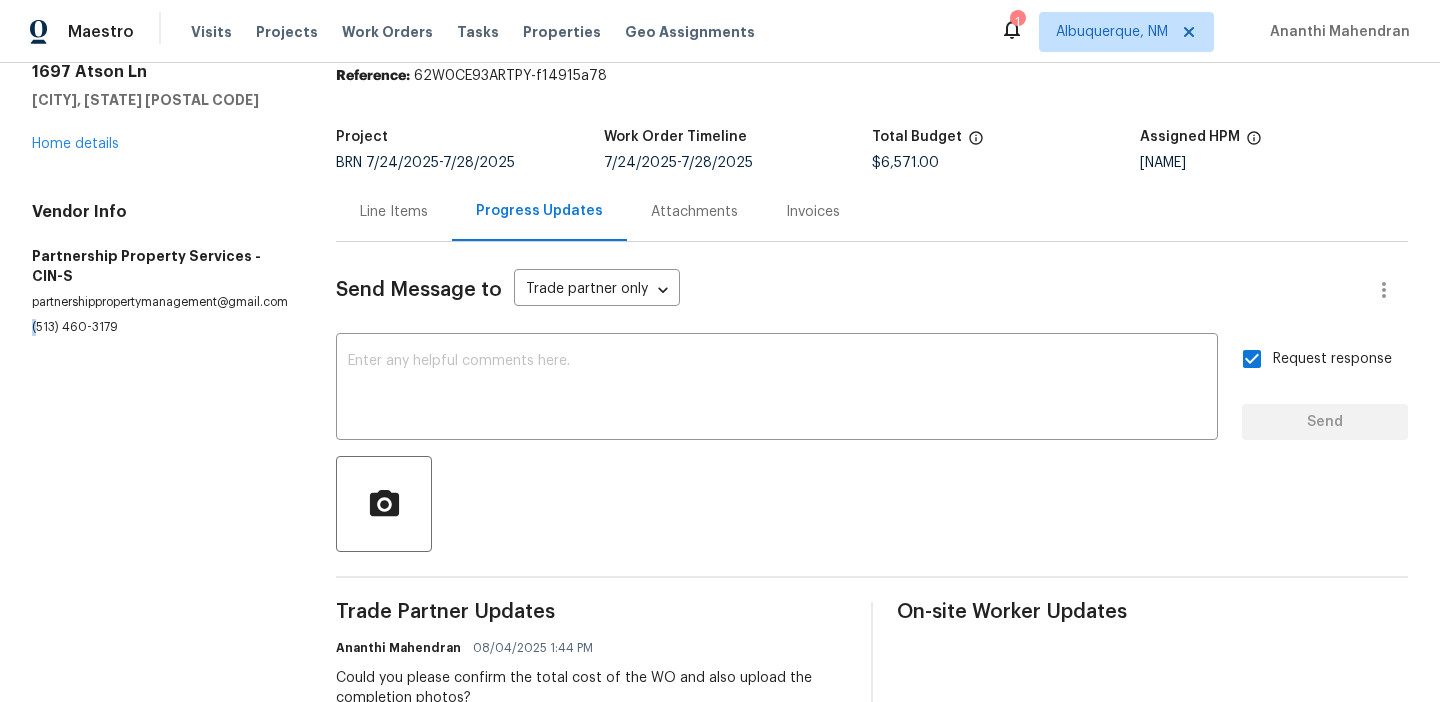 click on "Vendor Info Partnership Property Services - CIN-S partnershippropertymanagement@gmail.com (513) 460-3179" at bounding box center (160, 269) 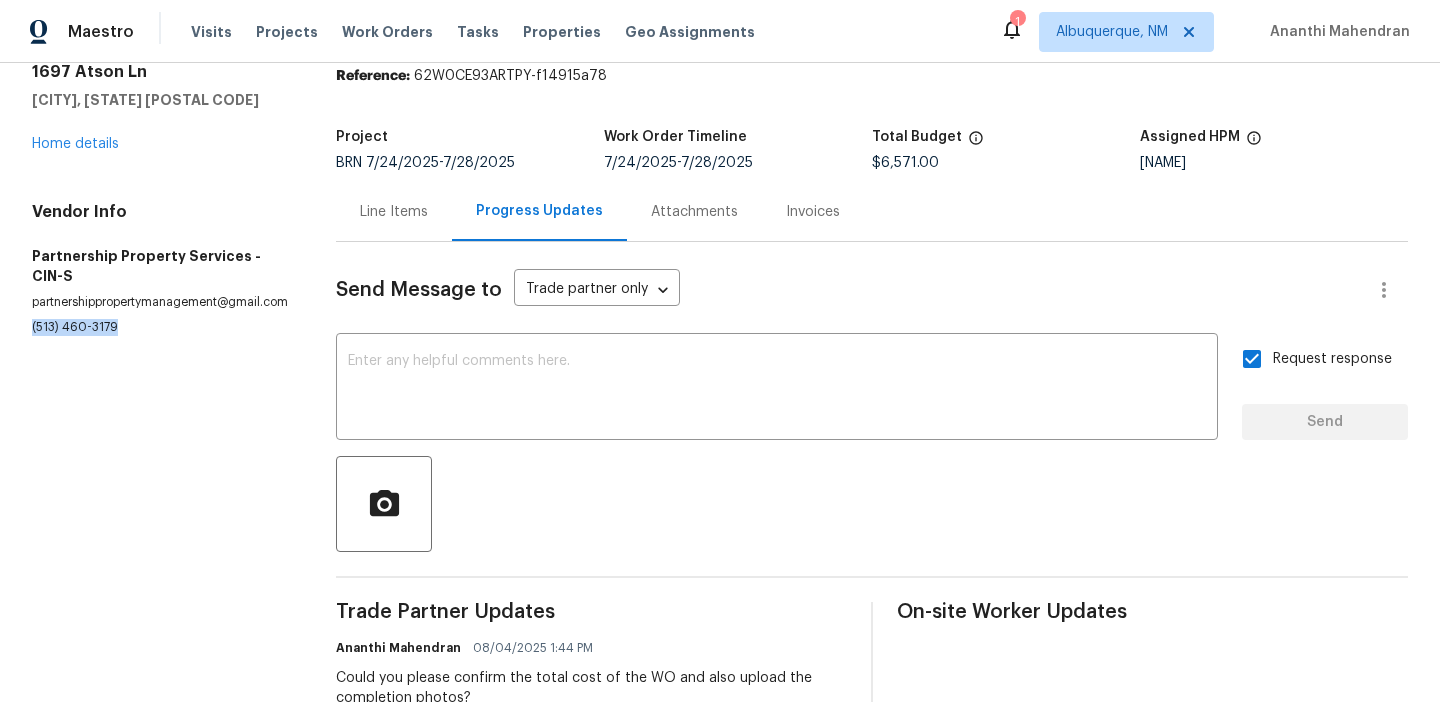 click on "Vendor Info Partnership Property Services - CIN-S partnershippropertymanagement@gmail.com (513) 460-3179" at bounding box center [160, 269] 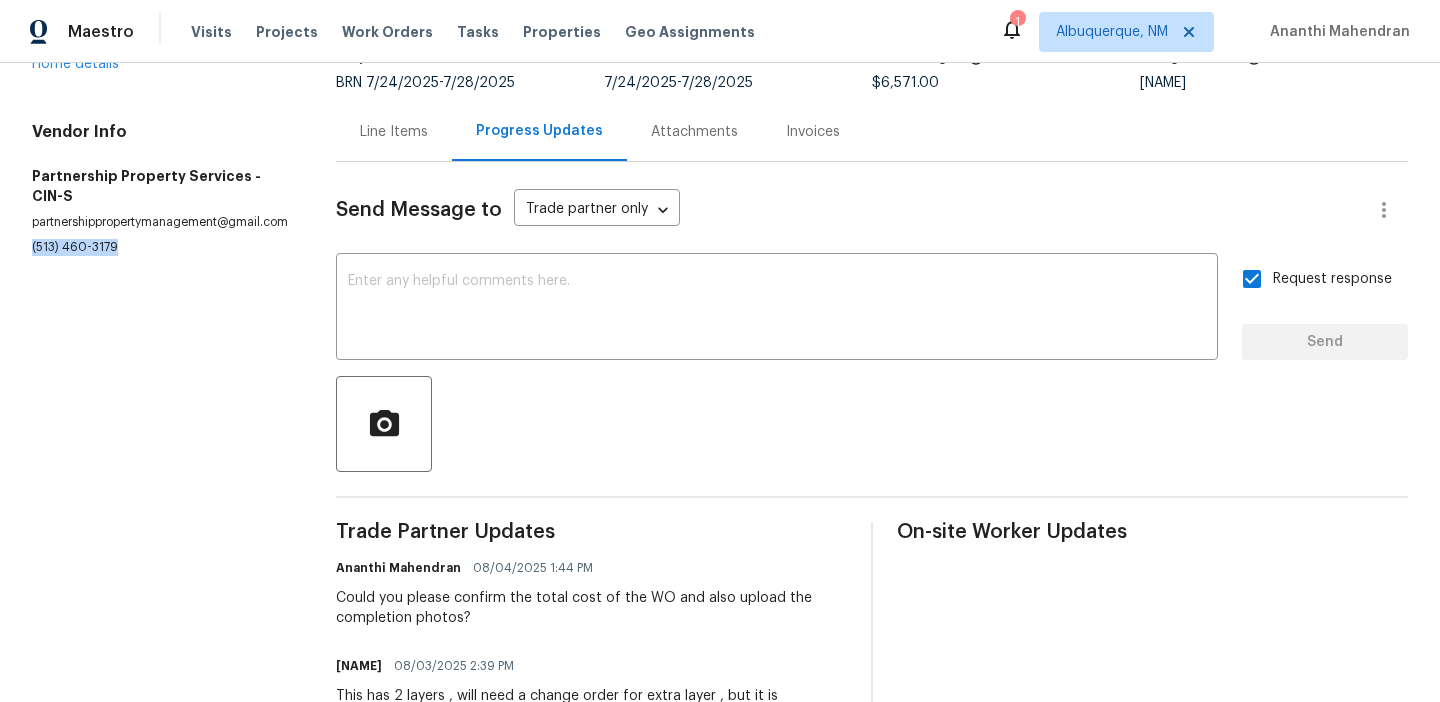 scroll, scrollTop: 313, scrollLeft: 0, axis: vertical 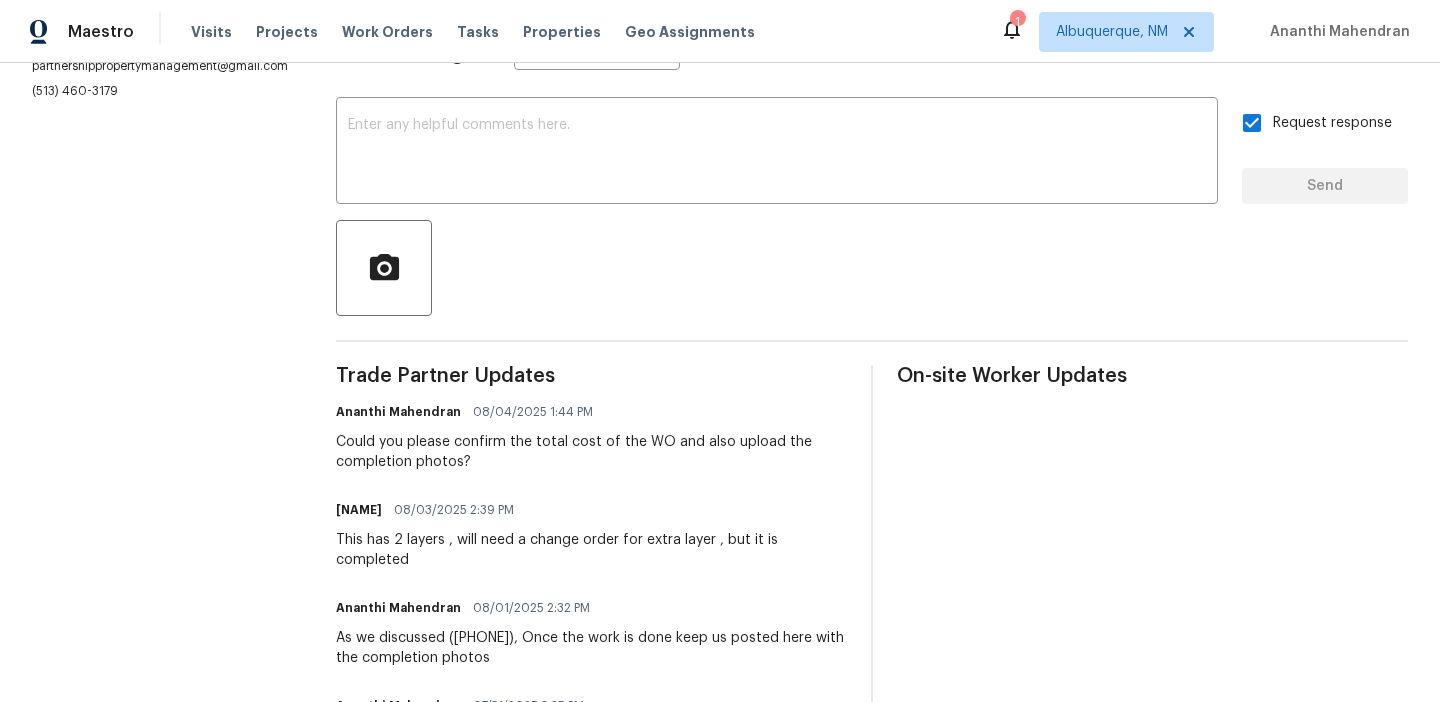 click on "Could you please confirm the total cost of the WO and also upload the completion photos?" at bounding box center (591, 452) 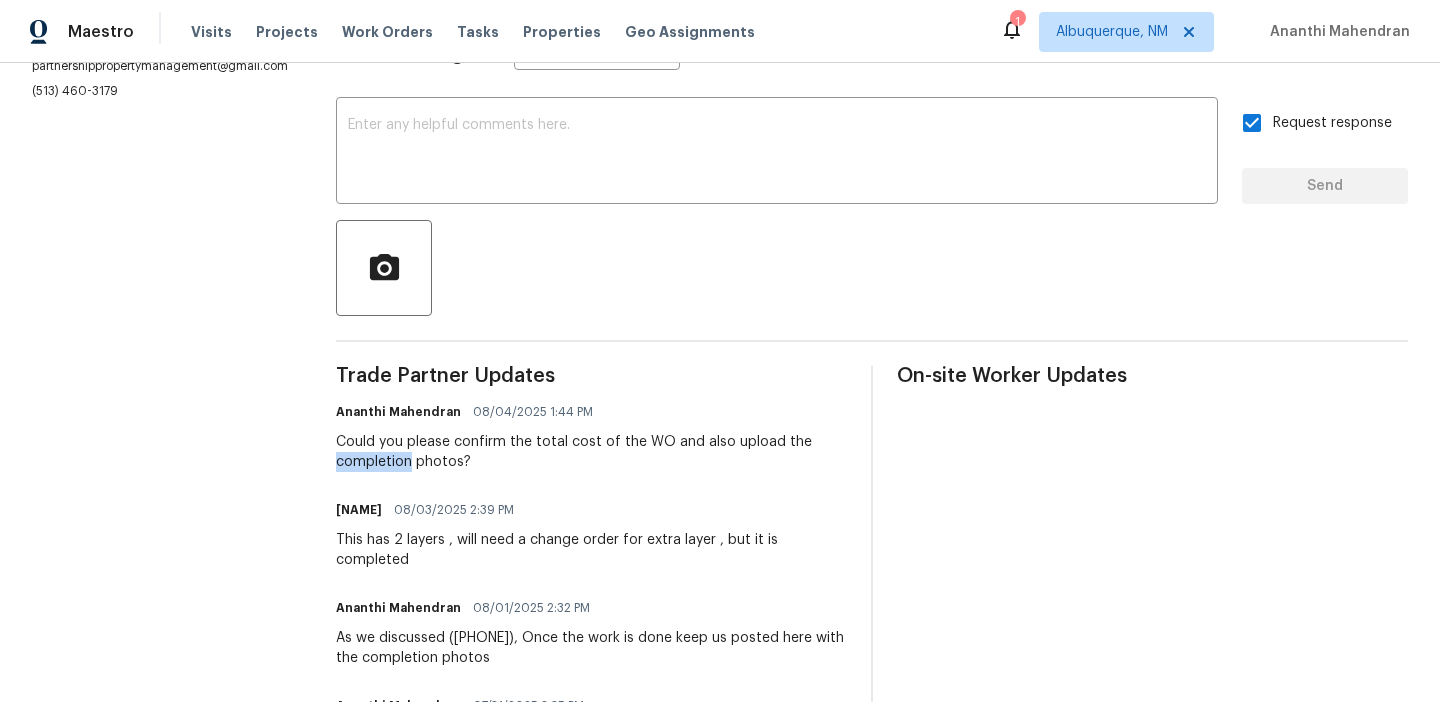 click on "Could you please confirm the total cost of the WO and also upload the completion photos?" at bounding box center [591, 452] 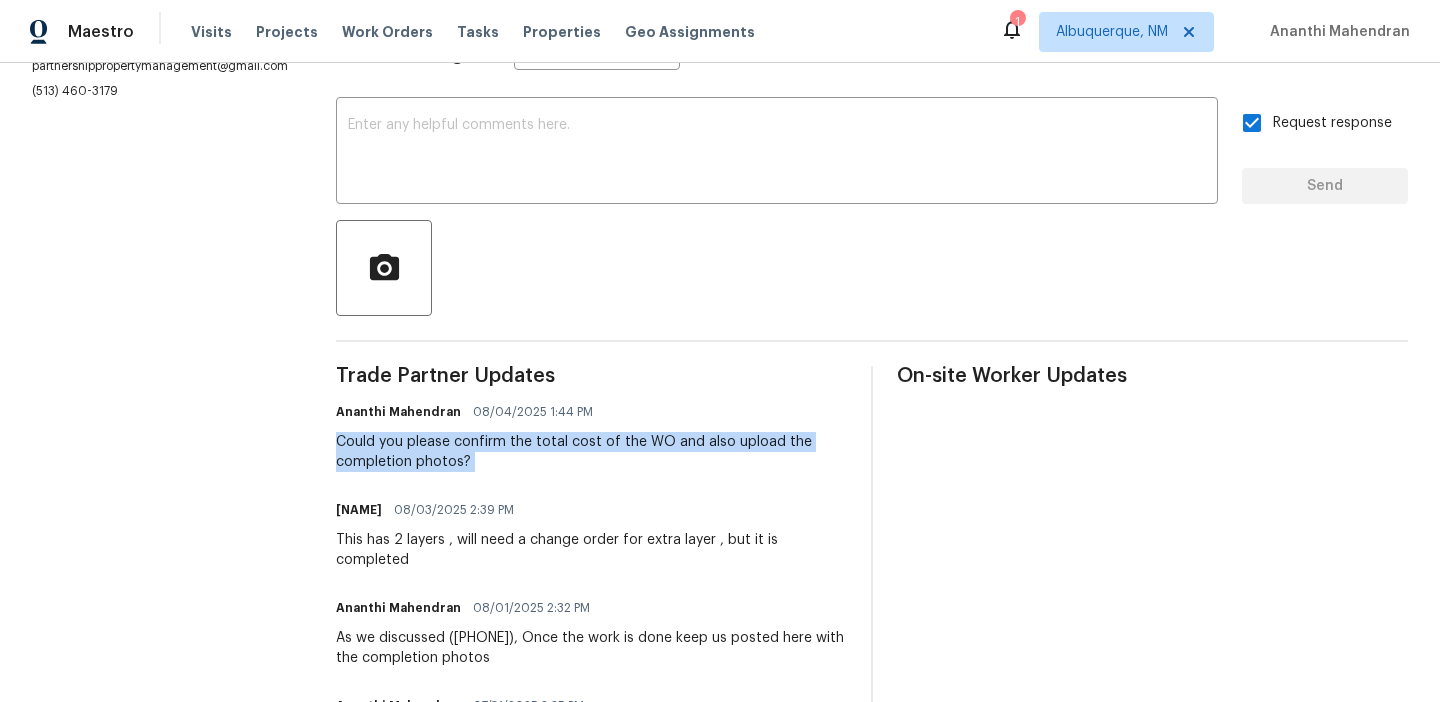 click on "Could you please confirm the total cost of the WO and also upload the completion photos?" at bounding box center (591, 452) 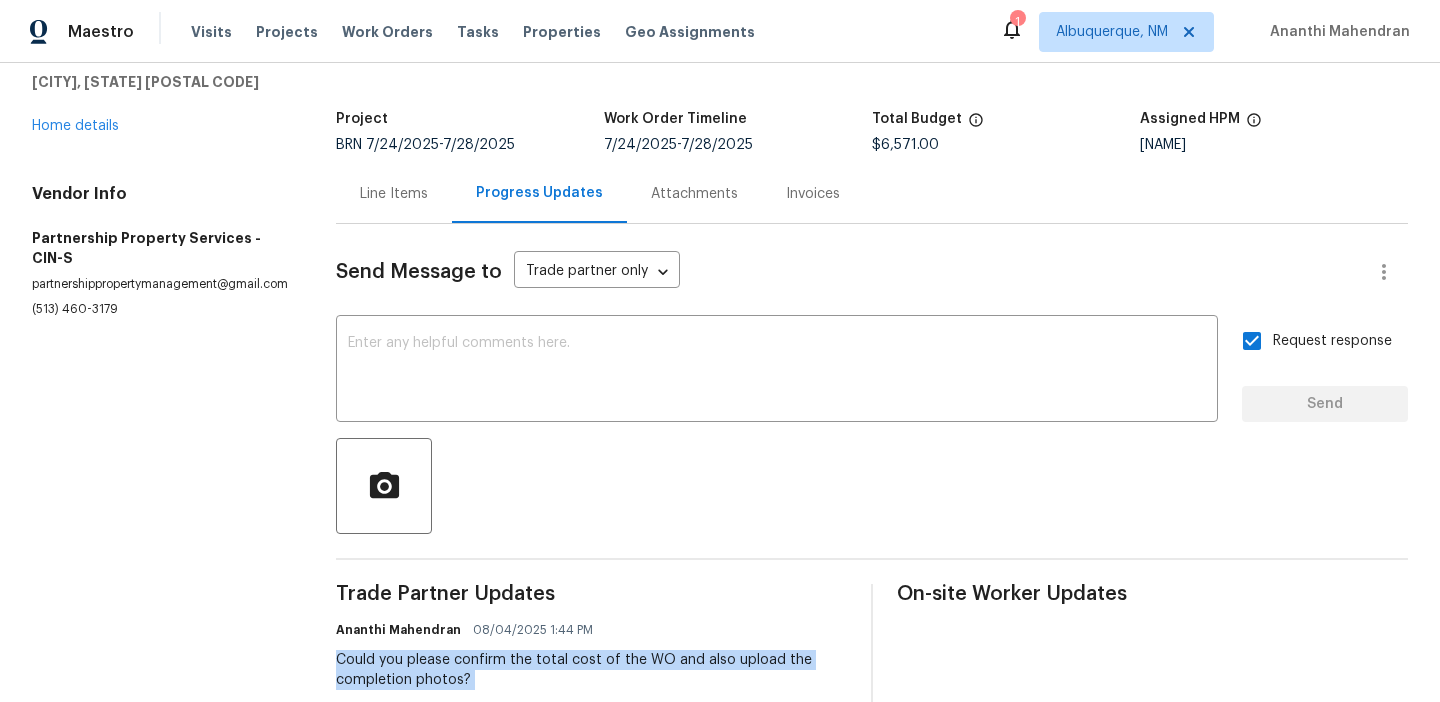 scroll, scrollTop: 0, scrollLeft: 0, axis: both 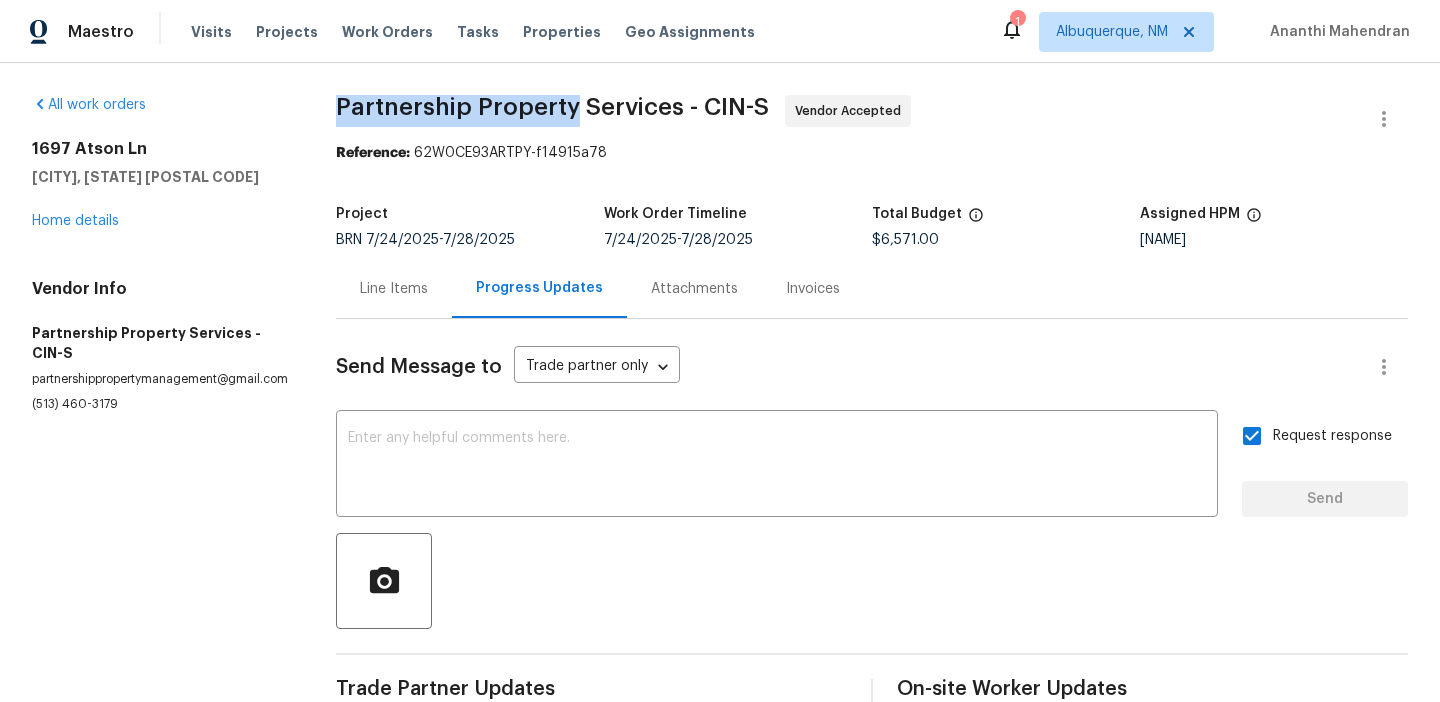 drag, startPoint x: 321, startPoint y: 96, endPoint x: 577, endPoint y: 99, distance: 256.01758 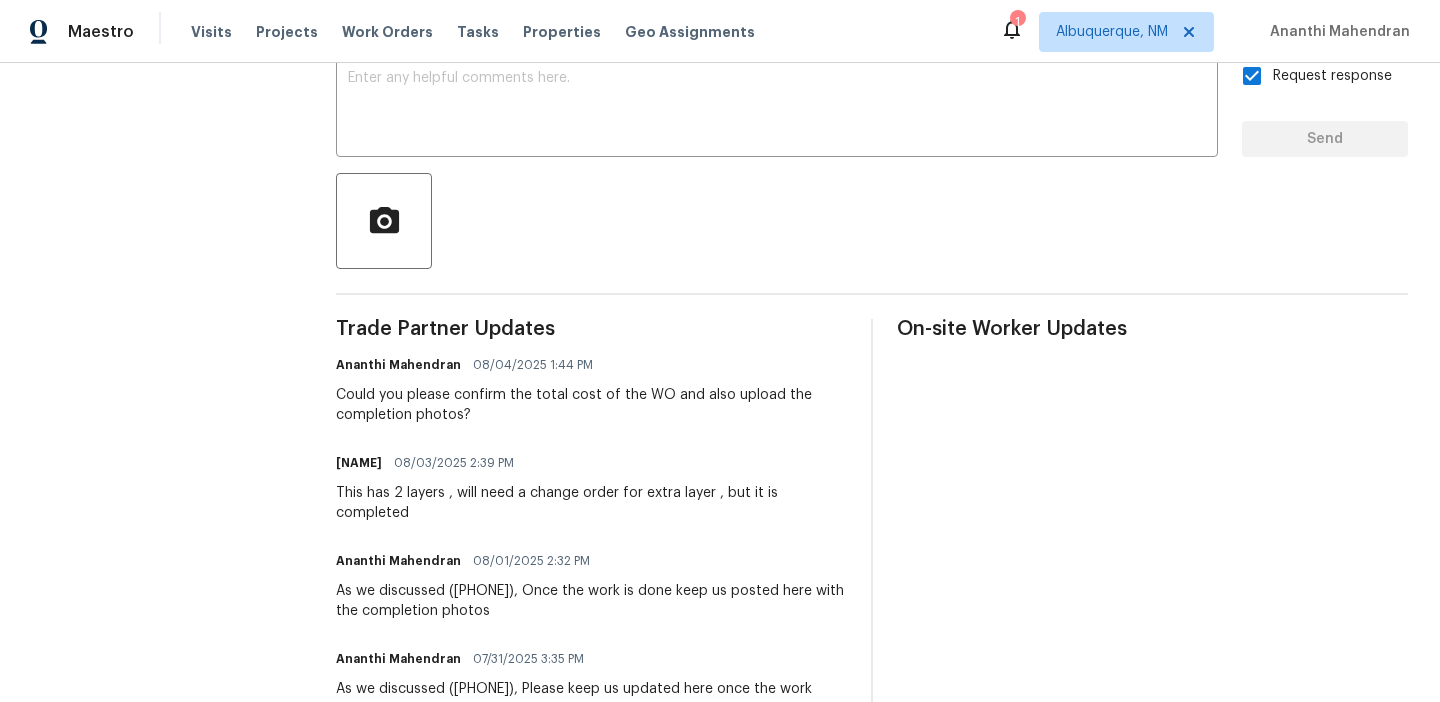 scroll, scrollTop: 391, scrollLeft: 0, axis: vertical 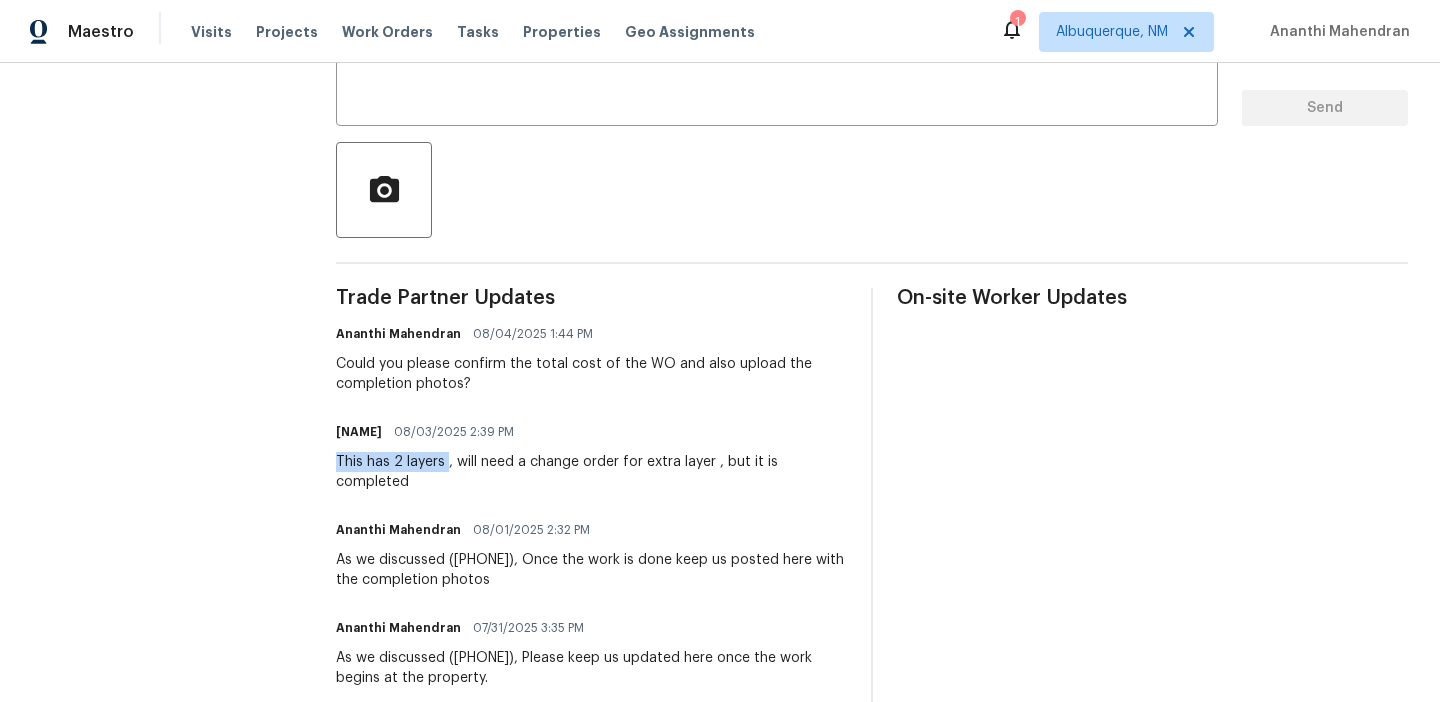 drag, startPoint x: 338, startPoint y: 465, endPoint x: 448, endPoint y: 465, distance: 110 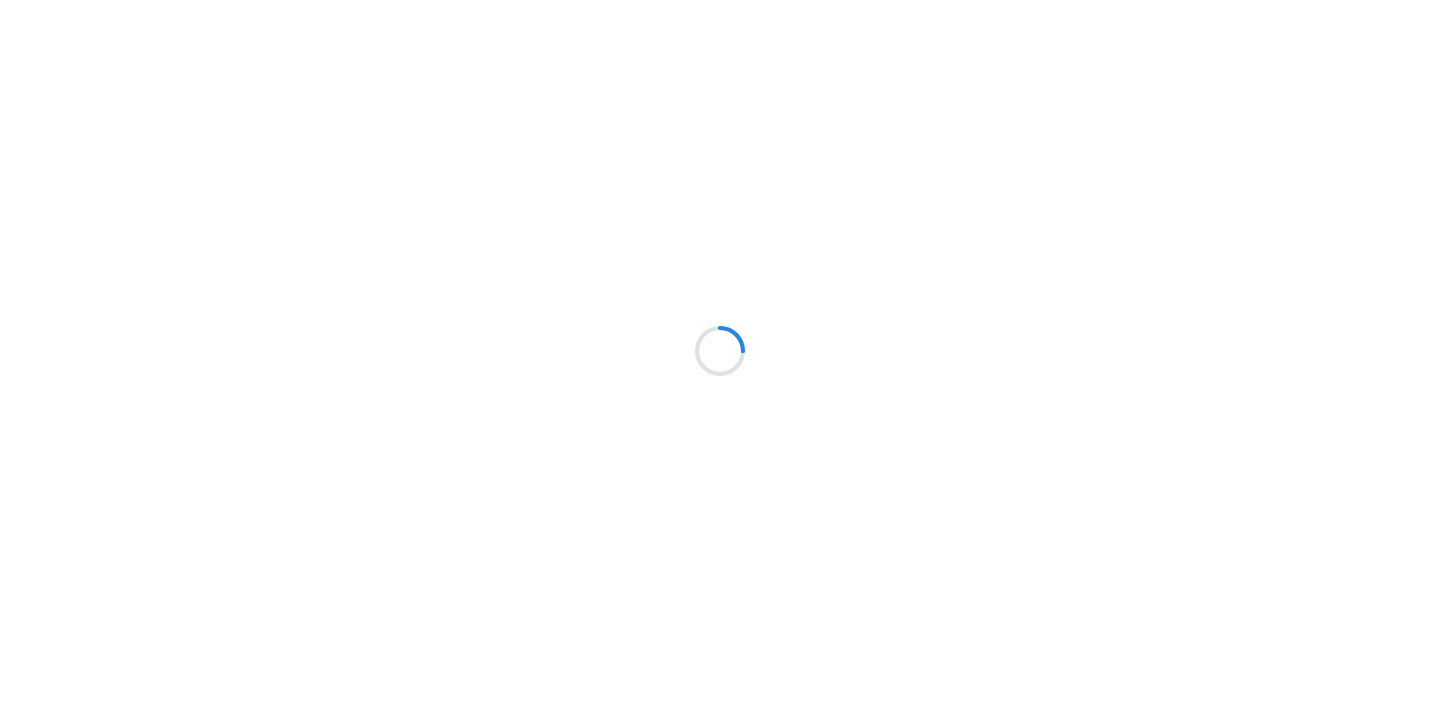 scroll, scrollTop: 0, scrollLeft: 0, axis: both 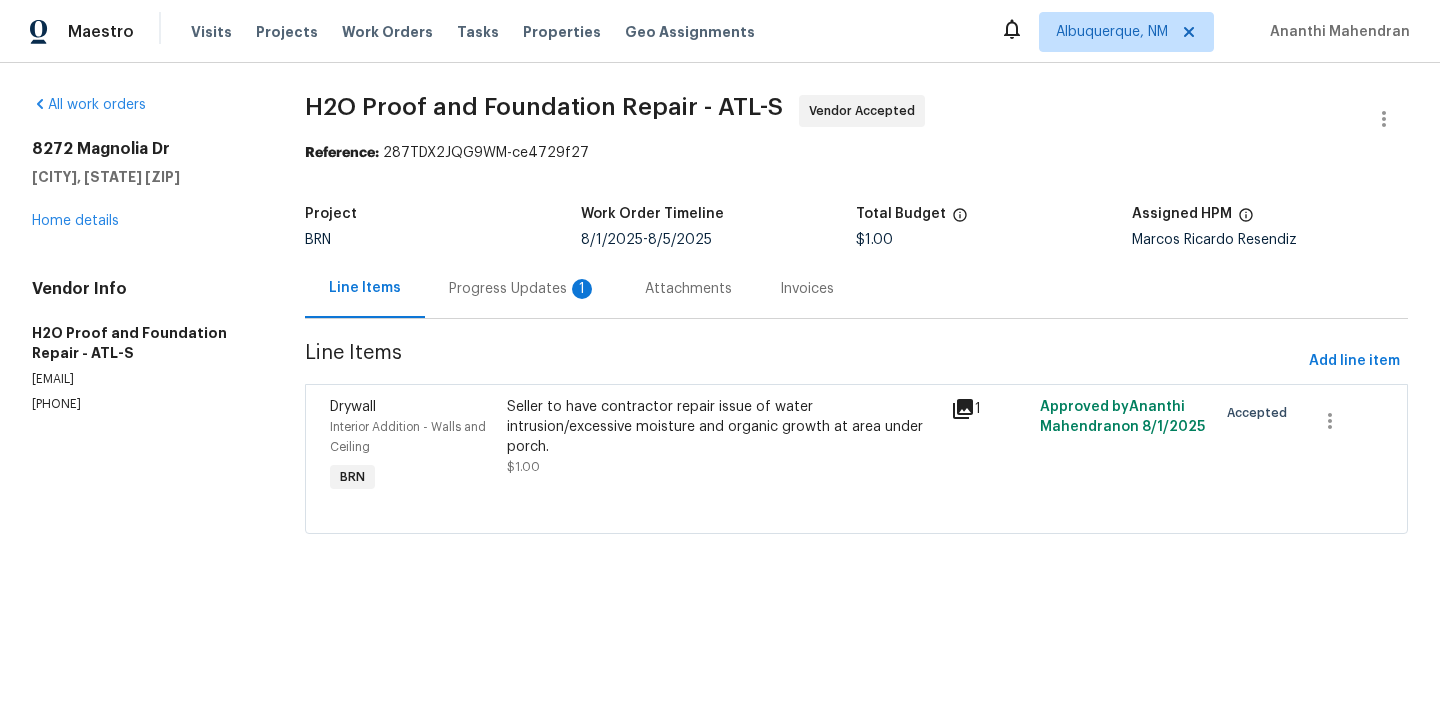 click on "Progress Updates 1" at bounding box center (523, 289) 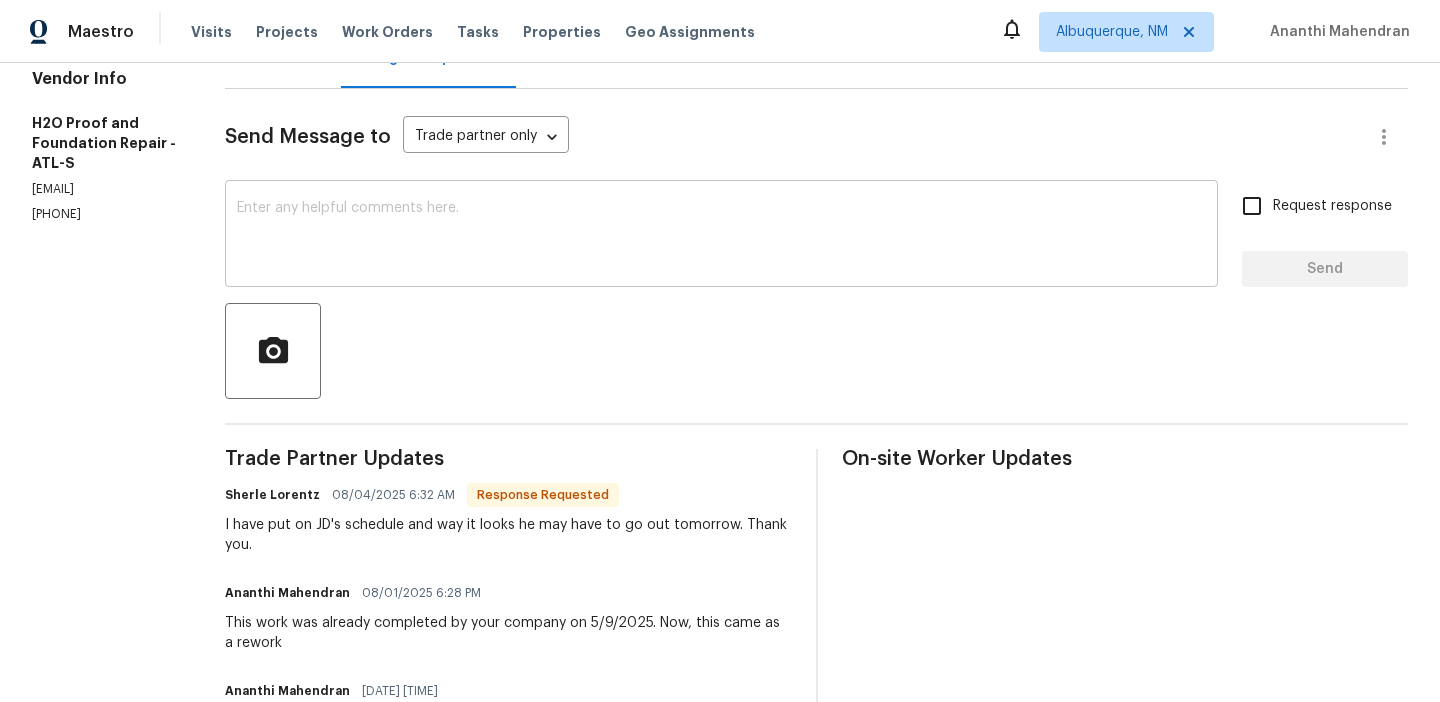 scroll, scrollTop: 204, scrollLeft: 0, axis: vertical 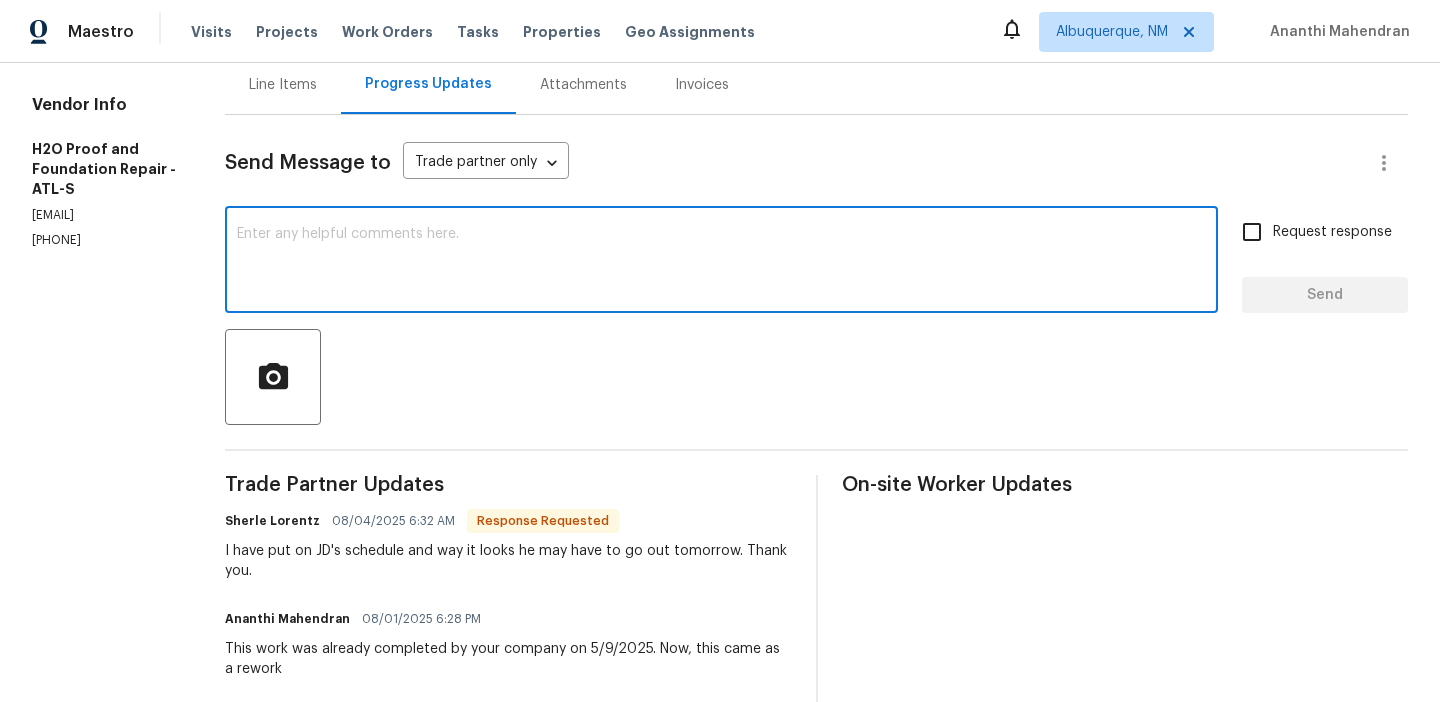 click at bounding box center [721, 262] 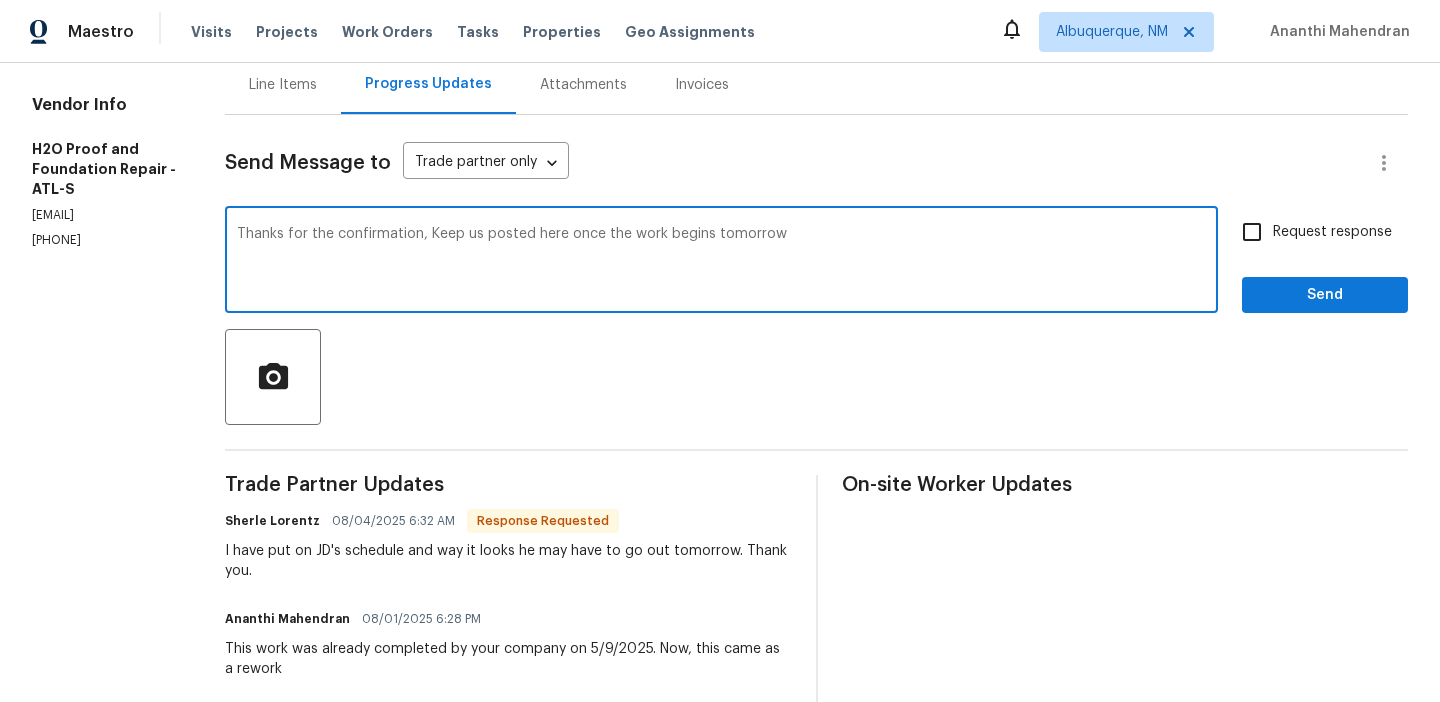 type on "Thanks for the confirmation, Keep us posted here once the work begins tomorrow" 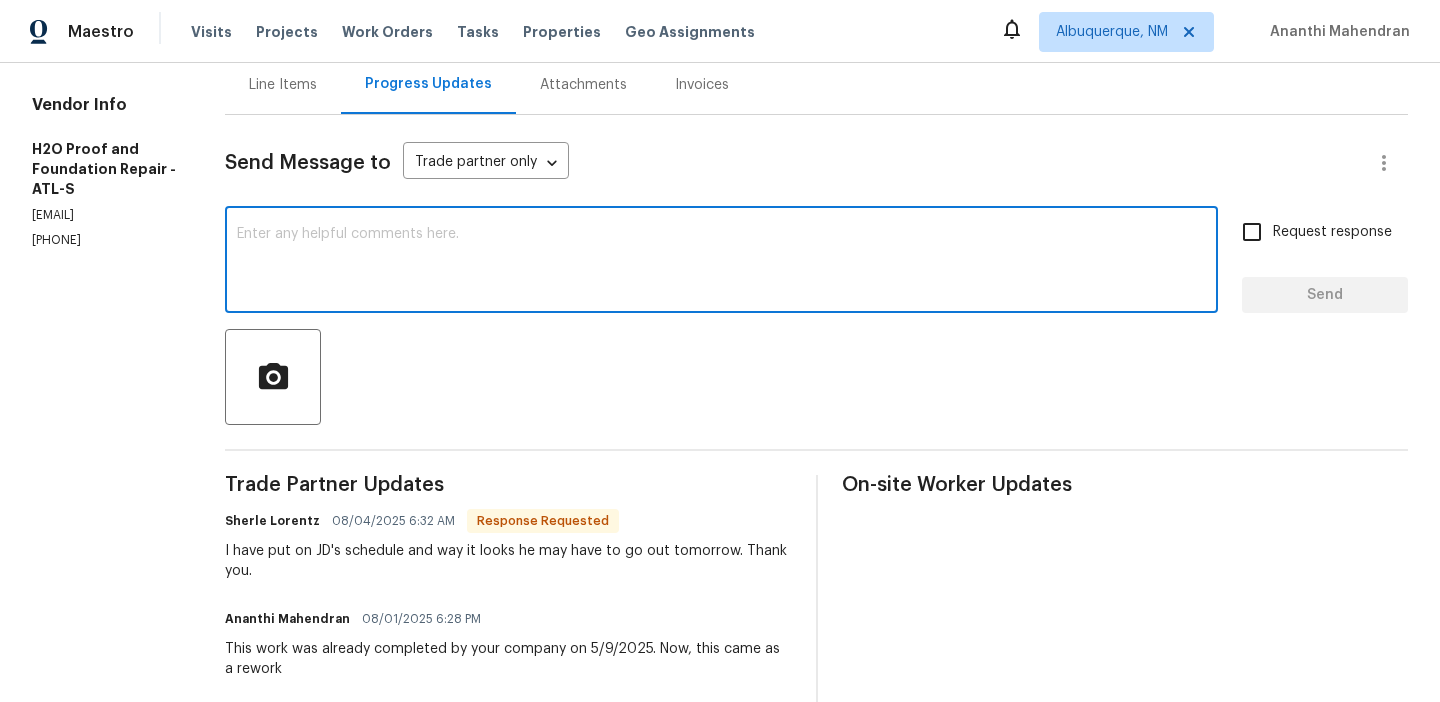 paste on "Thanks for the confirmation. Please keep us updated here once the work starts tomorrow" 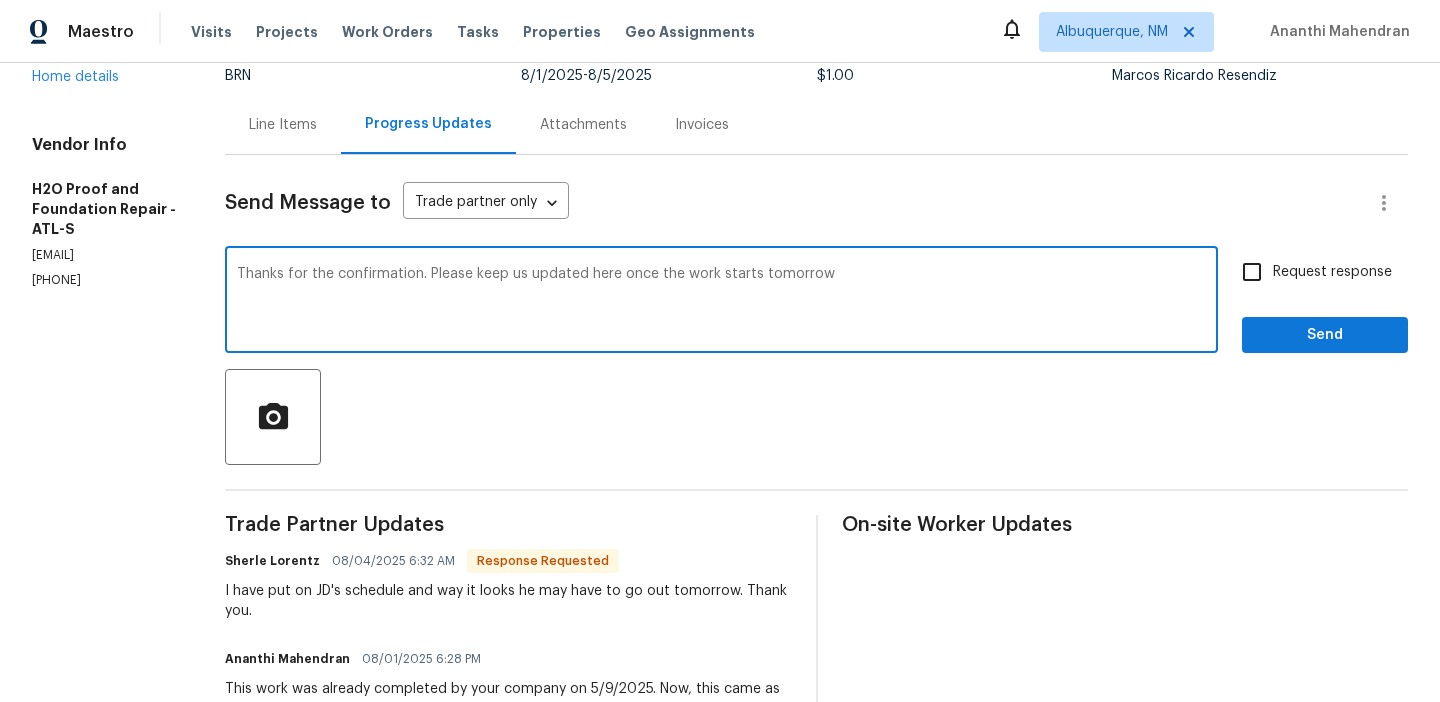 scroll, scrollTop: 159, scrollLeft: 0, axis: vertical 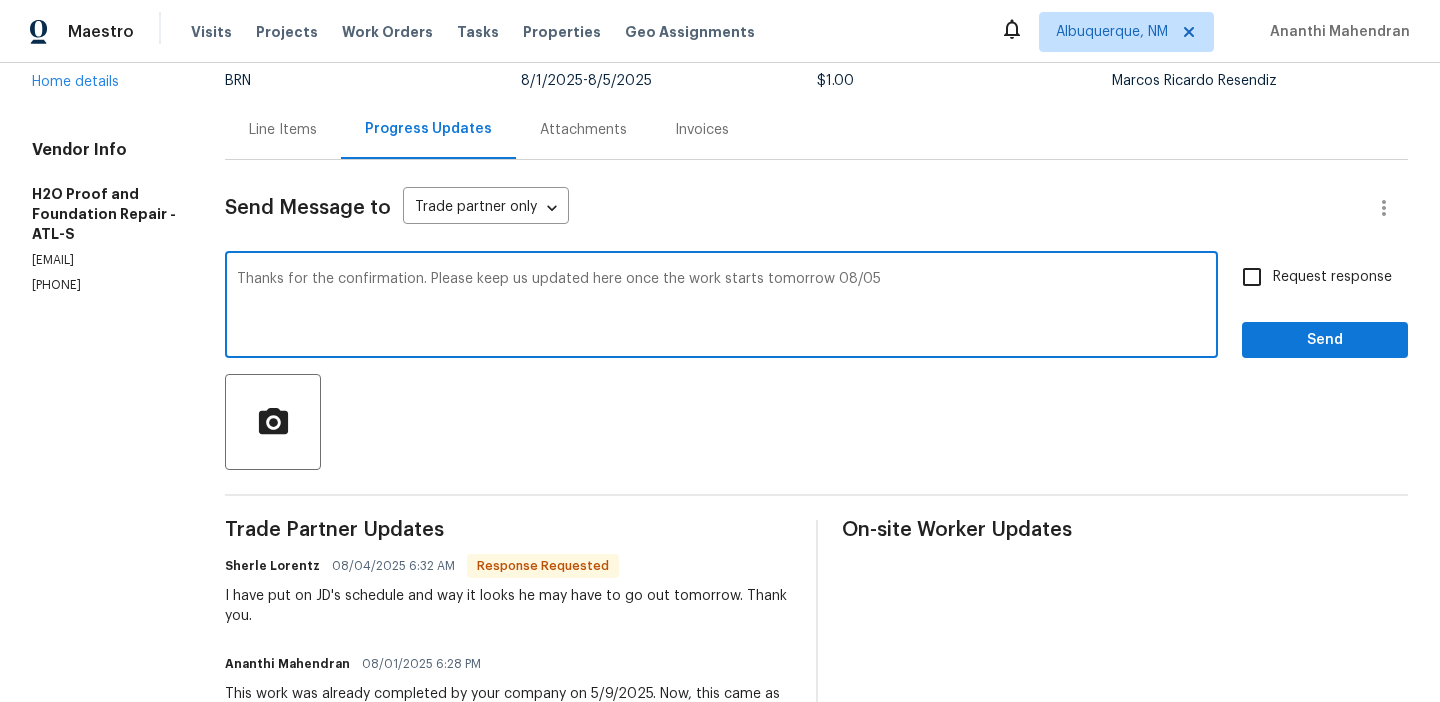 type on "Thanks for the confirmation. Please keep us updated here once the work starts tomorrow 08/05" 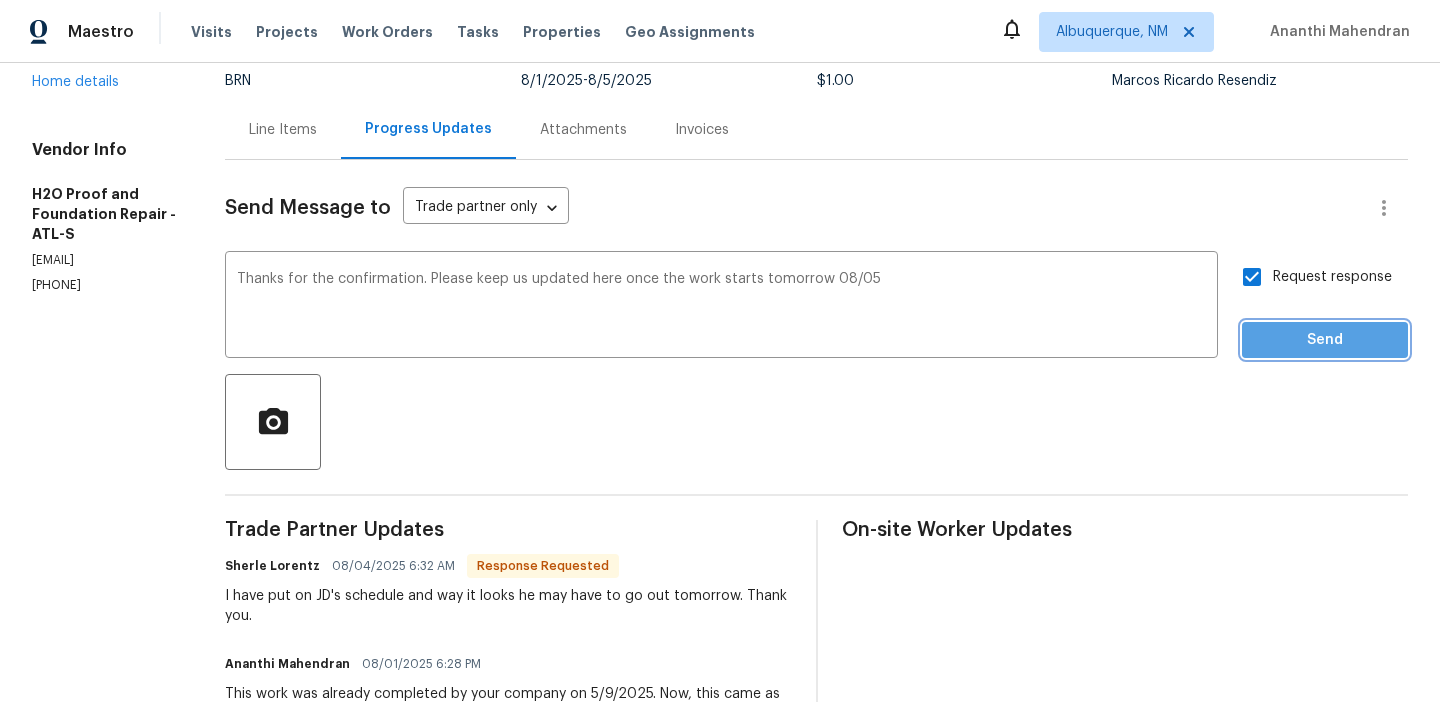 click on "Send" at bounding box center (1325, 340) 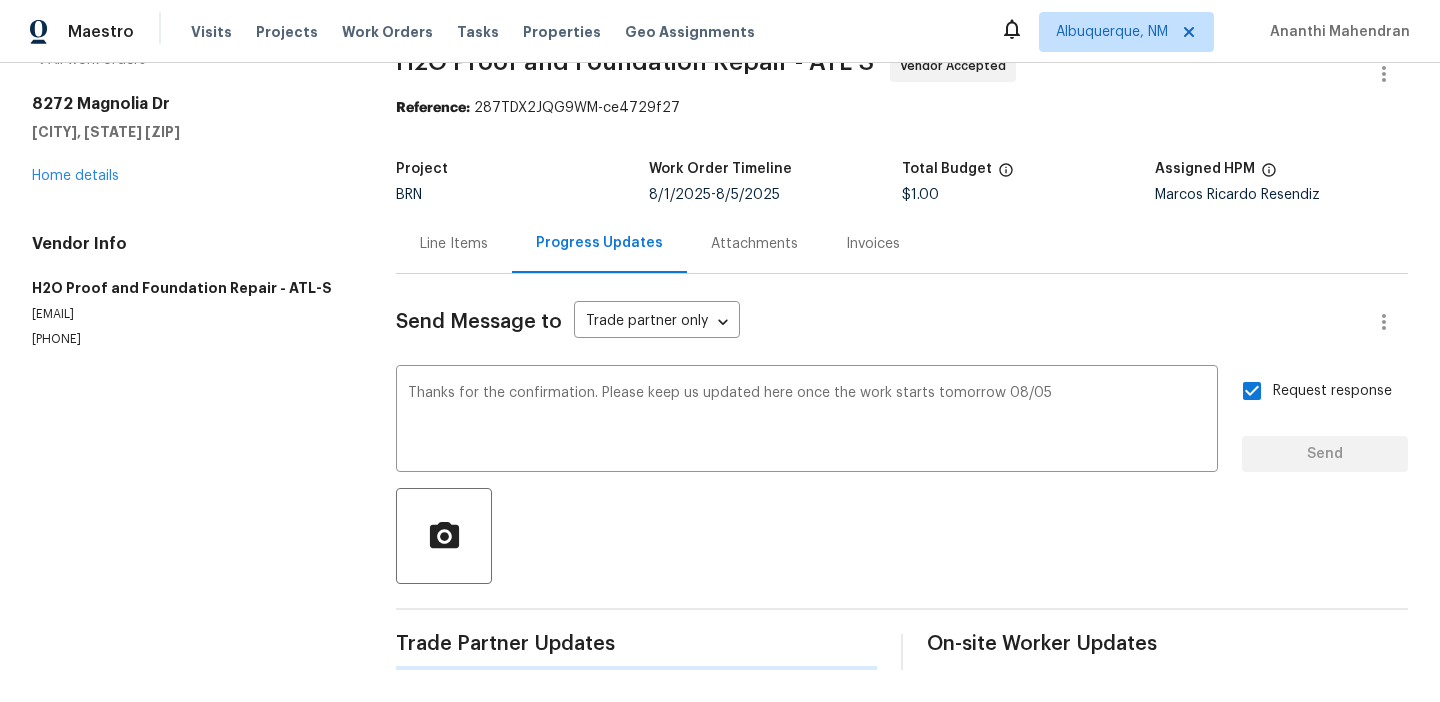 scroll, scrollTop: 0, scrollLeft: 0, axis: both 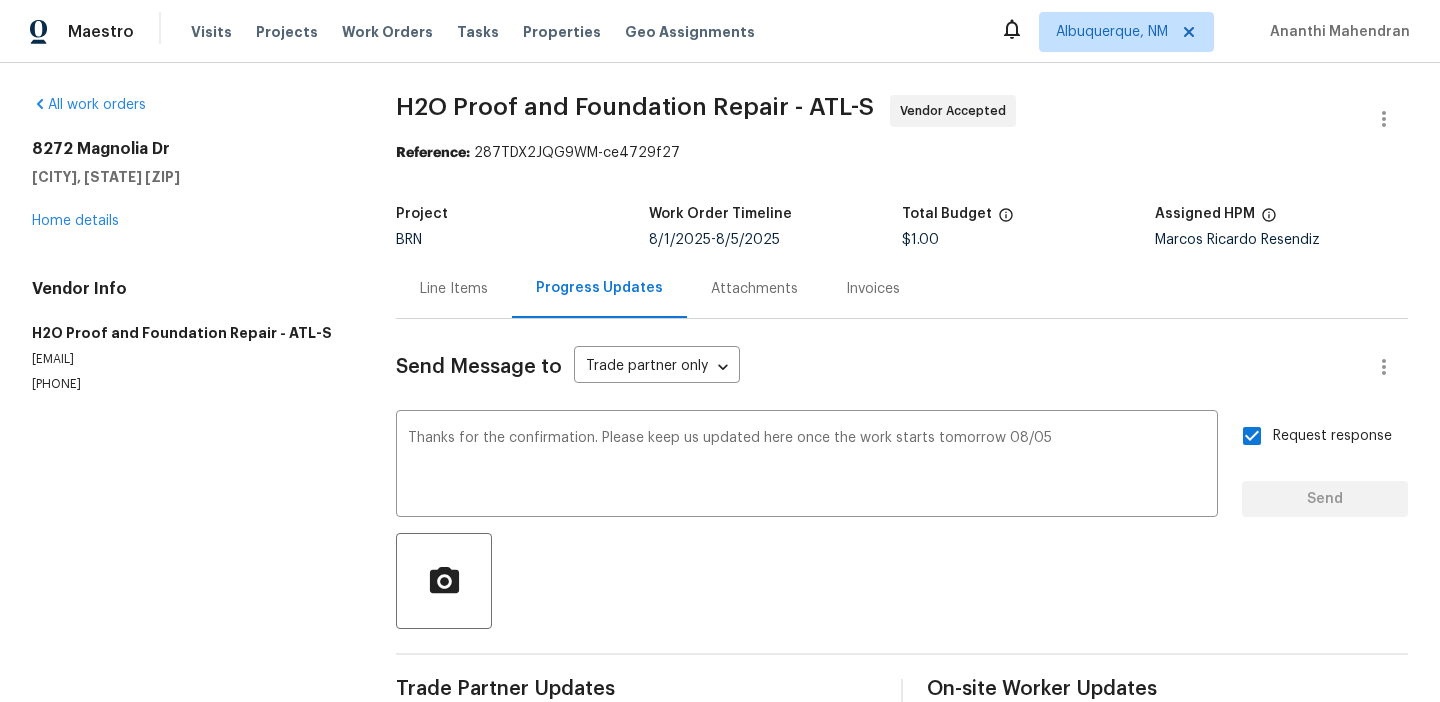 type 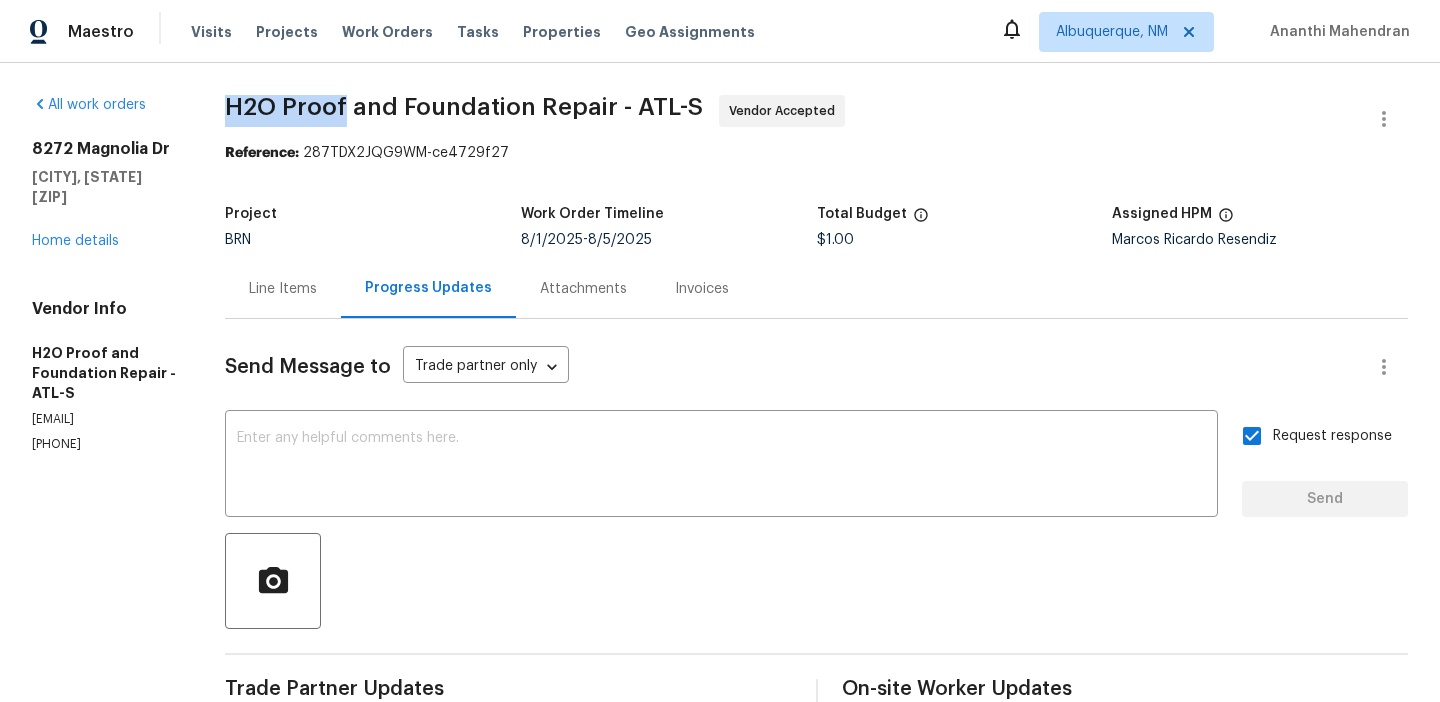 drag, startPoint x: 224, startPoint y: 115, endPoint x: 343, endPoint y: 112, distance: 119.03781 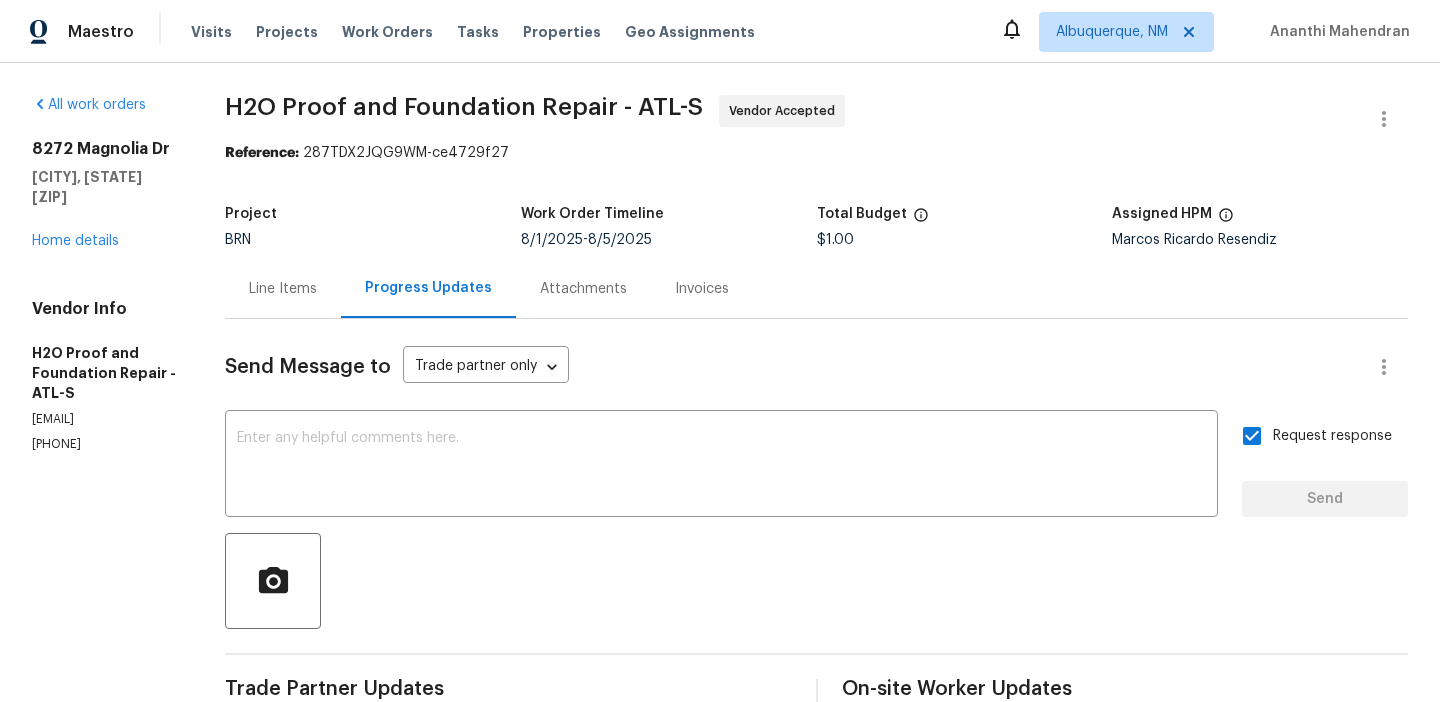 click on "Line Items" at bounding box center (283, 289) 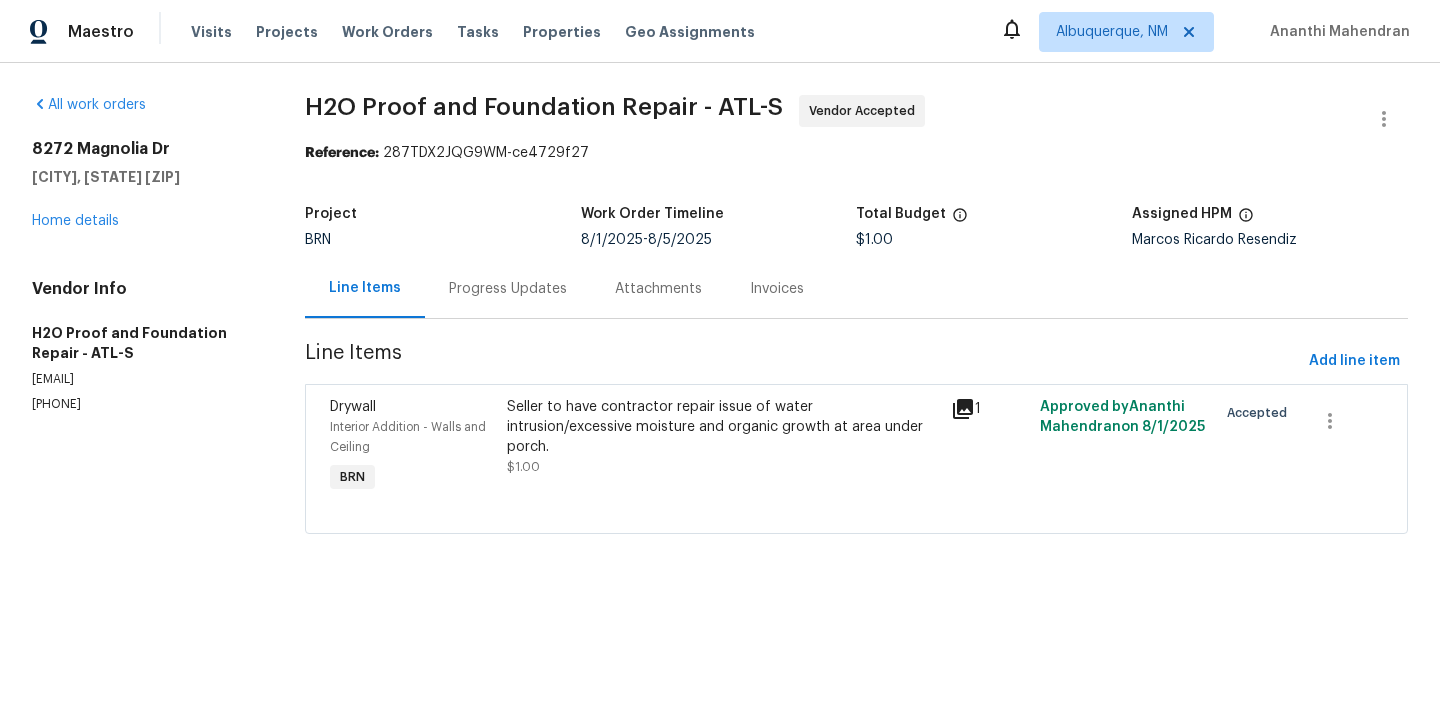 click on "H2O Proof and Foundation Repair - ATL-S Vendor Accepted Reference:   [REFERENCE] Project BRN   Work Order Timeline [DATE]  -  [DATE] Total Budget [PRICE] Assigned HPM [NAME] [NAME] Line Items Progress Updates Attachments Invoices Line Items Add line item Drywall Interior Addition - Walls and Ceiling BRN Seller to have contractor repair issue of water intrusion/excessive moisture and organic growth at area under porch. [PRICE]   1 Approved by  [NAME]  on   [DATE] Accepted" at bounding box center [856, 326] 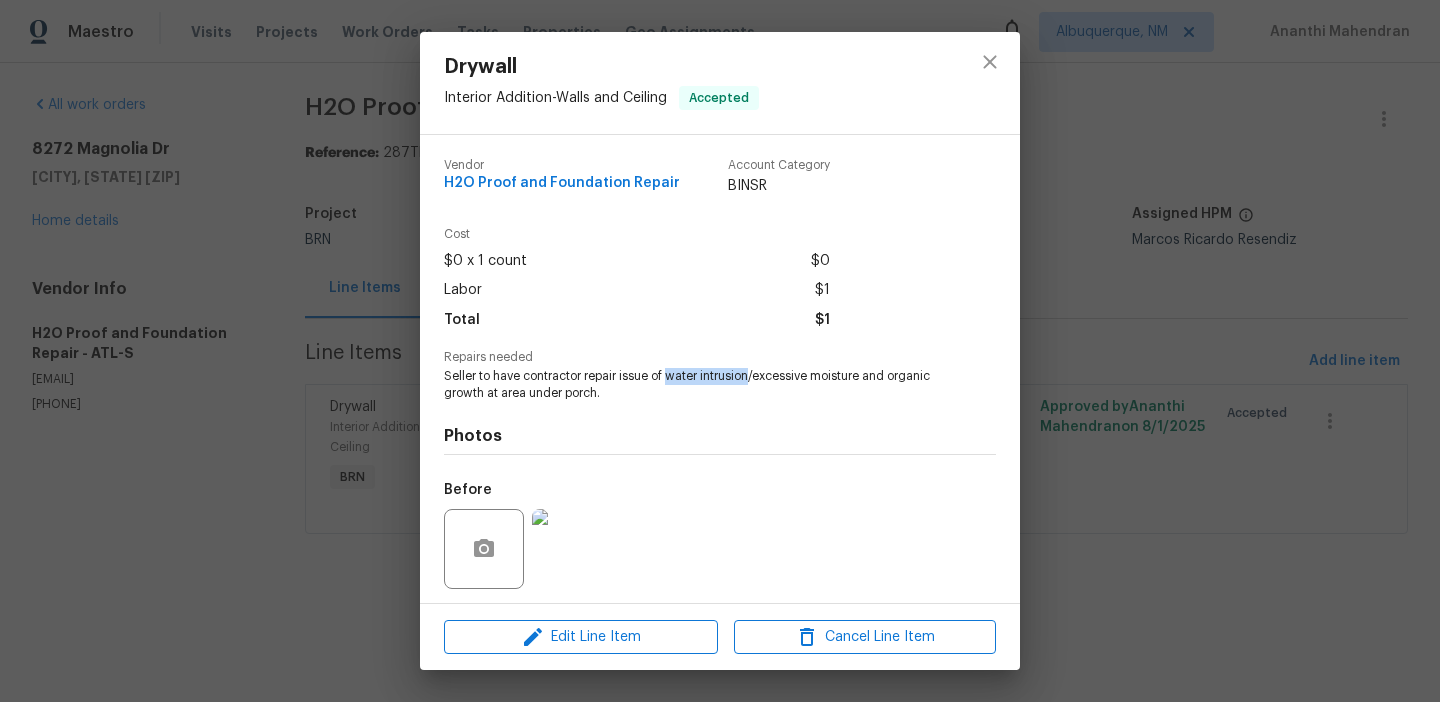 drag, startPoint x: 668, startPoint y: 377, endPoint x: 749, endPoint y: 377, distance: 81 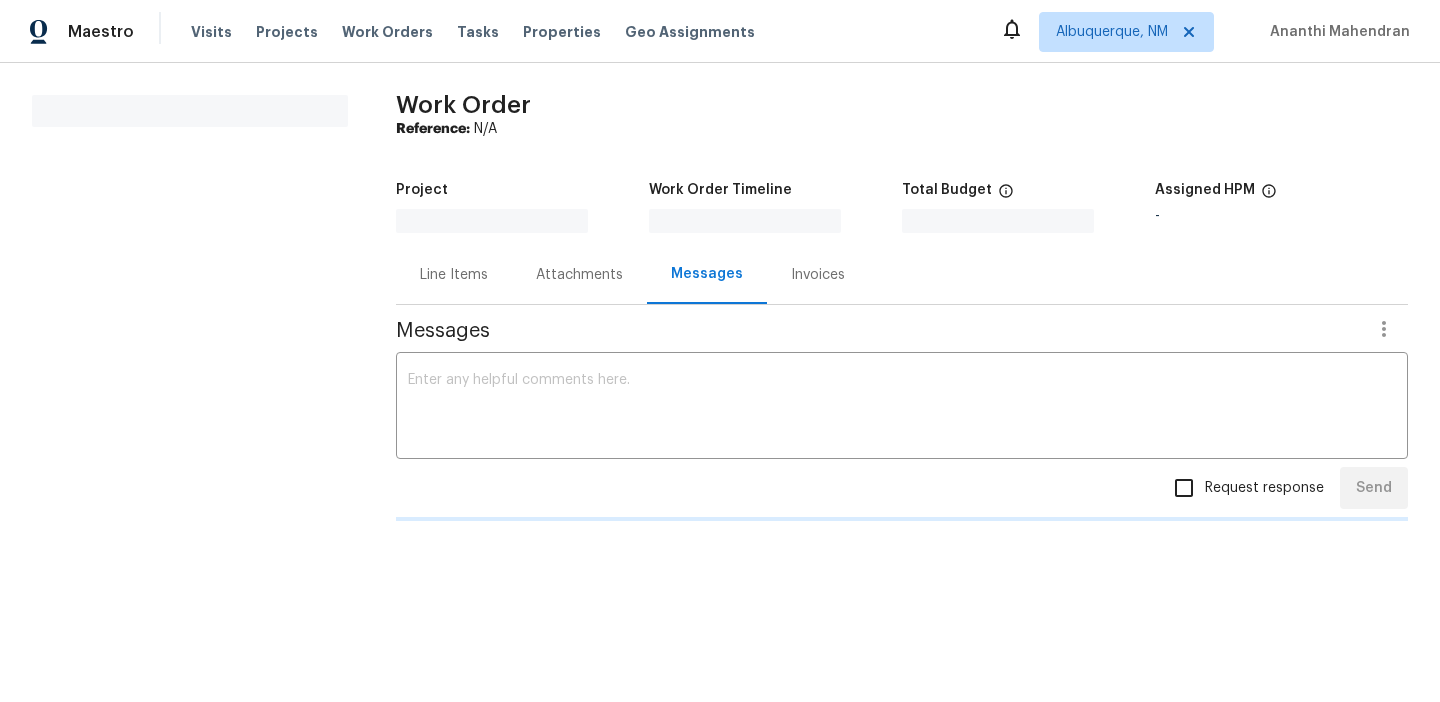 scroll, scrollTop: 0, scrollLeft: 0, axis: both 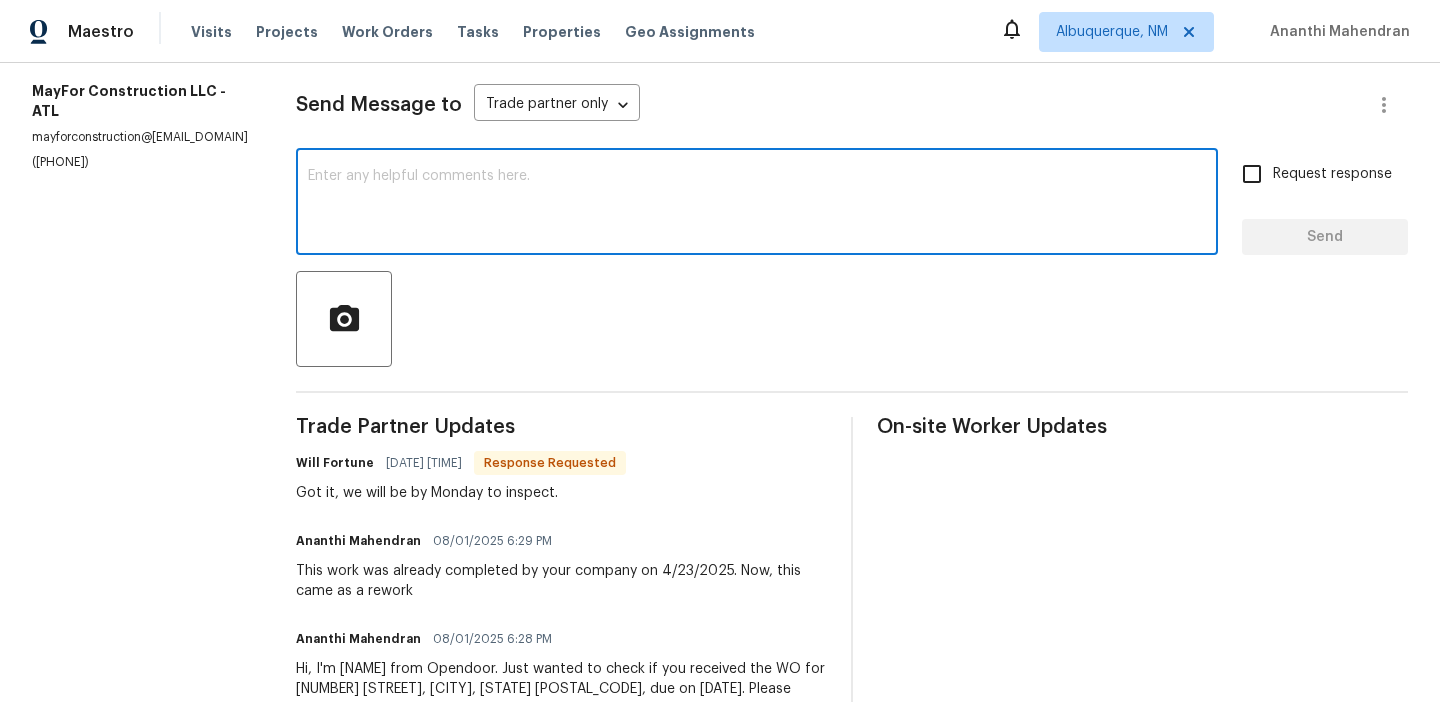 click at bounding box center (757, 204) 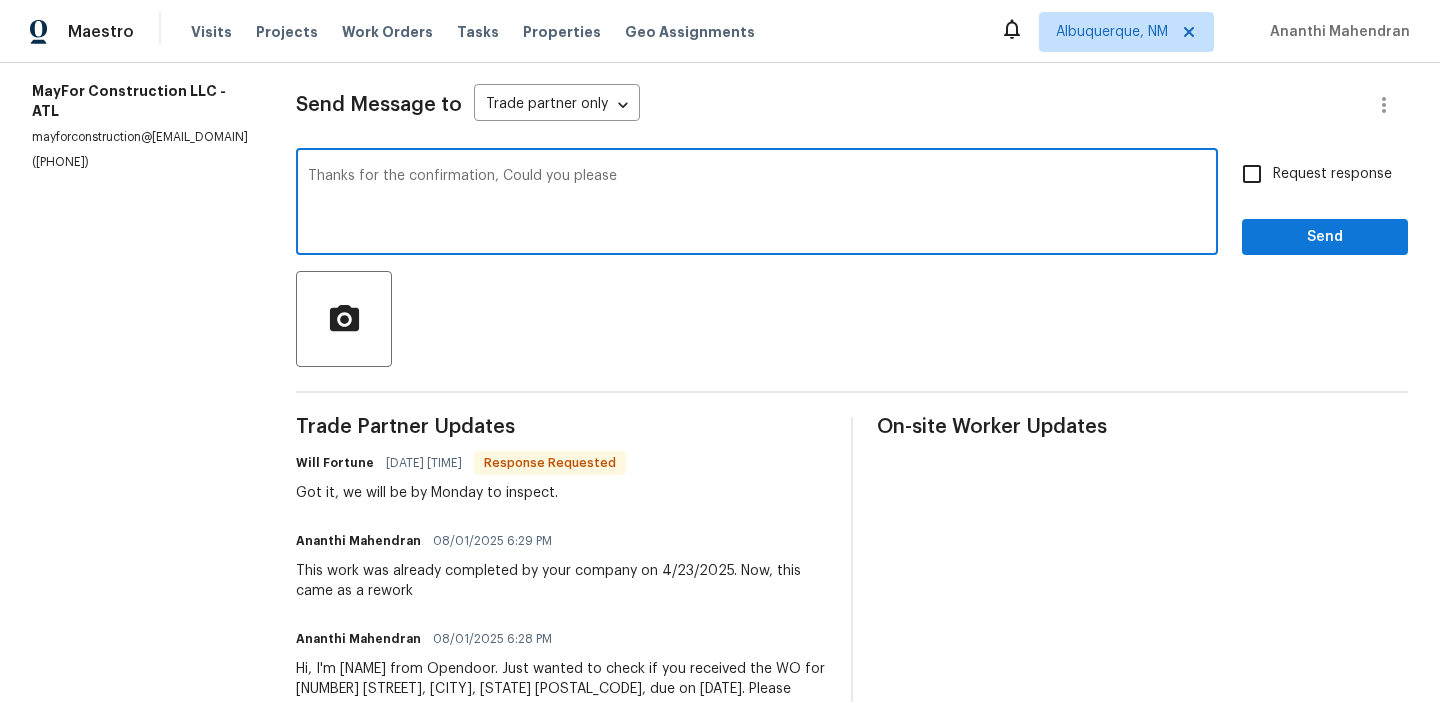 drag, startPoint x: 460, startPoint y: 175, endPoint x: 837, endPoint y: 175, distance: 377 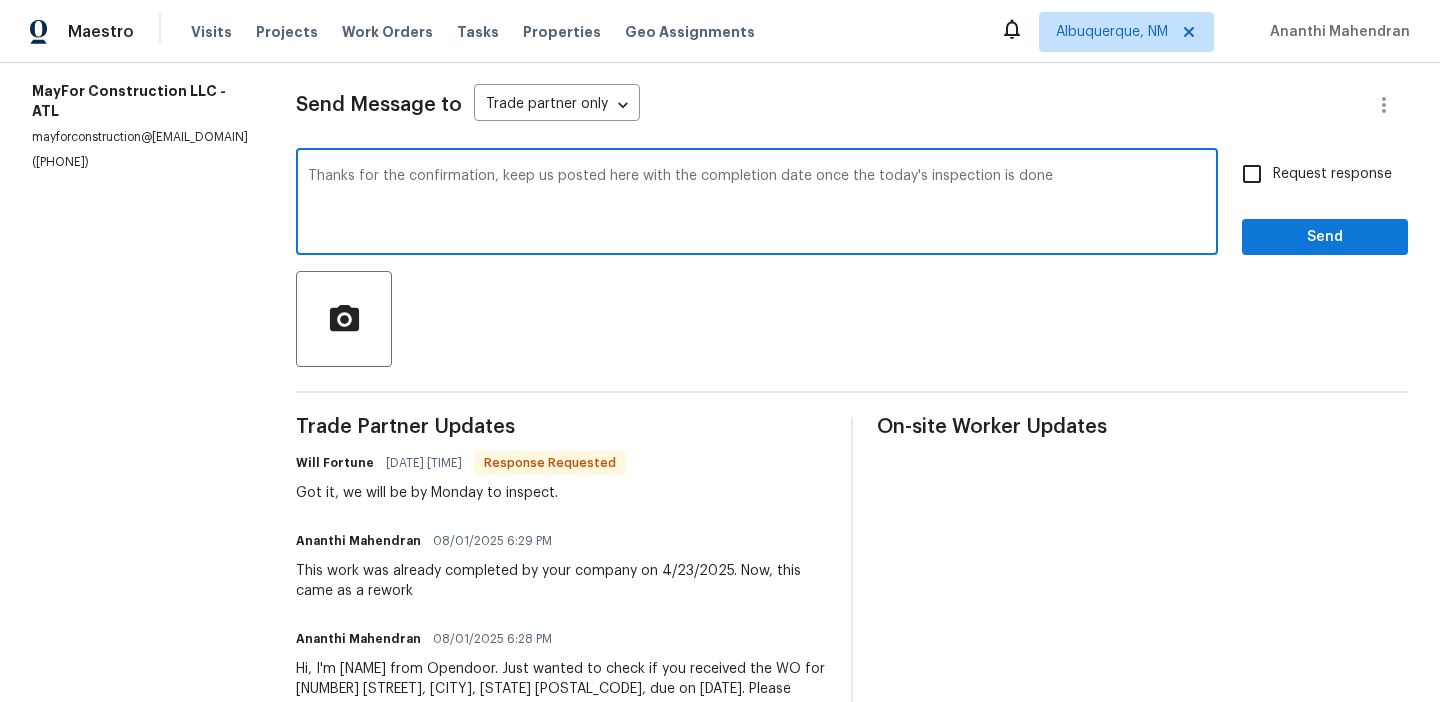 type on "Thanks for the confirmation, keep us posted here with the completion date once the today's inspection is done" 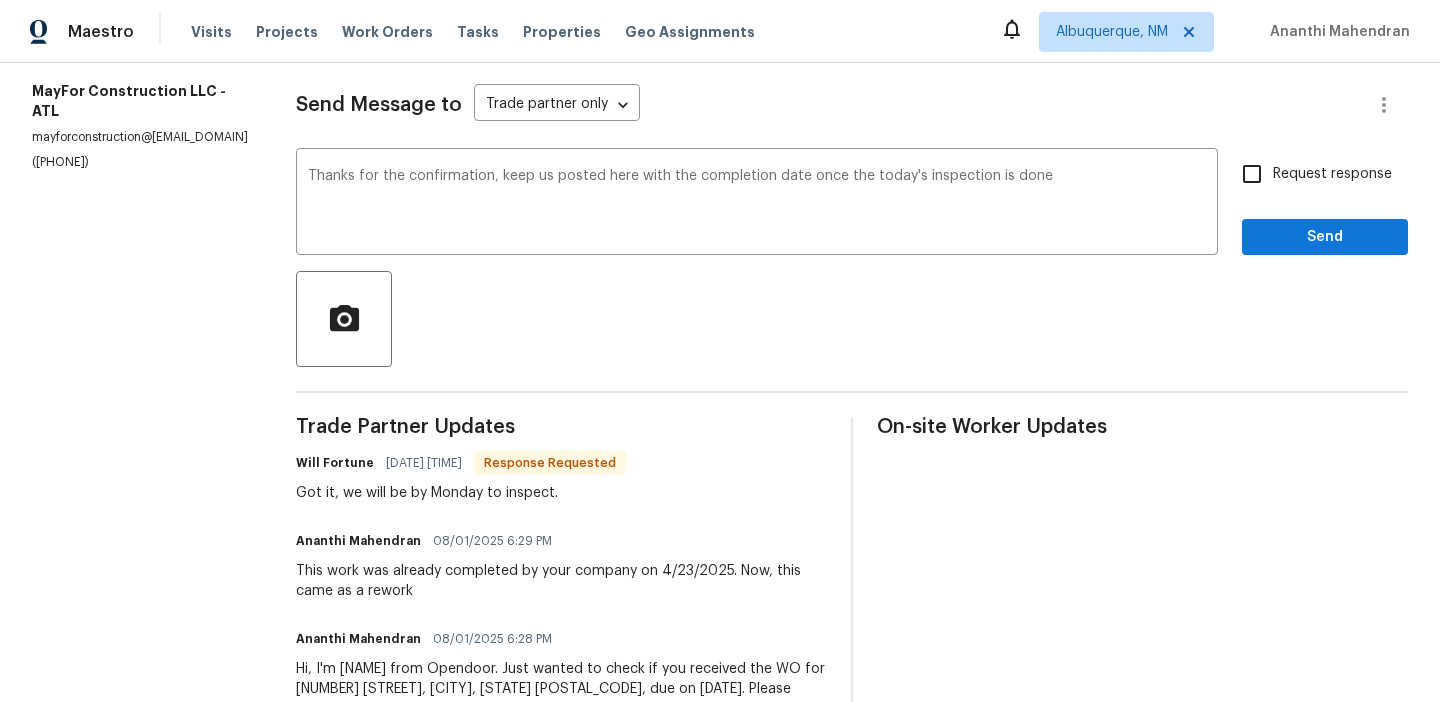 click on "Request response" at bounding box center [1332, 174] 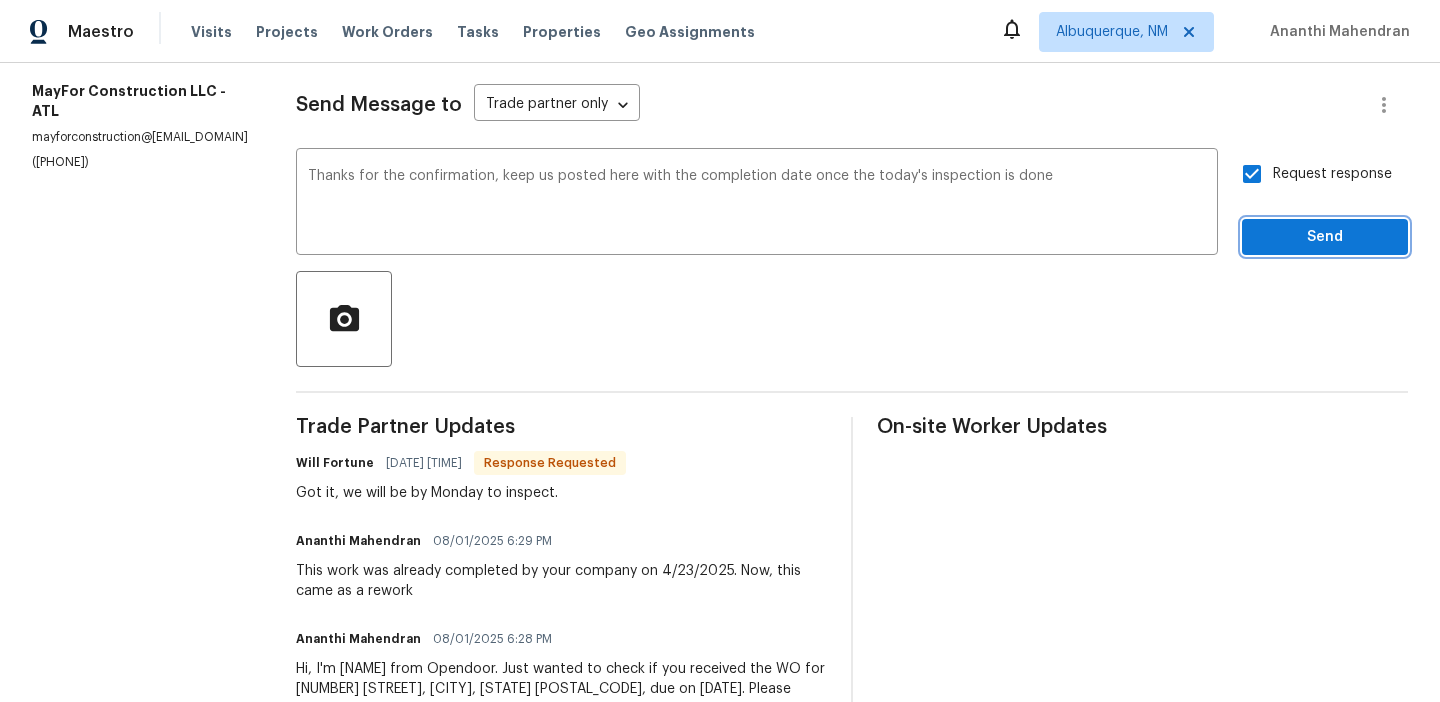 click on "Send" at bounding box center (1325, 237) 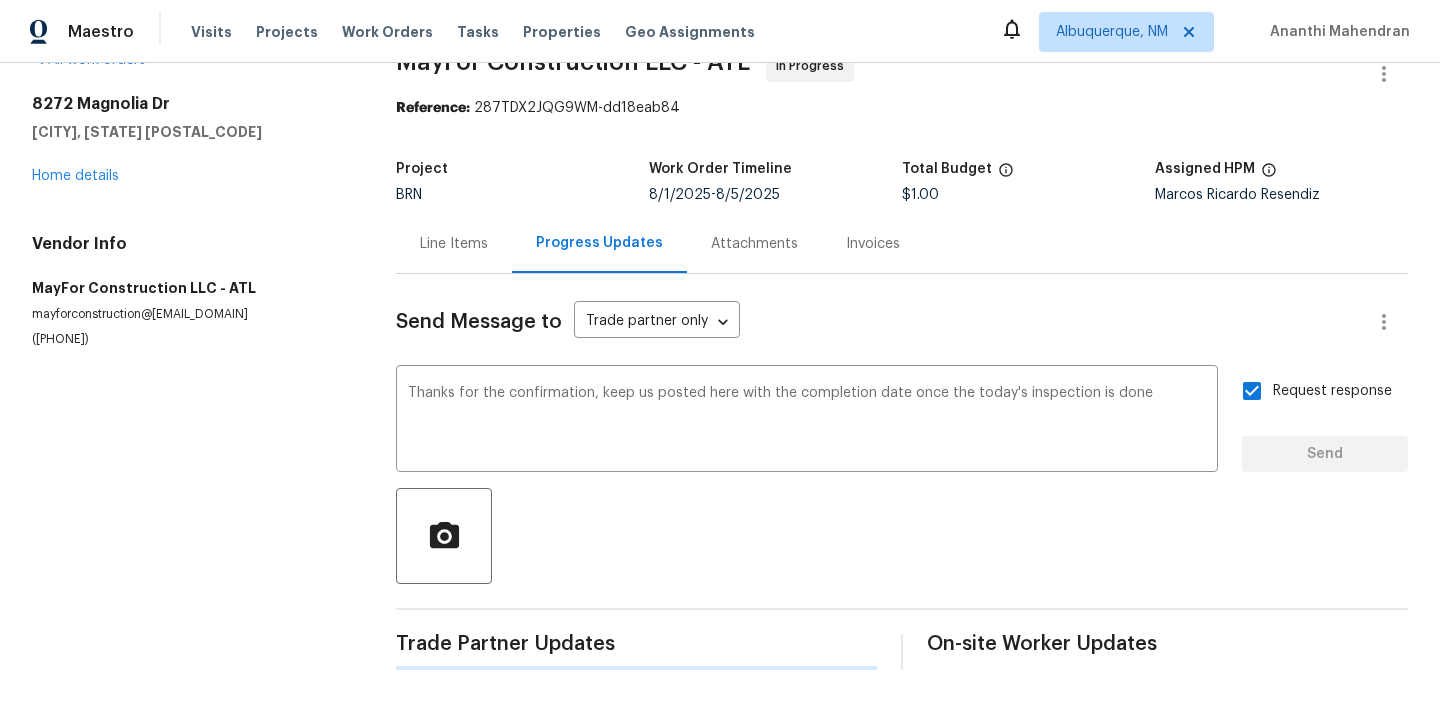 scroll, scrollTop: 0, scrollLeft: 0, axis: both 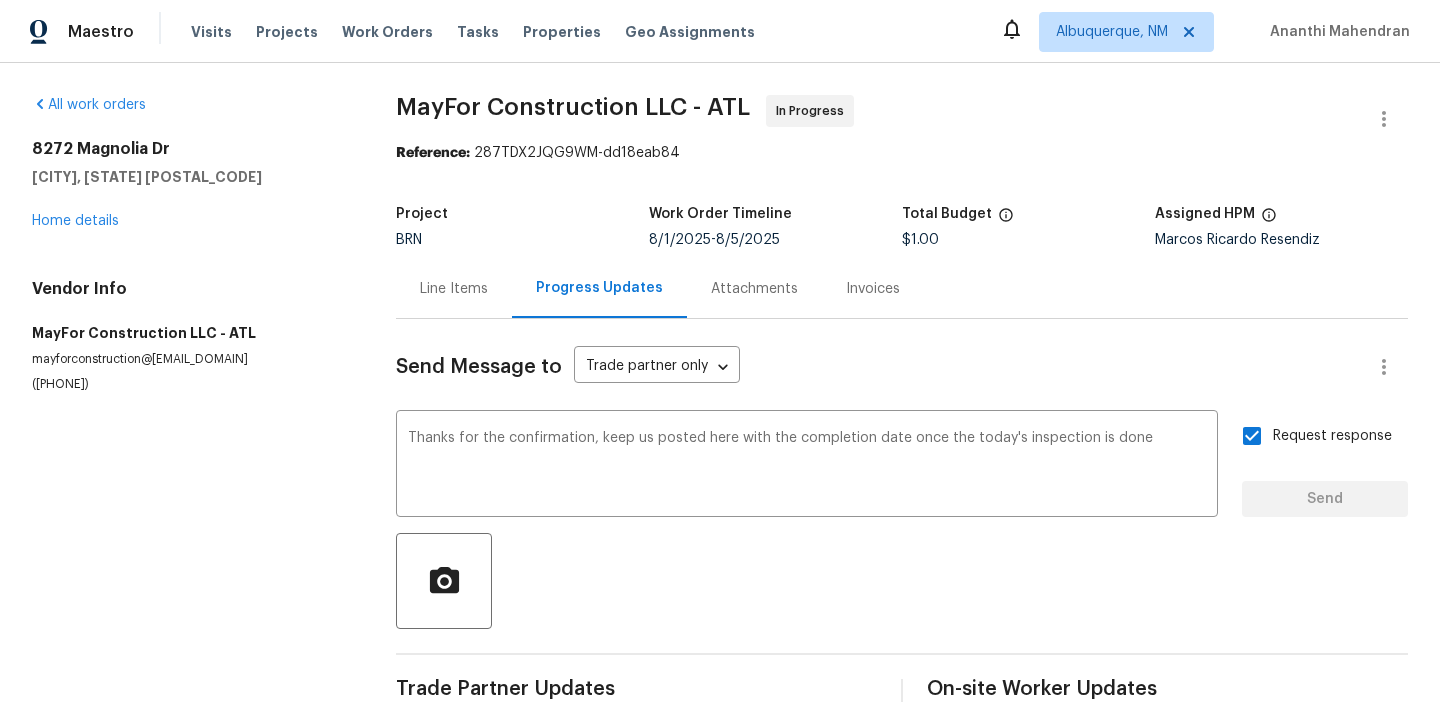 type 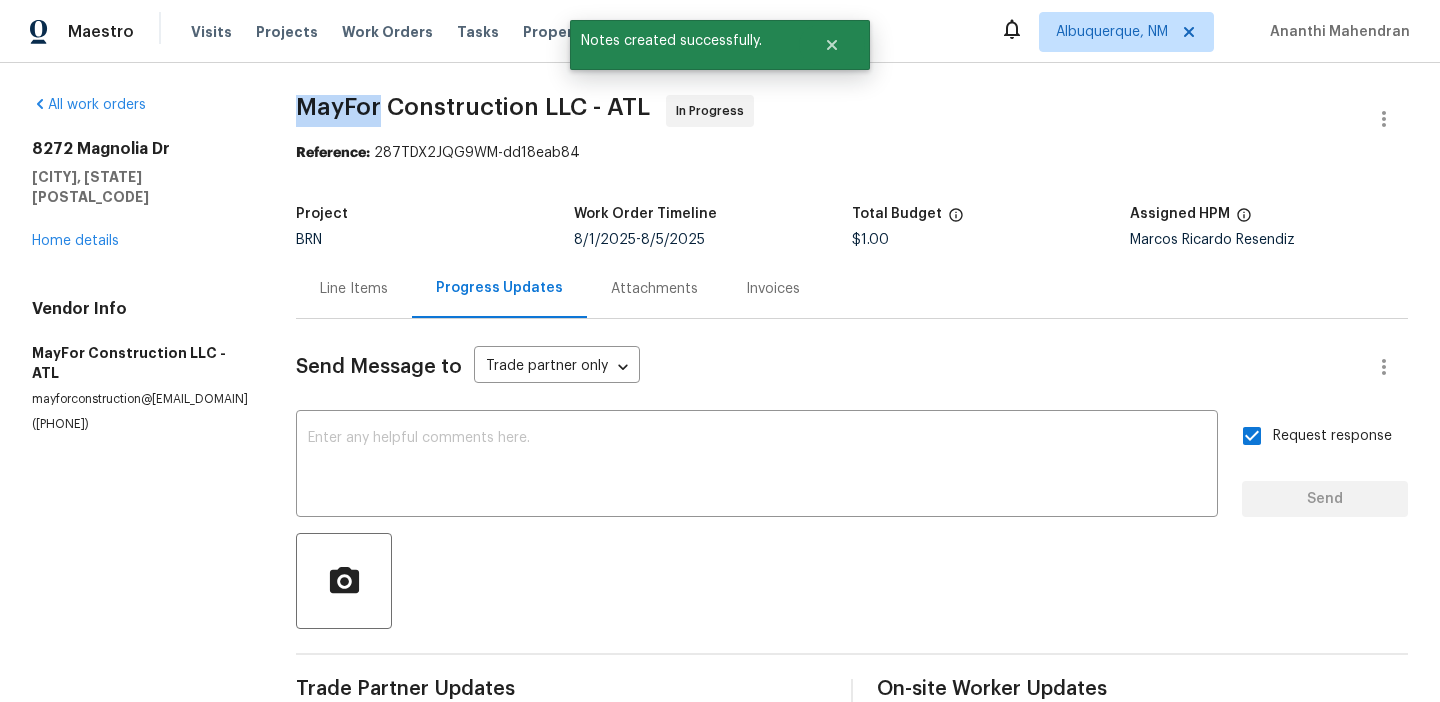 drag, startPoint x: 252, startPoint y: 107, endPoint x: 346, endPoint y: 107, distance: 94 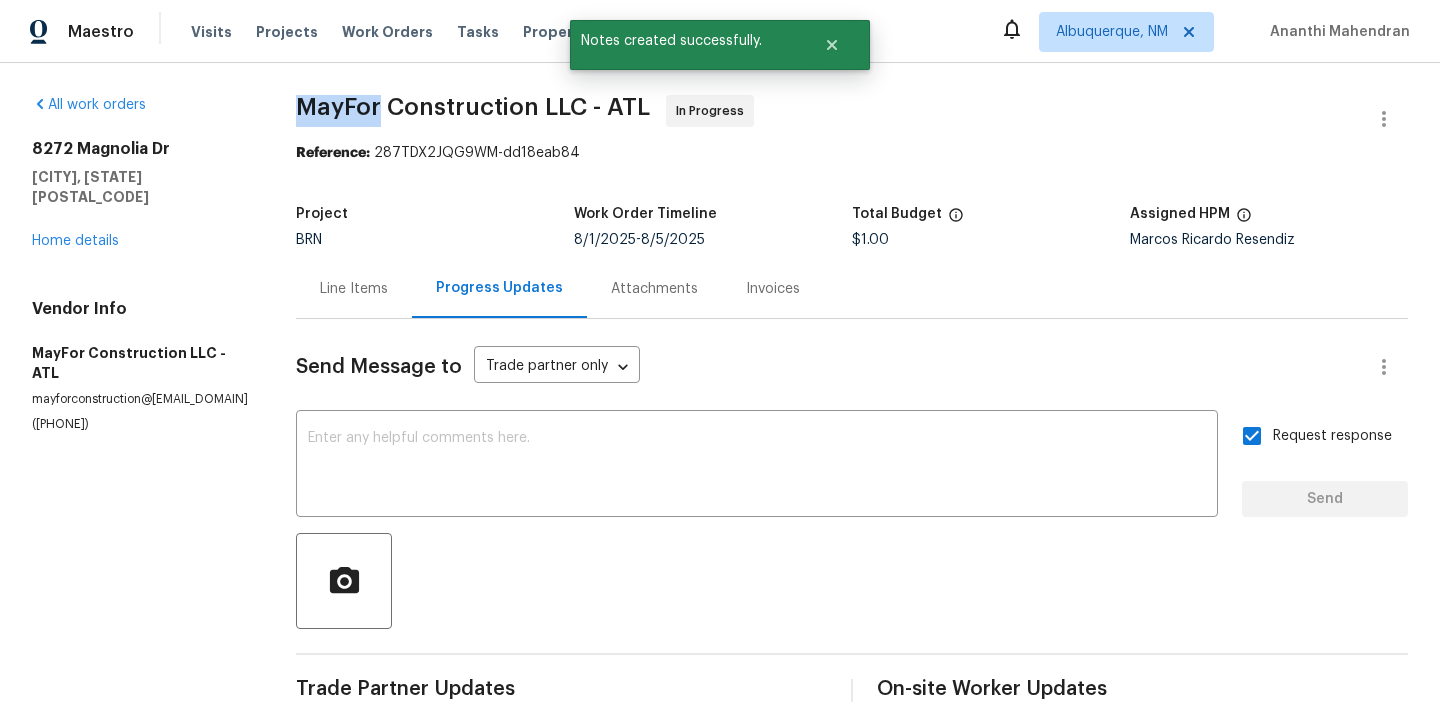 click on "All work orders [NUMBER] [STREET] [CITY], [STATE] [POSTAL_CODE] Home details Vendor Info MayFor Construction LLC - ATL [EMAIL] ([PHONE]) MayFor Construction LLC - ATL In Progress Reference:   287TDX2JQG9WM-dd18eab84 Project BRN   Work Order Timeline [DATE]  -  [DATE] Total Budget $1.00 Assigned HPM Marcos Ricardo Resendiz Line Items Progress Updates Attachments Invoices Send Message to Trade partner only Trade partner only ​ x ​ Request response Send Trade Partner Updates Ananthi Mahendran [DATE] [TIME] Thanks for the confirmation, keep us posted here with the completion date once the today's inspection is done Will Fortune [DATE] [TIME] Got it, we will be by Monday to inspect. Ananthi Mahendran [DATE] [TIME] This work was already completed by your company on [DATE]. Now, this came as  a rework Ananthi Mahendran [DATE] [TIME] On-site Worker Updates" at bounding box center (720, 619) 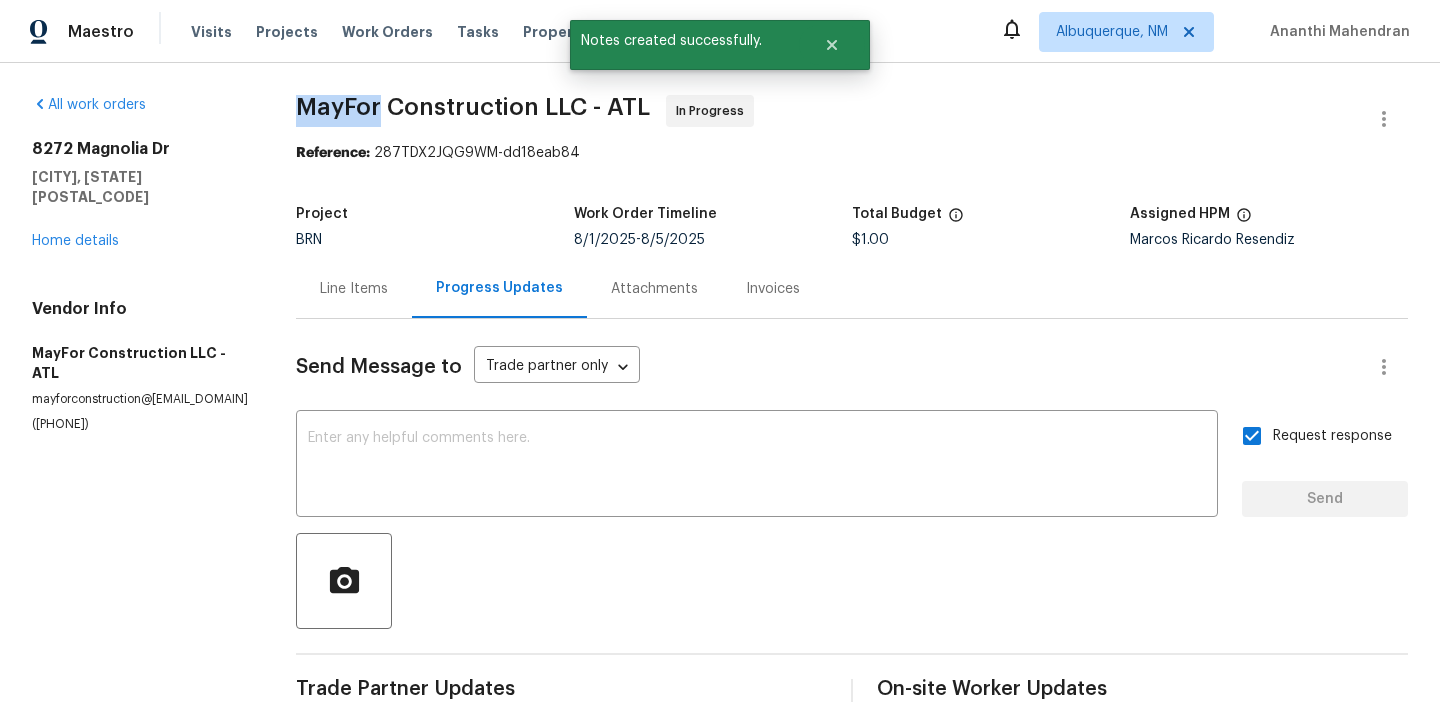 copy on "MayFor" 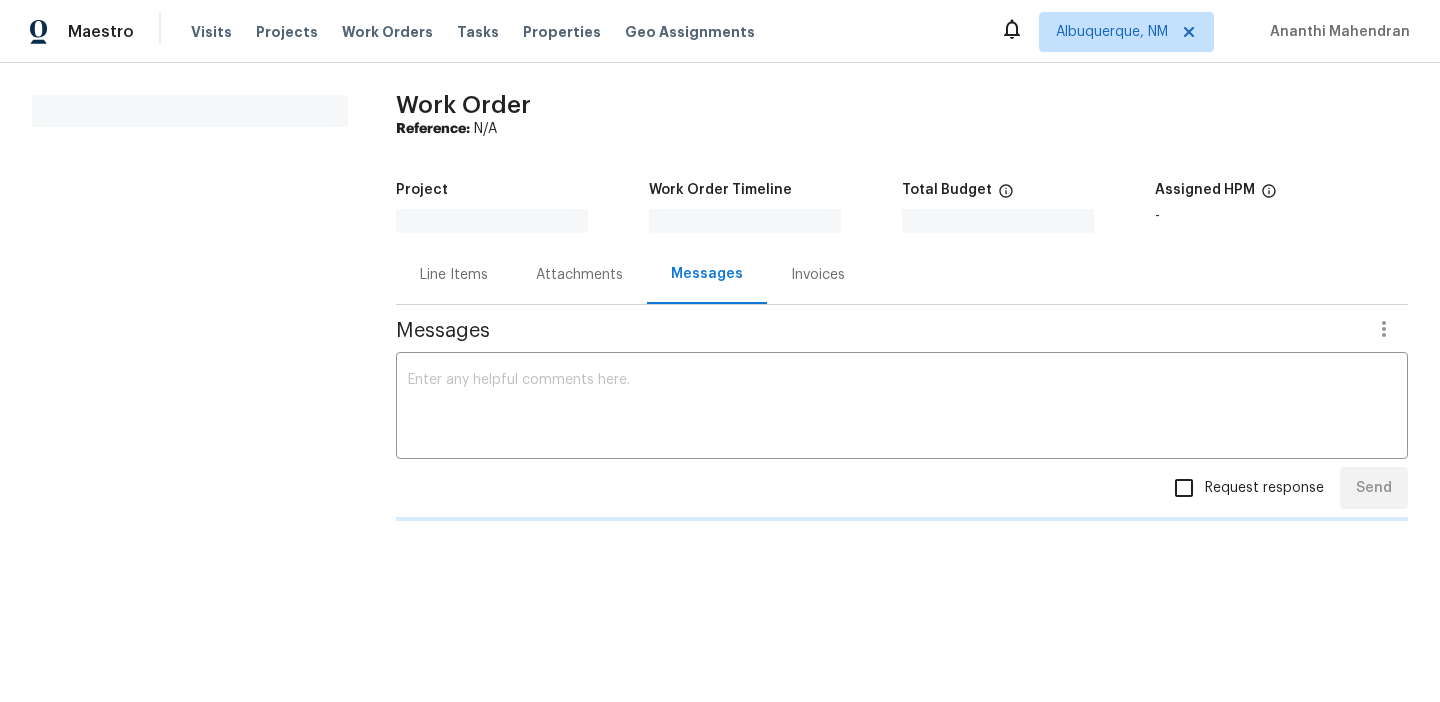 scroll, scrollTop: 0, scrollLeft: 0, axis: both 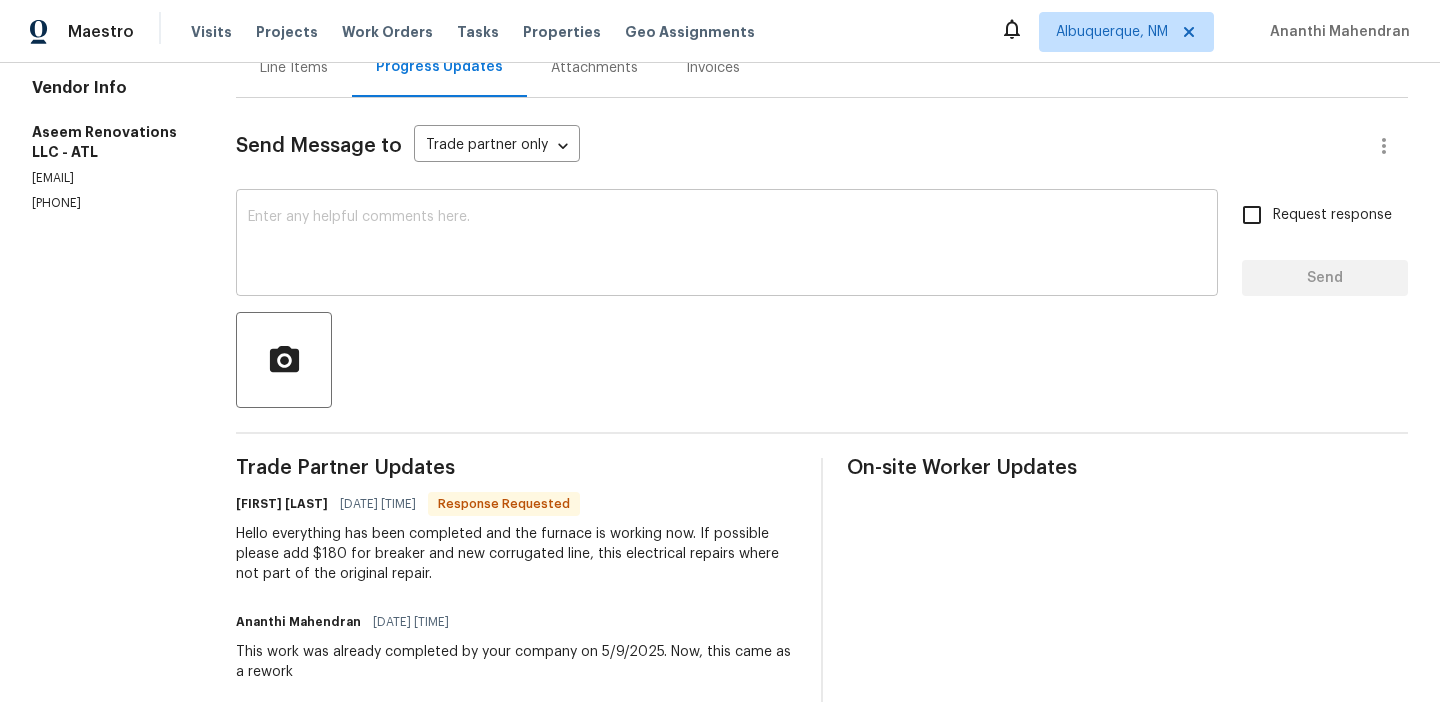 click 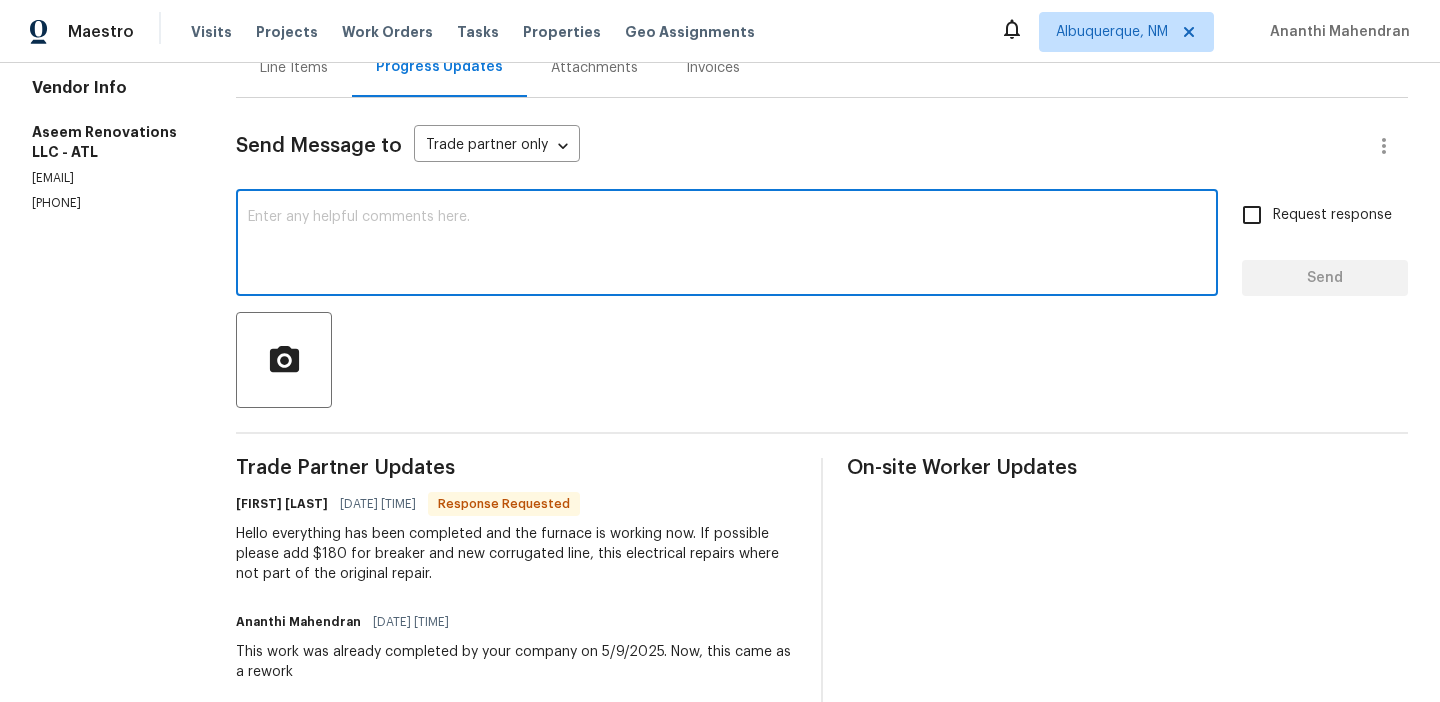 scroll, scrollTop: 0, scrollLeft: 0, axis: both 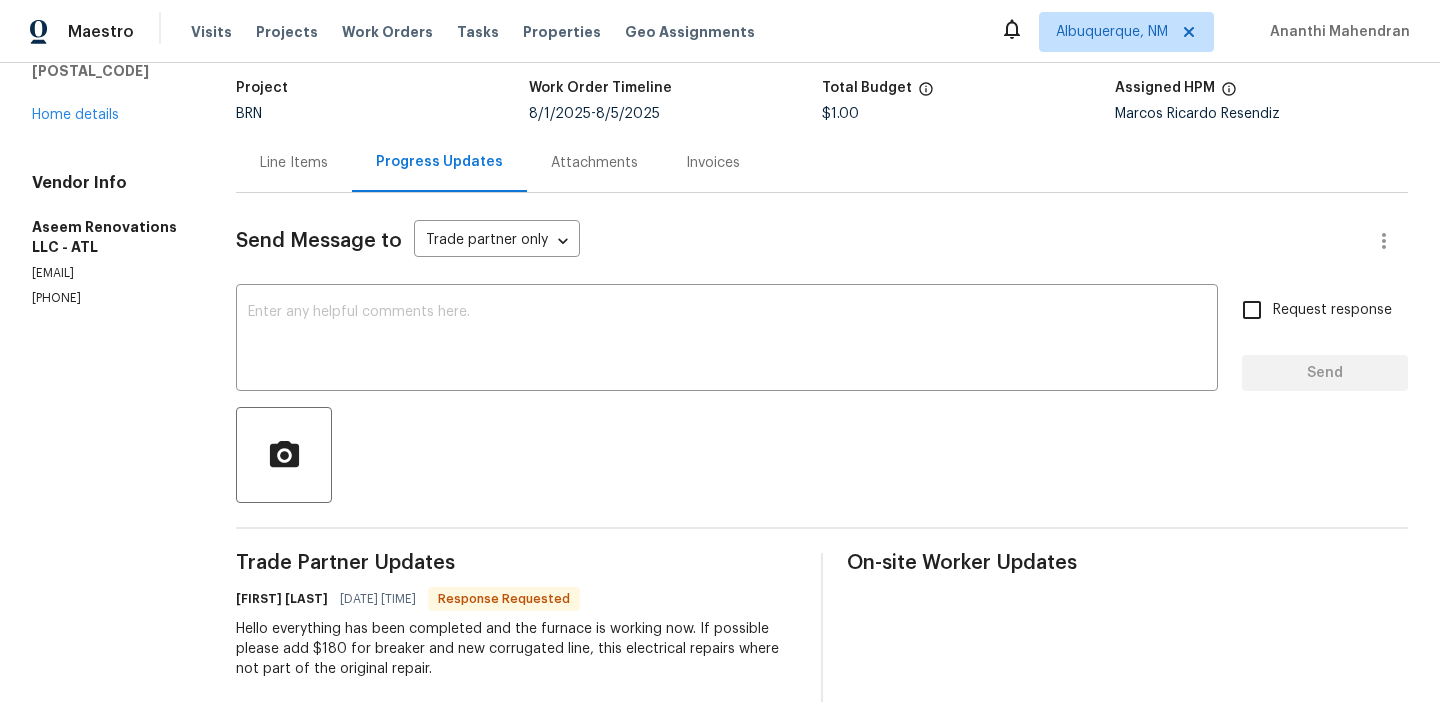 click on "Line Items" 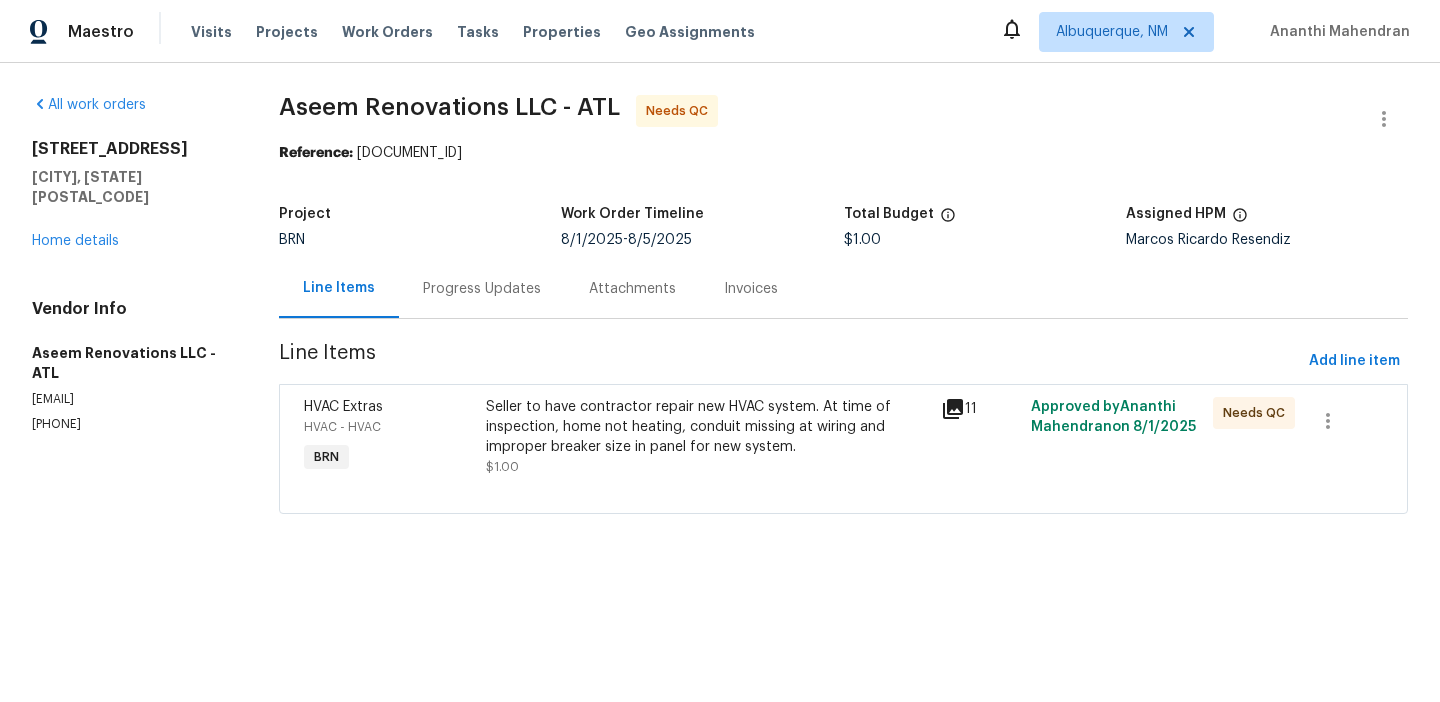 click on "Seller to have contractor repair new HVAC system. At time of inspection, home not heating, conduit missing at wiring and improper breaker size in panel for new system." 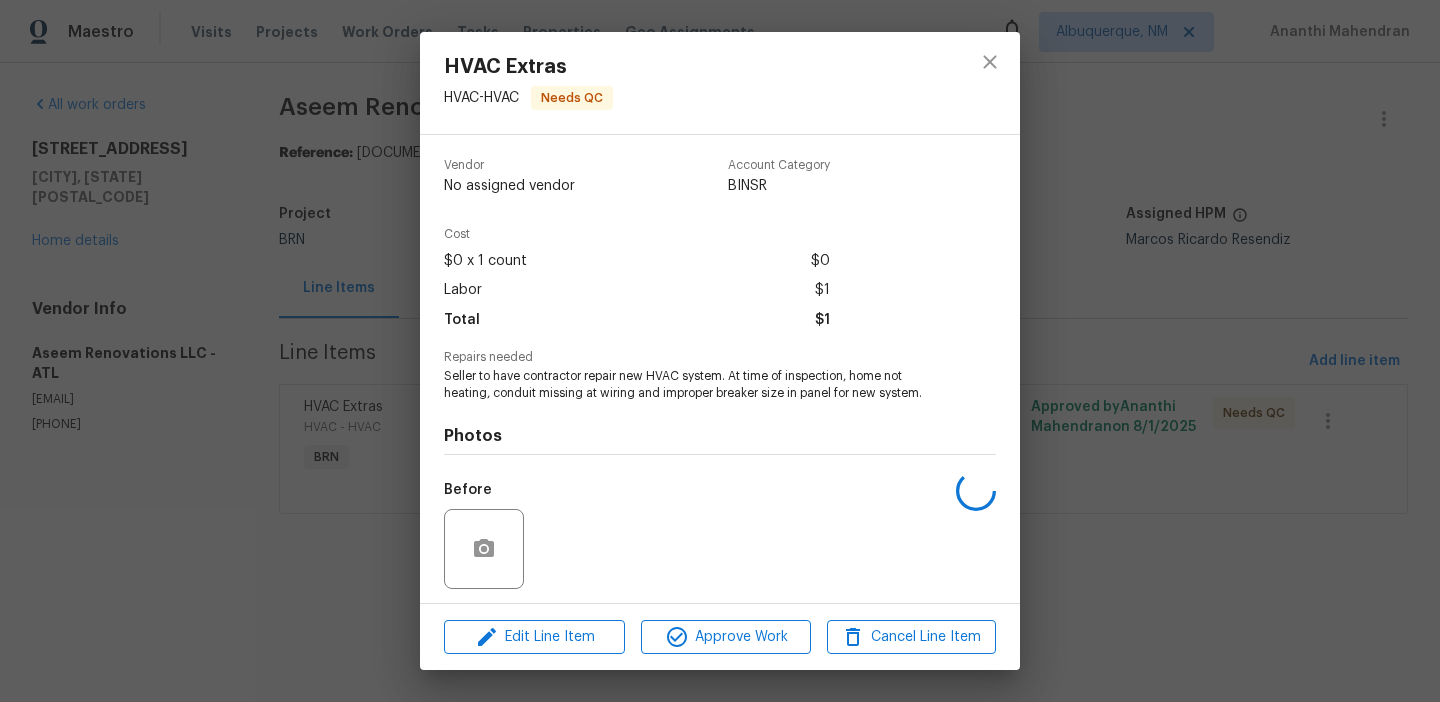 scroll, scrollTop: 136, scrollLeft: 0, axis: vertical 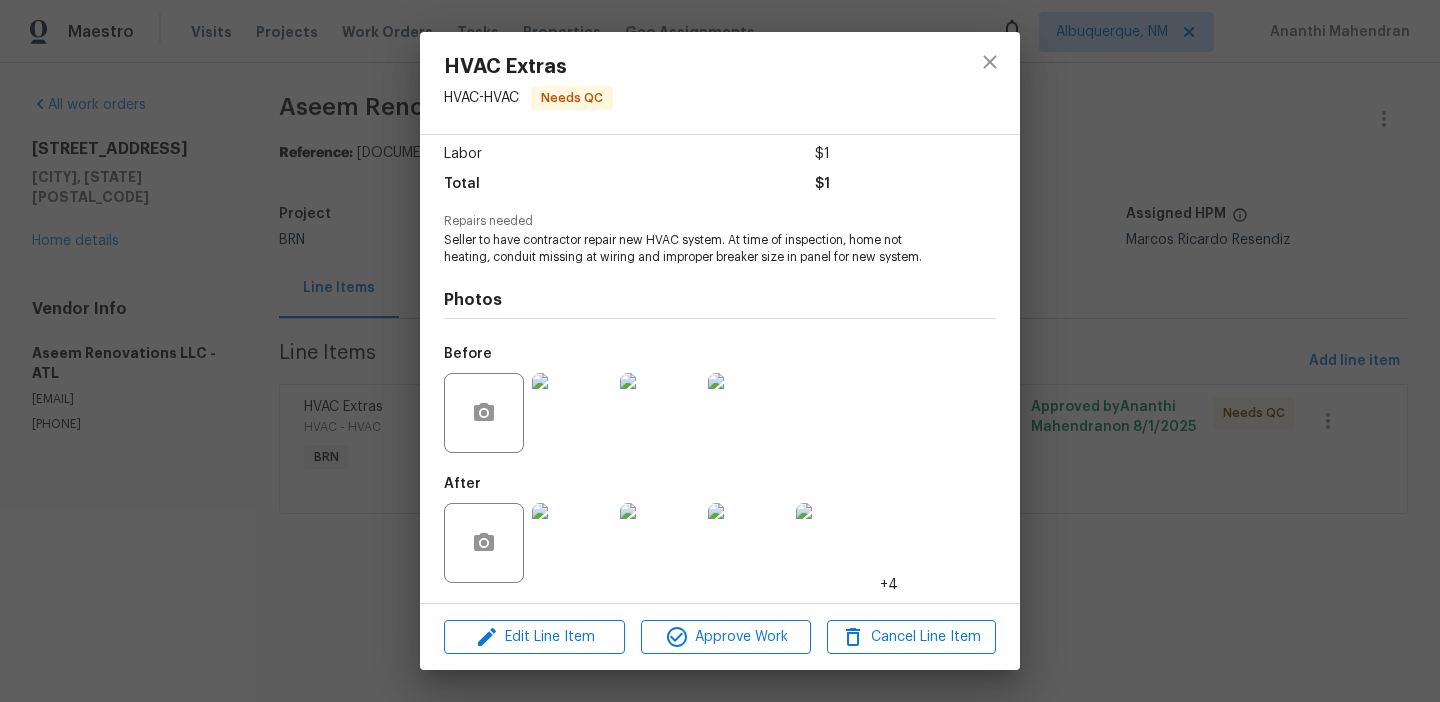 click 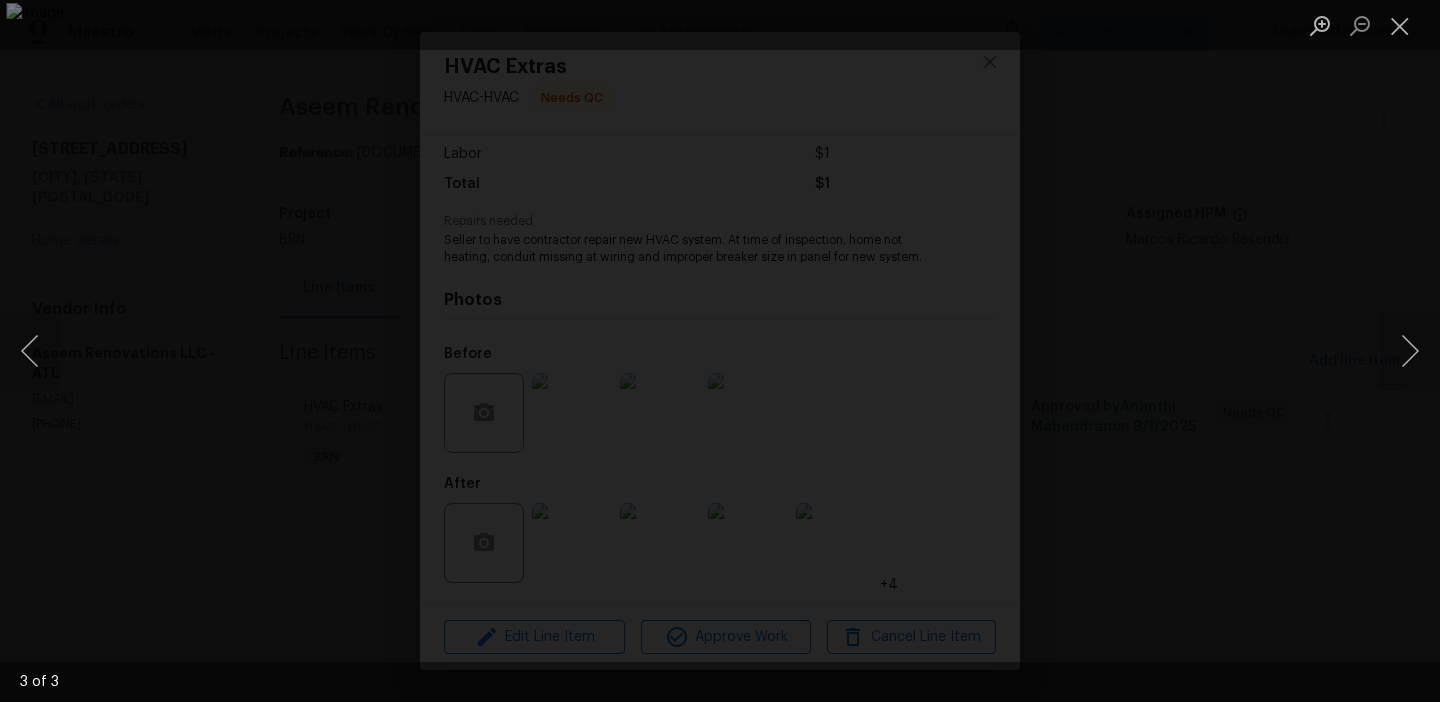 click 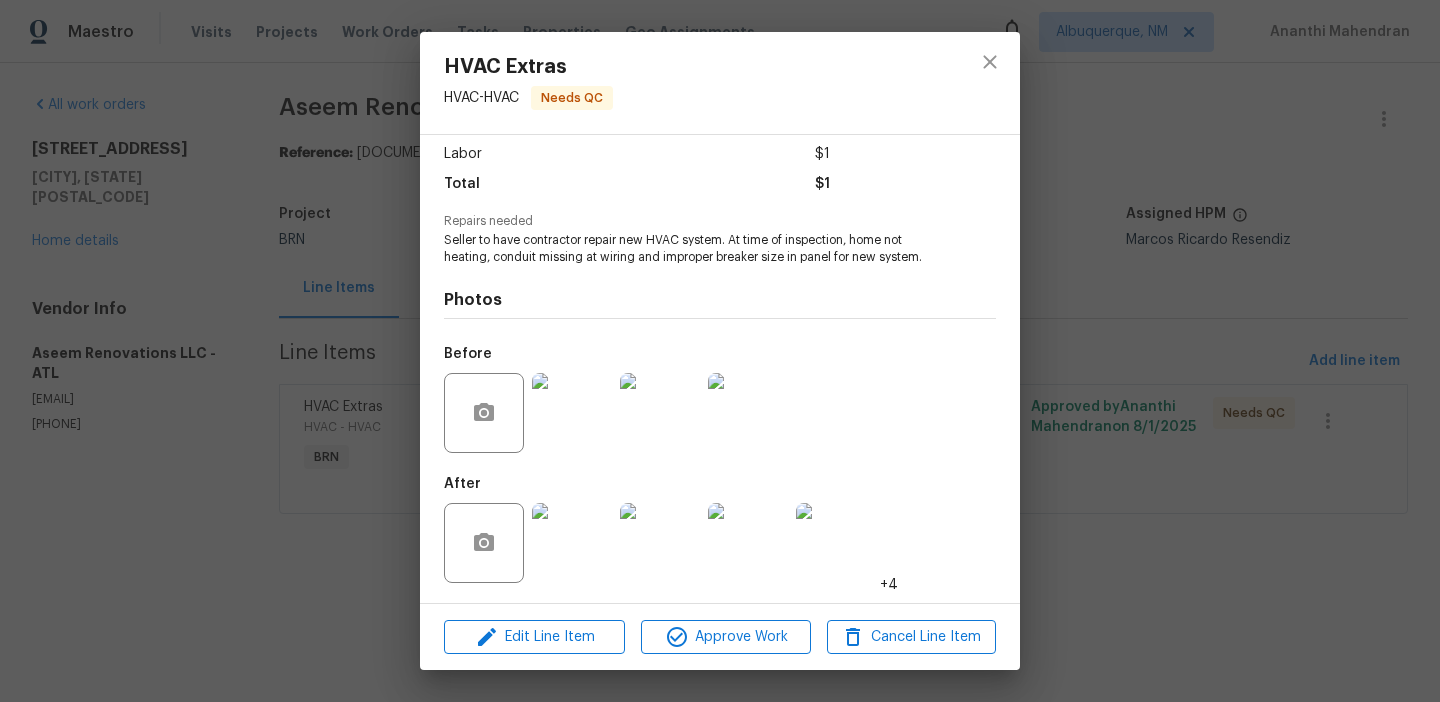click on "HVAC Extras HVAC  -  HVAC Needs QC Vendor Aseem Renovations LLC Account Category BINSR Cost $0 x 1 count $0 Labor $1 Total $1 Repairs needed Seller to have contractor repair new HVAC system. At time of inspection, home not heating, conduit missing at wiring and improper breaker size in panel for new system. Photos Before After  +4  Edit Line Item  Approve Work  Cancel Line Item" 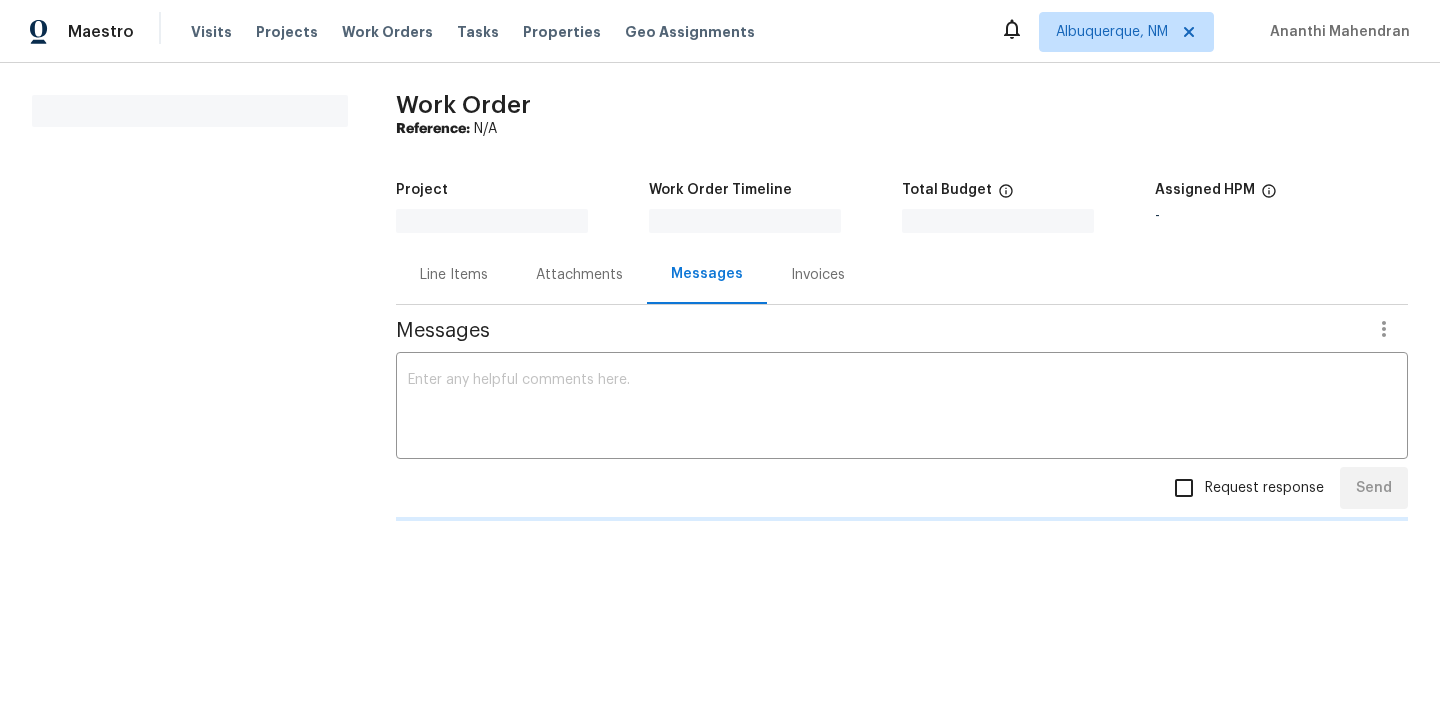 scroll, scrollTop: 0, scrollLeft: 0, axis: both 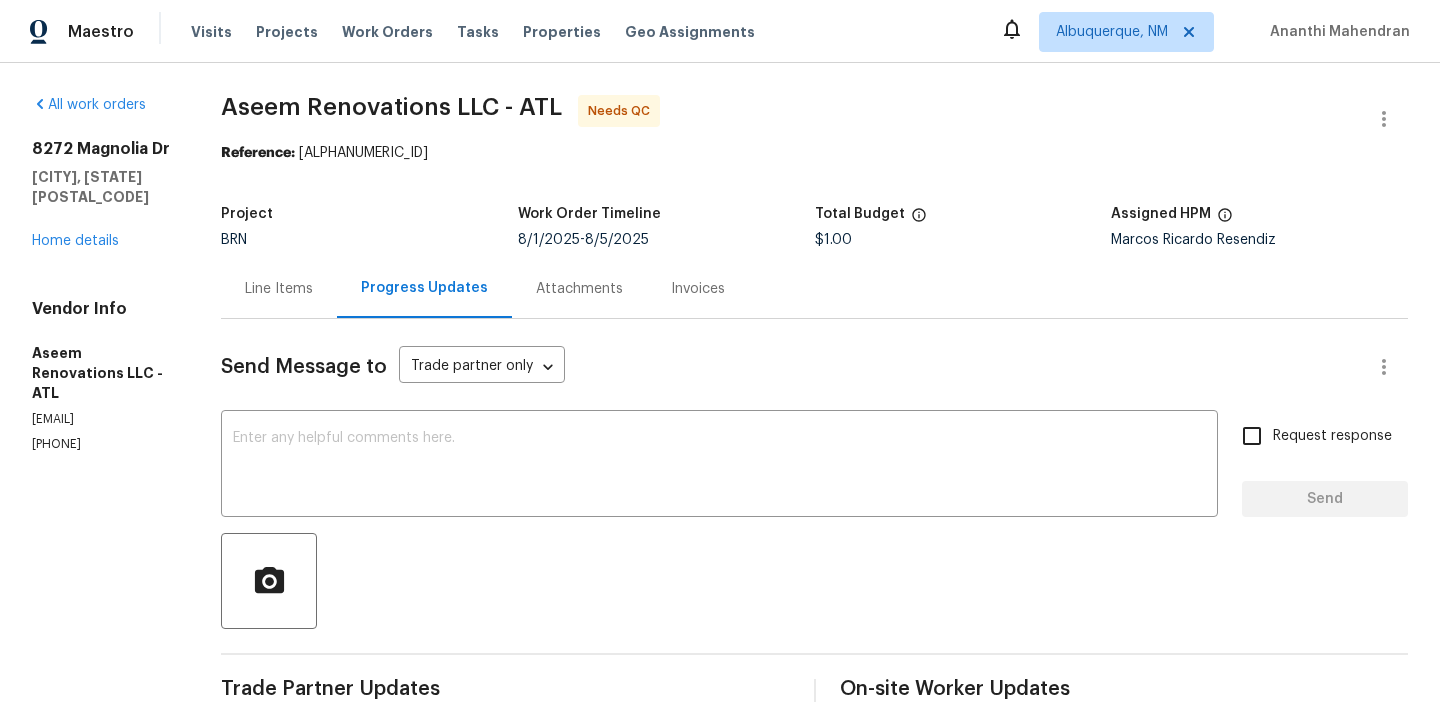 click on "Line Items" at bounding box center (279, 288) 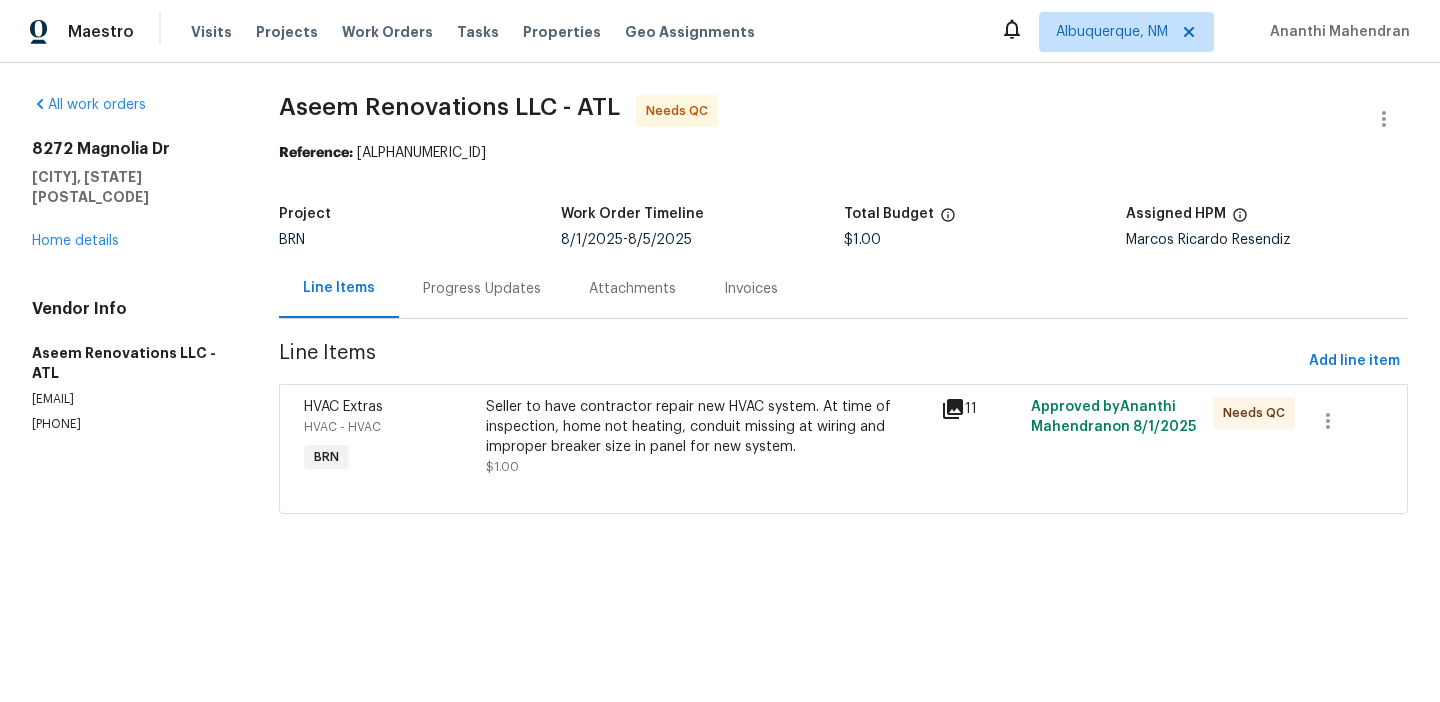click on "Seller to have contractor repair new HVAC system. At time of inspection, home not heating, conduit missing at wiring and improper breaker size in panel for new system." at bounding box center [707, 427] 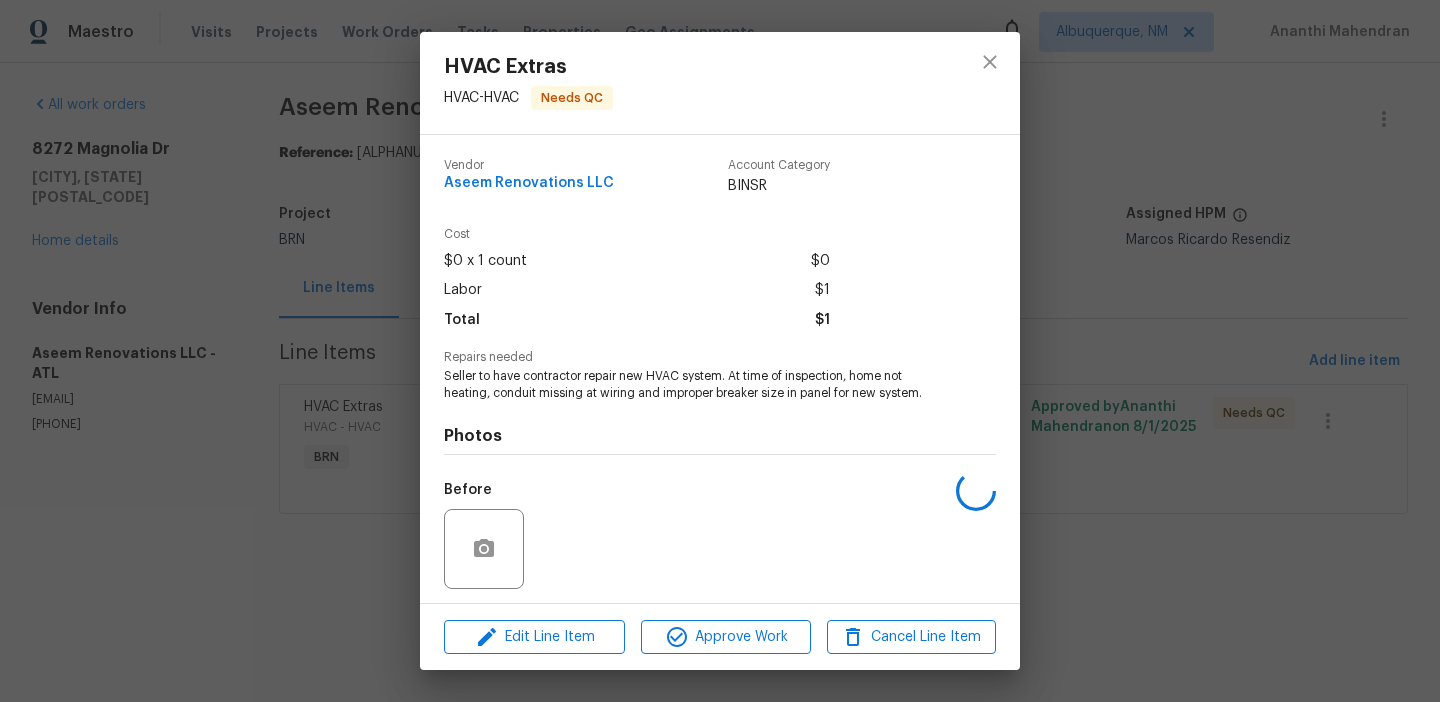 scroll, scrollTop: 136, scrollLeft: 0, axis: vertical 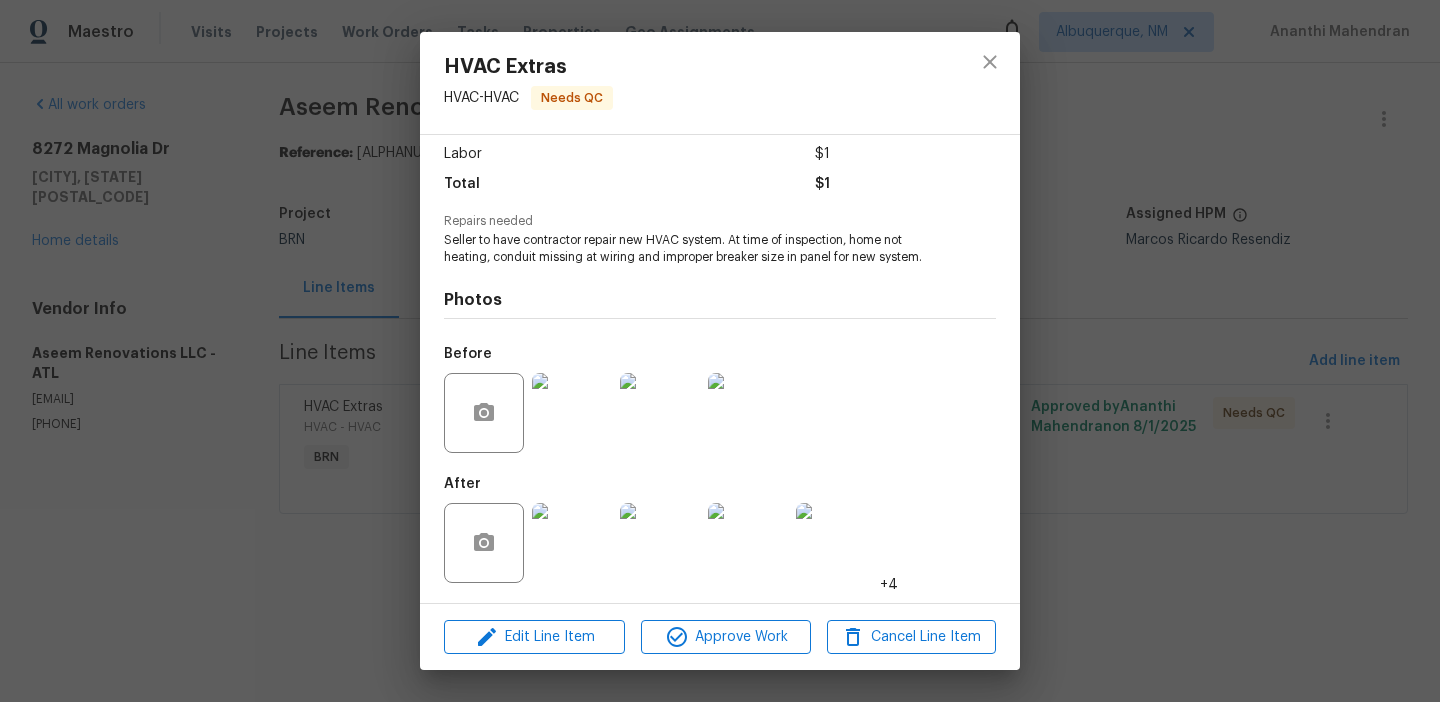 click at bounding box center [572, 543] 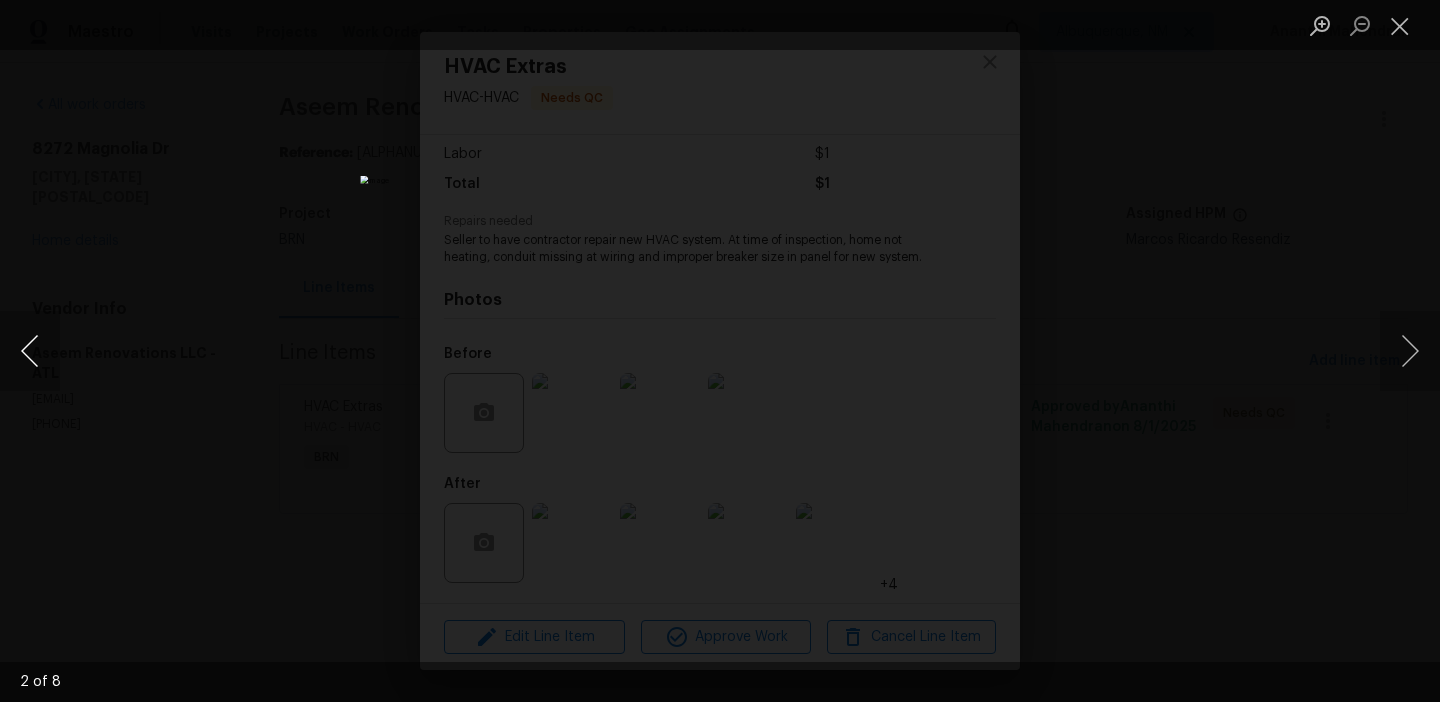 click at bounding box center [30, 351] 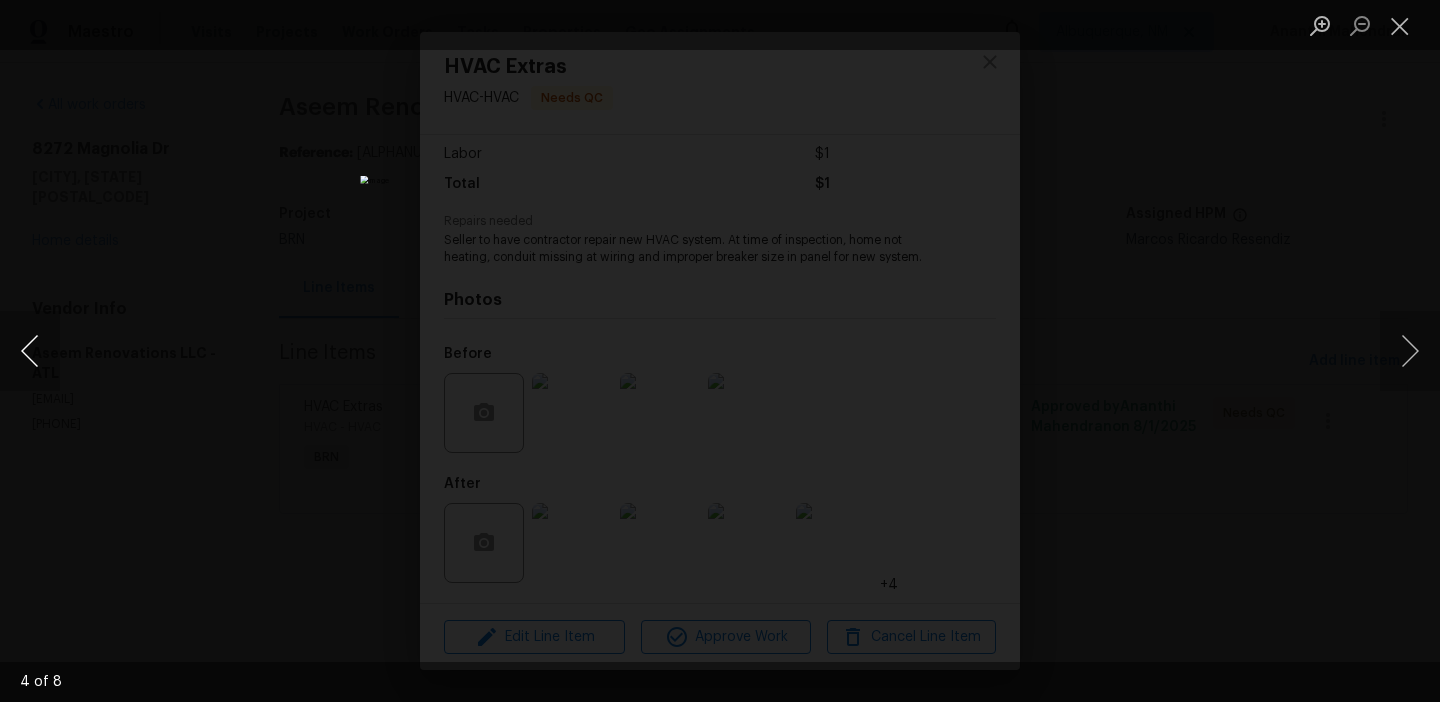 click at bounding box center (30, 351) 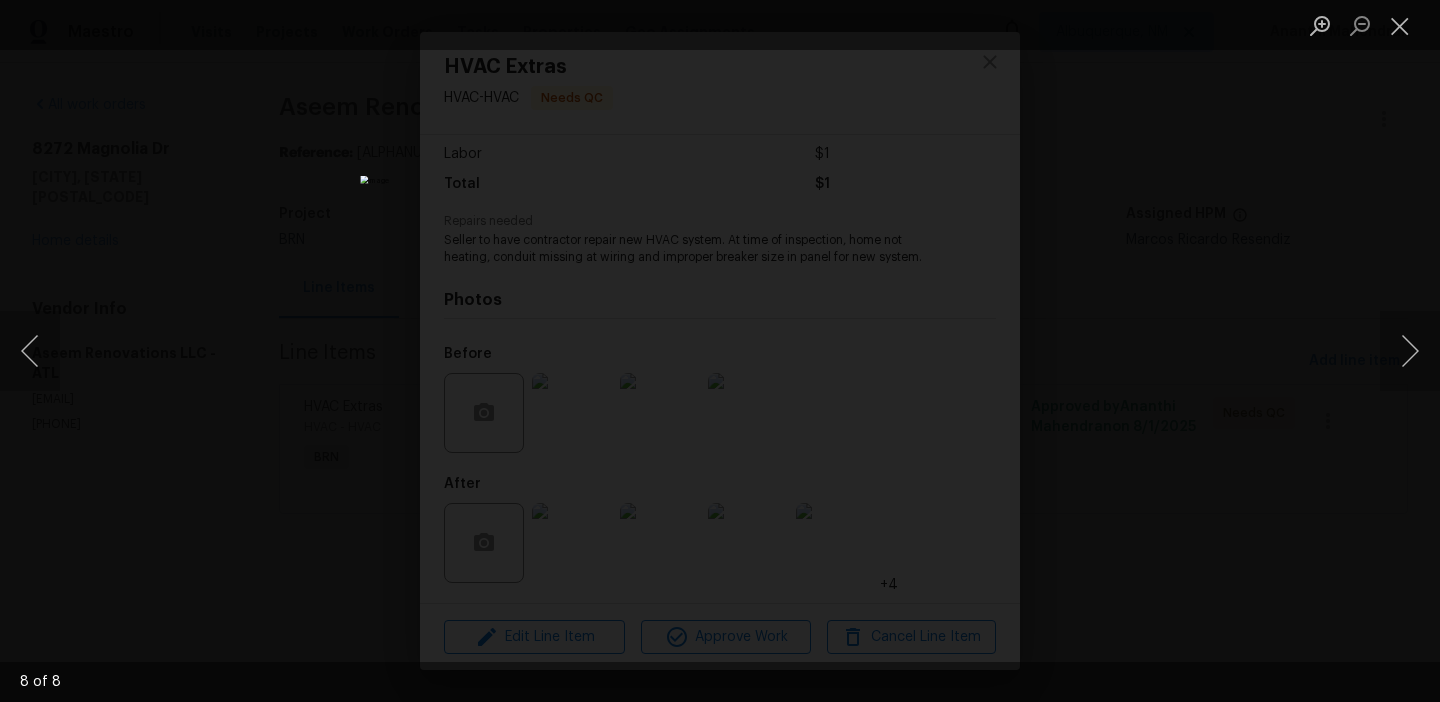 click at bounding box center [720, 351] 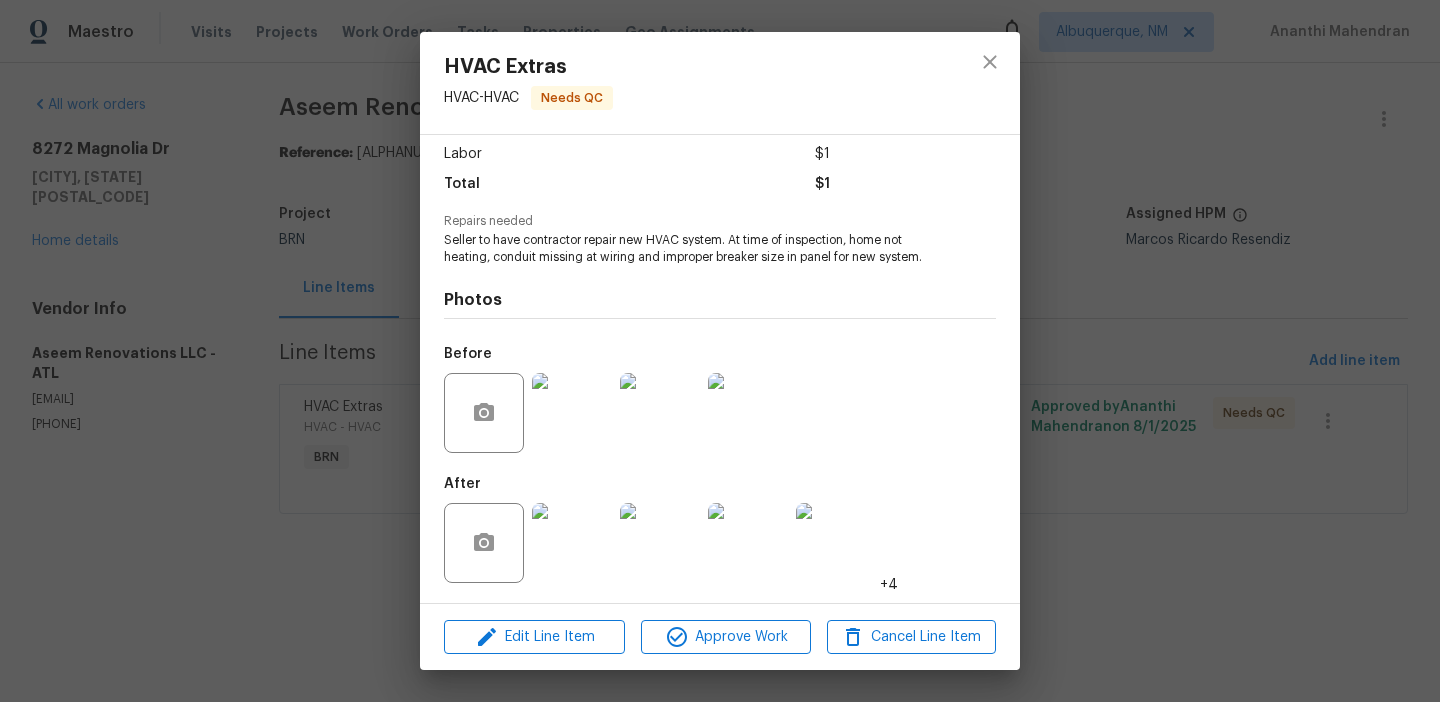 click on "HVAC Extras HVAC  -  HVAC Needs QC Vendor [COMPANY] Account Category BINSR Cost $0 x 1 count $0 Labor $1 Total $1 Repairs needed Seller to have contractor repair new HVAC system. At time of inspection, home not heating, conduit missing at wiring and improper breaker size in panel for new system. Photos Before After  +4  Edit Line Item  Approve Work  Cancel Line Item" at bounding box center [720, 351] 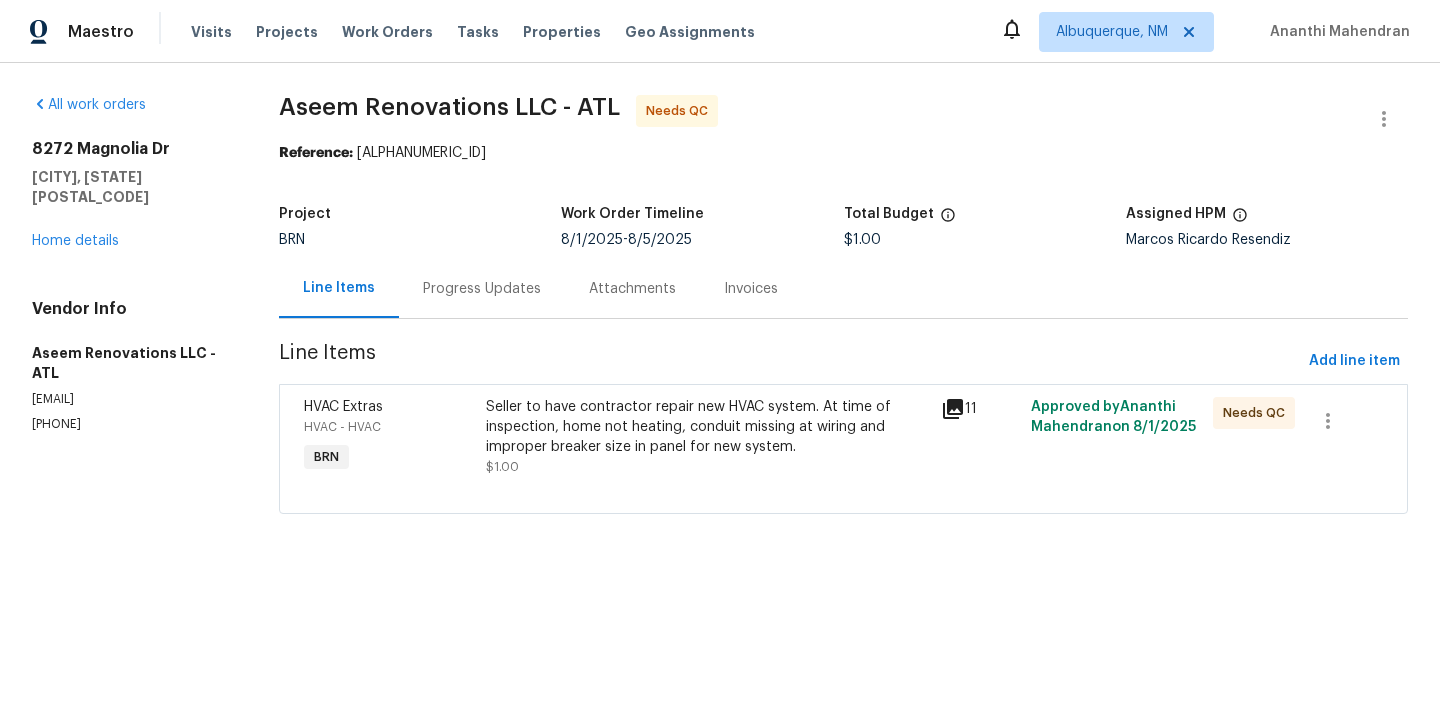 click on "Progress Updates" at bounding box center [482, 288] 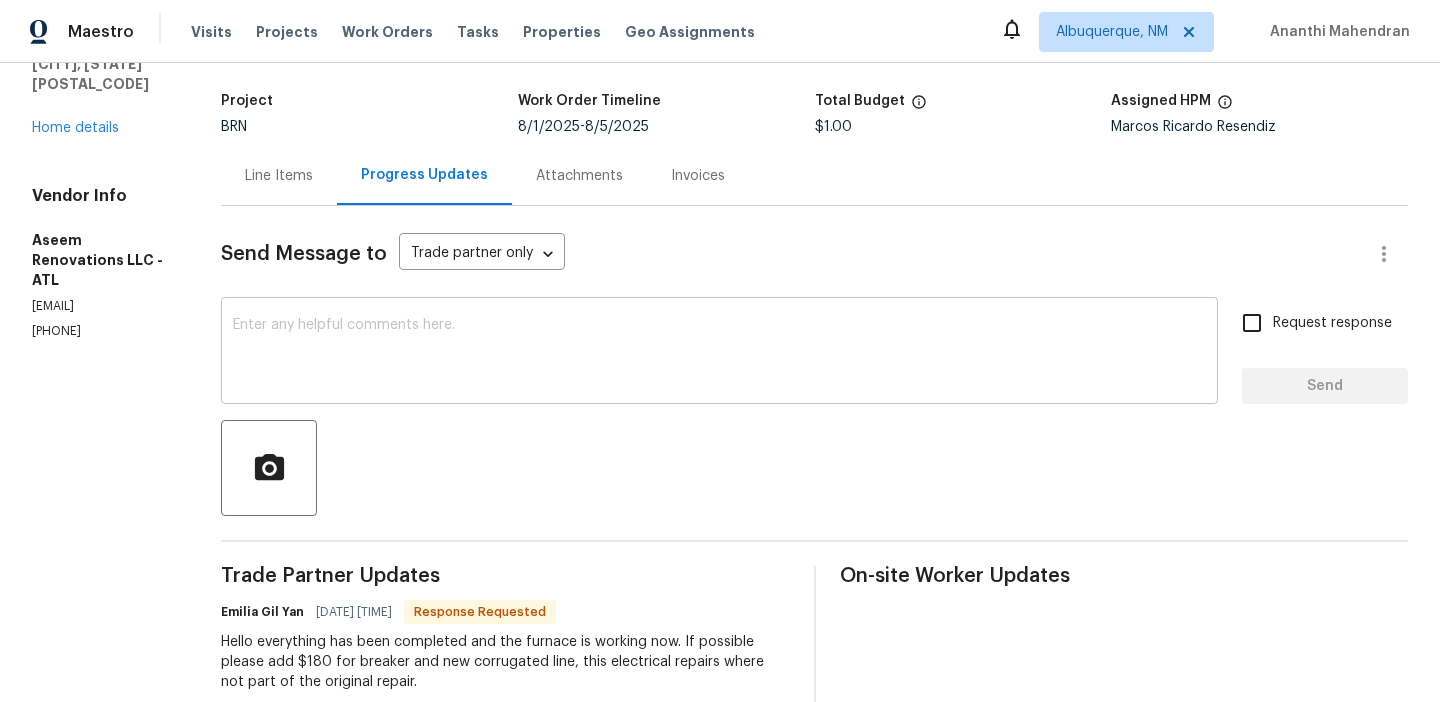 click at bounding box center [719, 353] 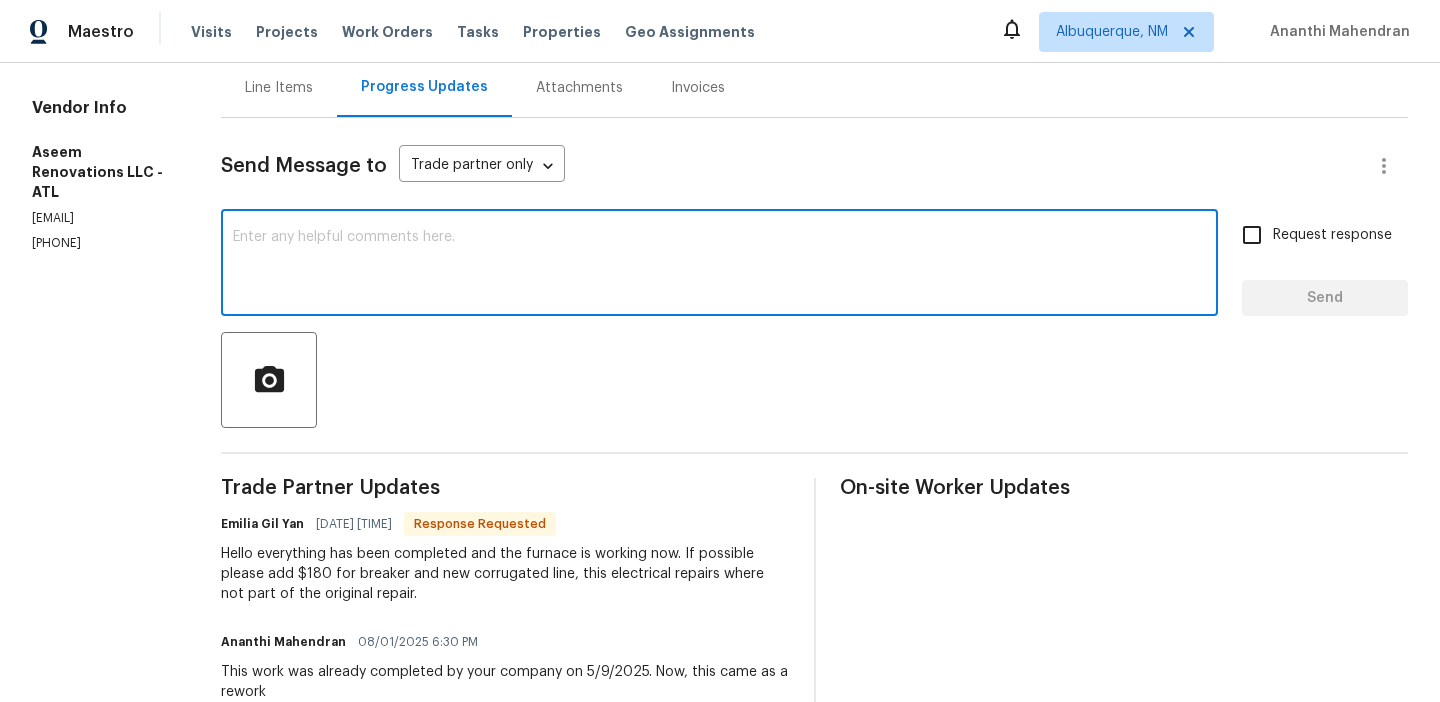 scroll, scrollTop: 212, scrollLeft: 0, axis: vertical 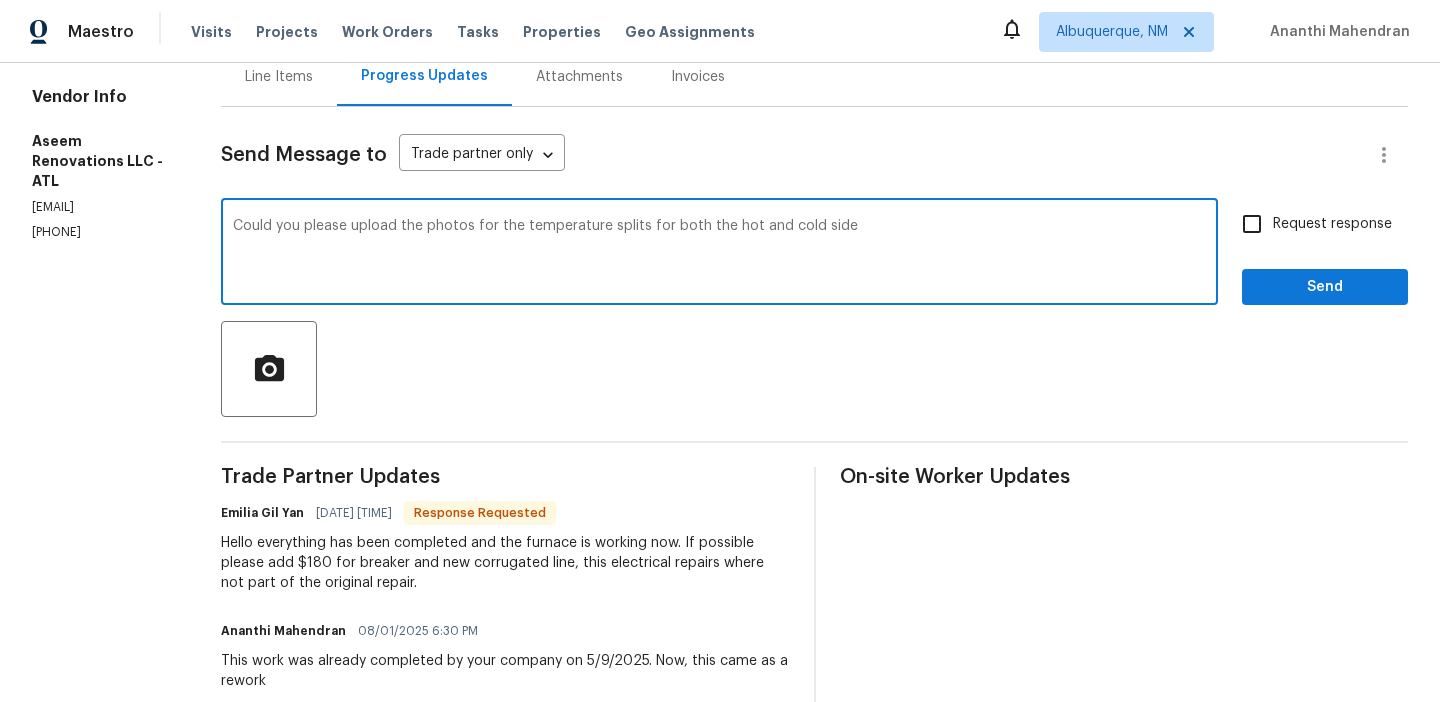 type on "Could you please upload the photos for the temperature splits for both the hot and cold side" 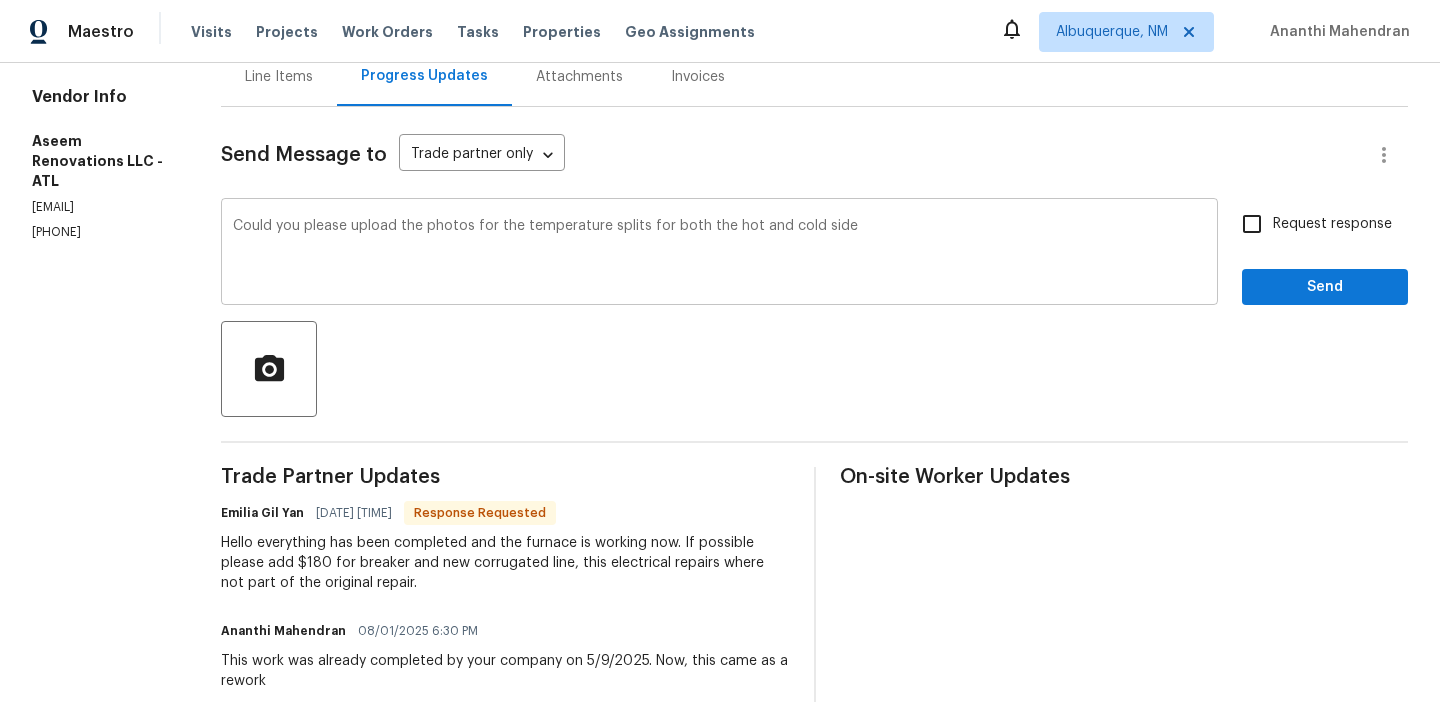 click on "Could you please upload the photos for the temperature splits for both the hot and cold side  x ​" at bounding box center (719, 254) 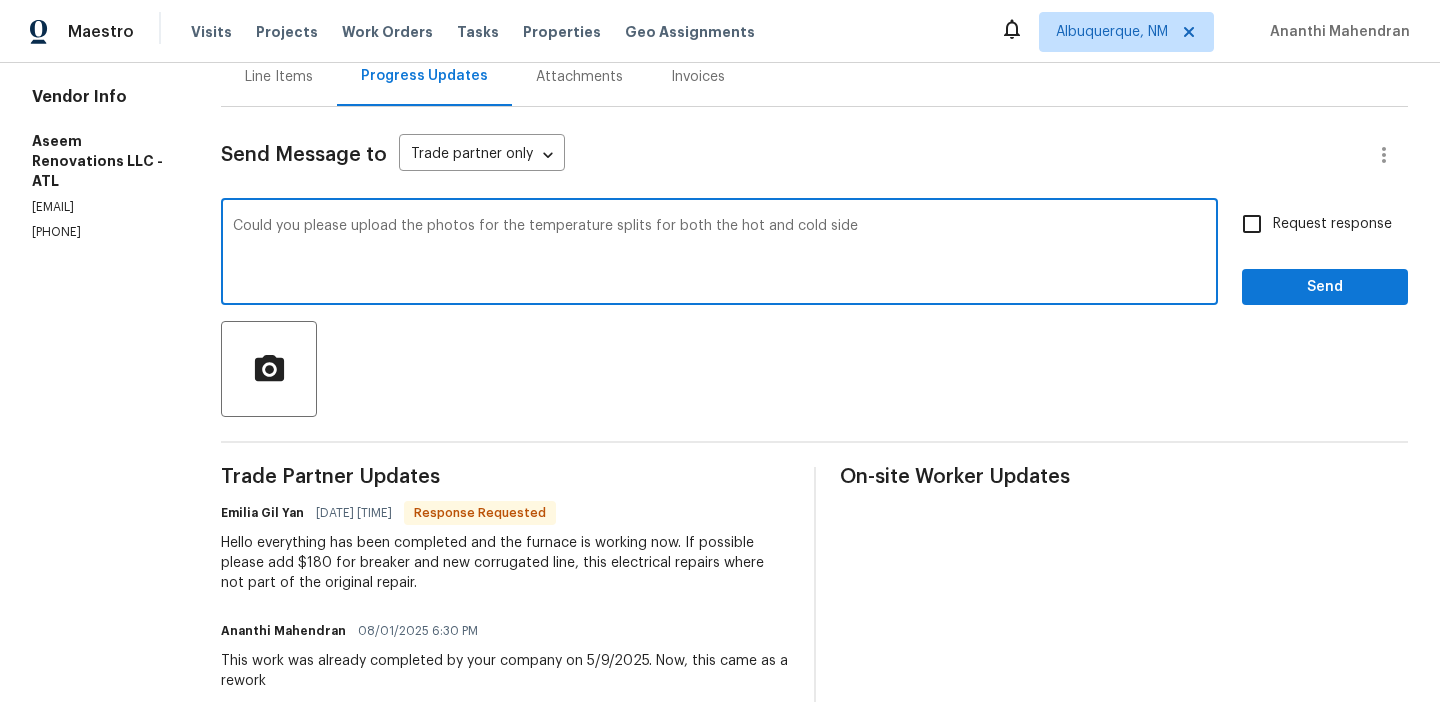 click on "Could you please upload the photos for the temperature splits for both the hot and cold side" at bounding box center (719, 254) 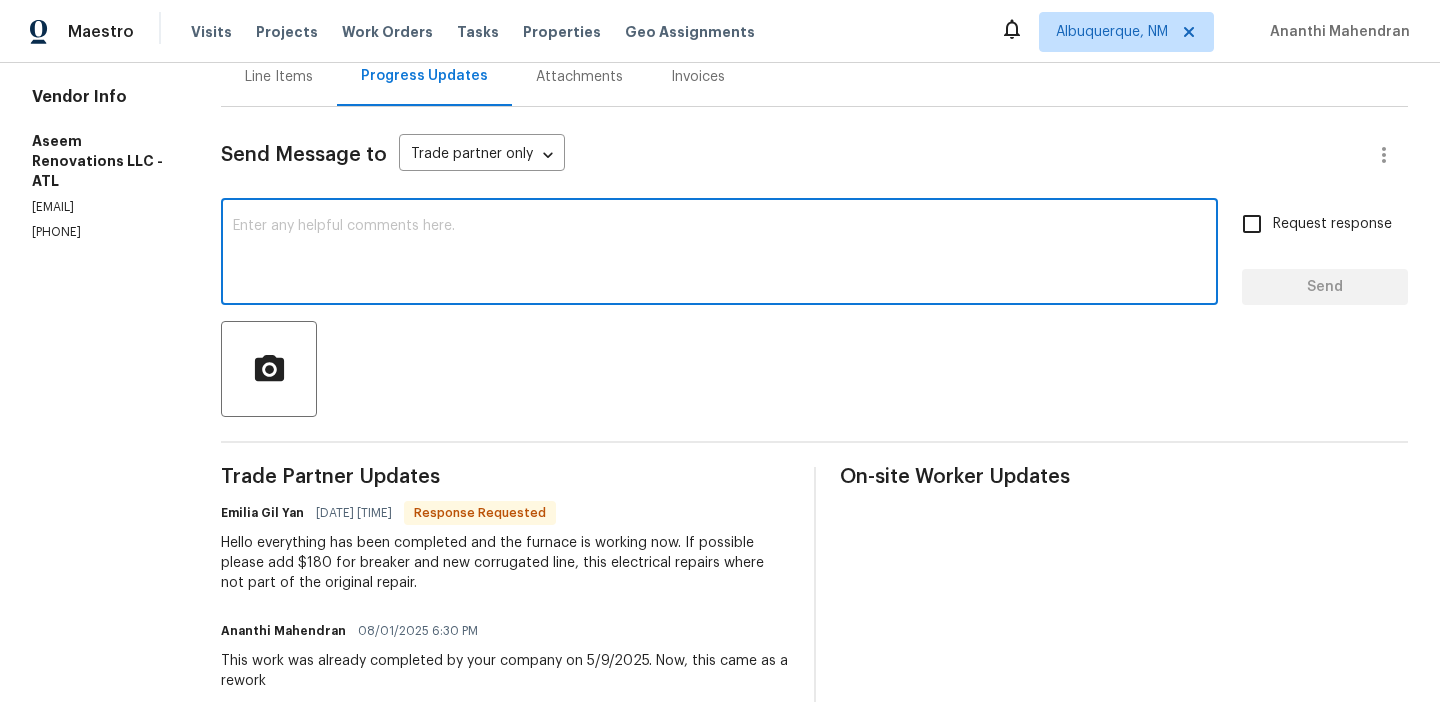 click at bounding box center [719, 254] 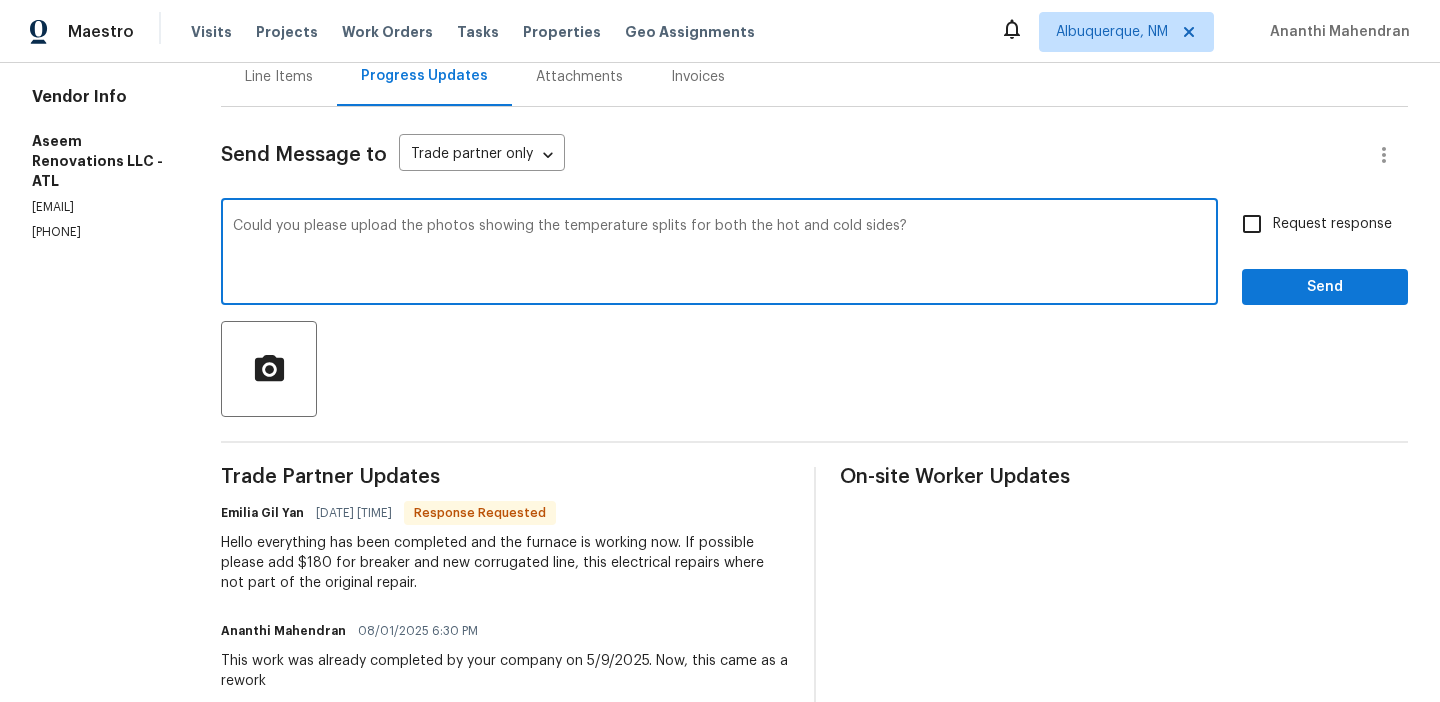 type on "Could you please upload the photos showing the temperature splits for both the hot and cold sides?" 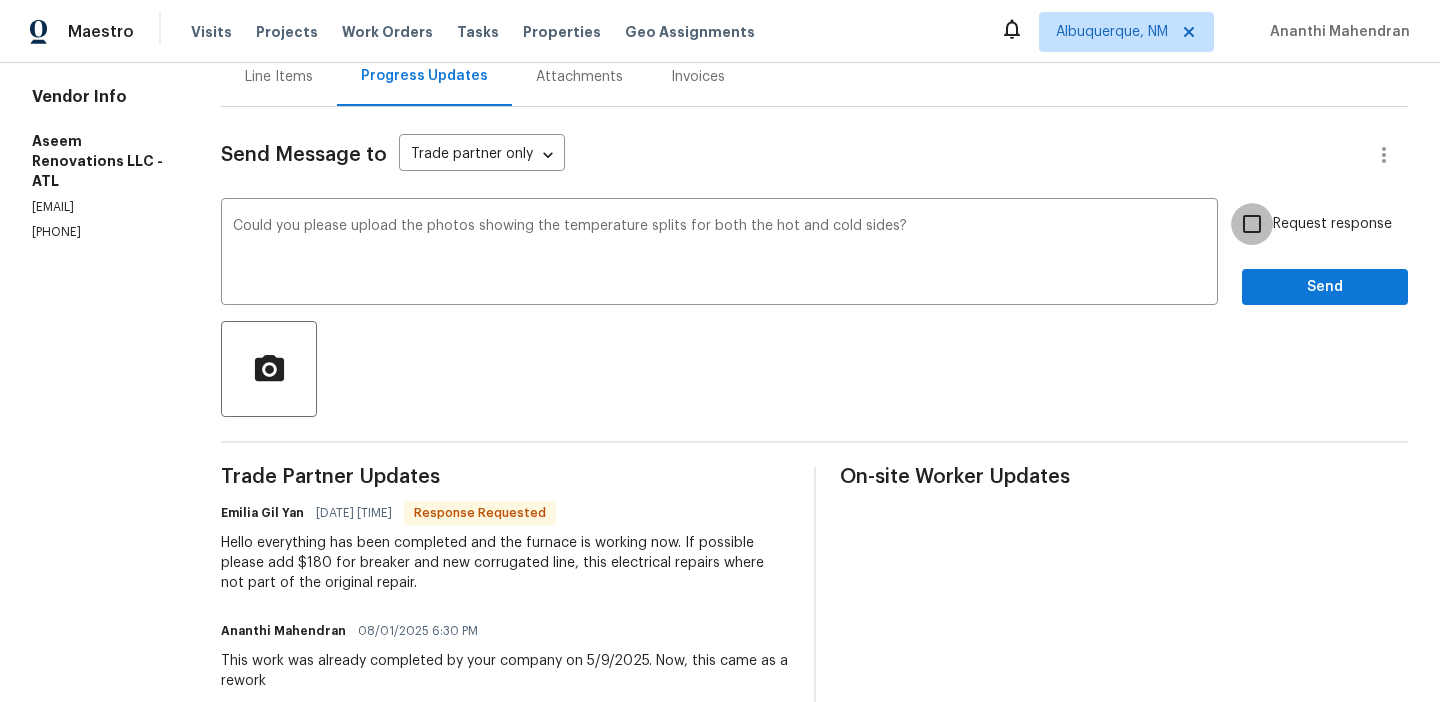 click on "Request response" at bounding box center [1252, 224] 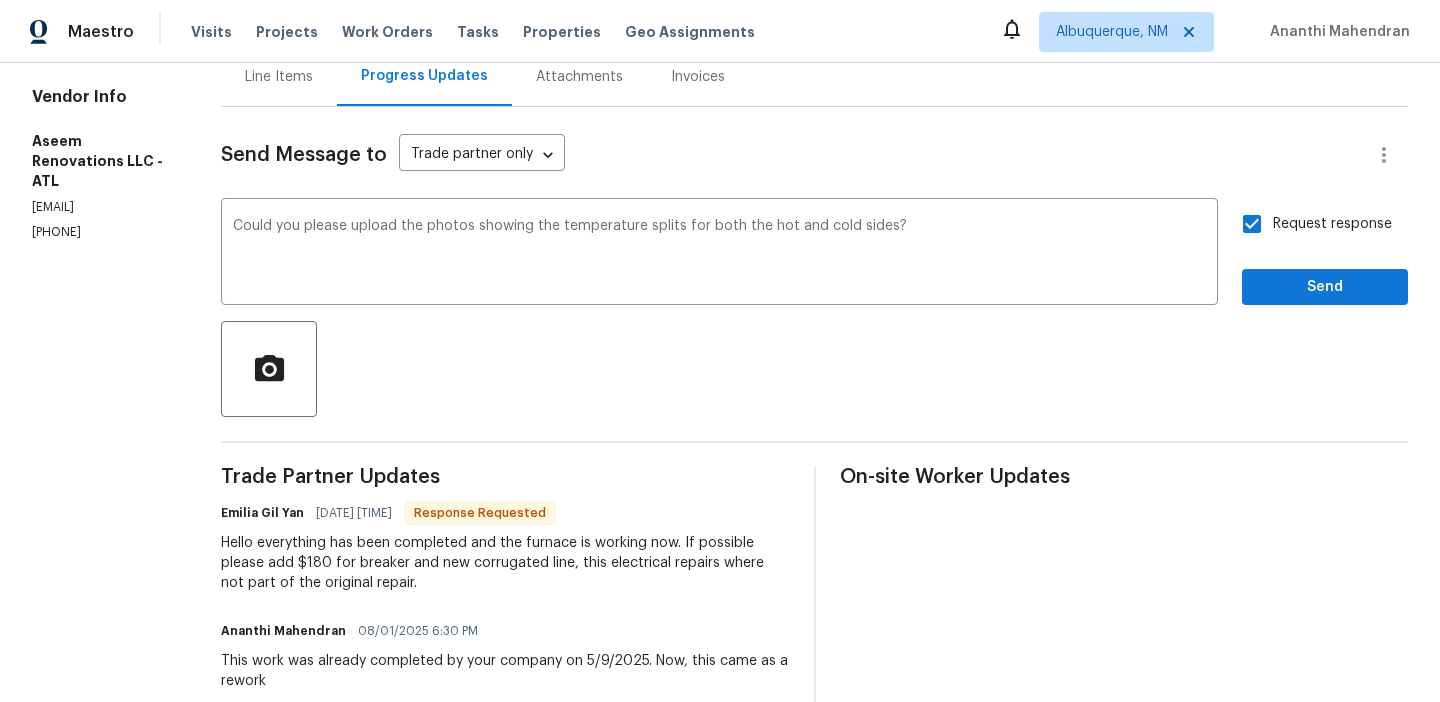 click on "Request response Send" at bounding box center [1325, 254] 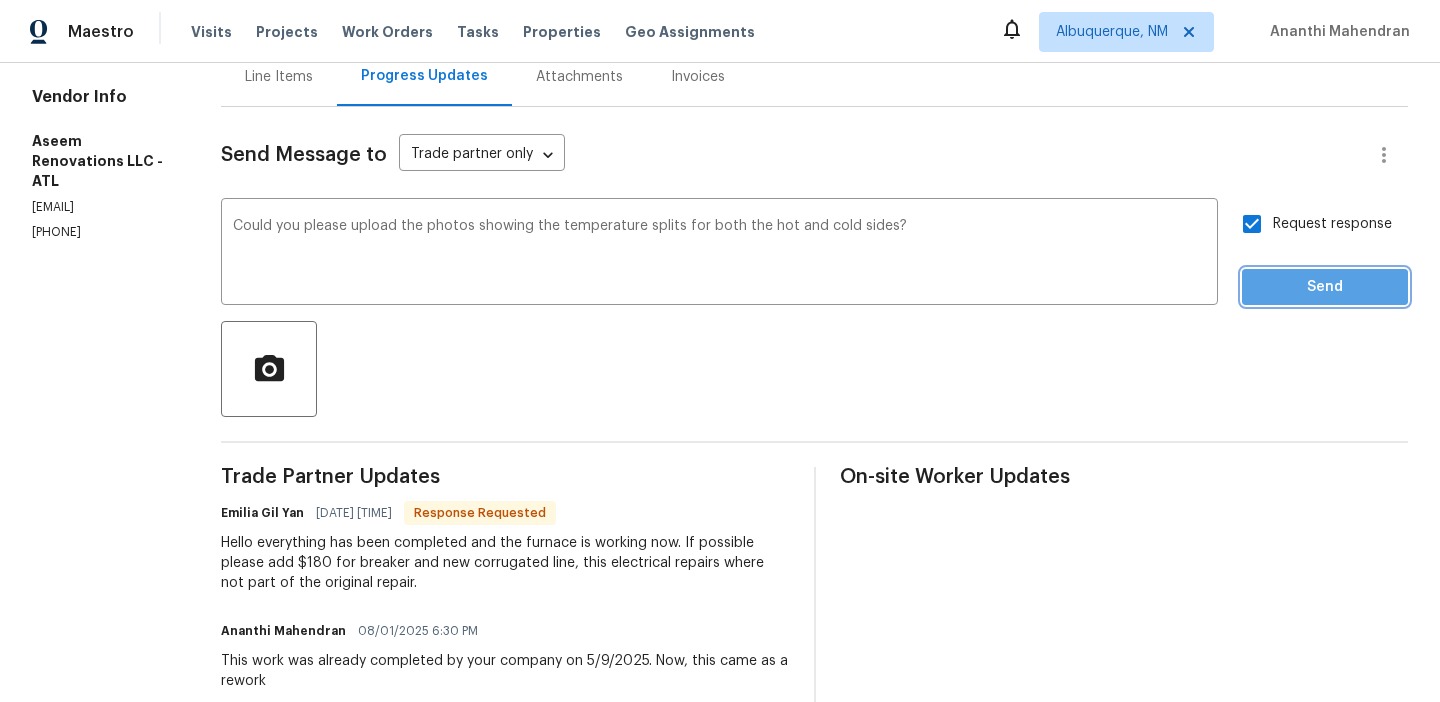click on "Send" at bounding box center (1325, 287) 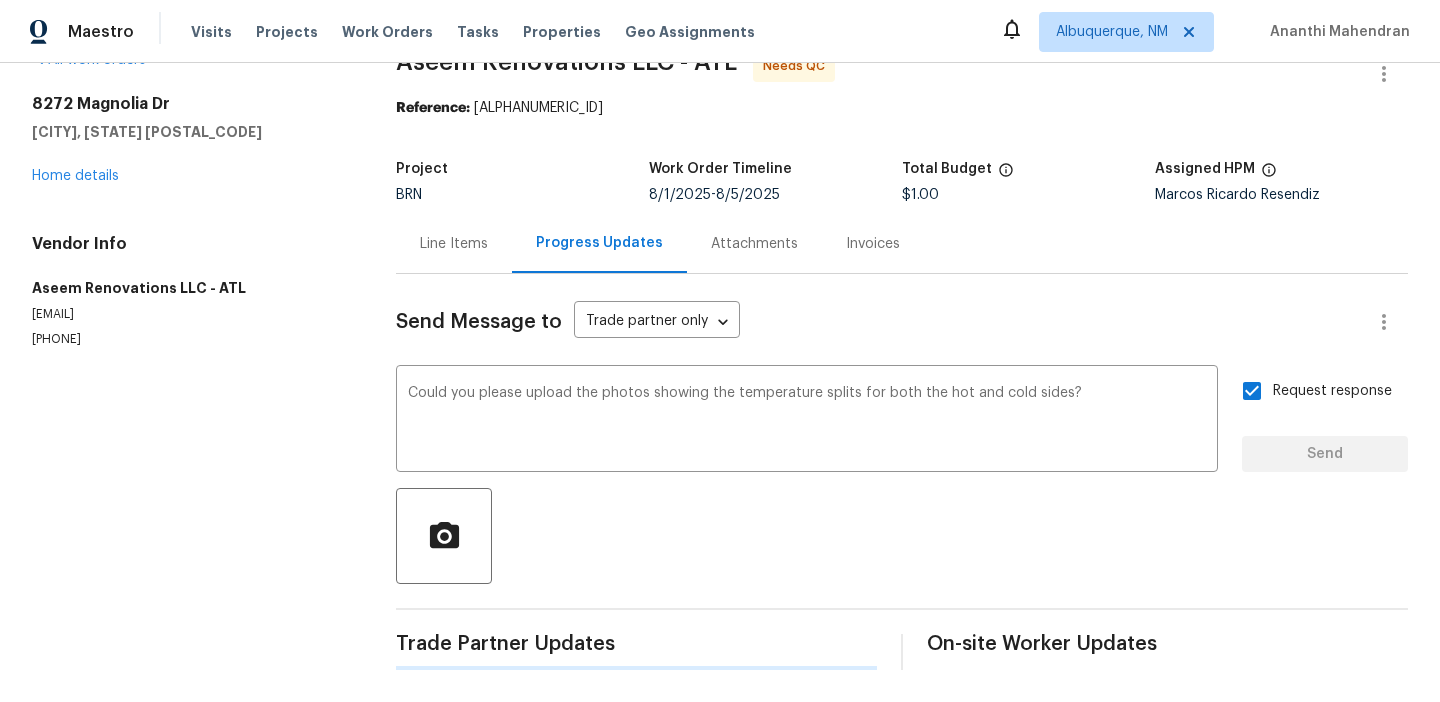 scroll, scrollTop: 0, scrollLeft: 0, axis: both 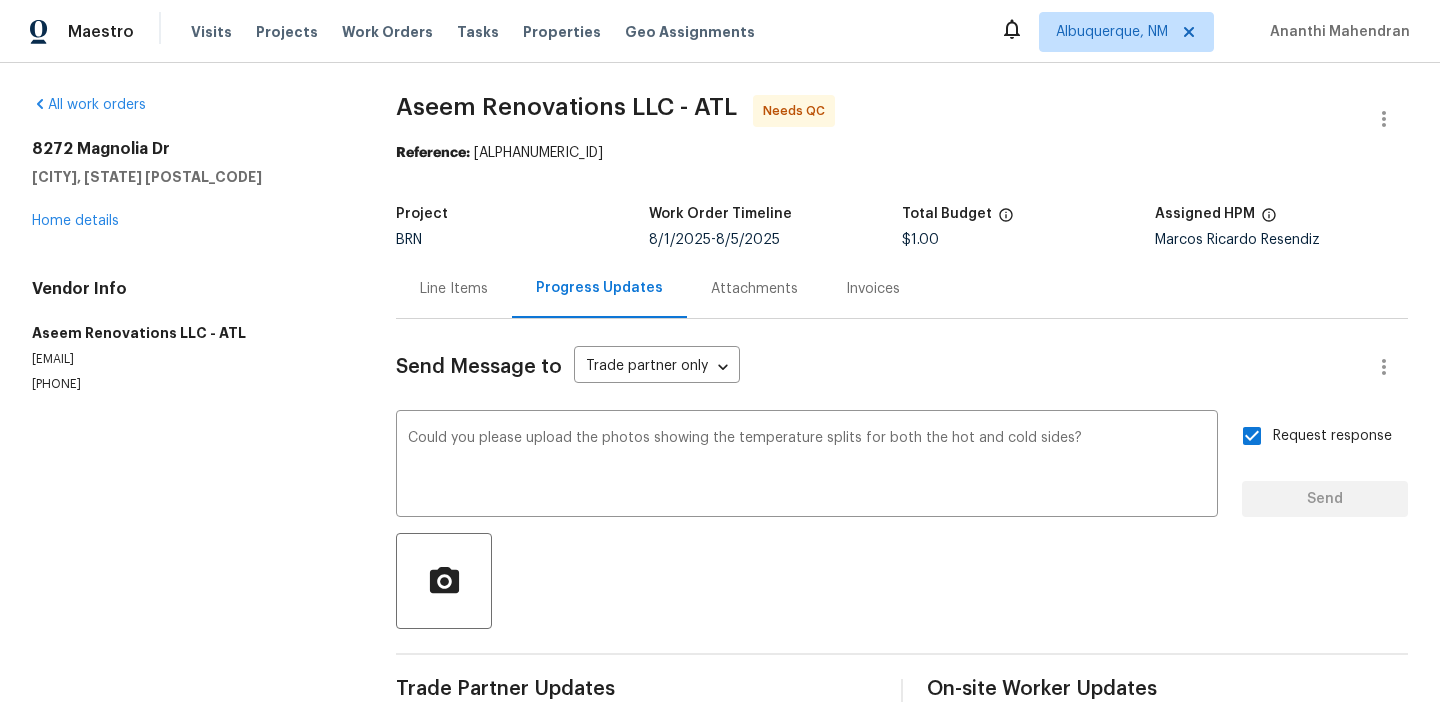type 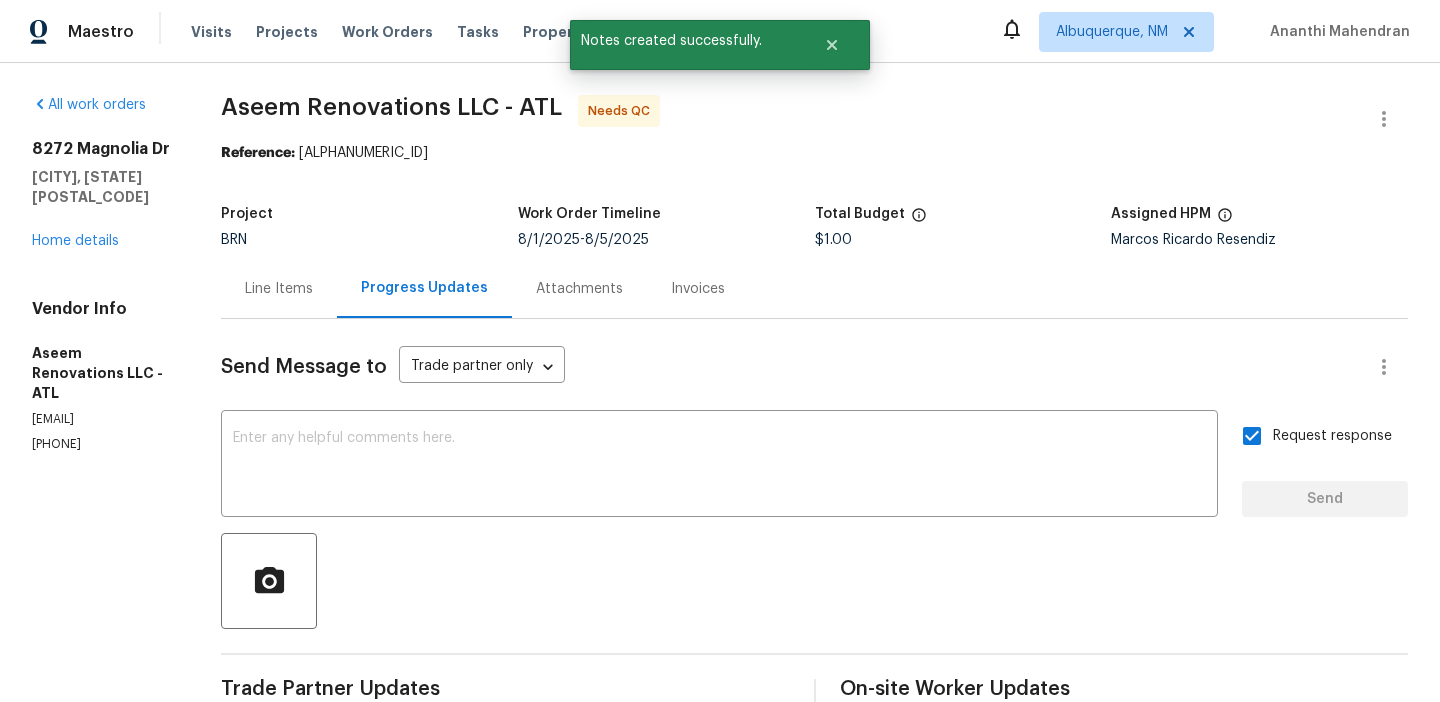 click on "[PHONE]" at bounding box center (102, 444) 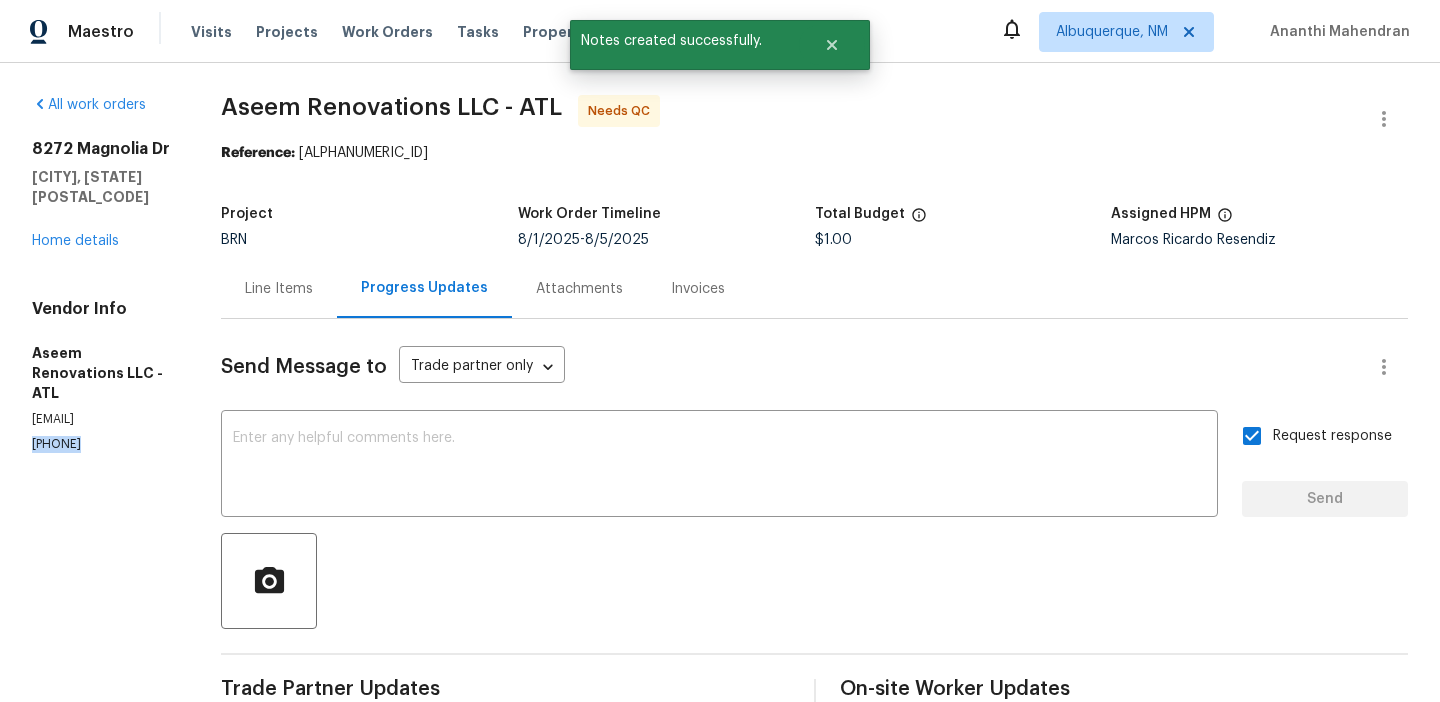 click on "[PHONE]" at bounding box center (102, 444) 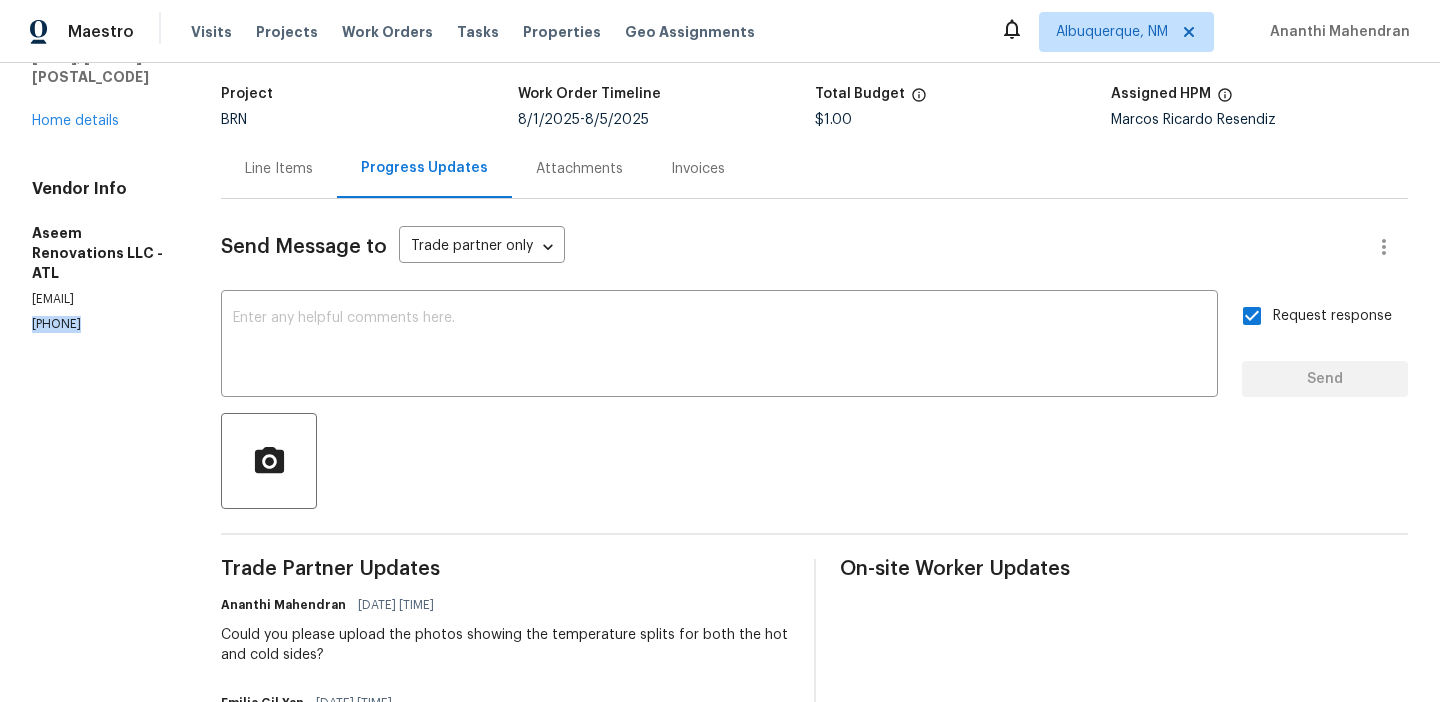 scroll, scrollTop: 222, scrollLeft: 0, axis: vertical 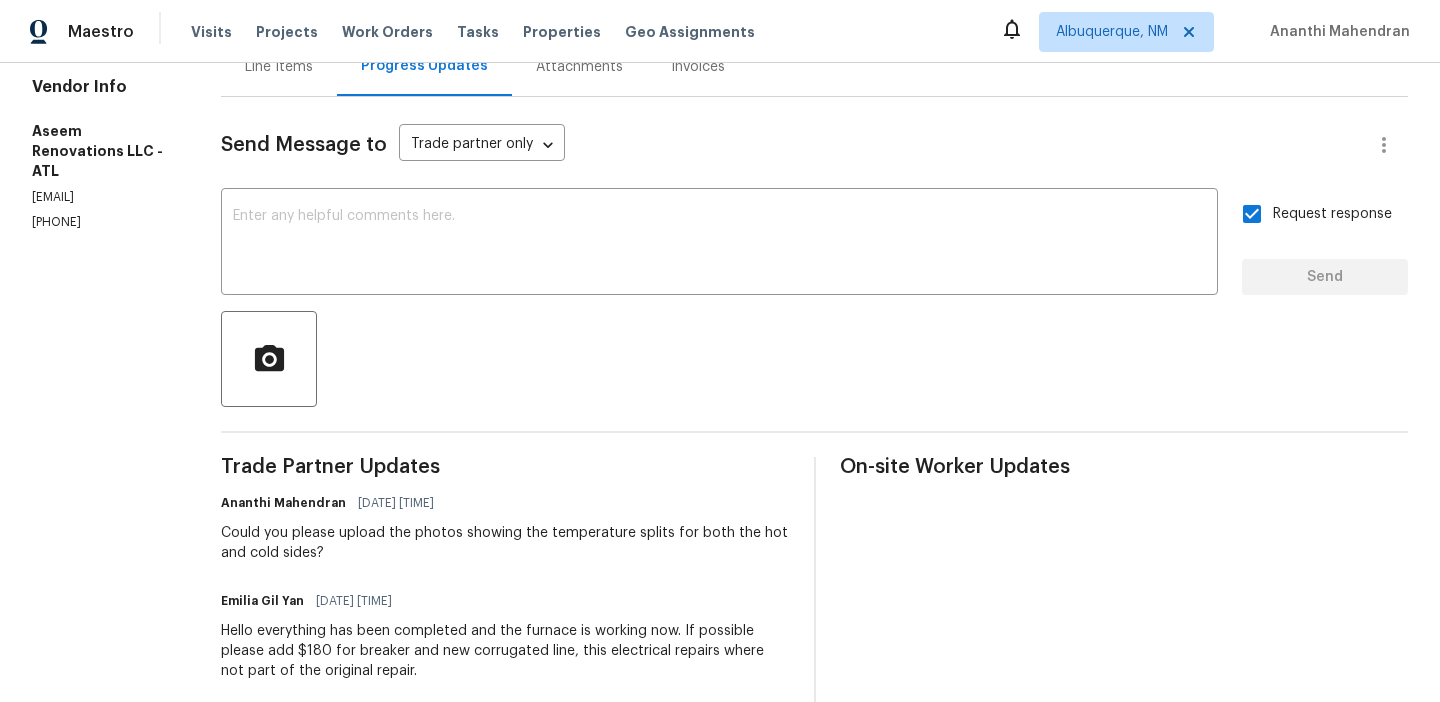 click on "[FIRST] [LAST] [DATE] [TIME]" at bounding box center (505, 503) 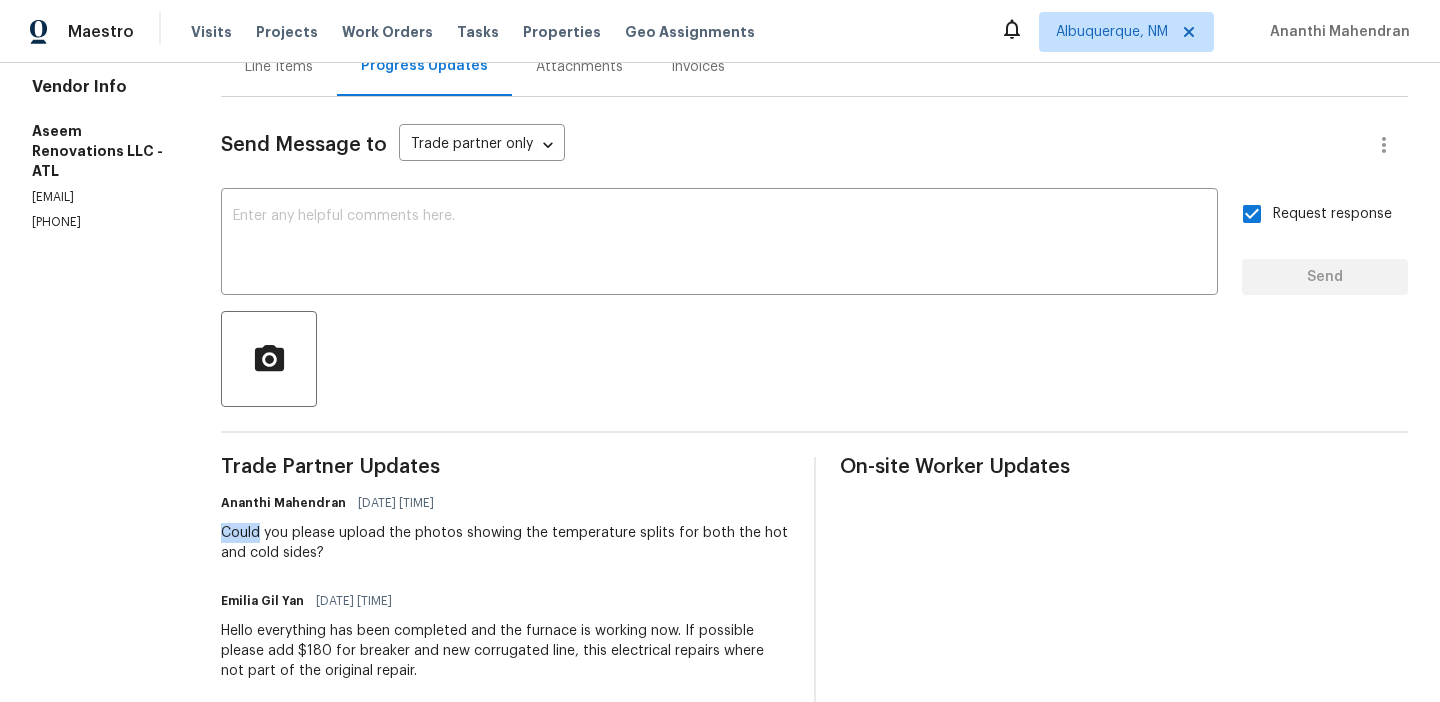 click on "Could you please upload the photos showing the temperature splits for both the hot and cold sides?" at bounding box center (505, 543) 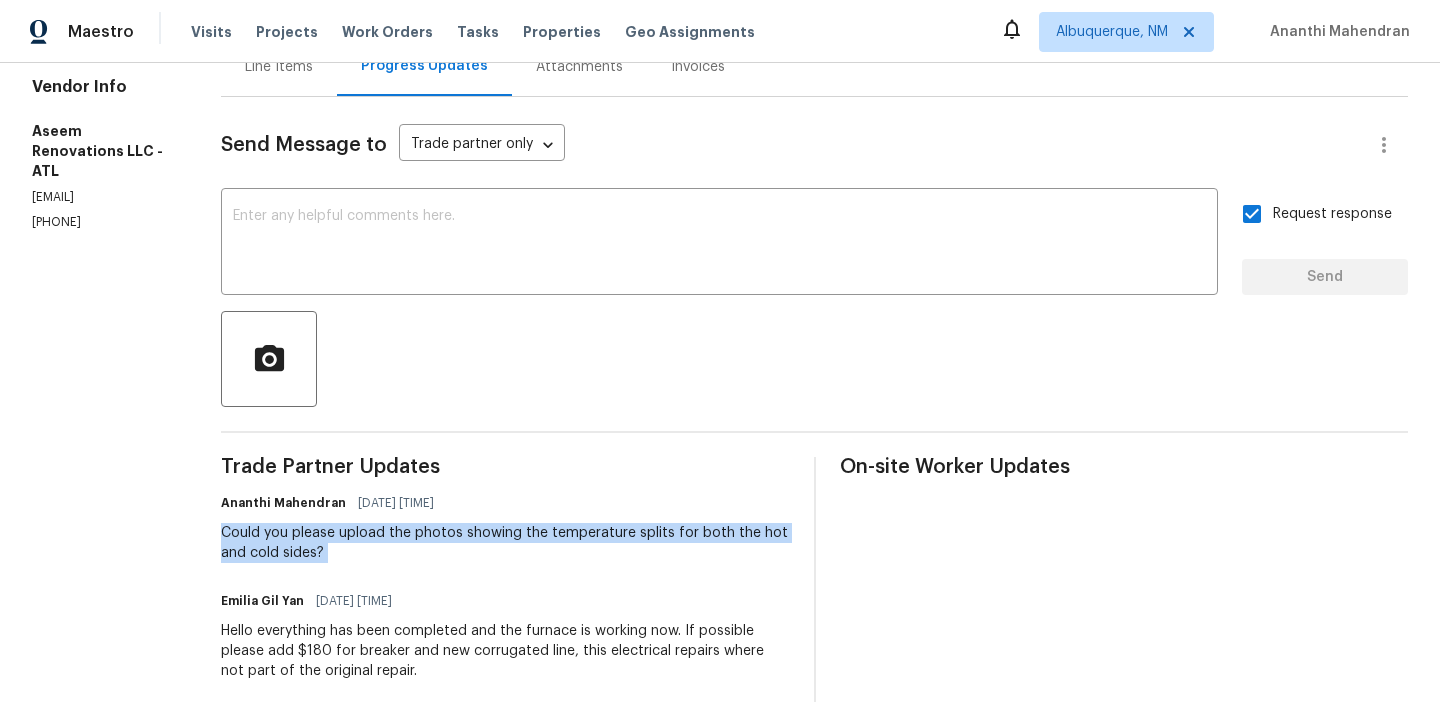click on "Could you please upload the photos showing the temperature splits for both the hot and cold sides?" at bounding box center (505, 543) 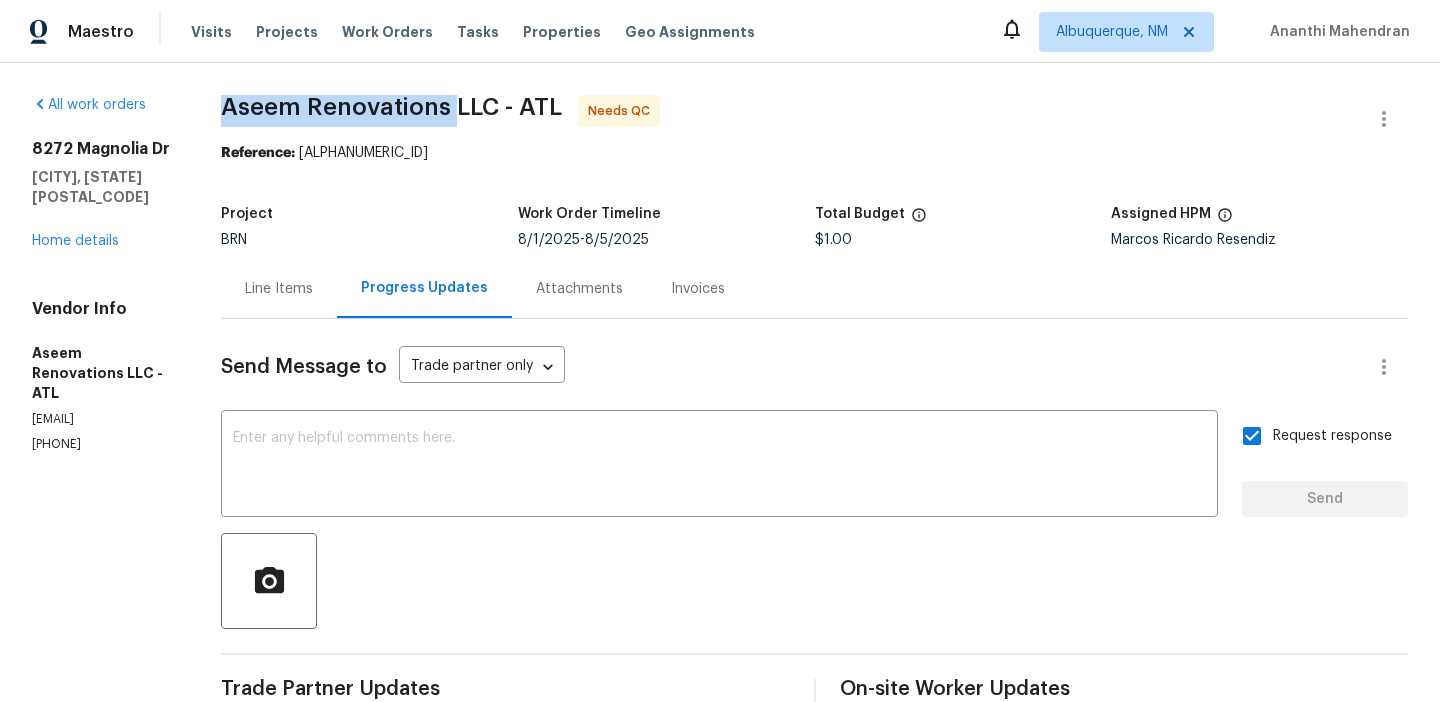 drag, startPoint x: 249, startPoint y: 125, endPoint x: 484, endPoint y: 106, distance: 235.76683 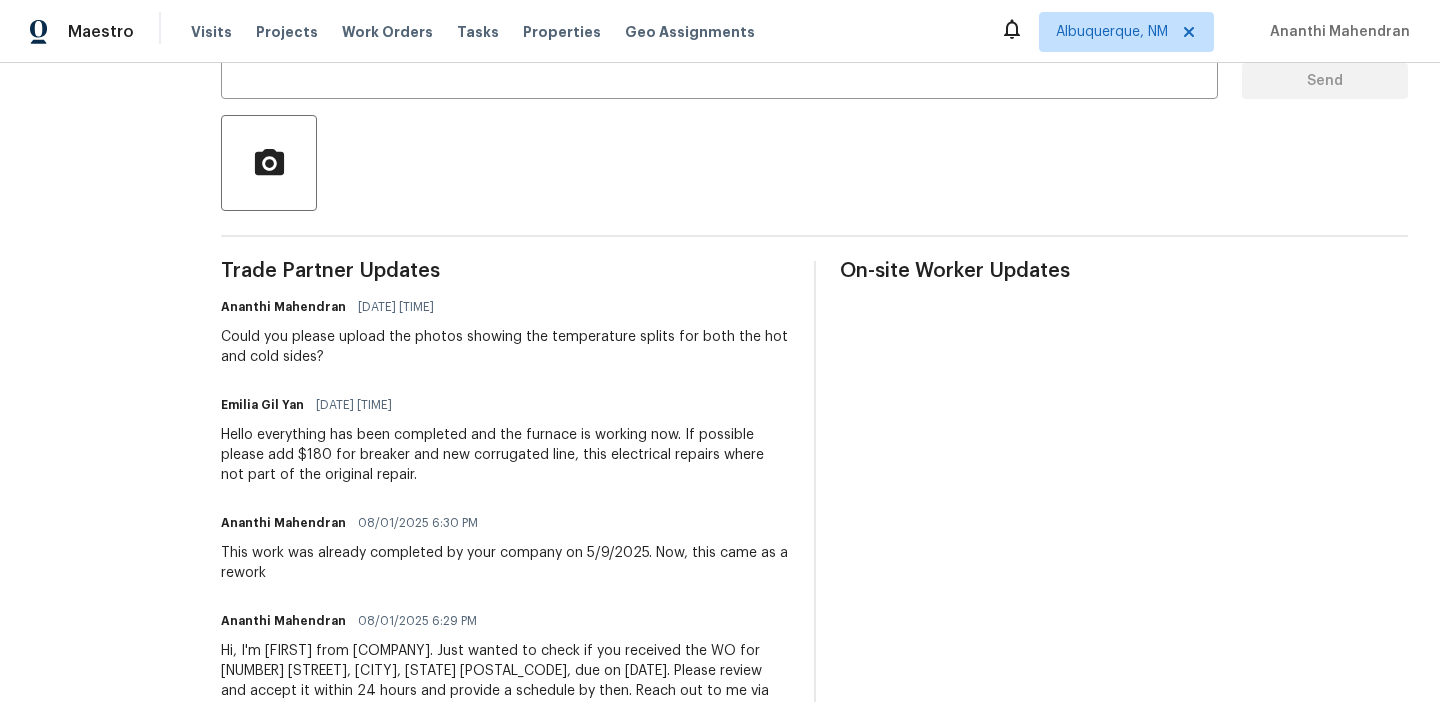 scroll, scrollTop: 432, scrollLeft: 0, axis: vertical 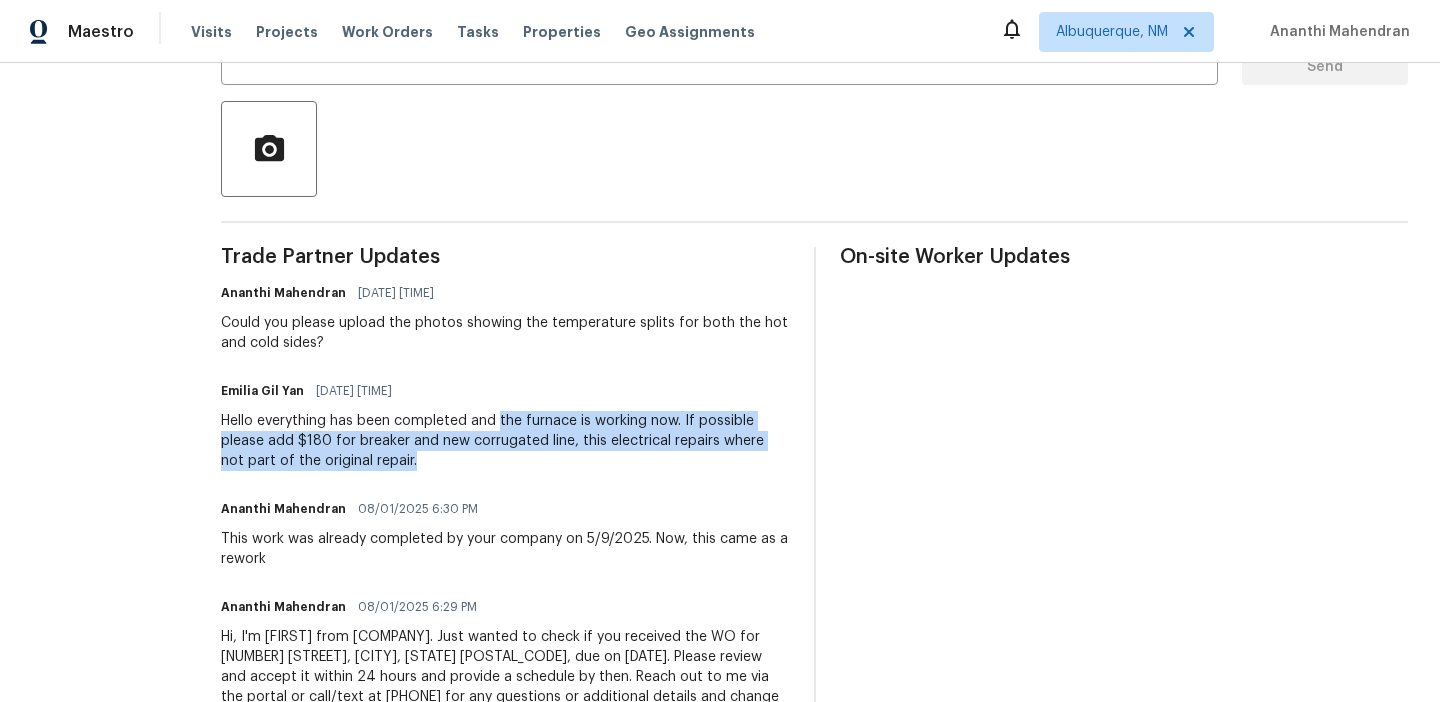drag, startPoint x: 532, startPoint y: 420, endPoint x: 463, endPoint y: 453, distance: 76.48529 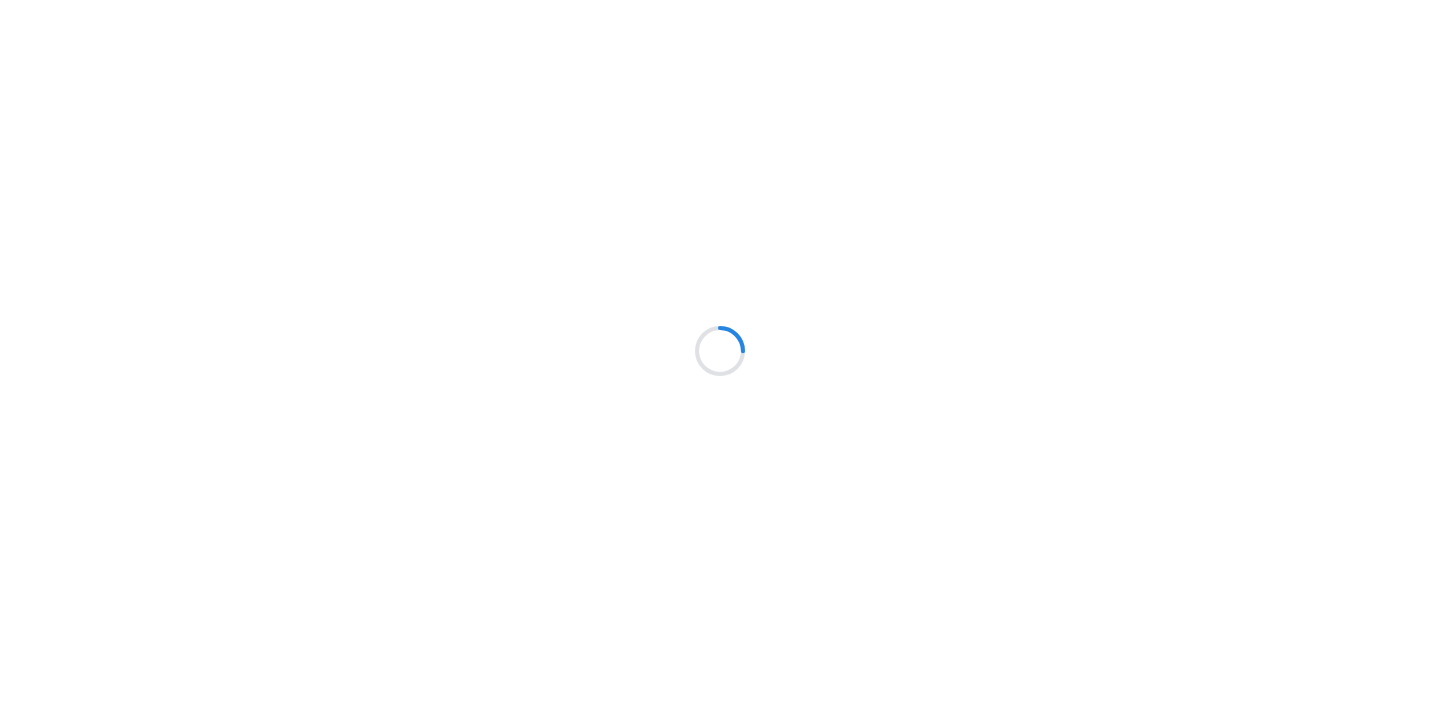 scroll, scrollTop: 0, scrollLeft: 0, axis: both 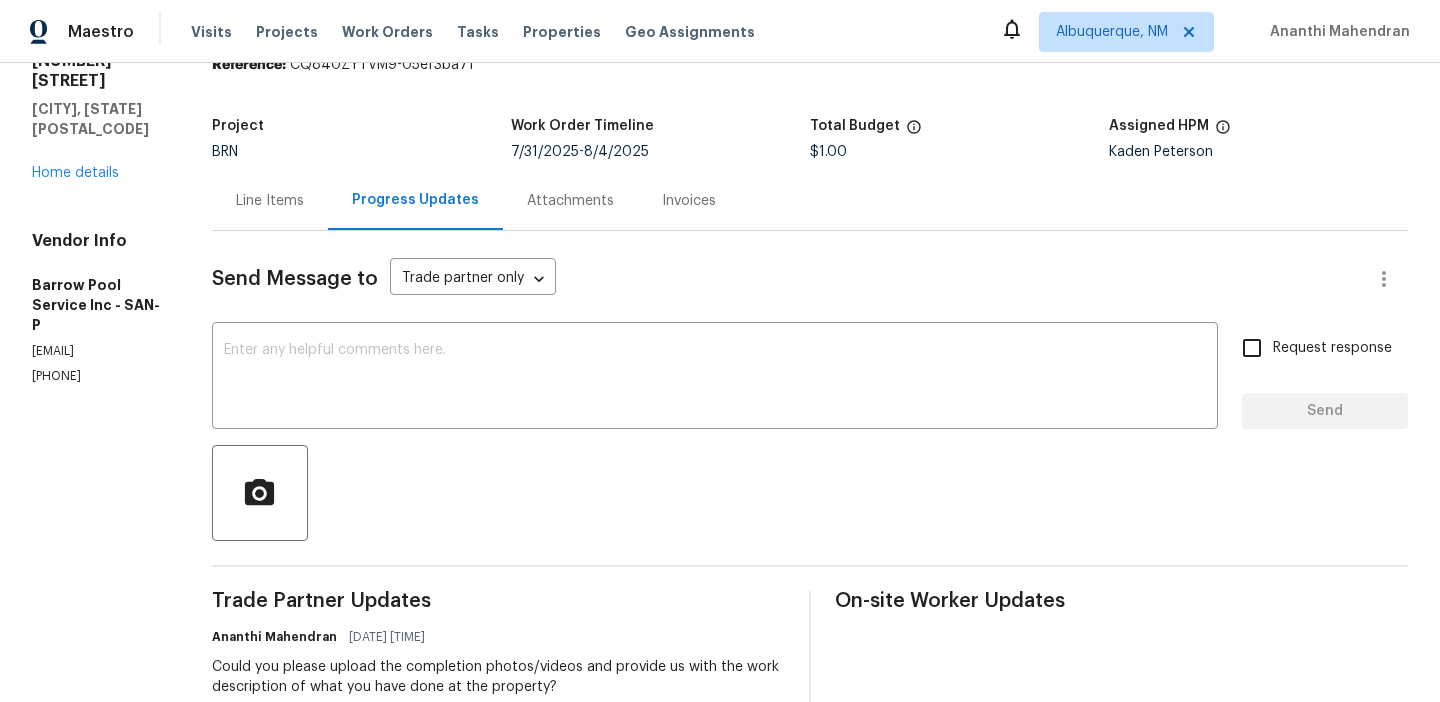 click on "[EMAIL]" at bounding box center (98, 351) 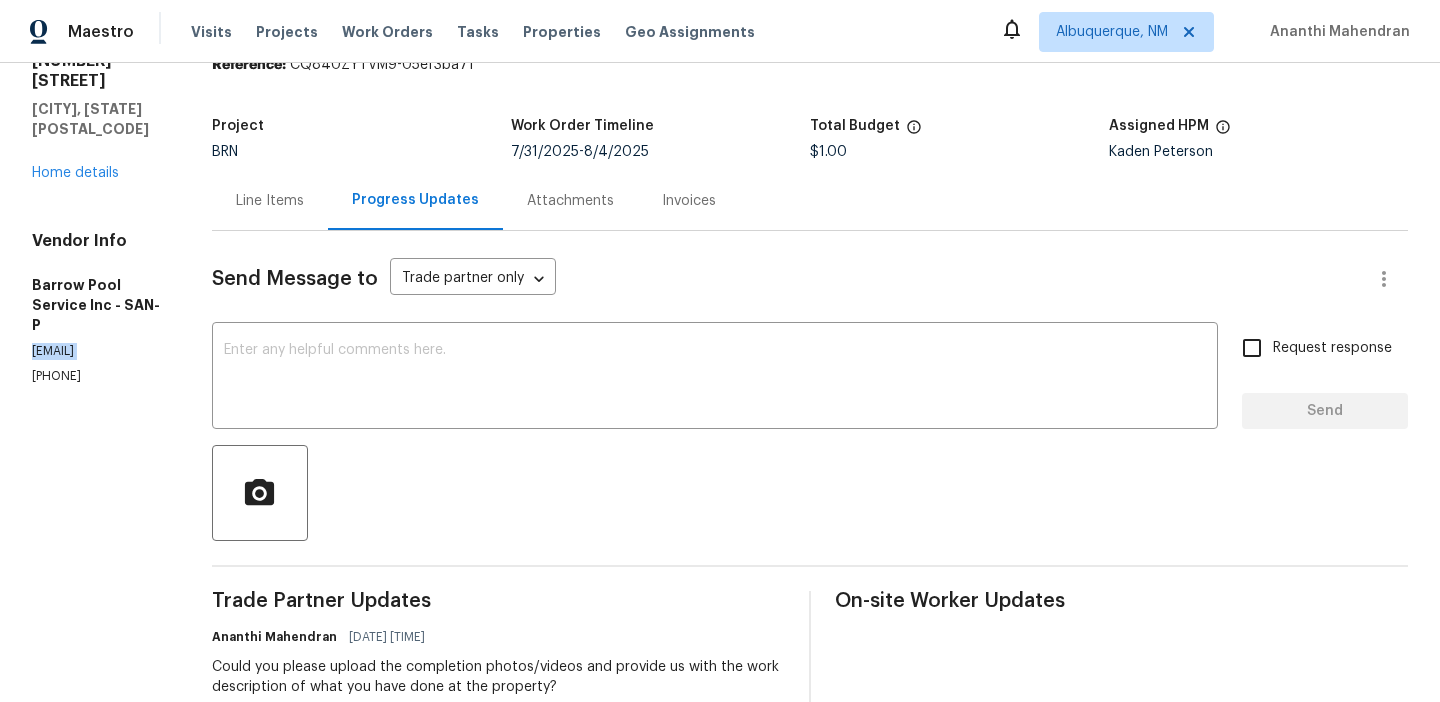 click on "[EMAIL]" at bounding box center [98, 351] 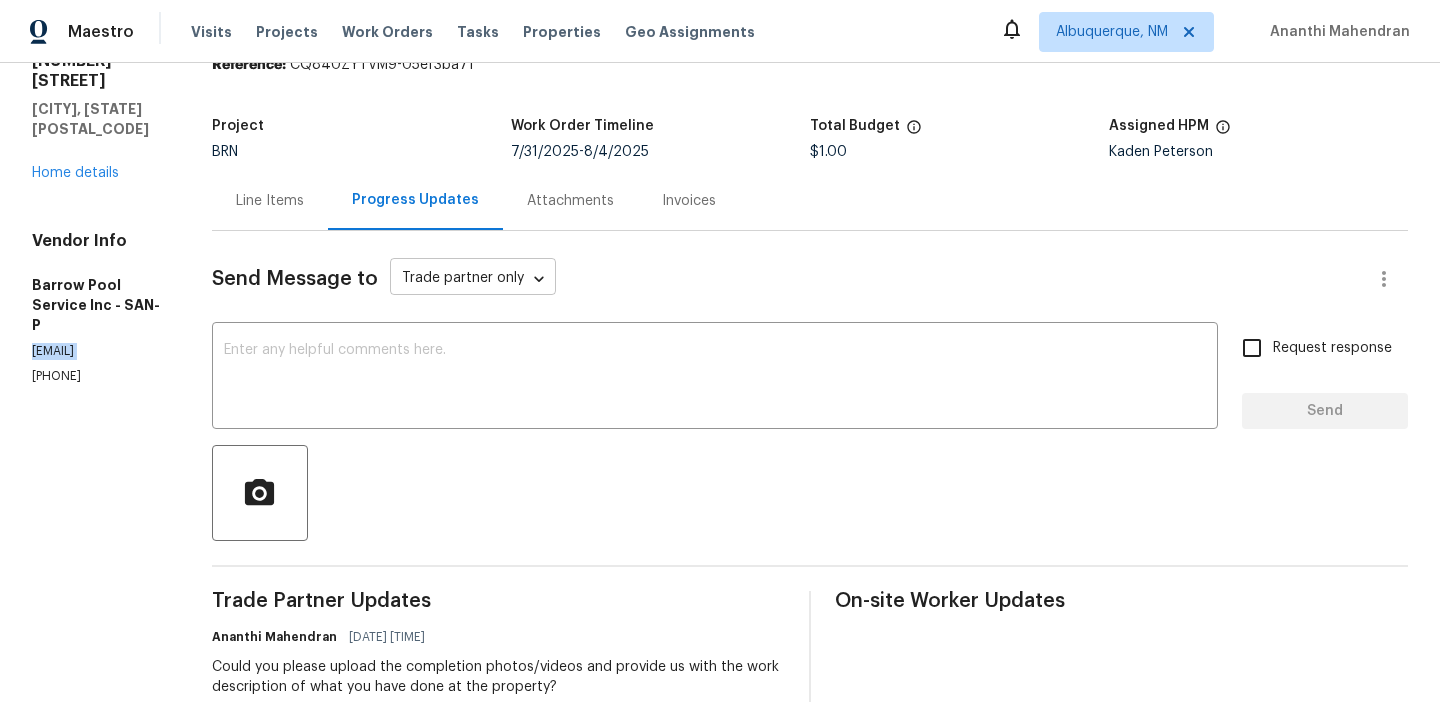 copy on "[EMAIL]" 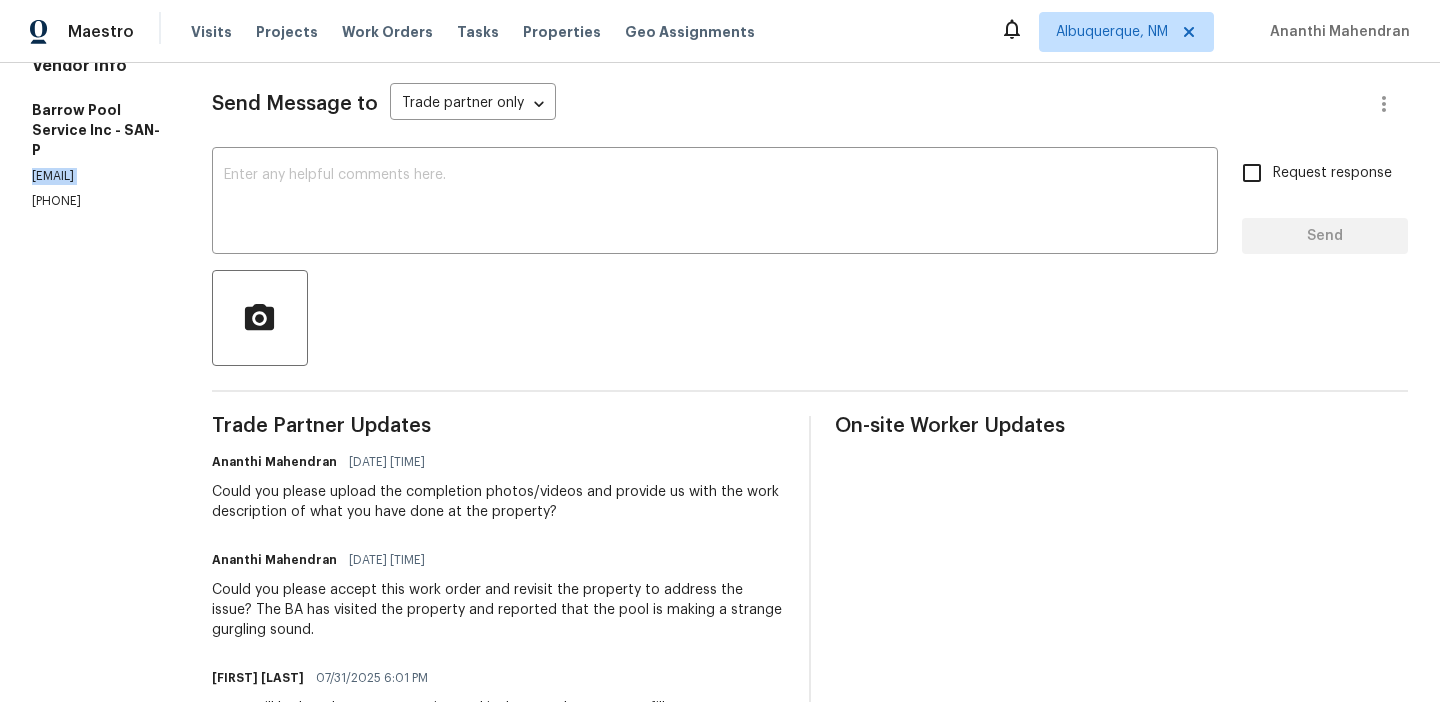 scroll, scrollTop: 269, scrollLeft: 0, axis: vertical 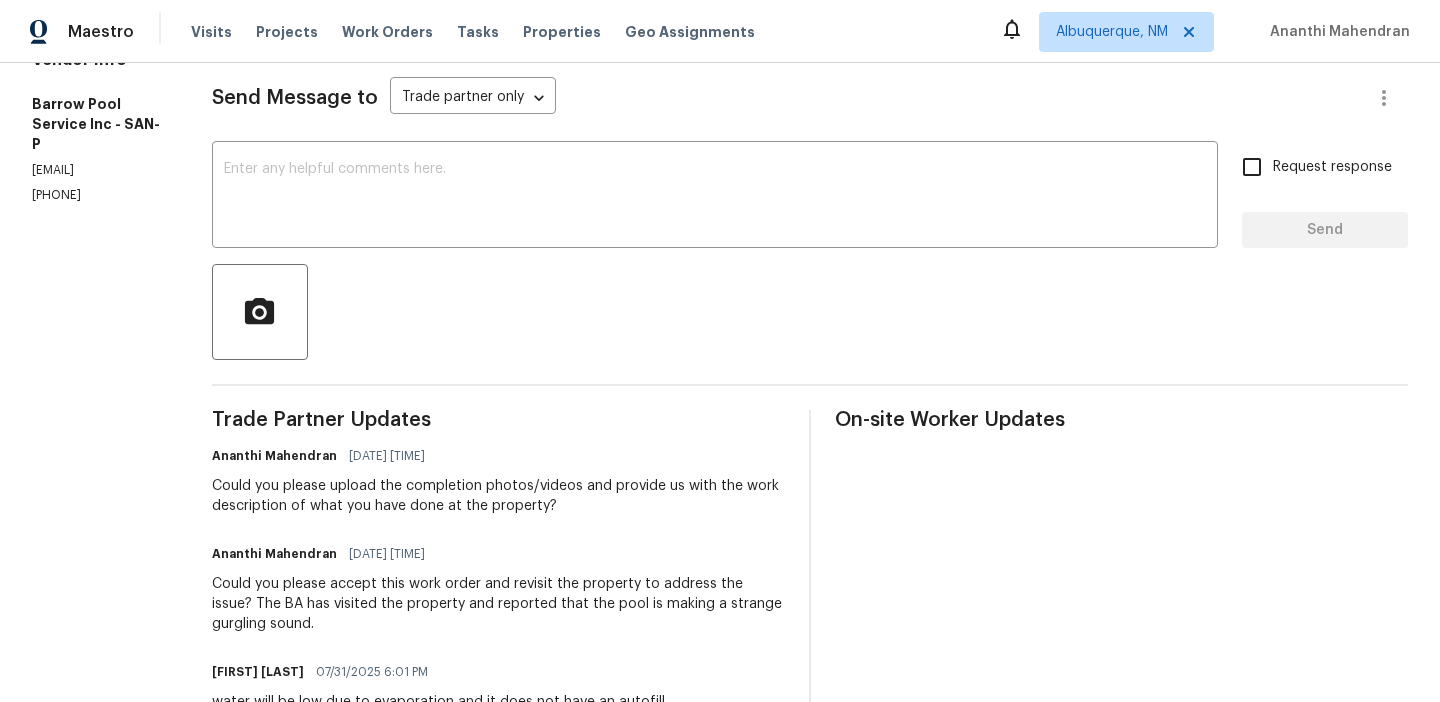 click on "Could you please upload the completion photos/videos and provide us with the work description of what you have done at the property?" at bounding box center (498, 496) 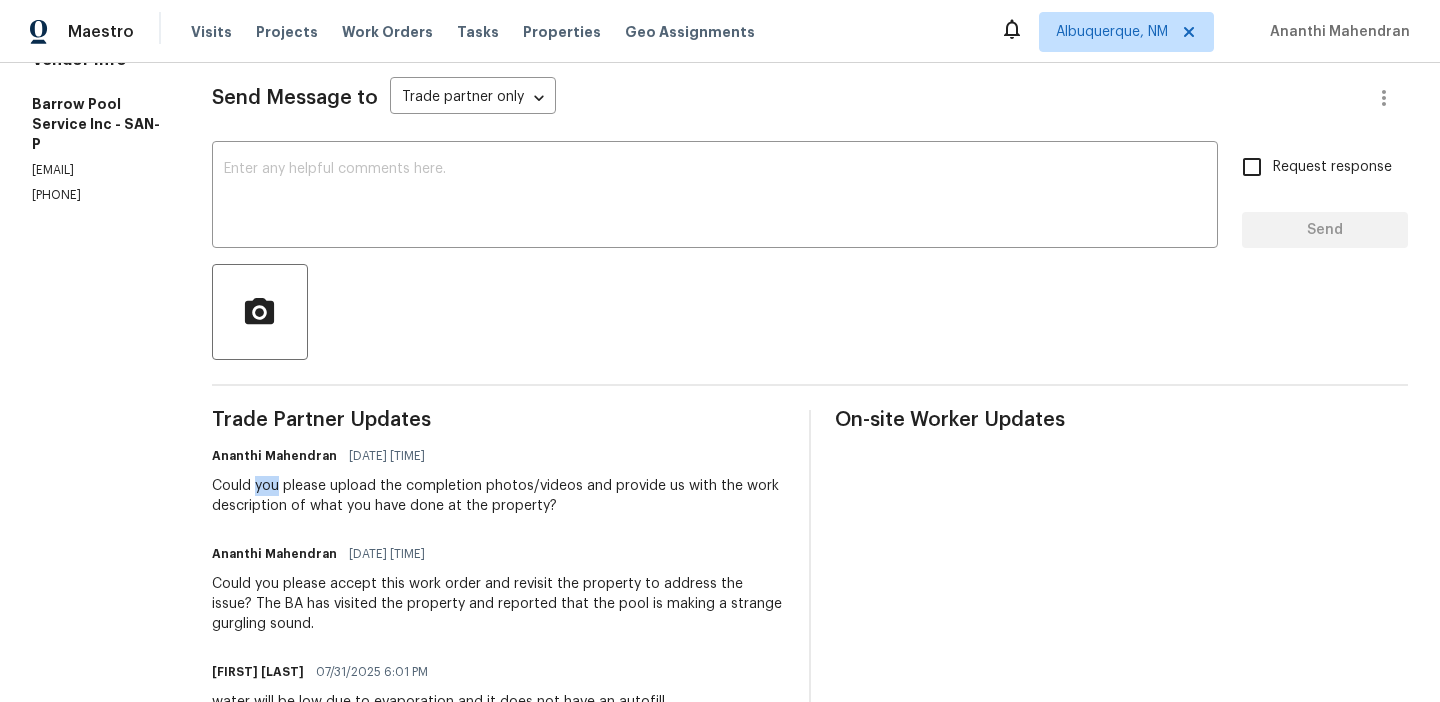click on "Could you please upload the completion photos/videos and provide us with the work description of what you have done at the property?" at bounding box center [498, 496] 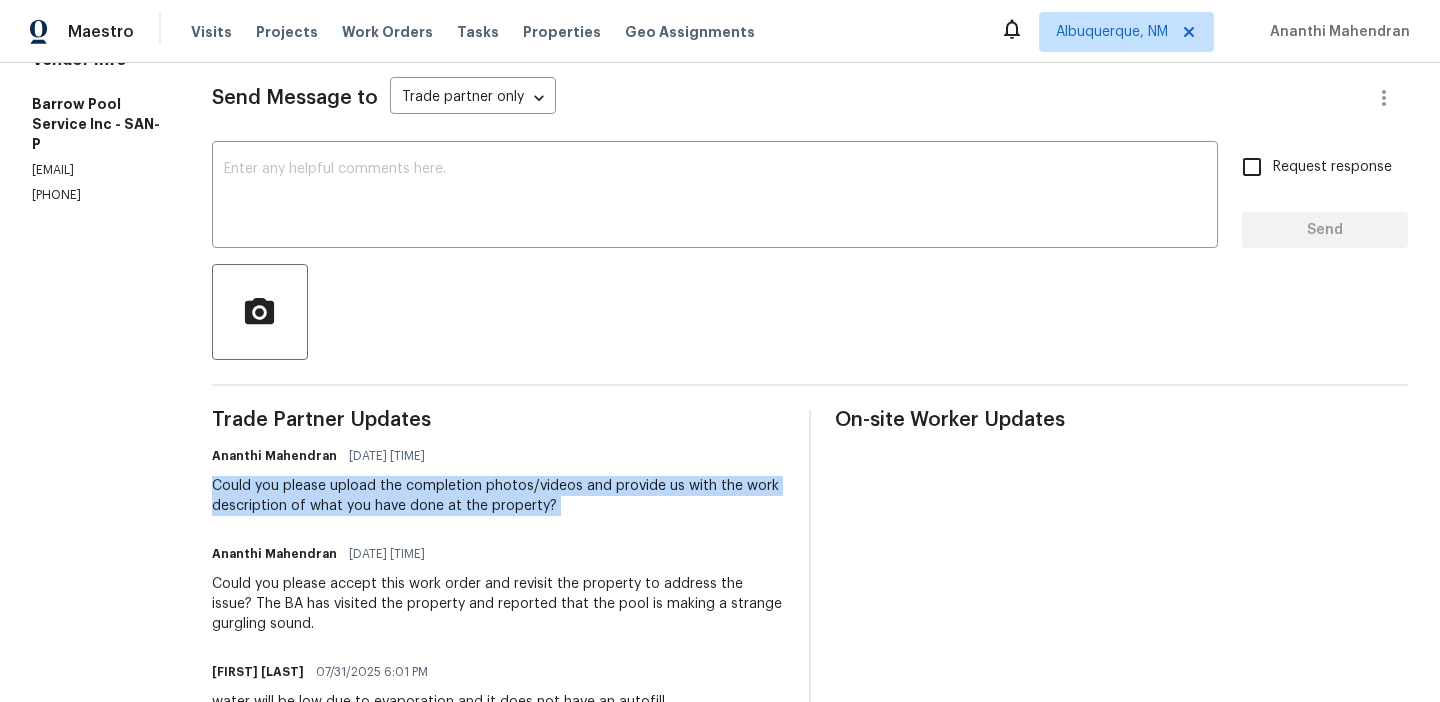 click on "Could you please upload the completion photos/videos and provide us with the work description of what you have done at the property?" at bounding box center (498, 496) 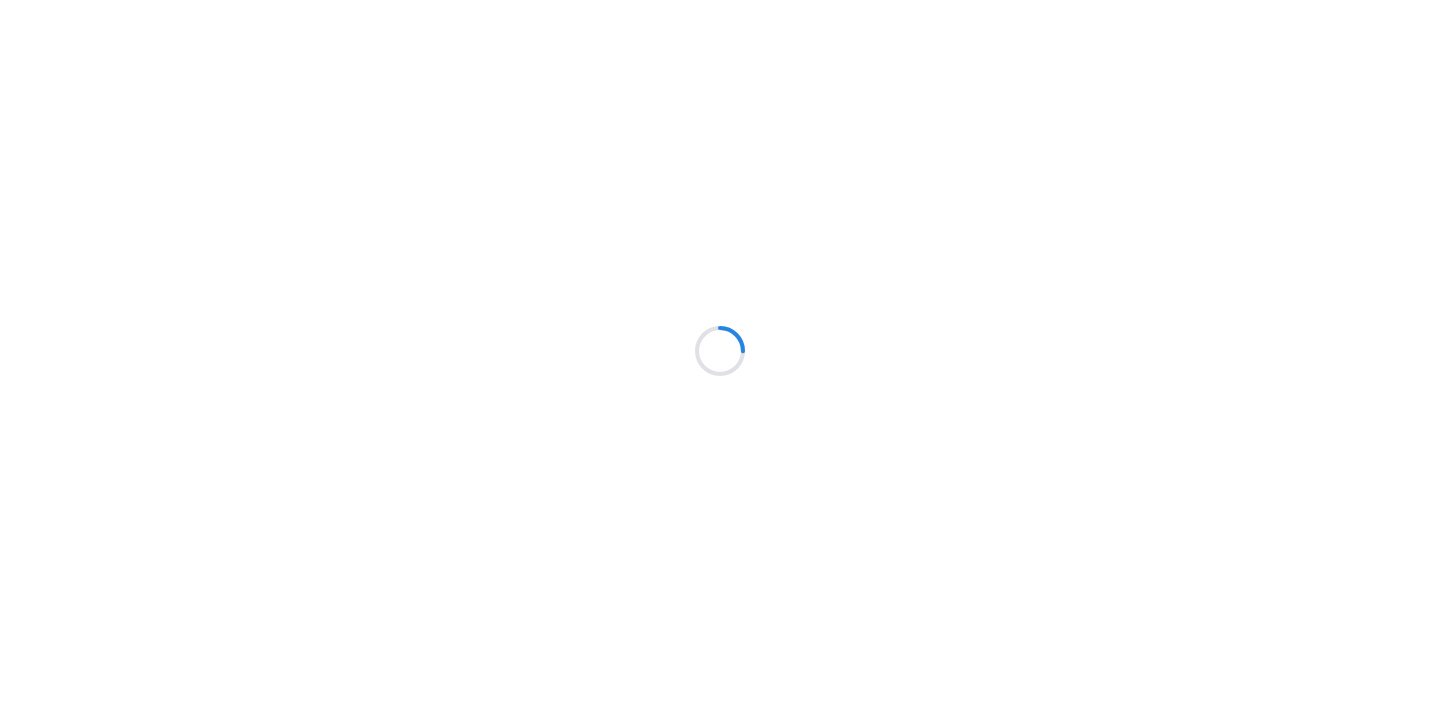 scroll, scrollTop: 0, scrollLeft: 0, axis: both 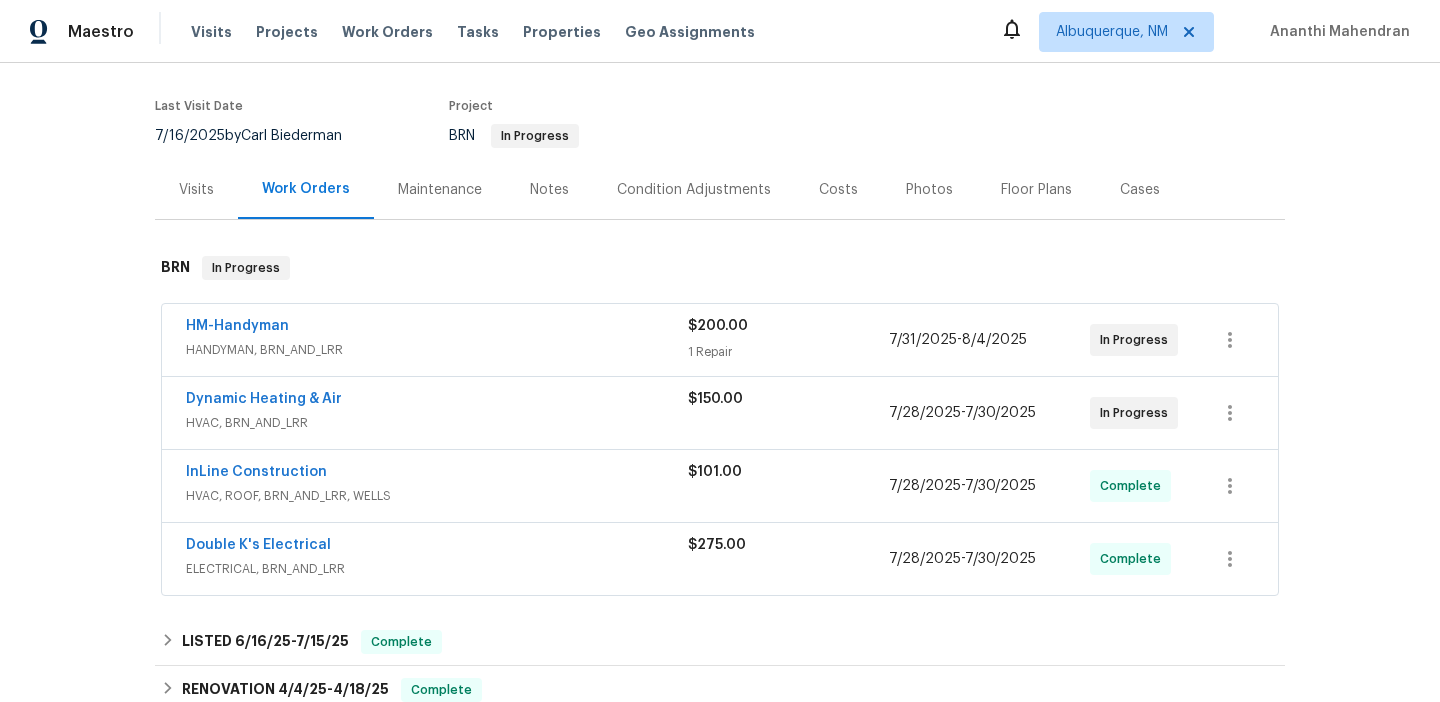 click on "Dynamic Heating & Air" at bounding box center (437, 401) 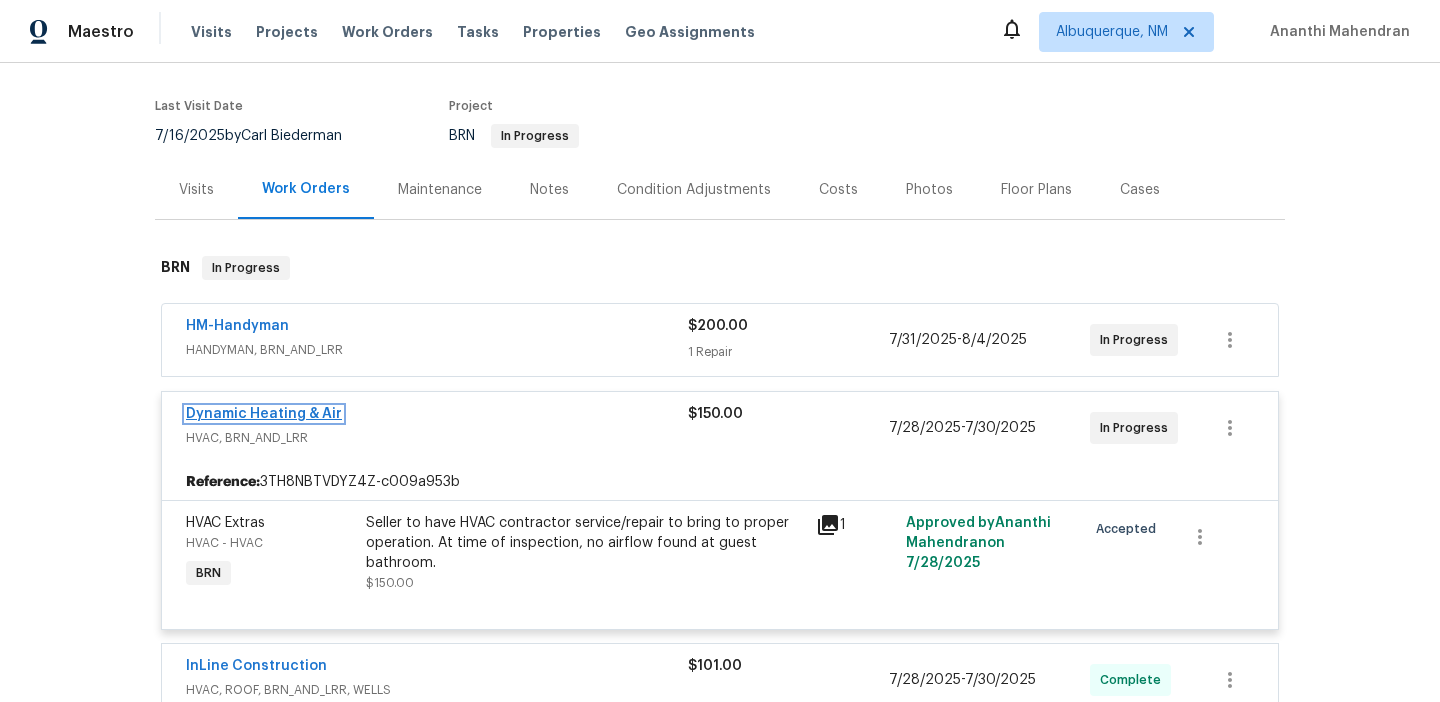 click on "Dynamic Heating & Air" at bounding box center [264, 414] 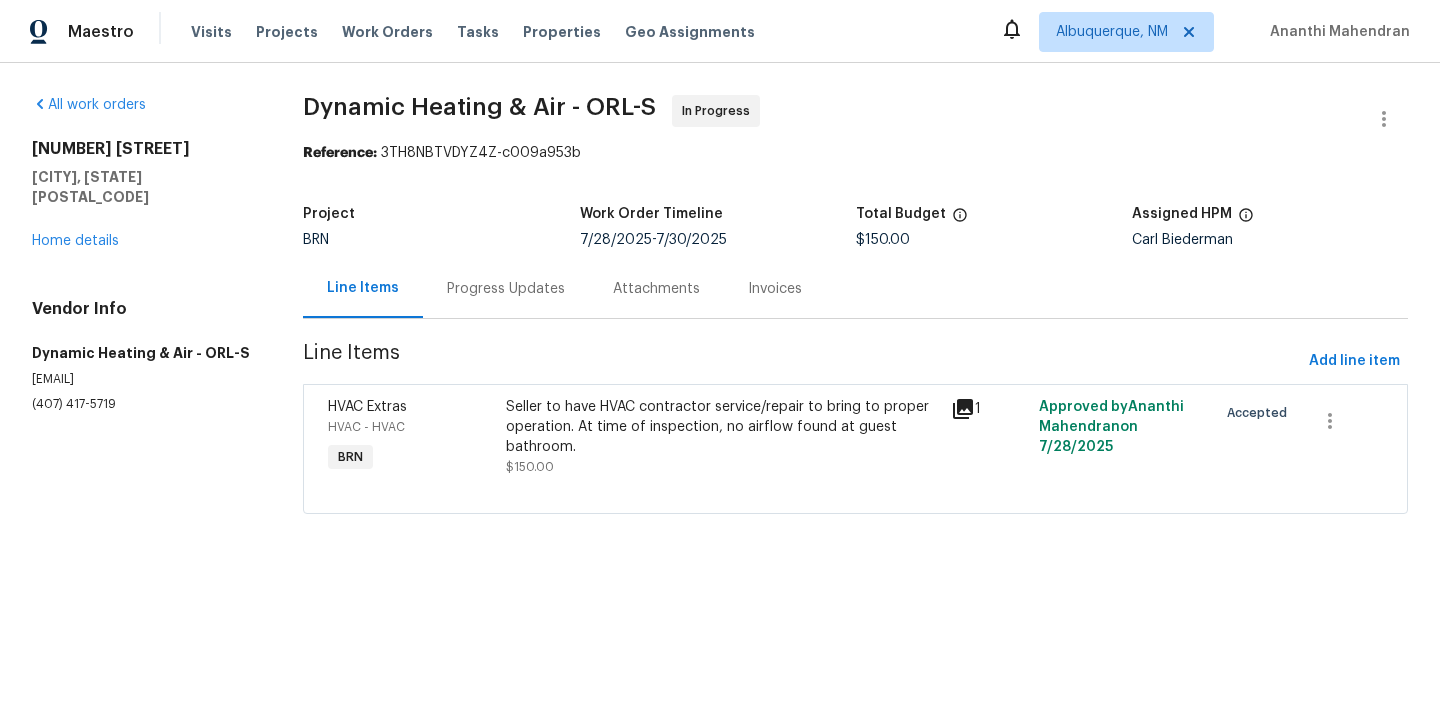 click on "Progress Updates" at bounding box center [506, 289] 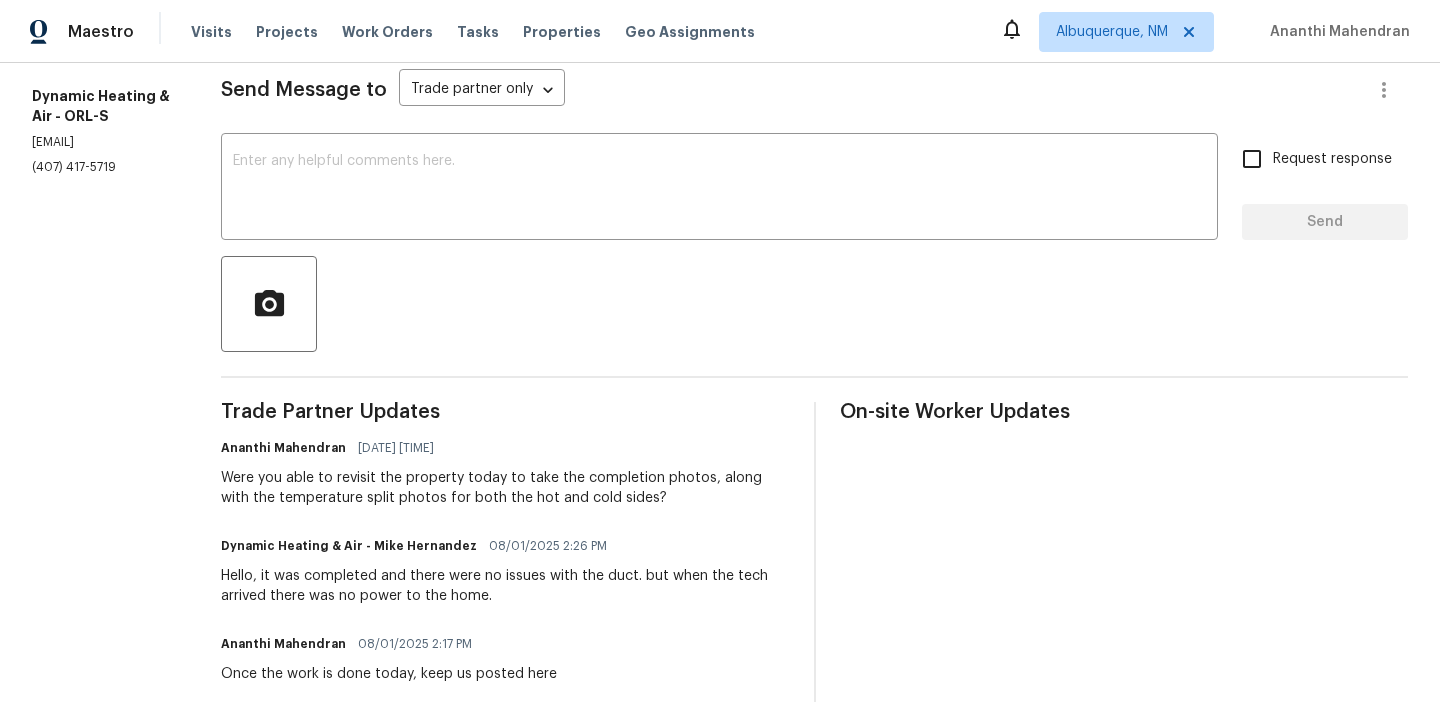 scroll, scrollTop: 298, scrollLeft: 0, axis: vertical 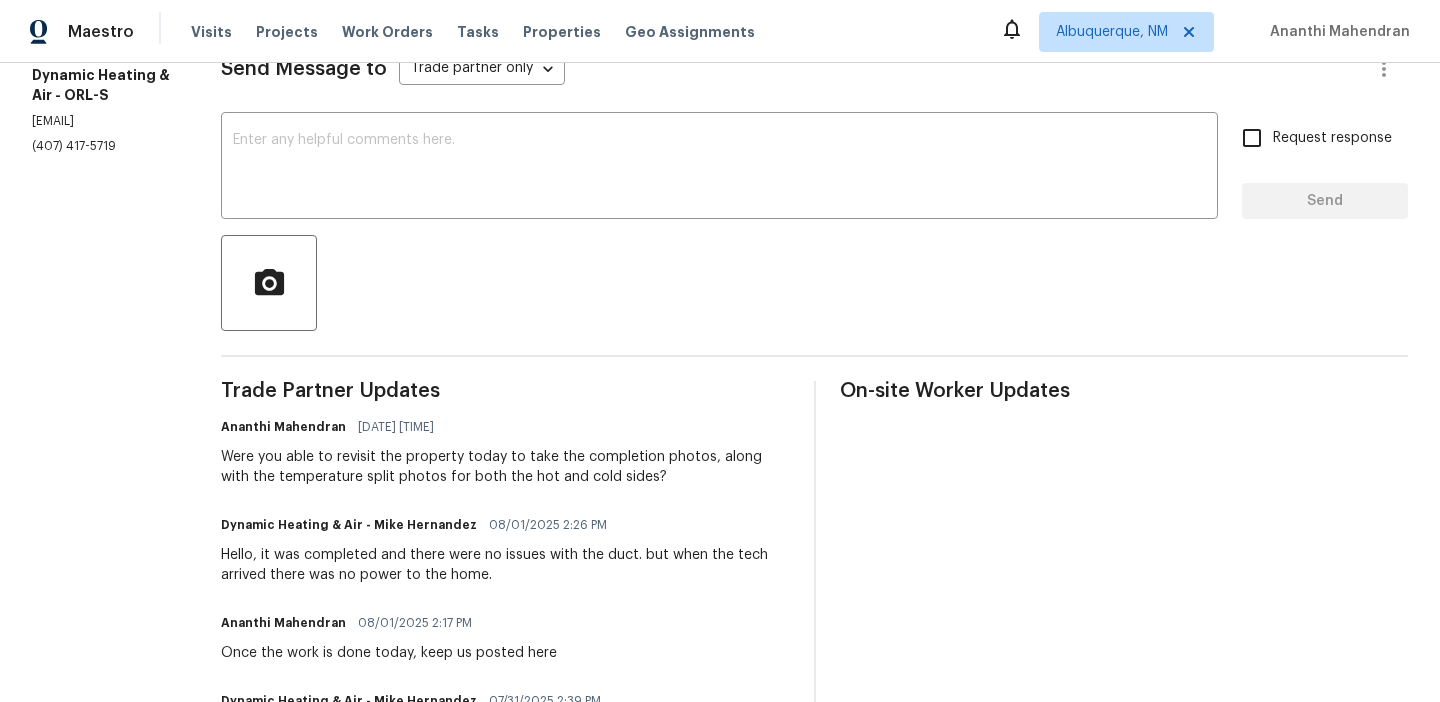 click on "[VENDOR_TYPE] [VENDOR_NAME] - [VENDOR_CODE] [EMAIL] [PHONE]" at bounding box center [102, 88] 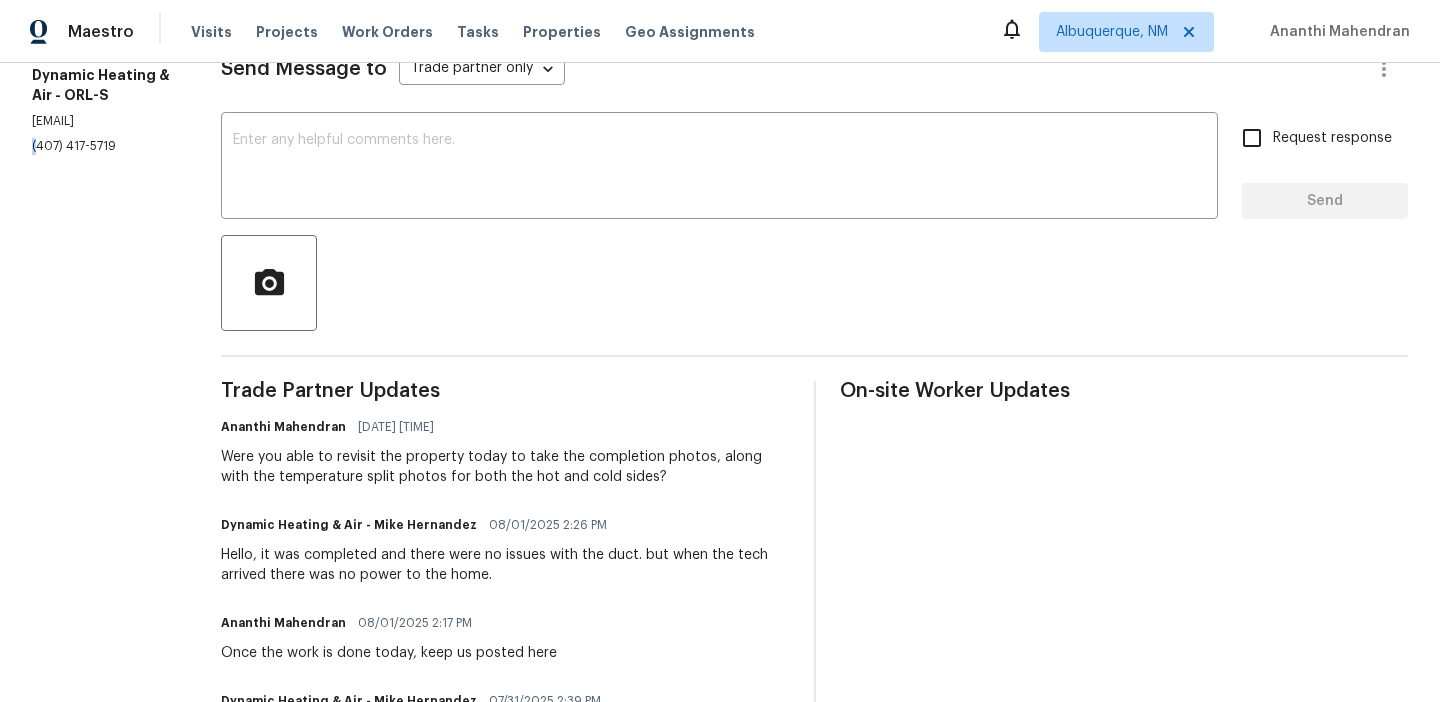 click on "[VENDOR_TYPE] [VENDOR_NAME] - [VENDOR_CODE] [EMAIL] [PHONE]" at bounding box center (102, 88) 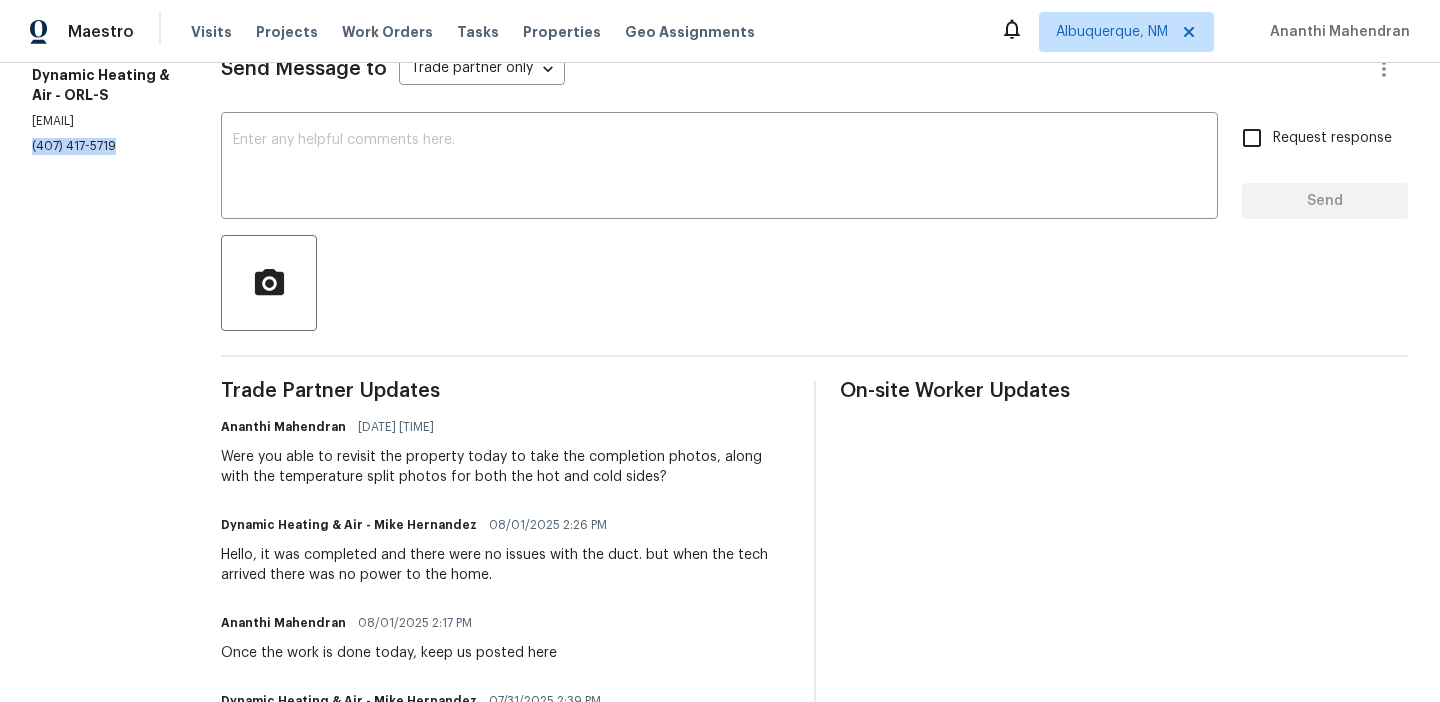 click on "[VENDOR_TYPE] [VENDOR_NAME] - [VENDOR_CODE] [EMAIL] [PHONE]" at bounding box center [102, 88] 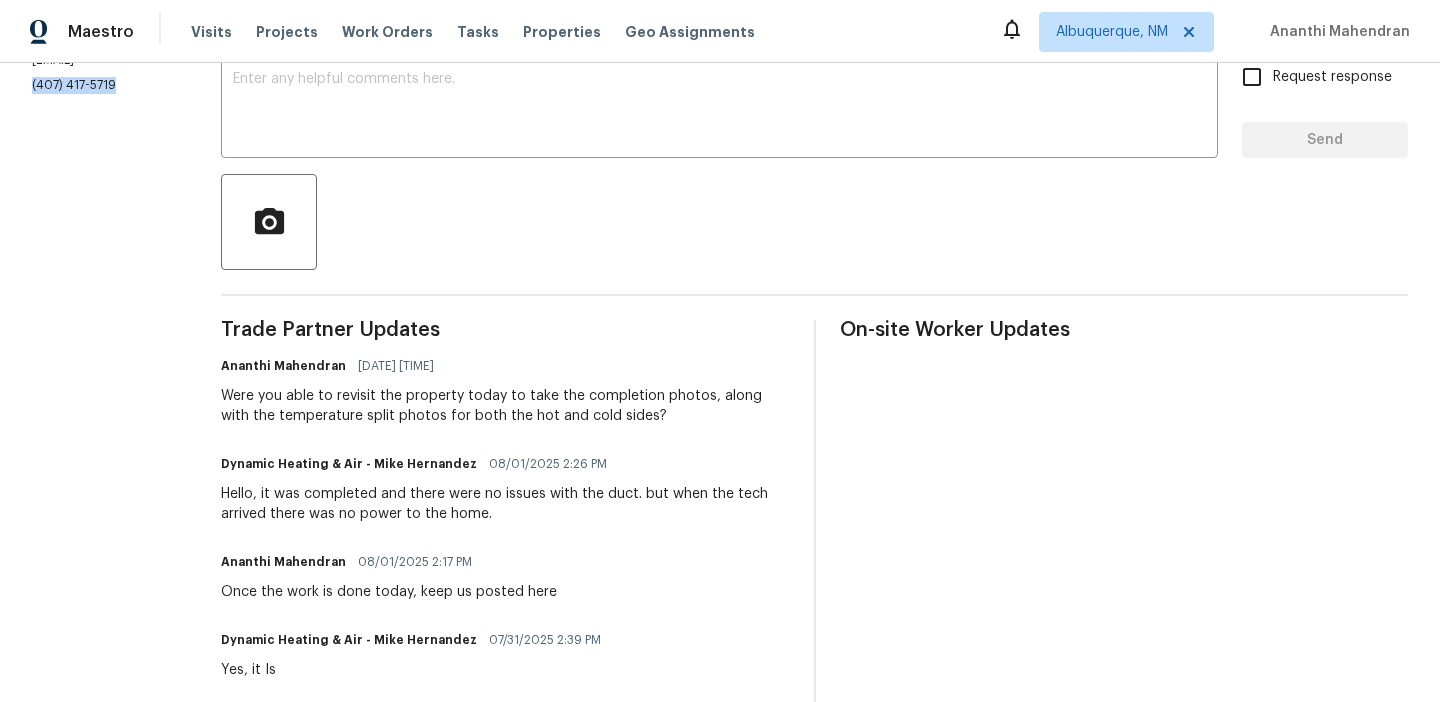 scroll, scrollTop: 0, scrollLeft: 0, axis: both 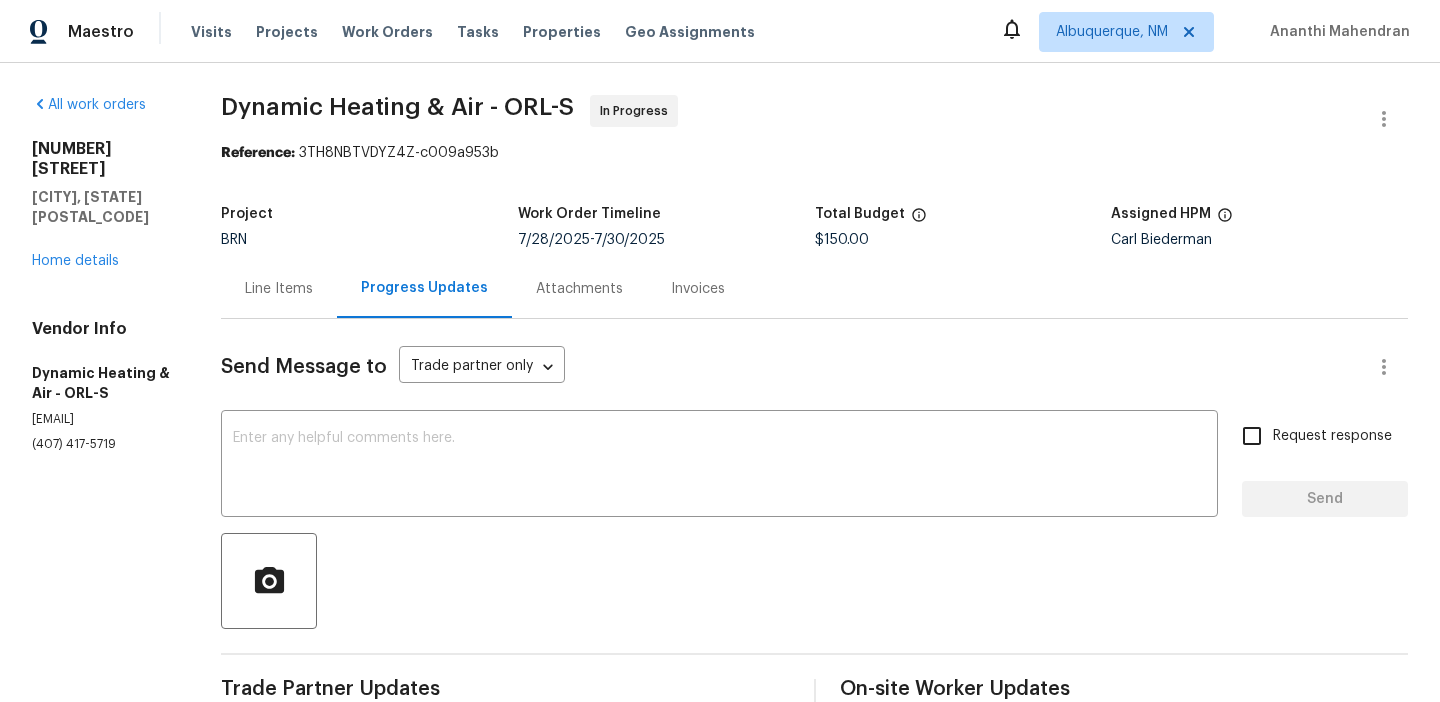 click on "[NUMBER] [STREET] [CITY], [STATE] [POSTAL_CODE] [GENERAL_TERM]" at bounding box center [102, 205] 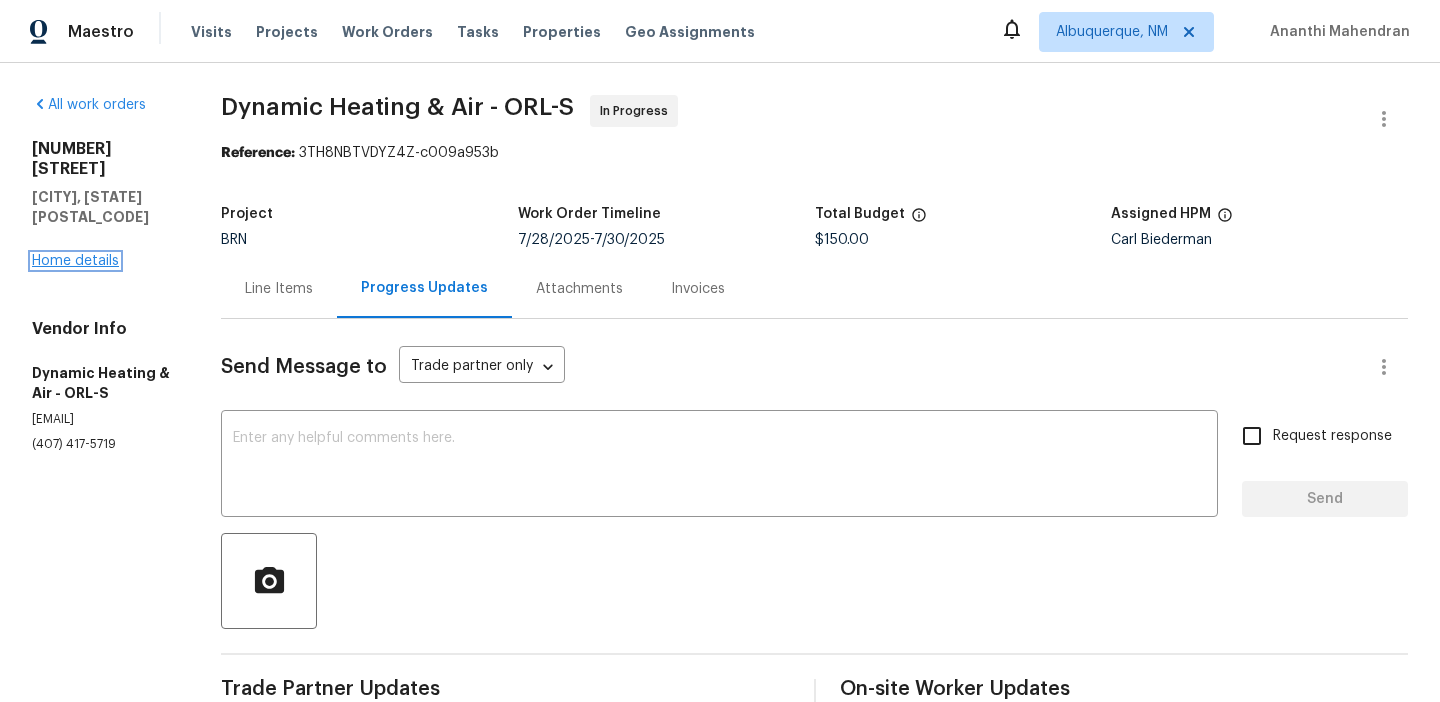 click on "Home details" at bounding box center [75, 261] 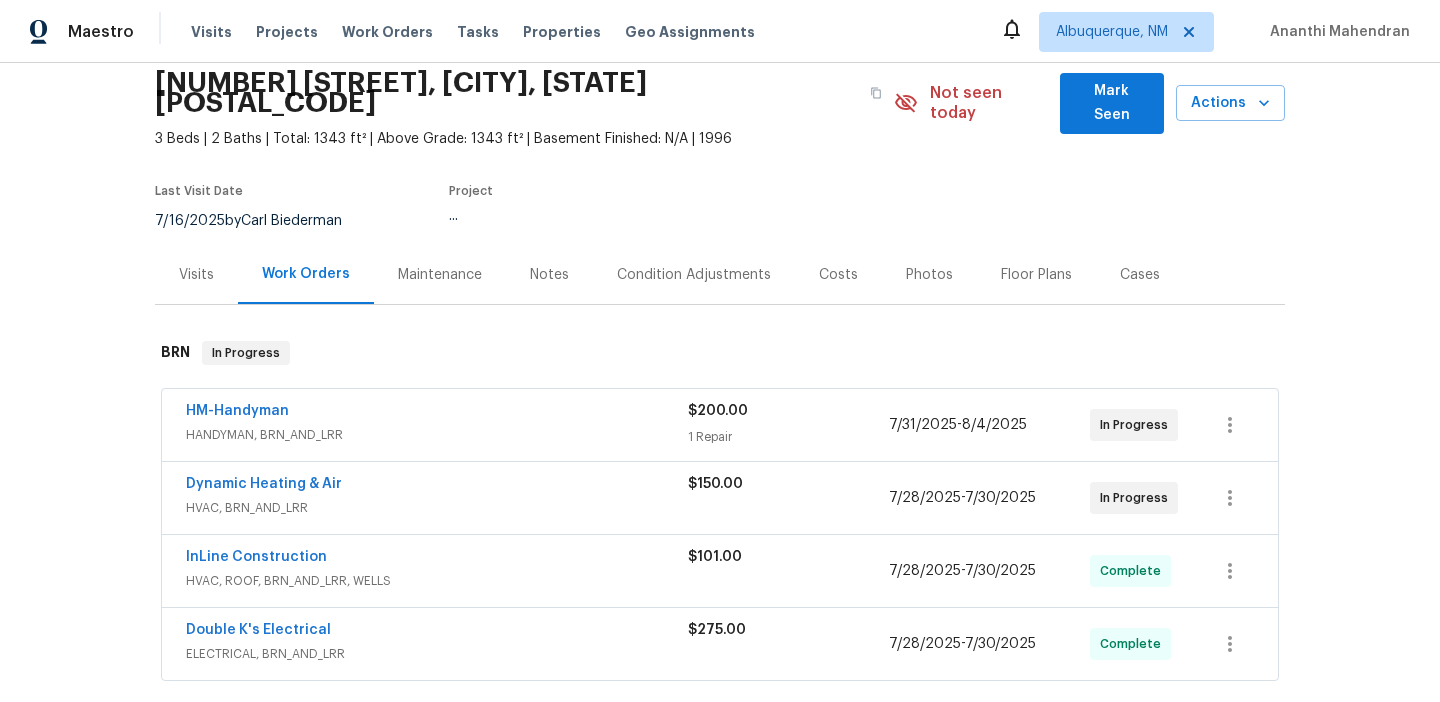 scroll, scrollTop: 138, scrollLeft: 0, axis: vertical 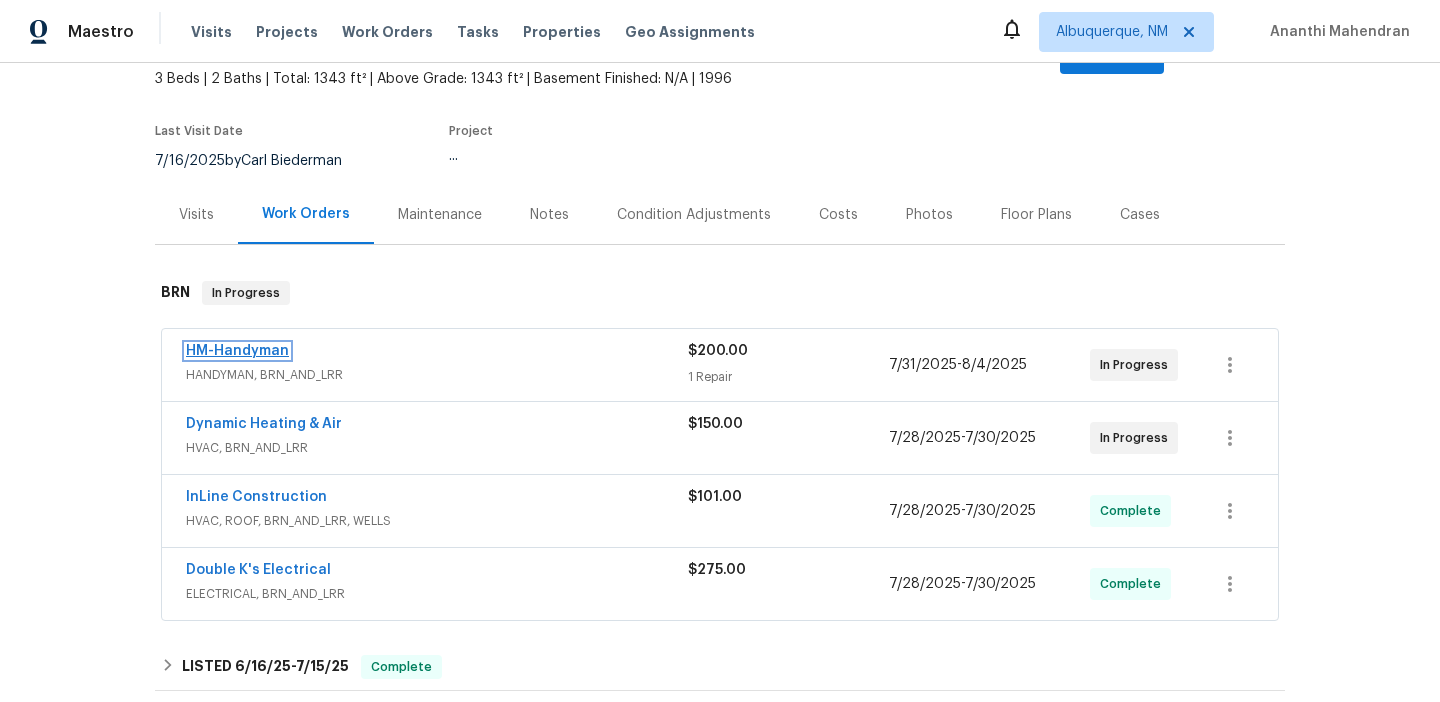 click on "HM-Handyman" at bounding box center [237, 351] 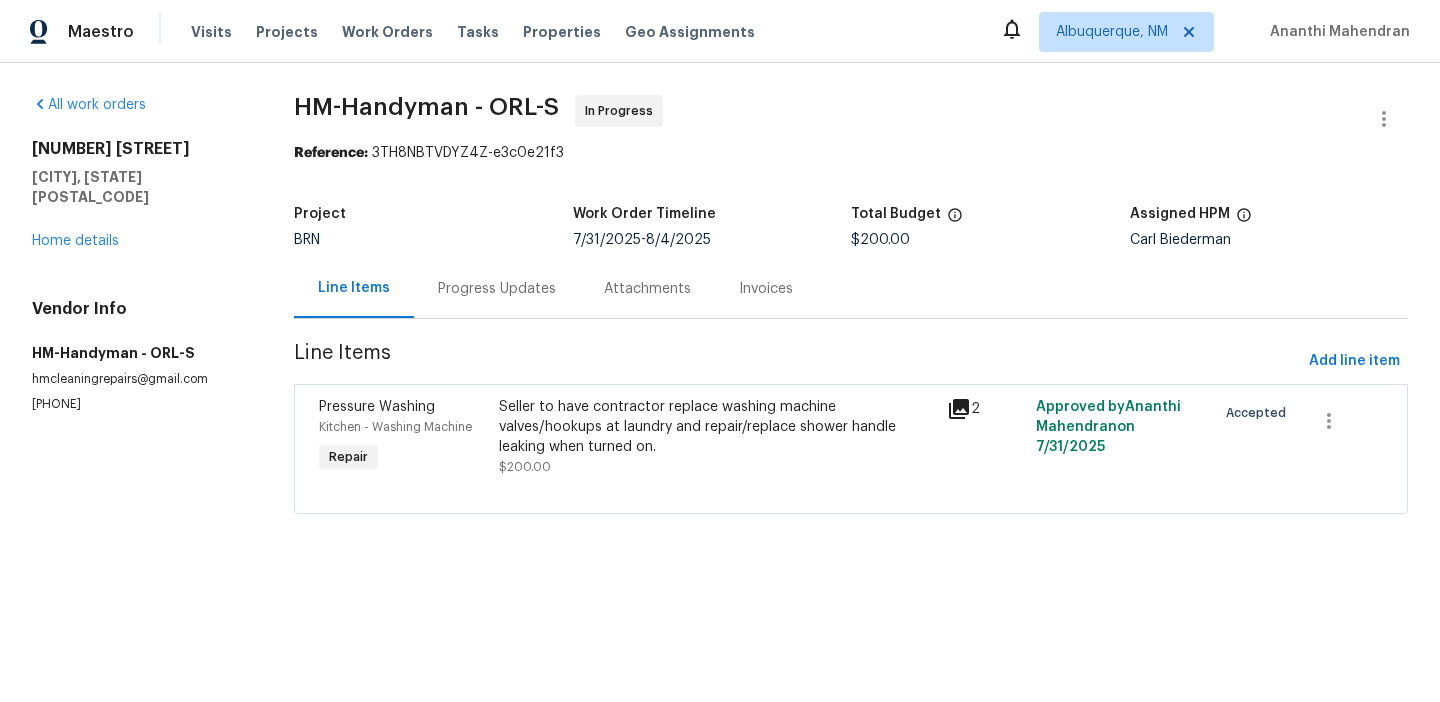 click on "[PHONE]" at bounding box center (139, 404) 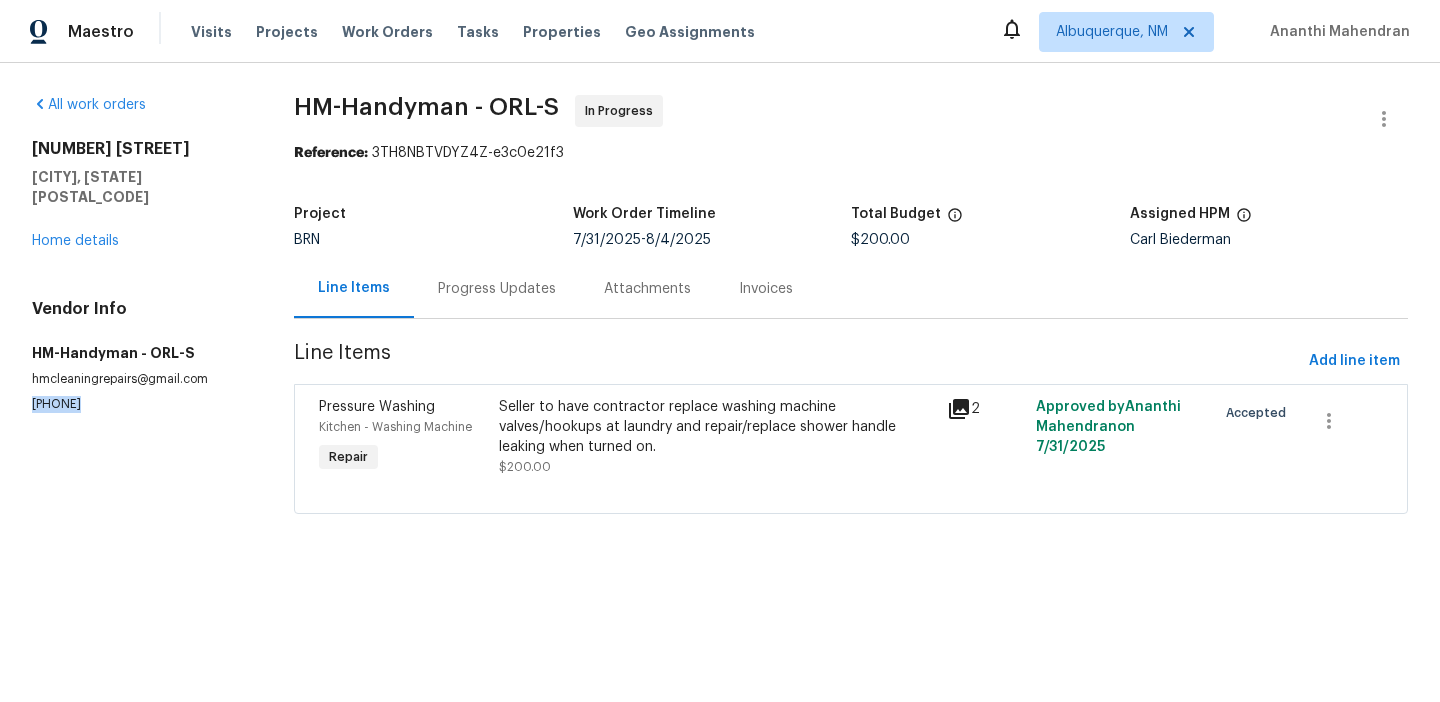 click on "[PHONE]" at bounding box center (139, 404) 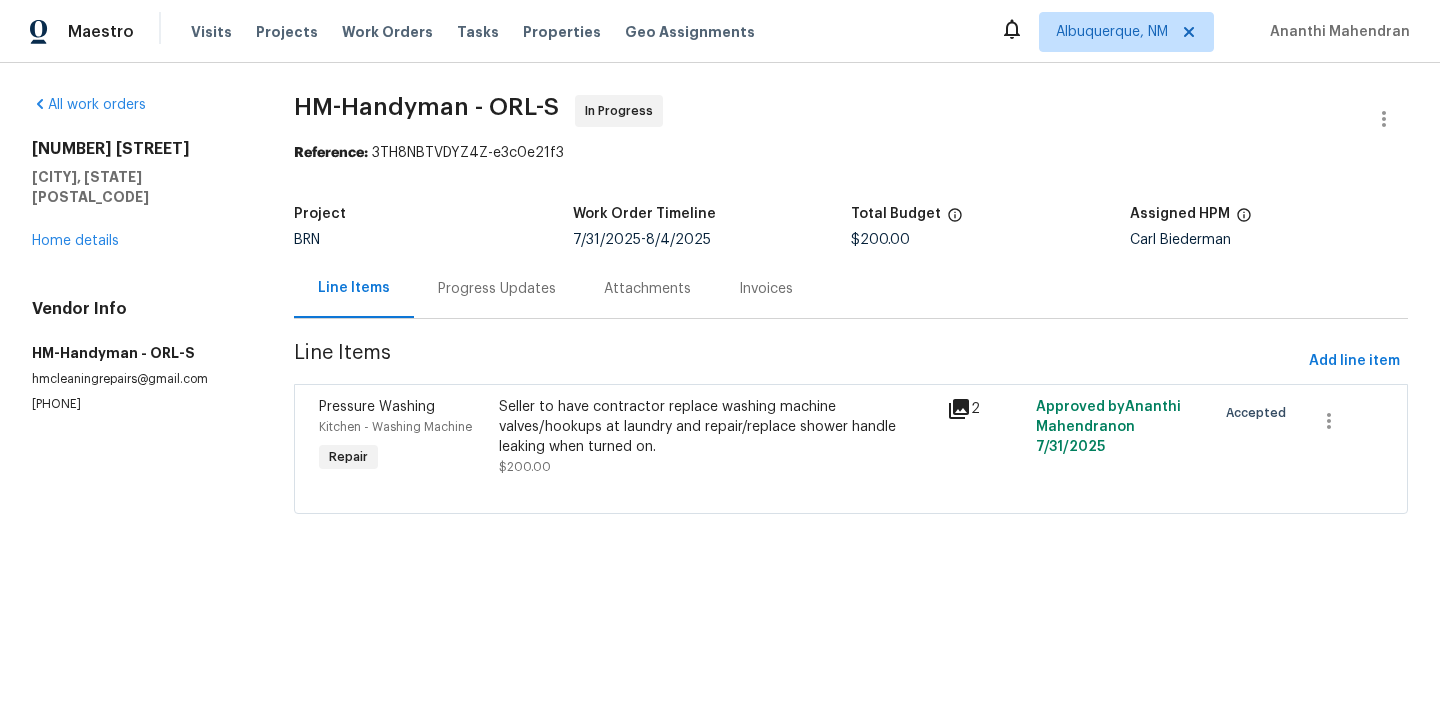 click on "Progress Updates" at bounding box center [497, 289] 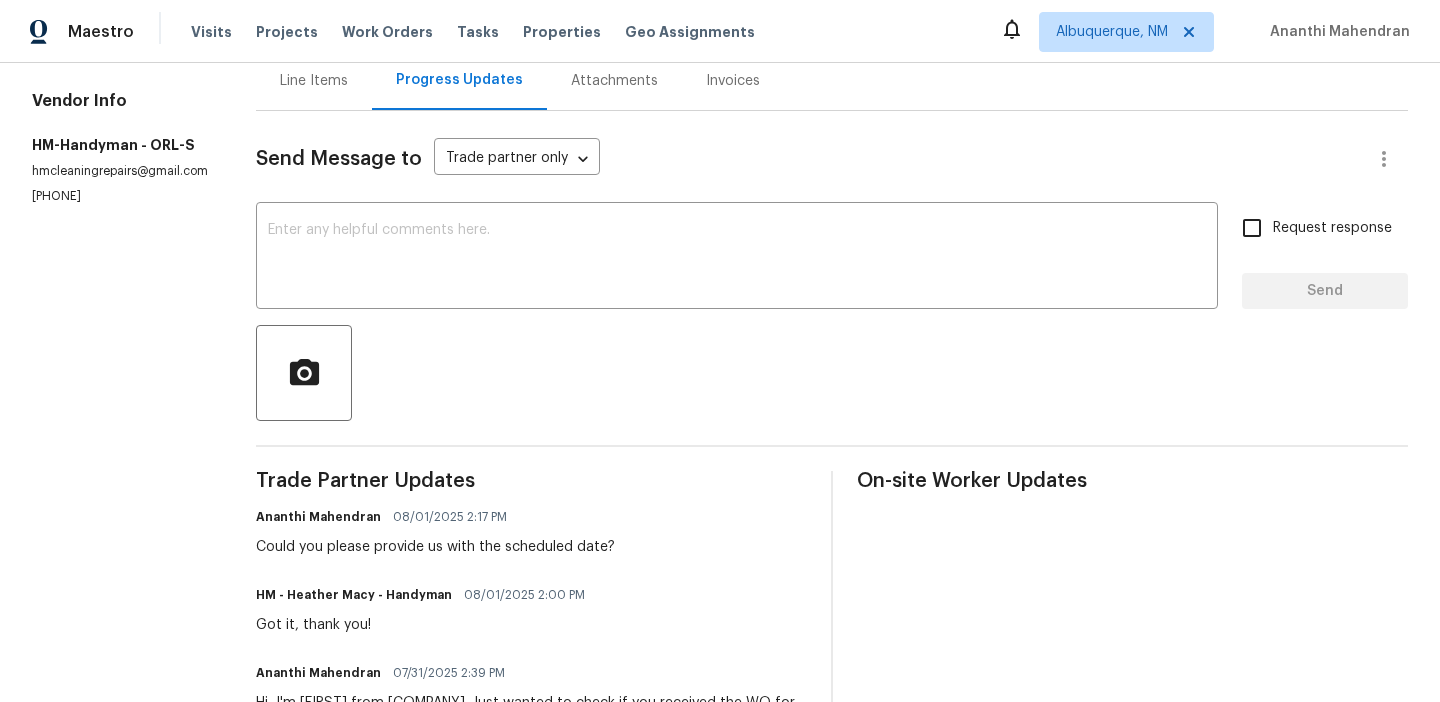 scroll, scrollTop: 222, scrollLeft: 0, axis: vertical 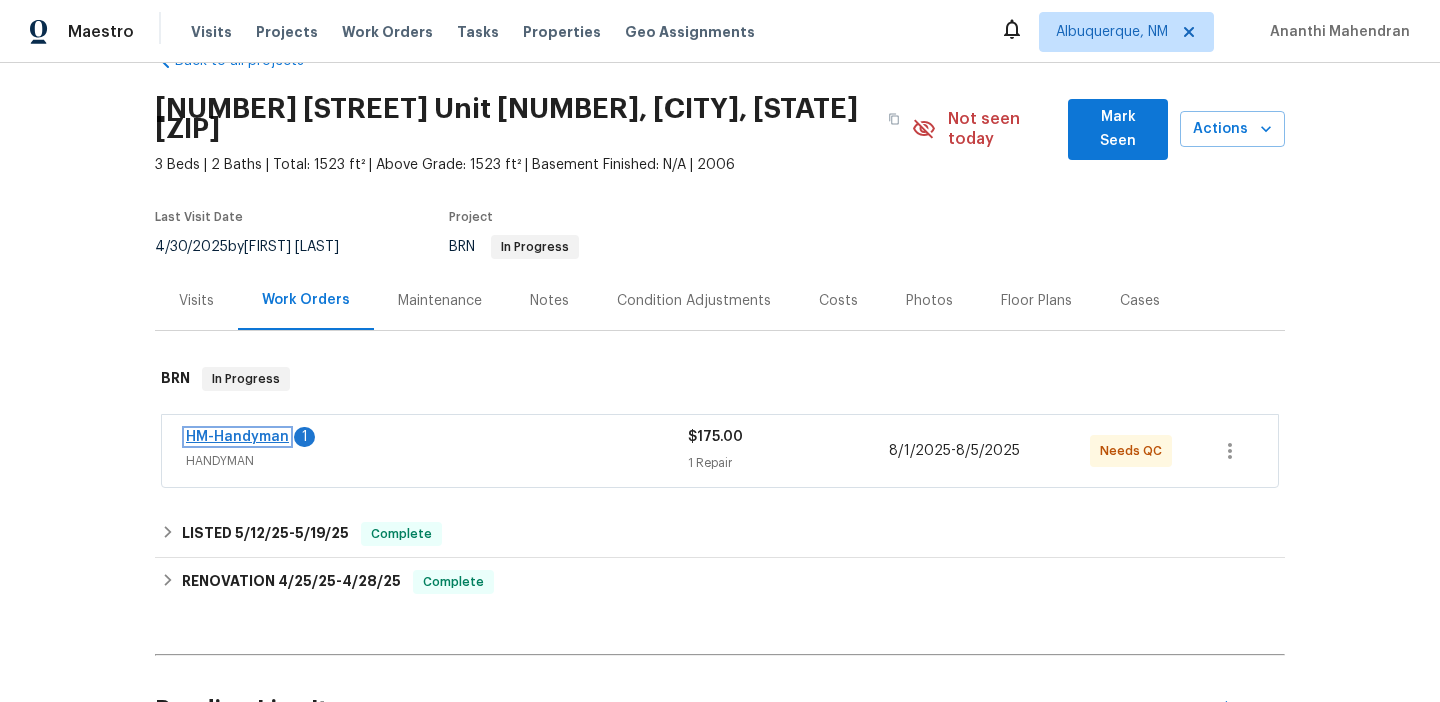 click on "HM-Handyman" at bounding box center [237, 437] 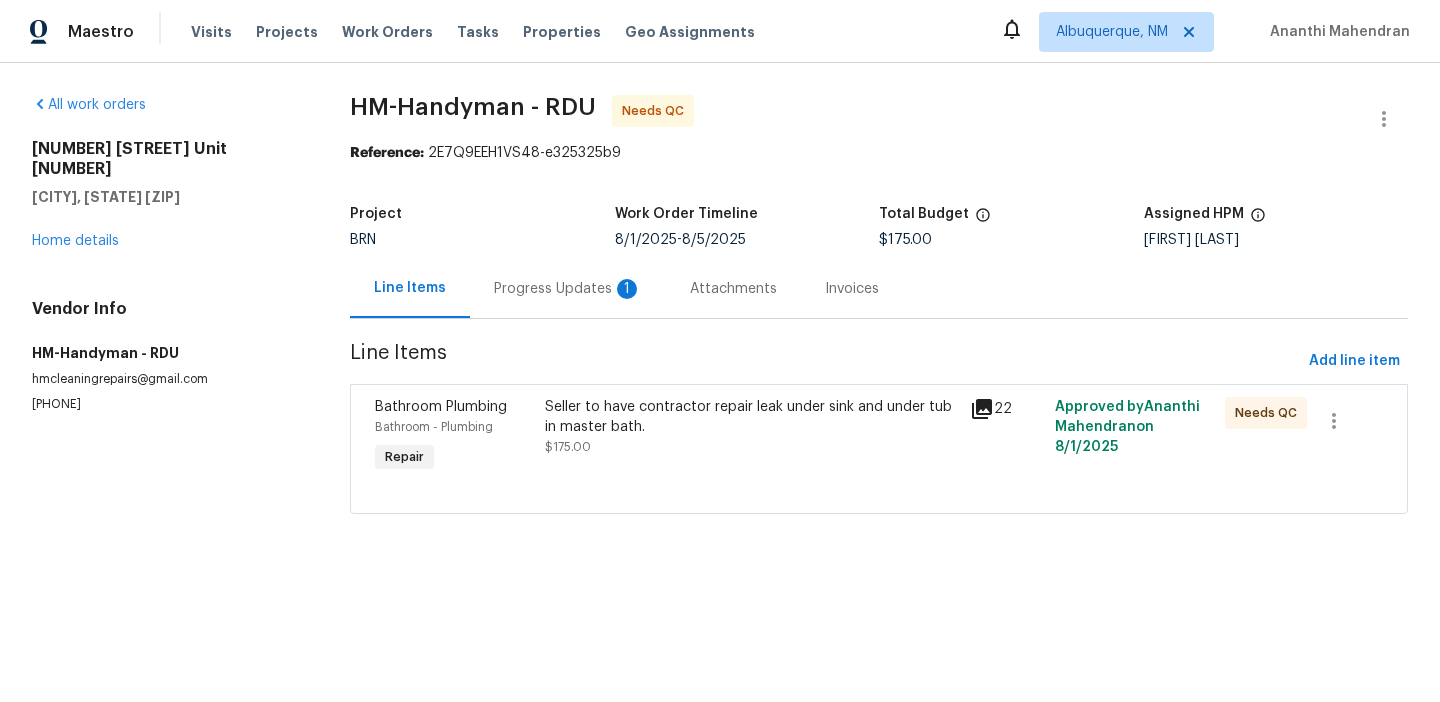 click on "Progress Updates 1" at bounding box center (568, 289) 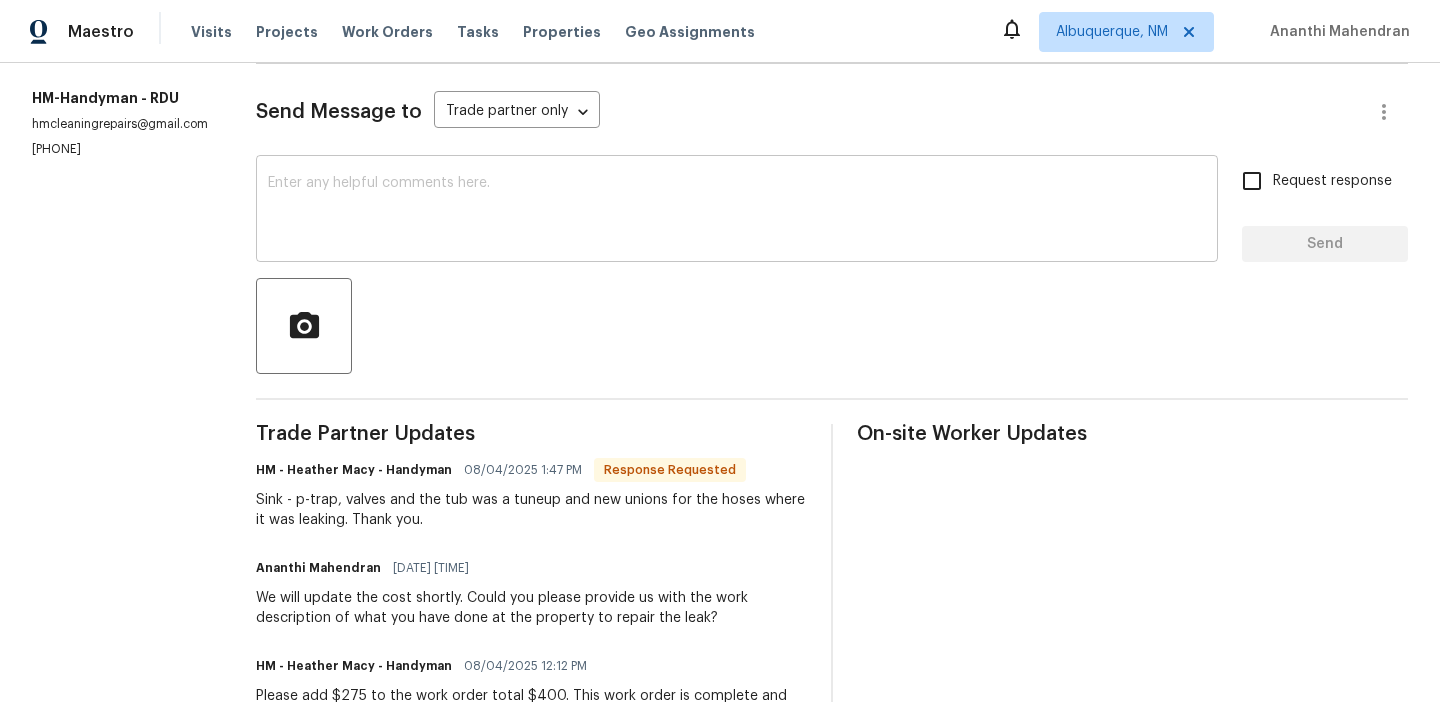 scroll, scrollTop: 259, scrollLeft: 0, axis: vertical 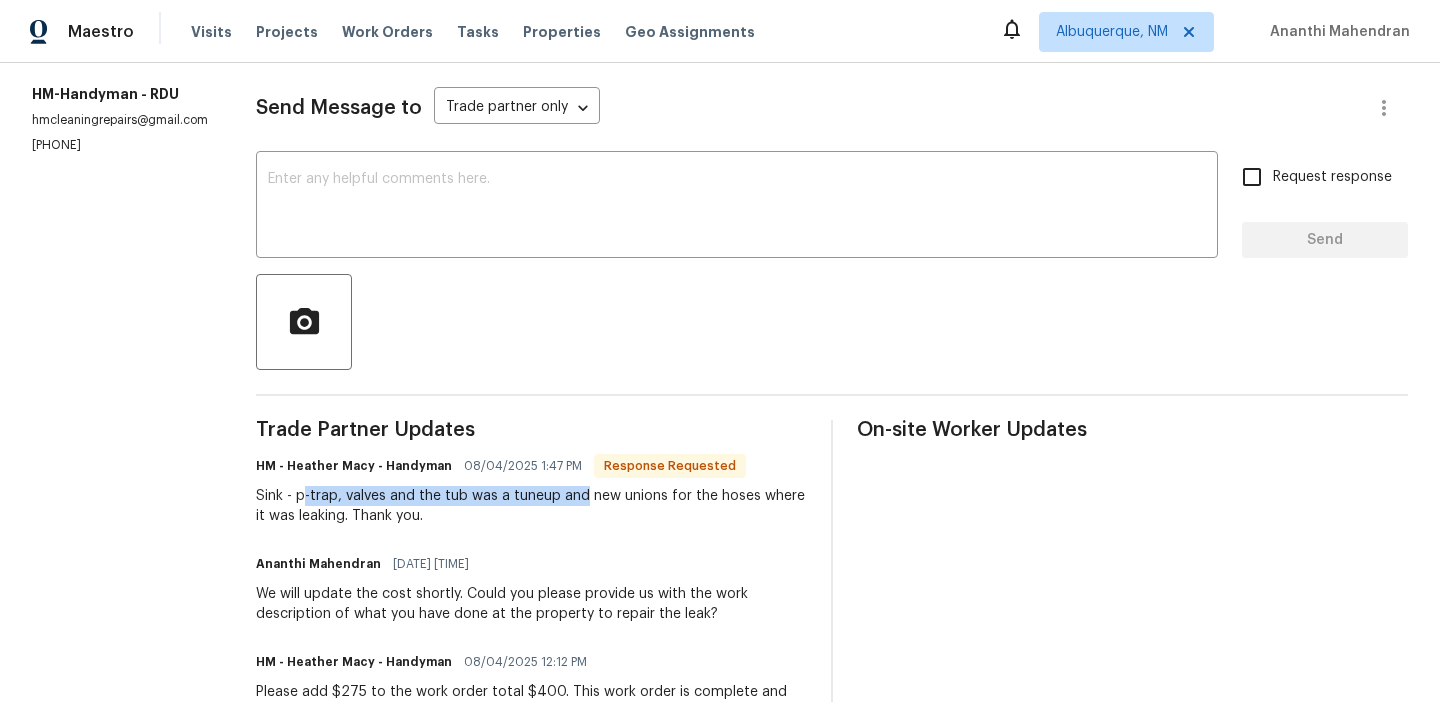 drag, startPoint x: 303, startPoint y: 501, endPoint x: 579, endPoint y: 503, distance: 276.00723 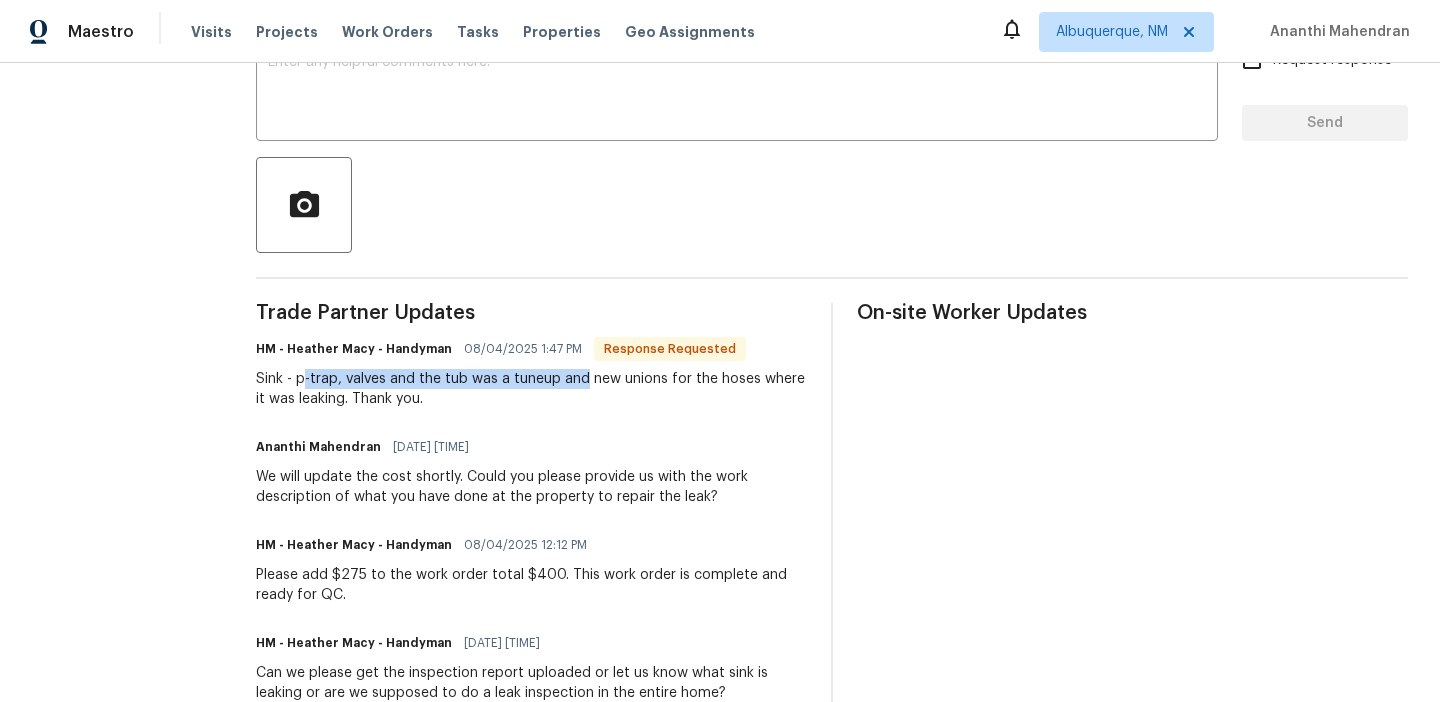 scroll, scrollTop: 0, scrollLeft: 0, axis: both 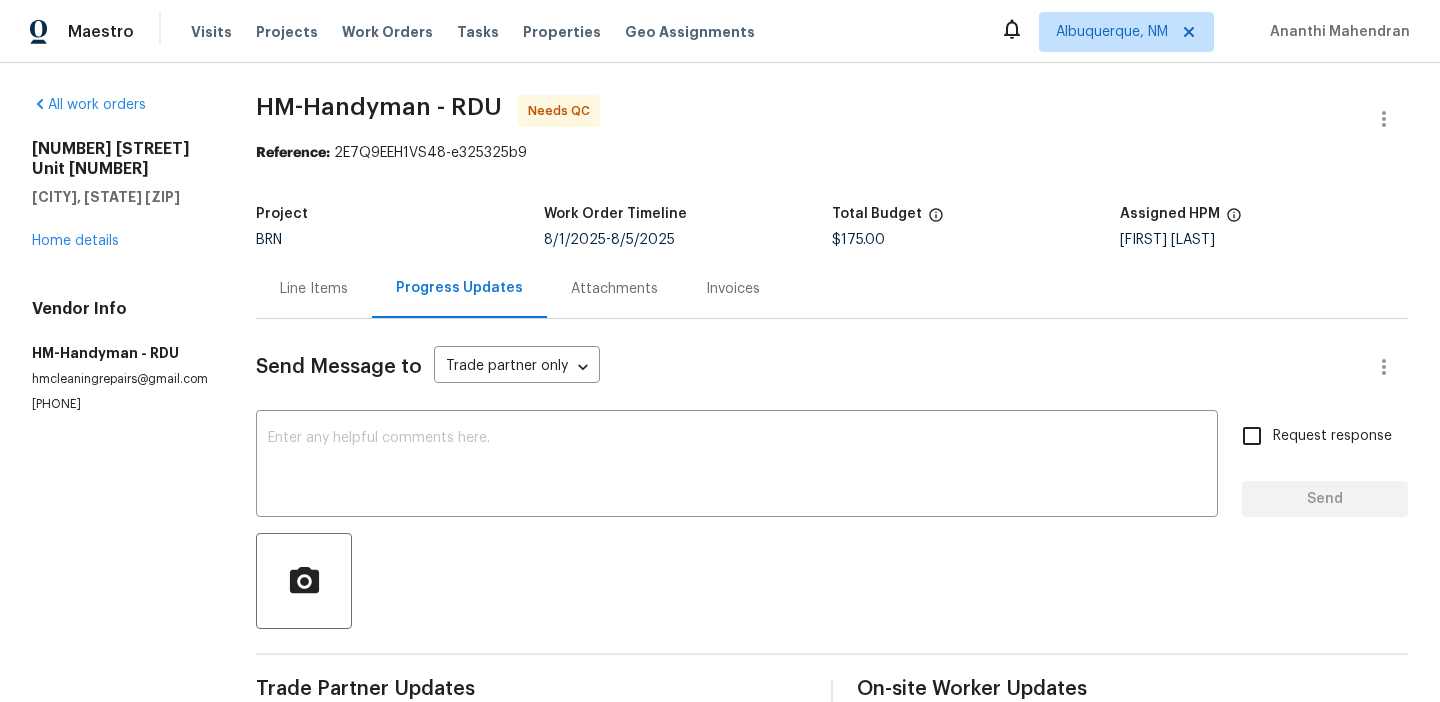 click on "Line Items" at bounding box center [314, 289] 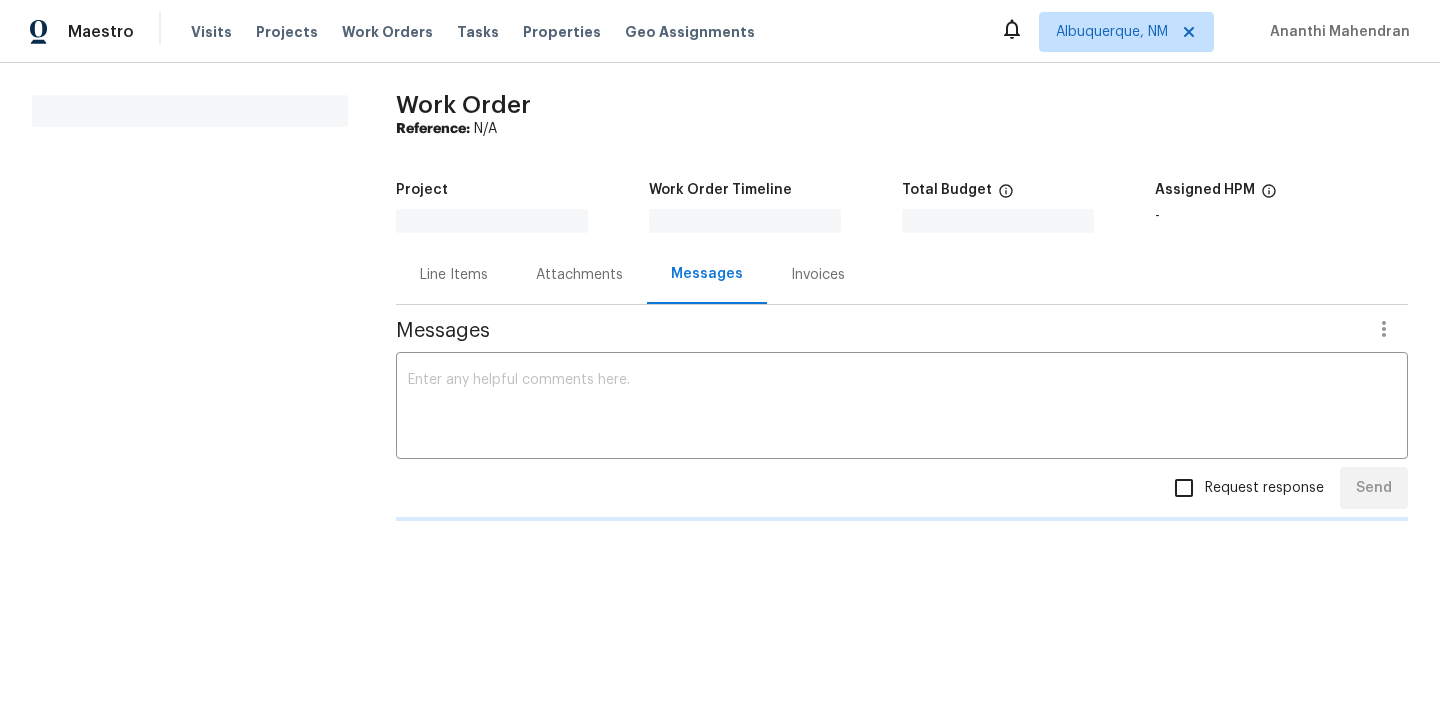 scroll, scrollTop: 0, scrollLeft: 0, axis: both 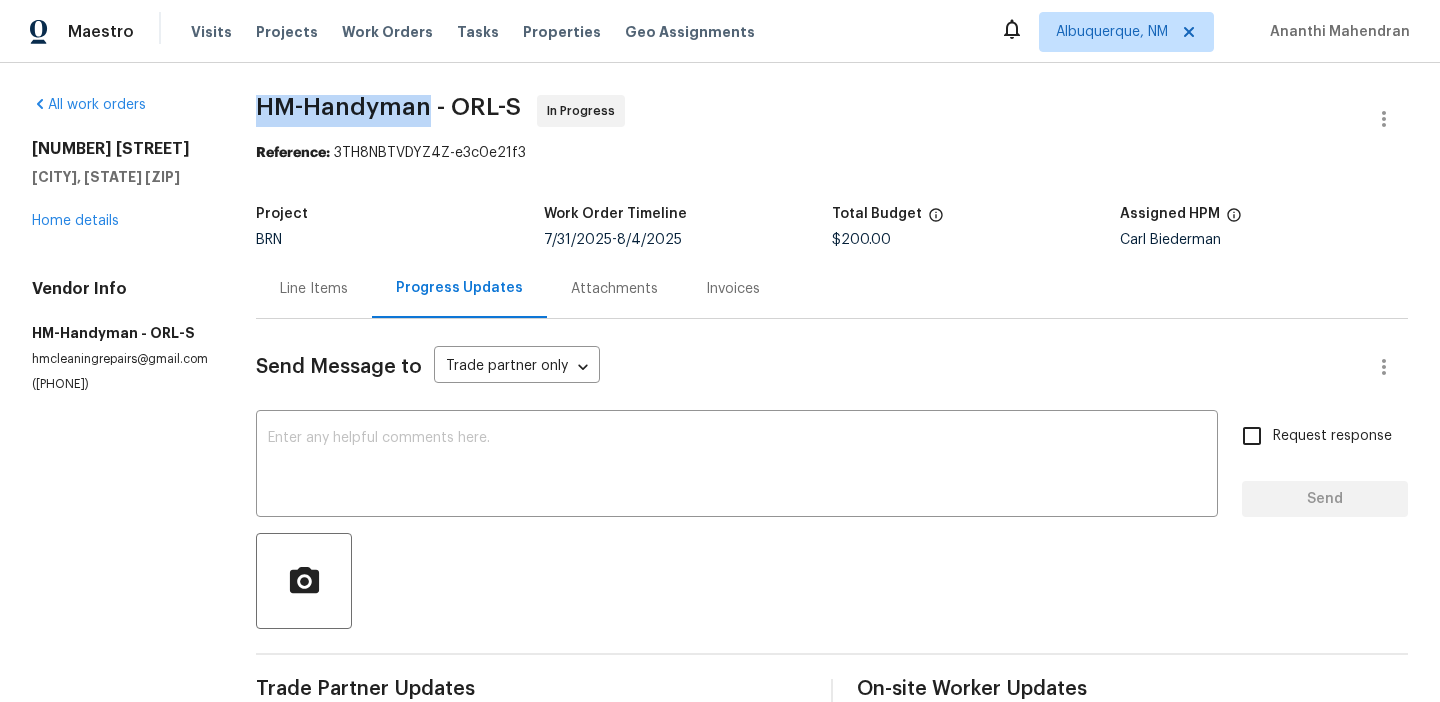drag, startPoint x: 240, startPoint y: 118, endPoint x: 431, endPoint y: 112, distance: 191.09422 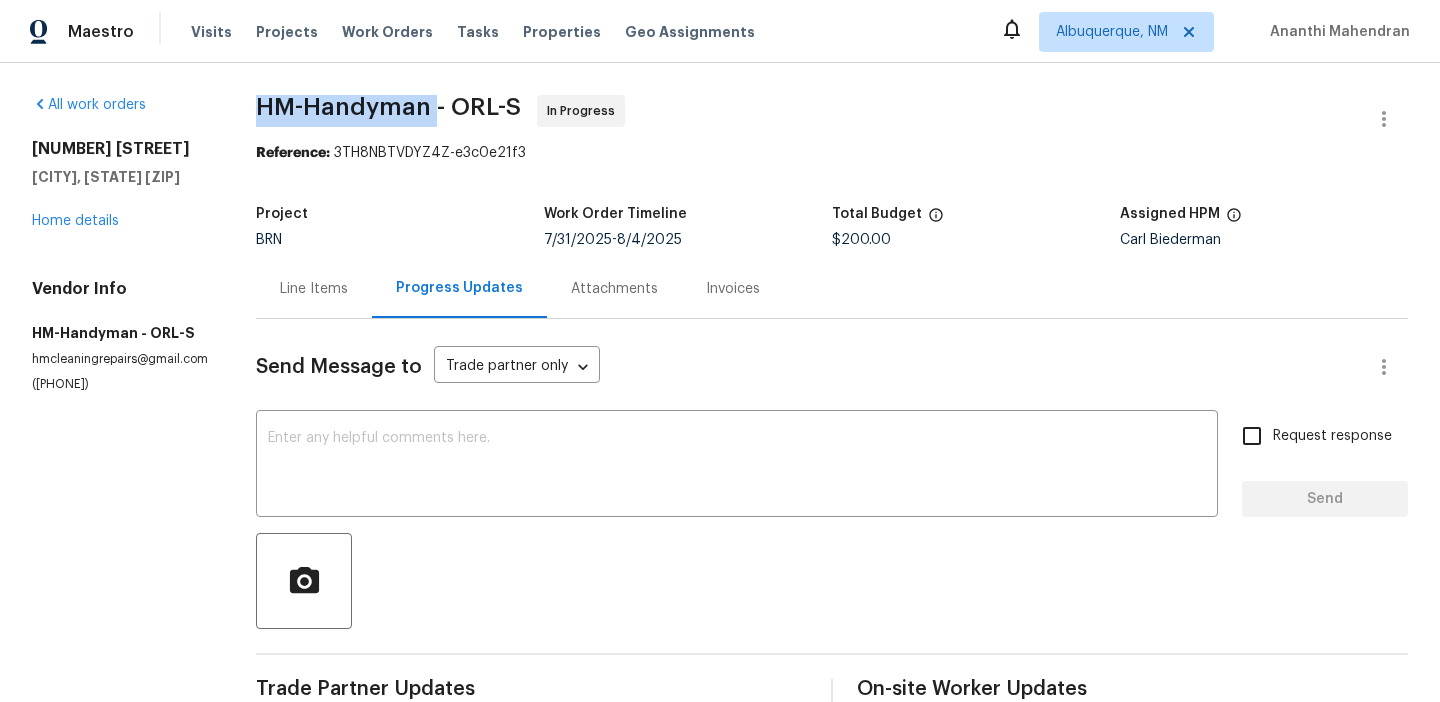copy on "HM-Handyman" 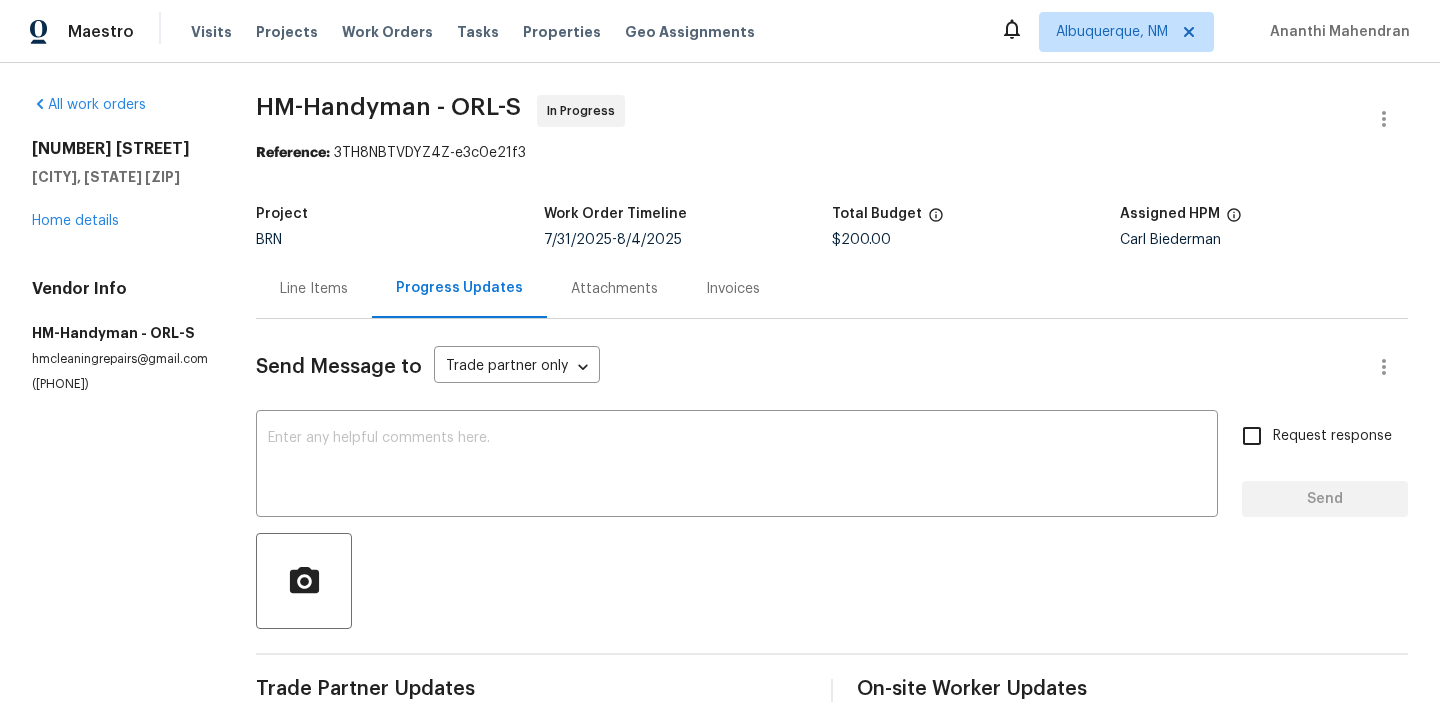 click on "Line Items" at bounding box center [314, 289] 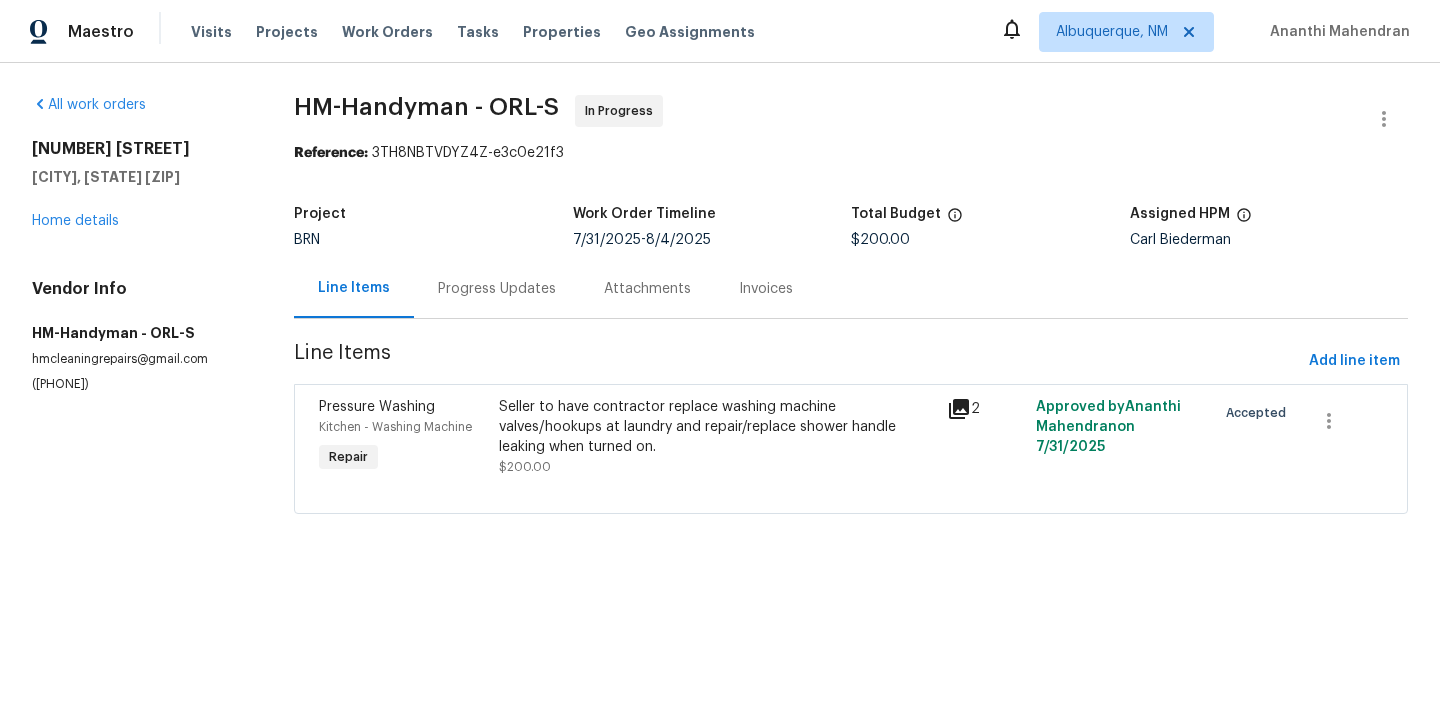 click on "Seller to have contractor replace washing machine valves/hookups at laundry and repair/replace shower handle leaking when turned on." at bounding box center [717, 427] 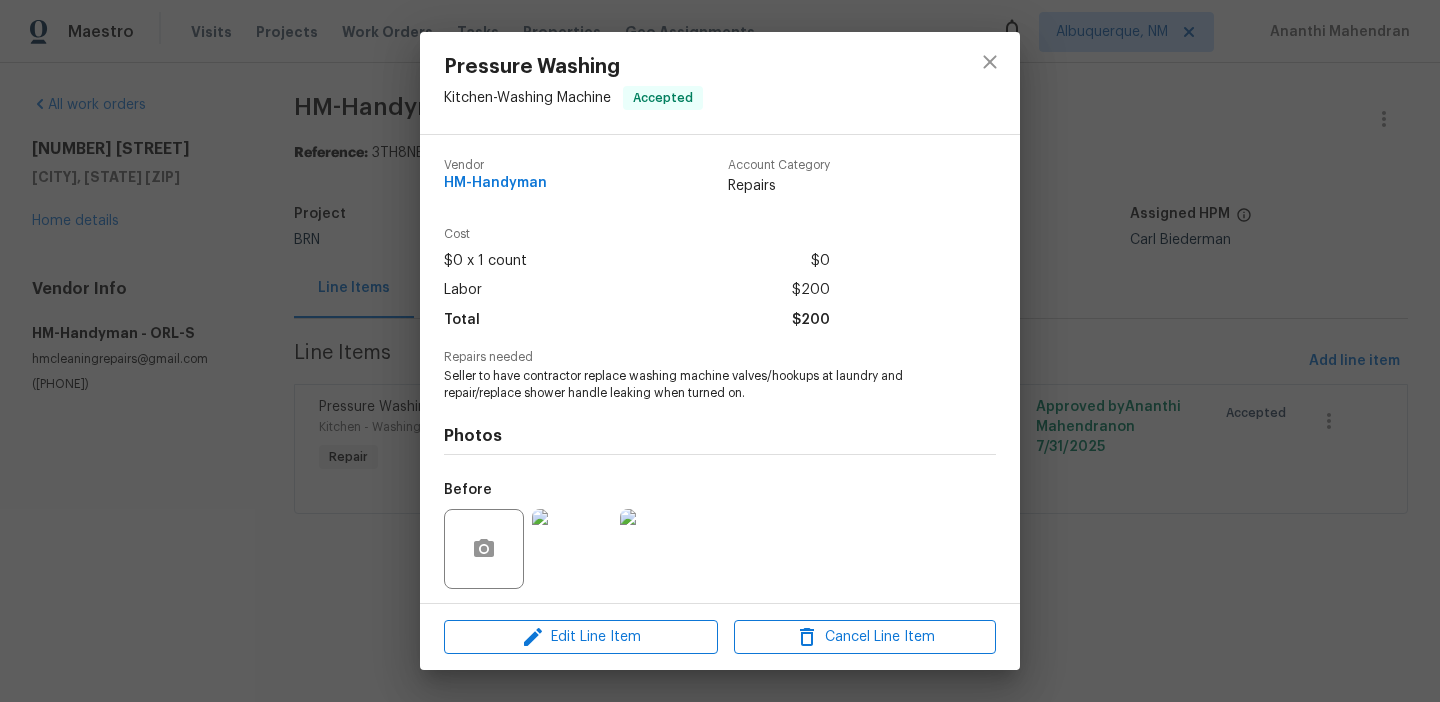 click on "Pressure Washing Kitchen  -  Washing Machine Accepted Vendor HM-Handyman Account Category Repairs Cost $0 x 1 count $0 Labor $200 Total $200 Repairs needed Seller to have contractor replace washing machine valves/hookups at laundry and repair/replace shower handle leaking when turned on. Photos Before After  Edit Line Item  Cancel Line Item" at bounding box center (720, 351) 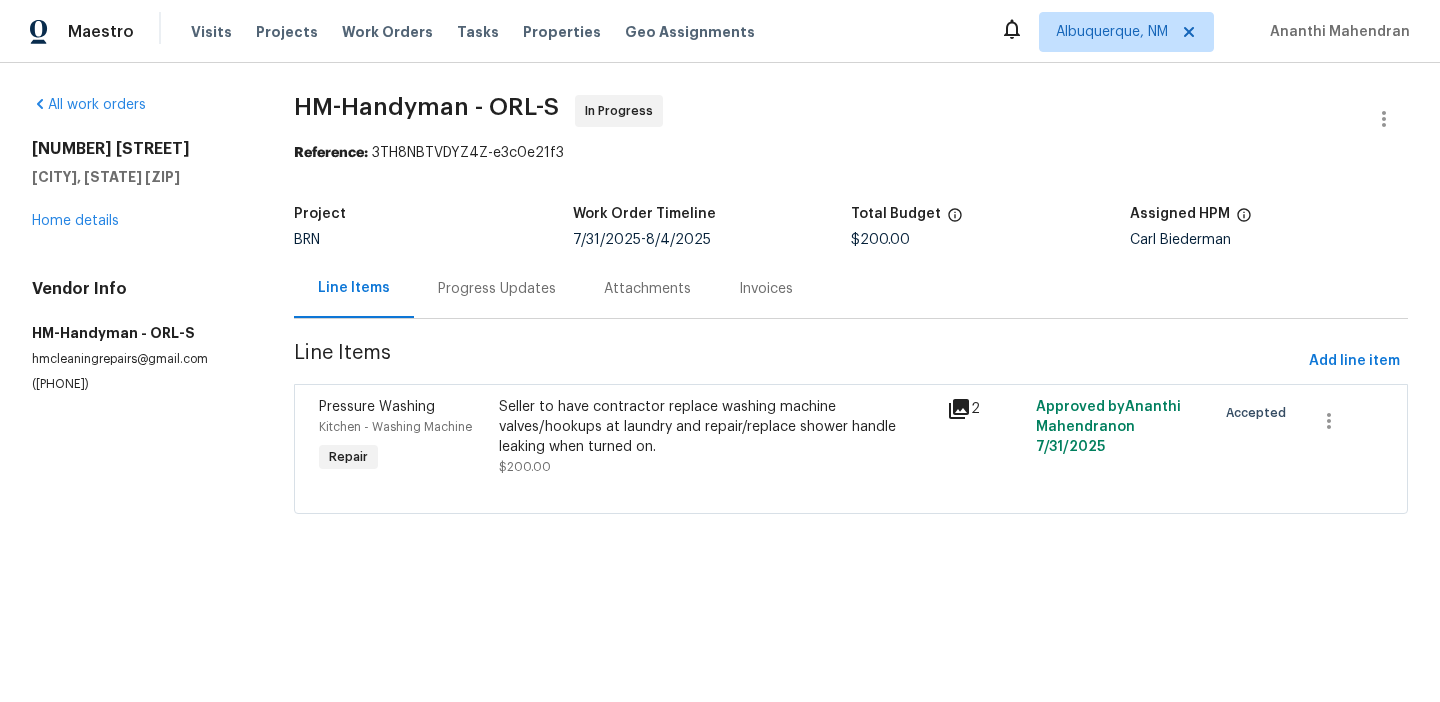 click on "Progress Updates" at bounding box center (497, 289) 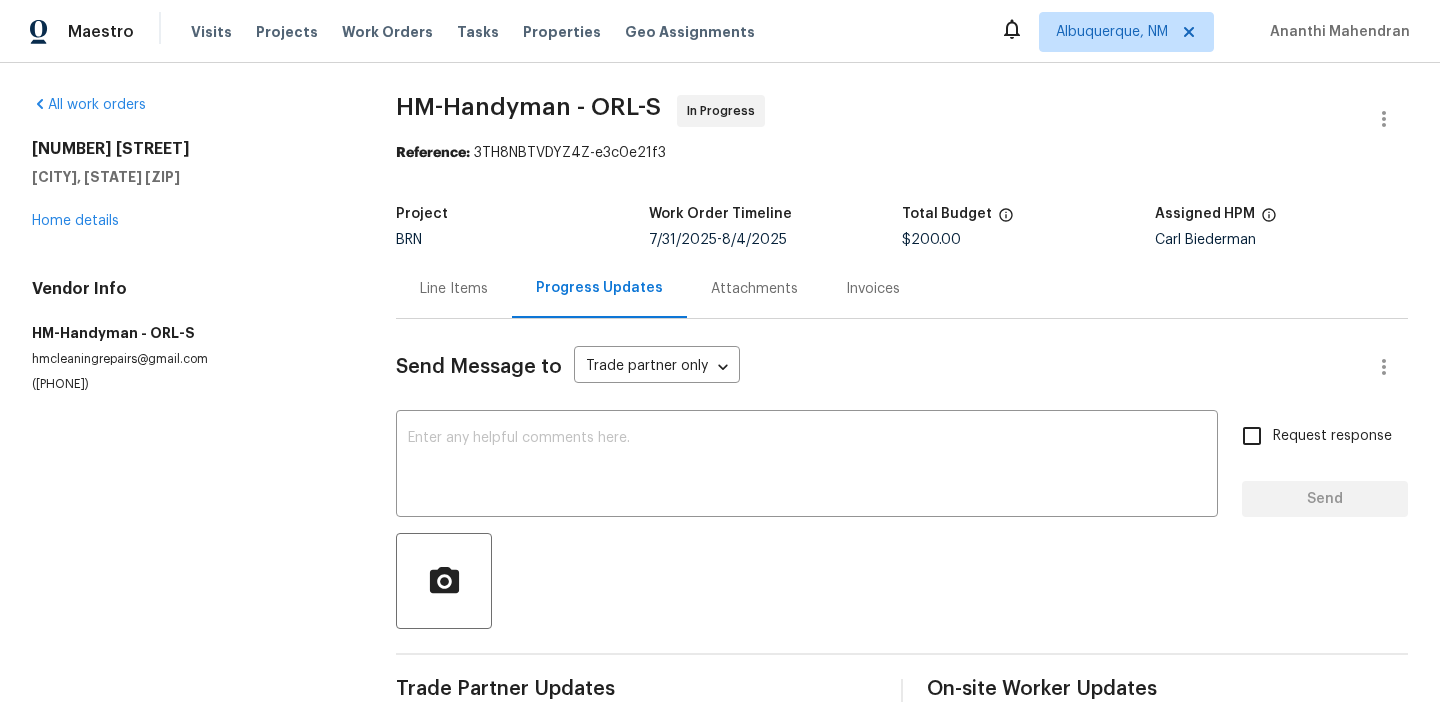 click on "Send Message to Trade partner only Trade partner only ​ x ​ Request response Send Trade Partner Updates On-site Worker Updates" at bounding box center [902, 517] 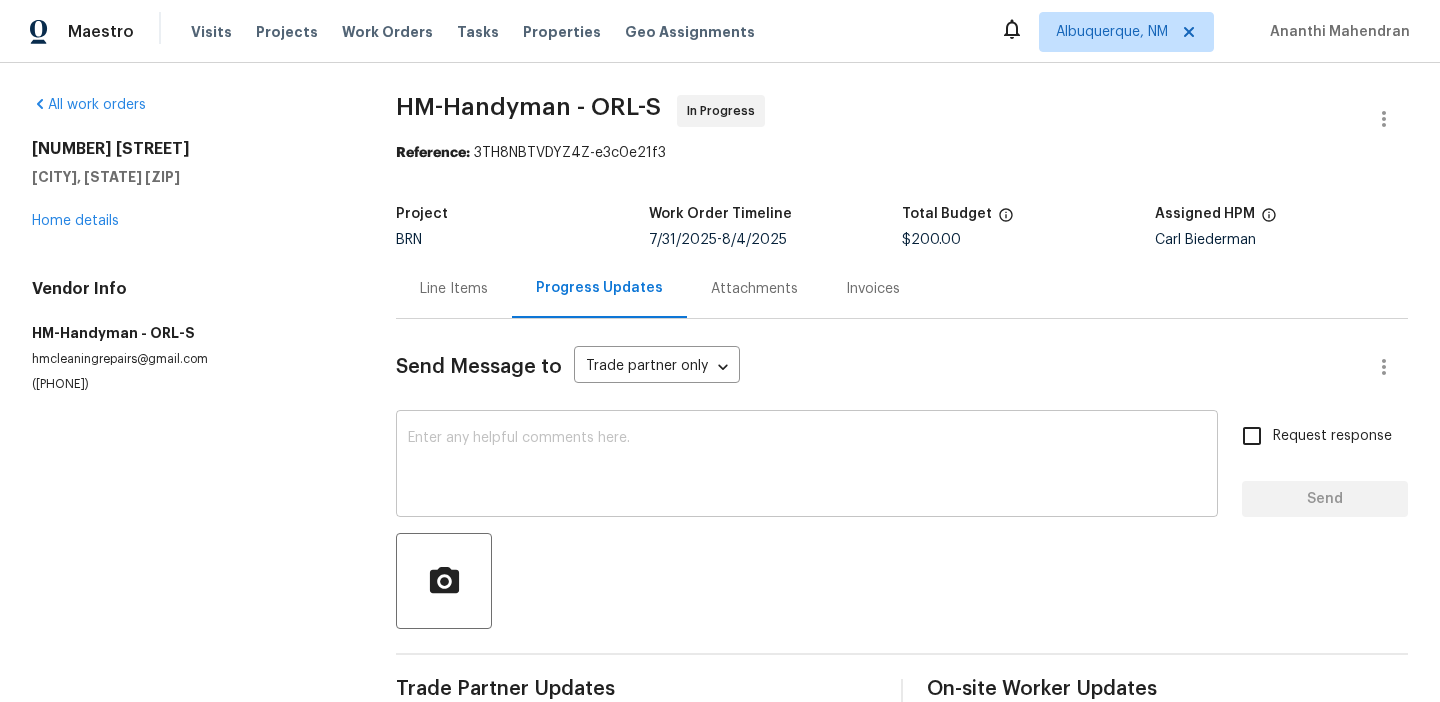 click at bounding box center [807, 466] 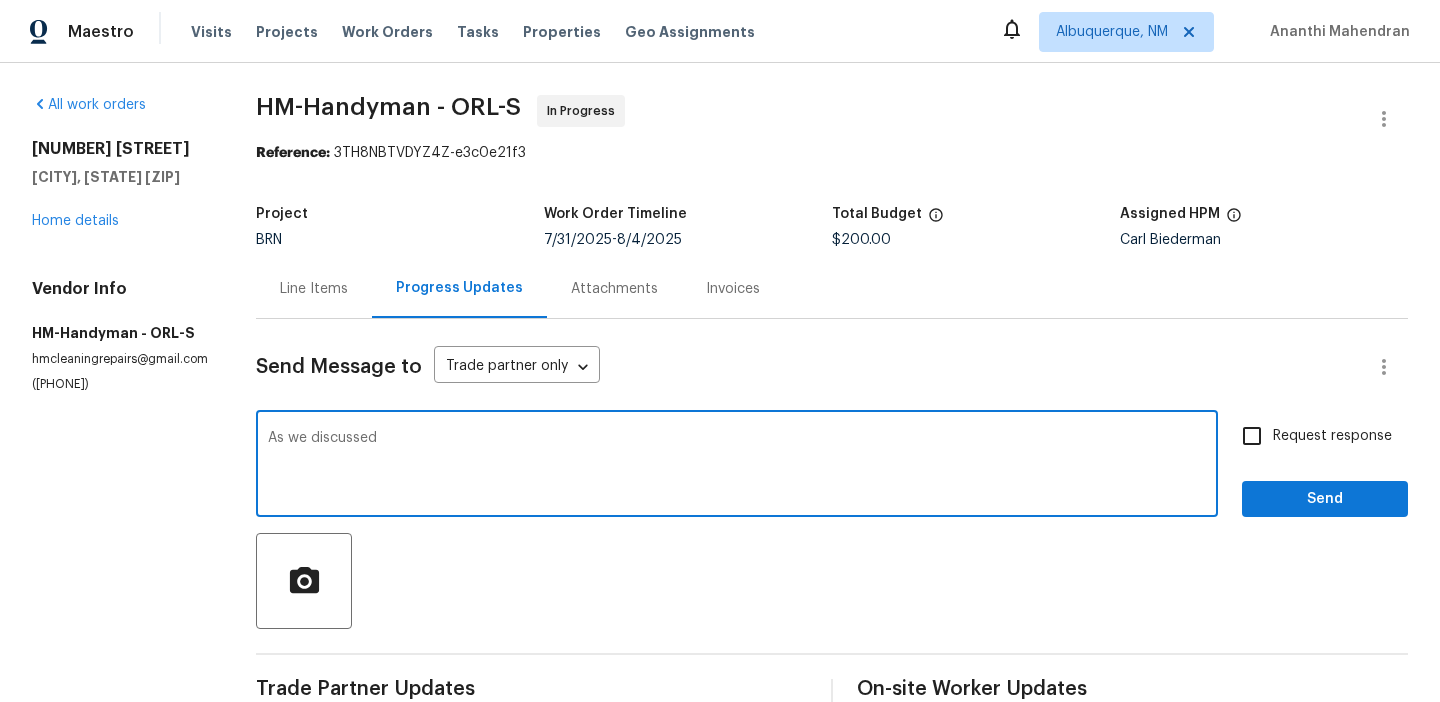 paste on "(480) 737-2028" 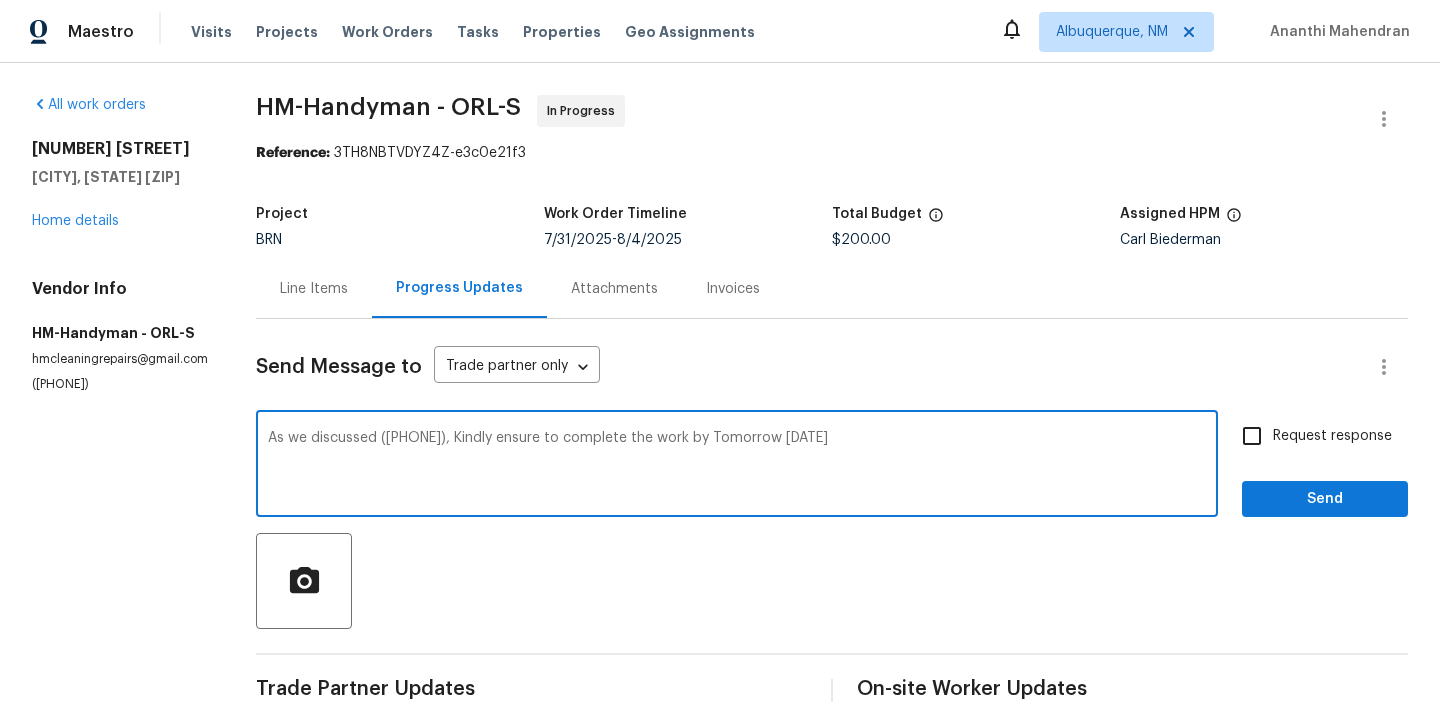 type on "As we discussed (480) 737-2028, Kindly ensure to complete the work by Tomorrow 08/05" 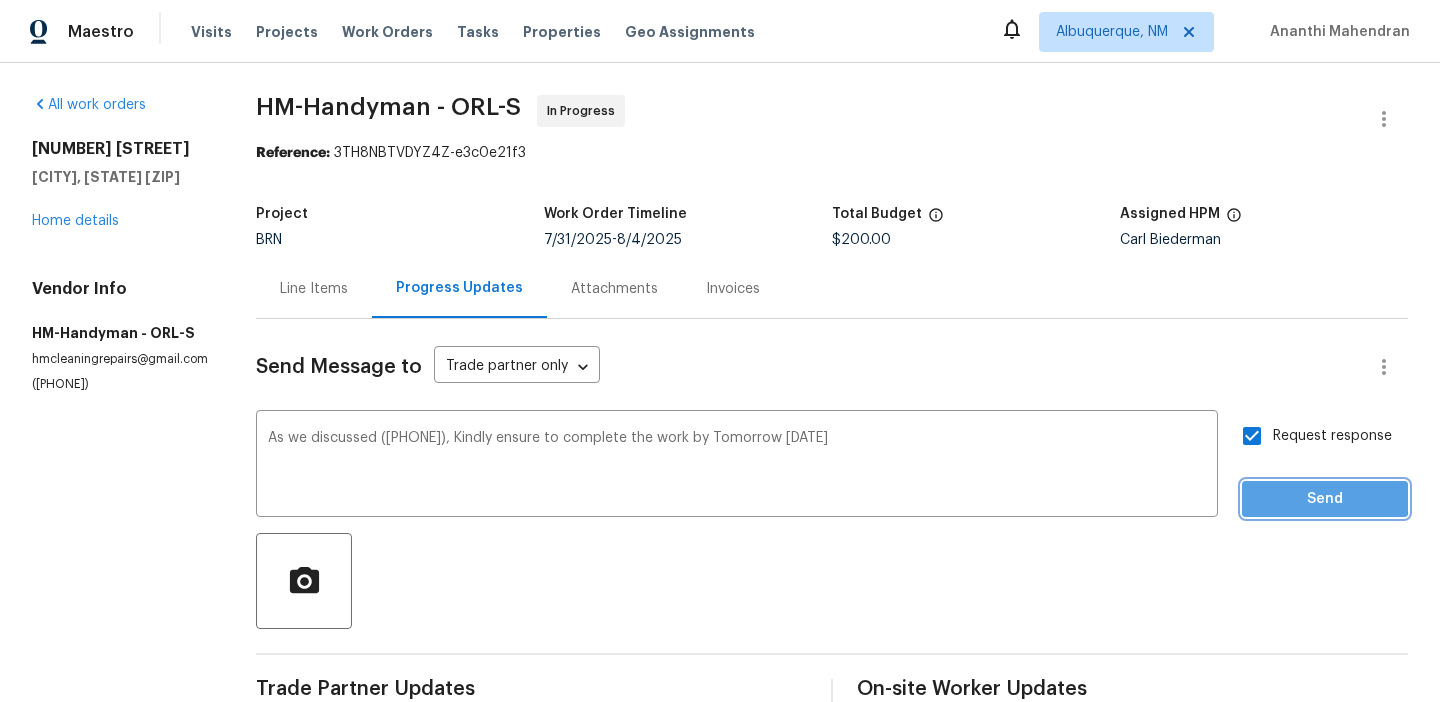 click on "Send" at bounding box center [1325, 499] 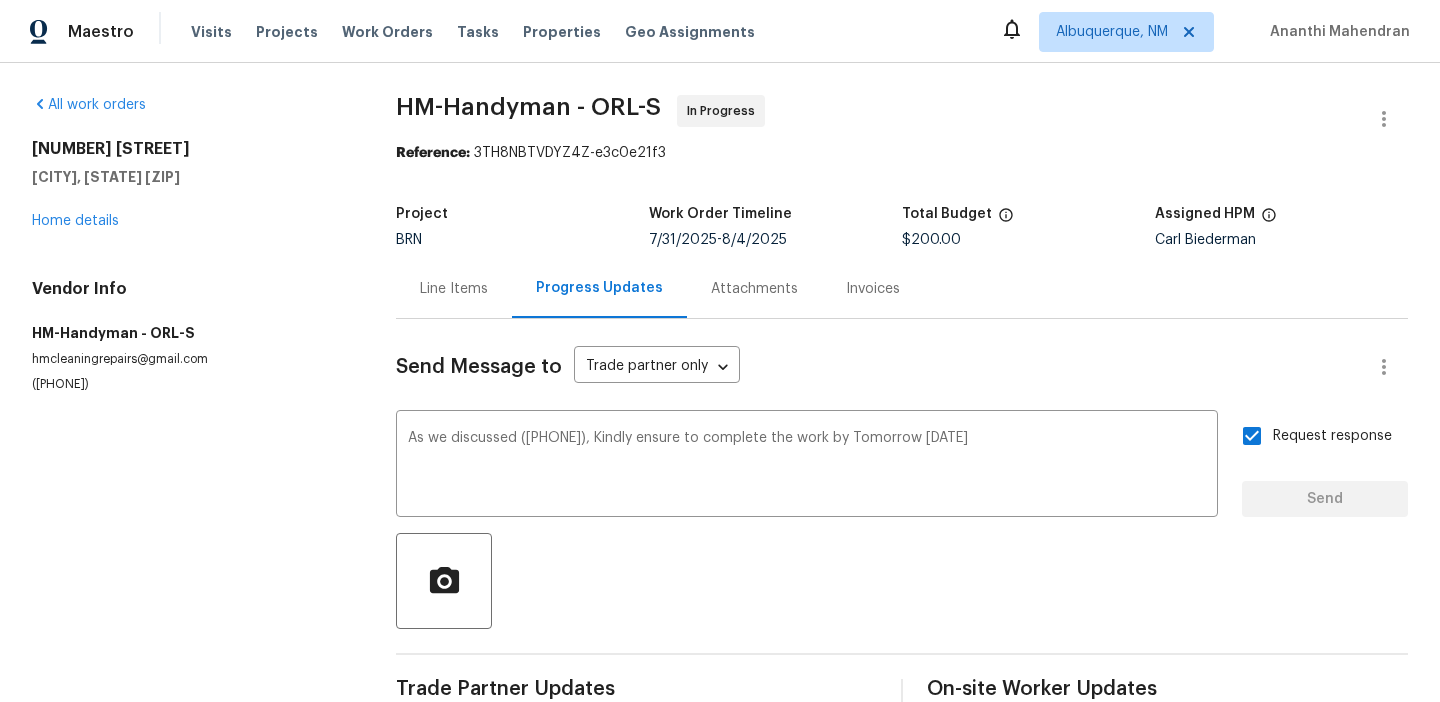 type 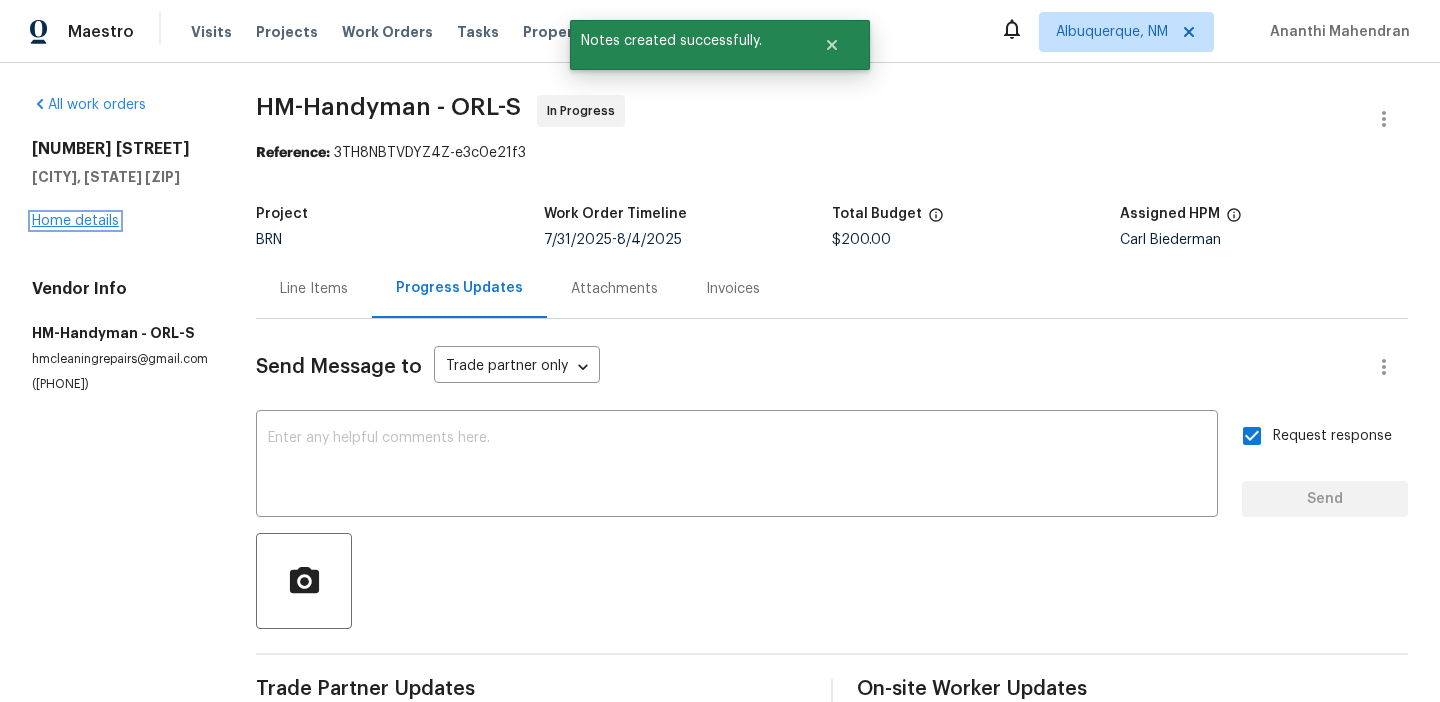 click on "Home details" at bounding box center (75, 221) 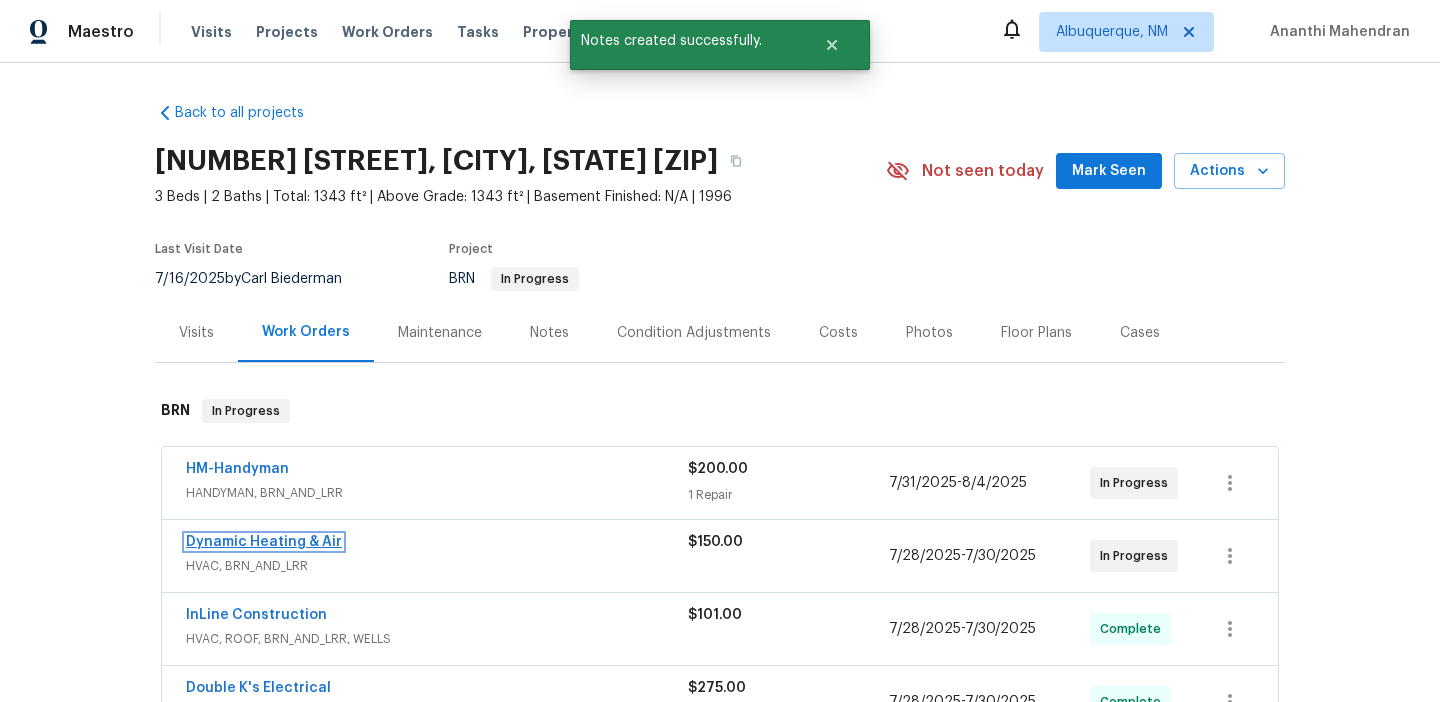 click on "Dynamic Heating & Air" at bounding box center [264, 542] 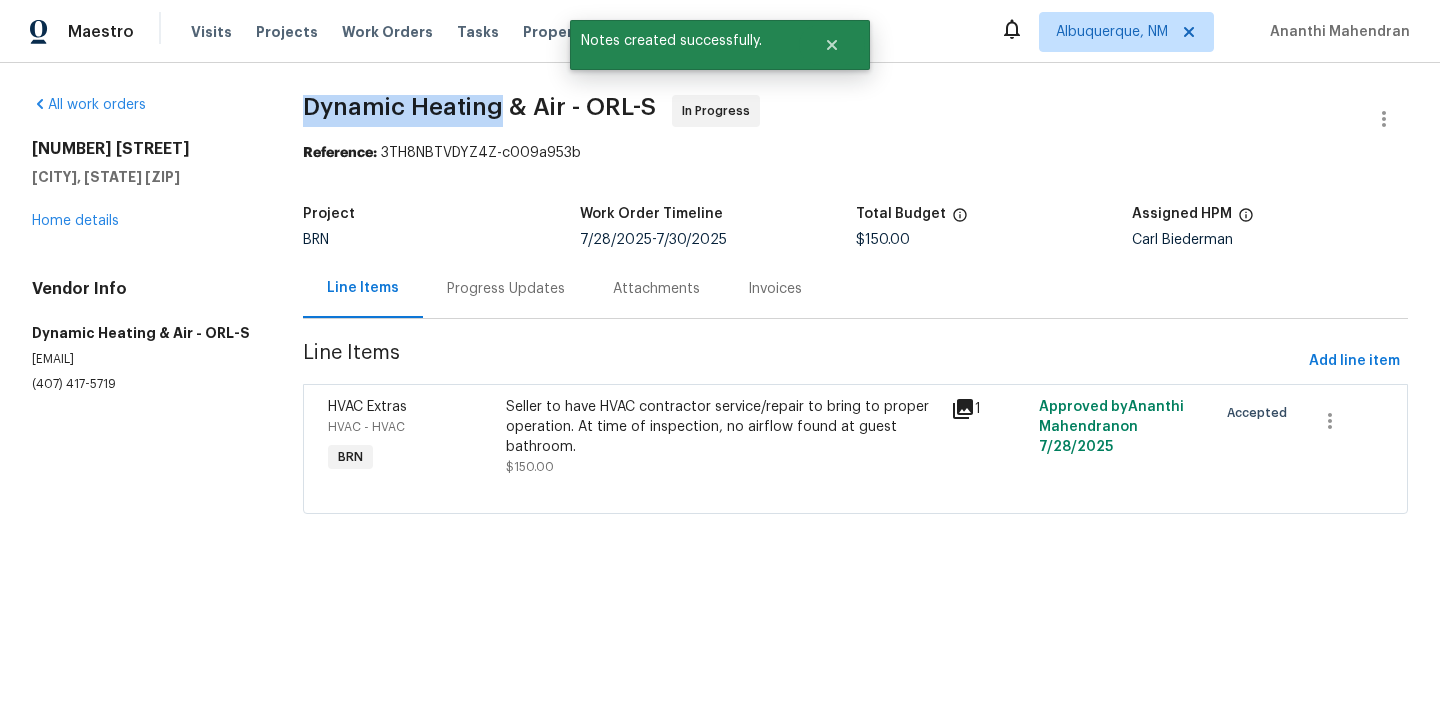 drag, startPoint x: 308, startPoint y: 105, endPoint x: 499, endPoint y: 99, distance: 191.09422 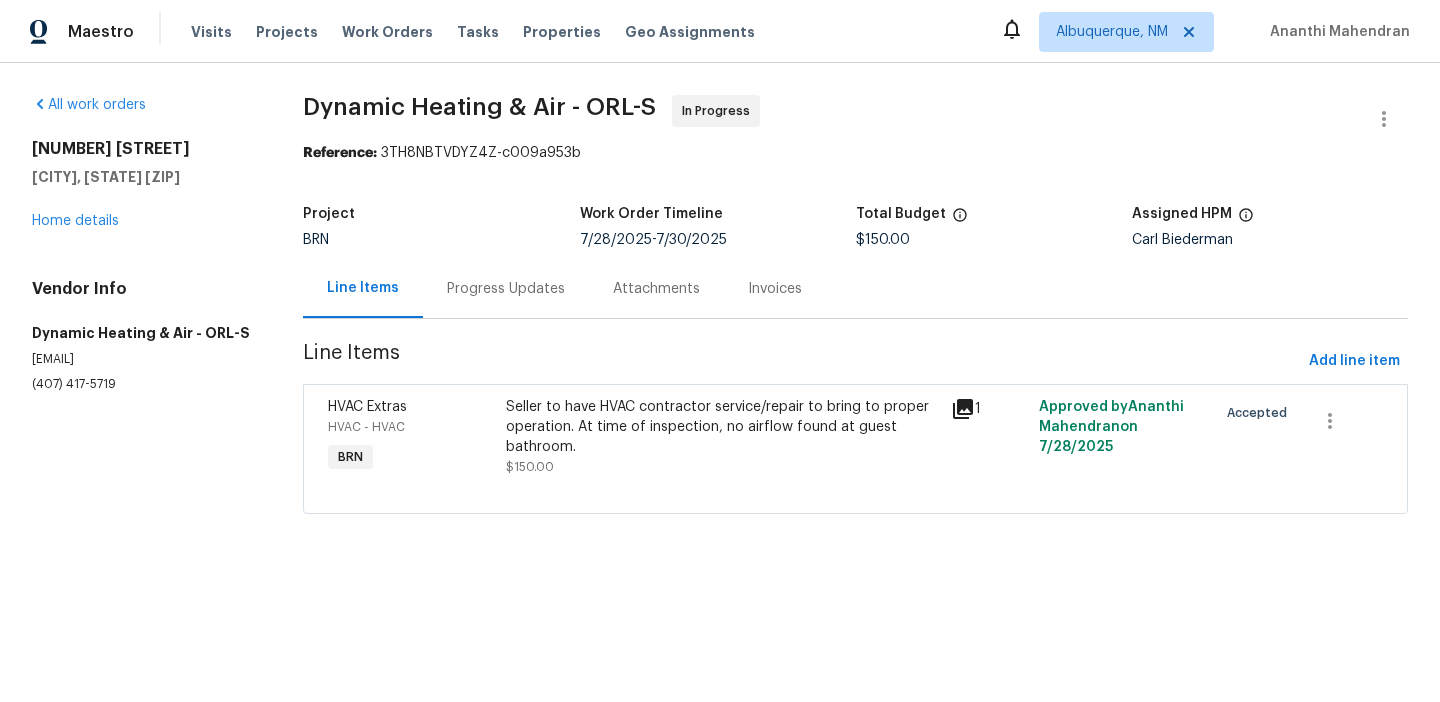 click on "Progress Updates" at bounding box center [506, 289] 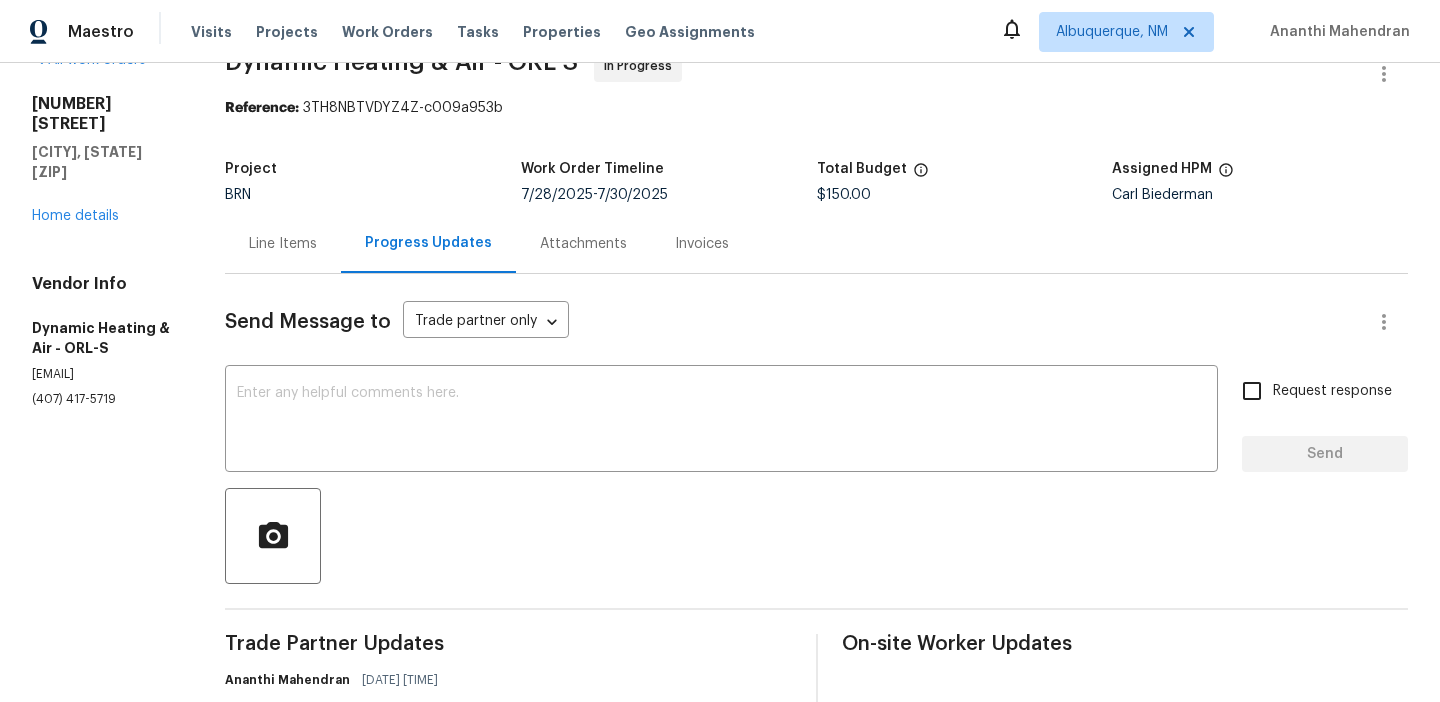 scroll, scrollTop: 156, scrollLeft: 0, axis: vertical 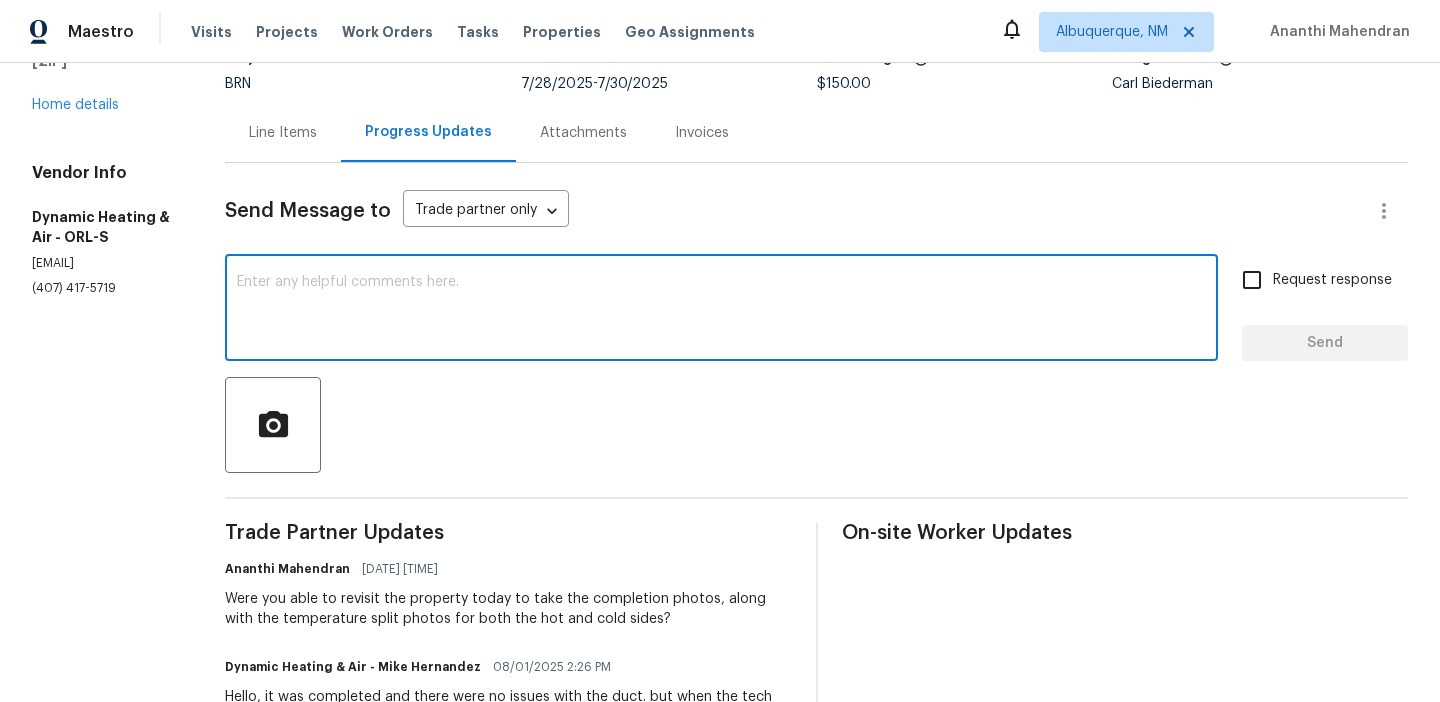 click at bounding box center (721, 310) 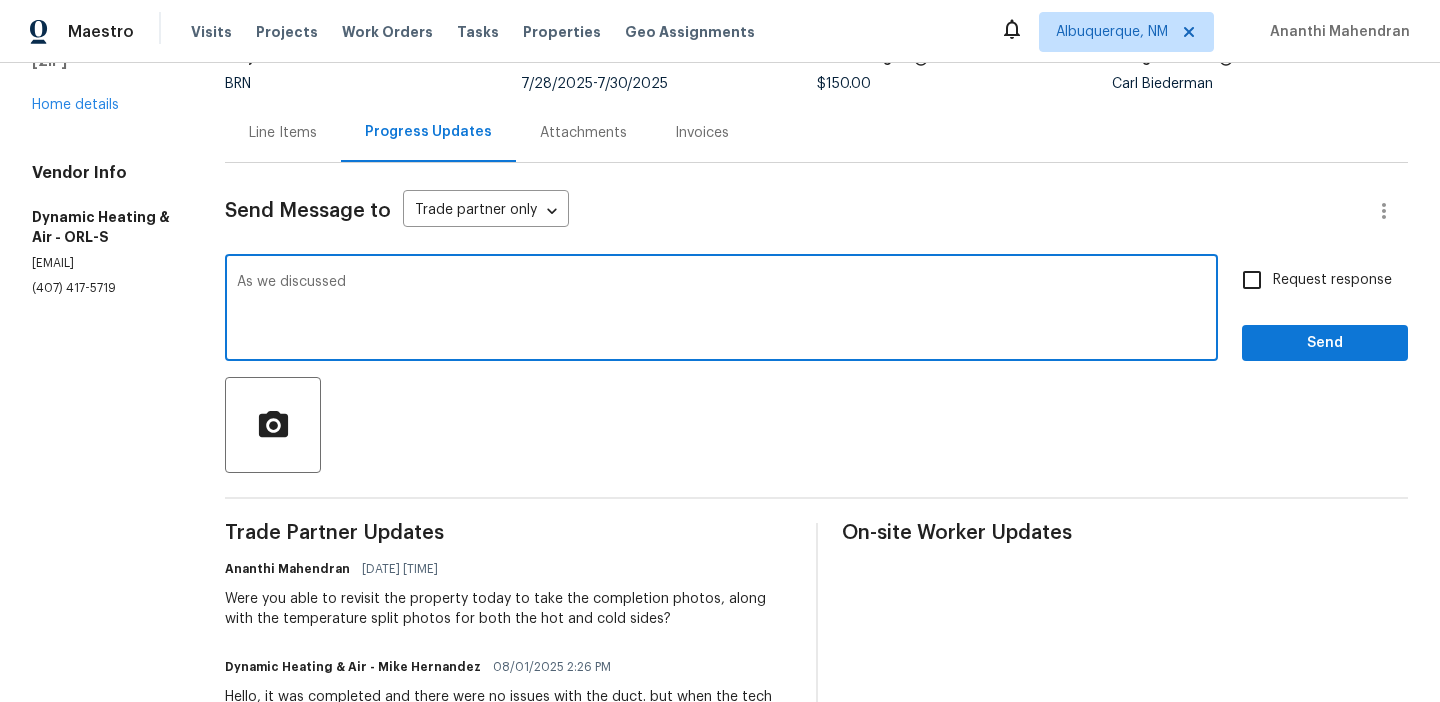click on "Vendor Info Dynamic Heating & Air - ORL-S heatingairservices@gmail.com (407) 417-5719" at bounding box center (104, 230) 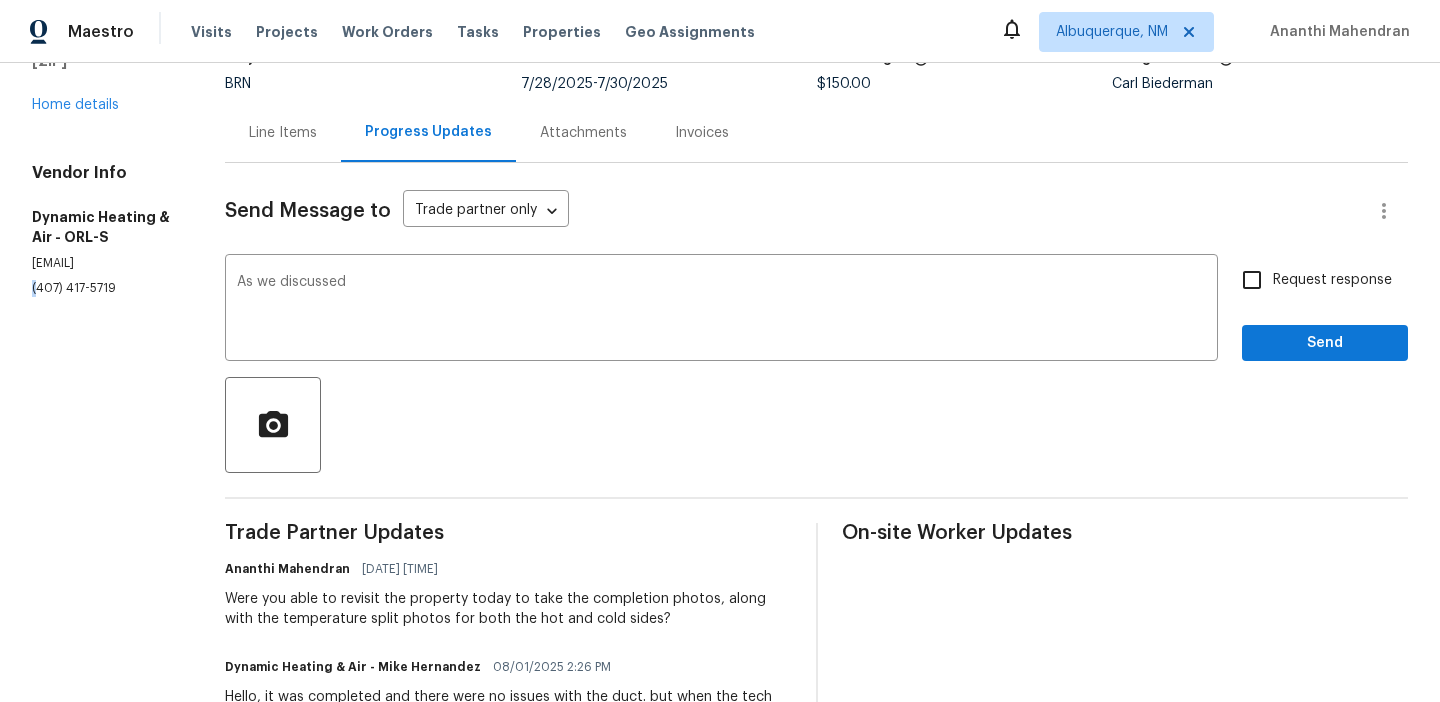 click on "Vendor Info Dynamic Heating & Air - ORL-S heatingairservices@gmail.com (407) 417-5719" at bounding box center [104, 230] 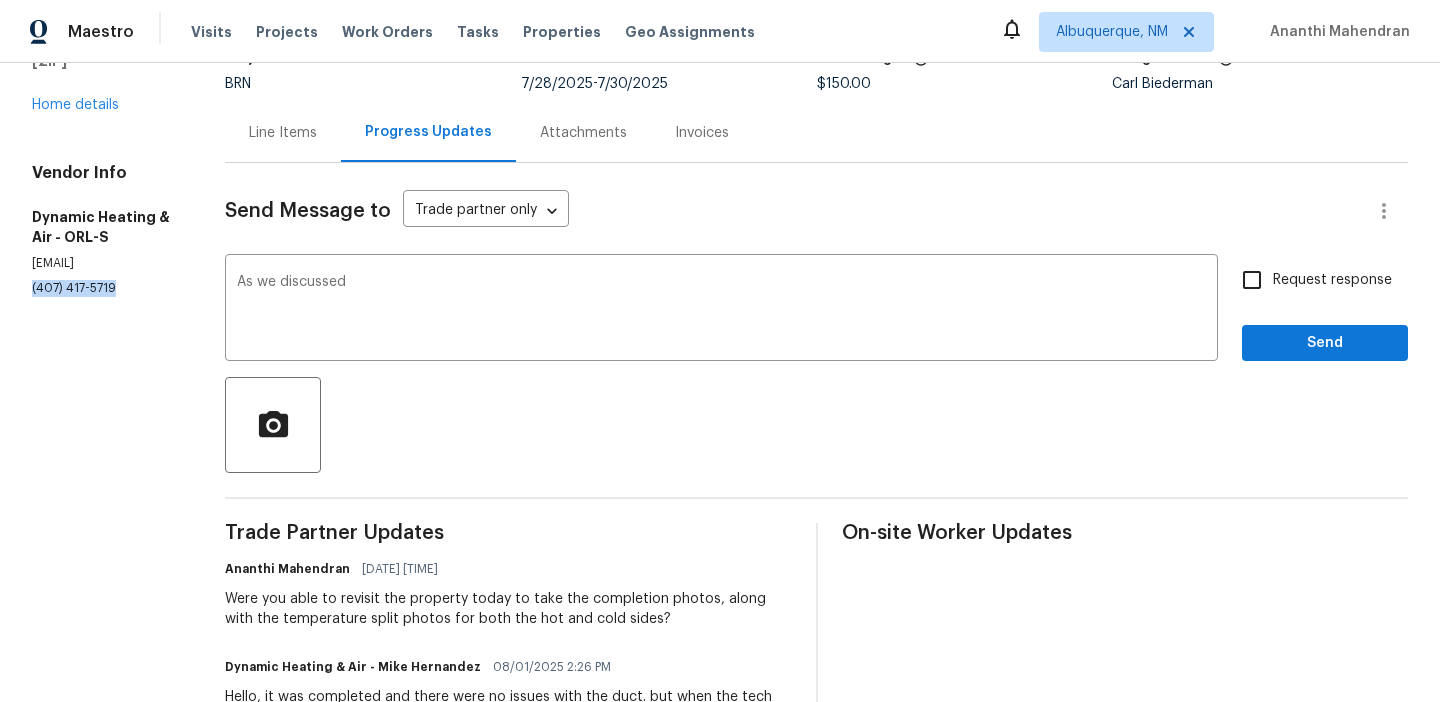 click on "Vendor Info Dynamic Heating & Air - ORL-S heatingairservices@gmail.com (407) 417-5719" at bounding box center [104, 230] 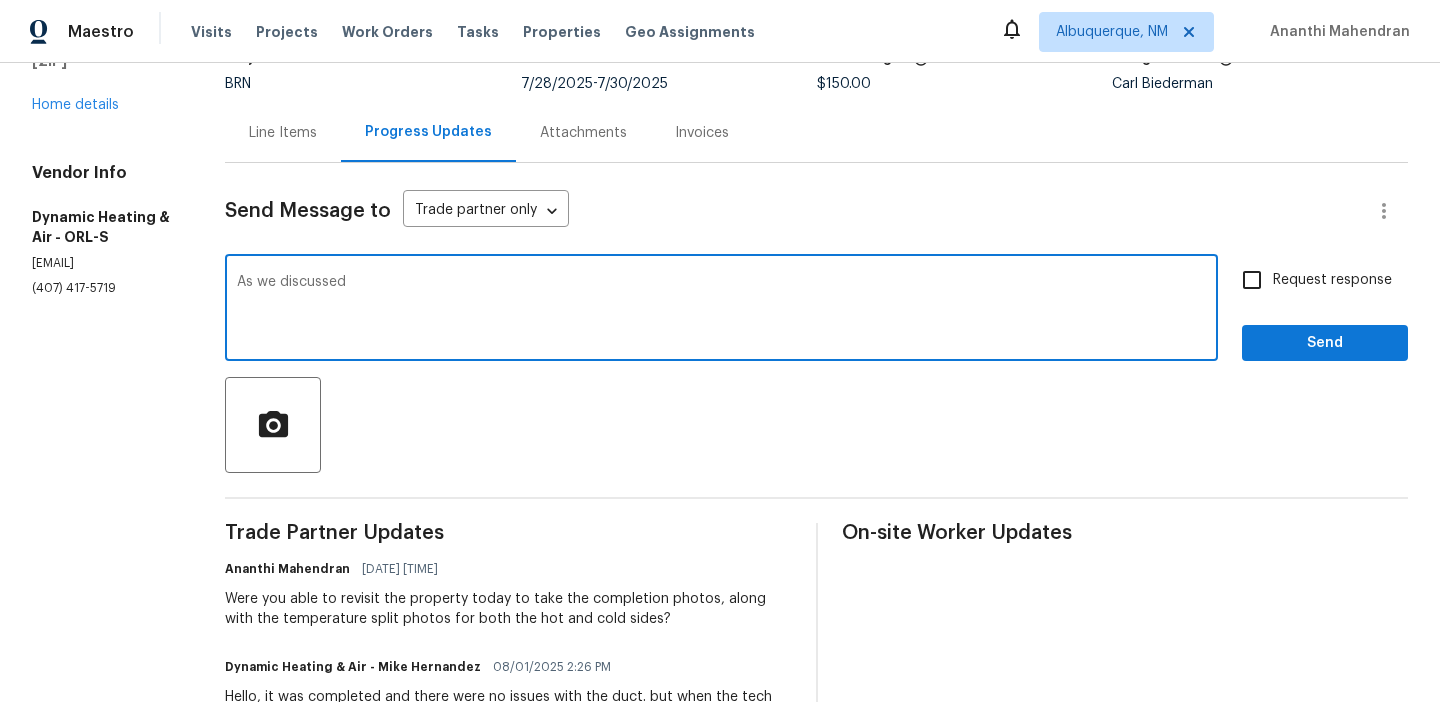 click on "As we discussed" at bounding box center [721, 310] 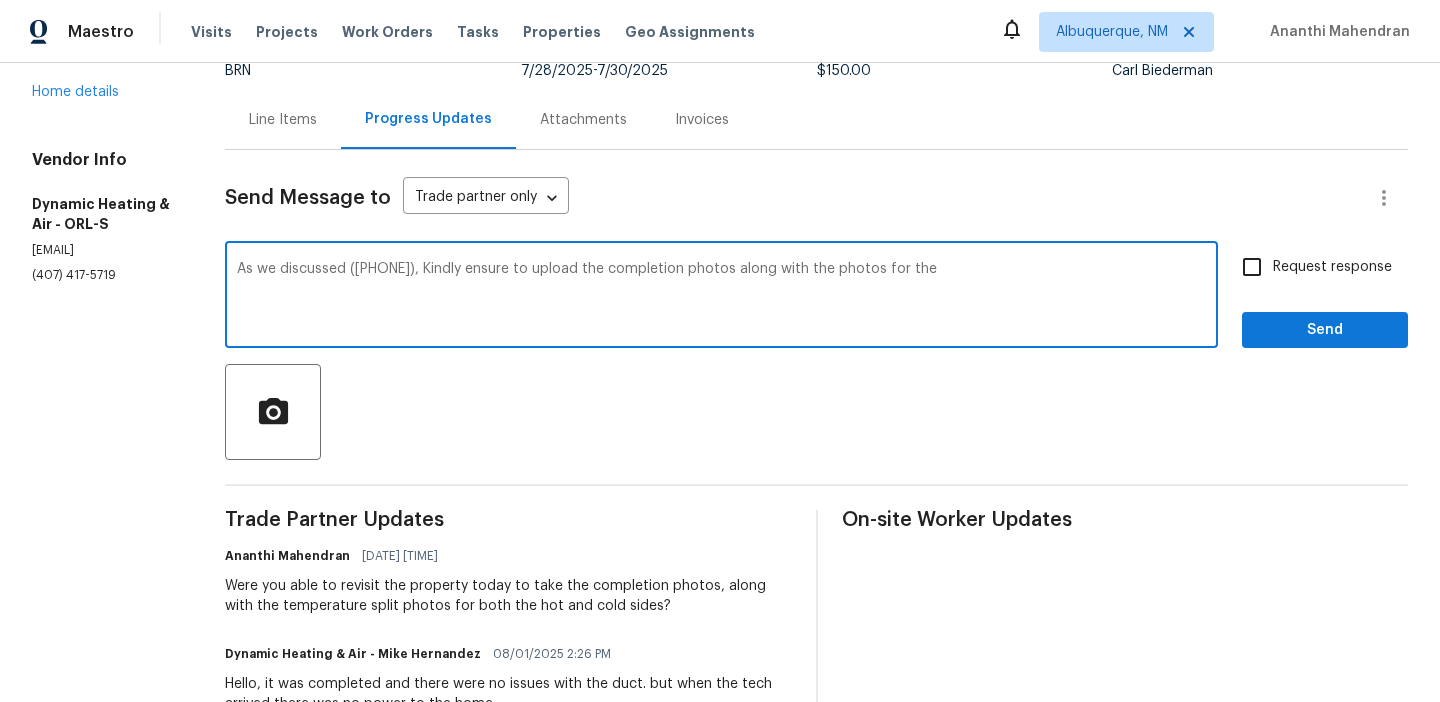 scroll, scrollTop: 323, scrollLeft: 0, axis: vertical 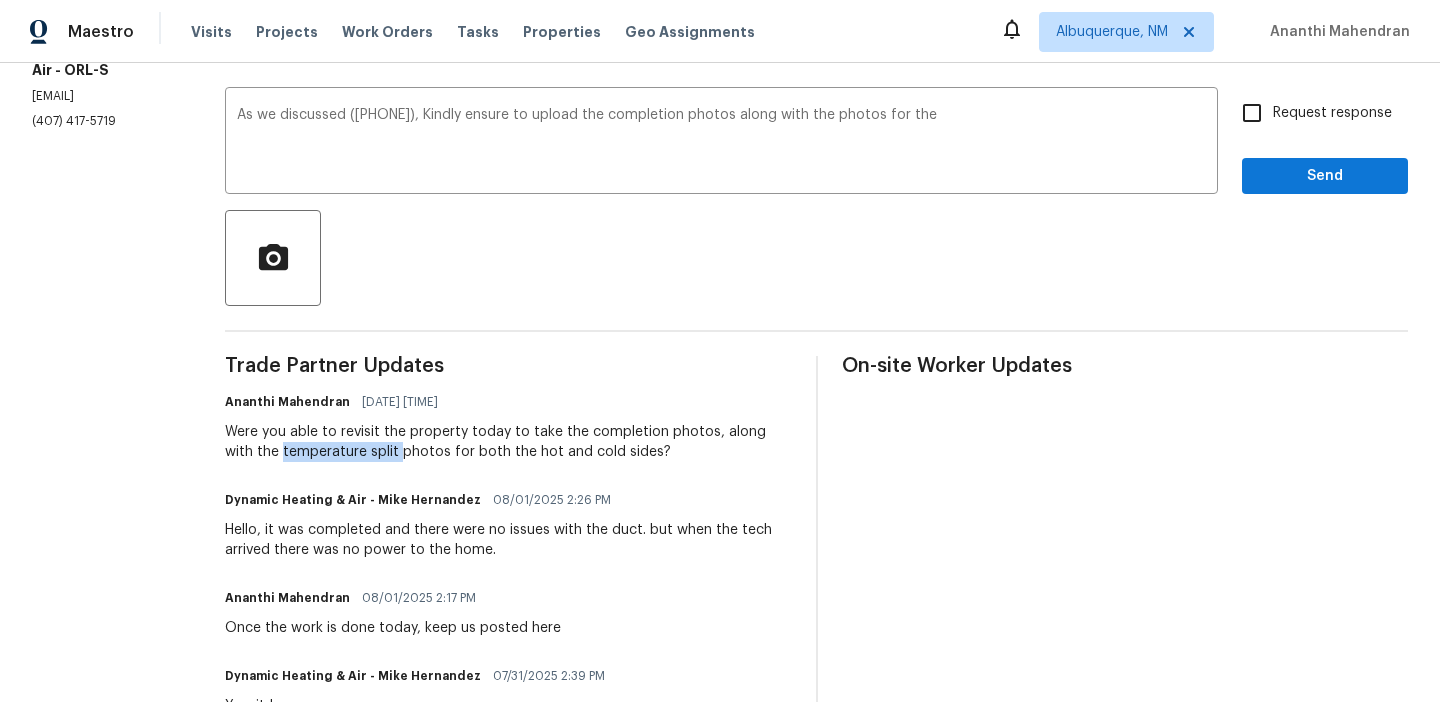 drag, startPoint x: 307, startPoint y: 457, endPoint x: 424, endPoint y: 450, distance: 117.20921 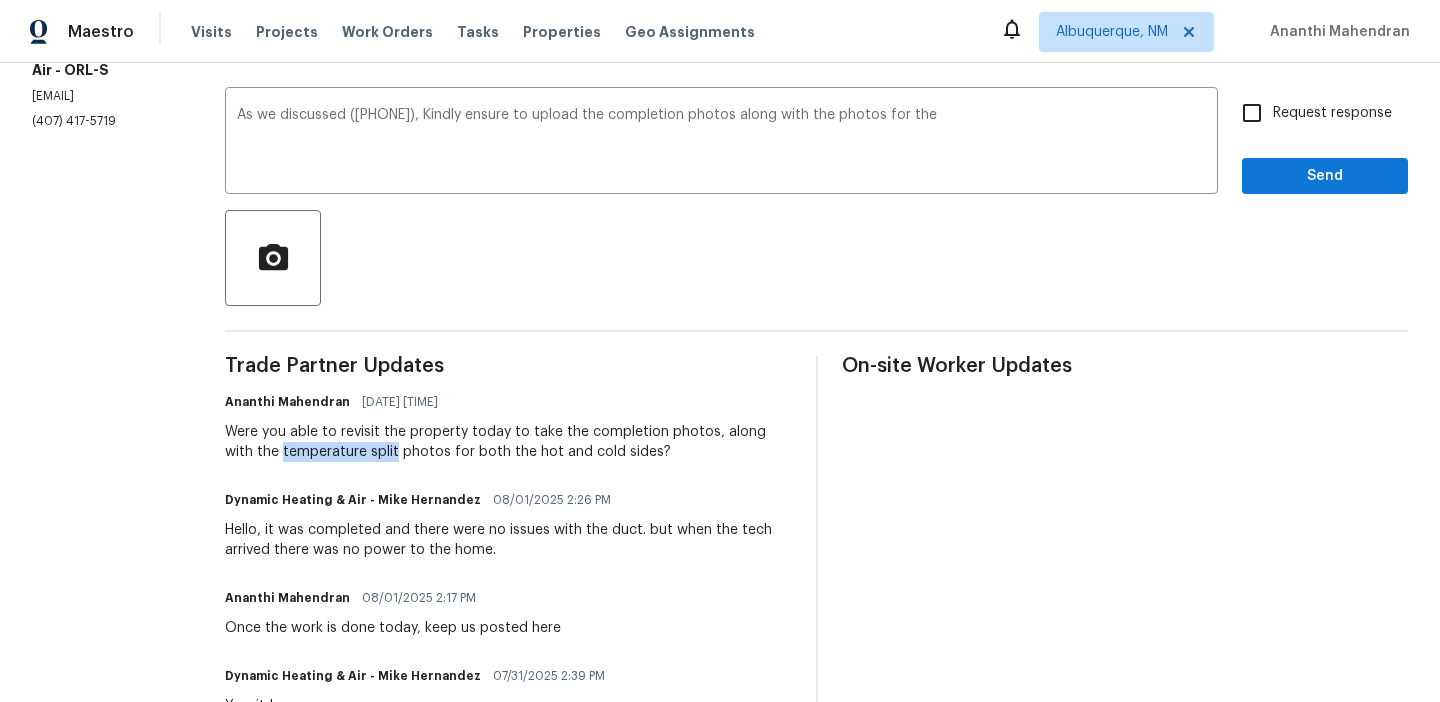 copy on "temperature split" 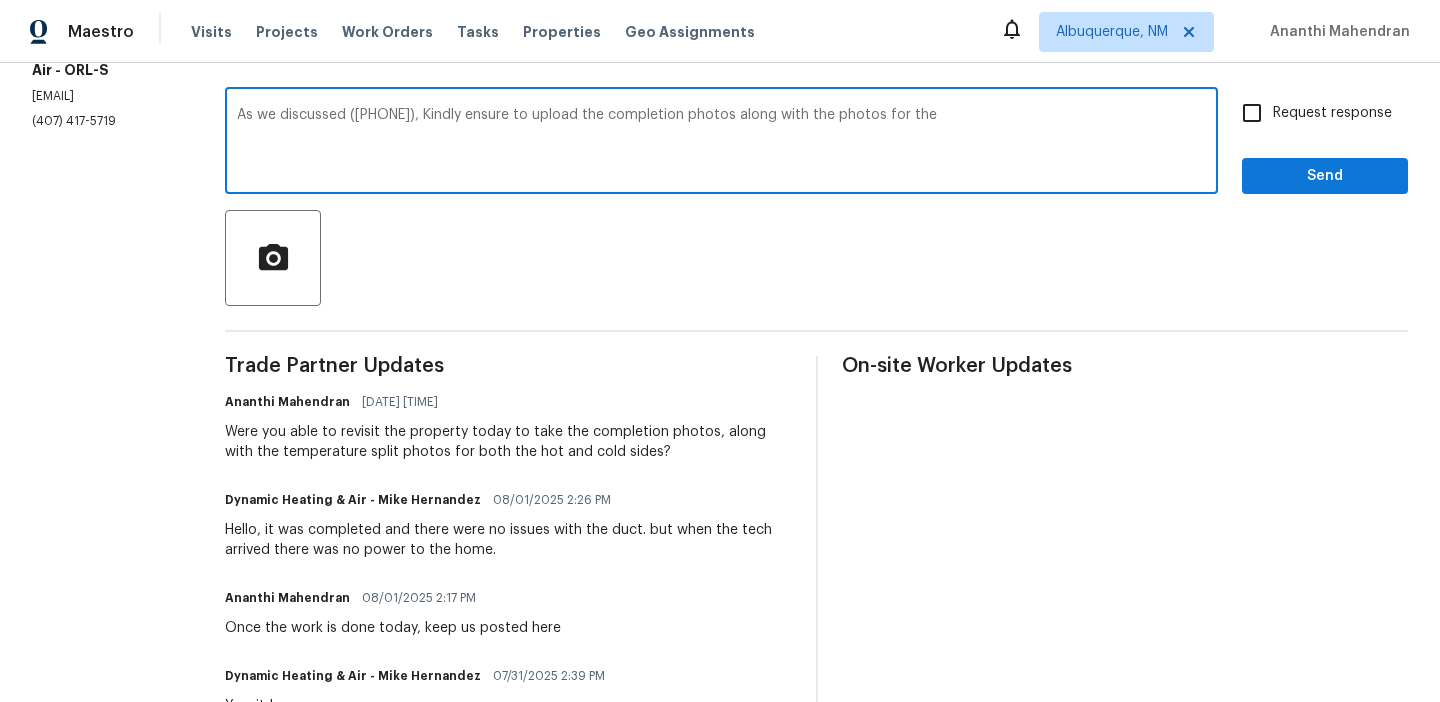 click on "As we discussed (407) 417-5719, Kindly ensure to upload the completion photos along with the photos for the" at bounding box center (721, 143) 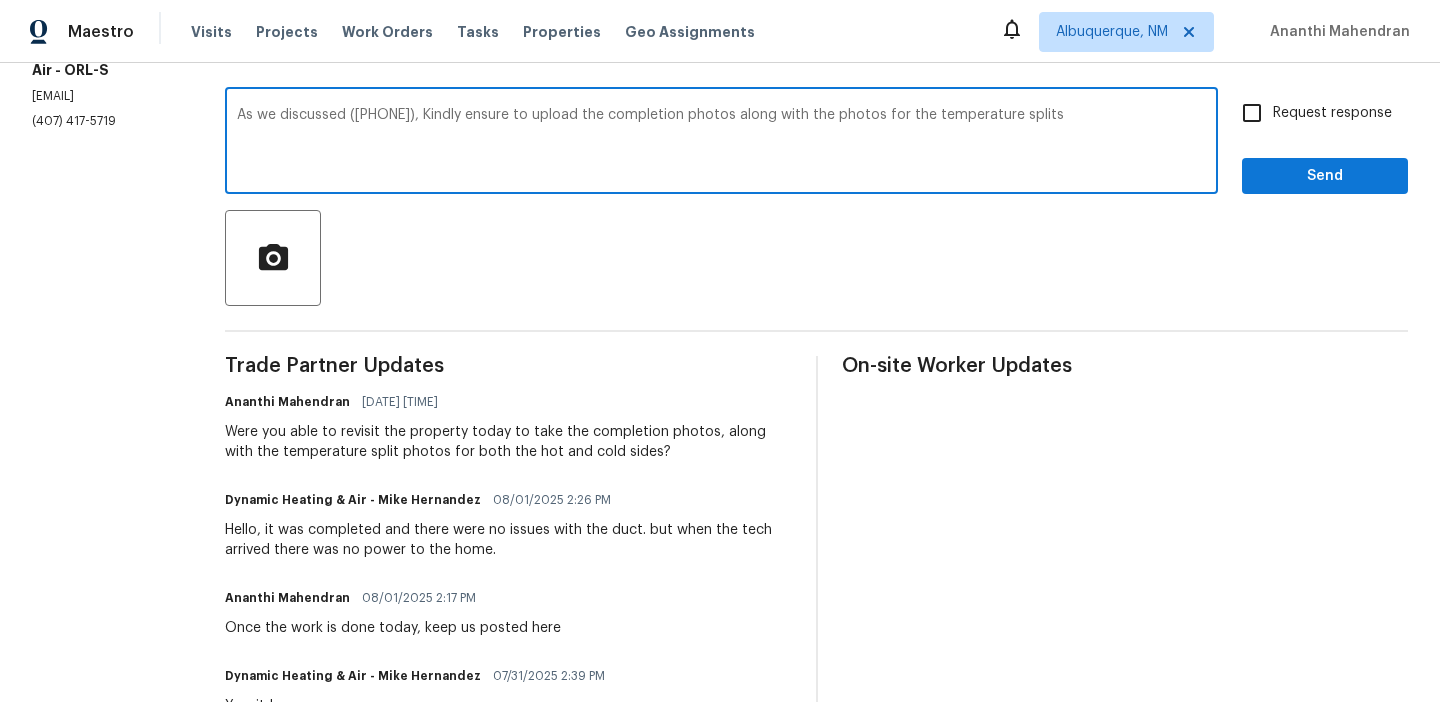 type on "As we discussed (407) 417-5719, Kindly ensure to upload the completion photos along with the photos for the temperature splits" 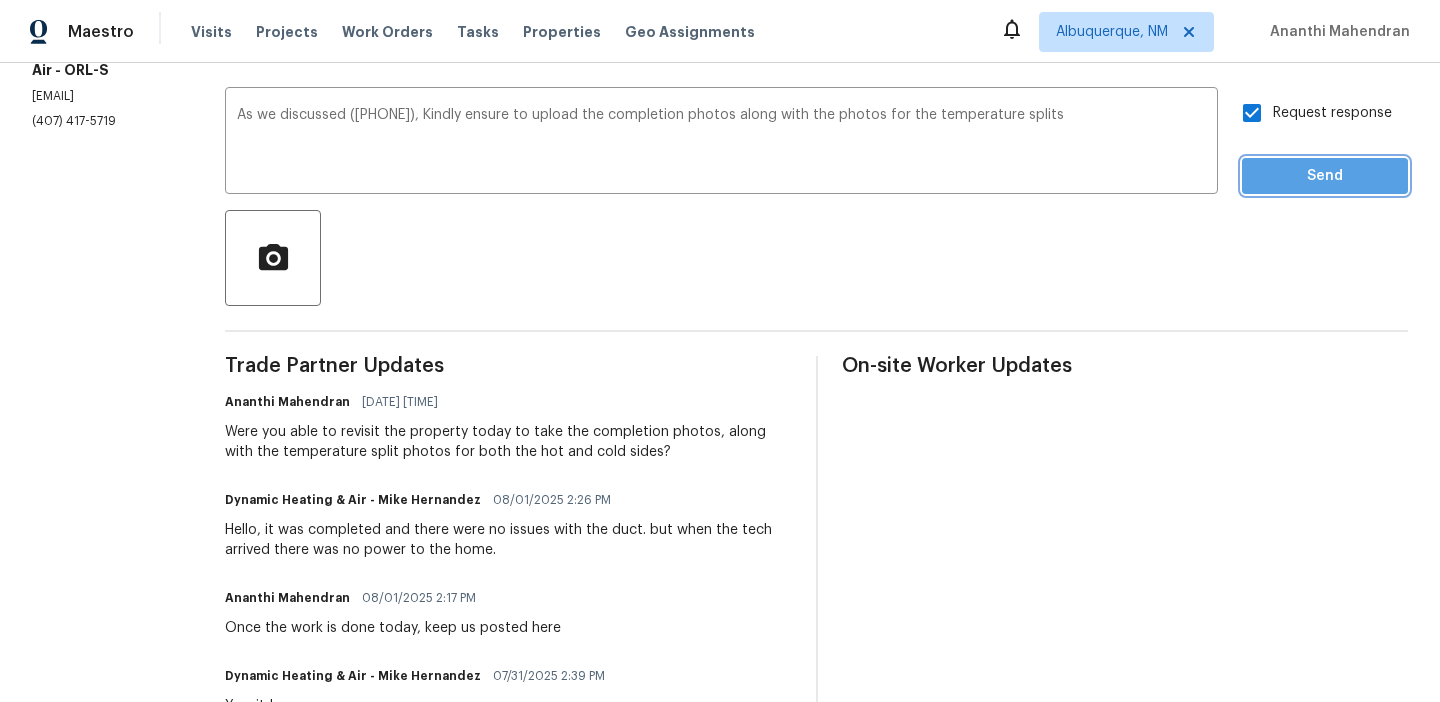 click on "Send" at bounding box center [1325, 176] 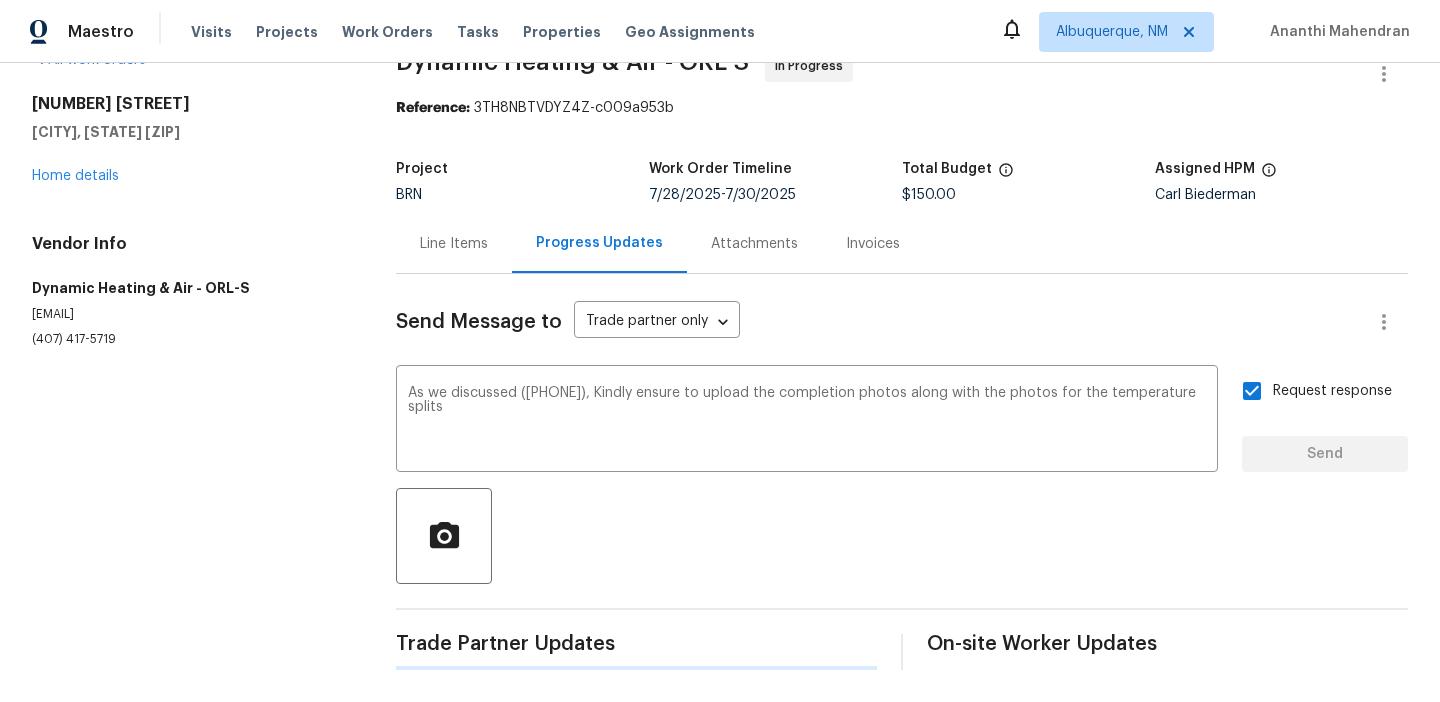 scroll, scrollTop: 0, scrollLeft: 0, axis: both 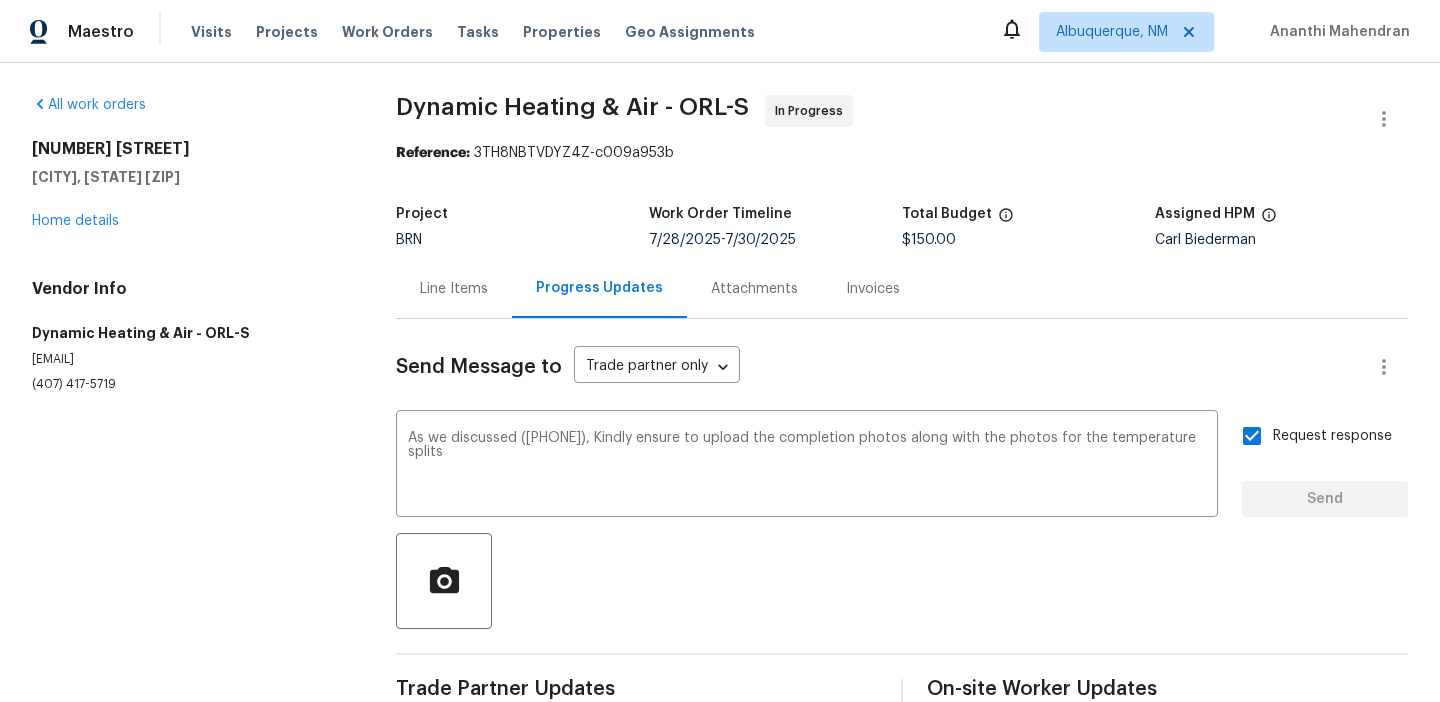 type 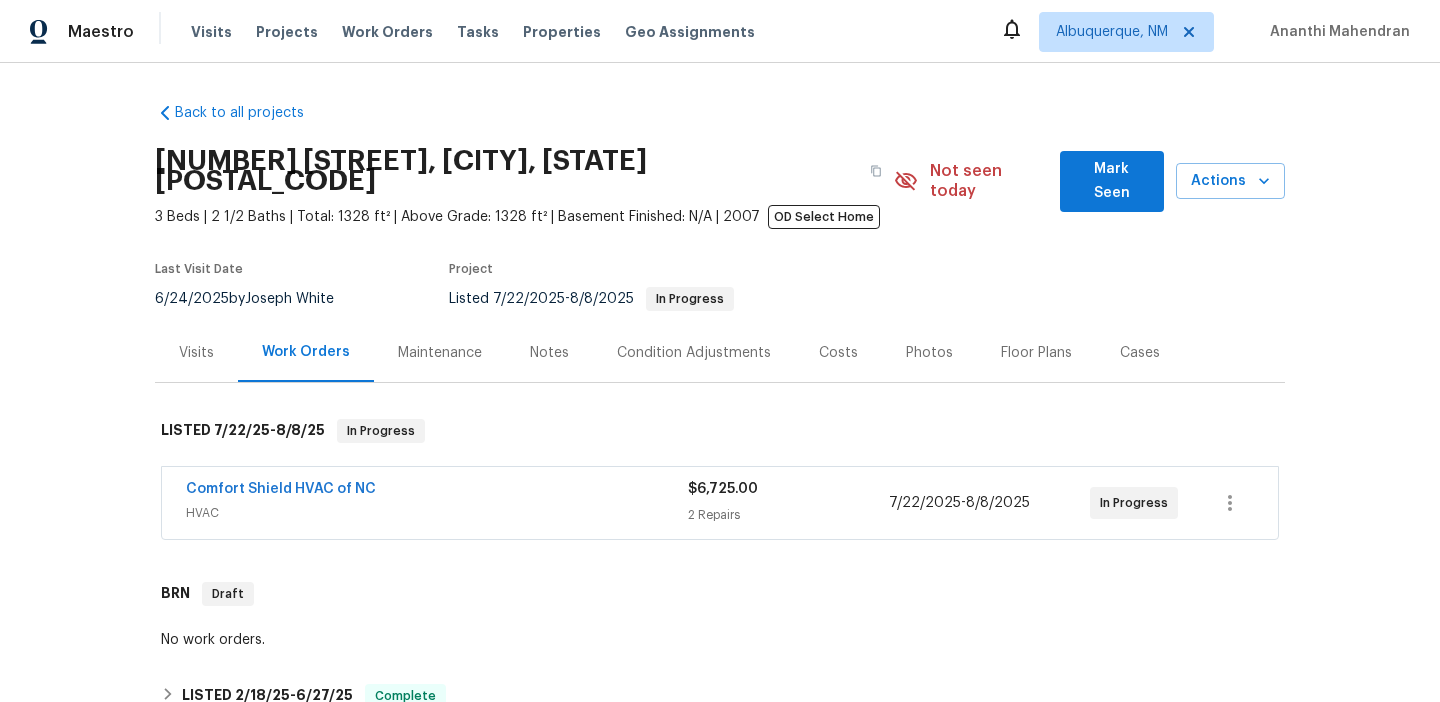 scroll, scrollTop: 0, scrollLeft: 0, axis: both 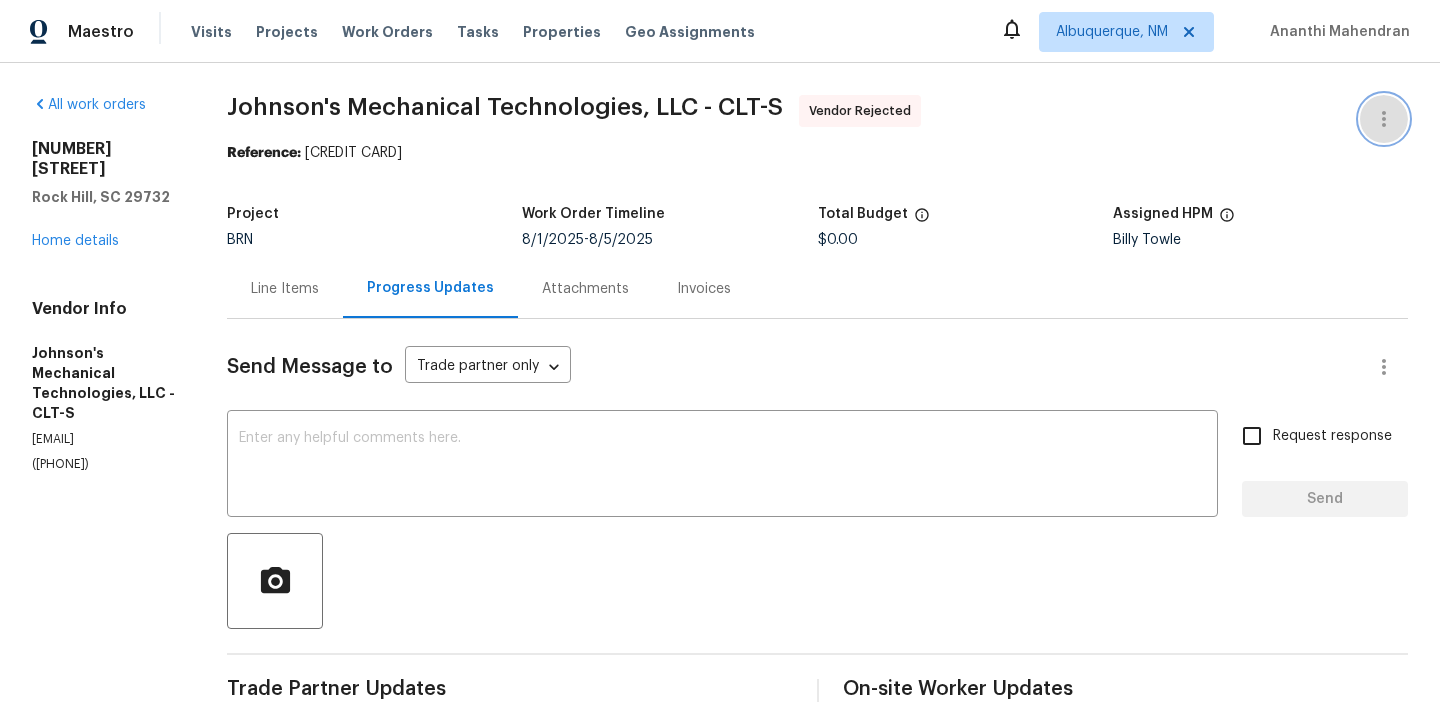click at bounding box center [1384, 119] 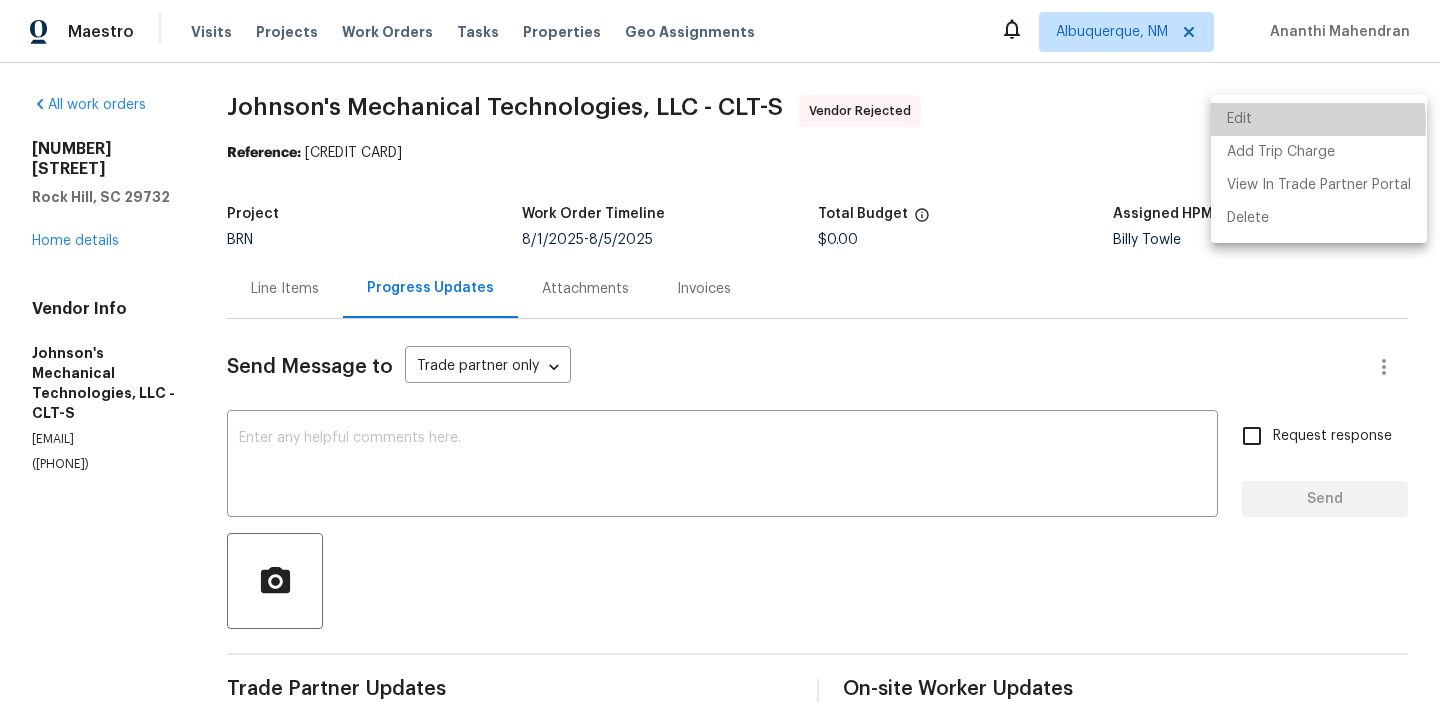 click on "Edit" at bounding box center [1319, 119] 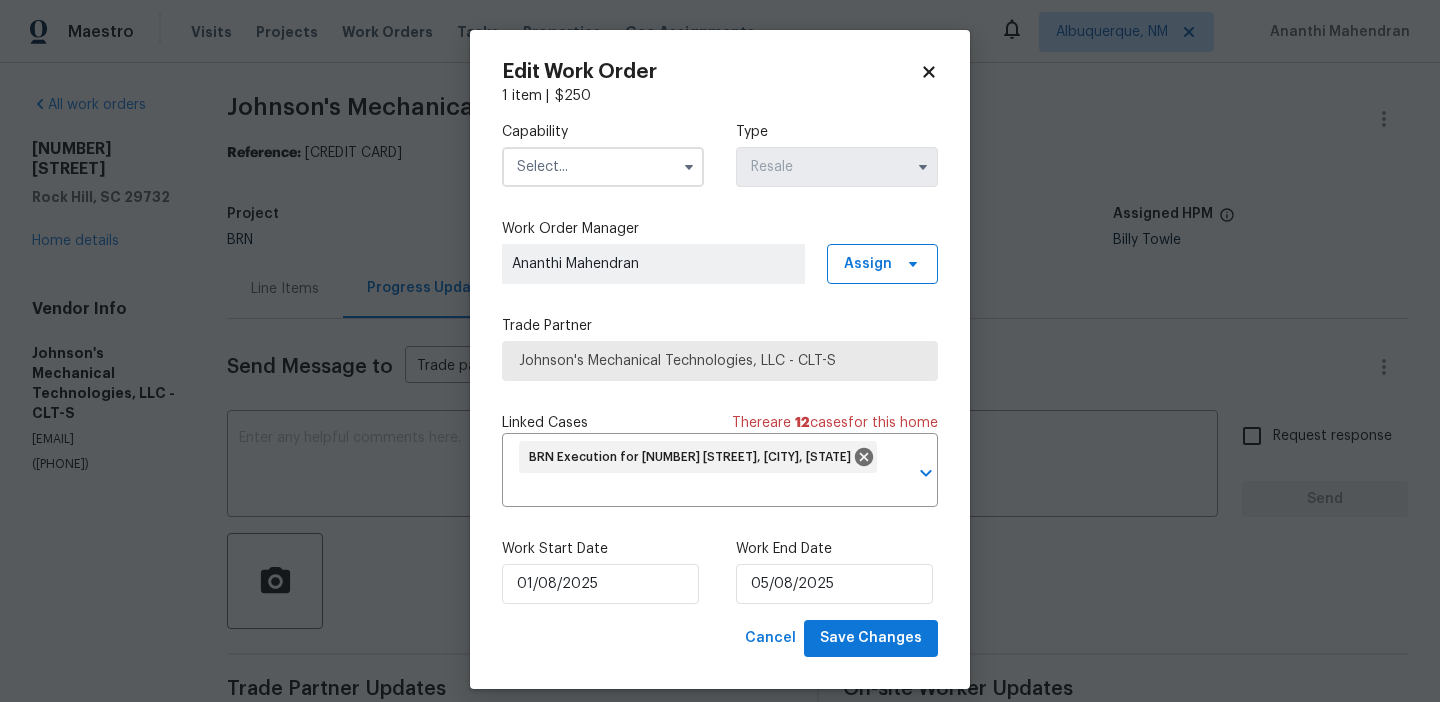 click at bounding box center [603, 167] 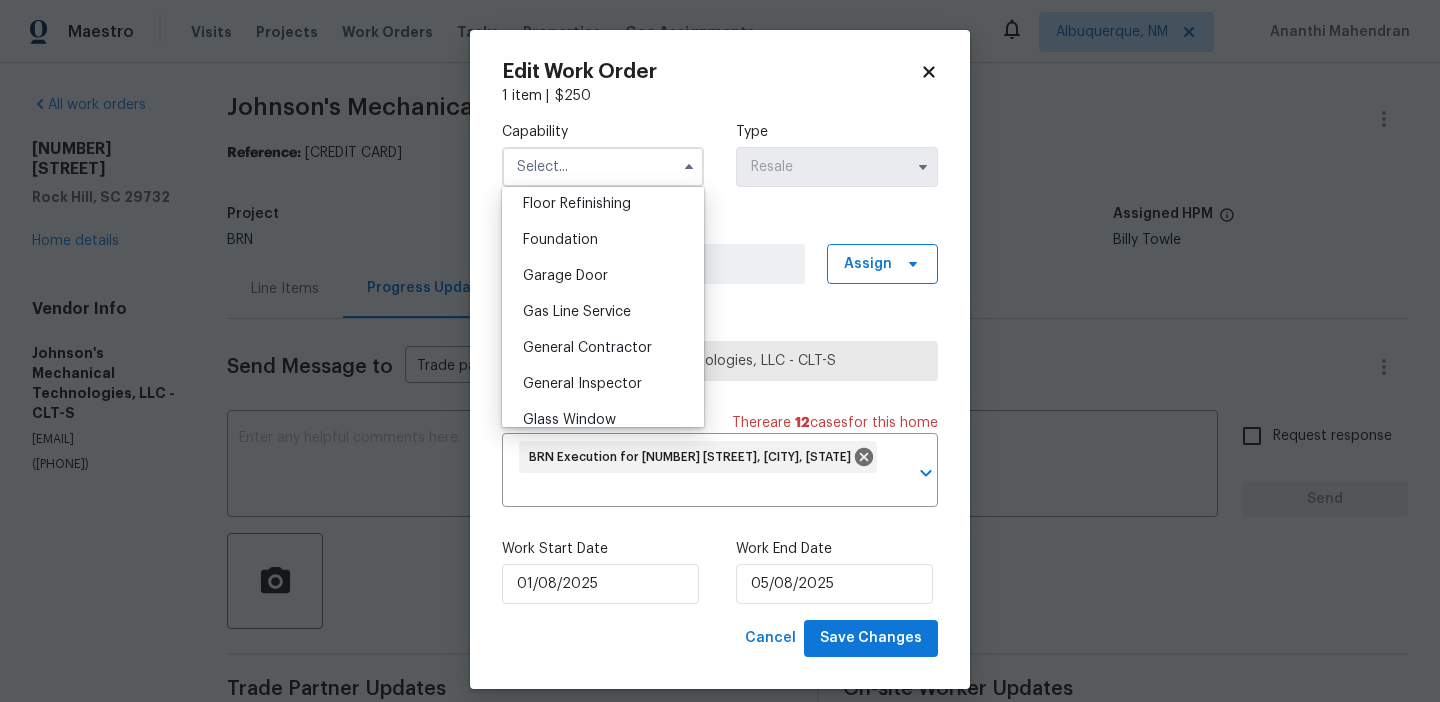 scroll, scrollTop: 860, scrollLeft: 0, axis: vertical 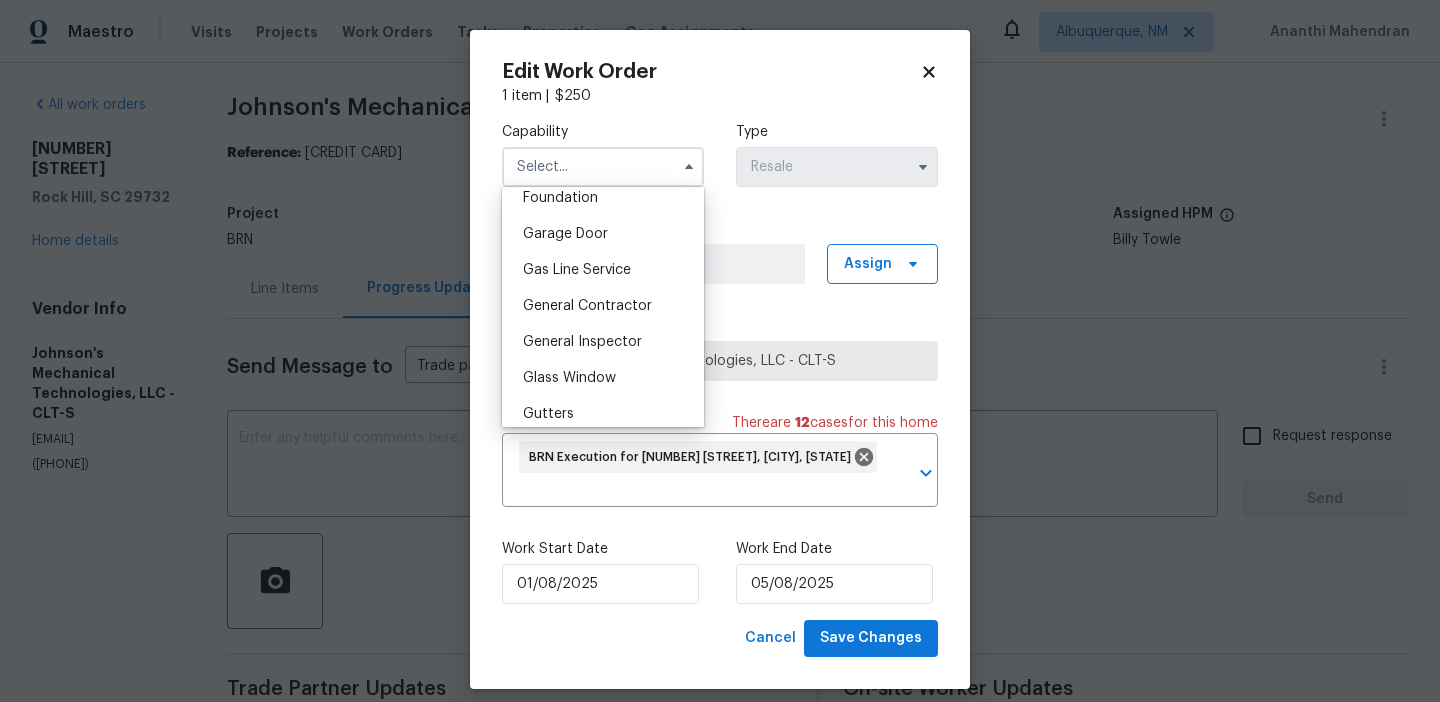 click on "Maestro Visits Projects Work Orders Tasks Properties Geo Assignments Albuquerque, NM Ananthi Mahendran All work orders [NUMBER] [STREET] [CITY], [STATE] Home details Vendor Info Johnson's Mechanical Technologies, LLC - CLT-S [EMAIL] ([PHONE]) Johnson's Mechanical Technologies, LLC - CLT-S Vendor Rejected Reference:   [CREDIT CARD] Project BRN   Work Order Timeline [DATE]  -  [DATE] Total Budget $0.00 Assigned HPM Billy Towle Line Items Progress Updates Attachments Invoices Send Message to Trade partner only Trade partner only ​ x ​ Request response Send Trade Partner Updates Ananthi Mahendran [DATE] [TIME] On-site Worker Updates
Edit Work Order 1 item | $ 250 Capability   Agent Appliance Bathtub Resurfacing BRN And Lrr Broker Cabinets Carpet Cleaning Chimney Cleaning Cleaning Maintenance Concrete Flatwork Countertop Countertop Resurfacing Crawl Space Data Labeling Day One Walk Dispatch Electrical Engineering Fencing Fireplace Flooring Gutters" at bounding box center (720, 351) 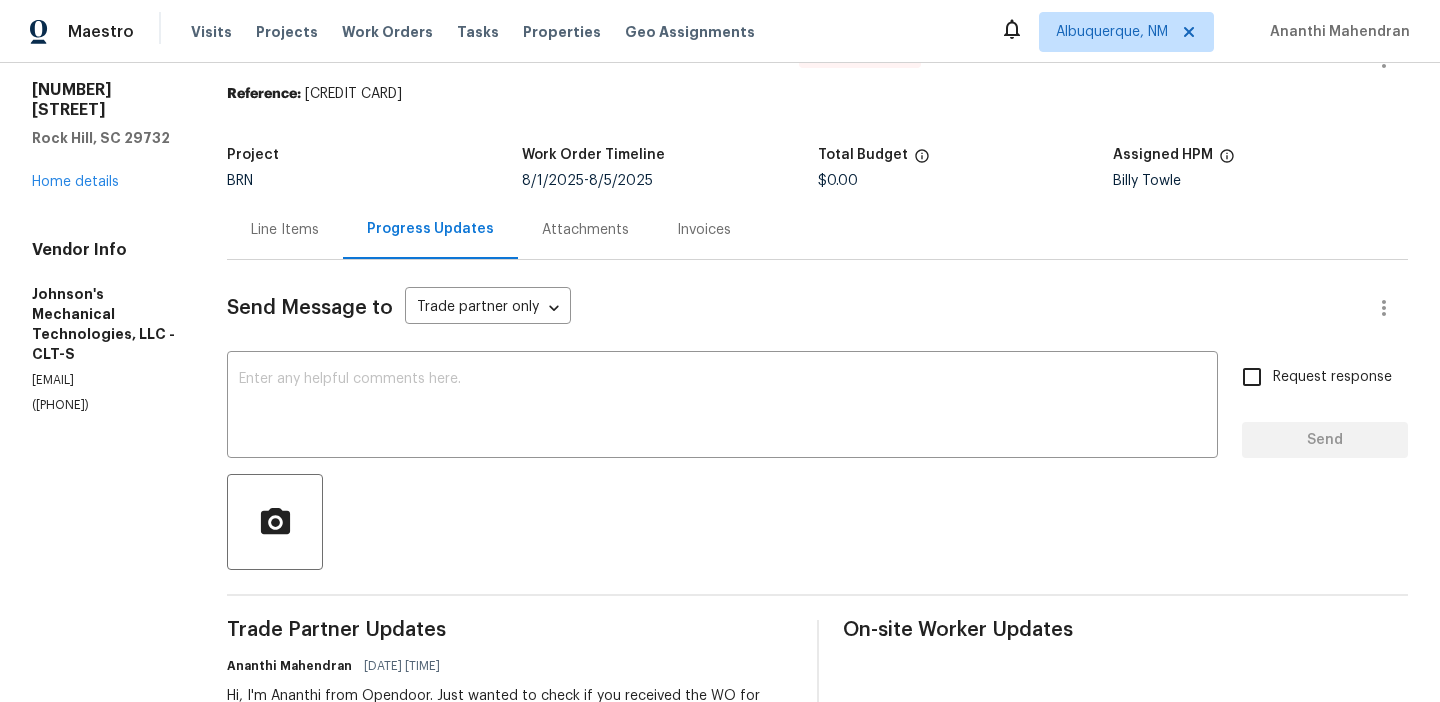 scroll, scrollTop: 106, scrollLeft: 0, axis: vertical 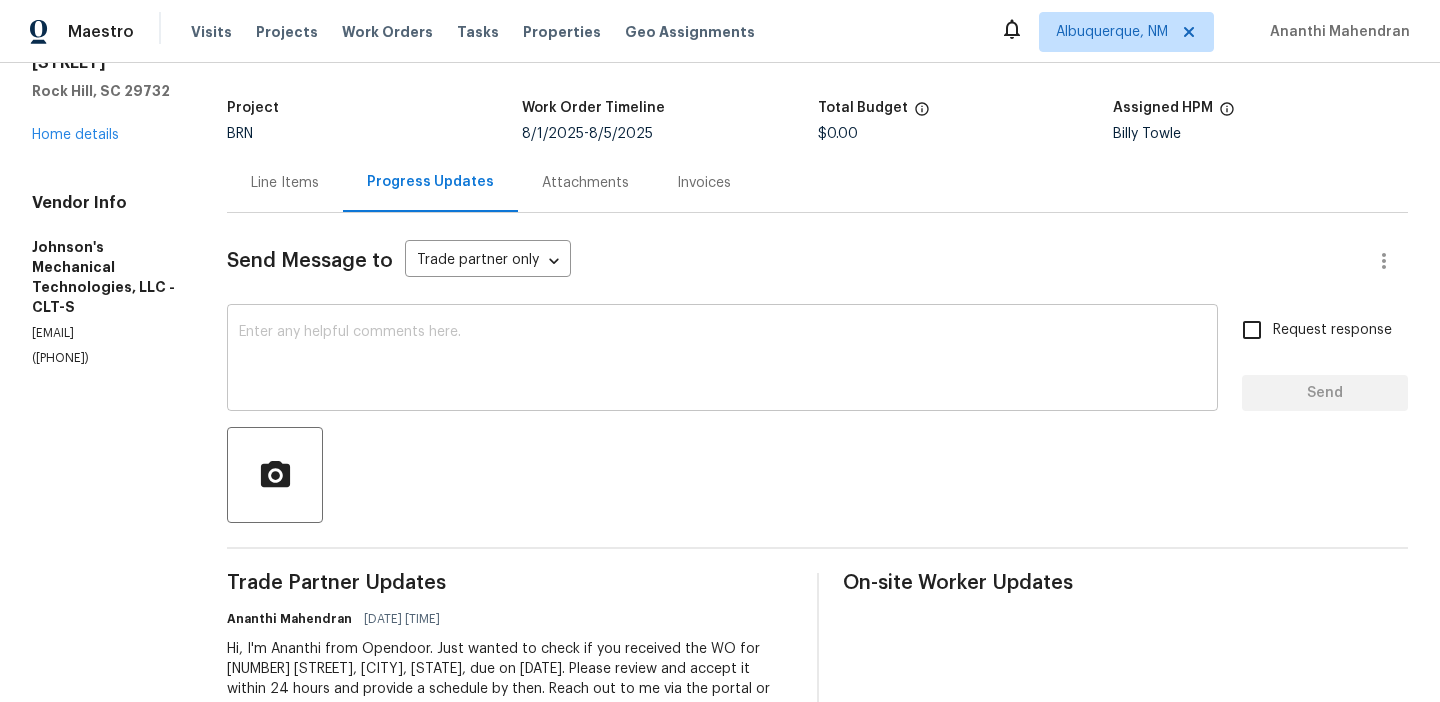 click on "x ​" at bounding box center (722, 360) 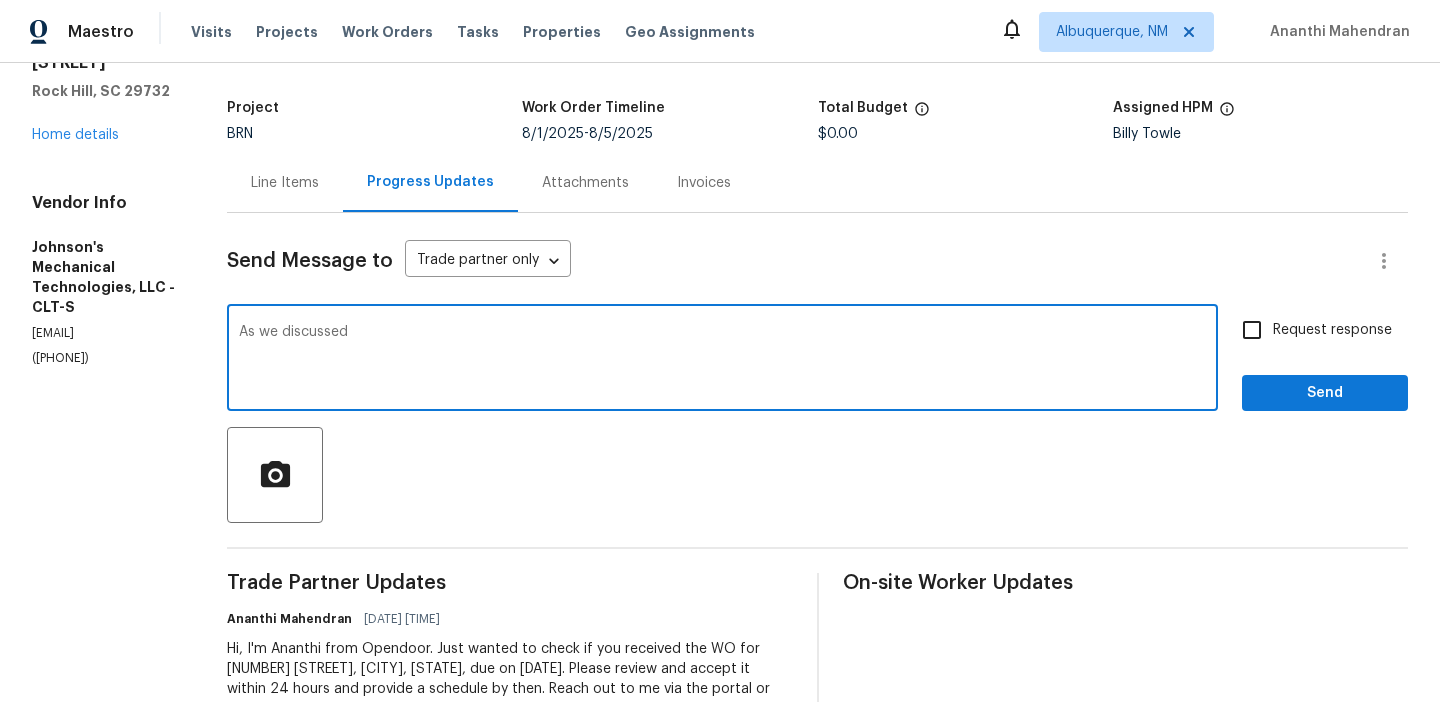 click on "All work orders [NUMBER] [STREET] [CITY], [STATE] Home details Vendor Info Johnson's Mechanical Technologies, LLC - CLT-S [EMAIL] ([PHONE])" at bounding box center [105, 376] 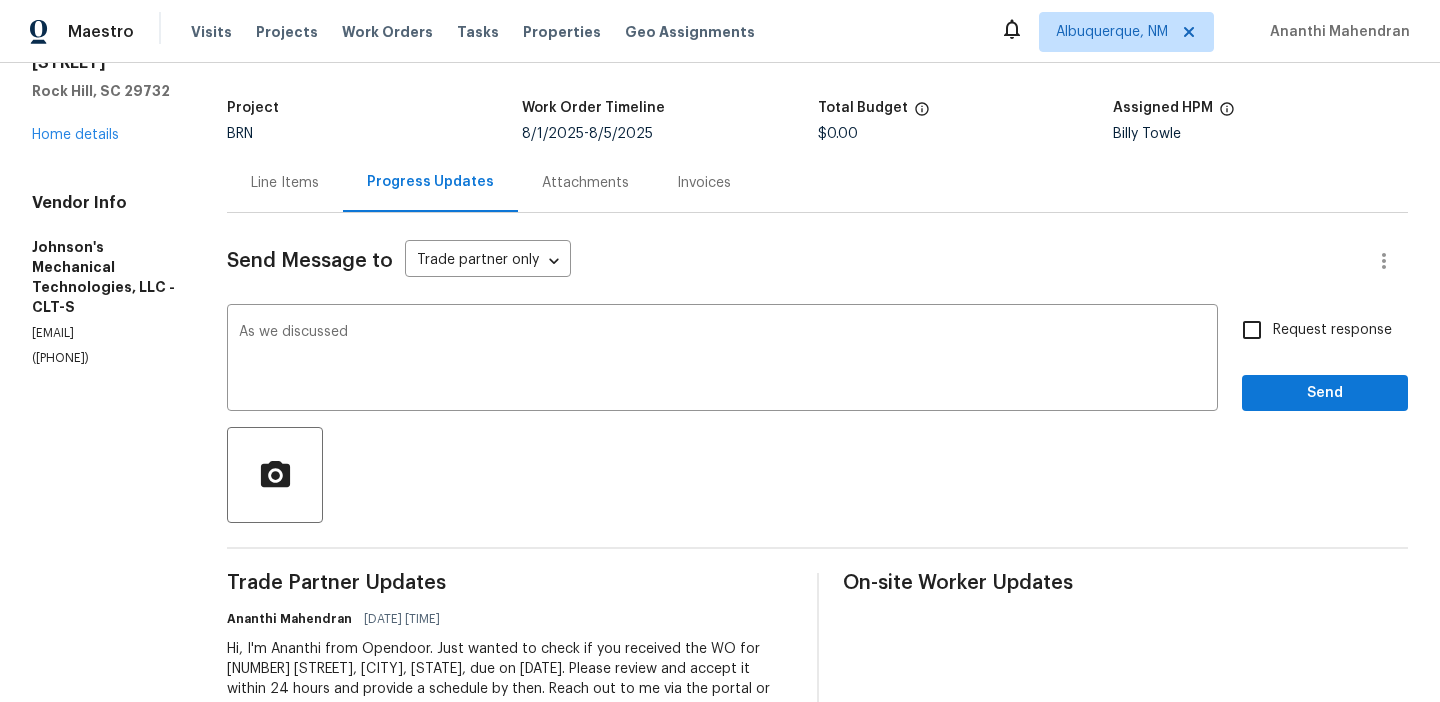 click on "All work orders [NUMBER] [STREET] [CITY], [STATE] Home details Vendor Info Johnson's Mechanical Technologies, LLC - CLT-S [EMAIL] ([PHONE])" at bounding box center [105, 376] 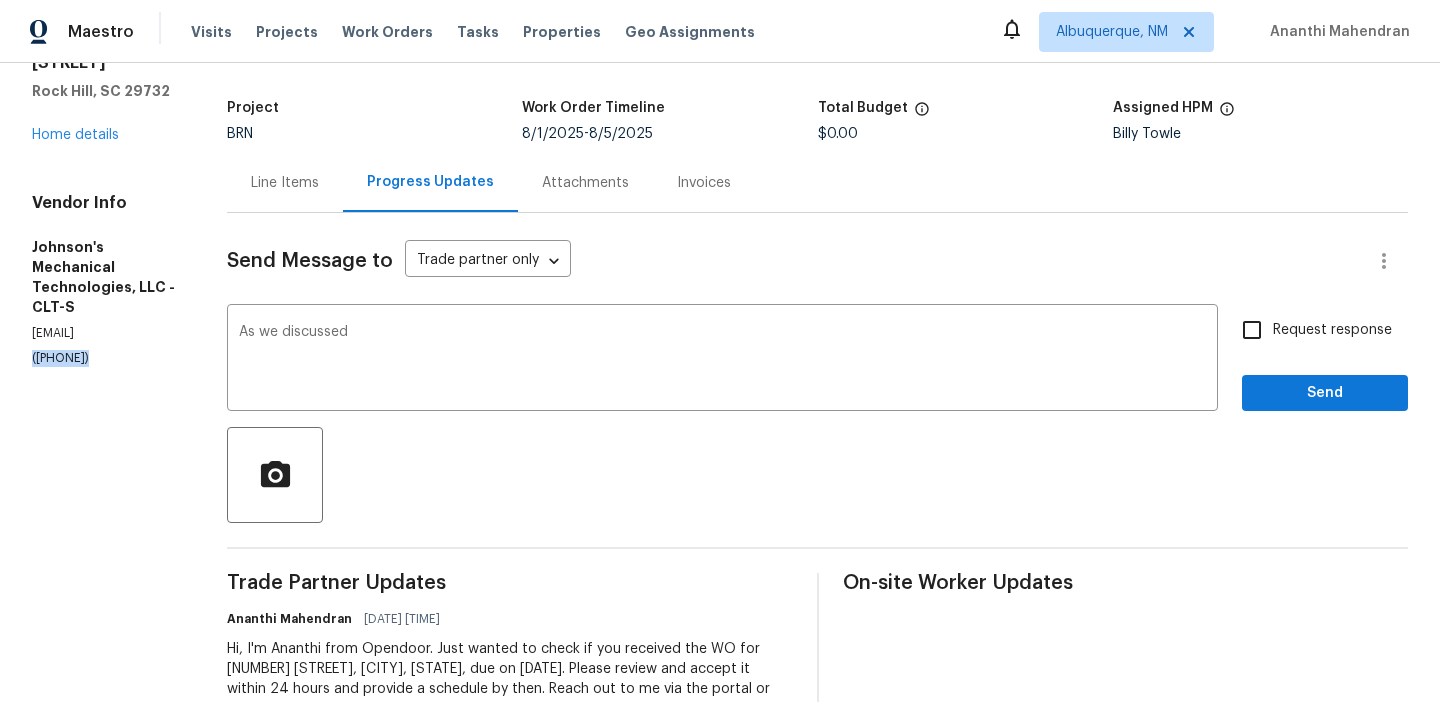 click on "All work orders [NUMBER] [STREET] [CITY], [STATE] Home details Vendor Info Johnson's Mechanical Technologies, LLC - CLT-S [EMAIL] ([PHONE])" at bounding box center (105, 376) 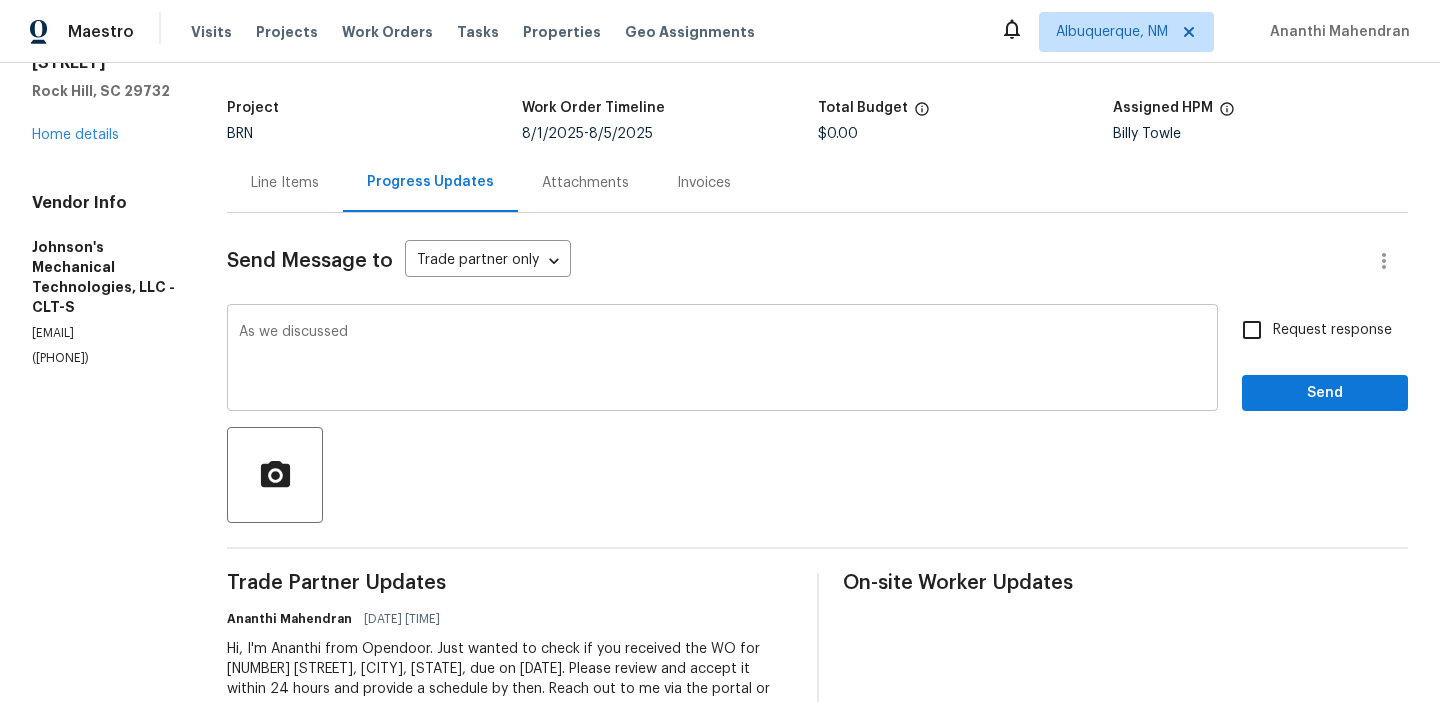 click on "As we discussed" at bounding box center [722, 360] 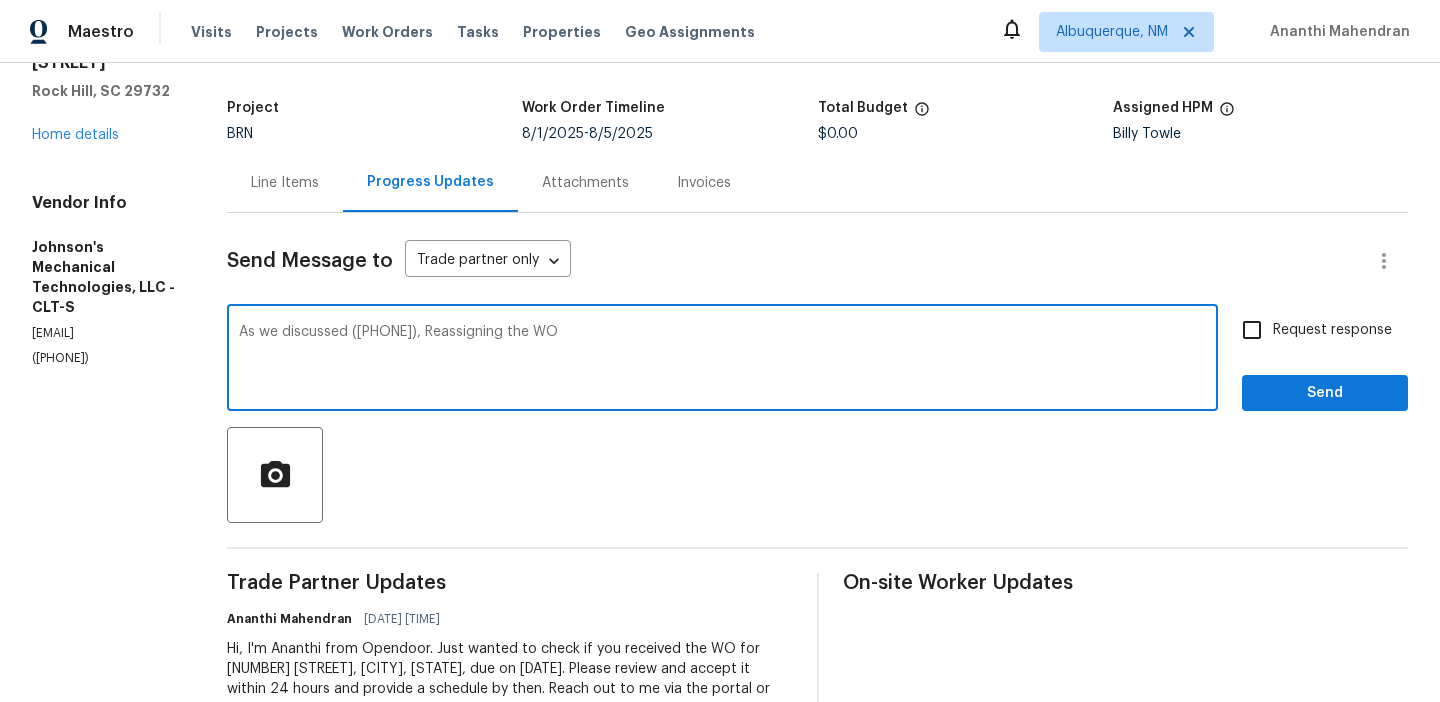 type on "As we discussed ([PHONE]), Reassigning the WO" 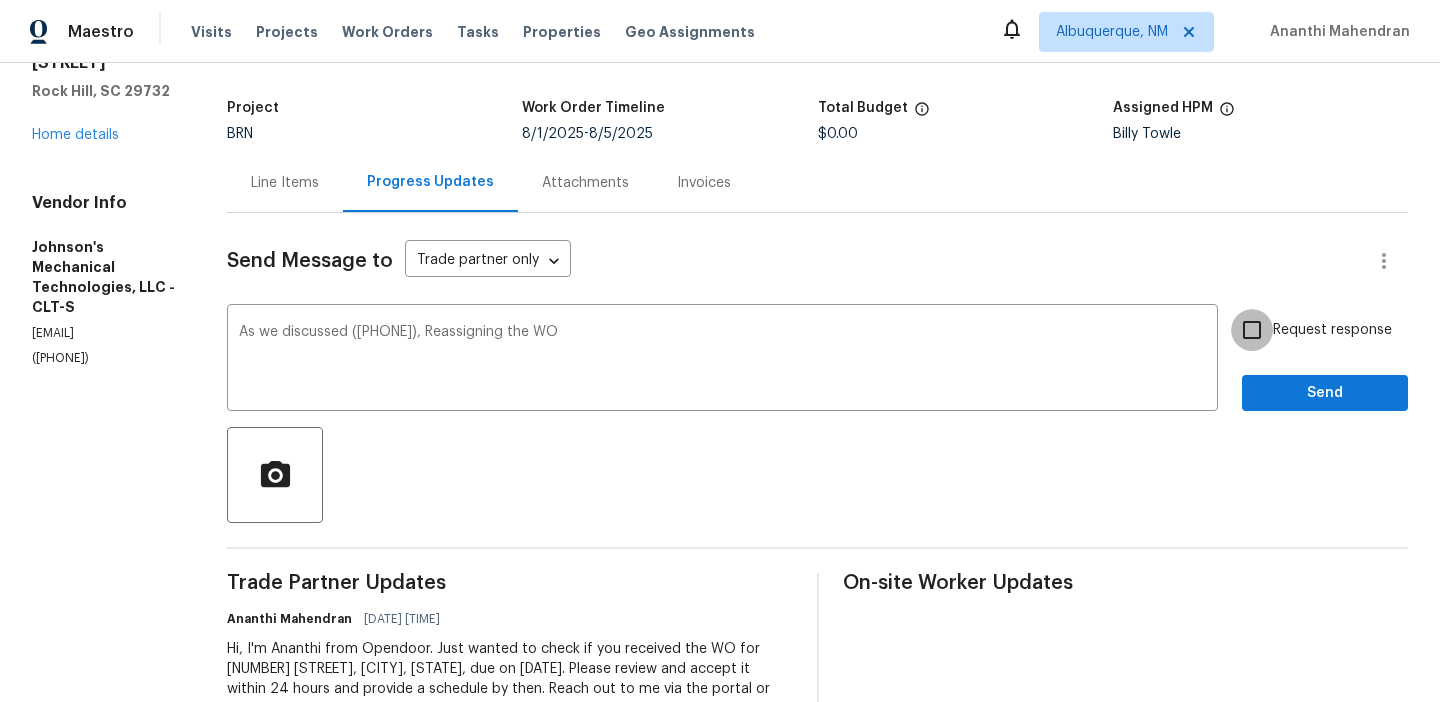 click on "Request response" at bounding box center (1252, 330) 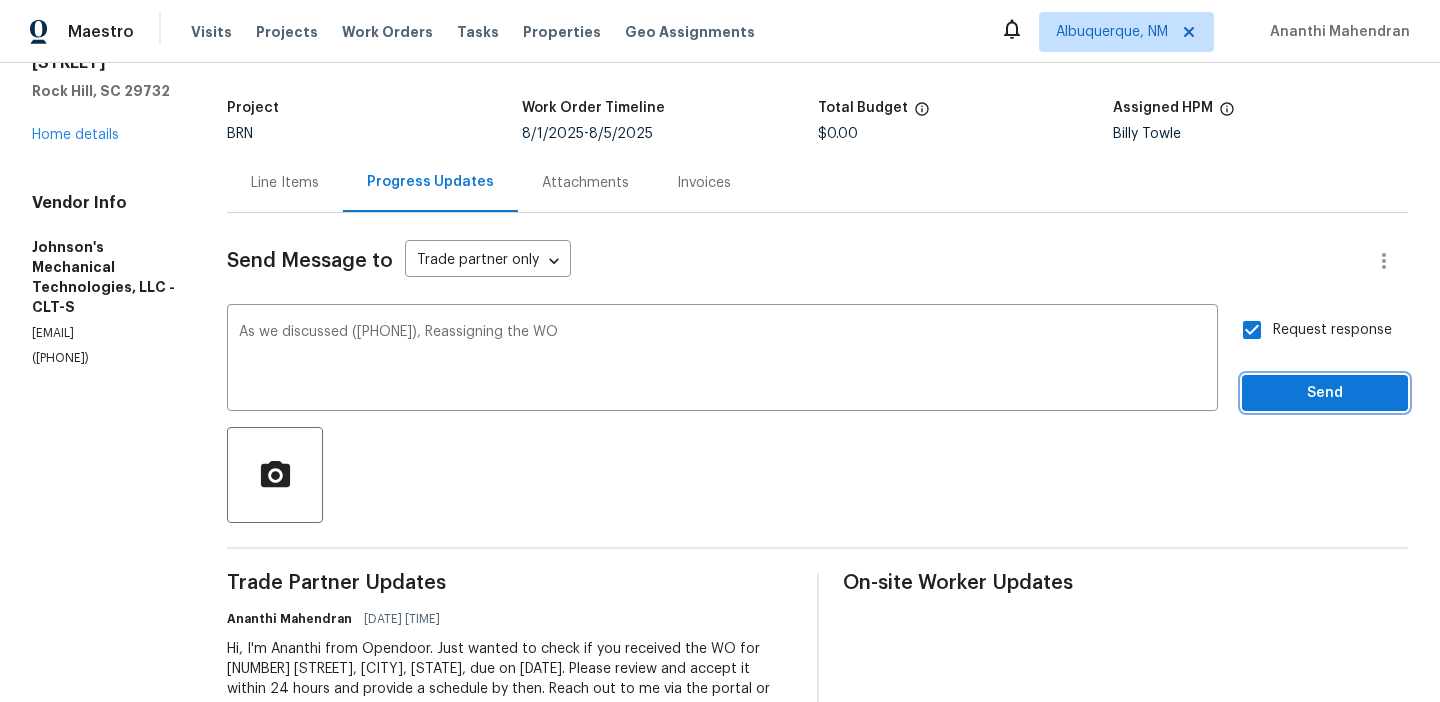 click on "Send" at bounding box center (1325, 393) 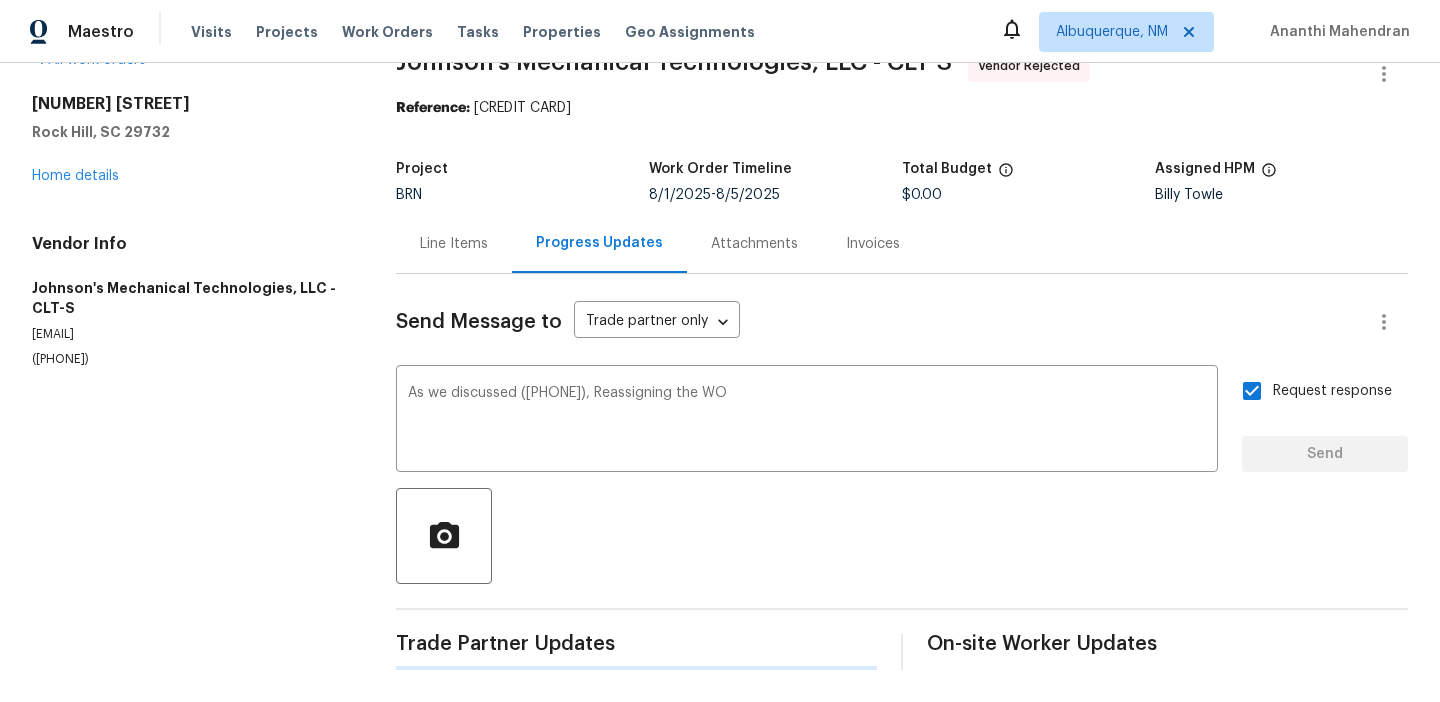 type 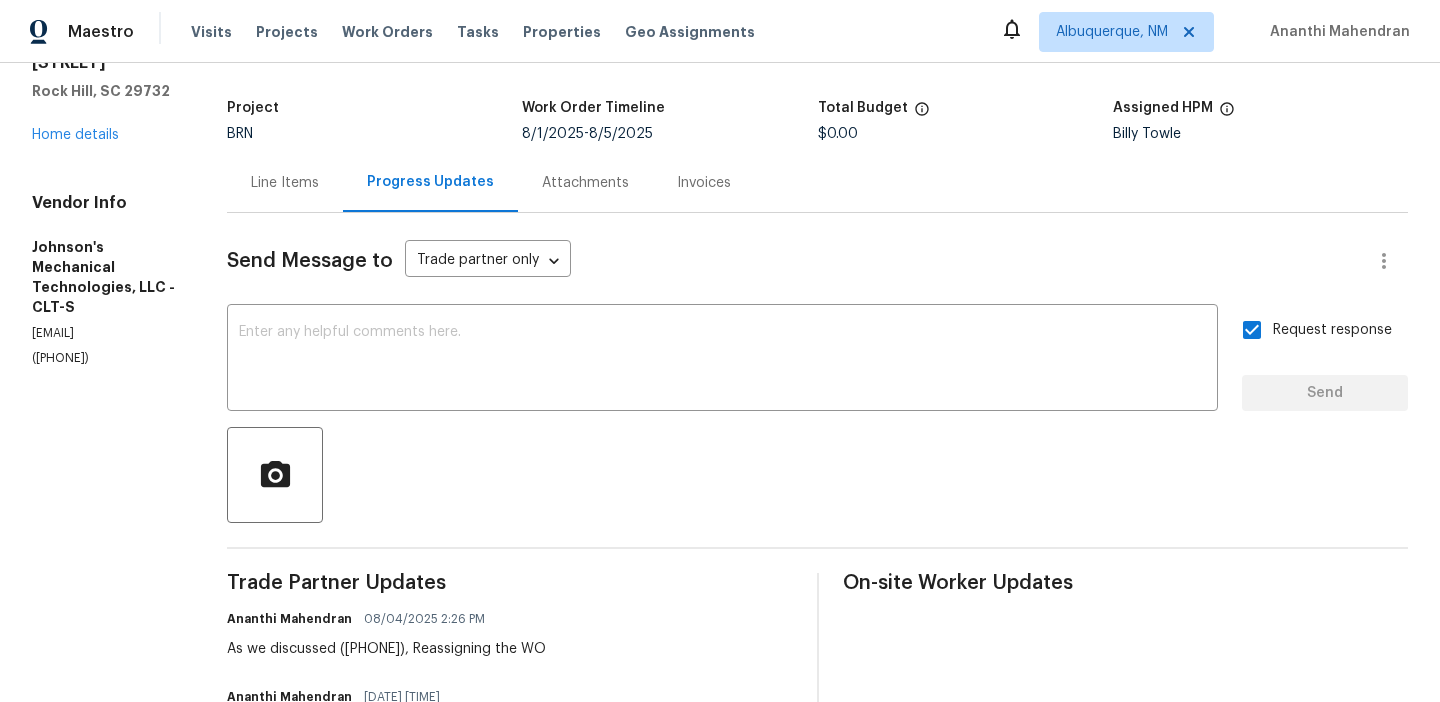 scroll, scrollTop: 0, scrollLeft: 0, axis: both 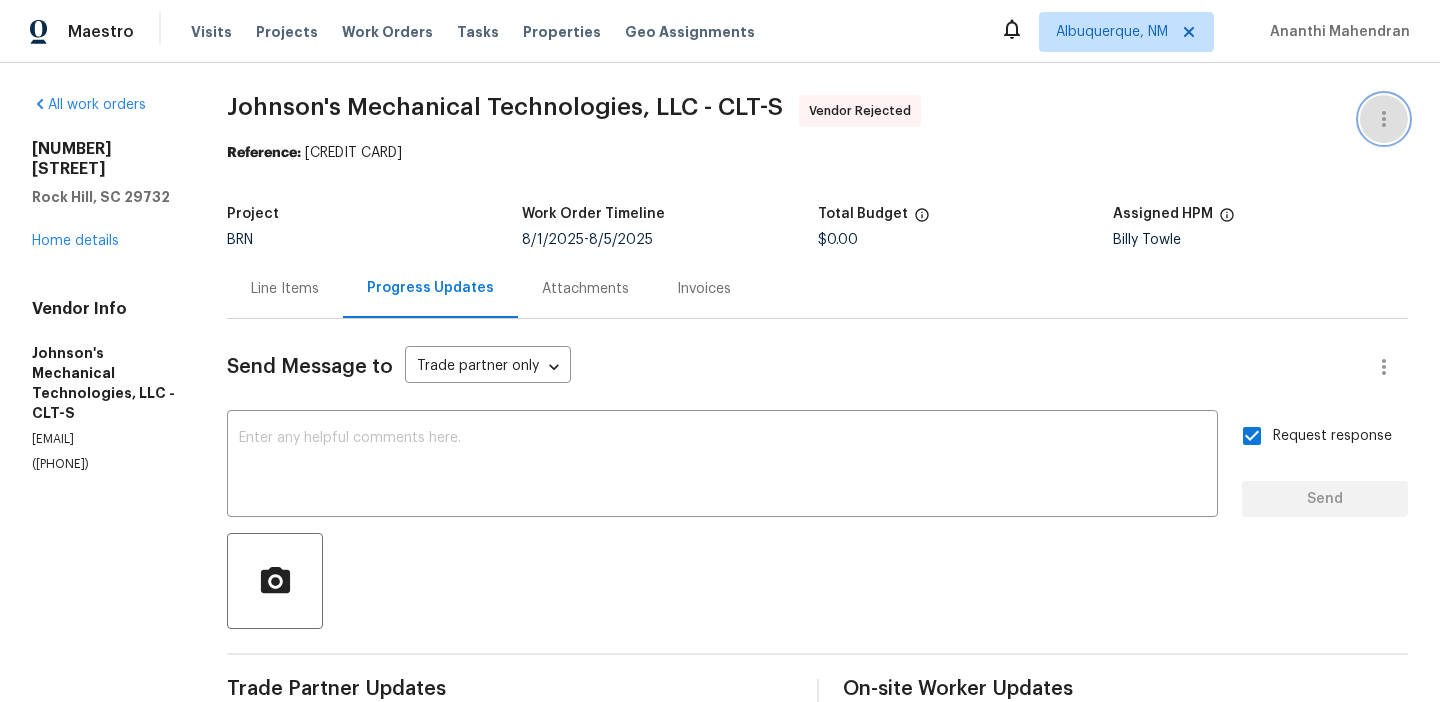 click 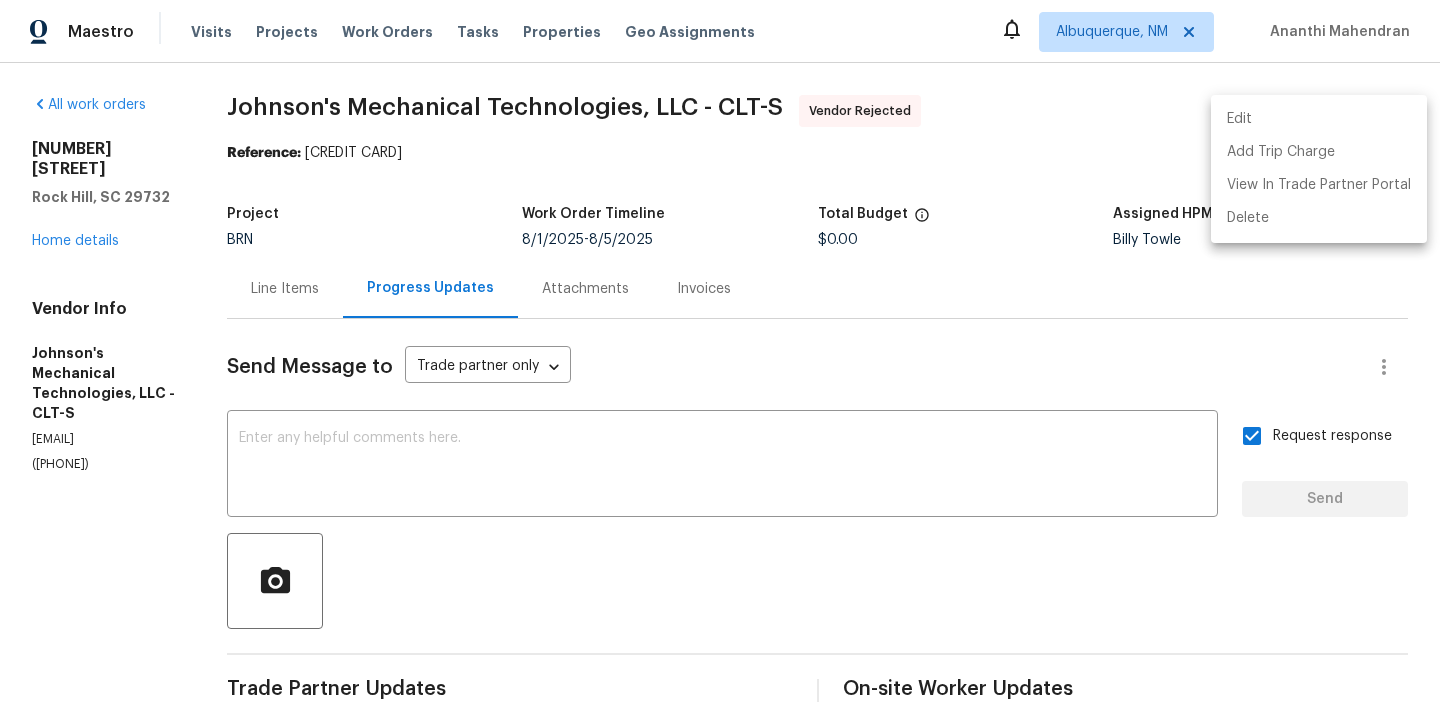 click on "Edit" at bounding box center [1319, 119] 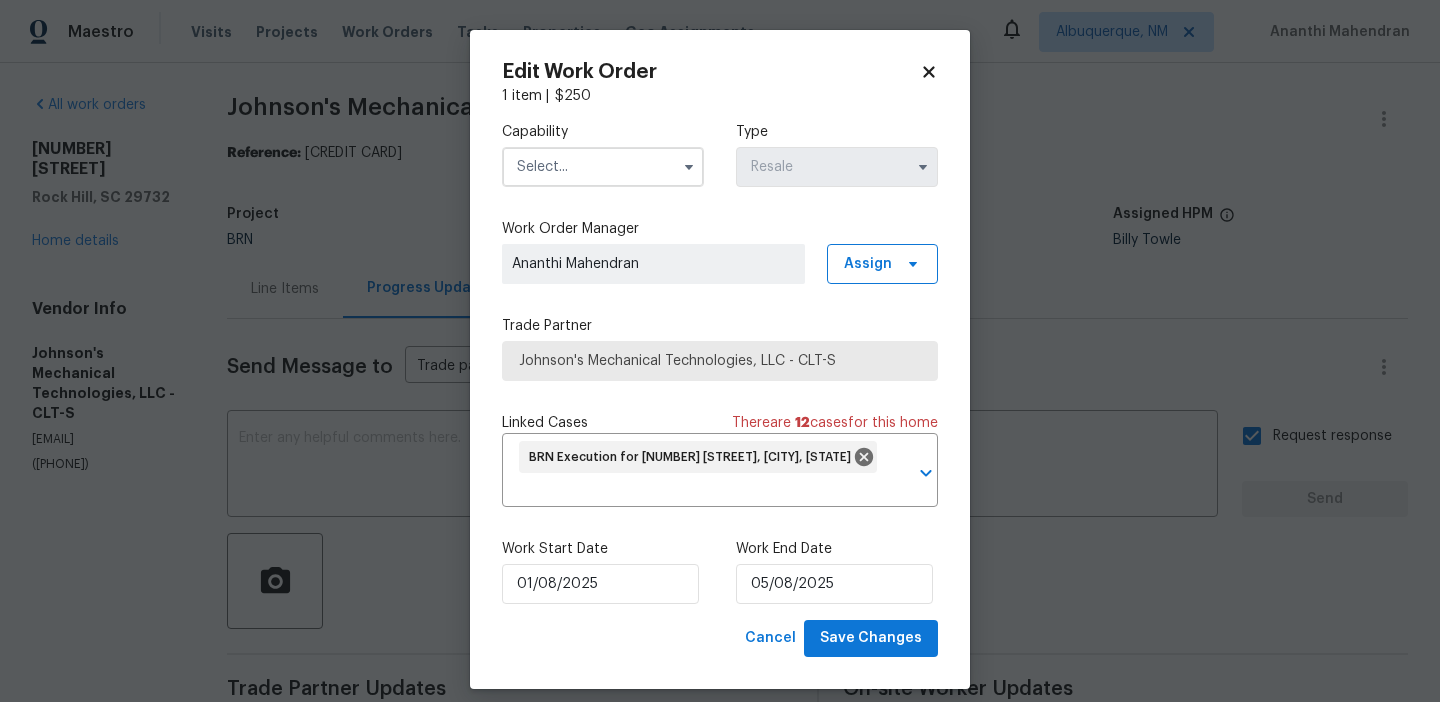 click at bounding box center (603, 167) 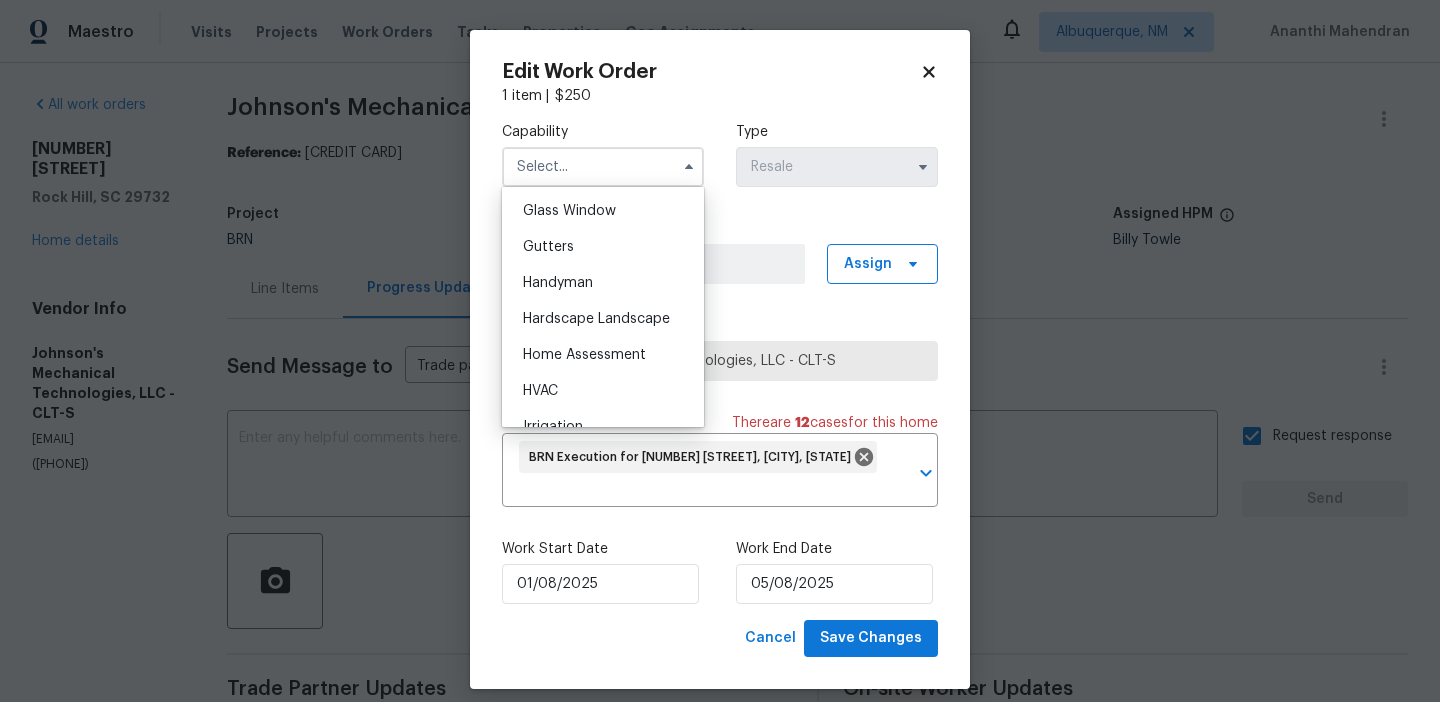 scroll, scrollTop: 1042, scrollLeft: 0, axis: vertical 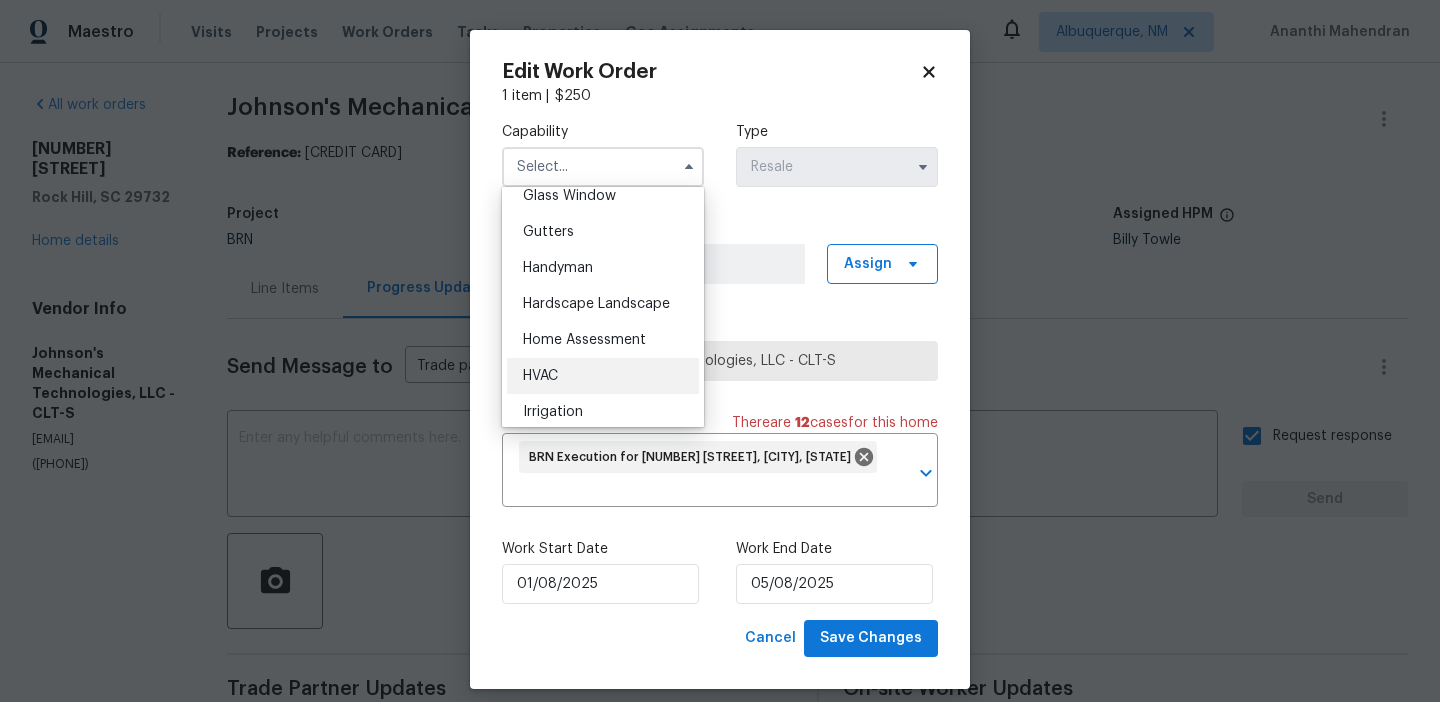 click on "HVAC" at bounding box center [603, 376] 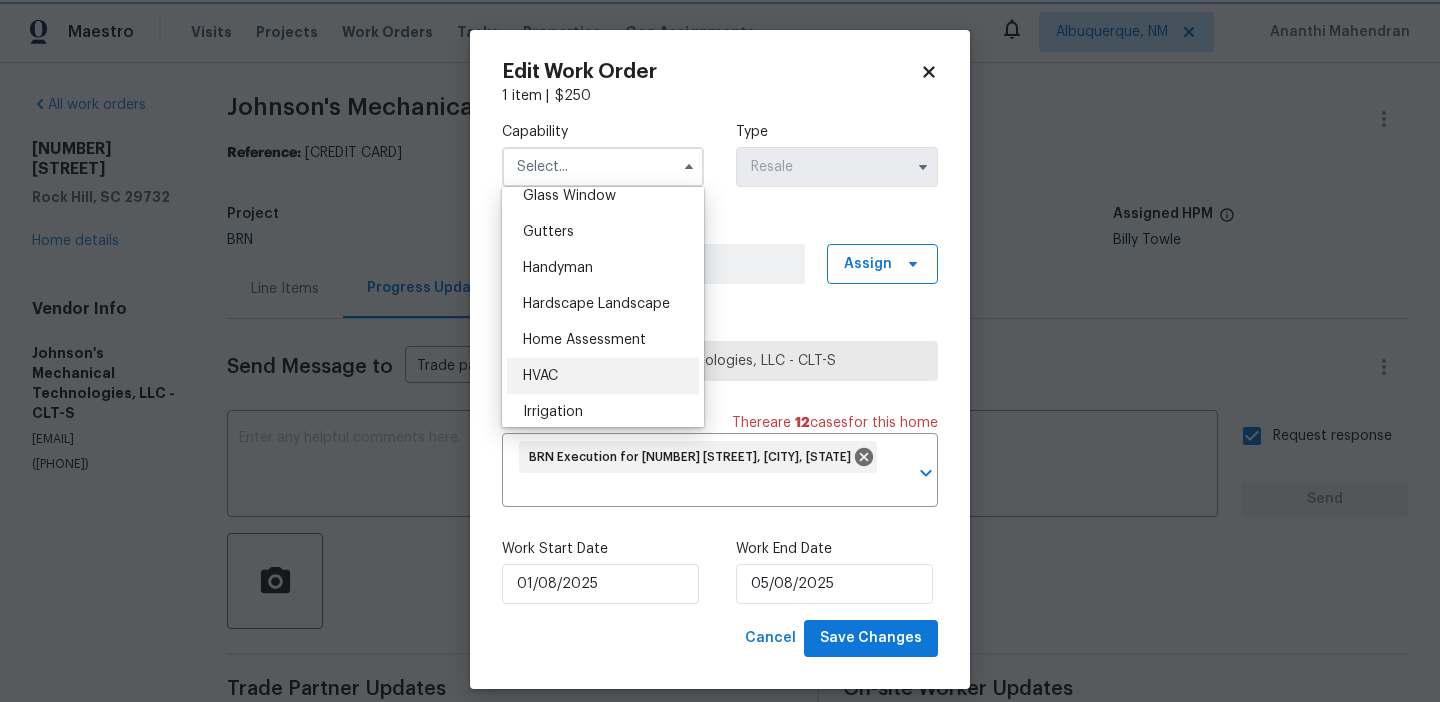 type on "HVAC" 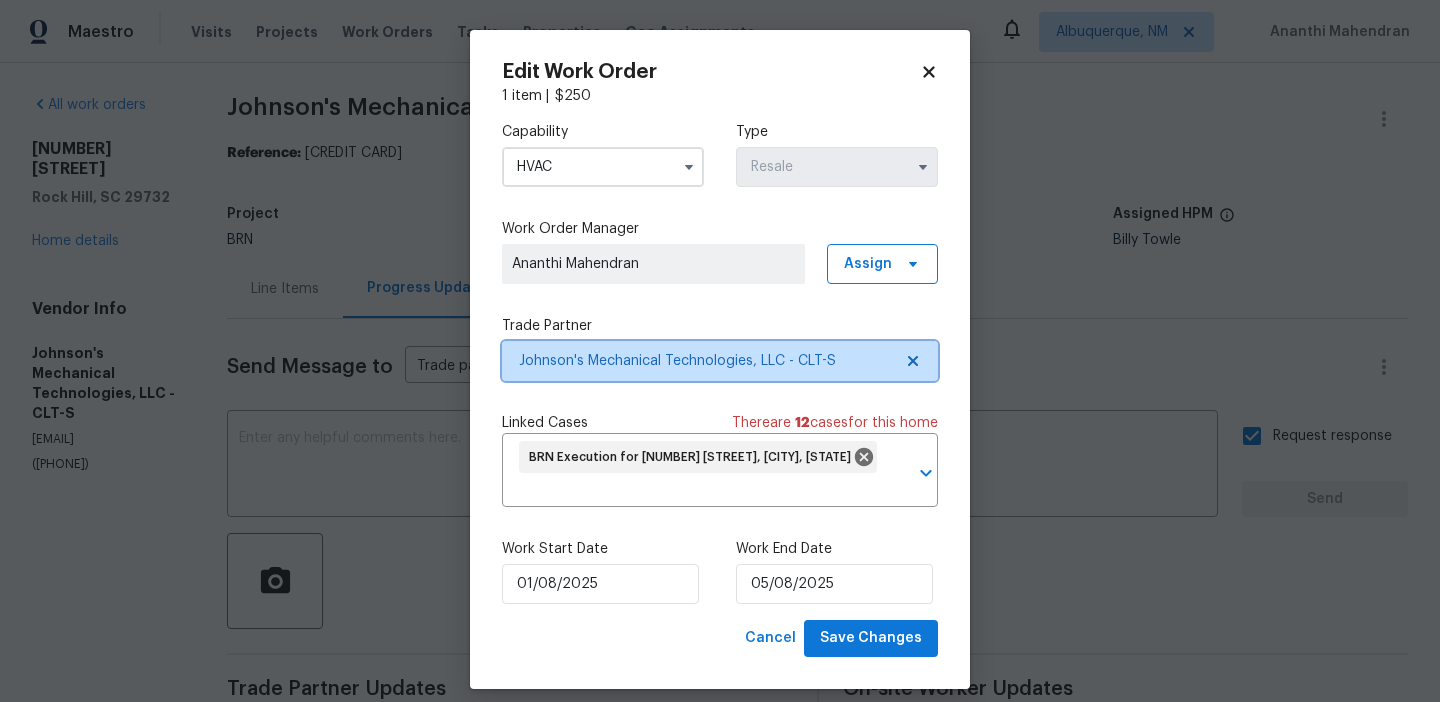 click on "Johnson's Mechanical Technologies, LLC - CLT-S" at bounding box center (705, 361) 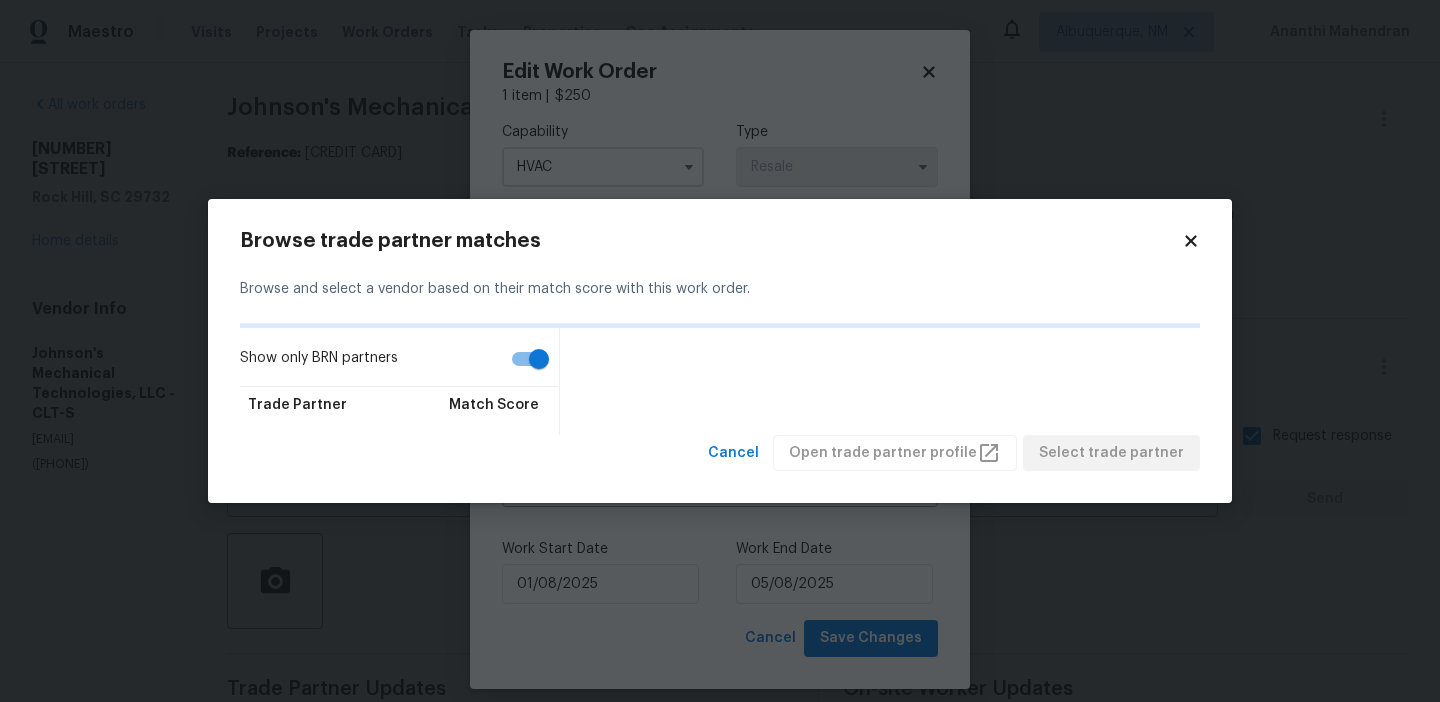 click on "Show only BRN partners" at bounding box center (539, 359) 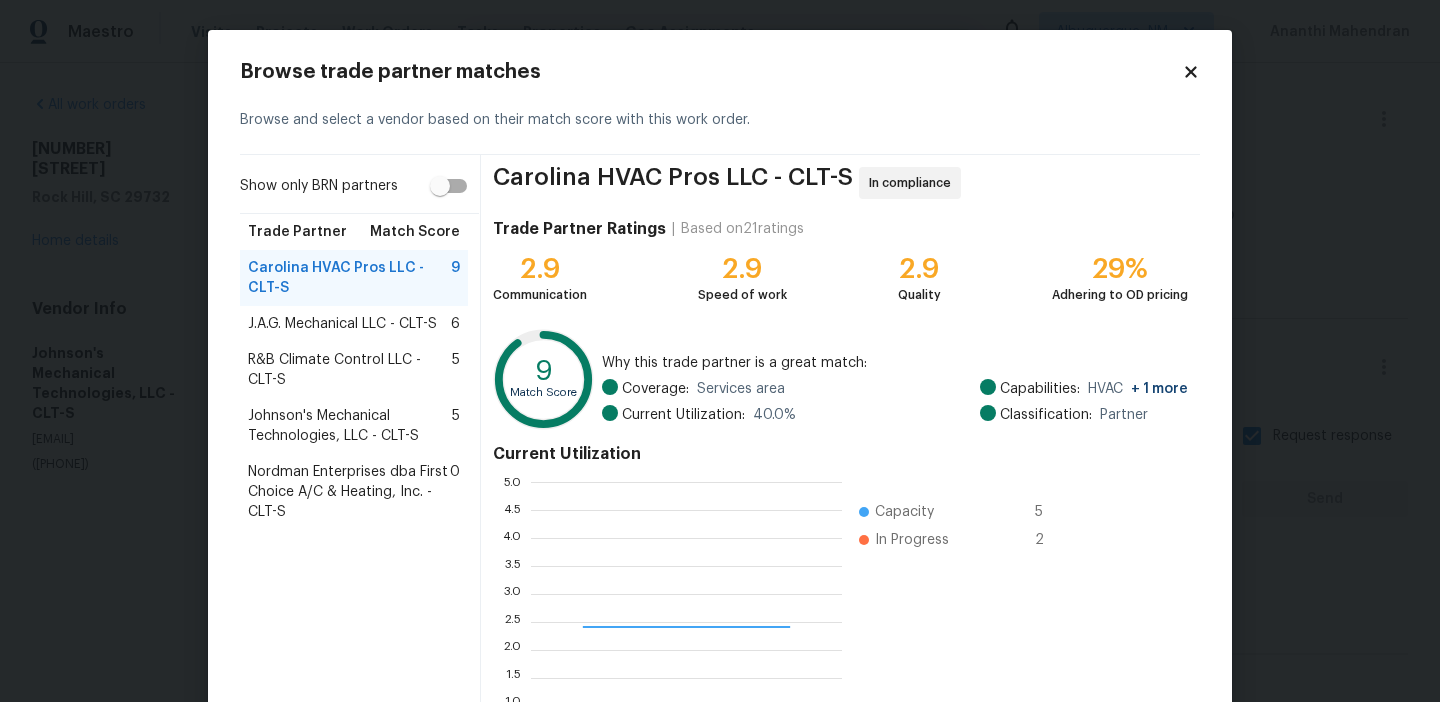 scroll, scrollTop: 2, scrollLeft: 1, axis: both 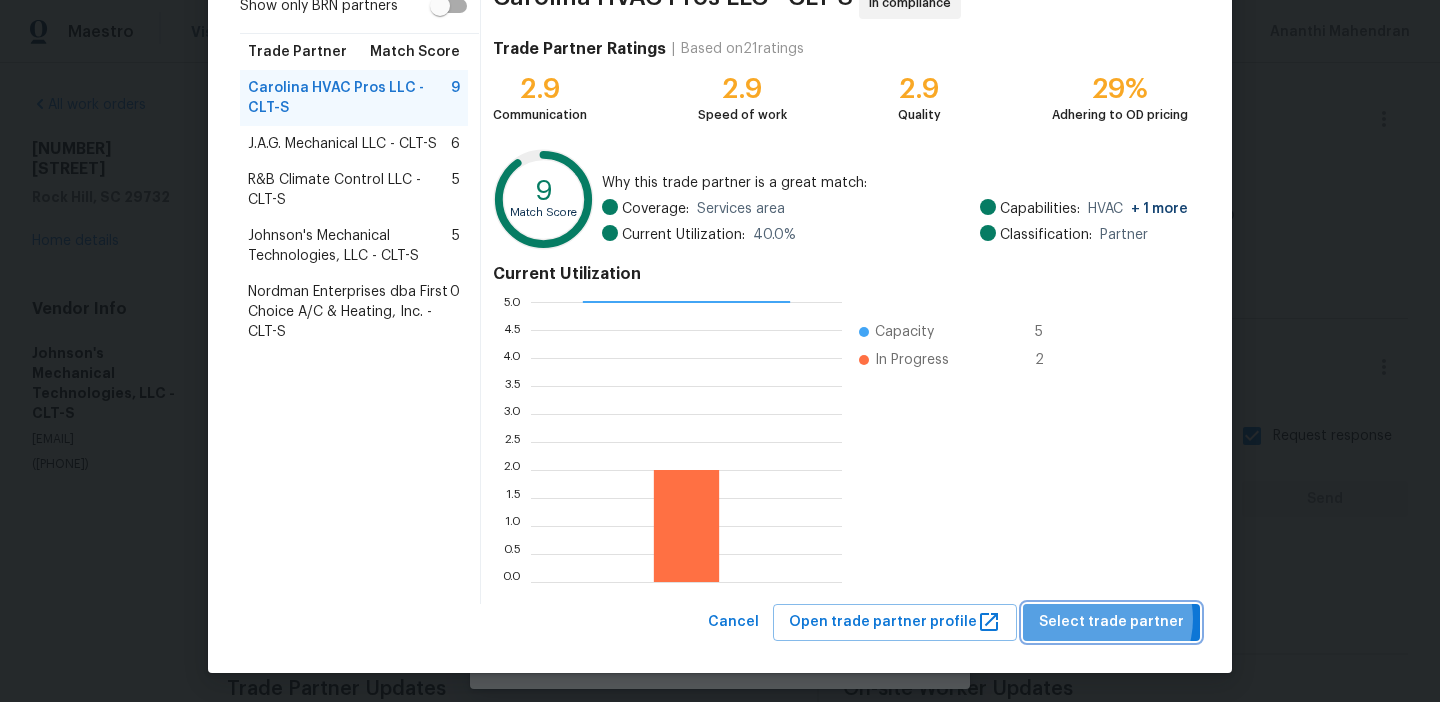 click on "Select trade partner" at bounding box center (1111, 622) 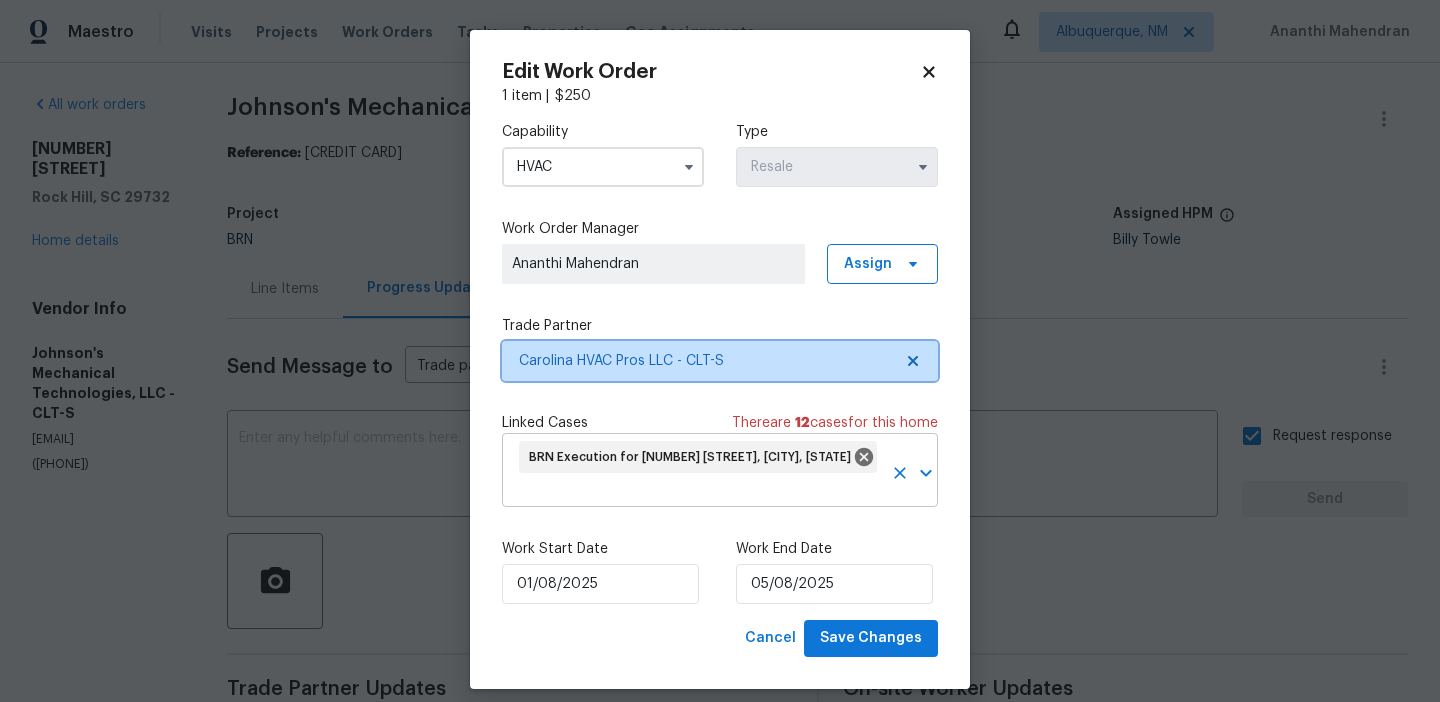 scroll, scrollTop: 0, scrollLeft: 0, axis: both 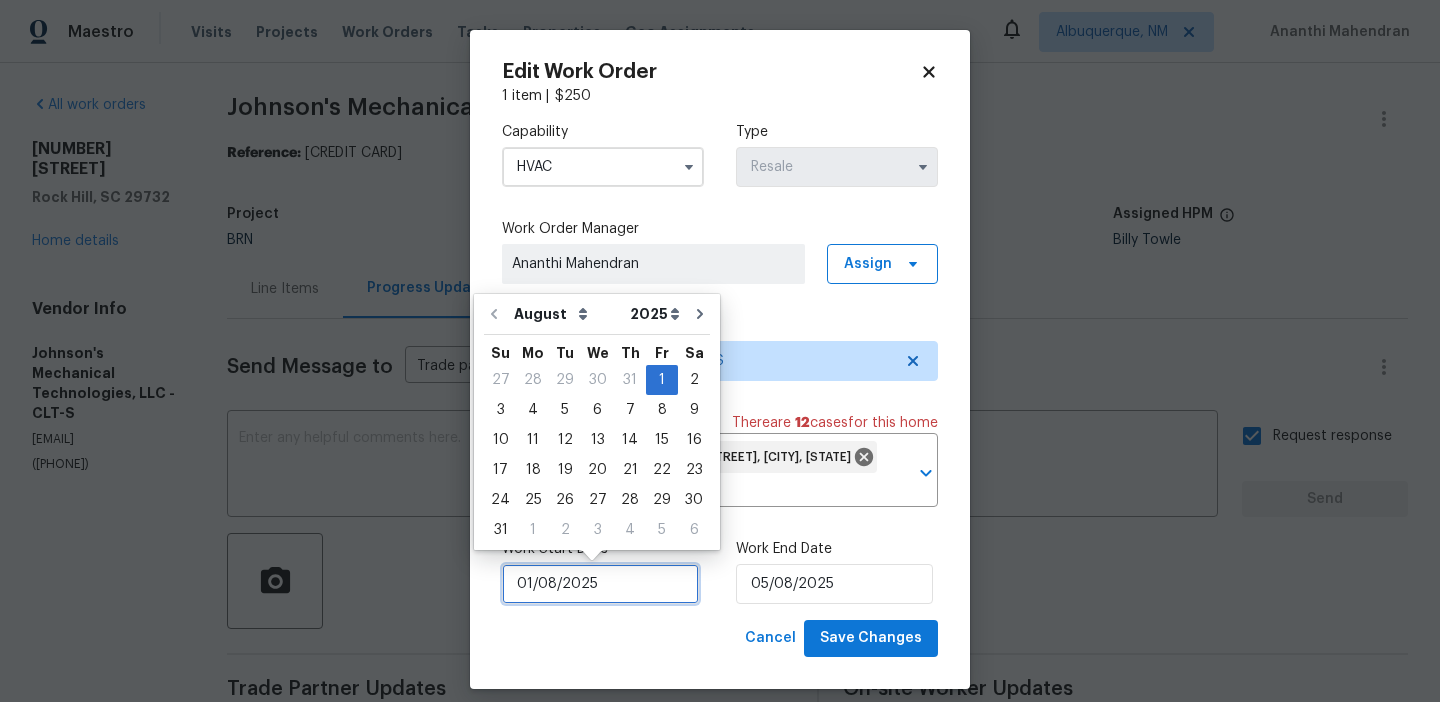 click on "01/08/2025" at bounding box center (600, 584) 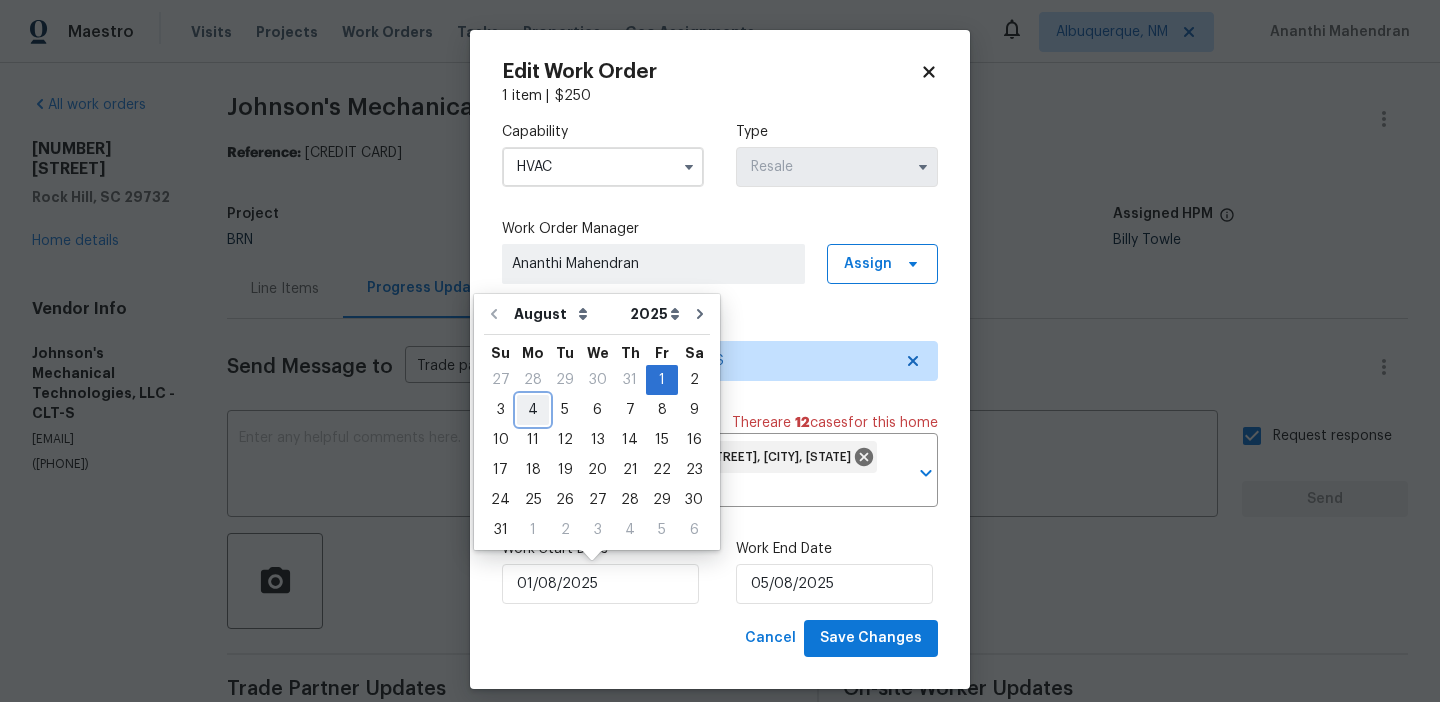 click on "4" at bounding box center [533, 410] 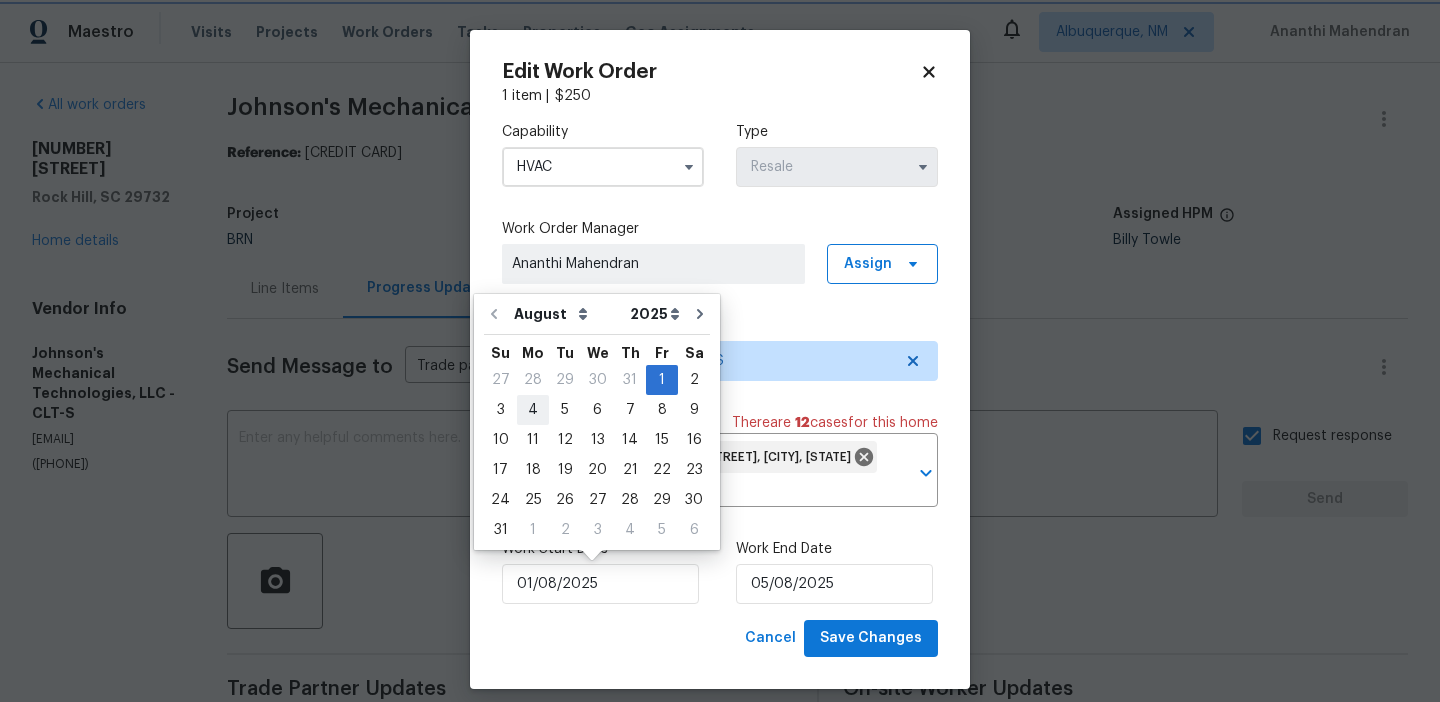 type on "04/08/2025" 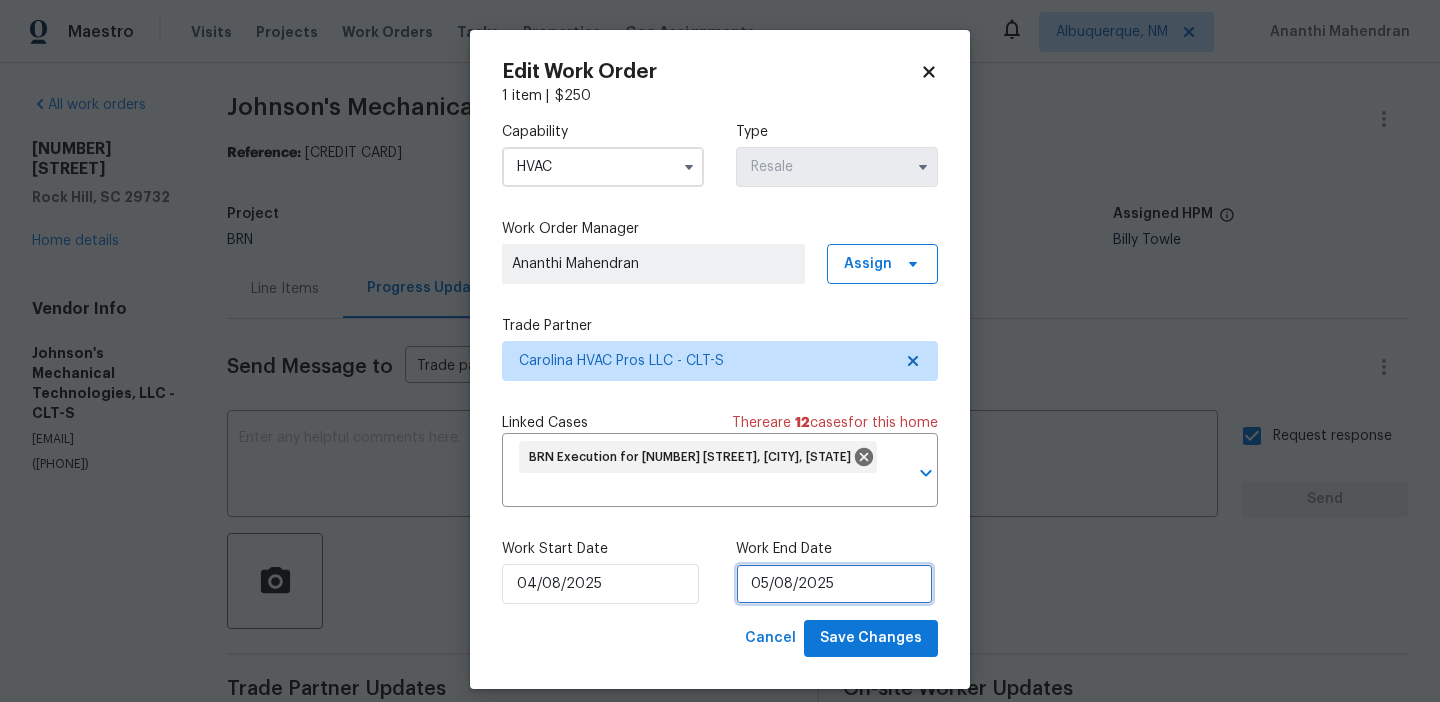 click on "05/08/2025" at bounding box center (834, 584) 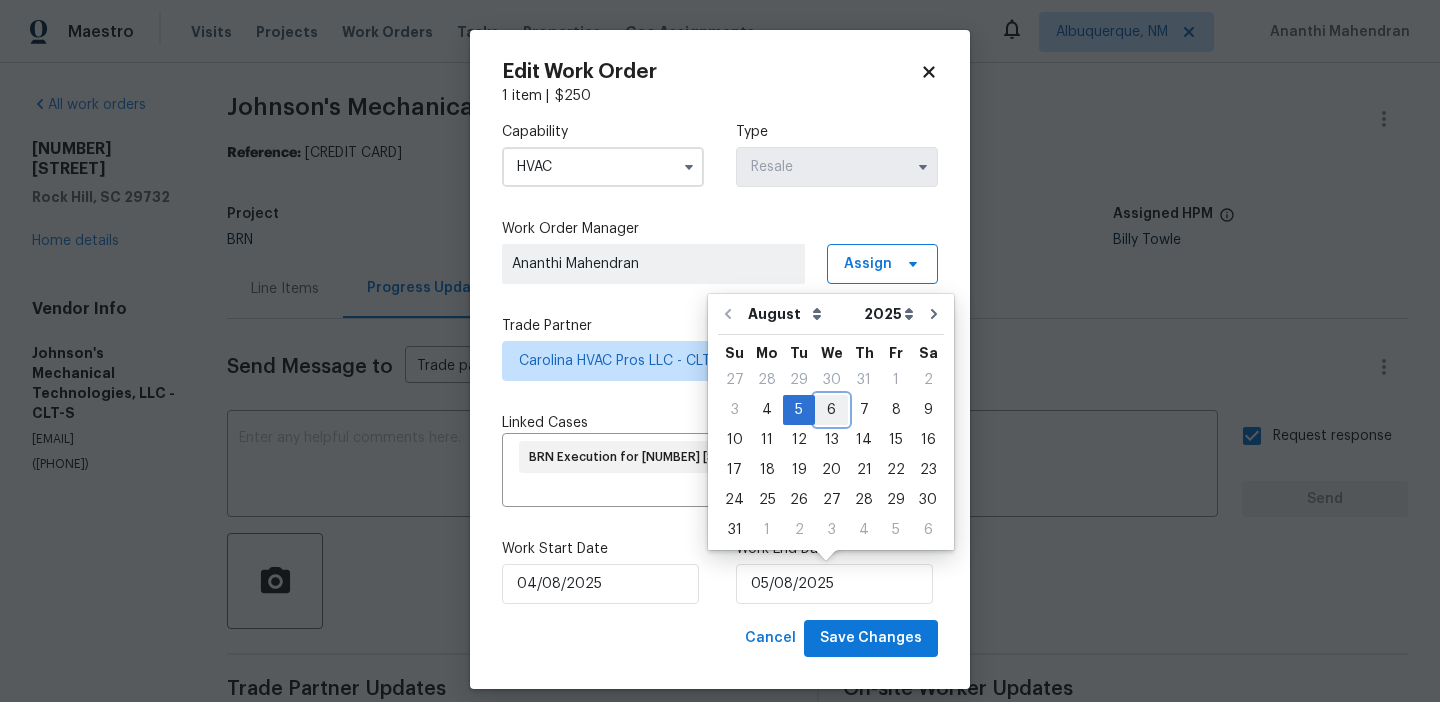 click on "6" at bounding box center [831, 410] 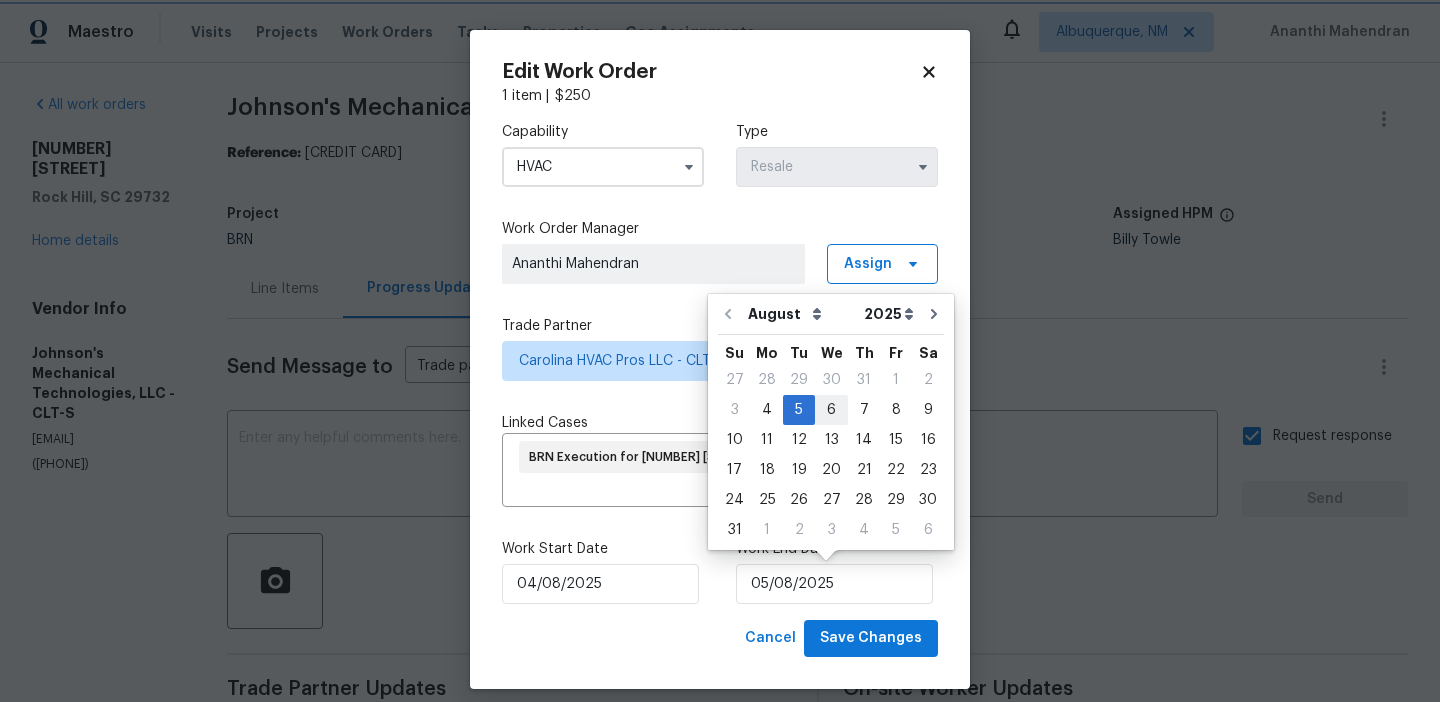 type on "06/08/2025" 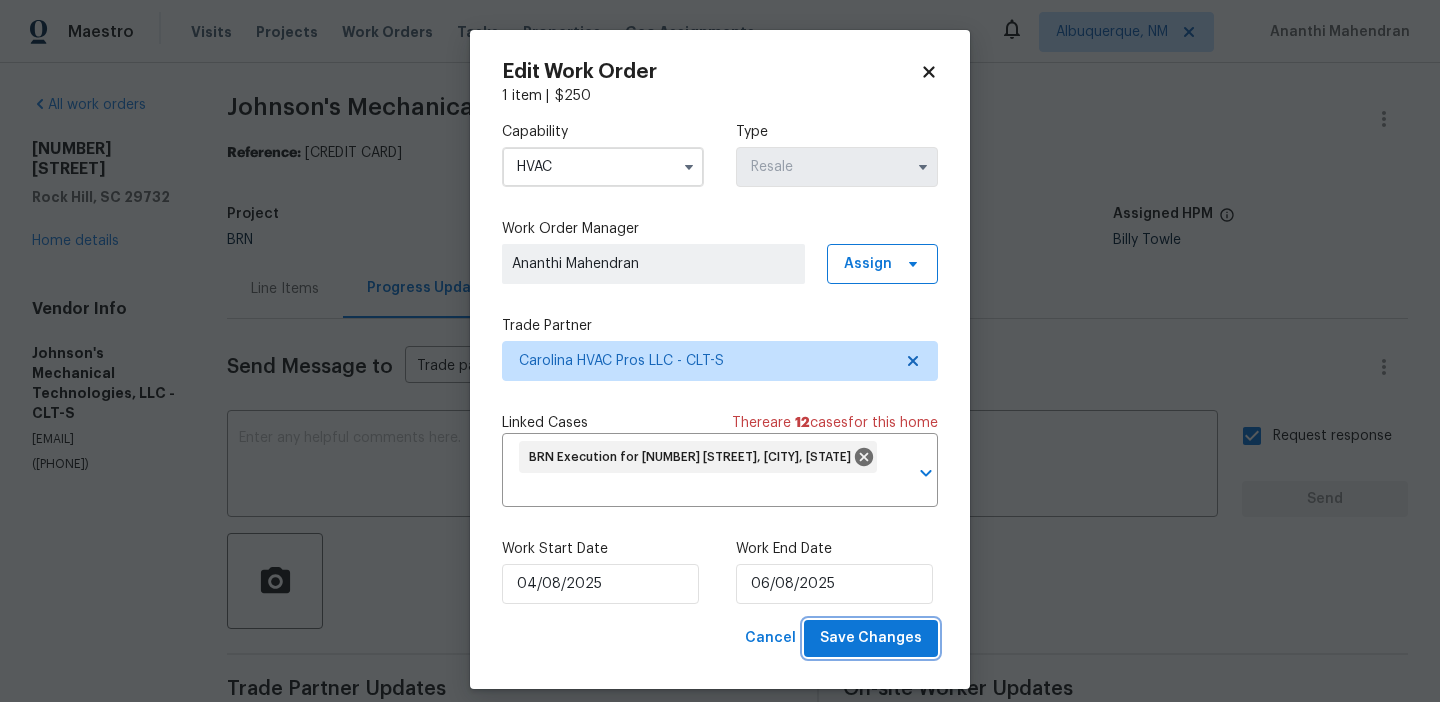 click on "Save Changes" at bounding box center [871, 638] 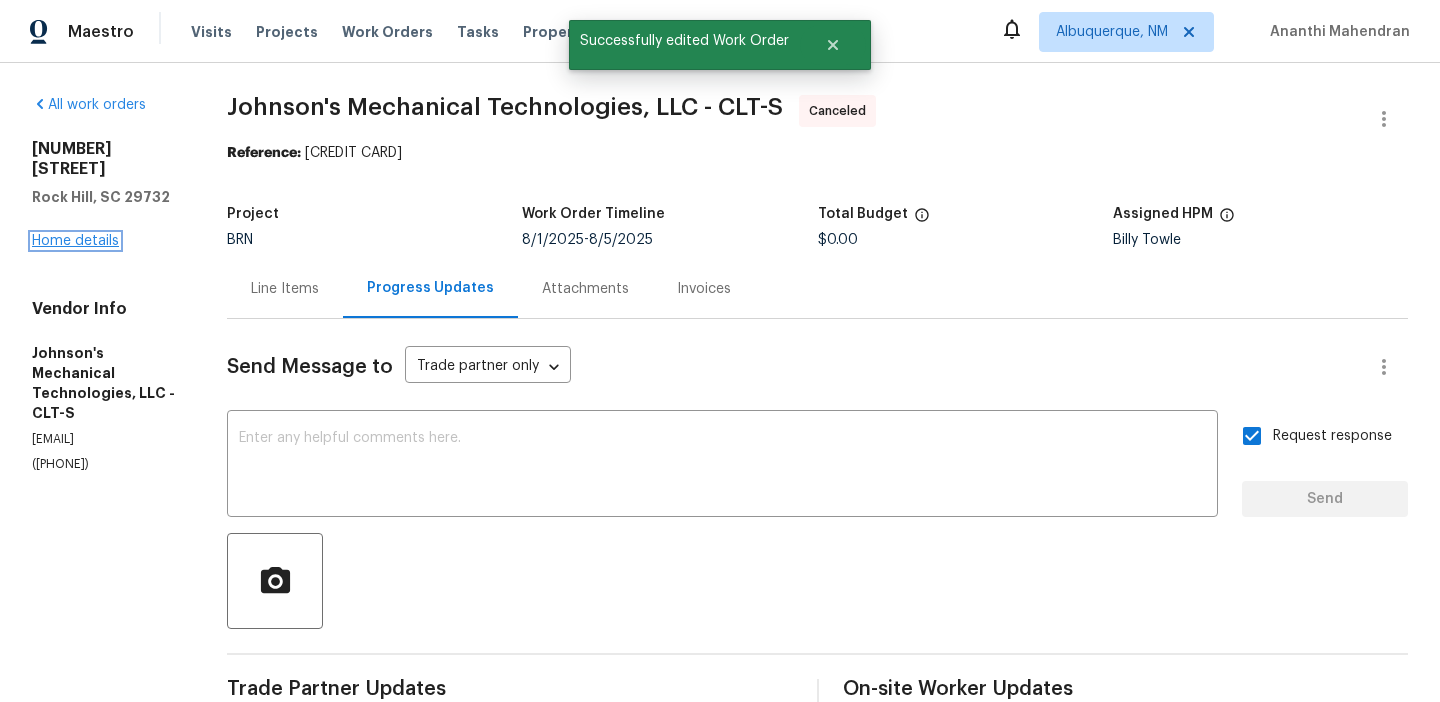 click on "Home details" at bounding box center (75, 241) 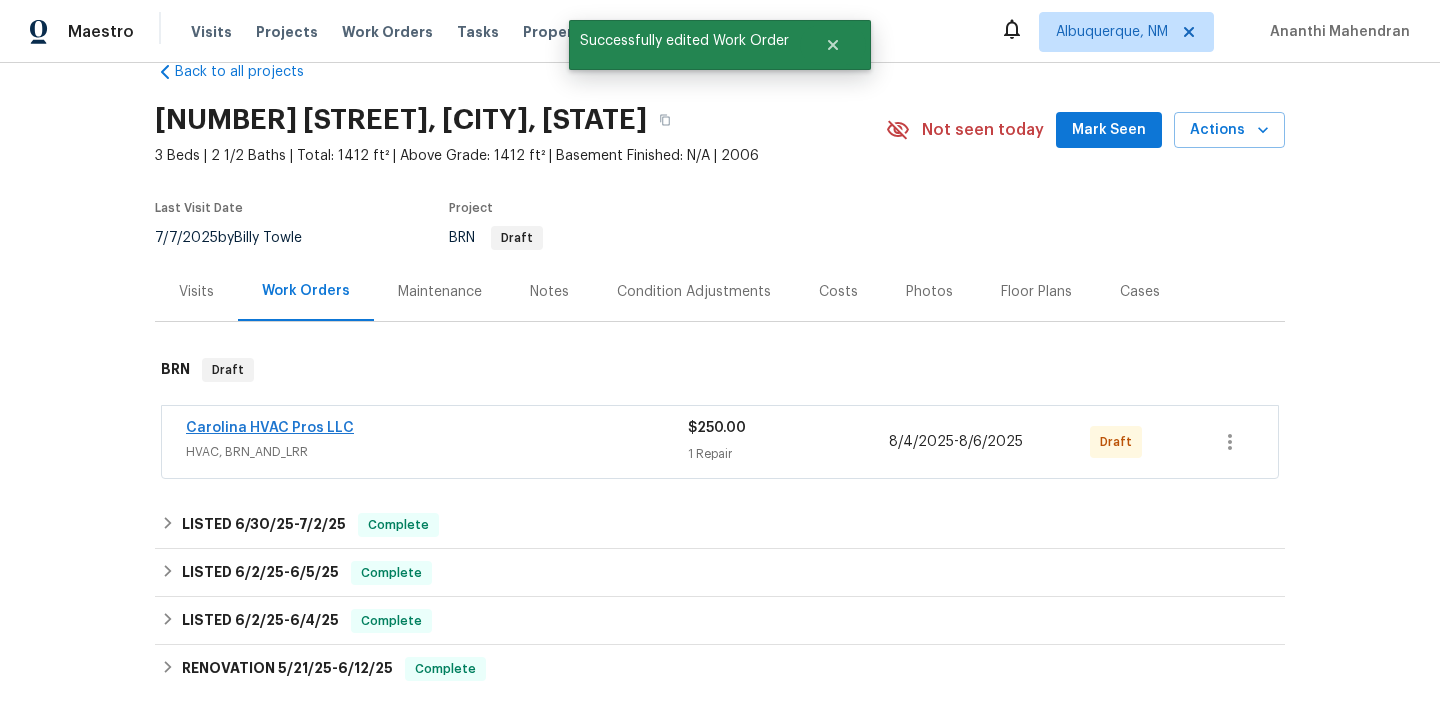 scroll, scrollTop: 55, scrollLeft: 0, axis: vertical 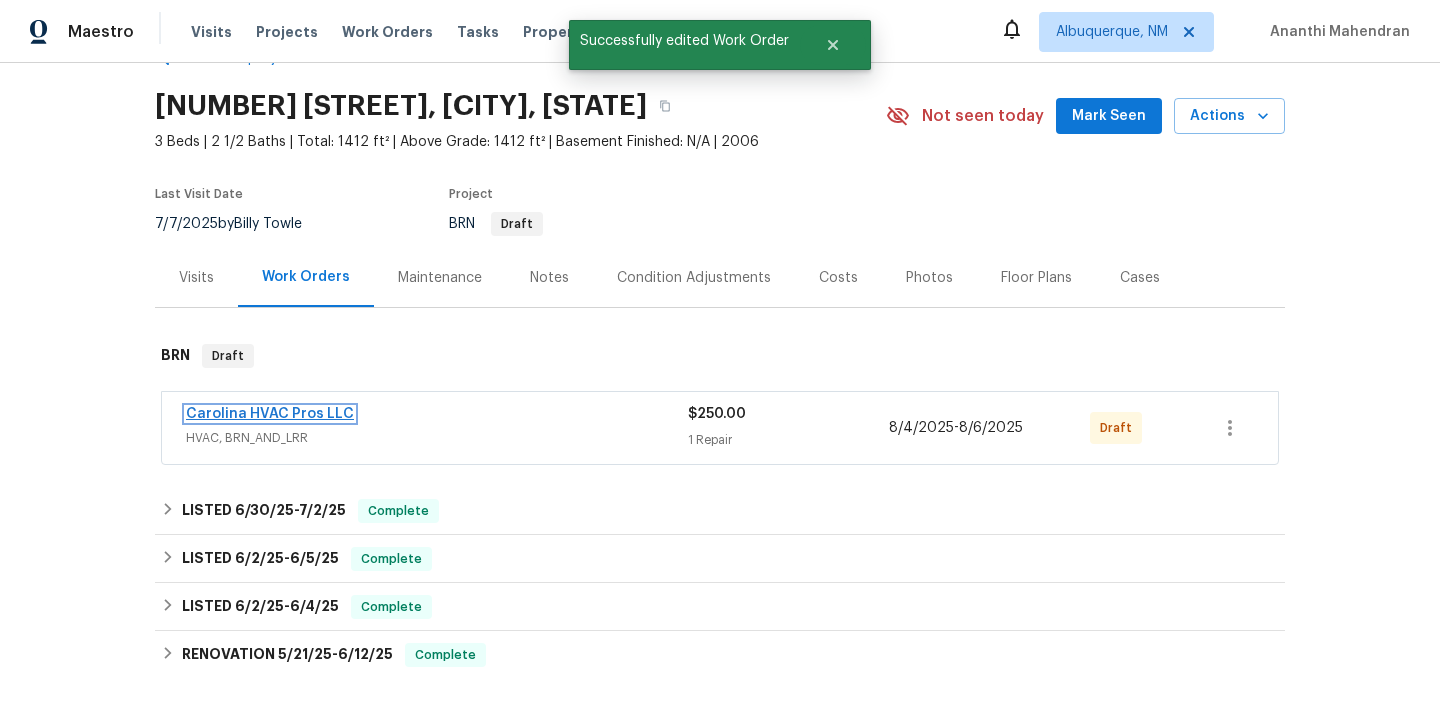 click on "Carolina HVAC Pros LLC" at bounding box center [270, 414] 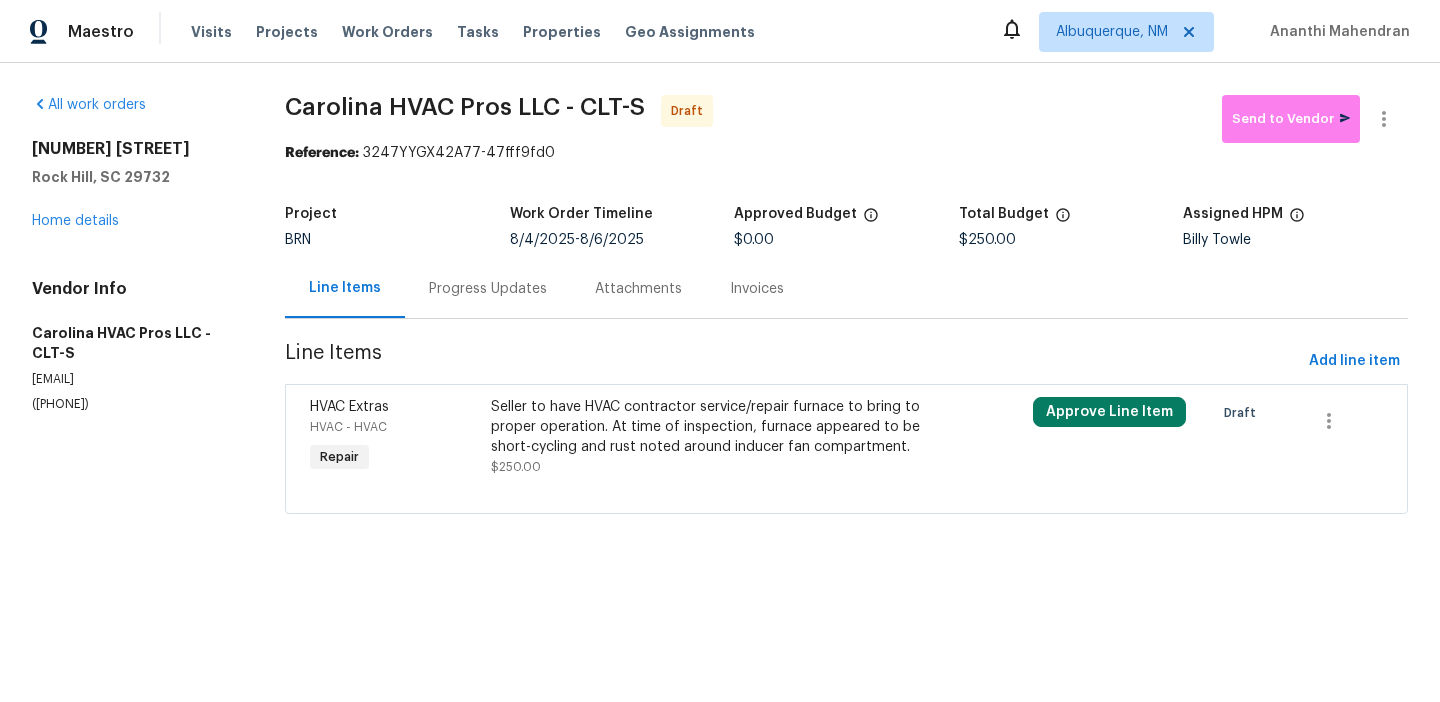 click on "Progress Updates" at bounding box center (488, 289) 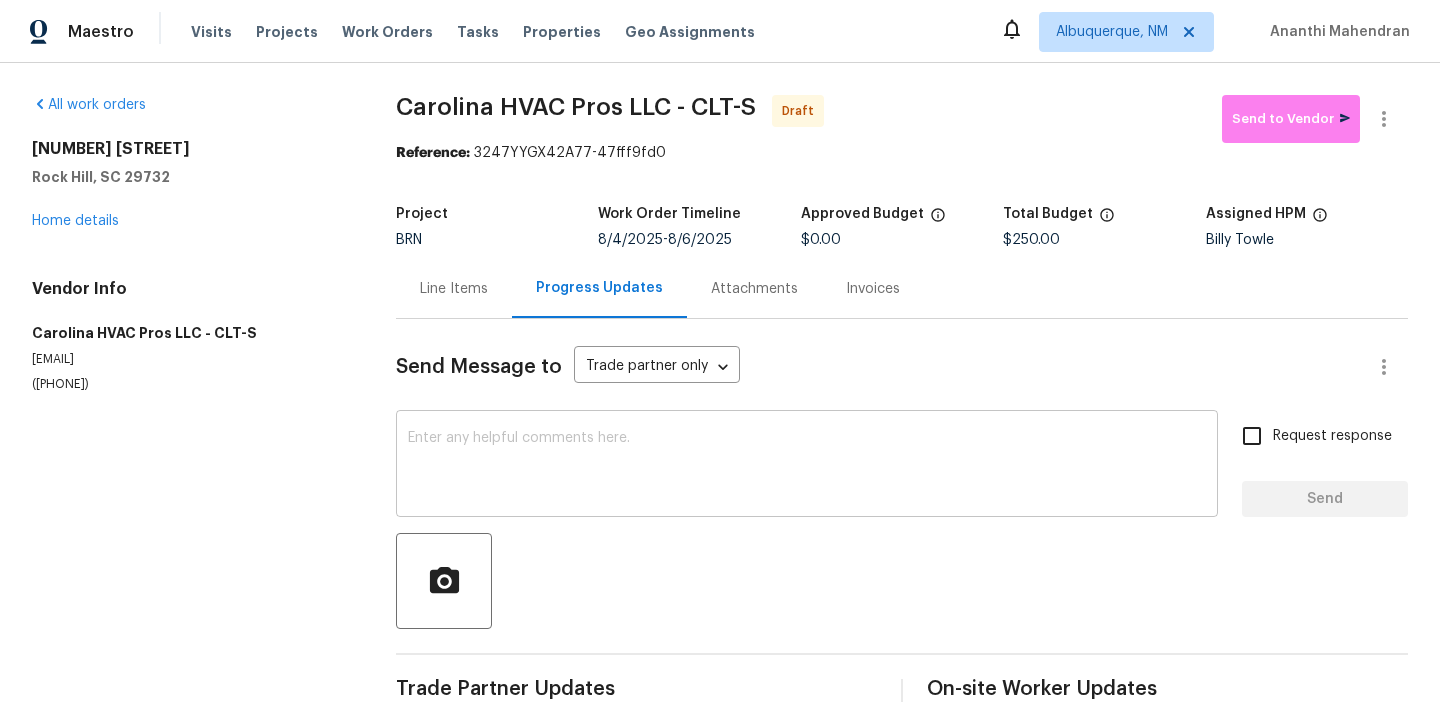 click at bounding box center [807, 466] 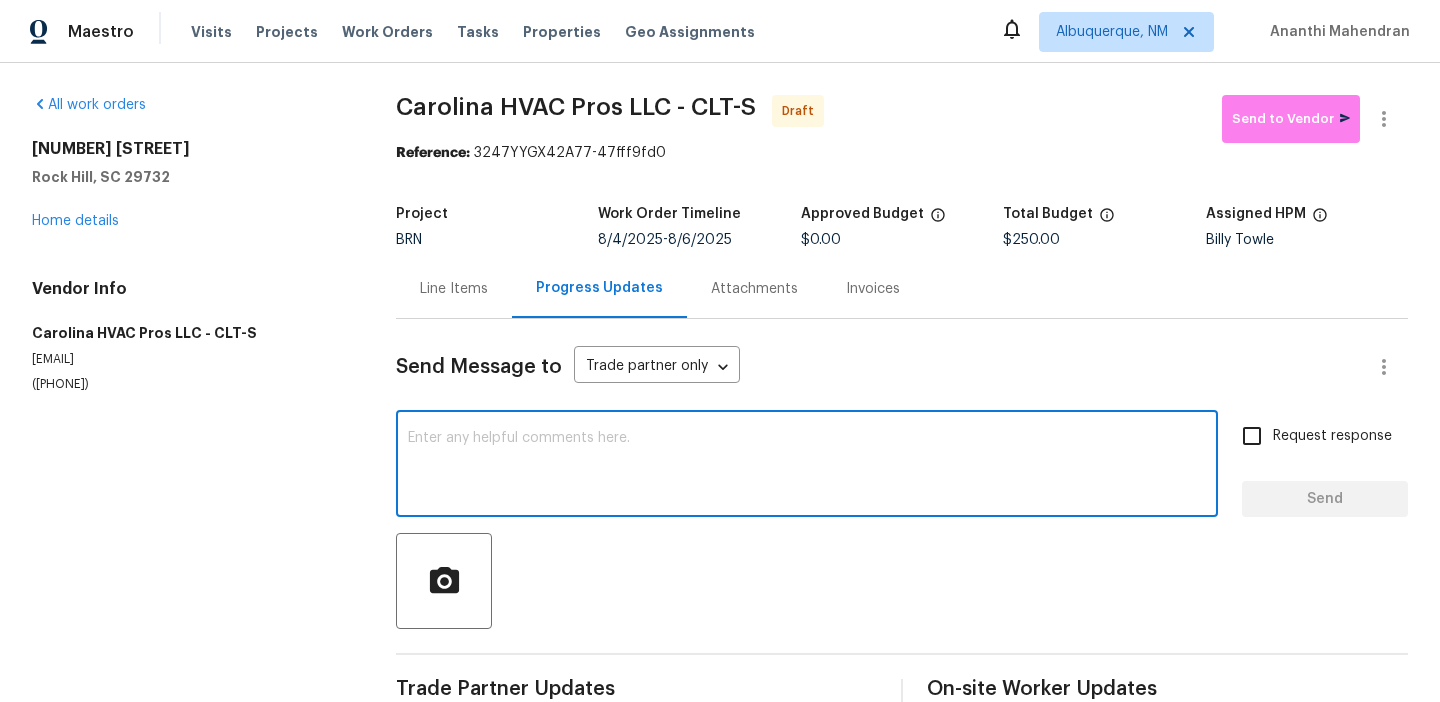 paste on "Hi, I'm Ananthi from Opendoor. Just wanted to check if you received the WO for (Property address), due on (Target date). Please review and accept it within 24 hours and provide a schedule by then. Reach out to me via the portal or call/text at 650-800-9524 for any questions or additional details and change orders for this work order." 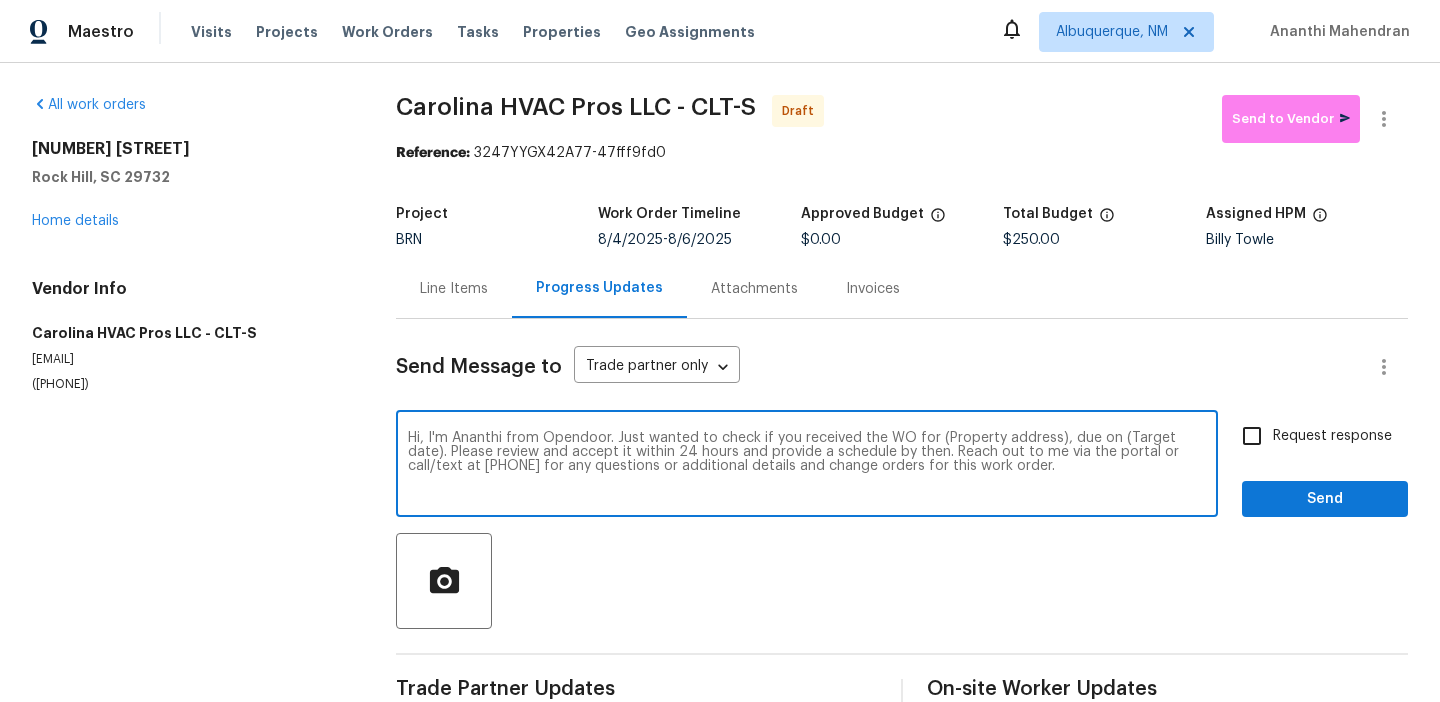 drag, startPoint x: 1053, startPoint y: 438, endPoint x: 937, endPoint y: 434, distance: 116.06895 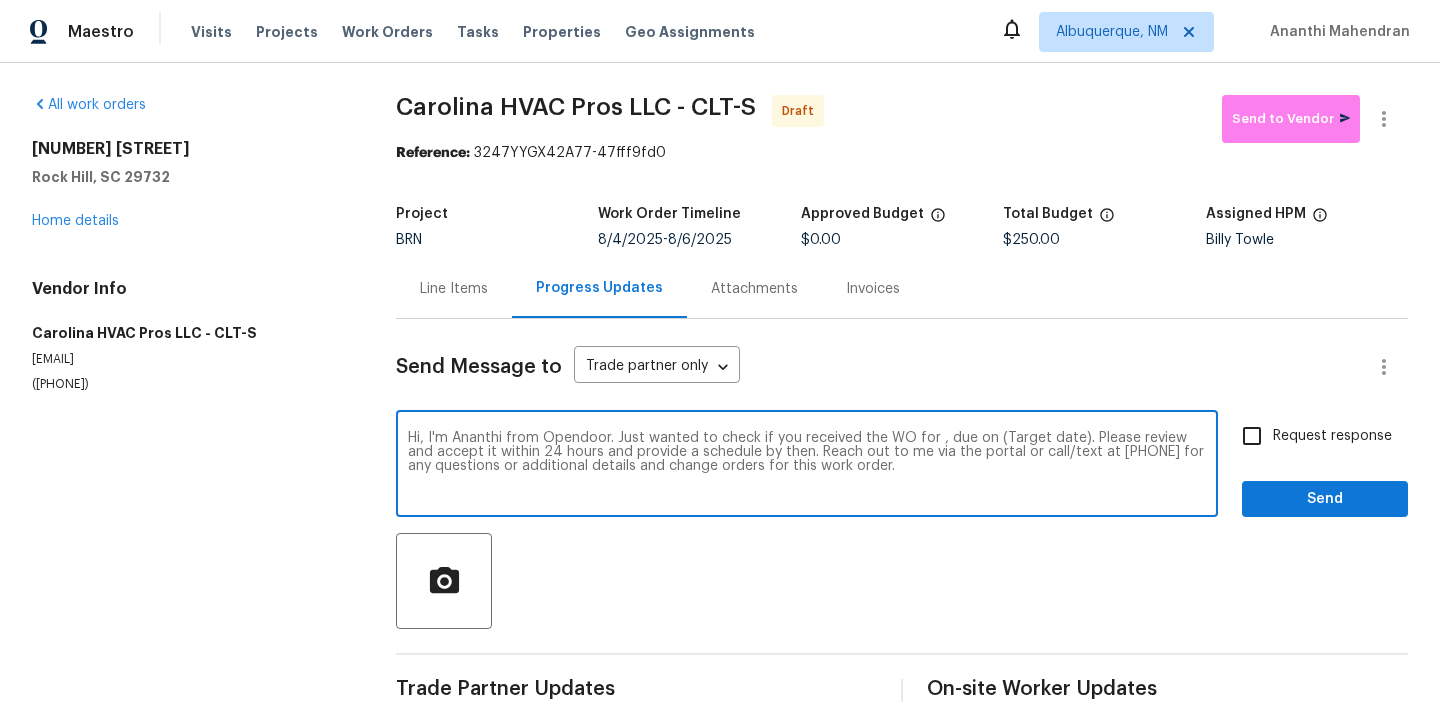 paste on "1573 Maypine Commons Way, Rock Hill, SC 29732" 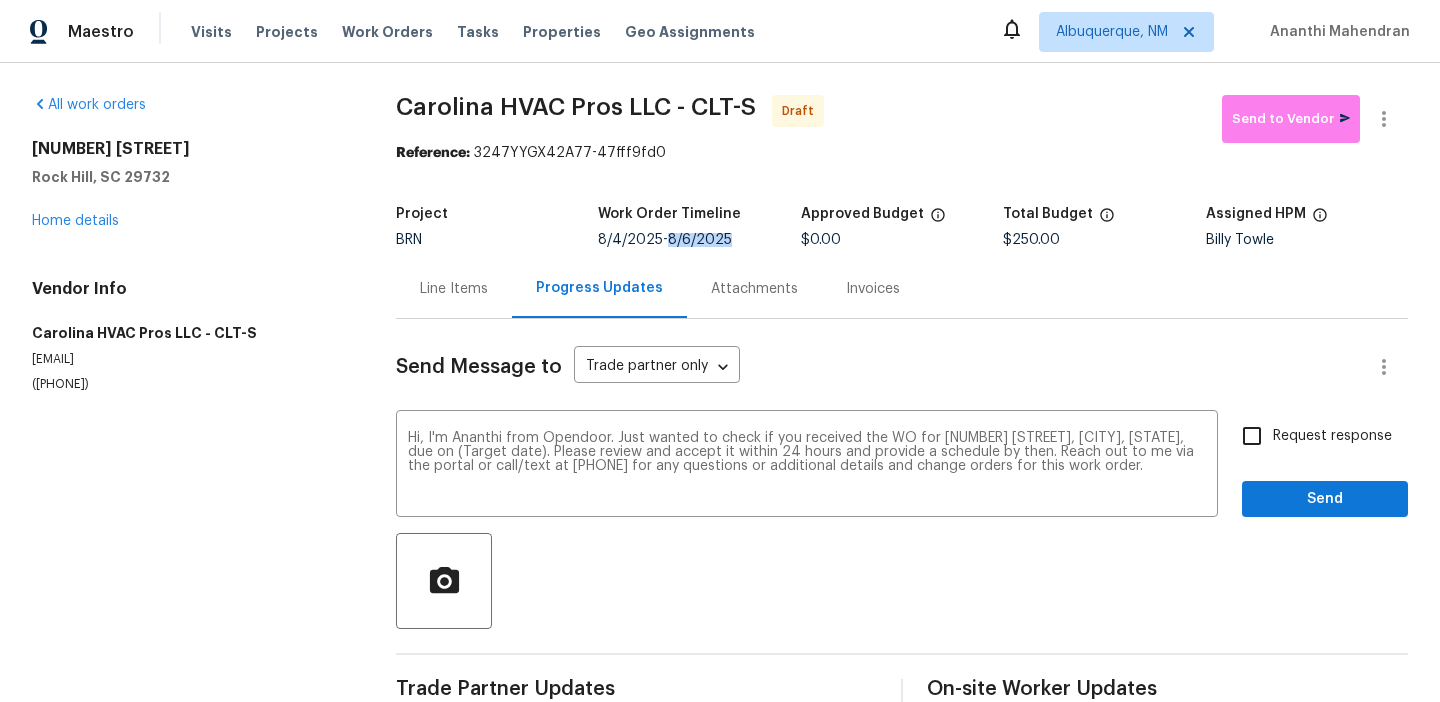 drag, startPoint x: 670, startPoint y: 243, endPoint x: 753, endPoint y: 243, distance: 83 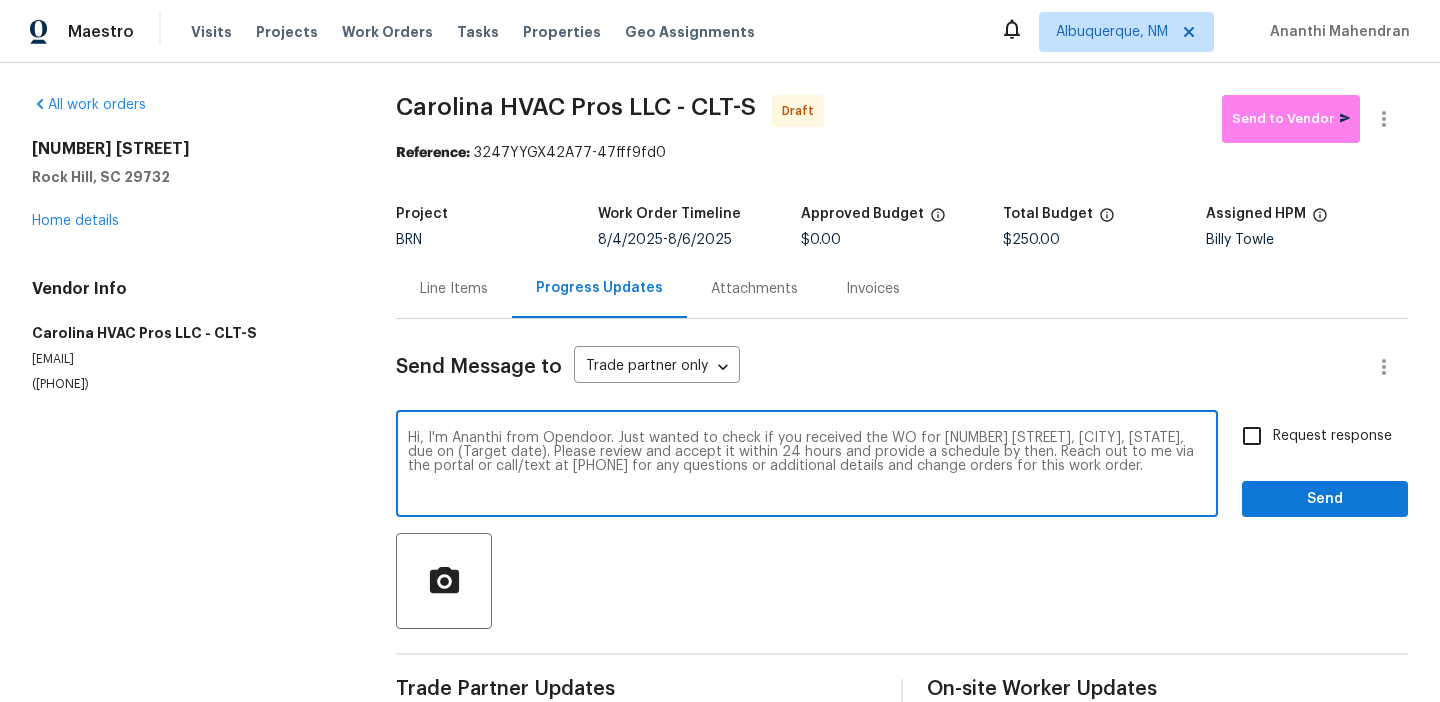 drag, startPoint x: 611, startPoint y: 446, endPoint x: 524, endPoint y: 448, distance: 87.02299 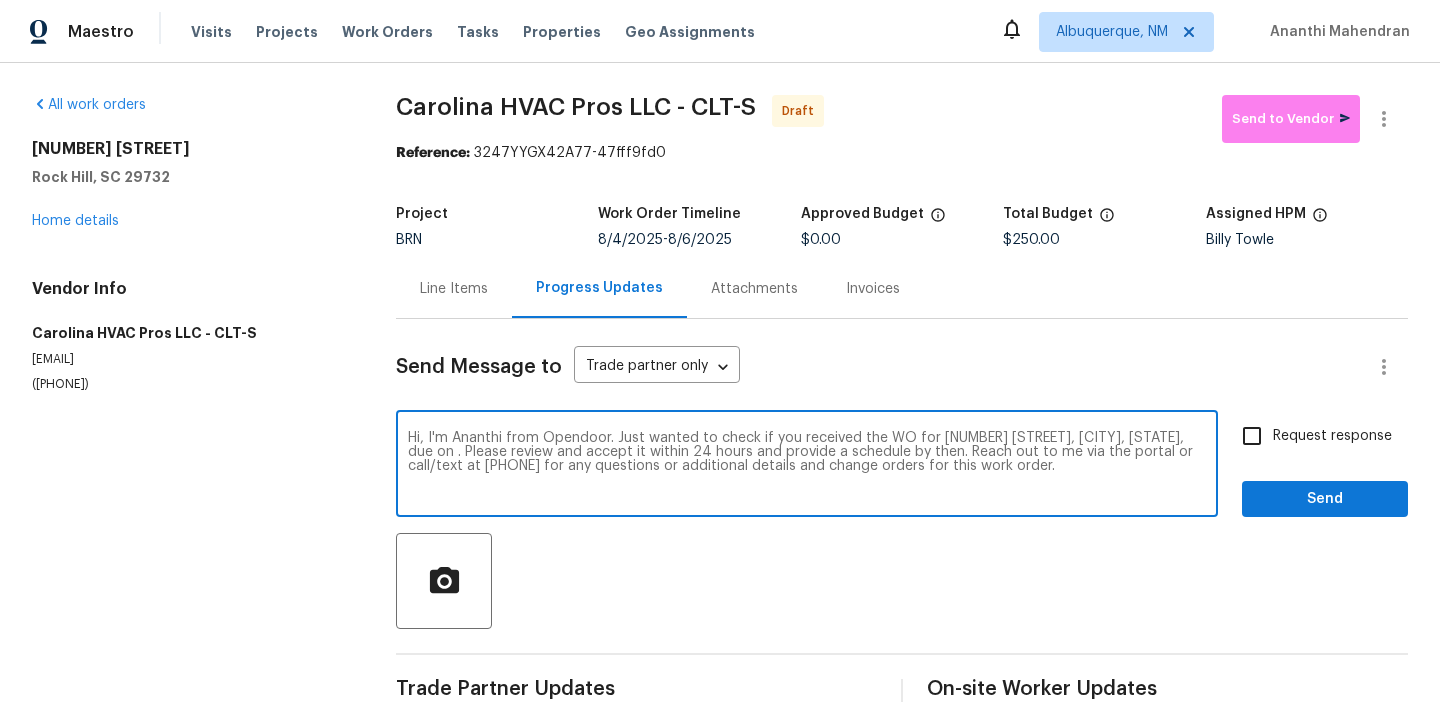 paste on "8/6/2025" 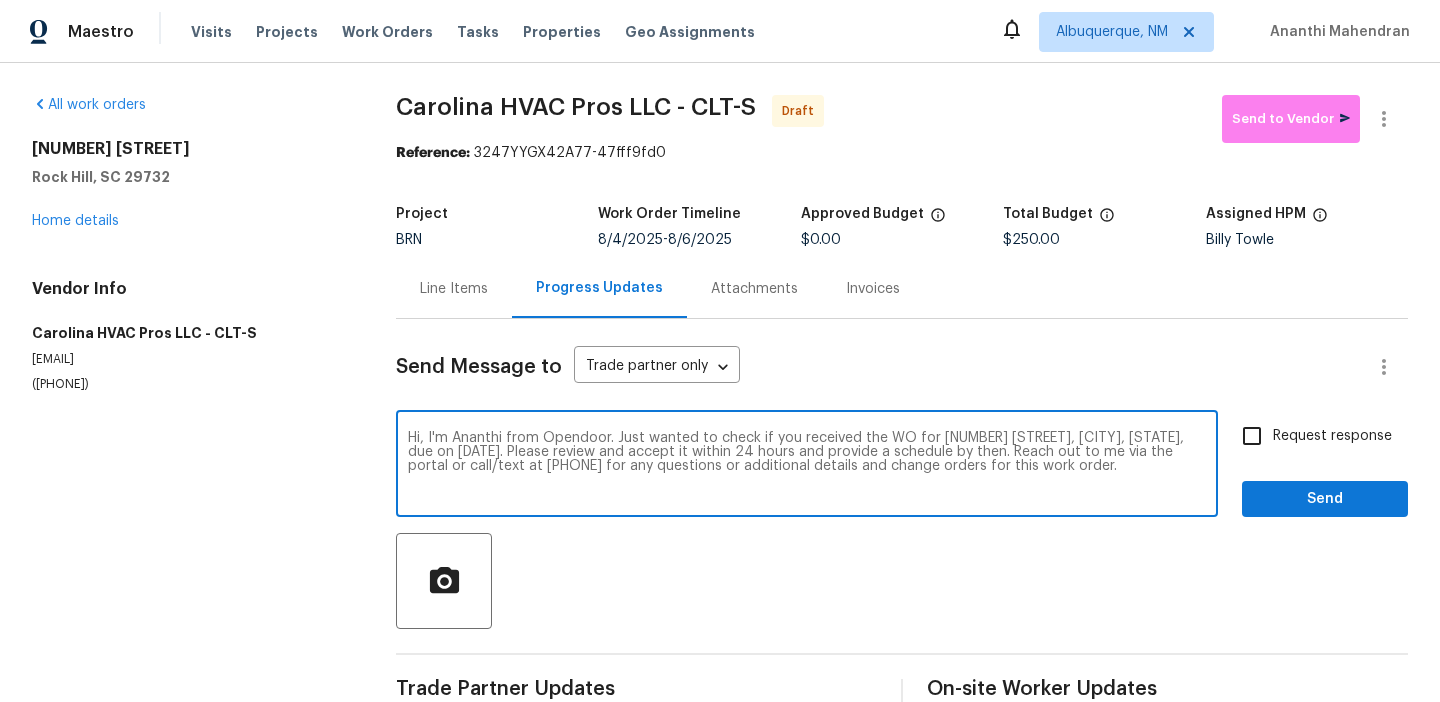 type on "Hi, I'm Ananthi from Opendoor. Just wanted to check if you received the WO for 1573 Maypine Commons Way, Rock Hill, SC 29732, due on 8/6/2025. Please review and accept it within 24 hours and provide a schedule by then. Reach out to me via the portal or call/text at 650-800-9524 for any questions or additional details and change orders for this work order." 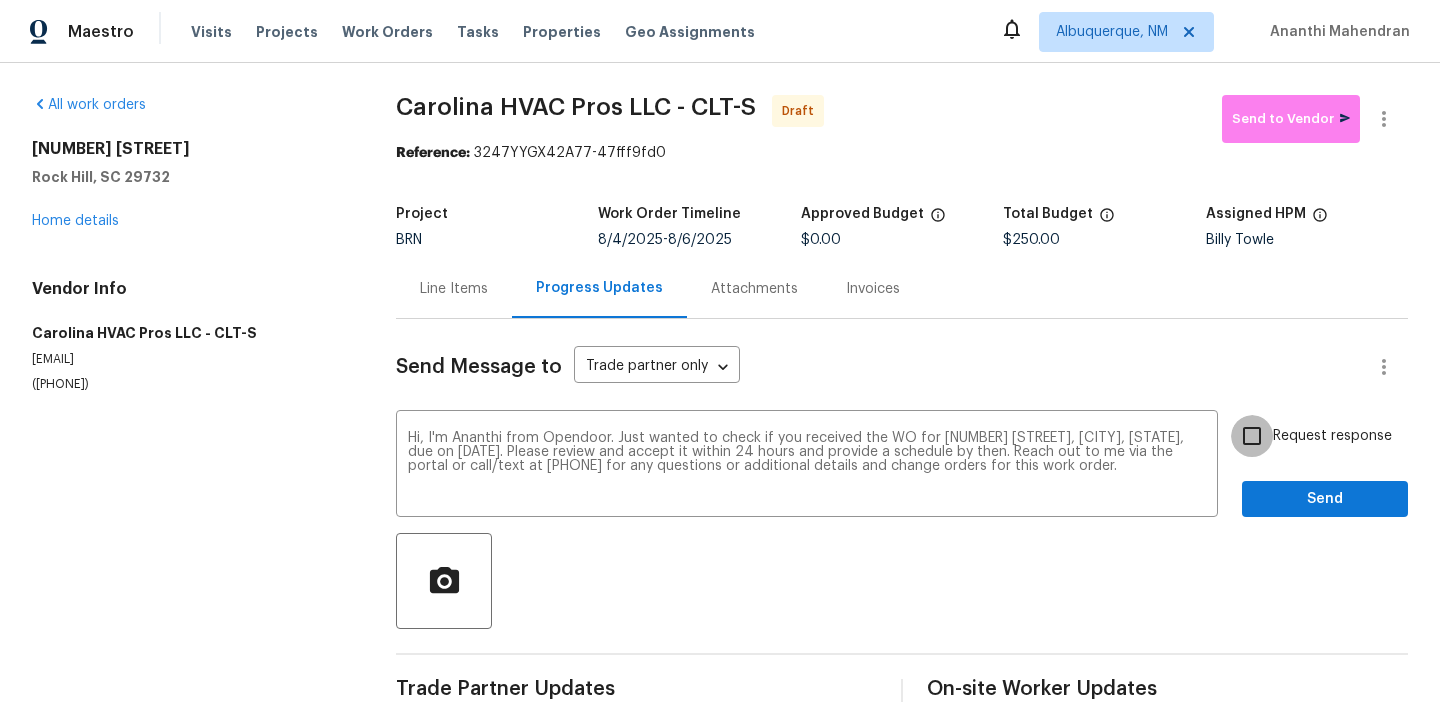 click on "Request response" at bounding box center [1252, 436] 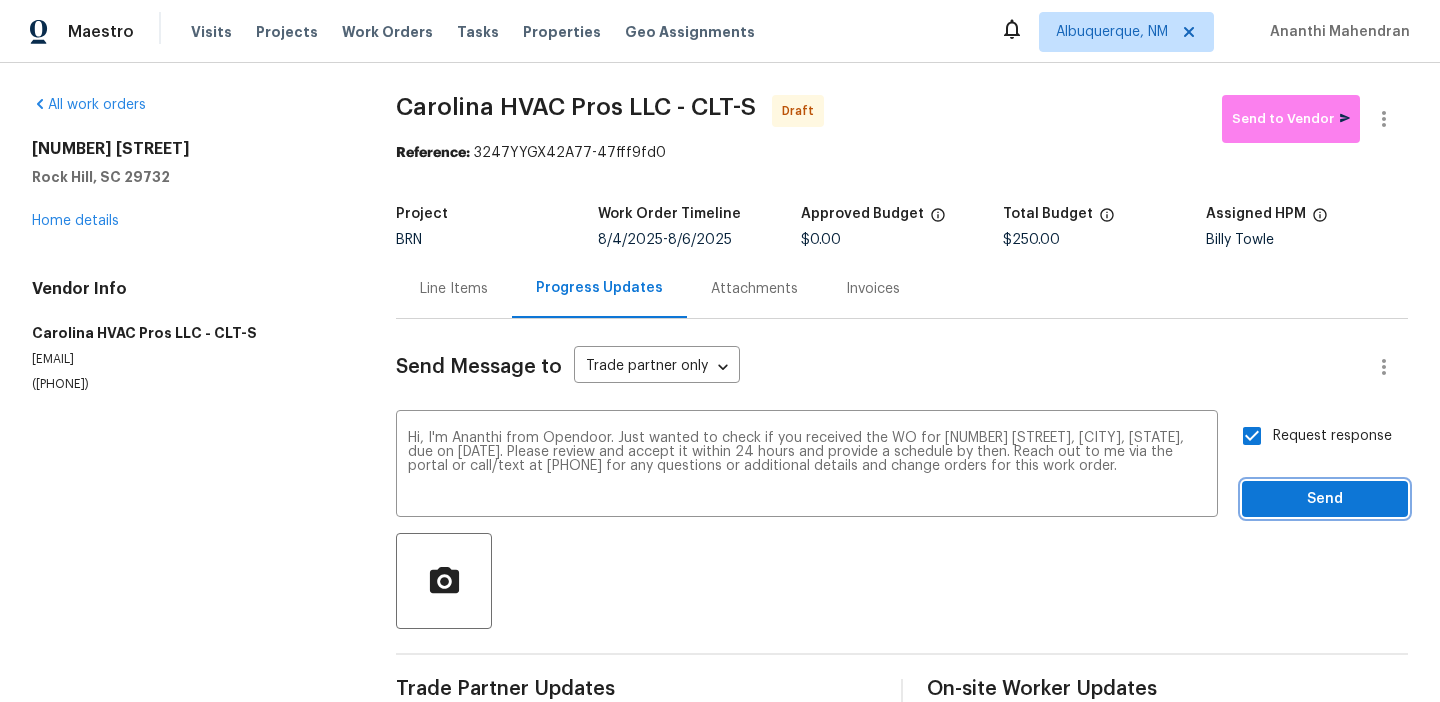 click on "Send" at bounding box center [1325, 499] 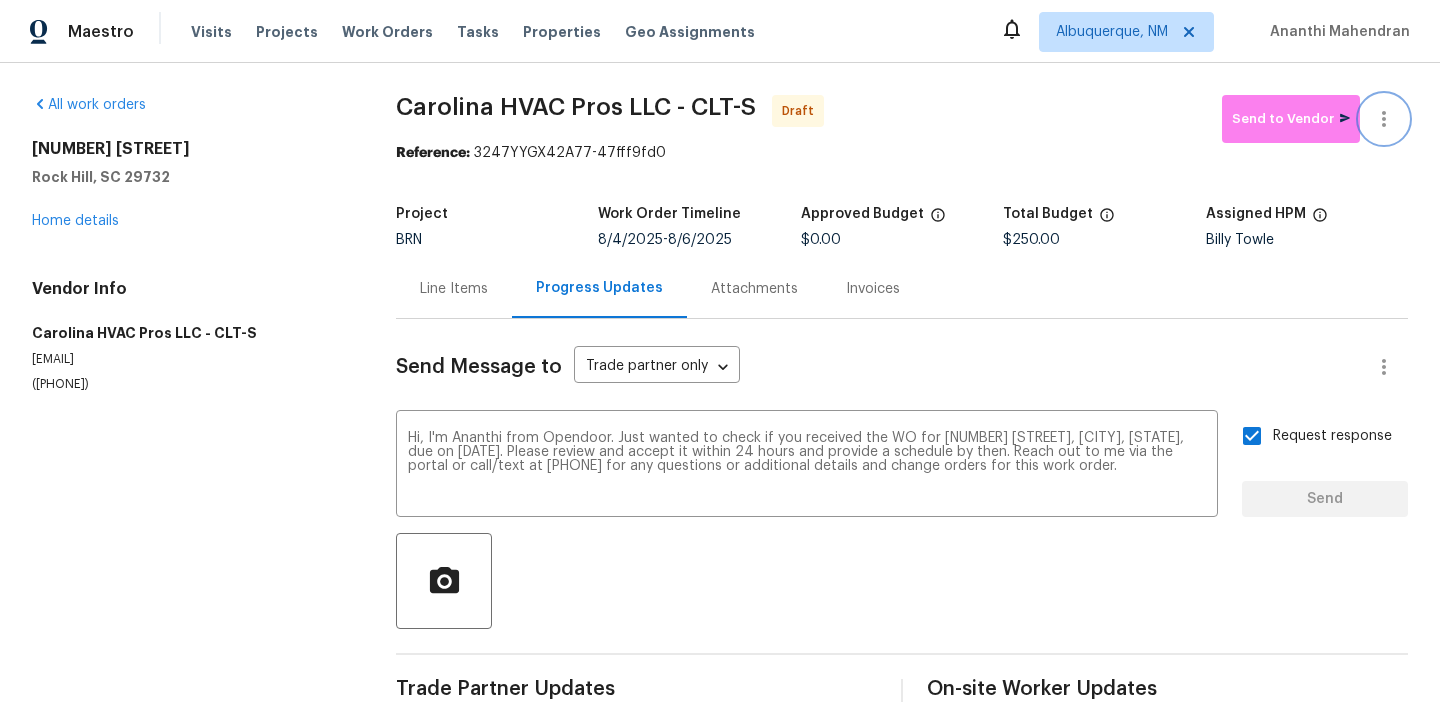 click at bounding box center (1384, 119) 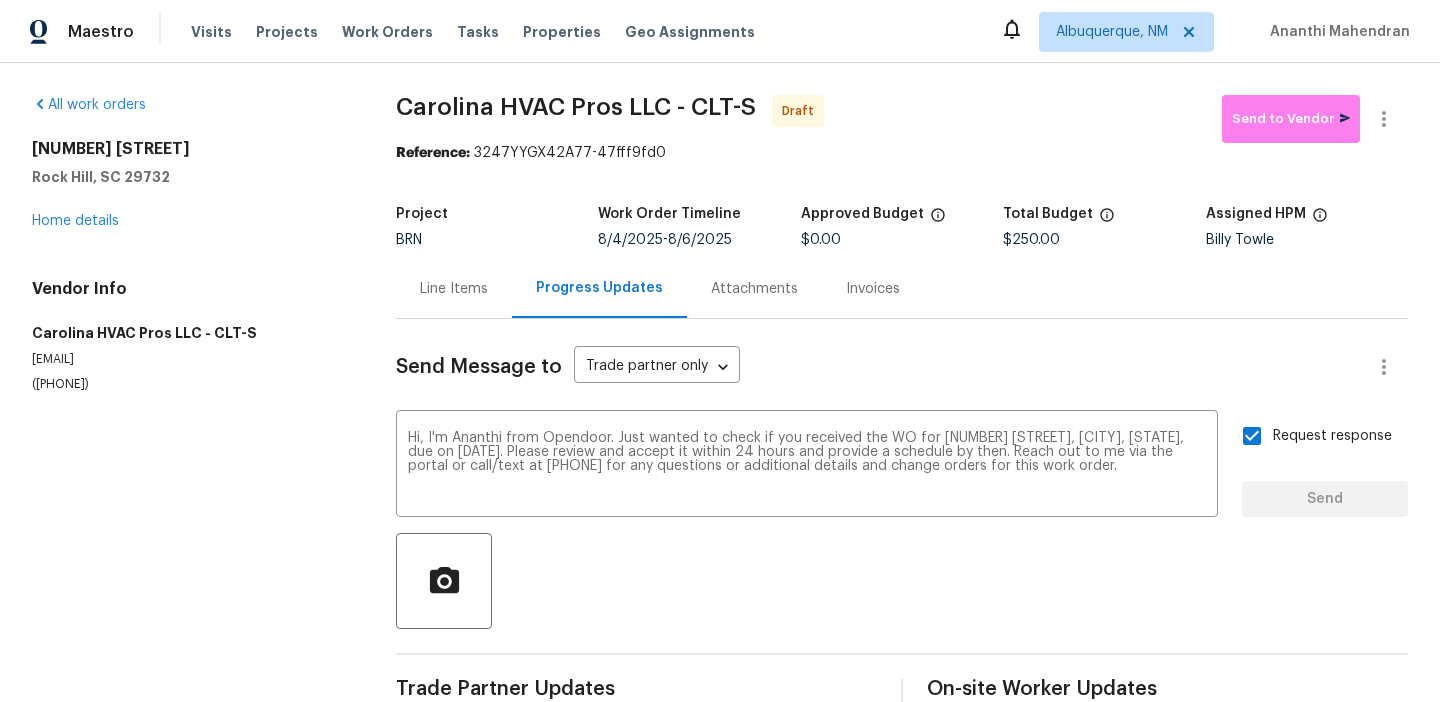 type 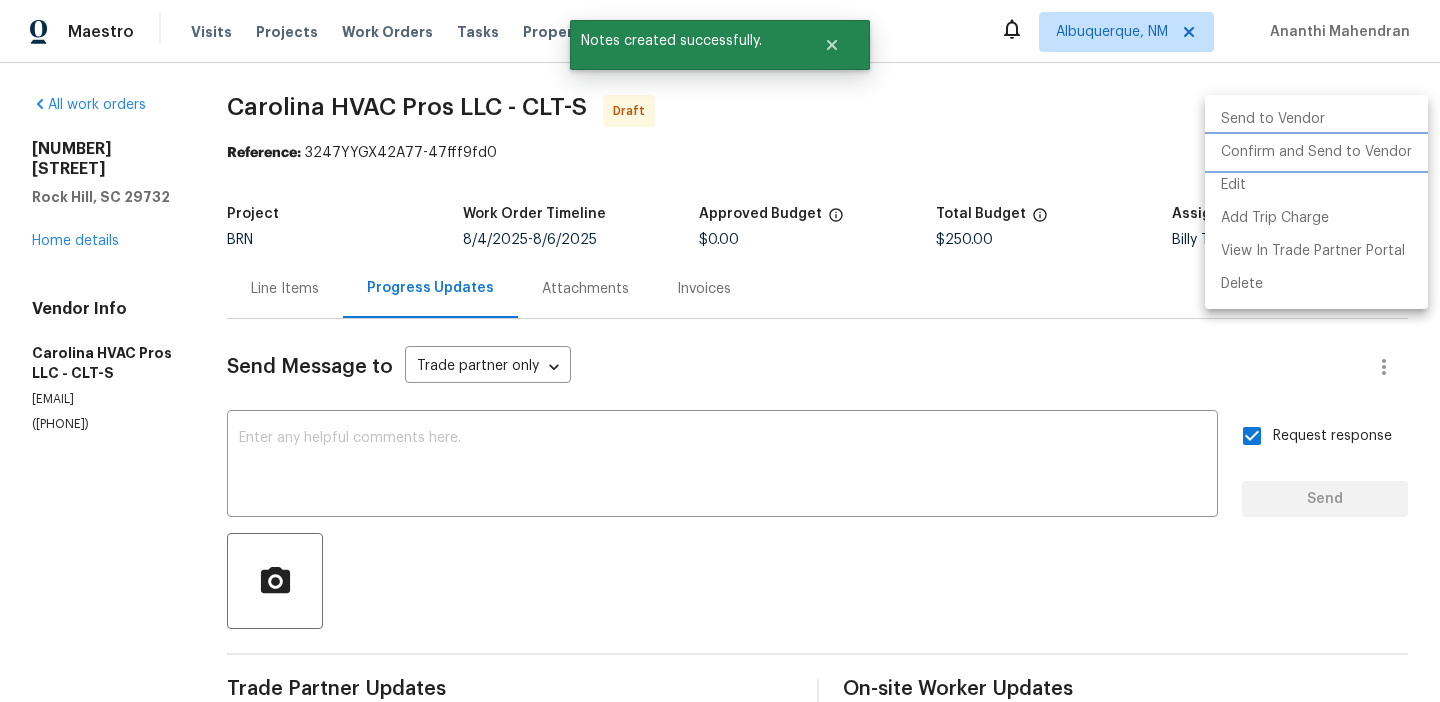 click on "Confirm and Send to Vendor" at bounding box center [1316, 152] 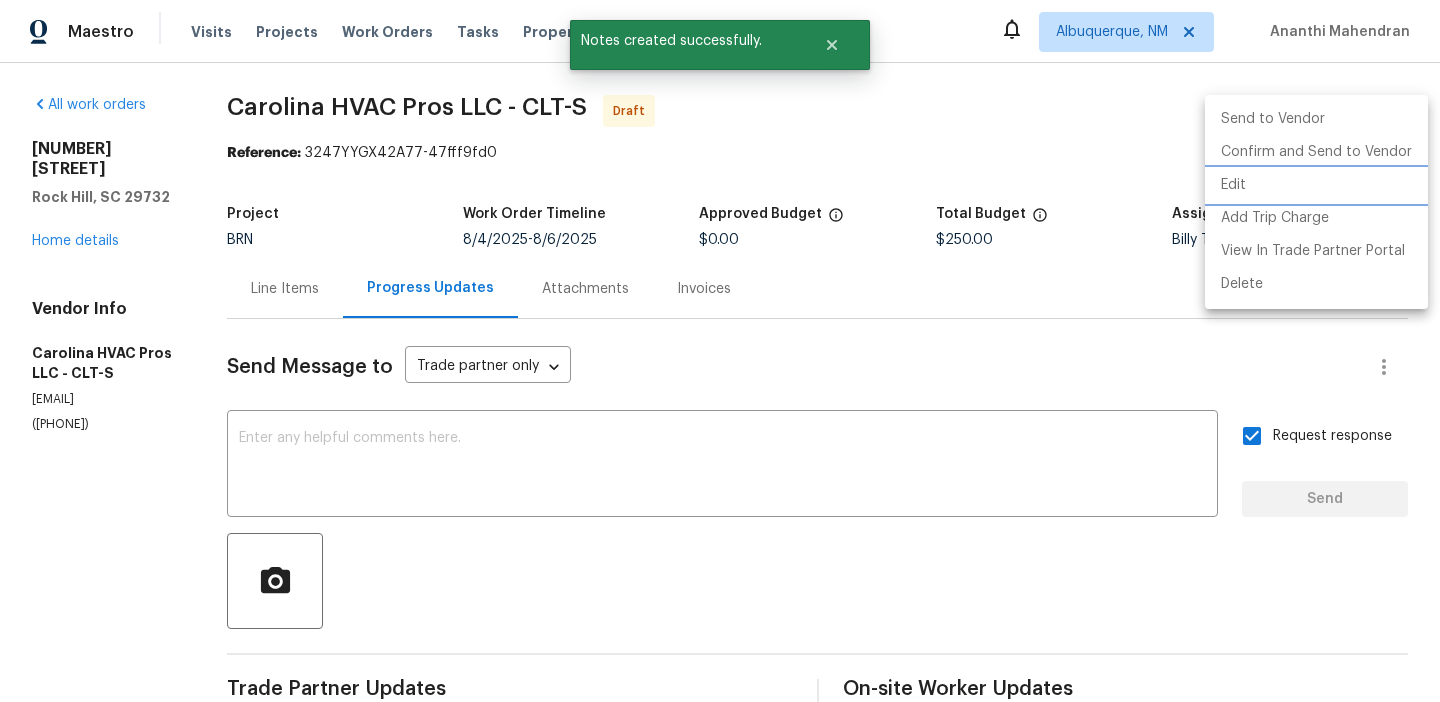 click at bounding box center (720, 351) 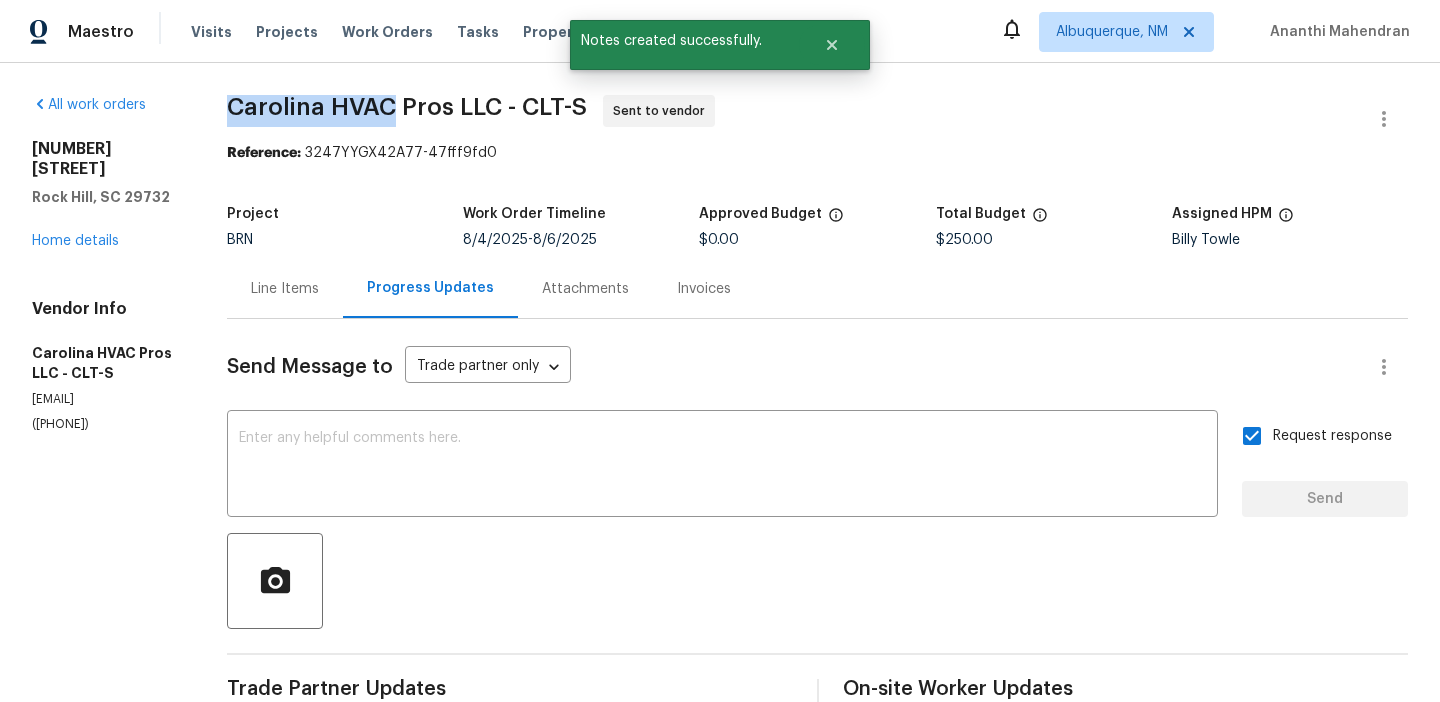 drag, startPoint x: 242, startPoint y: 110, endPoint x: 413, endPoint y: 106, distance: 171.04678 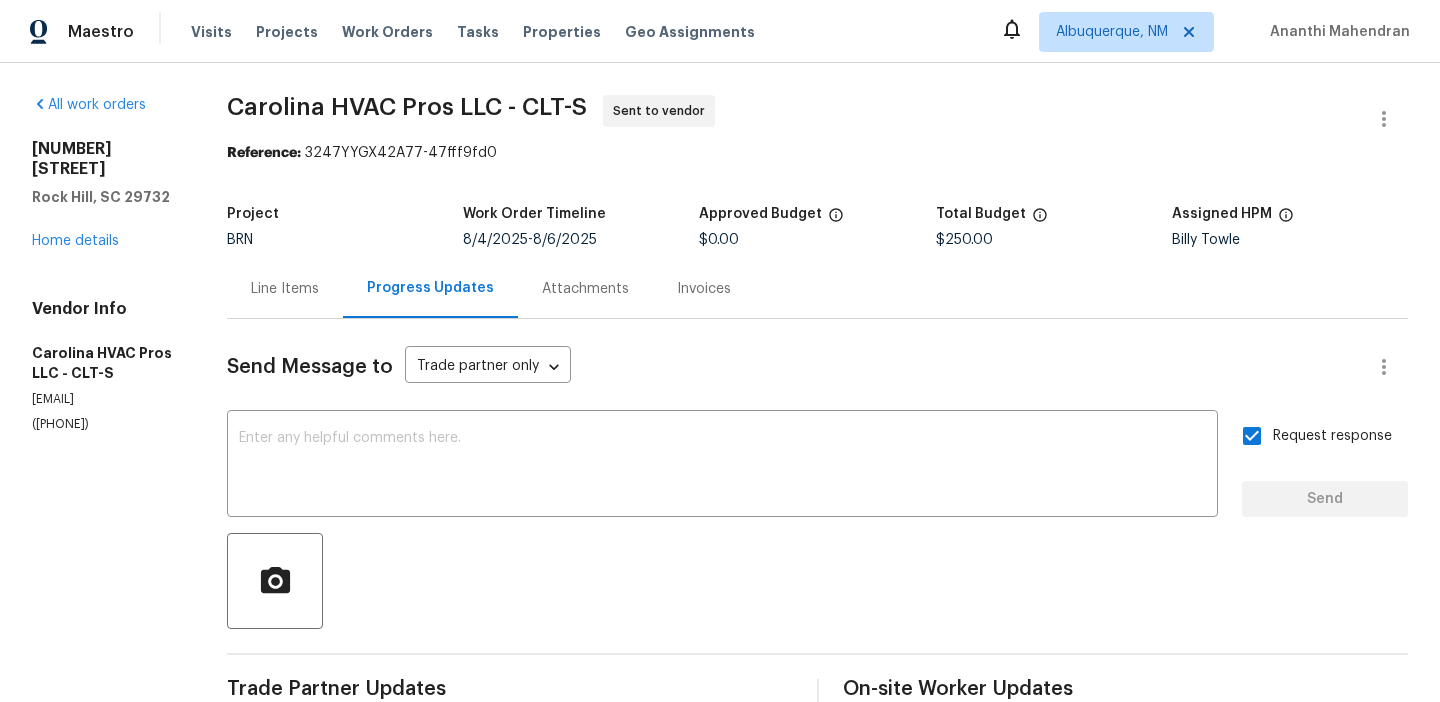 click on "Carolina HVAC Pros LLC - CLT-S Sent to vendor" at bounding box center (793, 119) 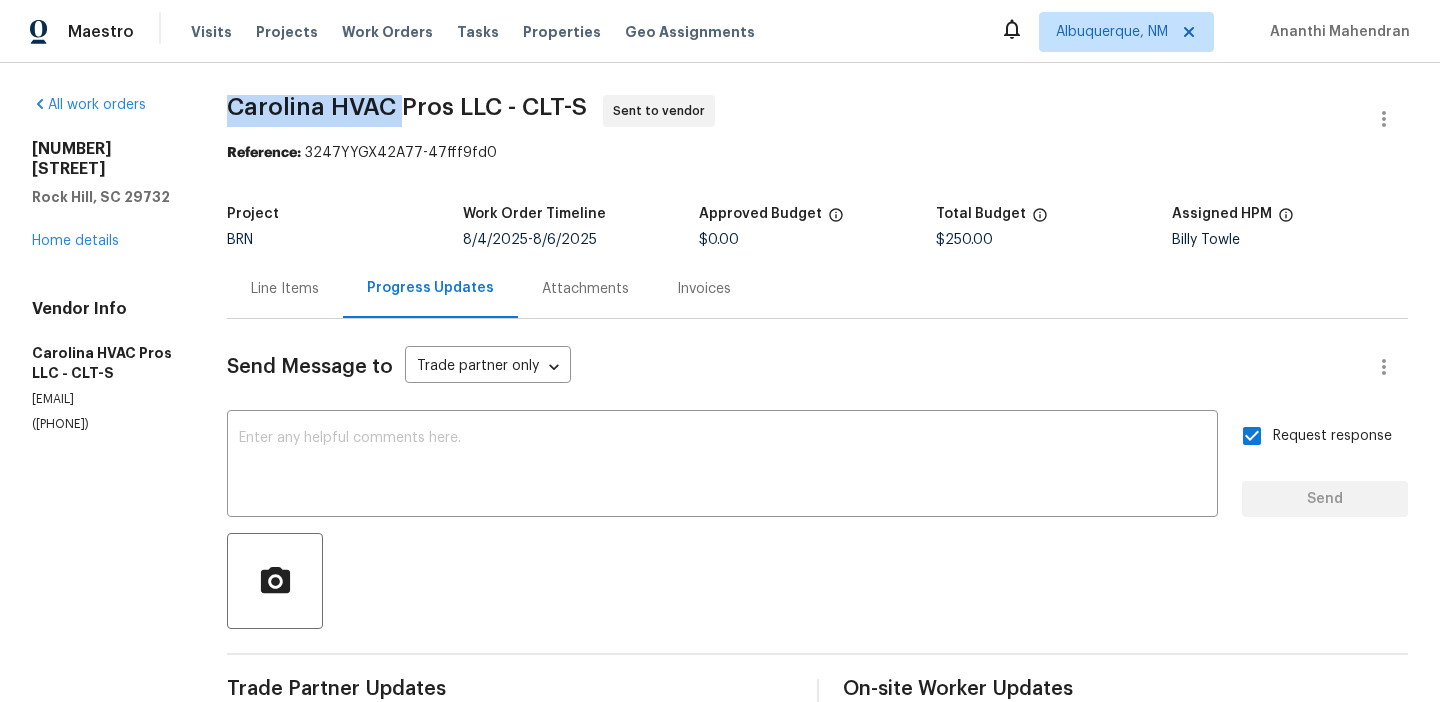 drag, startPoint x: 229, startPoint y: 102, endPoint x: 420, endPoint y: 102, distance: 191 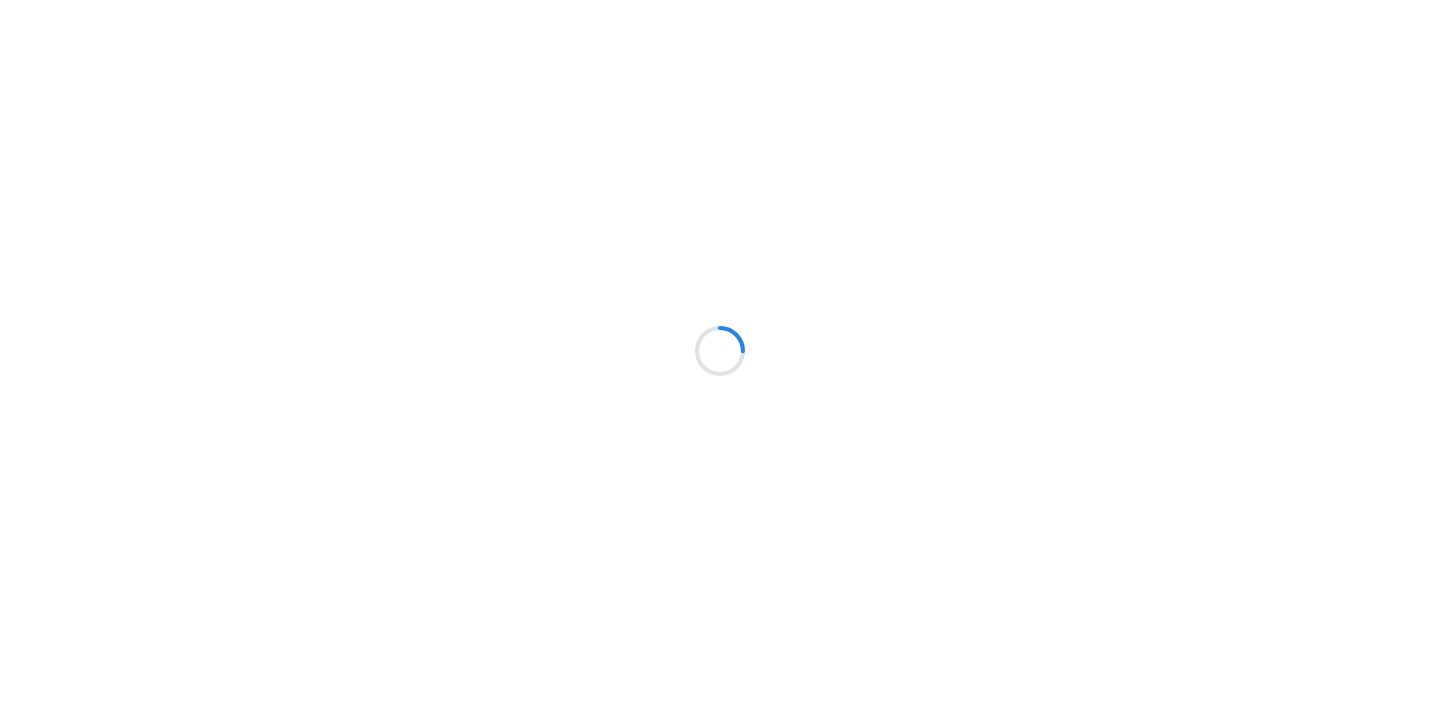 scroll, scrollTop: 0, scrollLeft: 0, axis: both 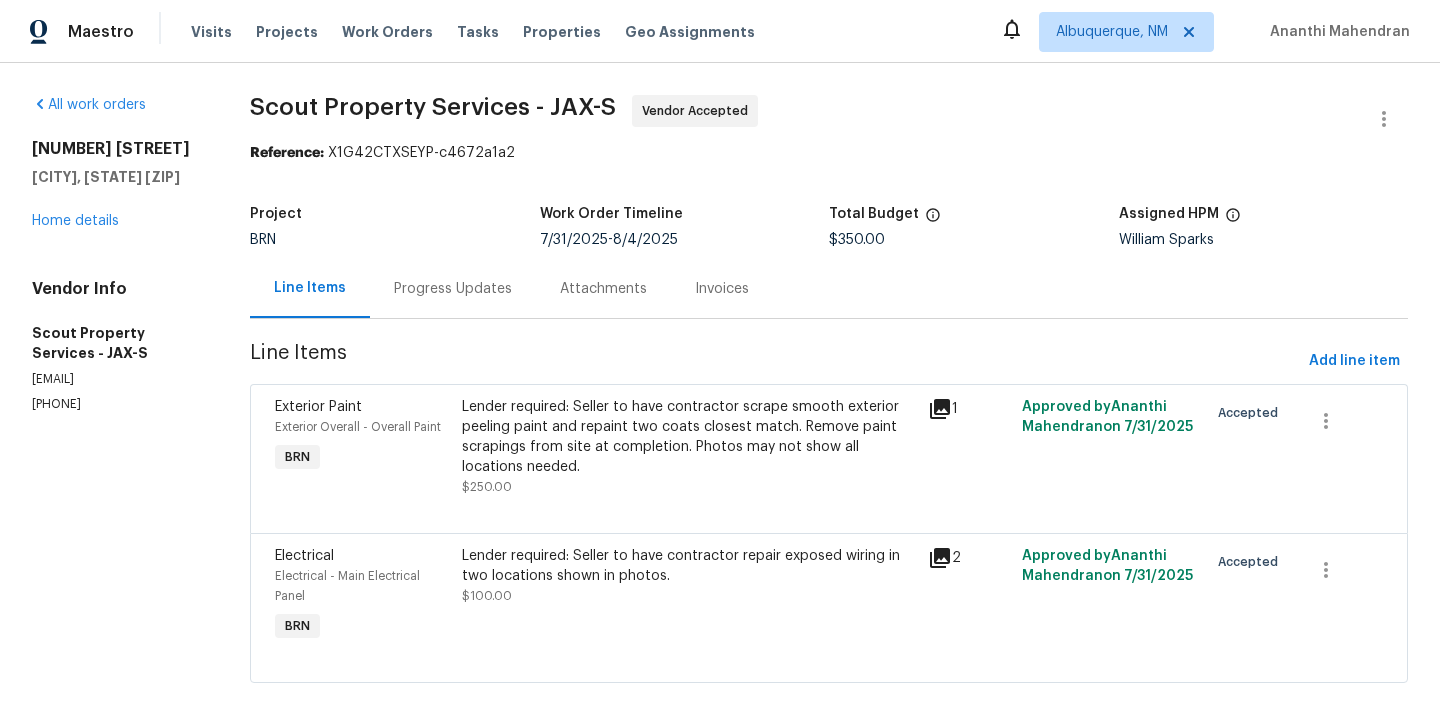 click on "Scout Property Services - JAX-S" at bounding box center [117, 343] 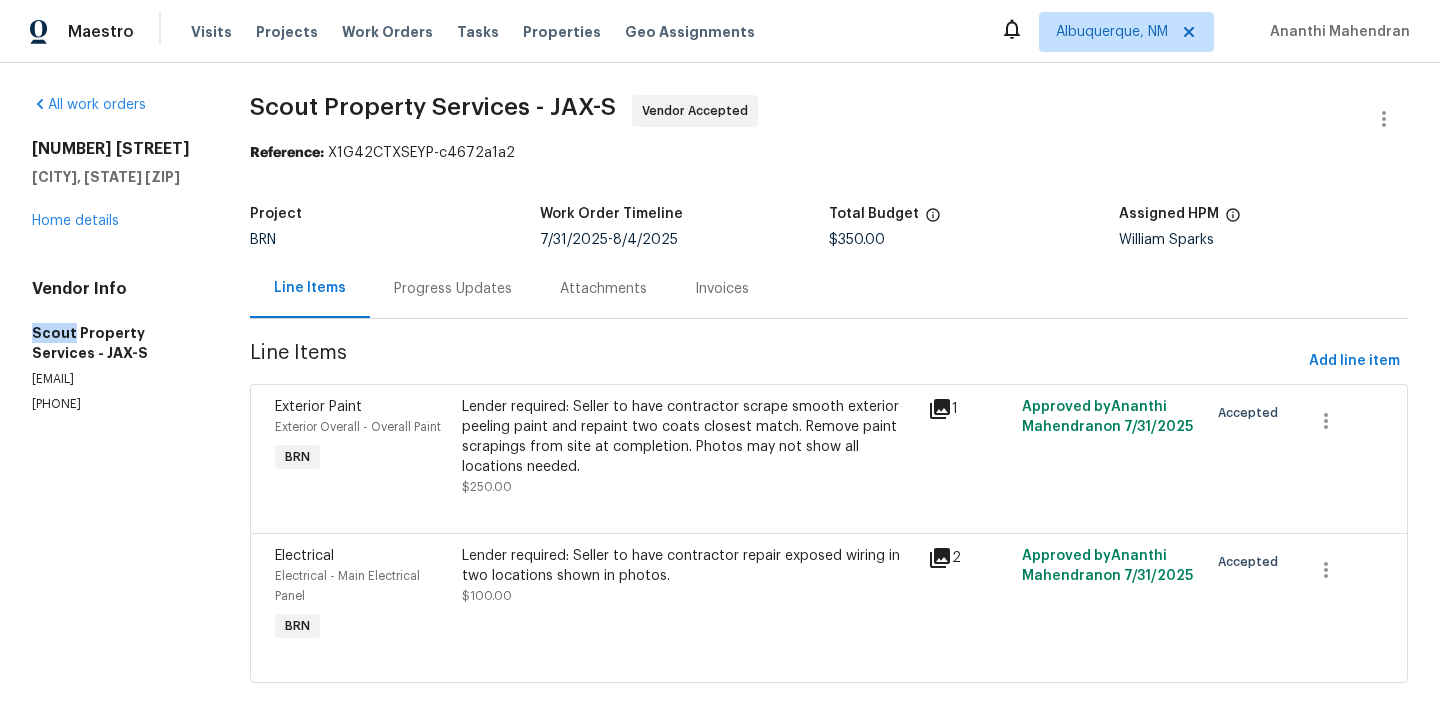 click on "Scout Property Services - JAX-S" at bounding box center [117, 343] 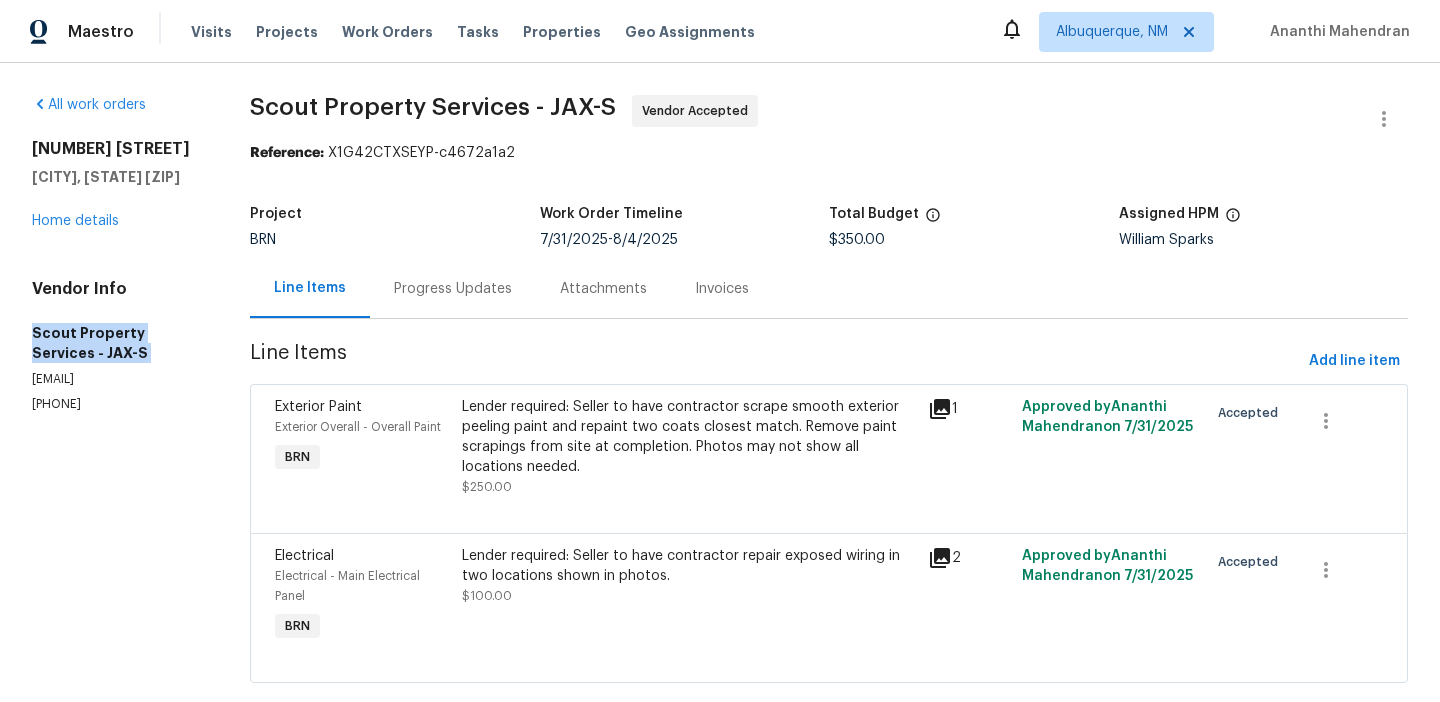 copy on "Scout Property Services - JAX-S" 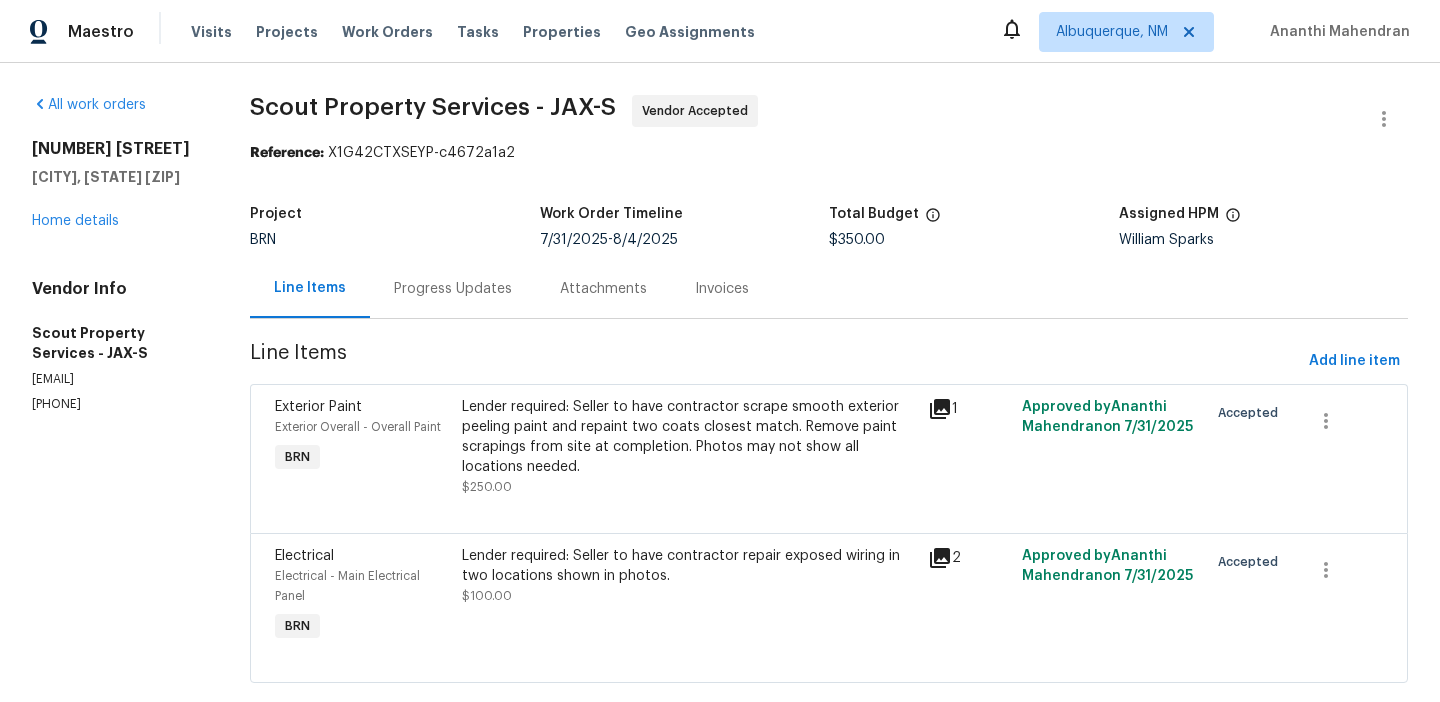 click on "[EMAIL]" at bounding box center [117, 379] 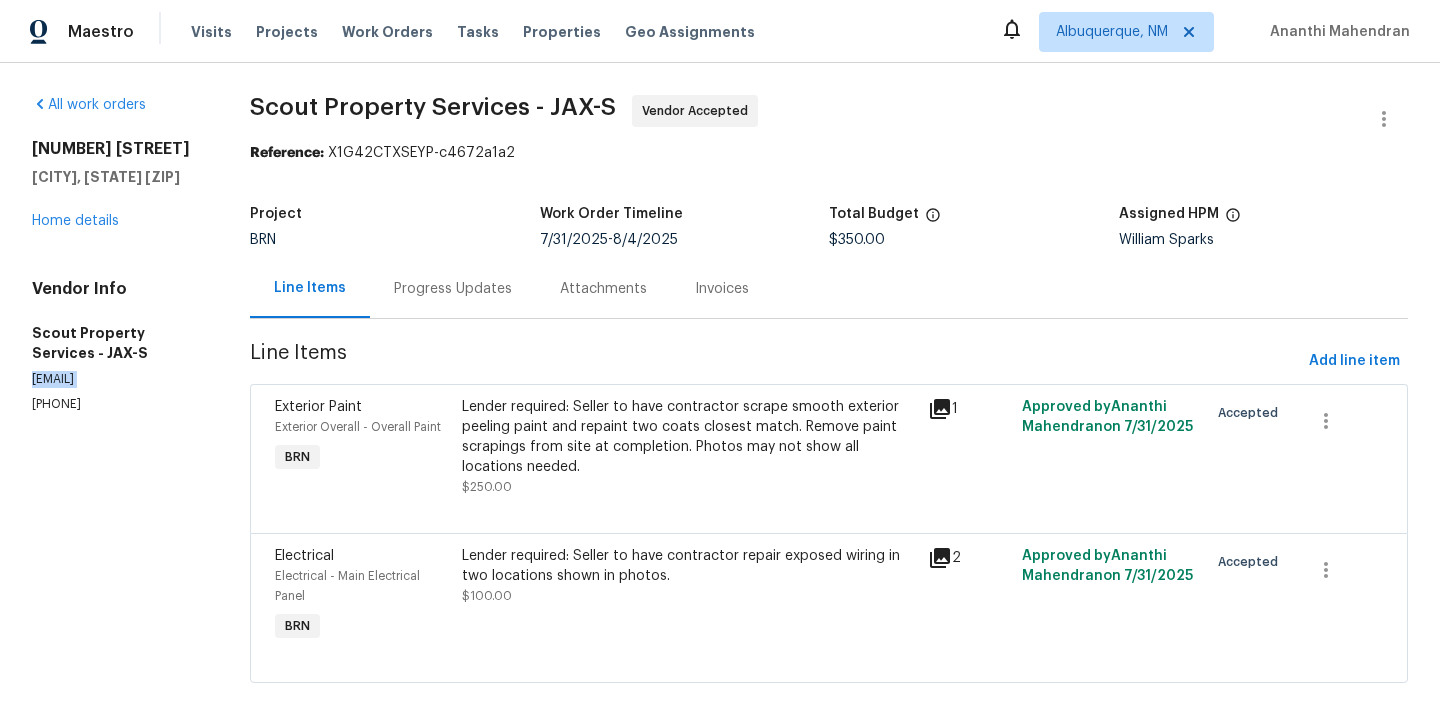 copy on "trevor@scout-ps.com" 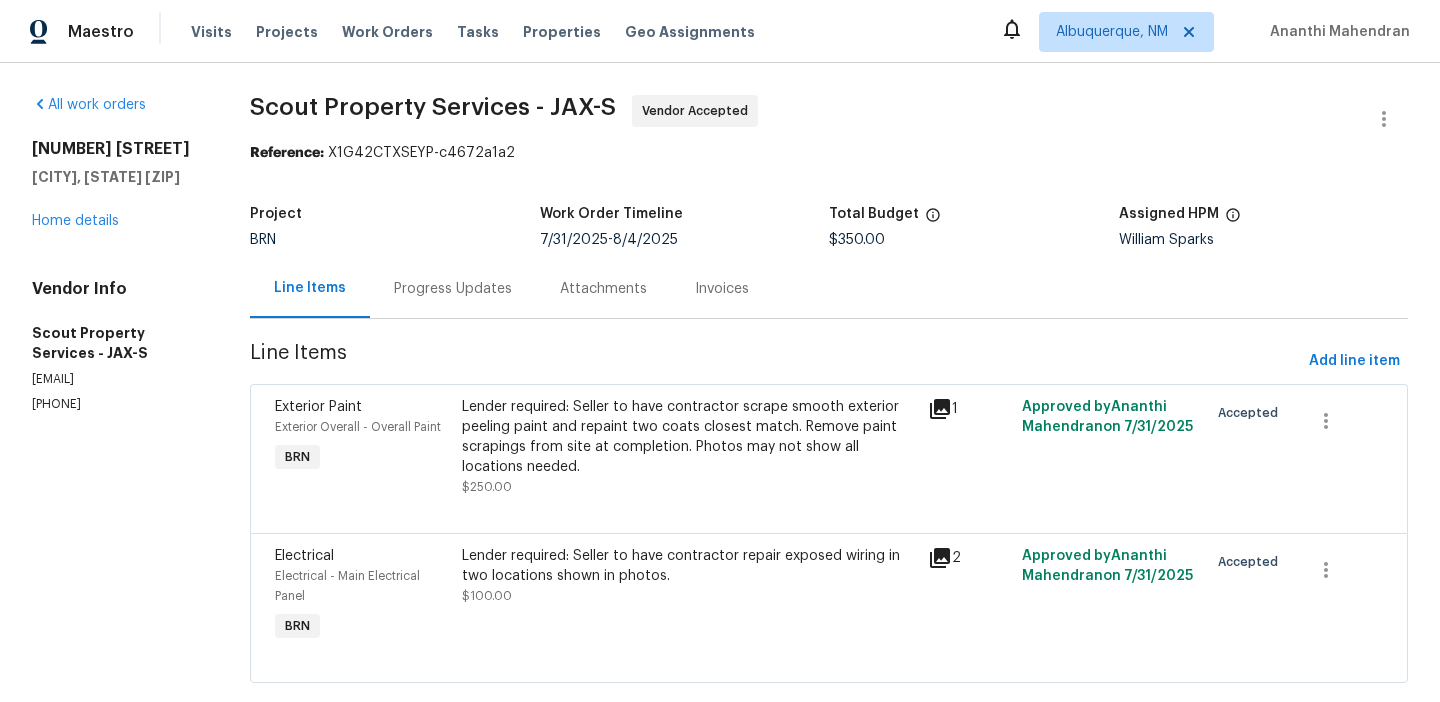 click on "(615) 913-6484" at bounding box center (117, 404) 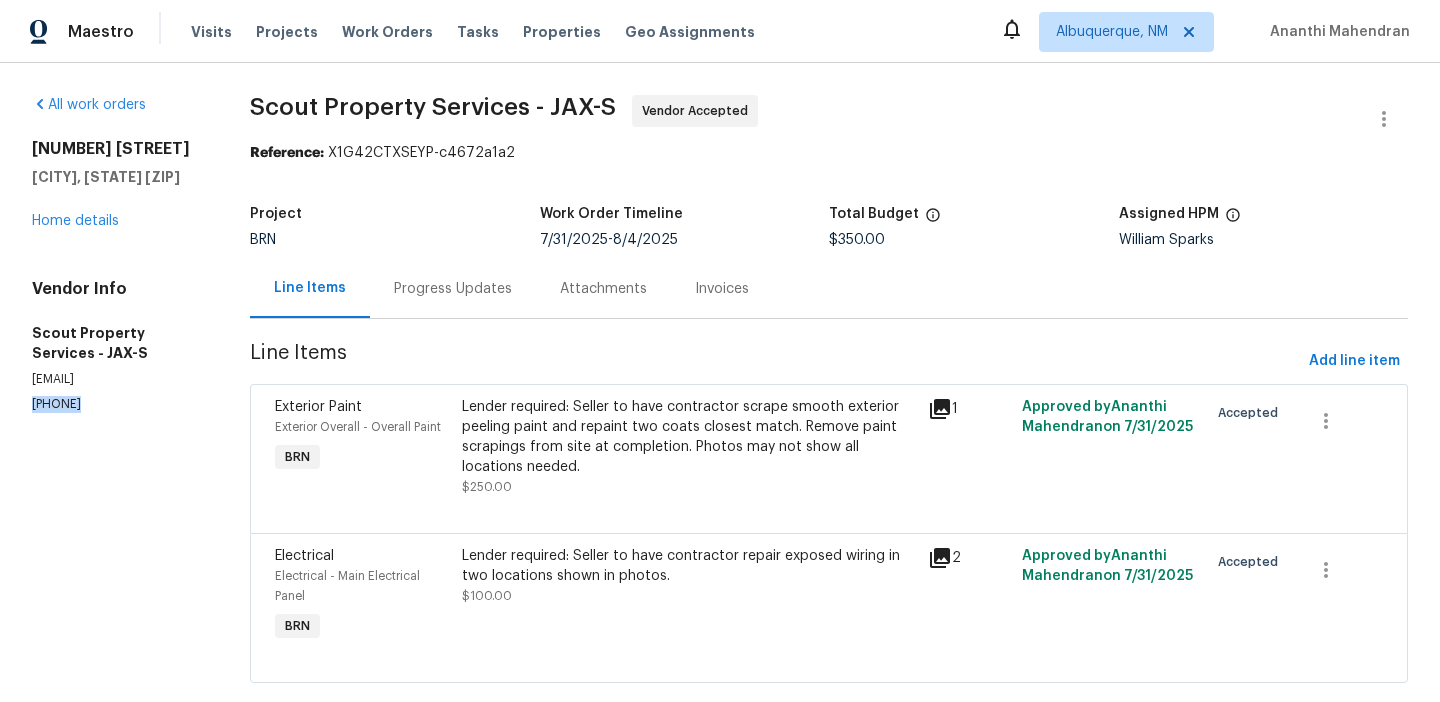 copy on "(615) 913-6484" 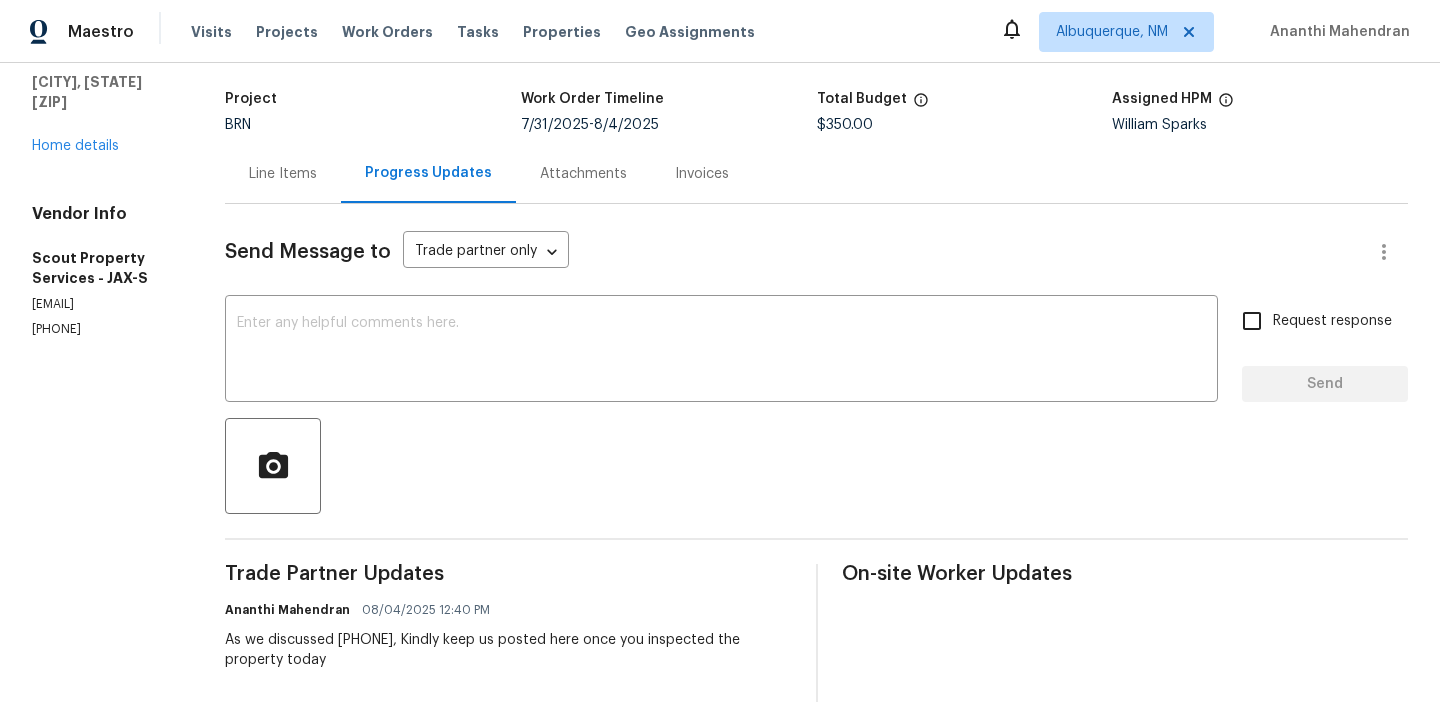 scroll, scrollTop: 0, scrollLeft: 0, axis: both 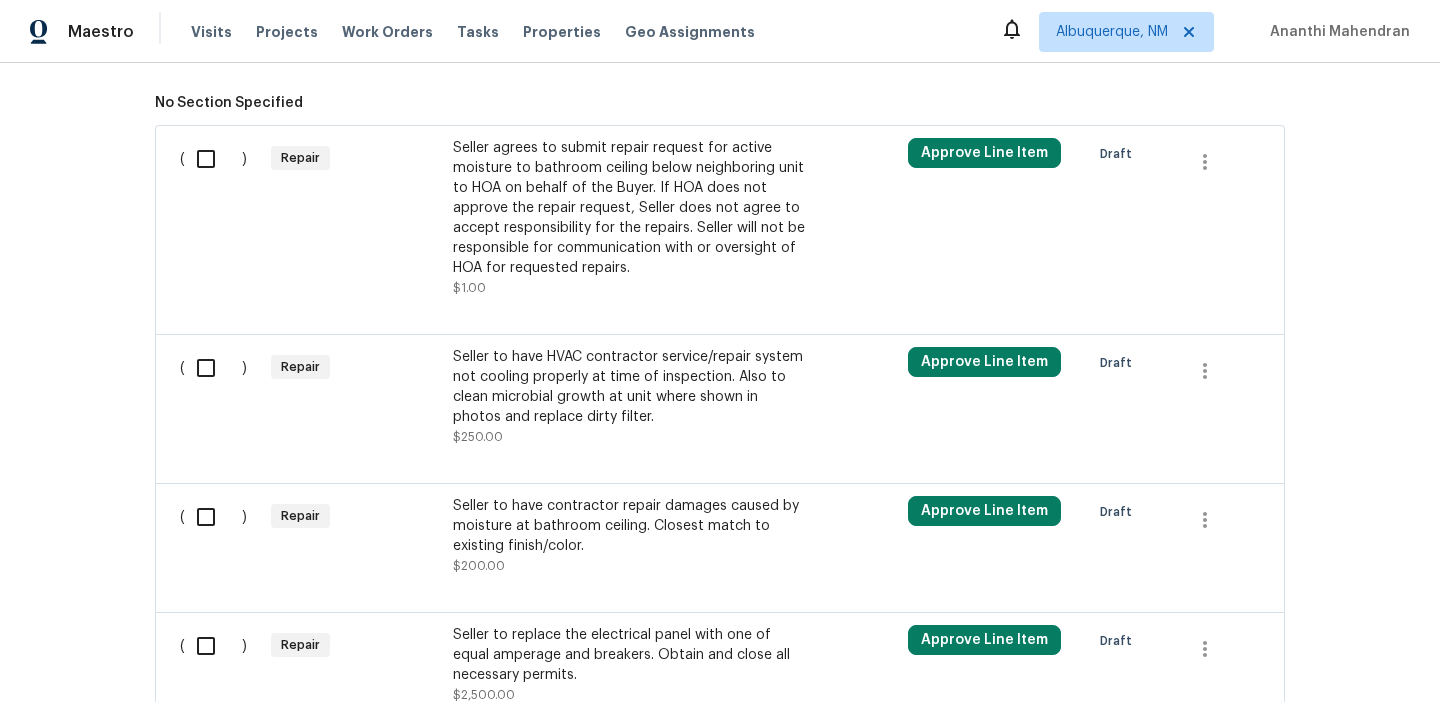 click on "Seller to have HVAC contractor service/repair system not cooling properly at time of inspection. Also to clean microbial growth at unit where shown in photos and replace dirty filter." at bounding box center [629, 387] 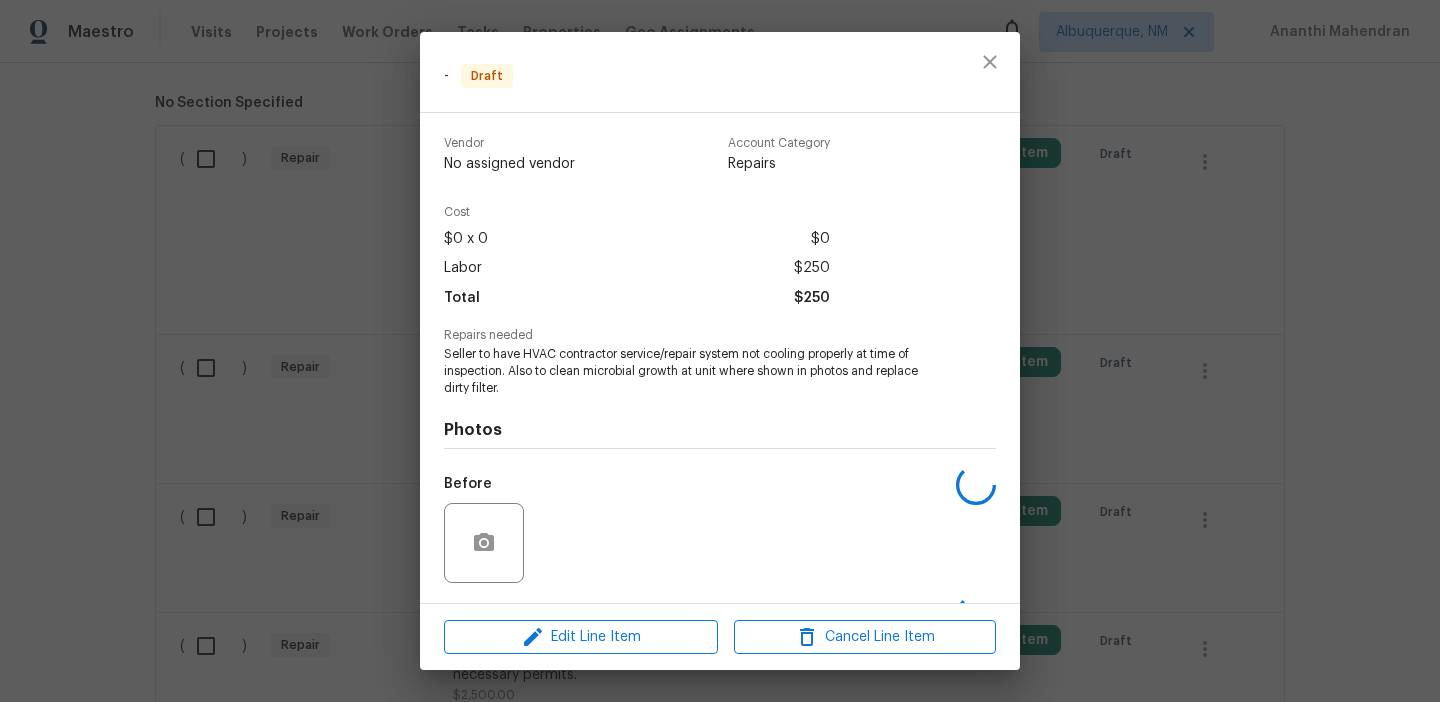 scroll, scrollTop: 130, scrollLeft: 0, axis: vertical 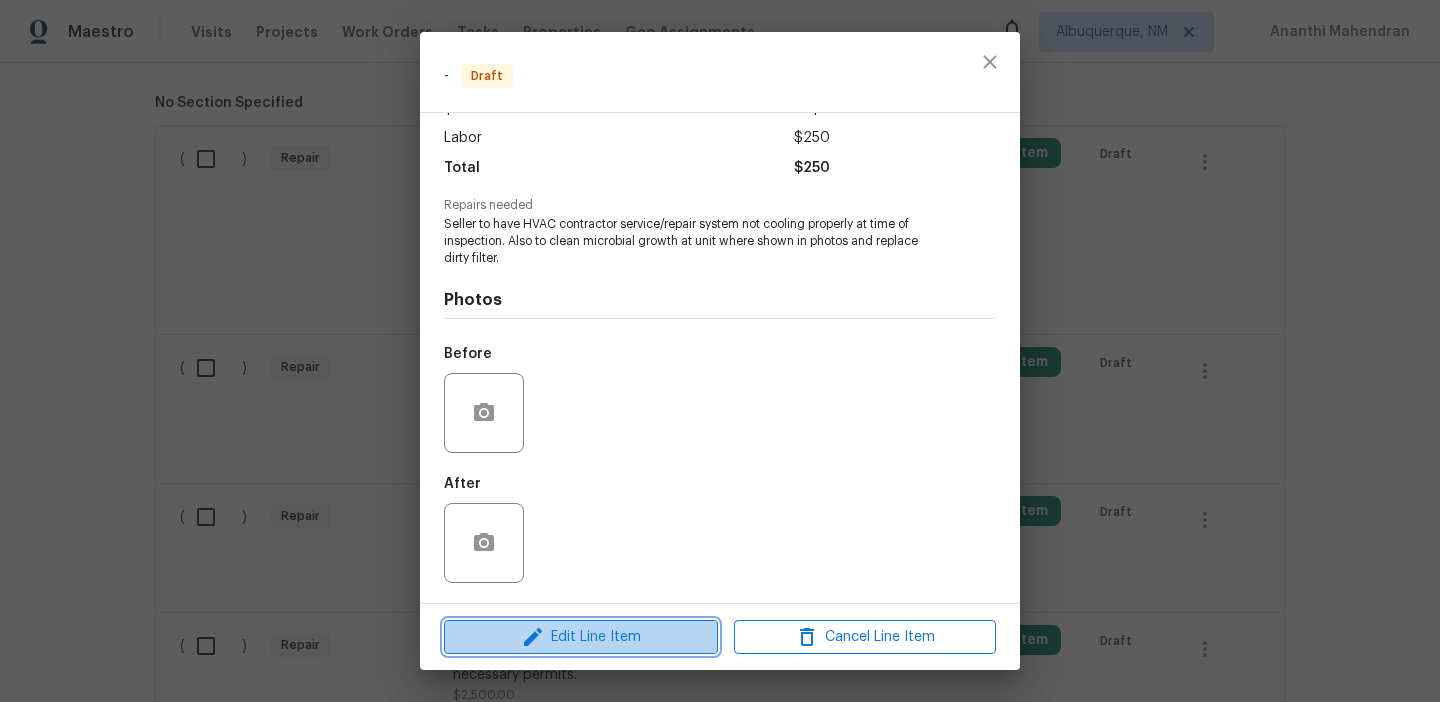 click on "Edit Line Item" at bounding box center [581, 637] 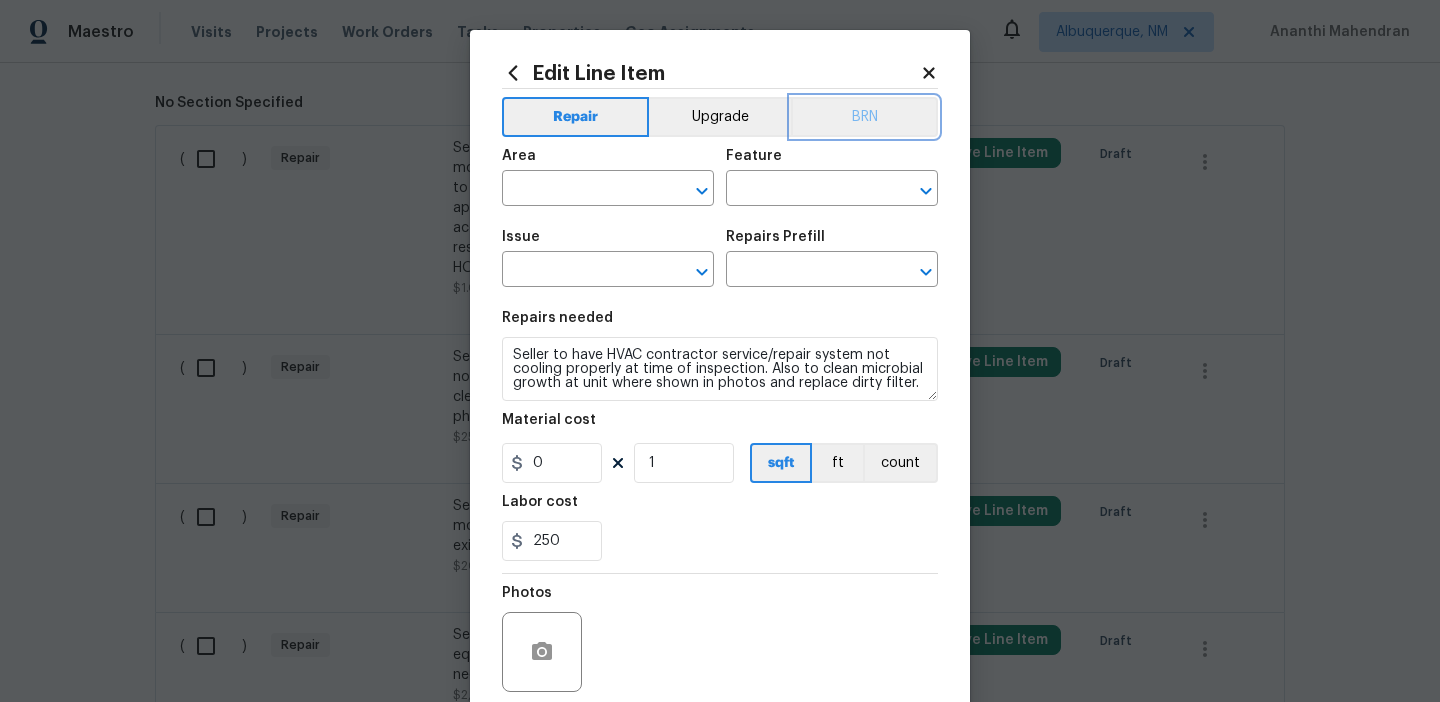 click on "BRN" at bounding box center [864, 117] 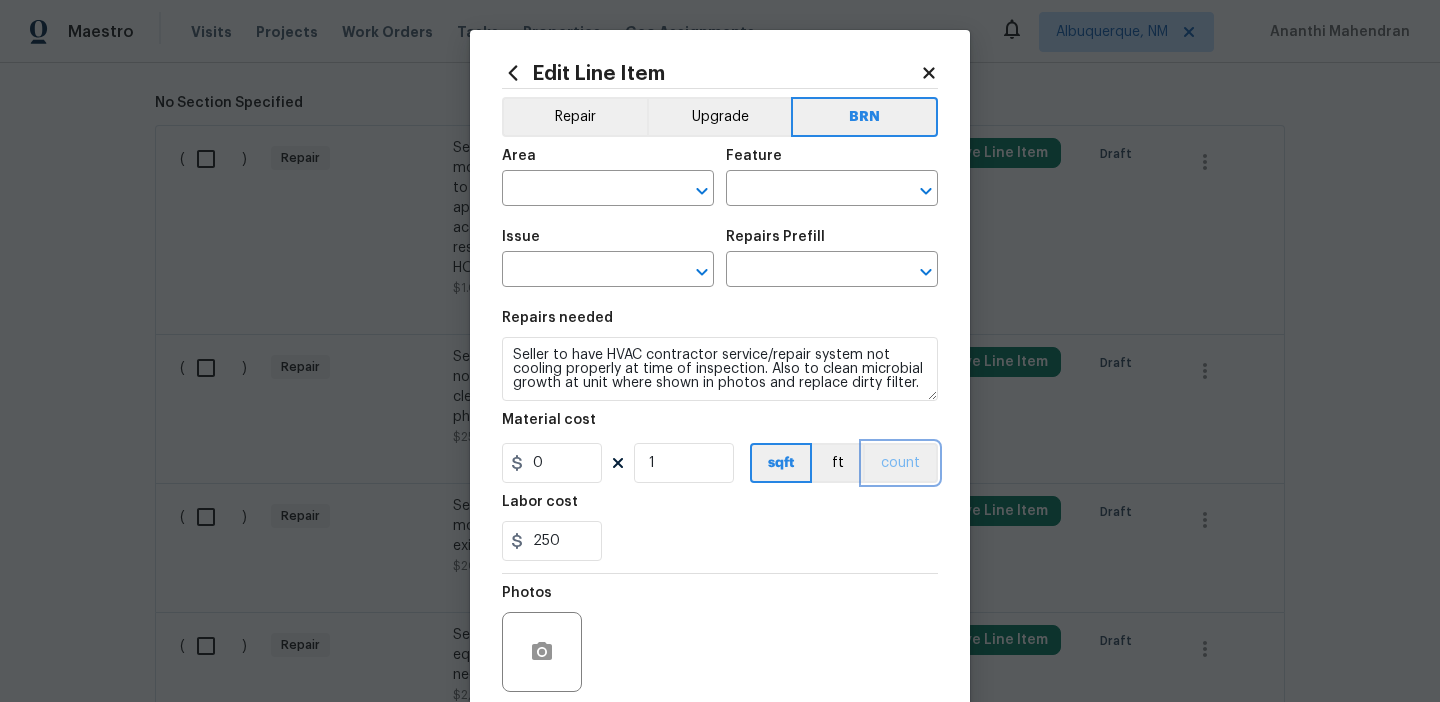 click on "count" at bounding box center [900, 463] 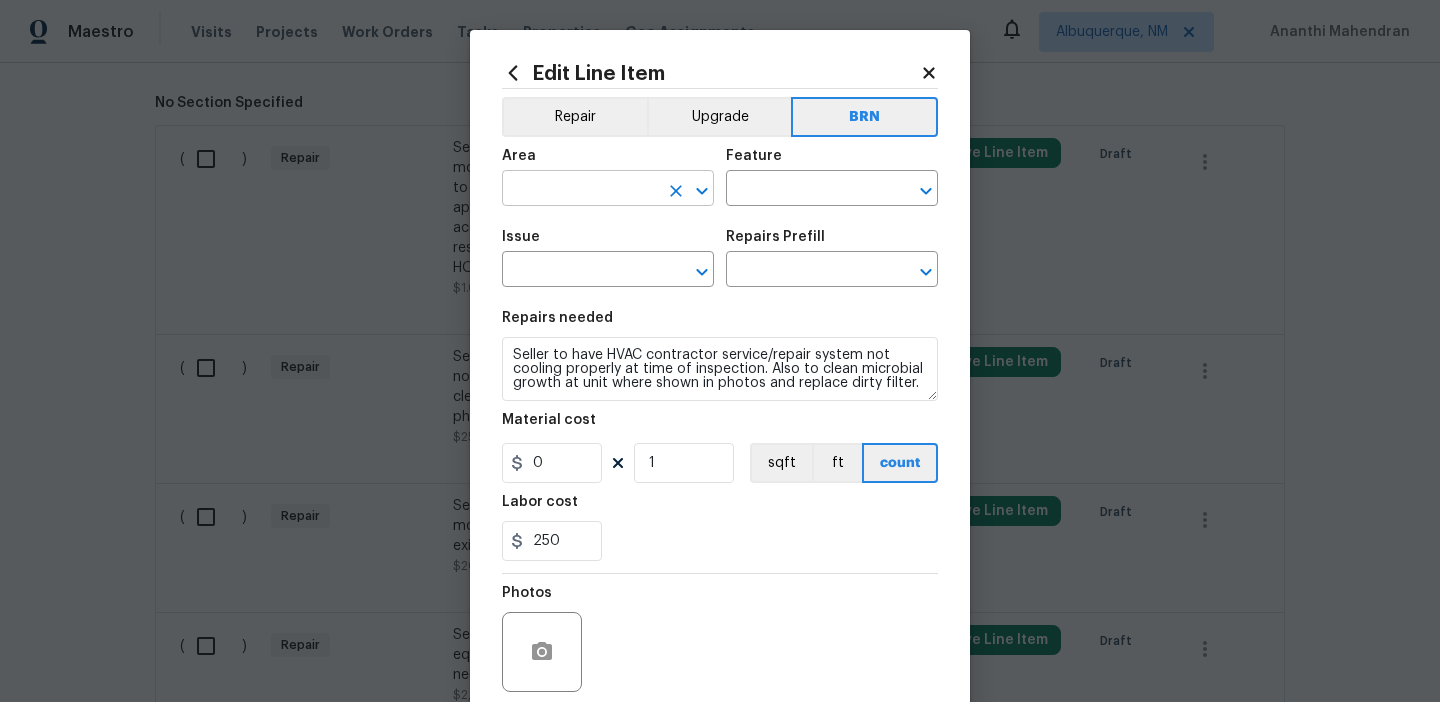 click at bounding box center (580, 190) 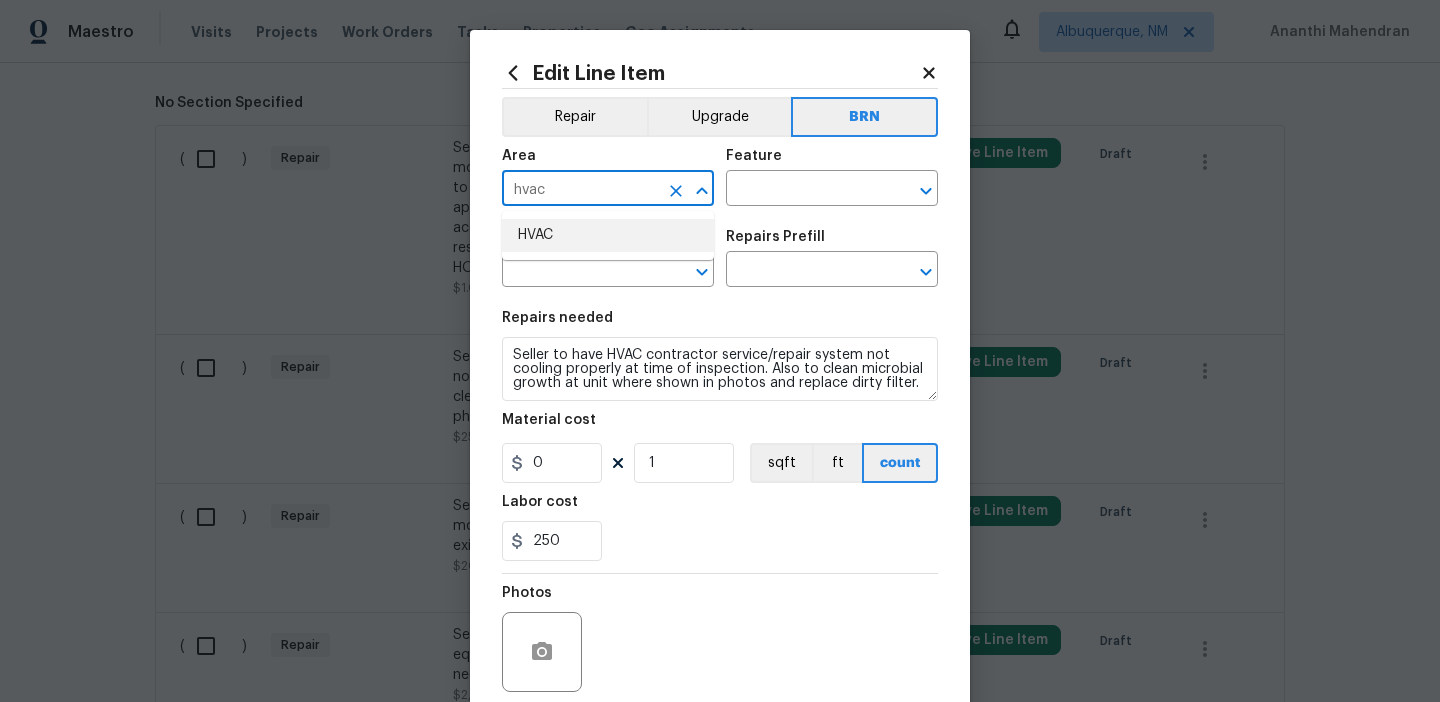 click on "HVAC" at bounding box center [608, 235] 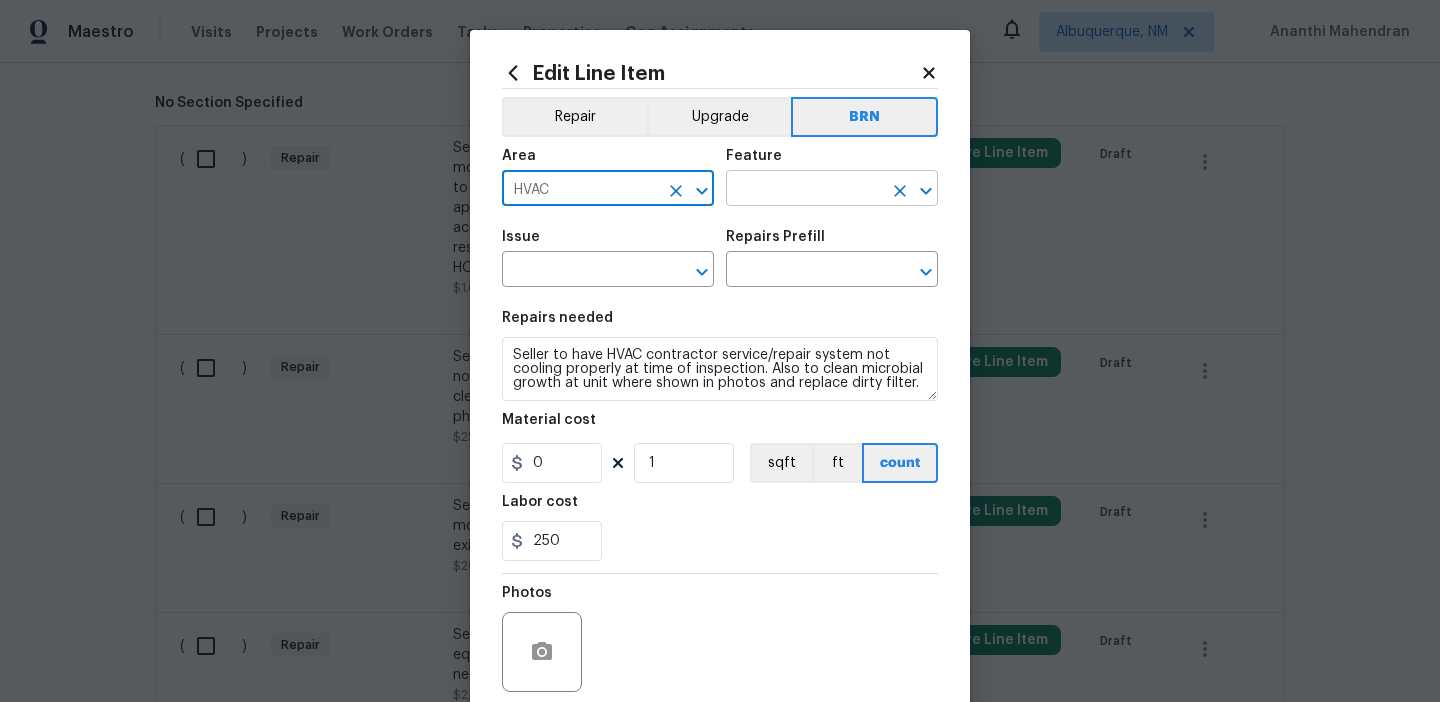 type on "HVAC" 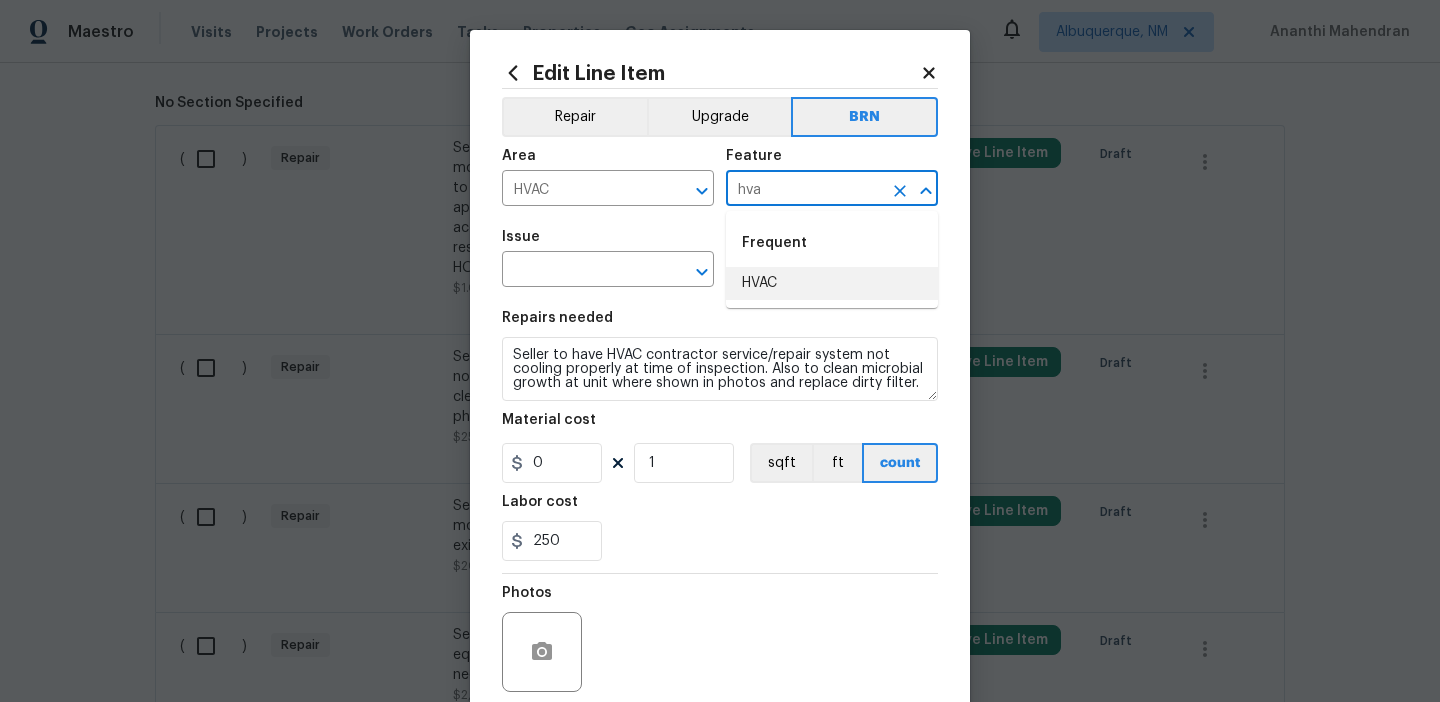 click on "HVAC" at bounding box center (832, 283) 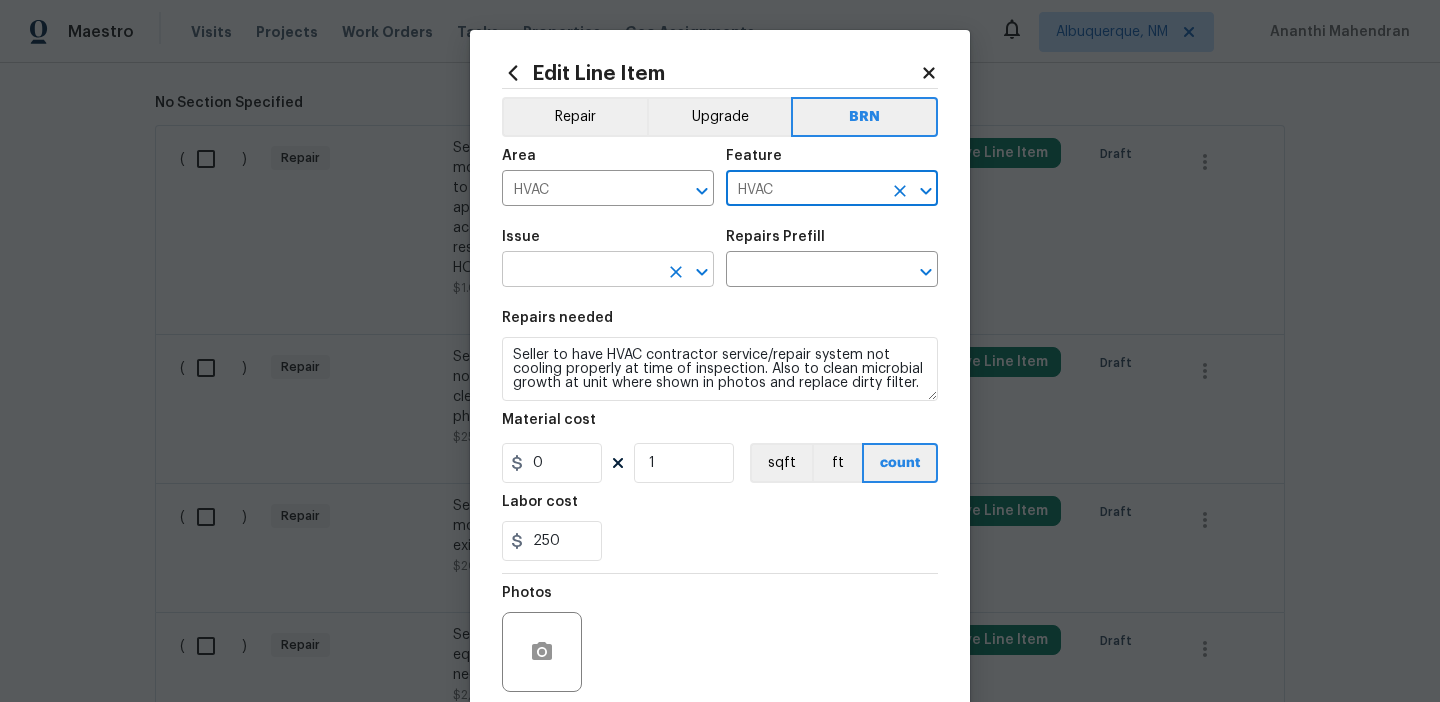 type on "HVAC" 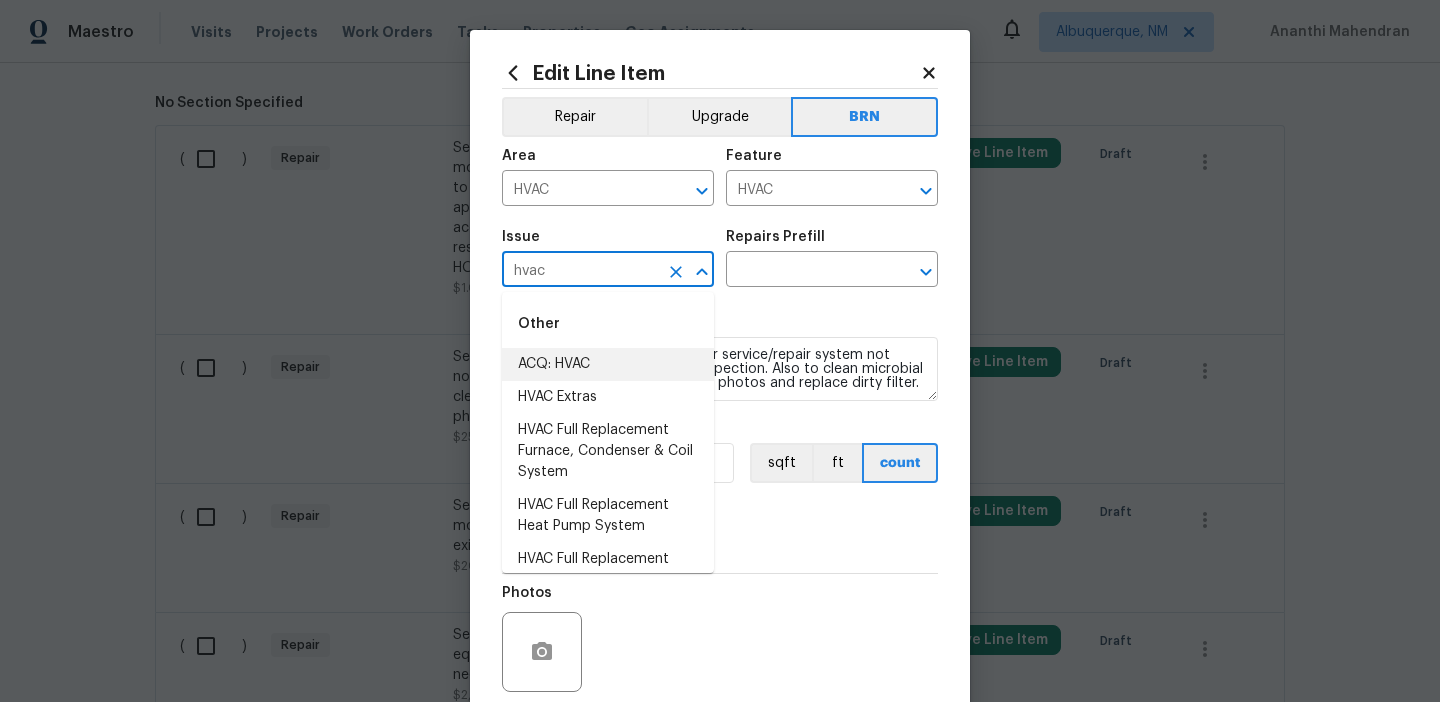 click on "ACQ: HVAC" at bounding box center (608, 364) 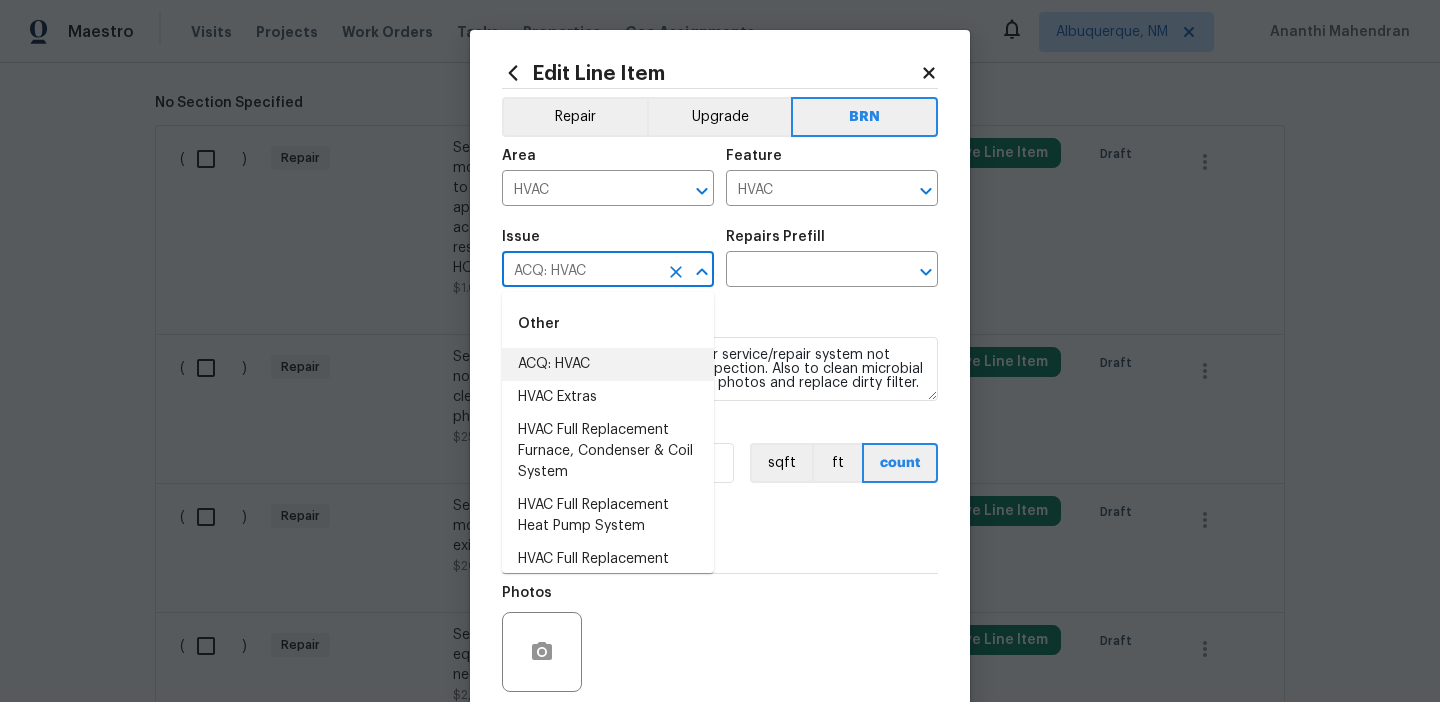 type on "ACQ: HVAC" 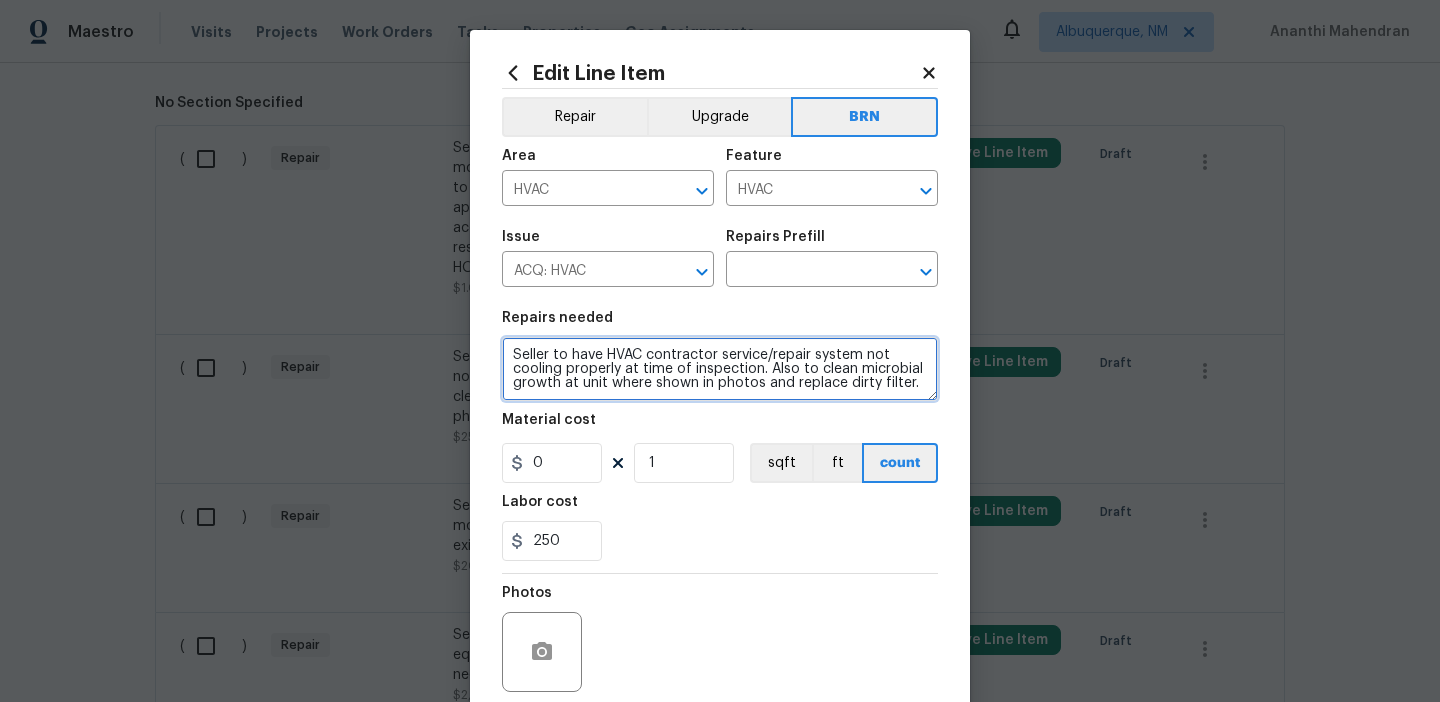 click on "Seller to have HVAC contractor service/repair system not cooling properly at time of inspection. Also to clean microbial growth at unit where shown in photos and replace dirty filter." at bounding box center [720, 369] 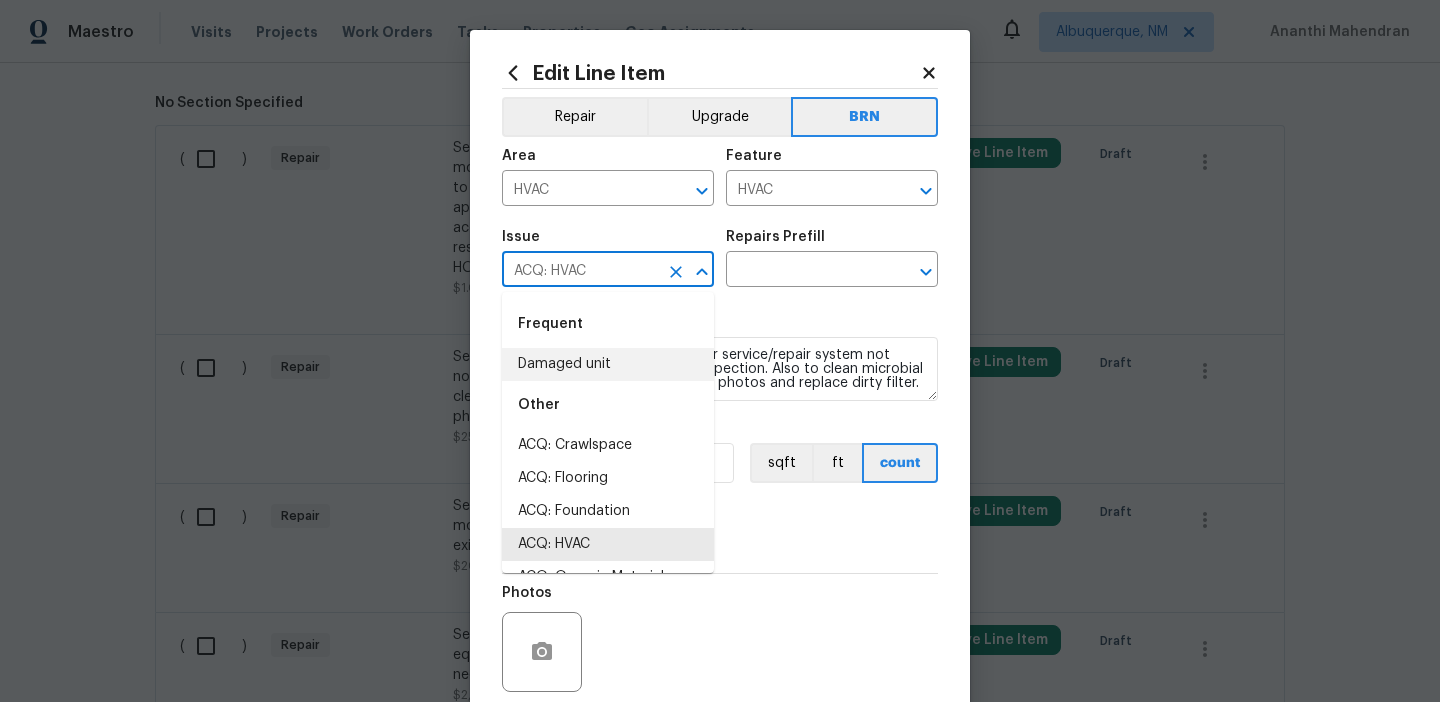 click on "ACQ: HVAC" at bounding box center [580, 271] 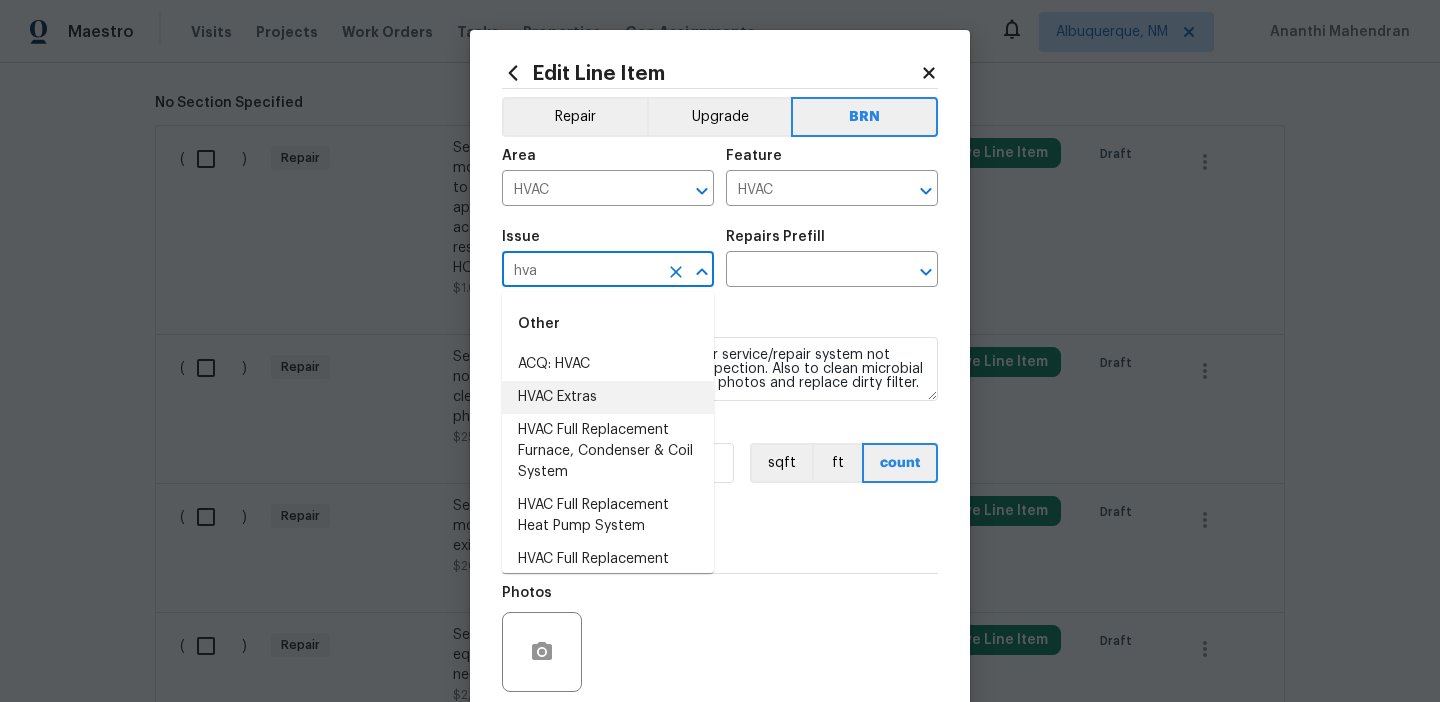 click on "HVAC Extras" at bounding box center (608, 397) 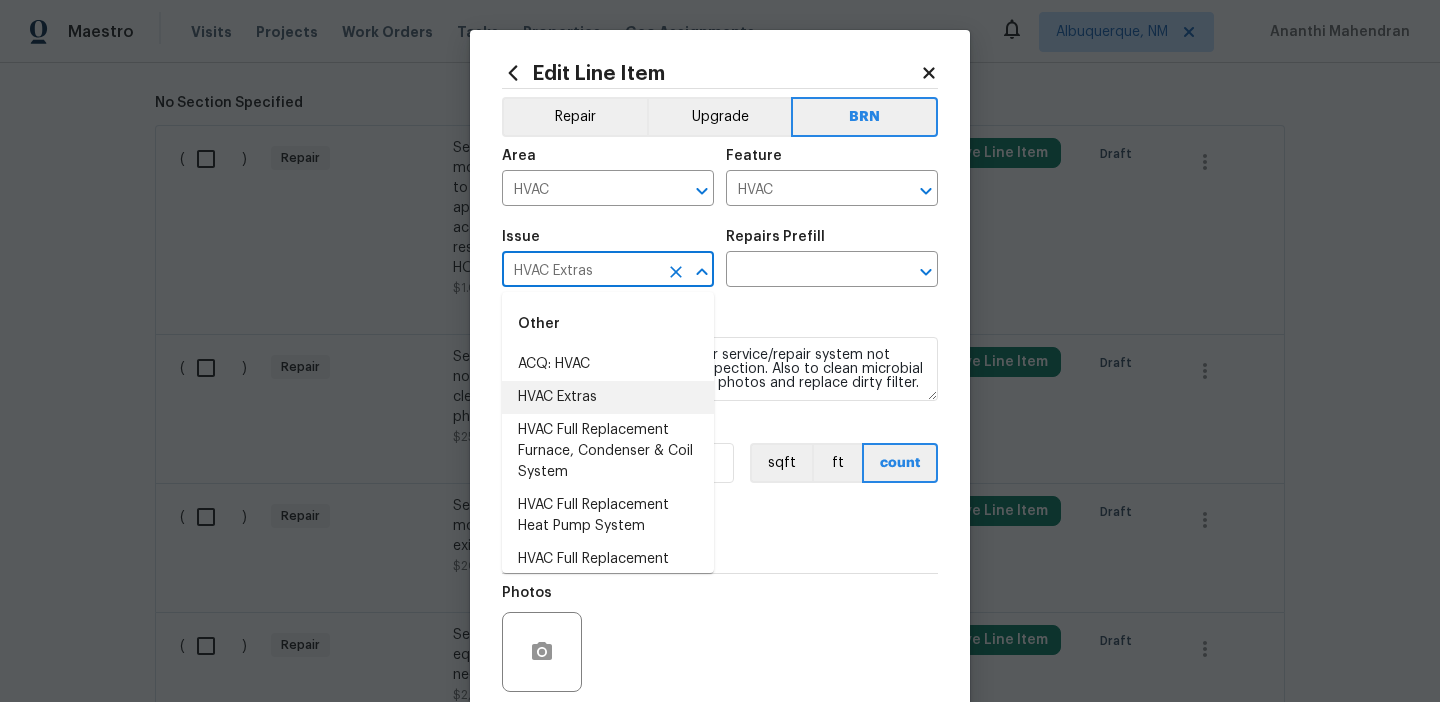 type on "HVAC Extras" 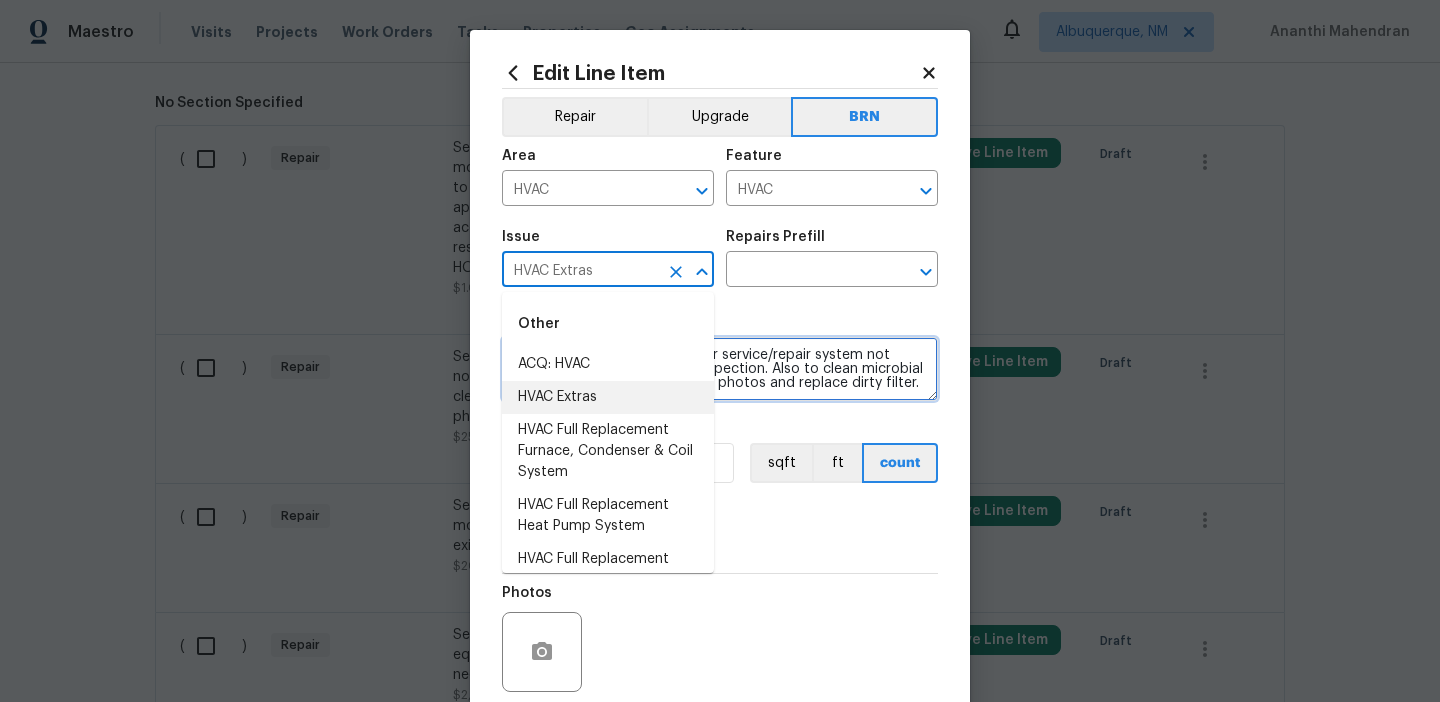 click on "Seller to have HVAC contractor service/repair system not cooling properly at time of inspection. Also to clean microbial growth at unit where shown in photos and replace dirty filter." at bounding box center [720, 369] 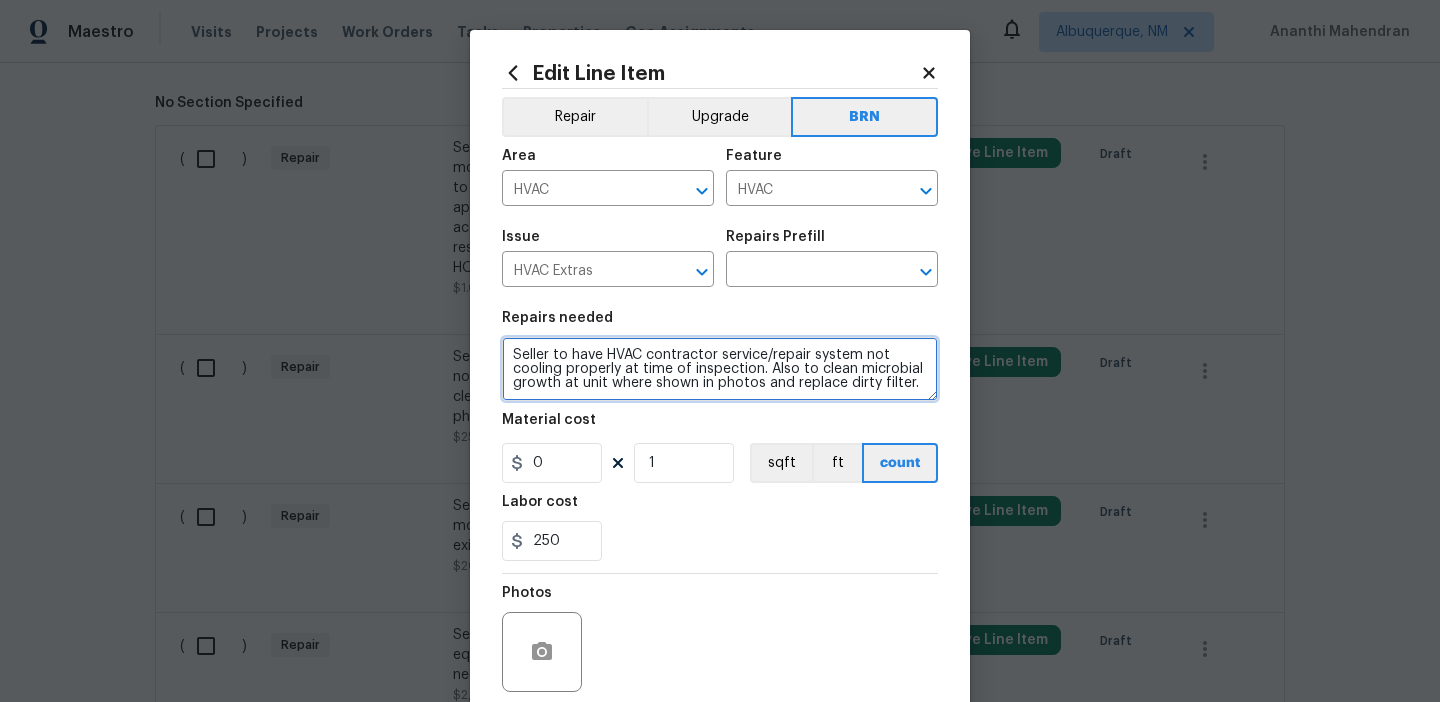 click on "Seller to have HVAC contractor service/repair system not cooling properly at time of inspection. Also to clean microbial growth at unit where shown in photos and replace dirty filter." at bounding box center (720, 369) 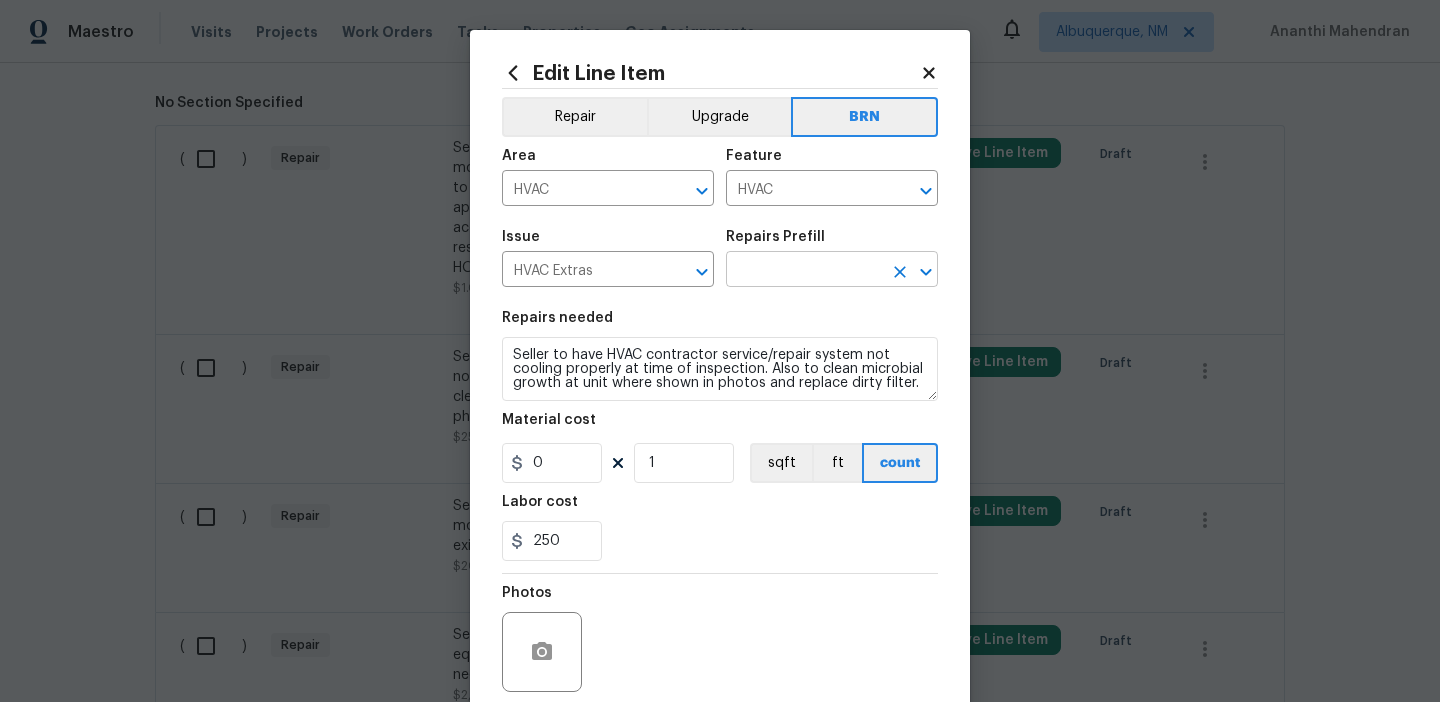 click at bounding box center (804, 271) 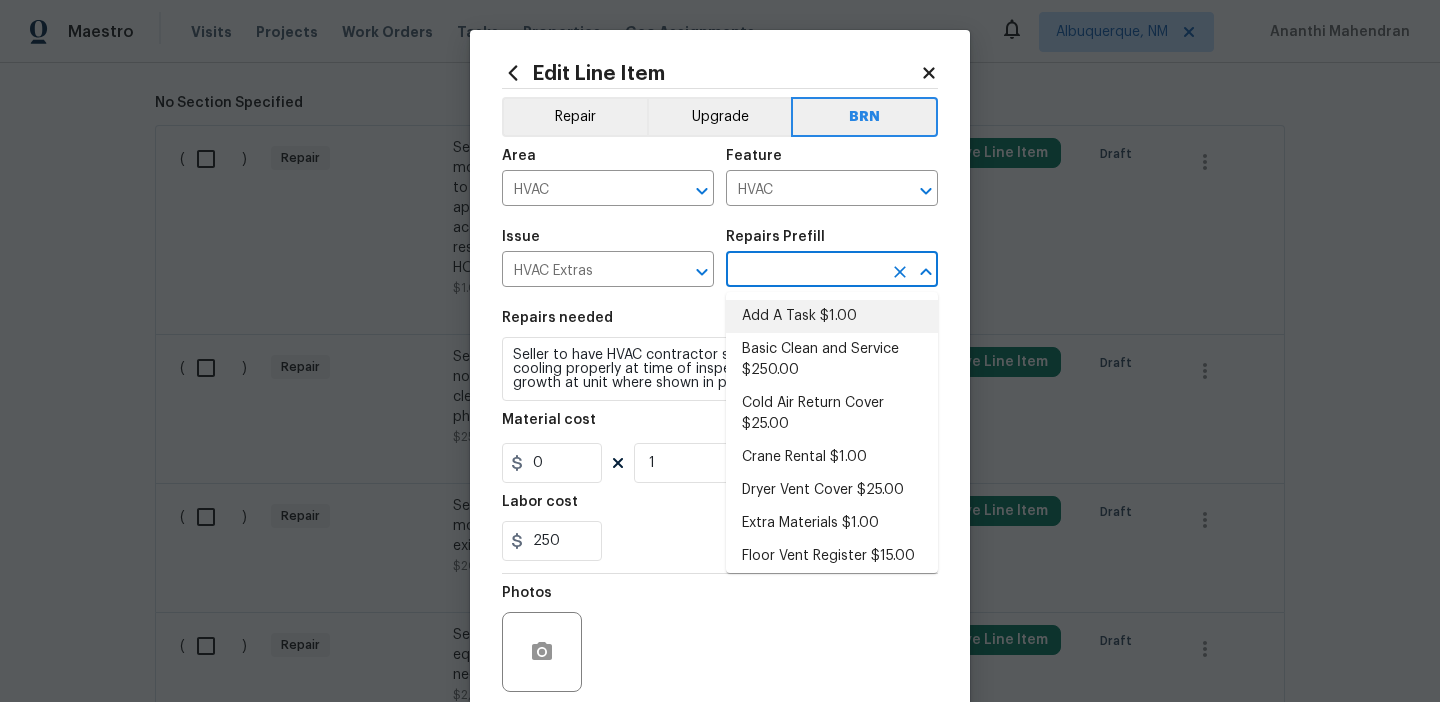 click on "Add A Task $1.00" at bounding box center [832, 316] 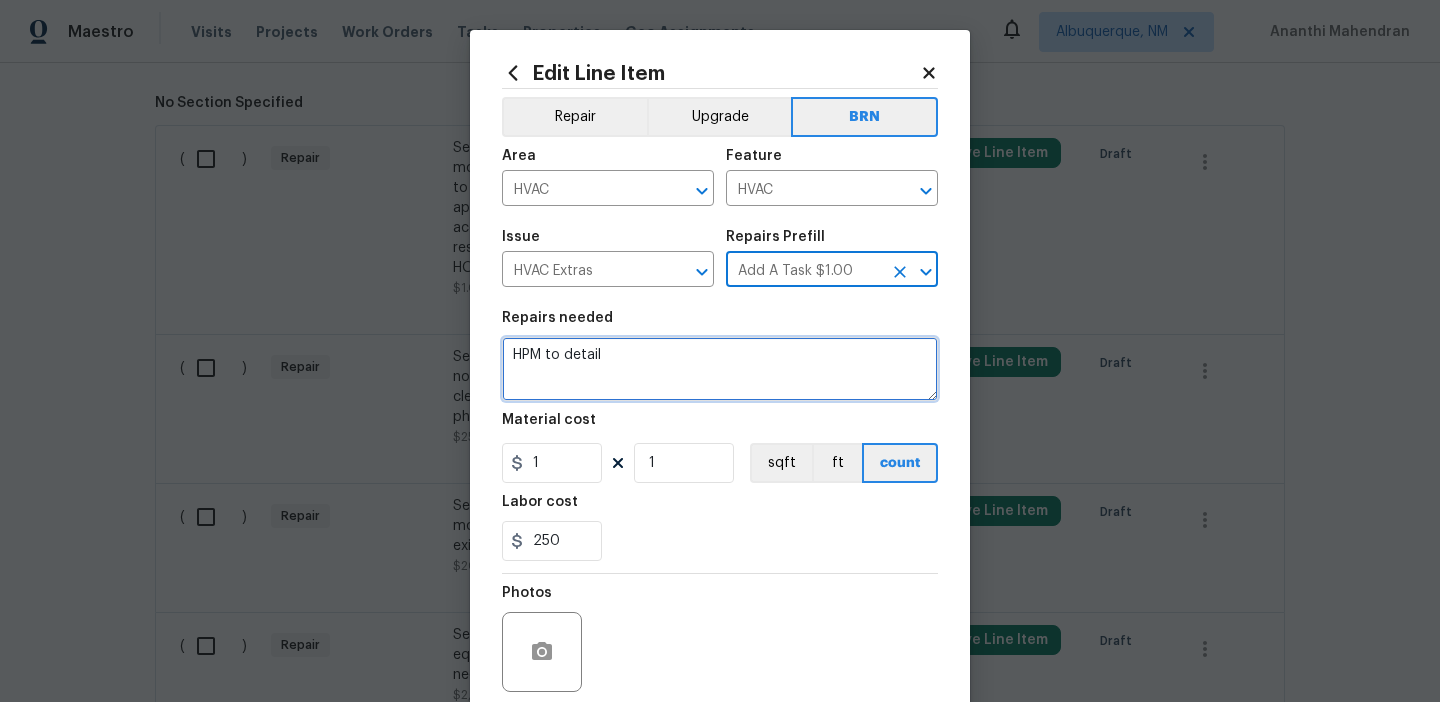 click on "HPM to detail" at bounding box center (720, 369) 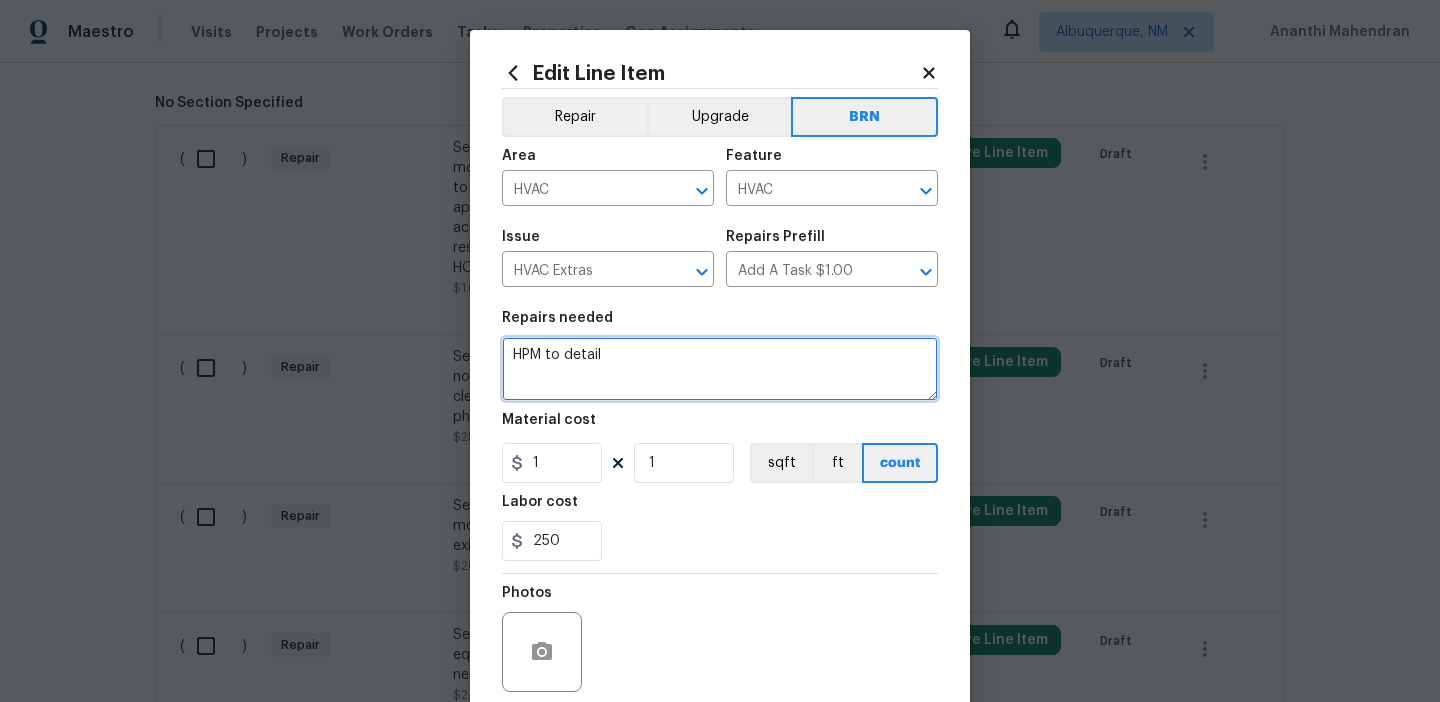 click on "HPM to detail" at bounding box center [720, 369] 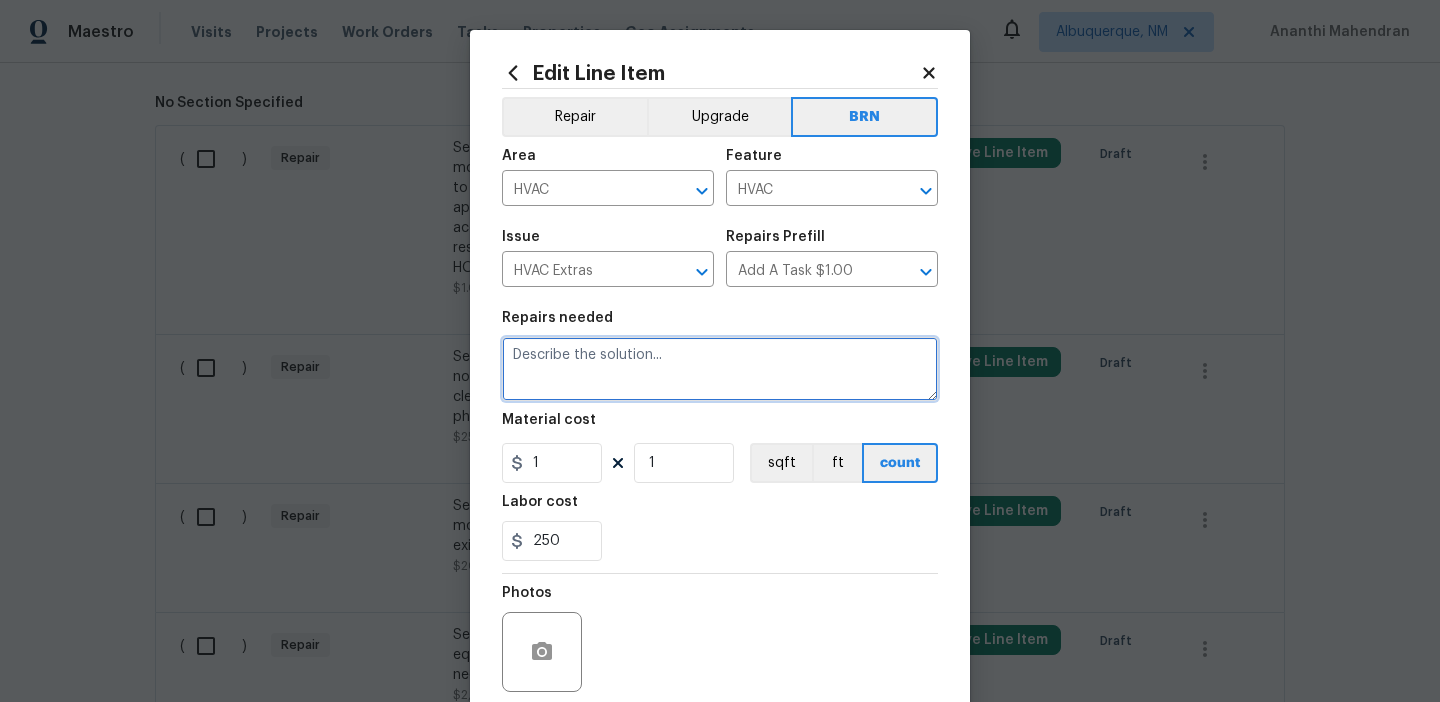 paste on "Seller to have HVAC contractor service/repair system not cooling properly at time of inspection. Also to clean microbial growth at unit where shown in photos and replace dirty filter." 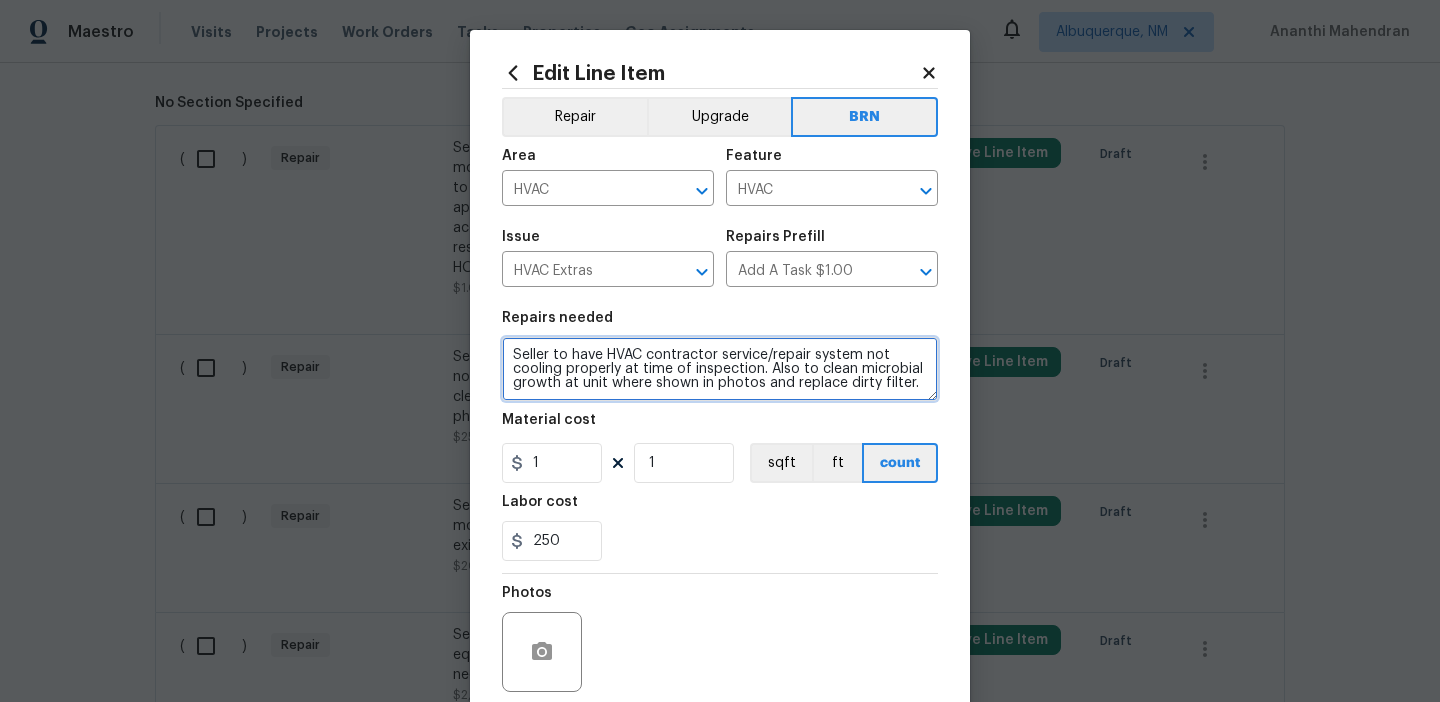 type on "Seller to have HVAC contractor service/repair system not cooling properly at time of inspection. Also to clean microbial growth at unit where shown in photos and replace dirty filter." 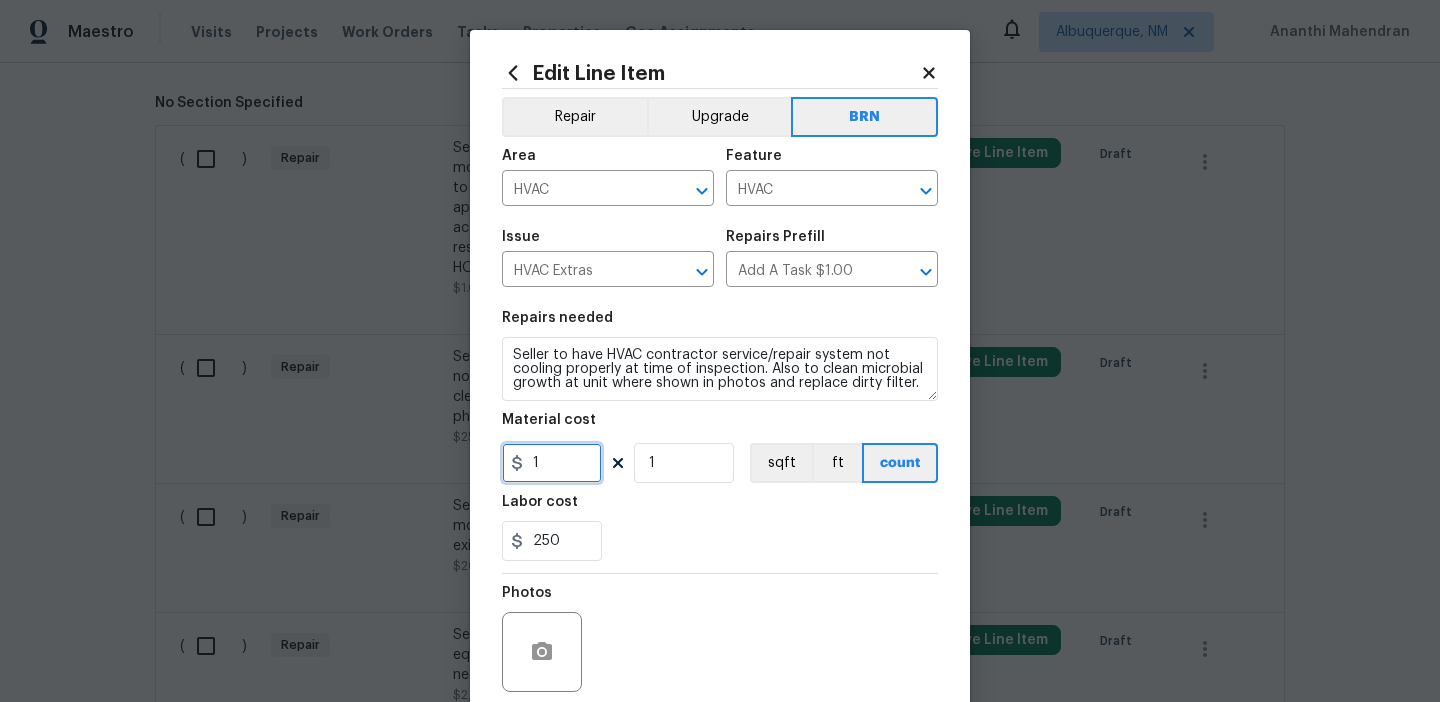 click on "1" at bounding box center [552, 463] 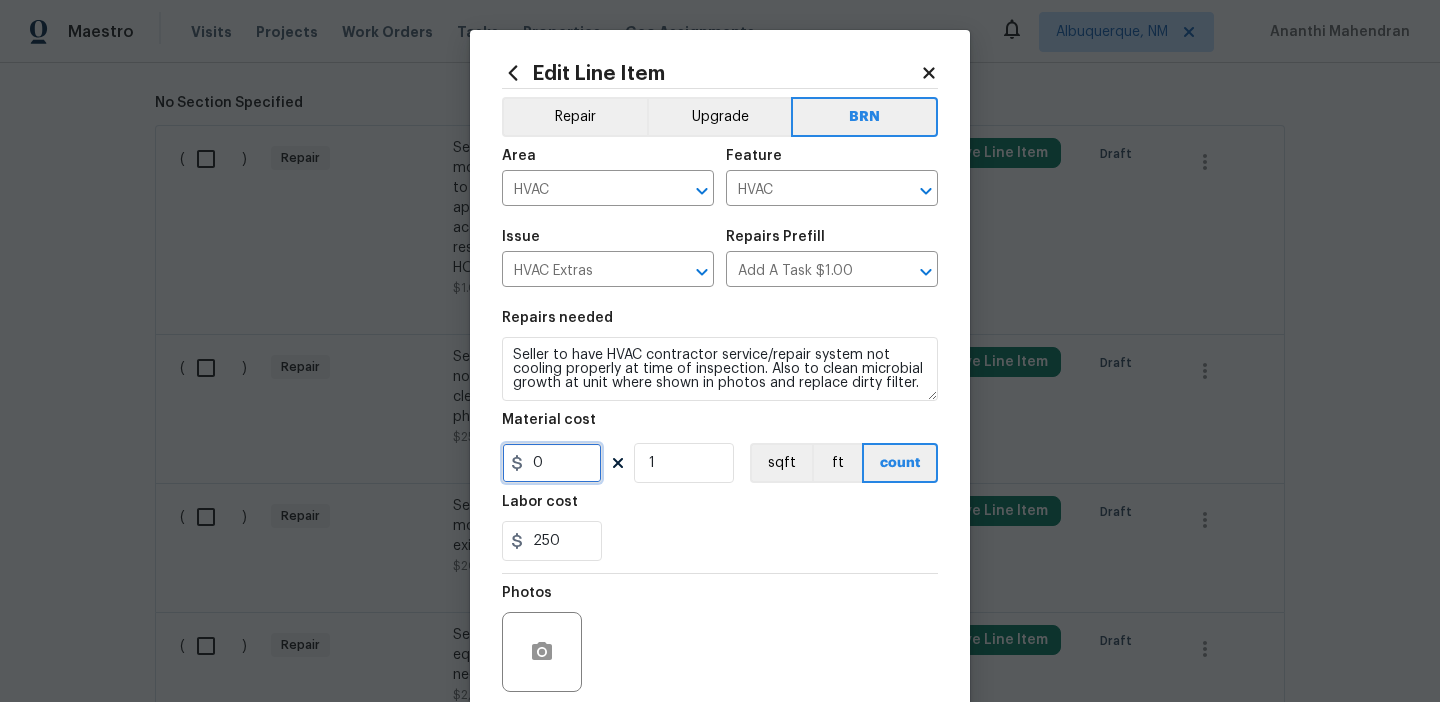 scroll, scrollTop: 160, scrollLeft: 0, axis: vertical 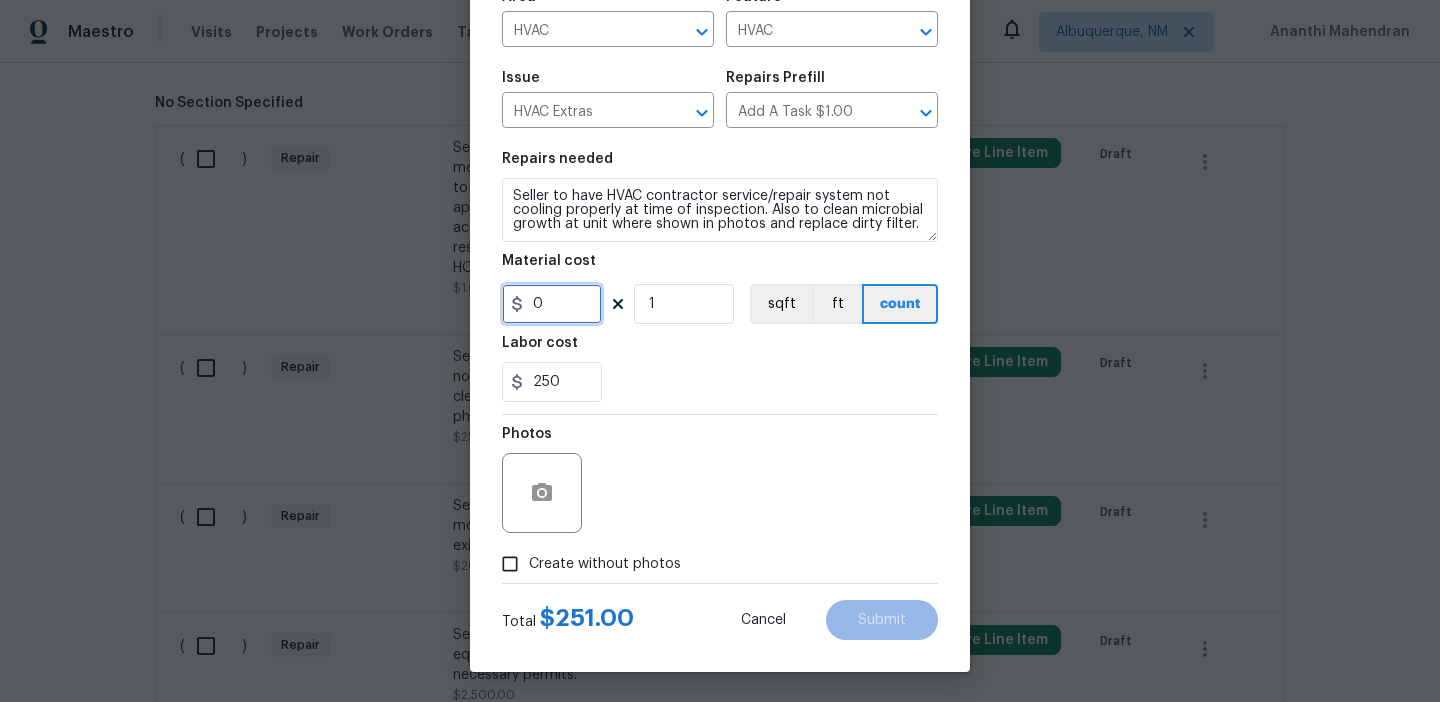type on "0" 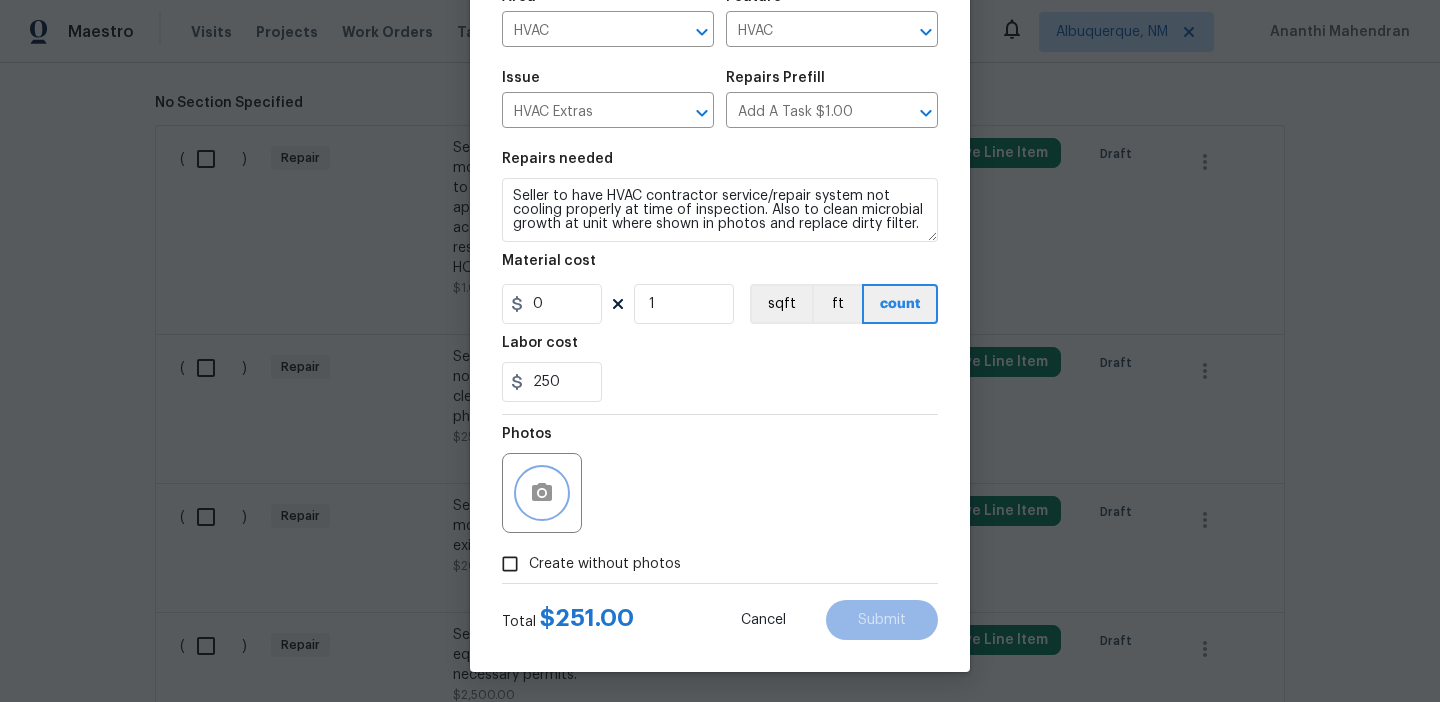 click 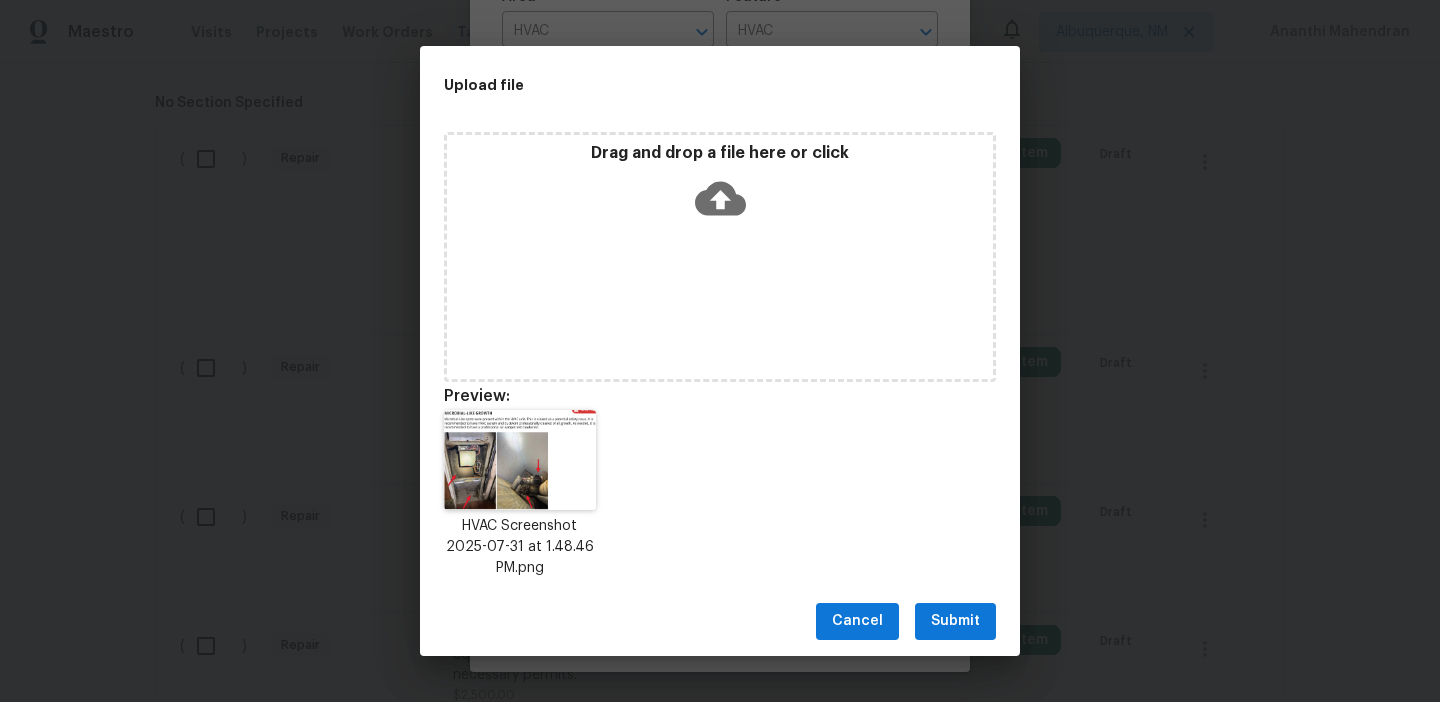 click on "Submit" at bounding box center [955, 621] 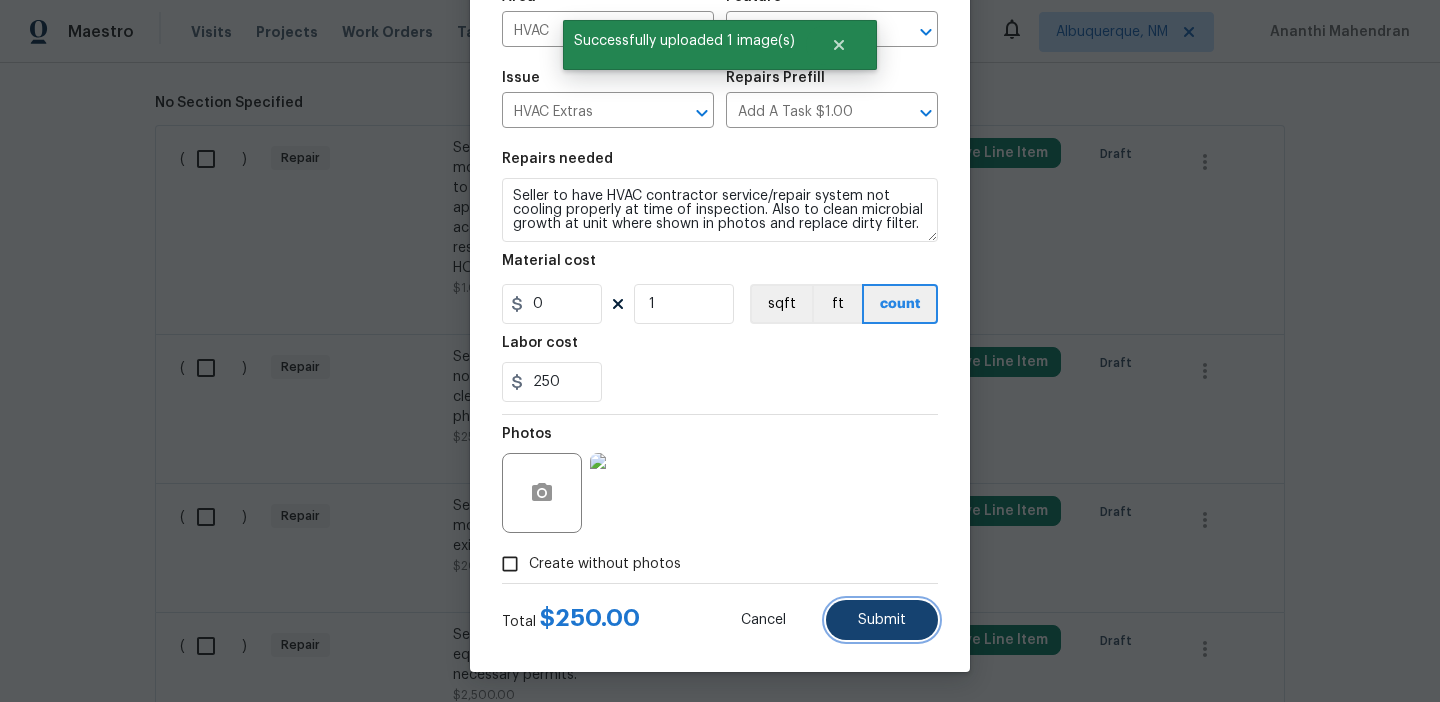 click on "Submit" at bounding box center [882, 620] 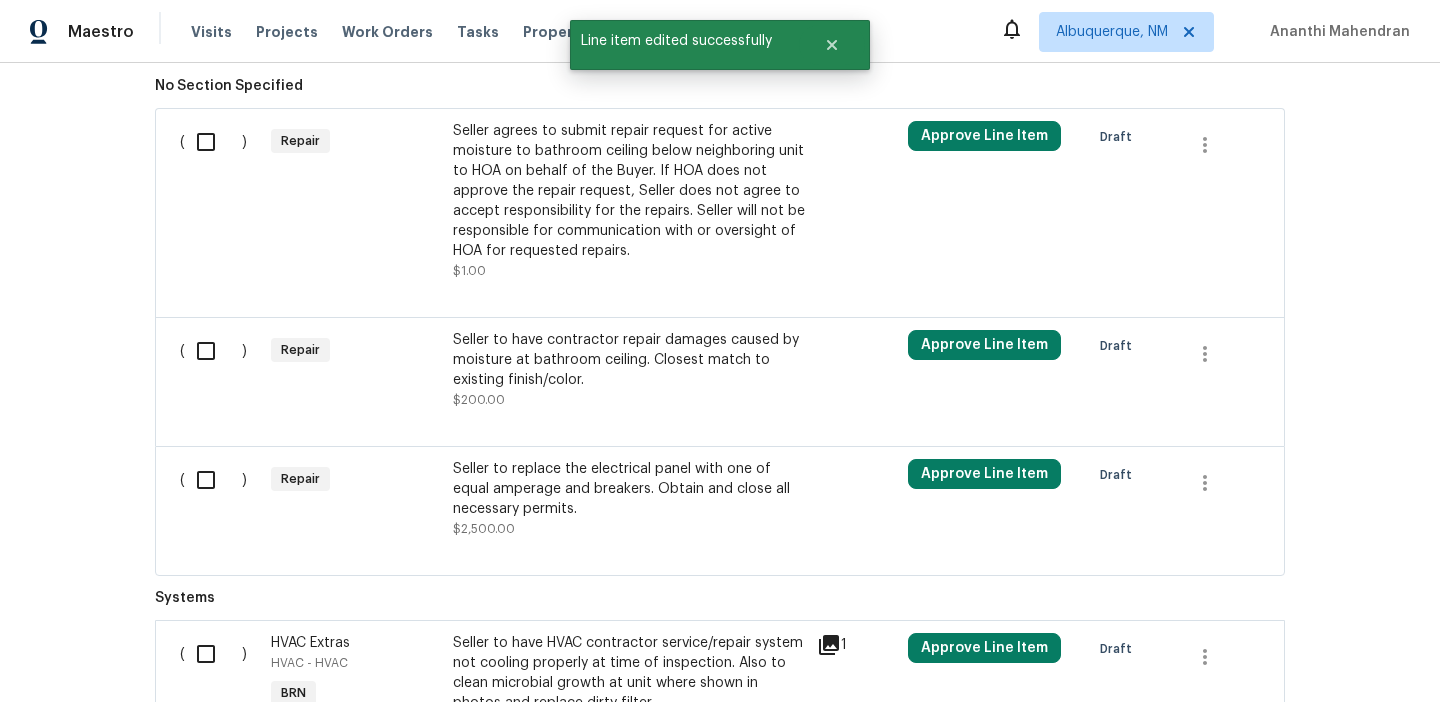 scroll, scrollTop: 836, scrollLeft: 0, axis: vertical 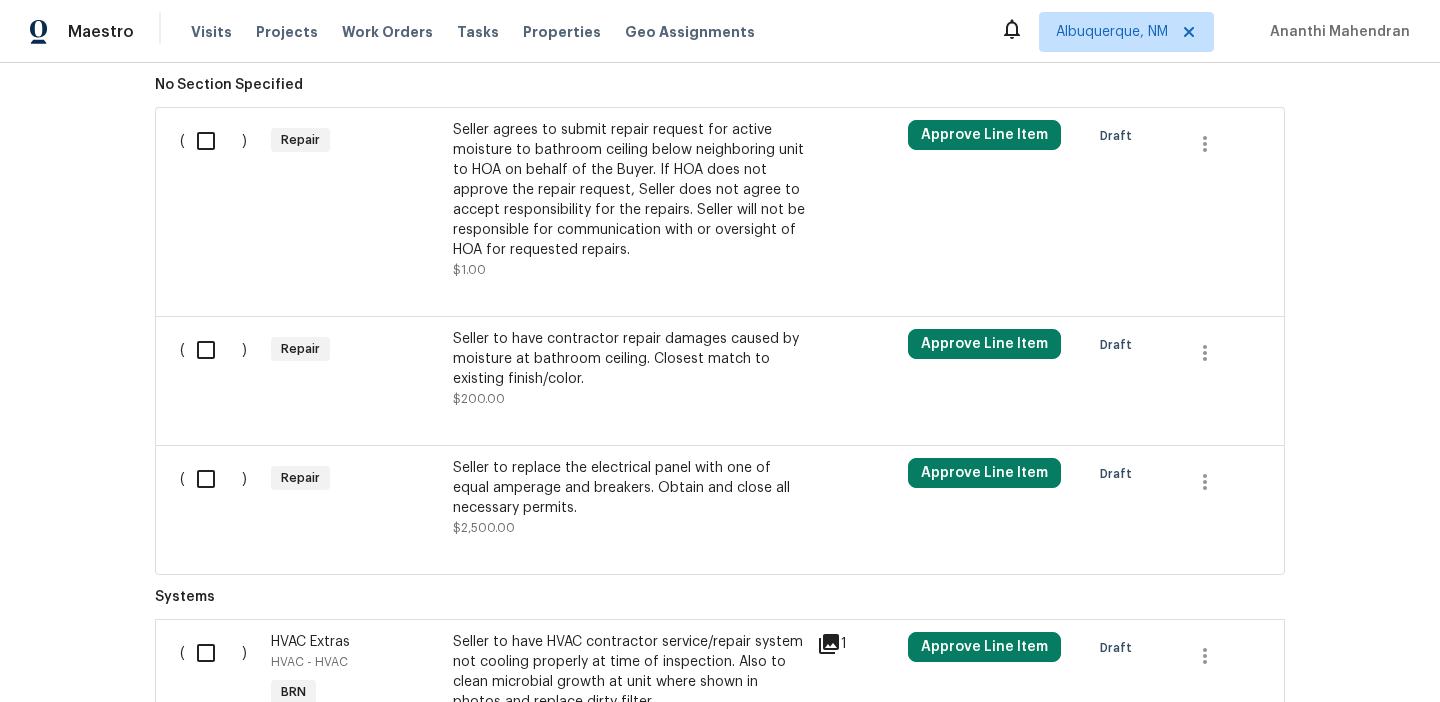 click on "Seller to have contractor repair damages caused by moisture at bathroom ceiling. Closest match to existing finish/color." at bounding box center [629, 359] 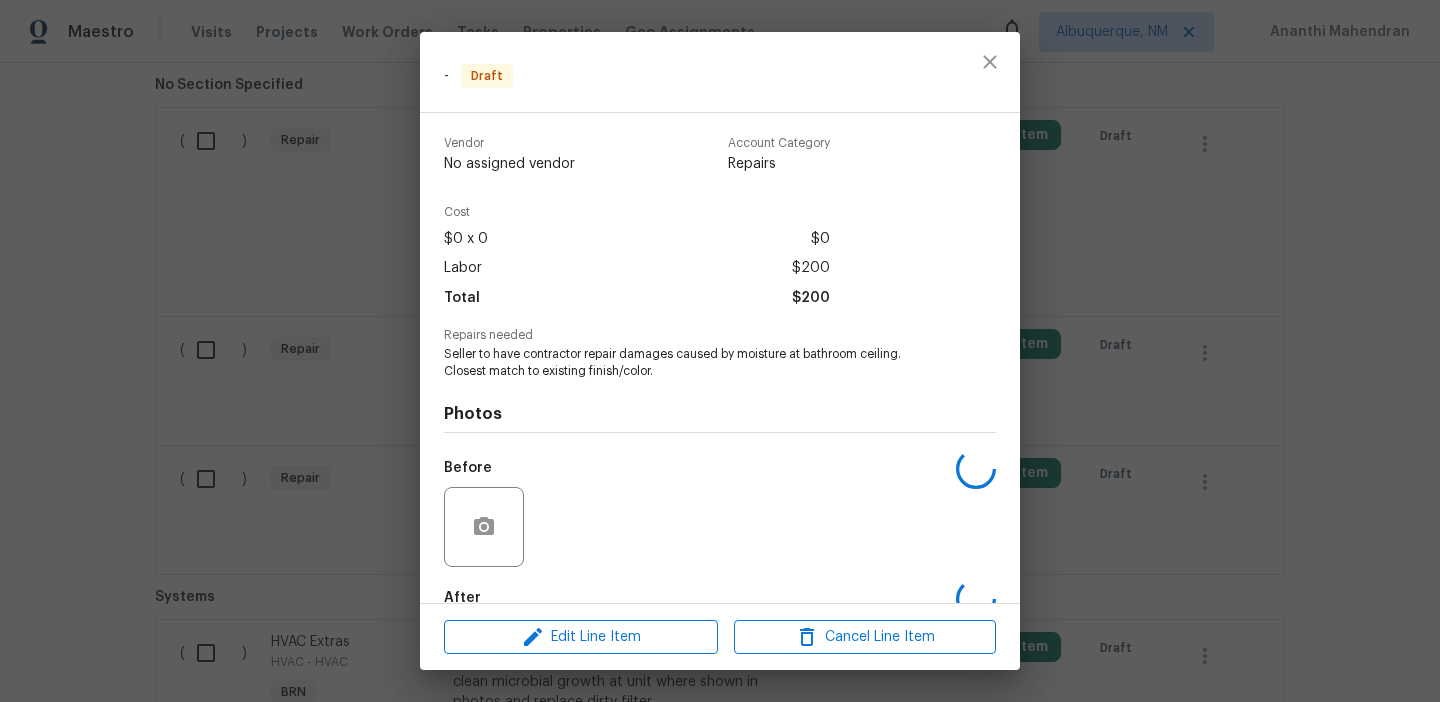 scroll, scrollTop: 114, scrollLeft: 0, axis: vertical 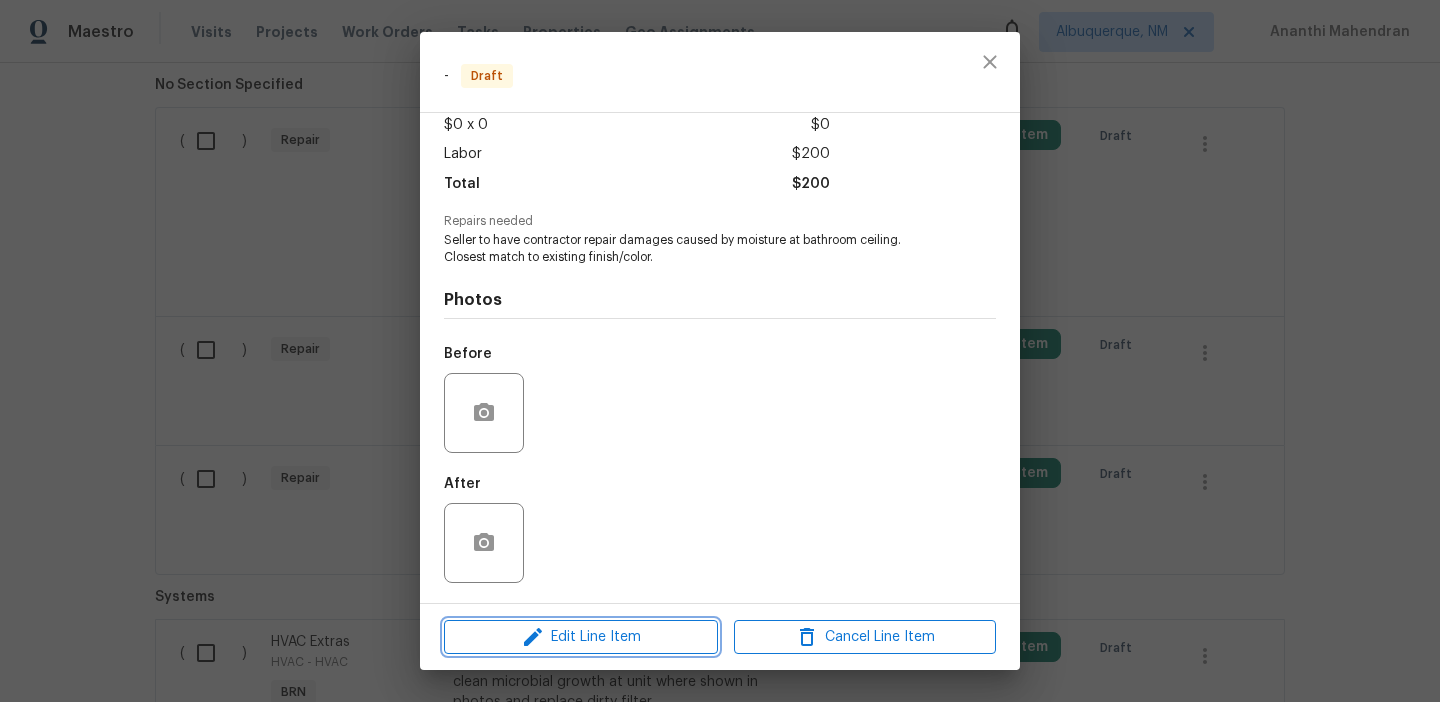 click on "Edit Line Item" at bounding box center (581, 637) 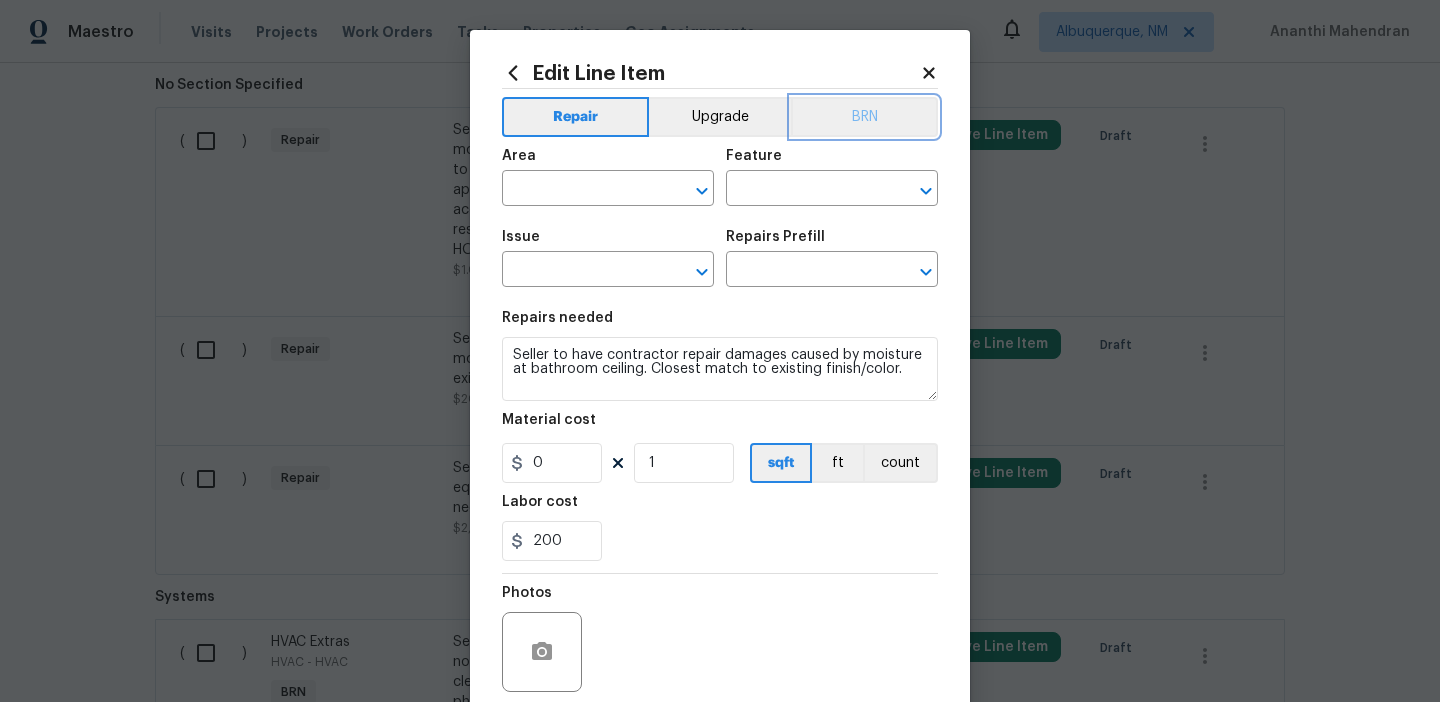 click on "BRN" at bounding box center (864, 117) 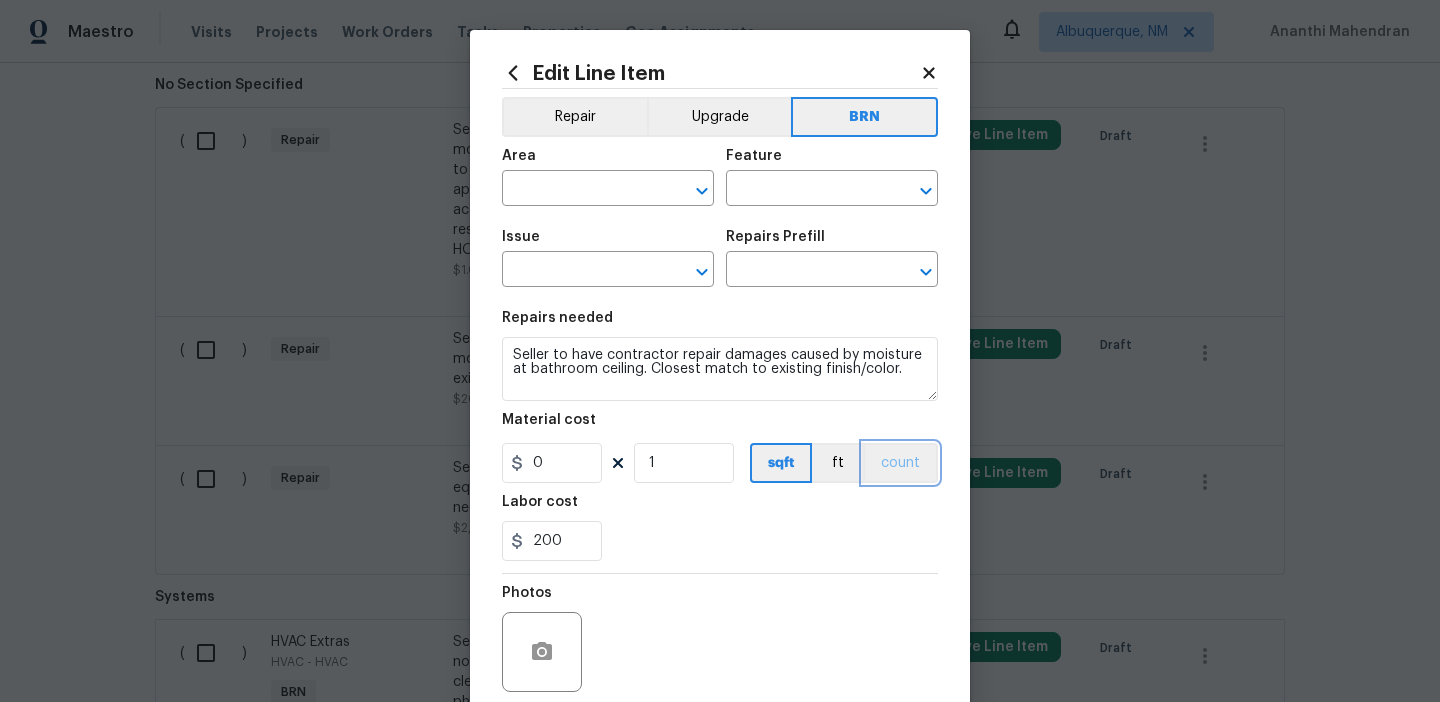 click on "count" at bounding box center (900, 463) 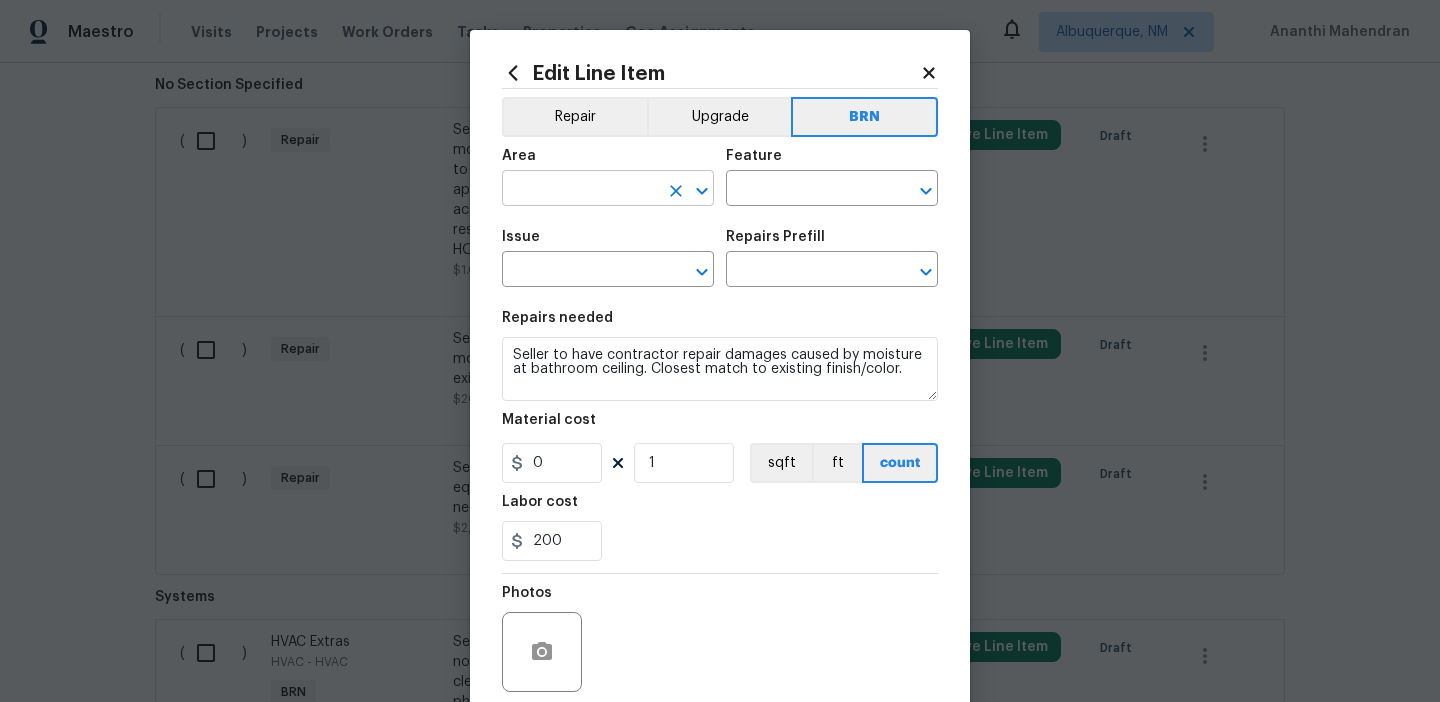 click at bounding box center [580, 190] 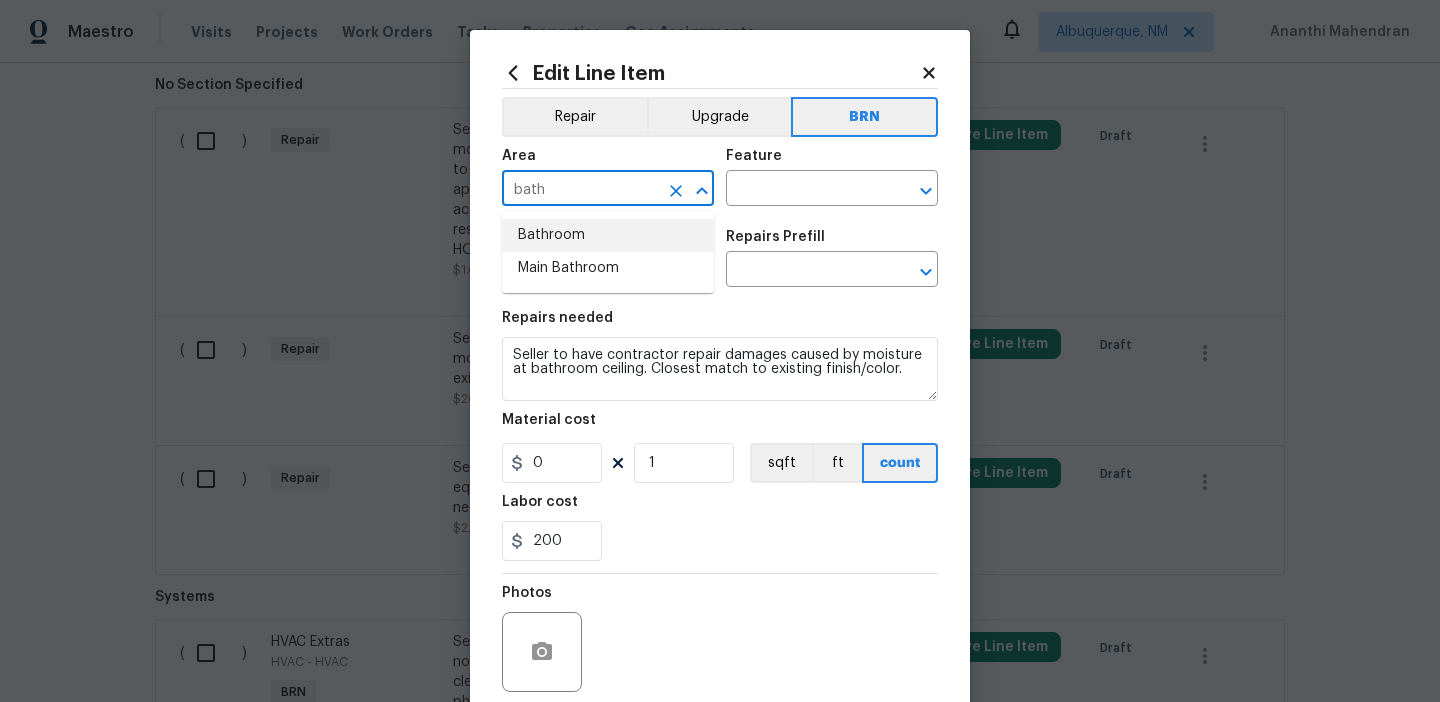 click on "Bathroom" at bounding box center [608, 235] 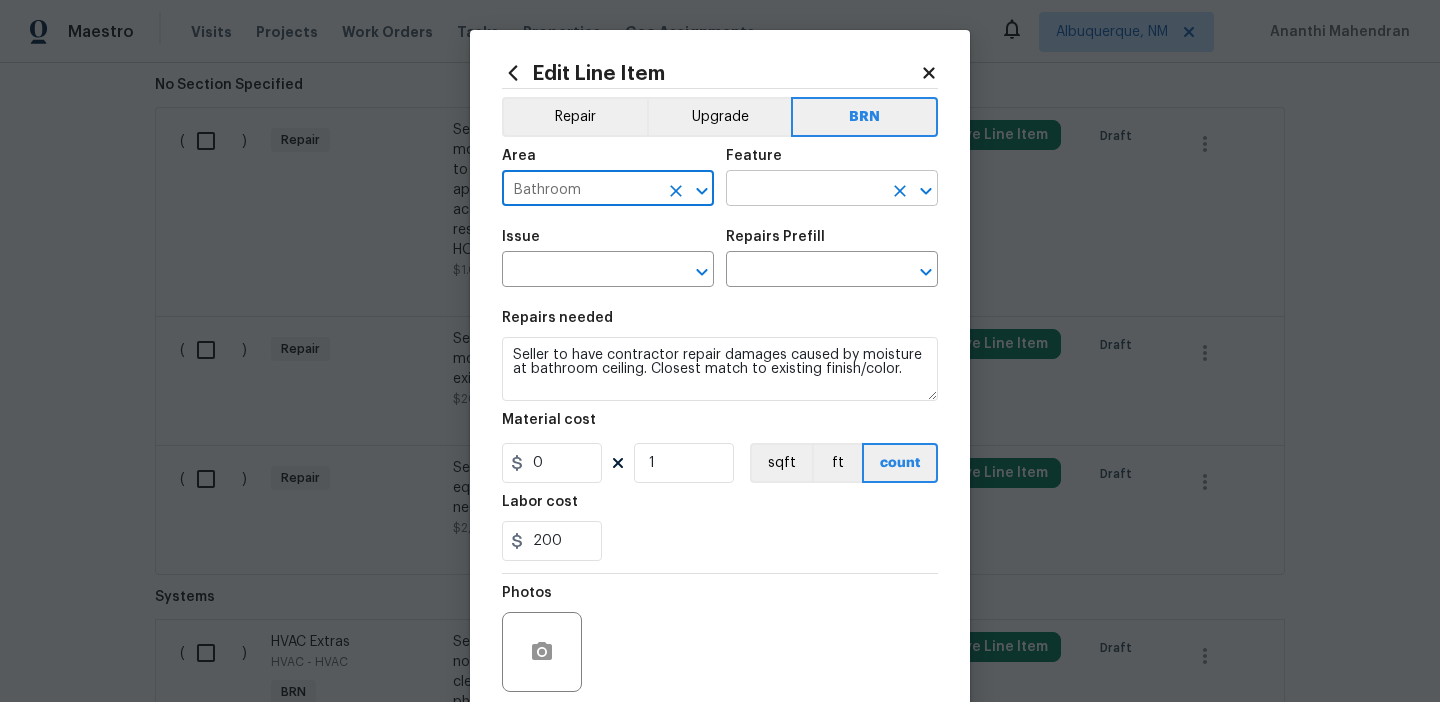 type on "Bathroom" 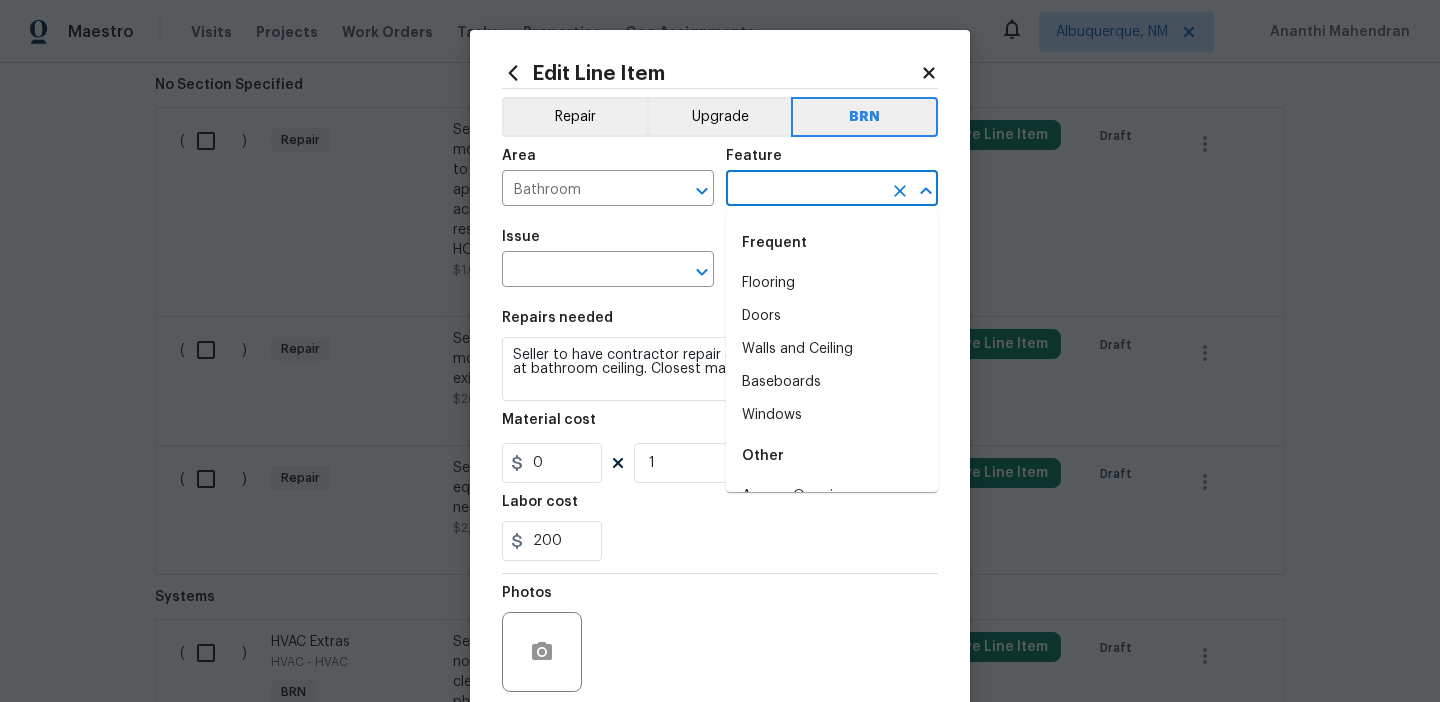 click at bounding box center (804, 190) 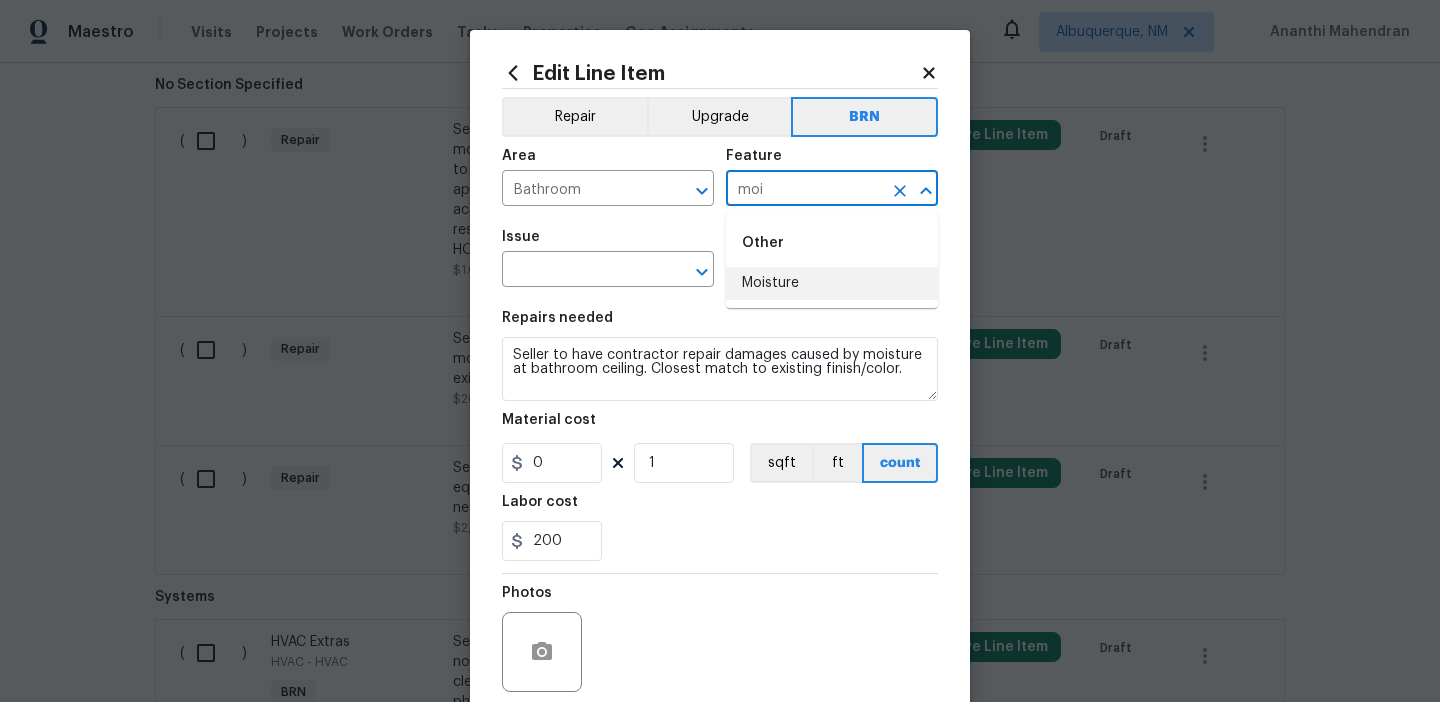 click on "Moisture" at bounding box center [832, 283] 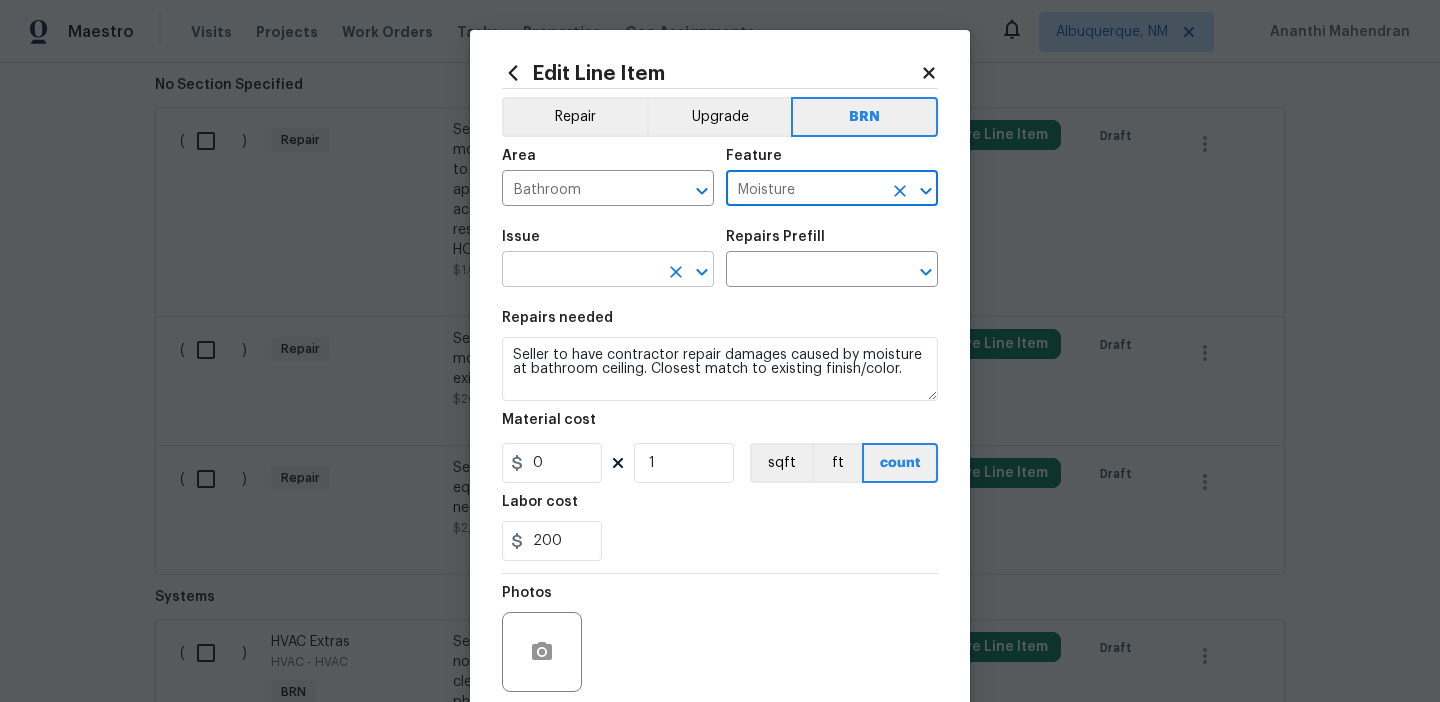 type on "Moisture" 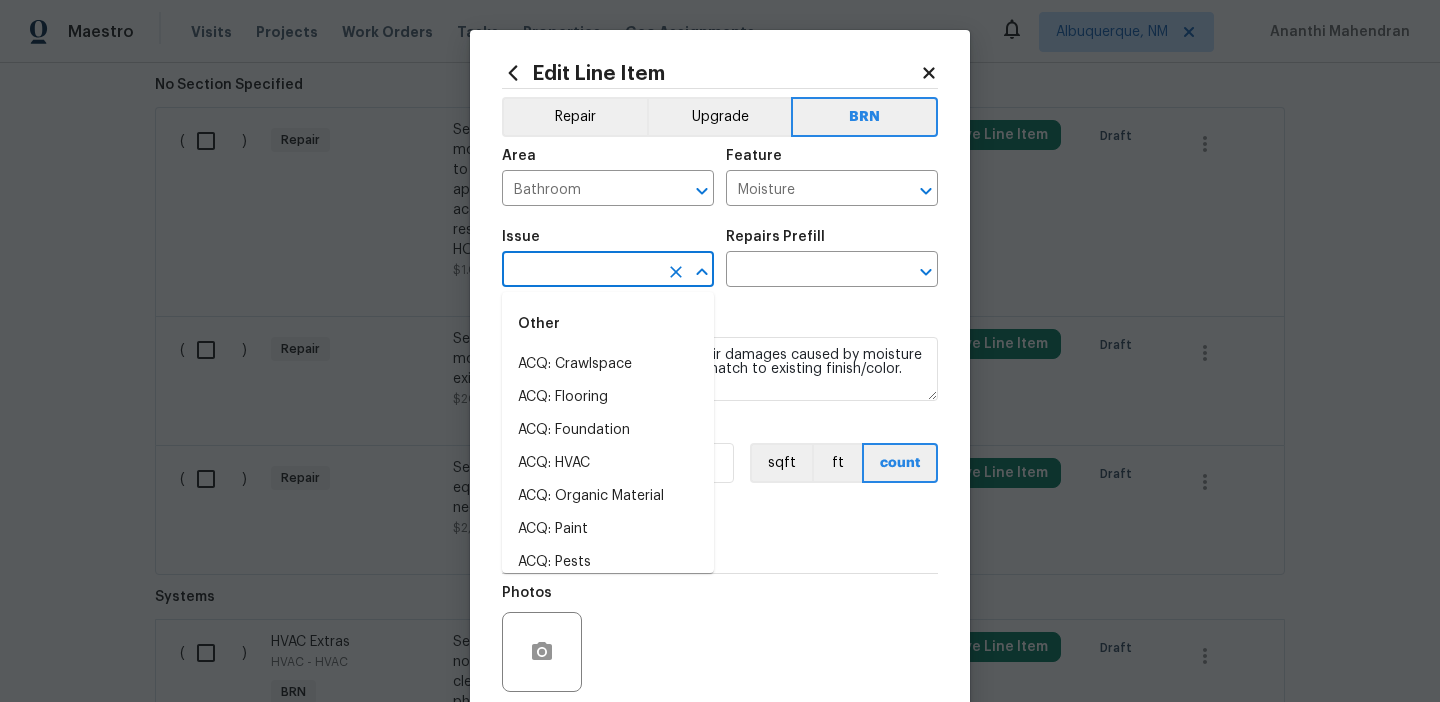 click at bounding box center (580, 271) 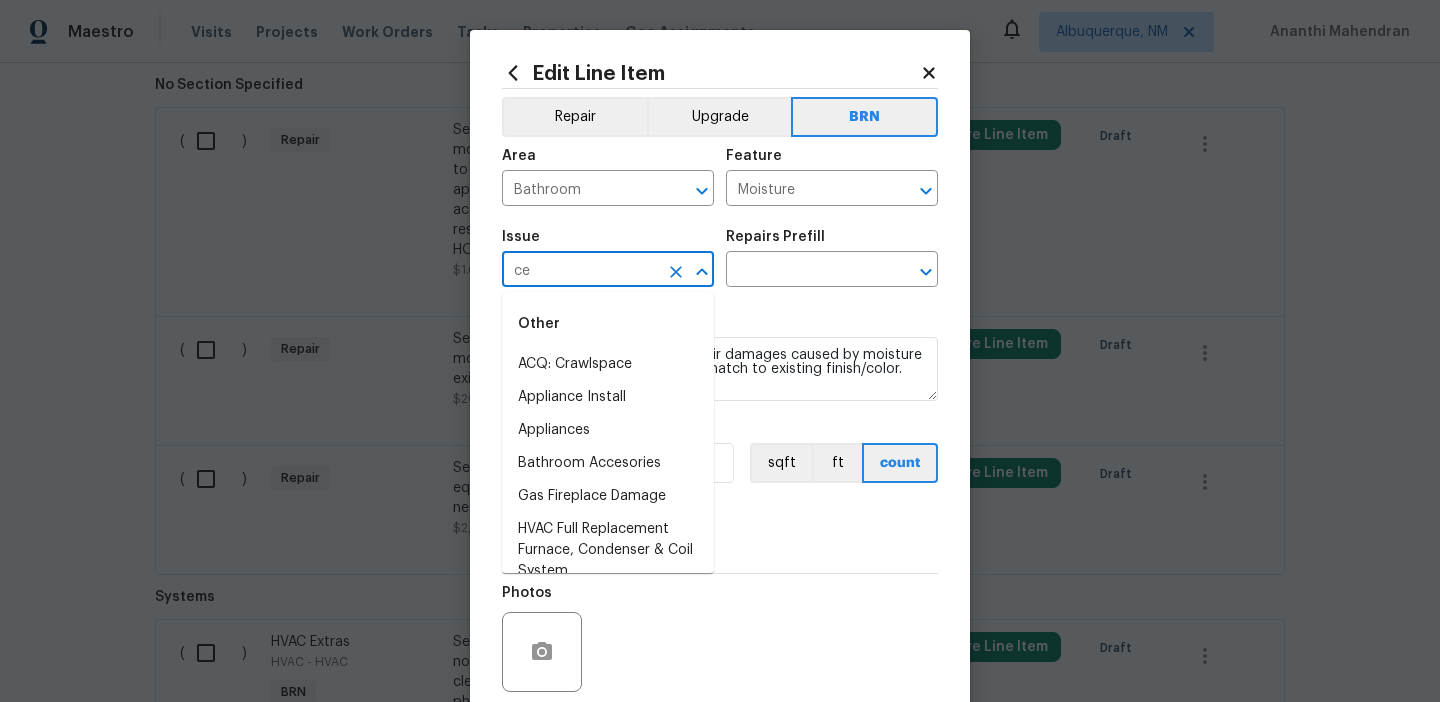 type on "c" 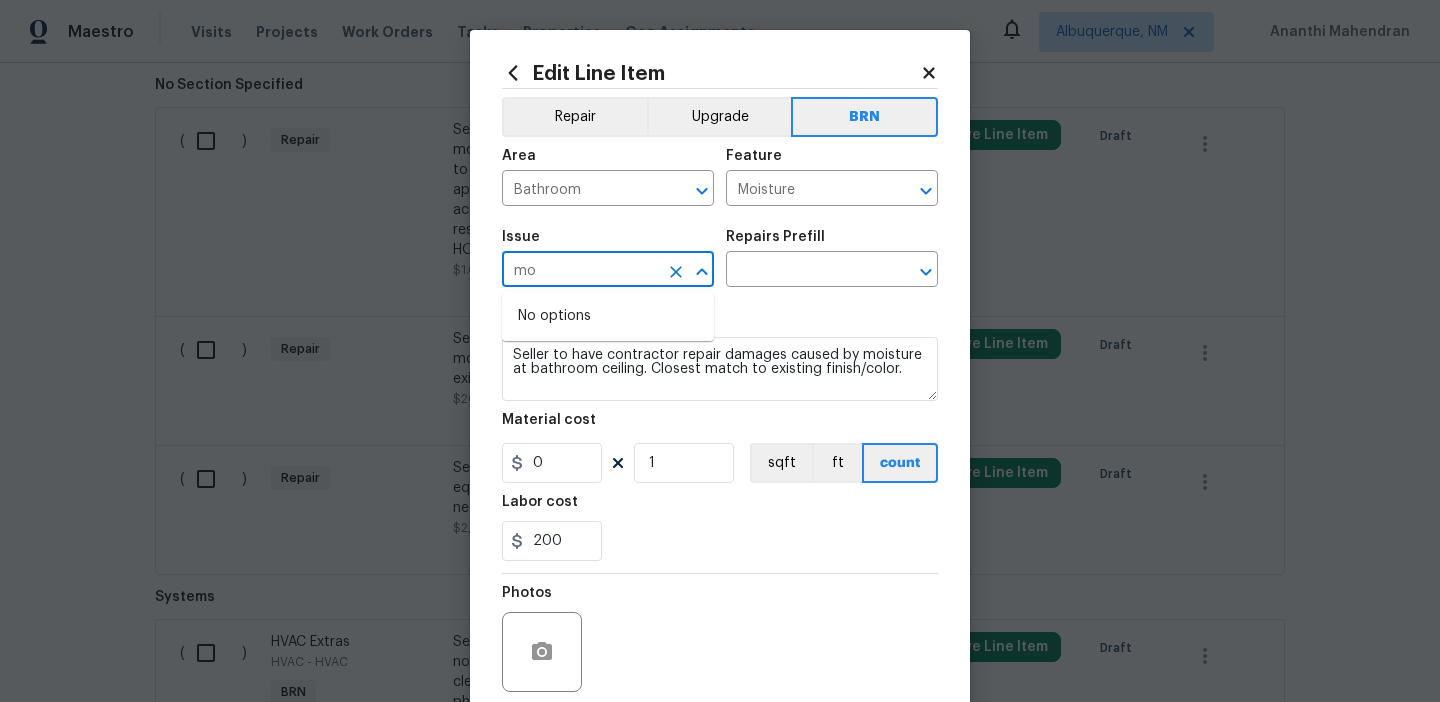 type on "m" 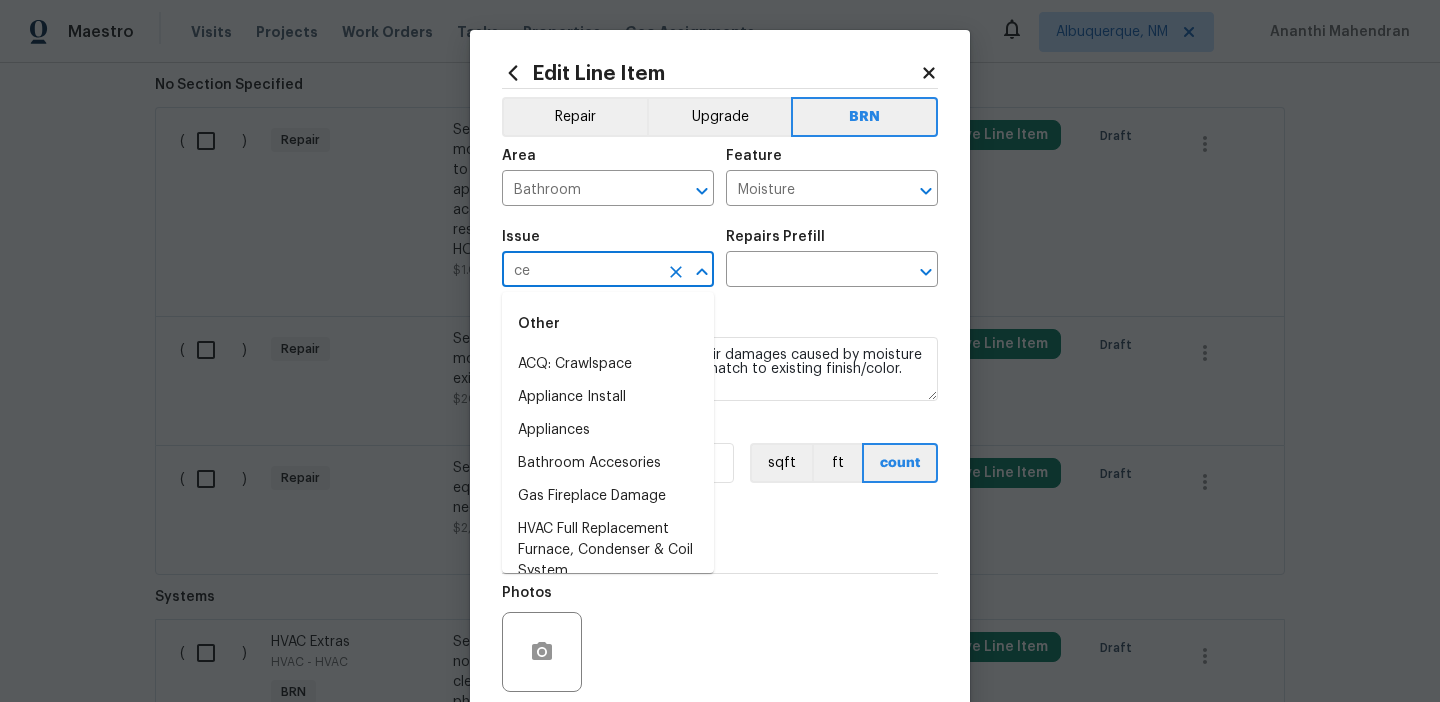 type on "c" 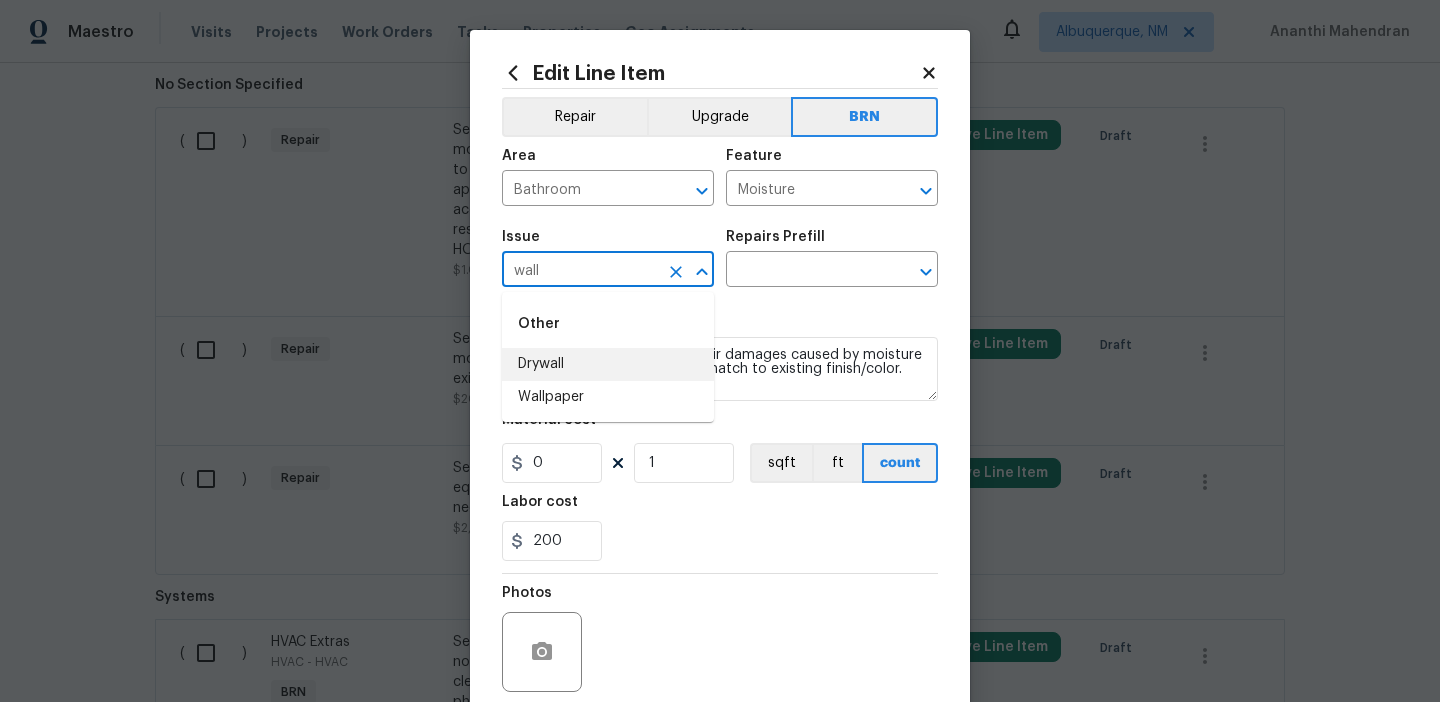 click on "Drywall" at bounding box center (608, 364) 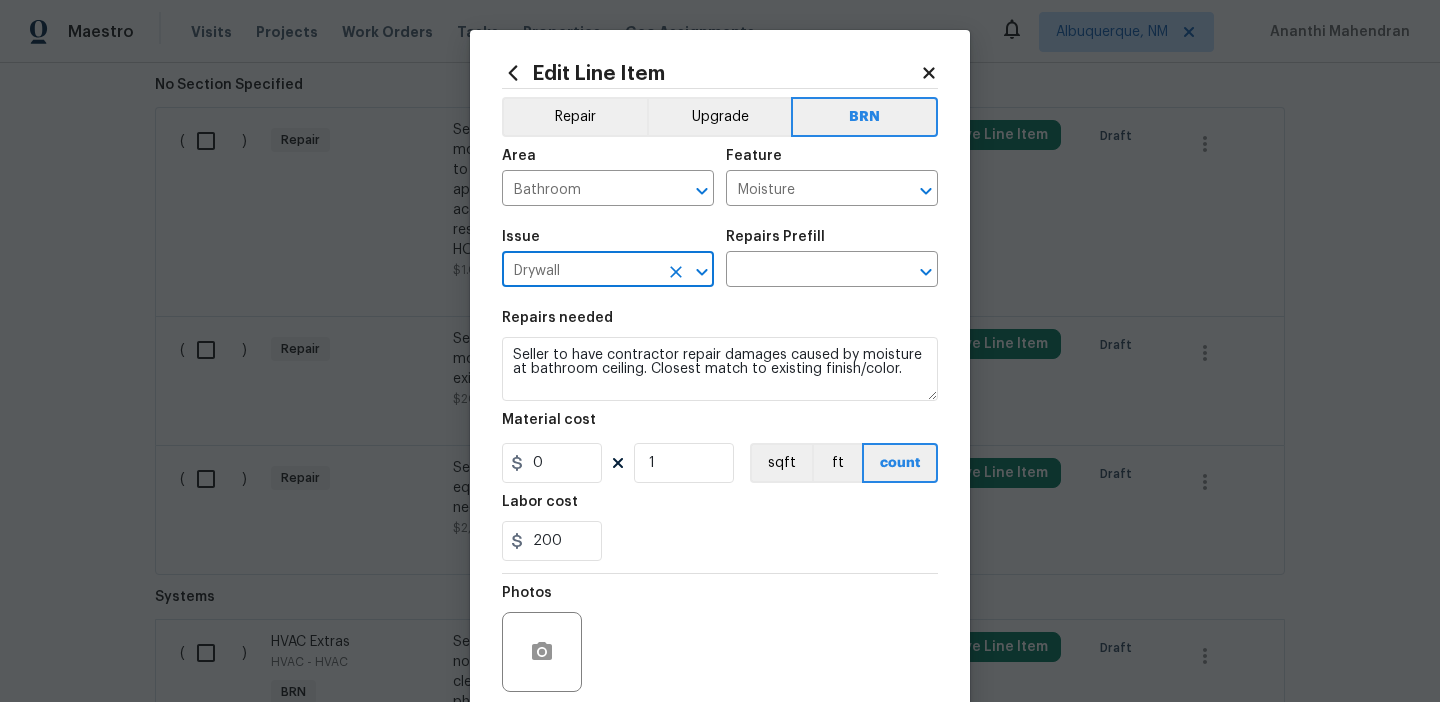 type on "Drywall" 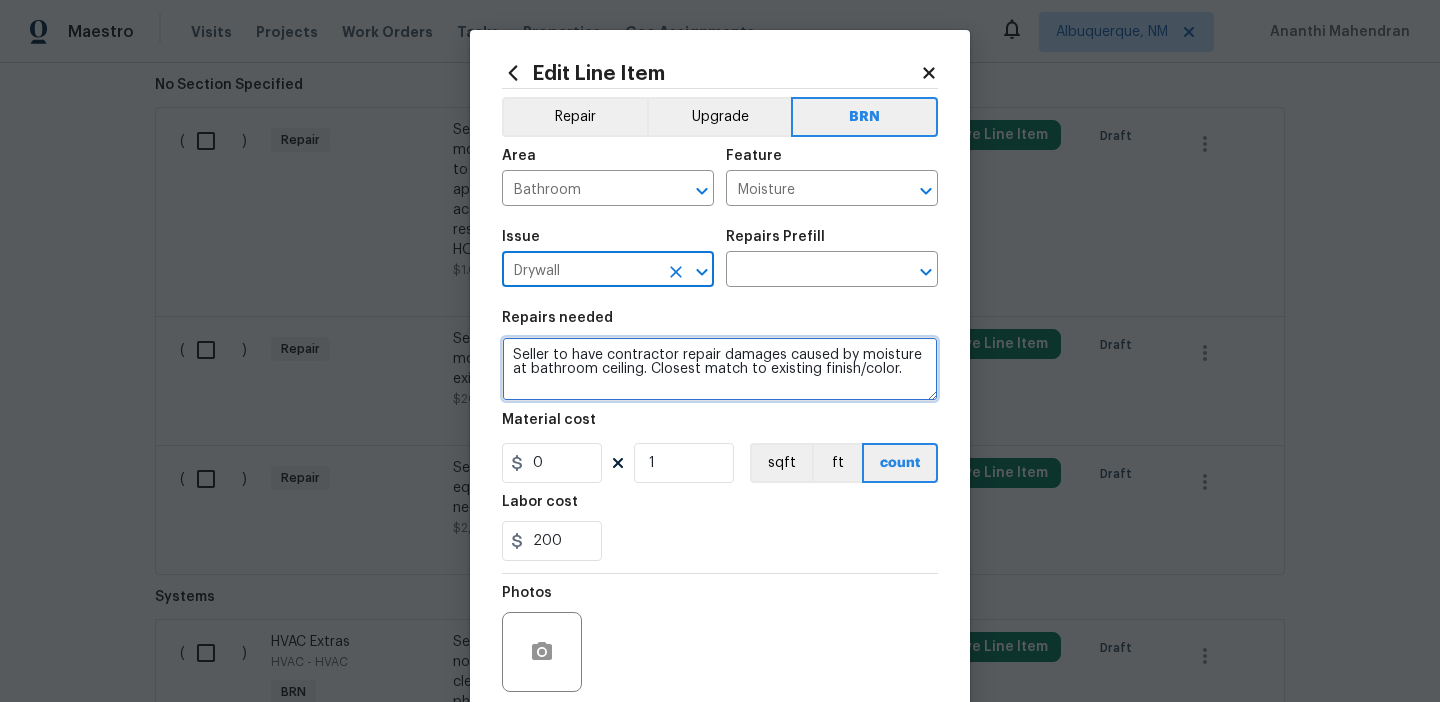 click on "Seller to have contractor repair damages caused by moisture at bathroom ceiling. Closest match to existing finish/color." at bounding box center [720, 369] 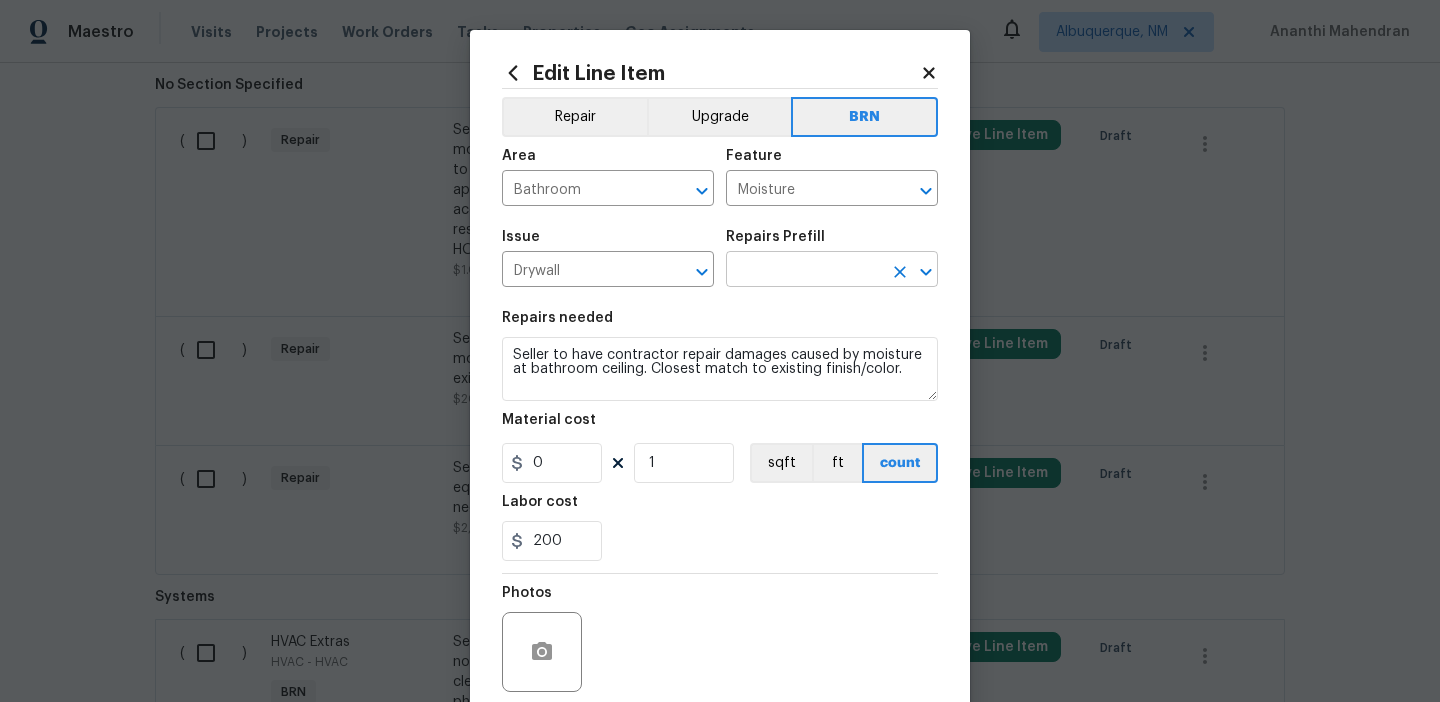 click at bounding box center [804, 271] 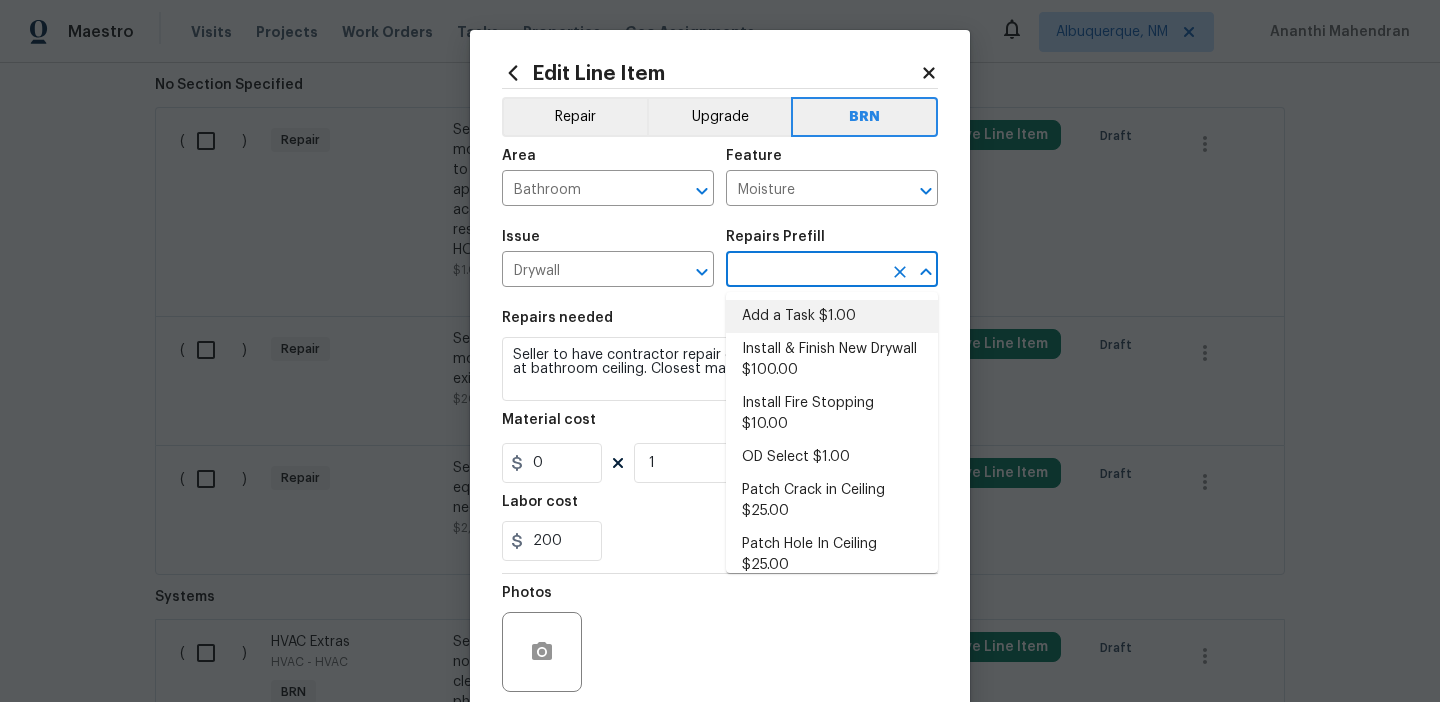 click on "Add a Task $1.00" at bounding box center (832, 316) 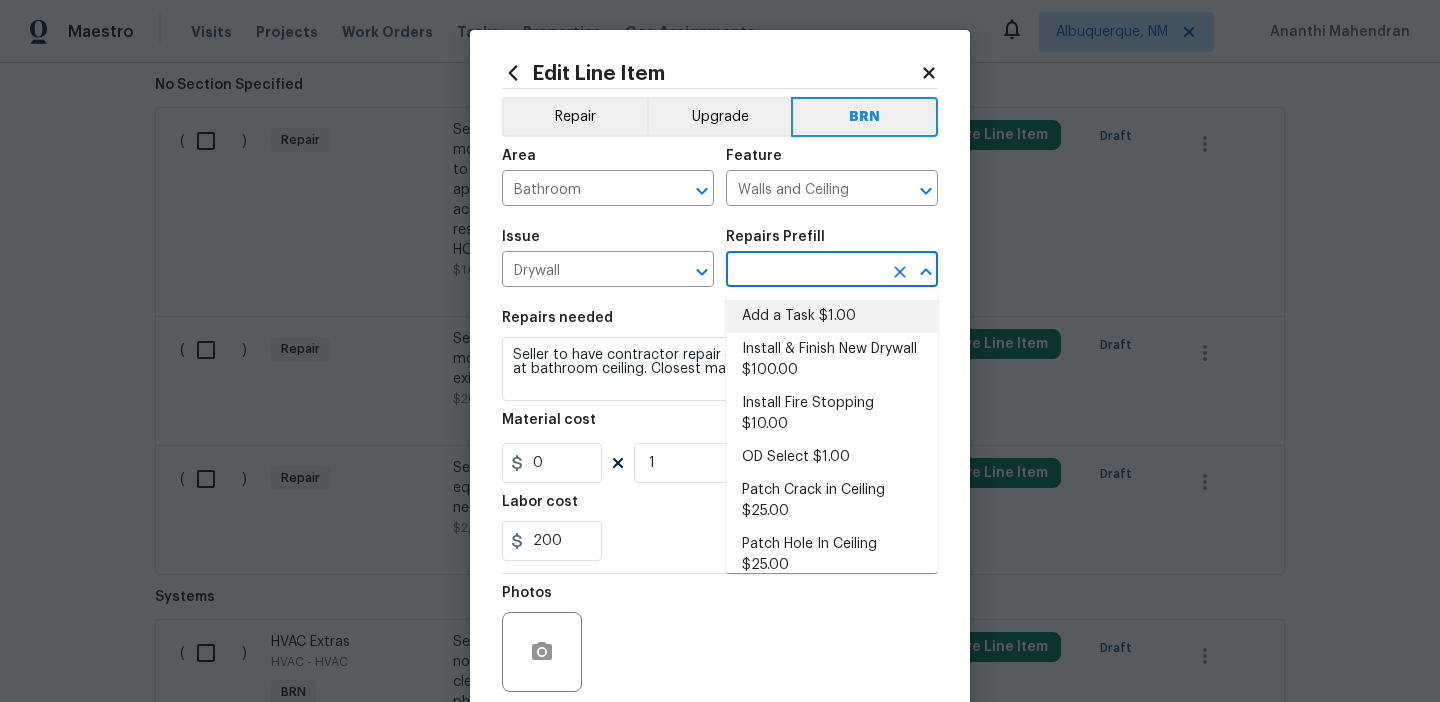 type on "Add a Task $1.00" 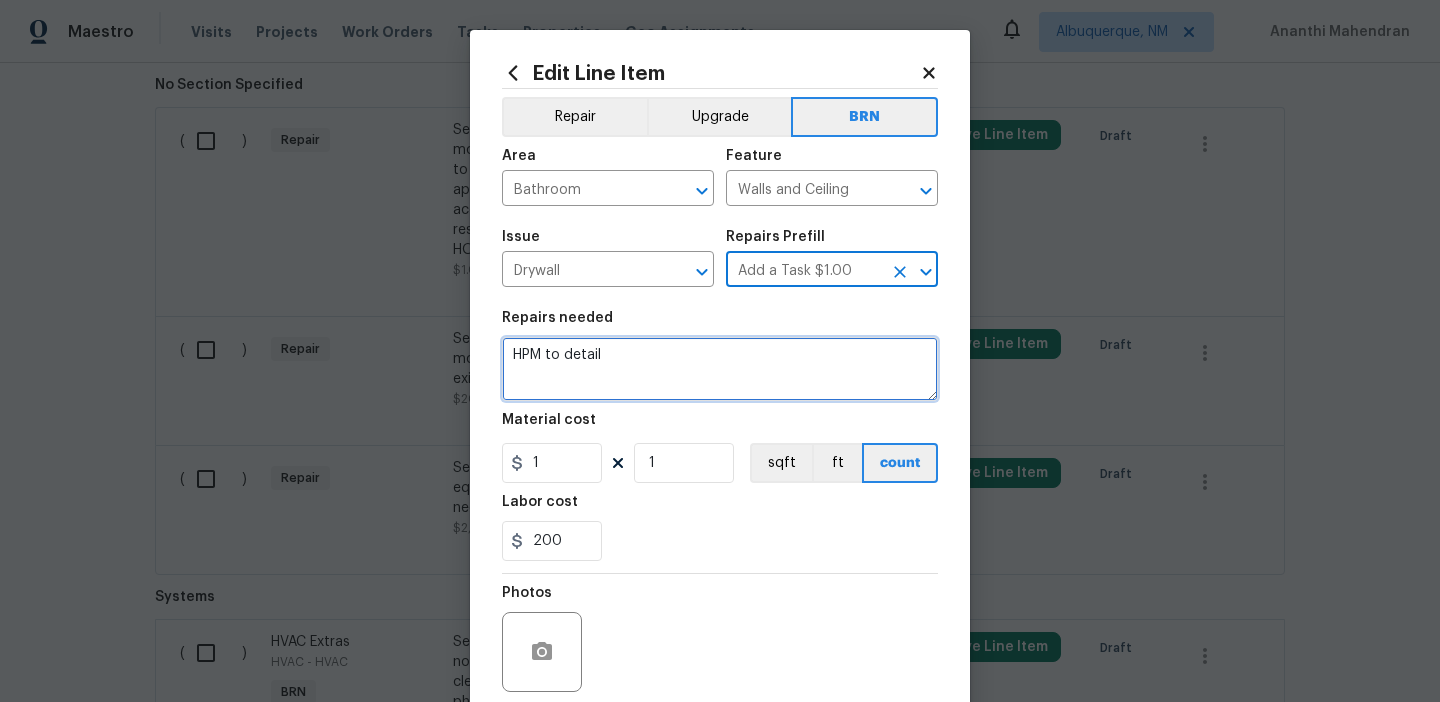 click on "HPM to detail" at bounding box center [720, 369] 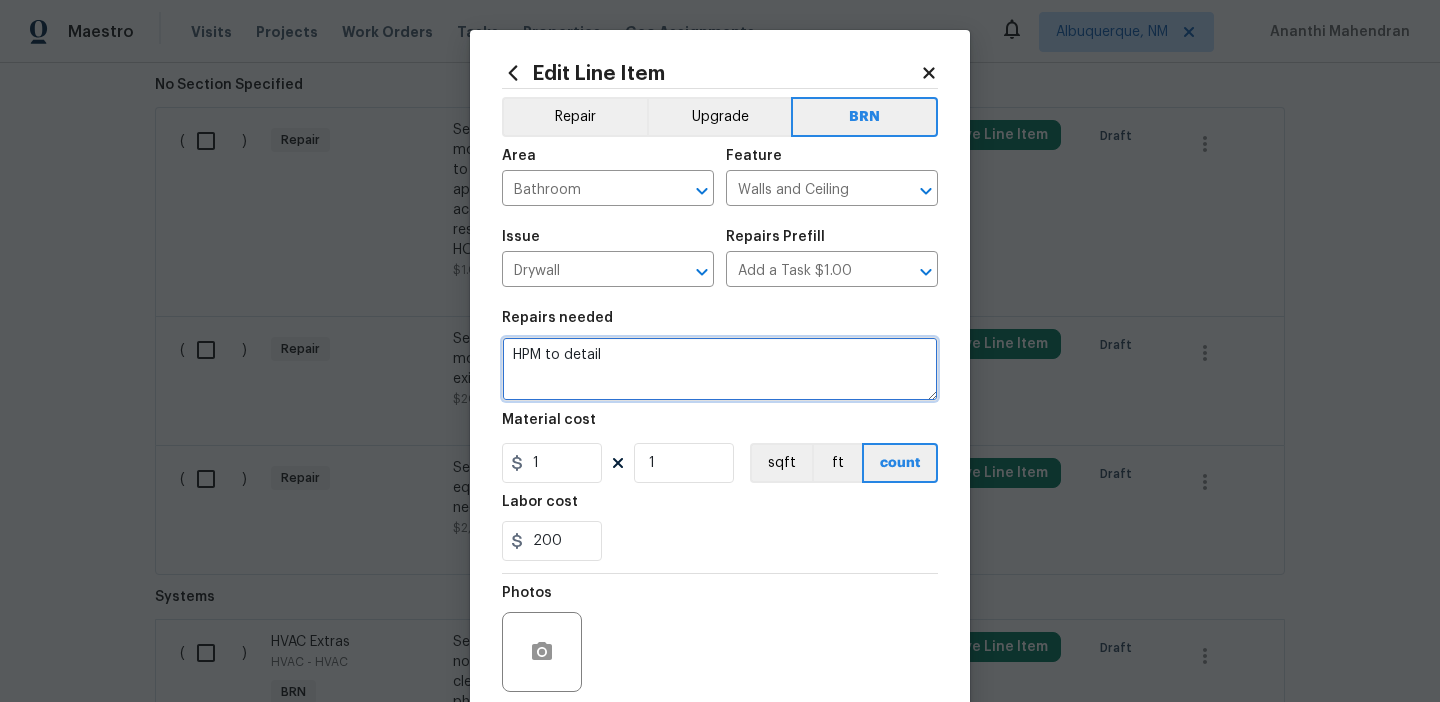click on "HPM to detail" at bounding box center [720, 369] 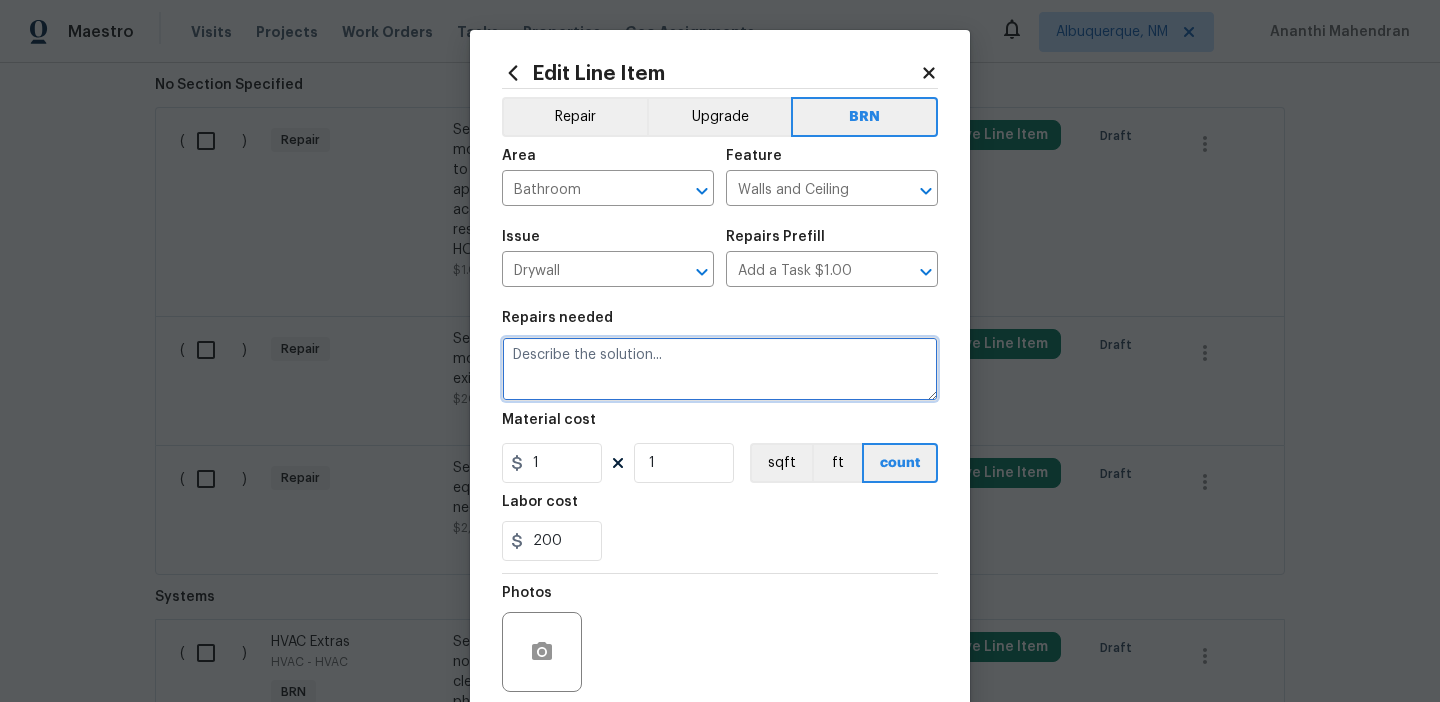 paste on "Seller to have contractor repair damages caused by moisture at bathroom ceiling. Closest match to existing finish/color." 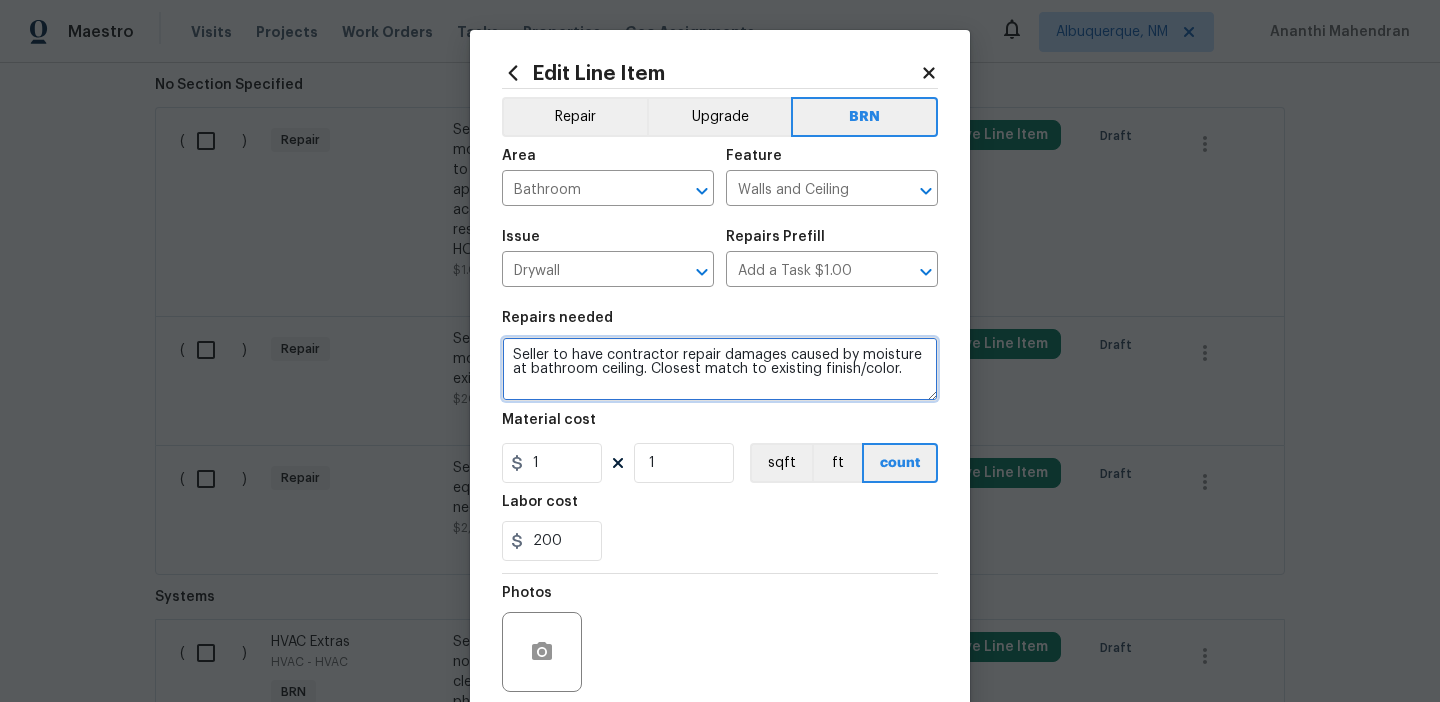 type on "Seller to have contractor repair damages caused by moisture at bathroom ceiling. Closest match to existing finish/color." 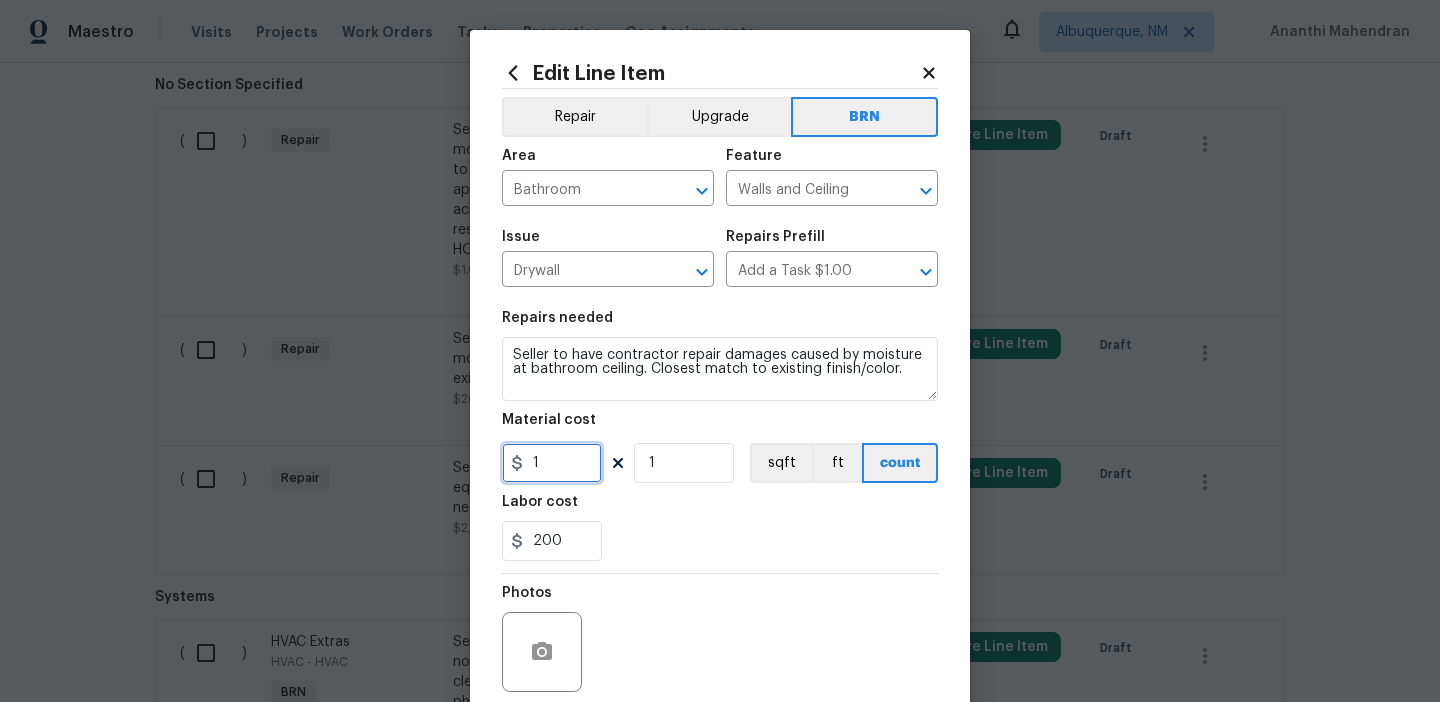 click on "1" at bounding box center [552, 463] 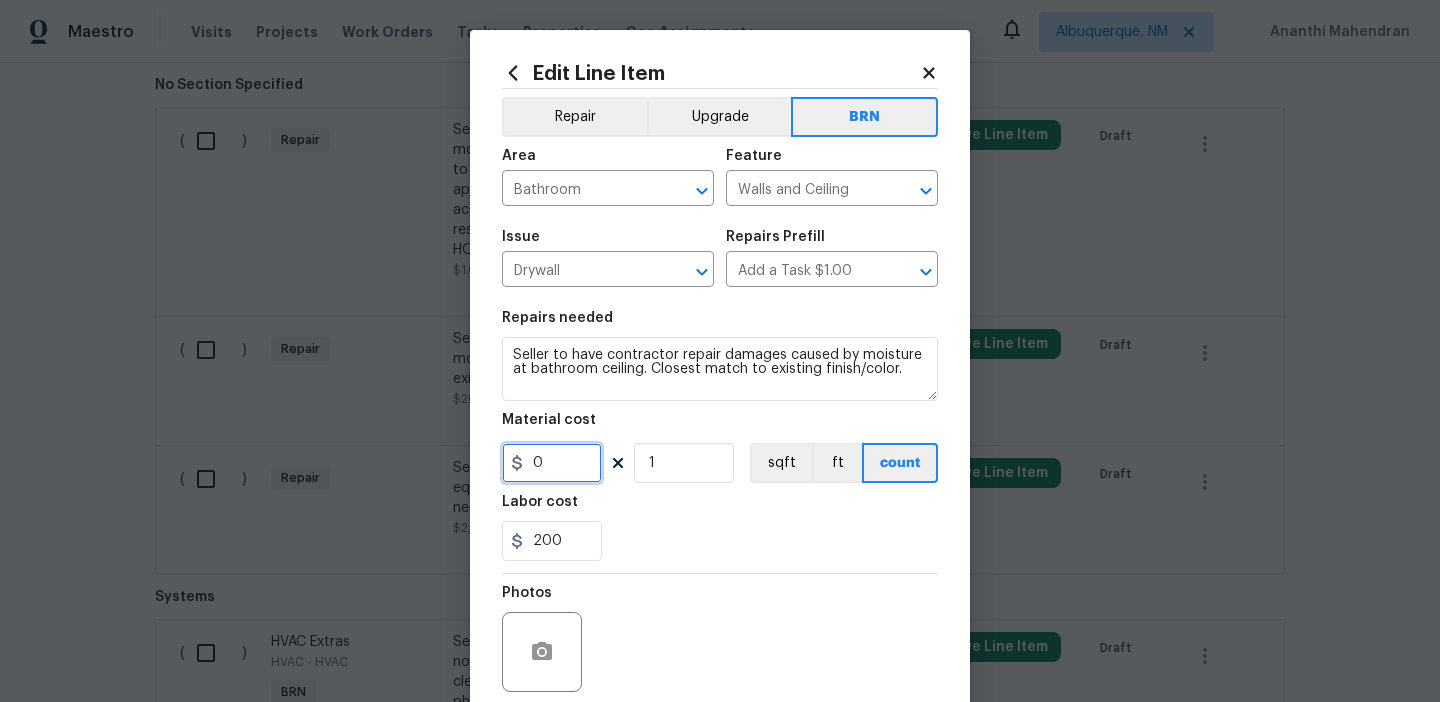 scroll, scrollTop: 160, scrollLeft: 0, axis: vertical 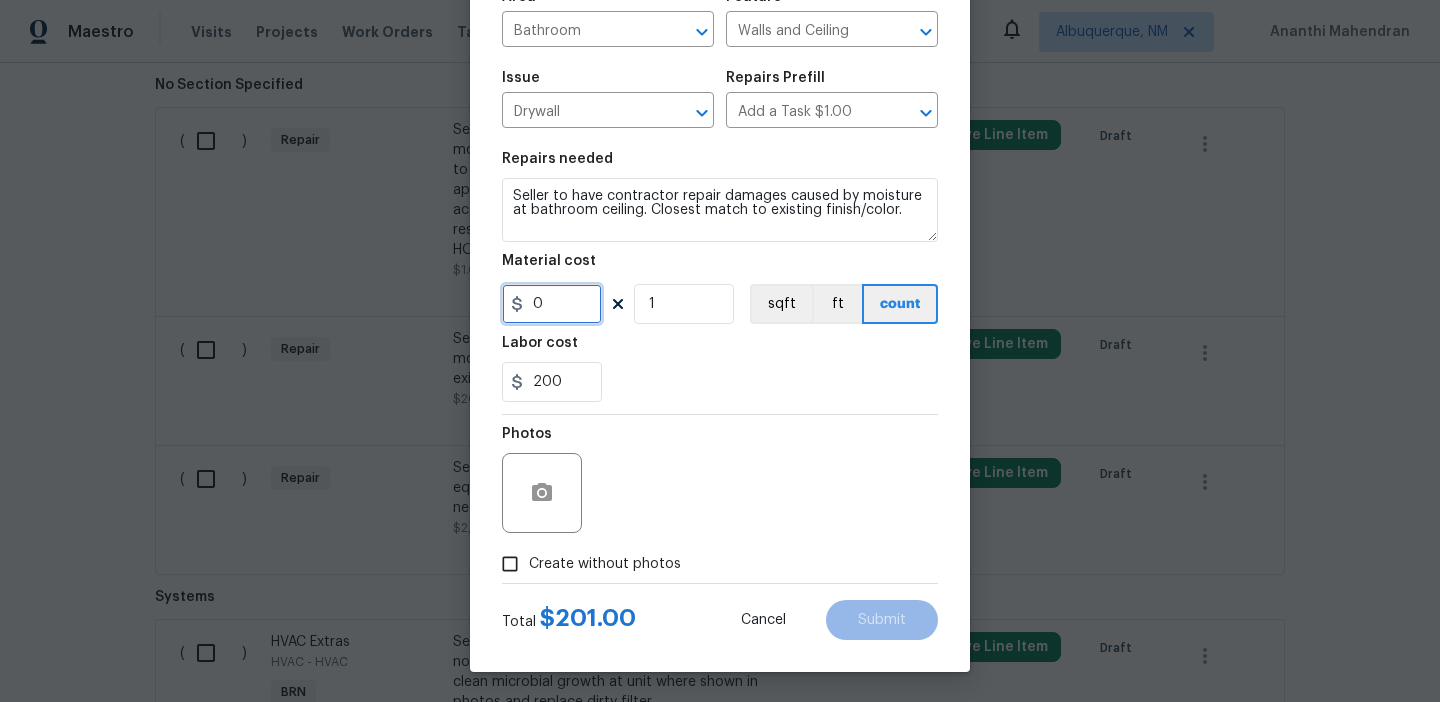 type on "0" 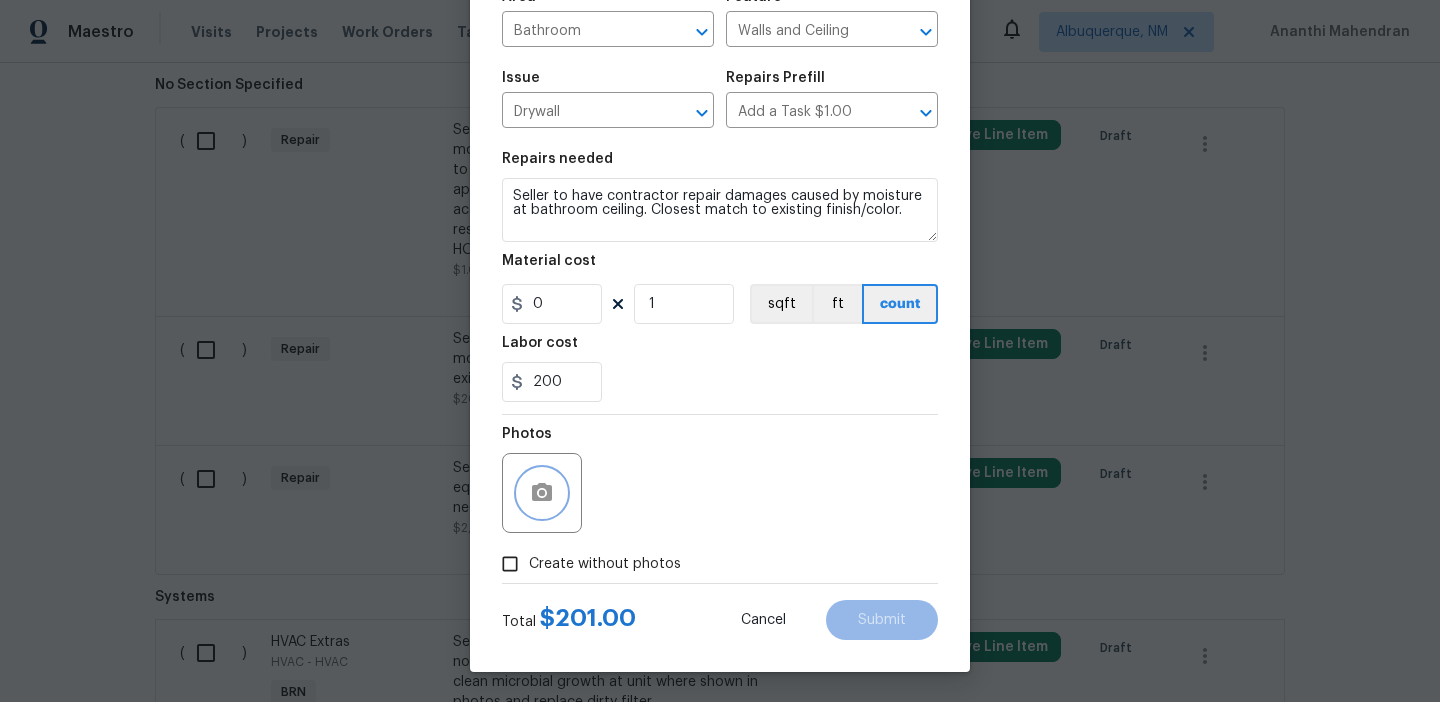 click at bounding box center [542, 493] 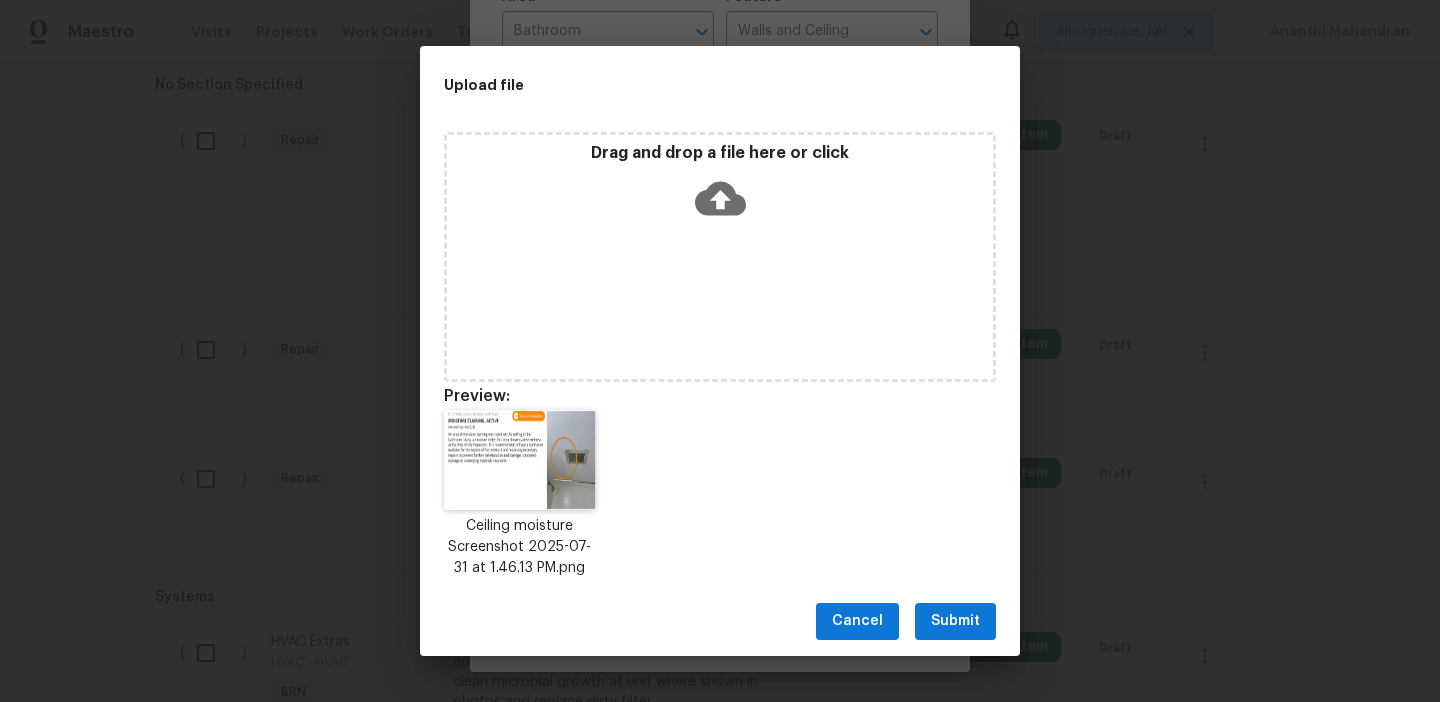 click on "Submit" at bounding box center [955, 621] 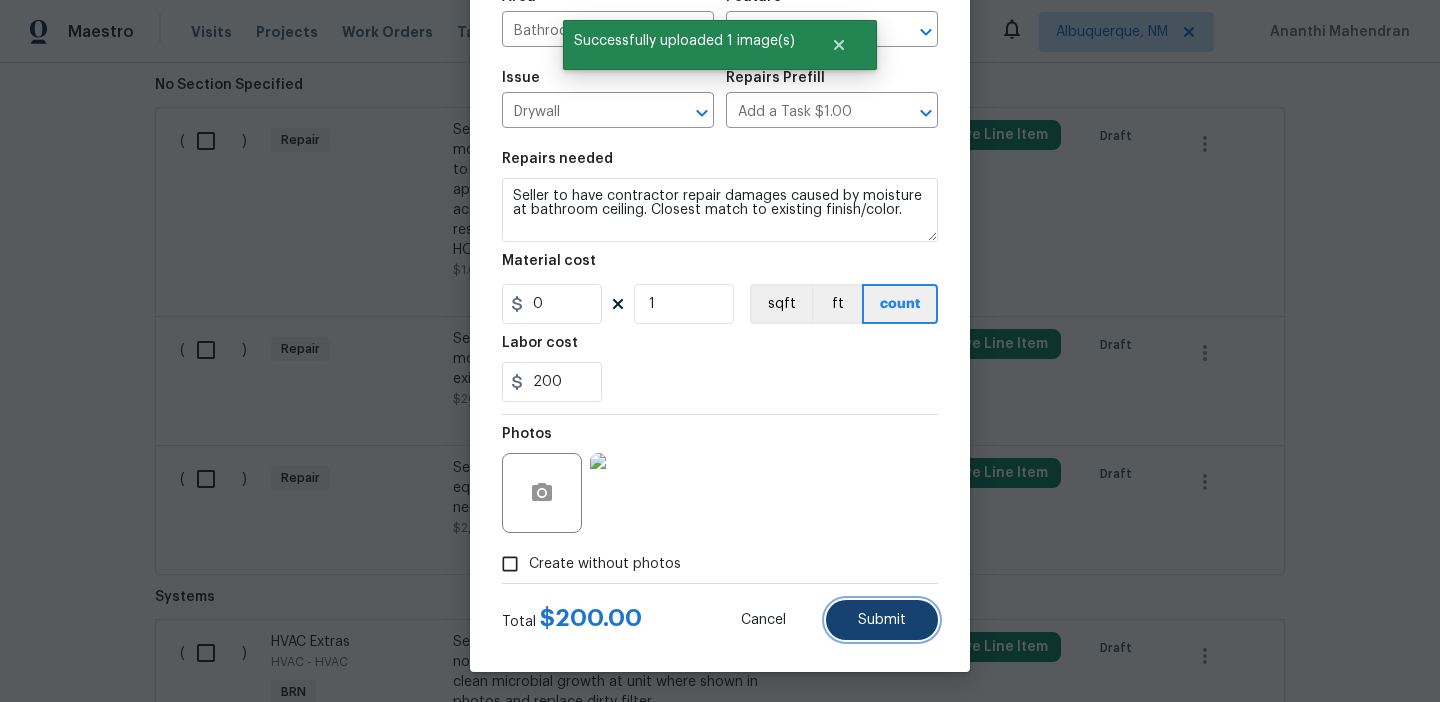 click on "Submit" at bounding box center (882, 620) 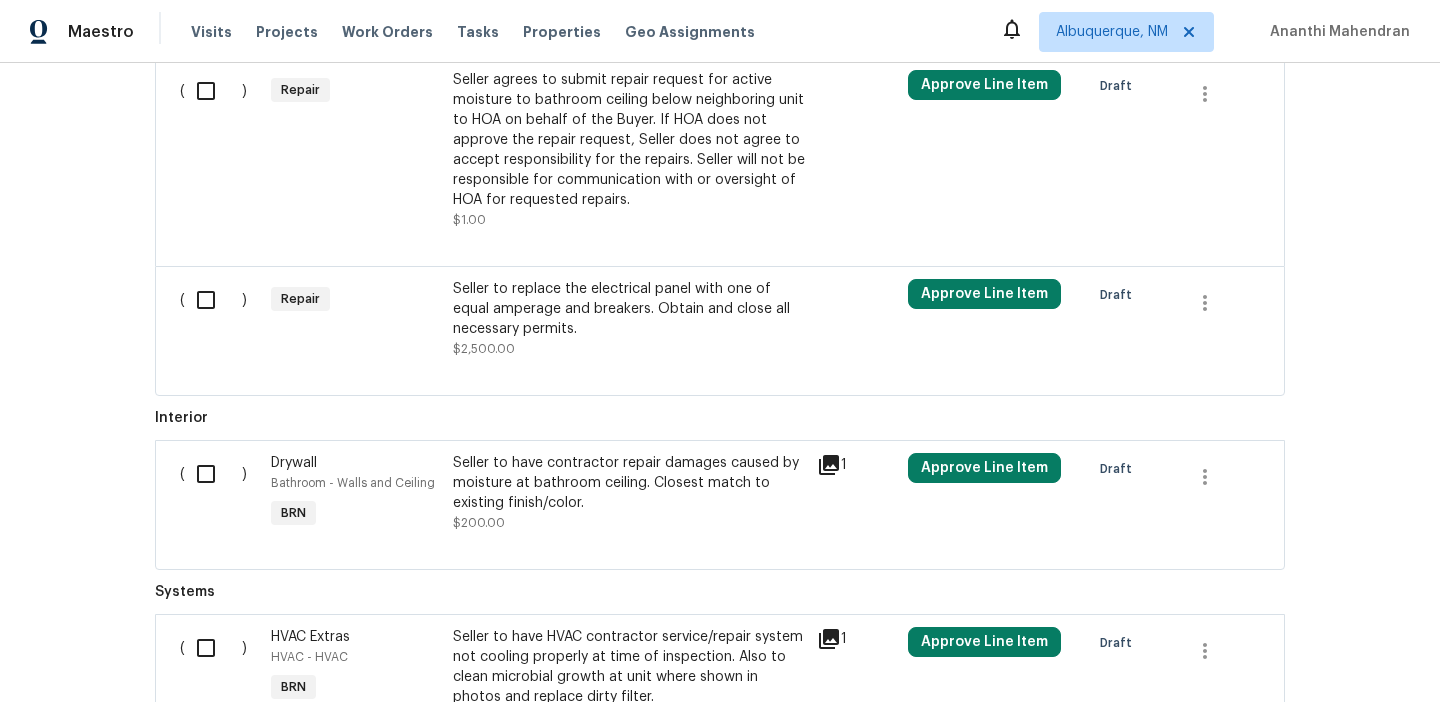 scroll, scrollTop: 930, scrollLeft: 0, axis: vertical 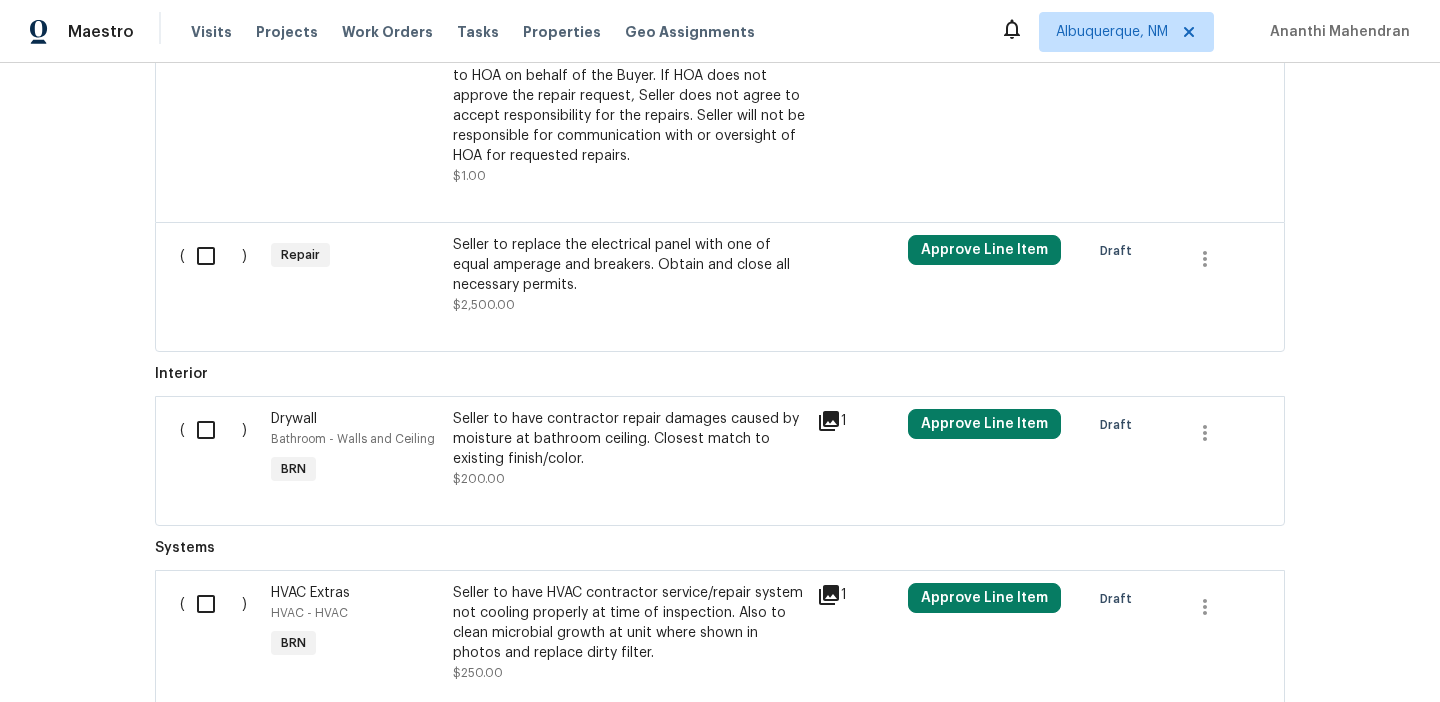click on "Seller to replace the electrical panel with one of equal amperage and breakers. Obtain and close all necessary permits." at bounding box center [629, 265] 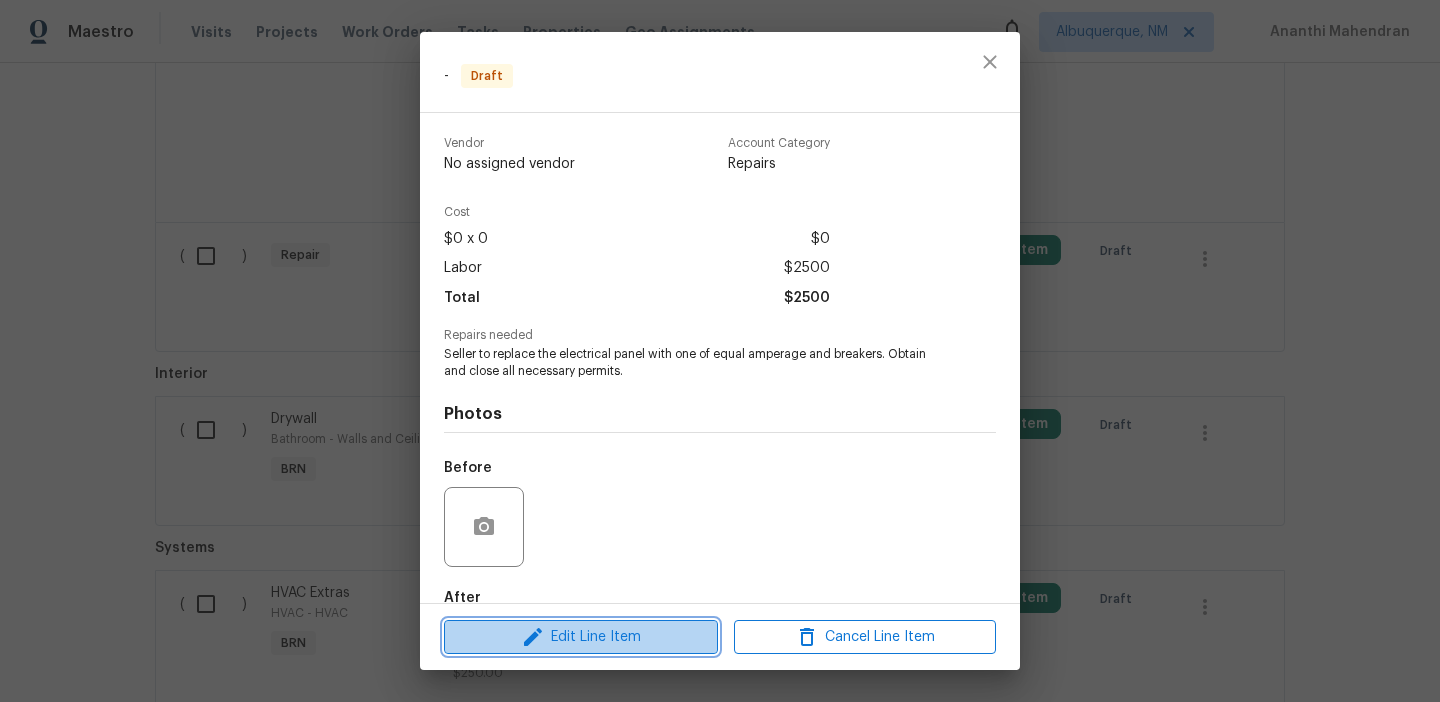 click on "Edit Line Item" at bounding box center (581, 637) 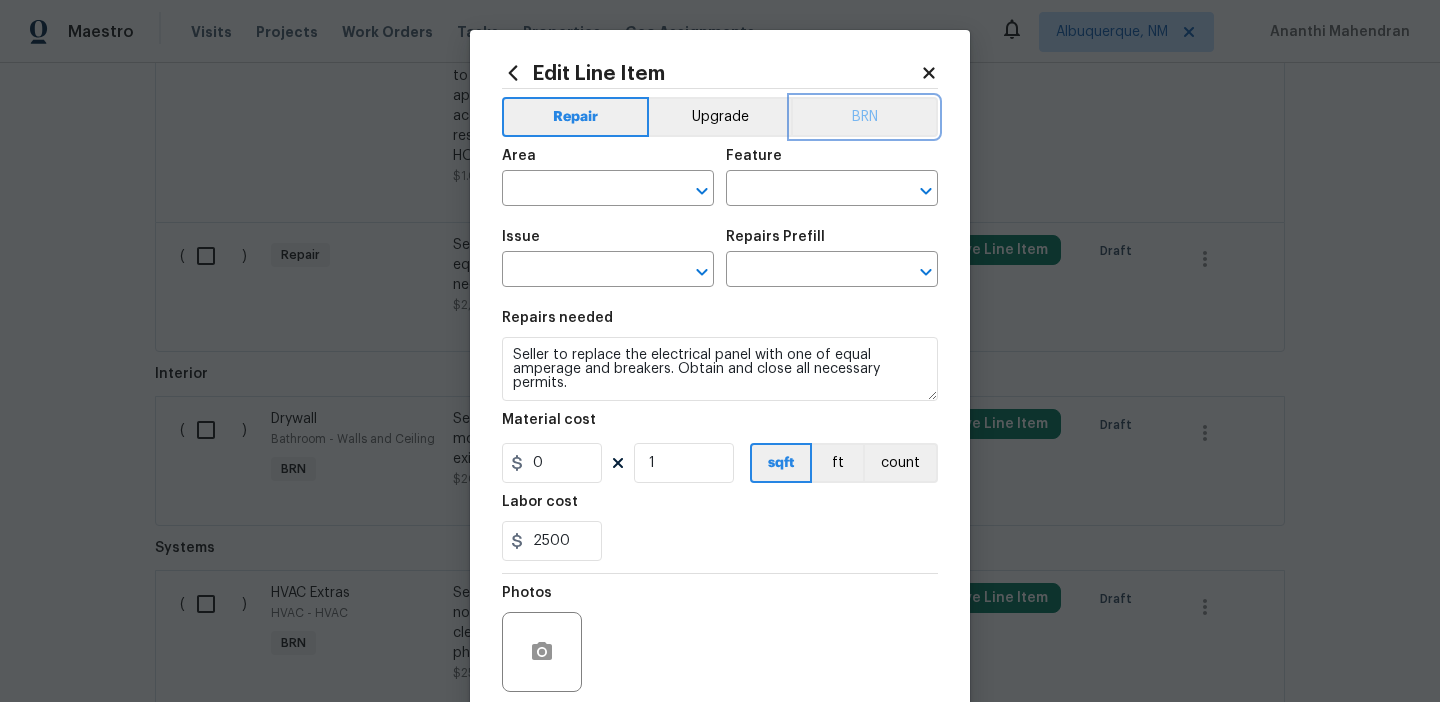 click on "BRN" at bounding box center [864, 117] 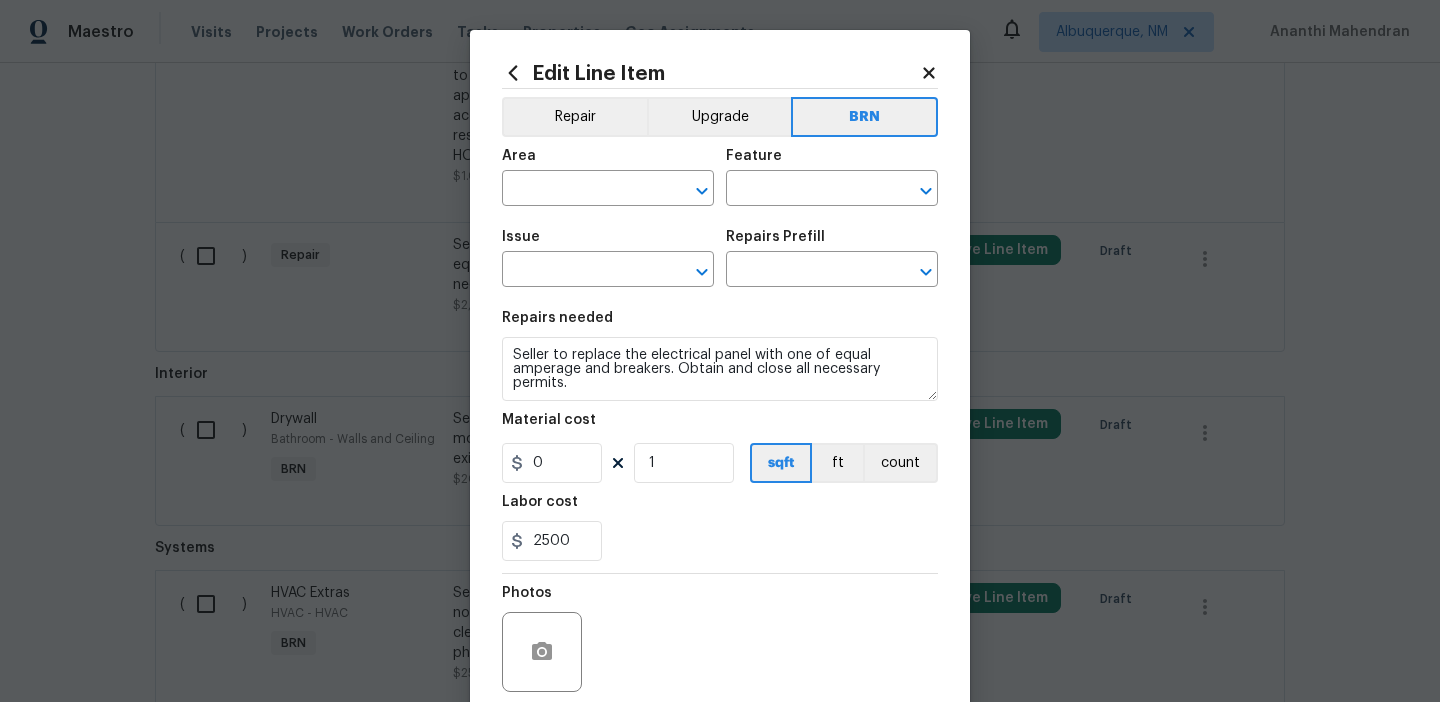 click on "Repairs needed Seller to replace the electrical panel with one of equal amperage and breakers. Obtain and close all necessary permits. Material cost 0 1 sqft ft count Labor cost 2500" at bounding box center [720, 436] 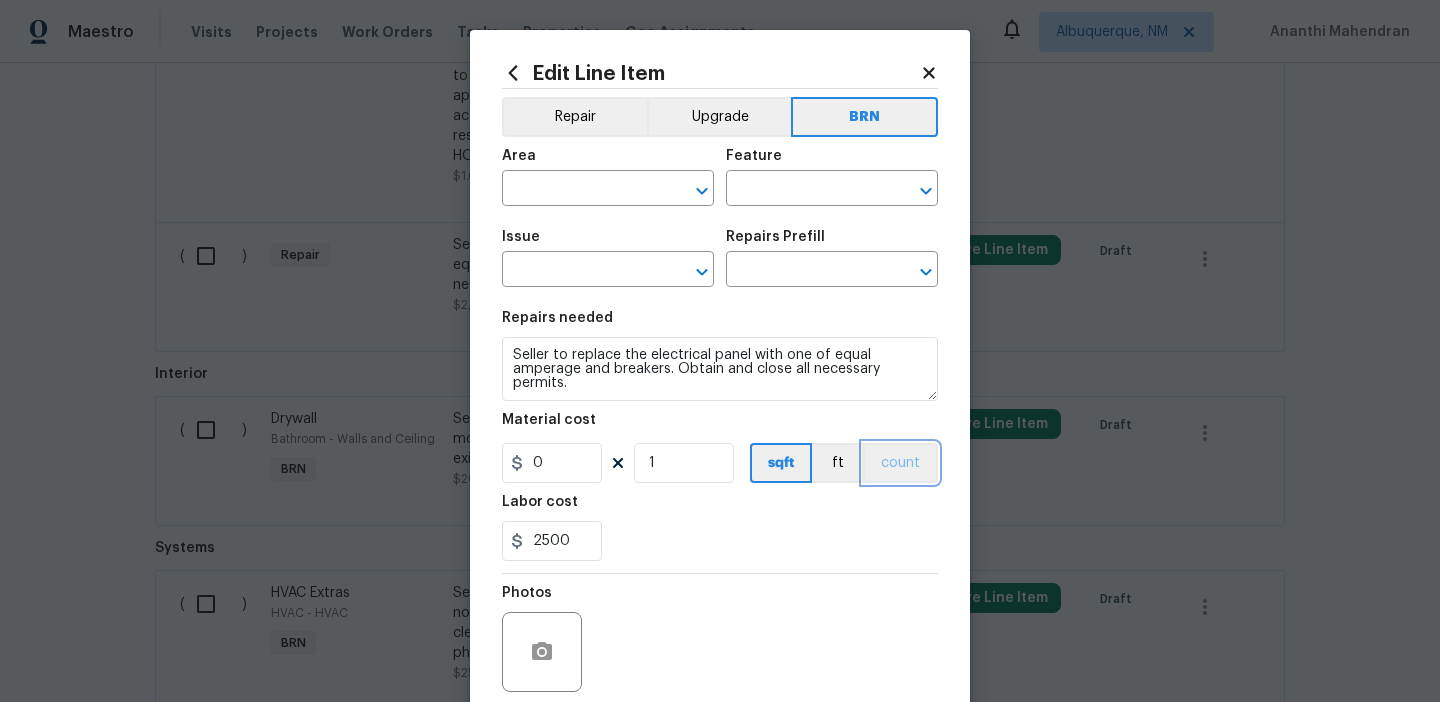 click on "count" at bounding box center (900, 463) 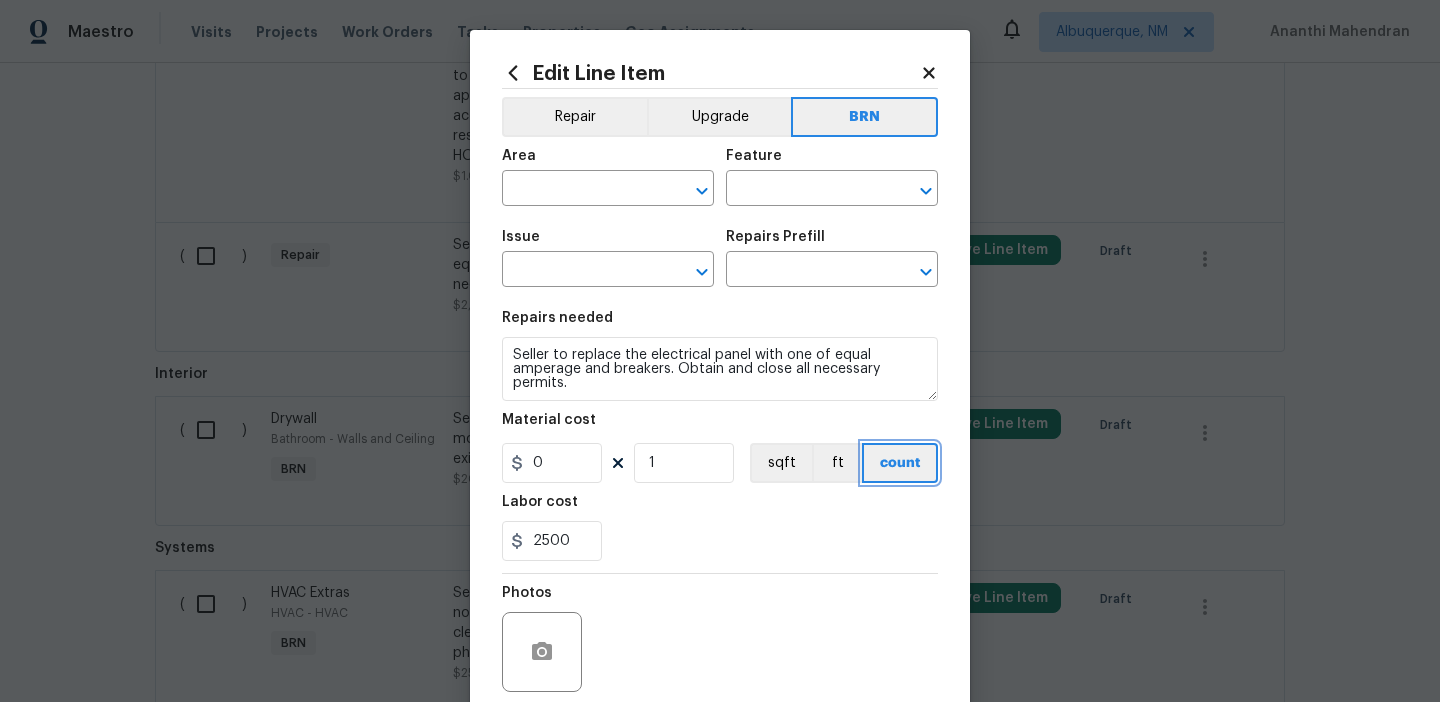 scroll, scrollTop: 160, scrollLeft: 0, axis: vertical 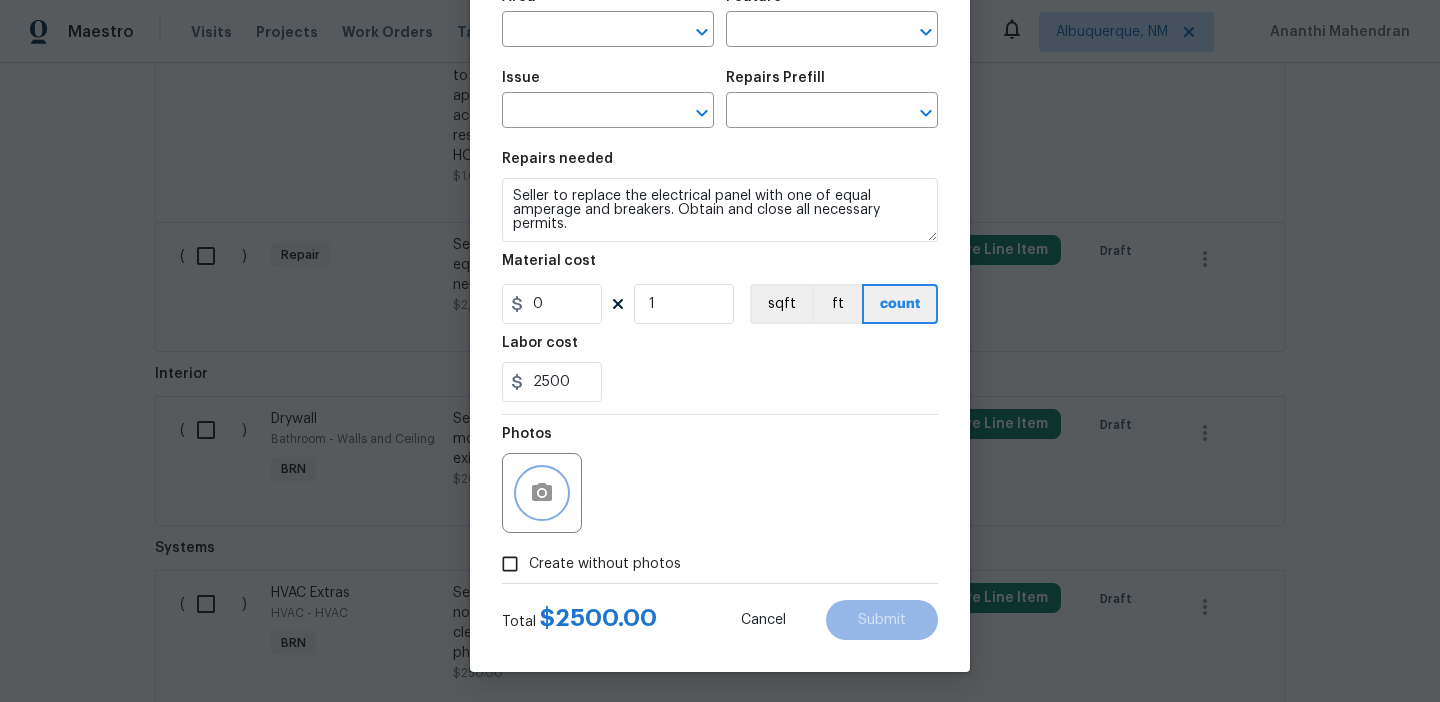 click 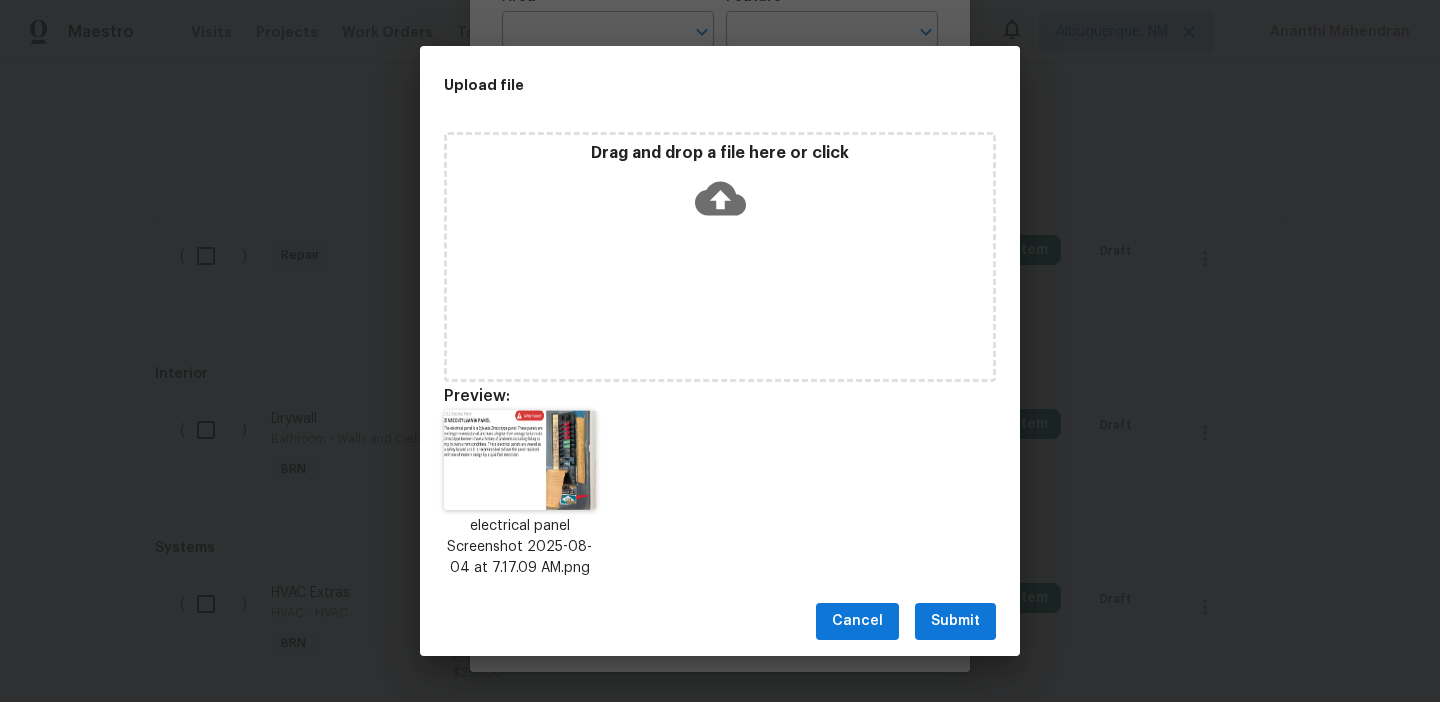 click on "Submit" at bounding box center [955, 621] 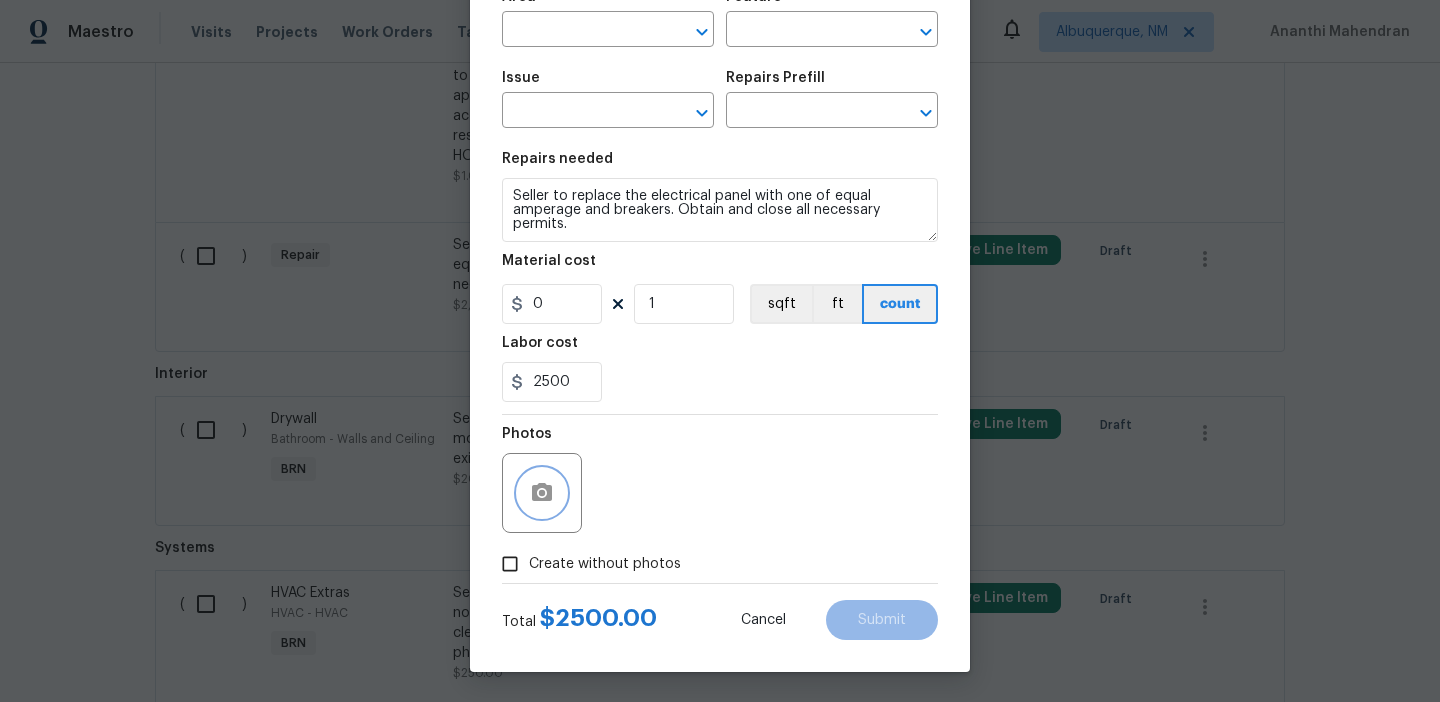 scroll, scrollTop: 0, scrollLeft: 0, axis: both 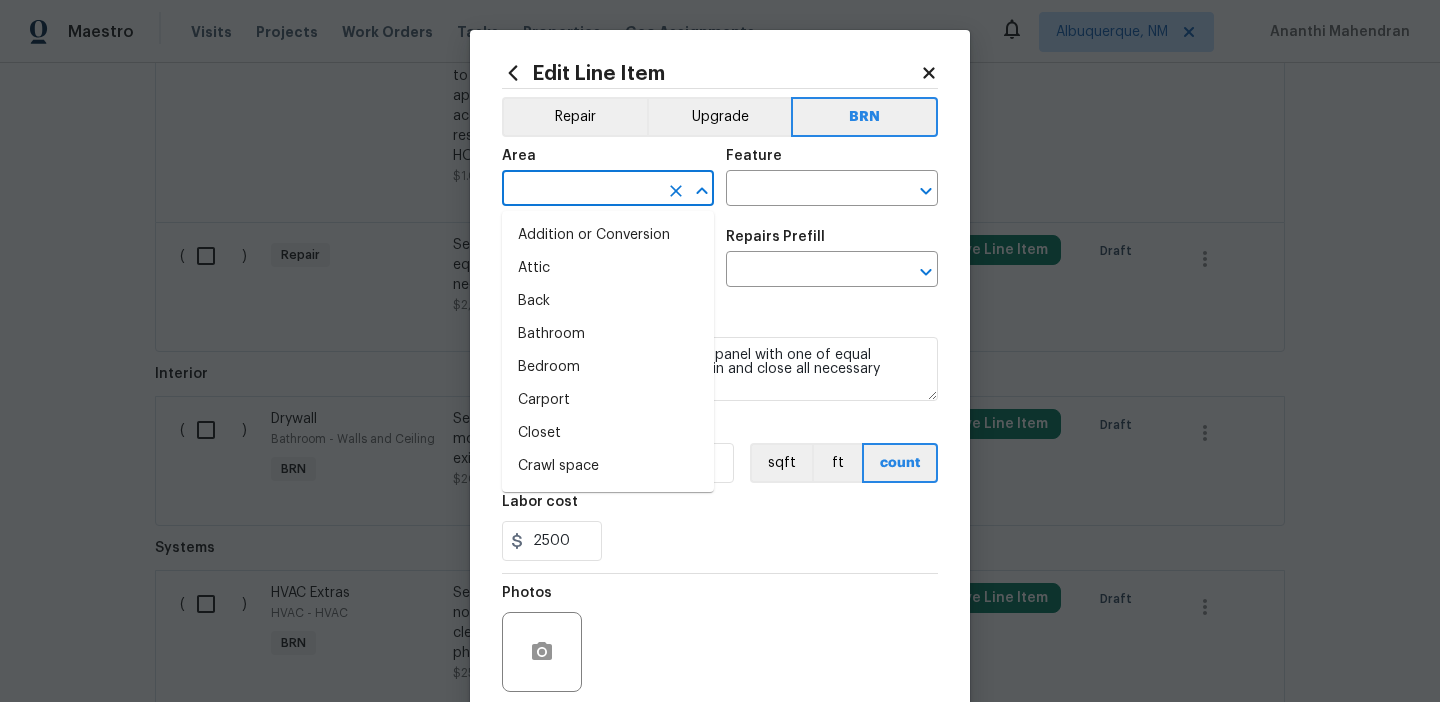 click at bounding box center [580, 190] 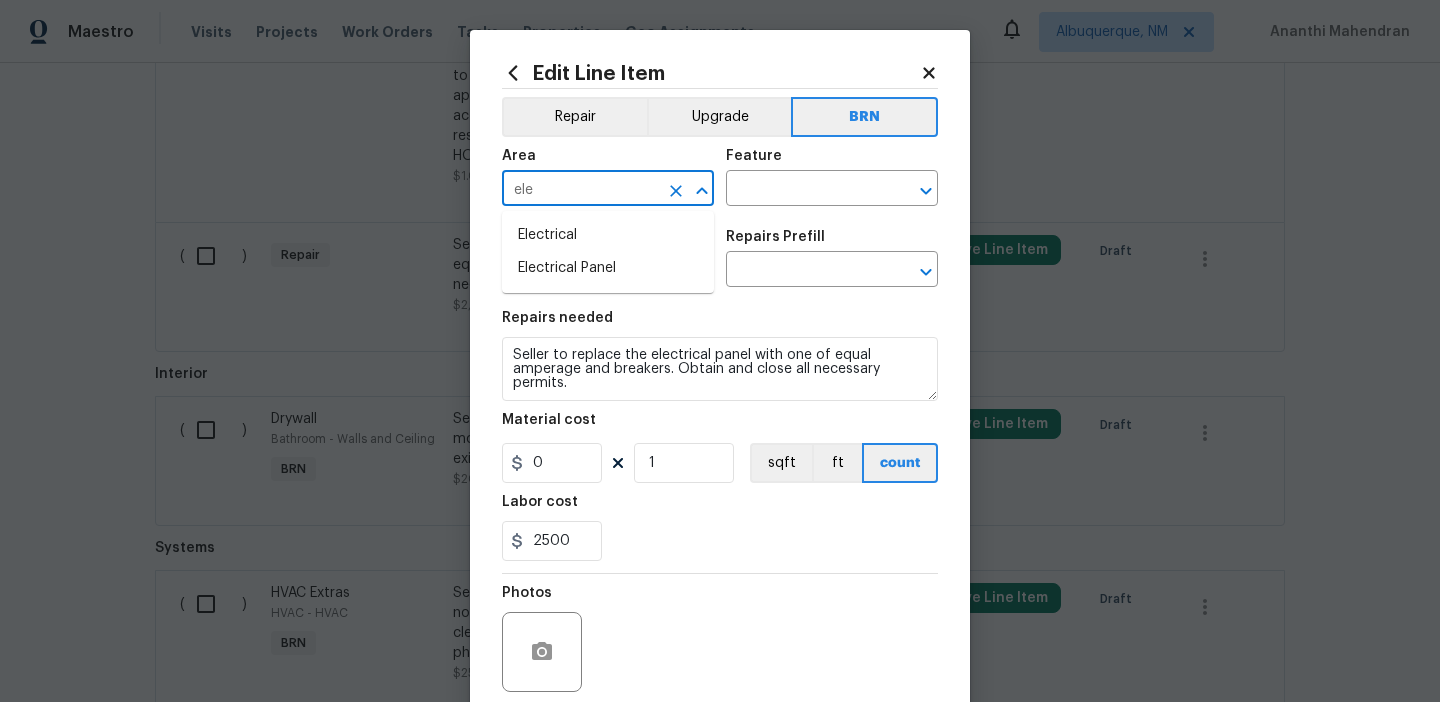 click on "Electrical Electrical Panel" at bounding box center (608, 252) 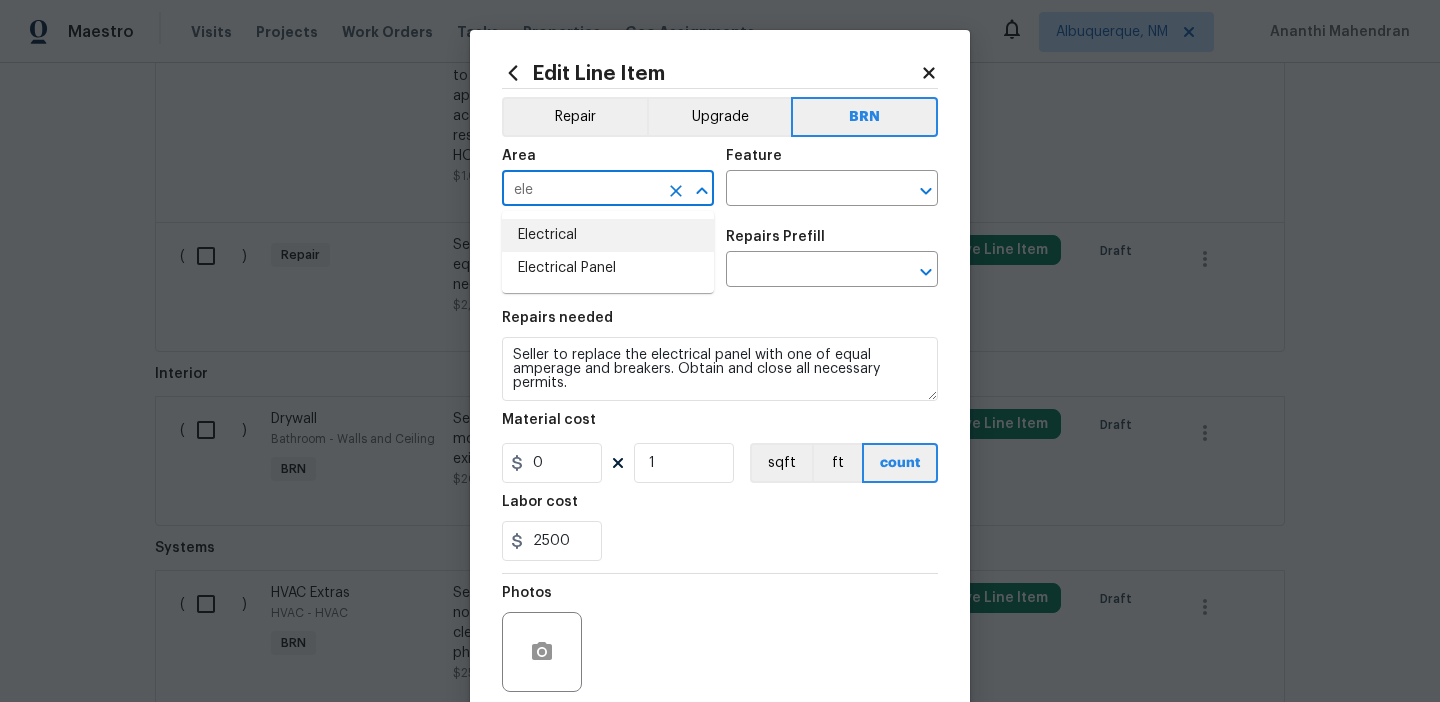 click on "Electrical" at bounding box center [608, 235] 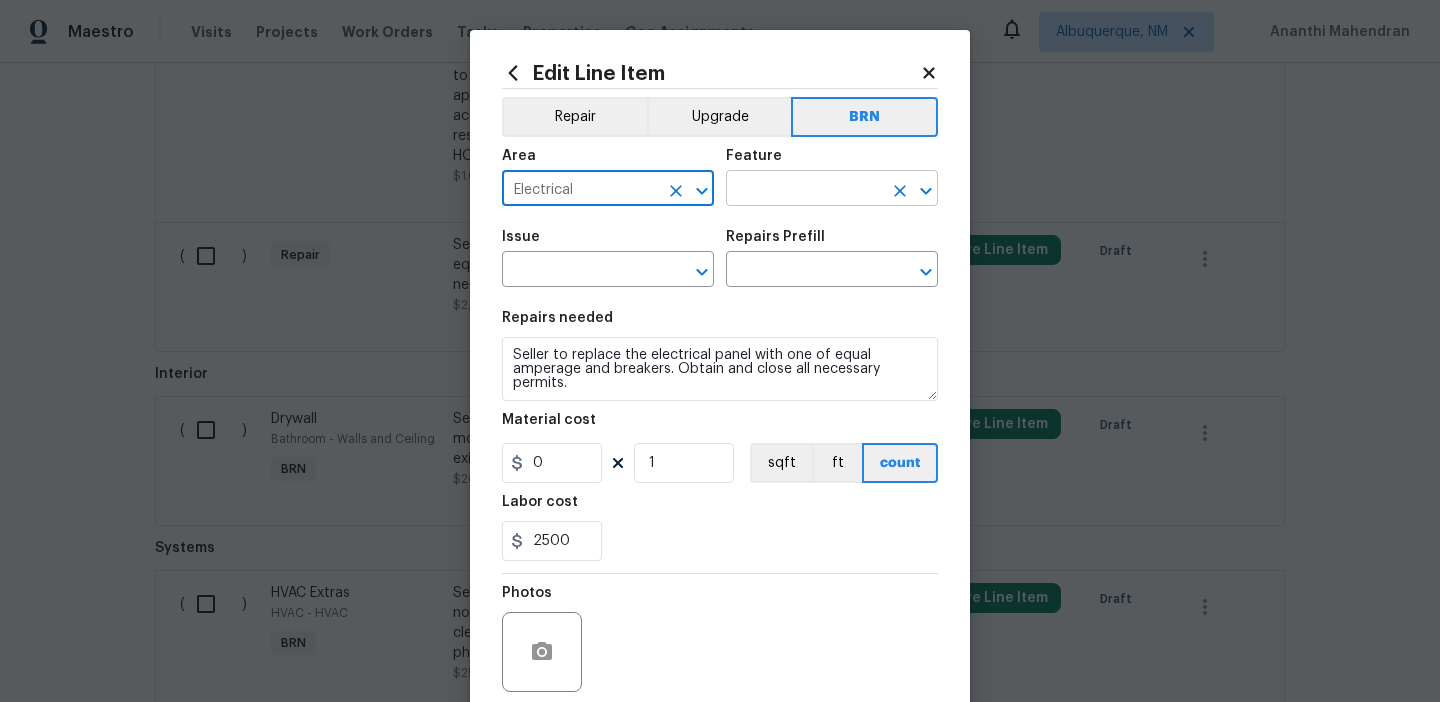 type on "Electrical" 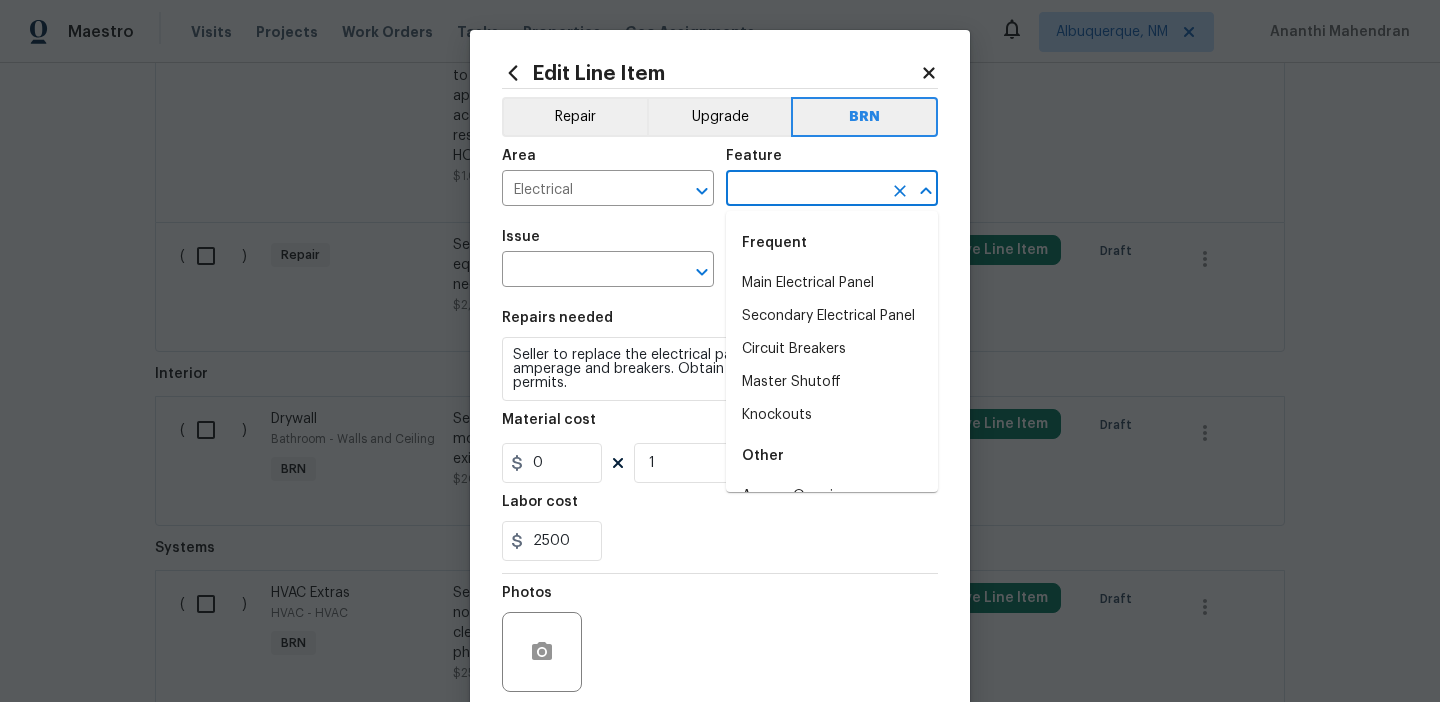 click at bounding box center [804, 190] 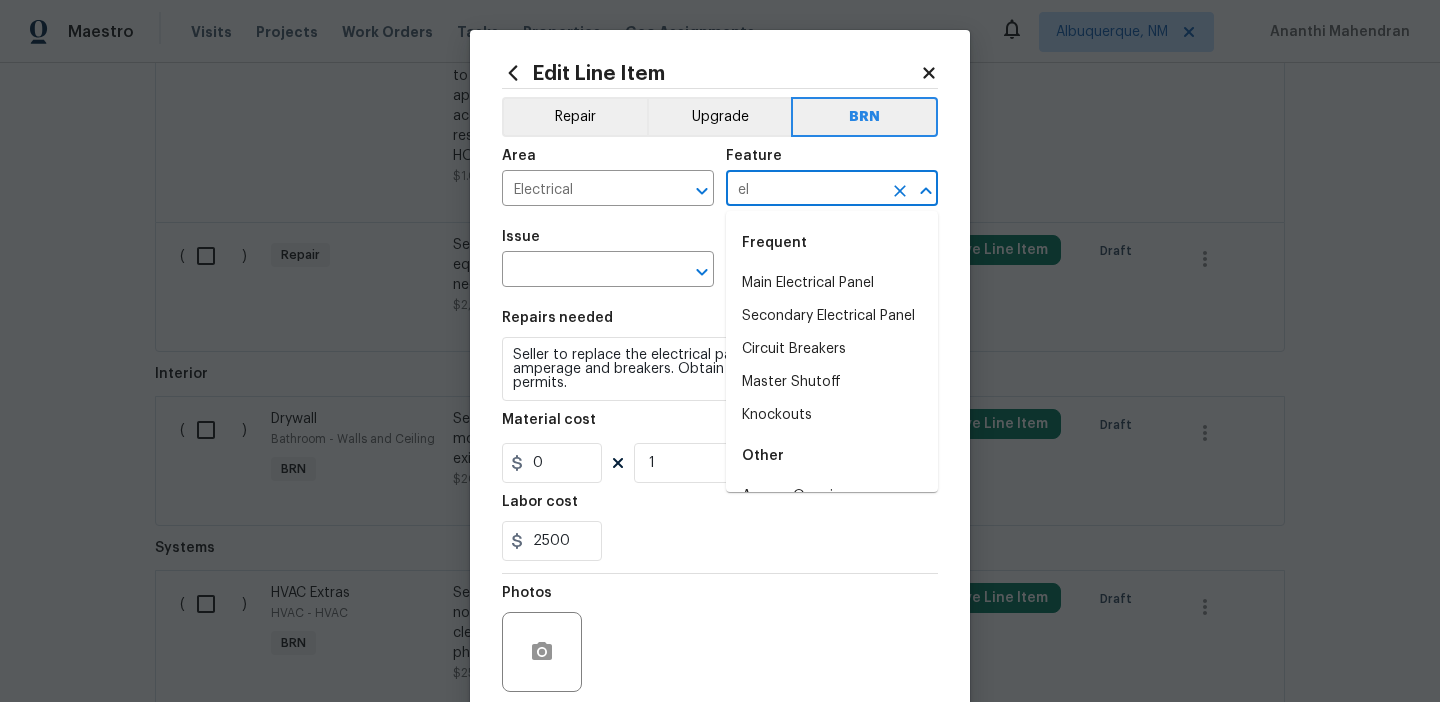 type on "ele" 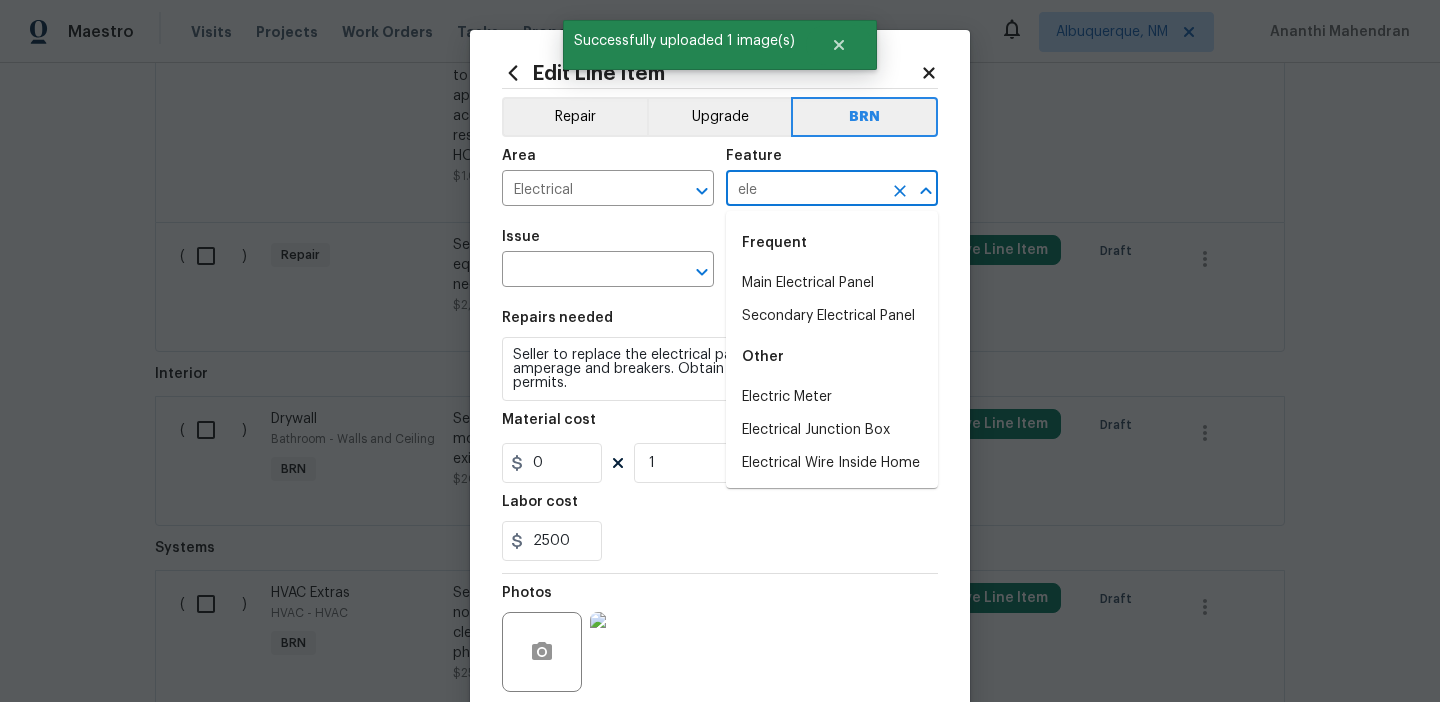 click on "Frequent" at bounding box center [832, 243] 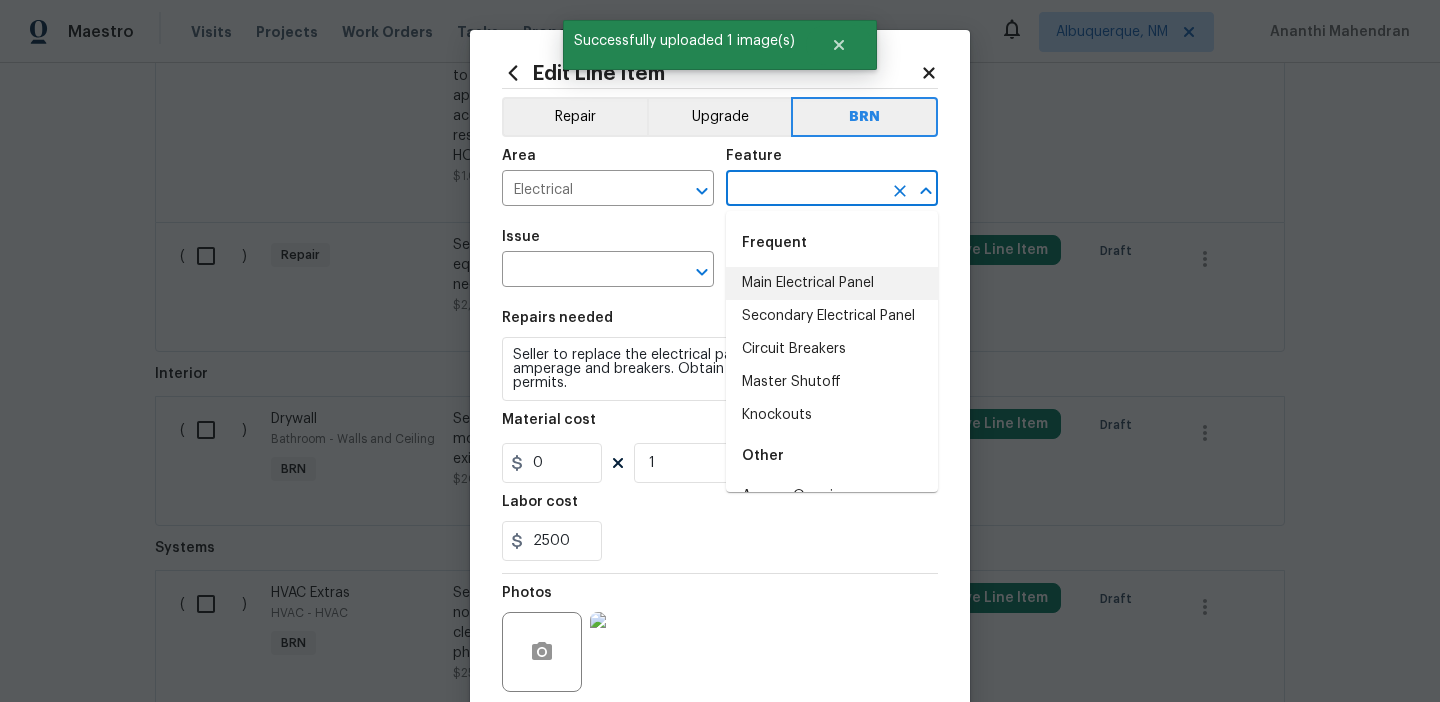 click on "Main Electrical Panel" at bounding box center (832, 283) 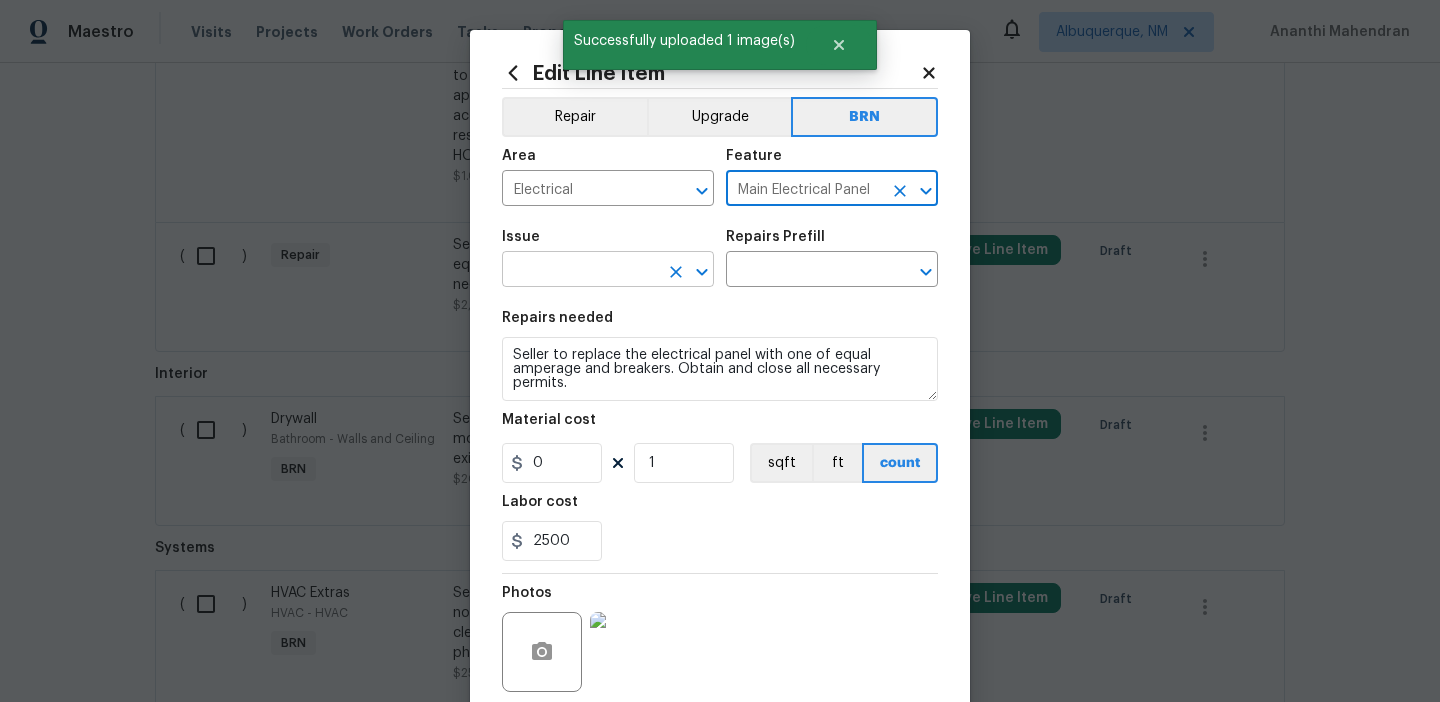 type on "Main Electrical Panel" 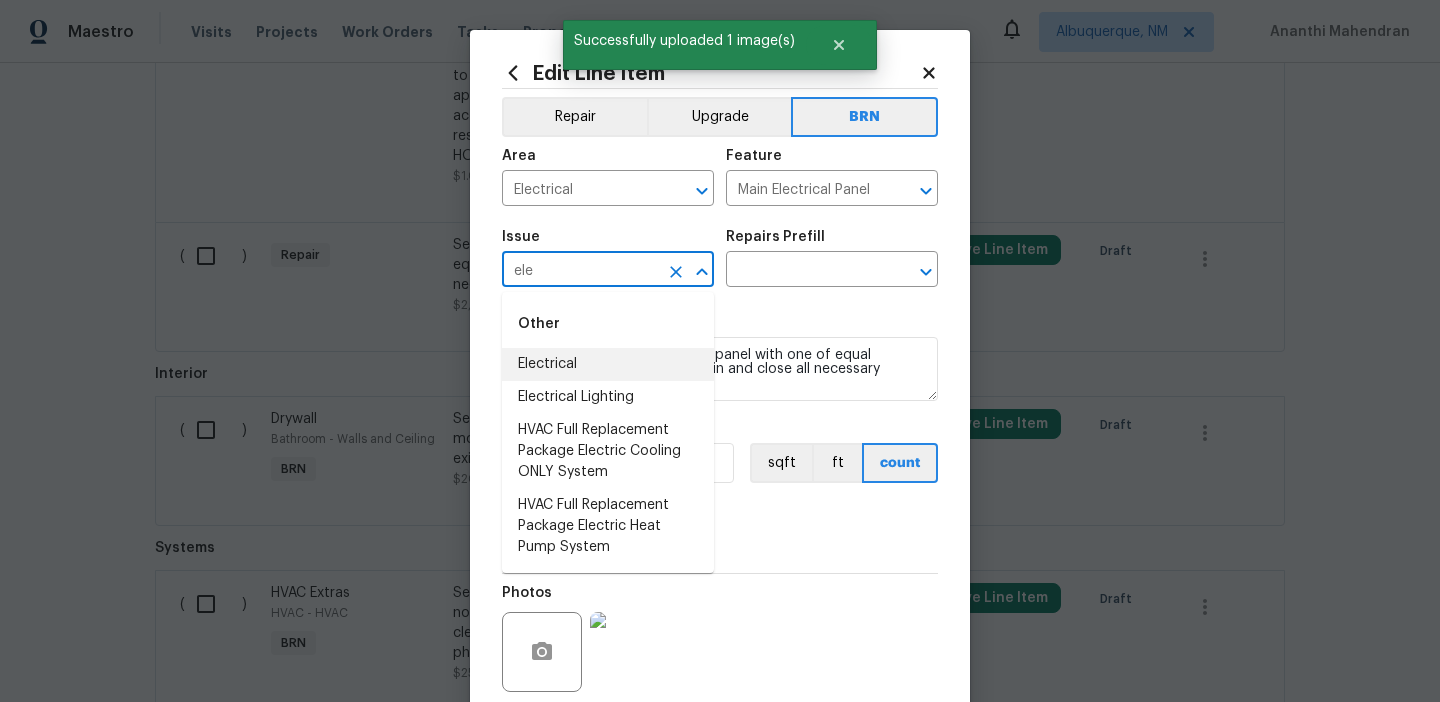 click on "Electrical" at bounding box center (608, 364) 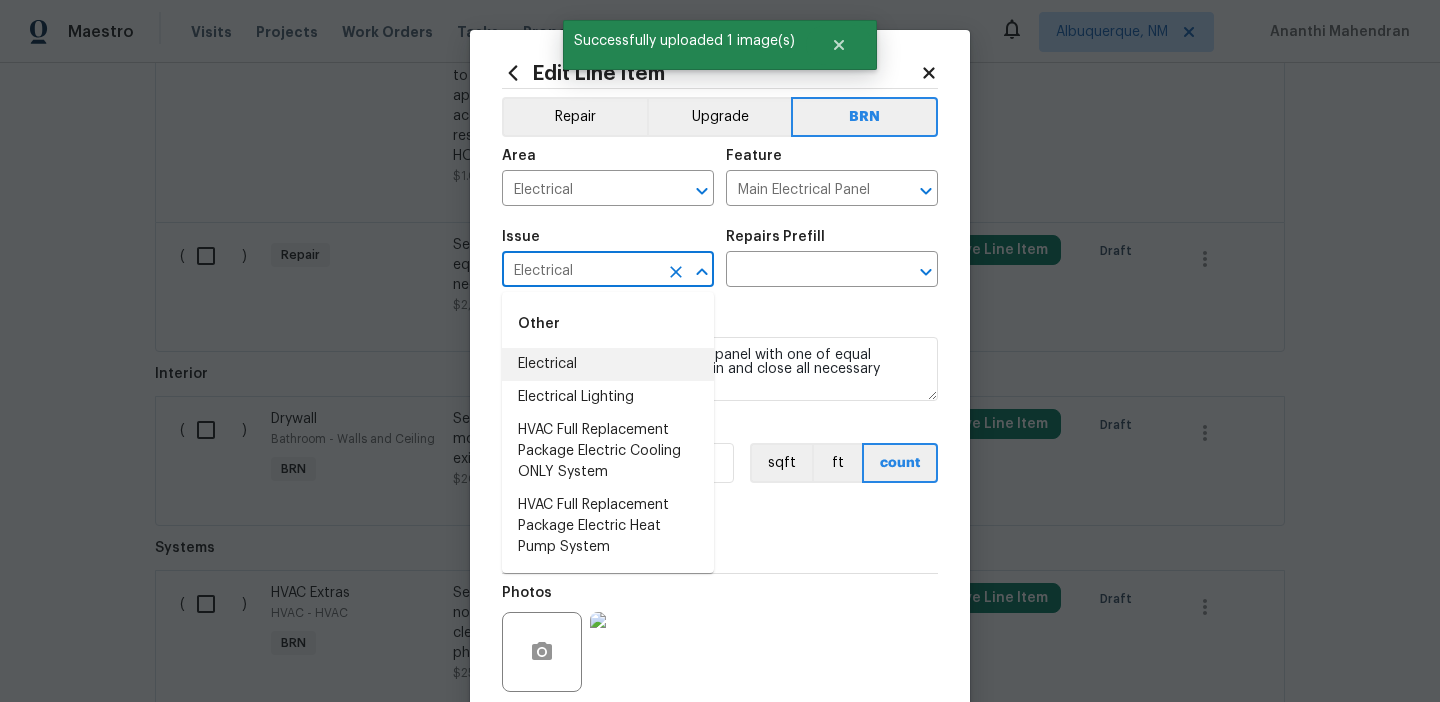 type on "Electrical" 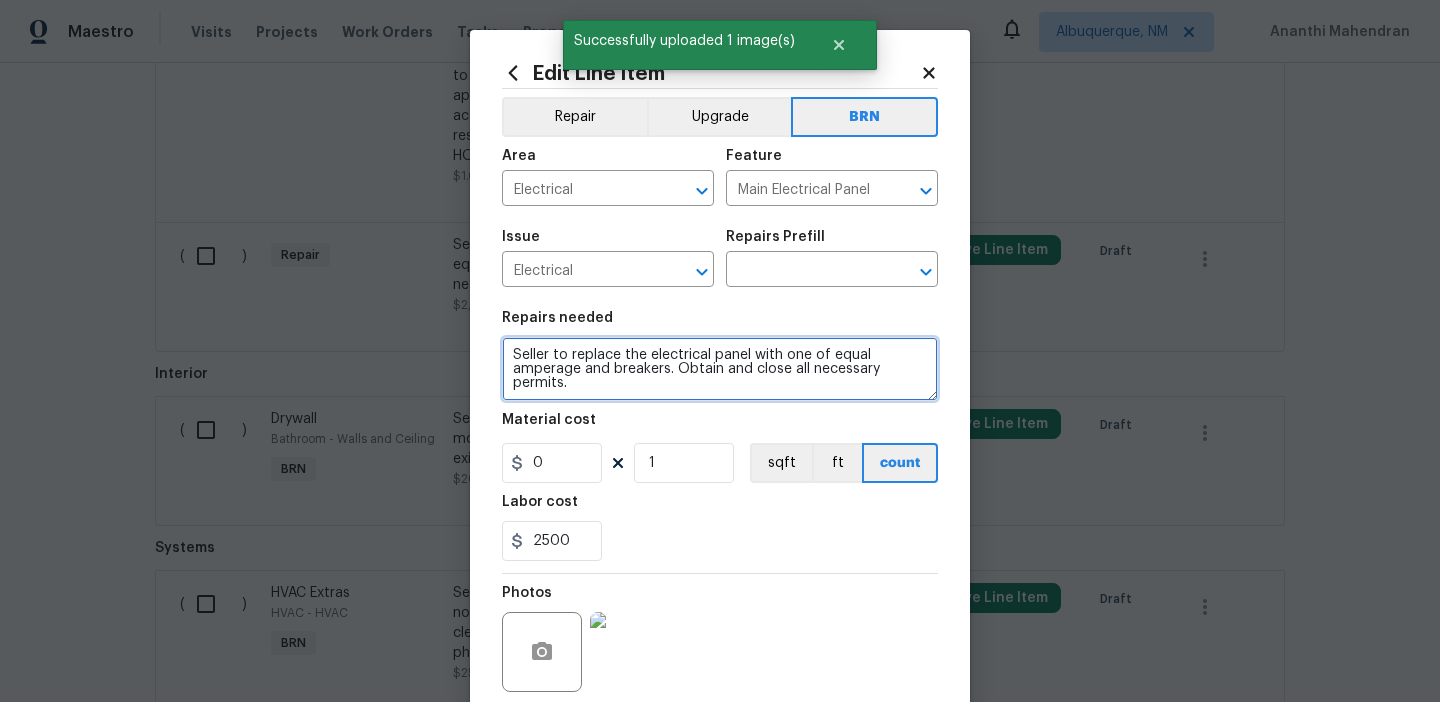 click on "Seller to replace the electrical panel with one of equal amperage and breakers. Obtain and close all necessary permits." at bounding box center (720, 369) 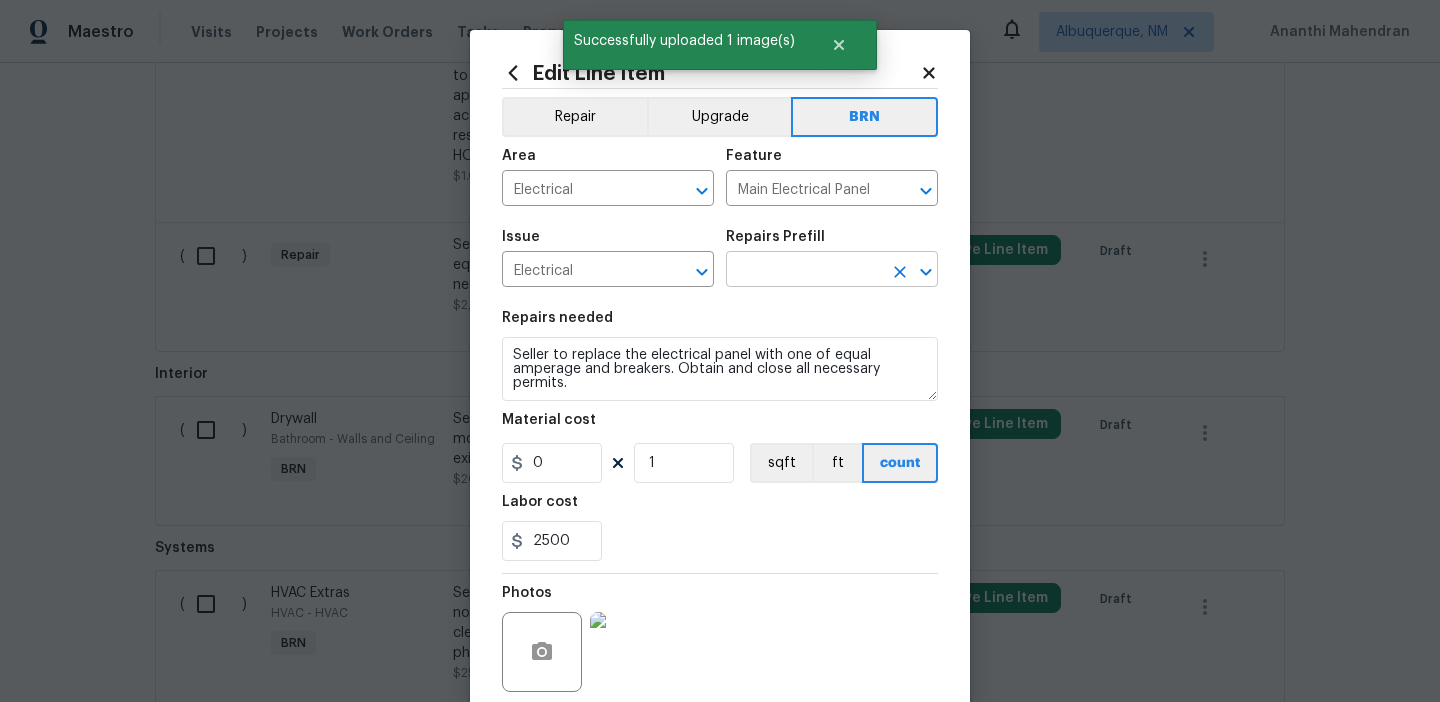 click at bounding box center [804, 271] 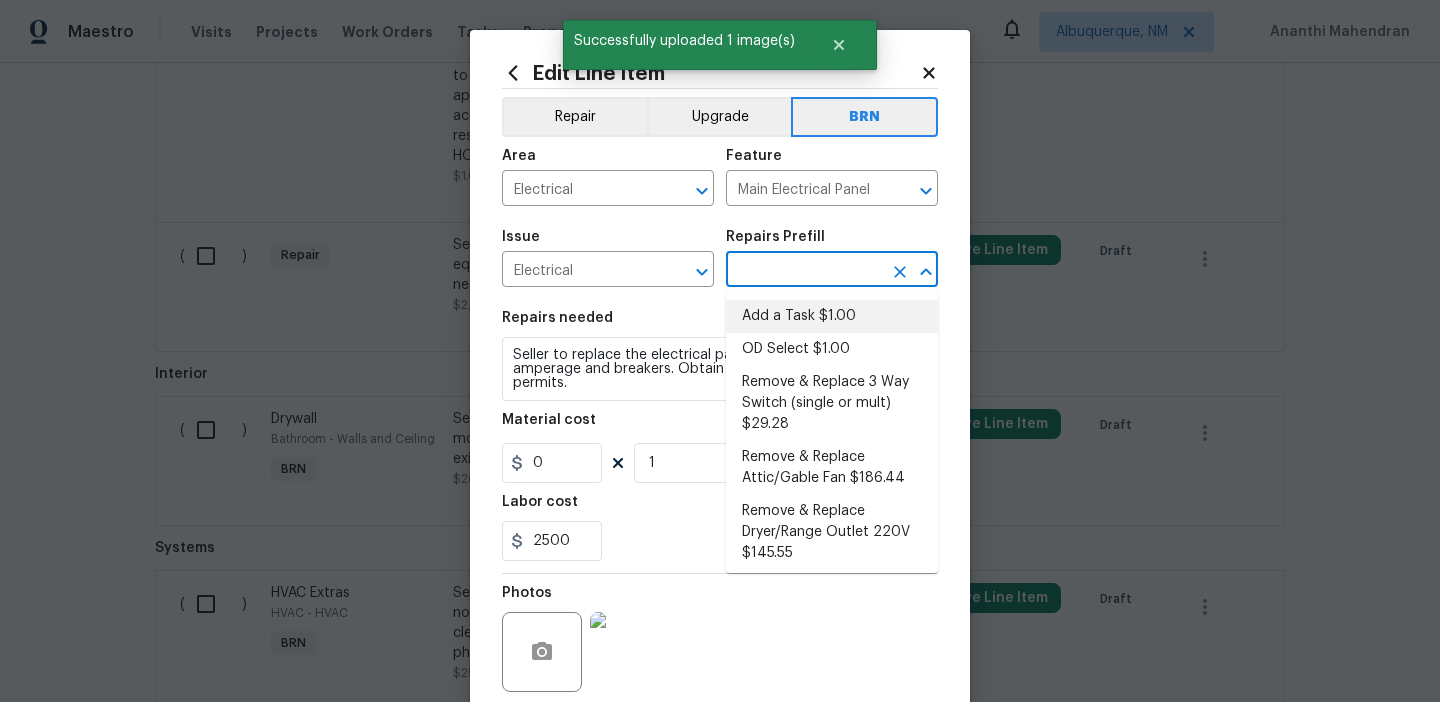 click on "Add a Task $1.00" at bounding box center (832, 316) 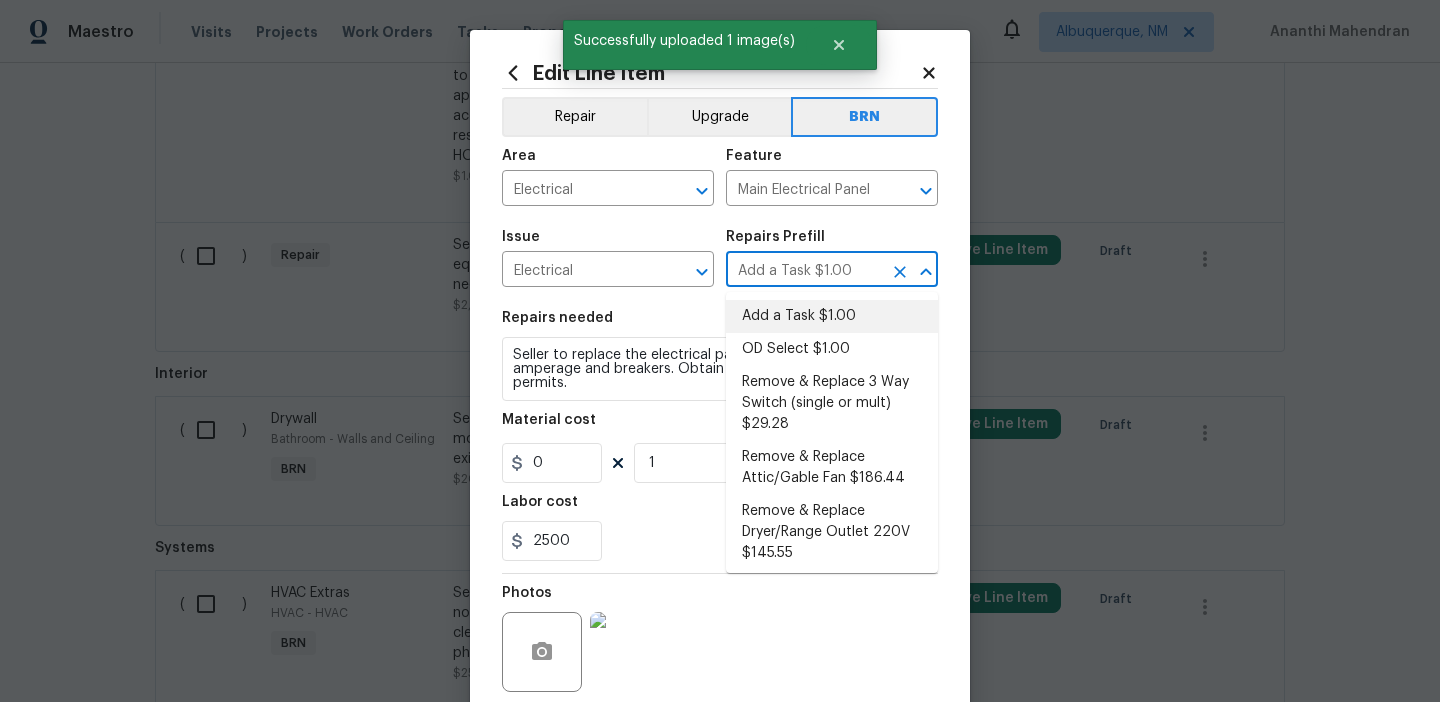 type on "HPM to detail" 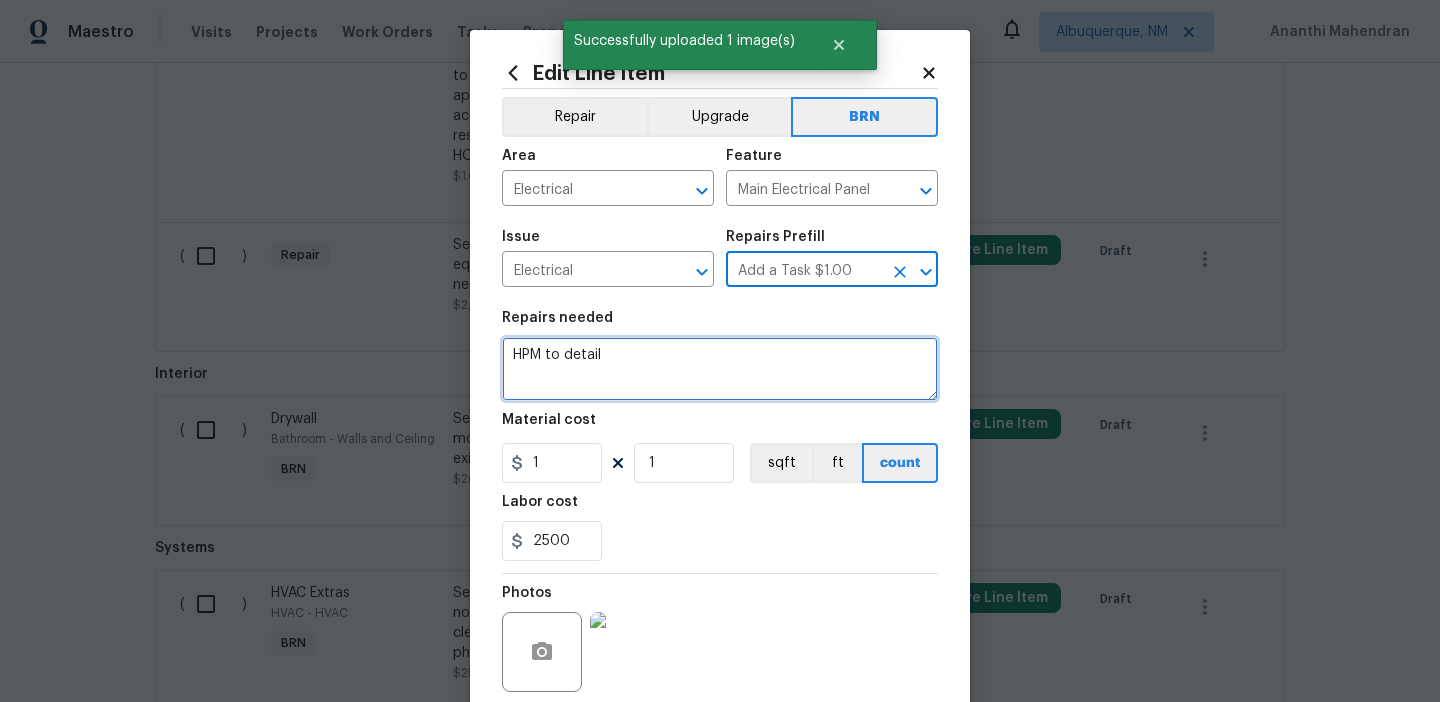 click on "HPM to detail" at bounding box center [720, 369] 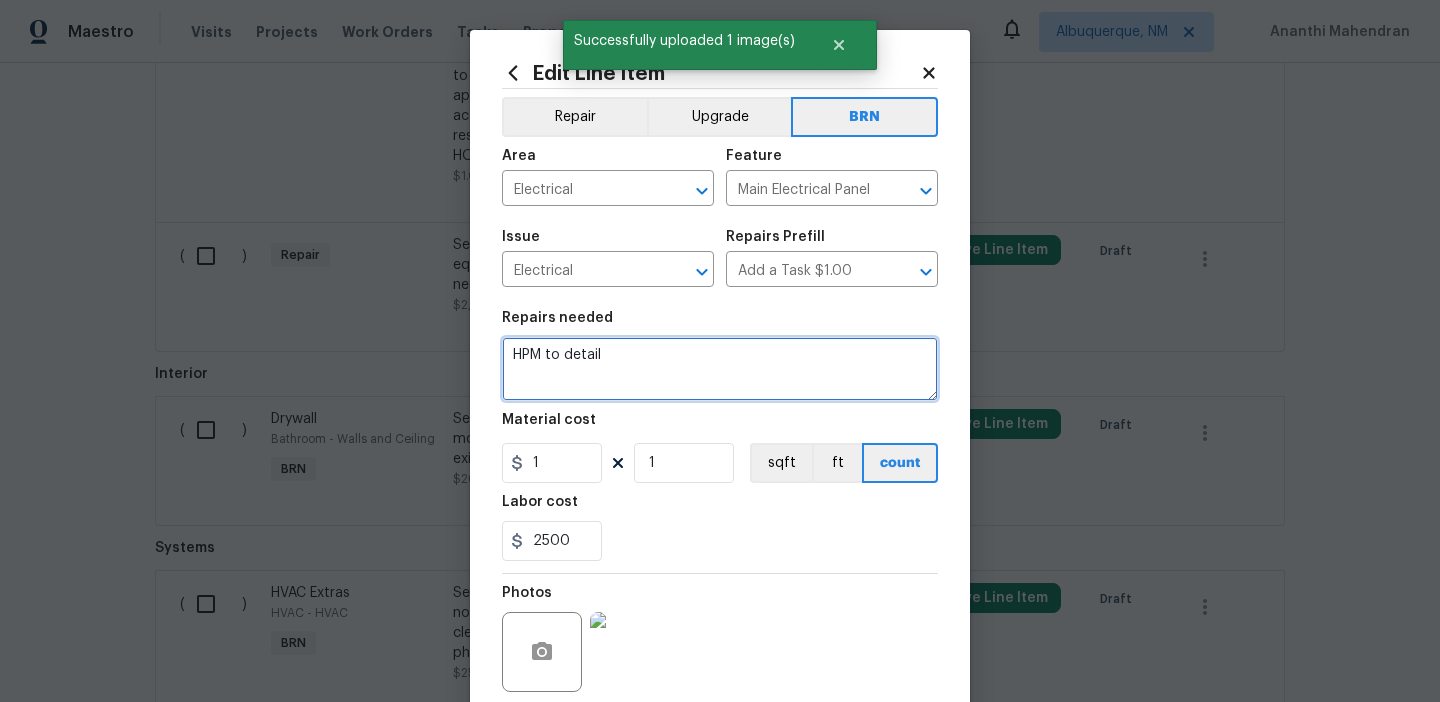 click on "HPM to detail" at bounding box center (720, 369) 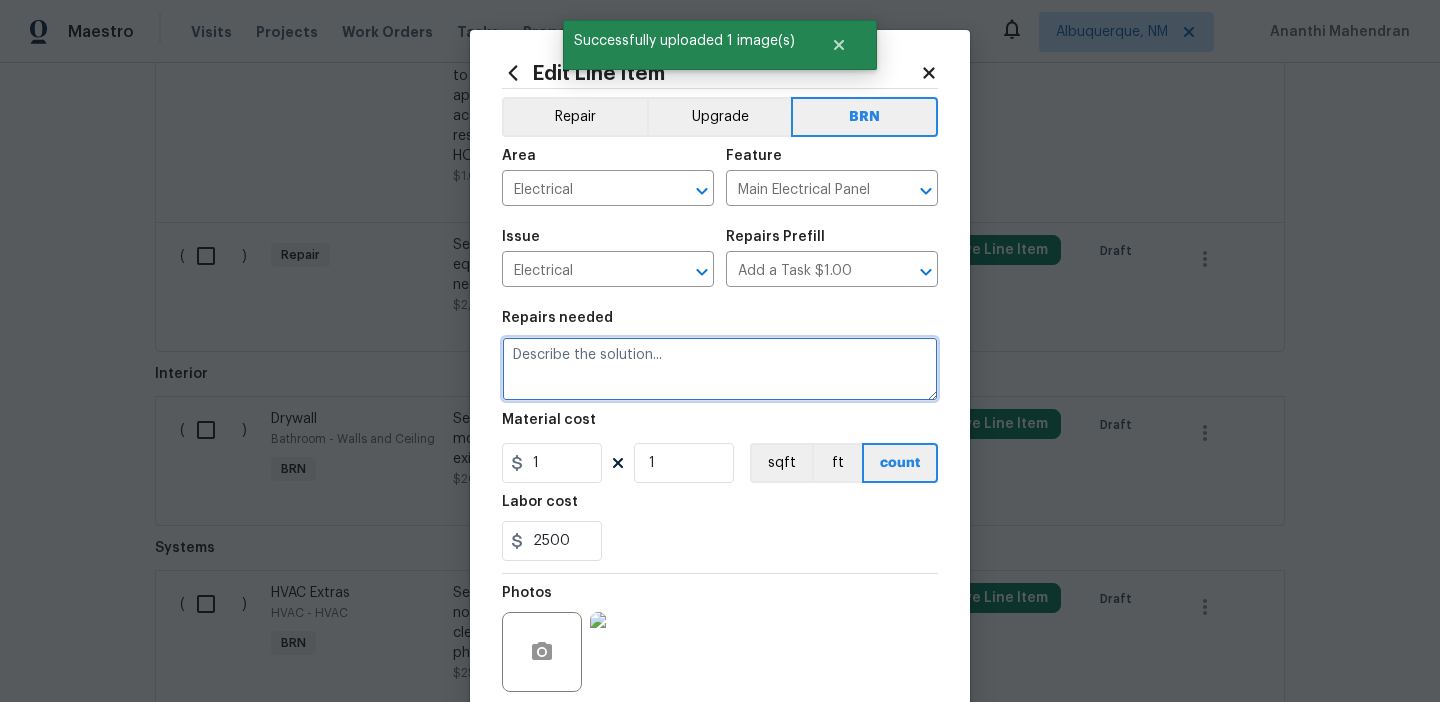 paste on "Seller to replace the electrical panel with one of equal amperage and breakers. Obtain and close all necessary permits." 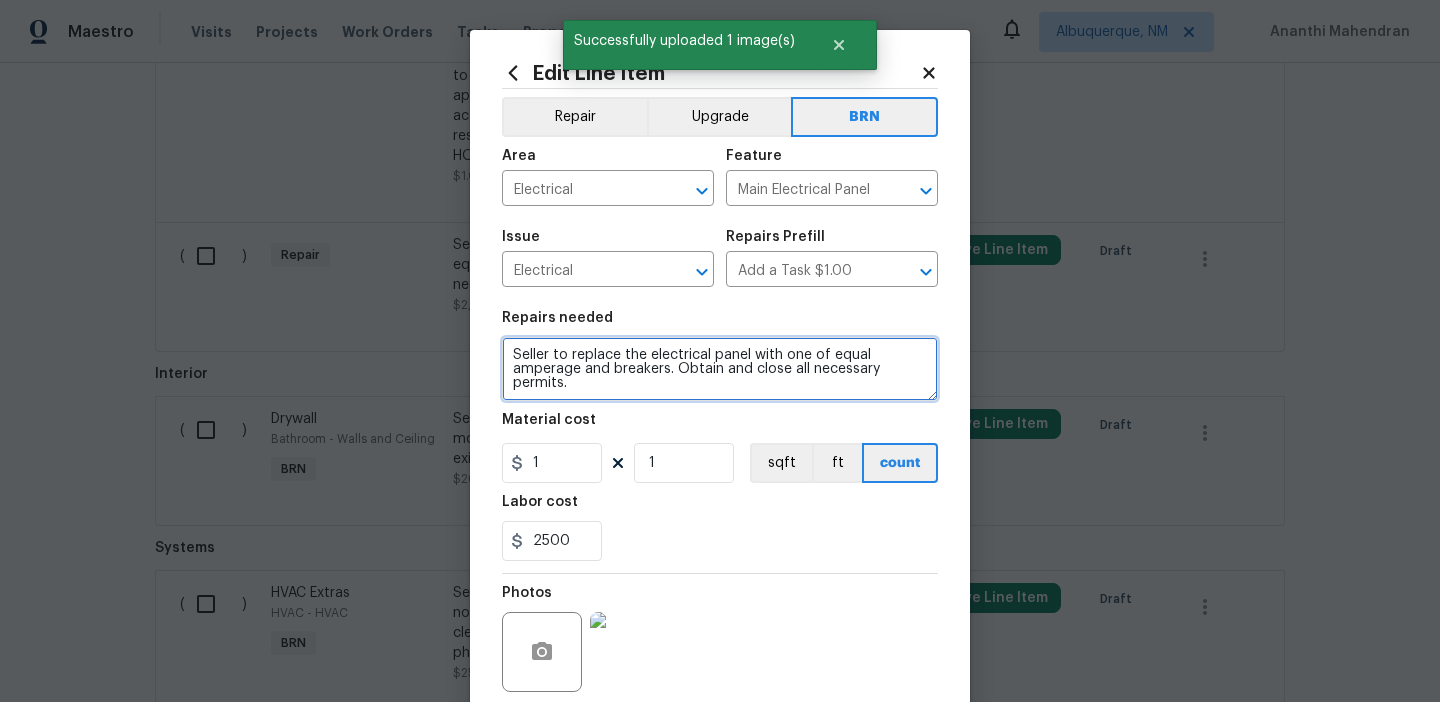 type on "Seller to replace the electrical panel with one of equal amperage and breakers. Obtain and close all necessary permits." 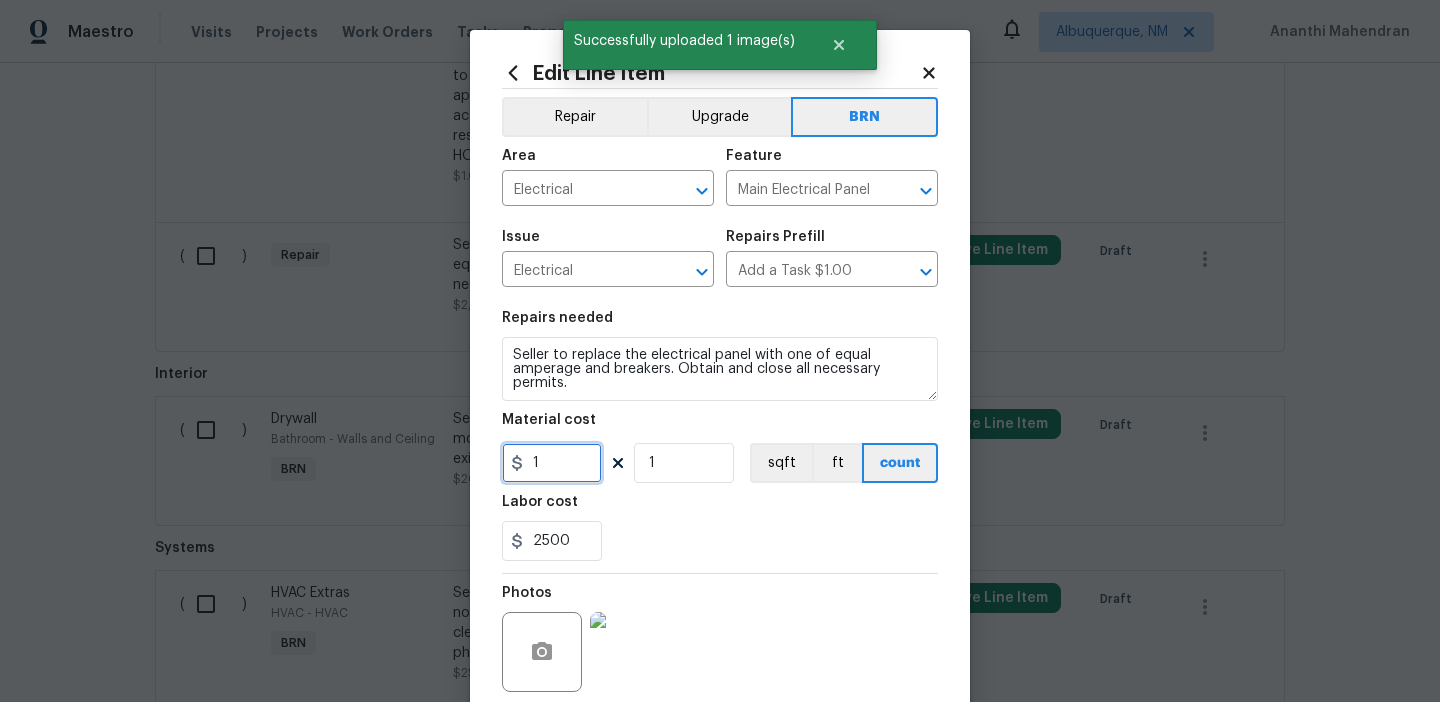 click on "1" at bounding box center [552, 463] 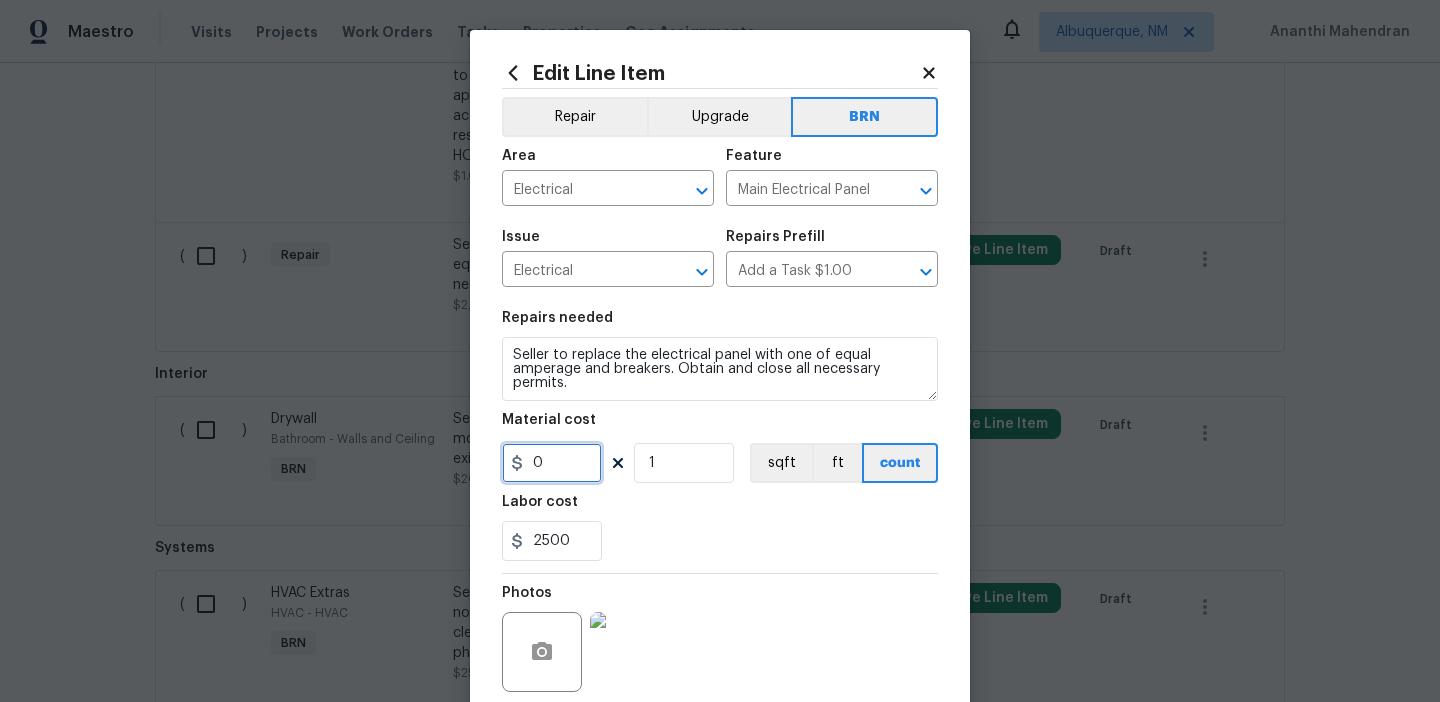 scroll, scrollTop: 160, scrollLeft: 0, axis: vertical 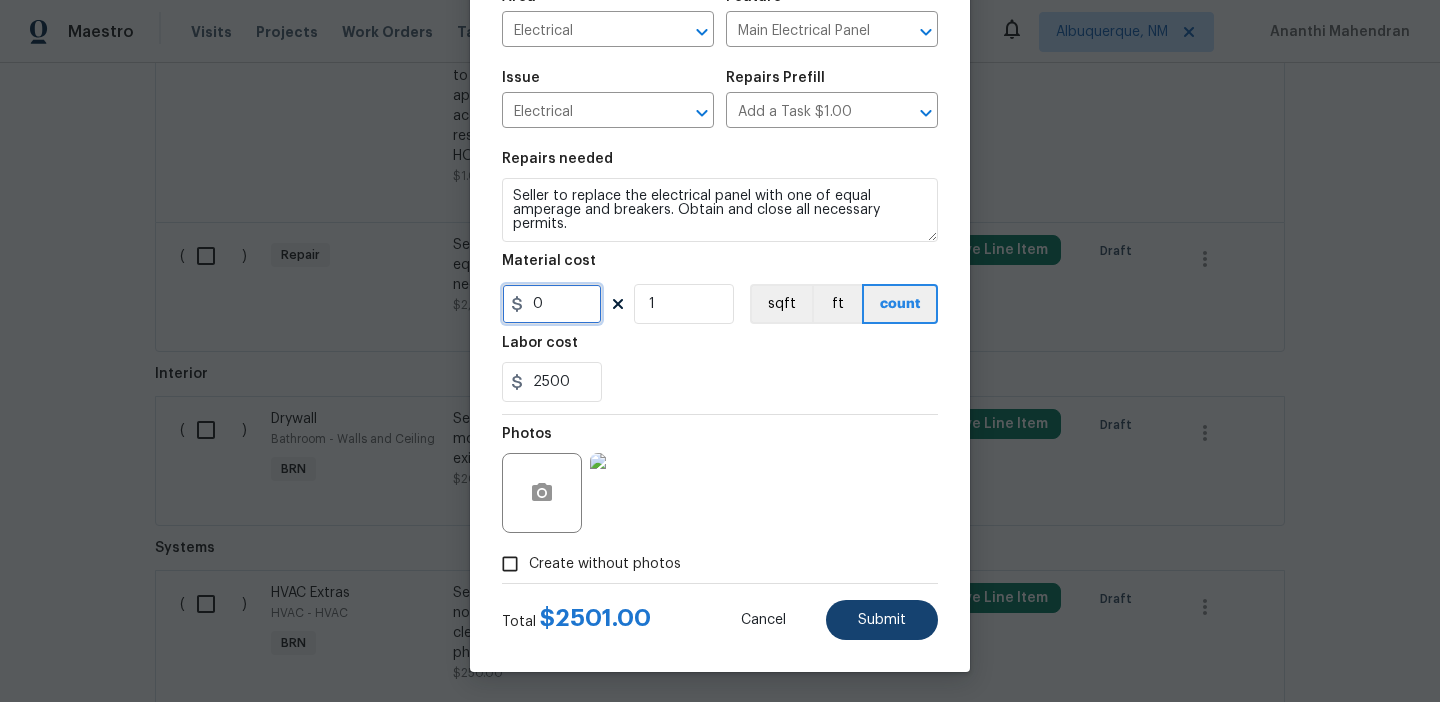 type on "0" 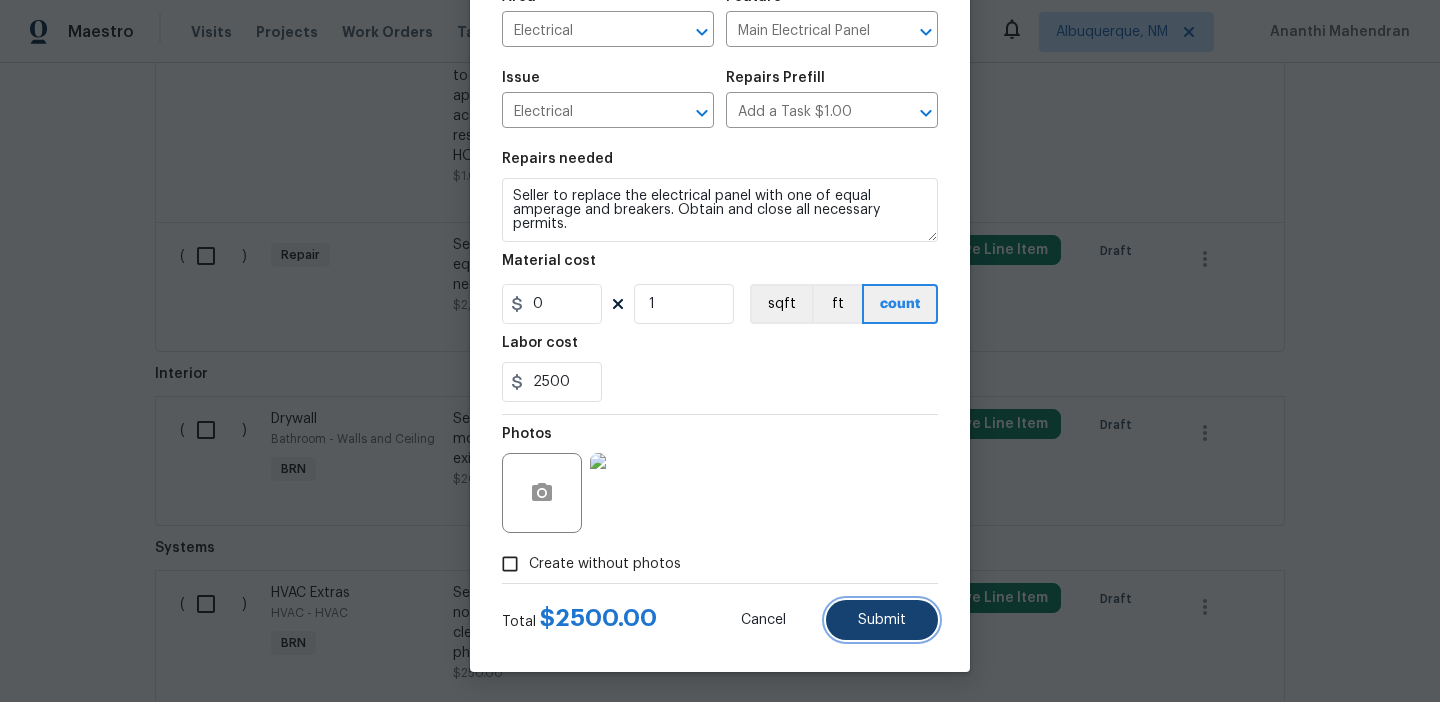 click on "Submit" at bounding box center (882, 620) 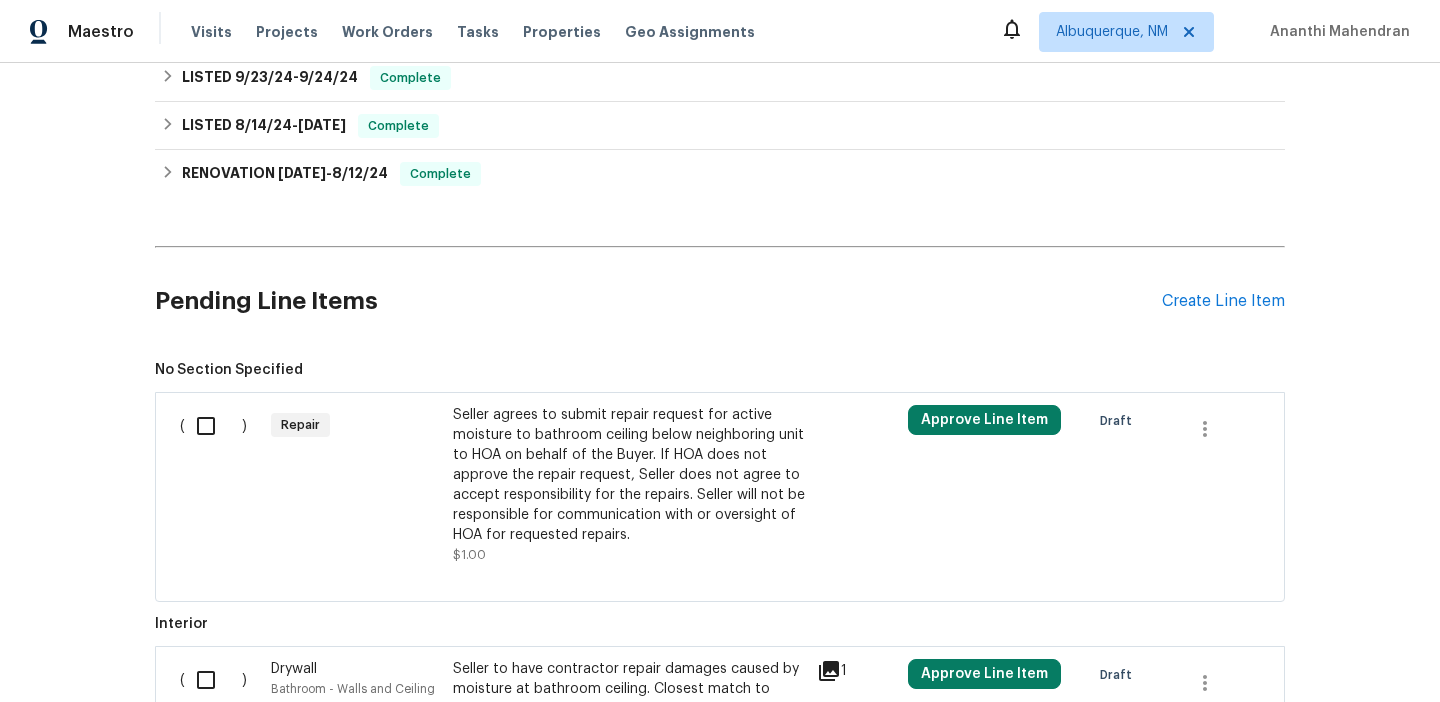 scroll, scrollTop: 930, scrollLeft: 0, axis: vertical 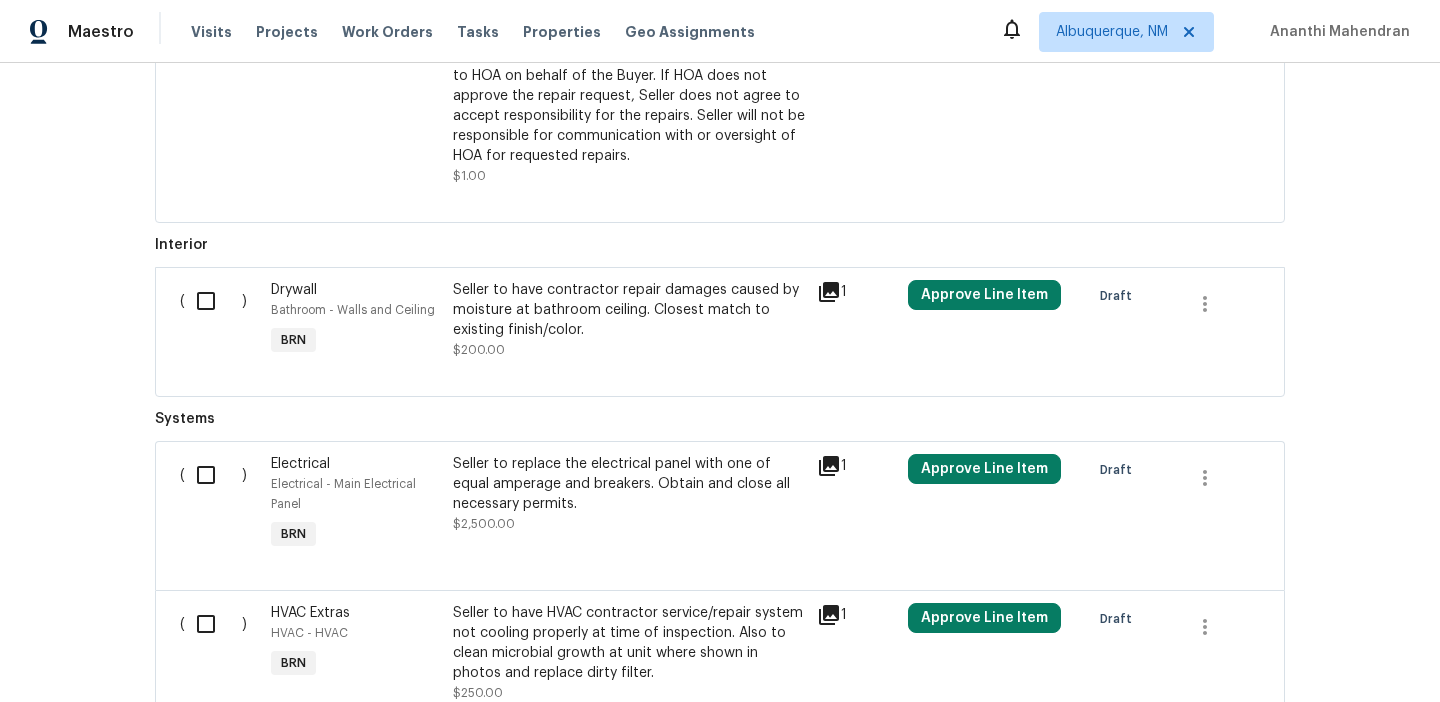 click at bounding box center (213, 301) 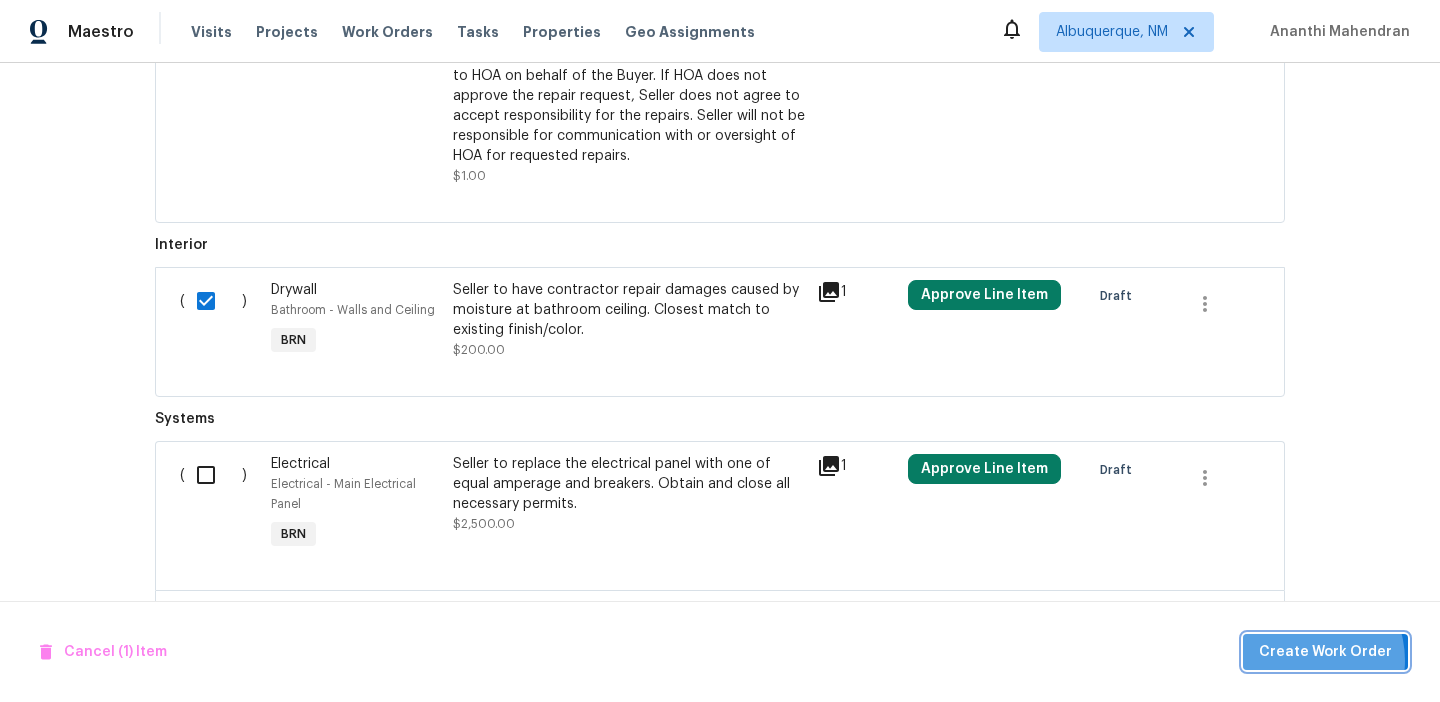 click on "Create Work Order" at bounding box center (1325, 652) 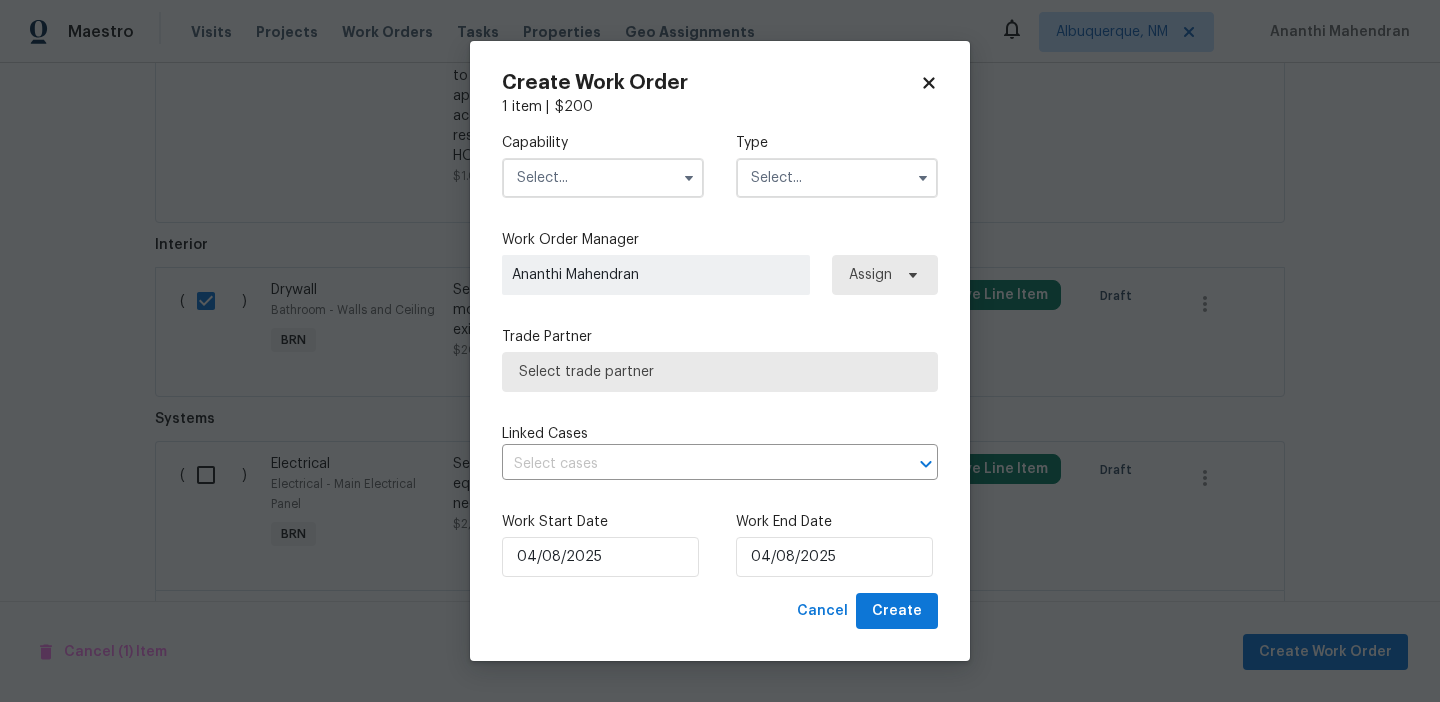 click at bounding box center (603, 178) 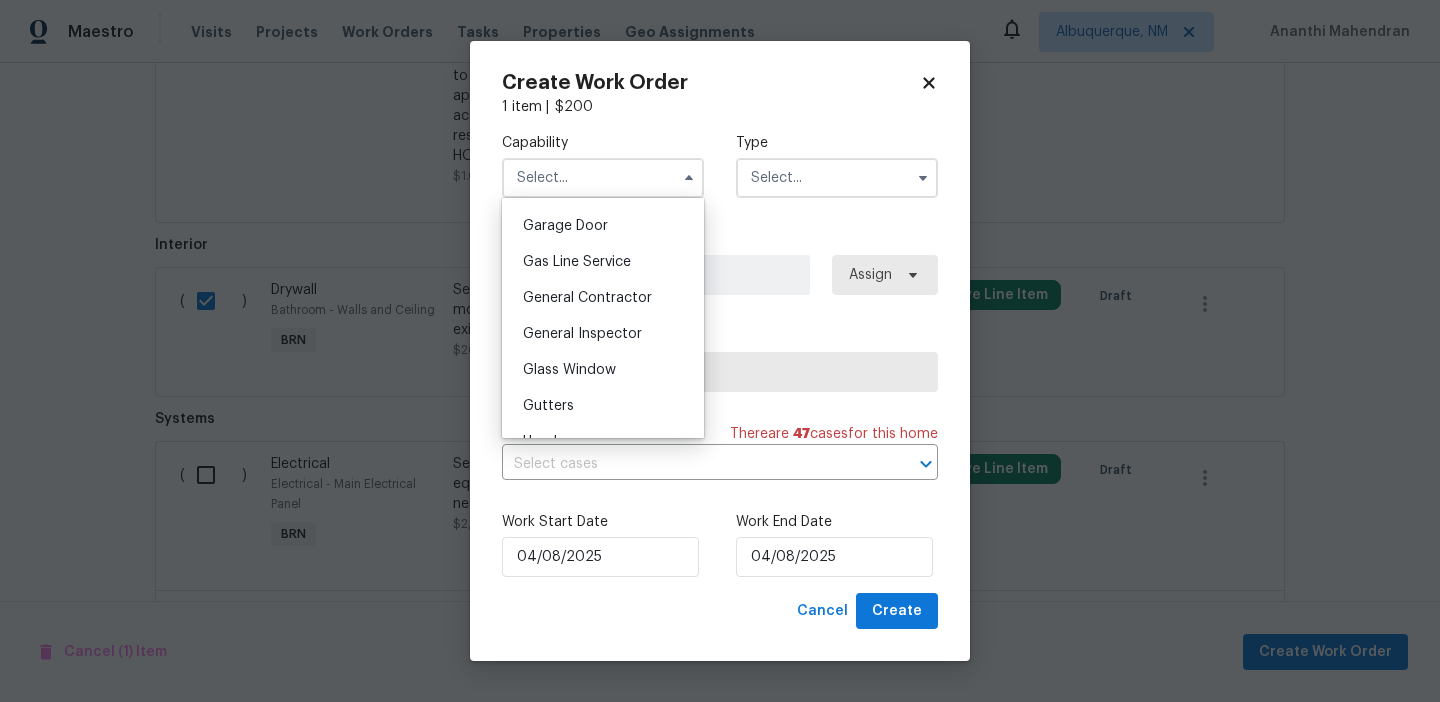 scroll, scrollTop: 880, scrollLeft: 0, axis: vertical 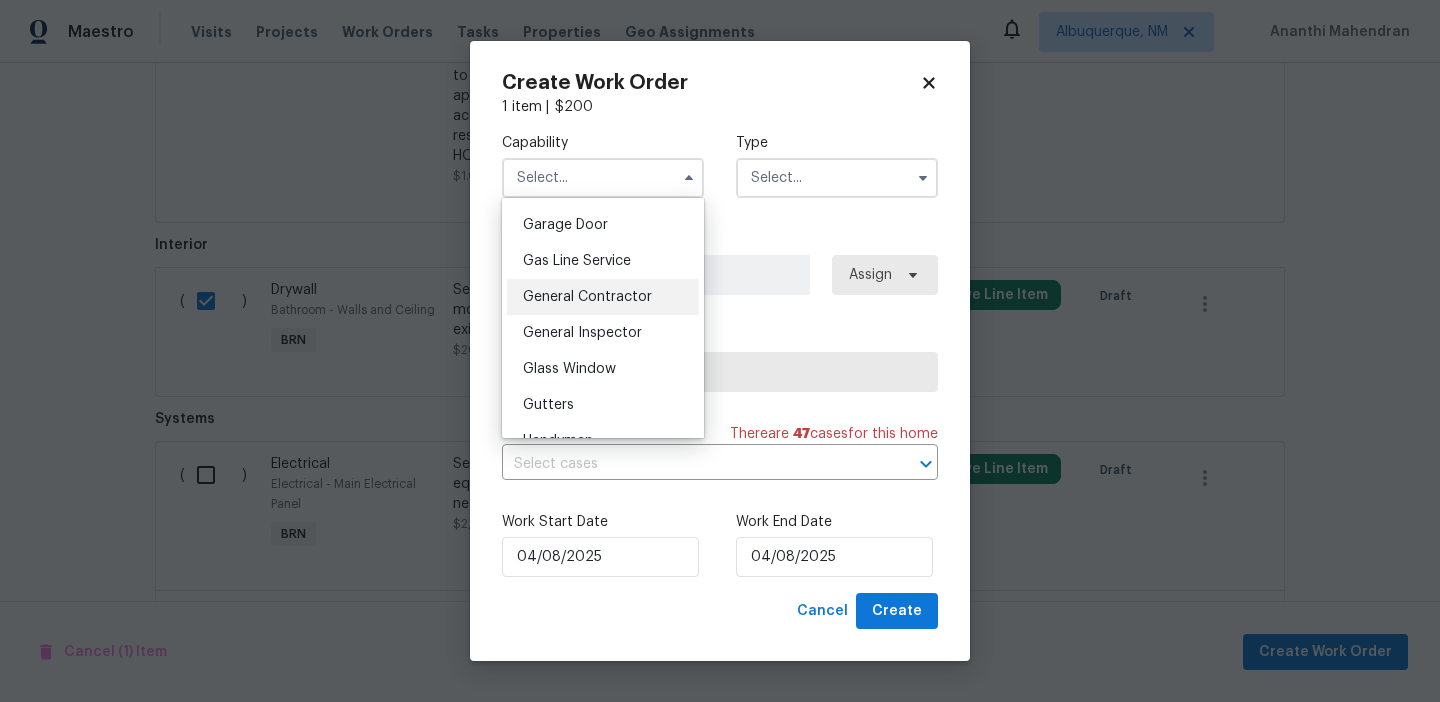 click on "General Contractor" at bounding box center (587, 297) 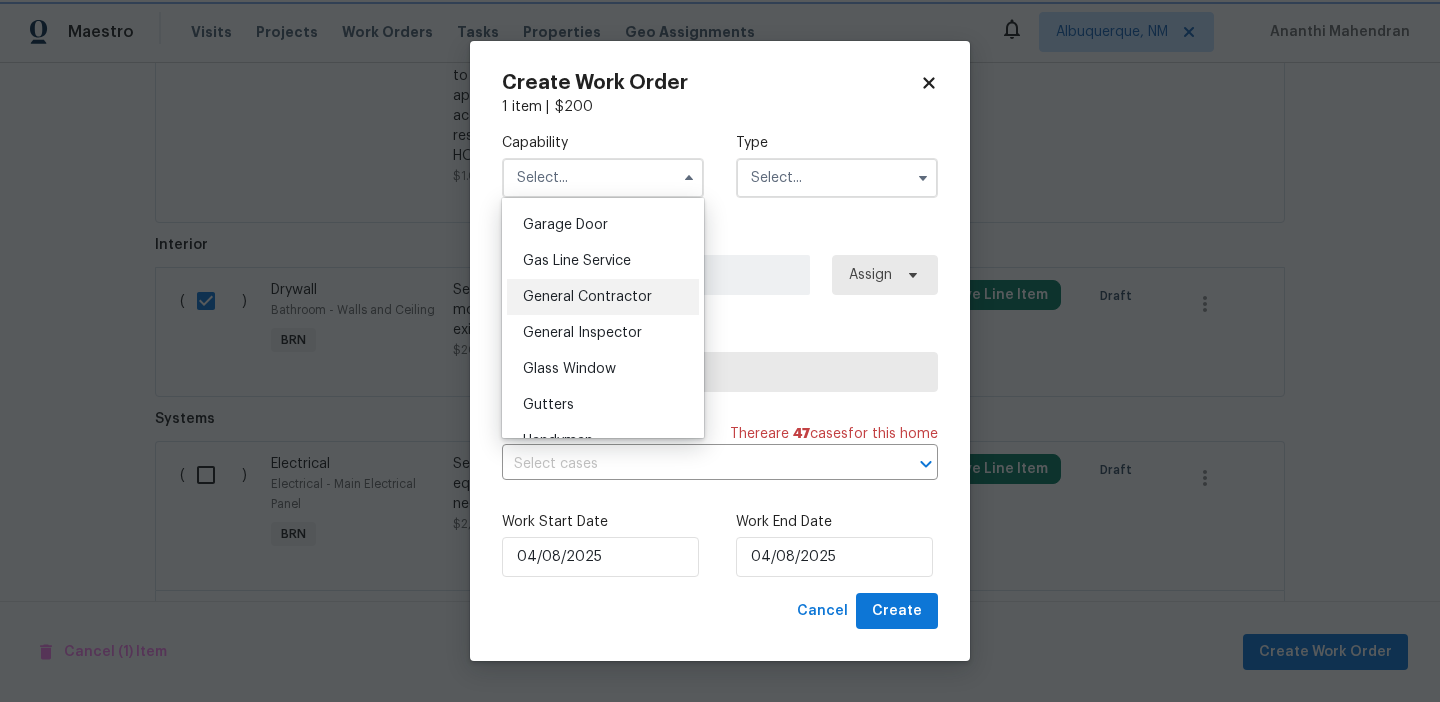 type on "General Contractor" 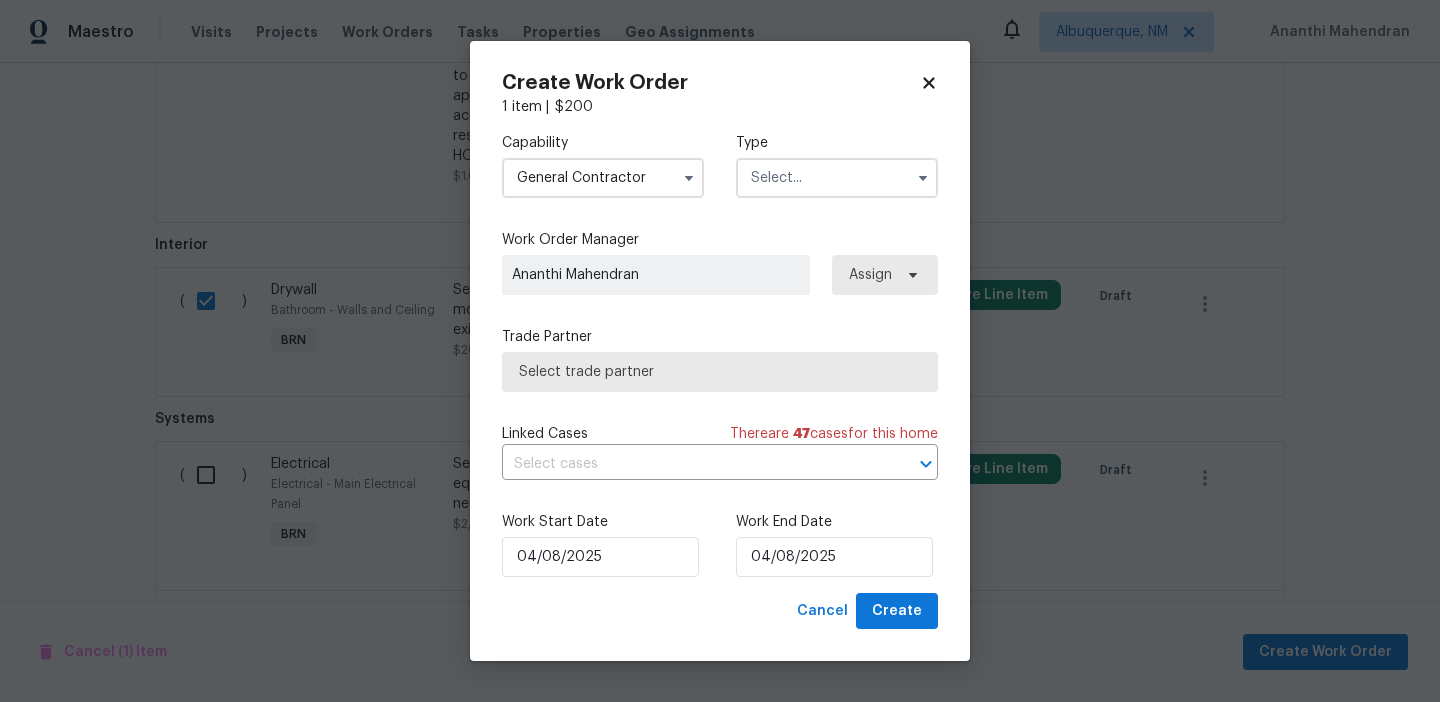 click at bounding box center [837, 178] 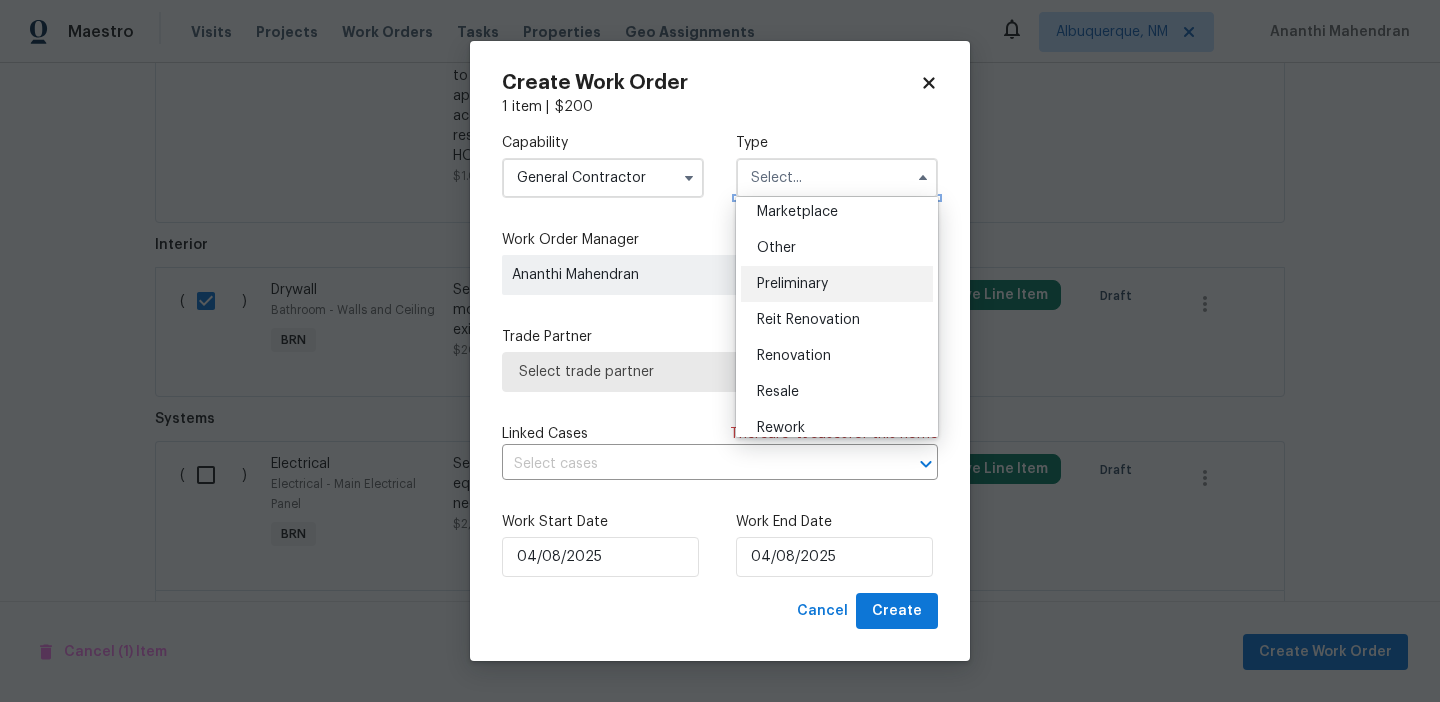 scroll, scrollTop: 403, scrollLeft: 0, axis: vertical 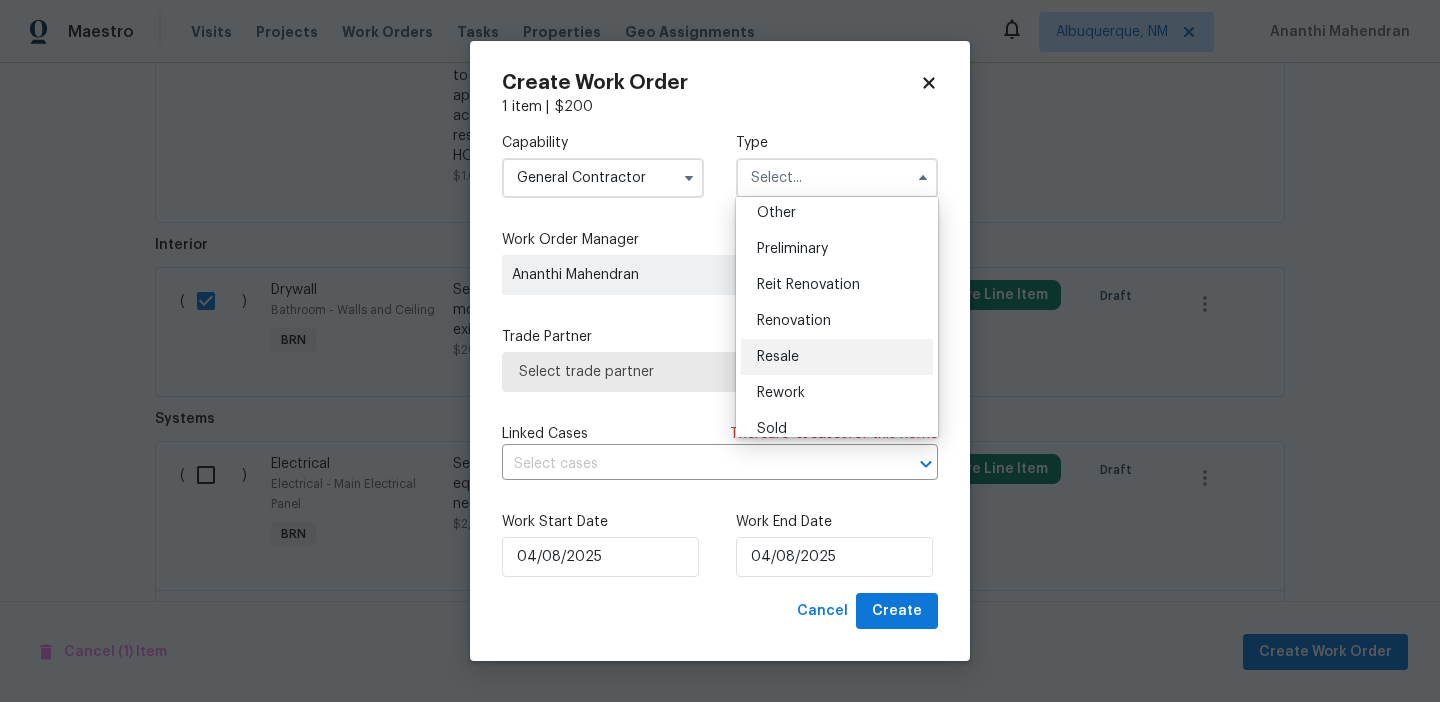 click on "Resale" at bounding box center [837, 357] 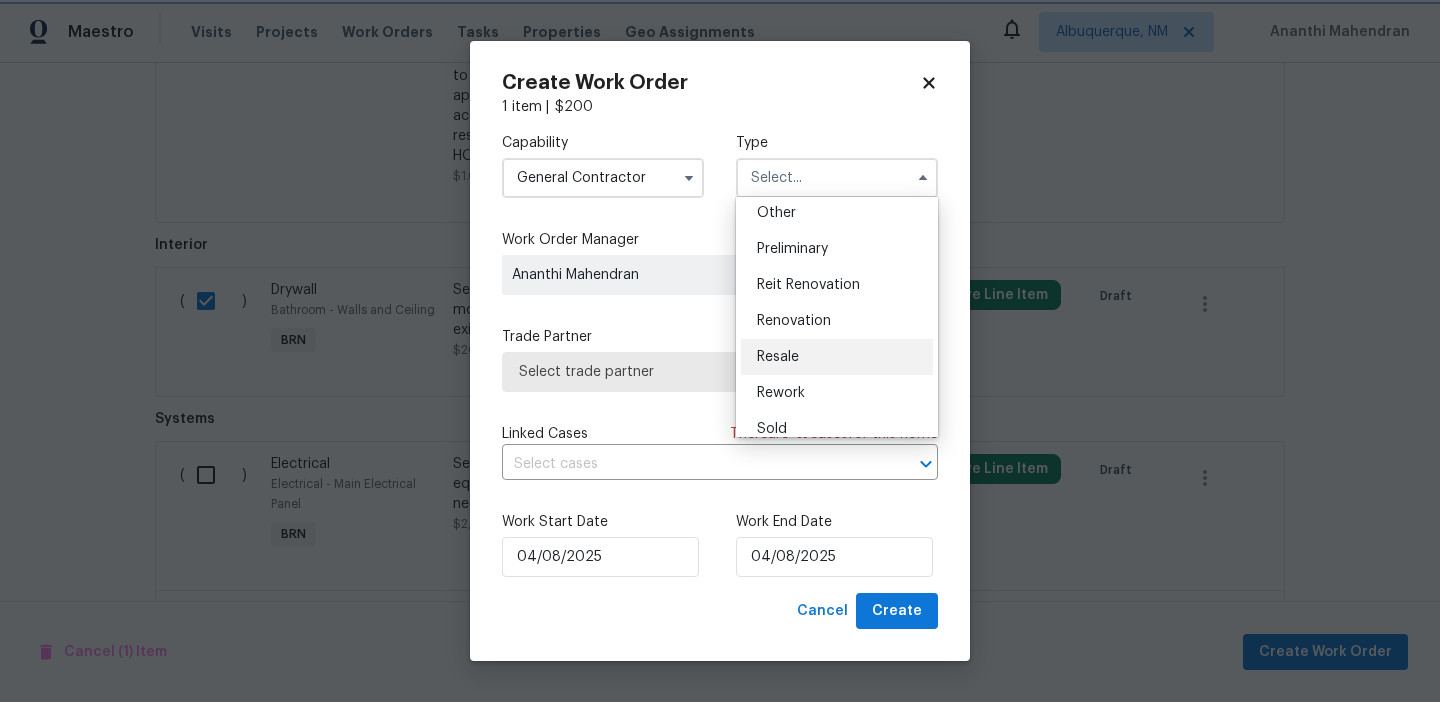 type on "Resale" 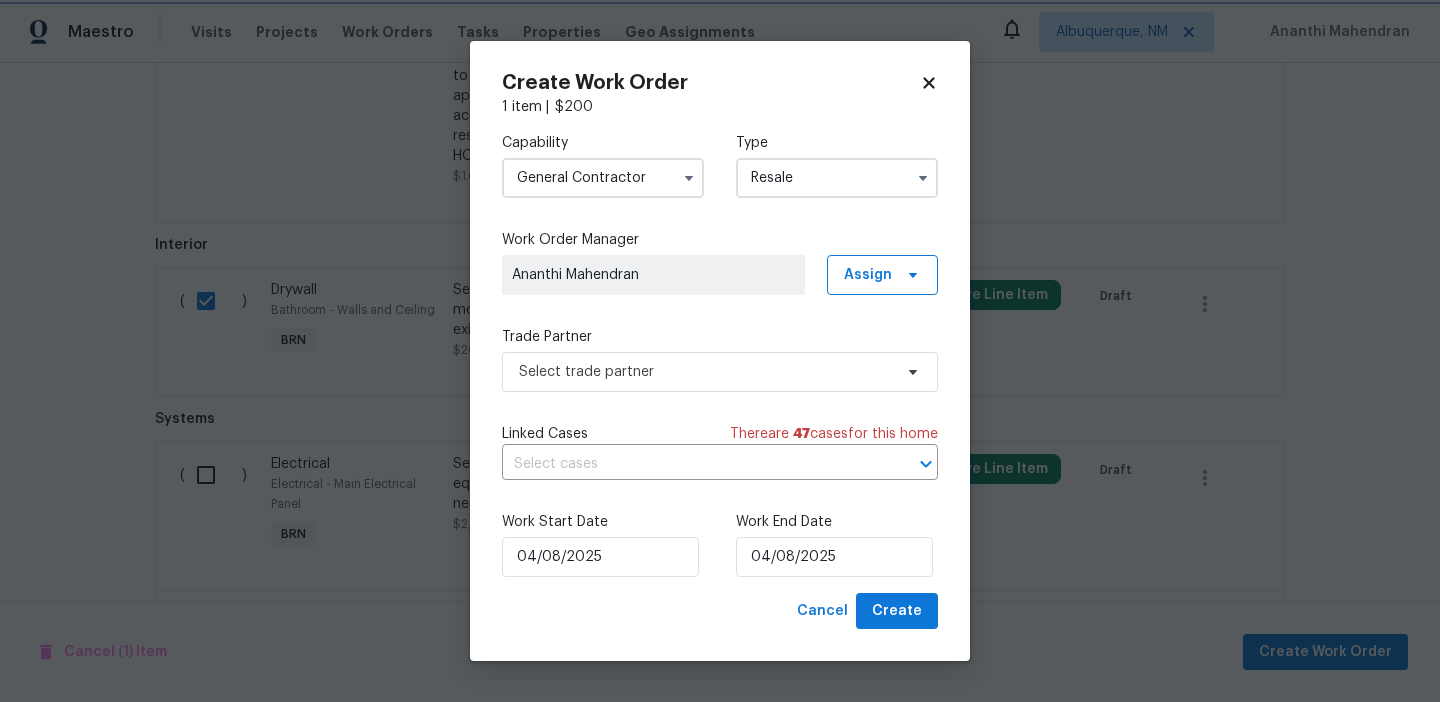 scroll, scrollTop: 0, scrollLeft: 0, axis: both 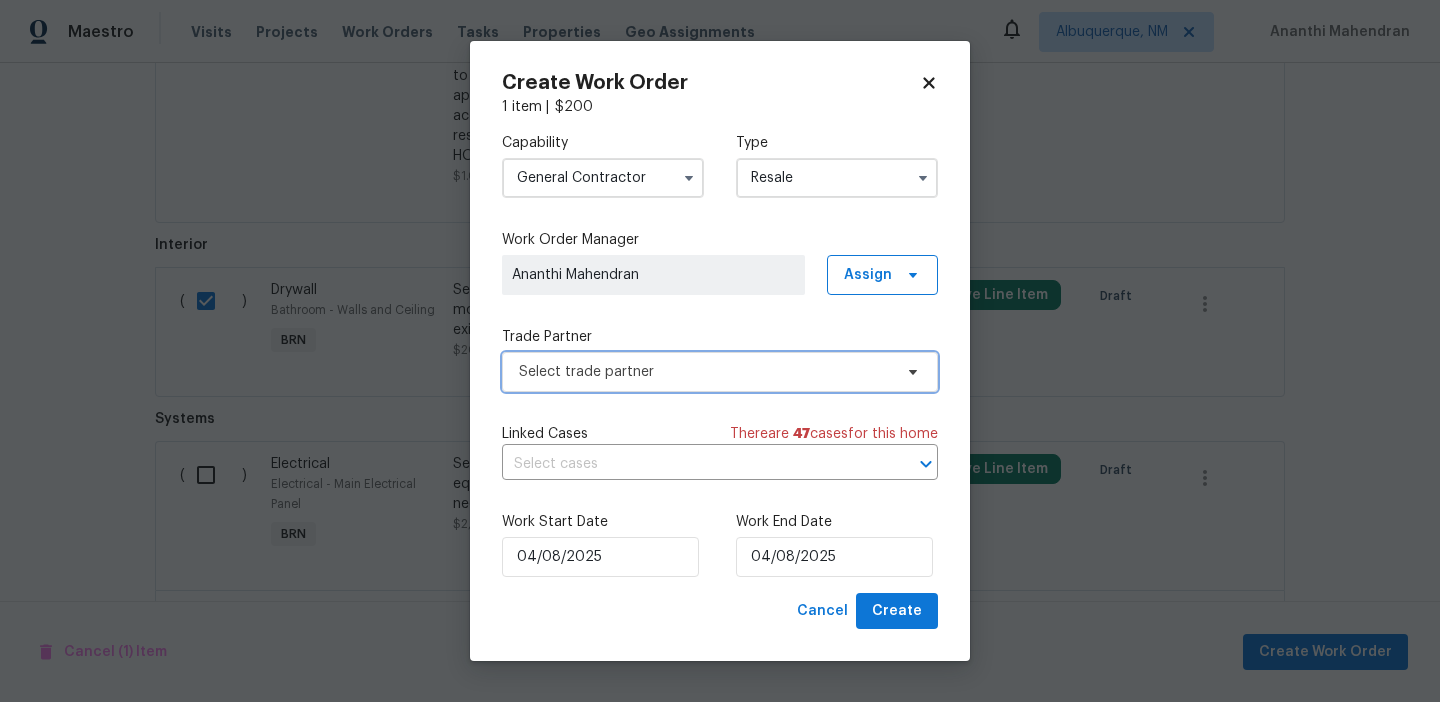 click on "Select trade partner" at bounding box center (720, 372) 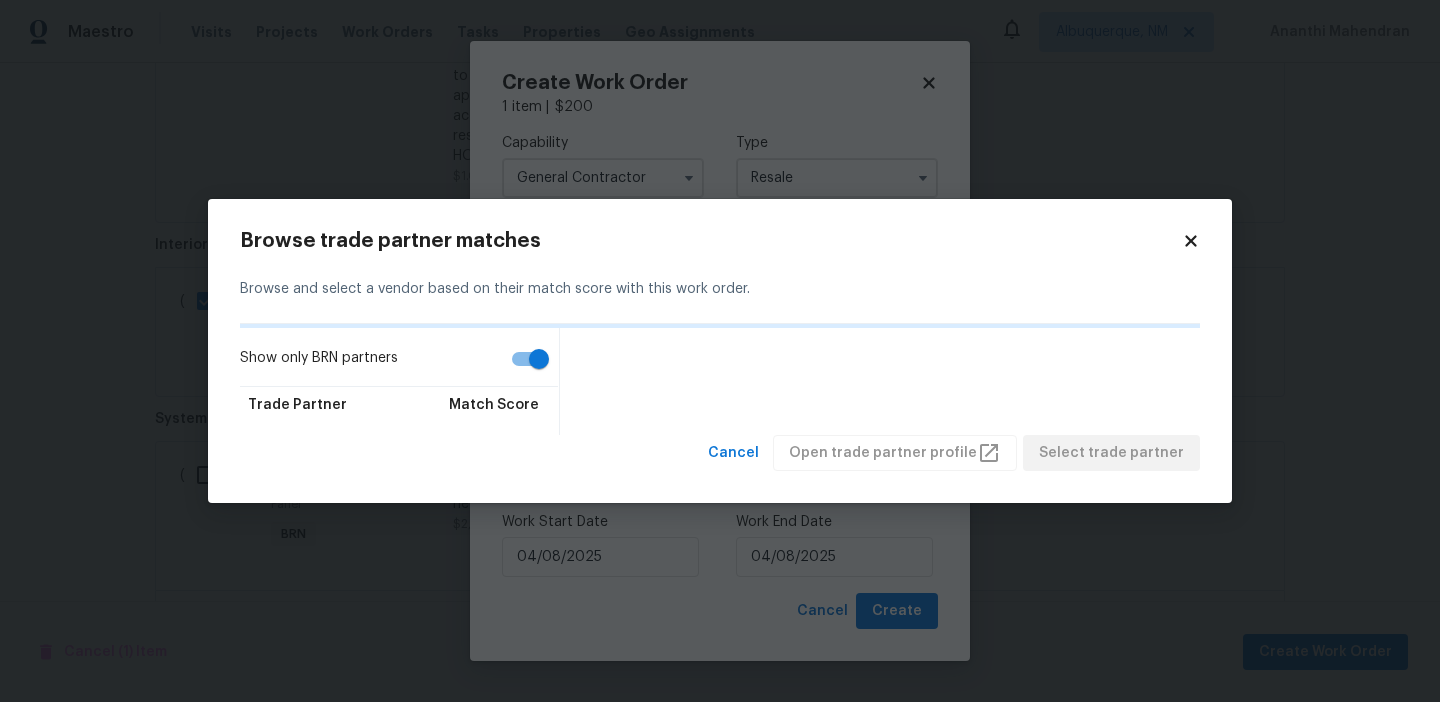 click on "Show only BRN partners" at bounding box center [539, 359] 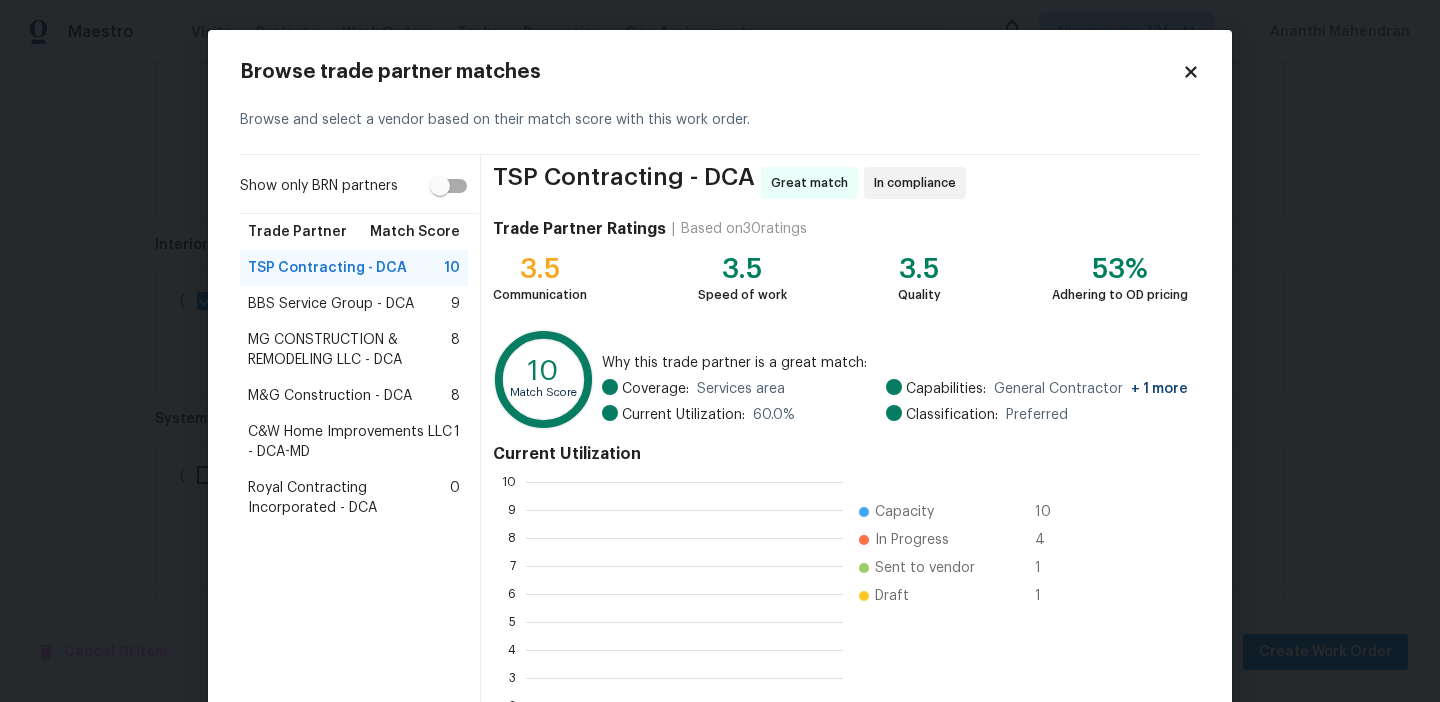 scroll, scrollTop: 280, scrollLeft: 317, axis: both 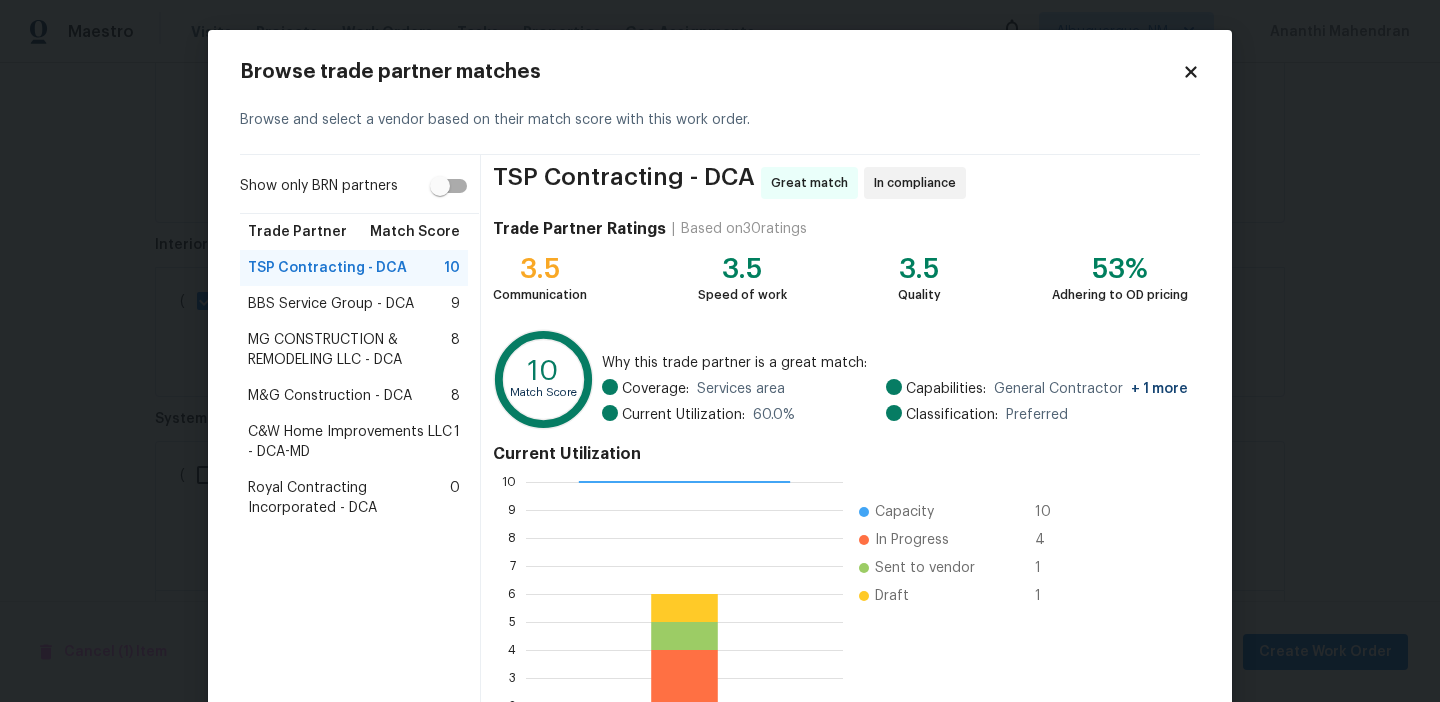 click on "Royal Contracting Incorporated - DCA" at bounding box center [349, 498] 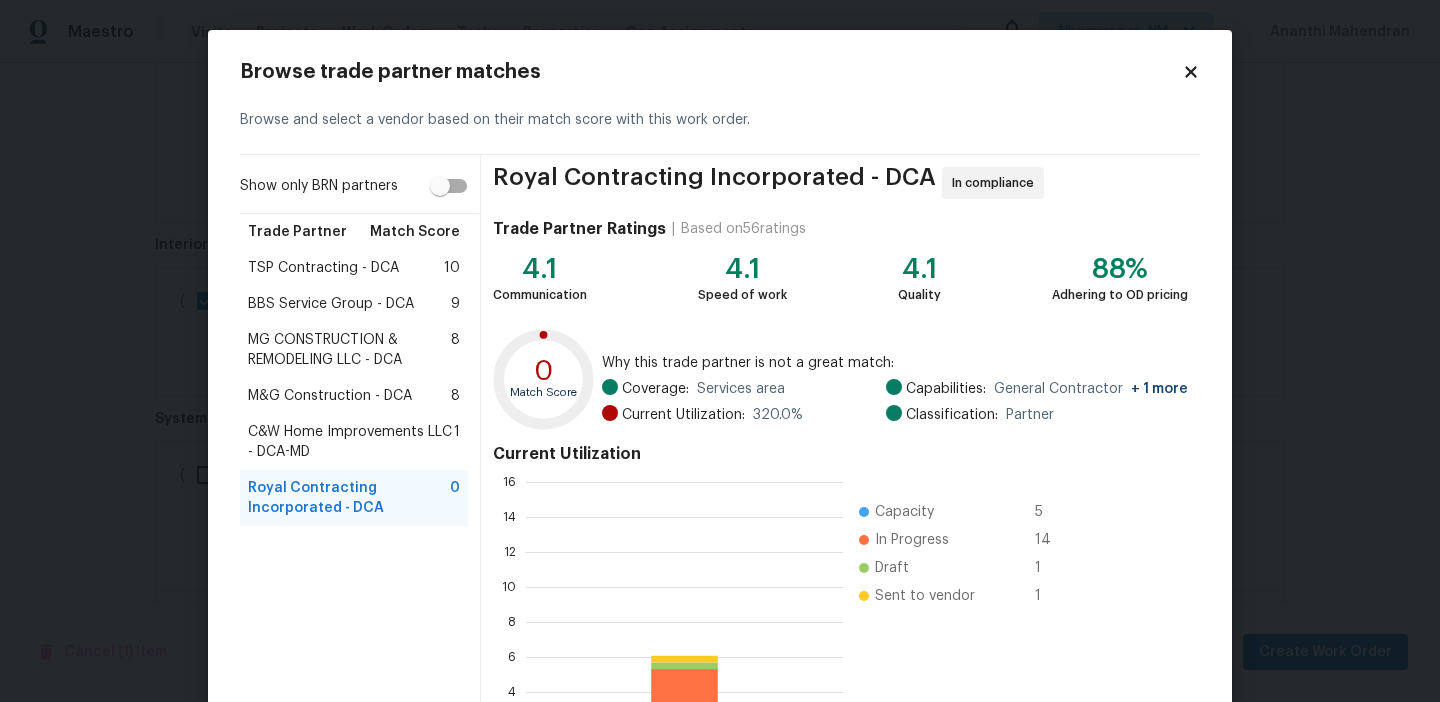 scroll, scrollTop: 2, scrollLeft: 2, axis: both 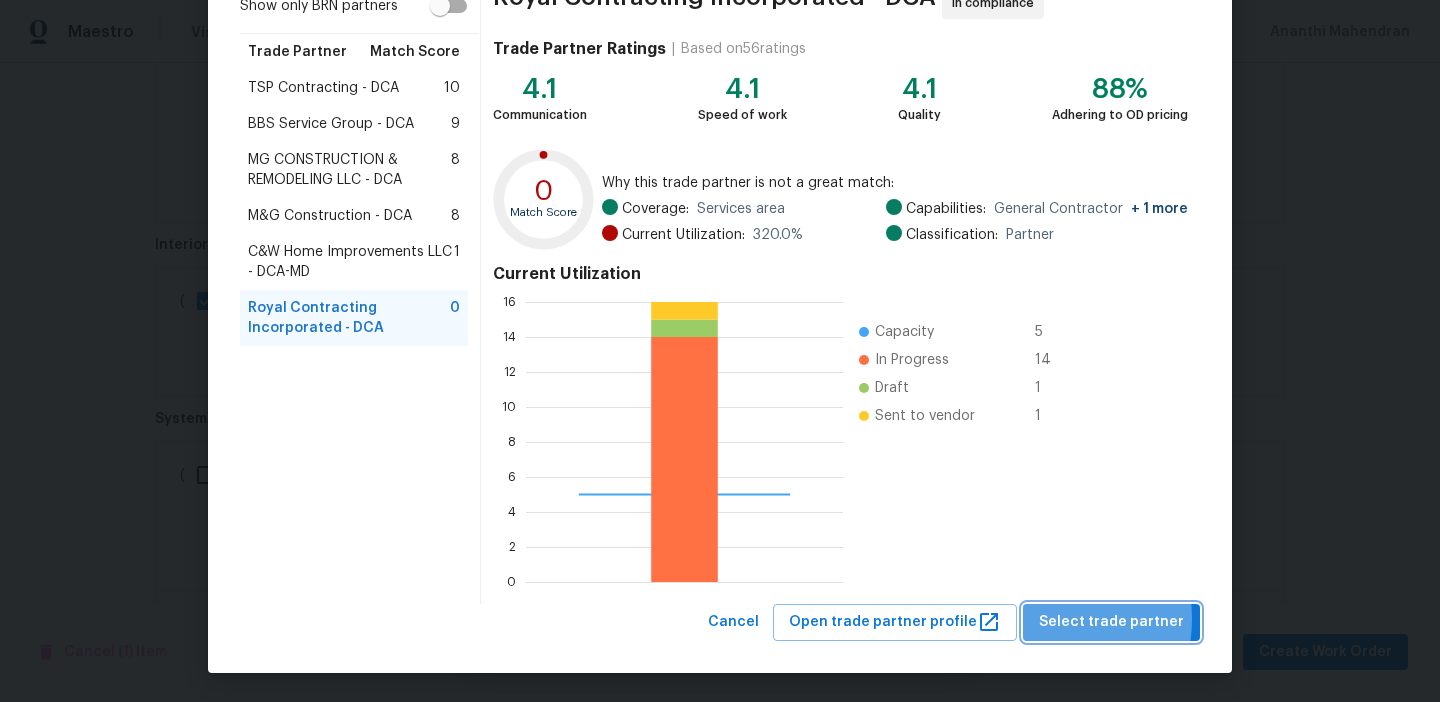click on "Select trade partner" at bounding box center (1111, 622) 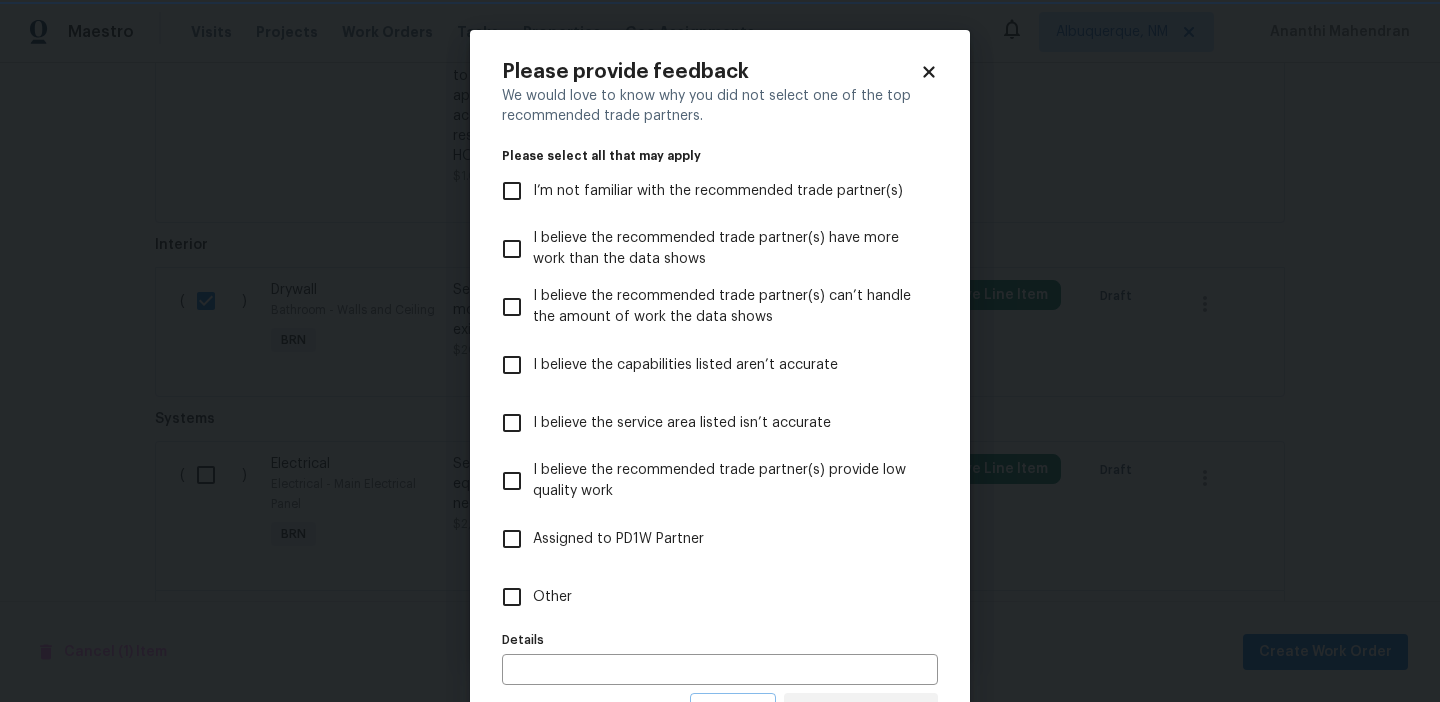 scroll, scrollTop: 0, scrollLeft: 0, axis: both 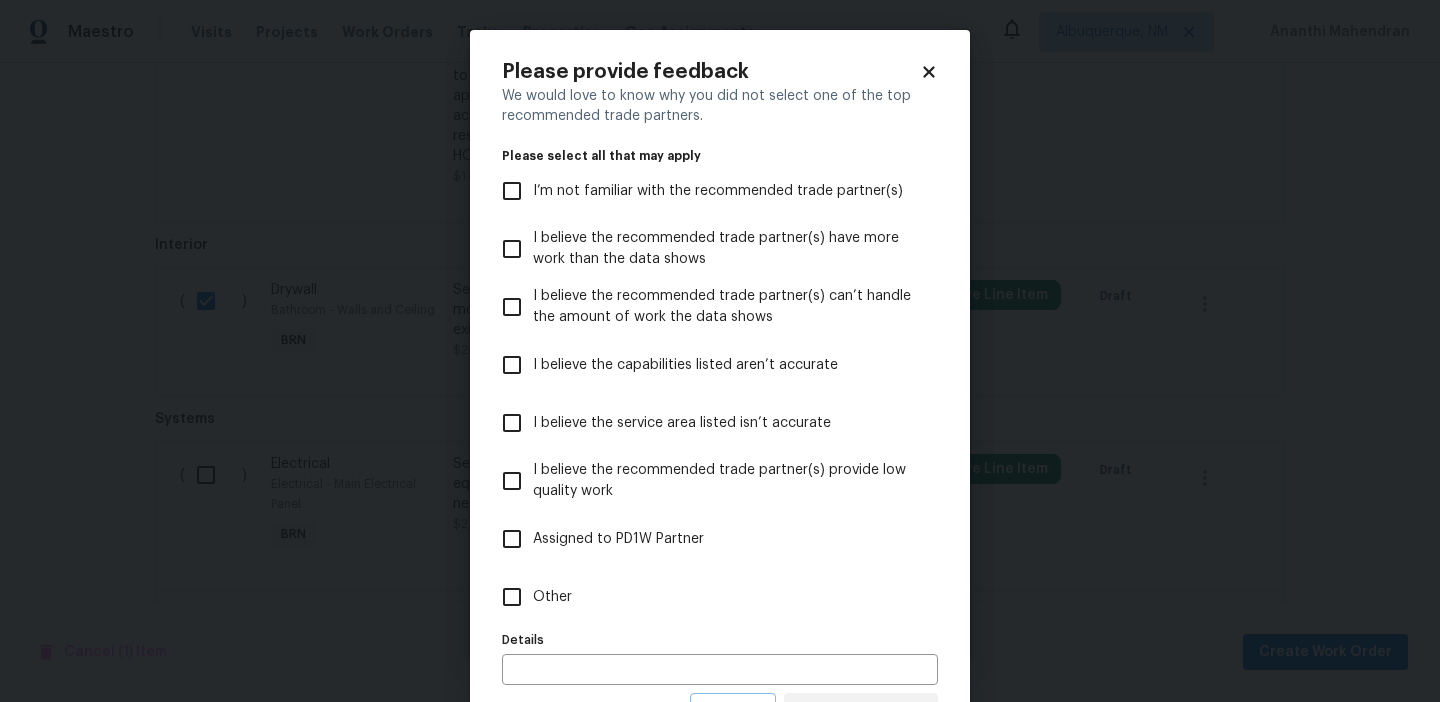 click on "Other" at bounding box center [552, 597] 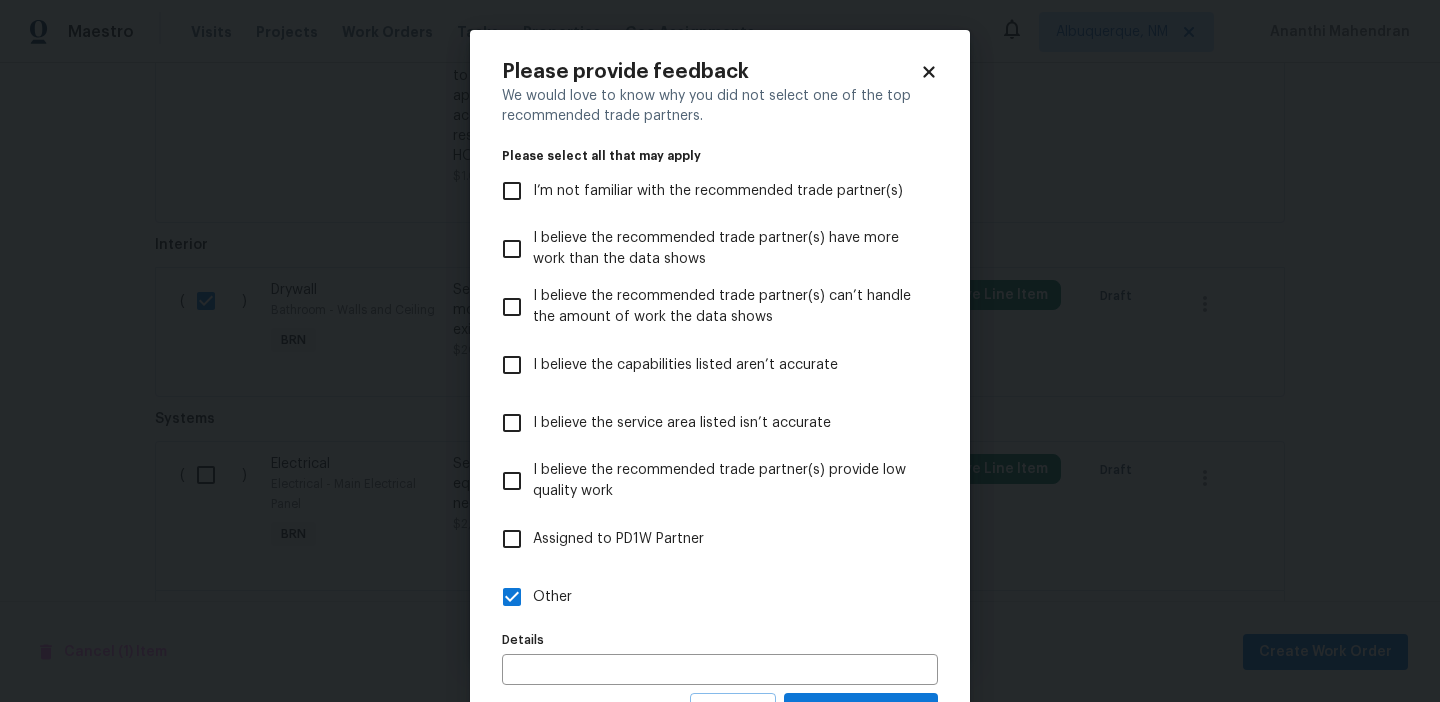 scroll, scrollTop: 90, scrollLeft: 0, axis: vertical 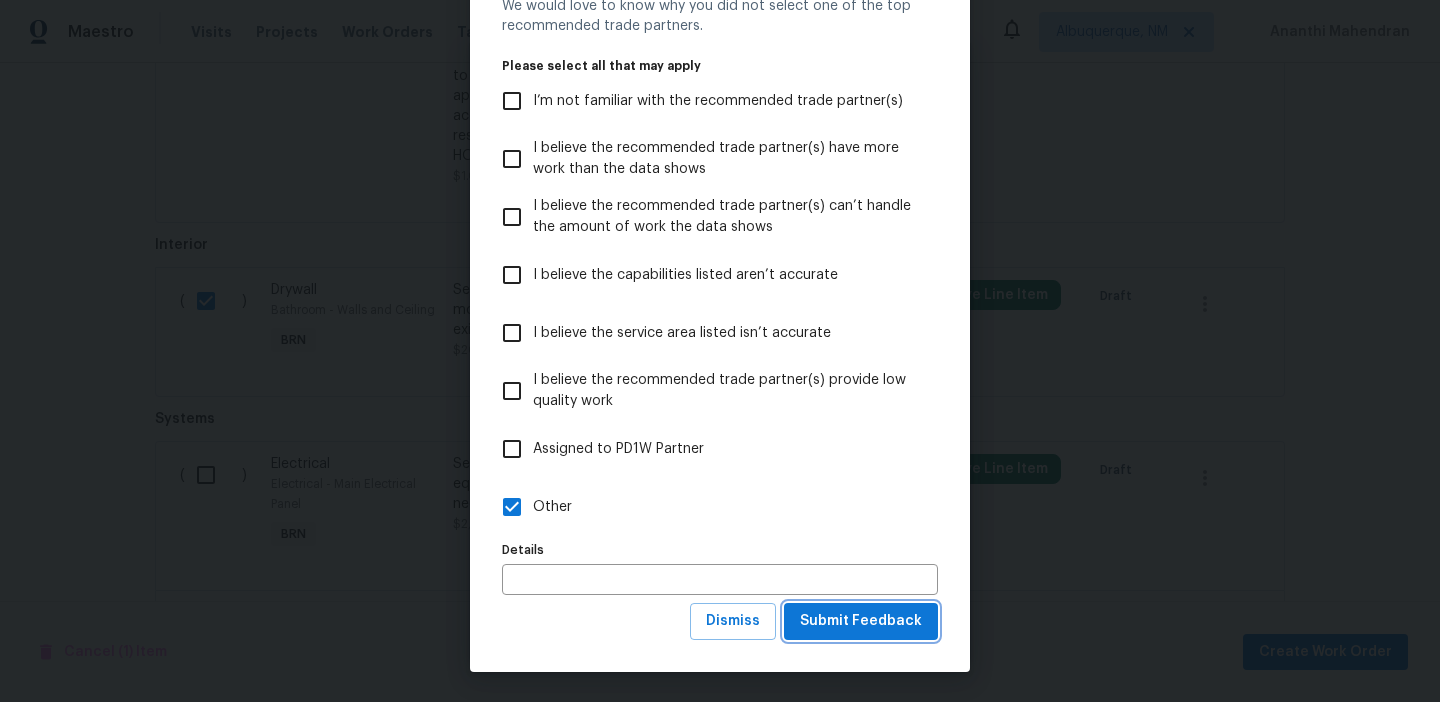click on "Submit Feedback" at bounding box center [861, 621] 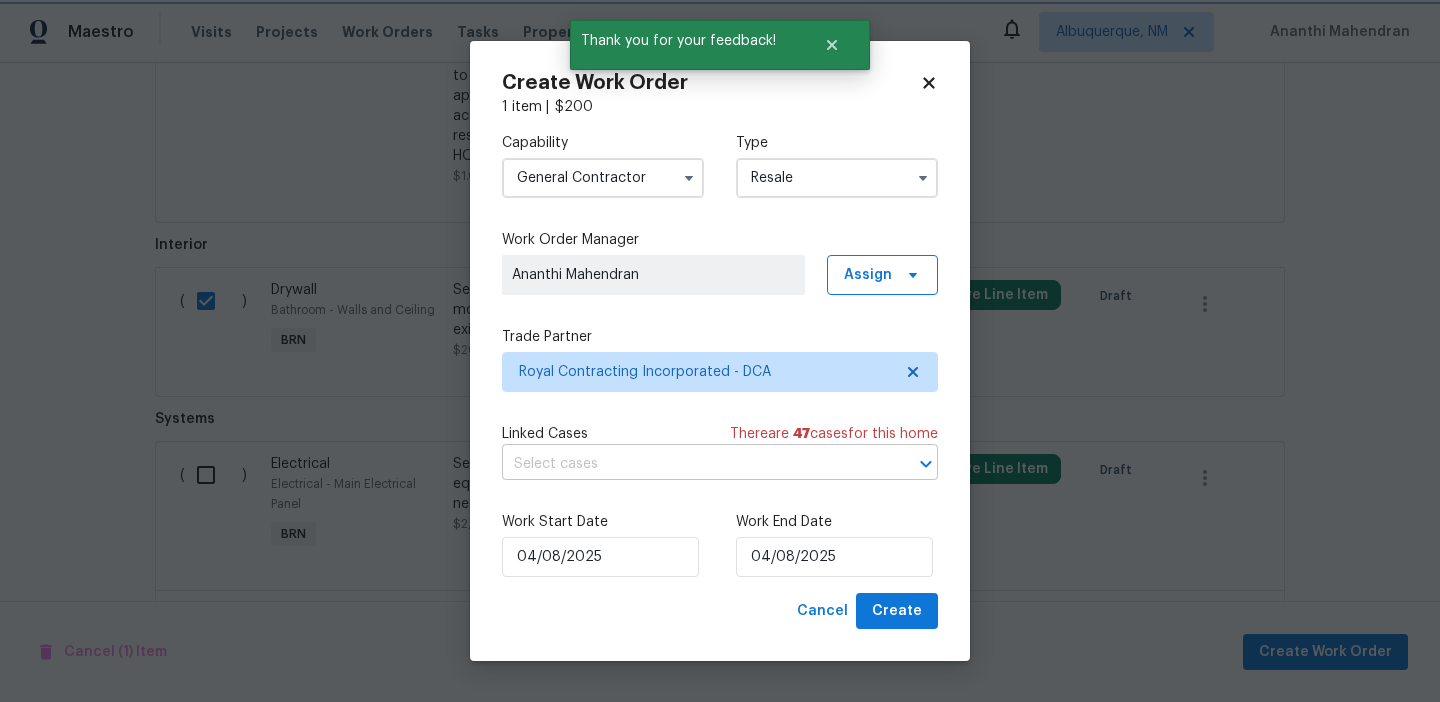 scroll, scrollTop: 0, scrollLeft: 0, axis: both 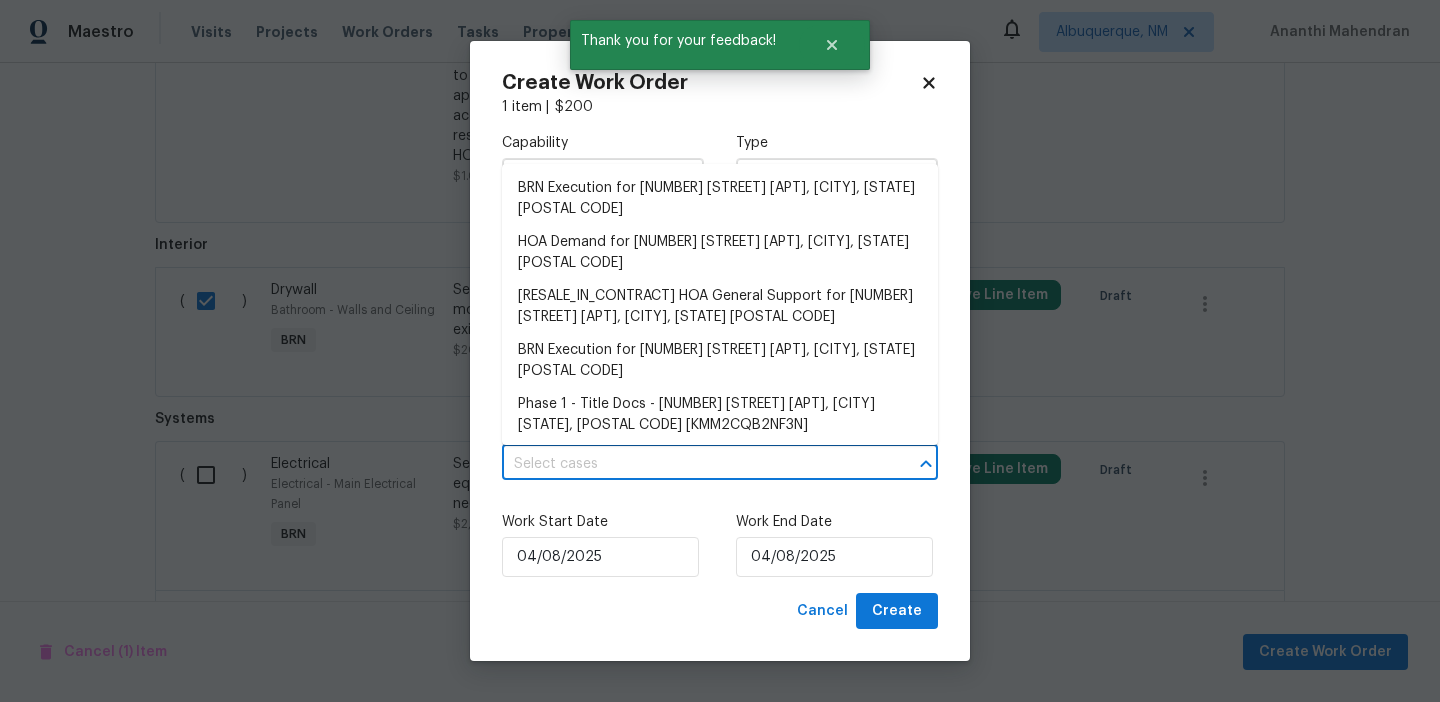 click at bounding box center [692, 464] 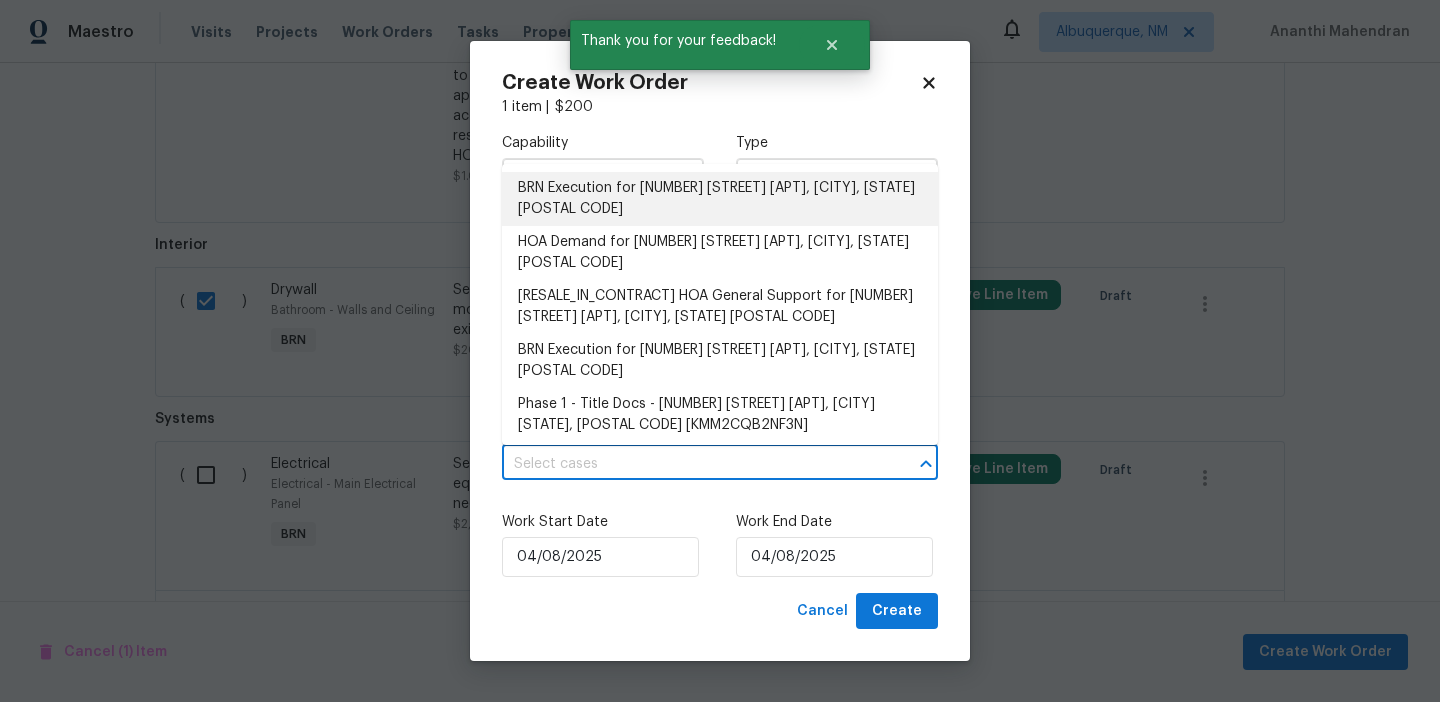 click on "BRN Execution for [NUMBER] [STREET] [APT], [CITY], [STATE] [POSTAL CODE]" at bounding box center [720, 199] 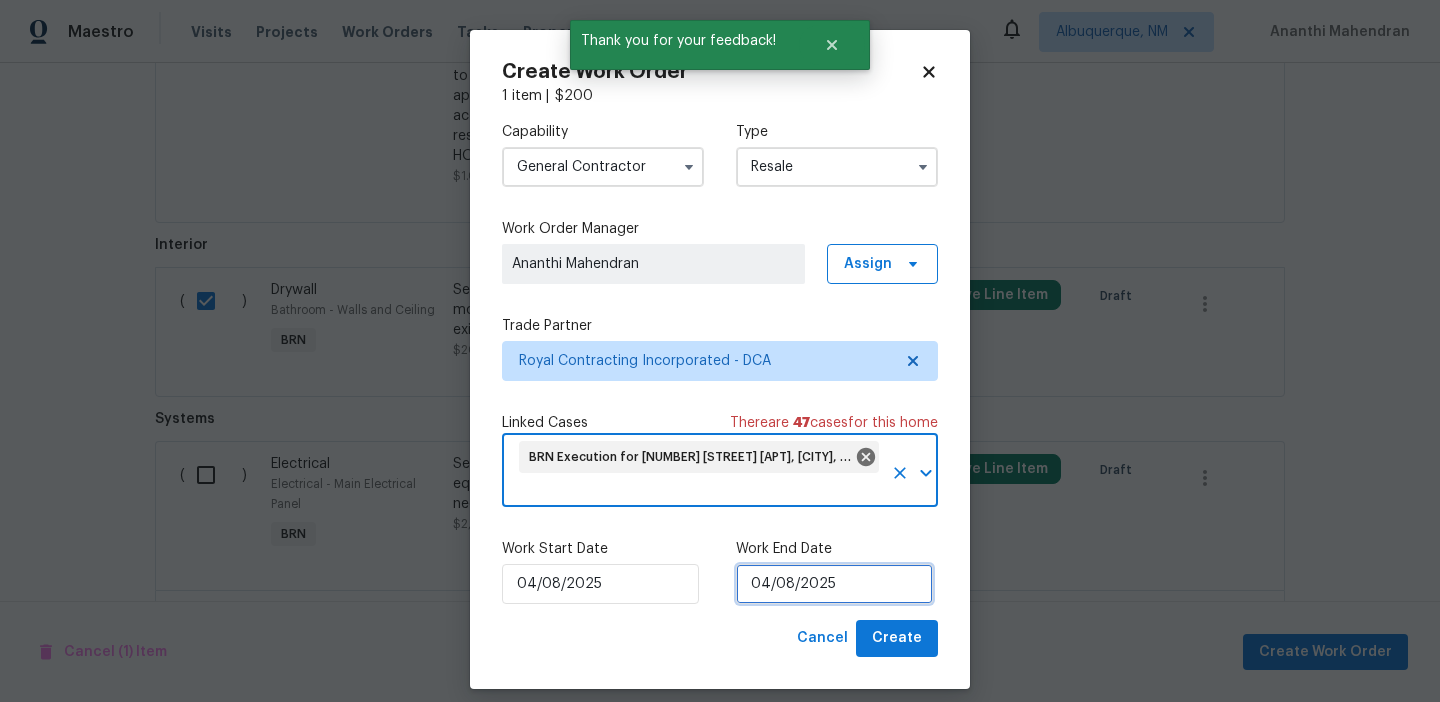 click on "04/08/2025" at bounding box center [834, 584] 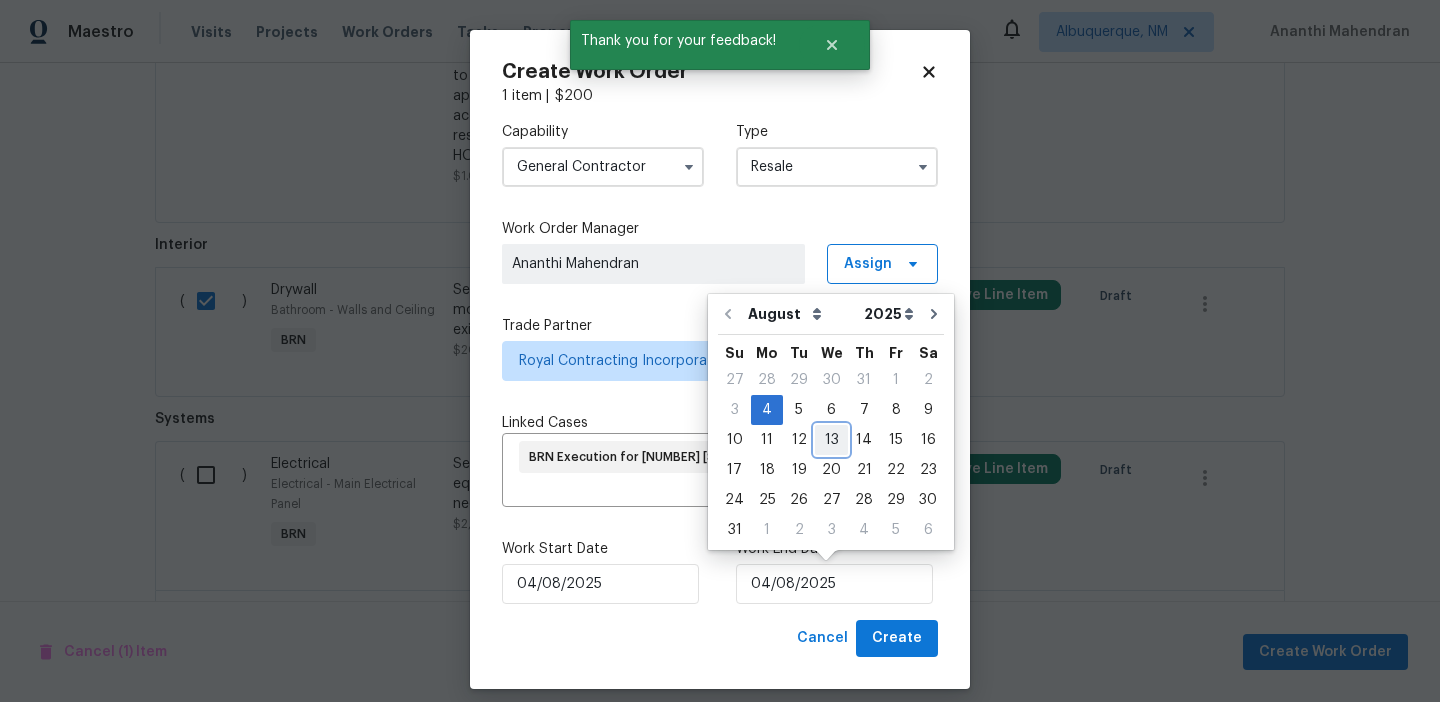 click on "13" at bounding box center (831, 440) 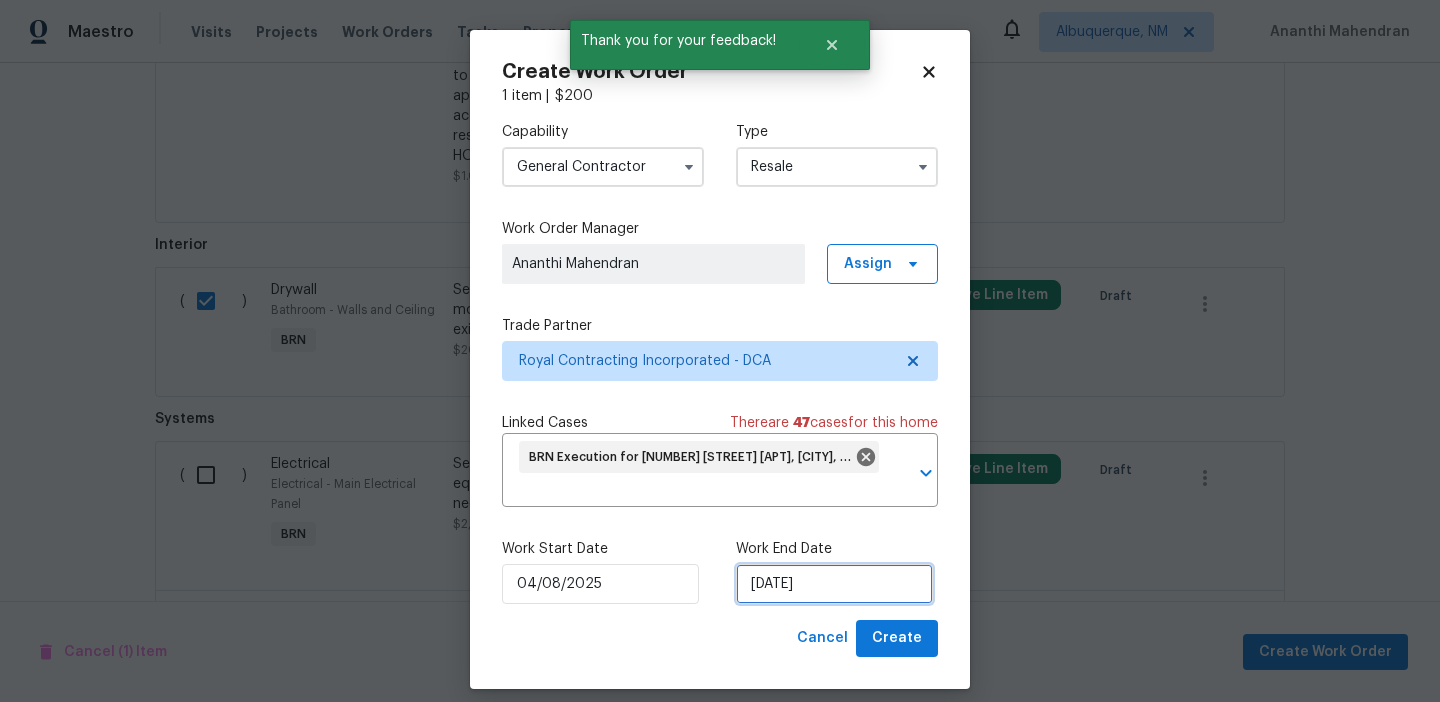 click on "[DATE]" at bounding box center (834, 584) 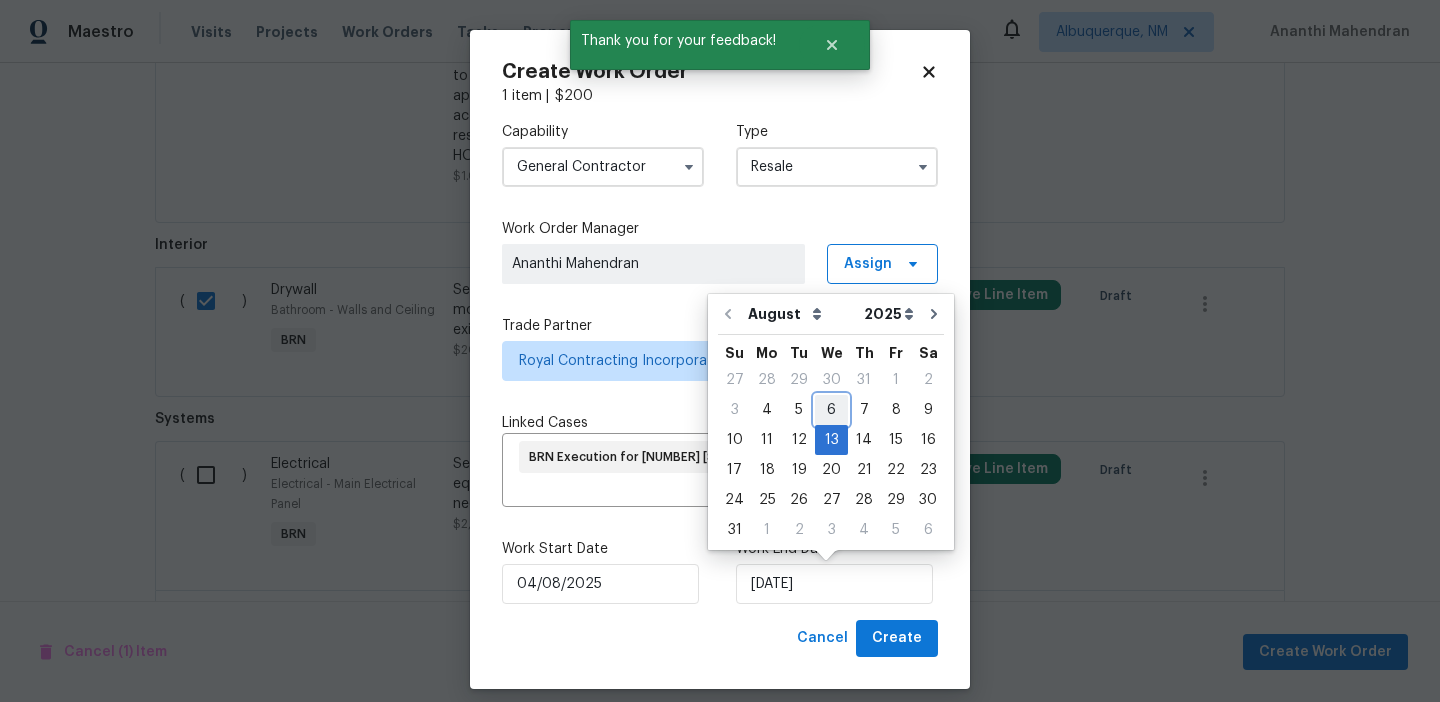 click on "6" at bounding box center (831, 410) 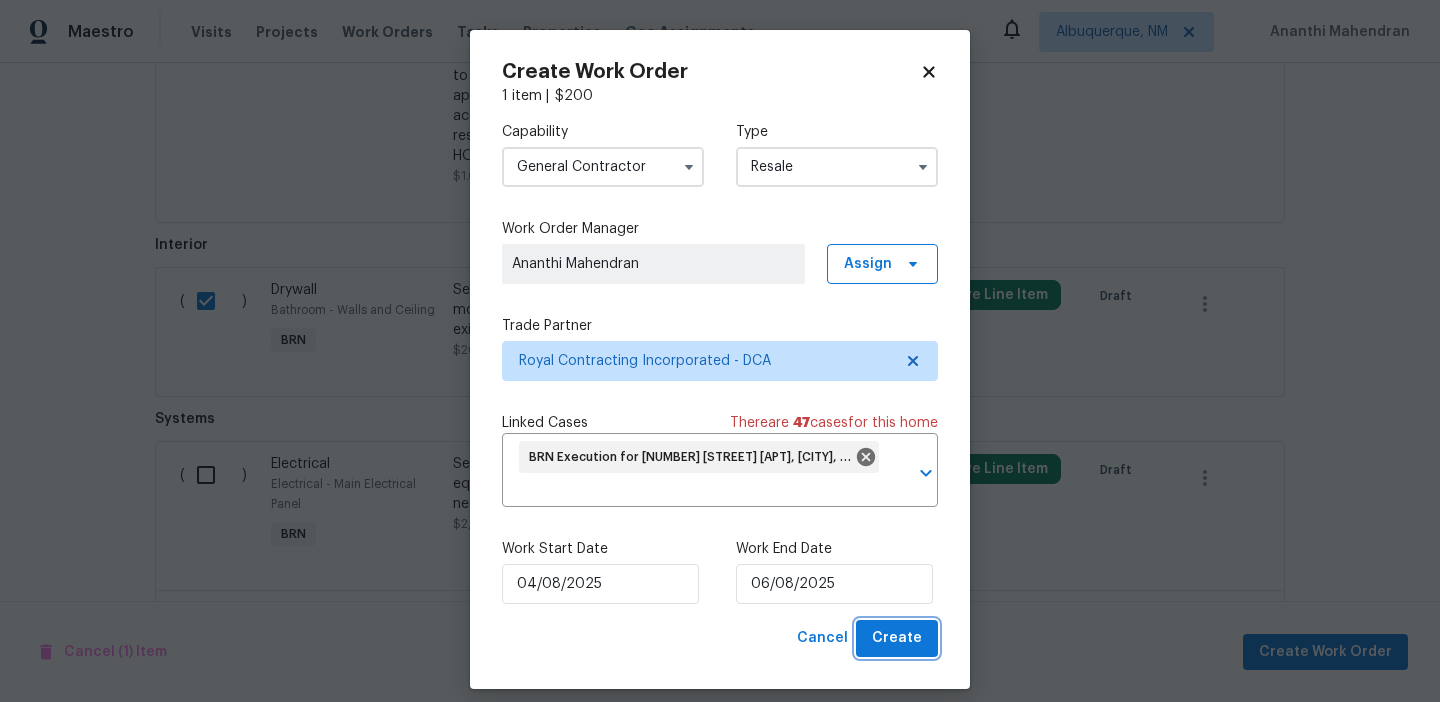 click on "Create" at bounding box center [897, 638] 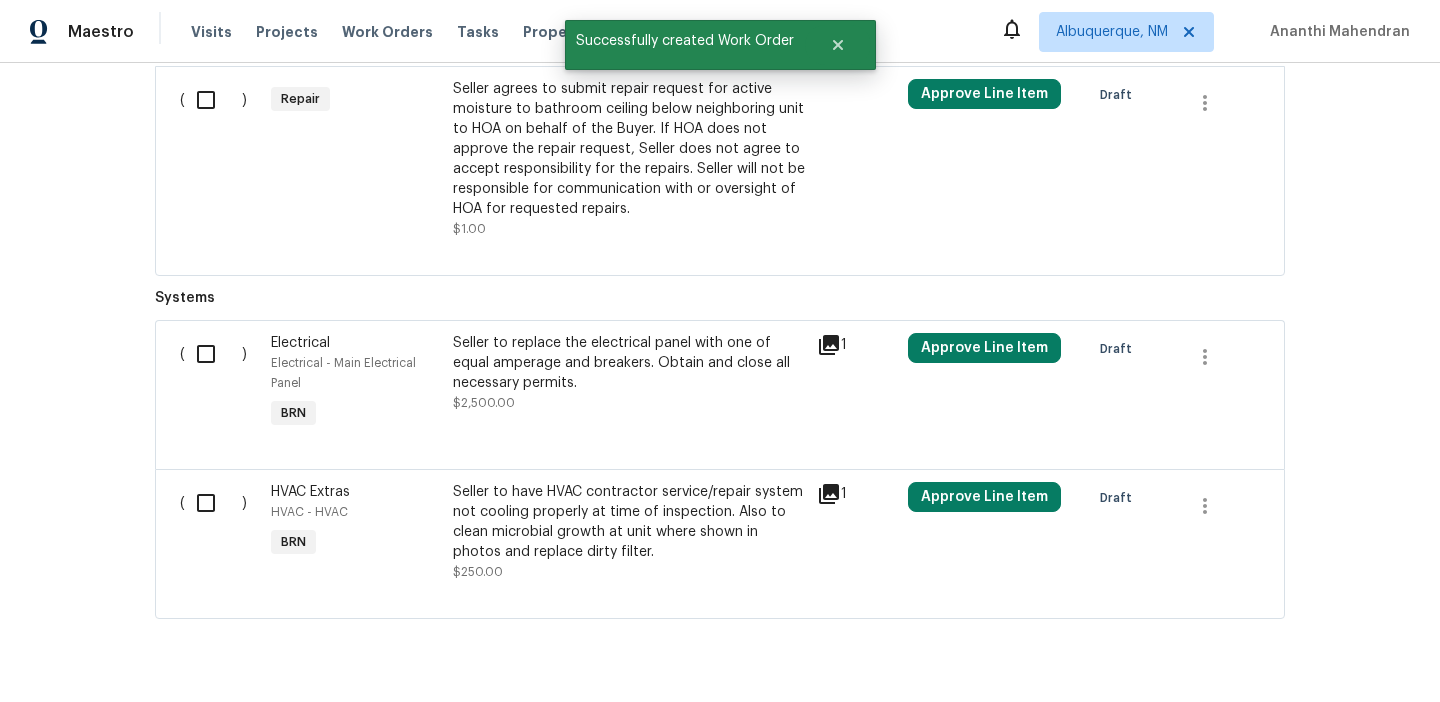 scroll, scrollTop: 965, scrollLeft: 0, axis: vertical 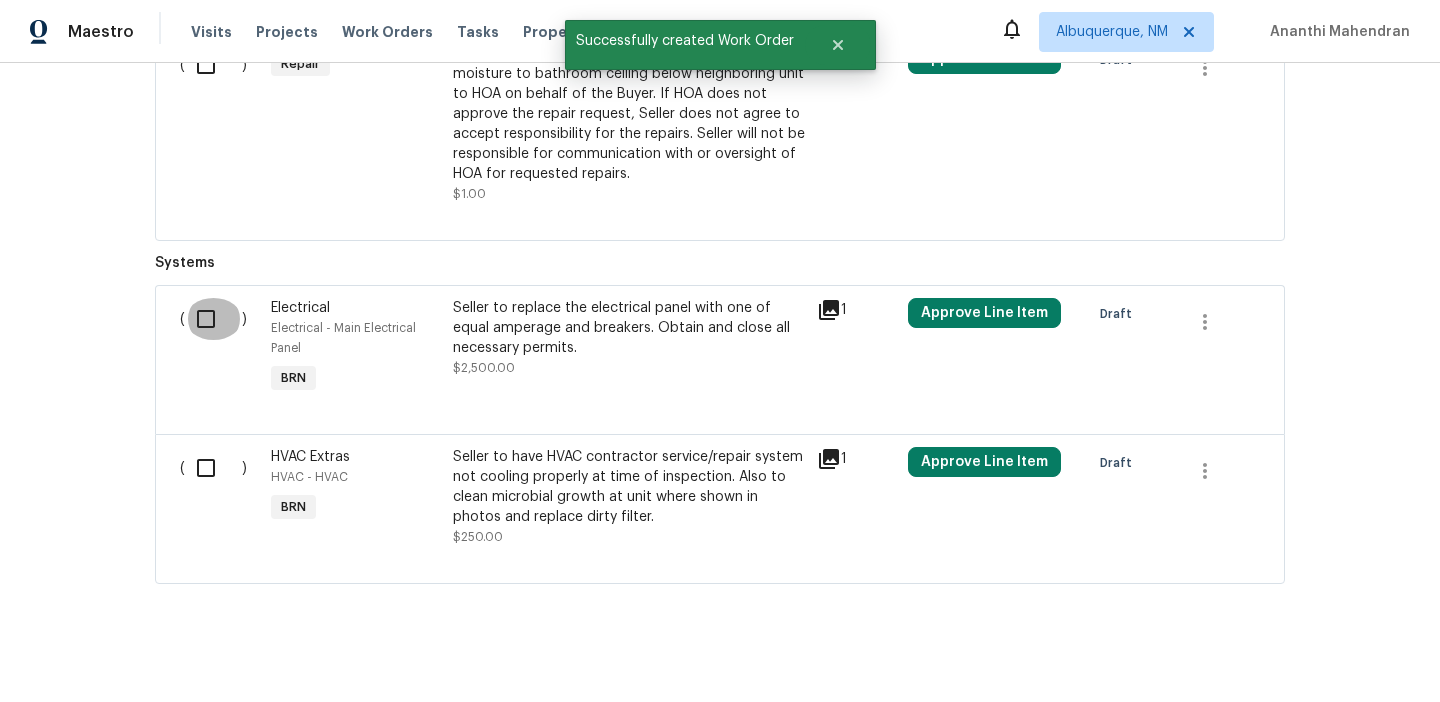 click at bounding box center [213, 319] 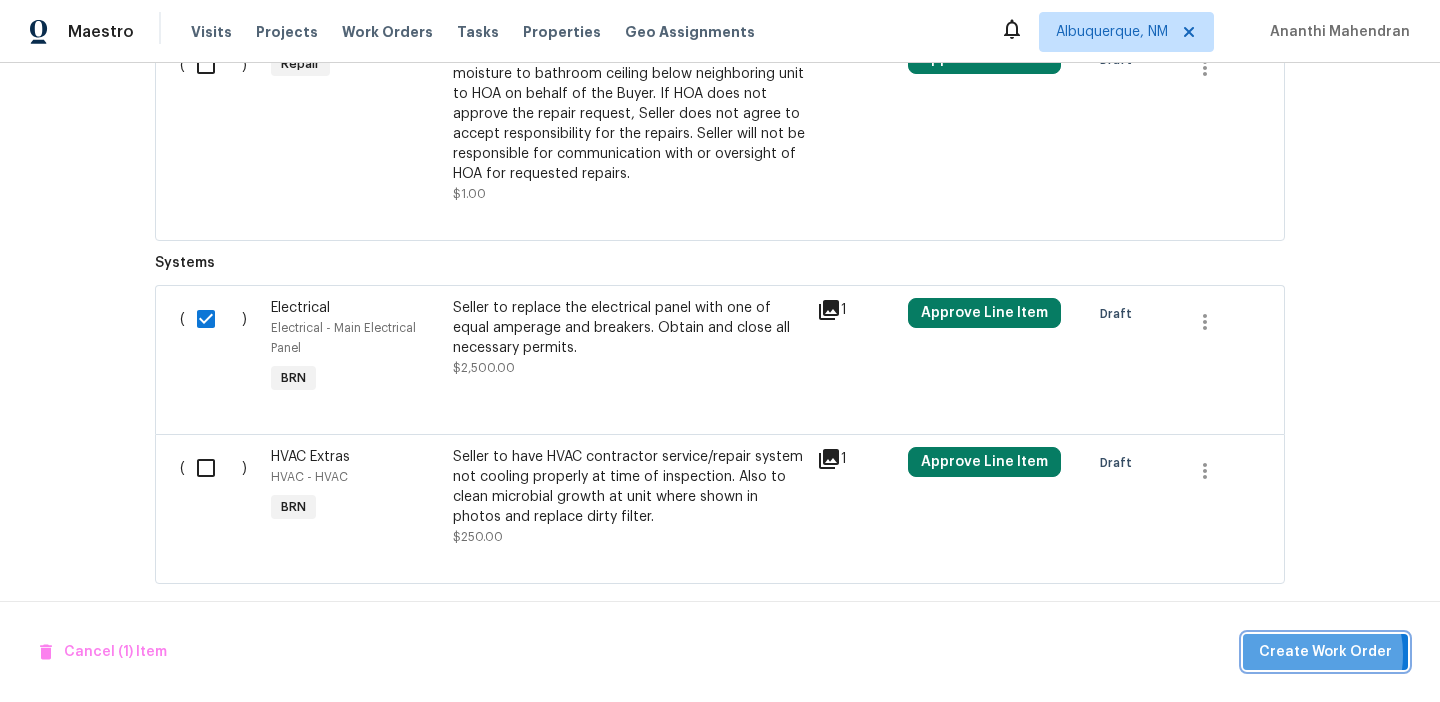 click on "Create Work Order" at bounding box center [1325, 652] 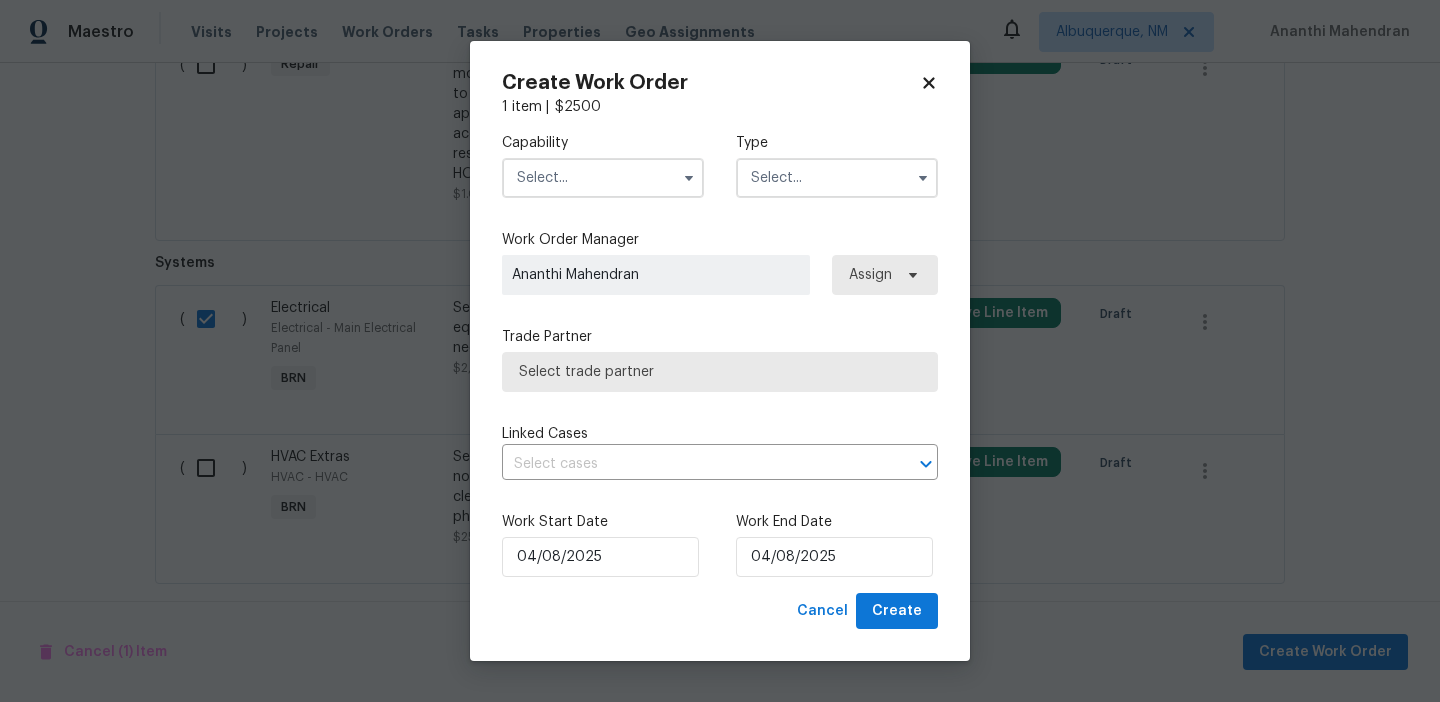 click at bounding box center [603, 178] 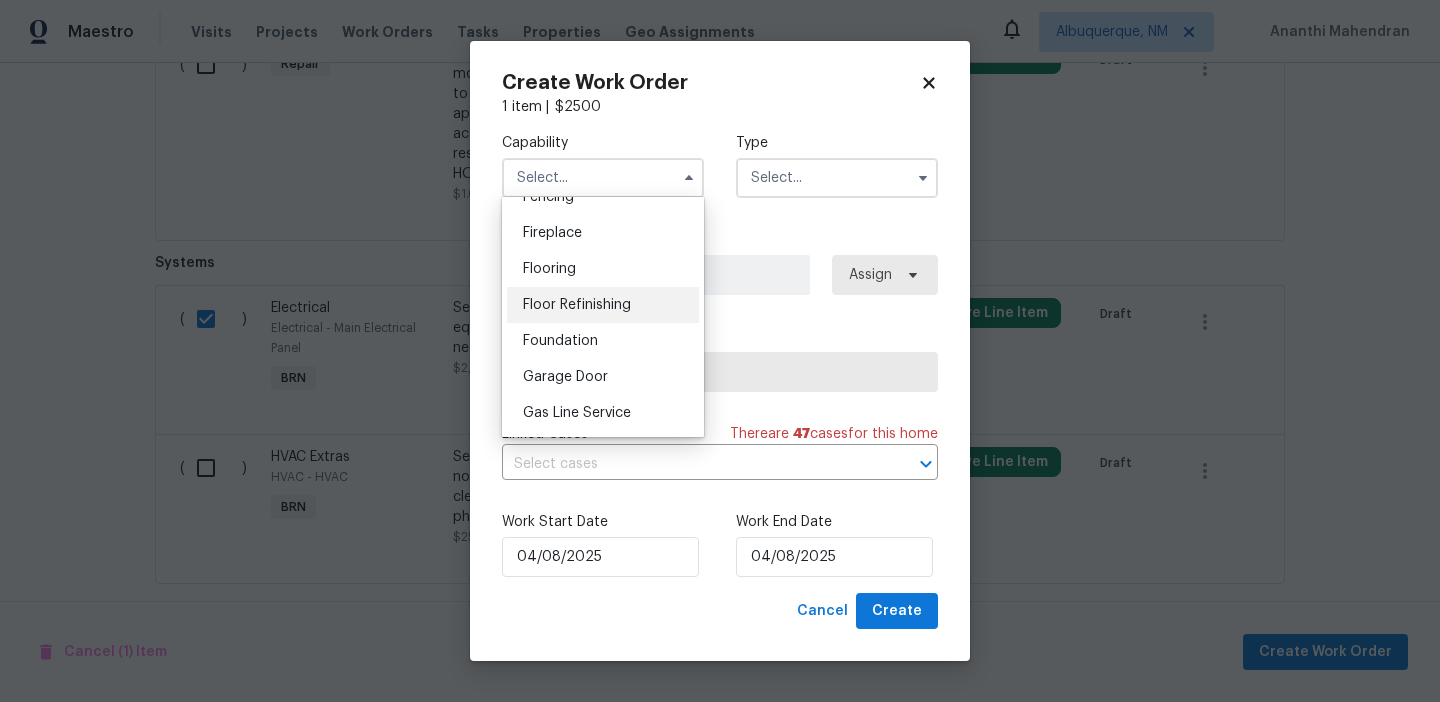 scroll, scrollTop: 603, scrollLeft: 0, axis: vertical 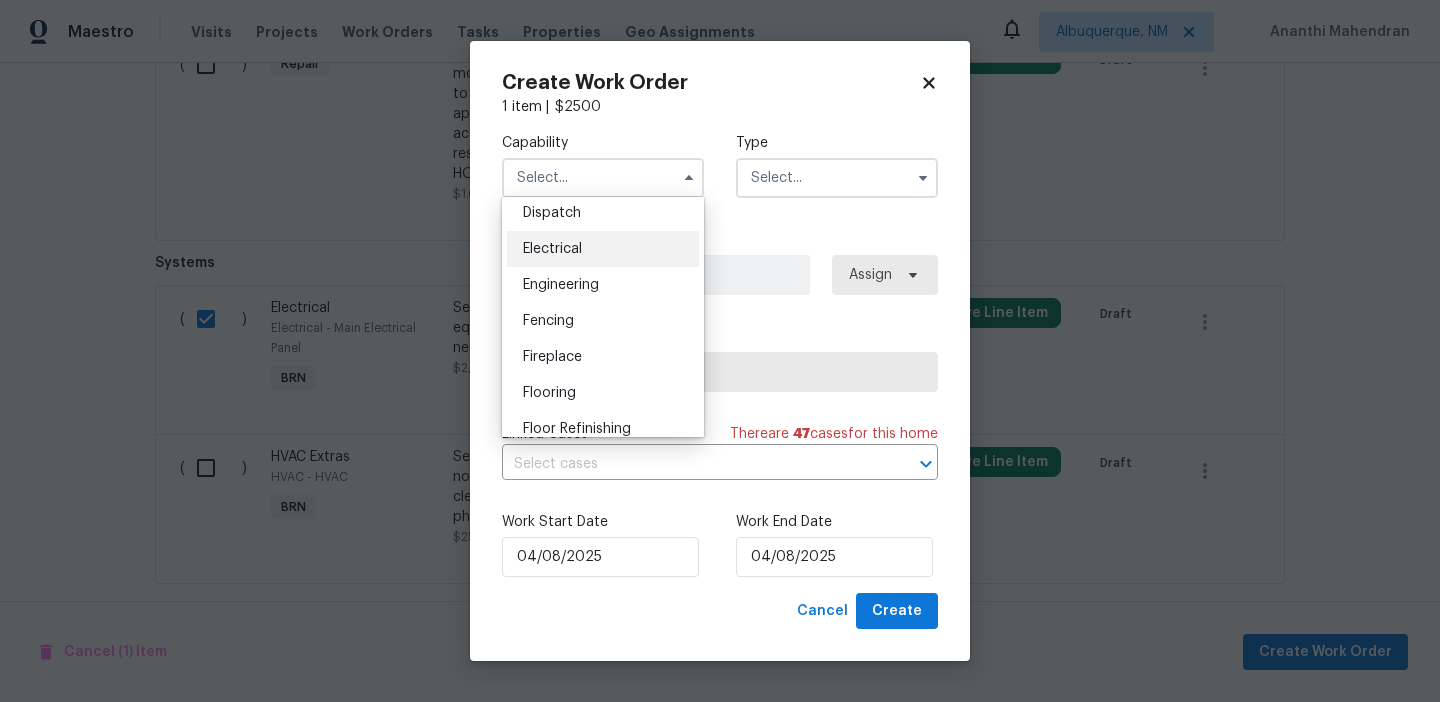 click on "Electrical" at bounding box center (603, 249) 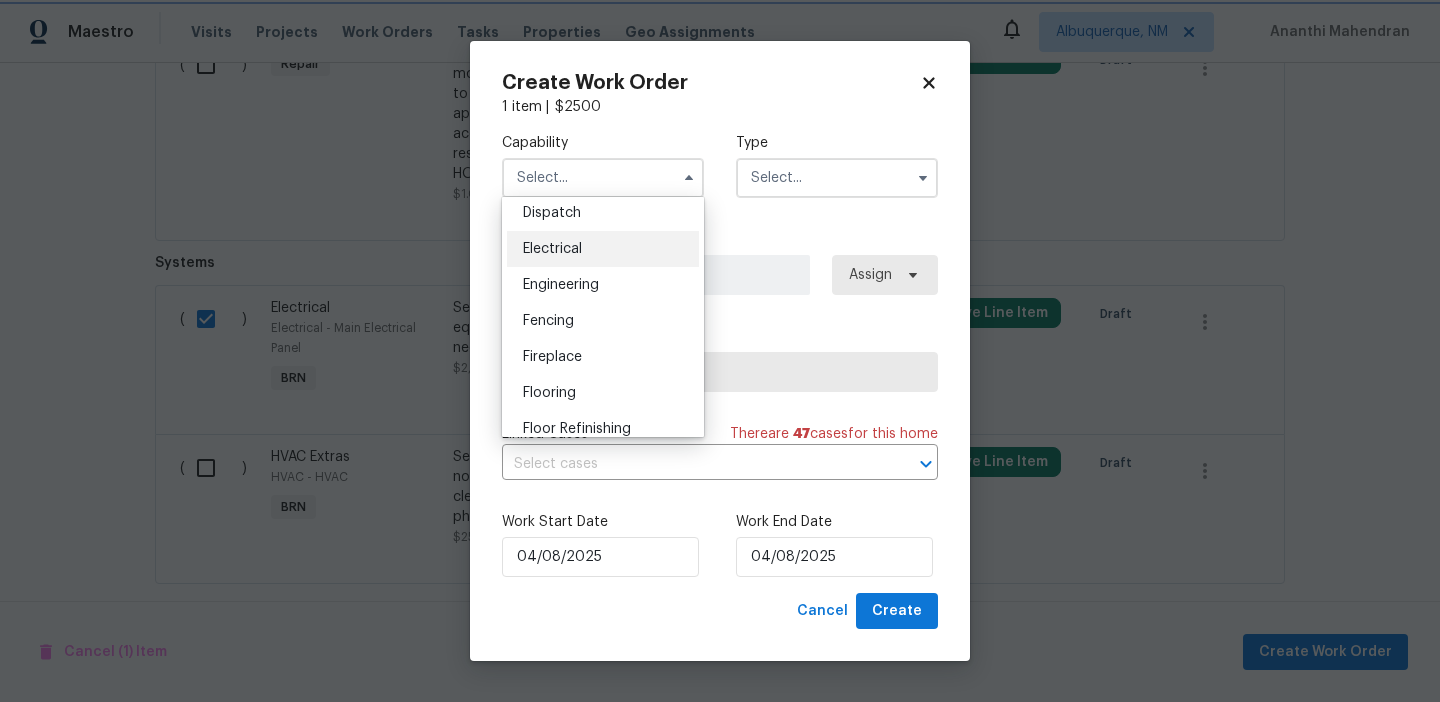 type on "Electrical" 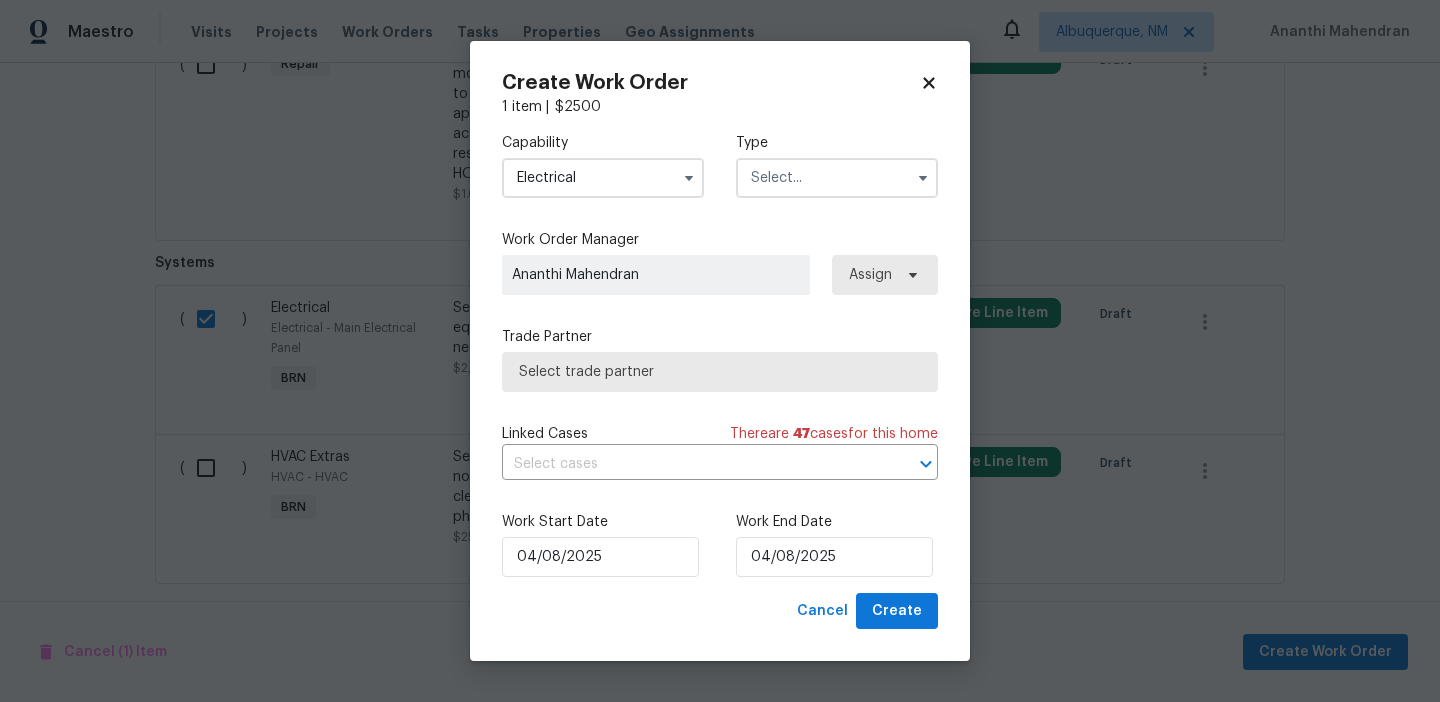 click at bounding box center (837, 178) 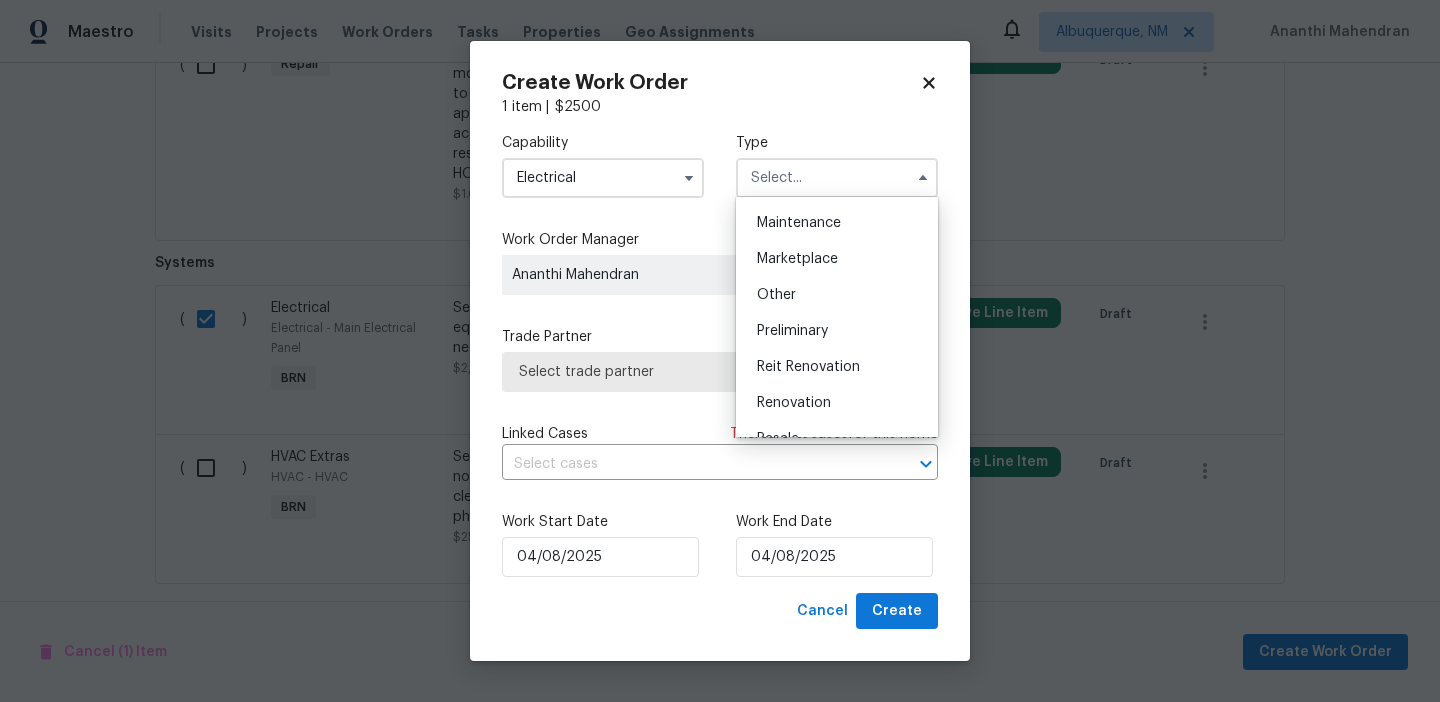 scroll, scrollTop: 379, scrollLeft: 0, axis: vertical 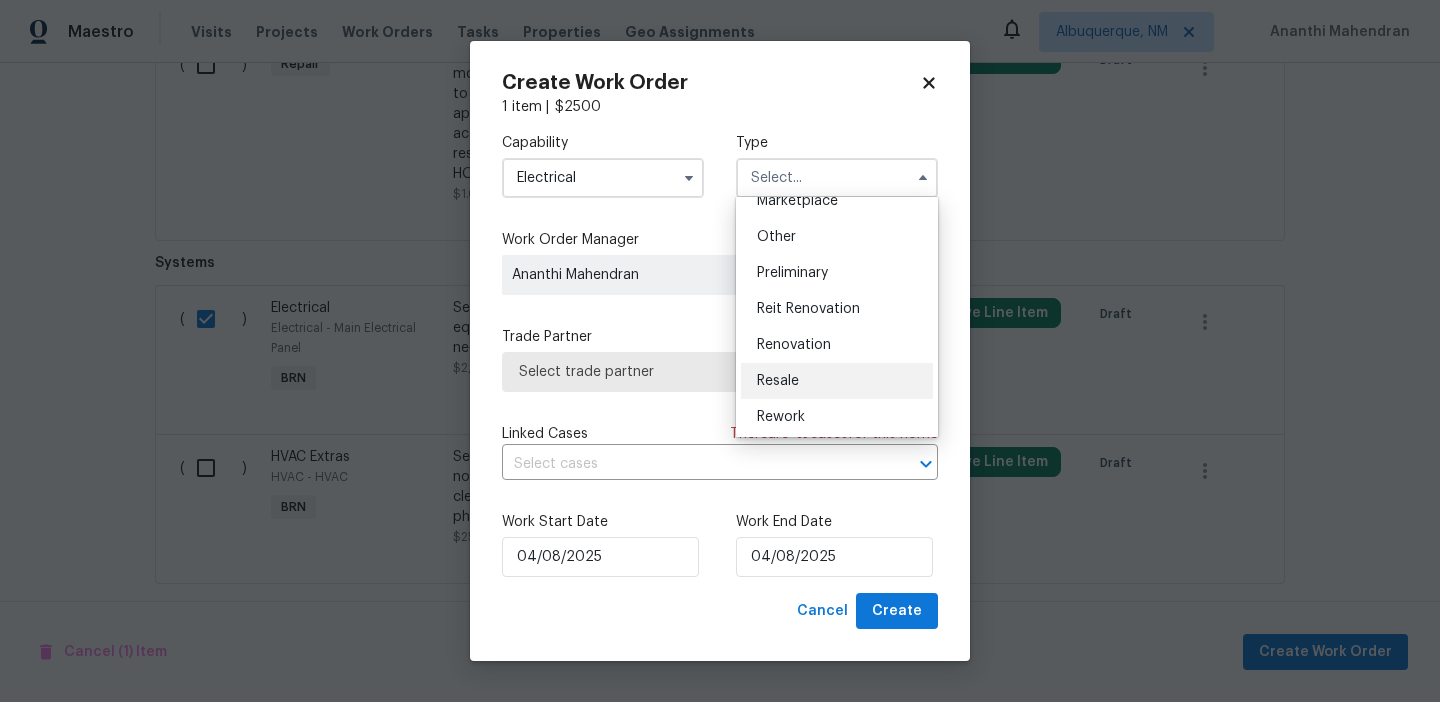 click on "Resale" at bounding box center (778, 381) 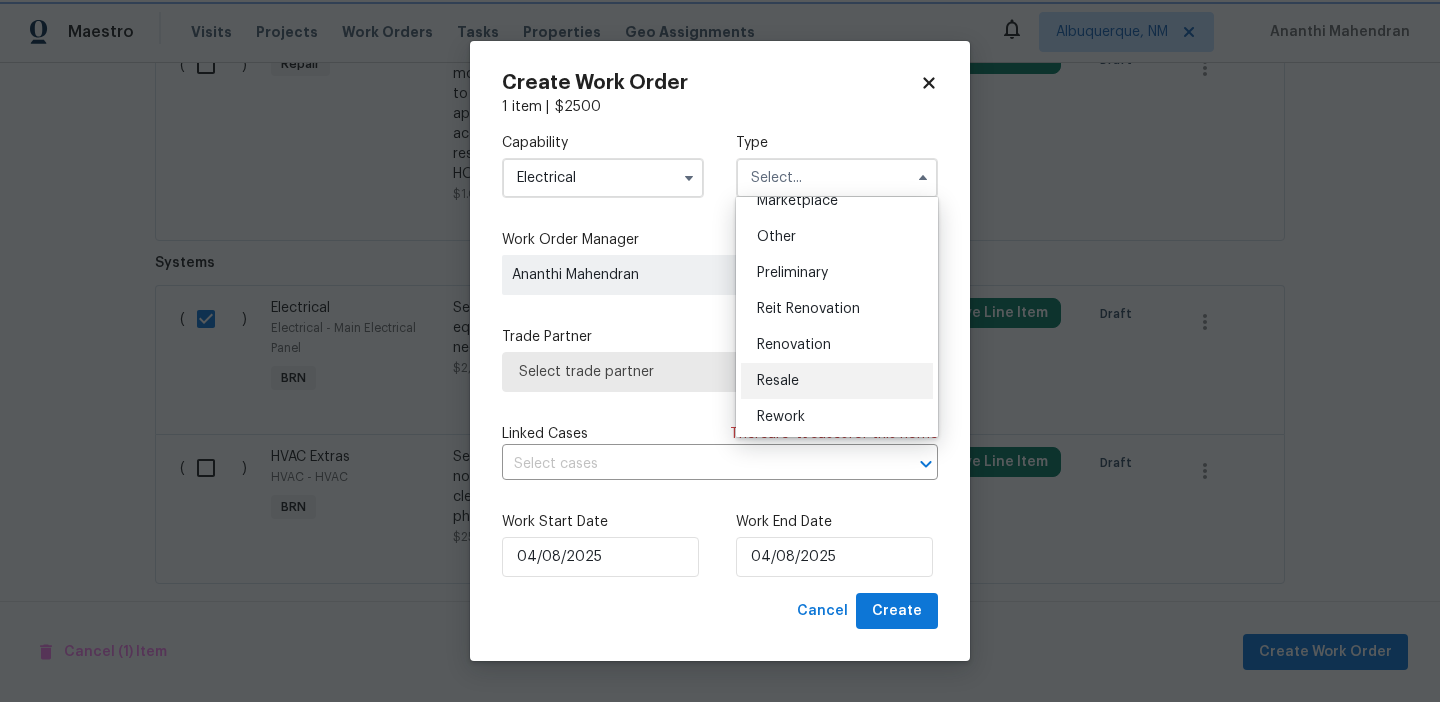 type on "Resale" 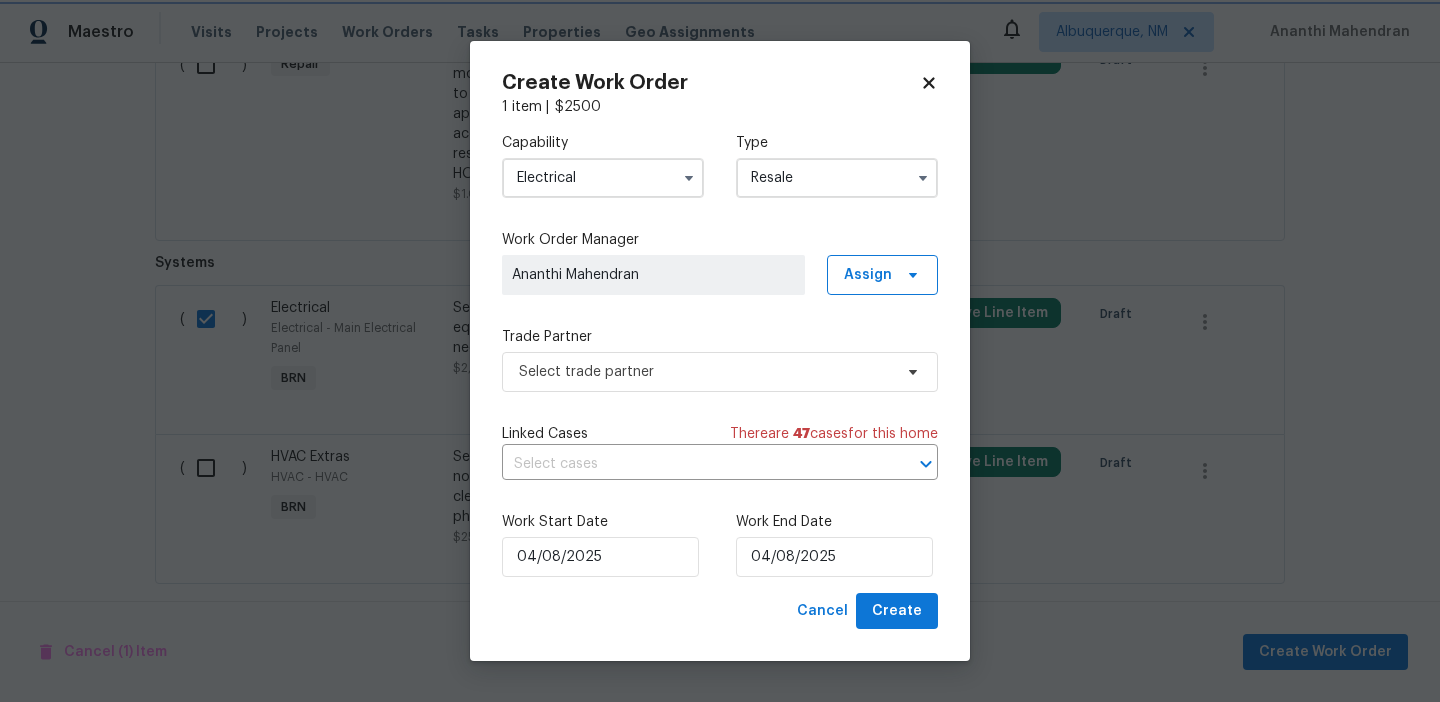 scroll, scrollTop: 0, scrollLeft: 0, axis: both 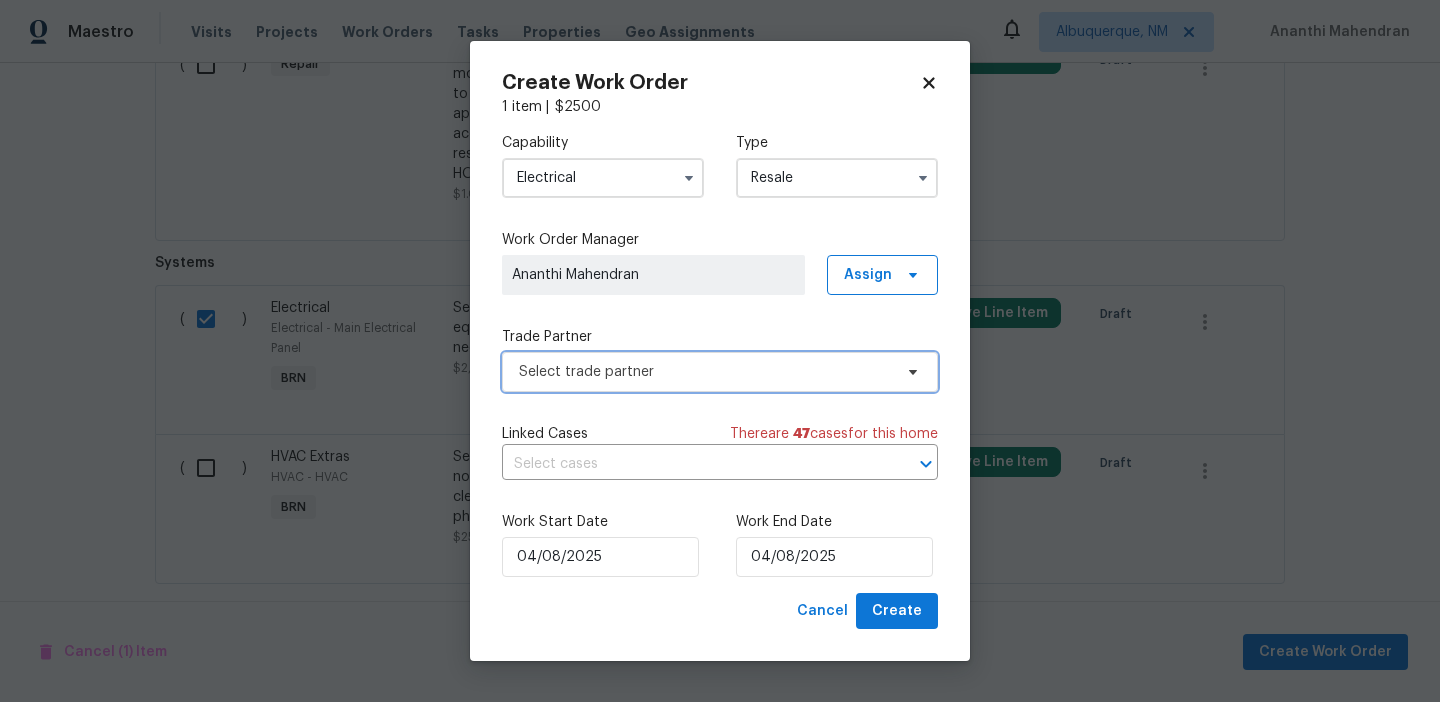 click on "Select trade partner" at bounding box center (705, 372) 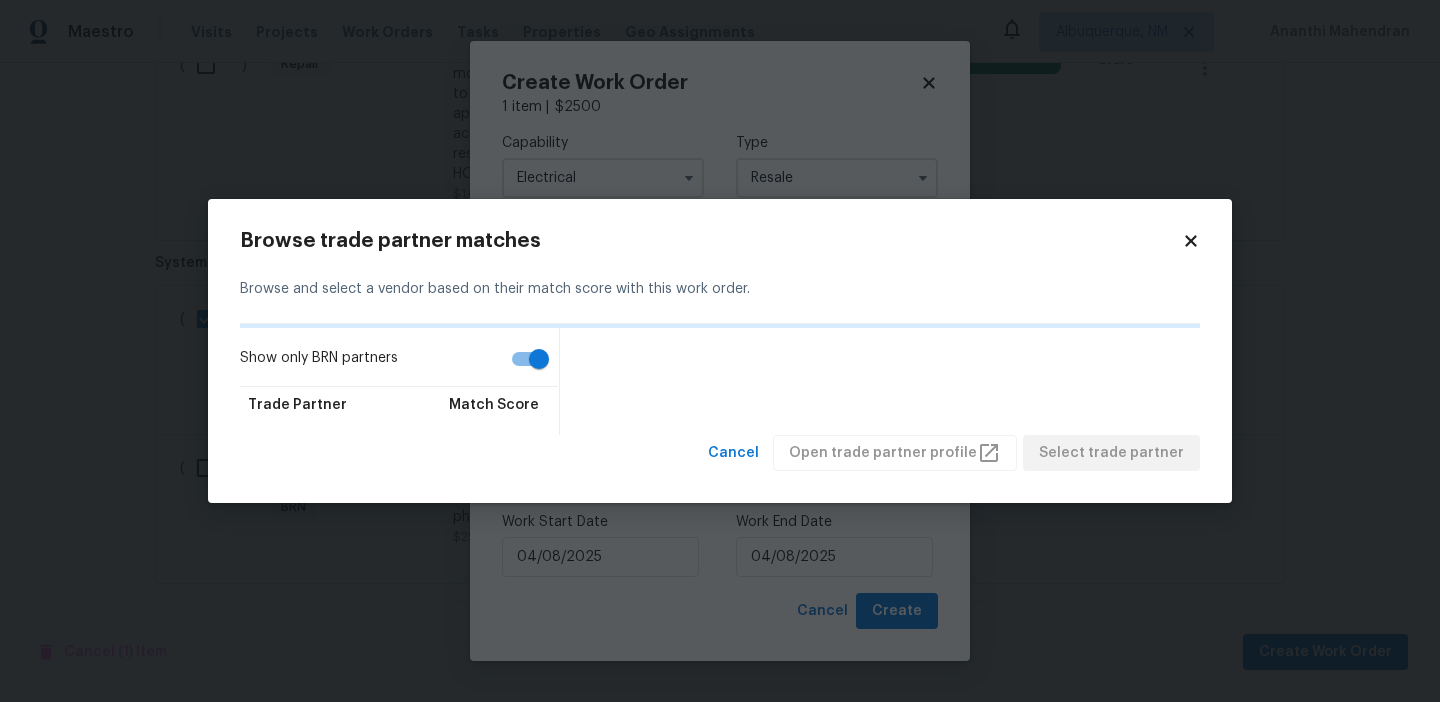 click on "Show only BRN partners" at bounding box center (539, 359) 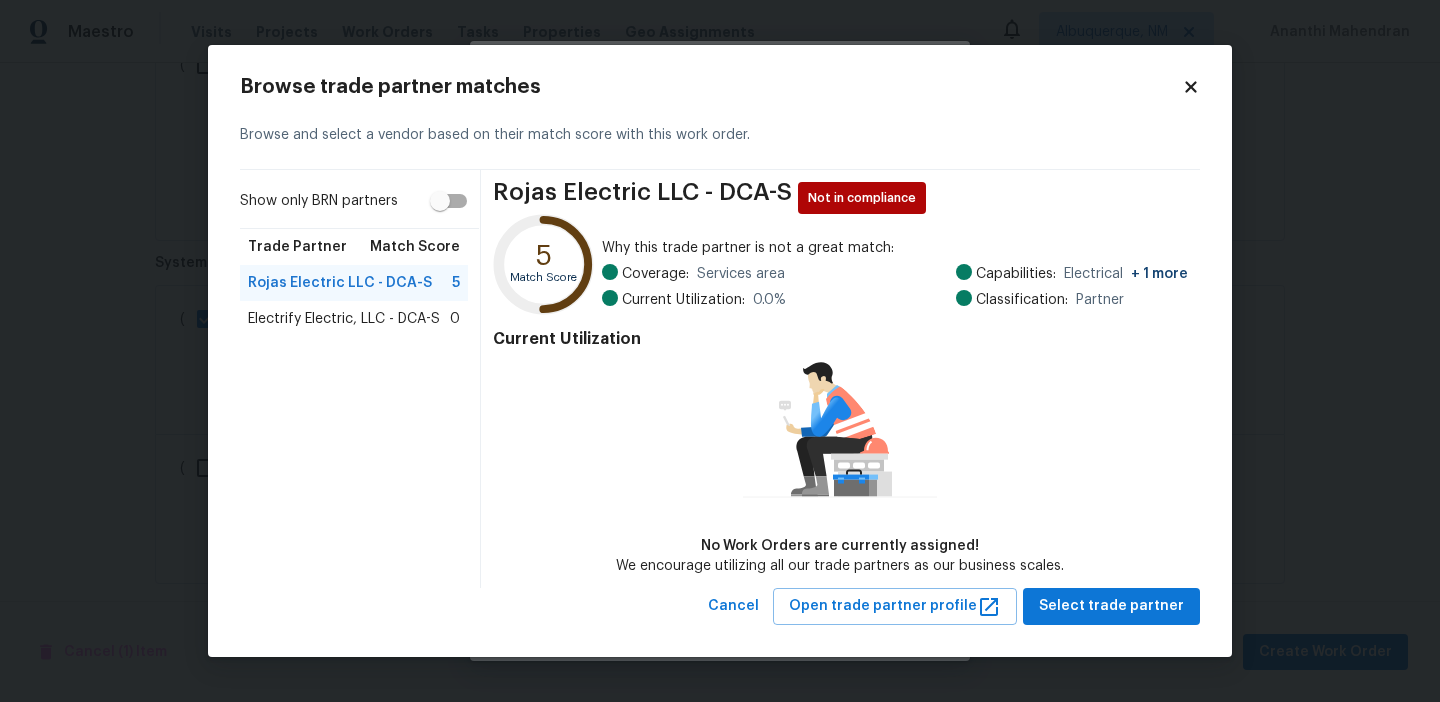 click on "Electrify Electric, LLC - DCA-S 0" at bounding box center (354, 319) 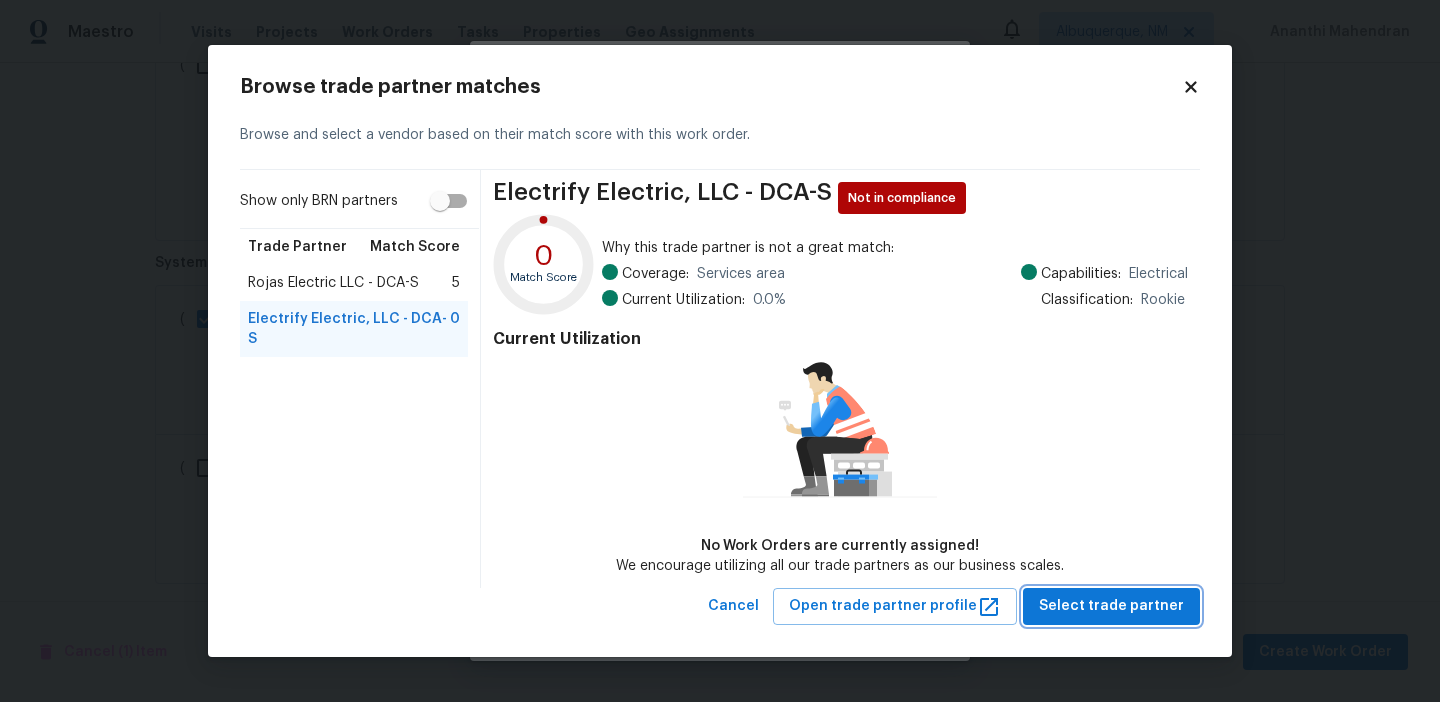 click on "Select trade partner" at bounding box center [1111, 606] 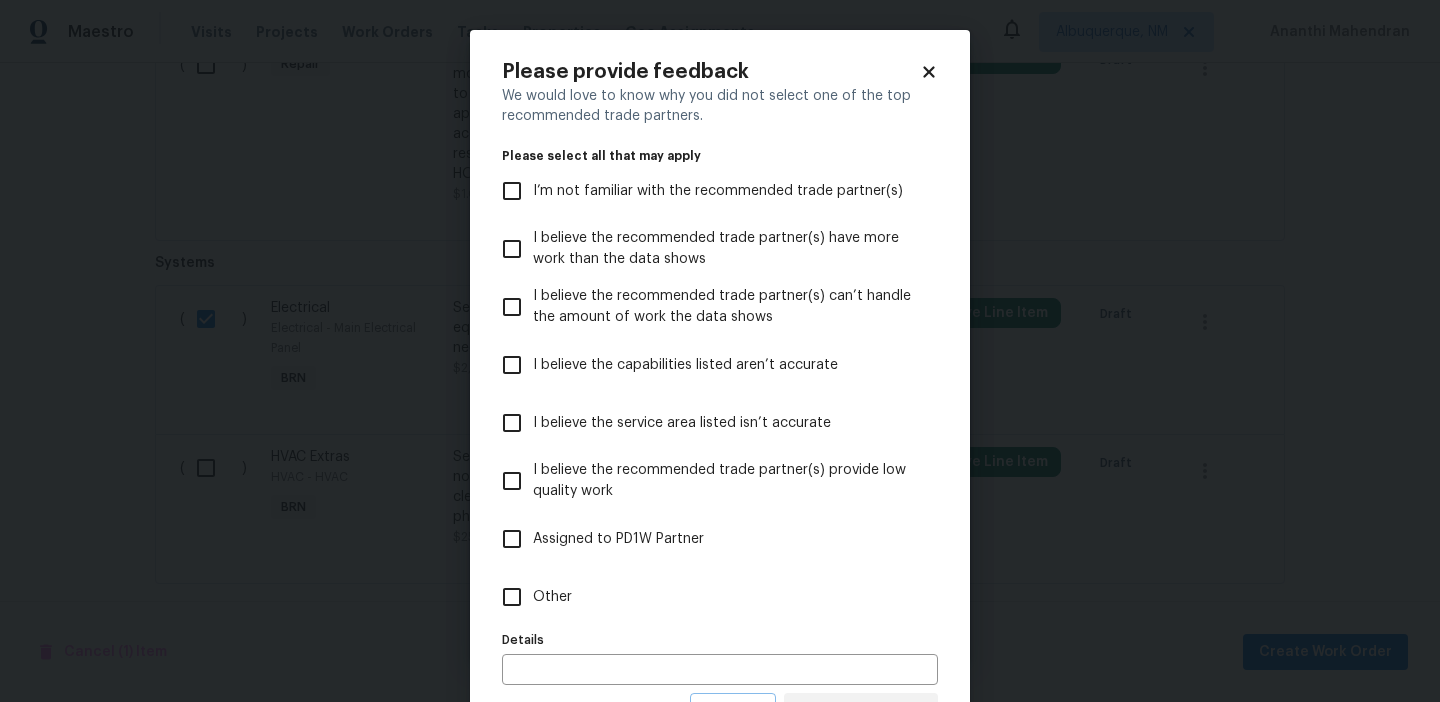 click on "Other" at bounding box center (552, 597) 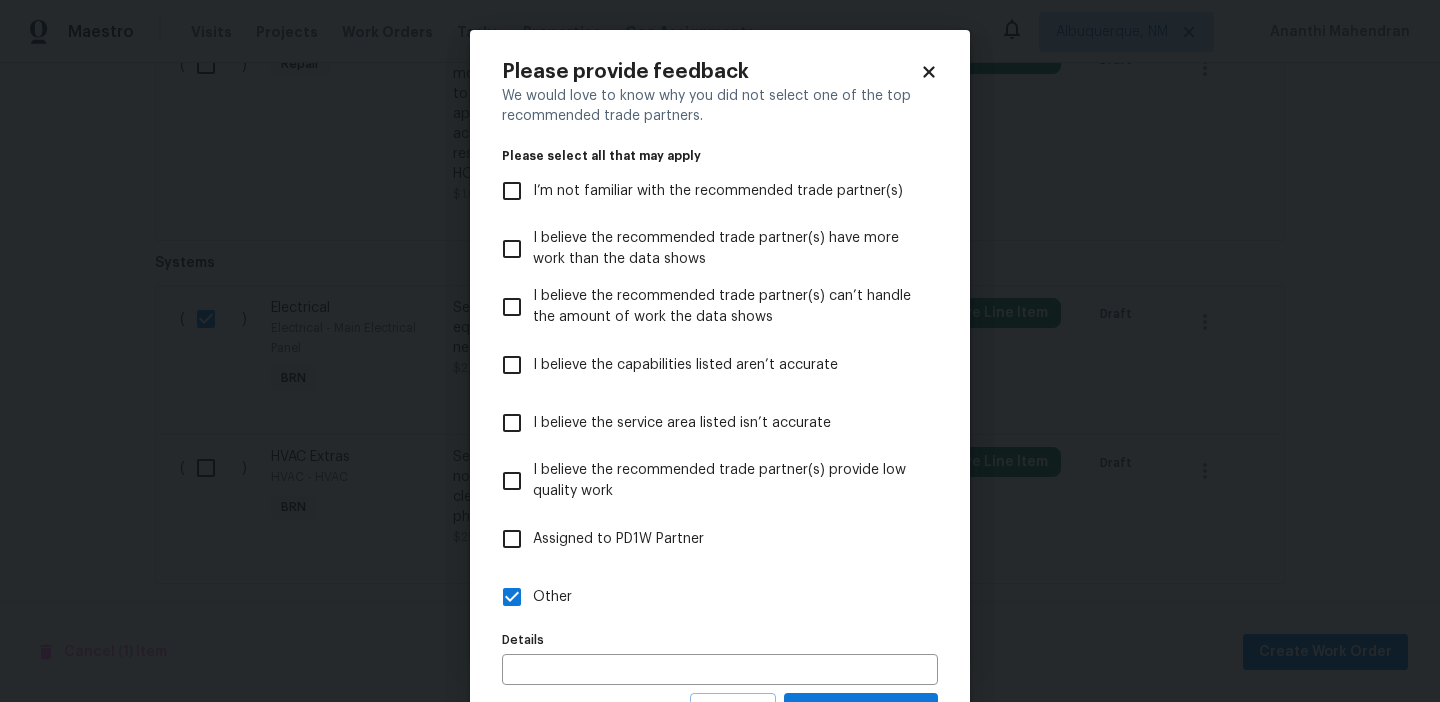 scroll, scrollTop: 90, scrollLeft: 0, axis: vertical 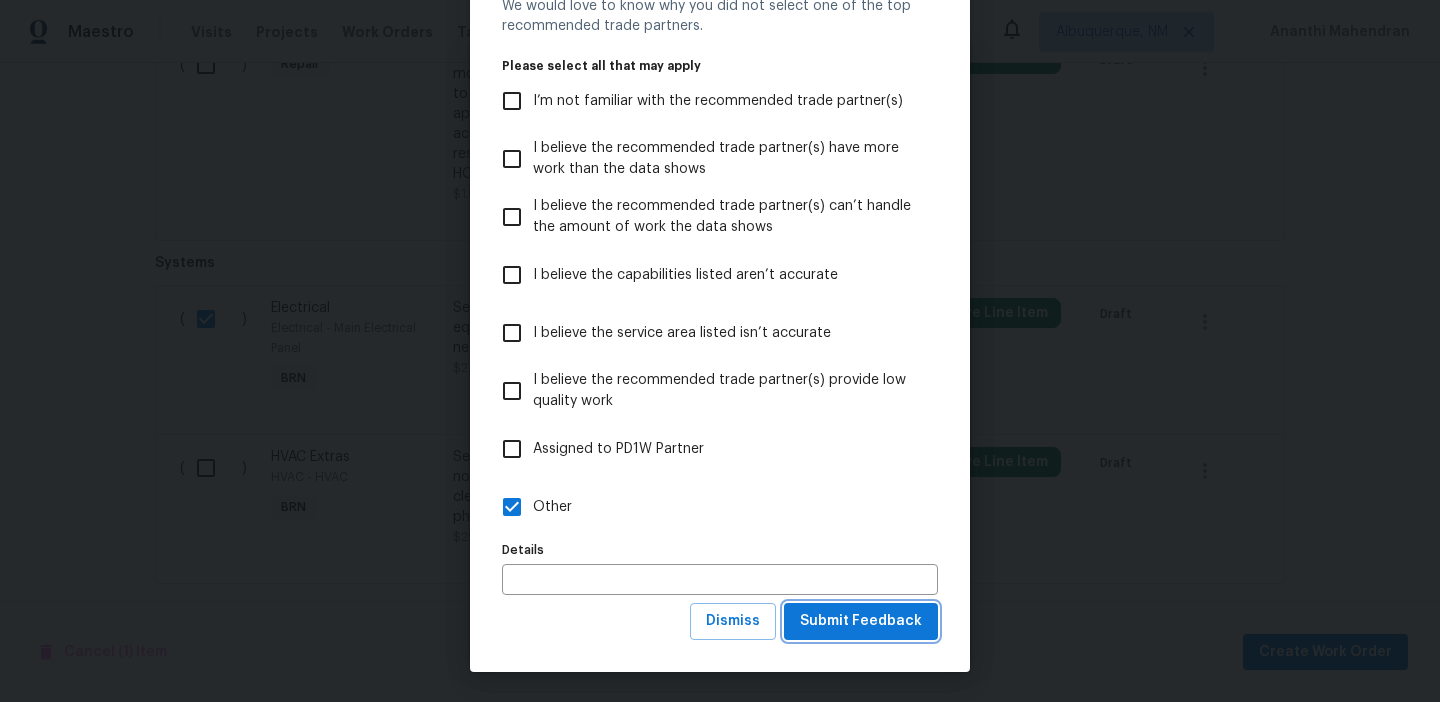 click on "Submit Feedback" at bounding box center (861, 621) 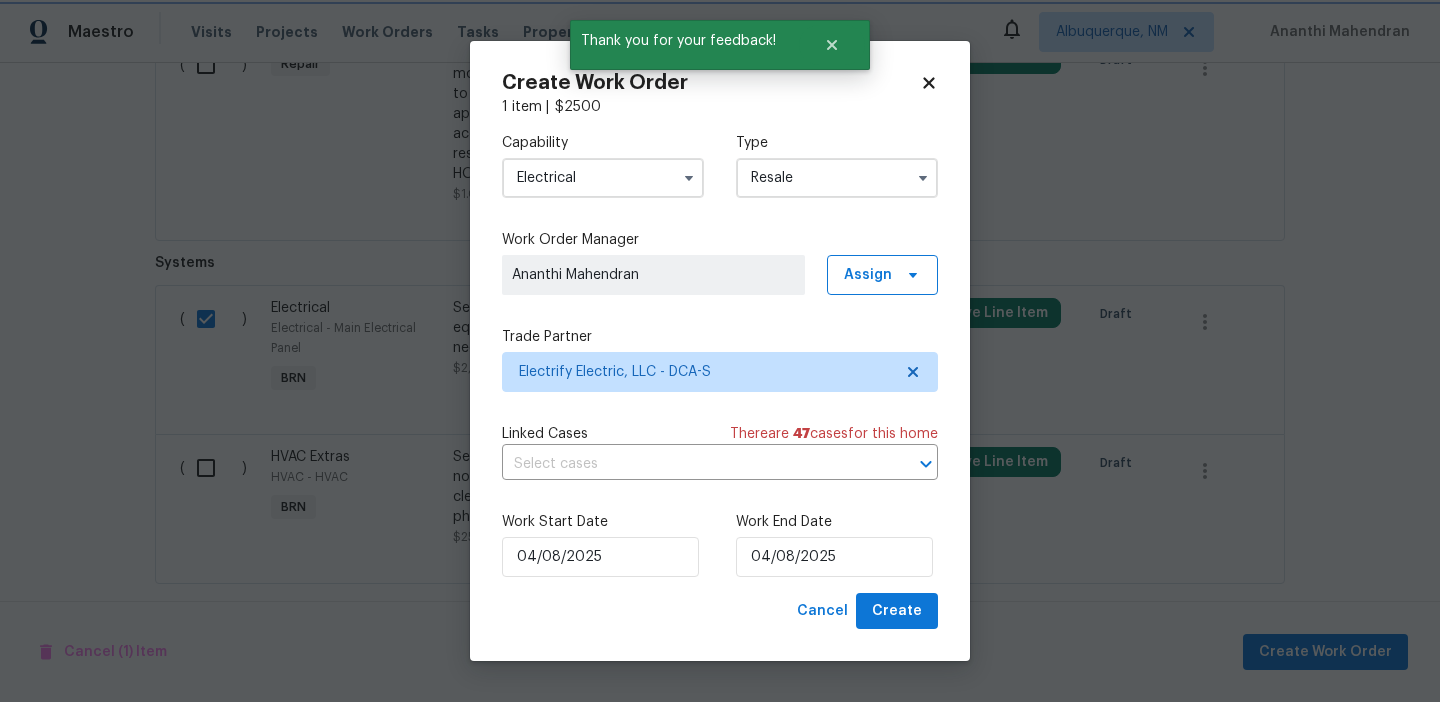 scroll, scrollTop: 0, scrollLeft: 0, axis: both 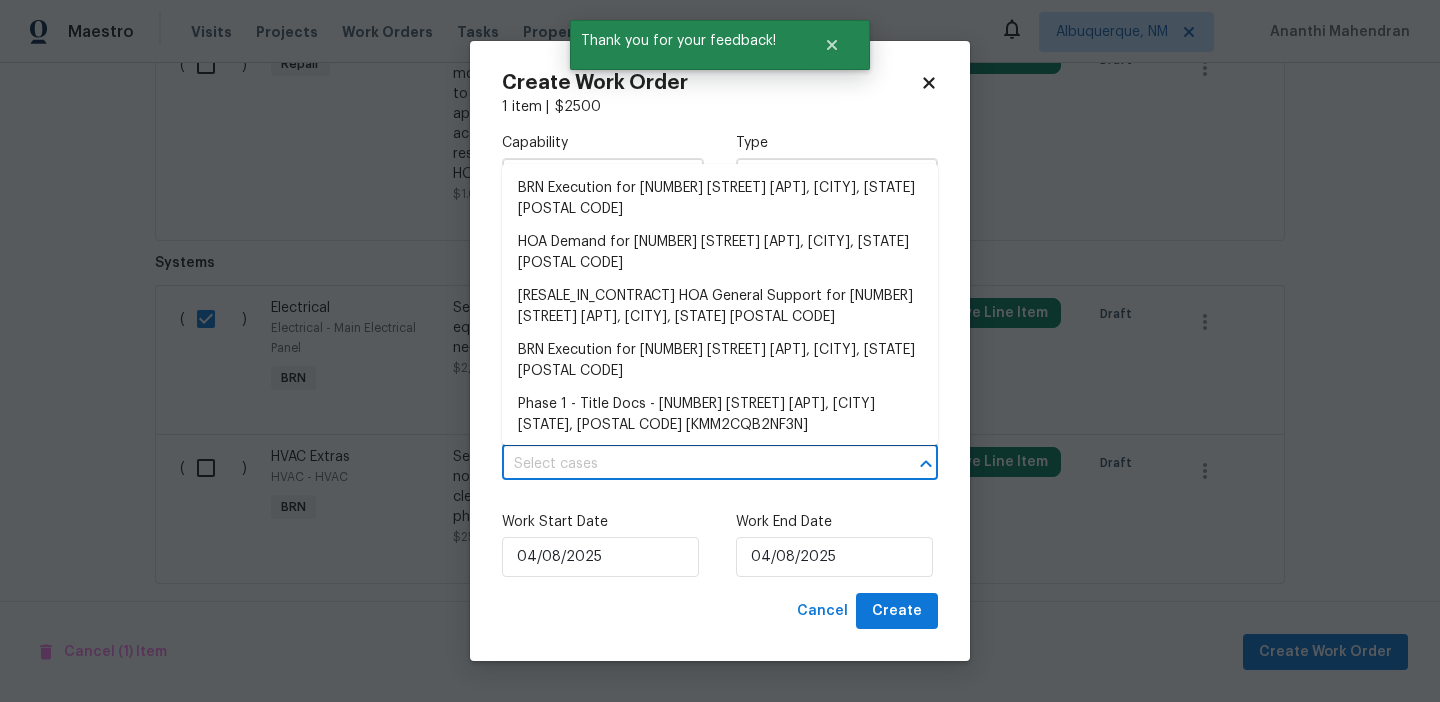 click at bounding box center (692, 464) 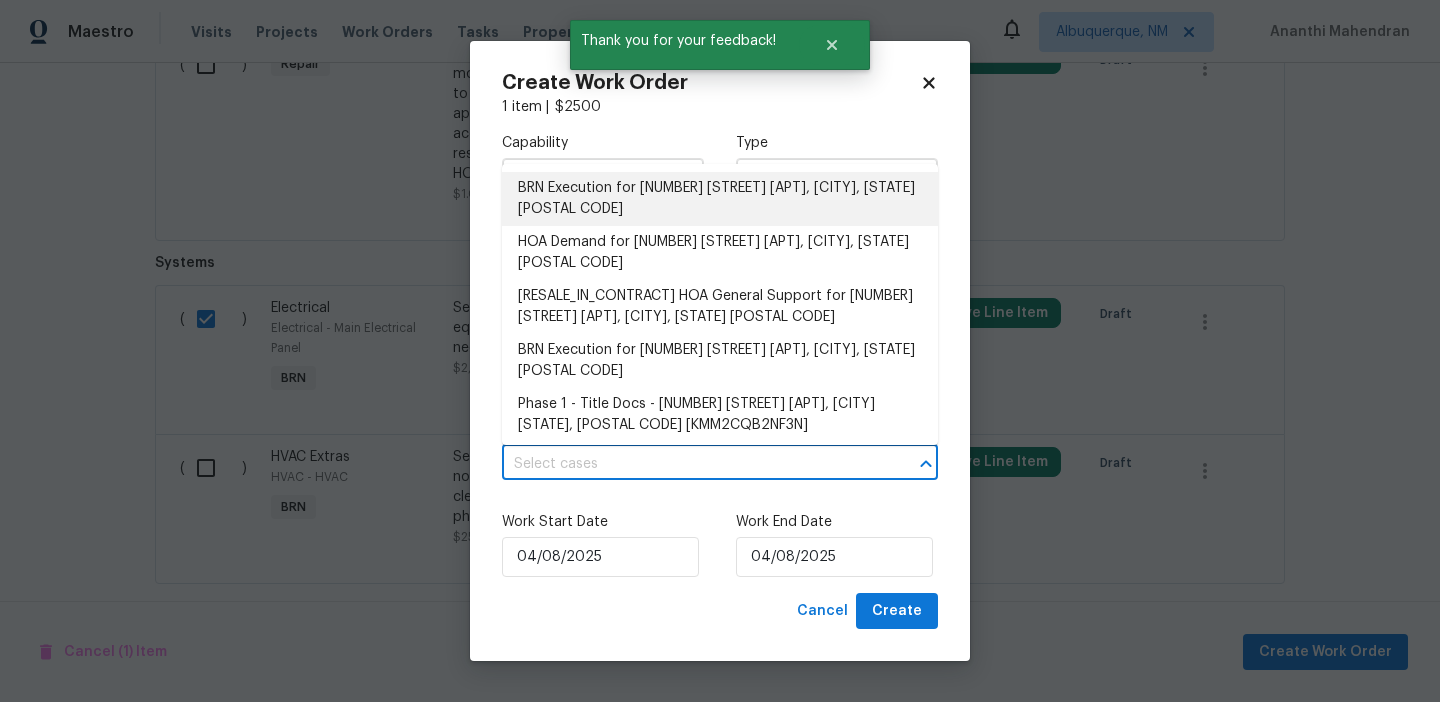 click on "BRN Execution for [NUMBER] [STREET] [APT], [CITY], [STATE] [POSTAL CODE]" at bounding box center [720, 199] 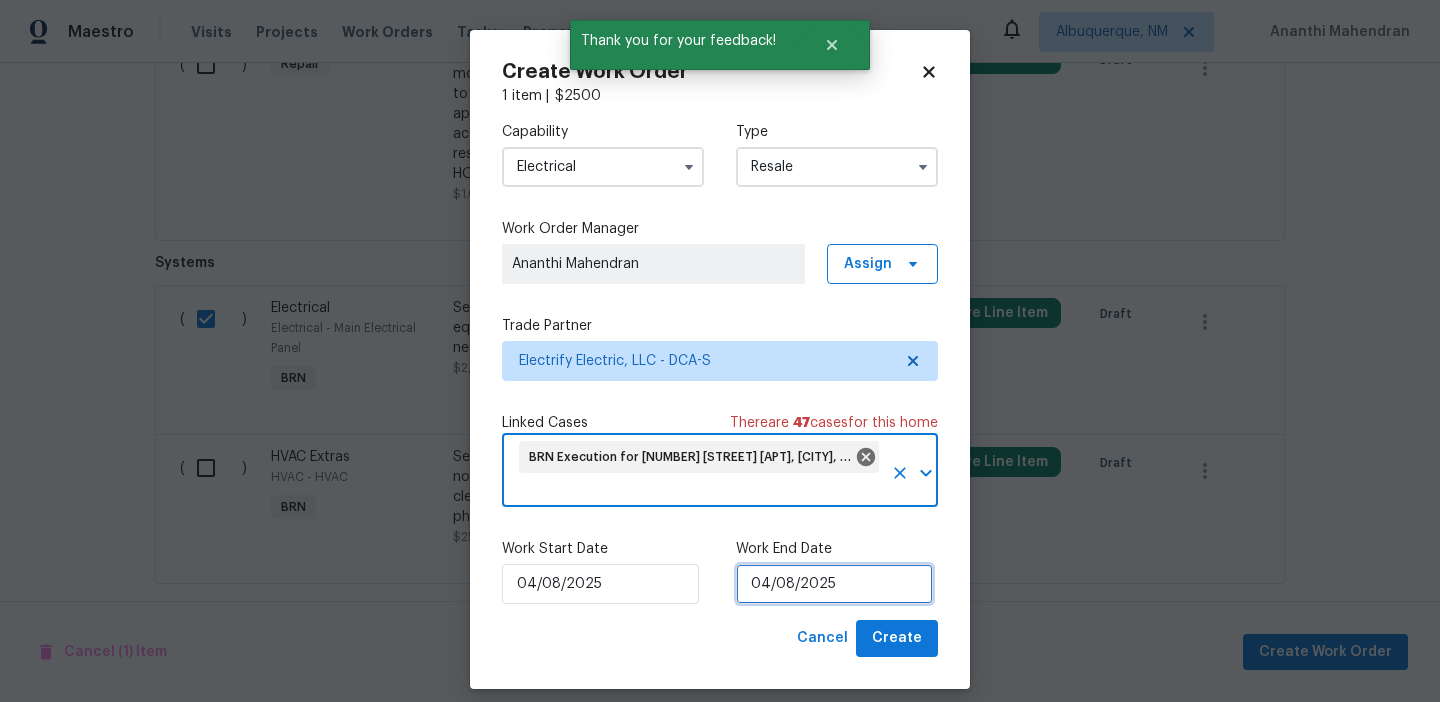 click on "04/08/2025" at bounding box center [834, 584] 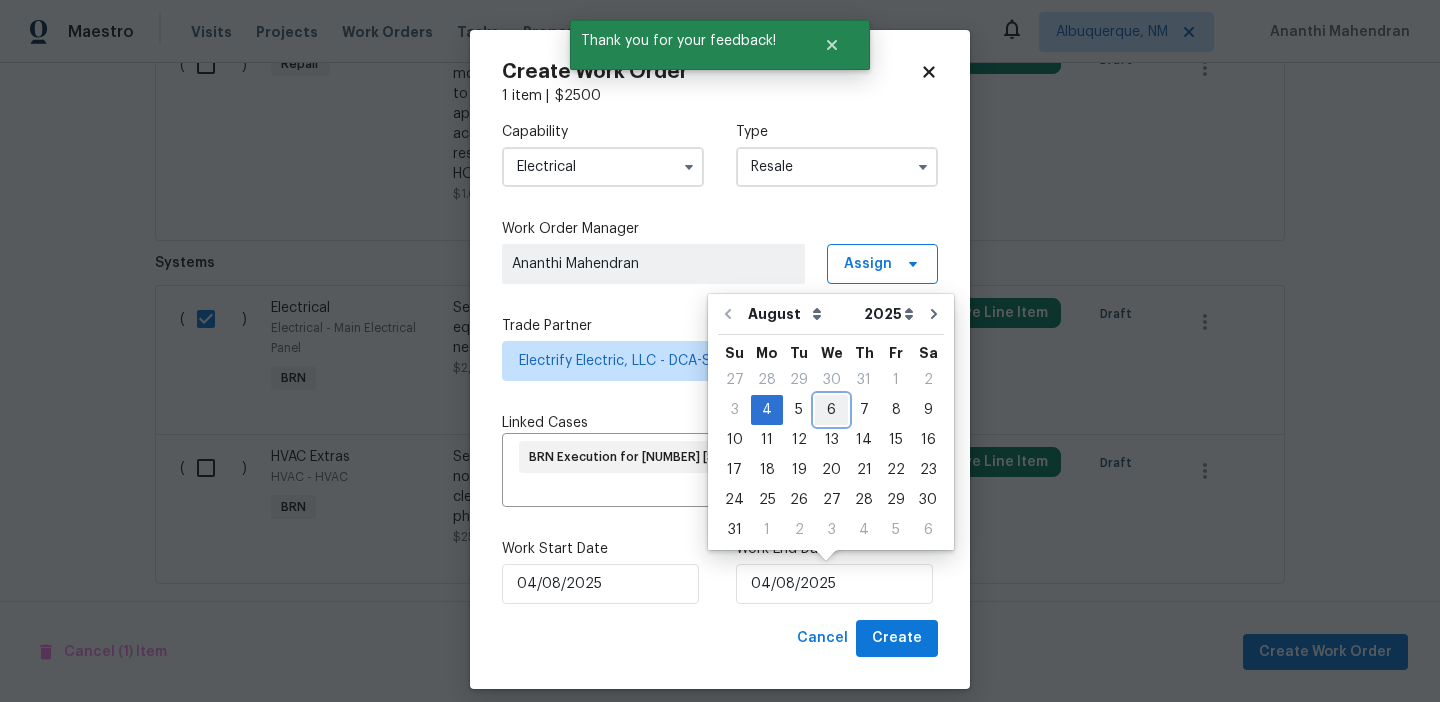 click on "6" at bounding box center (831, 410) 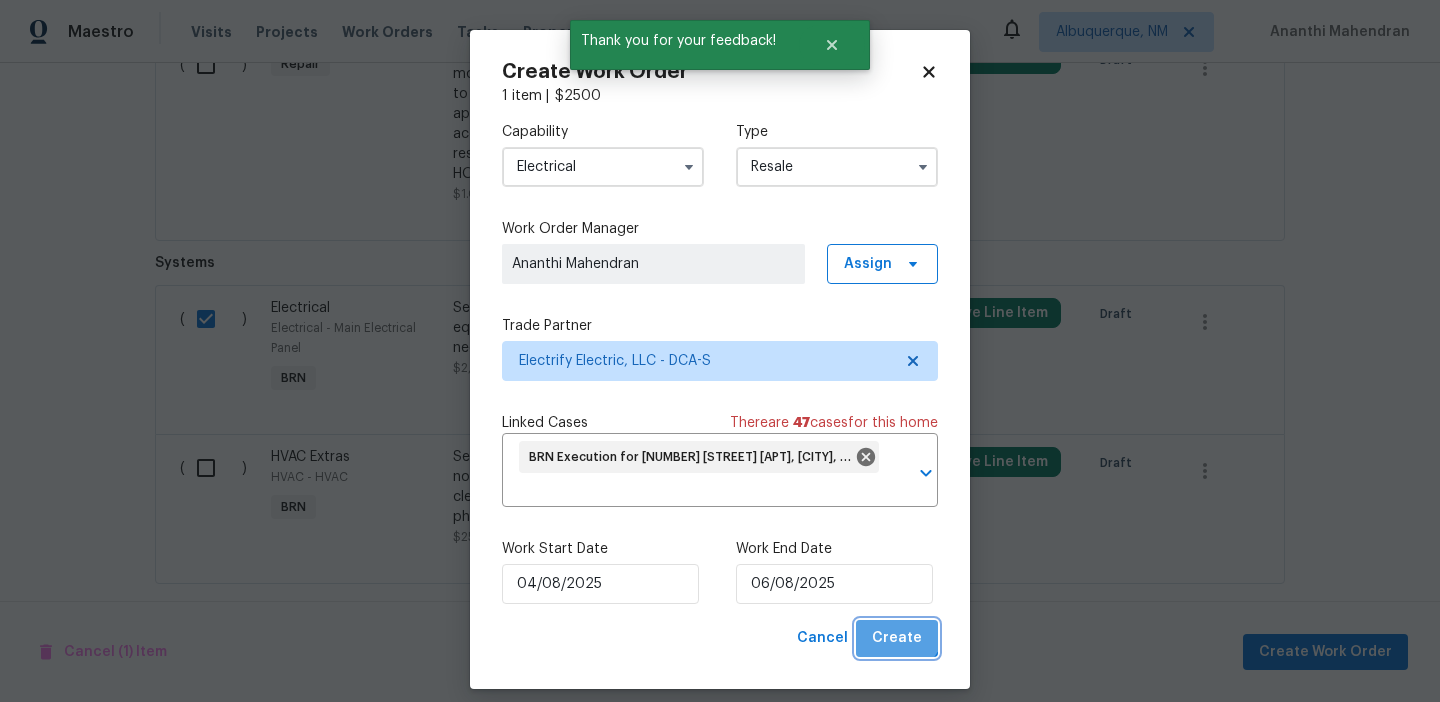 click on "Create" at bounding box center [897, 638] 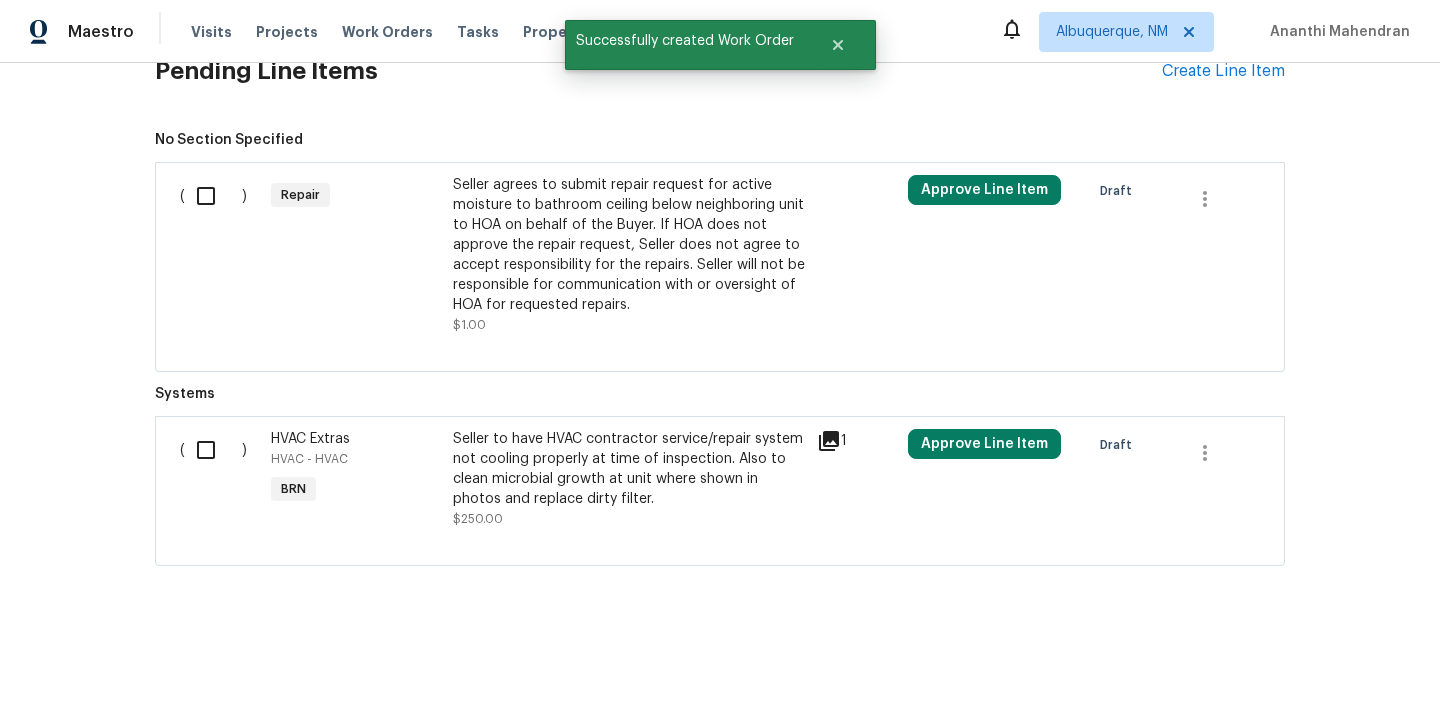 scroll, scrollTop: 888, scrollLeft: 0, axis: vertical 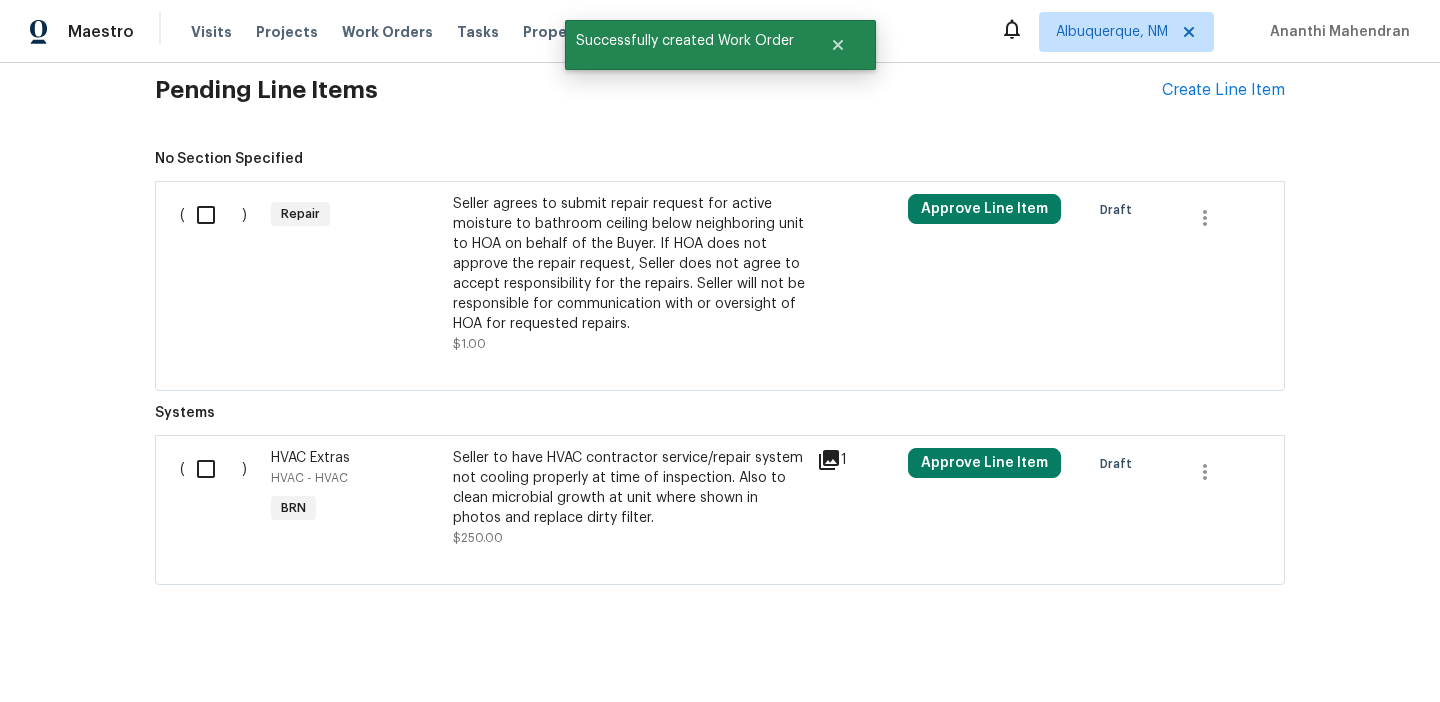 click at bounding box center [213, 469] 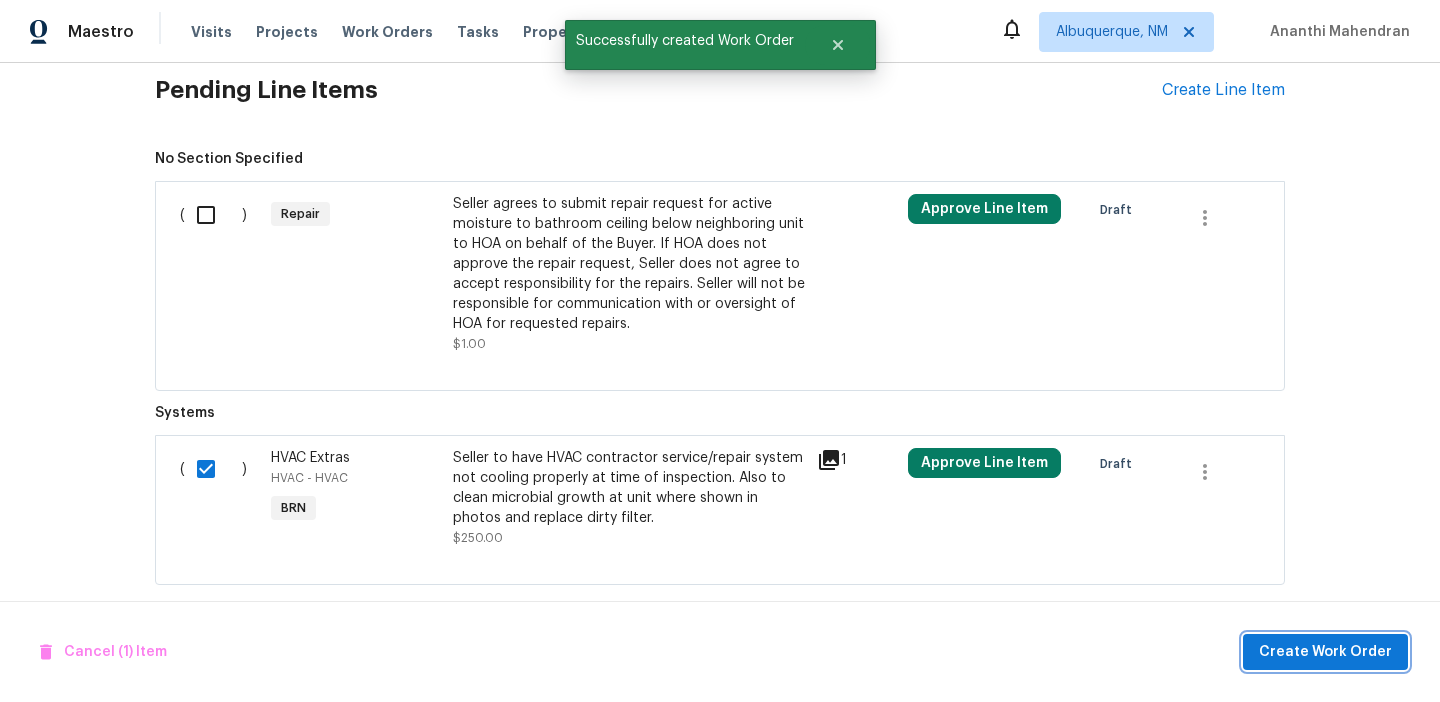 click on "Create Work Order" at bounding box center (1325, 652) 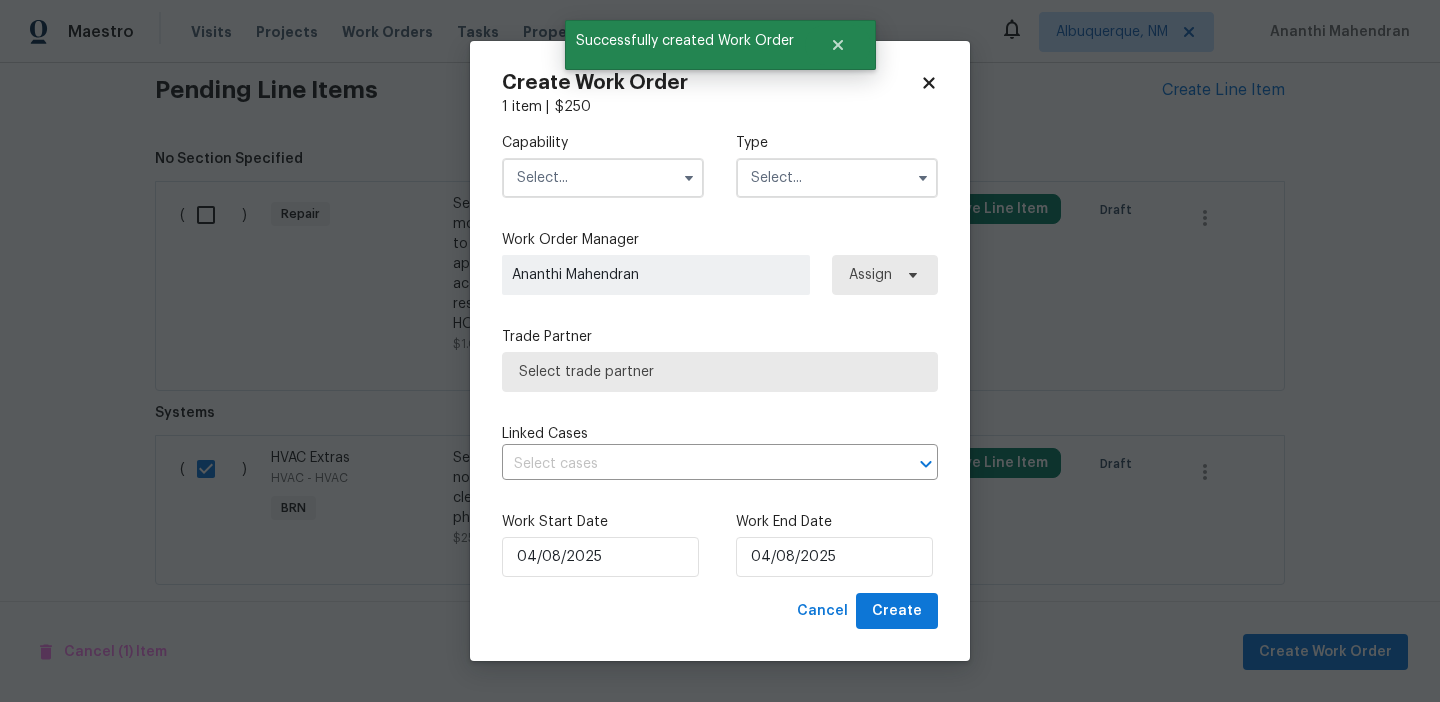 click at bounding box center (603, 178) 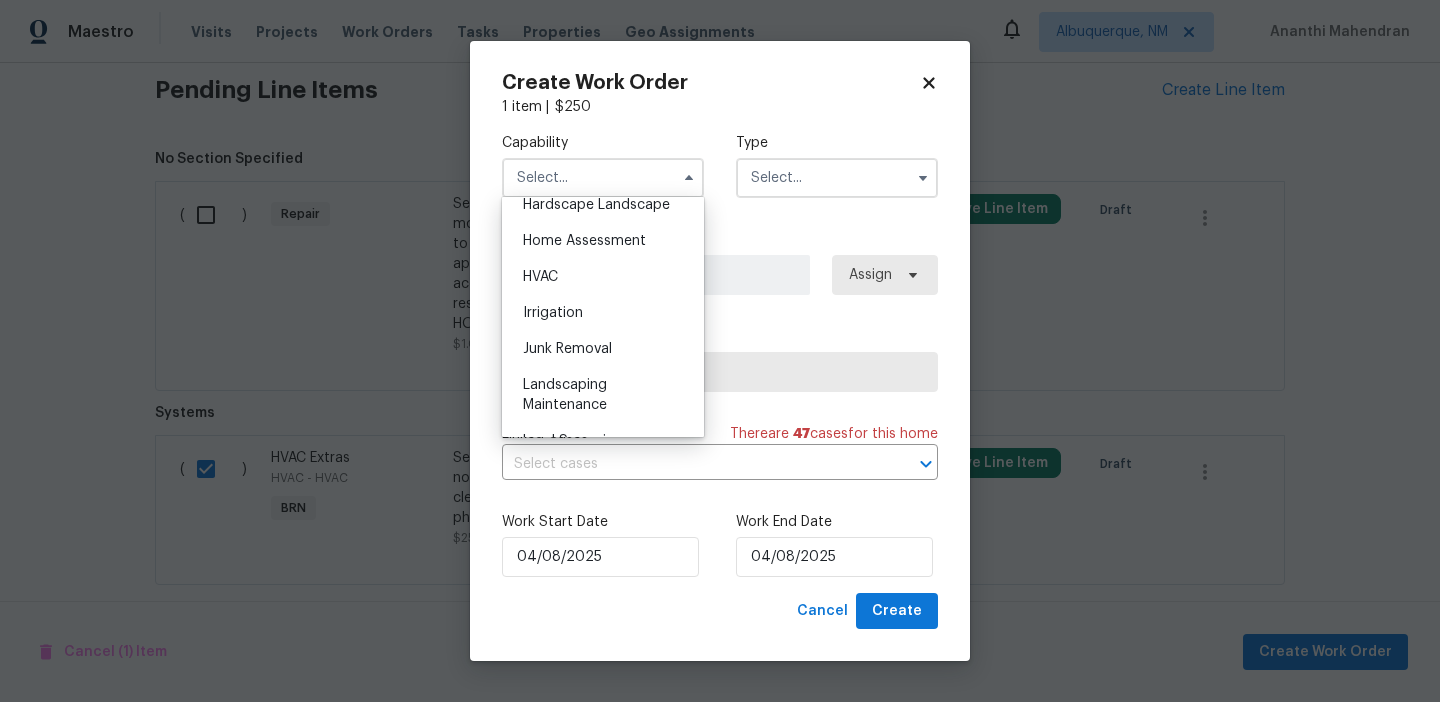 scroll, scrollTop: 1161, scrollLeft: 0, axis: vertical 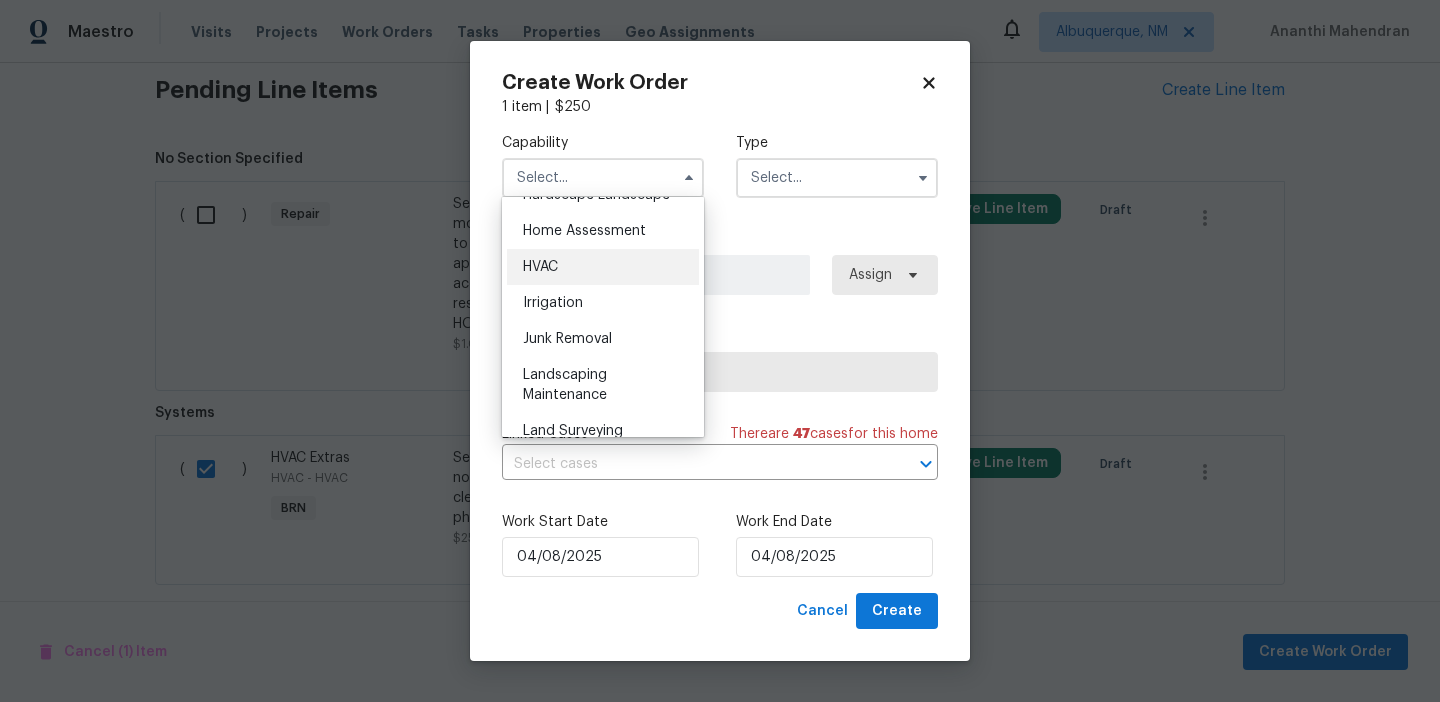 click on "HVAC" at bounding box center (540, 267) 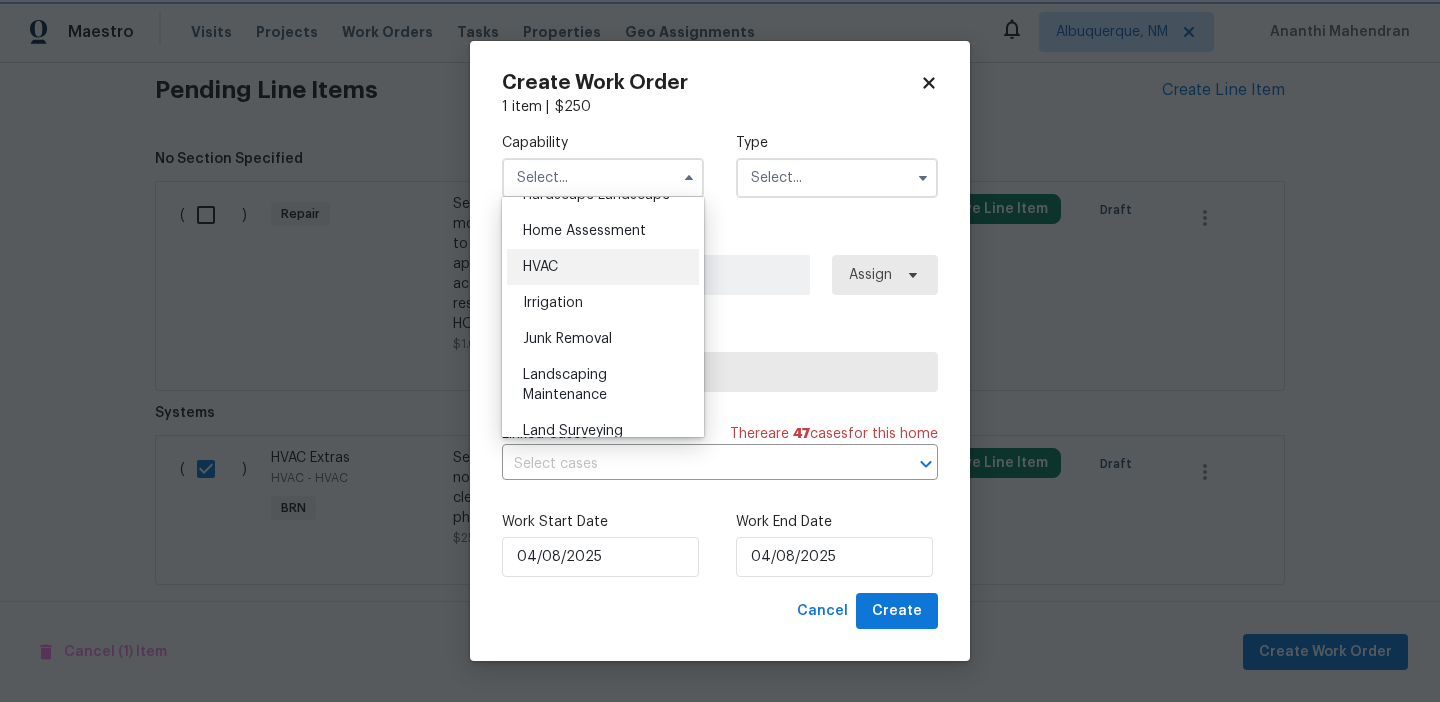 type on "HVAC" 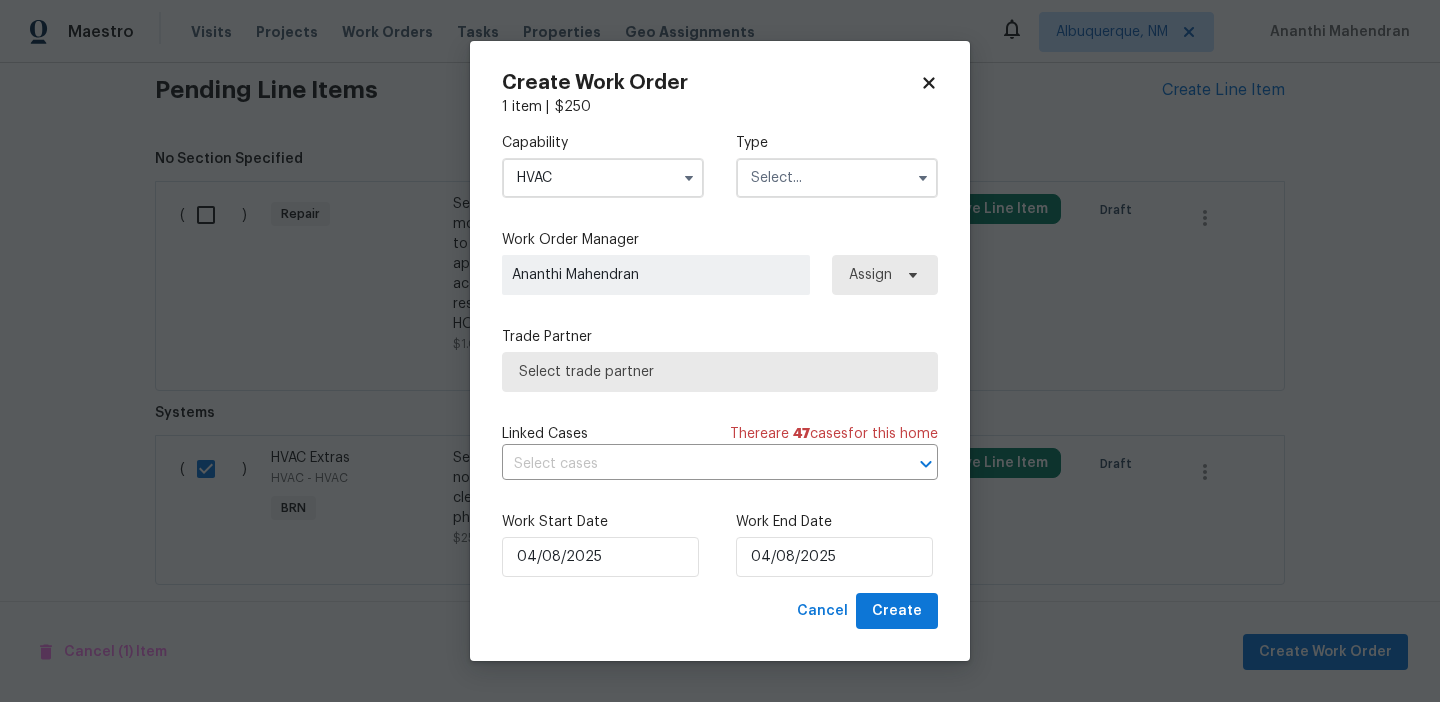 click at bounding box center [837, 178] 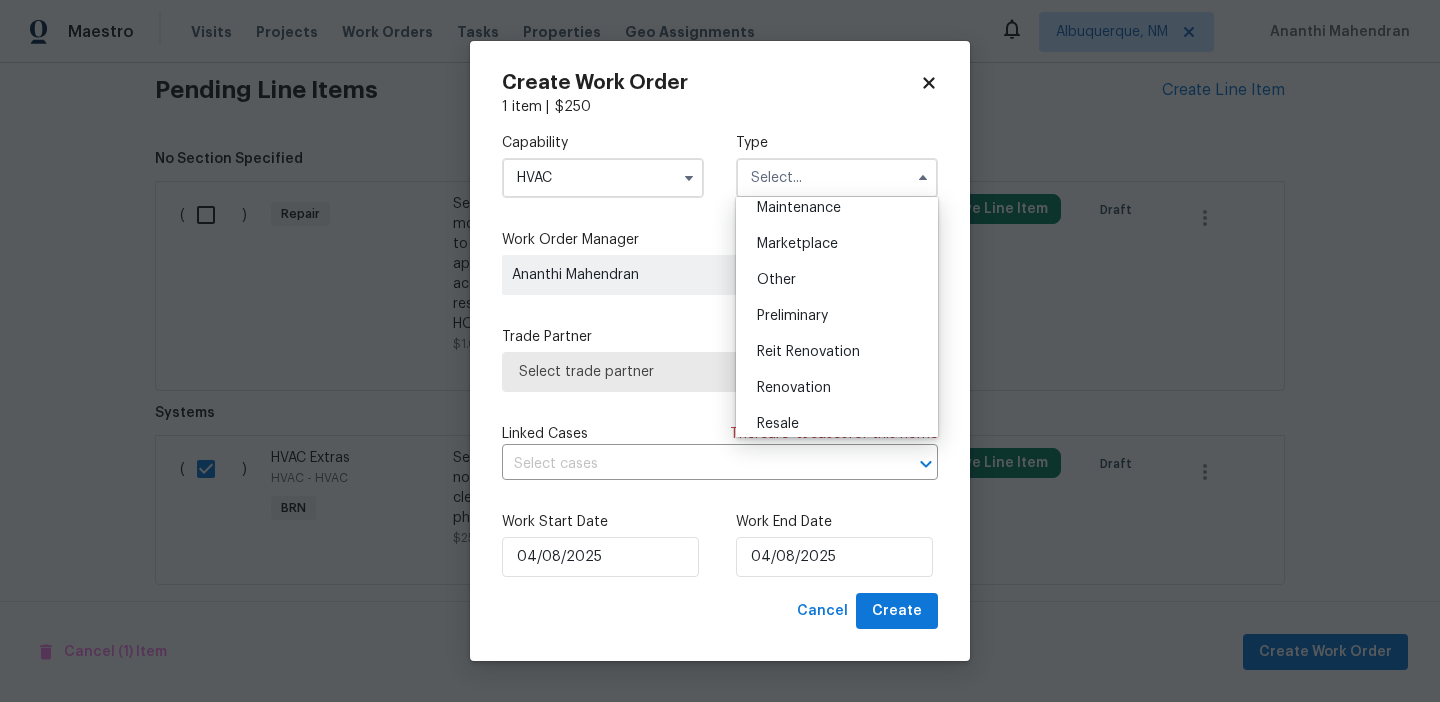 scroll, scrollTop: 395, scrollLeft: 0, axis: vertical 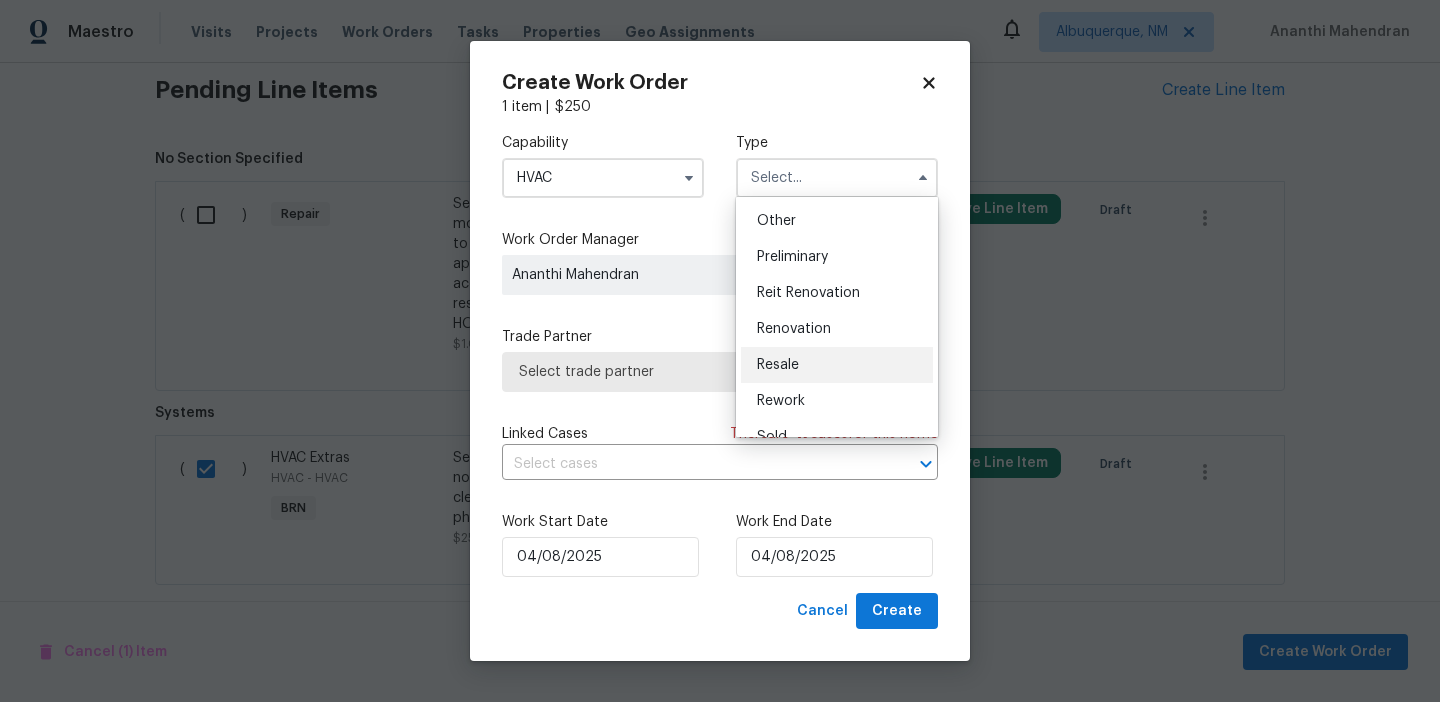 click on "Resale" at bounding box center [837, 365] 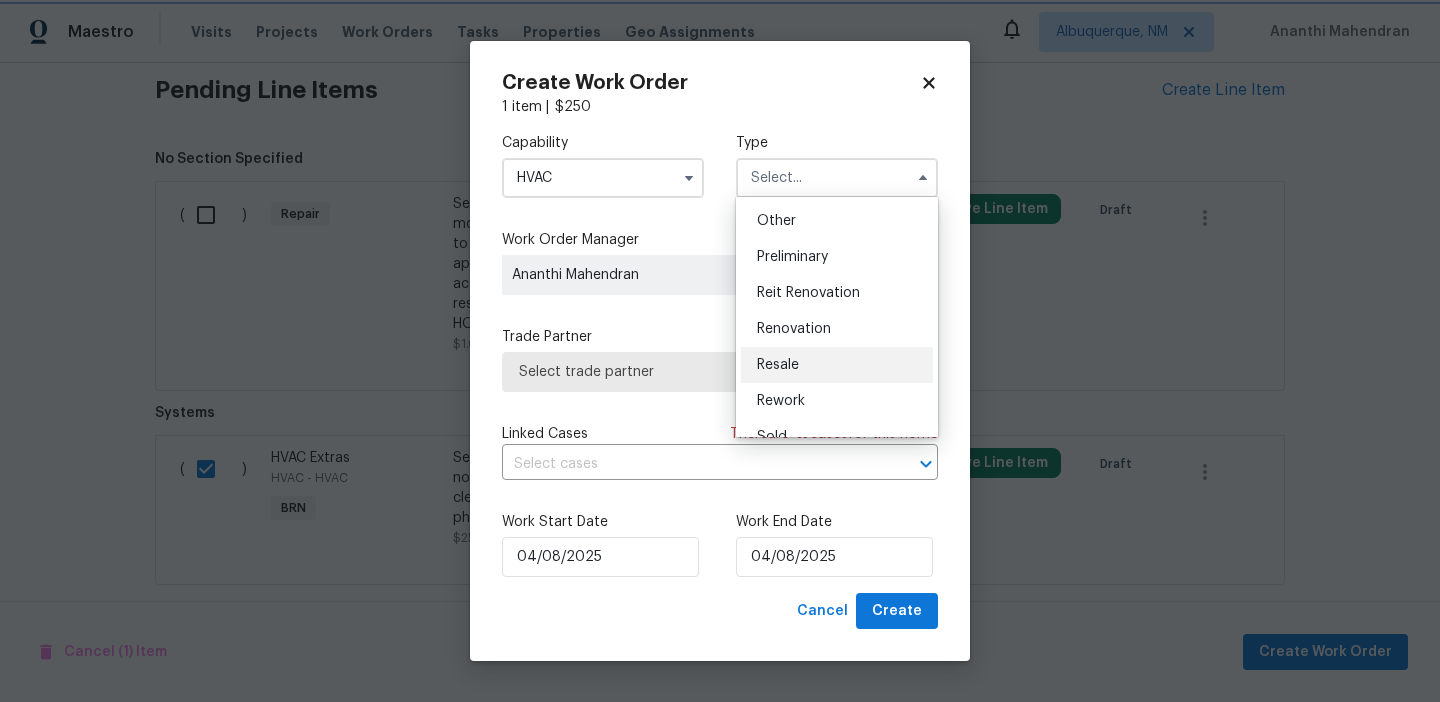type on "Resale" 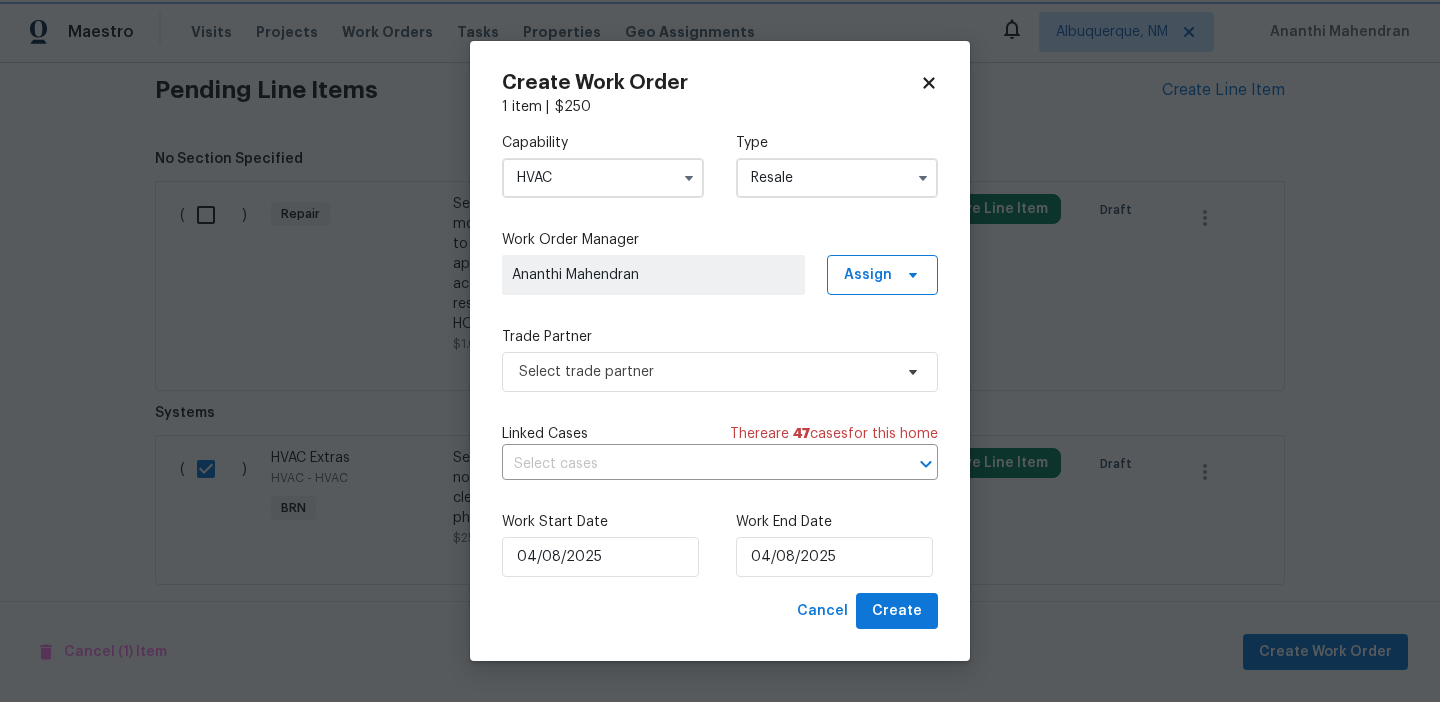 scroll, scrollTop: 0, scrollLeft: 0, axis: both 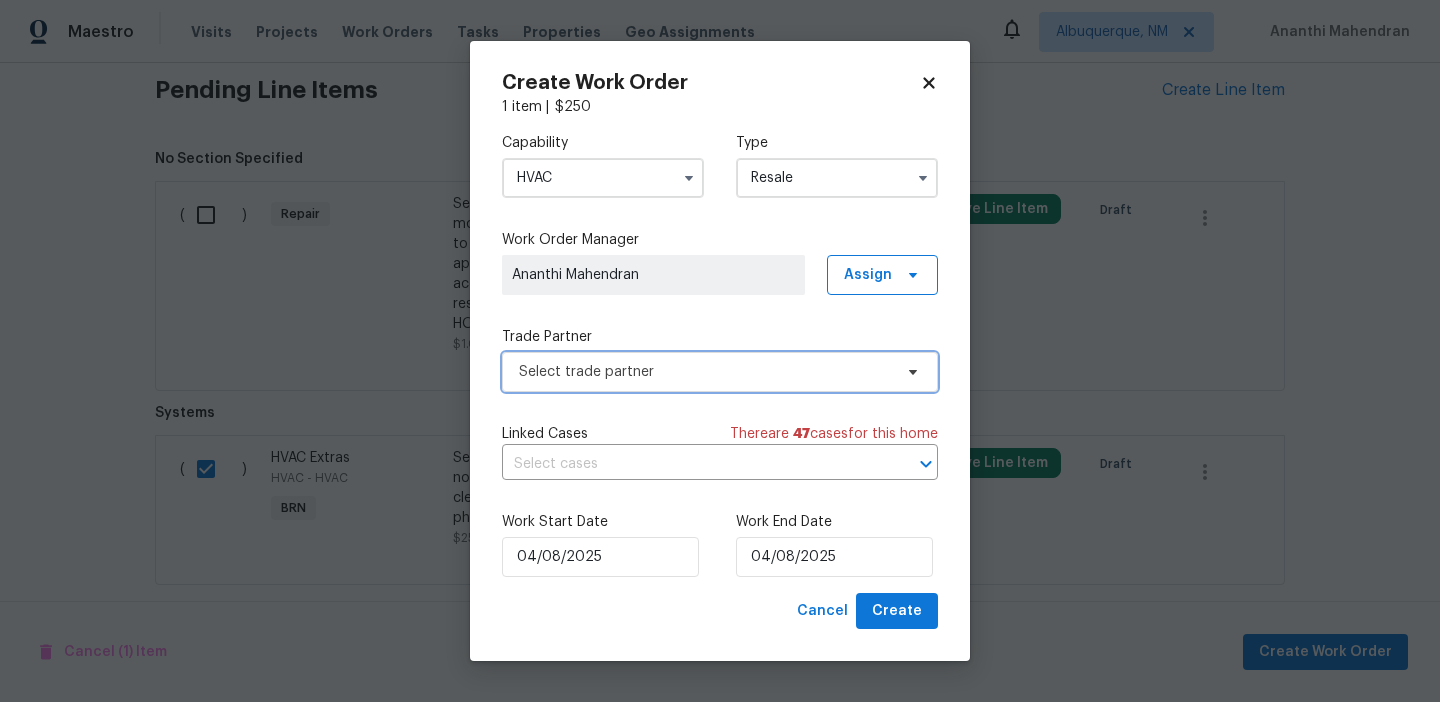 click on "Select trade partner" at bounding box center (720, 372) 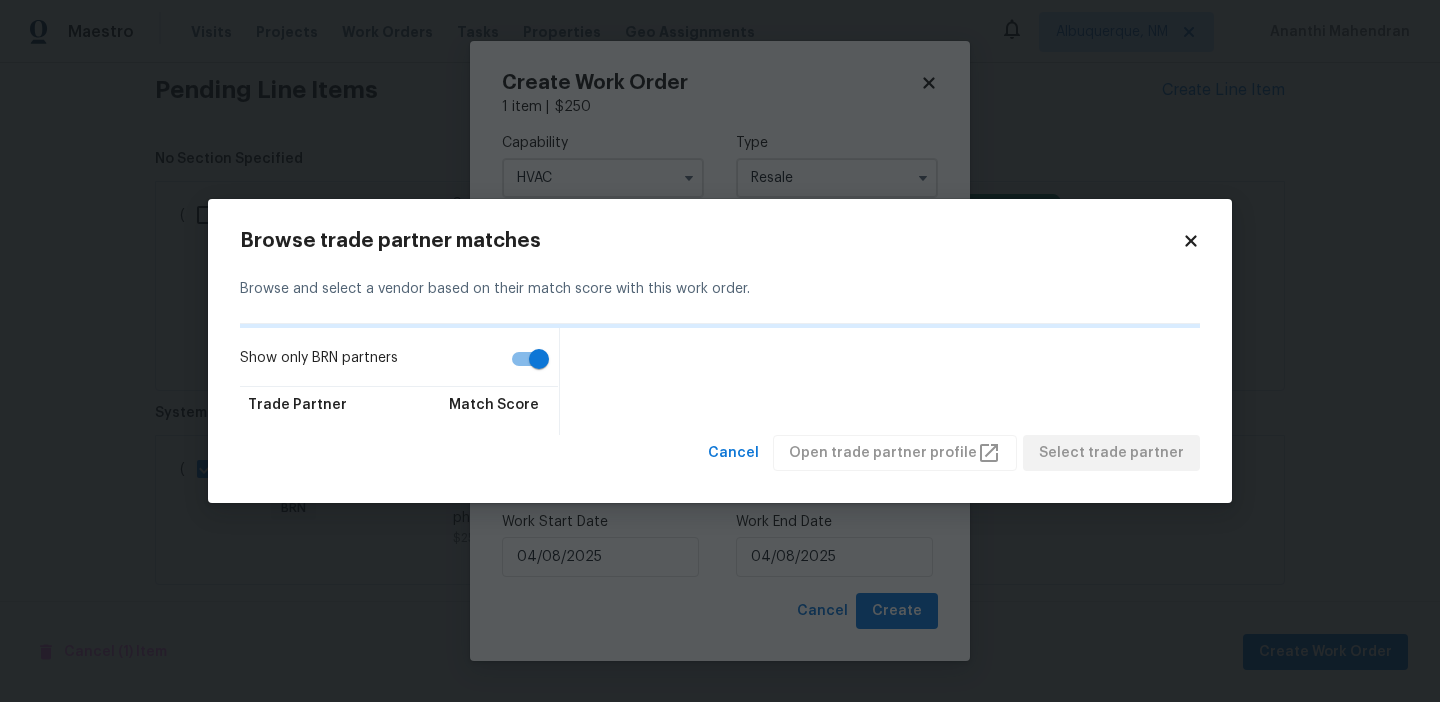 click on "Show only BRN partners" at bounding box center [539, 359] 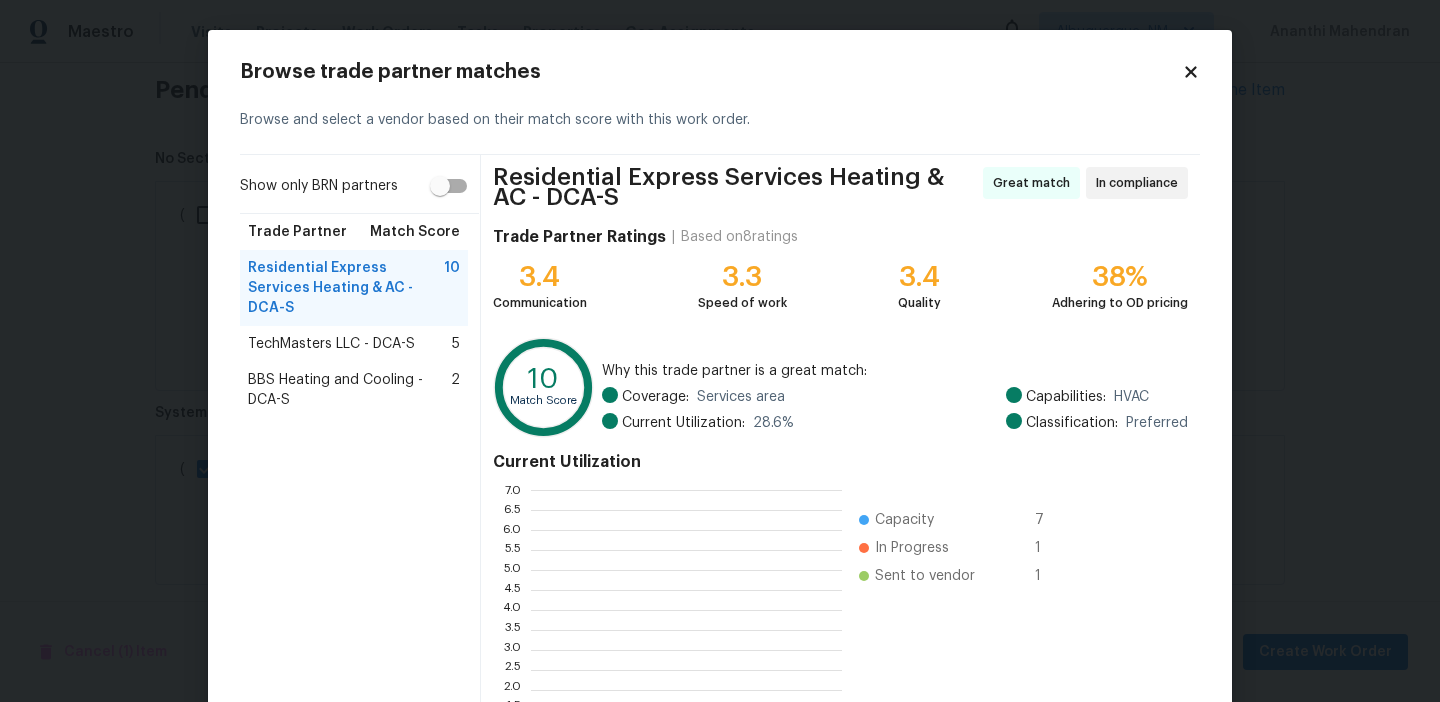 scroll, scrollTop: 280, scrollLeft: 311, axis: both 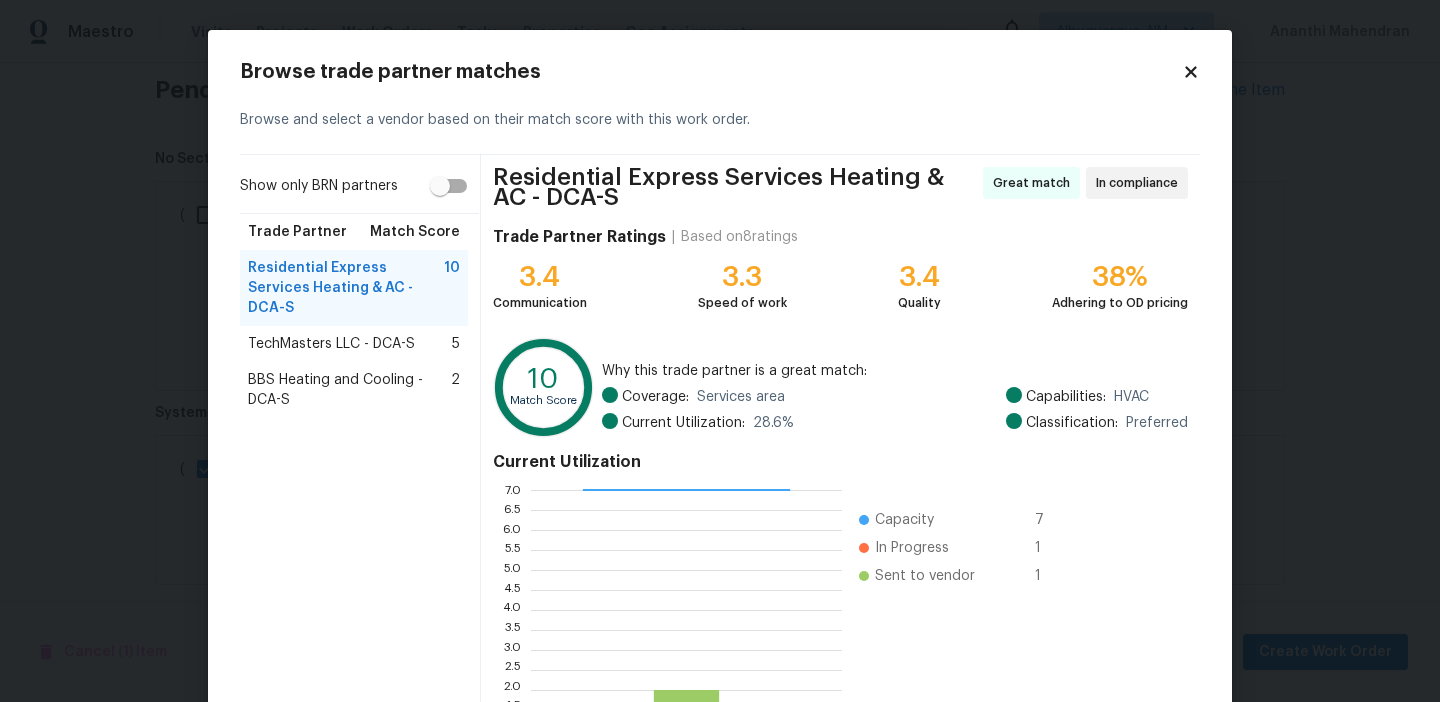 click on "BBS Heating and Cooling - DCA-S" at bounding box center [349, 390] 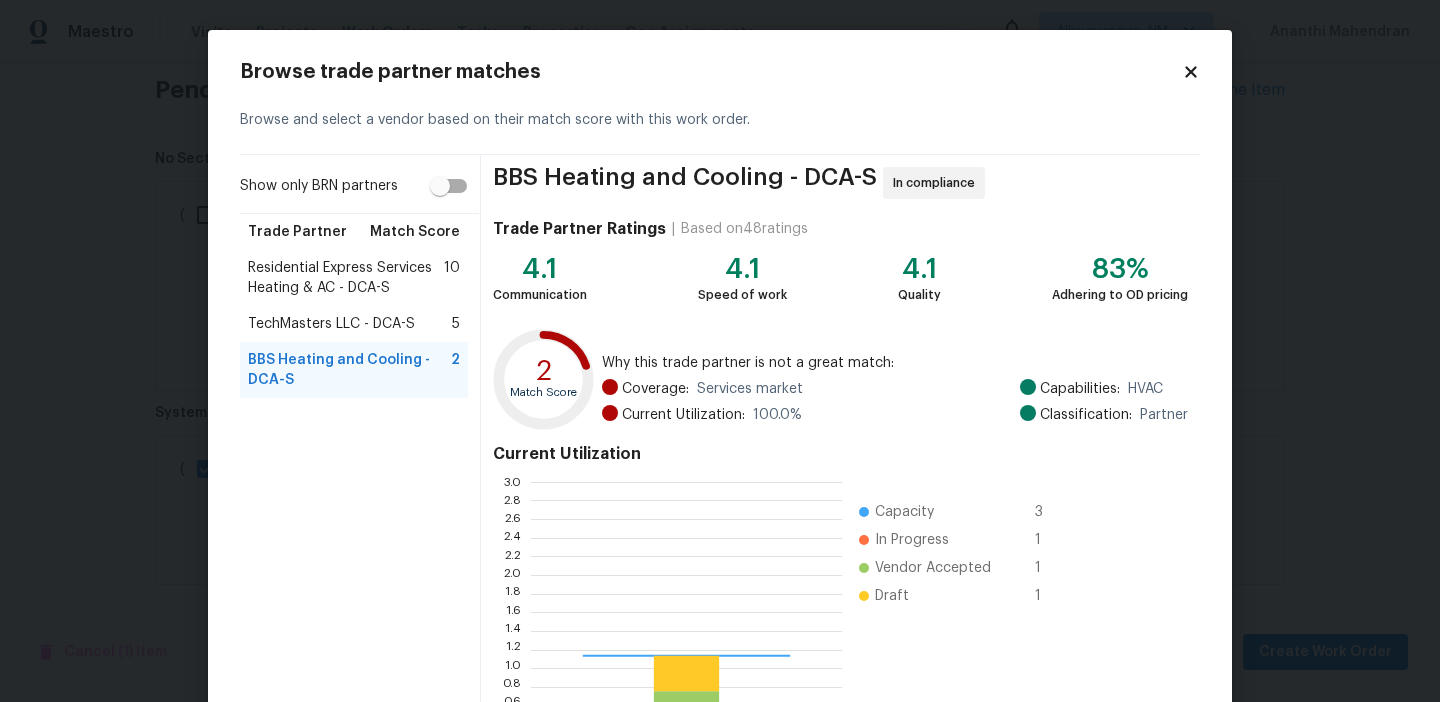 scroll, scrollTop: 180, scrollLeft: 0, axis: vertical 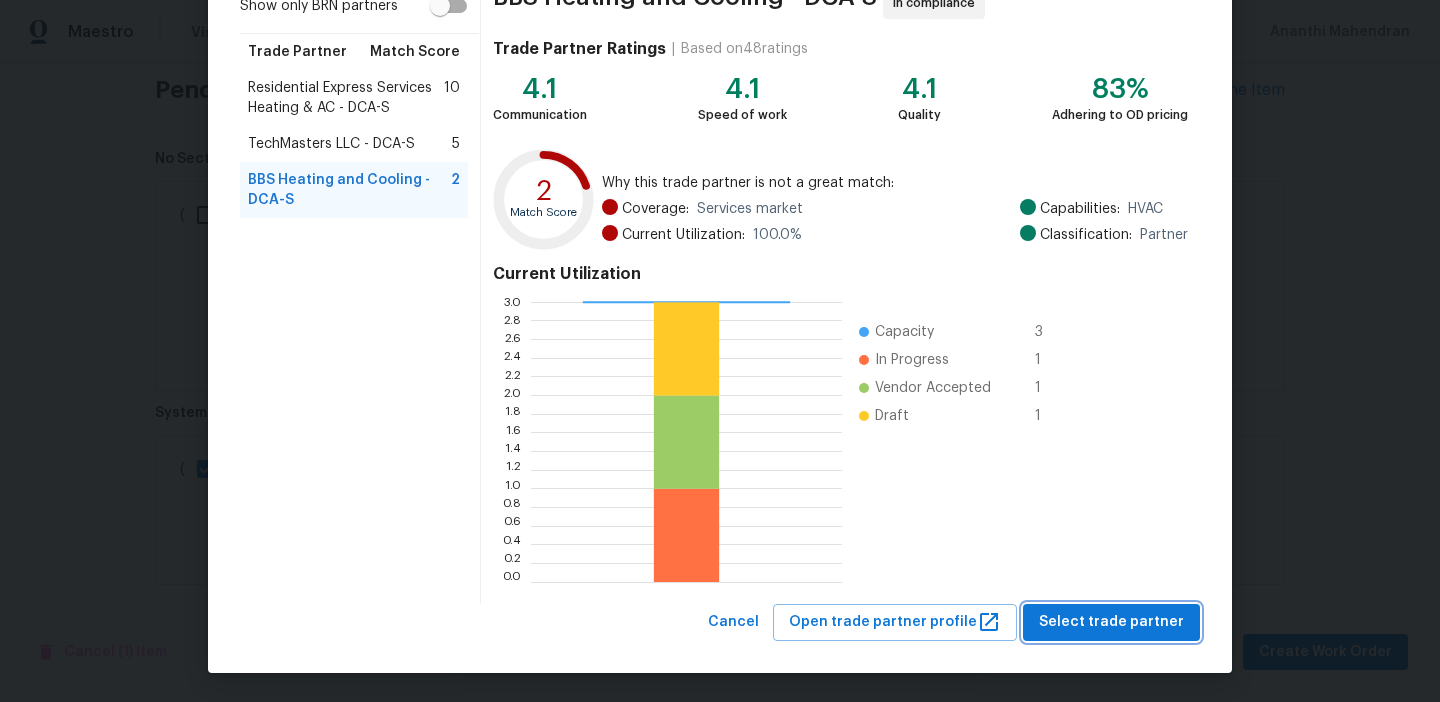 click on "Select trade partner" at bounding box center (1111, 622) 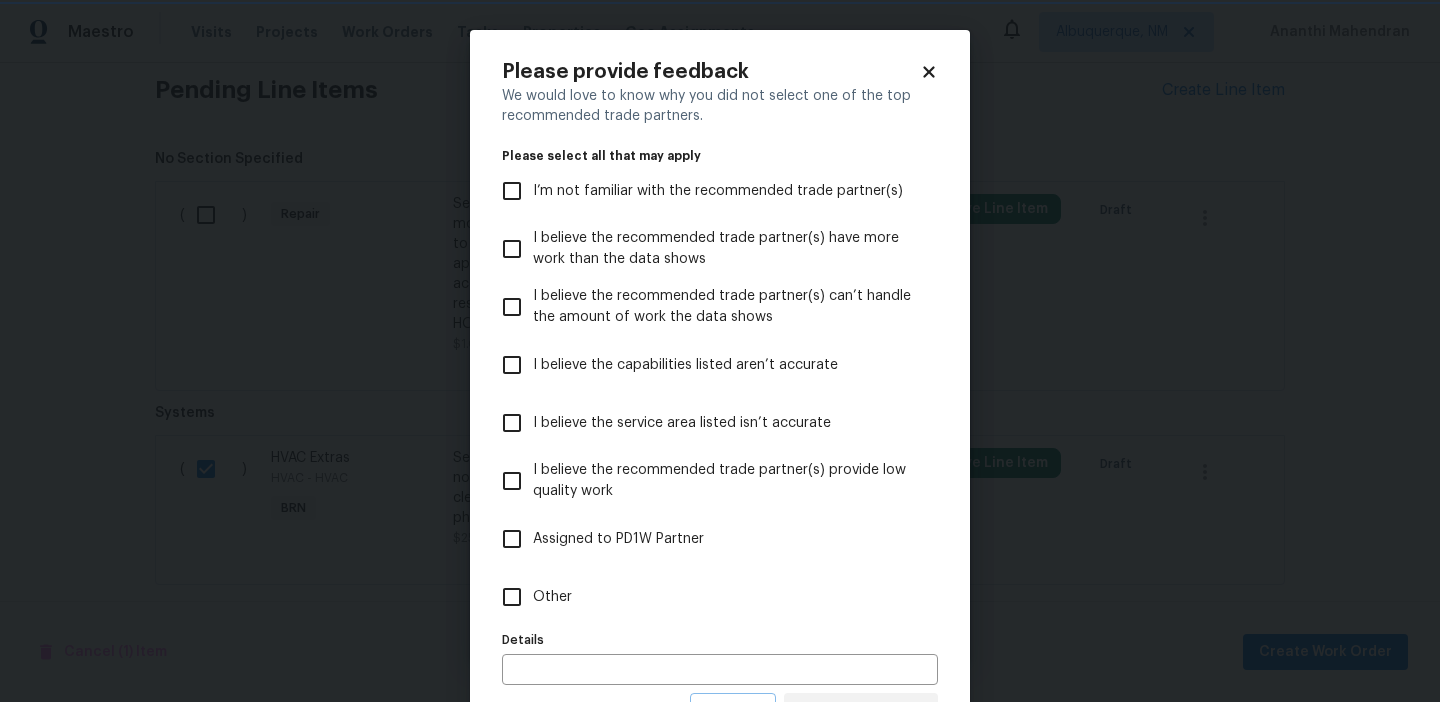 scroll, scrollTop: 0, scrollLeft: 0, axis: both 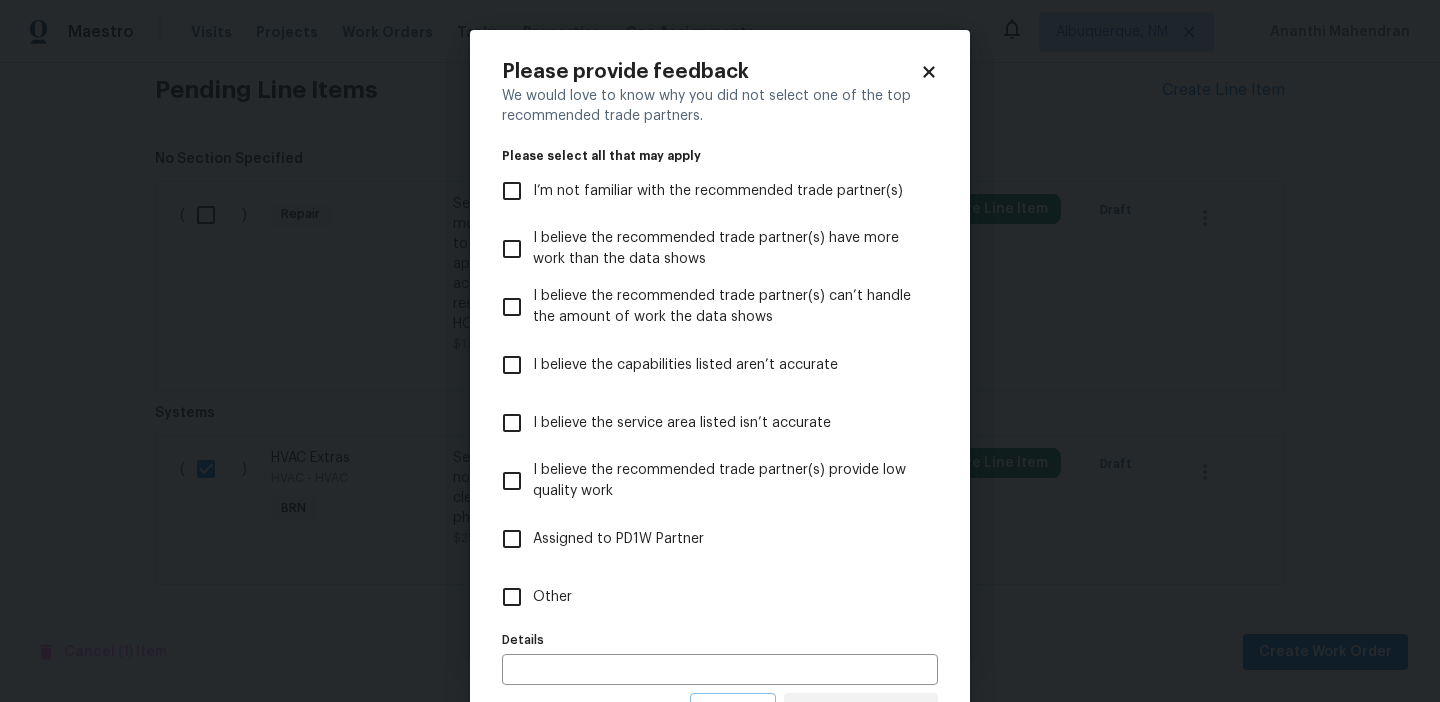 click on "Other" at bounding box center (512, 597) 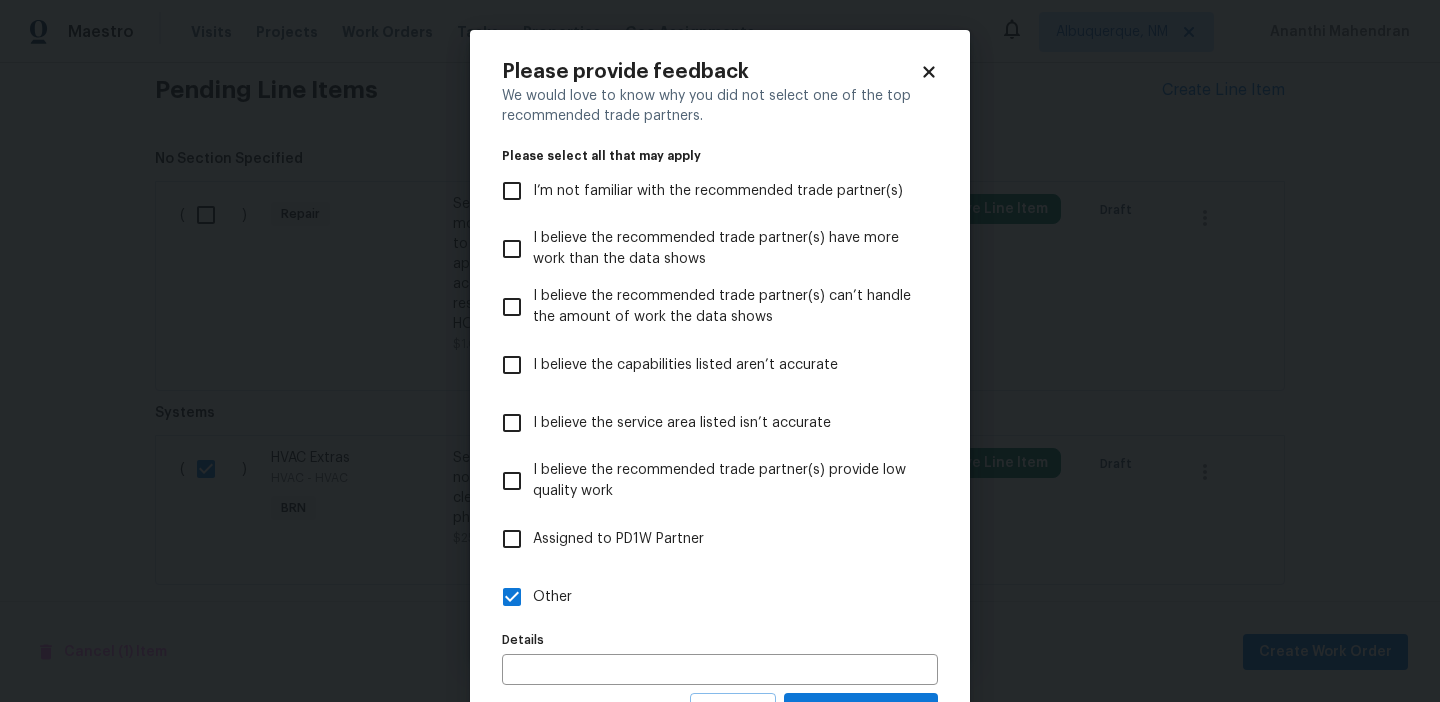 scroll, scrollTop: 90, scrollLeft: 0, axis: vertical 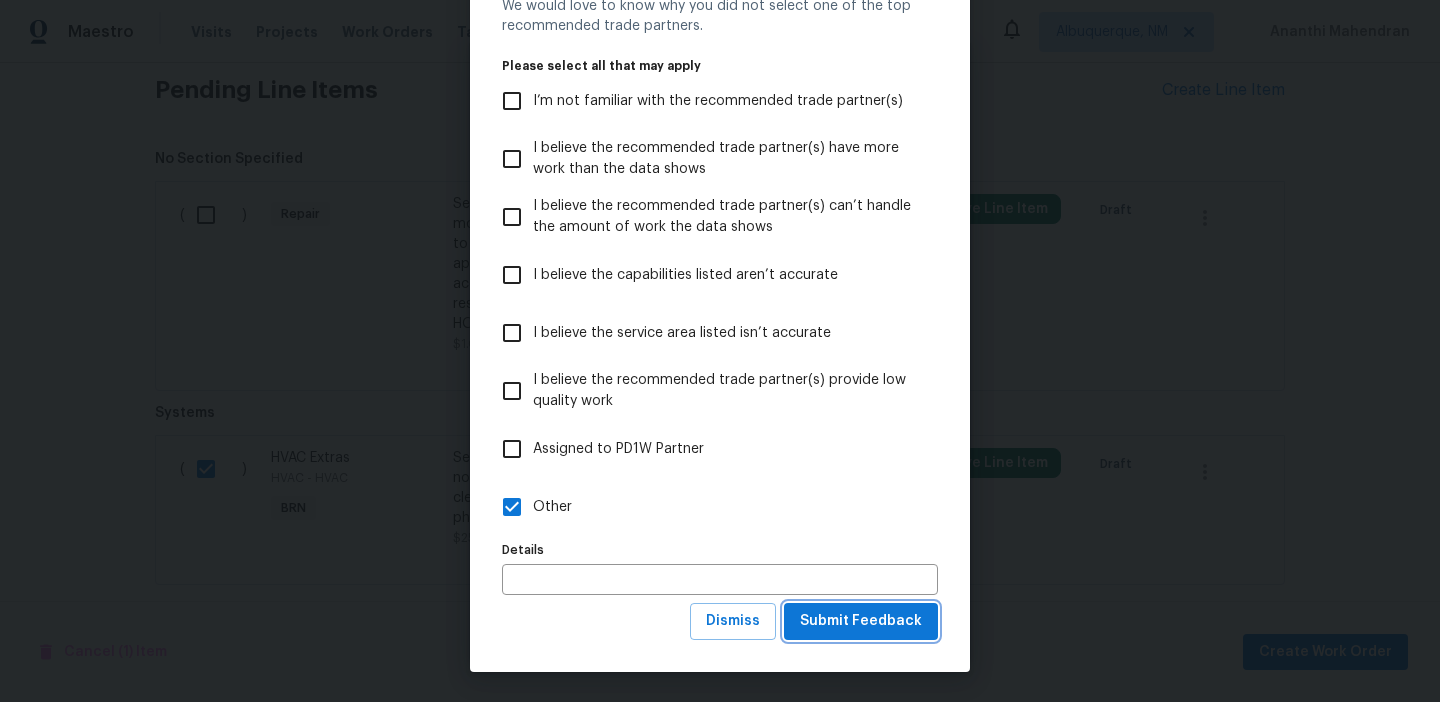 click on "Submit Feedback" at bounding box center (861, 621) 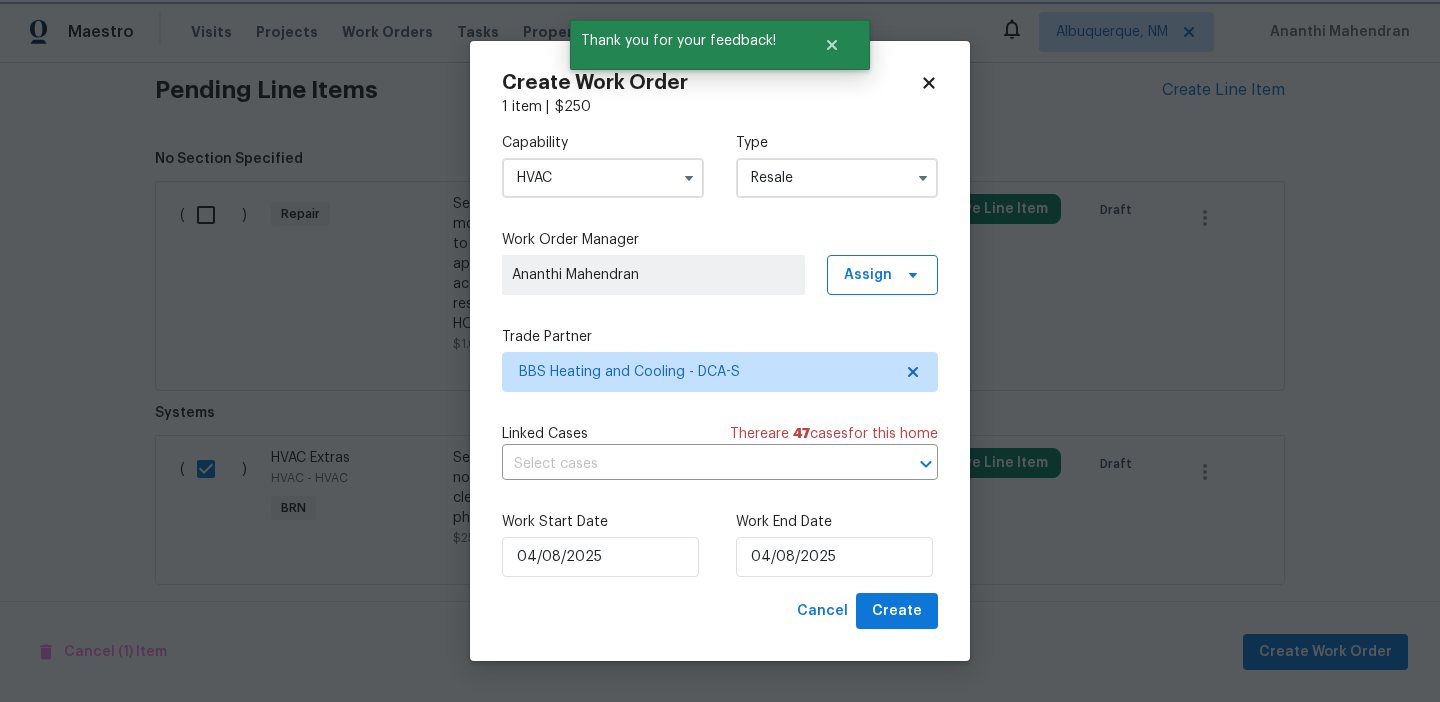 scroll, scrollTop: 0, scrollLeft: 0, axis: both 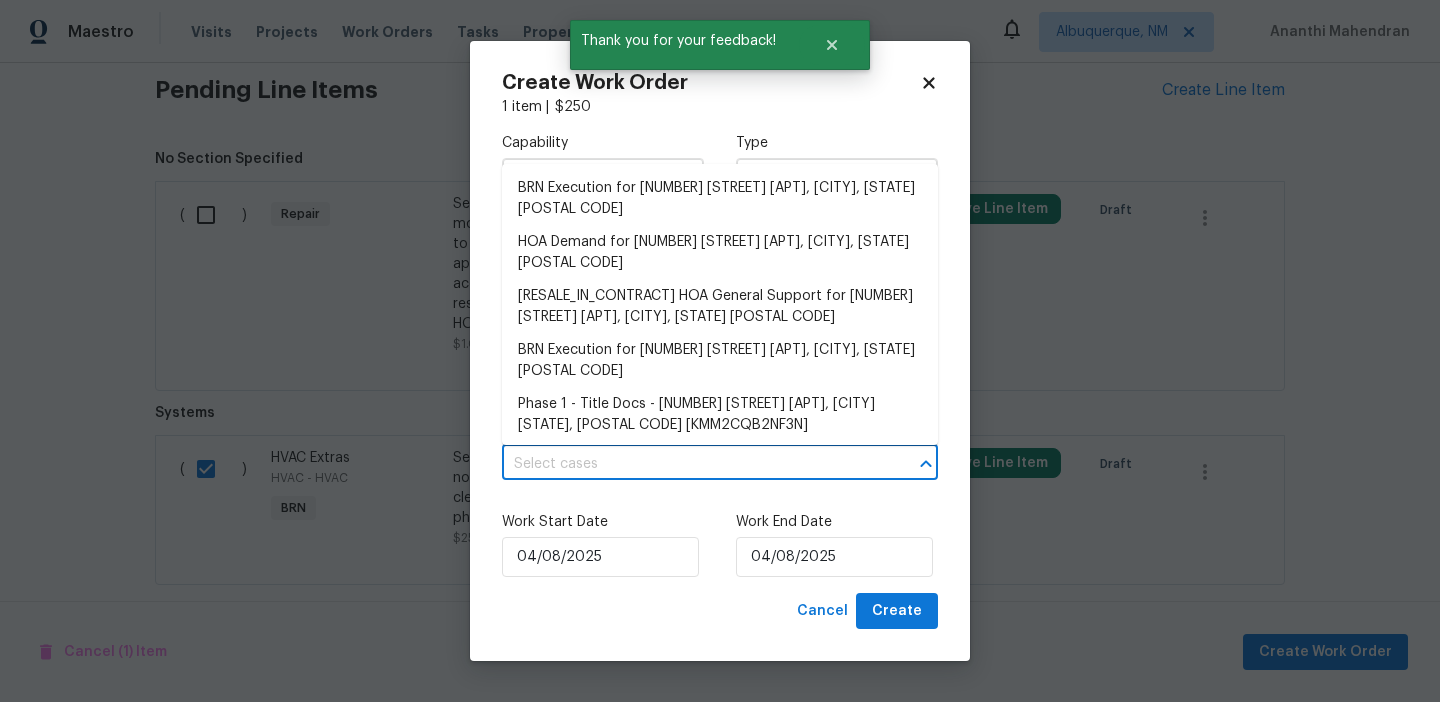 click at bounding box center [692, 464] 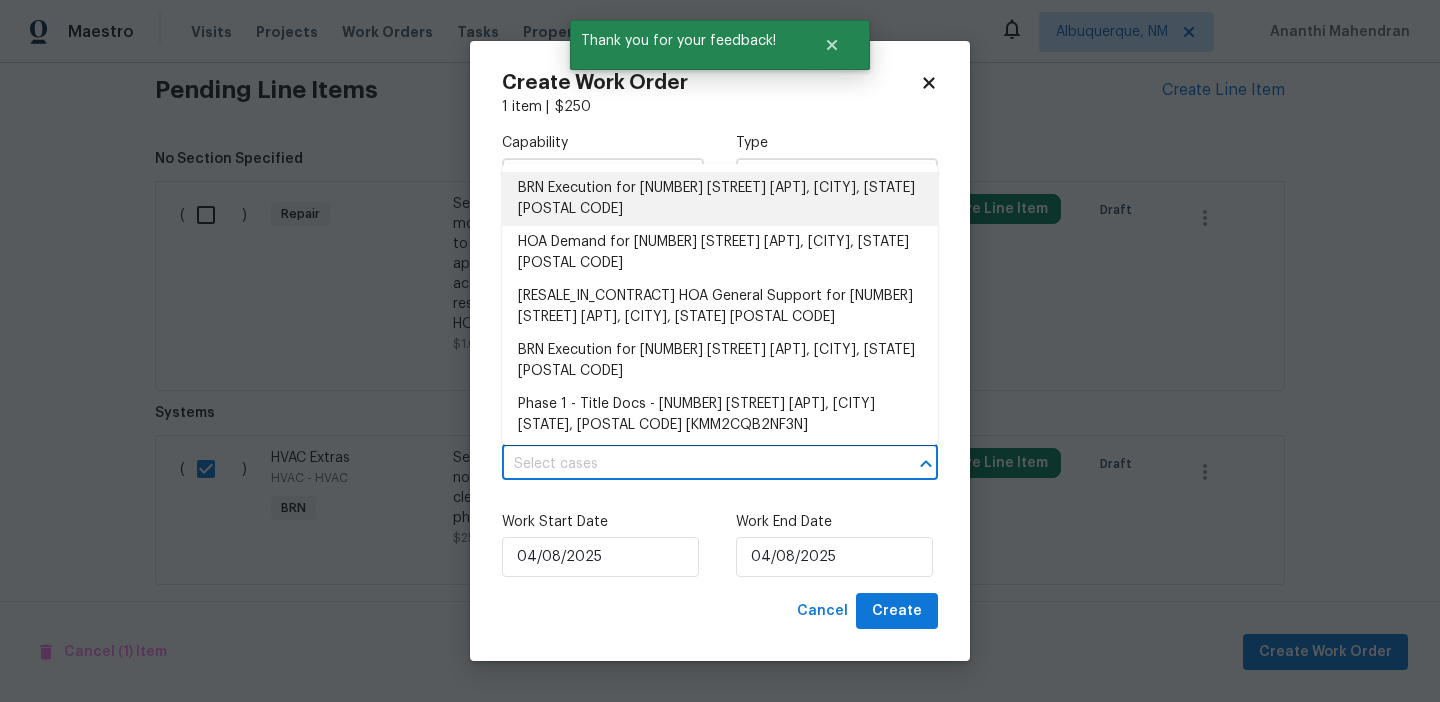 click on "BRN Execution for [NUMBER] [STREET] [APT], [CITY], [STATE] [POSTAL CODE]" at bounding box center [720, 199] 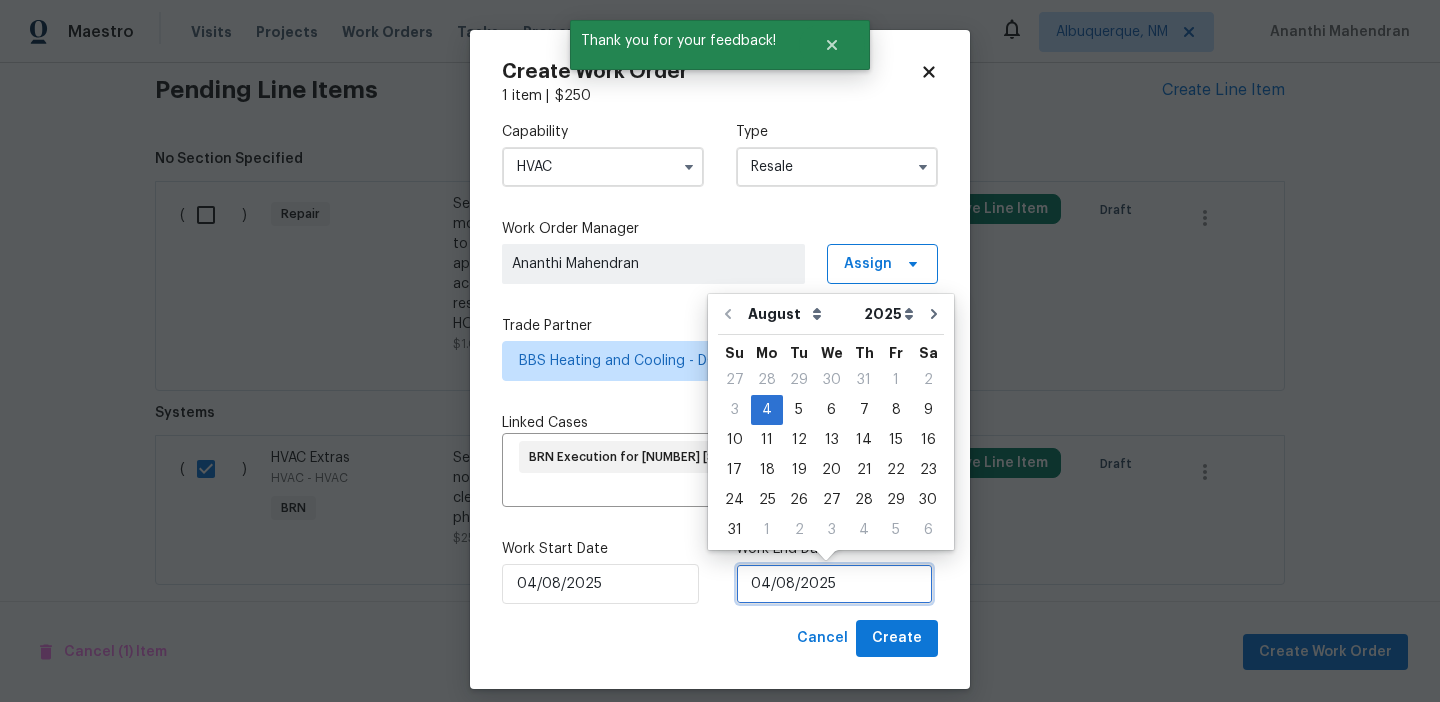 click on "04/08/2025" at bounding box center (834, 584) 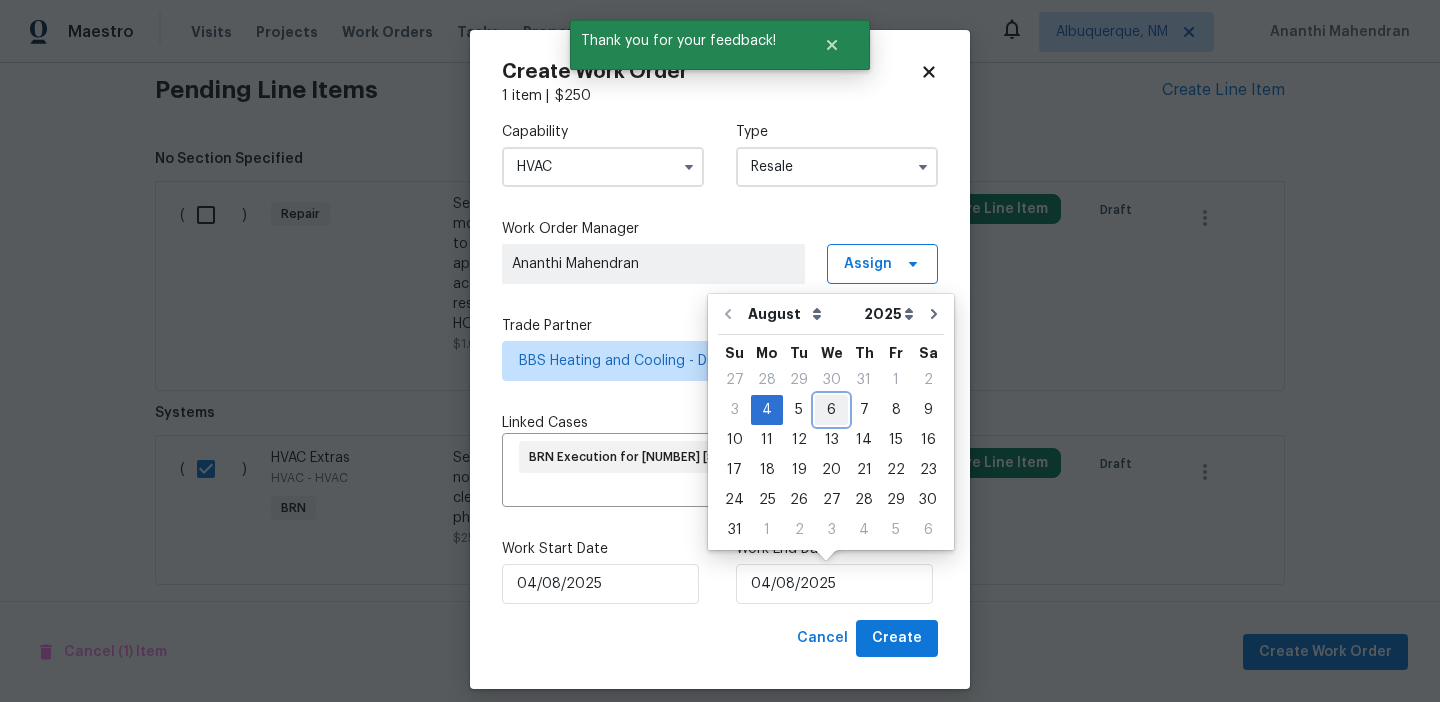 click on "6" at bounding box center [831, 410] 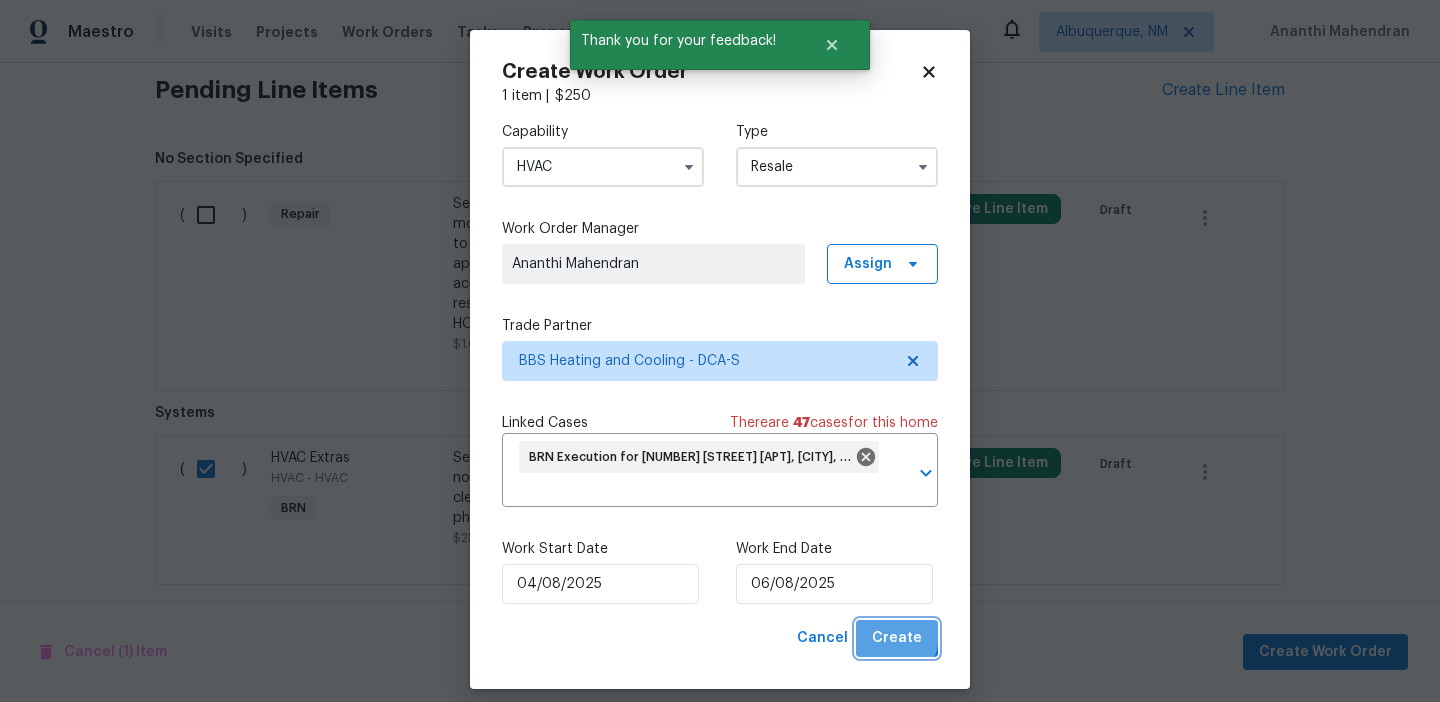 click on "Create" at bounding box center [897, 638] 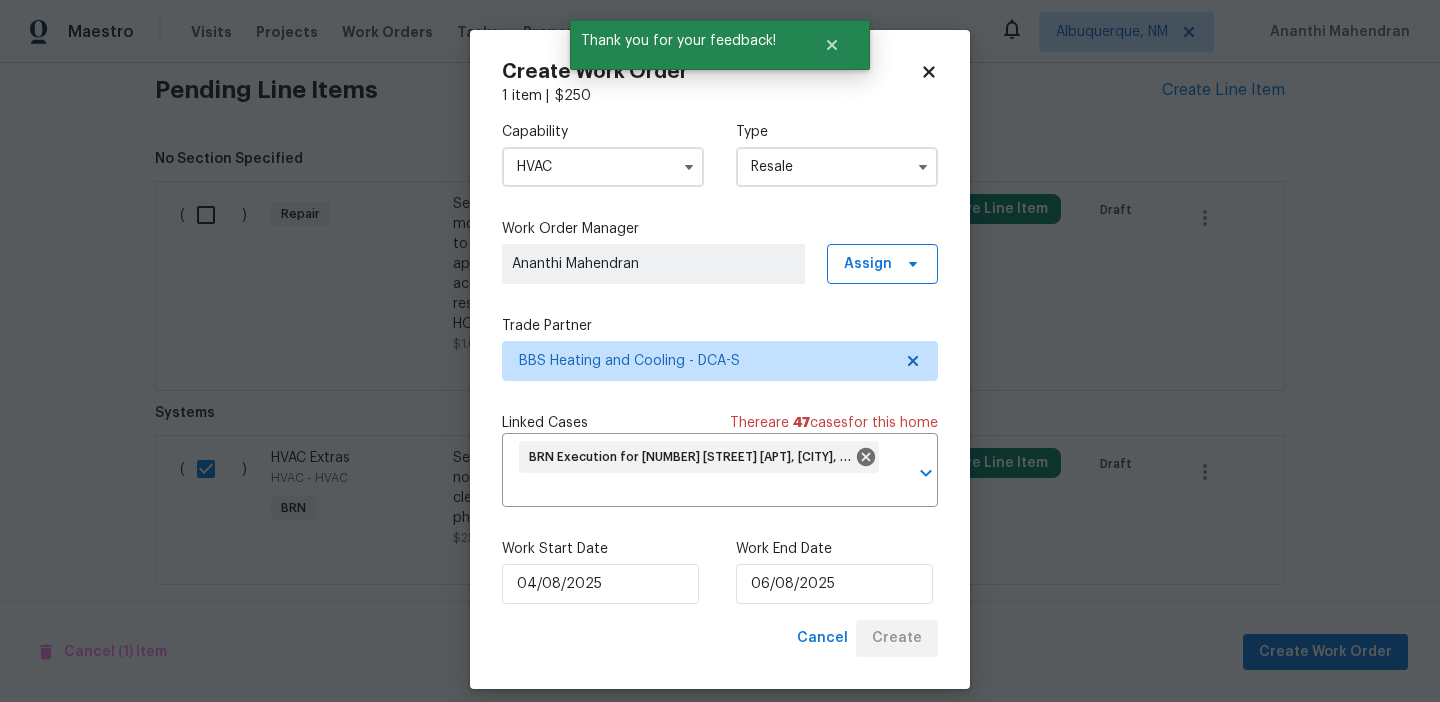 checkbox on "false" 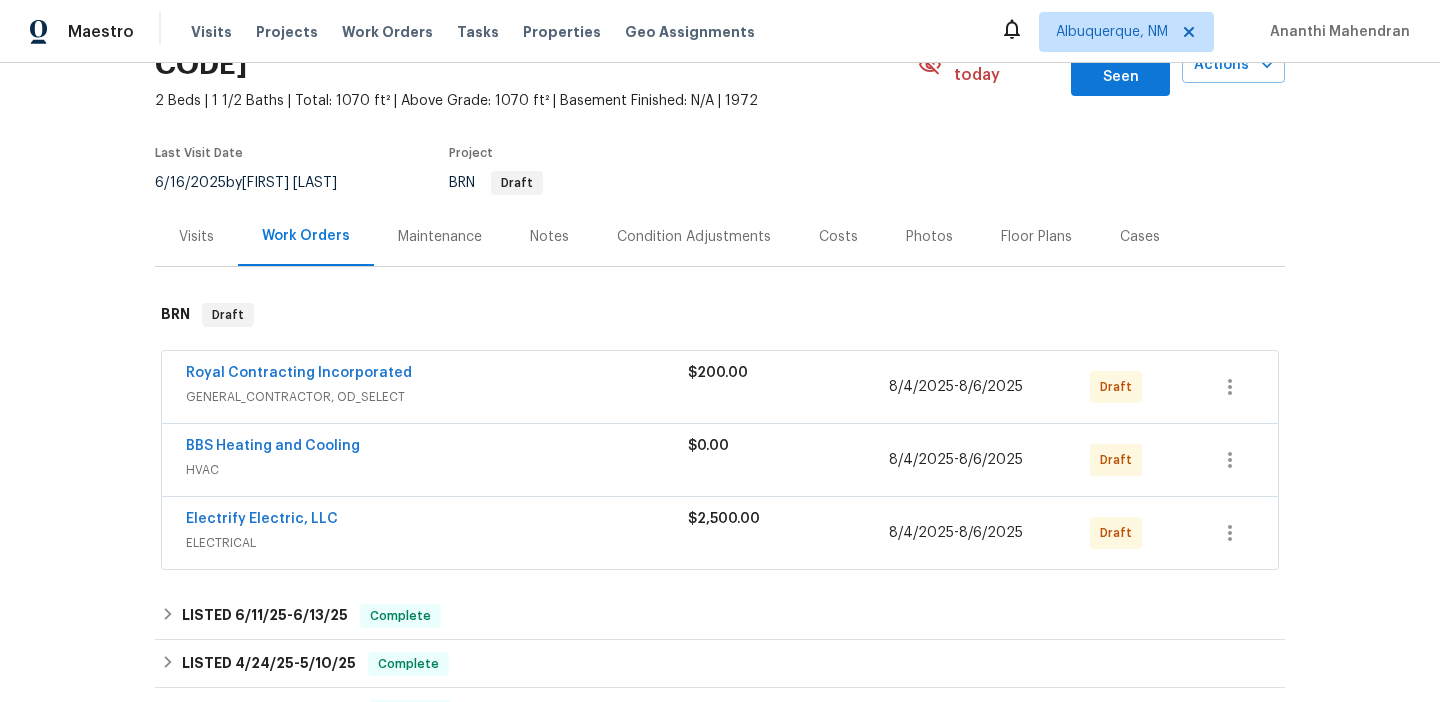 scroll, scrollTop: 151, scrollLeft: 0, axis: vertical 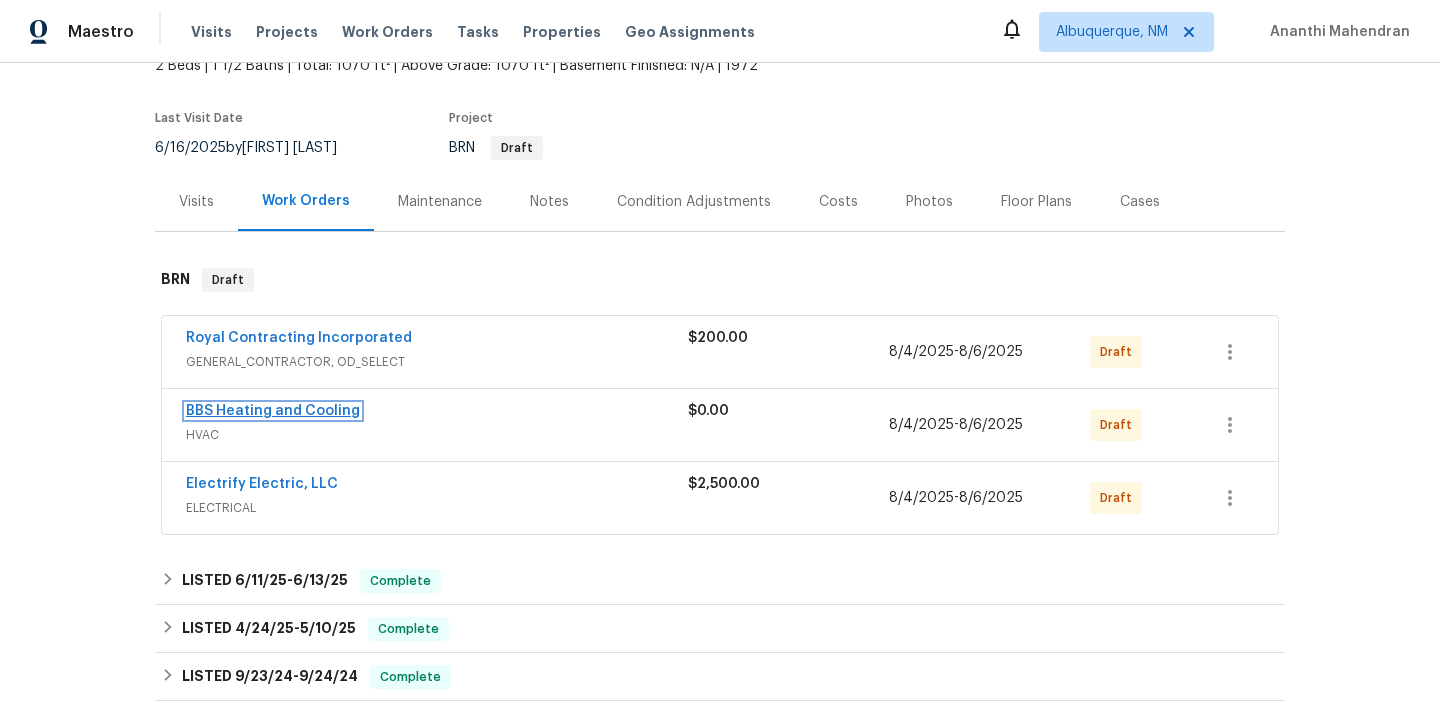 click on "BBS Heating and Cooling" at bounding box center (273, 411) 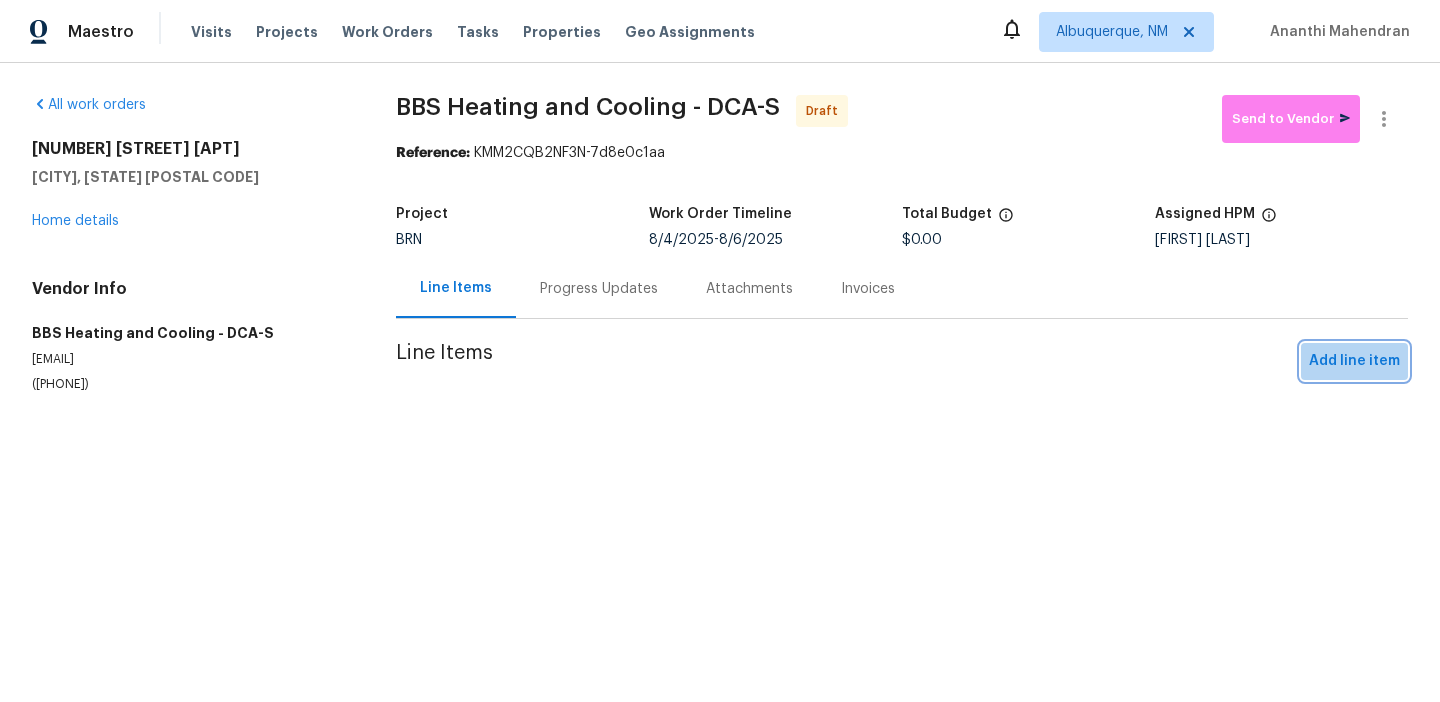click on "Add line item" at bounding box center [1354, 361] 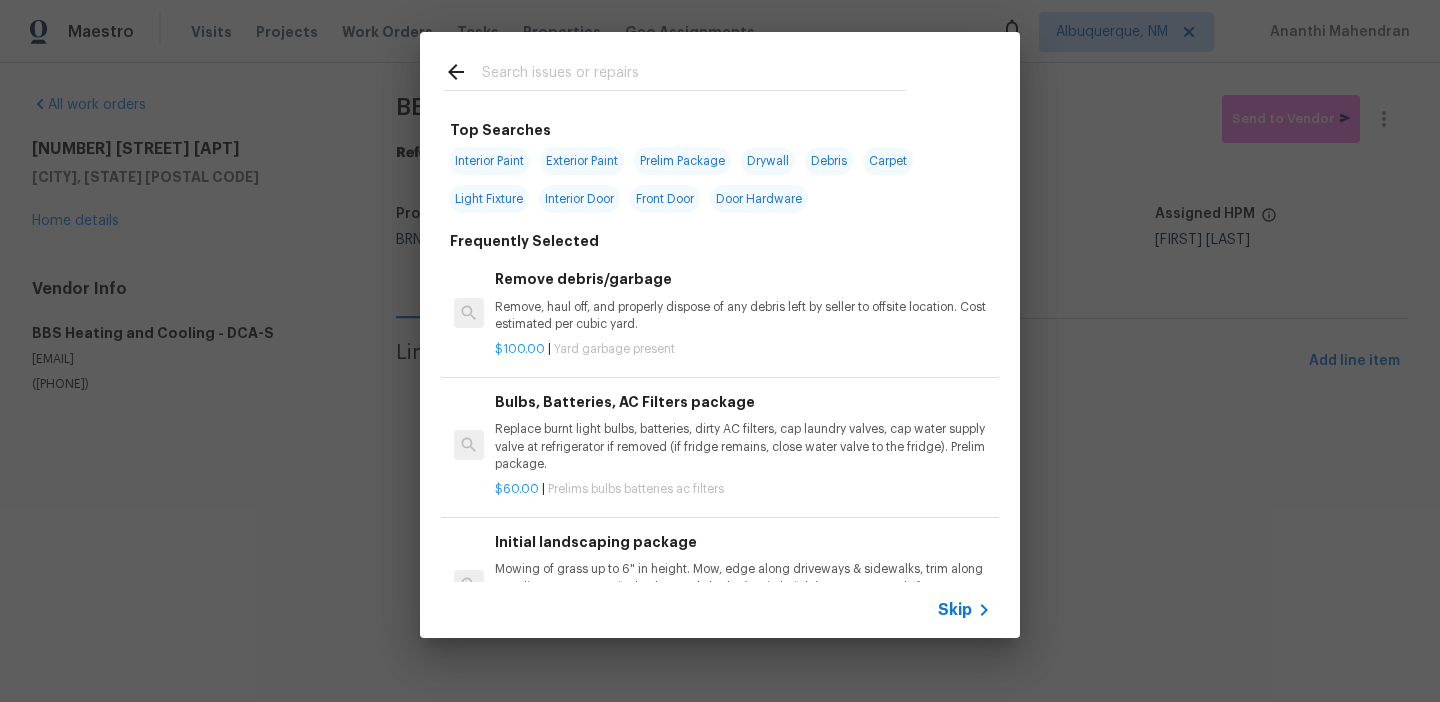 click on "Skip" at bounding box center (955, 610) 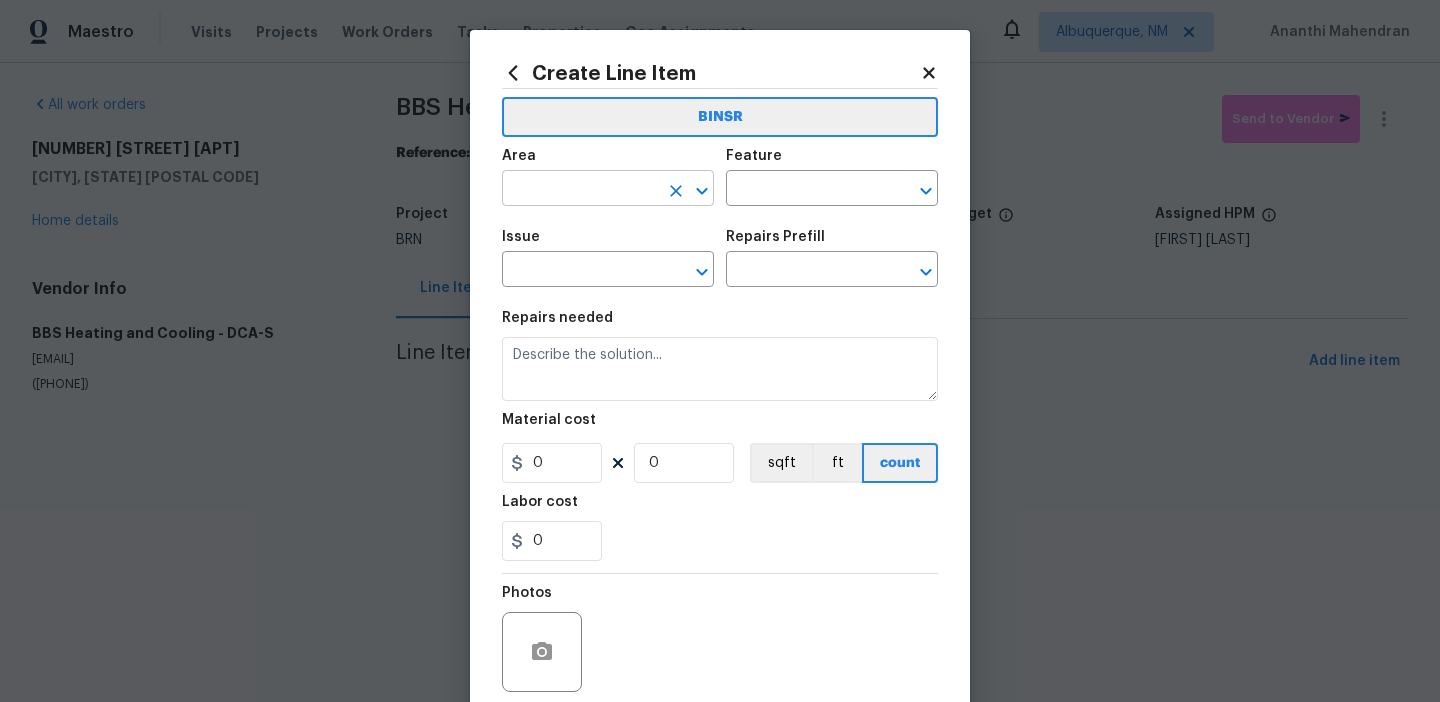 click at bounding box center (580, 190) 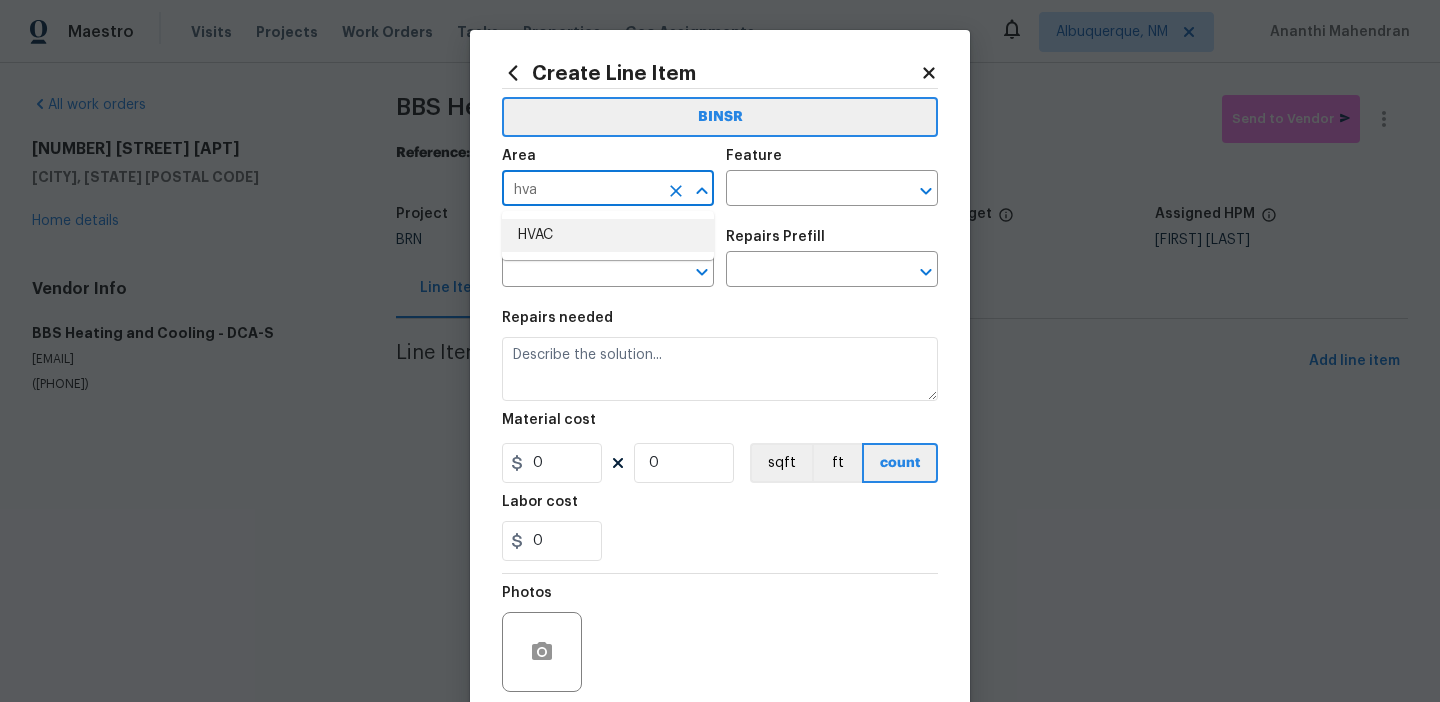 click on "HVAC" at bounding box center [608, 235] 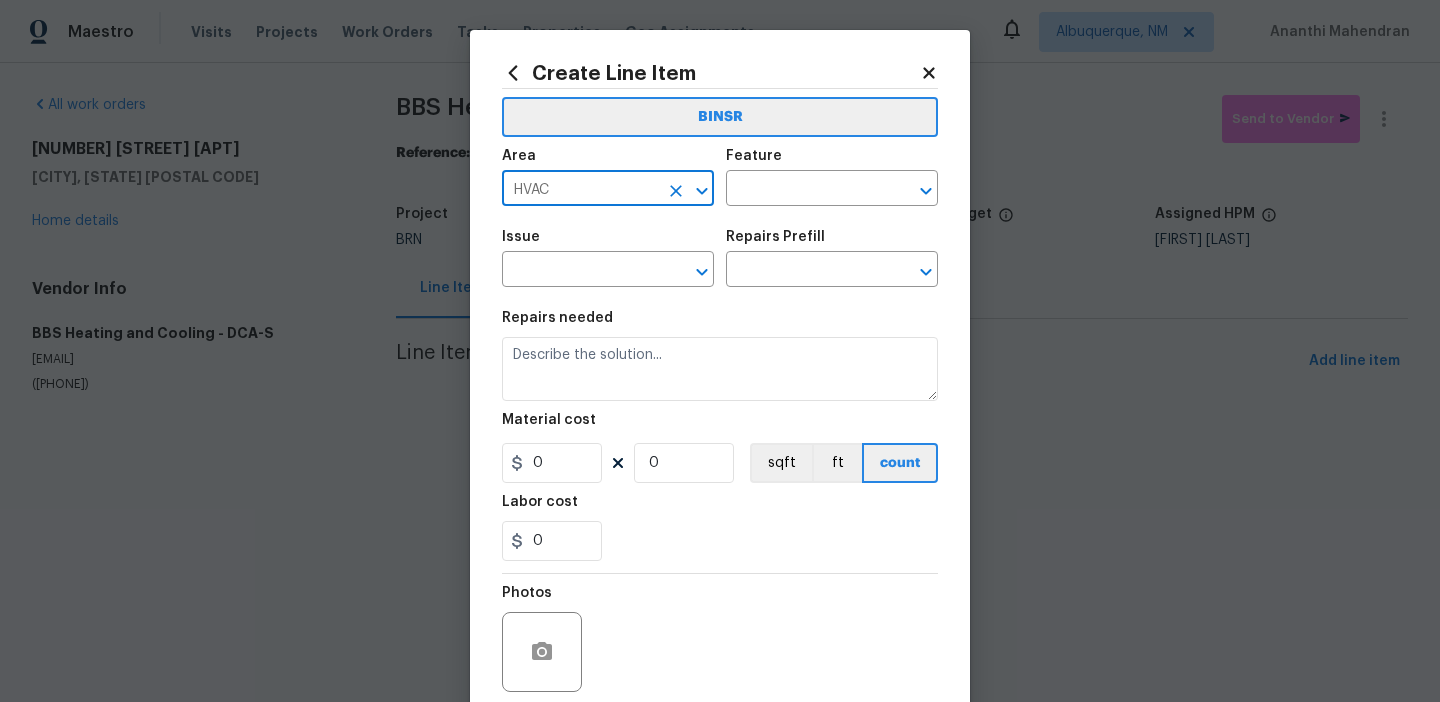 click 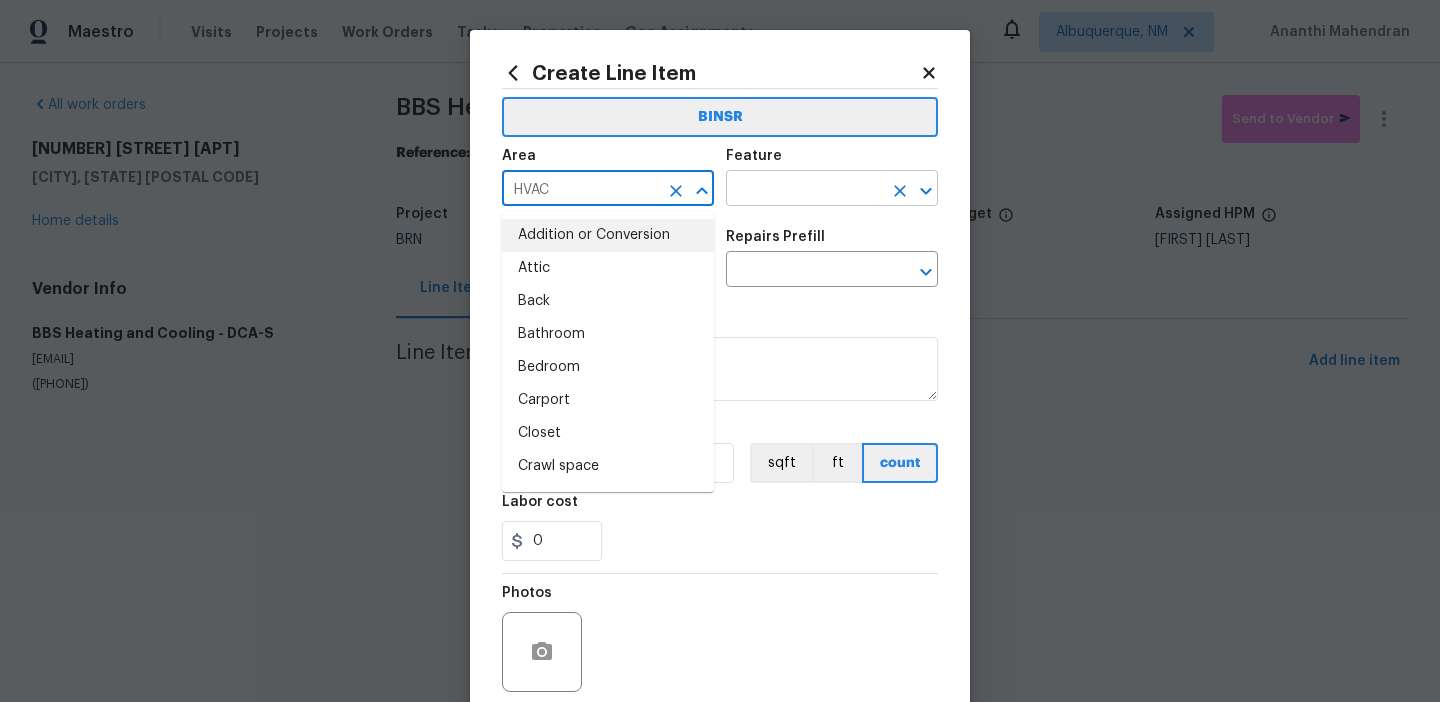 type on "HVAC" 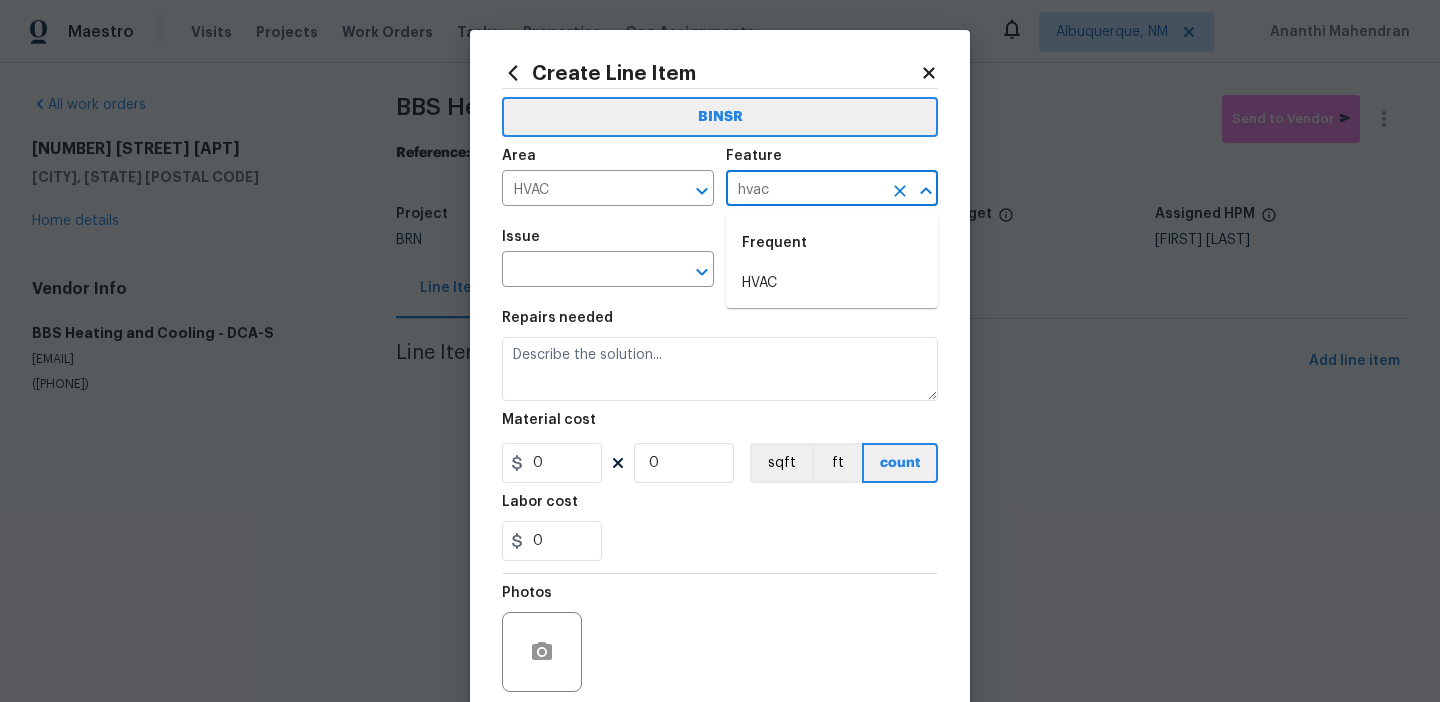 type on "hvac" 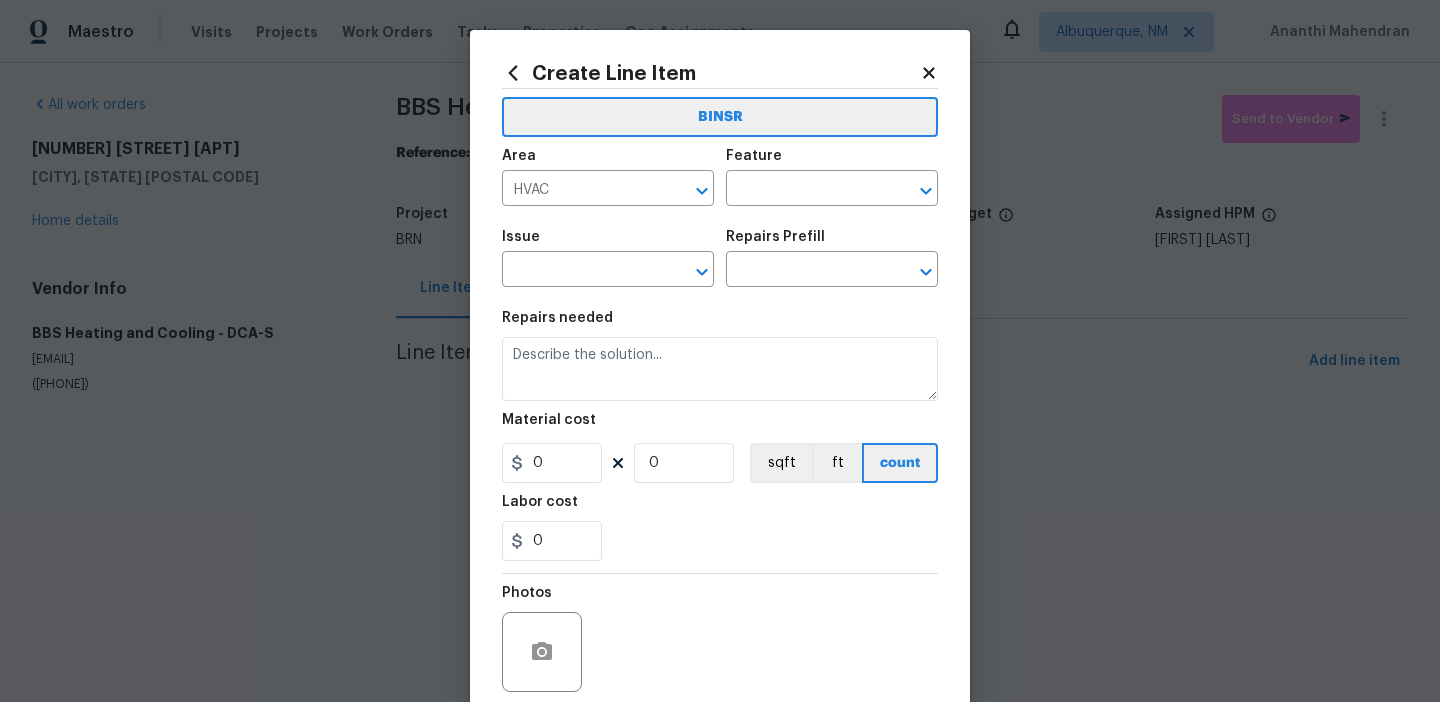 click on "Issue ​ Repairs Prefill ​" at bounding box center [720, 258] 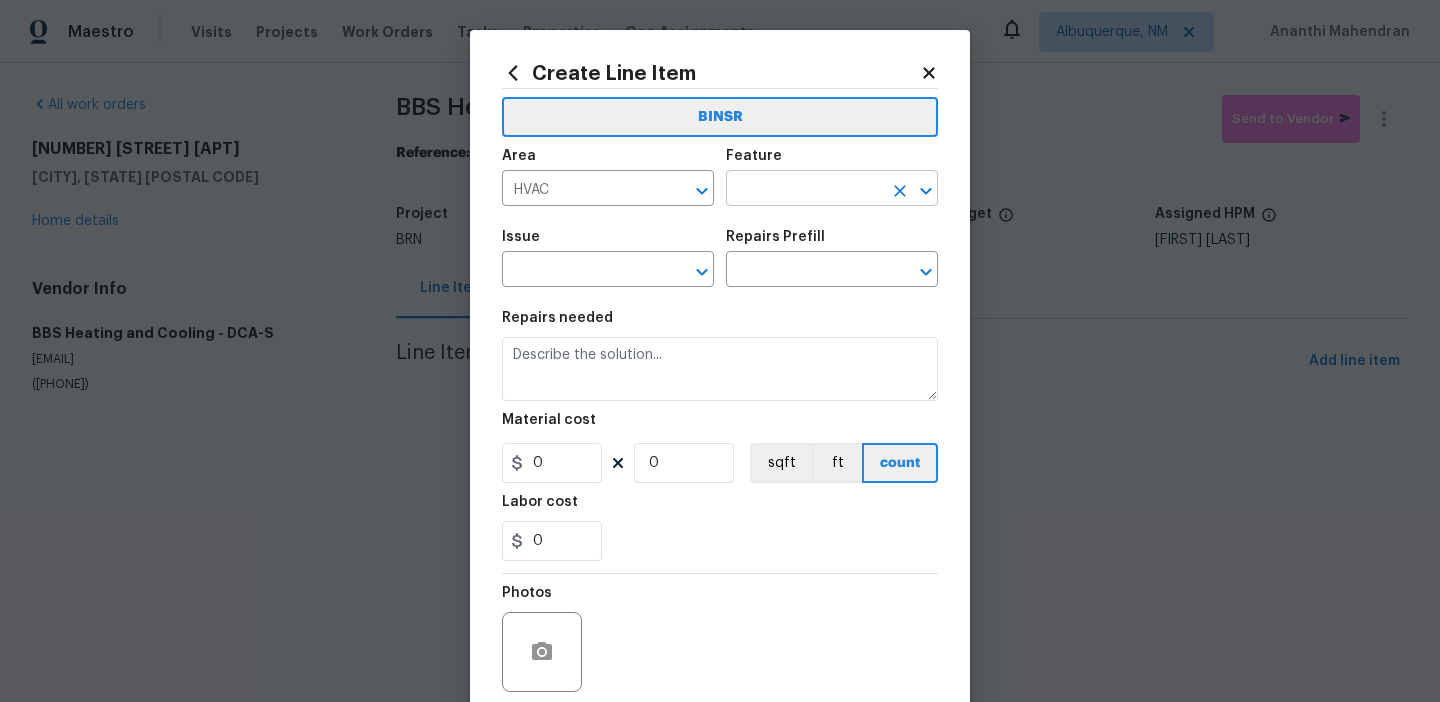 click at bounding box center [804, 190] 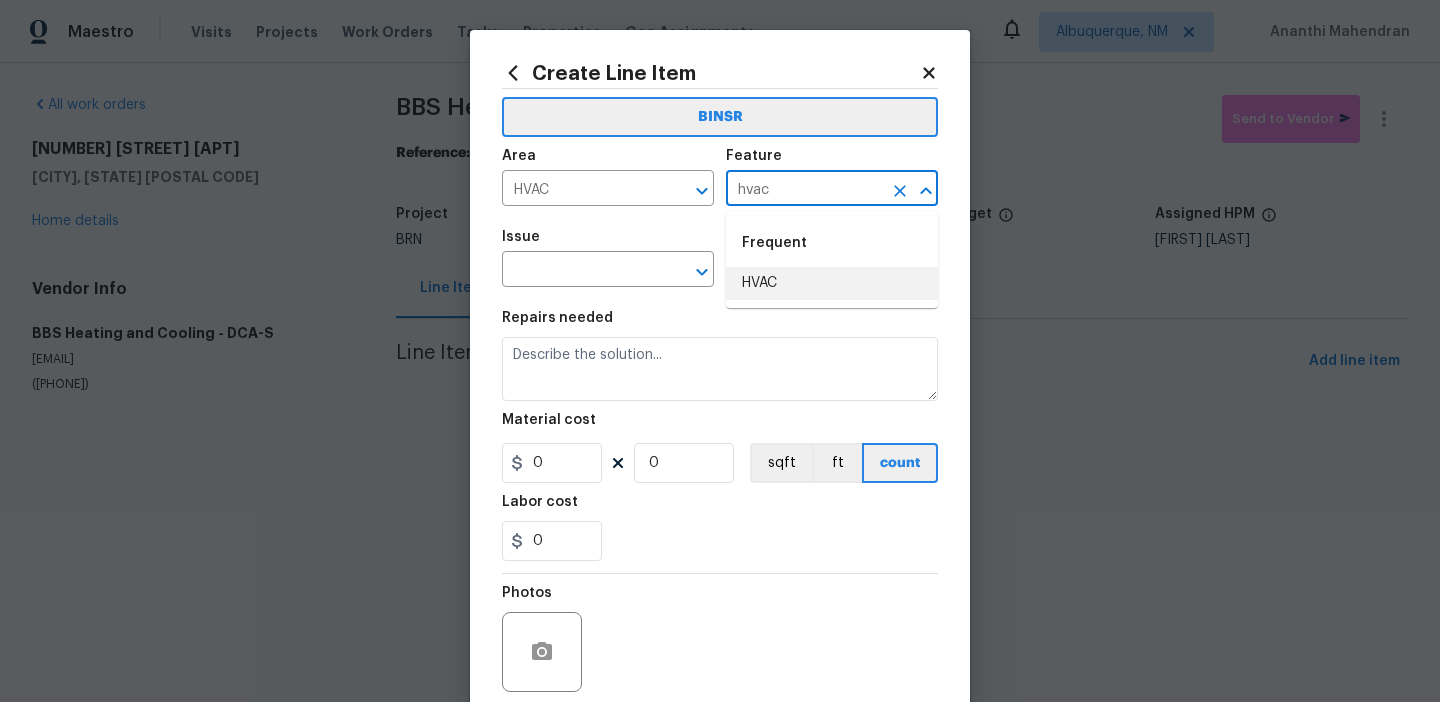 click on "HVAC" at bounding box center [832, 283] 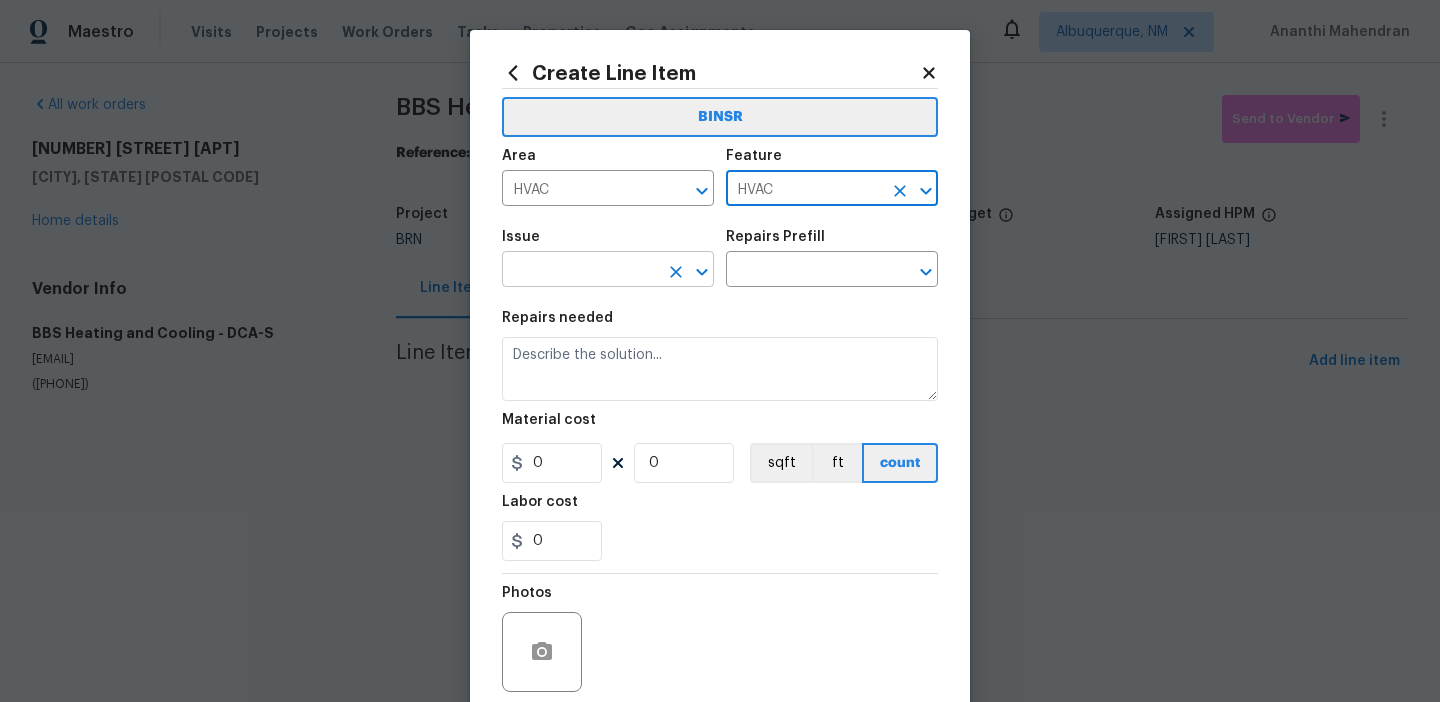 type on "HVAC" 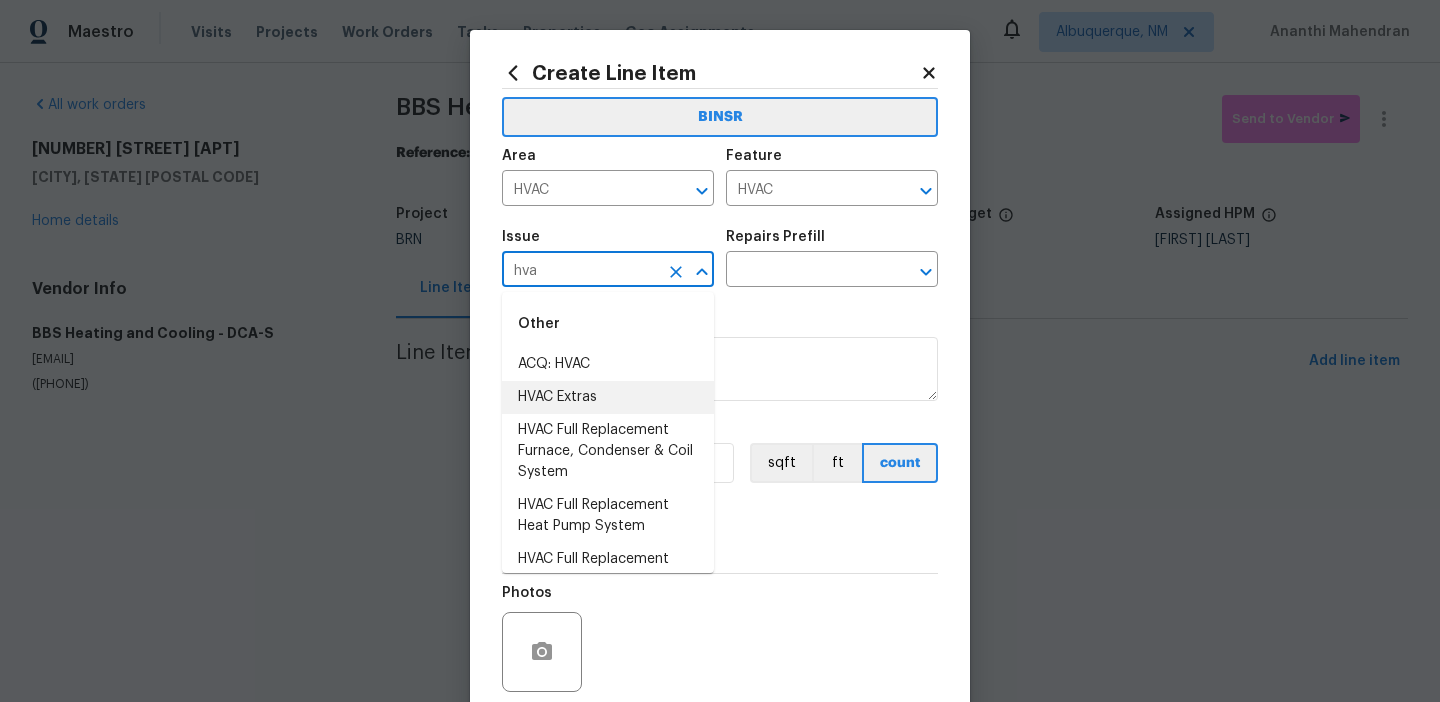 click on "HVAC Extras" at bounding box center [608, 397] 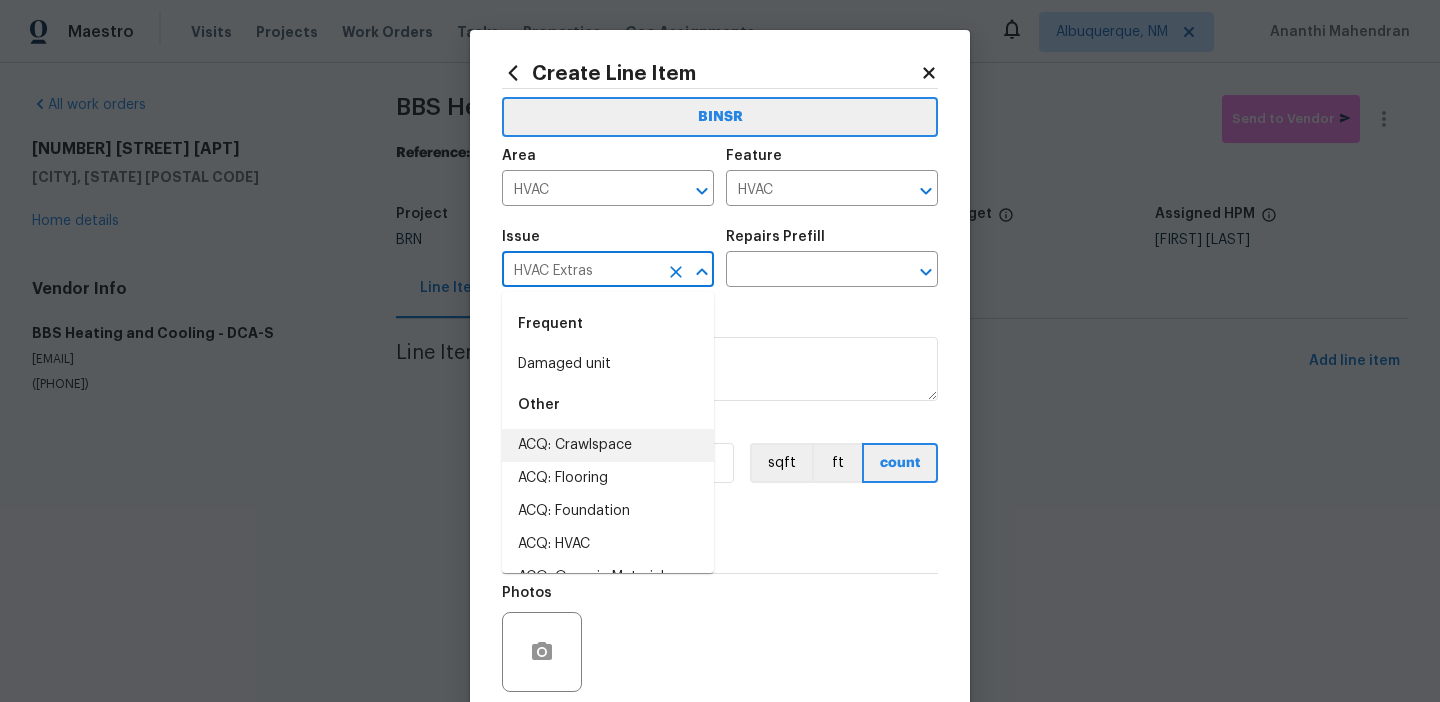 click on "Damaged unit" at bounding box center (608, 364) 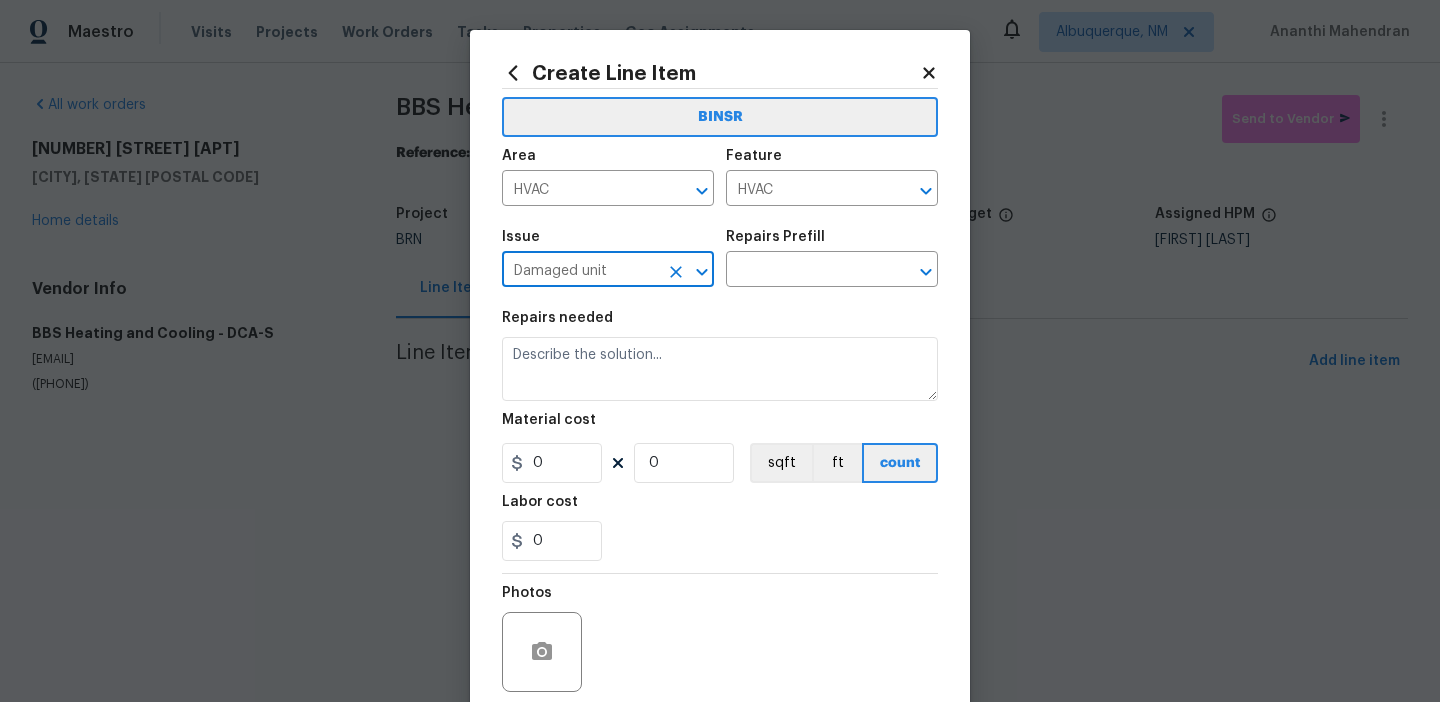 click at bounding box center [688, 272] 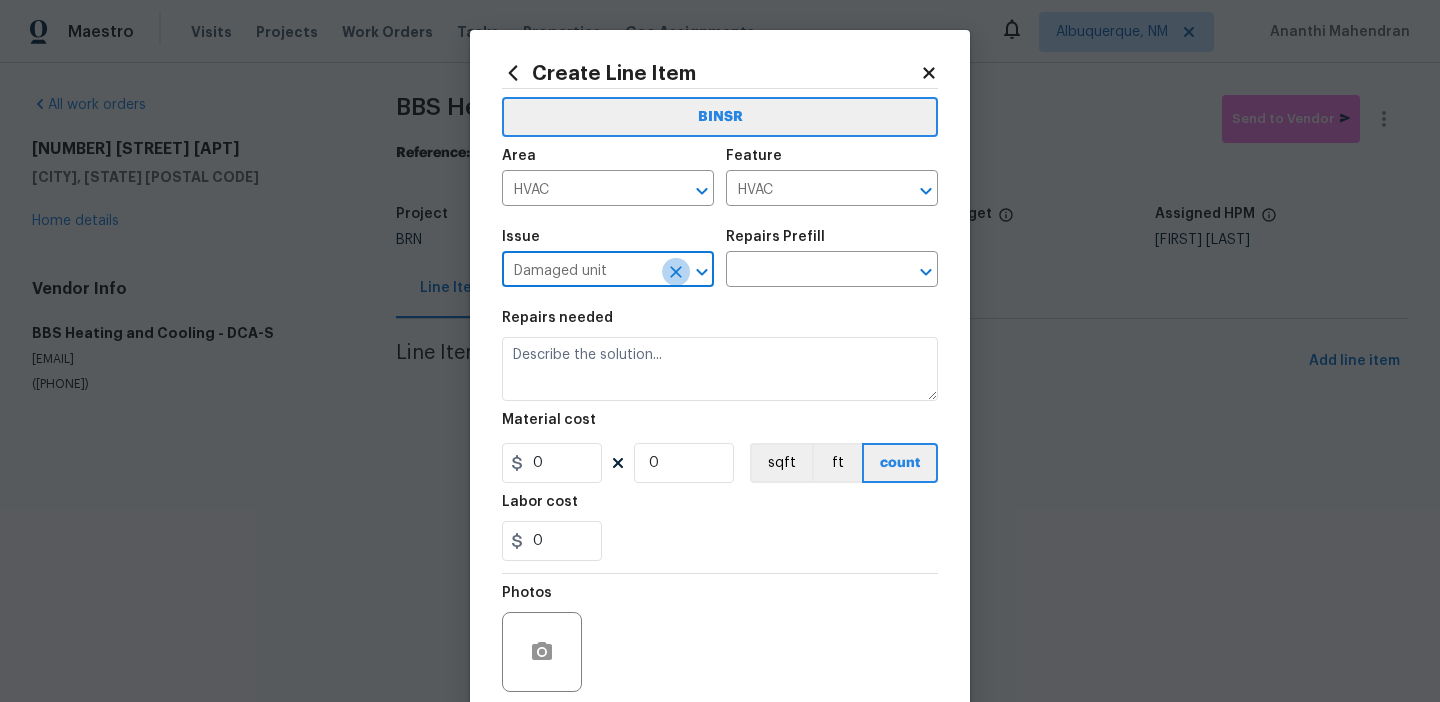 click 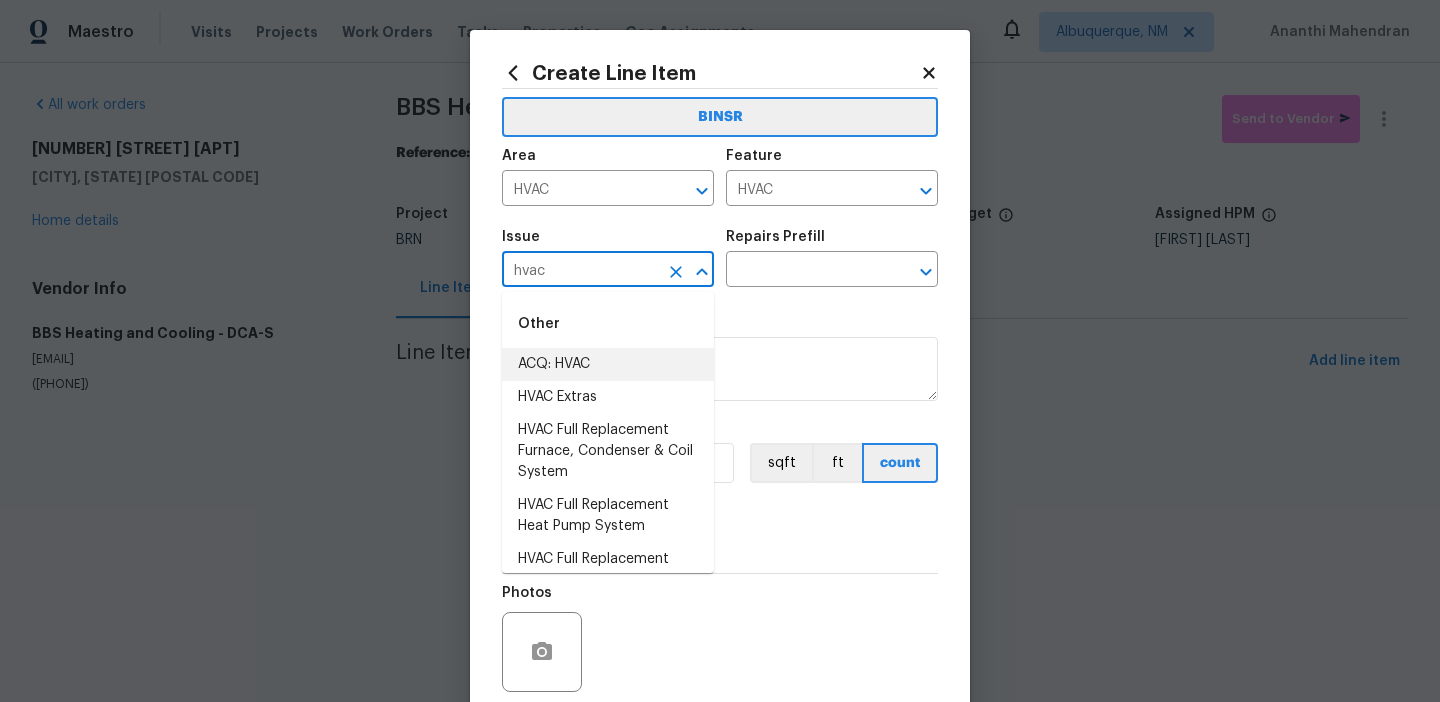 click on "HVAC Extras" at bounding box center [608, 397] 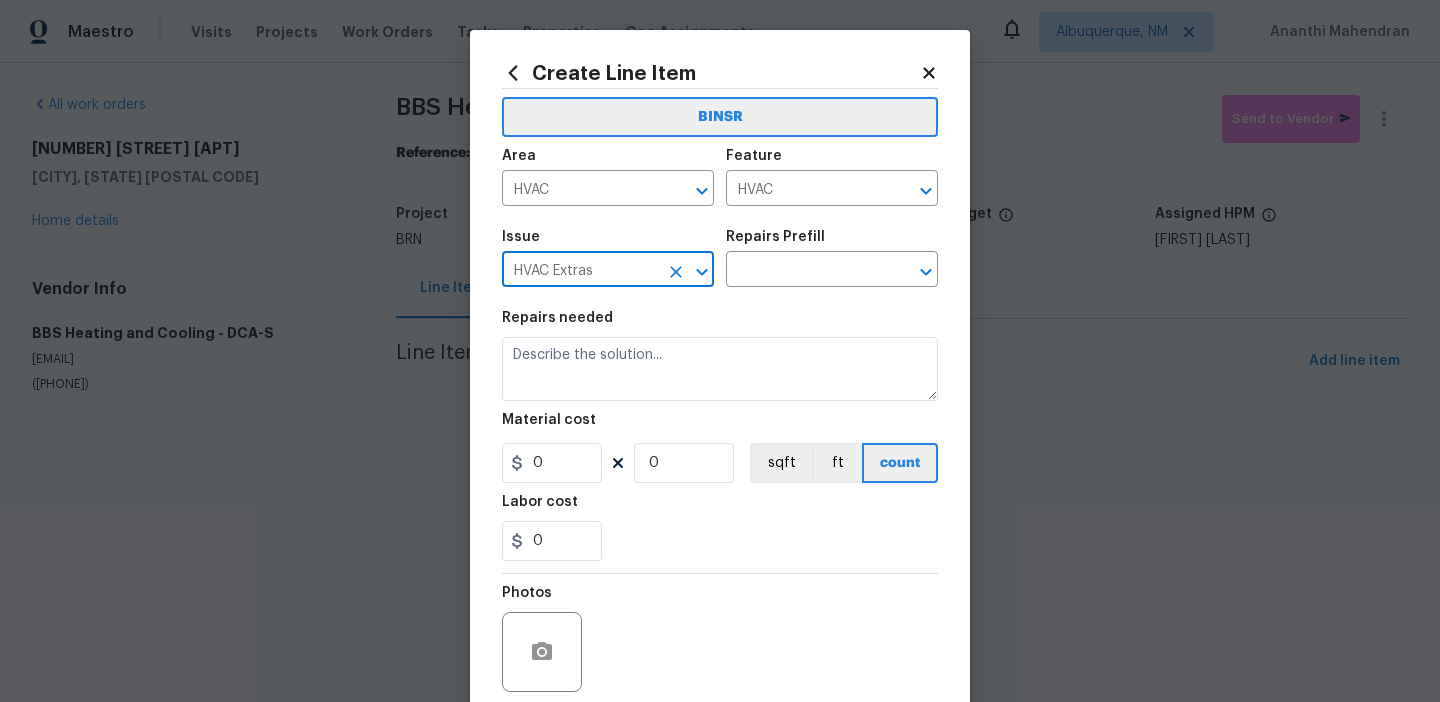 type on "HVAC Extras" 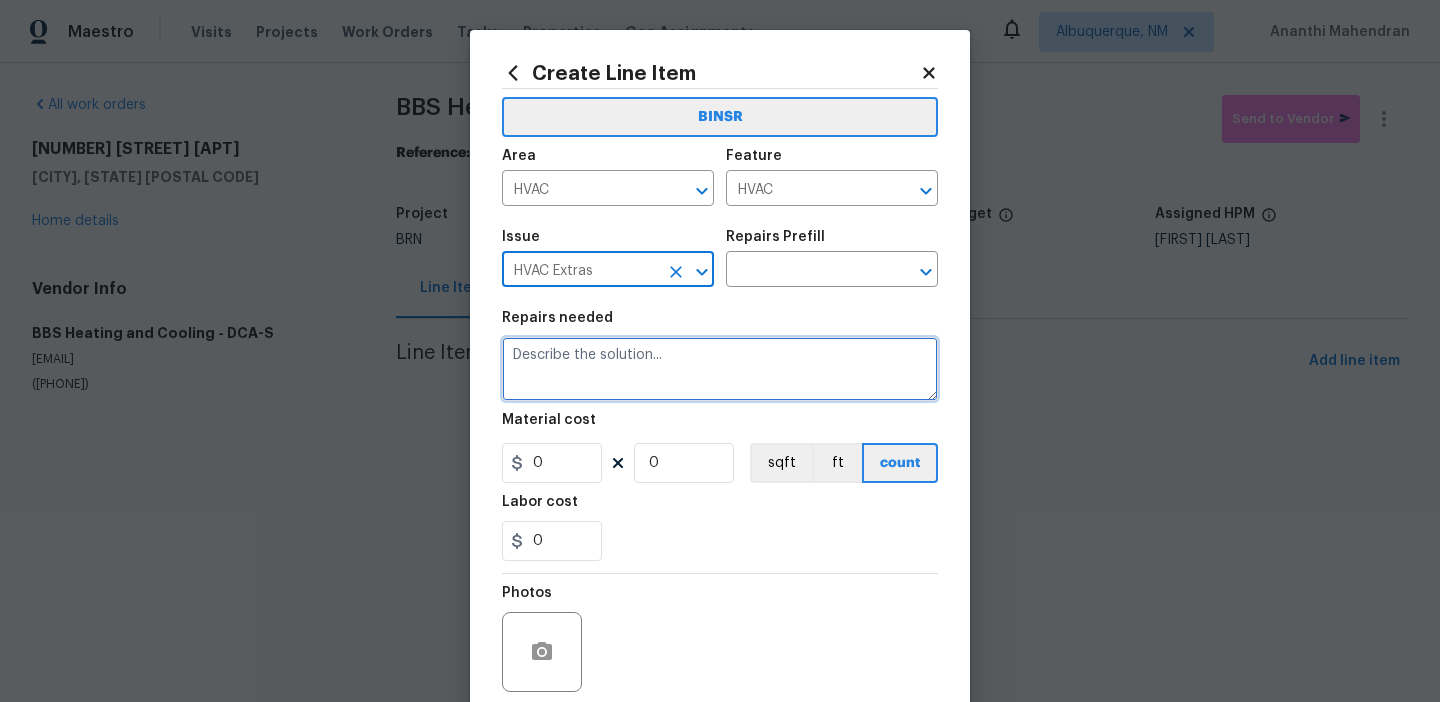 click at bounding box center (720, 369) 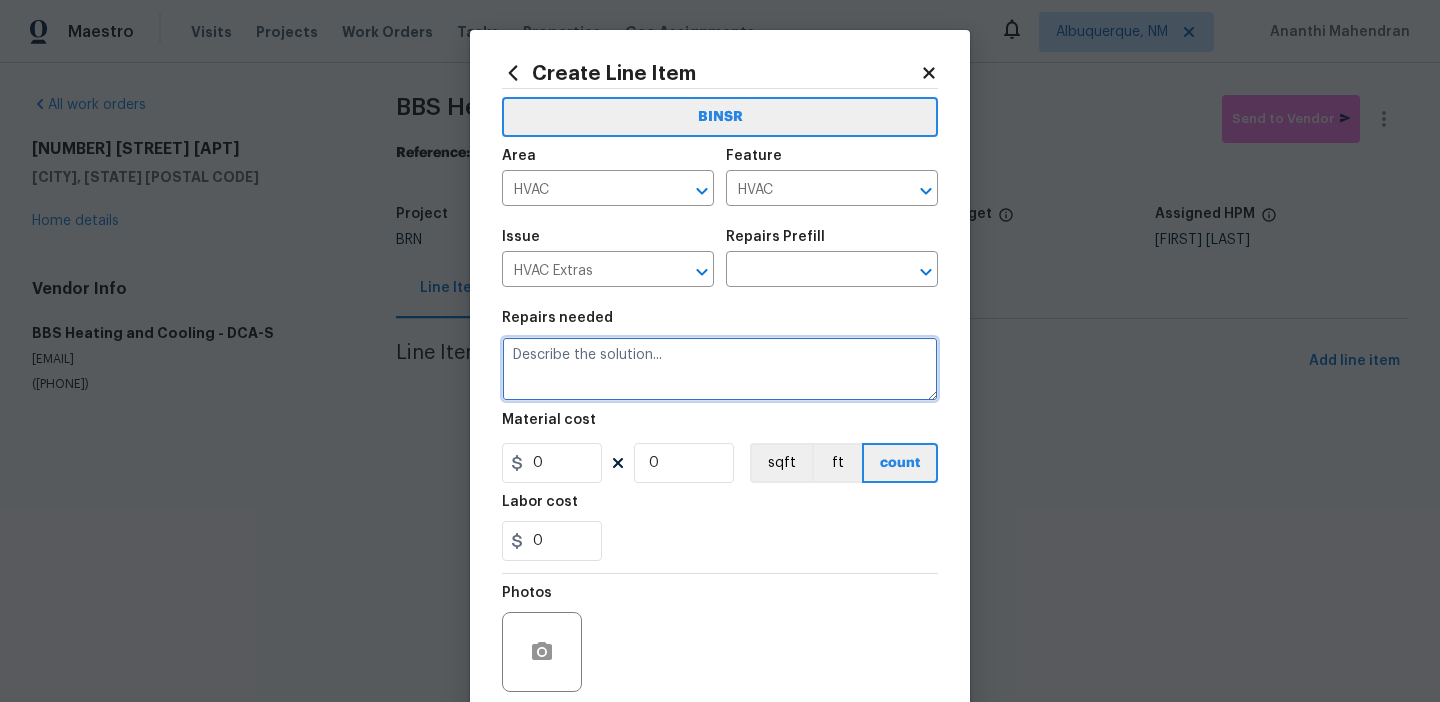 paste on "Seller to have HVAC contractor service/repair system not cooling properly at time of inspection. Also to clean microbial growth at unit where shown in photos and replace dirty filter." 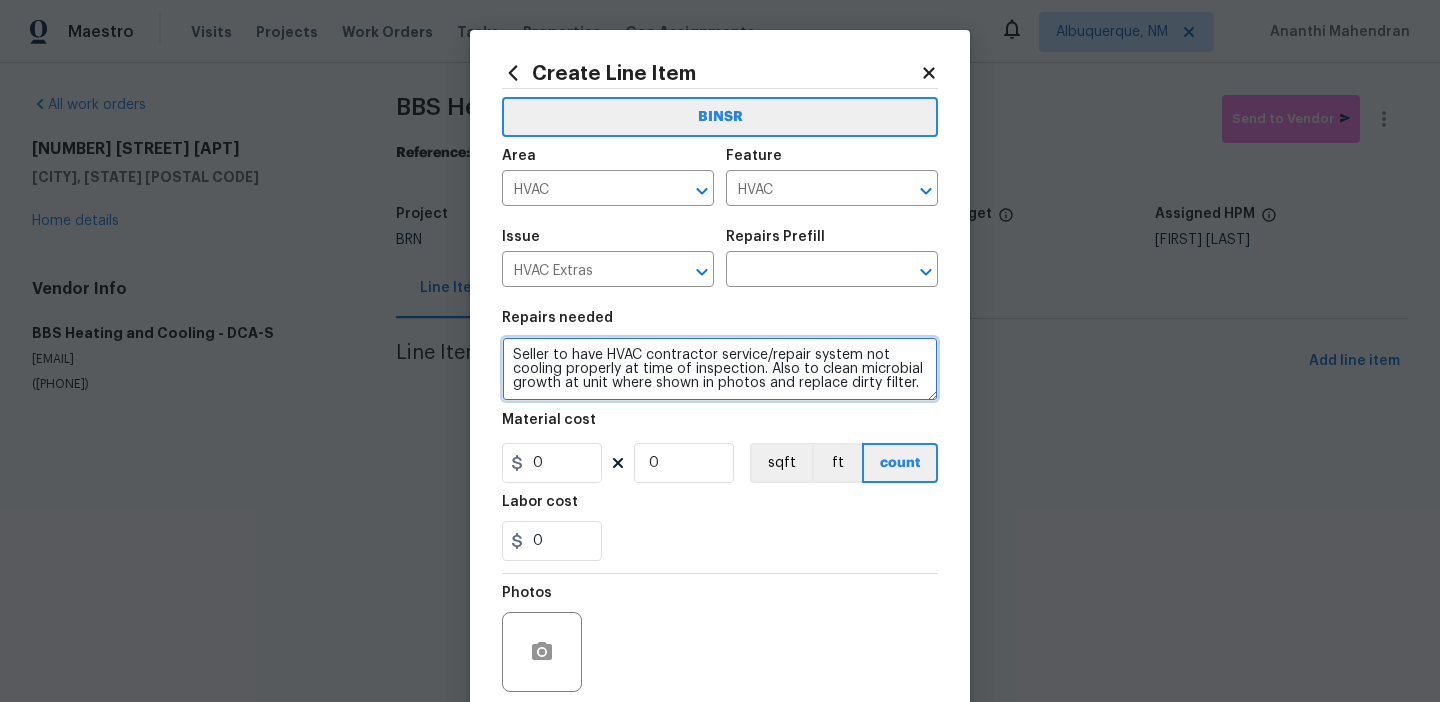 scroll, scrollTop: 4, scrollLeft: 0, axis: vertical 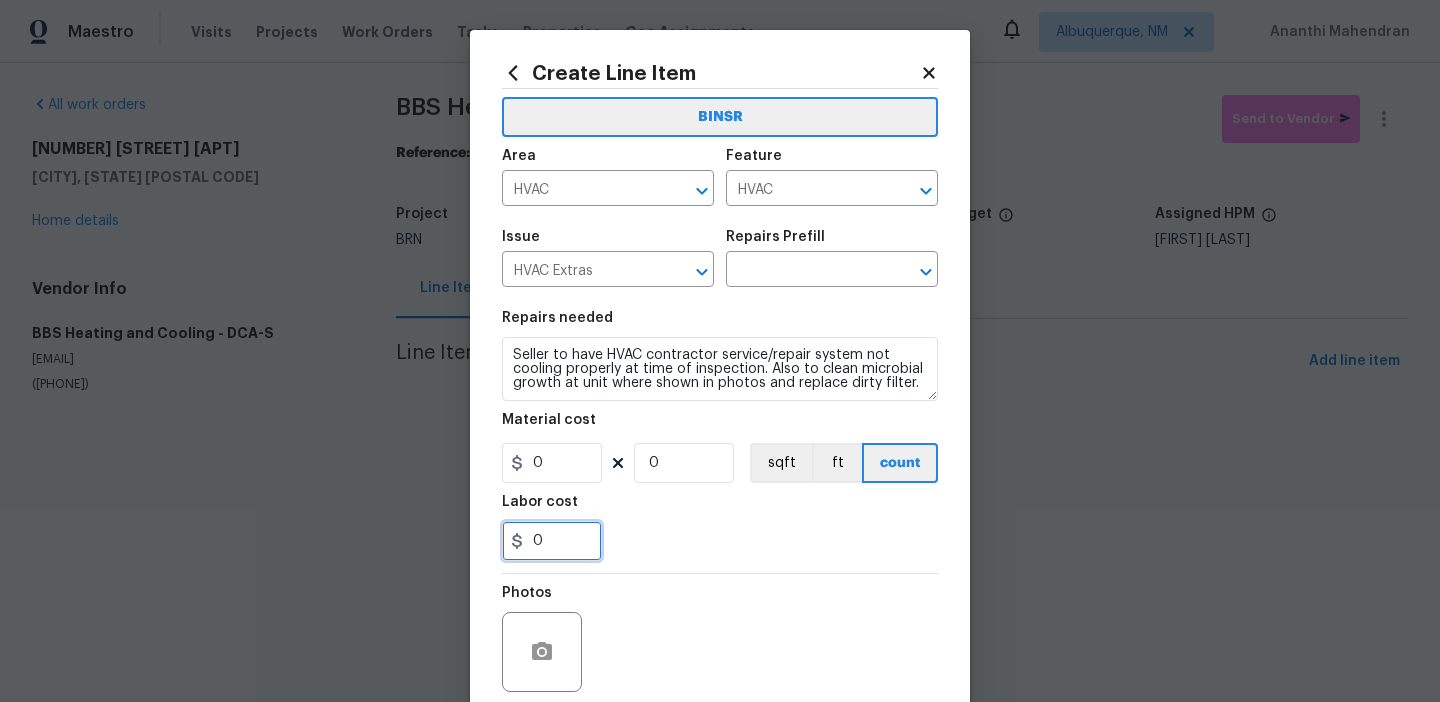 click on "0" at bounding box center [552, 541] 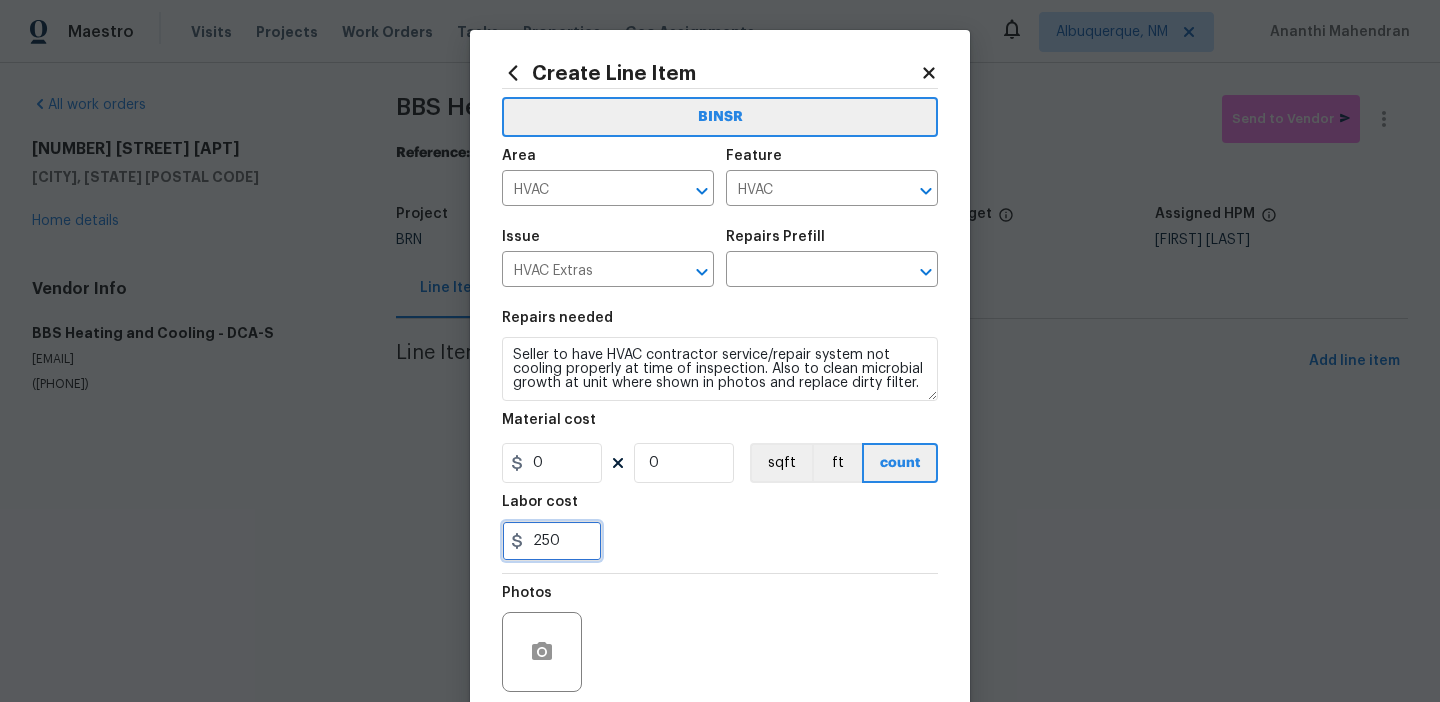 type on "250" 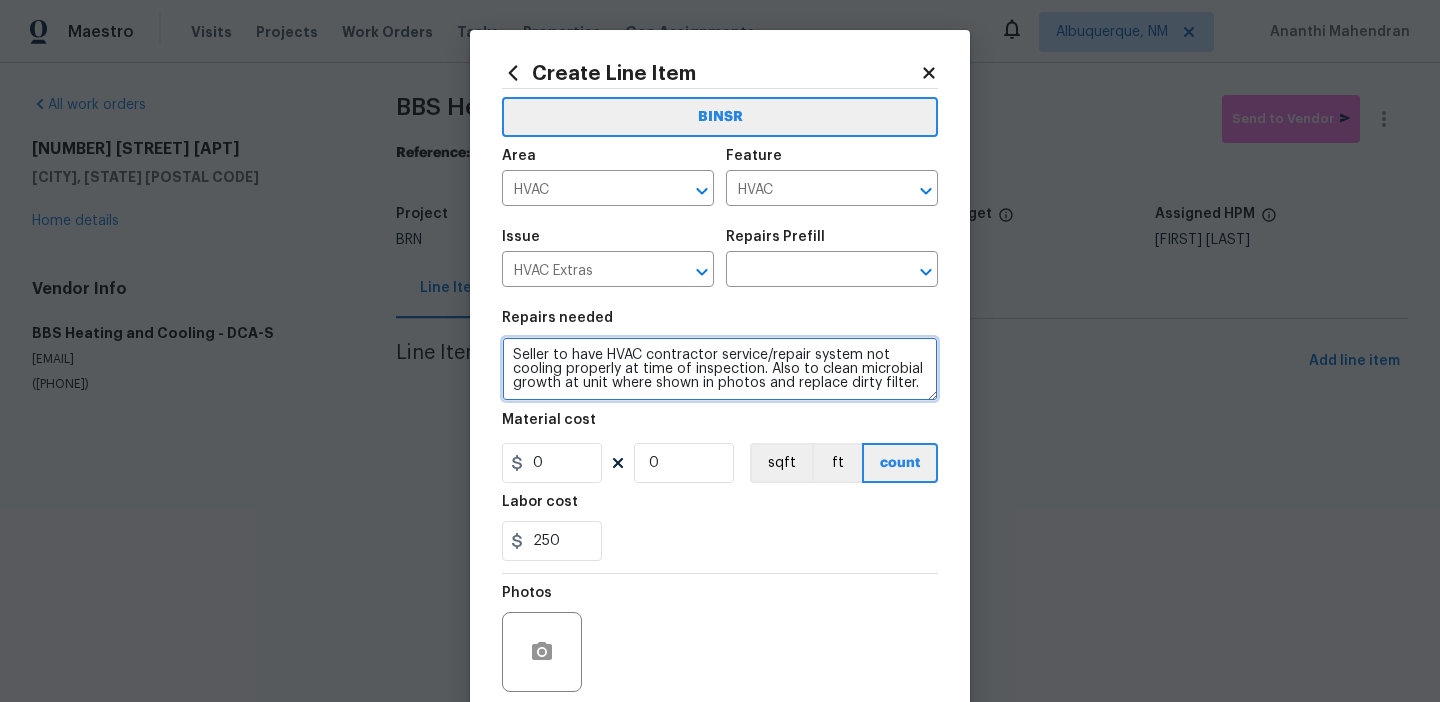 click on "Seller to have HVAC contractor service/repair system not cooling properly at time of inspection. Also to clean microbial growth at unit where shown in photos and replace dirty filter." at bounding box center (720, 369) 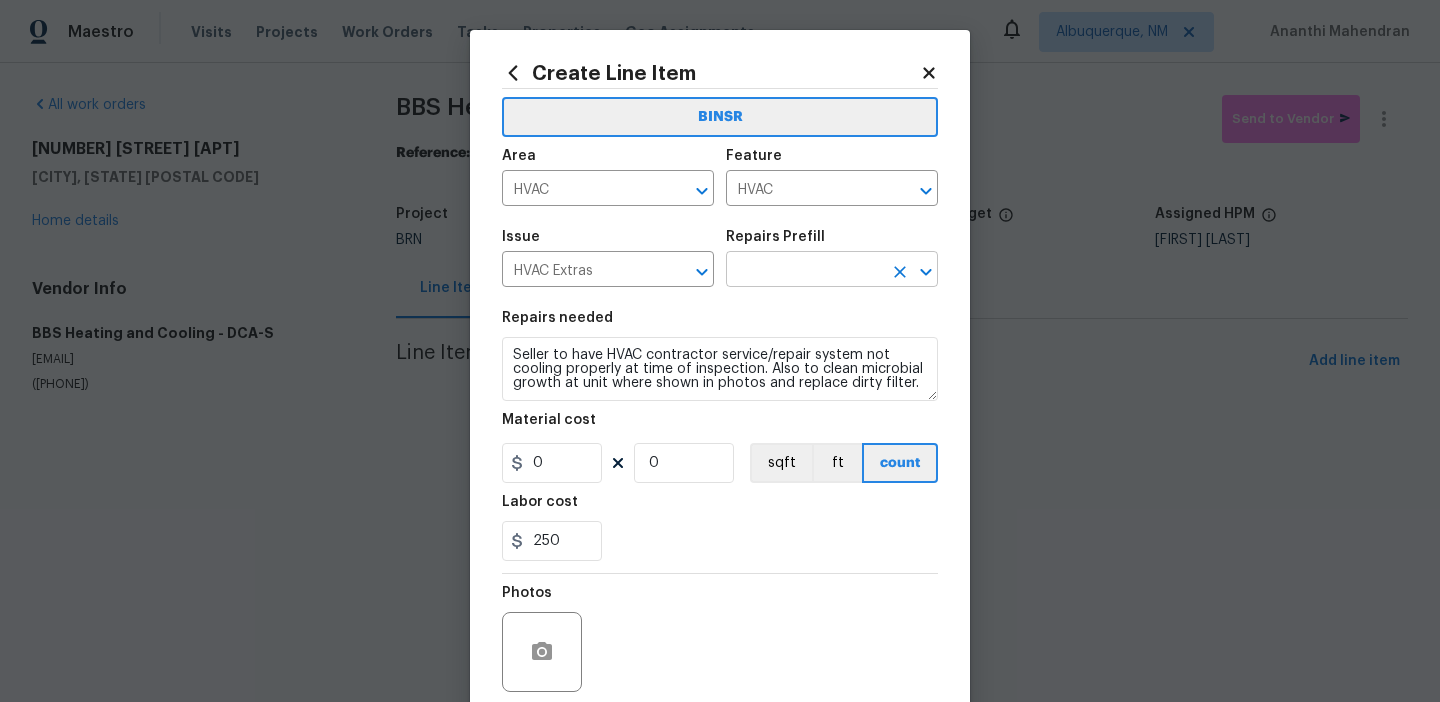 click at bounding box center [804, 271] 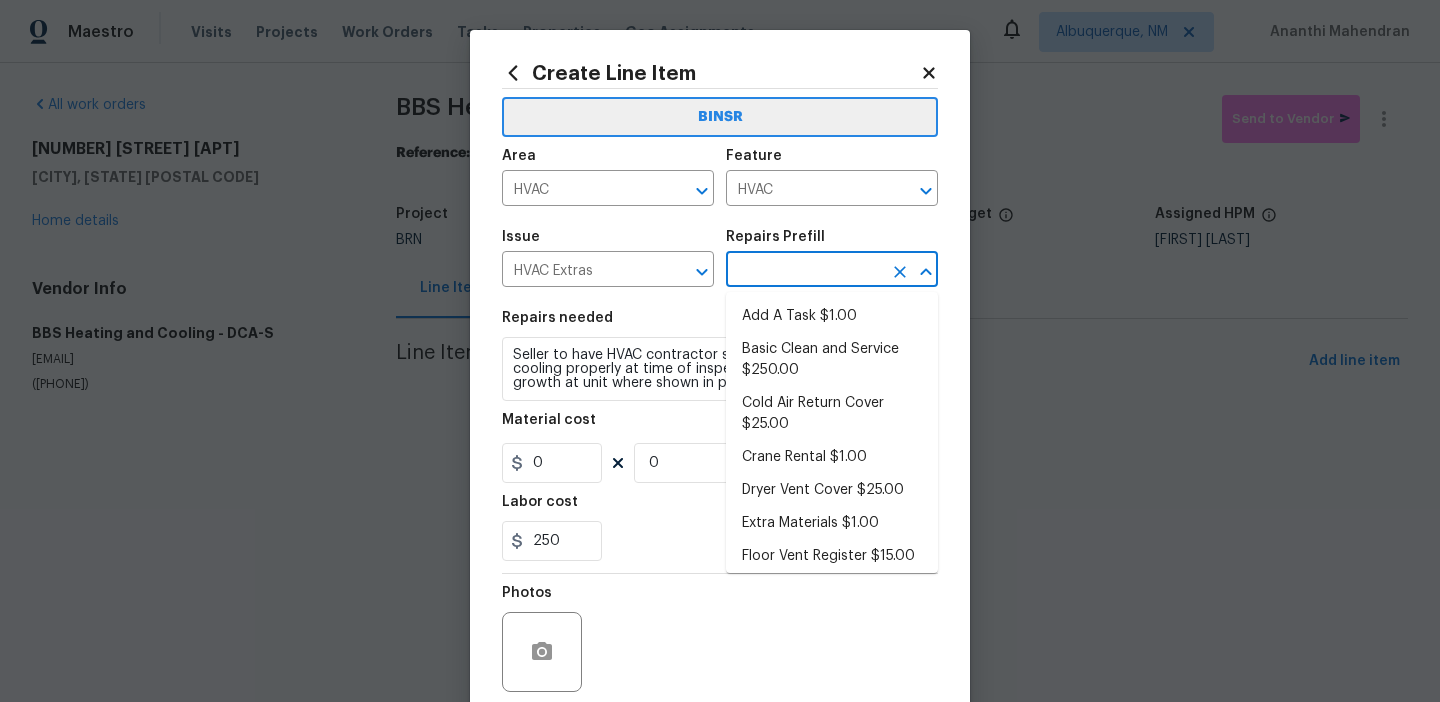 click on "Add A Task $1.00" at bounding box center (832, 316) 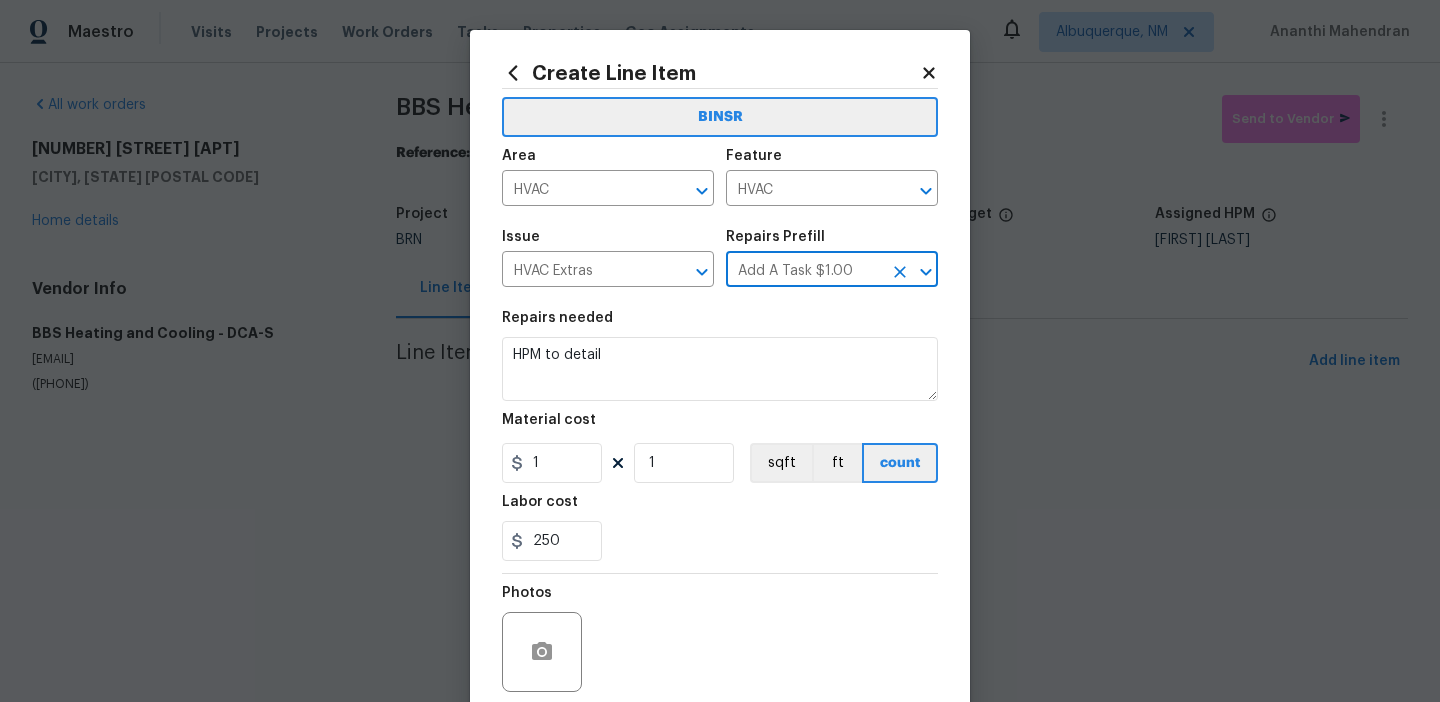 scroll, scrollTop: 0, scrollLeft: 0, axis: both 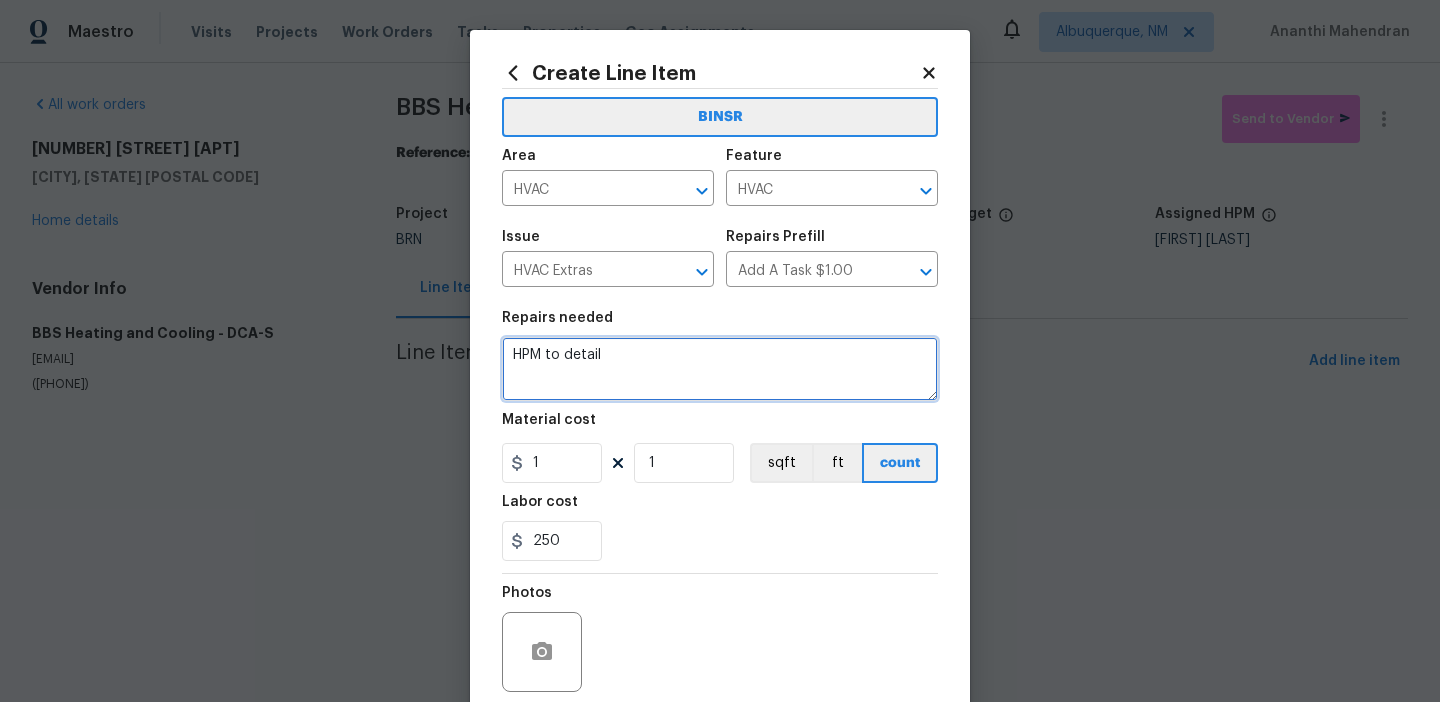 click on "HPM to detail" at bounding box center (720, 369) 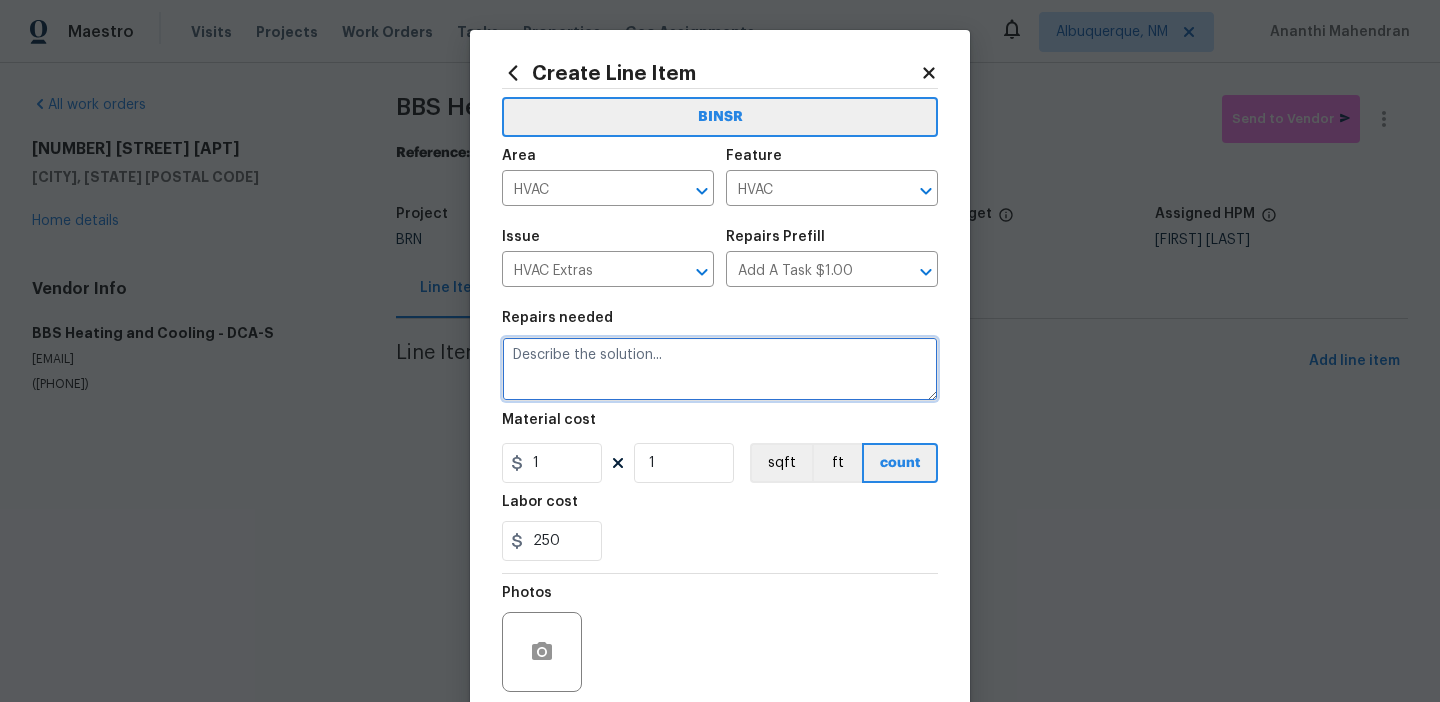 paste on "Seller to have HVAC contractor service/repair system not cooling properly at time of inspection. Also to clean microbial growth at unit where shown in photos and replace dirty filter." 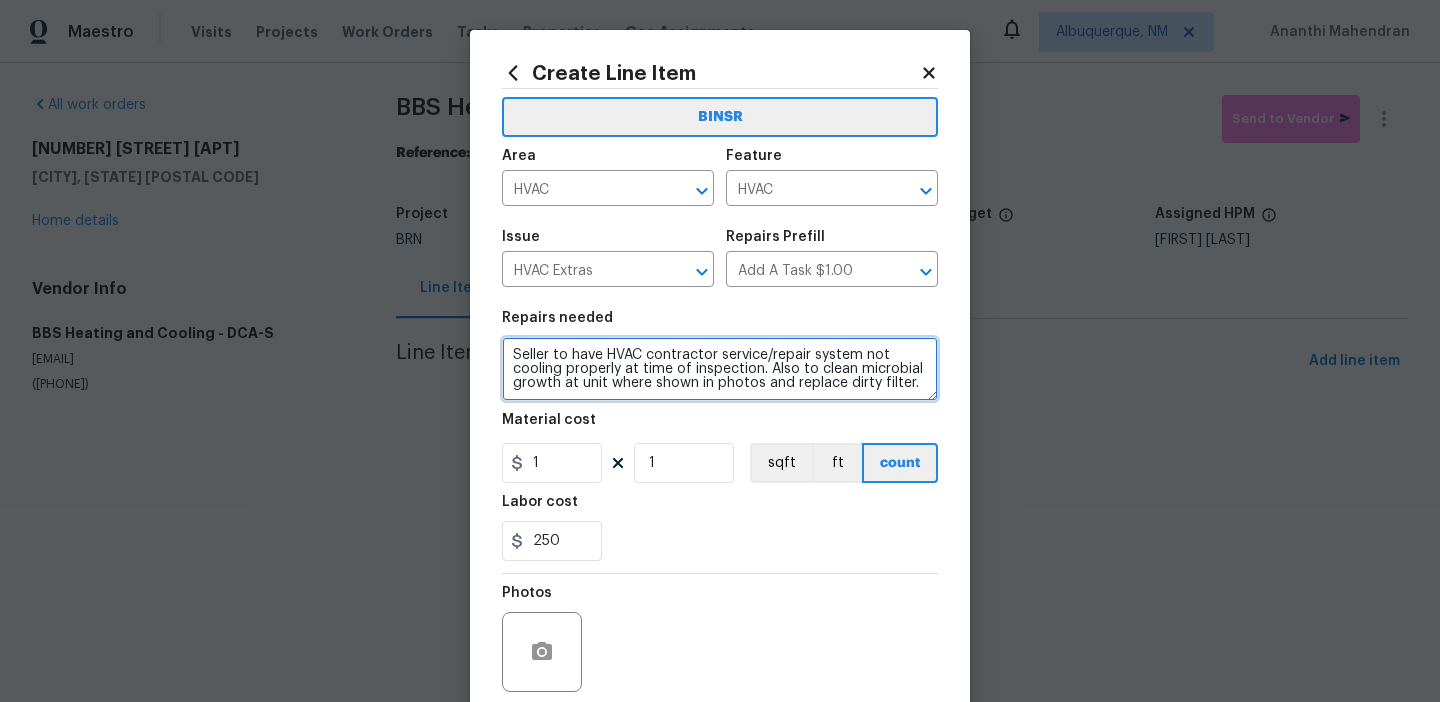 scroll, scrollTop: 4, scrollLeft: 0, axis: vertical 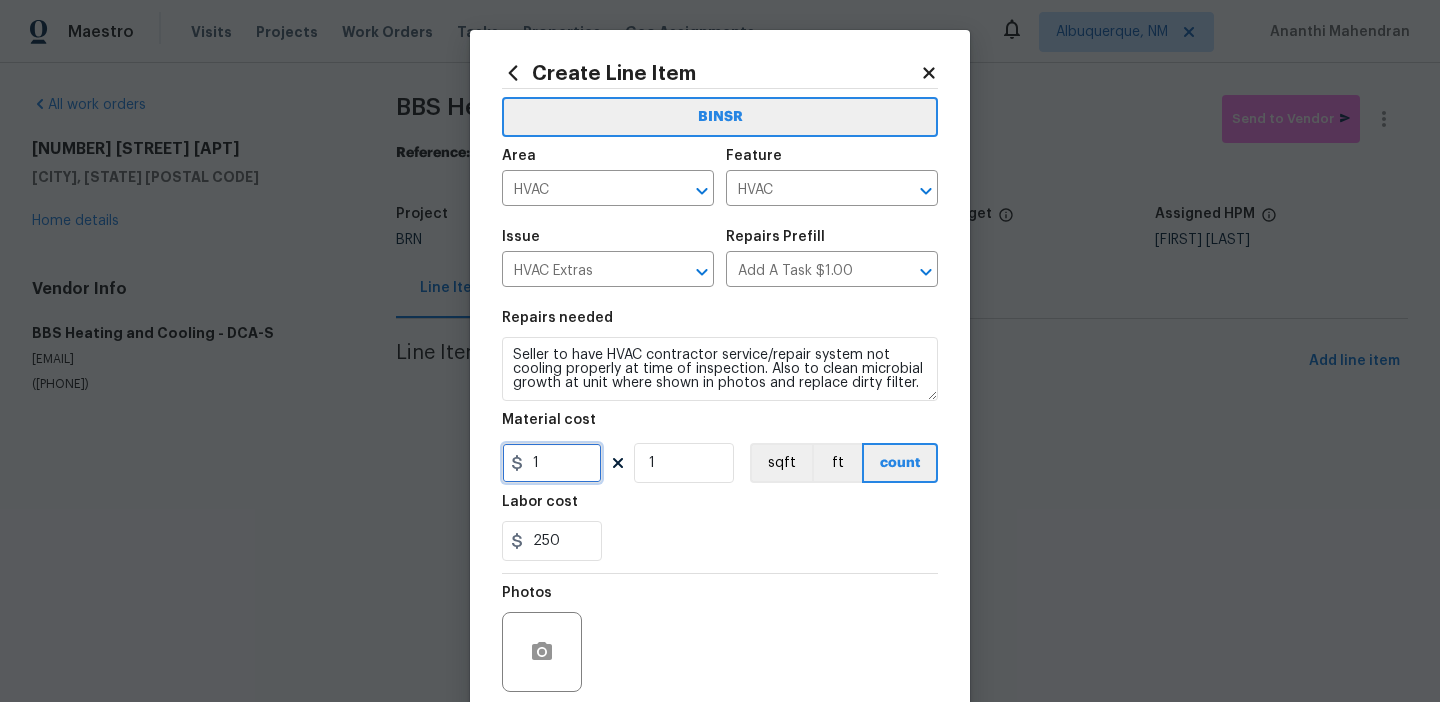 click on "1" at bounding box center (552, 463) 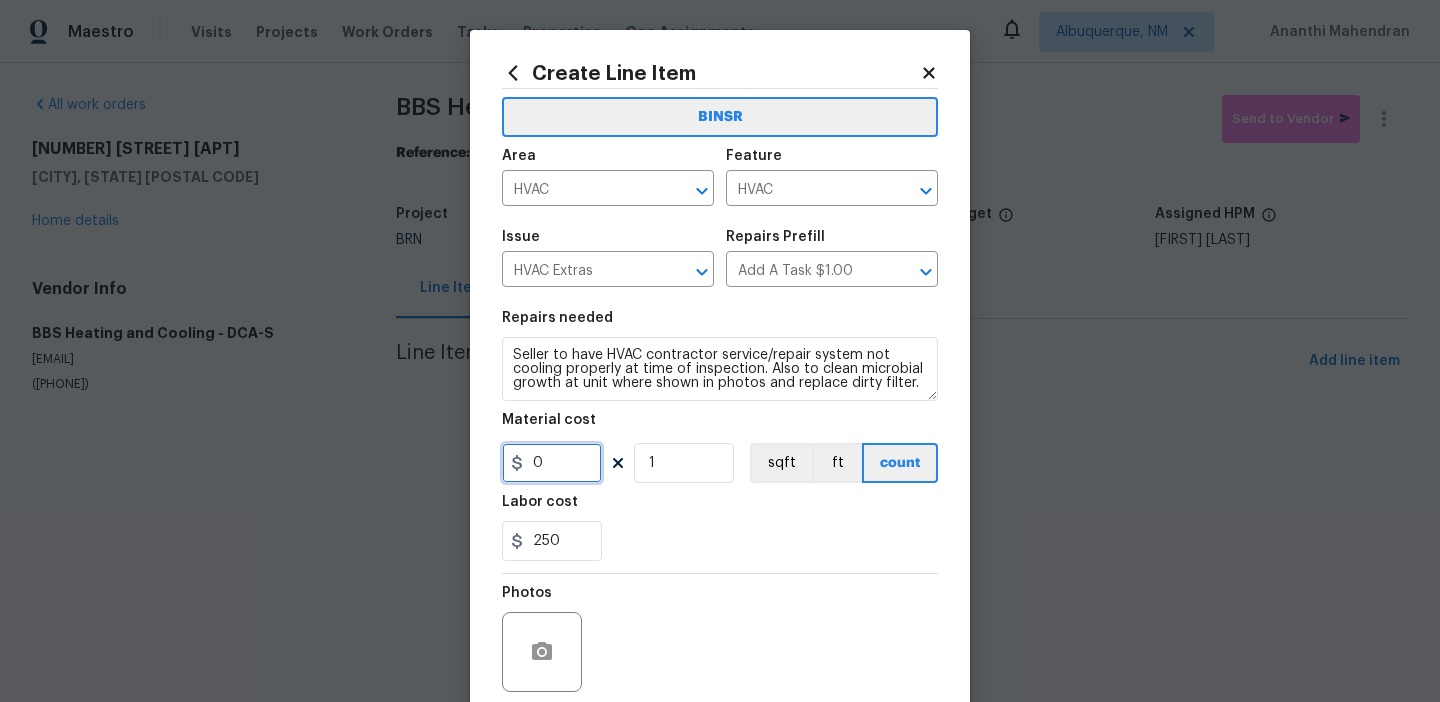 scroll, scrollTop: 160, scrollLeft: 0, axis: vertical 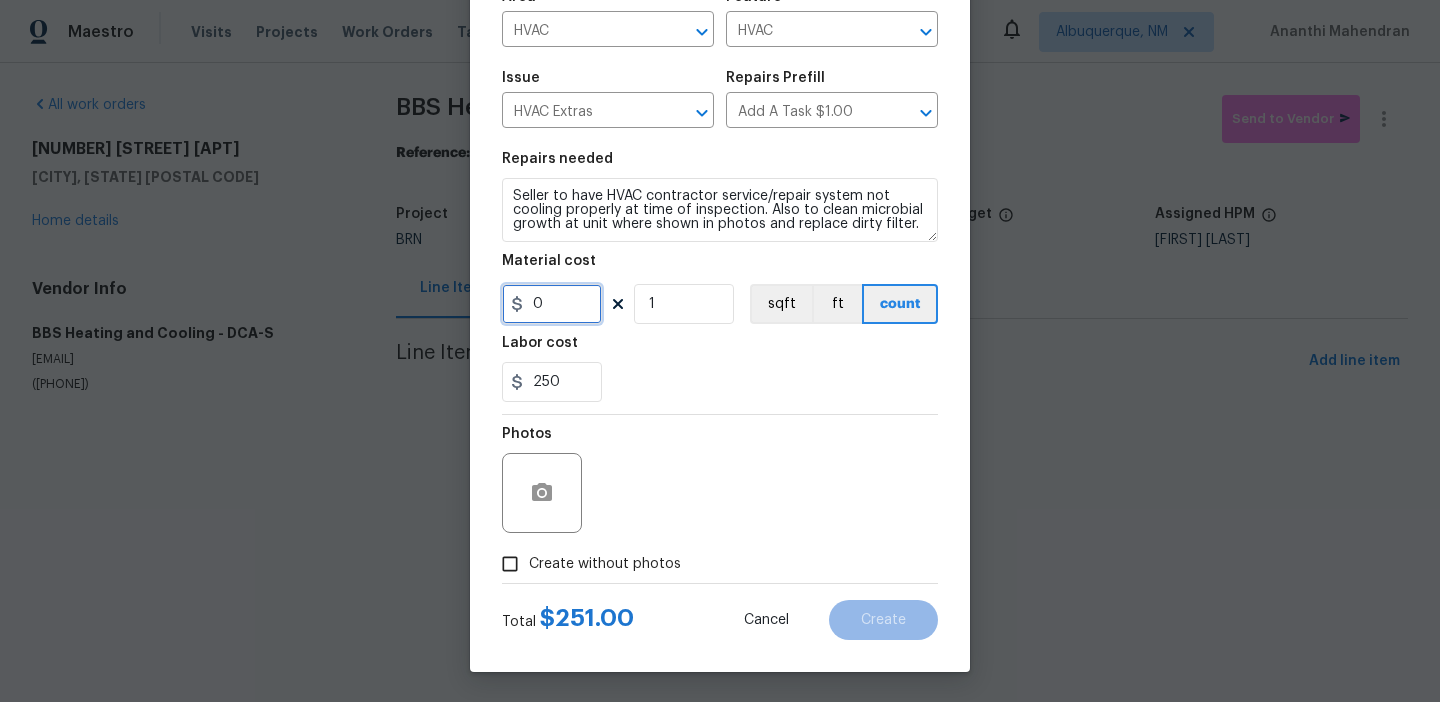 type on "0" 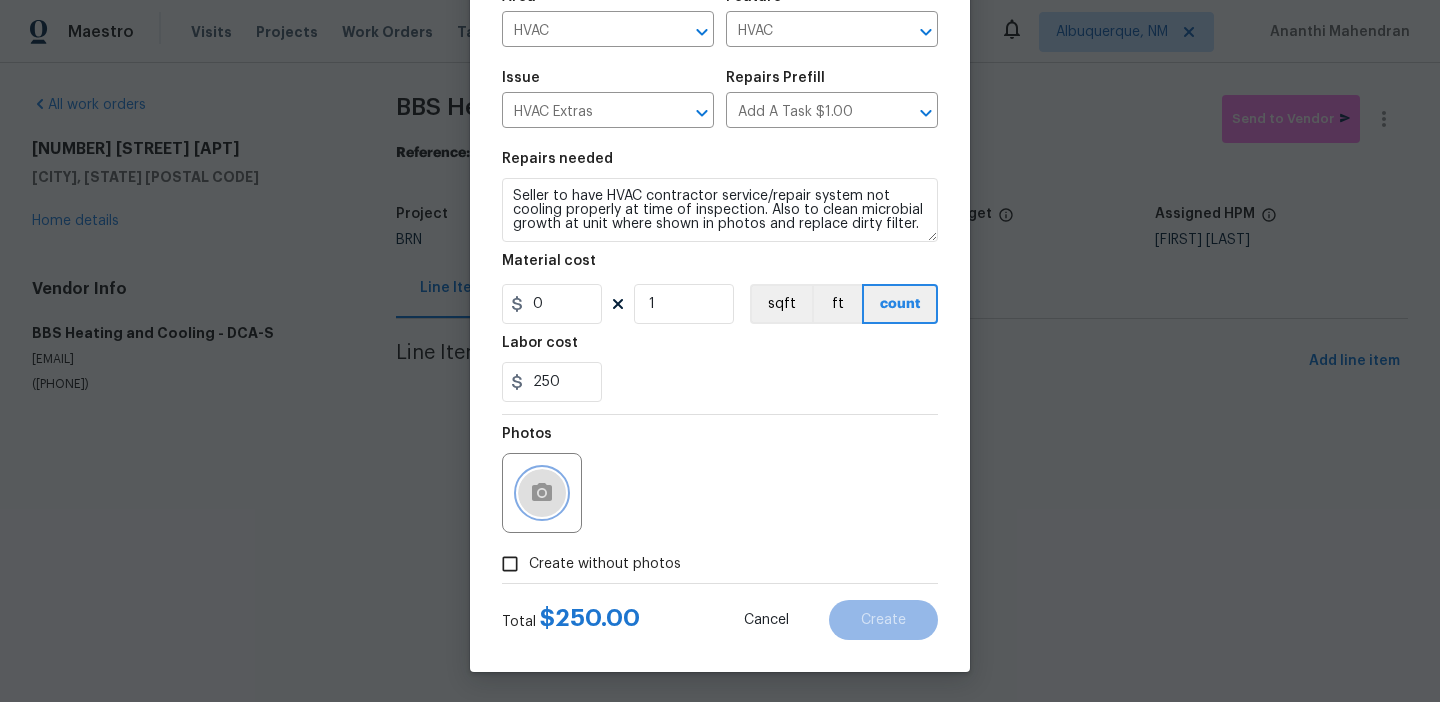 click 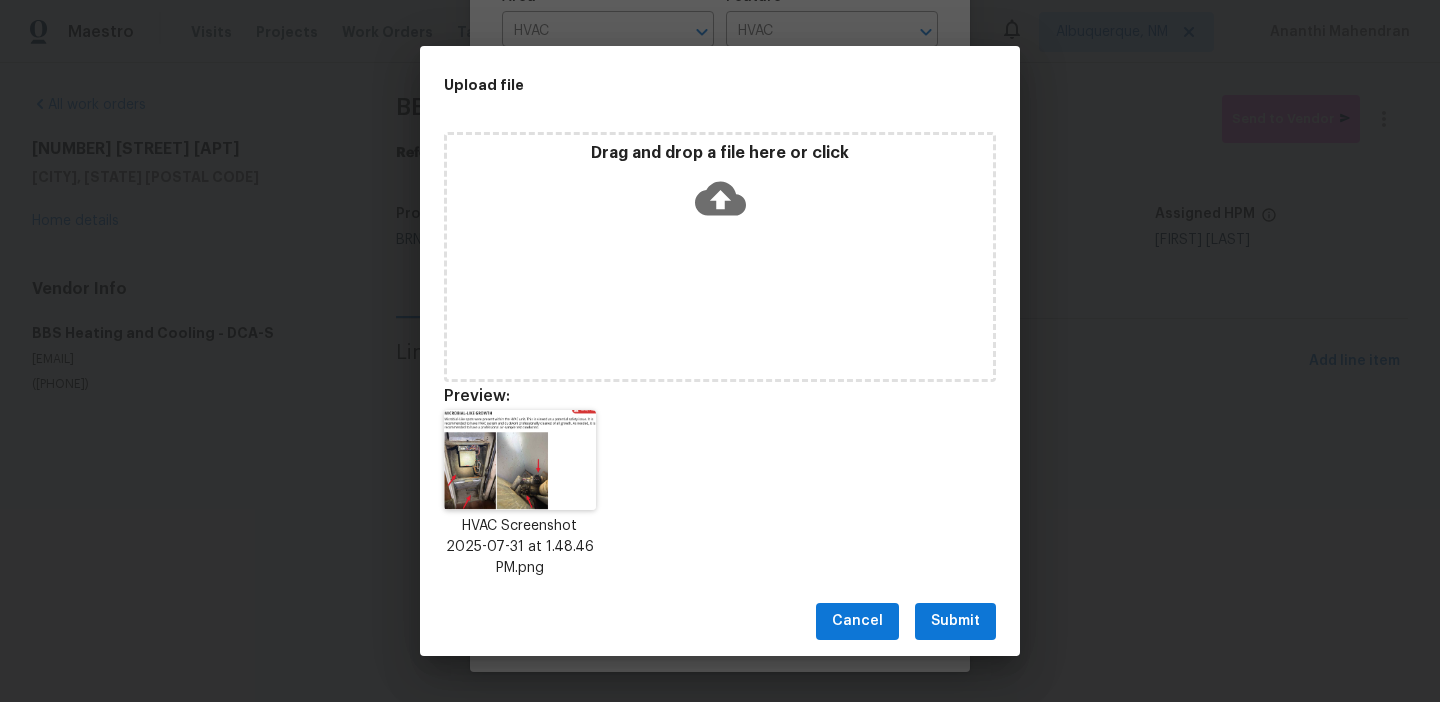 click on "Submit" at bounding box center [955, 621] 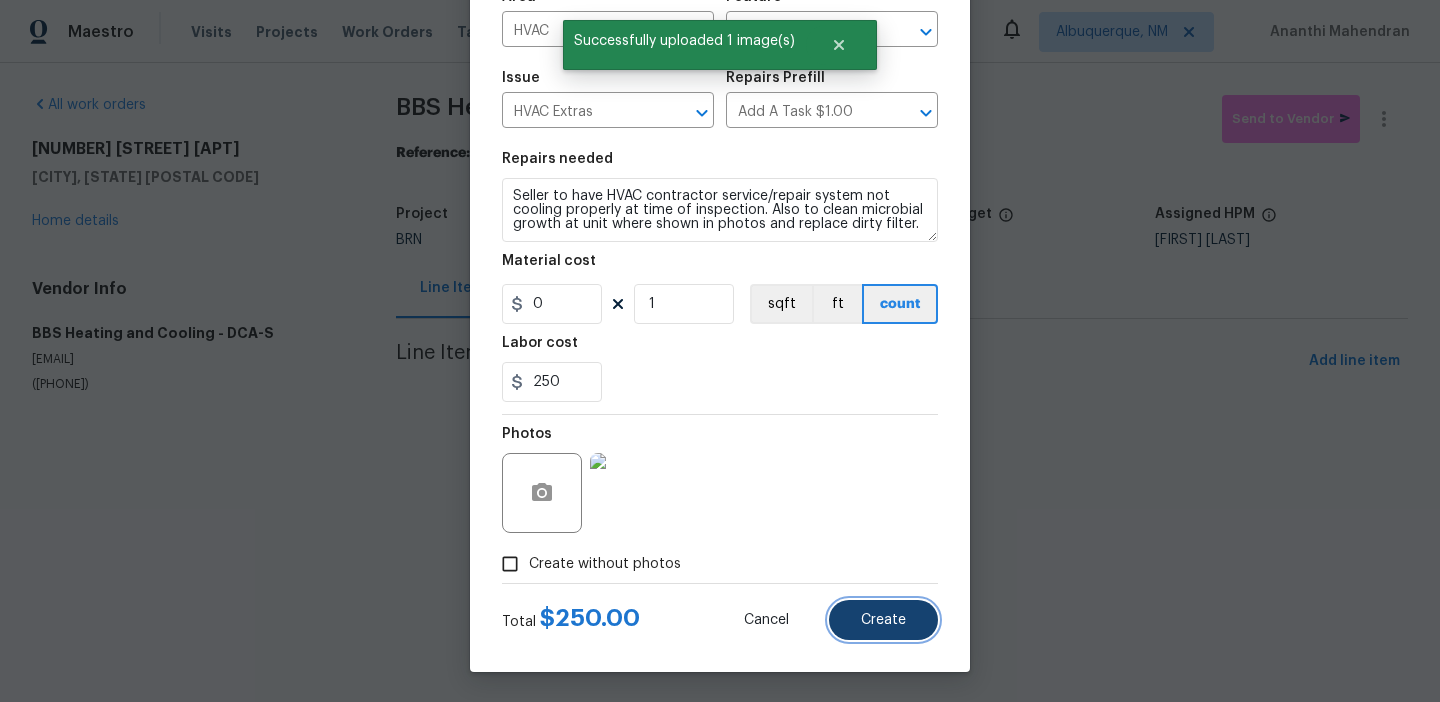 click on "Create" at bounding box center (883, 620) 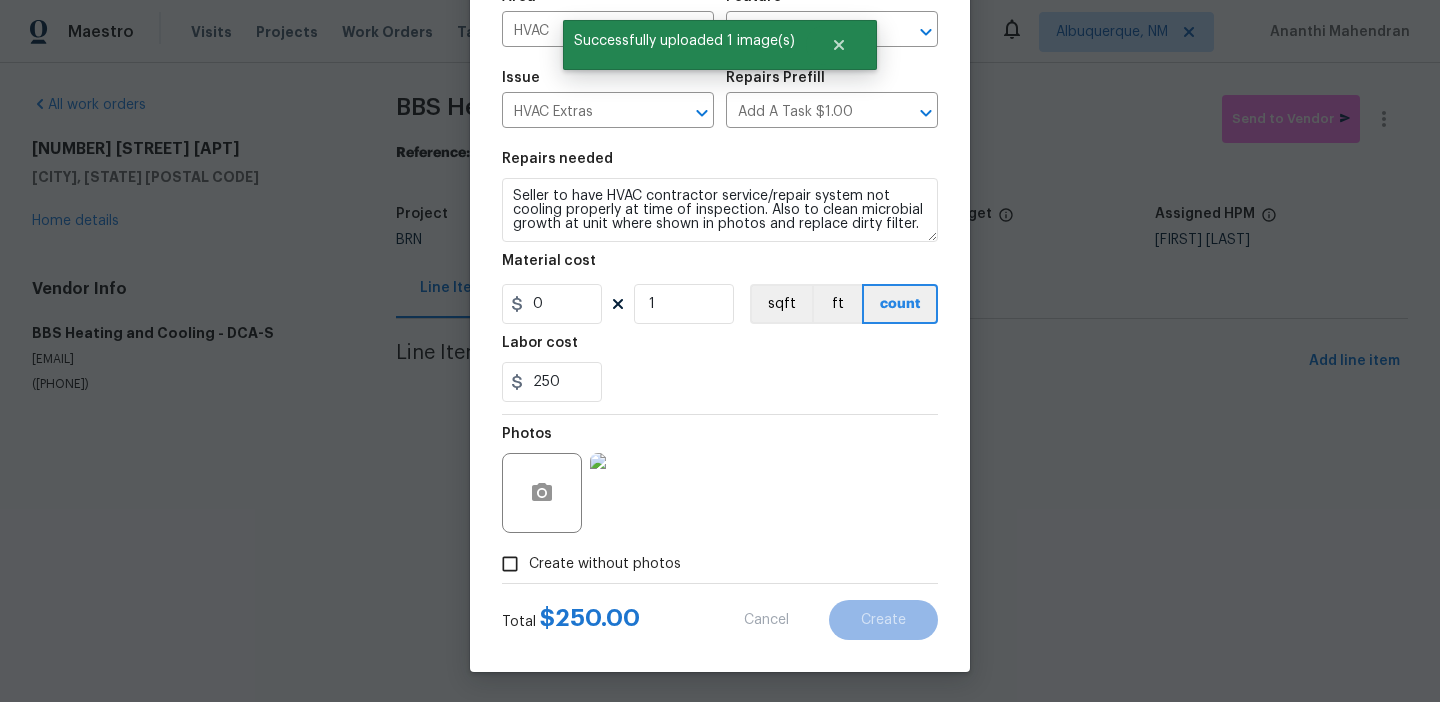 type on "0" 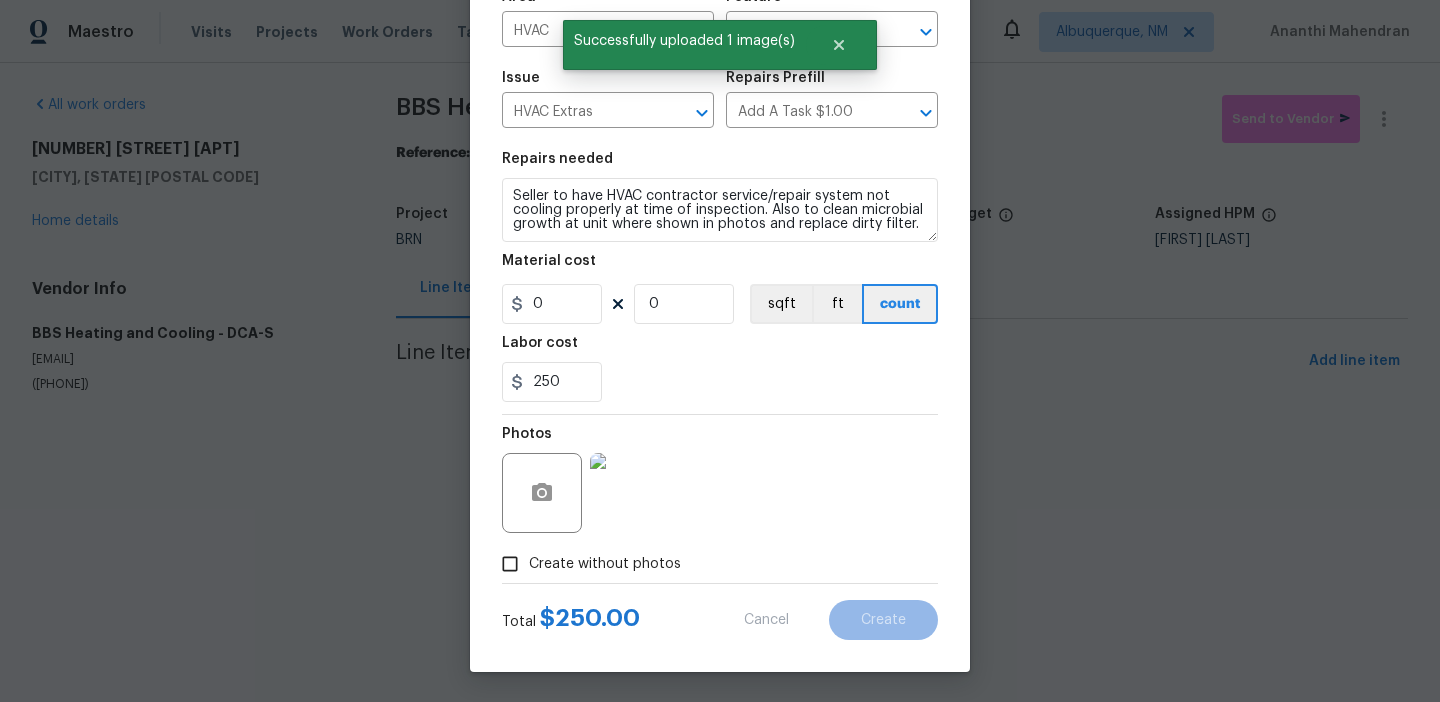 type 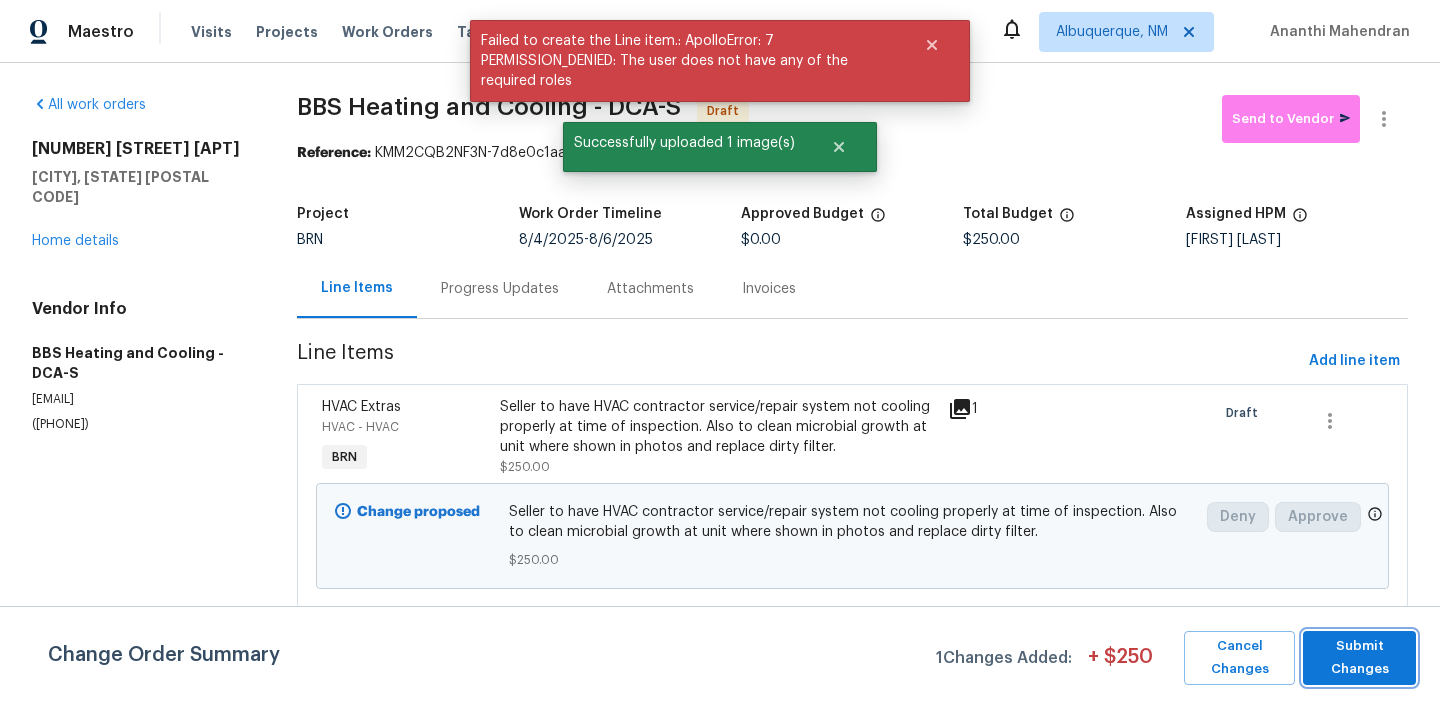 click on "Submit Changes" at bounding box center (1359, 658) 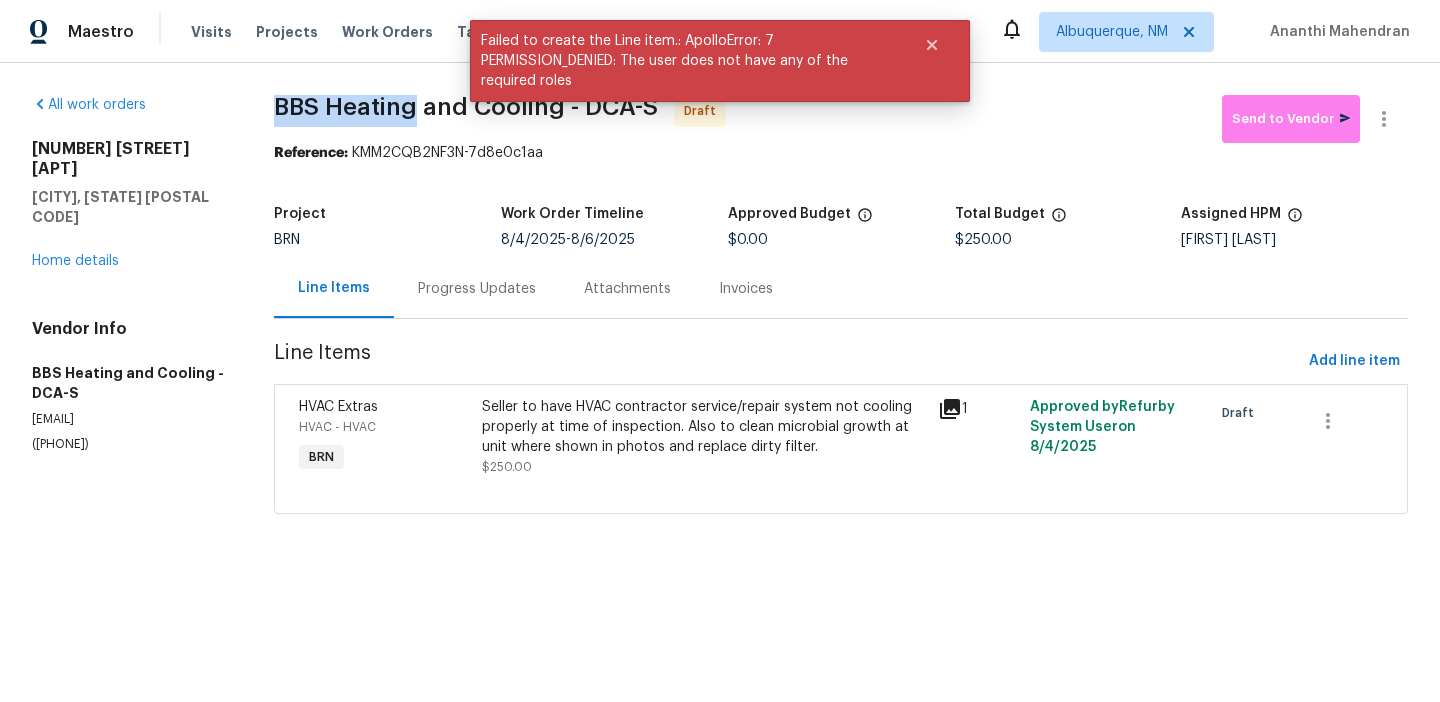 drag, startPoint x: 290, startPoint y: 115, endPoint x: 417, endPoint y: 112, distance: 127.03543 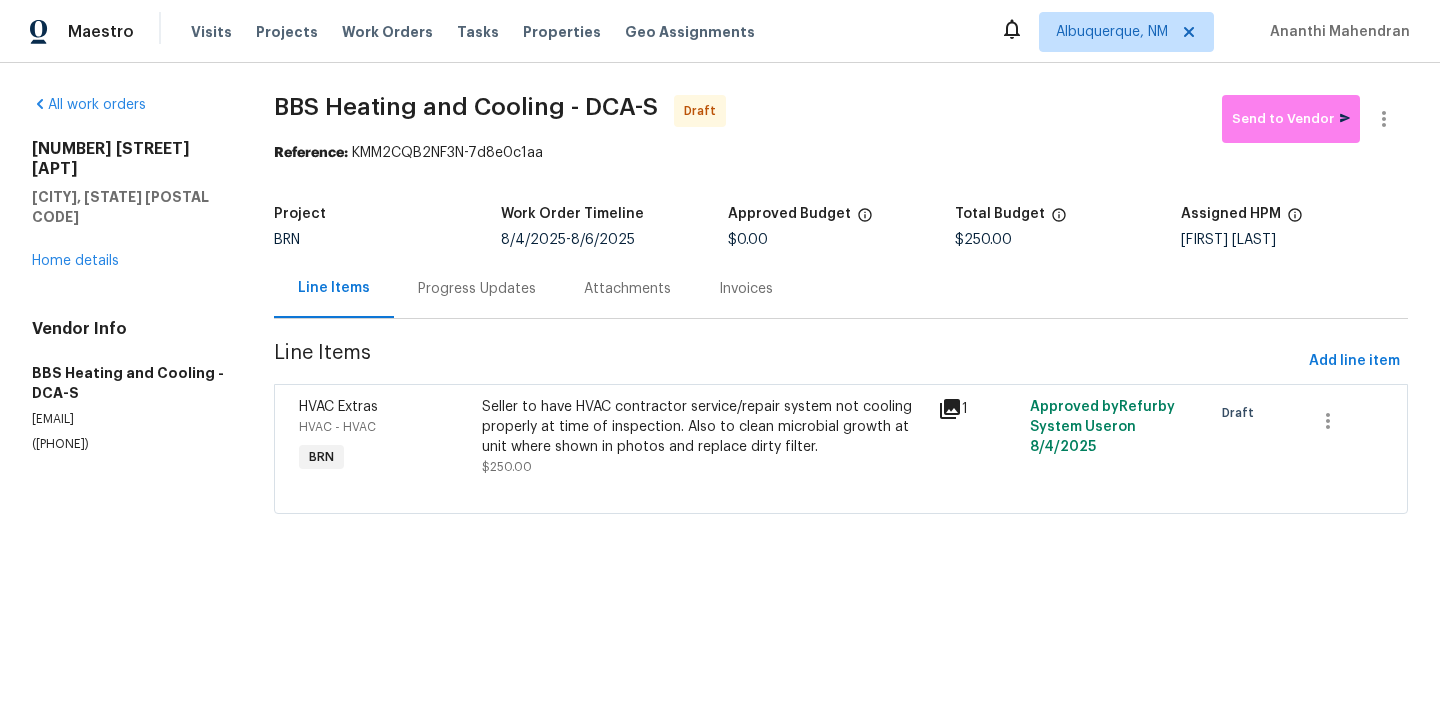 click on "Progress Updates" at bounding box center (477, 289) 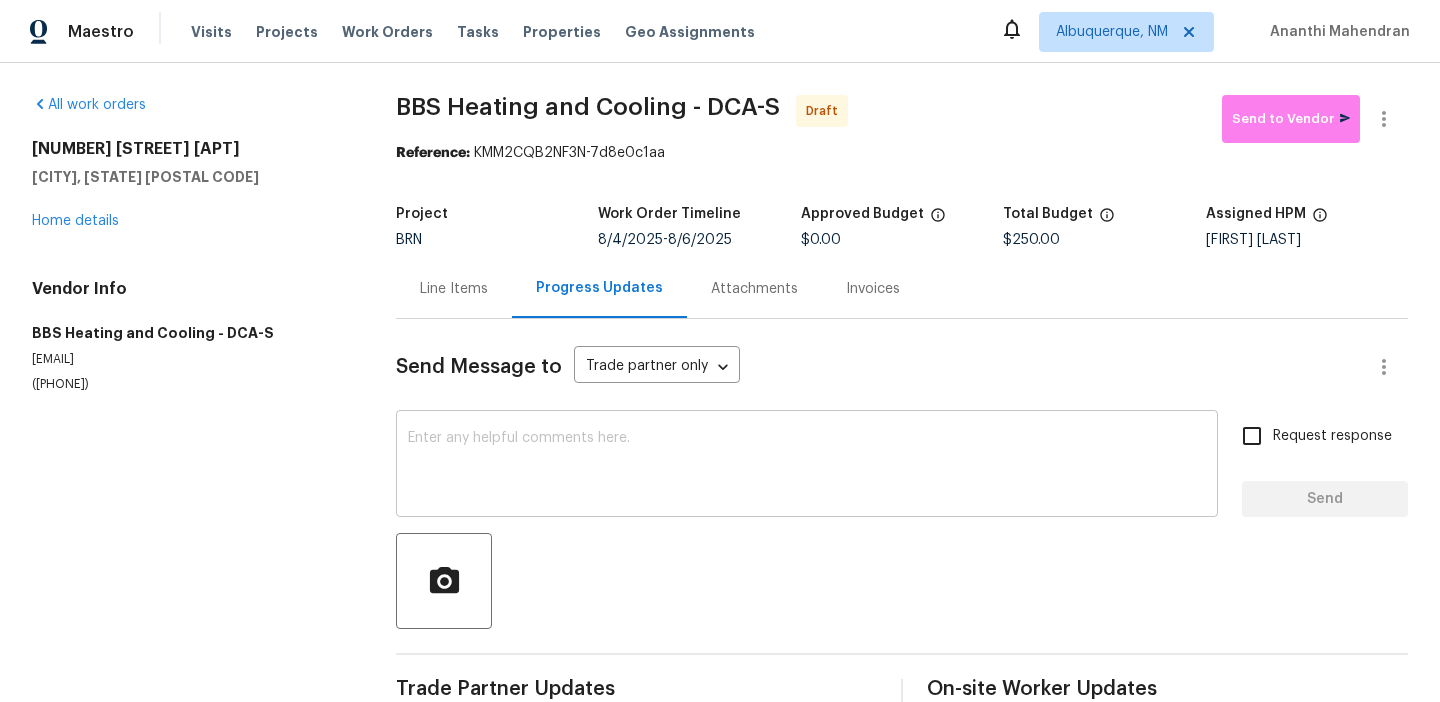 click at bounding box center [807, 466] 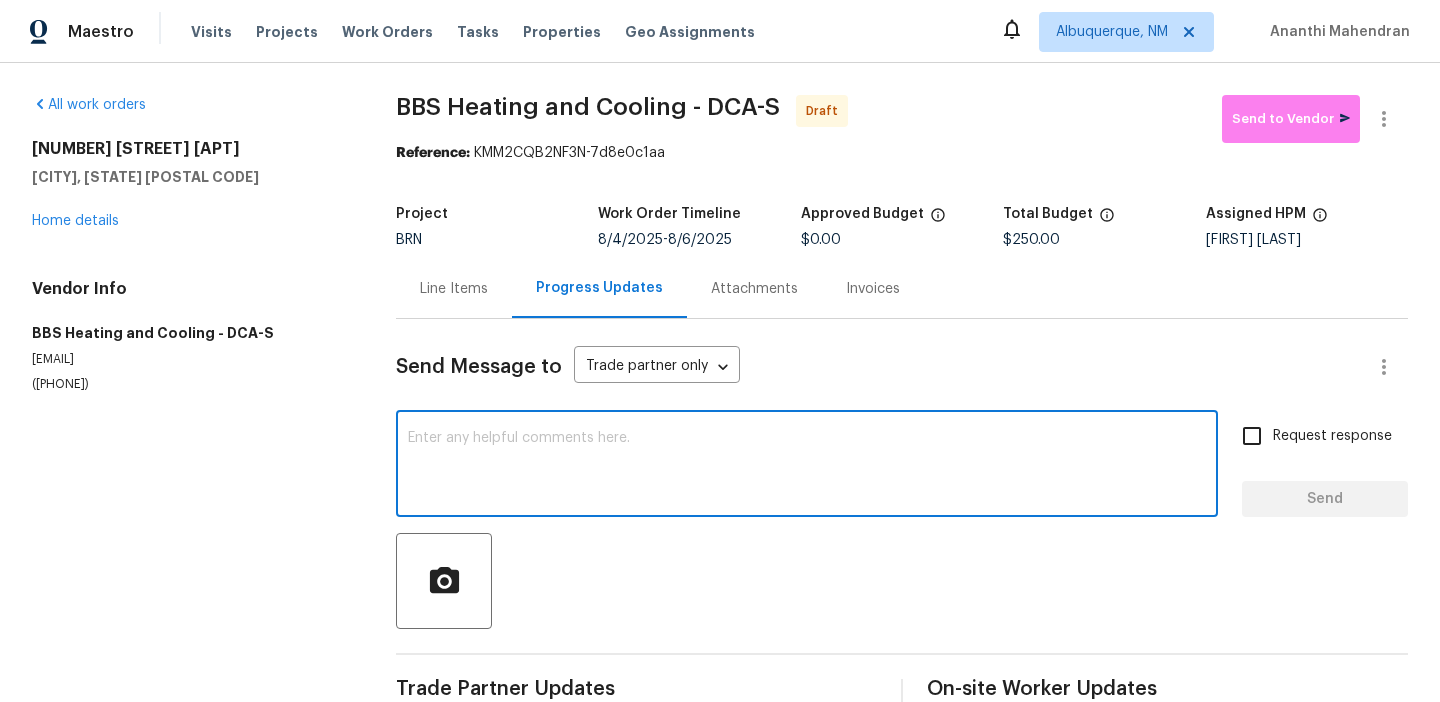 paste on "Hi, I'm [FIRST] from Opendoor. Just wanted to check if you received the WO for (Property address), due on (Target date). Please review and accept it within 24 hours and provide a schedule by then. Reach out to me via the portal or call/text at [PHONE] for any questions or additional details and change orders for this work order." 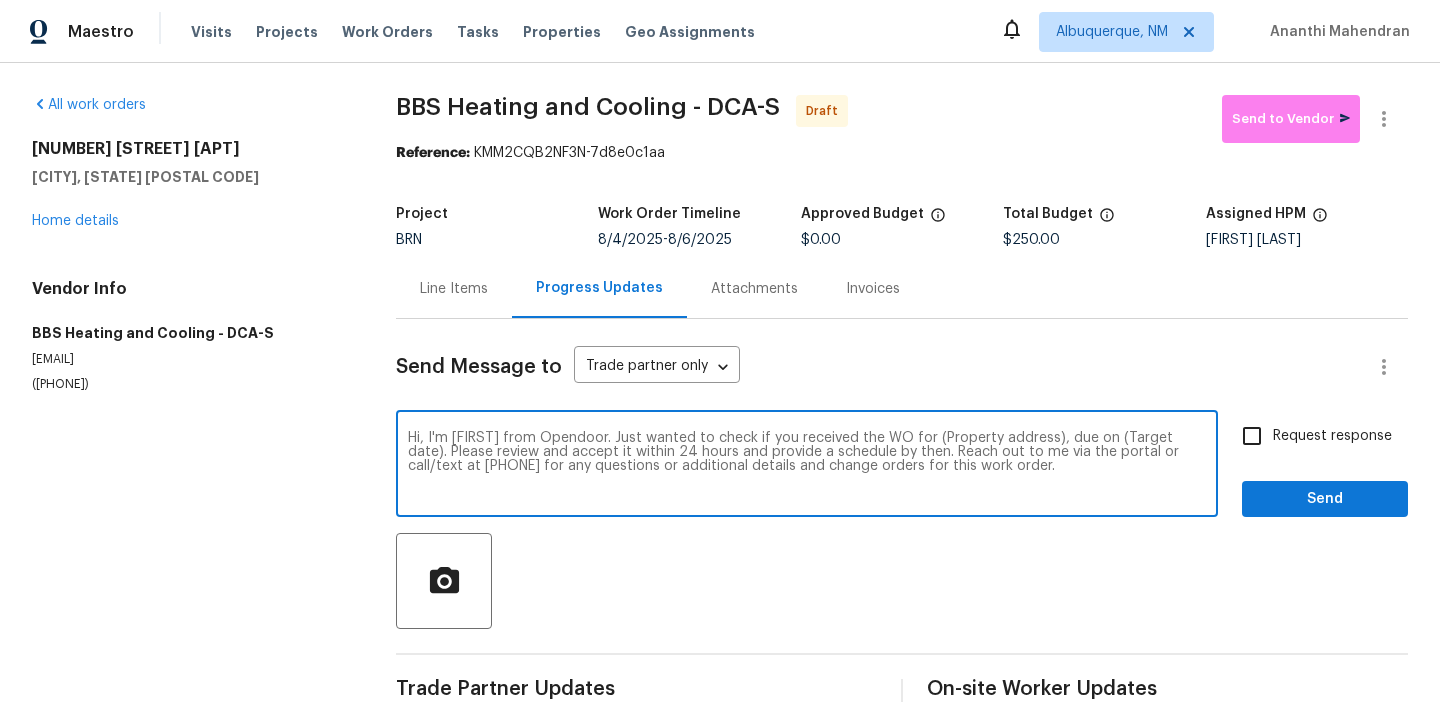 drag, startPoint x: 1052, startPoint y: 441, endPoint x: 940, endPoint y: 439, distance: 112.01785 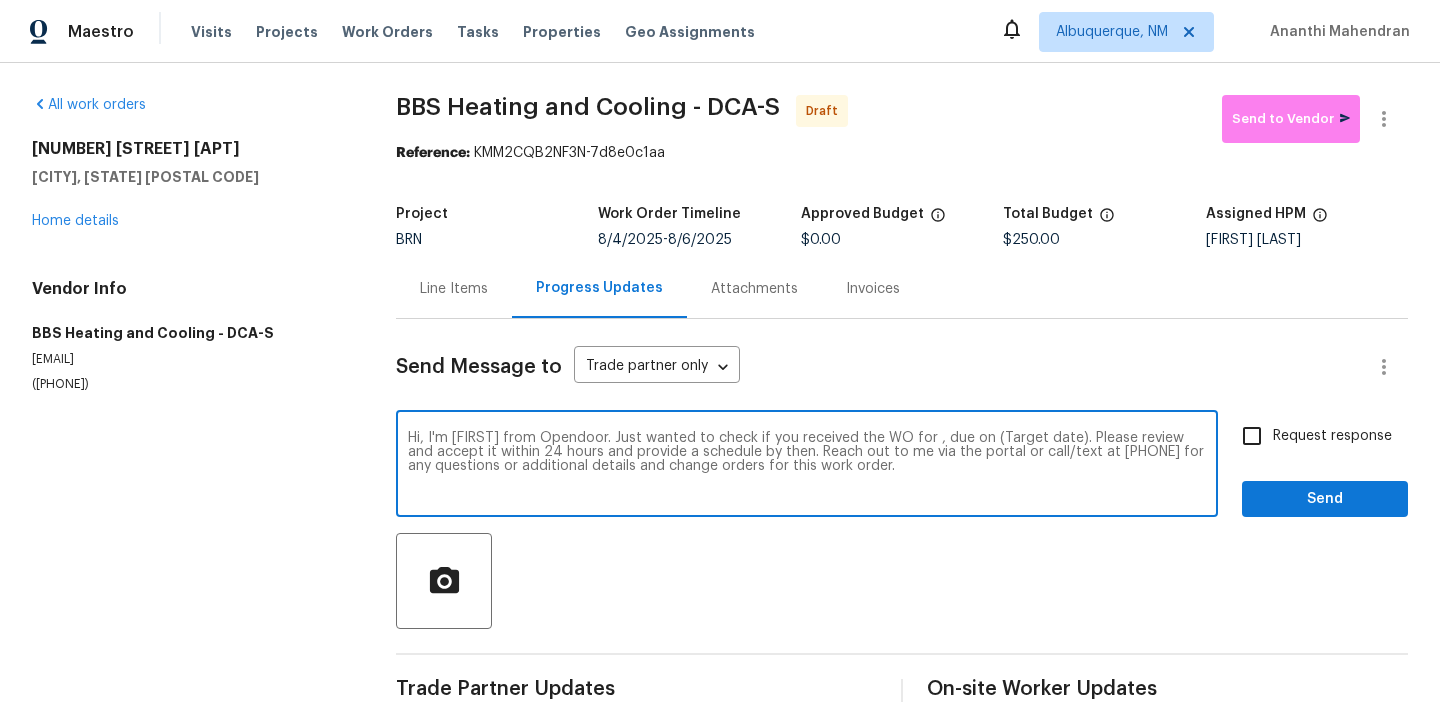 paste on "[NUMBER] [STREET] [APT], [CITY], [STATE] [POSTAL CODE]" 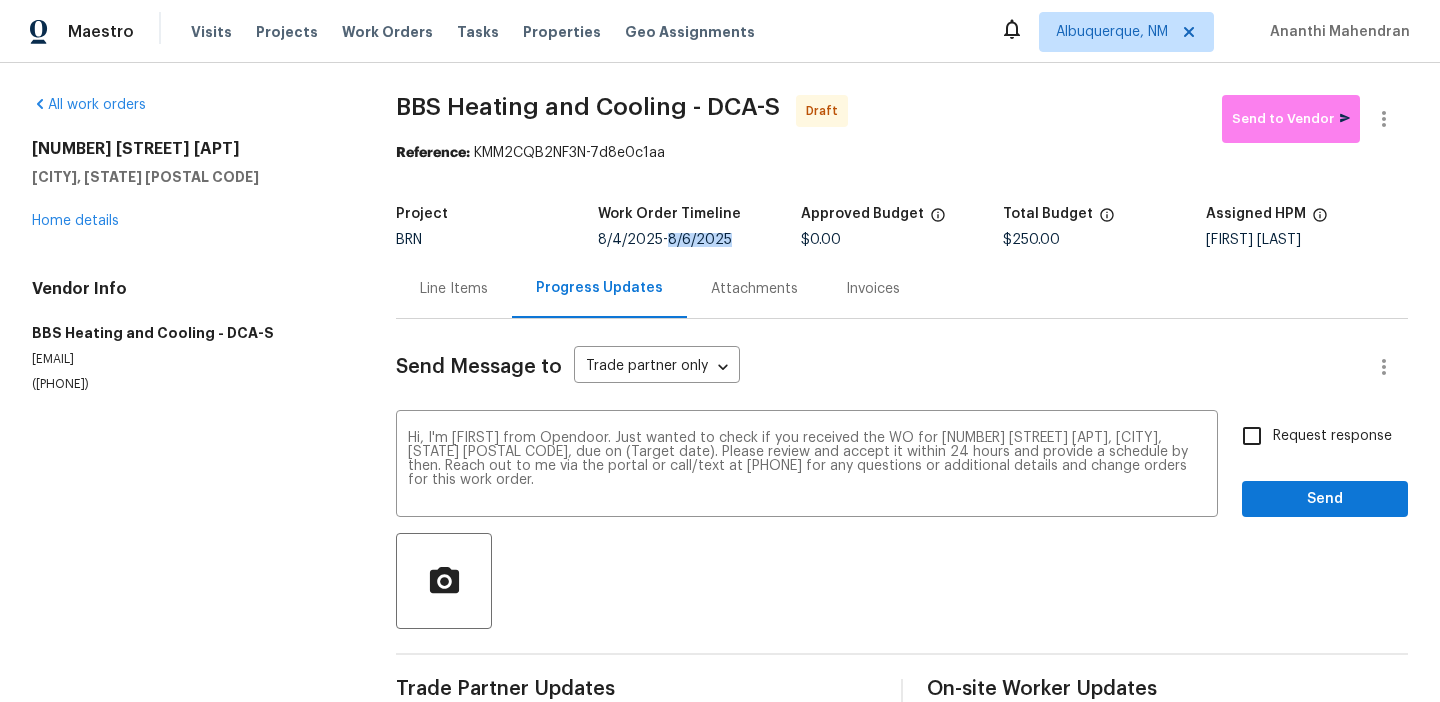 drag, startPoint x: 671, startPoint y: 242, endPoint x: 730, endPoint y: 242, distance: 59 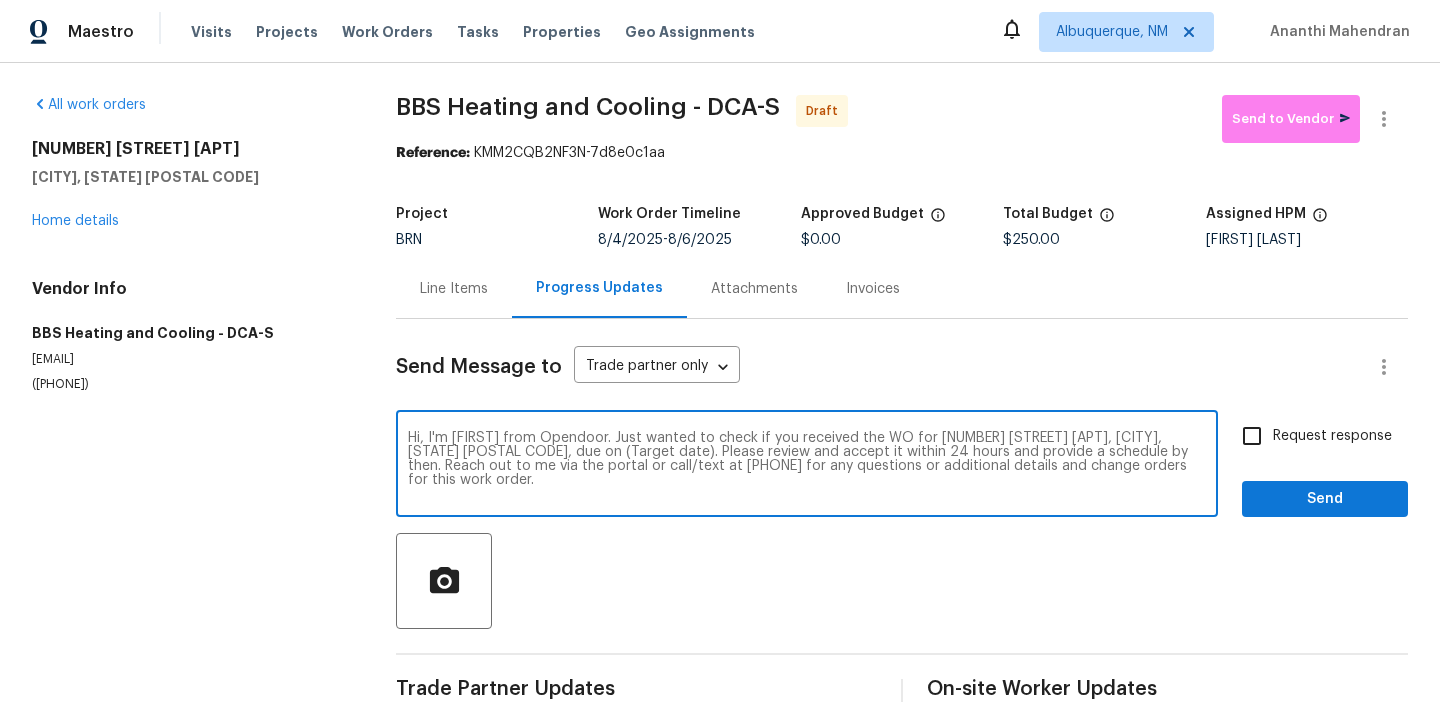 drag, startPoint x: 659, startPoint y: 453, endPoint x: 598, endPoint y: 453, distance: 61 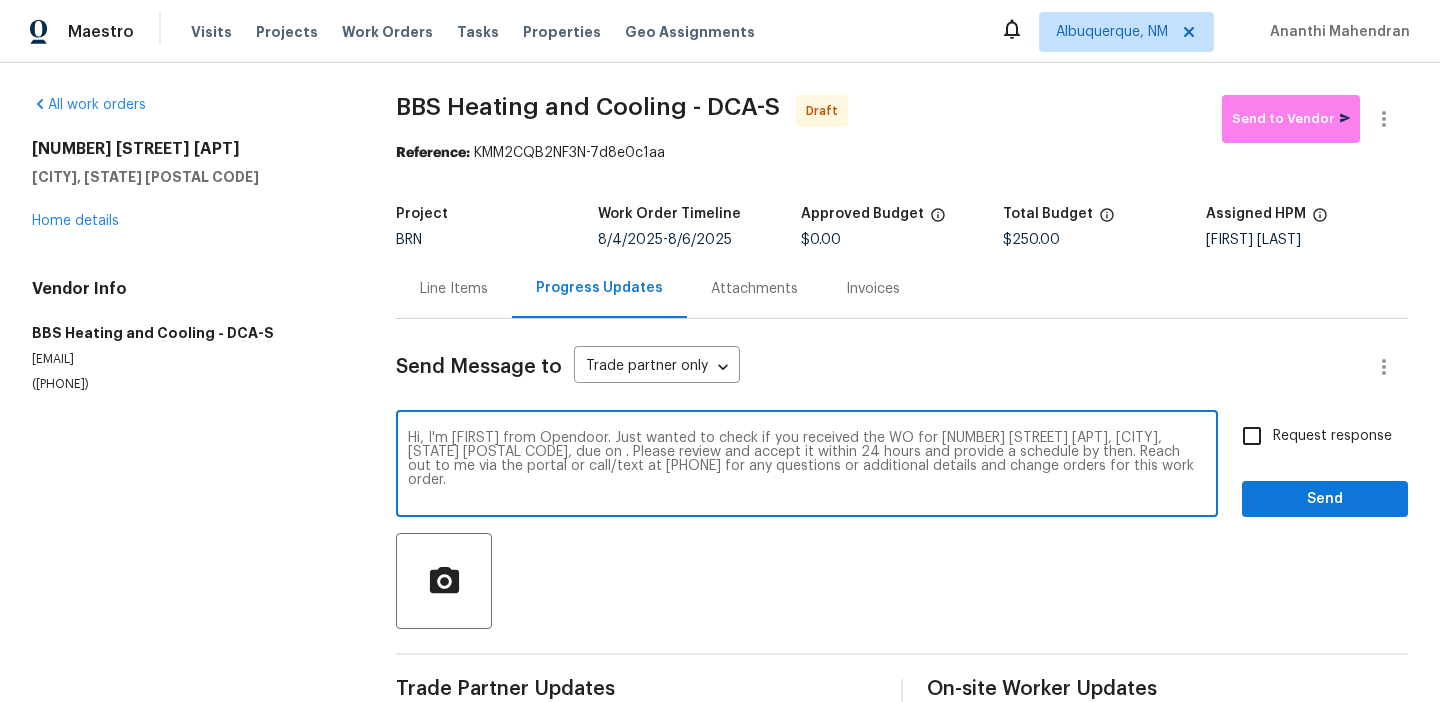 paste on "8/6/2025" 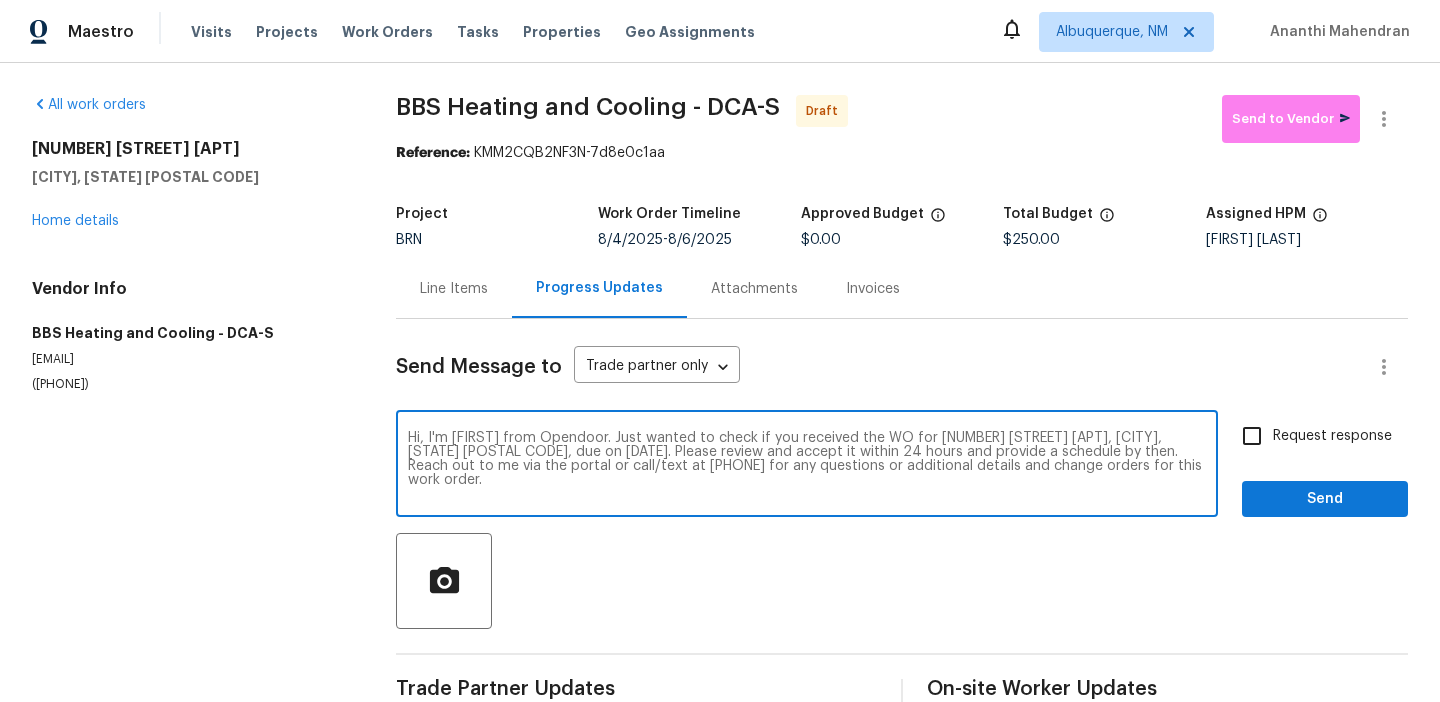 click on "Hi, I'm [FIRST] from Opendoor. Just wanted to check if you received the WO for [NUMBER] [STREET] [APT], [CITY], [STATE] [POSTAL CODE], due on [DATE]. Please review and accept it within 24 hours and provide a schedule by then. Reach out to me via the portal or call/text at [PHONE] for any questions or additional details and change orders for this work order." at bounding box center (807, 466) 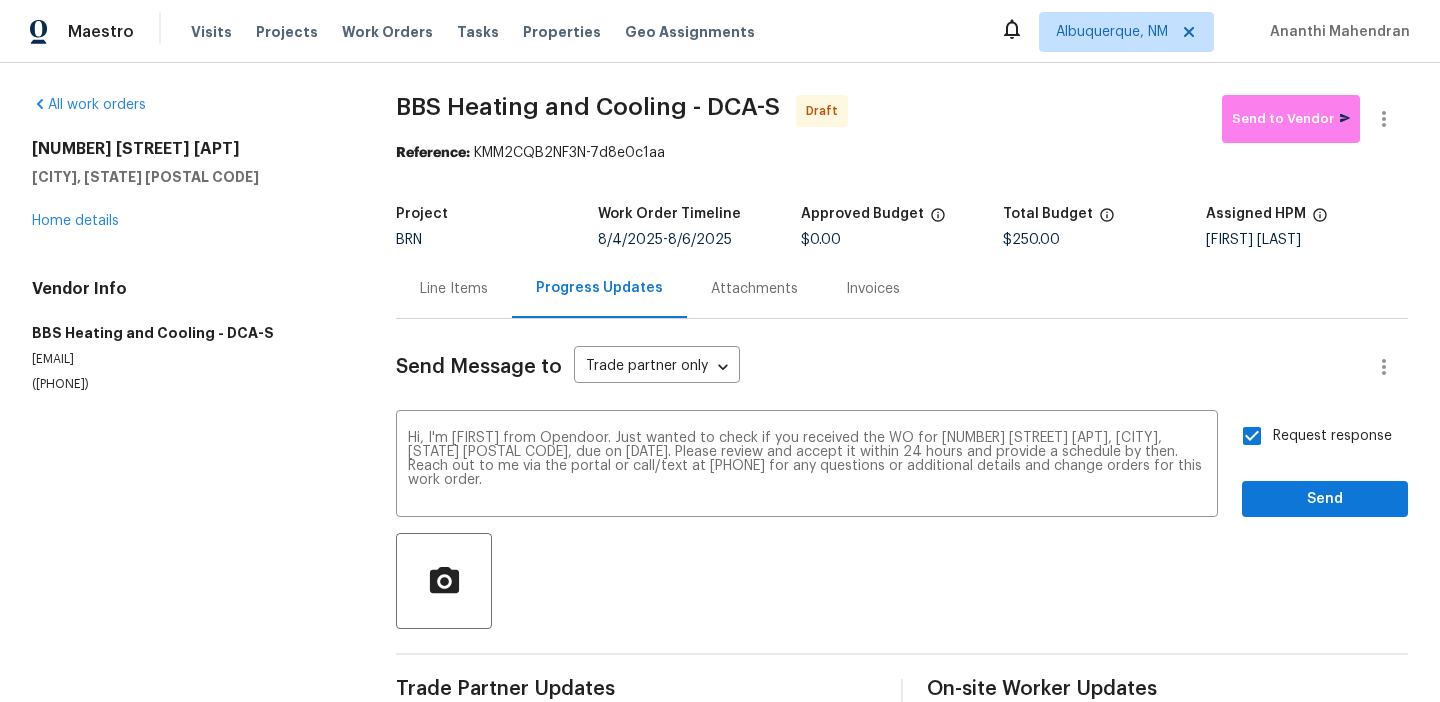 click on "Request response Send" at bounding box center (1325, 466) 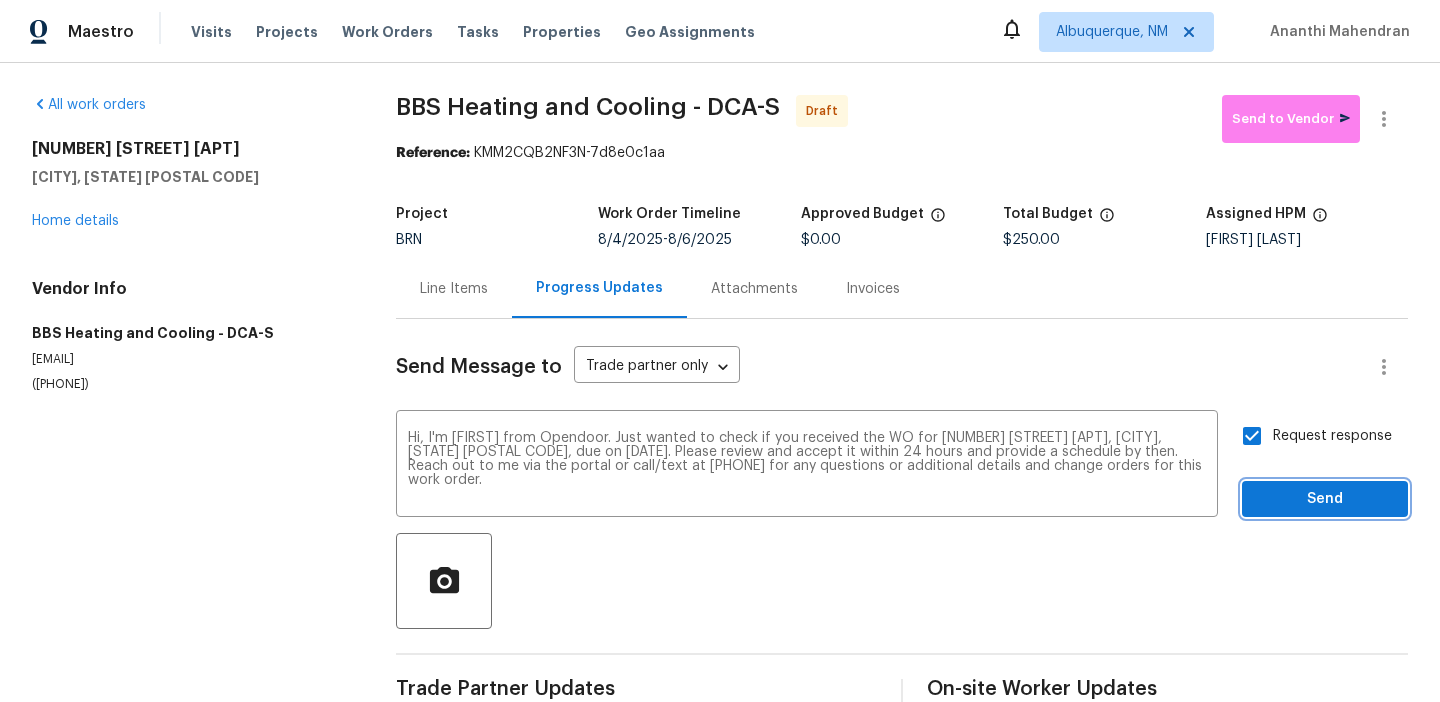 click on "Send" at bounding box center (1325, 499) 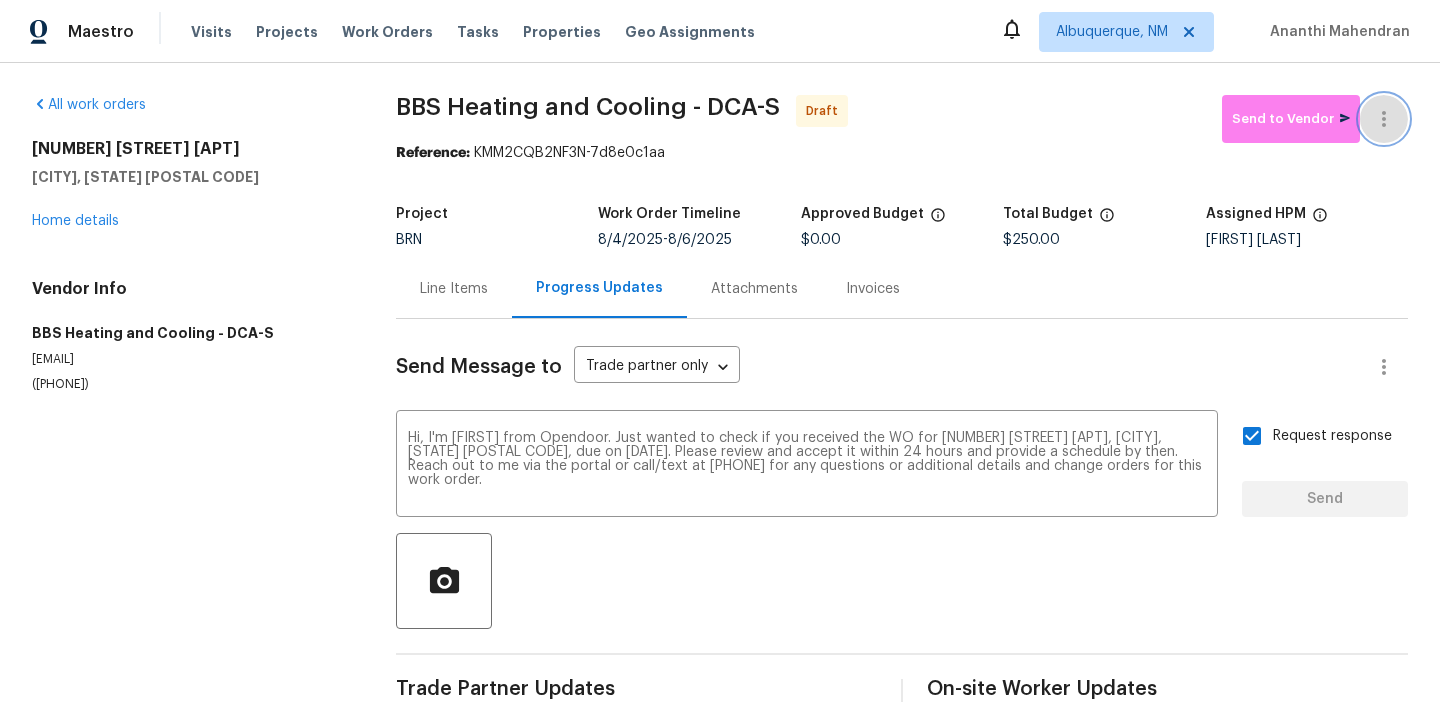 type 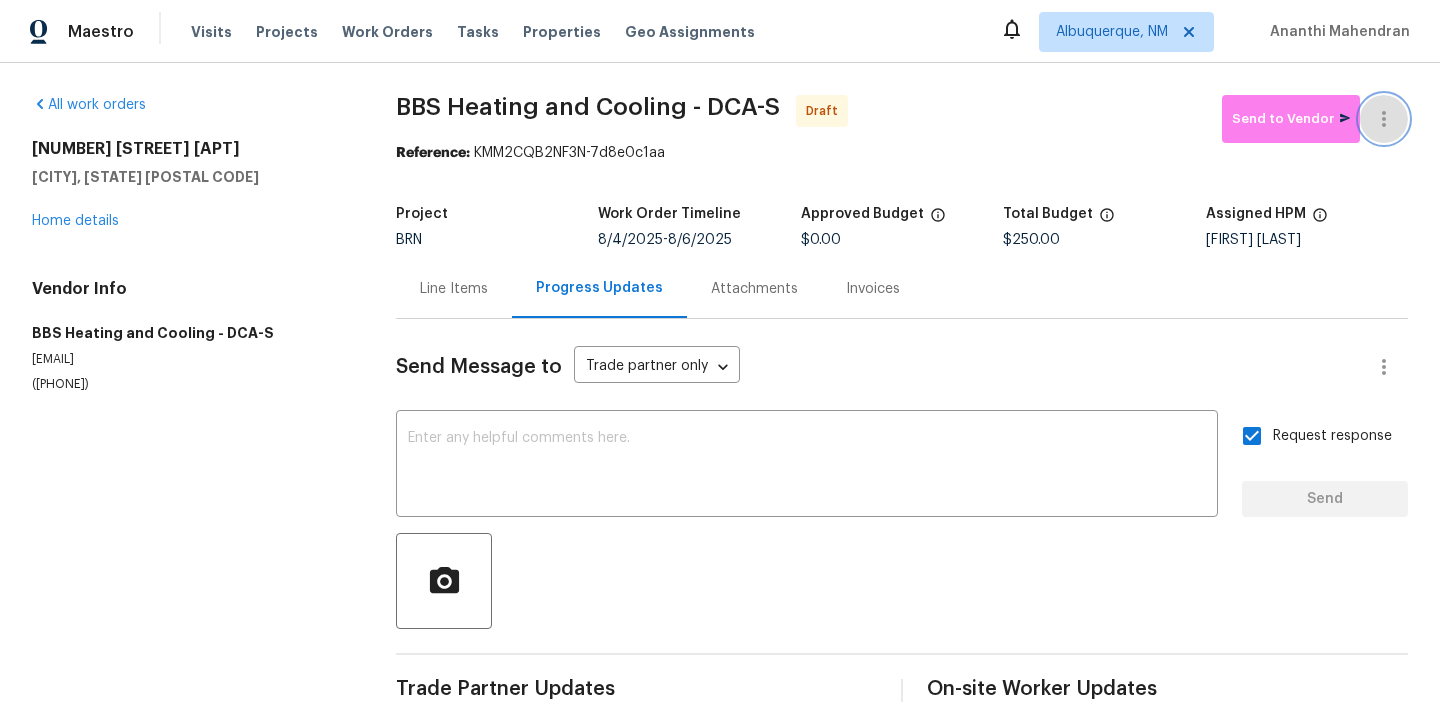 click at bounding box center (1384, 119) 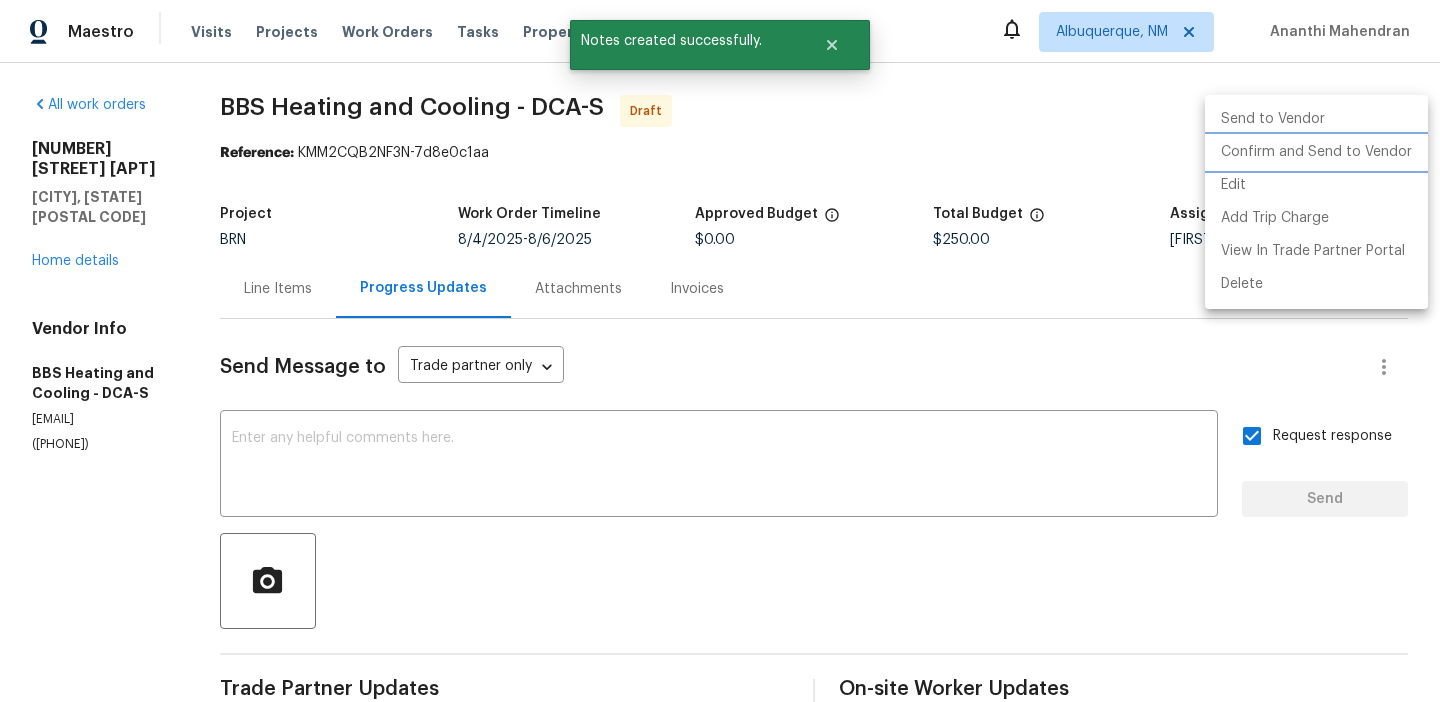 click on "Confirm and Send to Vendor" at bounding box center [1316, 152] 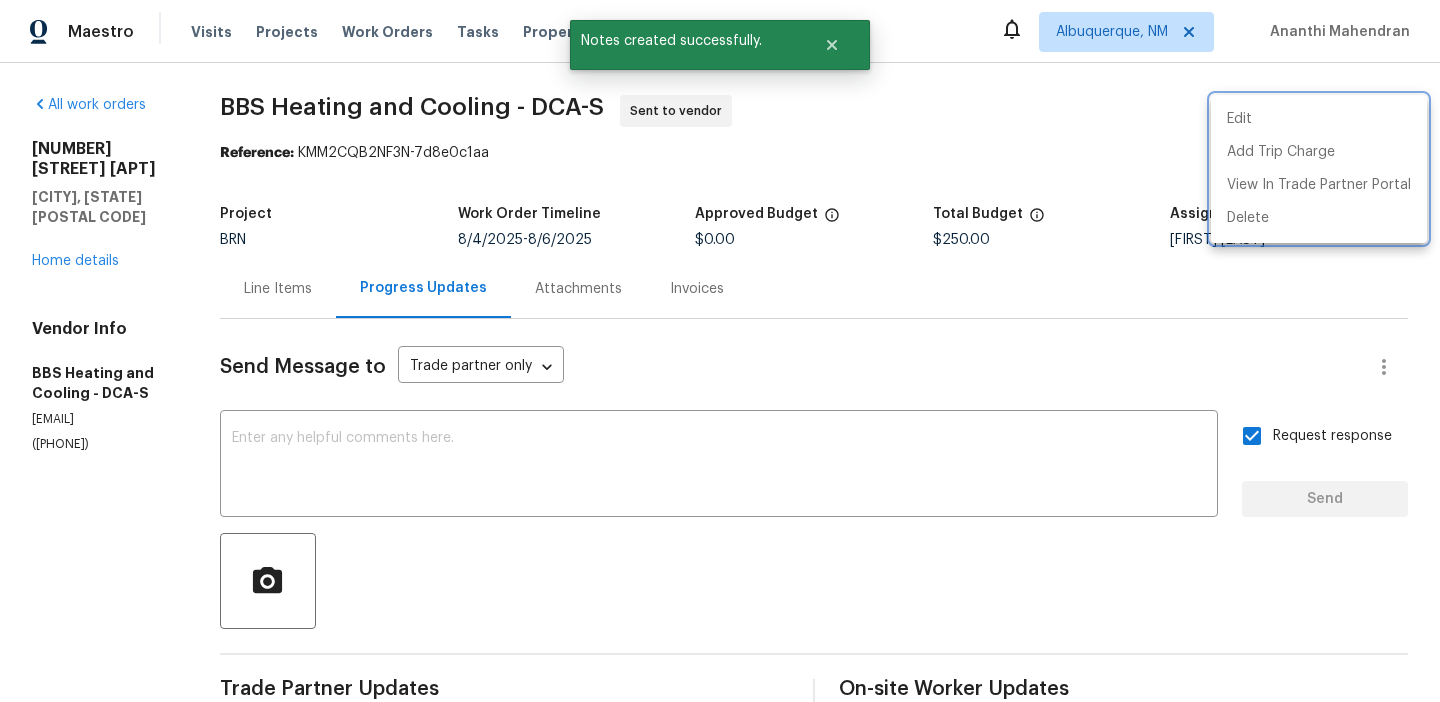 click at bounding box center [720, 351] 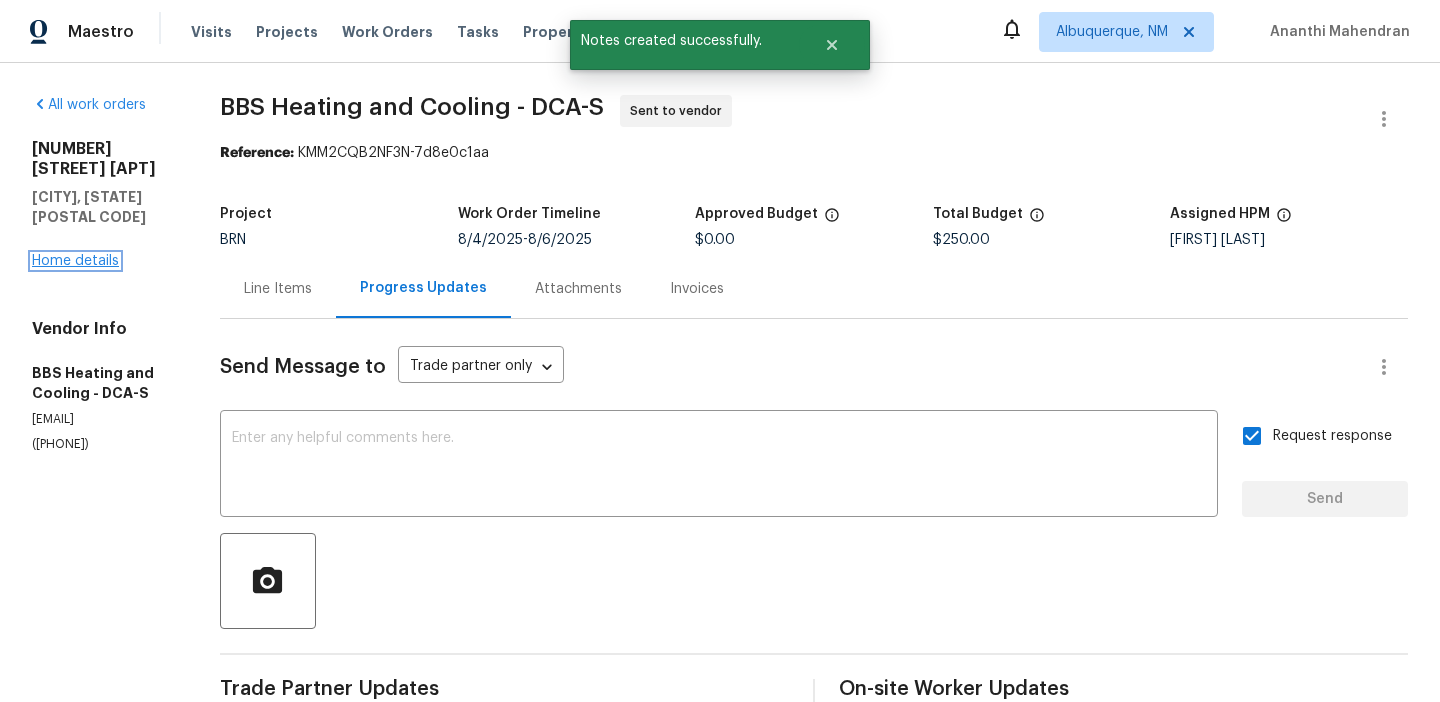 click on "Home details" at bounding box center [75, 261] 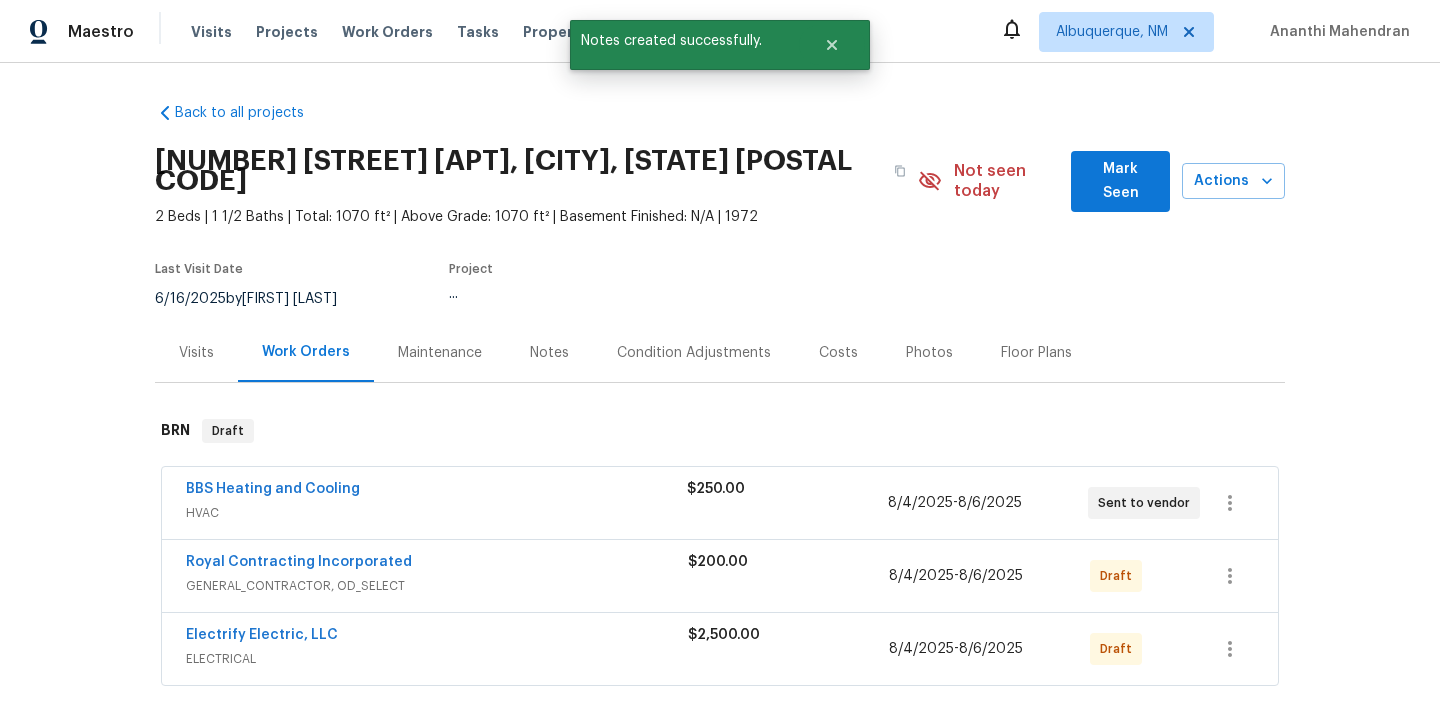 scroll, scrollTop: 165, scrollLeft: 0, axis: vertical 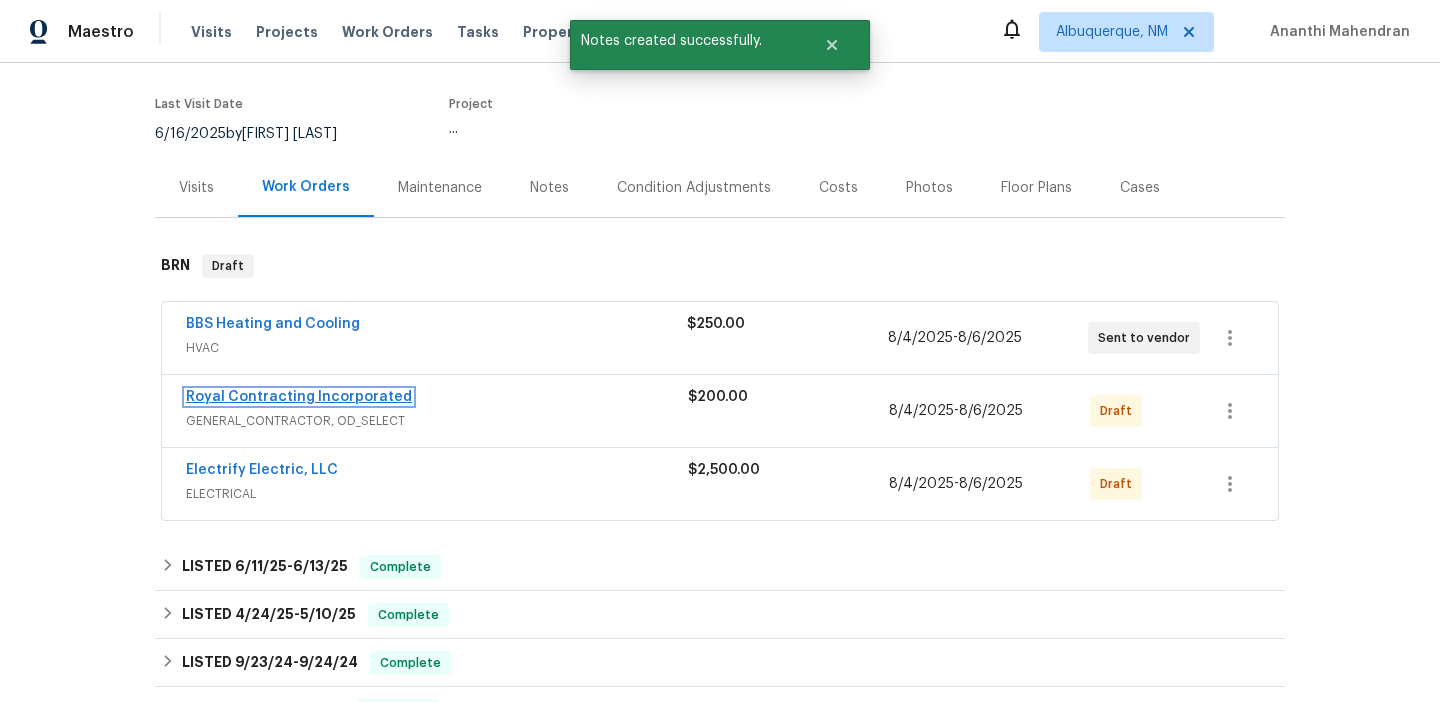 click on "Royal Contracting Incorporated" at bounding box center [299, 397] 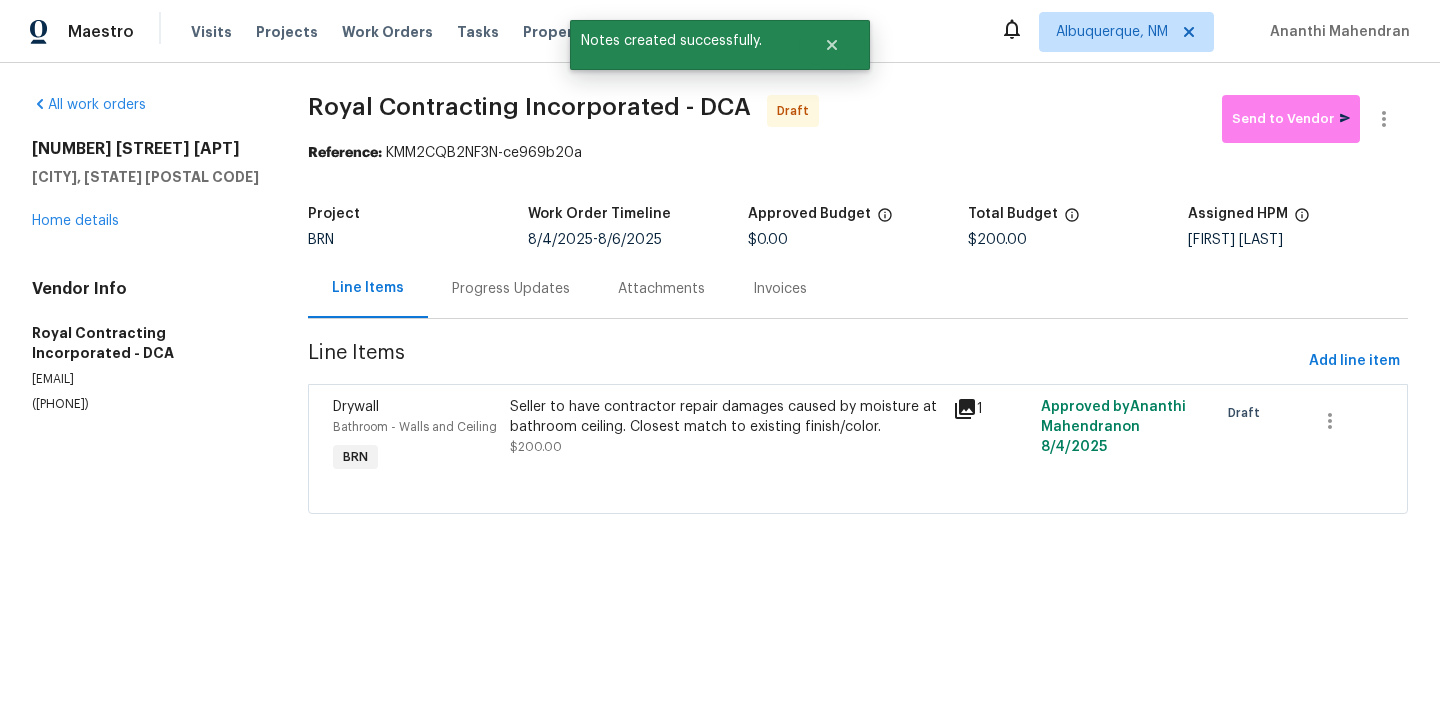 click on "Progress Updates" at bounding box center [511, 288] 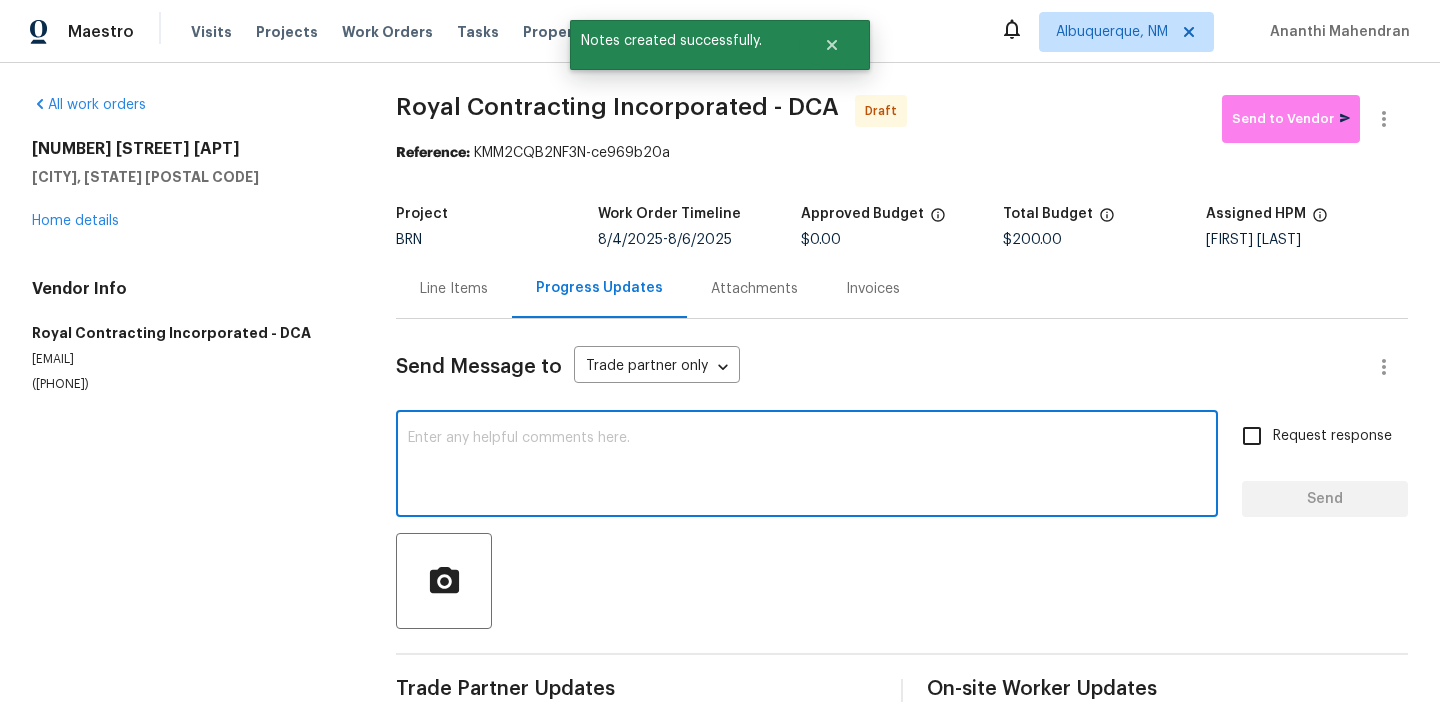 click at bounding box center [807, 466] 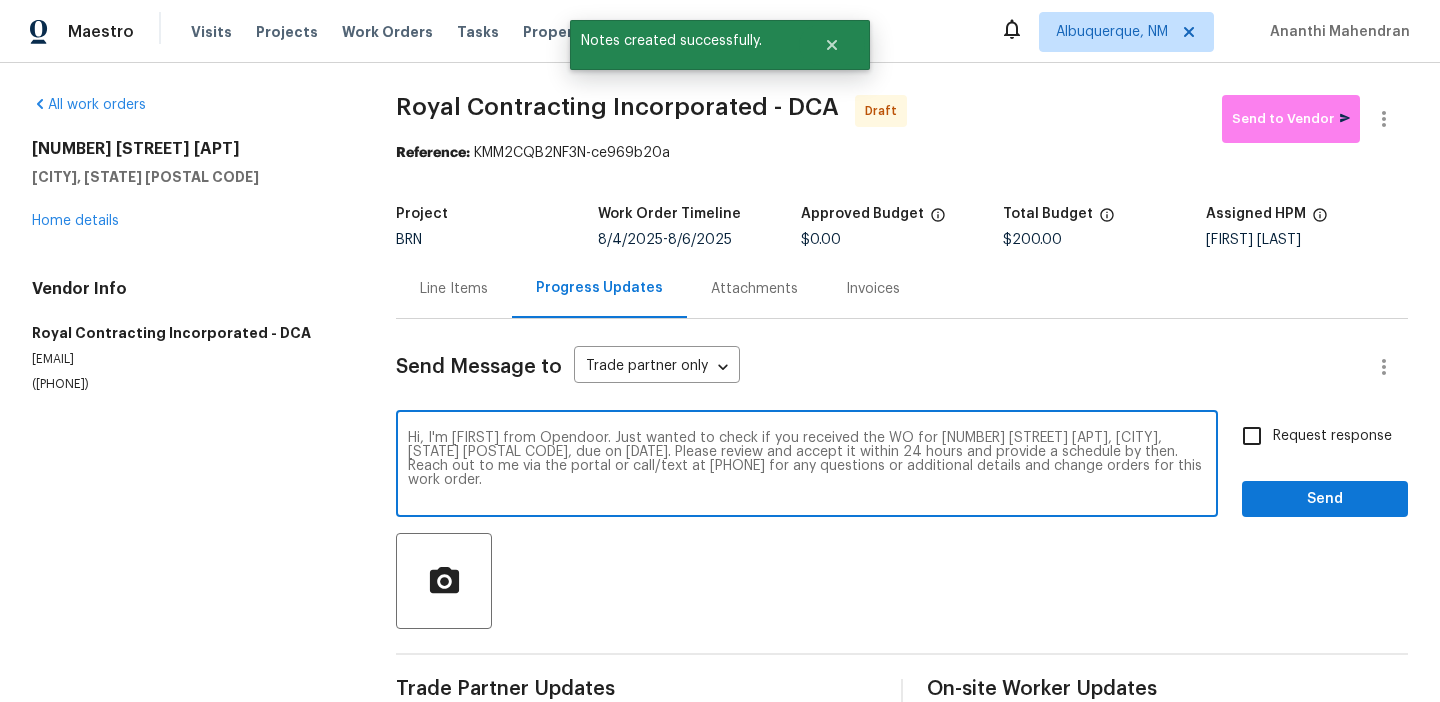 type on "Hi, I'm [FIRST] from Opendoor. Just wanted to check if you received the WO for [NUMBER] [STREET] [APT], [CITY], [STATE] [POSTAL CODE], due on [DATE]. Please review and accept it within 24 hours and provide a schedule by then. Reach out to me via the portal or call/text at [PHONE] for any questions or additional details and change orders for this work order." 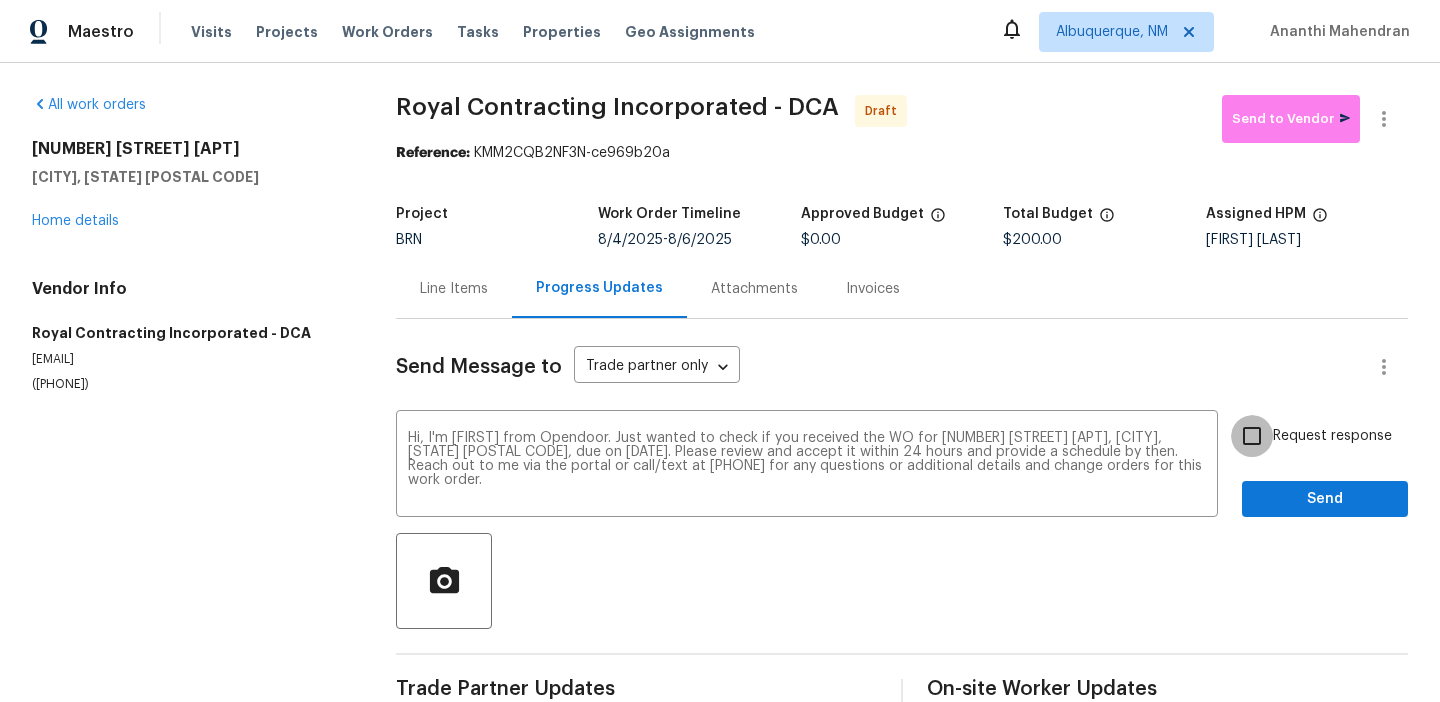 click on "Request response" at bounding box center (1252, 436) 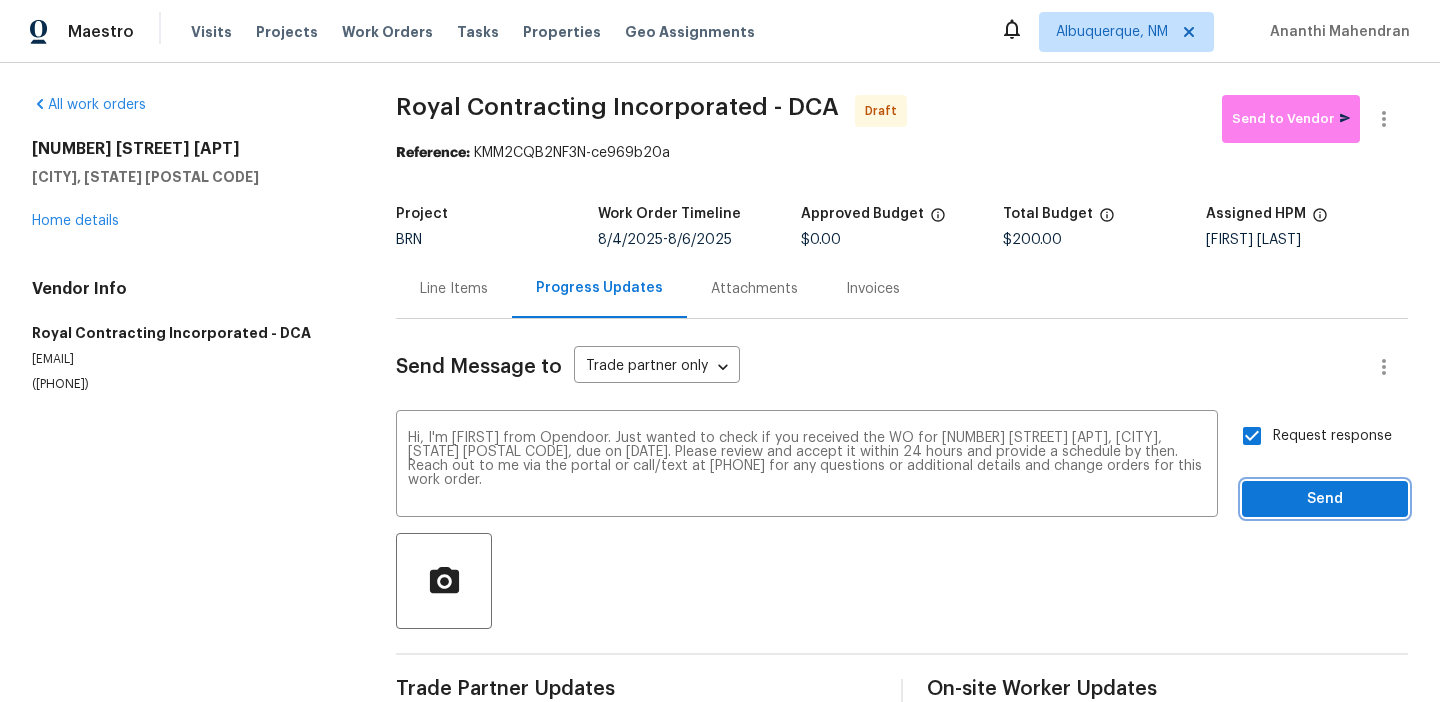 click on "Send" at bounding box center [1325, 499] 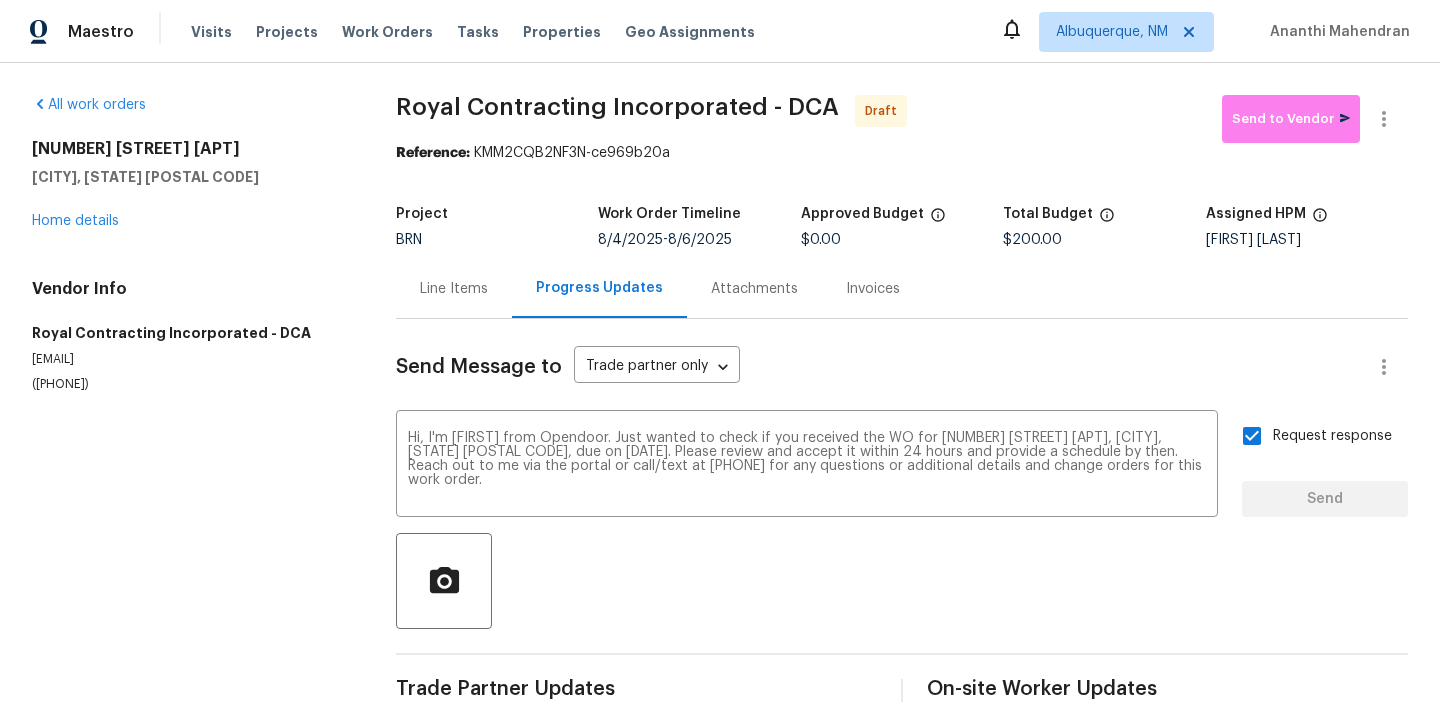 type 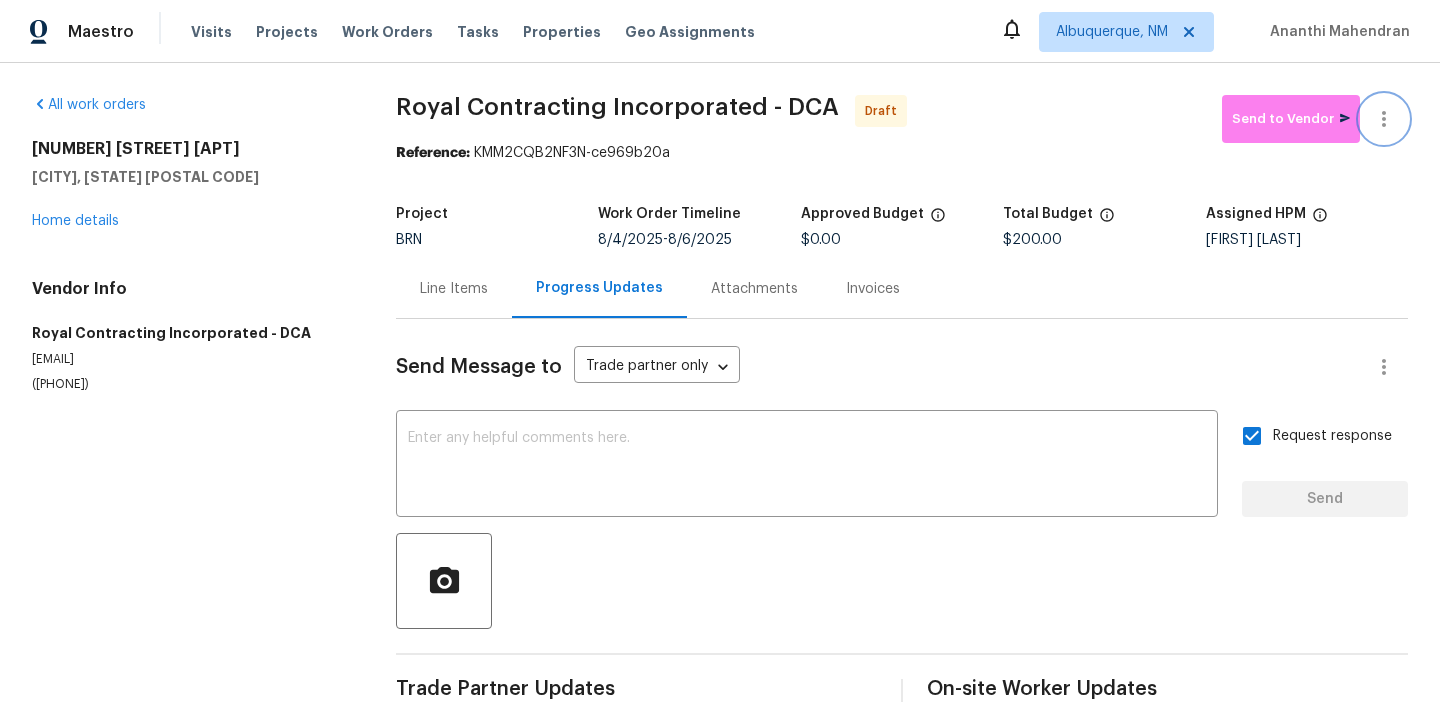 click 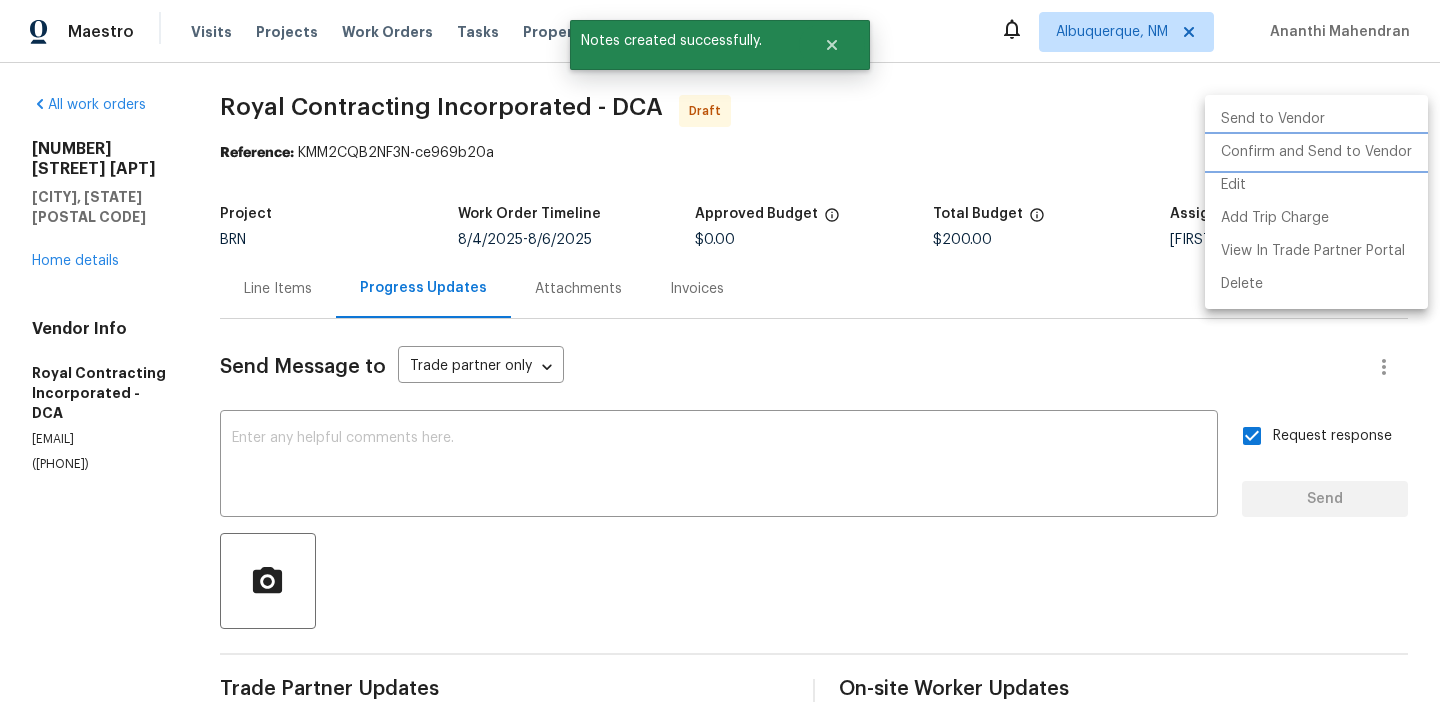 click on "Confirm and Send to Vendor" at bounding box center (1316, 152) 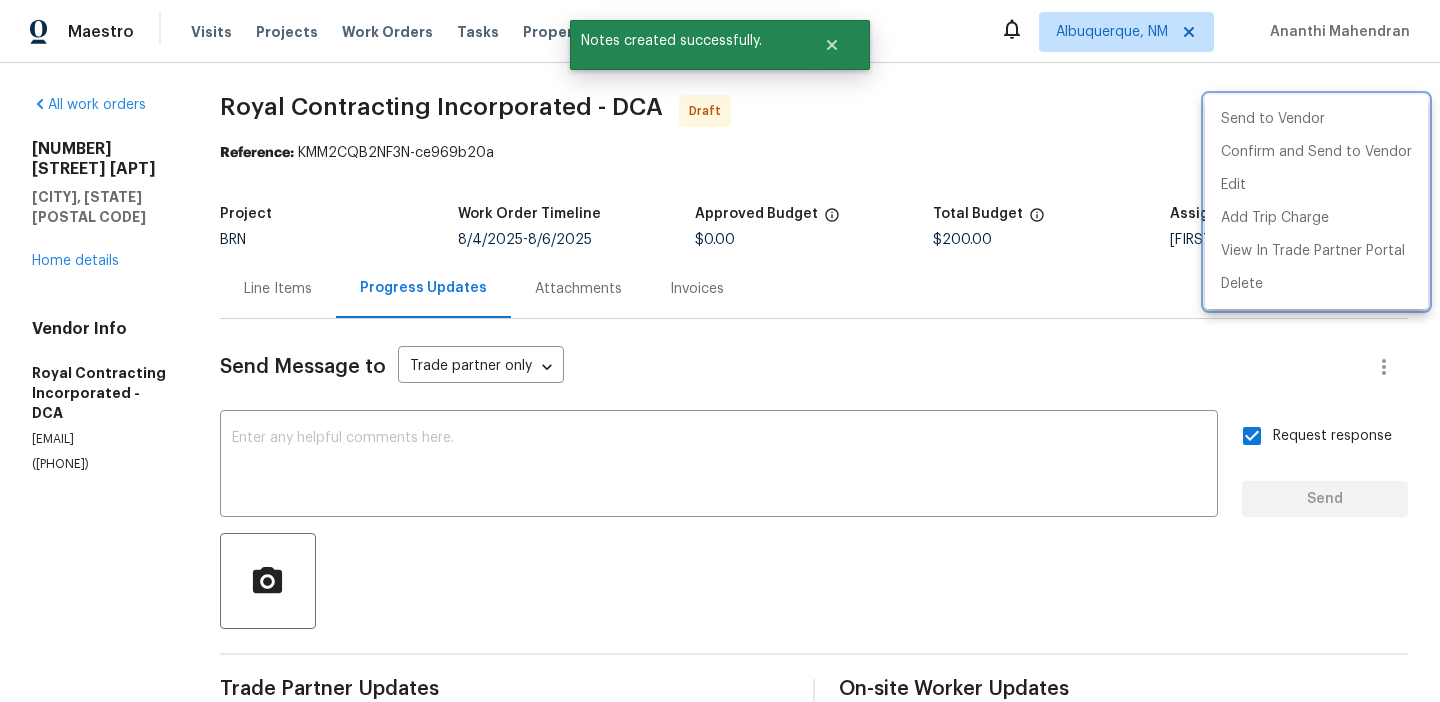 click at bounding box center (720, 351) 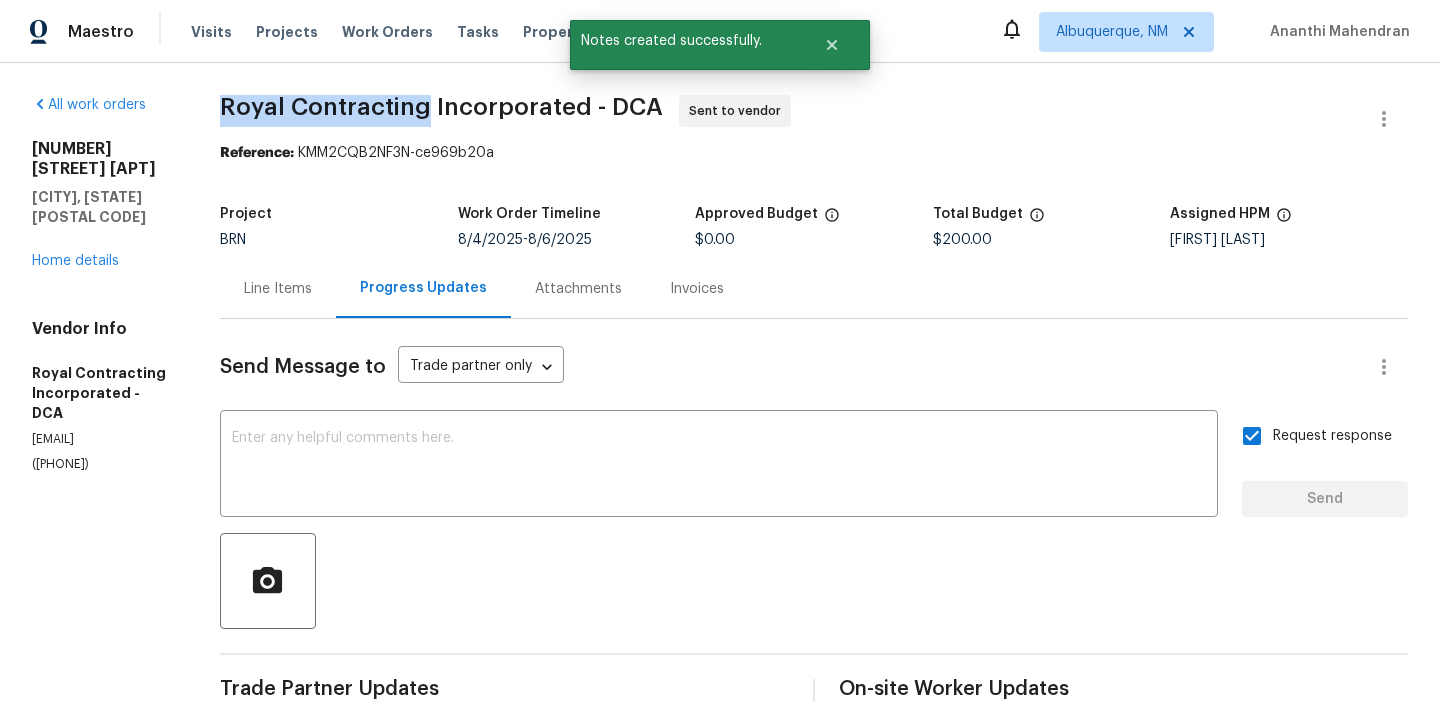drag, startPoint x: 246, startPoint y: 109, endPoint x: 460, endPoint y: 102, distance: 214.11446 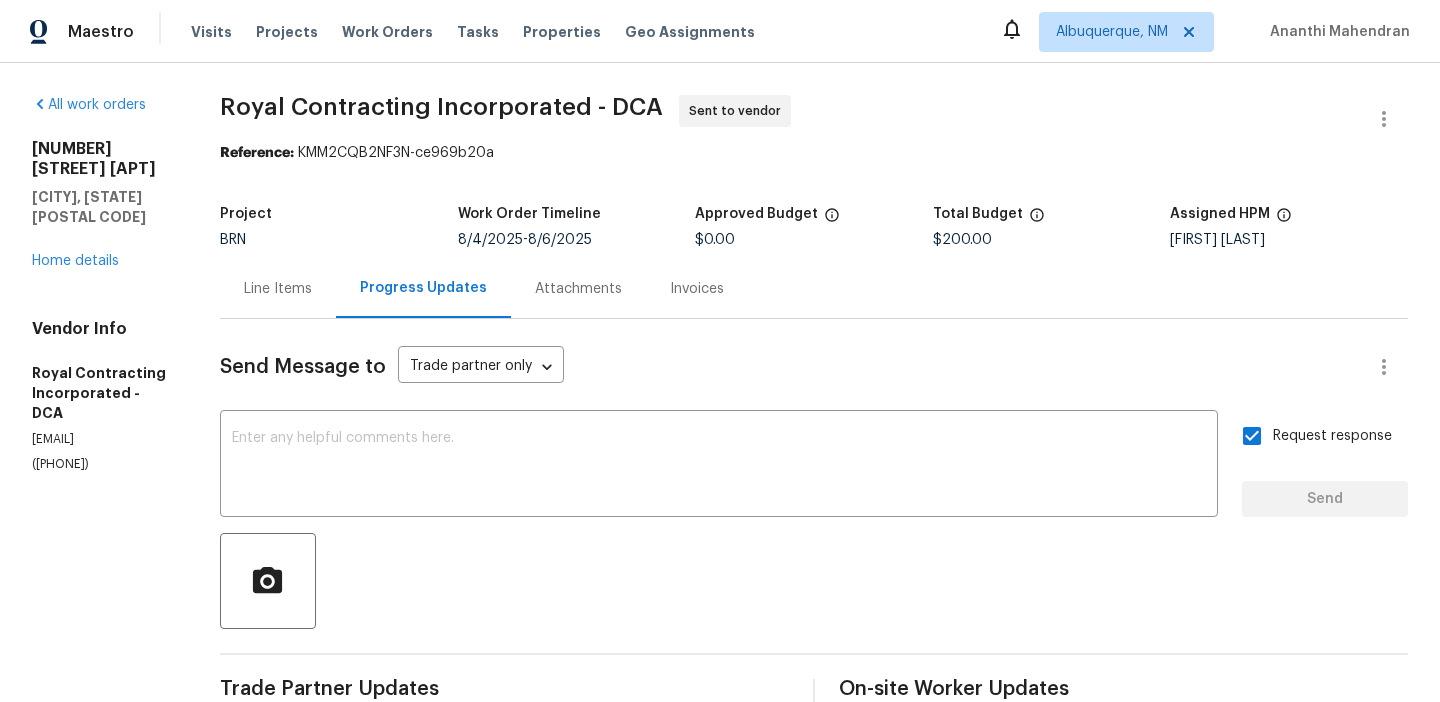 click on "[COMPANY] - DCA Sent to vendor Reference:   KMM2CQB2NF3N-ce969b20a Project BRN   Work Order Timeline [DATE]  -  [DATE] Approved Budget $0.00 Total Budget $200.00 Assigned HPM [FIRST] [LAST] Line Items Progress Updates Attachments Invoices Send Message to Trade partner only Trade partner only ​ x ​ Request response Send Trade Partner Updates [FIRST] [LAST] [DATE] [TIME] Hi, I'm [FIRST] from Opendoor. Just wanted to check if you received the WO for [NUMBER] [STREET] [APT], [CITY], [STATE] [POSTAL CODE], due on [DATE]. Please review and accept it within 24 hours and provide a schedule by then. Reach out to me via the portal or call/text at [PHONE] for any questions or additional details and change orders for this work order. On-site Worker Updates" at bounding box center [814, 482] 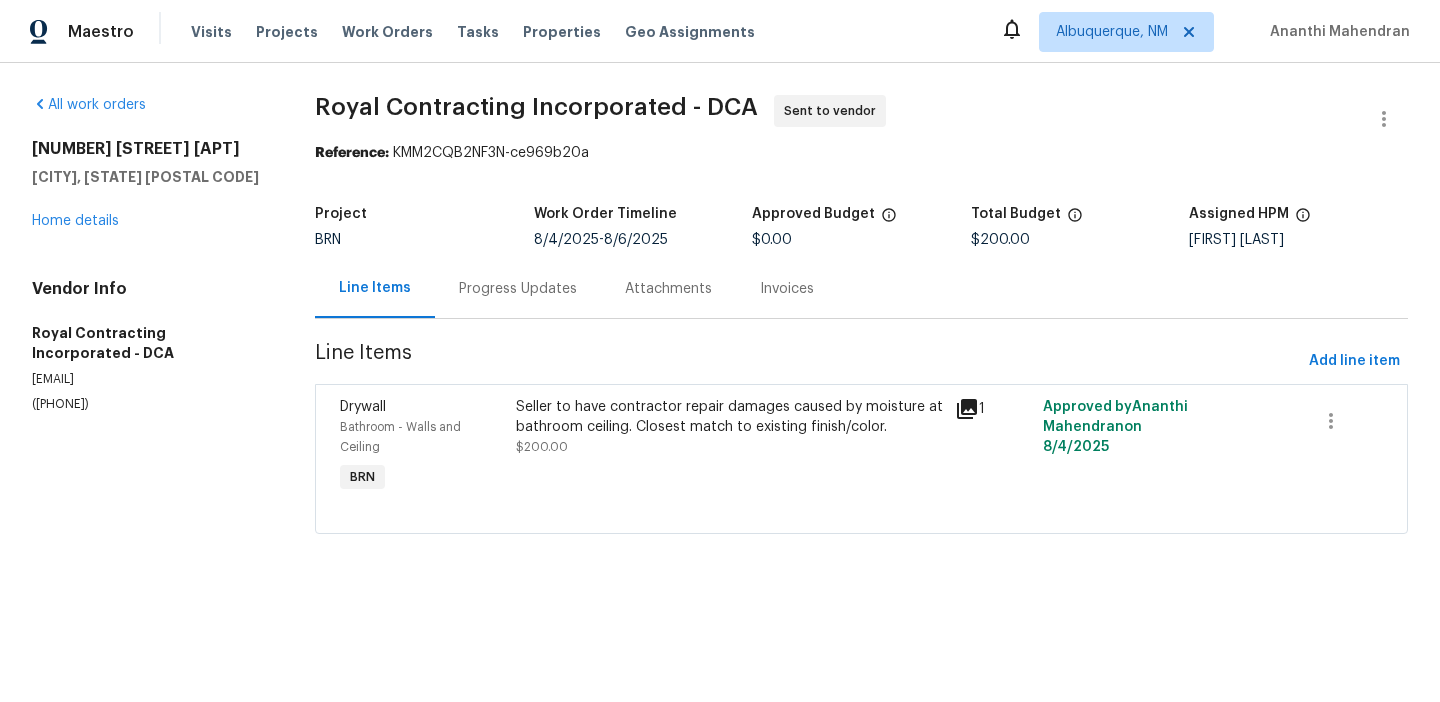 click on "[COMPANY] - DCA Sent to vendor Reference:   KMM2CQB2NF3N-ce969b20a Project BRN   Work Order Timeline [DATE]  -  [DATE] Approved Budget $0.00 Total Budget $200.00 Assigned HPM [FIRST] [LAST] Line Items Progress Updates Attachments Invoices Line Items Add line item Drywall Bathroom - Walls and Ceiling BRN Seller to have contractor repair damages caused by moisture at bathroom ceiling. Closest match to existing finish/color. $200.00   1 Approved by  [FIRST] [LAST]  on   [DATE]" at bounding box center [861, 326] 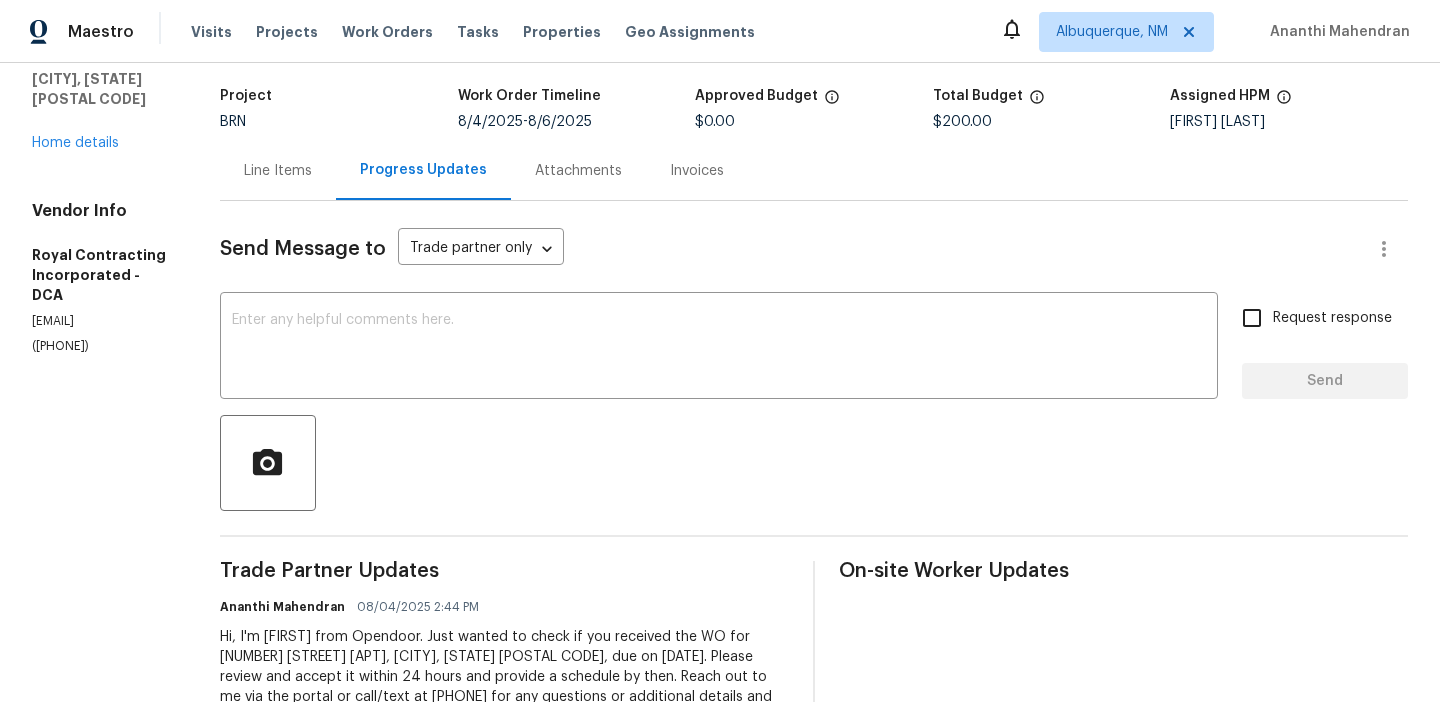 scroll, scrollTop: 156, scrollLeft: 0, axis: vertical 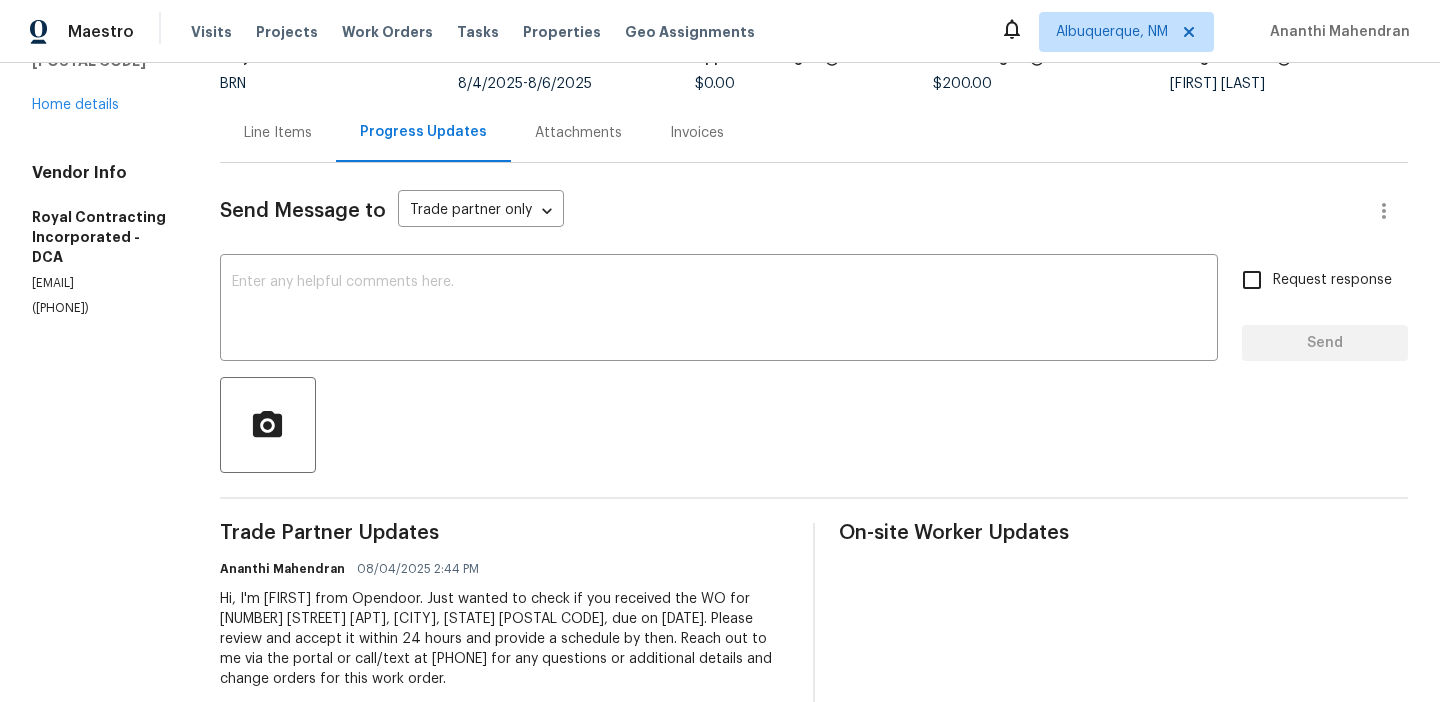 click on "Hi, I'm [FIRST] from Opendoor. Just wanted to check if you received the WO for [NUMBER] [STREET] [APT], [CITY], [STATE] [POSTAL CODE], due on [DATE]. Please review and accept it within 24 hours and provide a schedule by then. Reach out to me via the portal or call/text at [PHONE] for any questions or additional details and change orders for this work order." at bounding box center (504, 639) 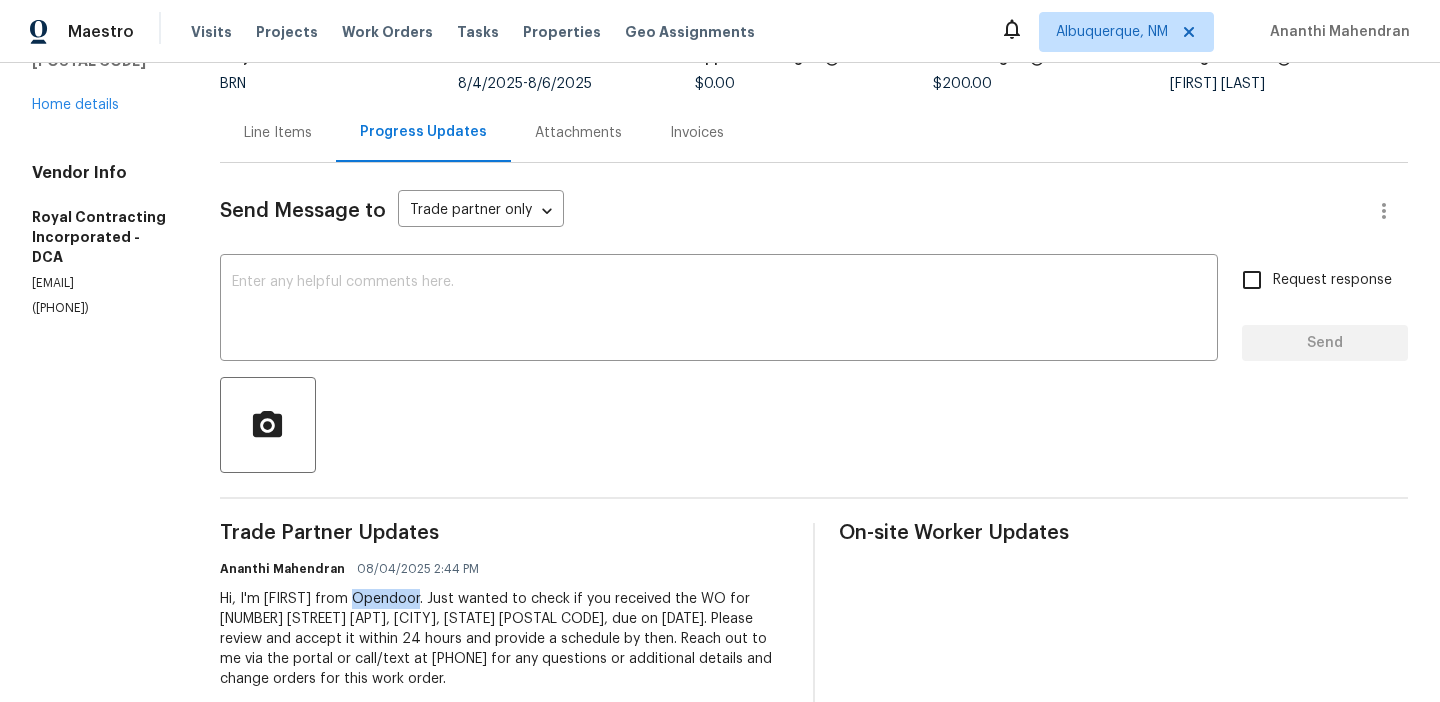 click on "Hi, I'm [FIRST] from Opendoor. Just wanted to check if you received the WO for [NUMBER] [STREET] [APT], [CITY], [STATE] [POSTAL CODE], due on [DATE]. Please review and accept it within 24 hours and provide a schedule by then. Reach out to me via the portal or call/text at [PHONE] for any questions or additional details and change orders for this work order." at bounding box center (504, 639) 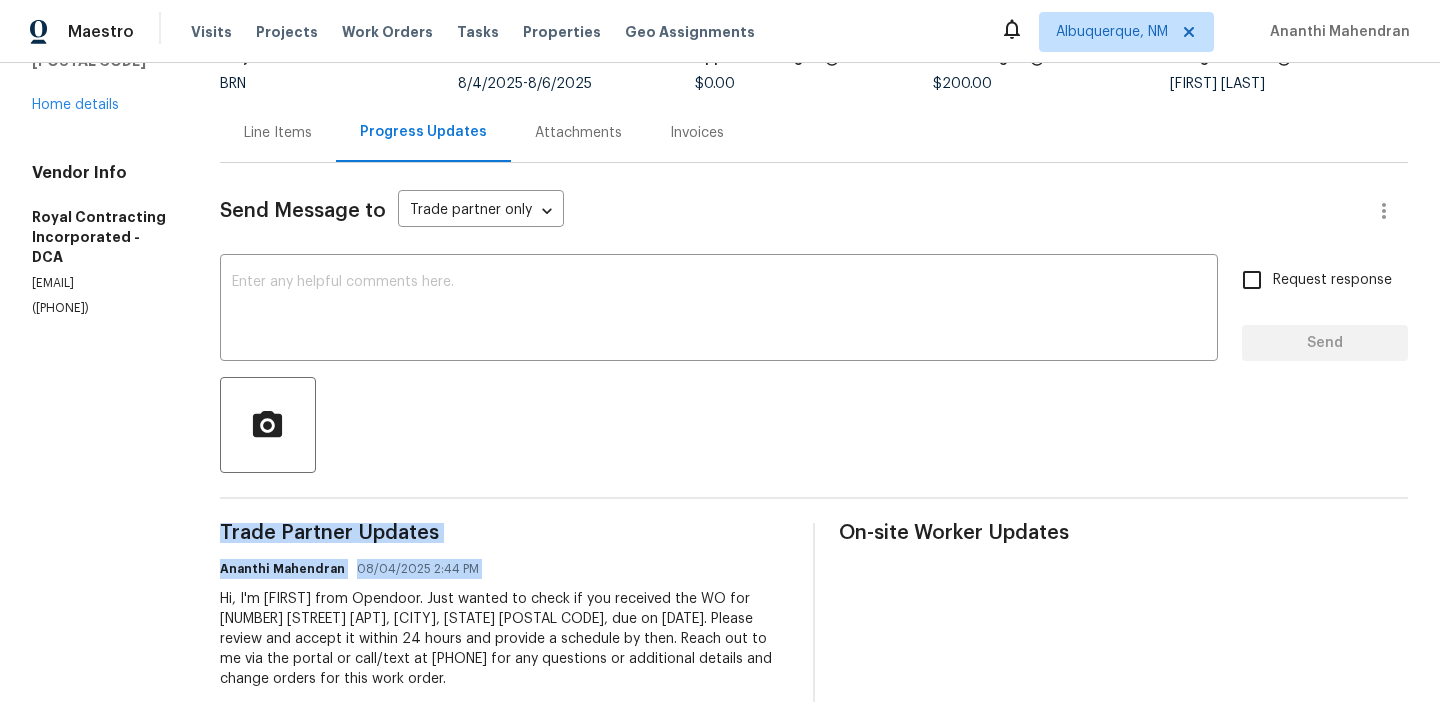 click on "Hi, I'm [FIRST] from Opendoor. Just wanted to check if you received the WO for [NUMBER] [STREET] [APT], [CITY], [STATE] [POSTAL CODE], due on [DATE]. Please review and accept it within 24 hours and provide a schedule by then. Reach out to me via the portal or call/text at [PHONE] for any questions or additional details and change orders for this work order." at bounding box center (504, 639) 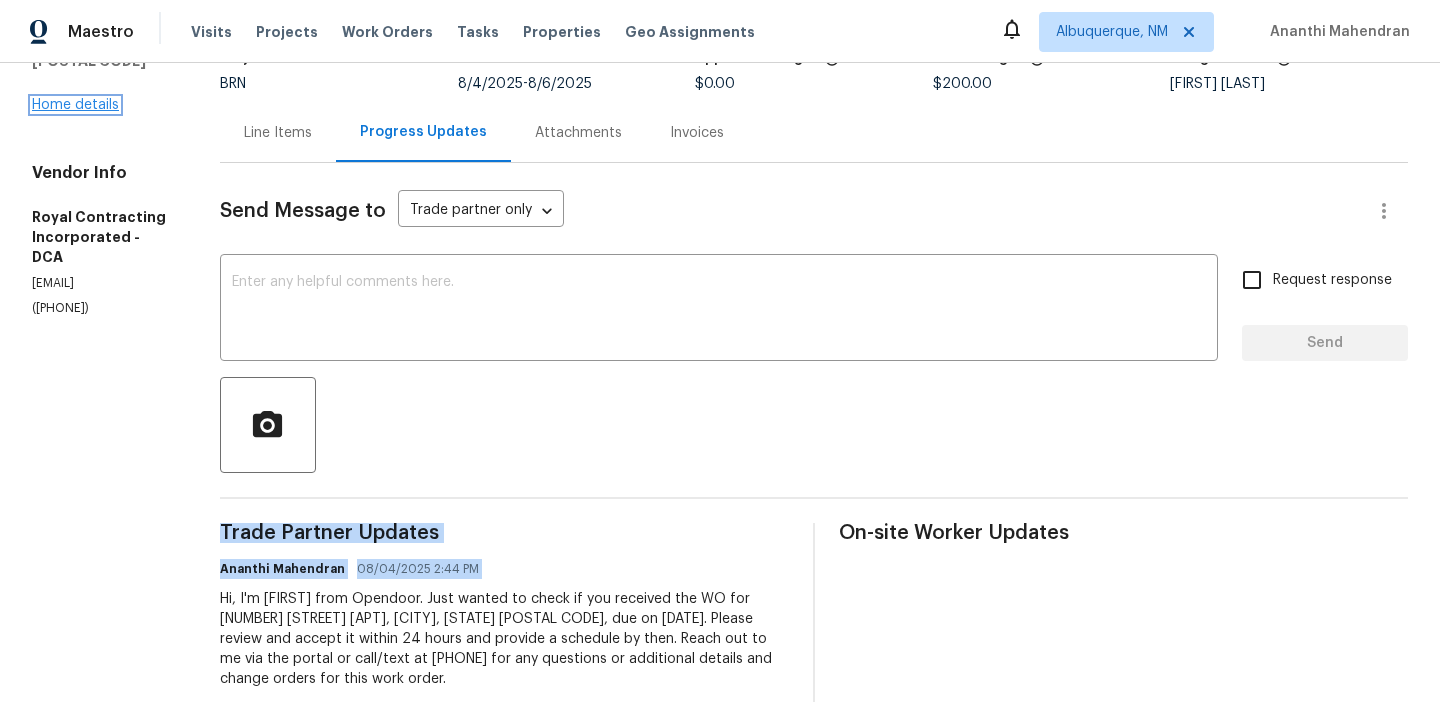 click on "Home details" at bounding box center (75, 105) 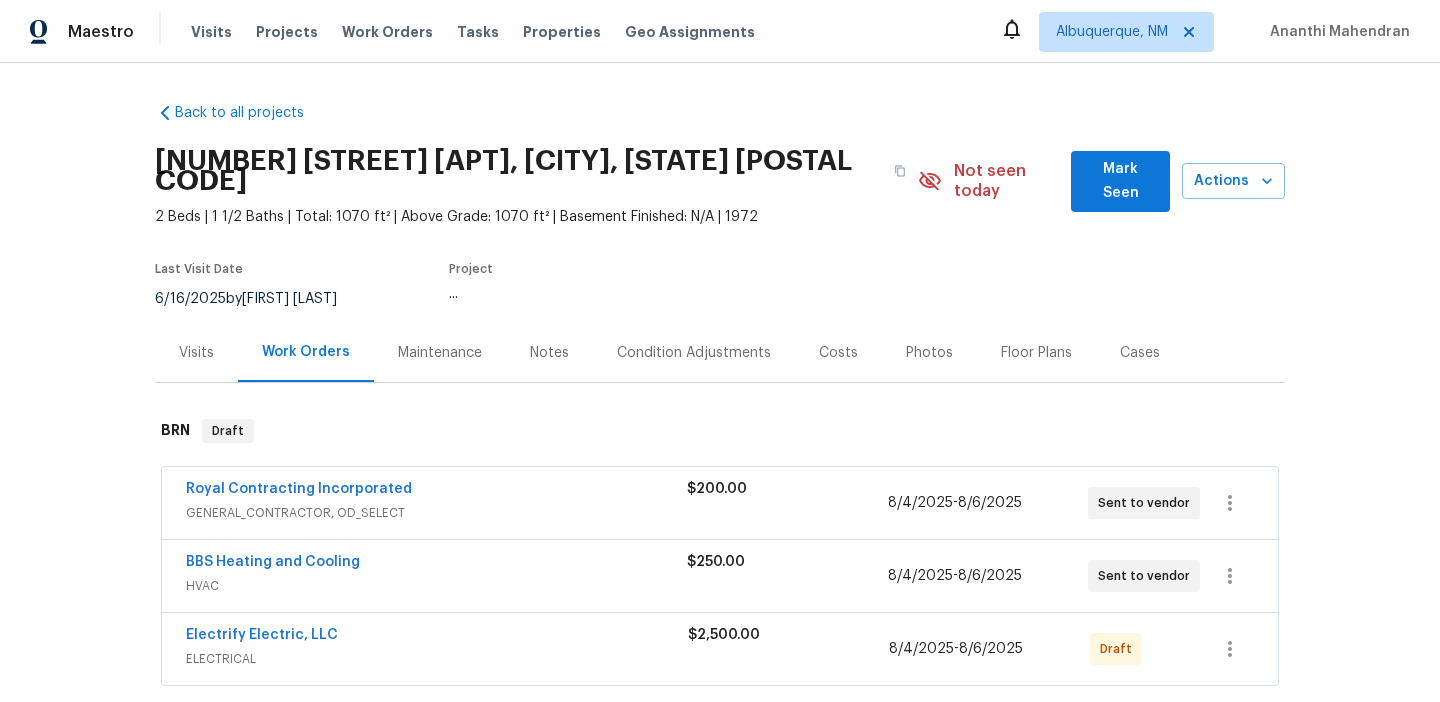scroll, scrollTop: 166, scrollLeft: 0, axis: vertical 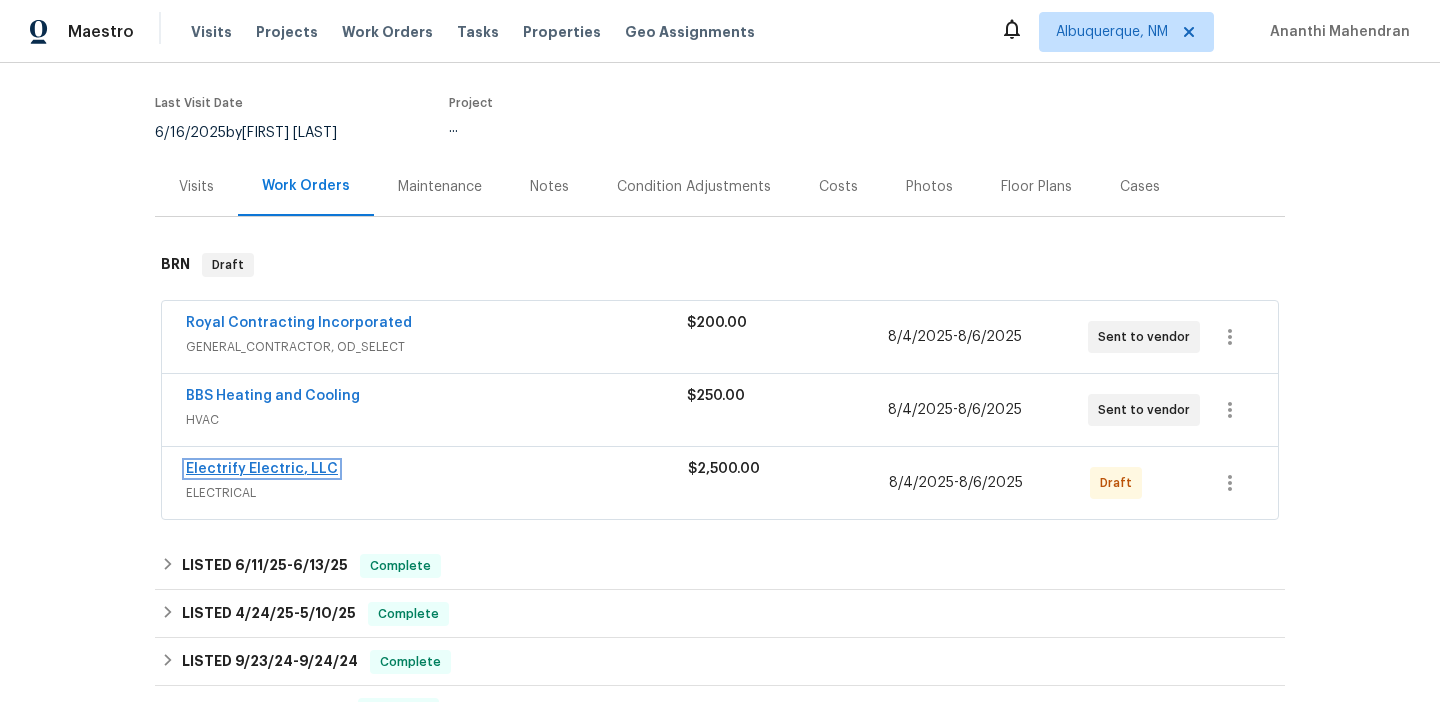 click on "Electrify Electric, LLC" at bounding box center [262, 469] 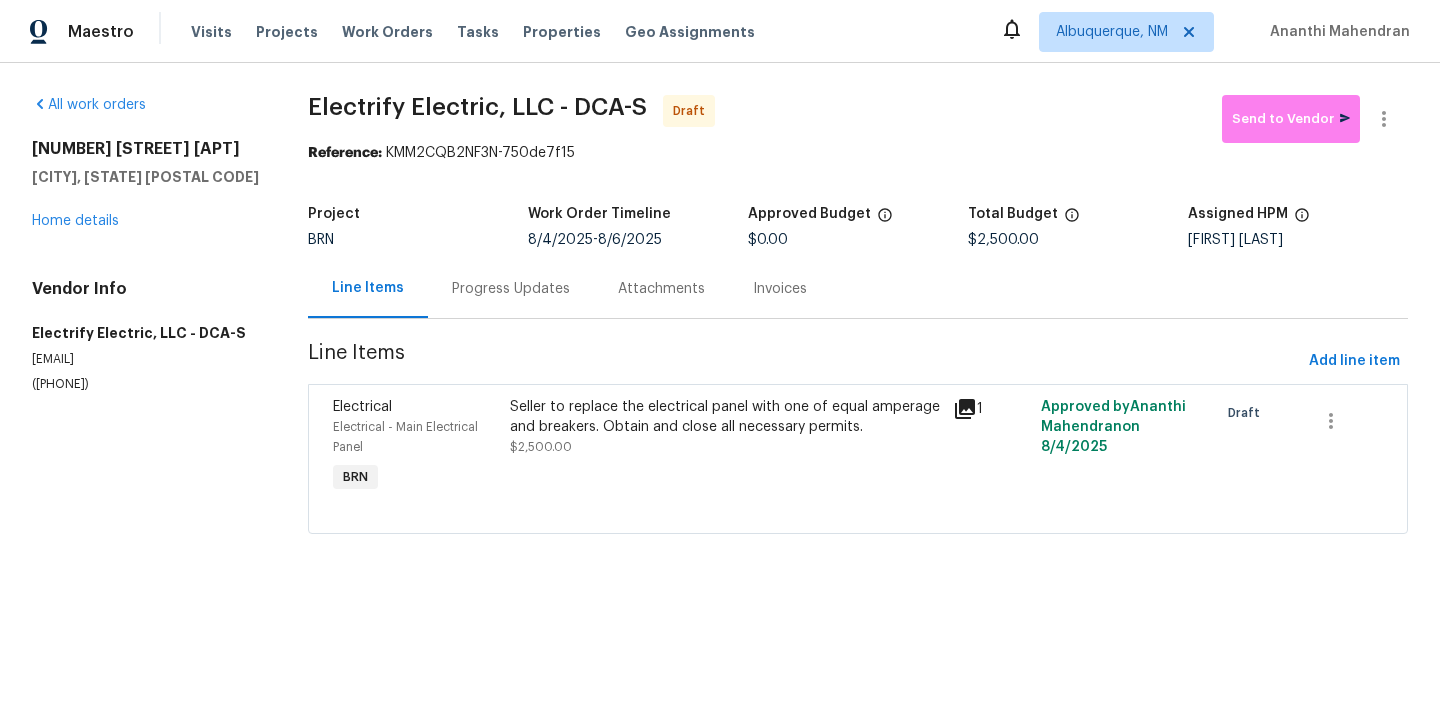 click on "Project BRN   Work Order Timeline [DATE]  -  [DATE] Approved Budget $0.00 Total Budget $2,500.00 Assigned HPM [FIRST] [LAST]" at bounding box center [858, 227] 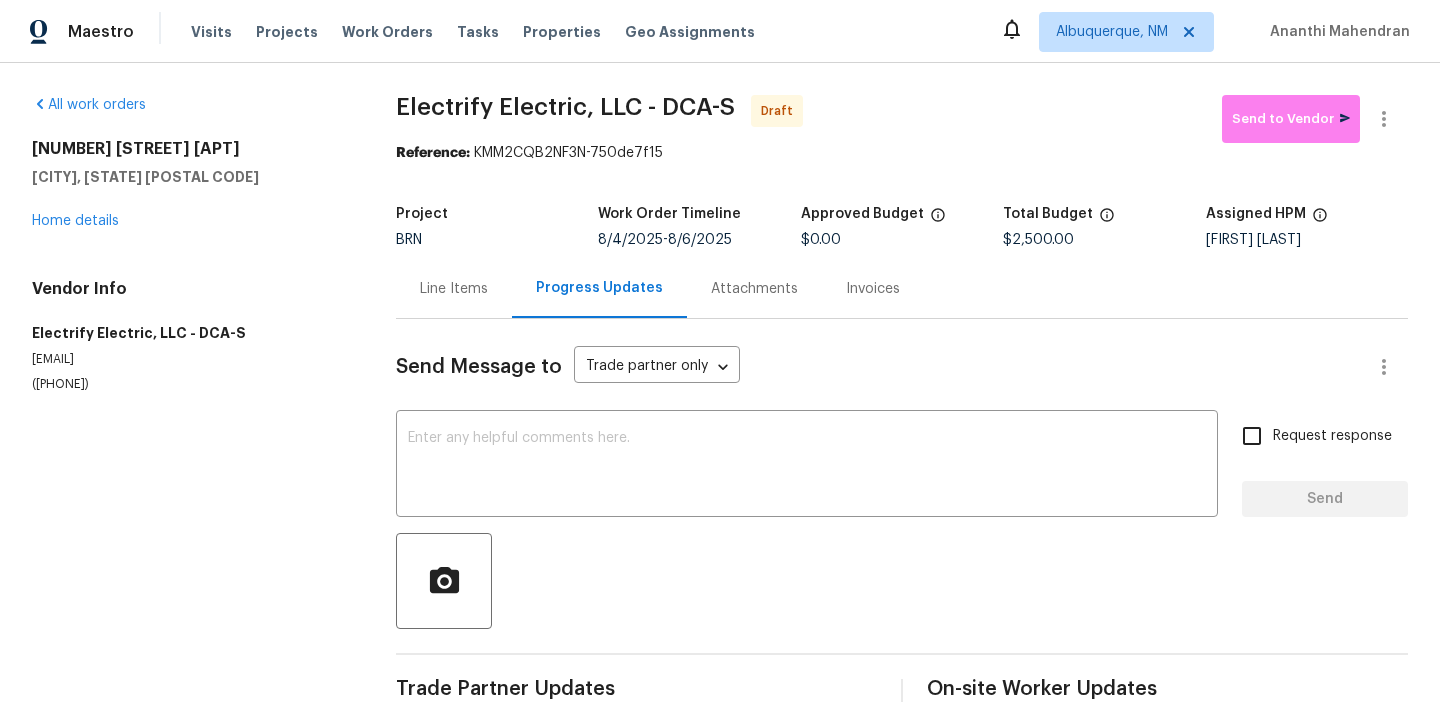 click on "Send Message to Trade partner only Trade partner only ​ x ​ Request response Send Trade Partner Updates On-site Worker Updates" at bounding box center [902, 517] 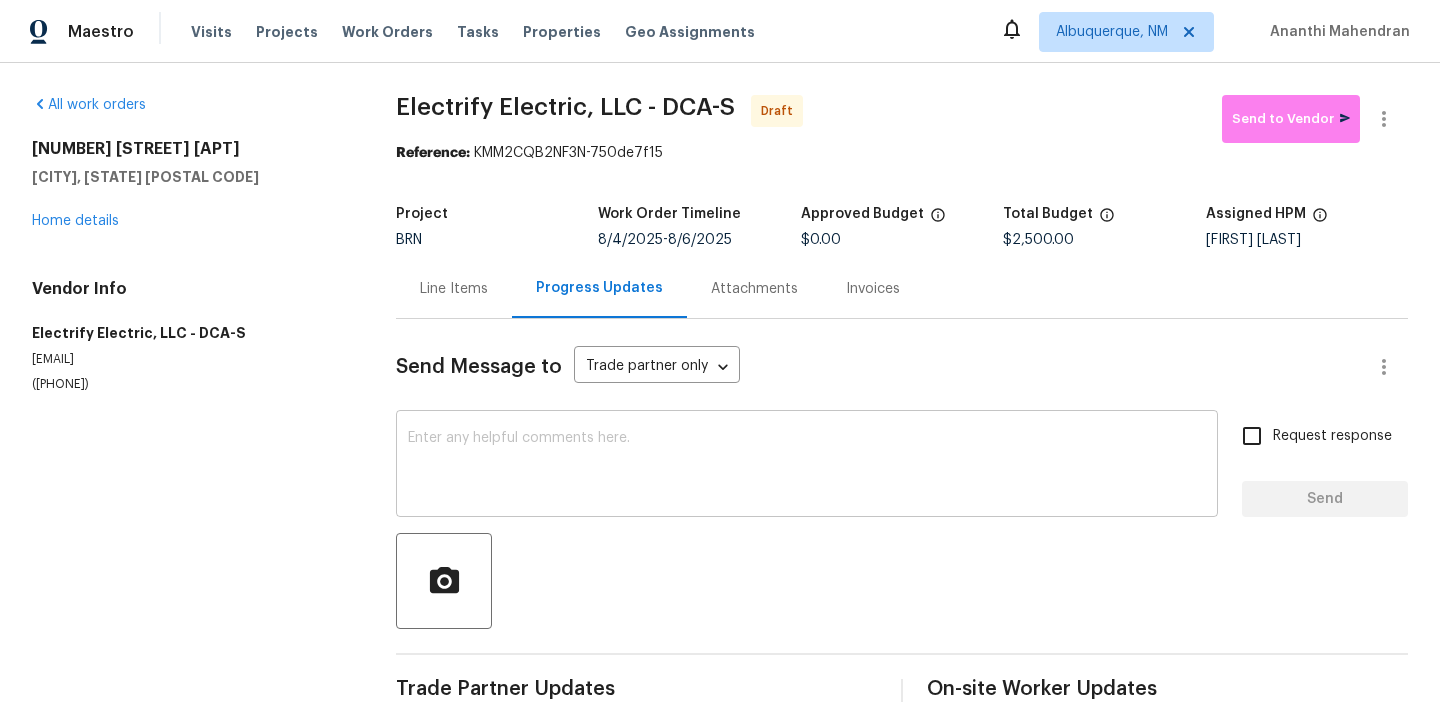 click at bounding box center [807, 466] 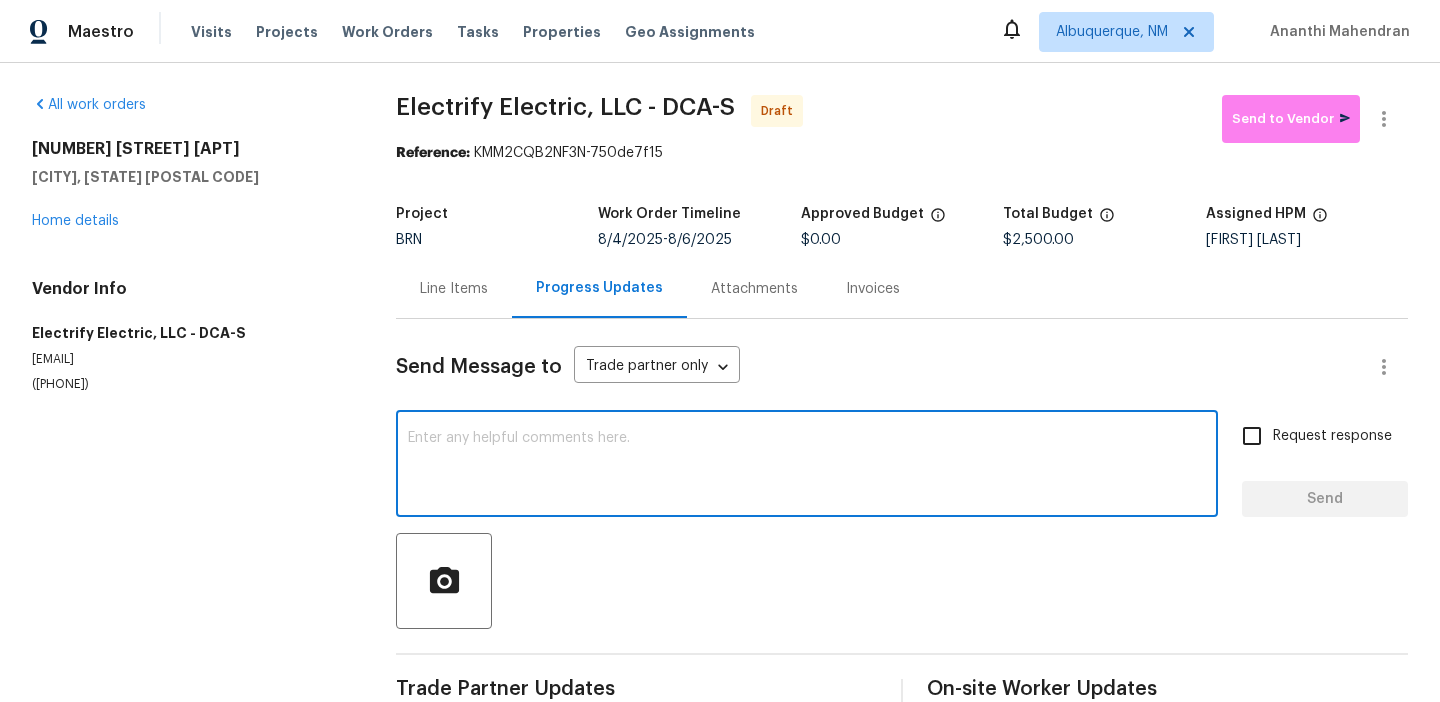 paste on "Hi, I'm [FIRST] from Opendoor. Just wanted to check if you received the WO for [NUMBER] [STREET] [APT], [CITY], [STATE] [POSTAL CODE], due on [DATE]. Please review and accept it within 24 hours and provide a schedule by then. Reach out to me via the portal or call/text at [PHONE] for any questions or additional details and change orders for this work order." 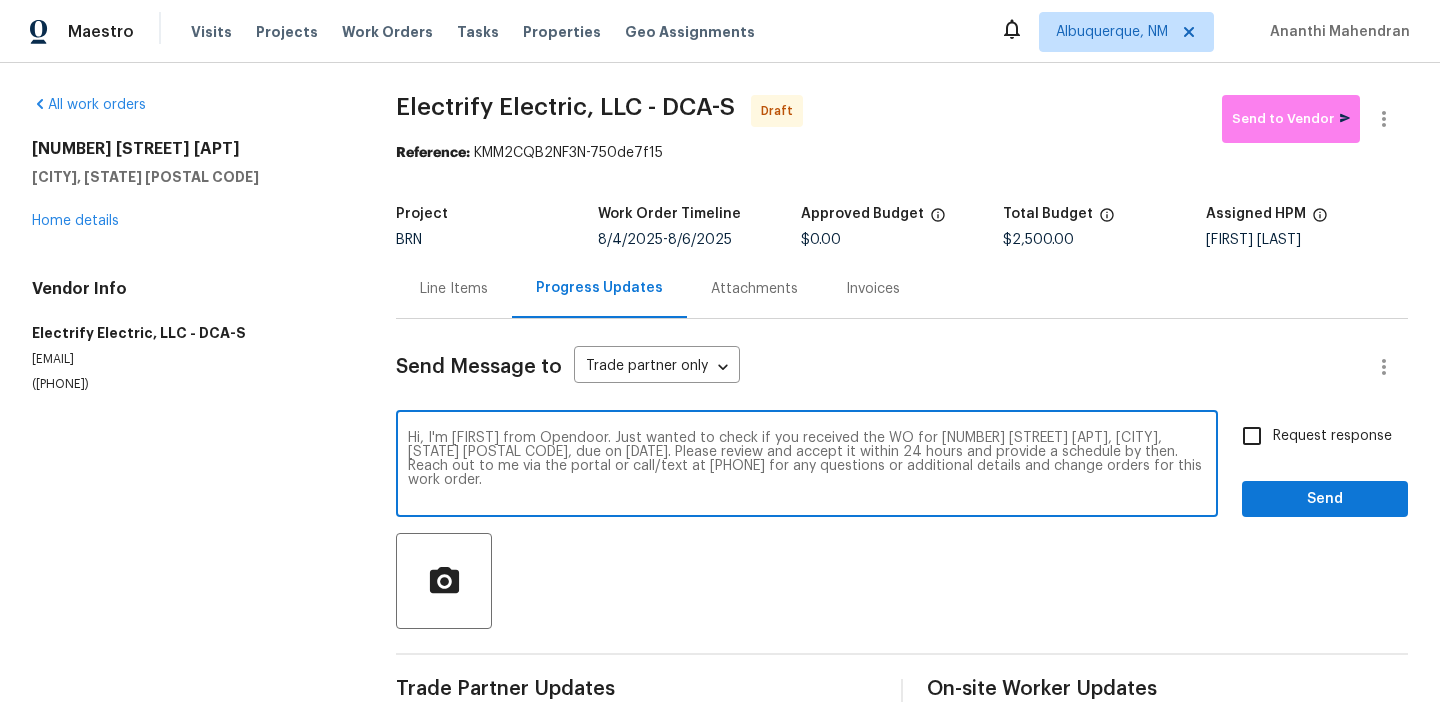 type on "Hi, I'm [FIRST] from Opendoor. Just wanted to check if you received the WO for [NUMBER] [STREET] [APT], [CITY], [STATE] [POSTAL CODE], due on [DATE]. Please review and accept it within 24 hours and provide a schedule by then. Reach out to me via the portal or call/text at [PHONE] for any questions or additional details and change orders for this work order." 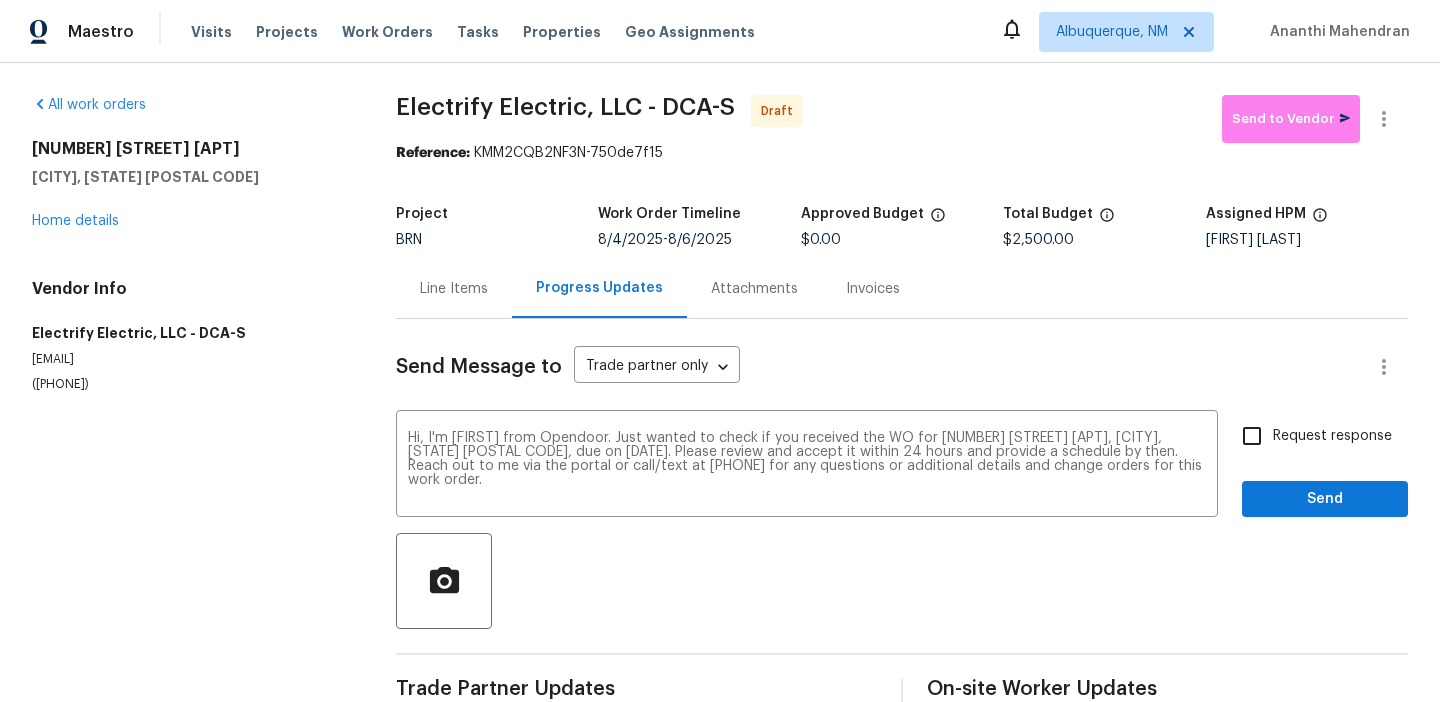 click on "Request response" at bounding box center (1332, 436) 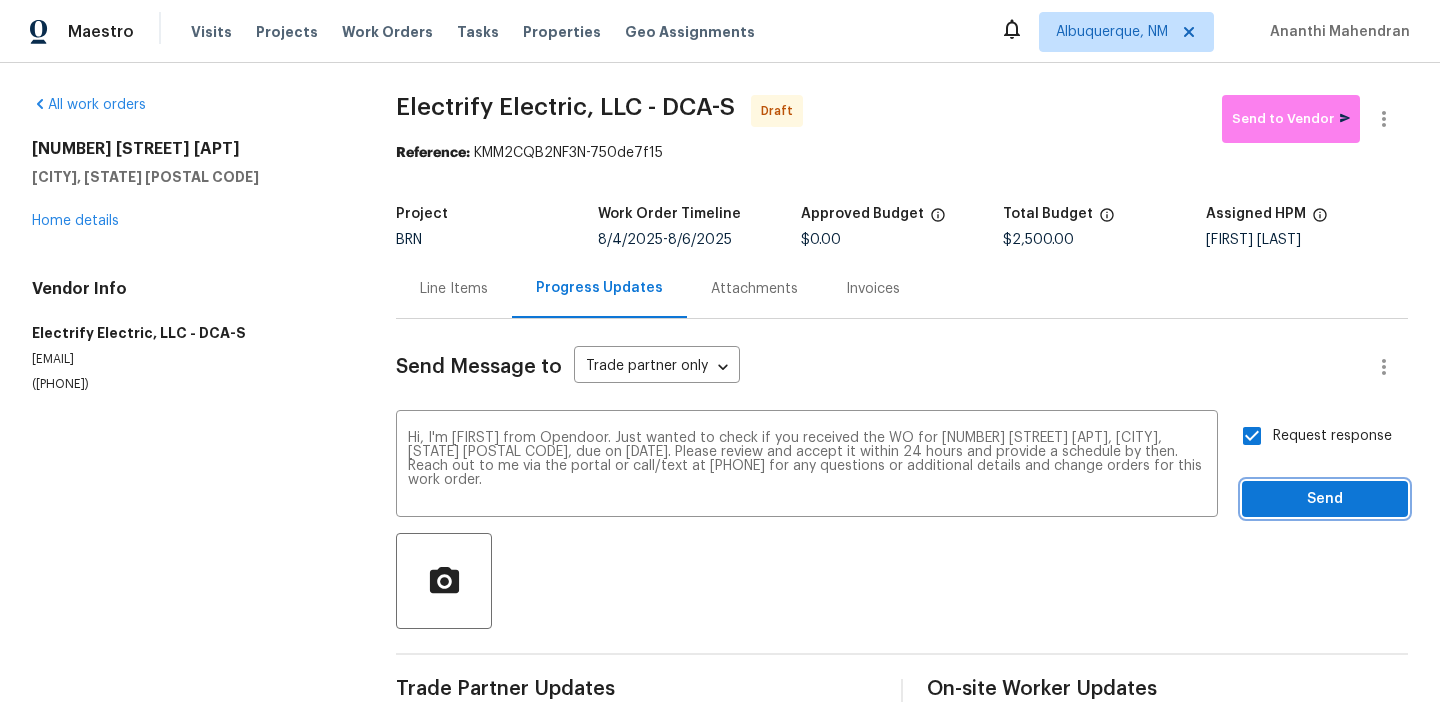 click on "Send" at bounding box center (1325, 499) 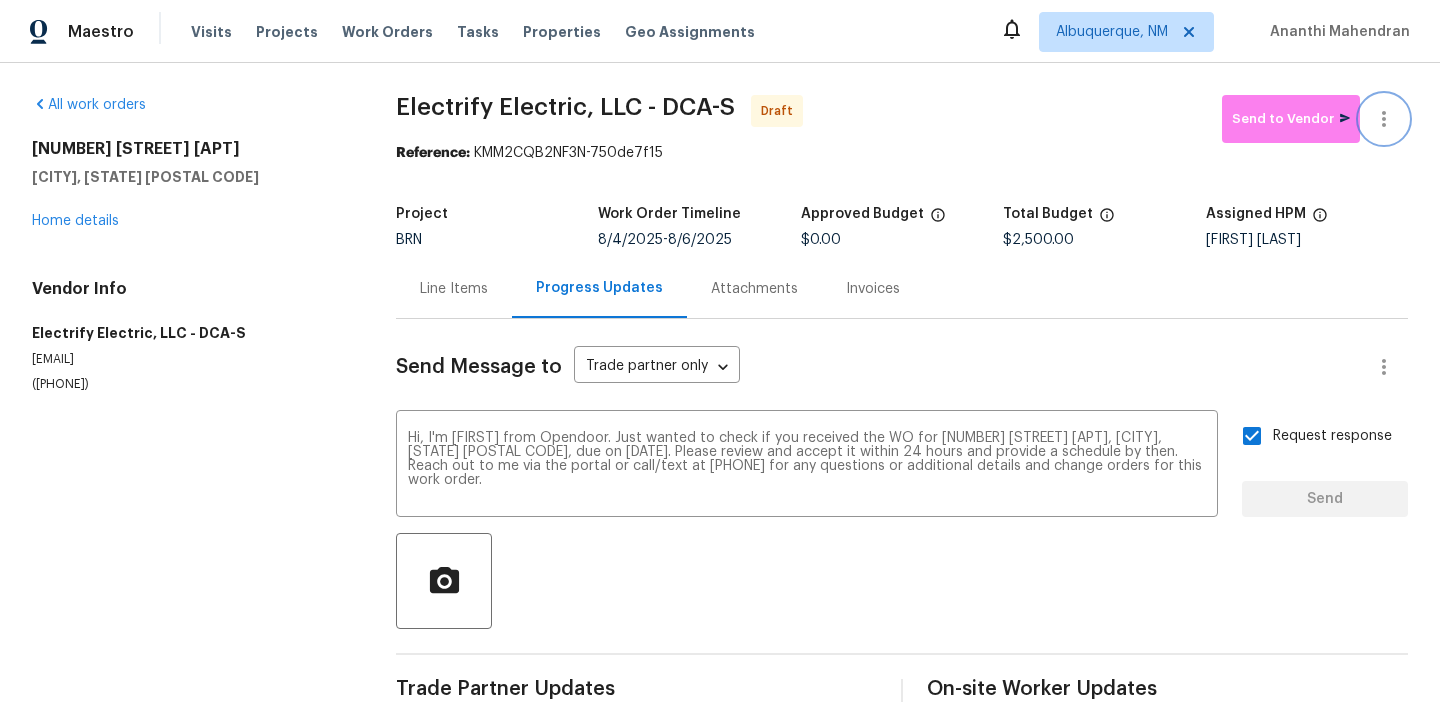 type 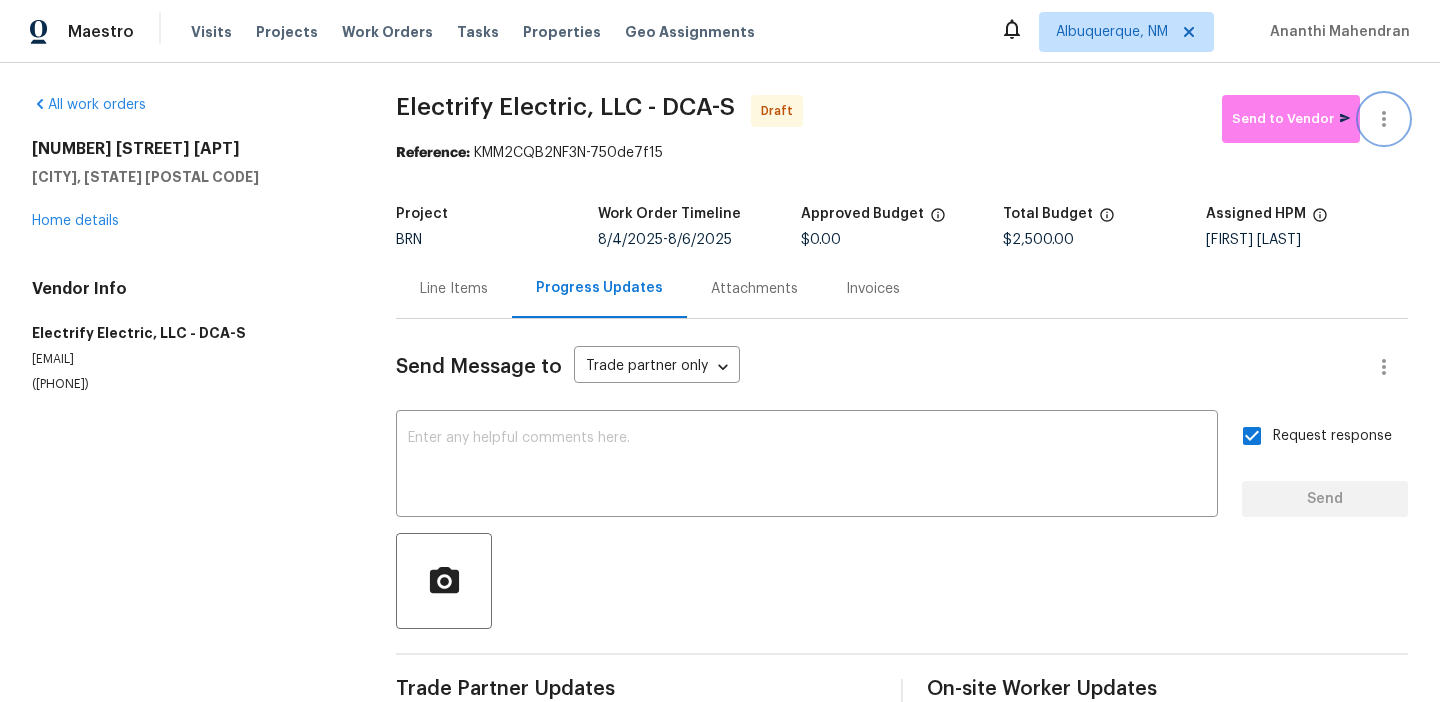 click 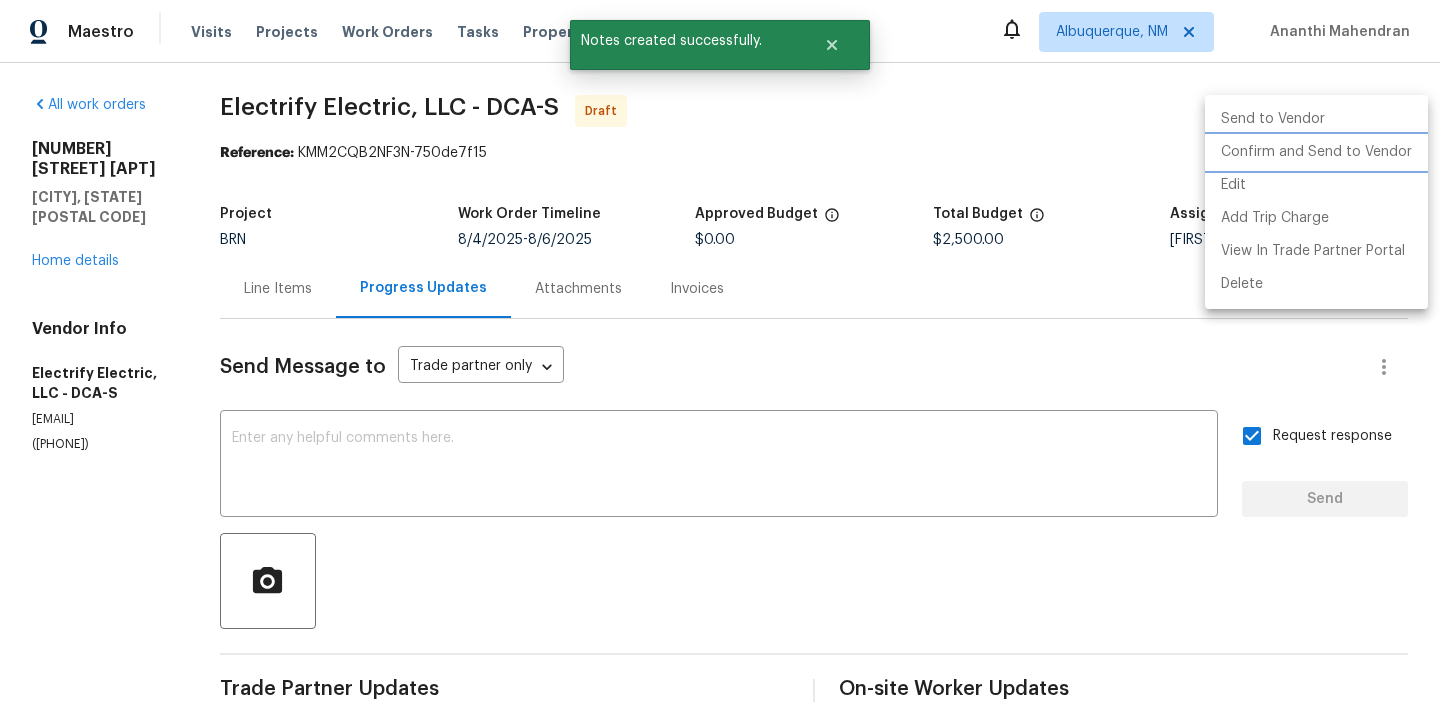 click on "Confirm and Send to Vendor" at bounding box center [1316, 152] 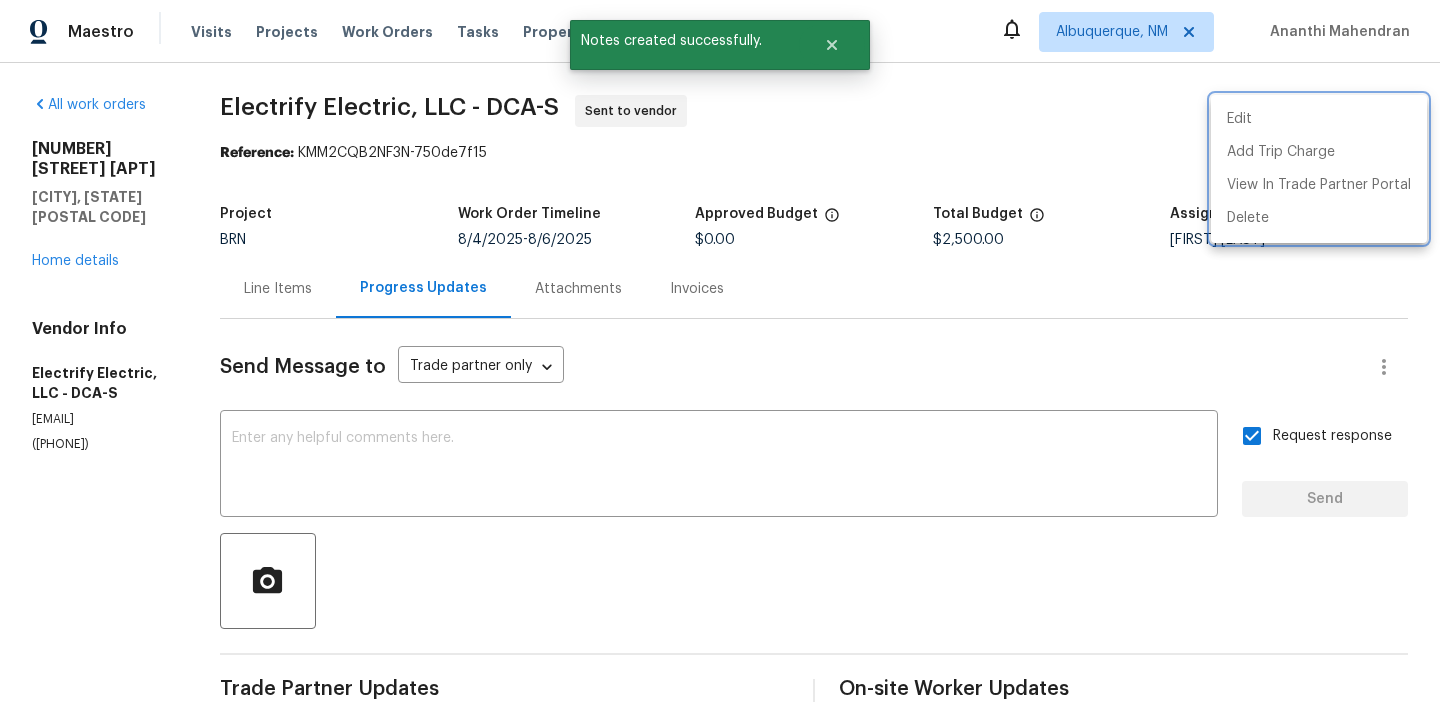 click at bounding box center (720, 351) 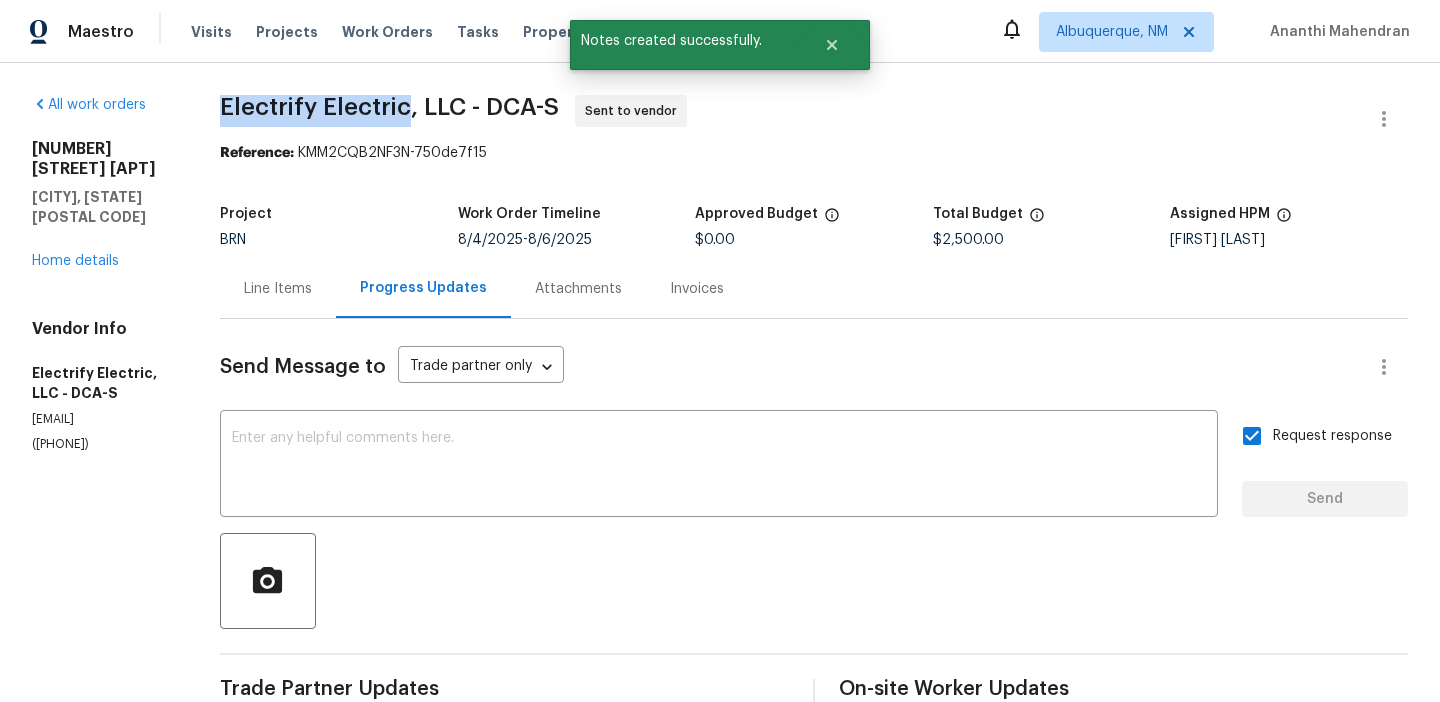 drag, startPoint x: 212, startPoint y: 103, endPoint x: 408, endPoint y: 103, distance: 196 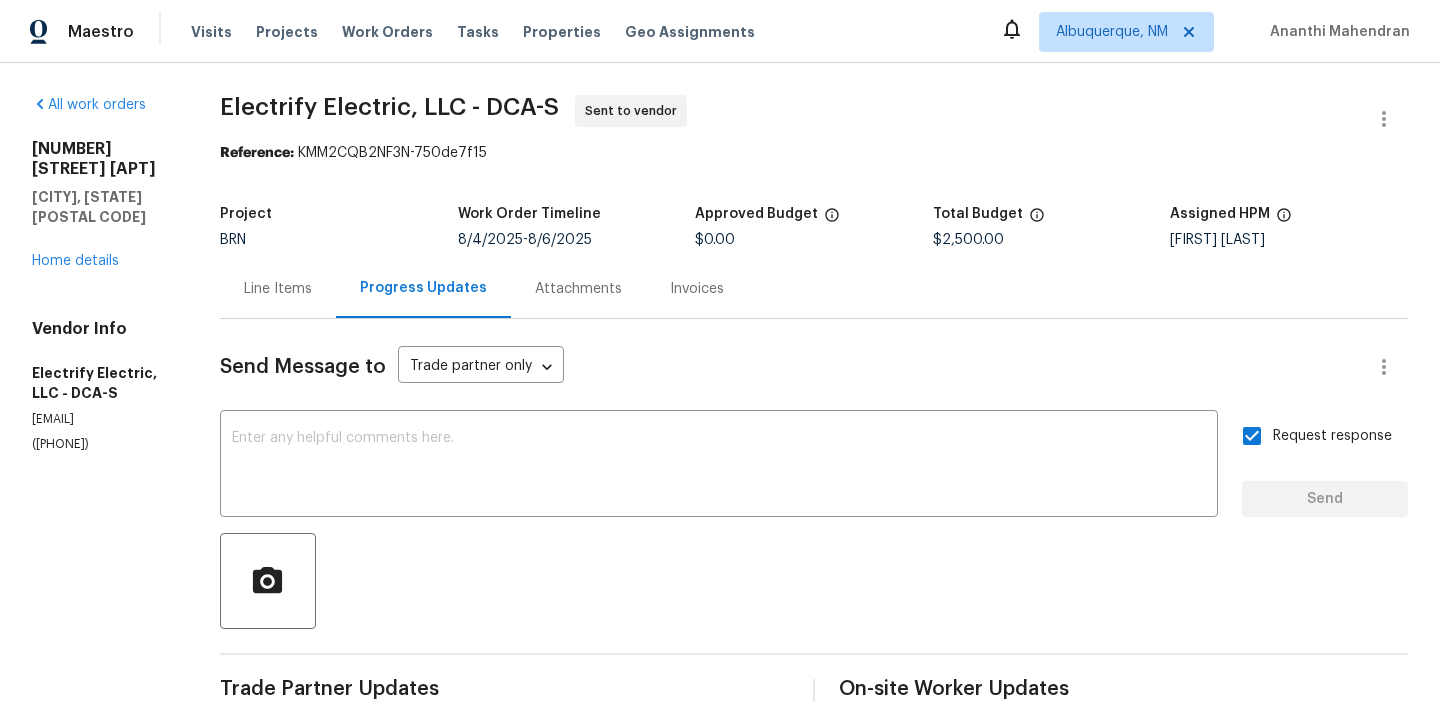 click on "[COMPANY] - DCA-S Sent to vendor Reference:   KMM2CQB2NF3N-750de7f15 Project BRN   Work Order Timeline [DATE]  -  [DATE] Approved Budget $0.00 Total Budget $2,500.00 Assigned HPM [FIRST] [LAST] Line Items Progress Updates Attachments Invoices Send Message to Trade partner only Trade partner only ​ x ​ Request response Send Trade Partner Updates [FIRST] [LAST] [DATE] [TIME] Hi, I'm [FIRST] from Opendoor. Just wanted to check if you received the WO for [NUMBER] [STREET] [APT], [CITY], [STATE] [POSTAL CODE], due on [DATE]. Please review and accept it within 24 hours and provide a schedule by then. Reach out to me via the portal or call/text at [PHONE] for any questions or additional details and change orders for this work order. On-site Worker Updates" at bounding box center (814, 482) 